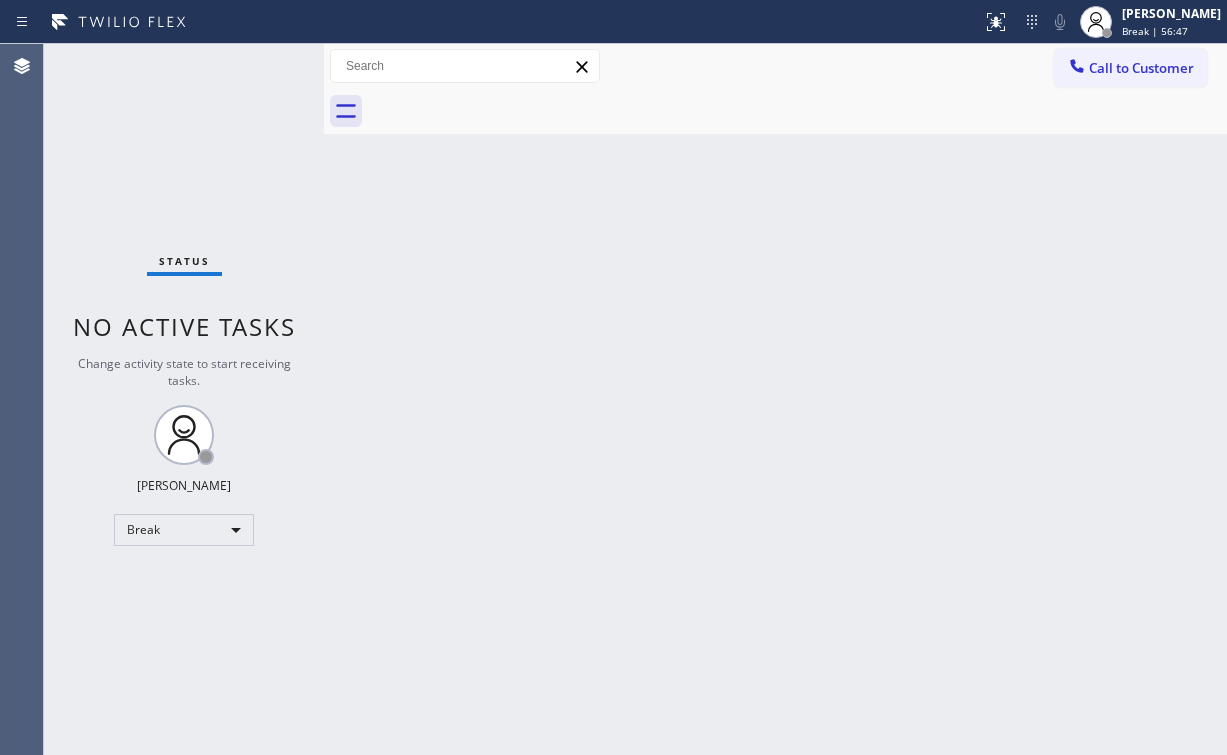 scroll, scrollTop: 0, scrollLeft: 0, axis: both 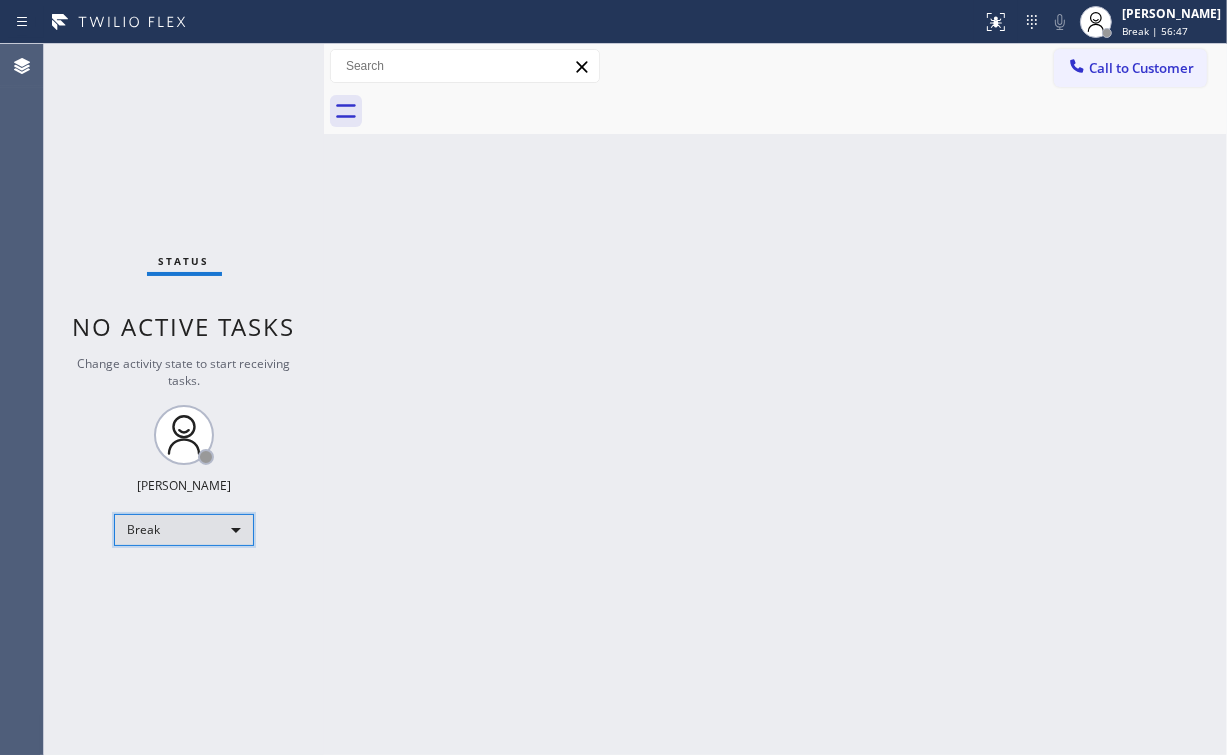 click on "Break" at bounding box center (184, 530) 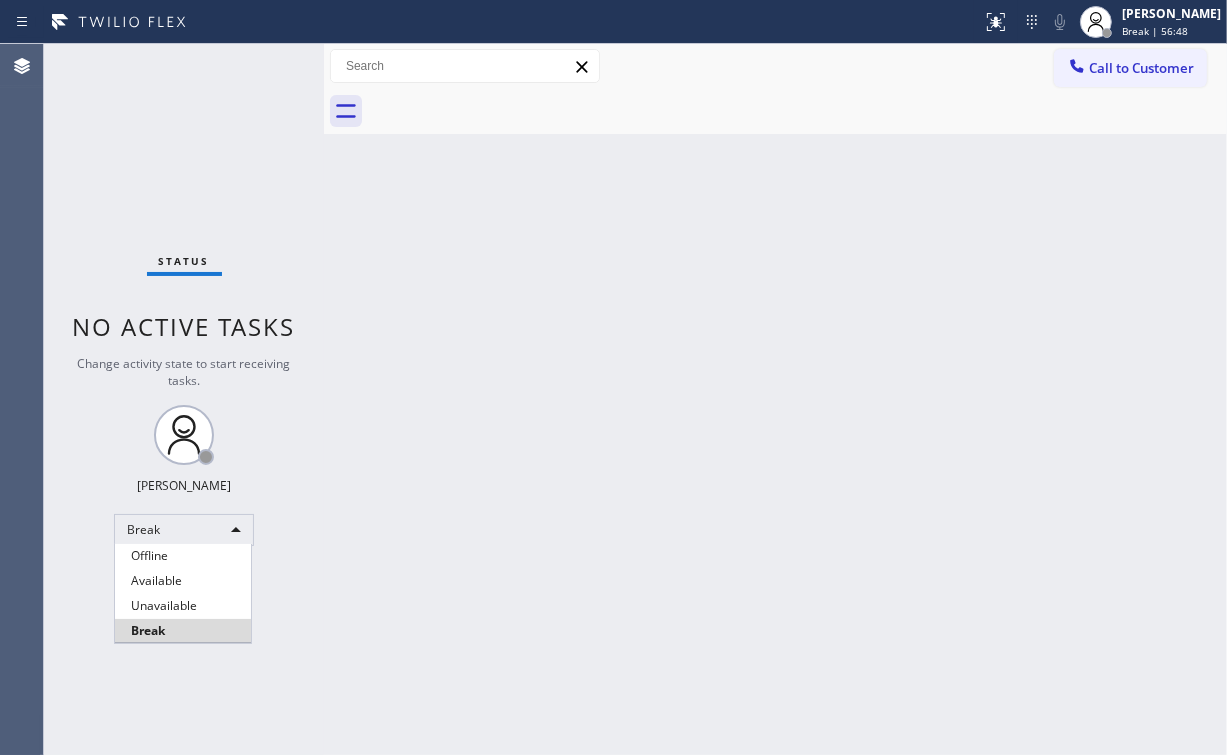 click on "Unavailable" at bounding box center (183, 606) 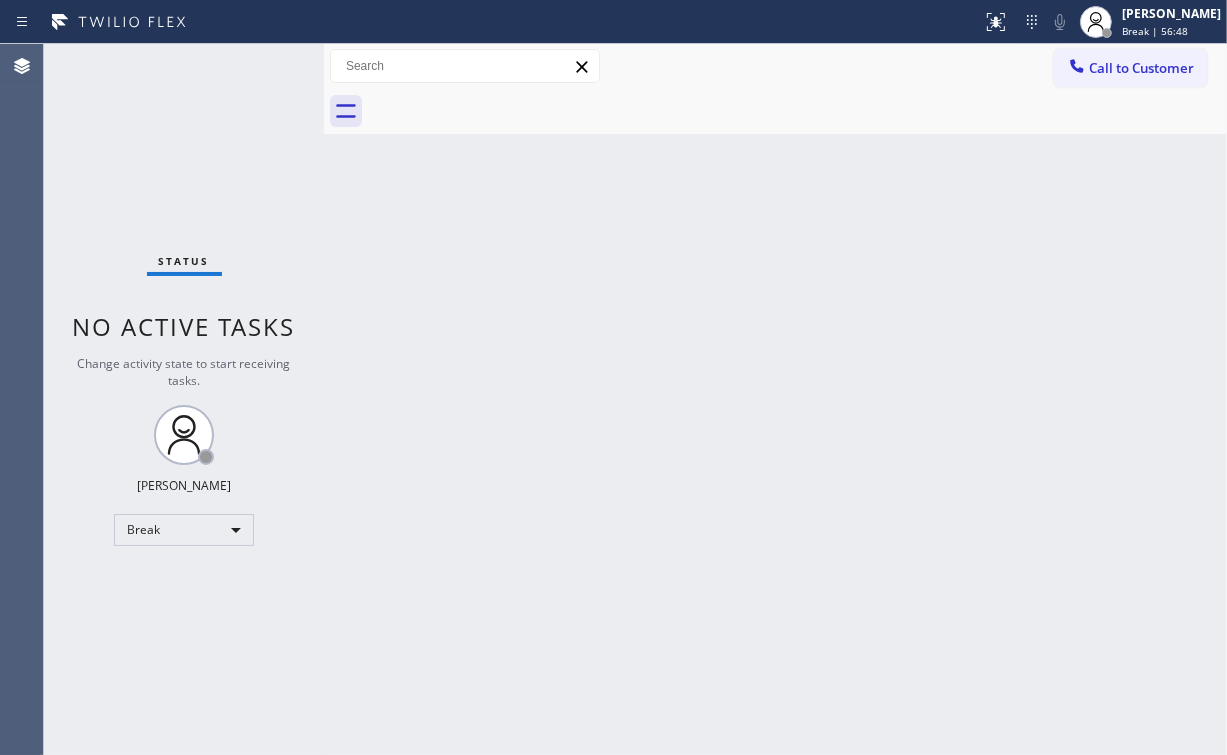 click on "Back to Dashboard Change Sender ID Customers Technicians Select a contact Outbound call Location Search location Your caller id phone number Customer number Call Customer info Name   Phone none Address none Change Sender ID HVAC [PHONE_NUMBER] 5 Star Appliance [PHONE_NUMBER] Appliance Repair [PHONE_NUMBER] Plumbing [PHONE_NUMBER] Air Duct Cleaning [PHONE_NUMBER]  Electricians [PHONE_NUMBER] Cancel Change Check personal SMS Reset Change No tabs Call to Customer Outbound call Location Viking Appliancerepair Pros (Google Ads, [GEOGRAPHIC_DATA]) Your caller id phone number [PHONE_NUMBER] Customer number Call Outbound call Technician Search Technician Your caller id phone number Your caller id phone number Call" at bounding box center [775, 399] 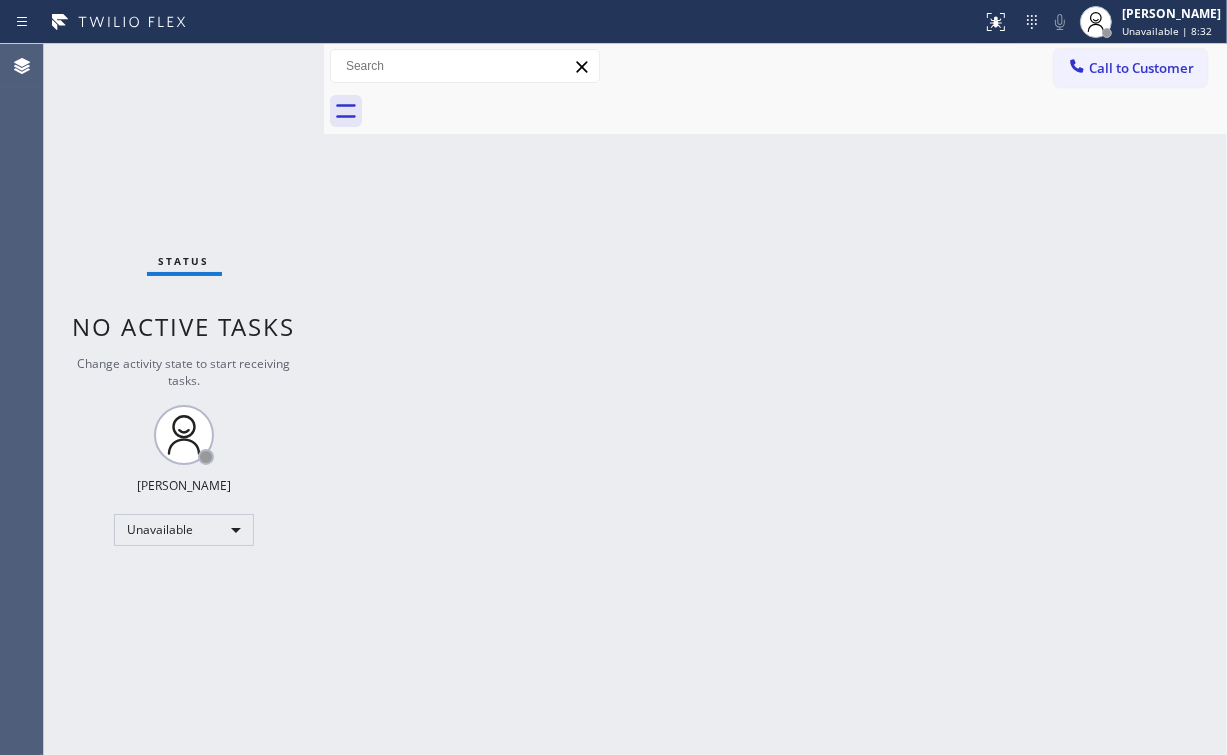 click on "Status   No active tasks     Change activity state to start receiving tasks.   [PERSON_NAME] Unavailable" at bounding box center [184, 399] 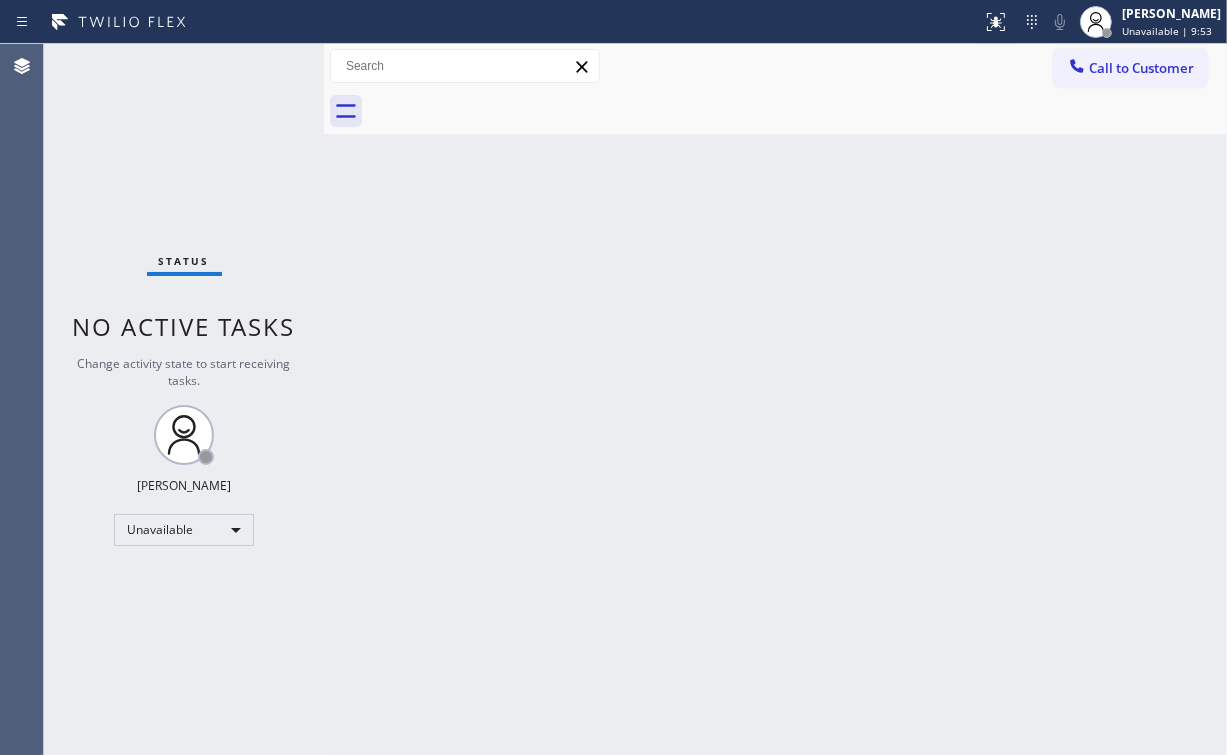 click on "Call to Customer" at bounding box center (1141, 68) 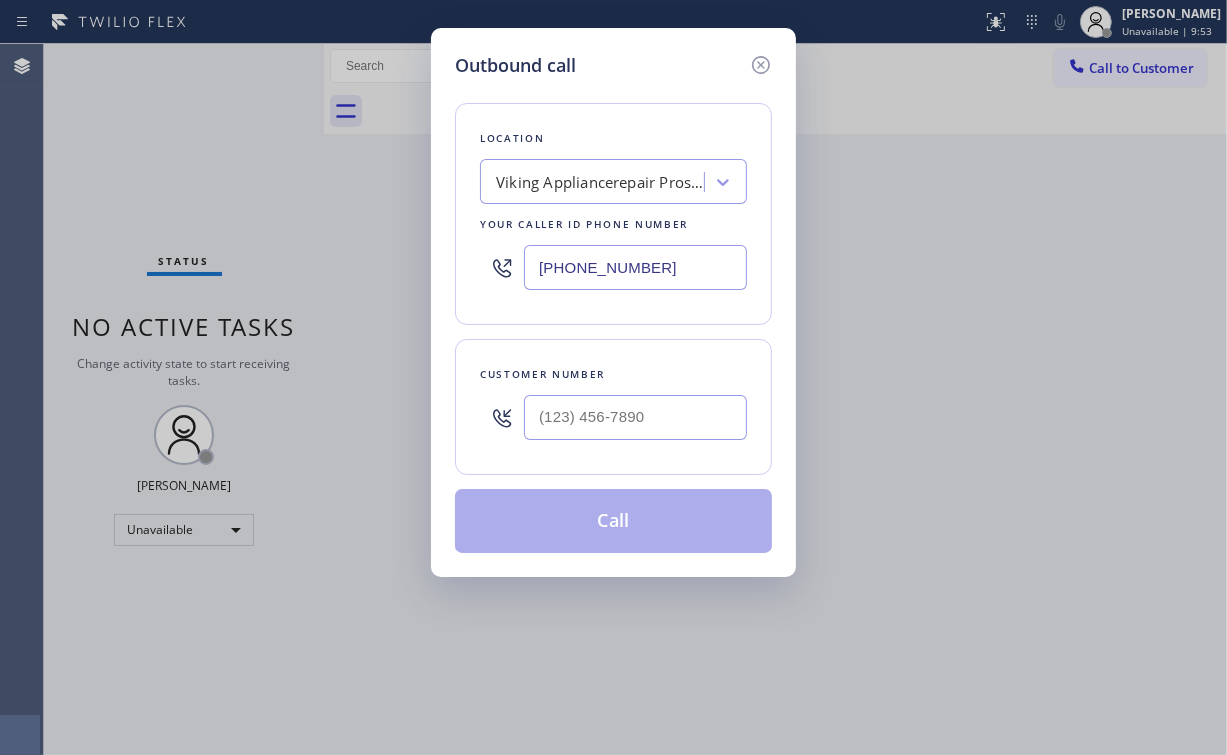 drag, startPoint x: 673, startPoint y: 279, endPoint x: 170, endPoint y: 228, distance: 505.5789 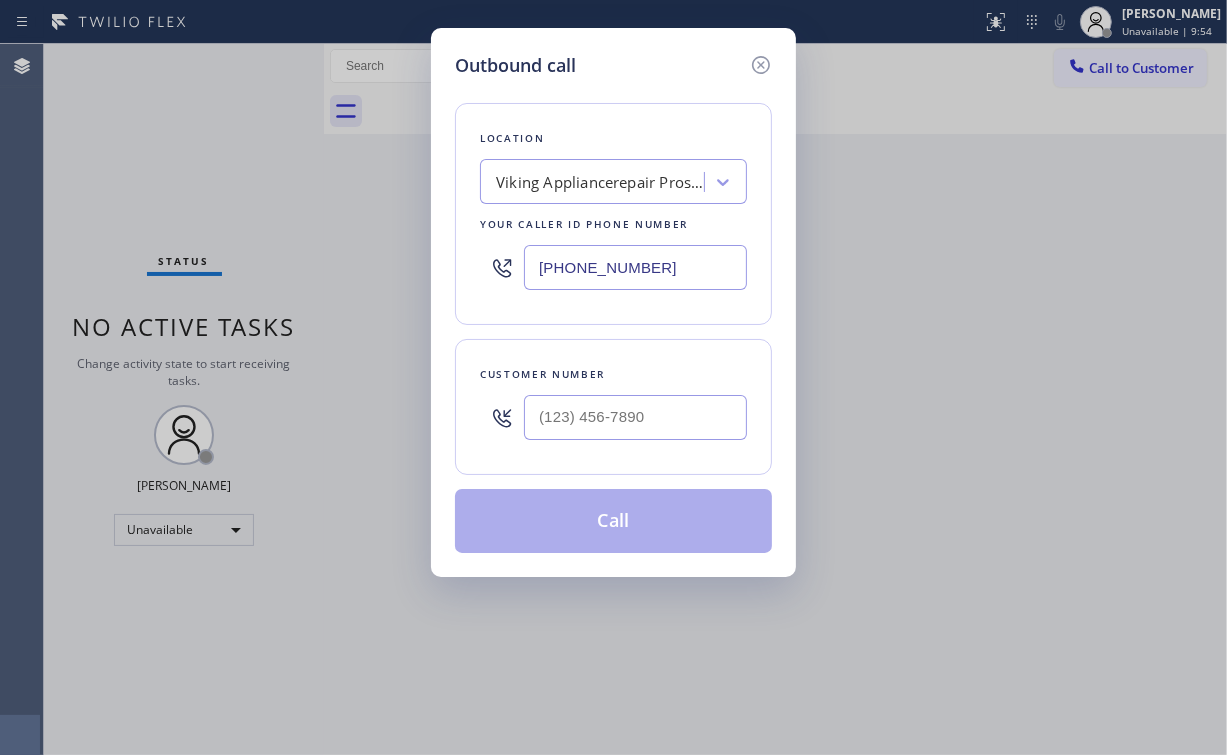 type on "[PHONE_NUMBER]" 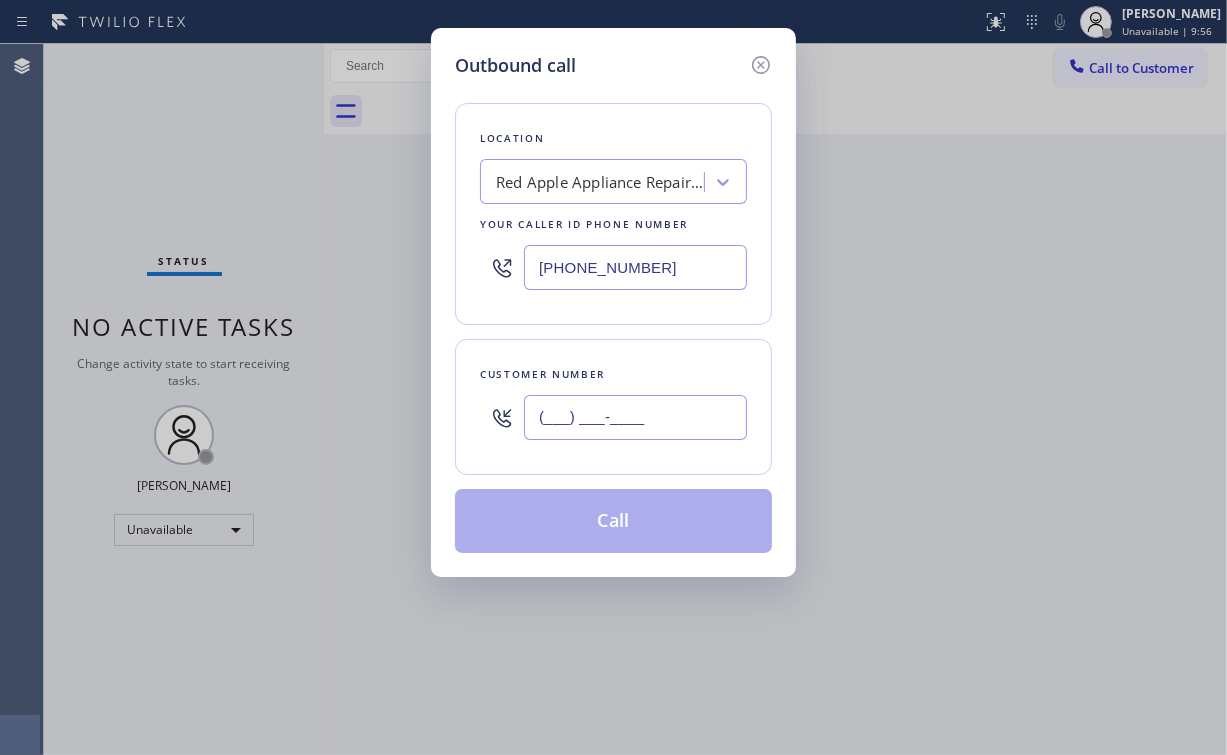 click on "(___) ___-____" at bounding box center (635, 417) 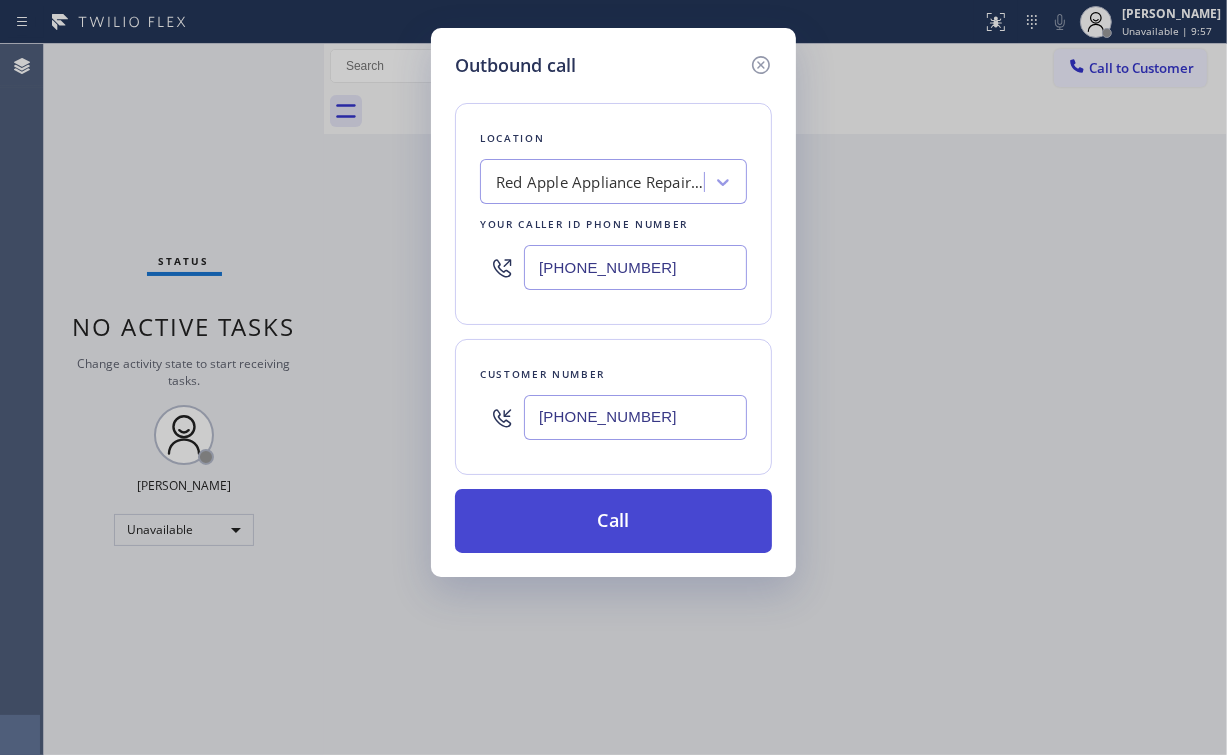 type on "[PHONE_NUMBER]" 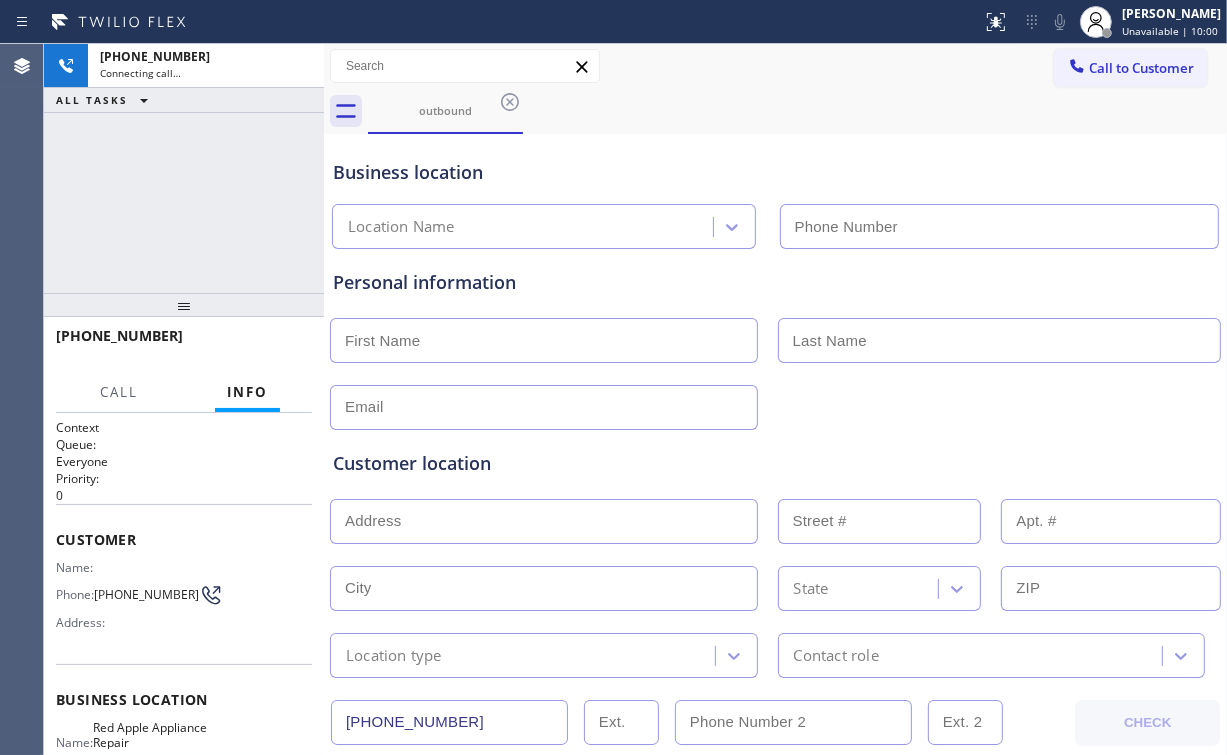 type on "[PHONE_NUMBER]" 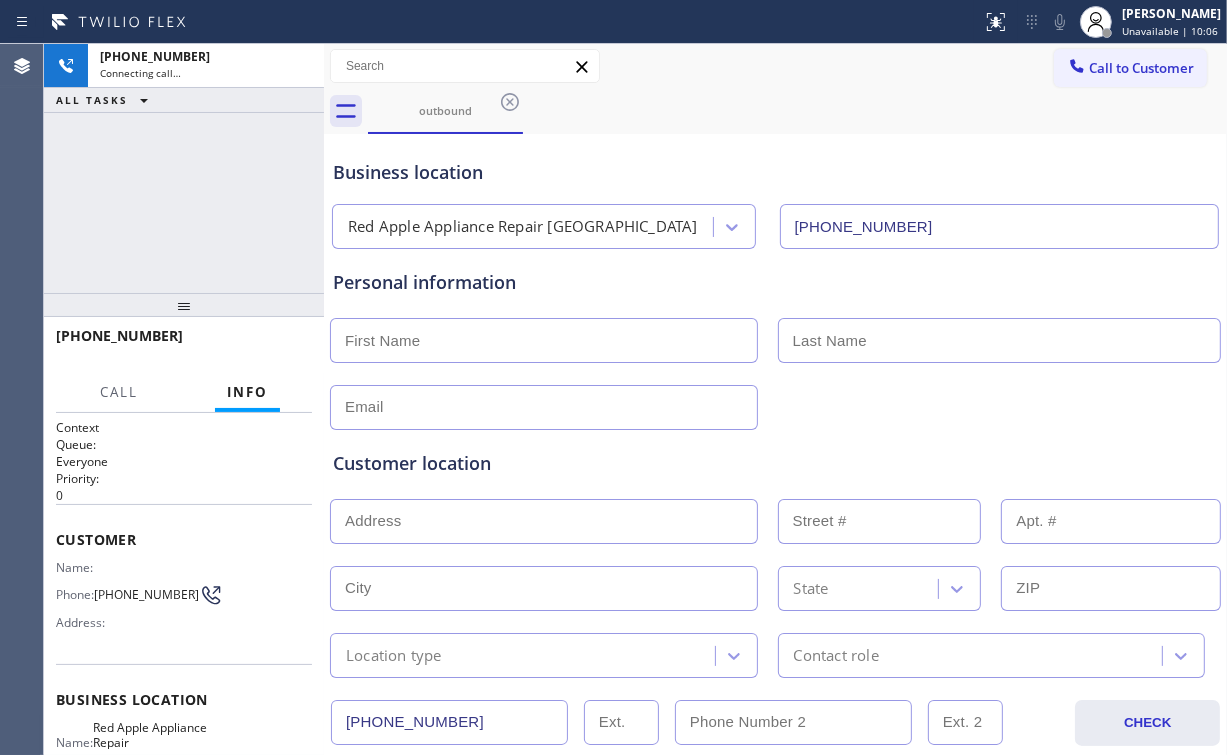 click on "[PHONE_NUMBER] Connecting call… ALL TASKS ALL TASKS ACTIVE TASKS TASKS IN WRAP UP" at bounding box center (184, 168) 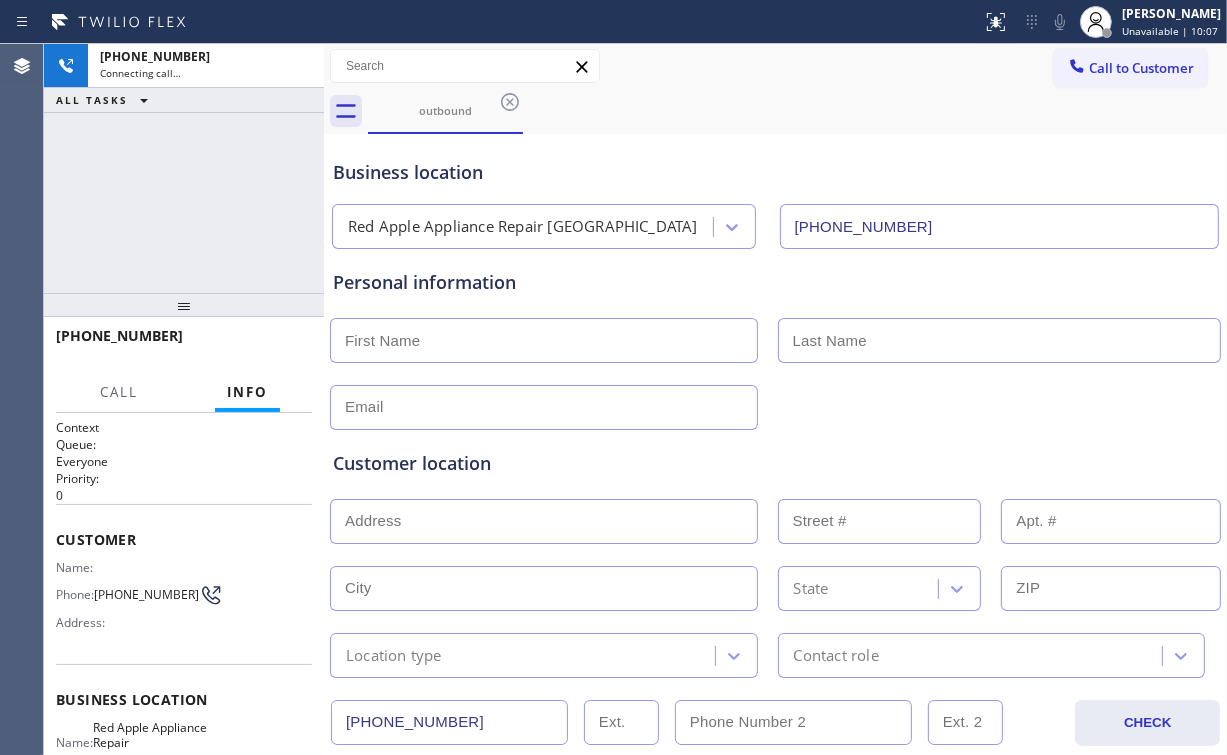drag, startPoint x: 197, startPoint y: 215, endPoint x: 200, endPoint y: 16, distance: 199.02261 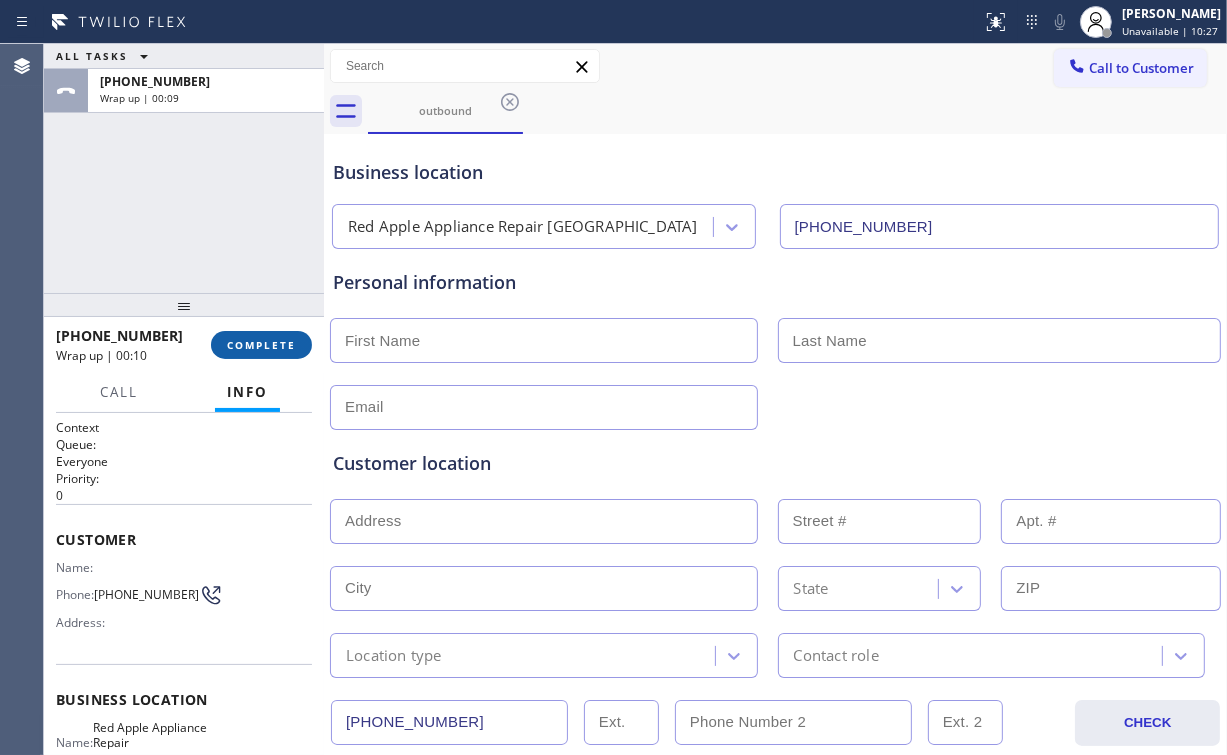 click on "COMPLETE" at bounding box center (261, 345) 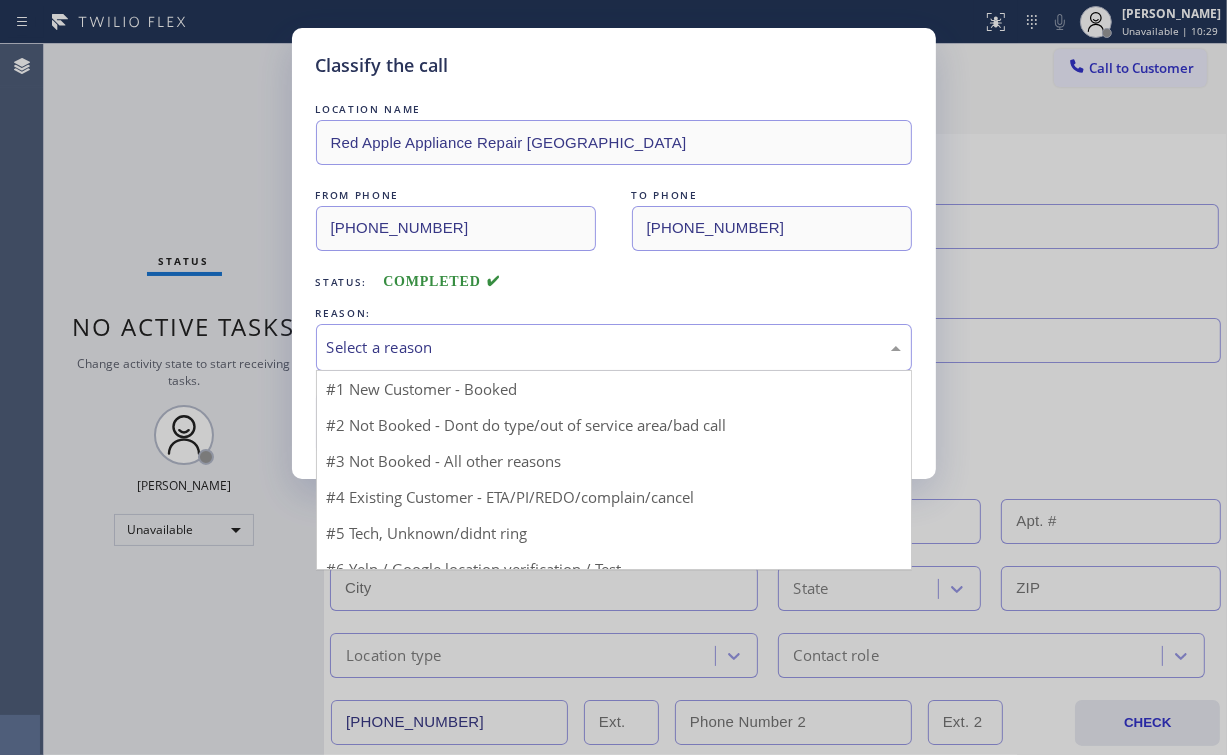 click on "Select a reason" at bounding box center [614, 347] 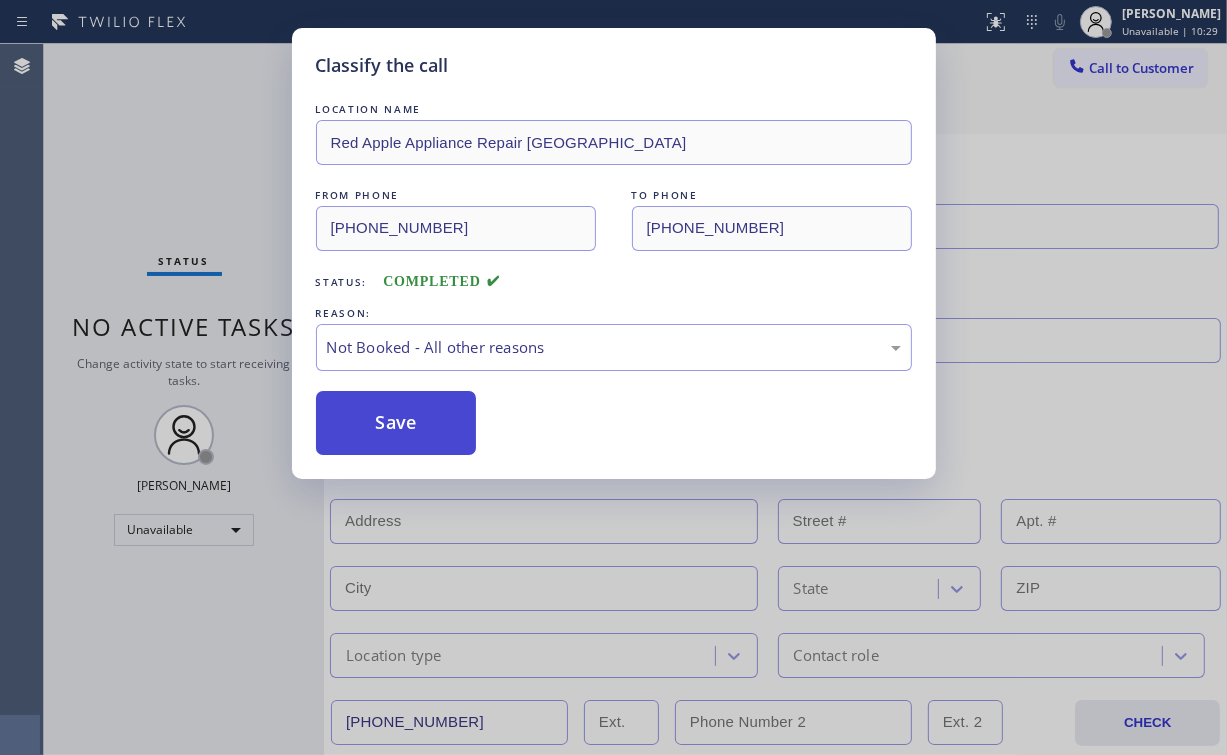 click on "Save" at bounding box center [396, 423] 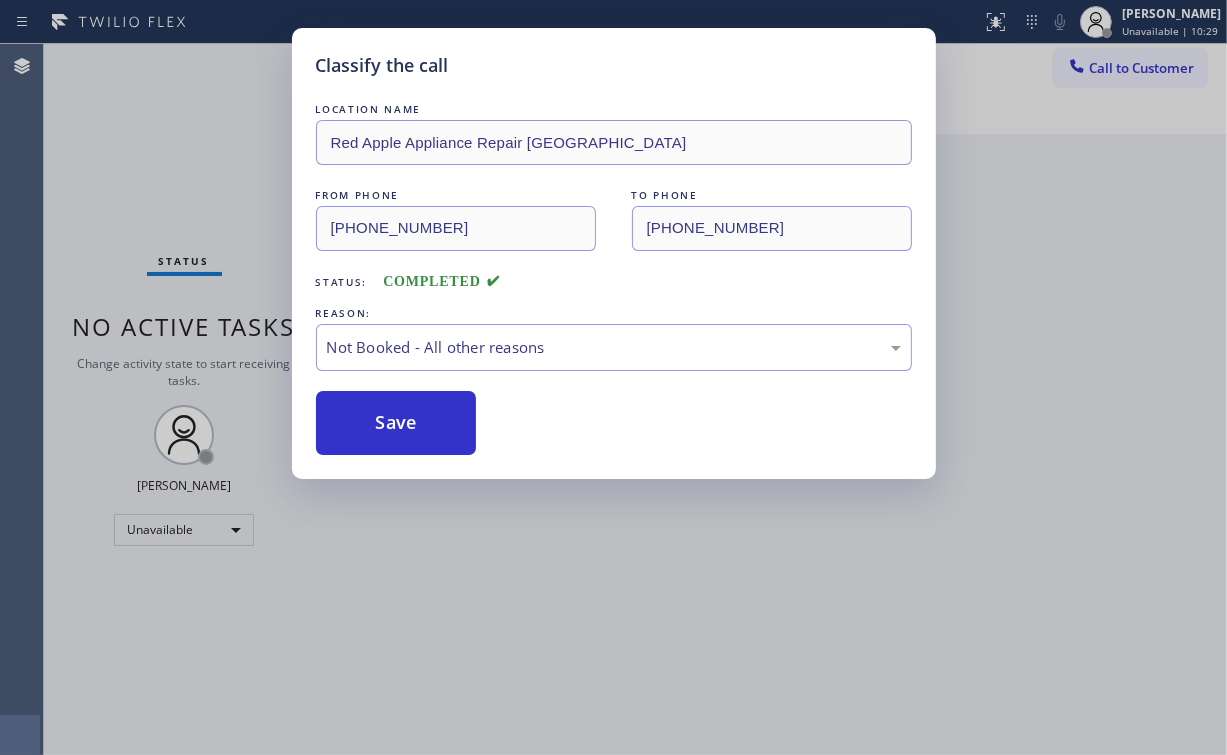click on "Classify the call LOCATION NAME Red Apple Appliance Repair Branford FROM PHONE [PHONE_NUMBER] TO PHONE [PHONE_NUMBER] Status: COMPLETED REASON: Not Booked - All other reasons Save" at bounding box center (613, 377) 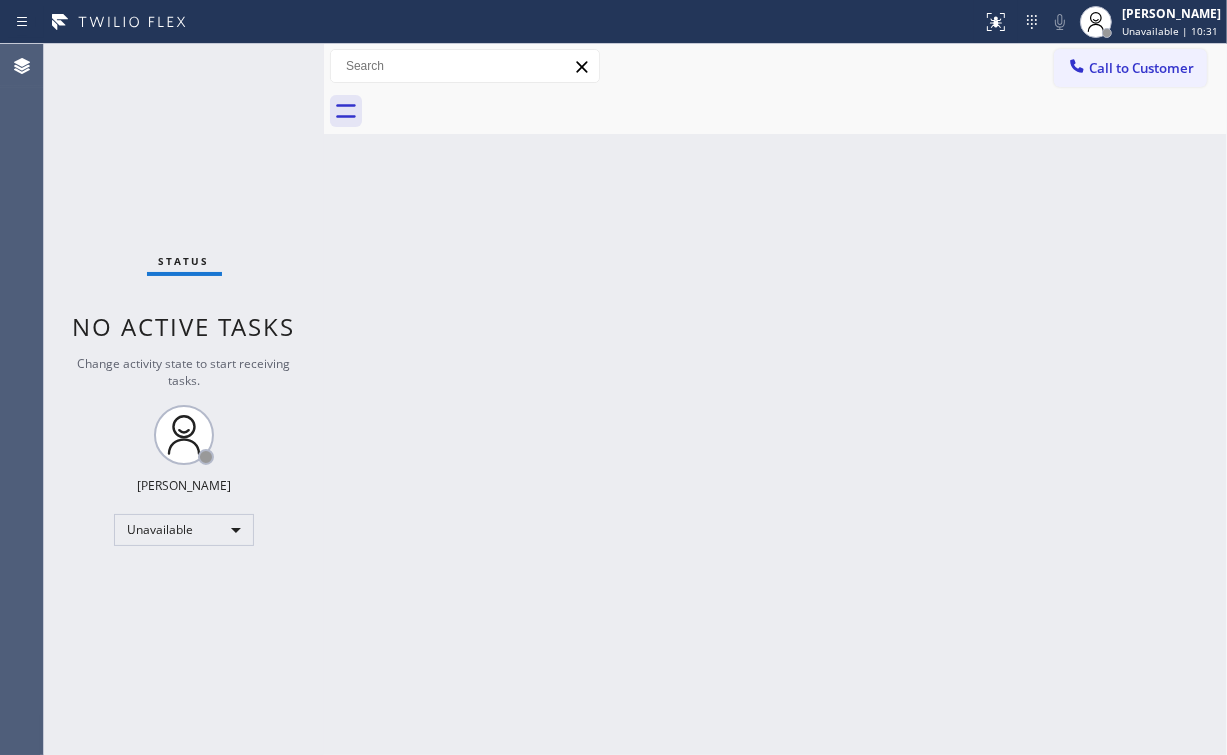 drag, startPoint x: 670, startPoint y: 266, endPoint x: 608, endPoint y: 247, distance: 64.84597 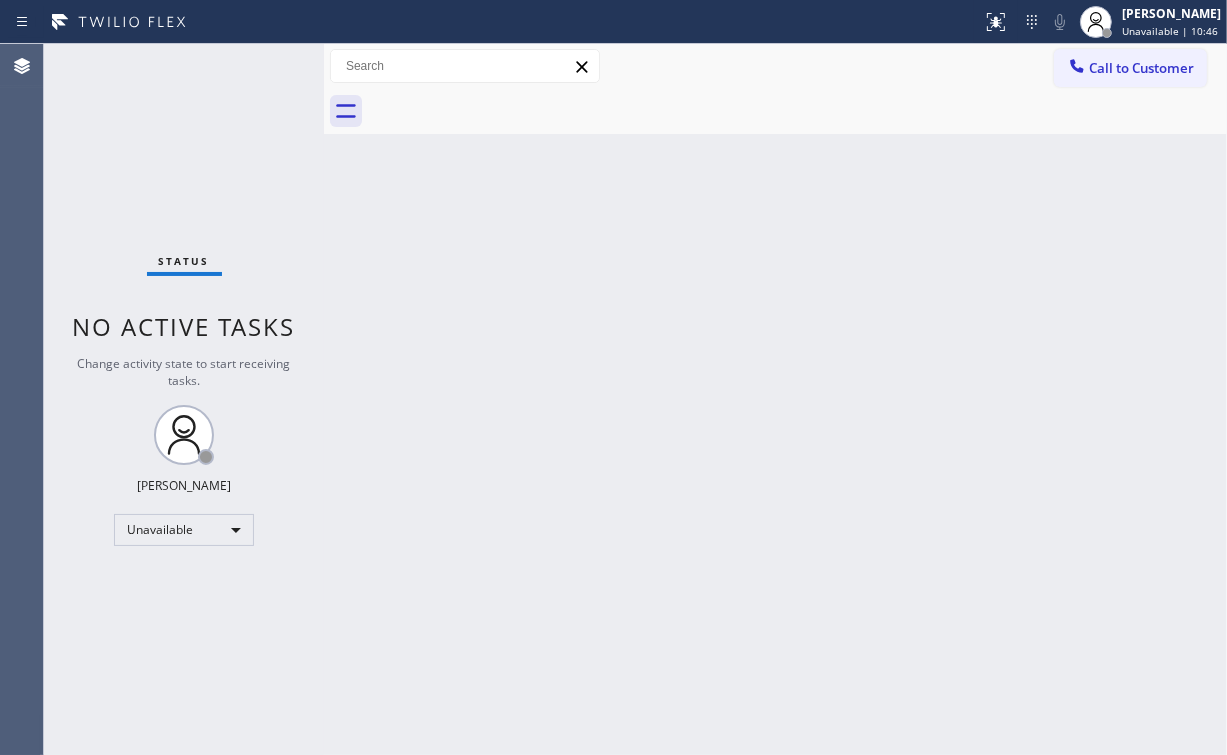 click on "Call to Customer Outbound call Location Red Apple Appliance Repair [GEOGRAPHIC_DATA] Your caller id phone number [PHONE_NUMBER] Customer number Call Outbound call Technician Search Technician Your caller id phone number Your caller id phone number Call" at bounding box center [775, 66] 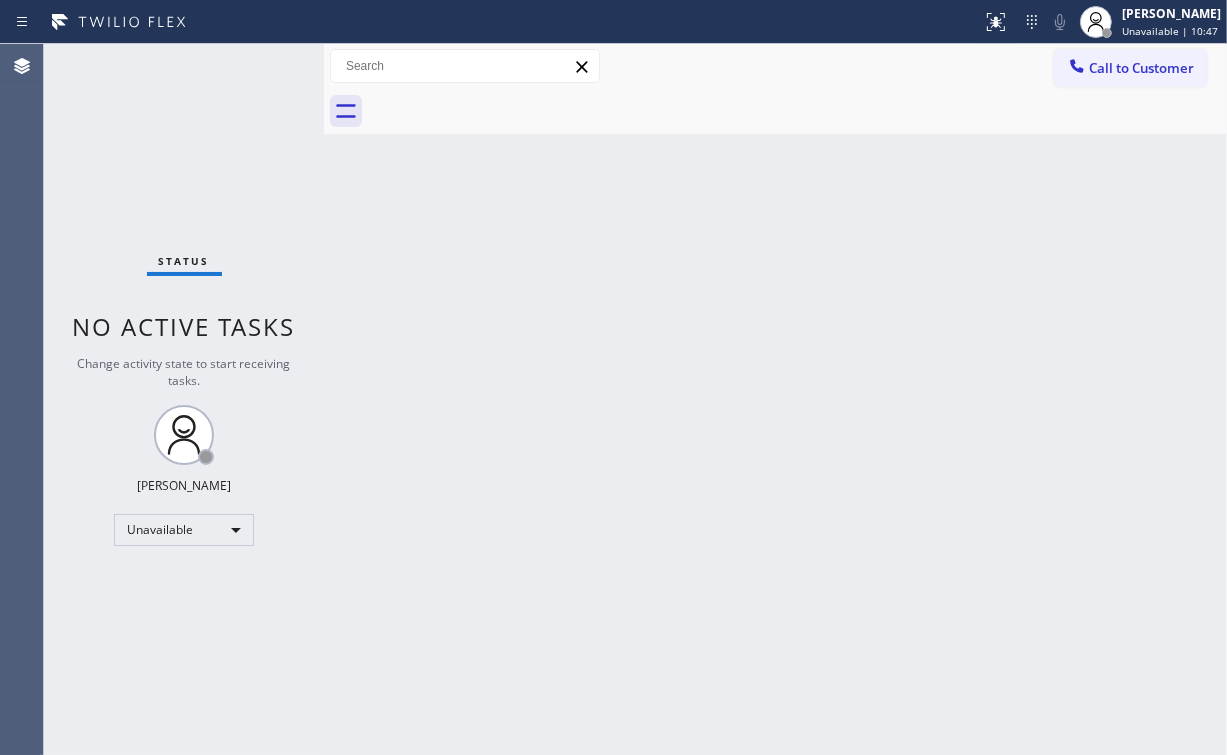 drag, startPoint x: 1109, startPoint y: 56, endPoint x: 672, endPoint y: 248, distance: 477.31854 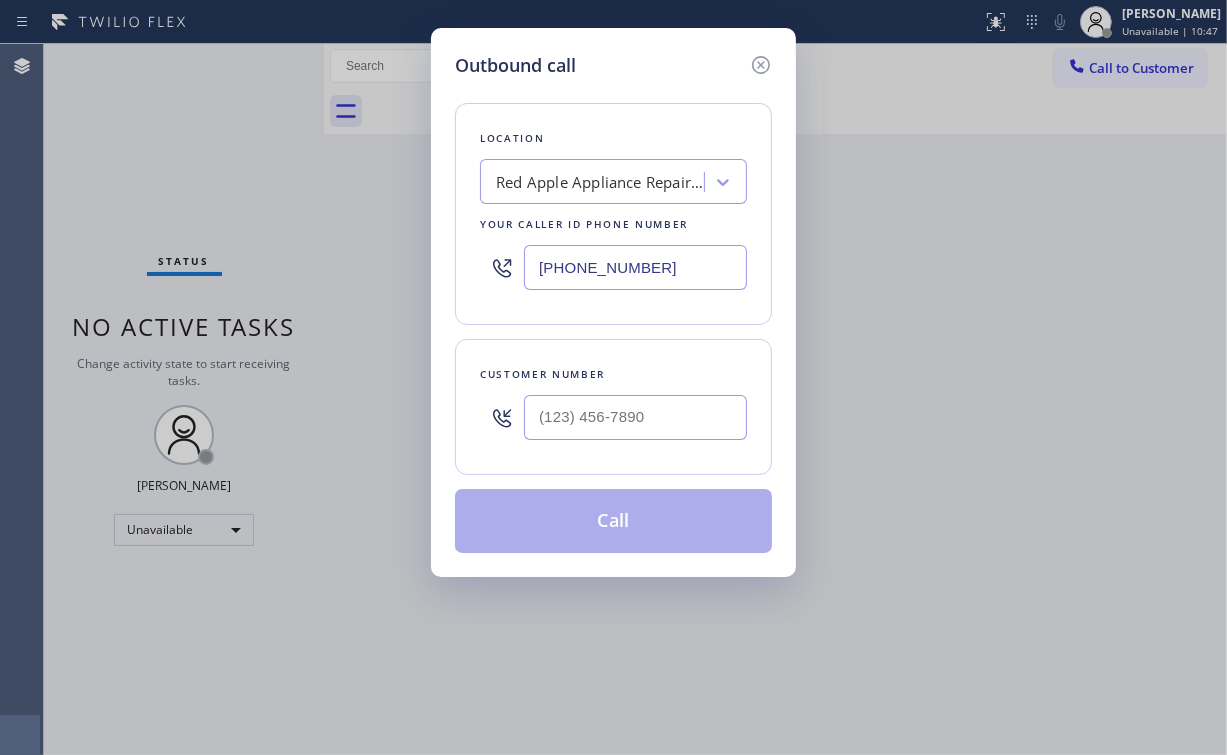 drag, startPoint x: 550, startPoint y: 260, endPoint x: 264, endPoint y: 264, distance: 286.02798 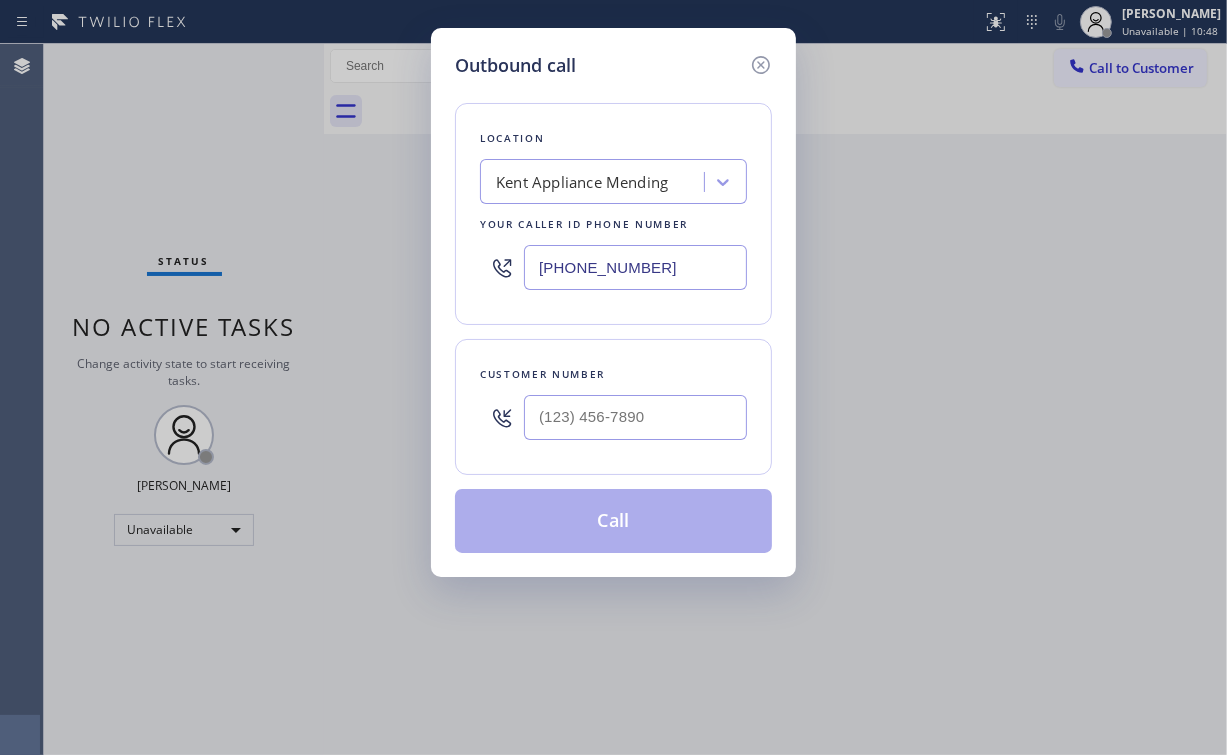 type on "[PHONE_NUMBER]" 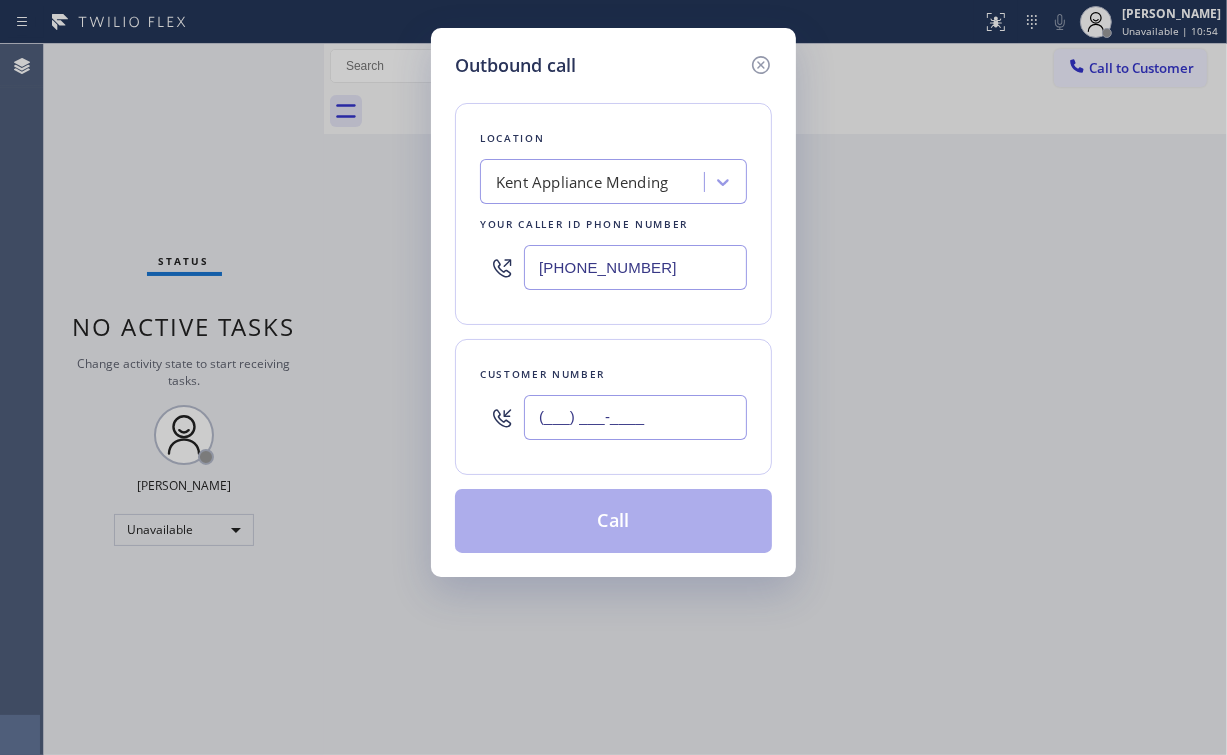 click on "(___) ___-____" at bounding box center (635, 417) 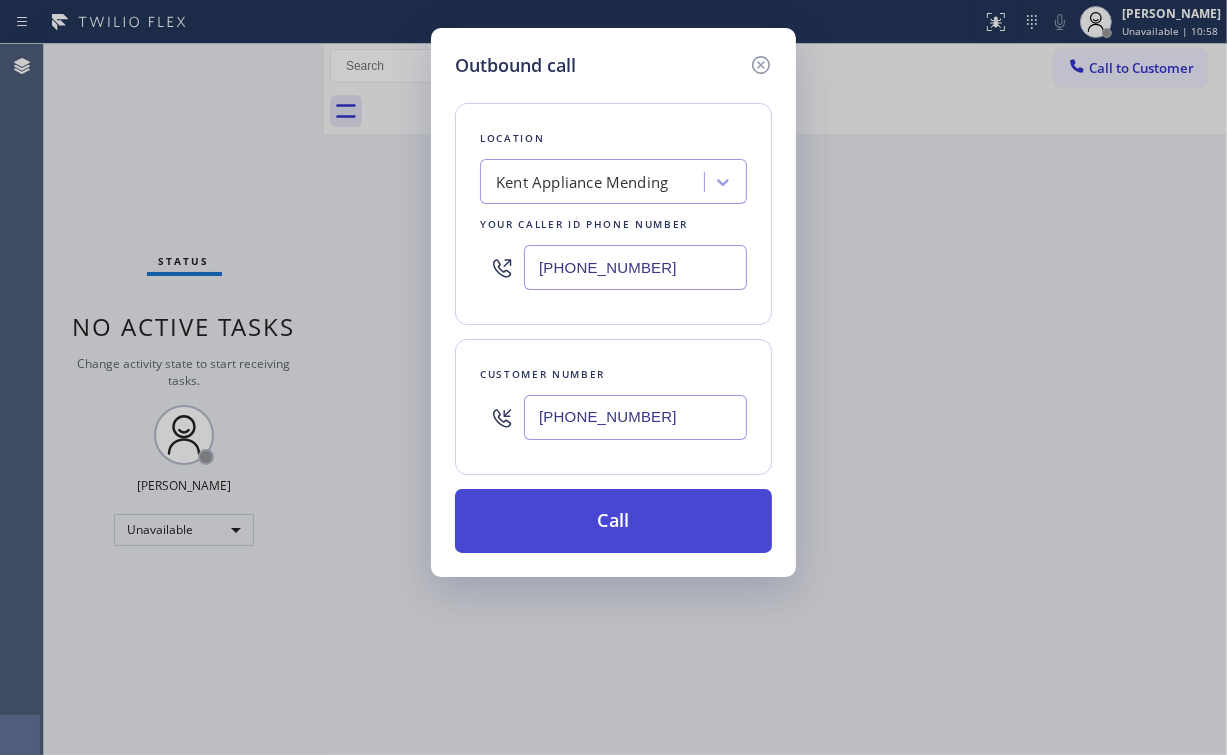 type on "[PHONE_NUMBER]" 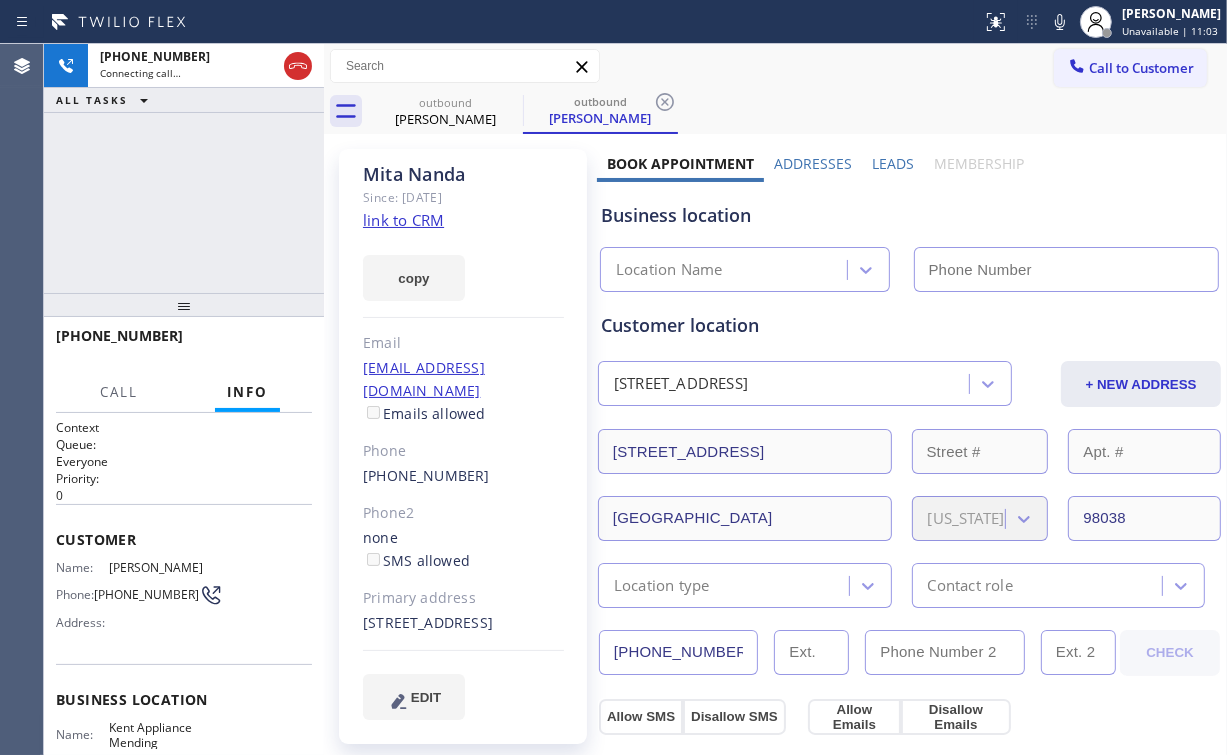 type on "[PHONE_NUMBER]" 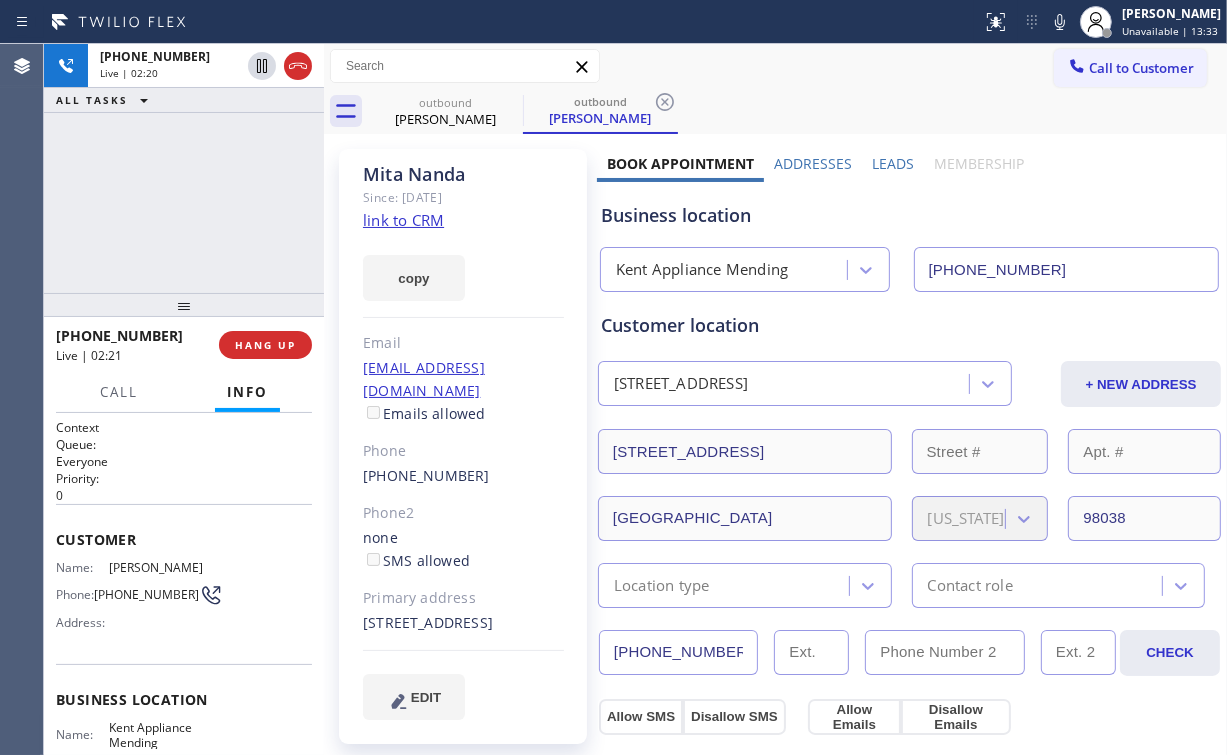drag, startPoint x: 364, startPoint y: 600, endPoint x: 478, endPoint y: 622, distance: 116.1034 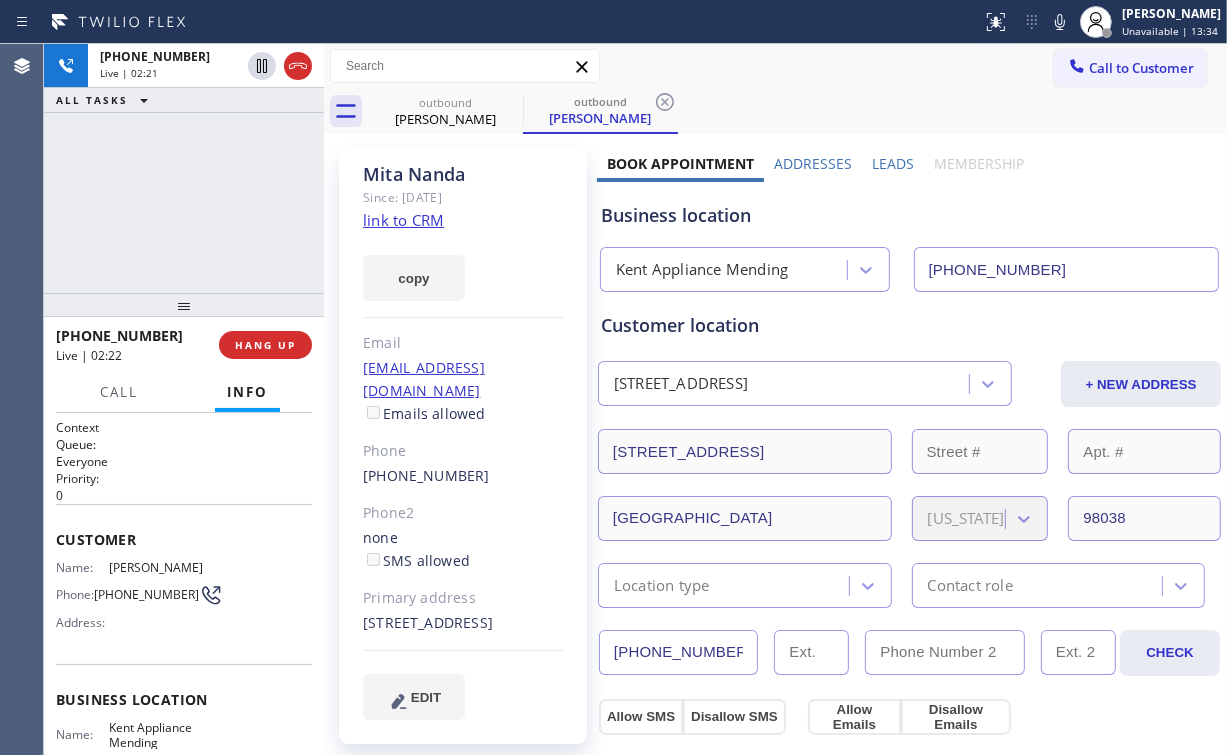 copy on "[STREET_ADDRESS]" 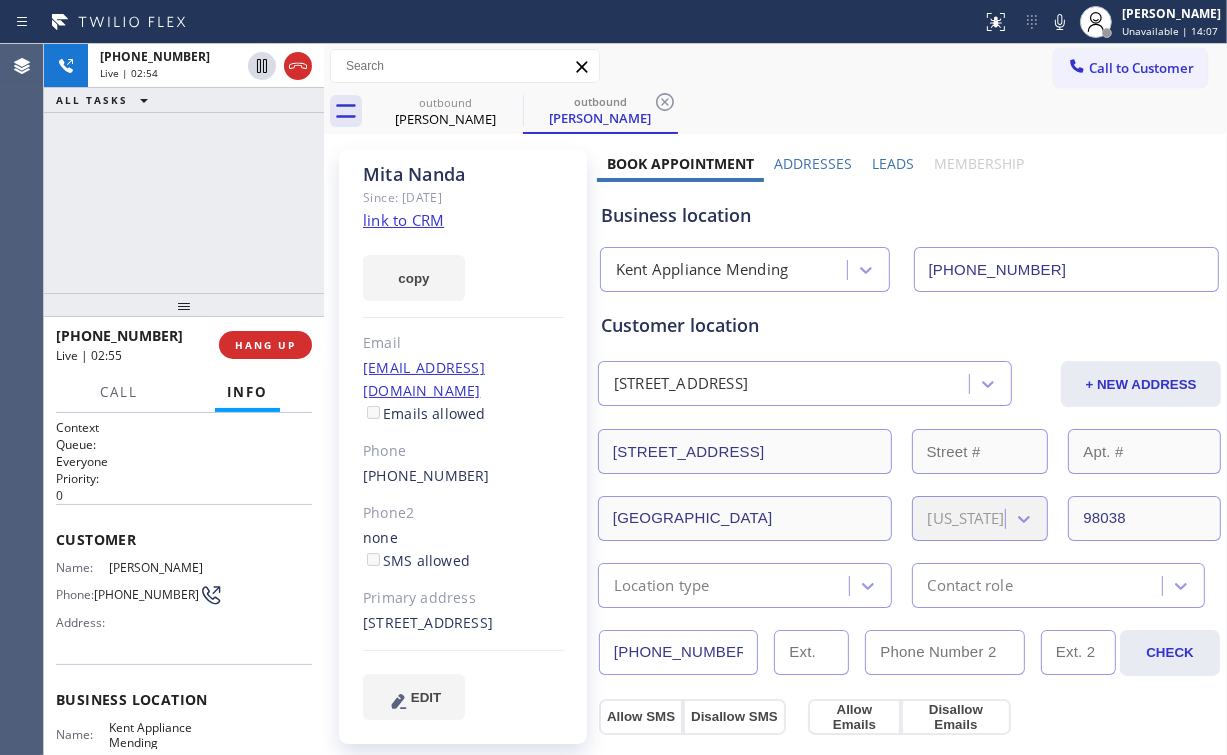 click on "[PHONE_NUMBER] Live | 02:54 ALL TASKS ALL TASKS ACTIVE TASKS TASKS IN WRAP UP" at bounding box center (184, 168) 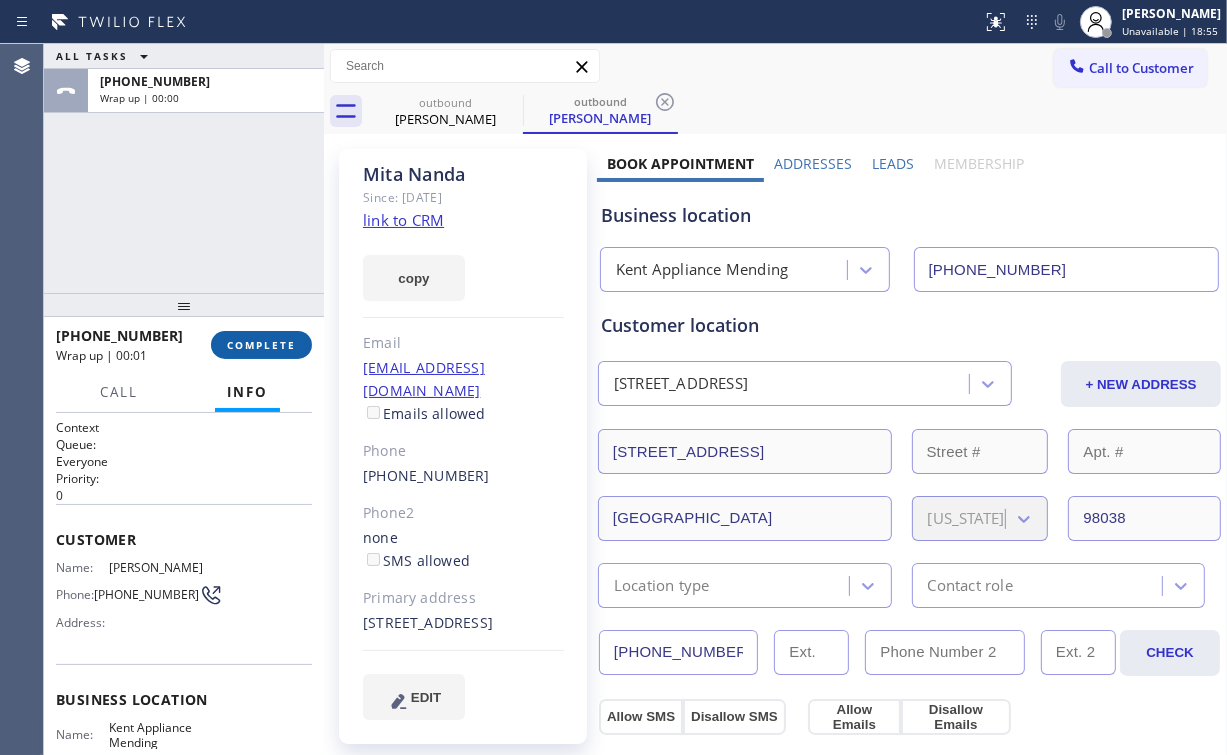 click on "COMPLETE" at bounding box center [261, 345] 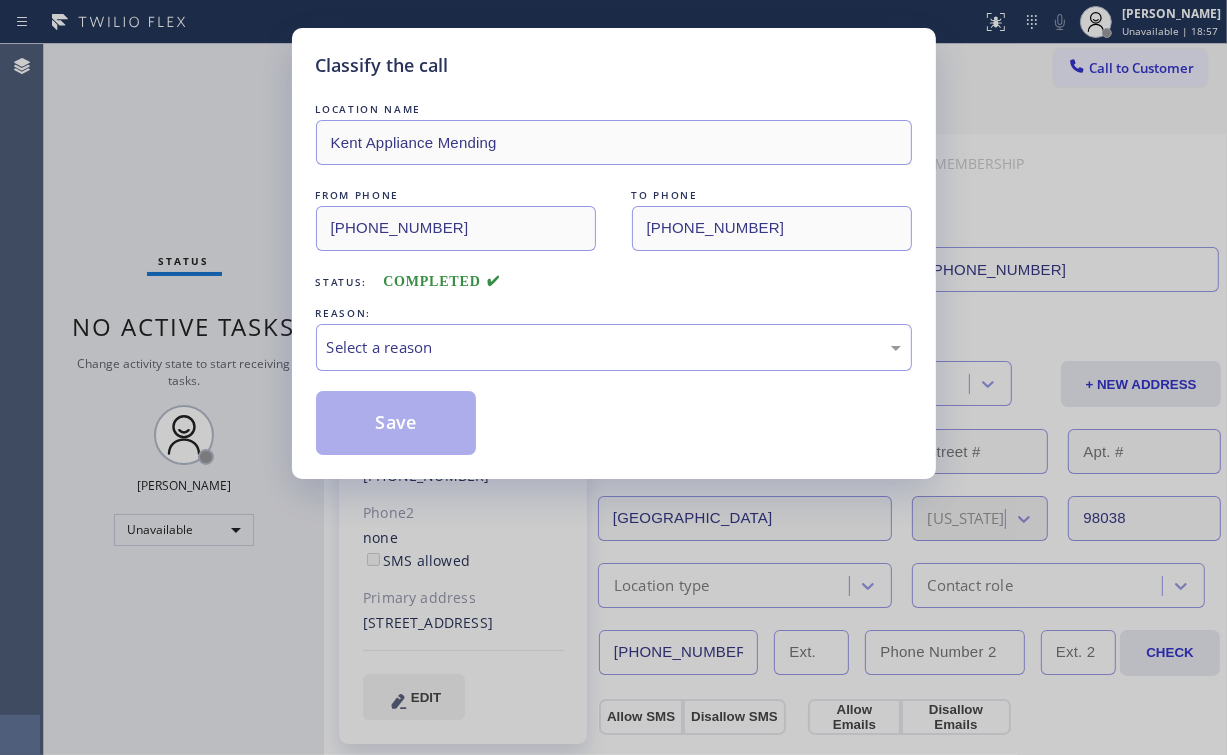 click on "REASON:" at bounding box center [614, 313] 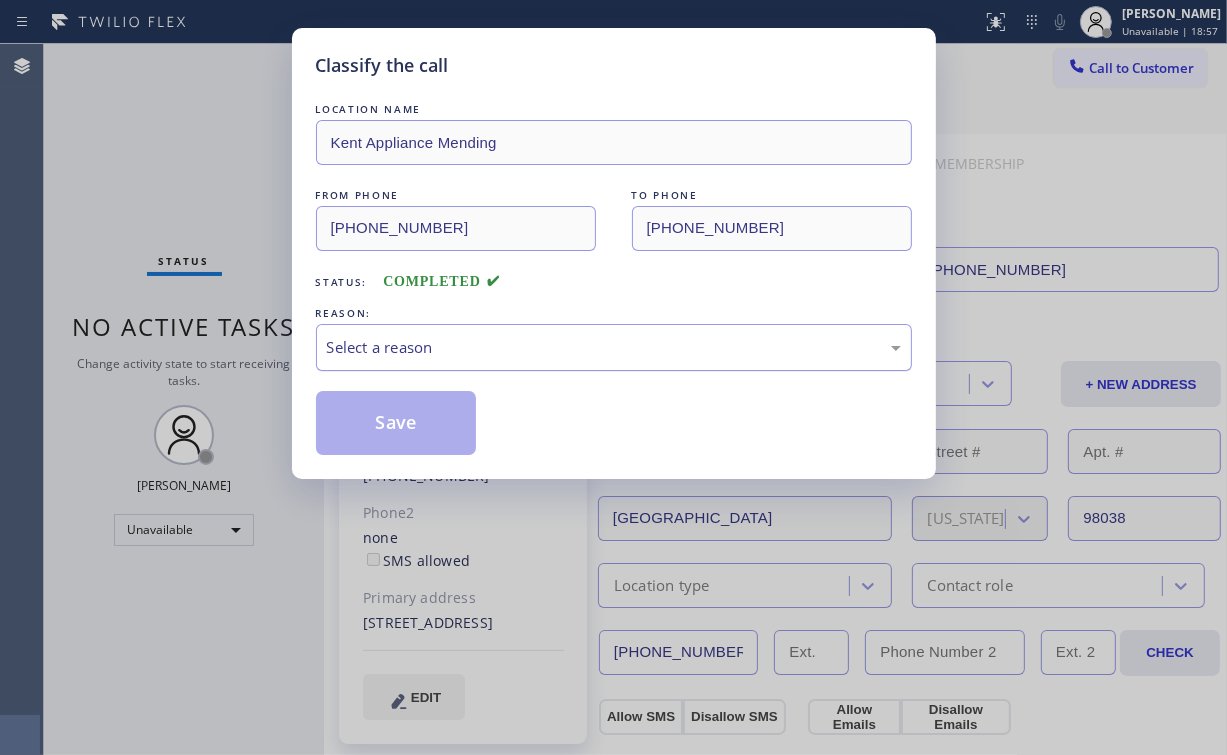 click on "Select a reason" at bounding box center [614, 347] 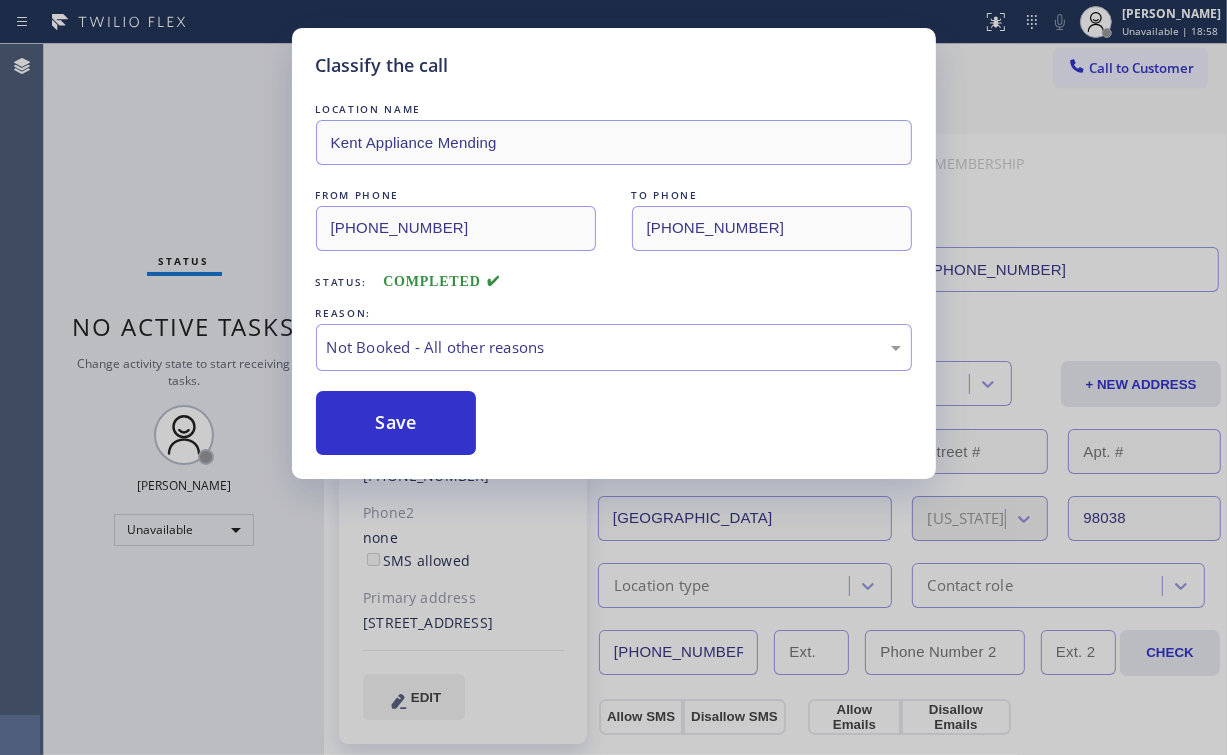 drag, startPoint x: 431, startPoint y: 432, endPoint x: 174, endPoint y: 182, distance: 358.5373 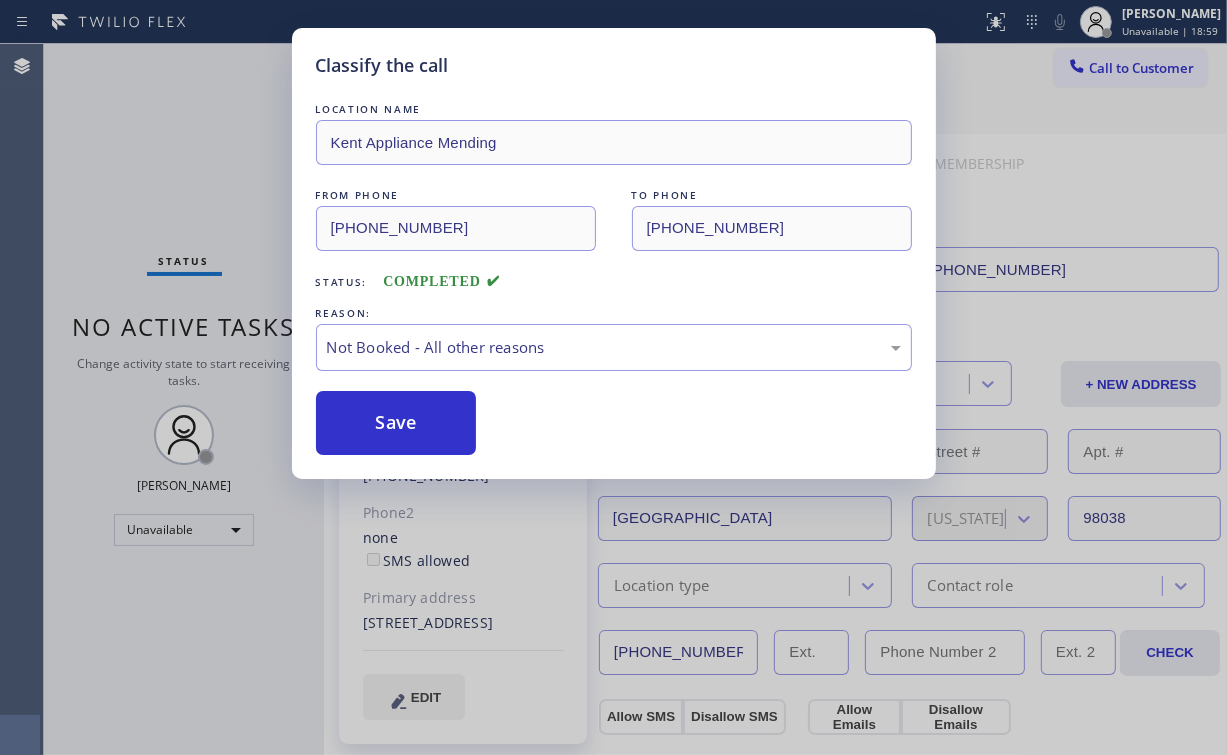 click on "Classify the call LOCATION NAME Kent Appliance Mending FROM PHONE [PHONE_NUMBER] TO PHONE [PHONE_NUMBER] Status: COMPLETED REASON: Not Booked - All other reasons Save" at bounding box center (613, 377) 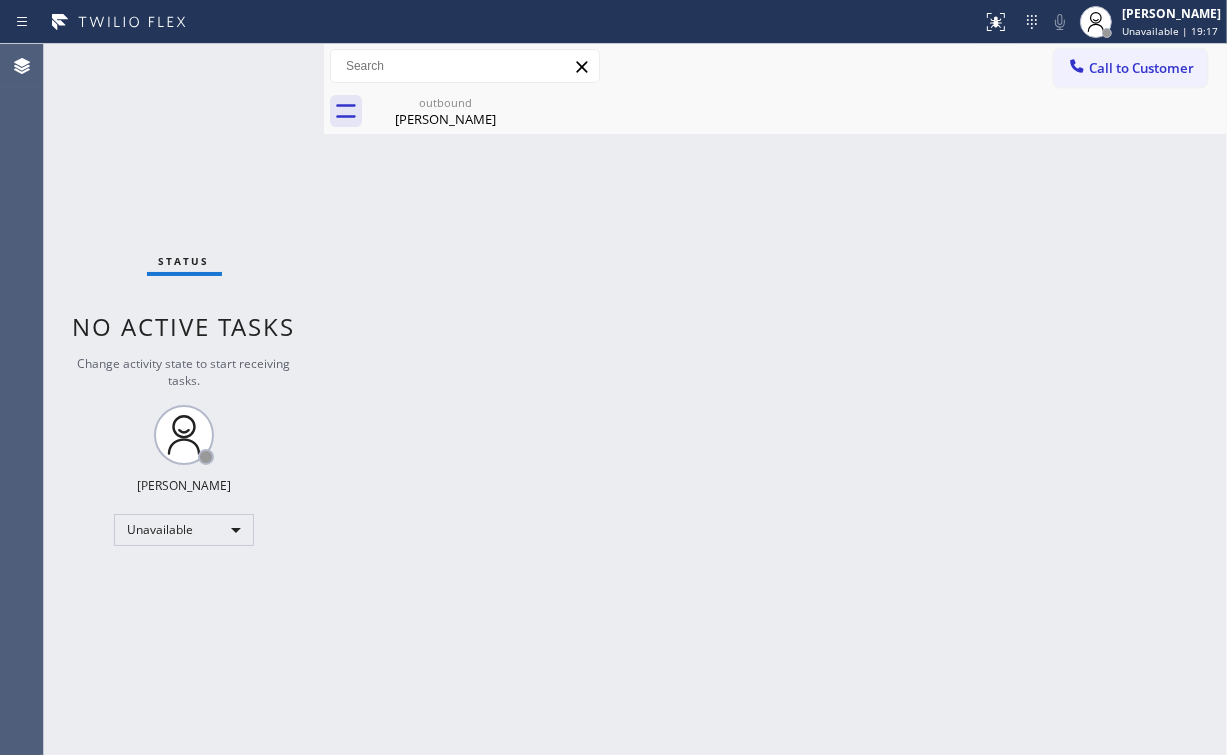drag, startPoint x: 112, startPoint y: 176, endPoint x: 112, endPoint y: 78, distance: 98 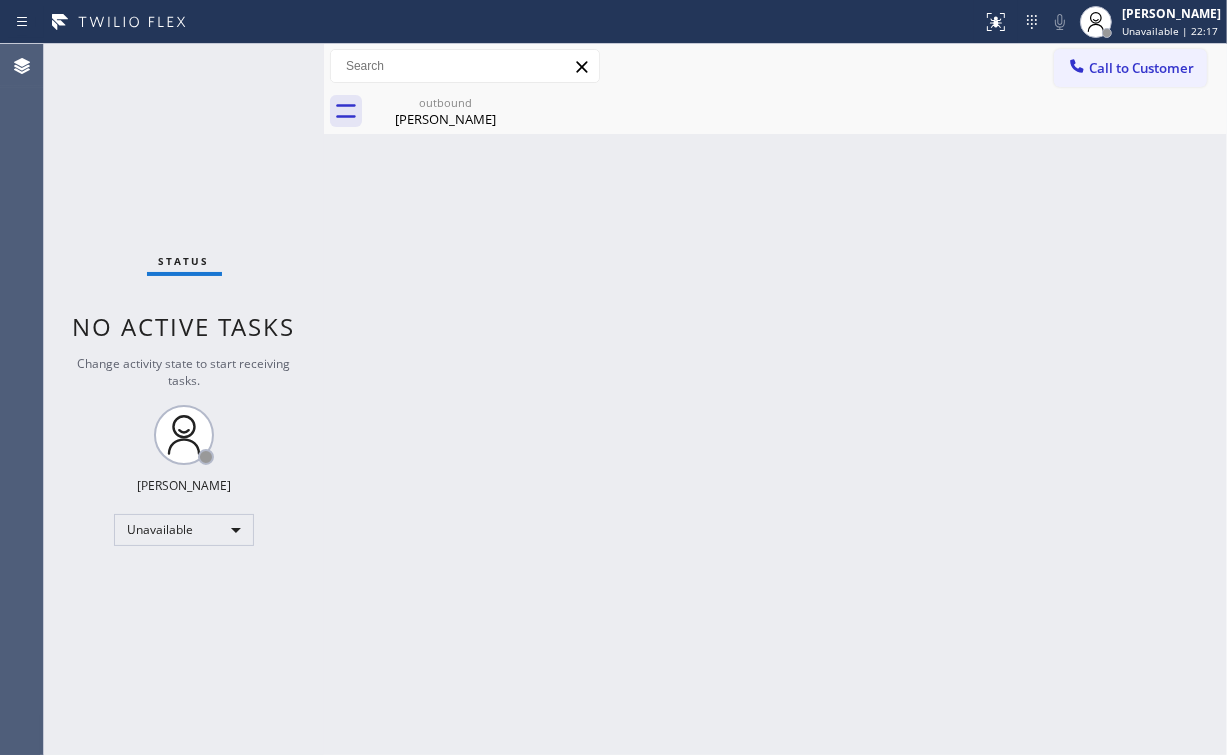 click on "Call to Customer" at bounding box center (1141, 68) 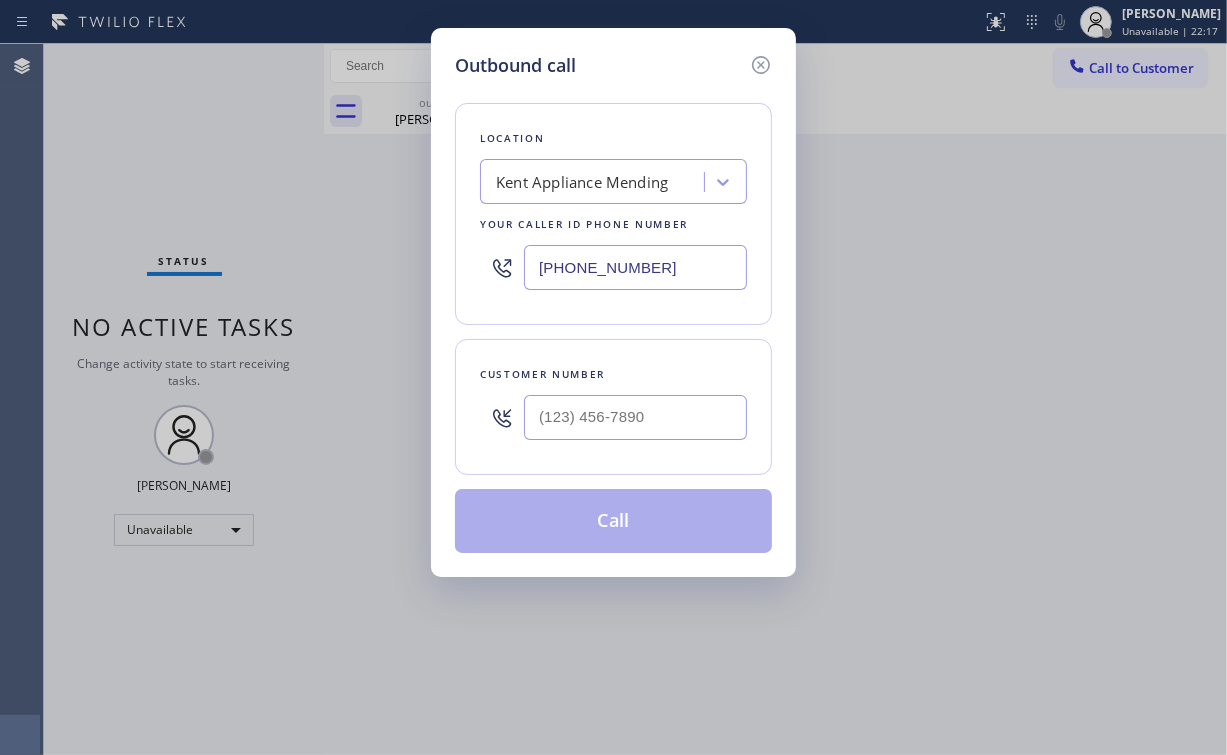 drag, startPoint x: 690, startPoint y: 258, endPoint x: 87, endPoint y: 256, distance: 603.0033 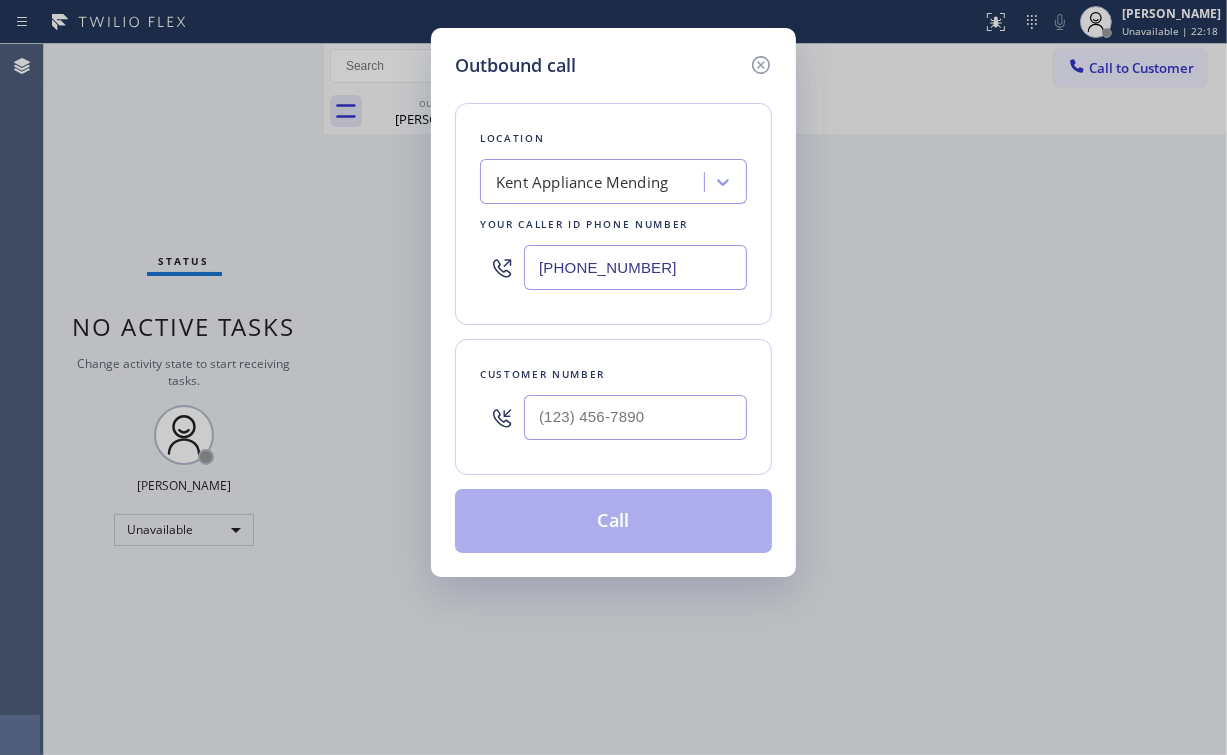 paste on "305) 851-7668" 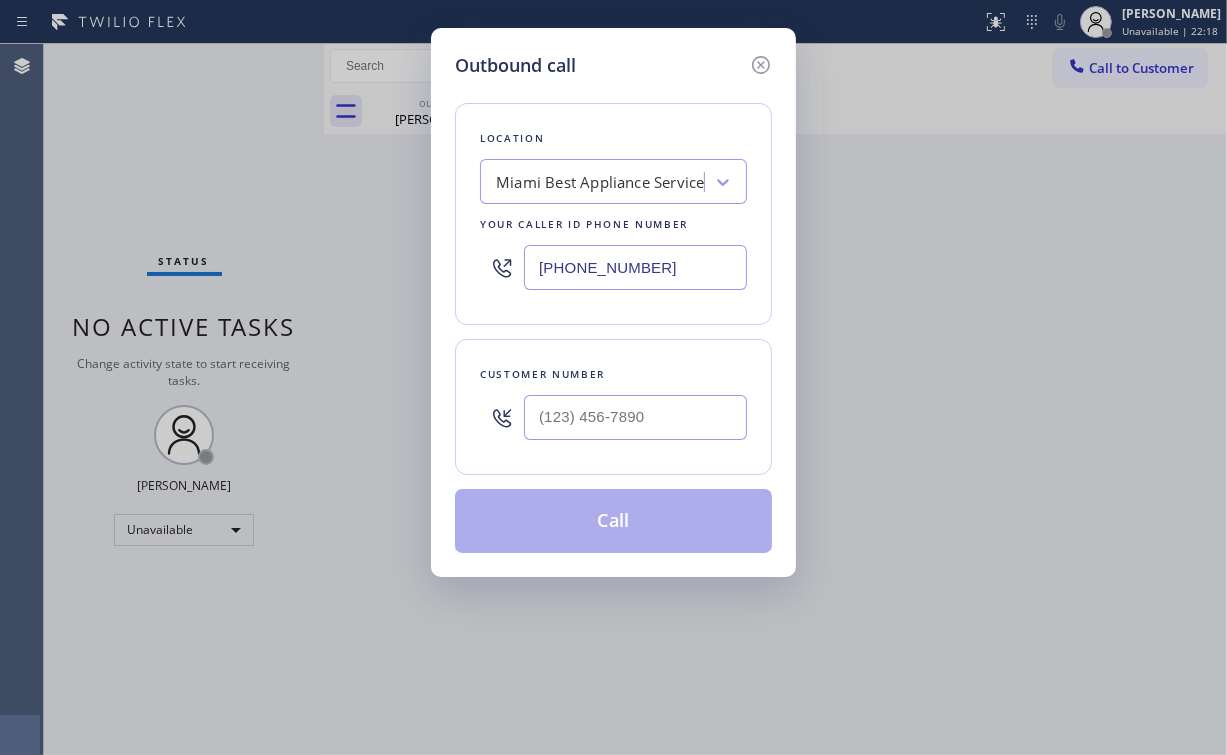 type on "[PHONE_NUMBER]" 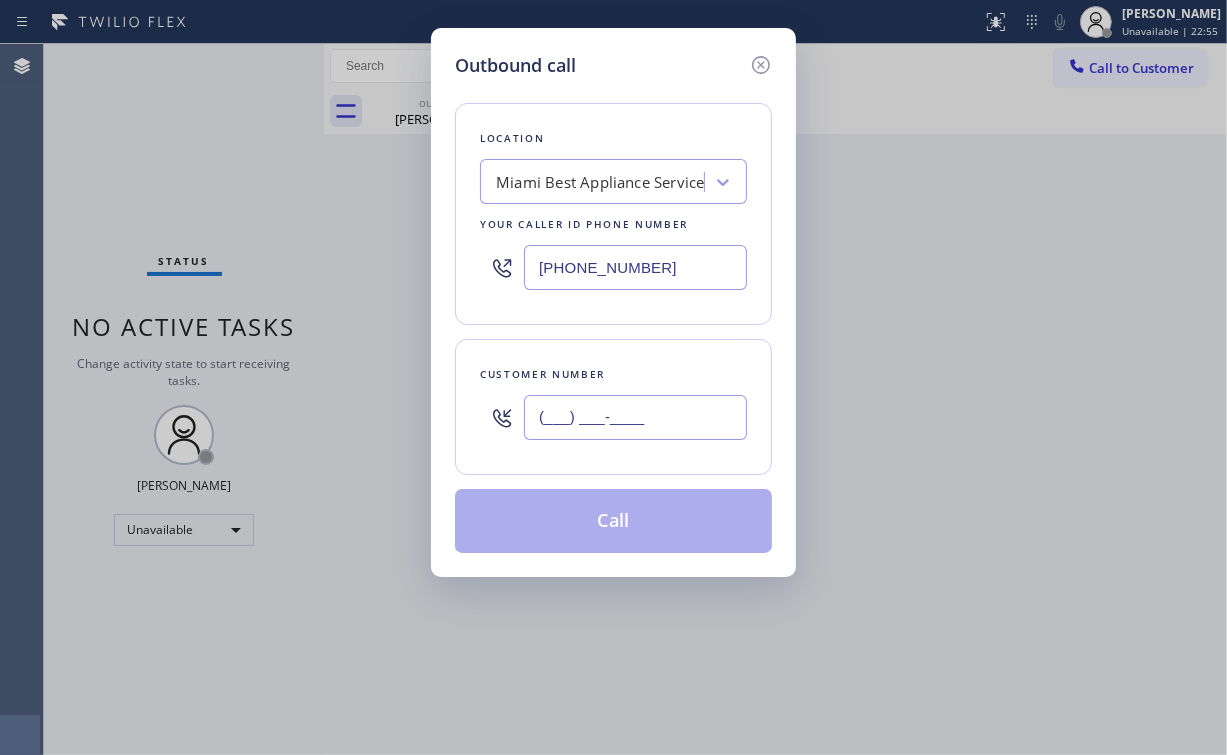 drag, startPoint x: 618, startPoint y: 412, endPoint x: 632, endPoint y: 413, distance: 14.035668 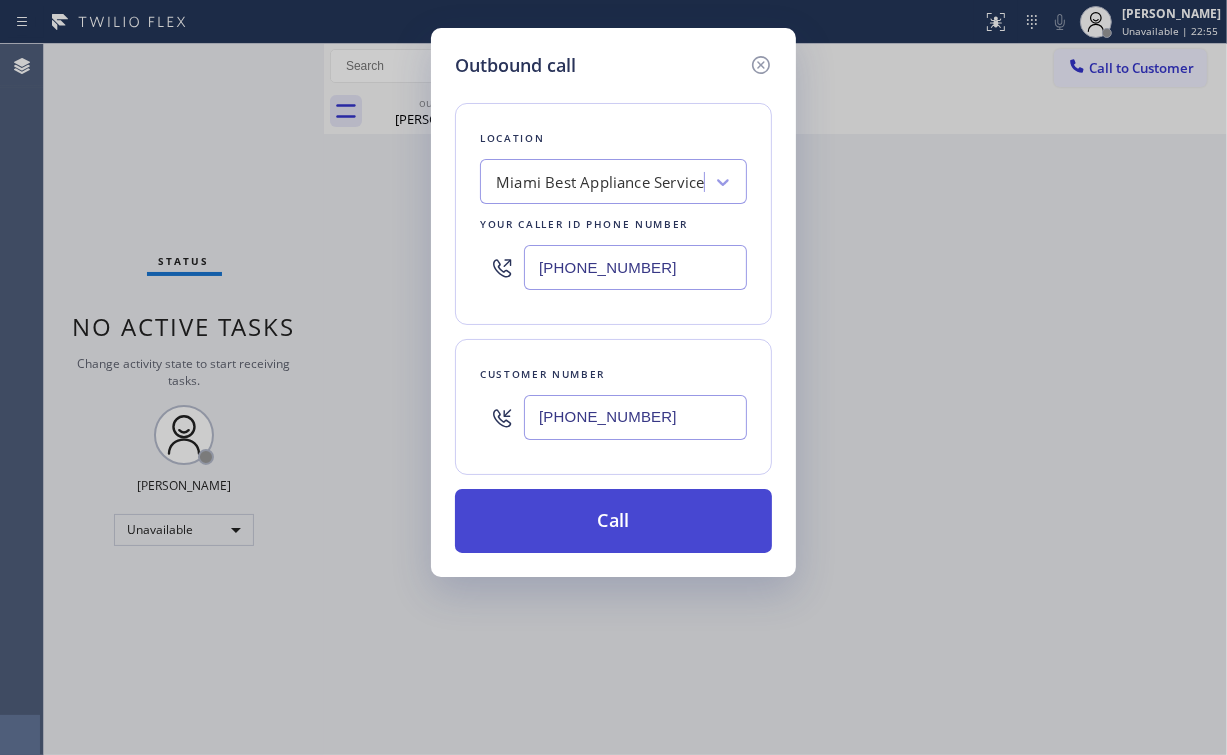 type on "[PHONE_NUMBER]" 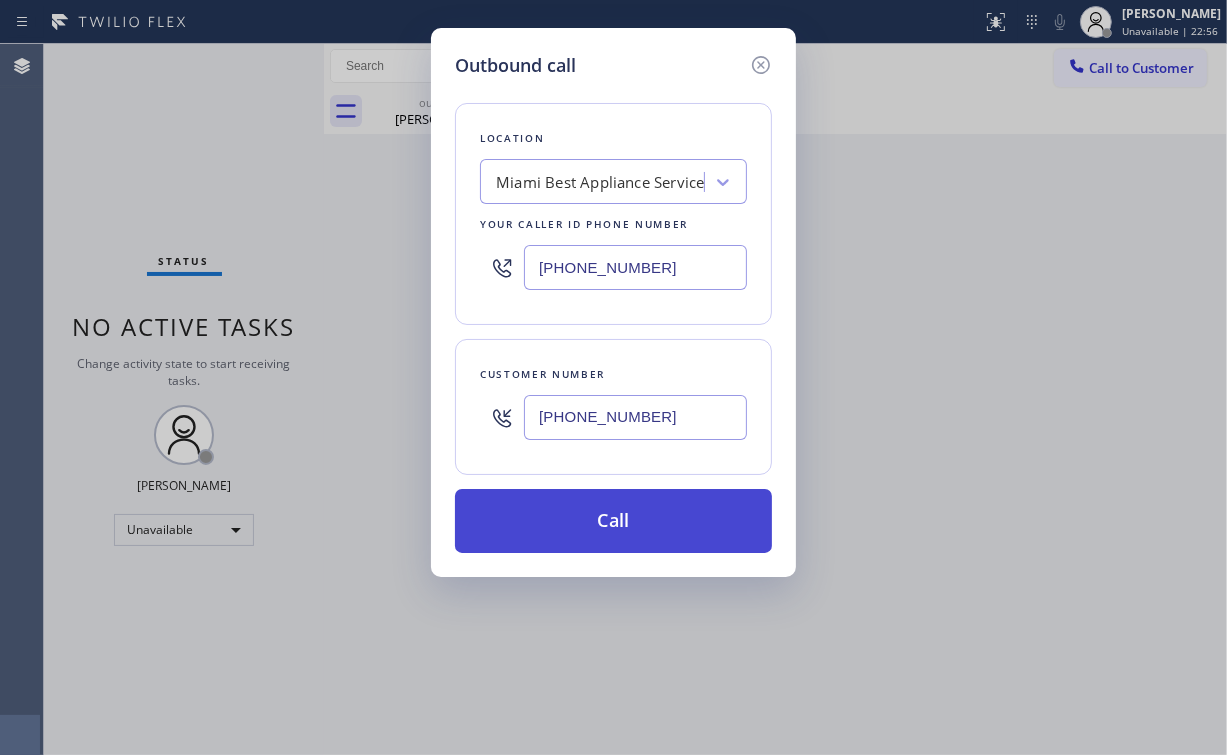 click on "Call" at bounding box center [613, 521] 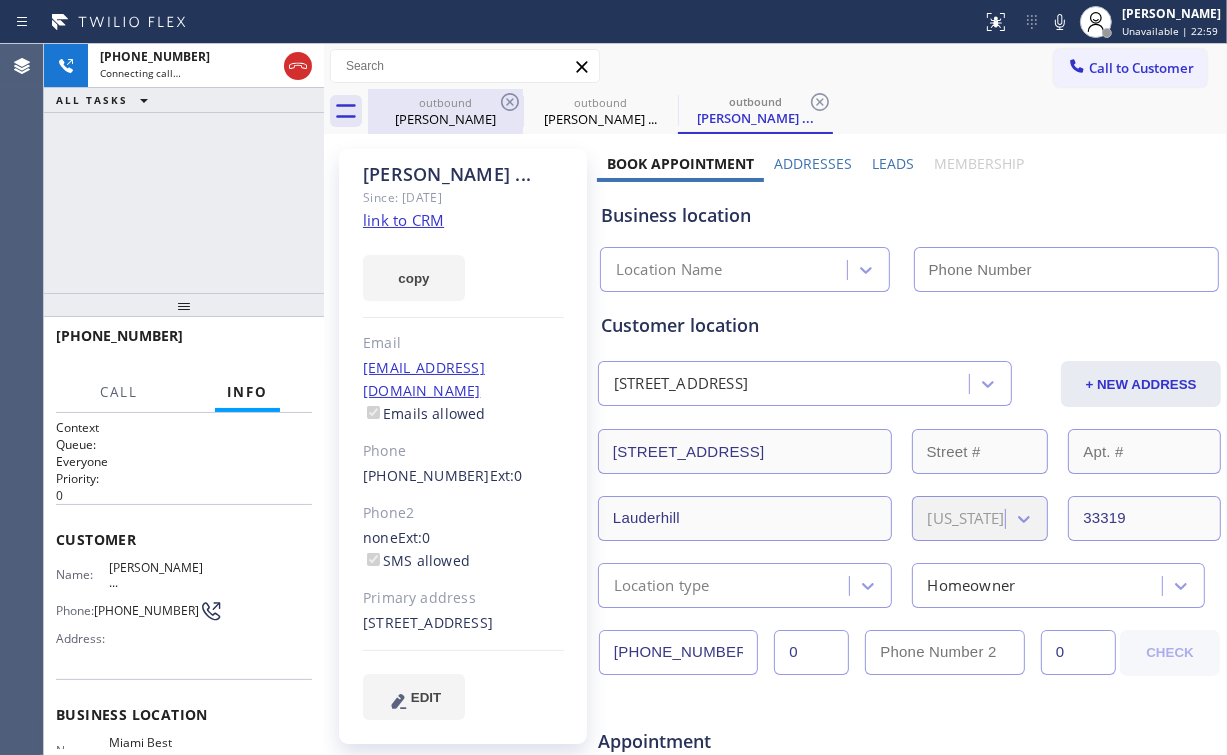 drag, startPoint x: 232, startPoint y: 173, endPoint x: 495, endPoint y: 120, distance: 268.28717 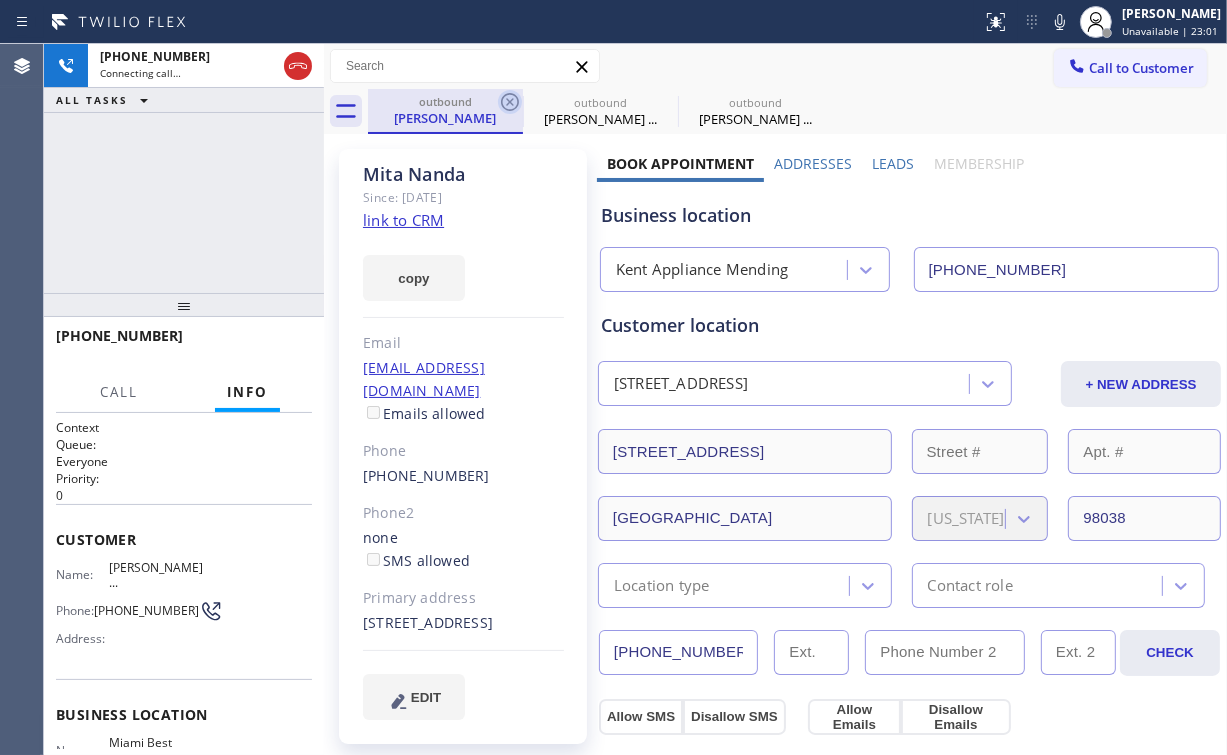 click 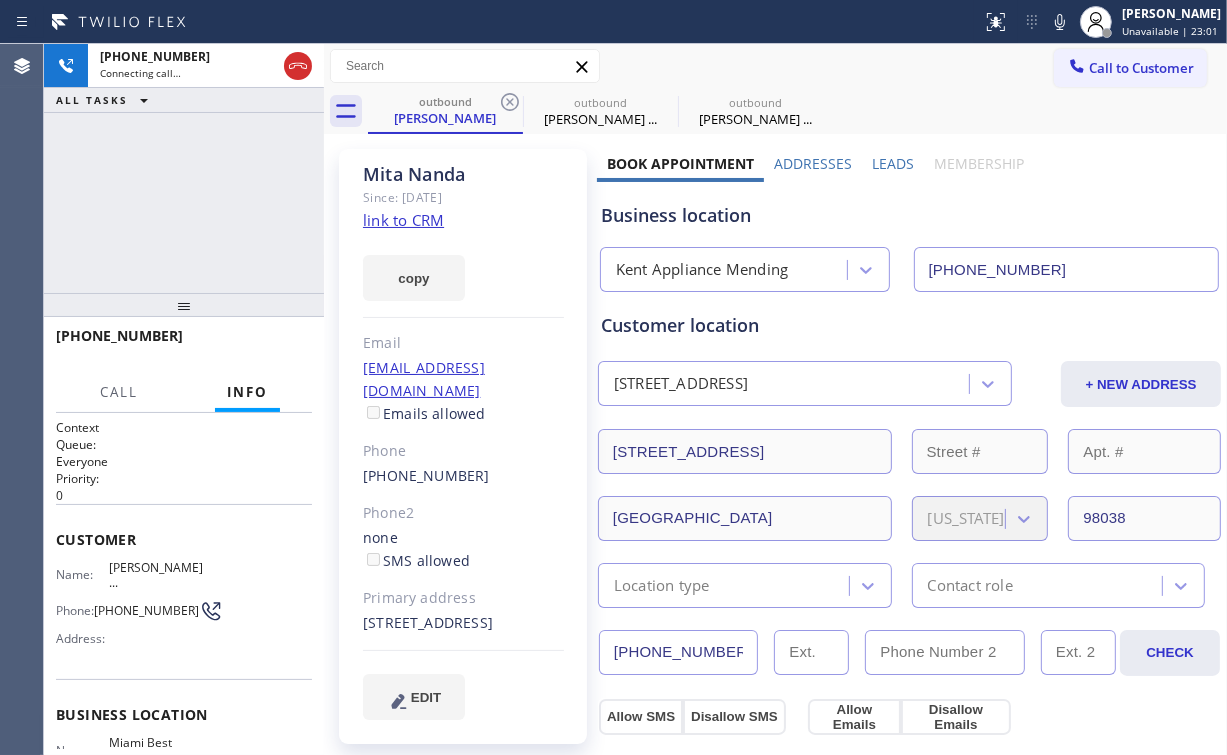 type on "[PHONE_NUMBER]" 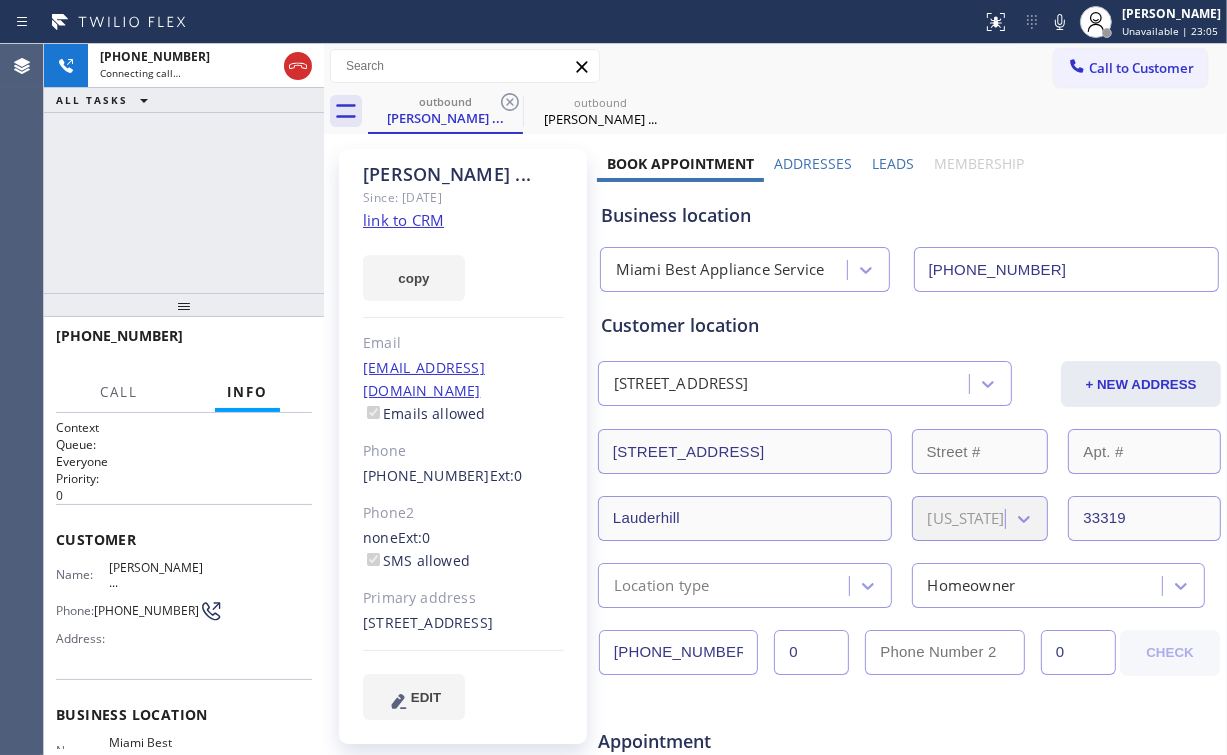 drag, startPoint x: 136, startPoint y: 171, endPoint x: 139, endPoint y: 183, distance: 12.369317 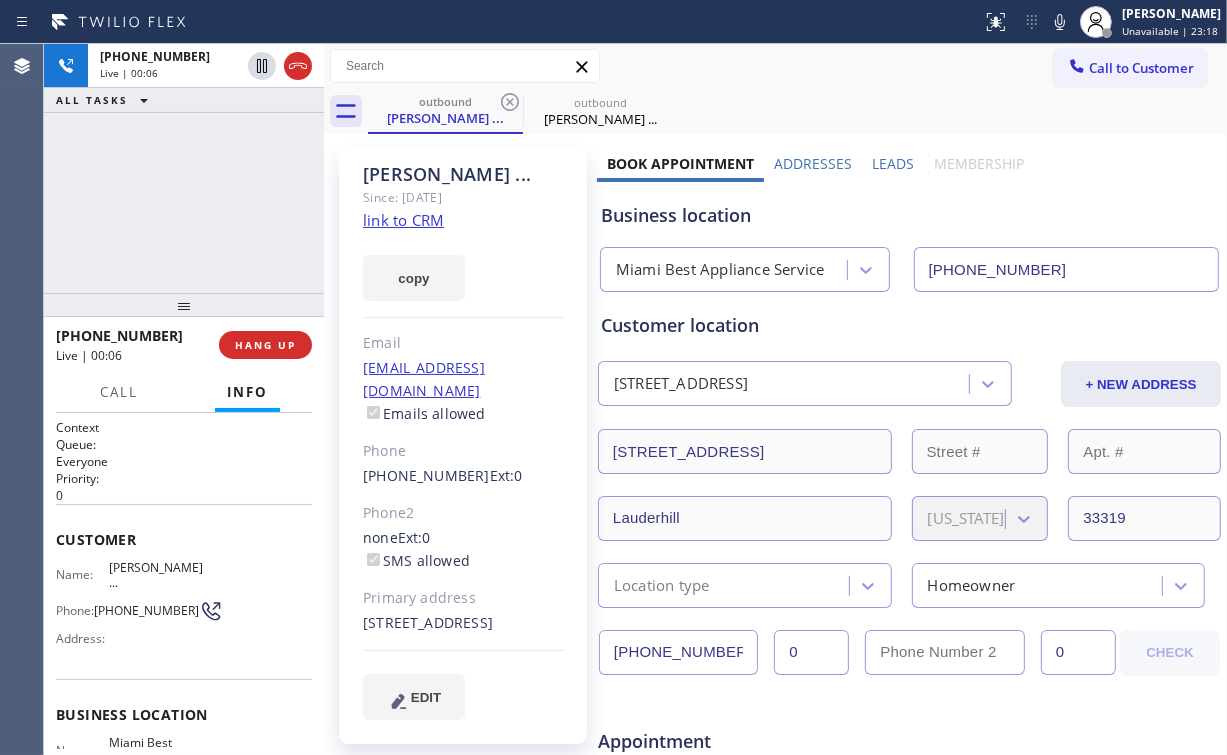 click on "[PHONE_NUMBER] Live | 00:06 ALL TASKS ALL TASKS ACTIVE TASKS TASKS IN WRAP UP" at bounding box center (184, 168) 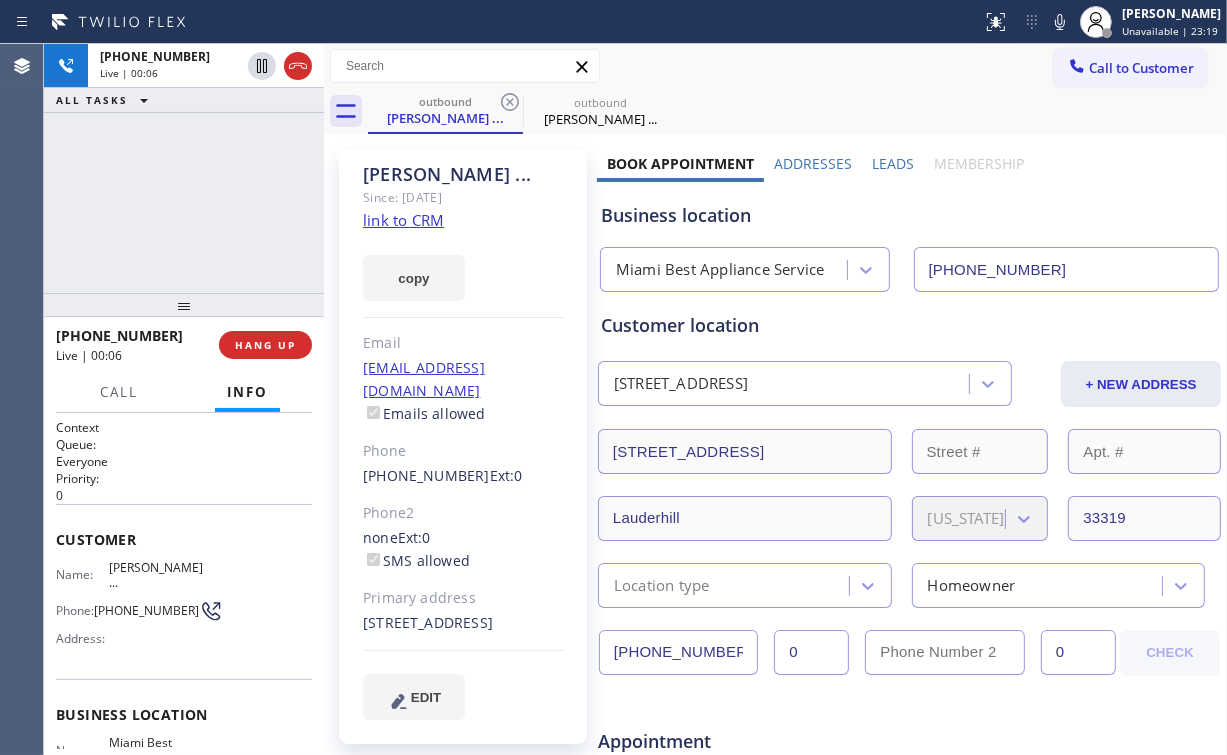 click on "Miami Best Appliance Service" at bounding box center [720, 270] 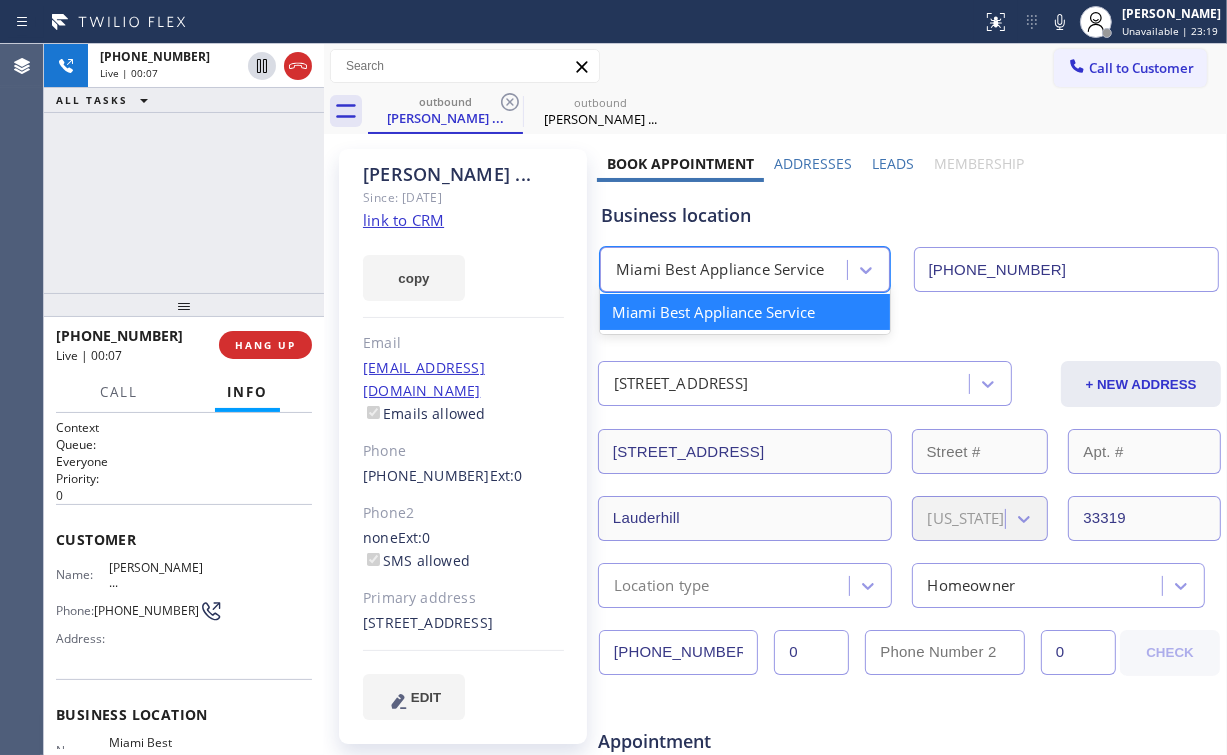 click on "Business location      option [GEOGRAPHIC_DATA] Best Appliance Service focused, 1 of 1. 1 result available. Use Up and Down to choose options, press Enter to select the currently focused option, press Escape to exit the menu, press Tab to select the option and exit the menu. Miami Best Appliance Service [GEOGRAPHIC_DATA] Best Appliance Service [PHONE_NUMBER]" at bounding box center (909, 237) 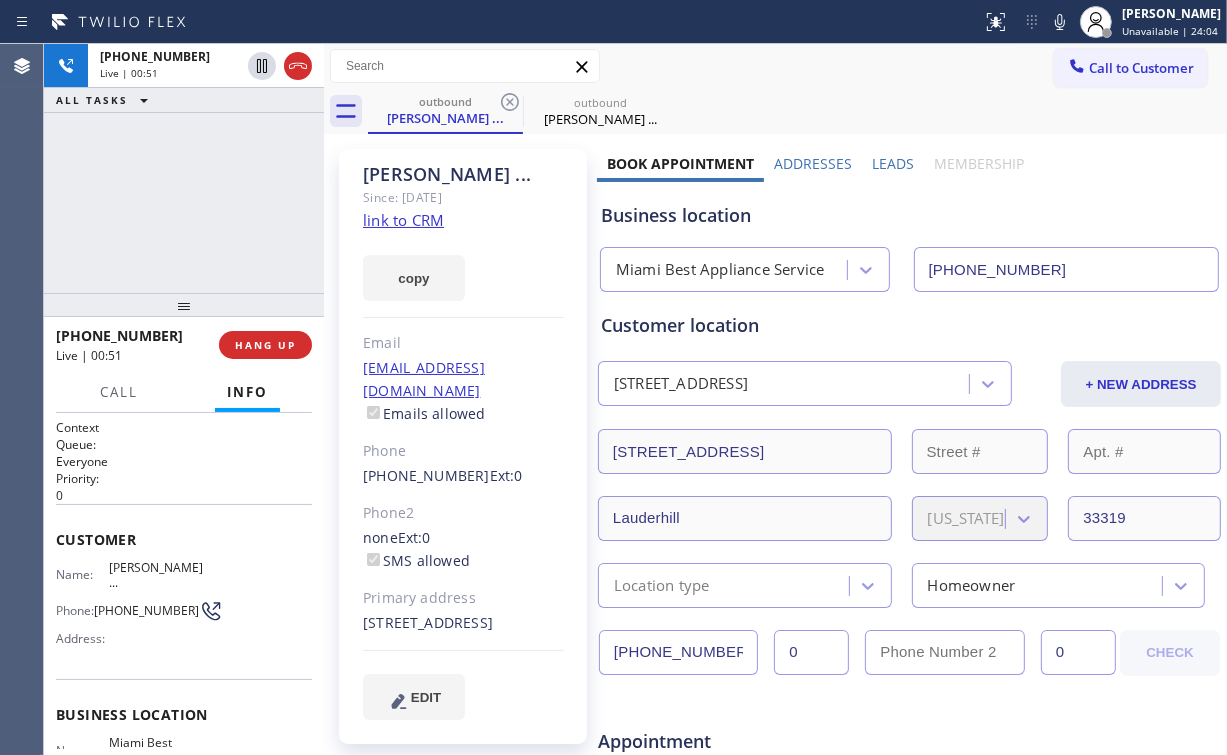 click on "[PHONE_NUMBER] Live | 00:51 ALL TASKS ALL TASKS ACTIVE TASKS TASKS IN WRAP UP" at bounding box center (184, 168) 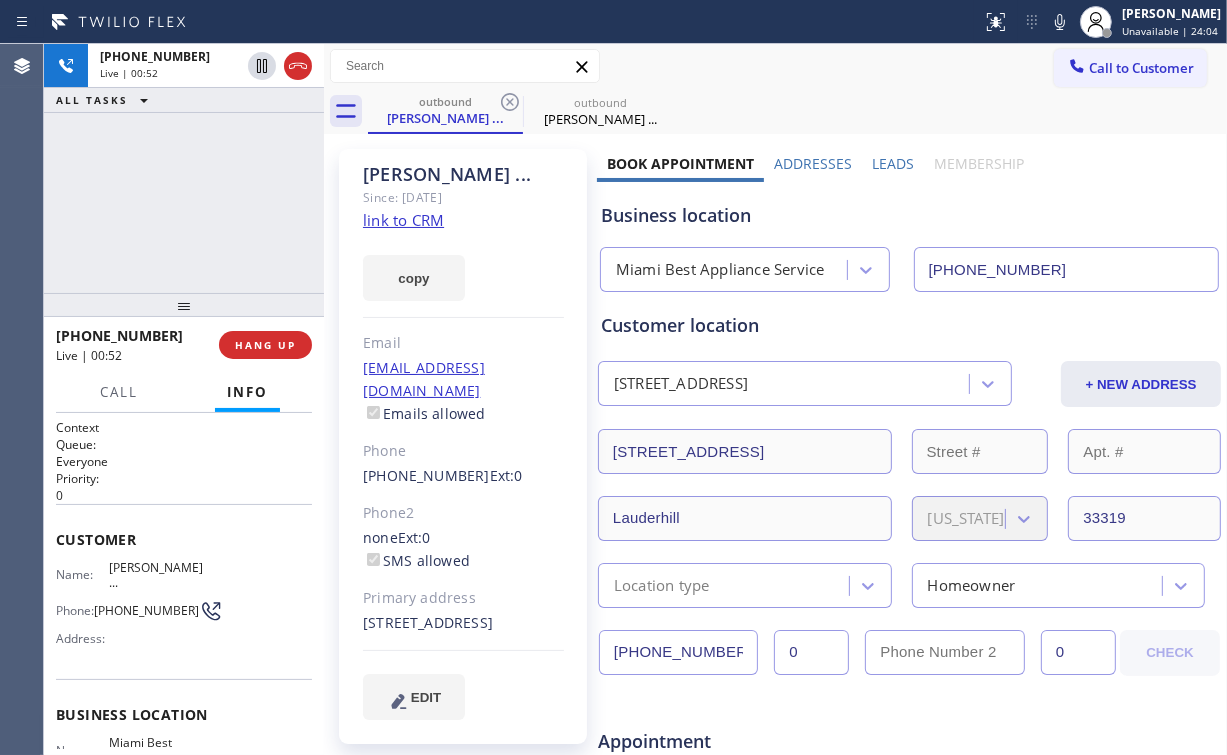 click on "[PHONE_NUMBER] Live | 00:52 ALL TASKS ALL TASKS ACTIVE TASKS TASKS IN WRAP UP" at bounding box center [184, 168] 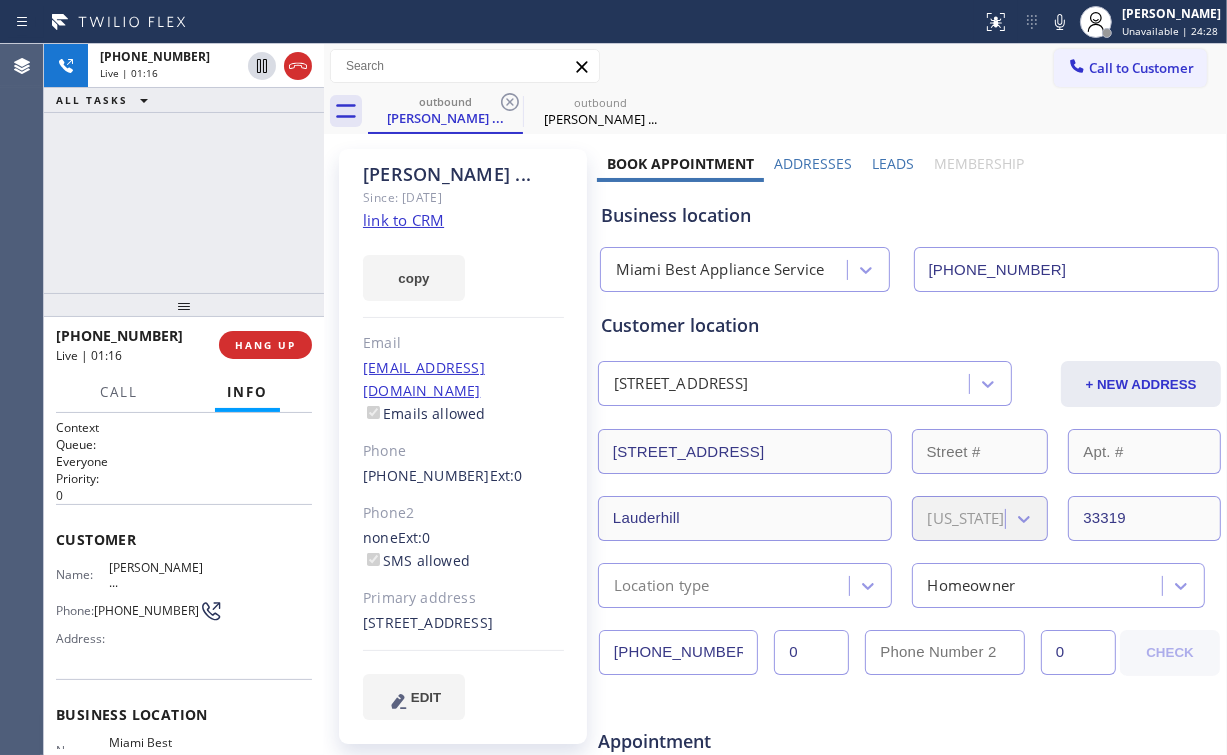 click on "[PHONE_NUMBER] Live | 01:16 ALL TASKS ALL TASKS ACTIVE TASKS TASKS IN WRAP UP" at bounding box center [184, 168] 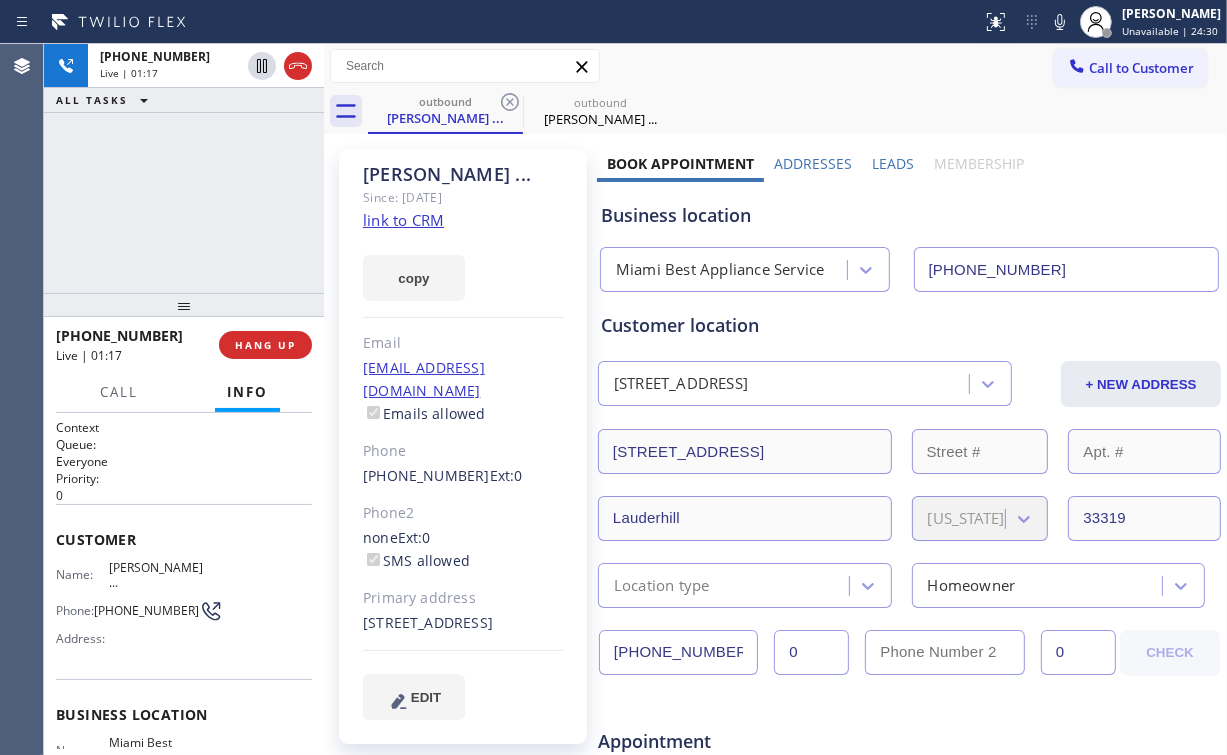 click on "[PHONE_NUMBER] Live | 01:17 ALL TASKS ALL TASKS ACTIVE TASKS TASKS IN WRAP UP" at bounding box center (184, 168) 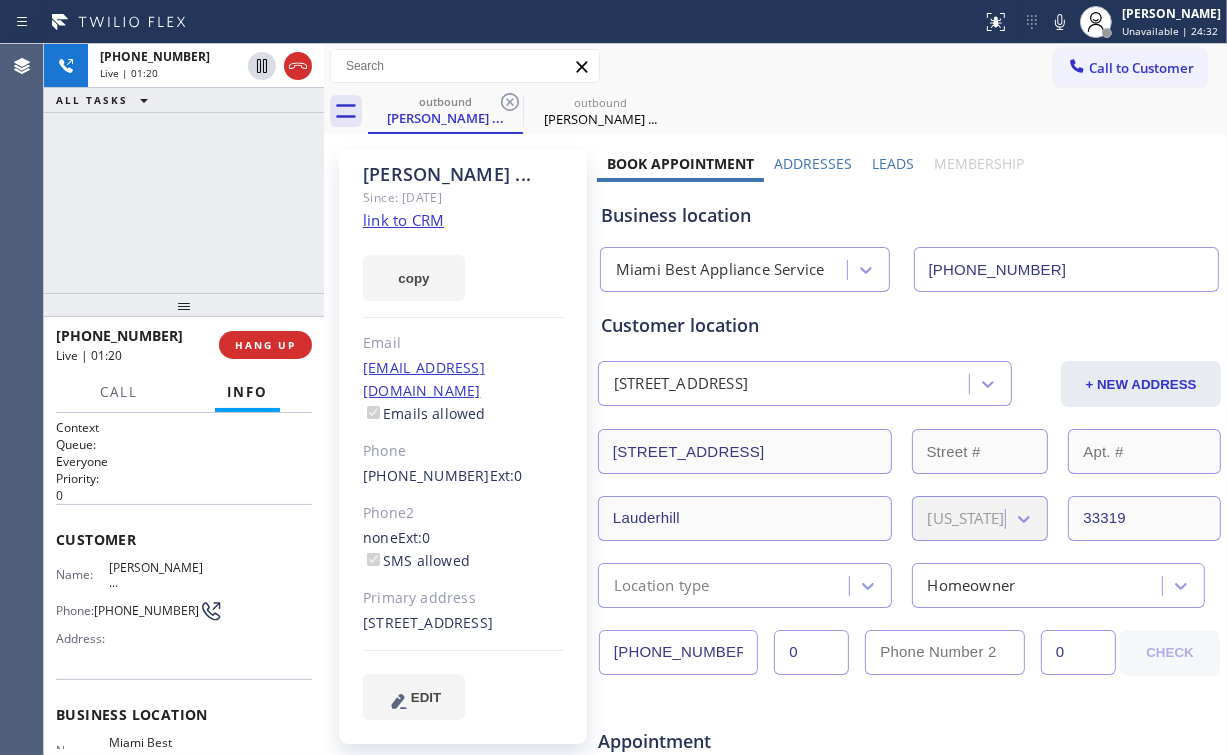 click on "[PHONE_NUMBER] Live | 01:20 ALL TASKS ALL TASKS ACTIVE TASKS TASKS IN WRAP UP" at bounding box center [184, 168] 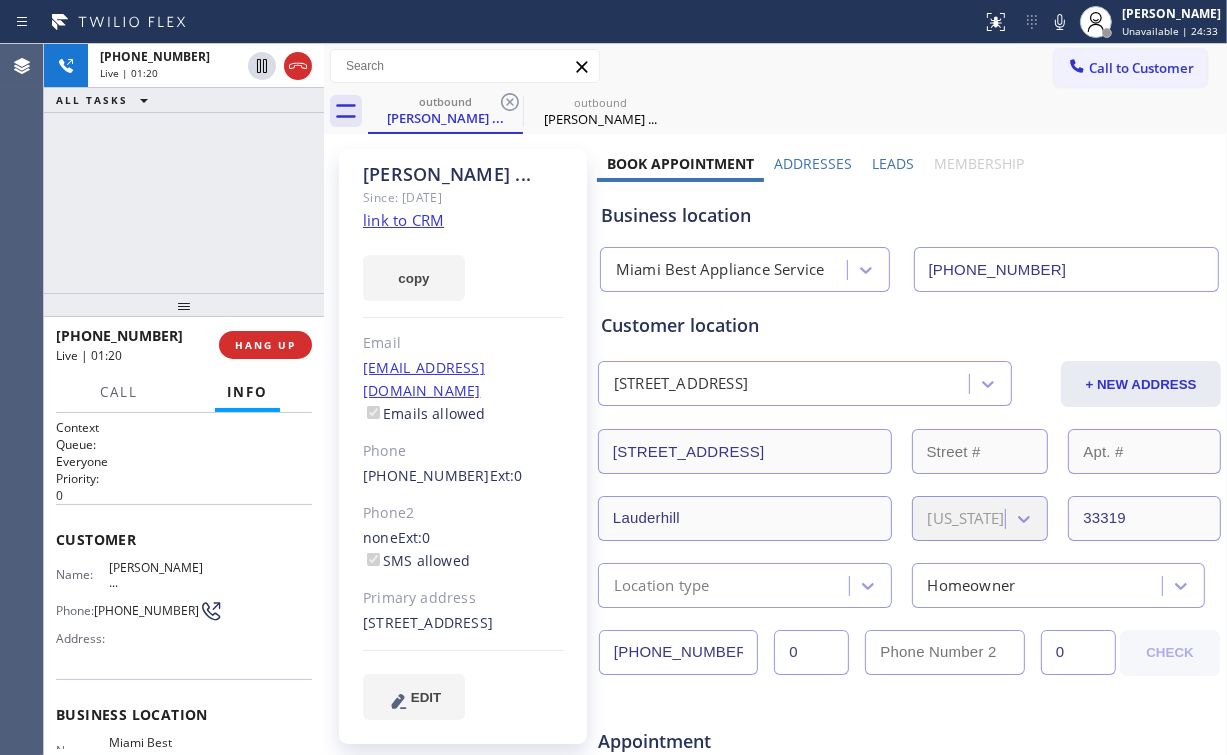 click on "[PHONE_NUMBER] Live | 01:20 ALL TASKS ALL TASKS ACTIVE TASKS TASKS IN WRAP UP" at bounding box center [184, 168] 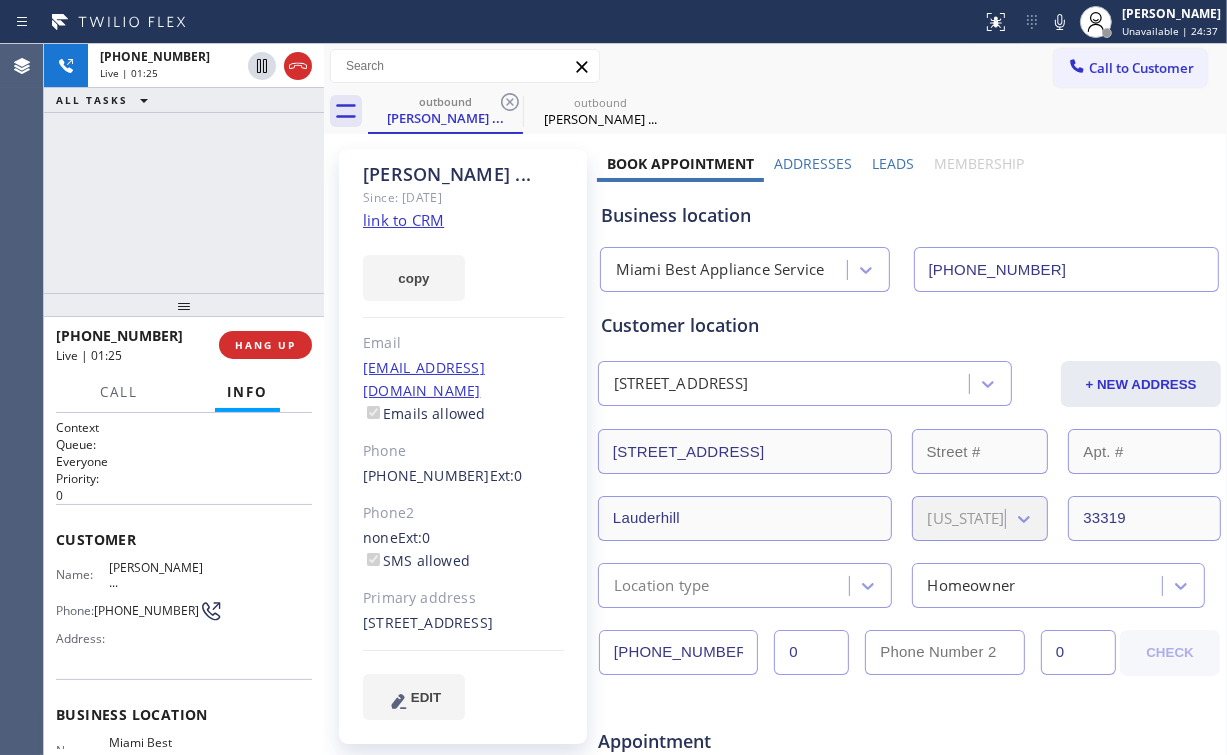 click on "[PHONE_NUMBER] Live | 01:25 ALL TASKS ALL TASKS ACTIVE TASKS TASKS IN WRAP UP" at bounding box center [184, 168] 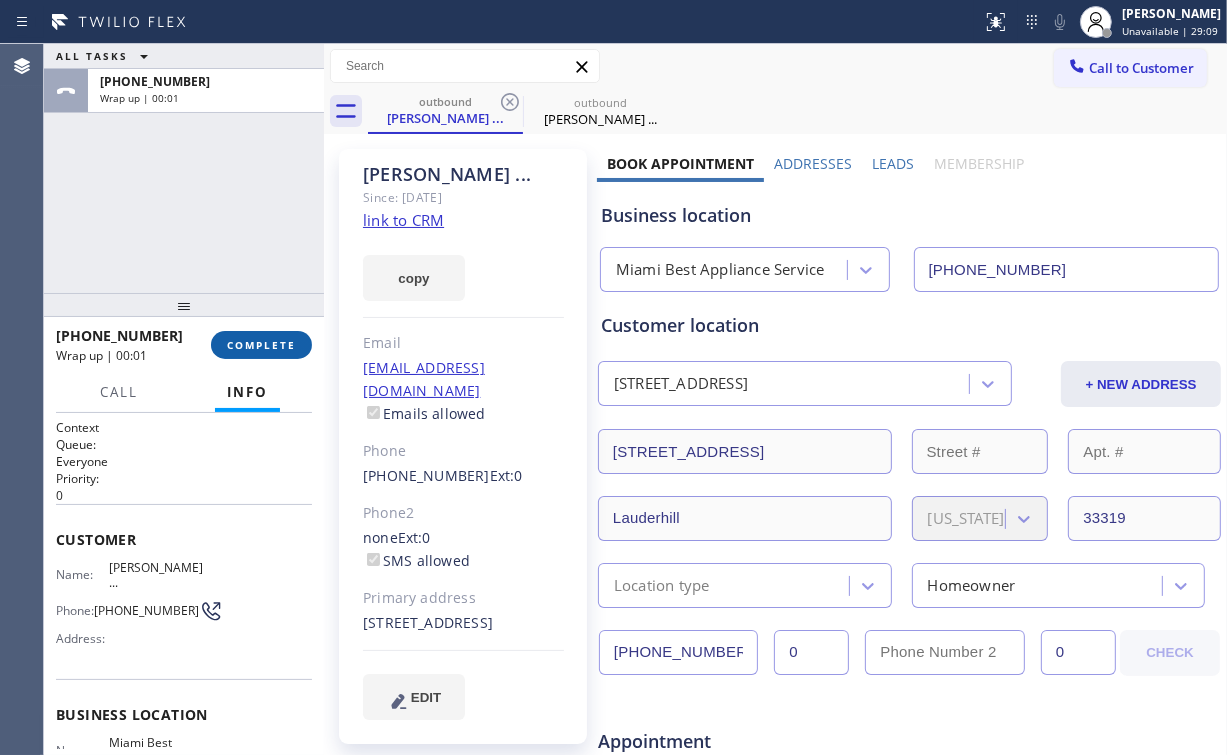 click on "COMPLETE" at bounding box center [261, 345] 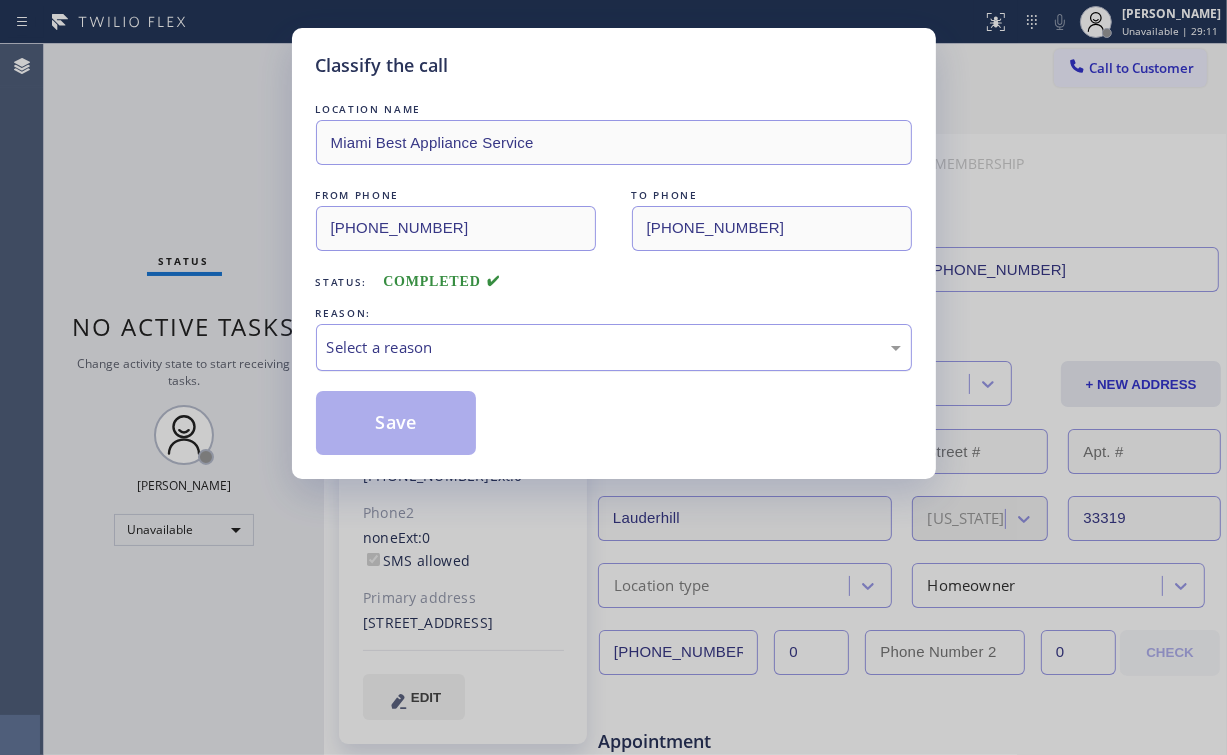 click on "Select a reason" at bounding box center [614, 347] 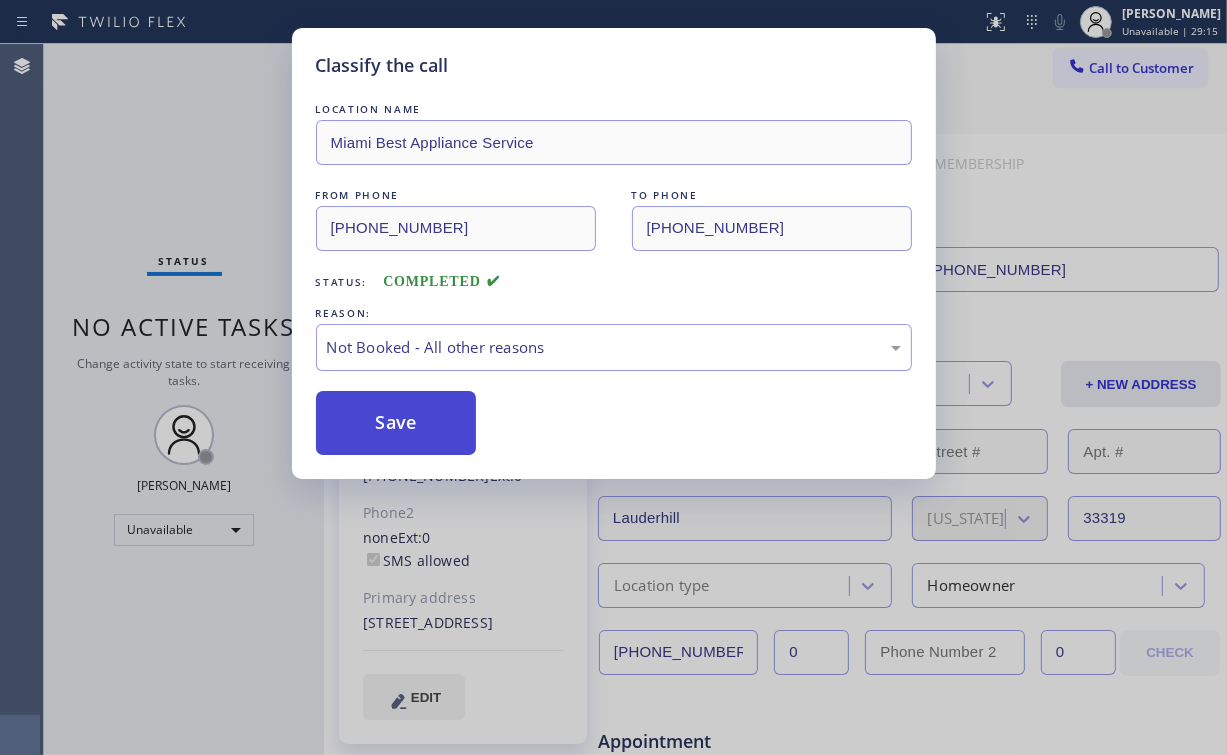 click on "Save" at bounding box center (396, 423) 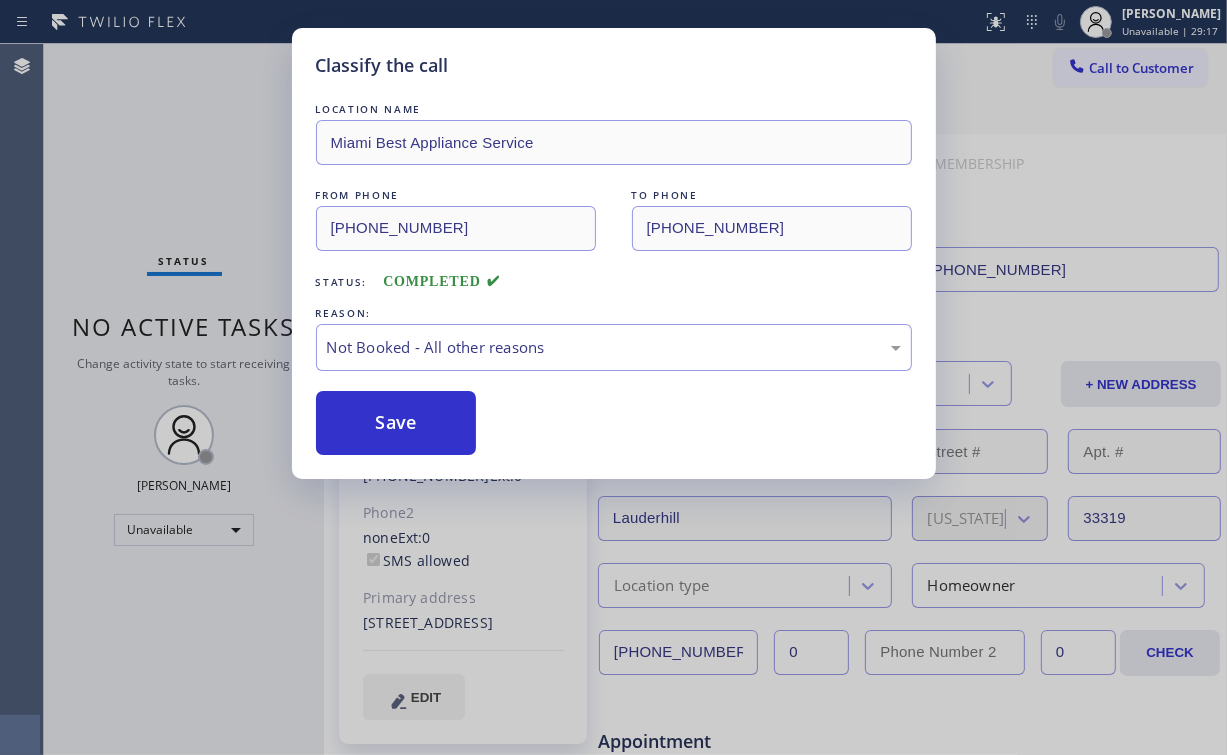 click on "Classify the call LOCATION NAME Miami Best Appliance Service FROM PHONE [PHONE_NUMBER] TO PHONE [PHONE_NUMBER] Status: COMPLETED REASON: Not Booked - All other reasons Save" at bounding box center [613, 377] 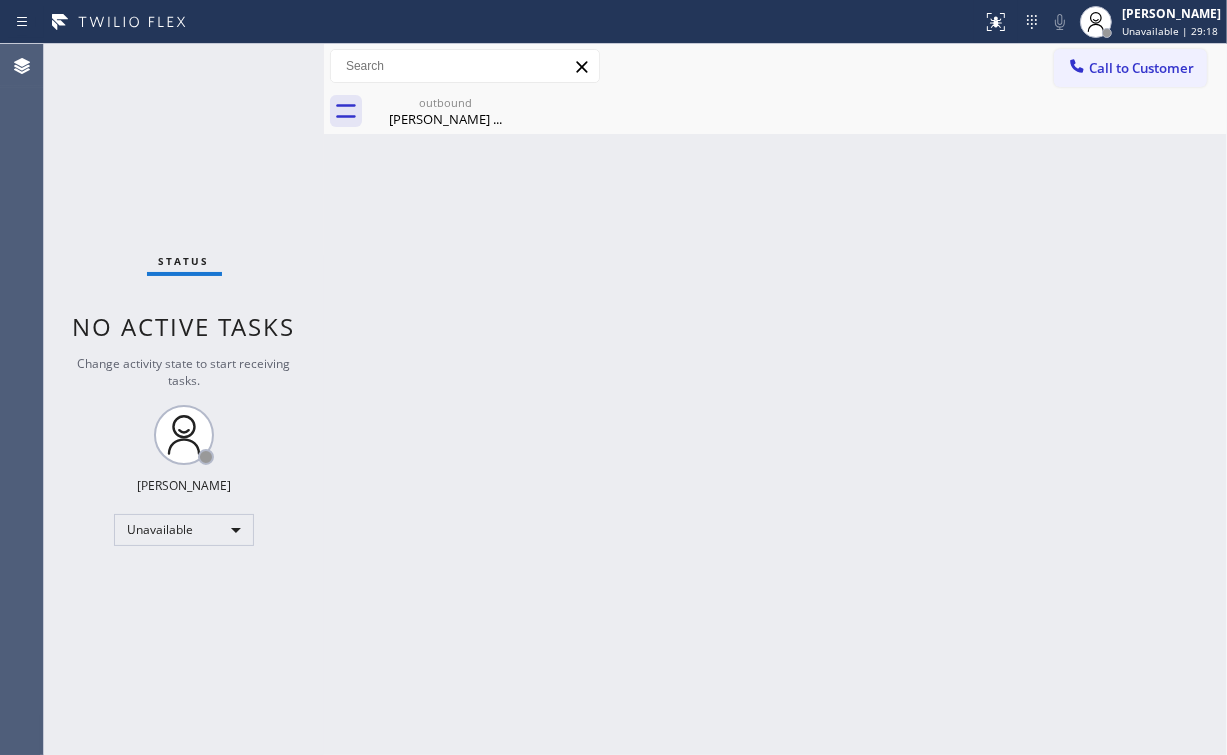 click on "Back to Dashboard Change Sender ID Customers Technicians Select a contact Outbound call Location Search location Your caller id phone number Customer number Call Customer info Name   Phone none Address none Change Sender ID HVAC [PHONE_NUMBER] 5 Star Appliance [PHONE_NUMBER] Appliance Repair [PHONE_NUMBER] Plumbing [PHONE_NUMBER] Air Duct Cleaning [PHONE_NUMBER]  Electricians [PHONE_NUMBER] Cancel Change Check personal SMS Reset Change outbound [PERSON_NAME] ... Call to Customer Outbound call Location [GEOGRAPHIC_DATA] Best Appliance Service Your caller id phone number [PHONE_NUMBER] Customer number Call Outbound call Technician Search Technician Your caller id phone number Your caller id phone number Call outbound [PERSON_NAME] ... [PERSON_NAME]   ... Since: [DATE] link to CRM copy Email [EMAIL_ADDRESS][DOMAIN_NAME]  Emails allowed Phone [PHONE_NUMBER]  Ext:  0 Phone2 none  Ext:  0  SMS allowed Primary address  [STREET_ADDRESS] EDIT Outbound call Location [GEOGRAPHIC_DATA] Best Appliance Service Your caller id phone number [PHONE_NUMBER] Customer number 0" at bounding box center [775, 399] 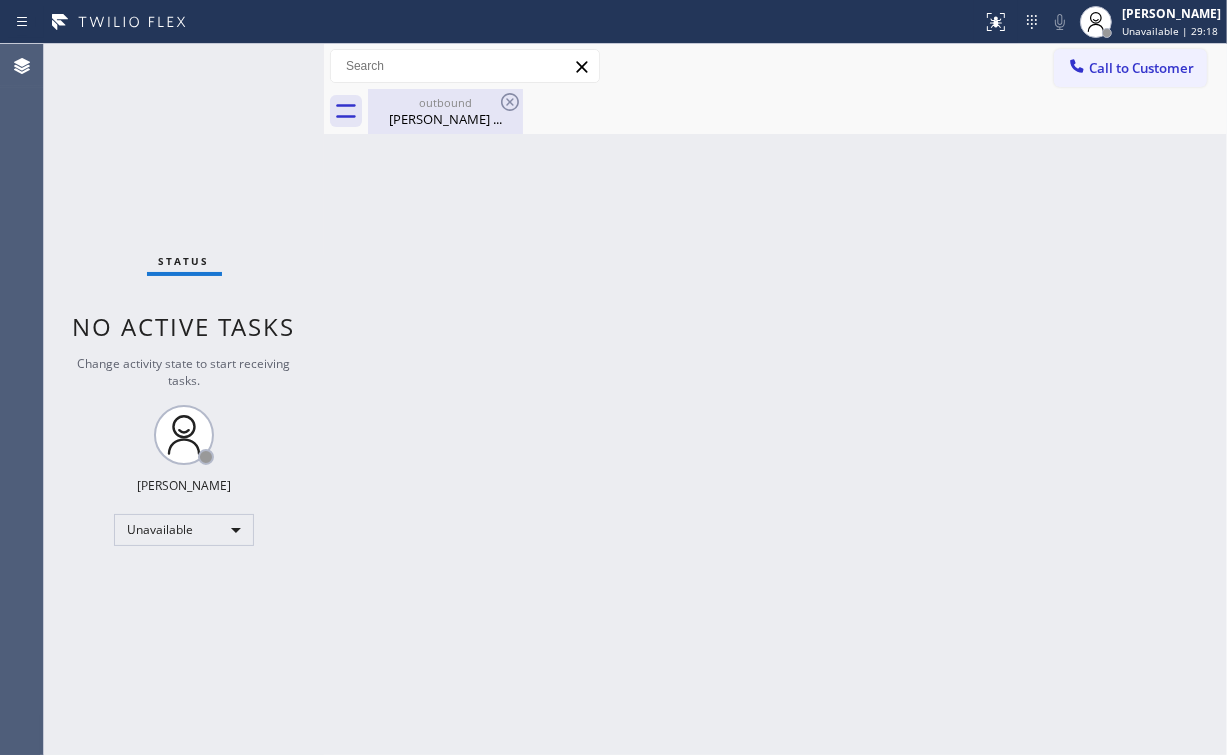 click on "[PERSON_NAME] ..." at bounding box center (445, 119) 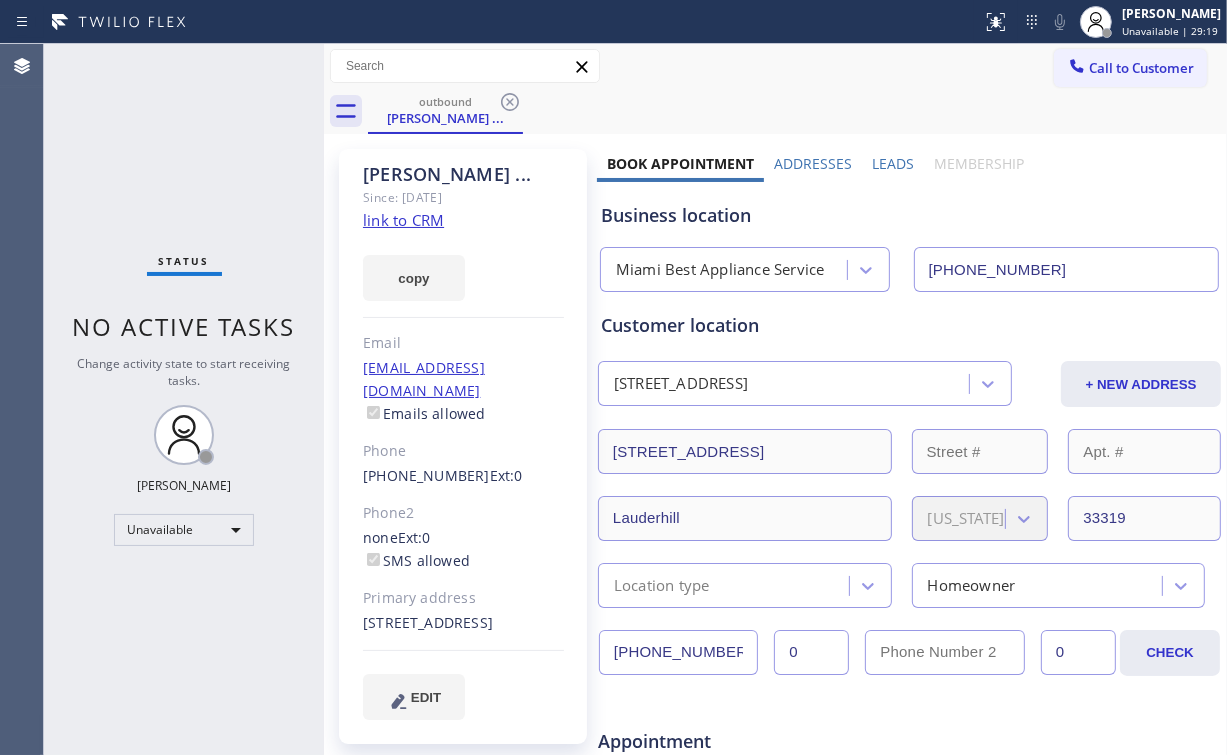 click 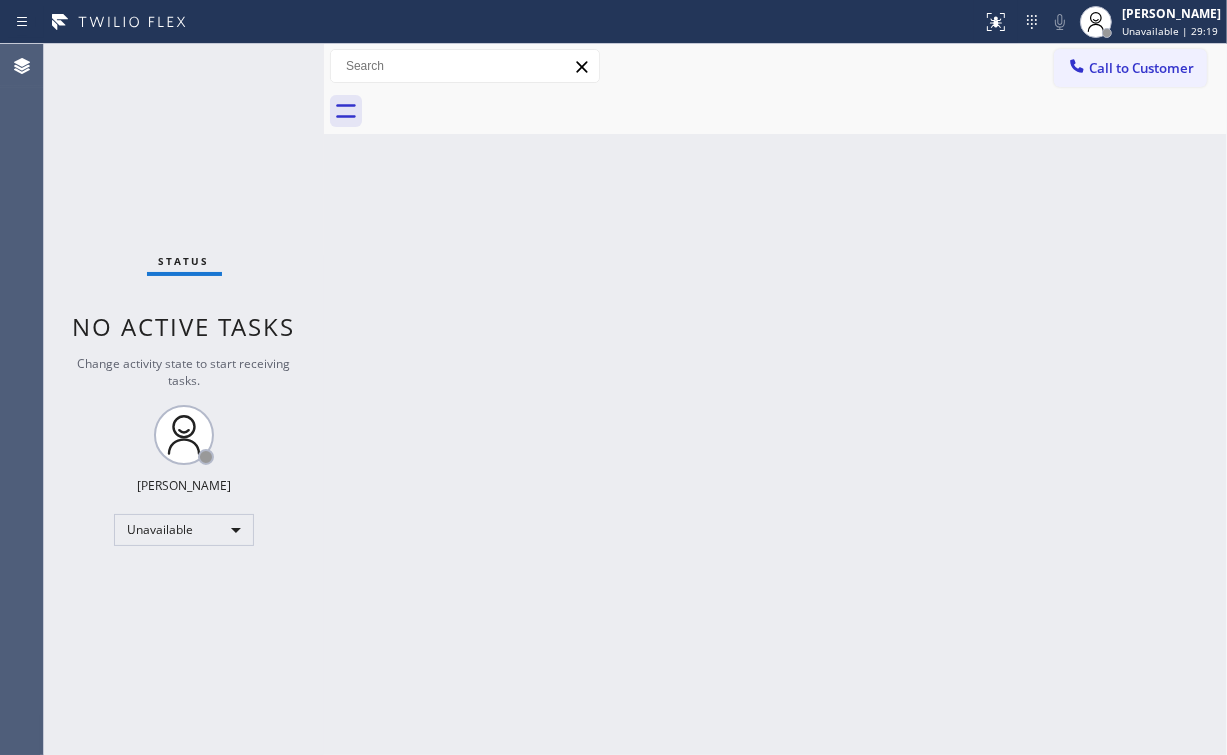 click on "Status   No active tasks     Change activity state to start receiving tasks.   [PERSON_NAME] Unavailable" at bounding box center [184, 399] 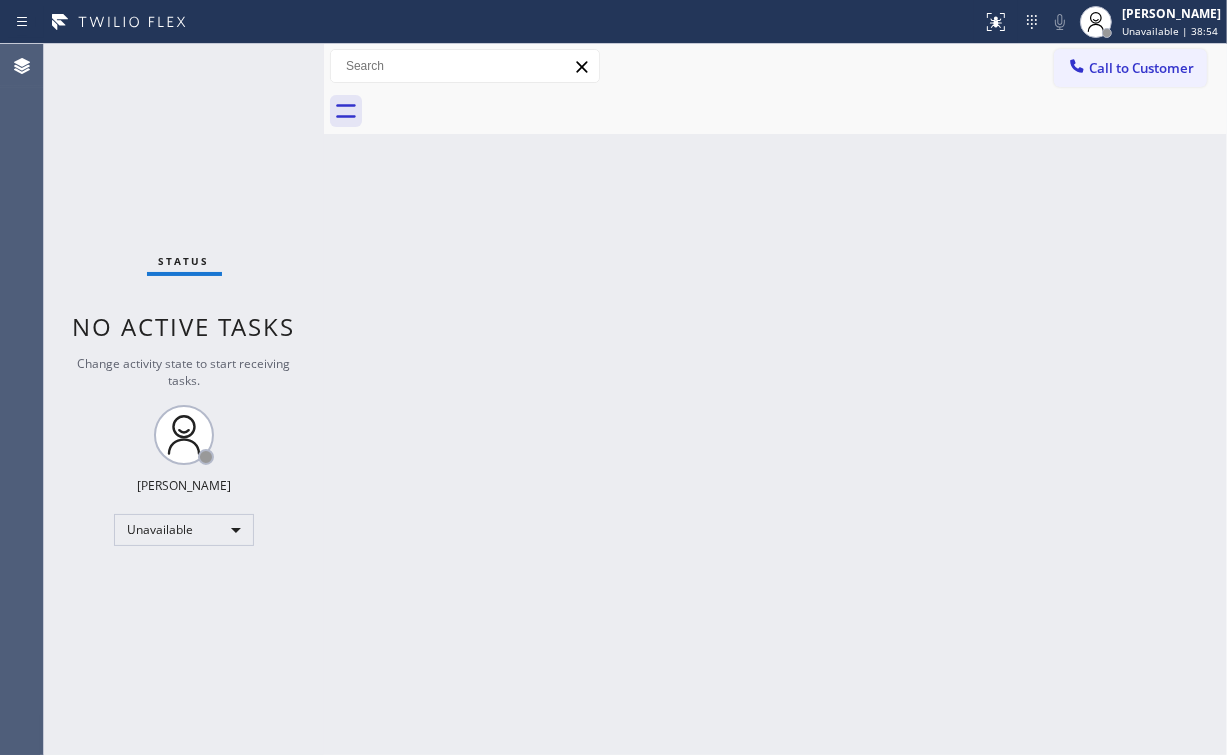 drag, startPoint x: 642, startPoint y: 310, endPoint x: 601, endPoint y: 343, distance: 52.63079 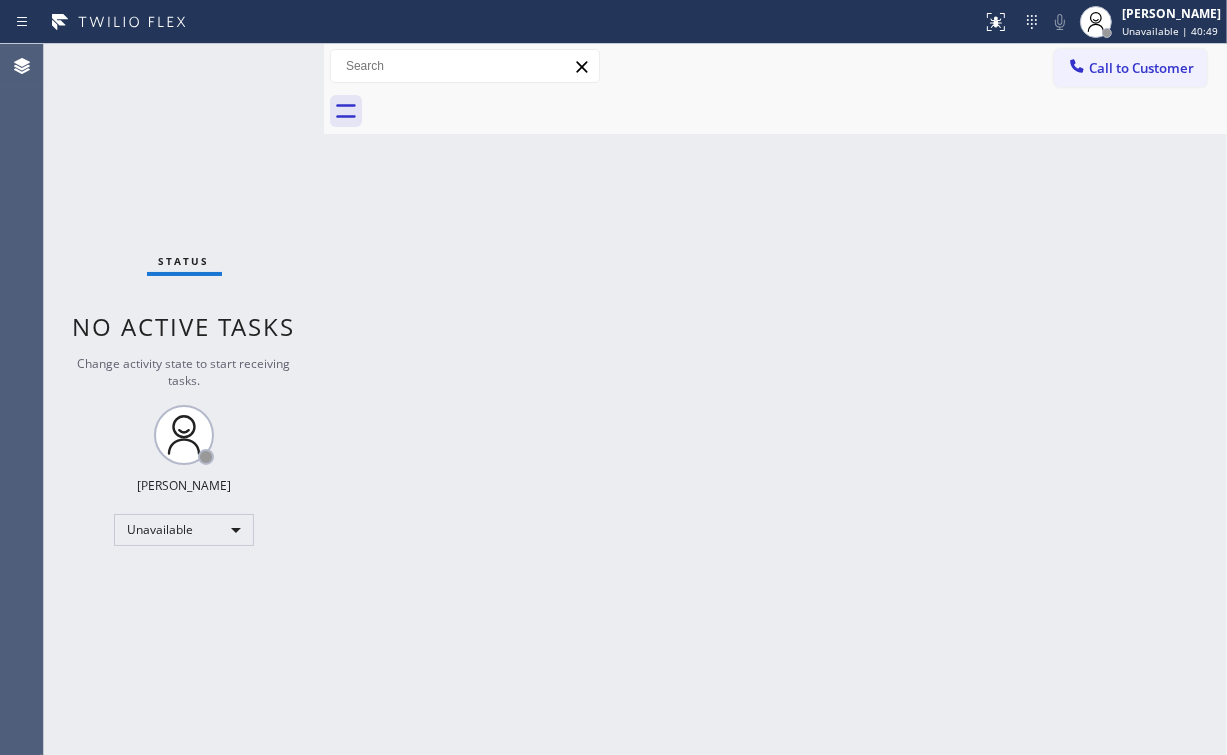click on "Status   No active tasks     Change activity state to start receiving tasks.   [PERSON_NAME] Unavailable" at bounding box center (184, 399) 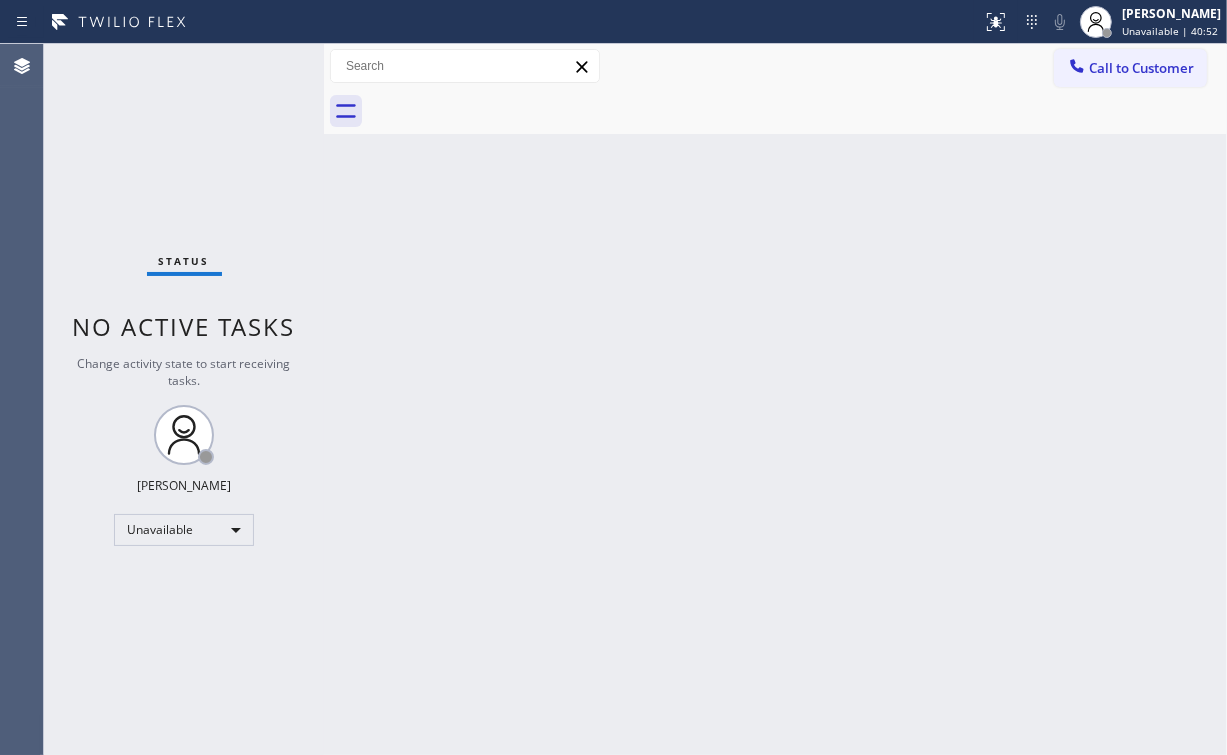 drag, startPoint x: 220, startPoint y: 152, endPoint x: 243, endPoint y: 54, distance: 100.6628 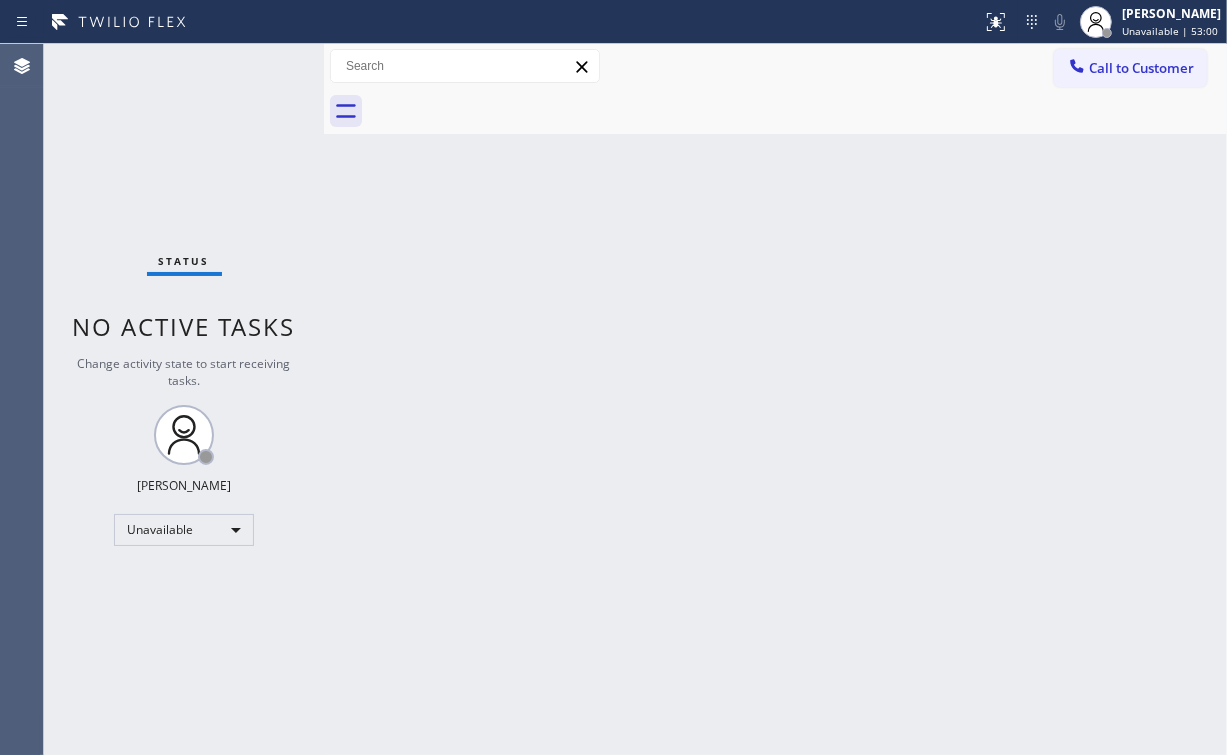 click on "Call to Customer" at bounding box center (1141, 68) 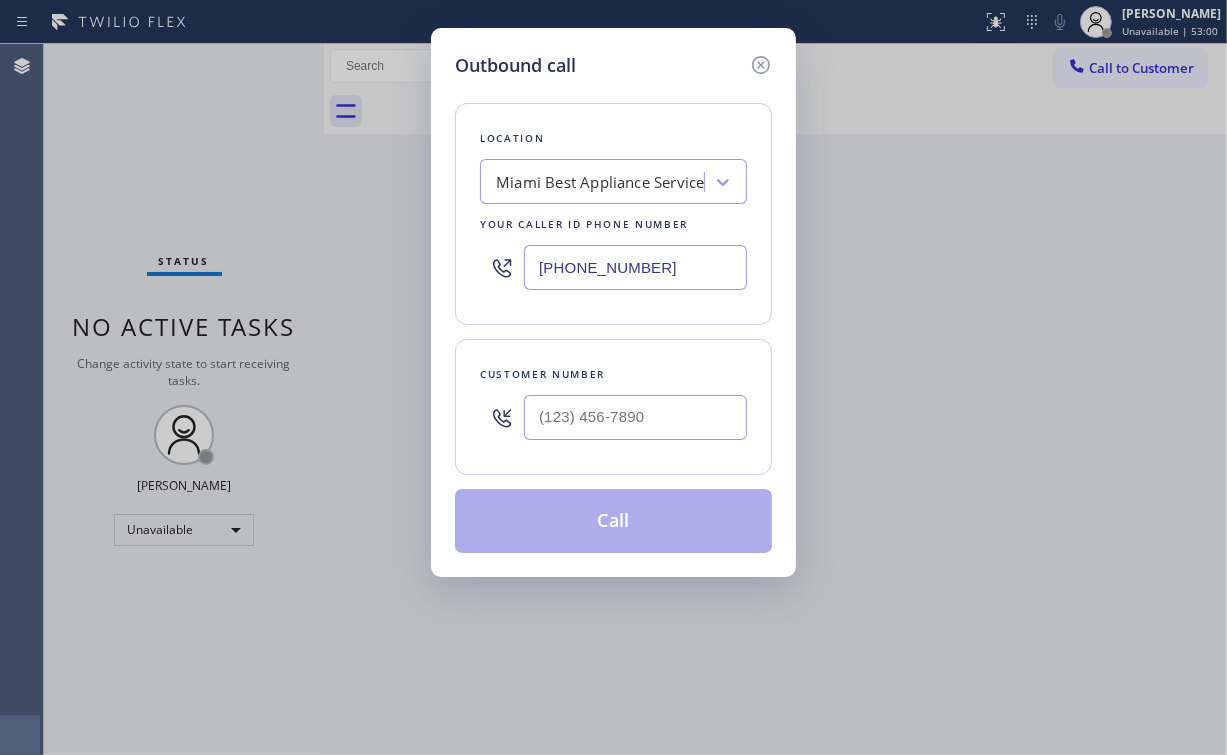 click on "Outbound call Location [GEOGRAPHIC_DATA] Best Appliance Service Your caller id phone number [PHONE_NUMBER] Customer number Call" at bounding box center (613, 377) 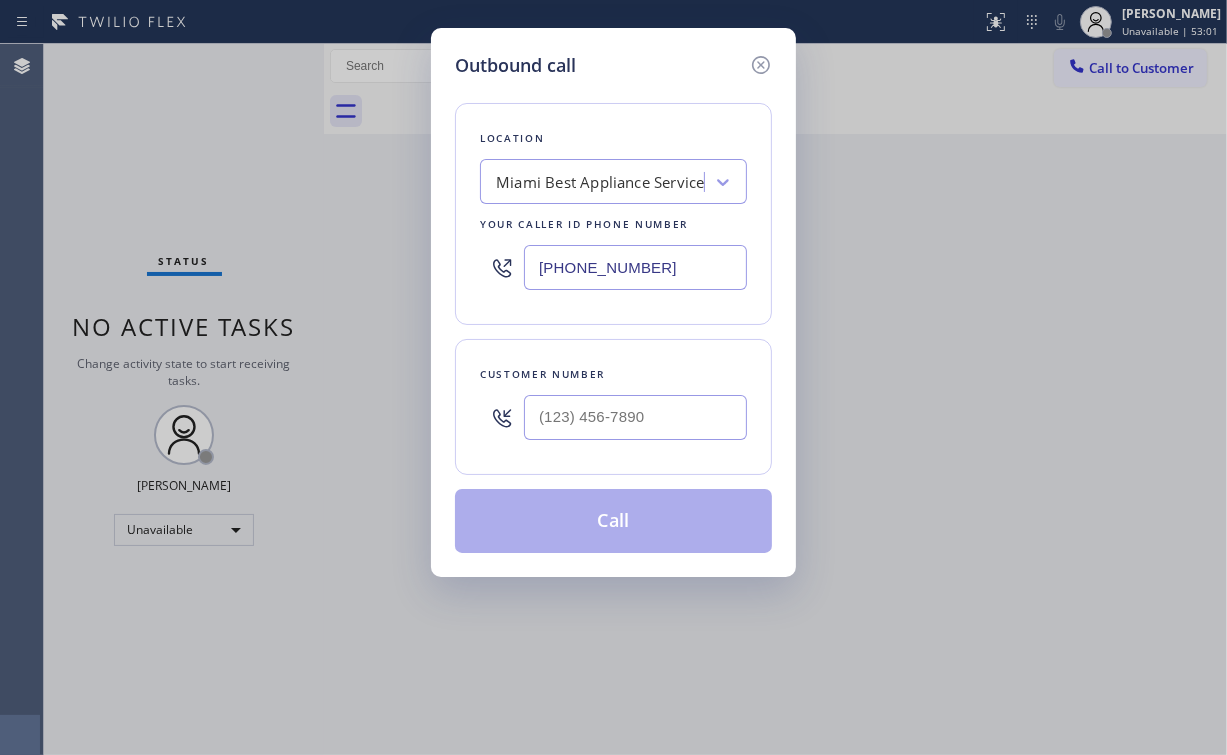 type on "[PHONE_NUMBER]" 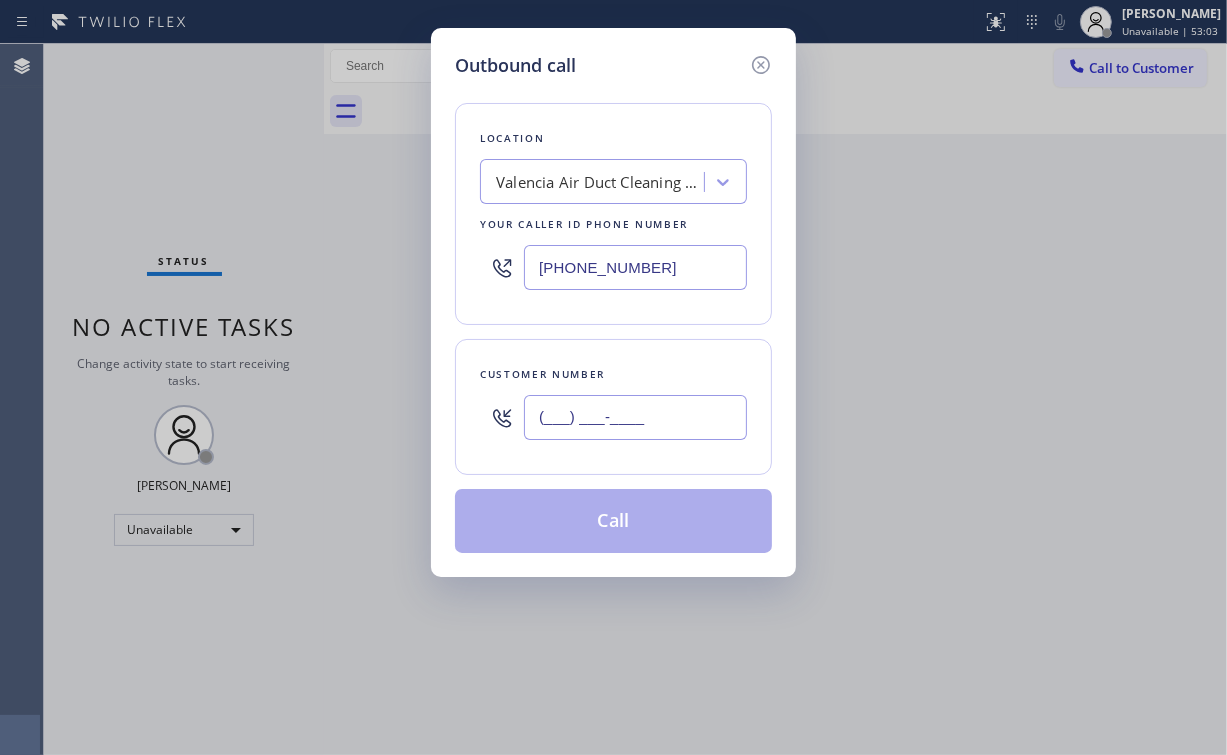 click on "(___) ___-____" at bounding box center (635, 417) 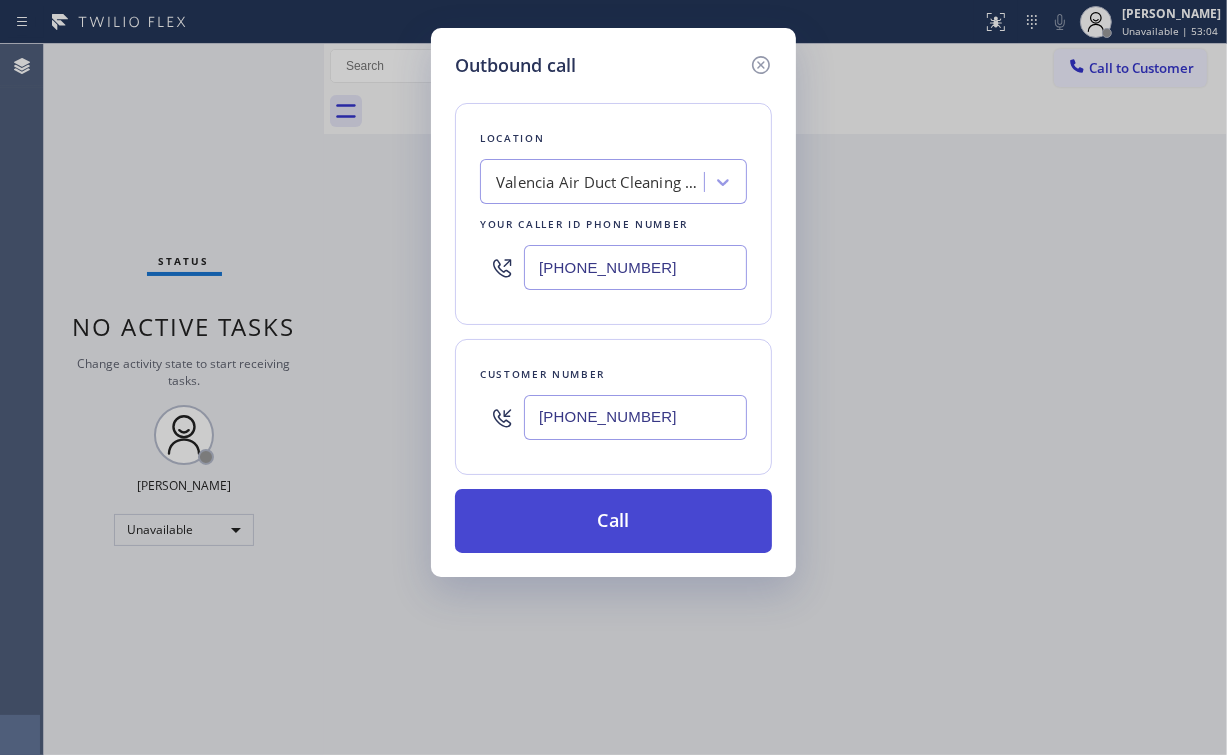 type on "[PHONE_NUMBER]" 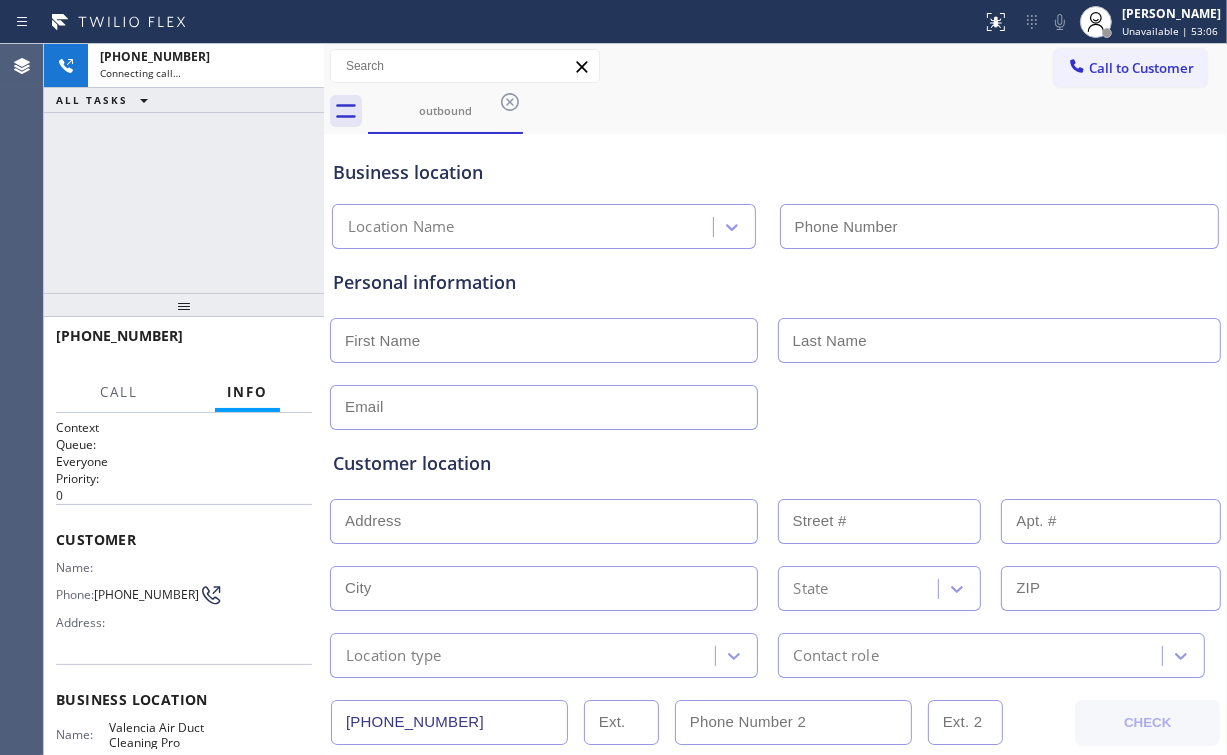 type on "[PHONE_NUMBER]" 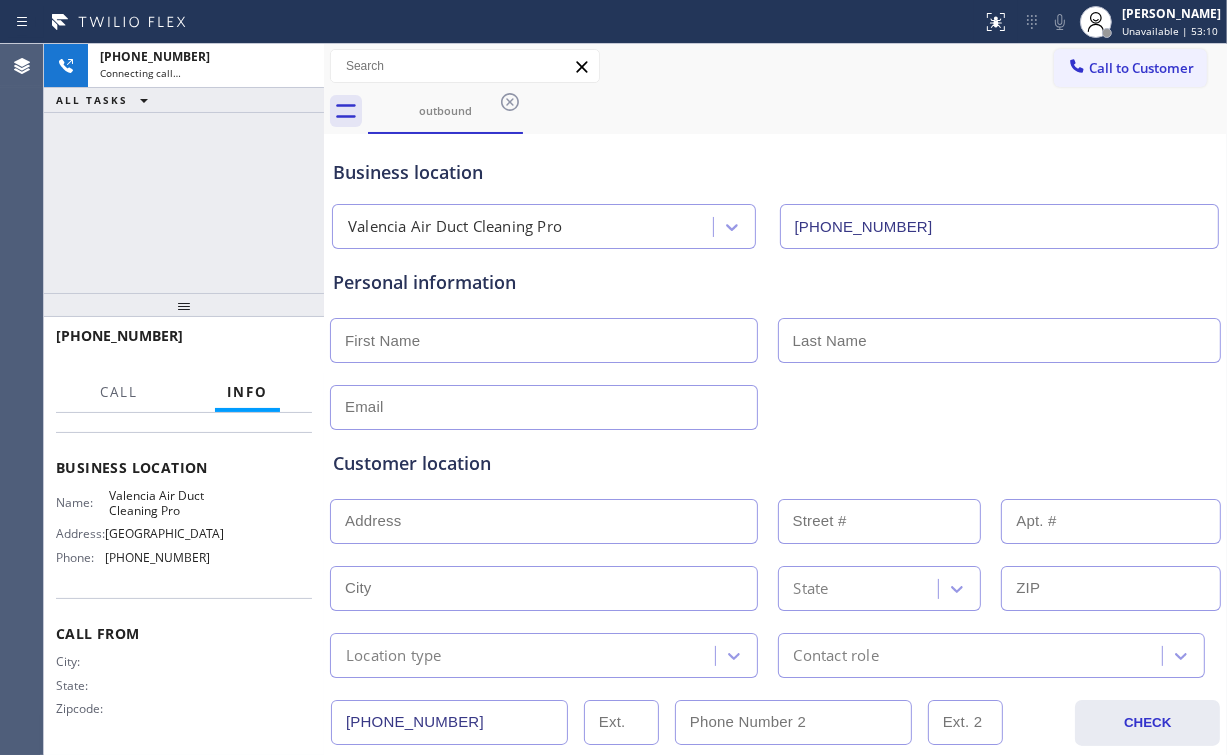 scroll, scrollTop: 249, scrollLeft: 0, axis: vertical 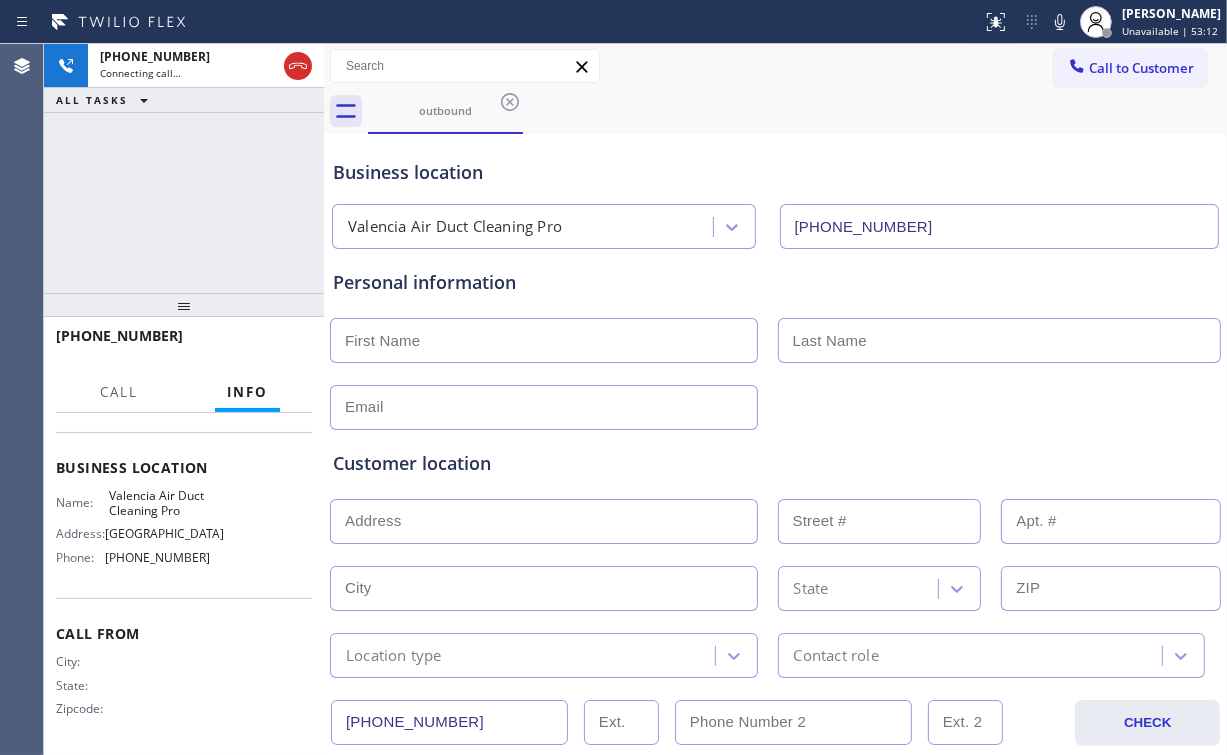 drag, startPoint x: 108, startPoint y: 518, endPoint x: 198, endPoint y: 539, distance: 92.417534 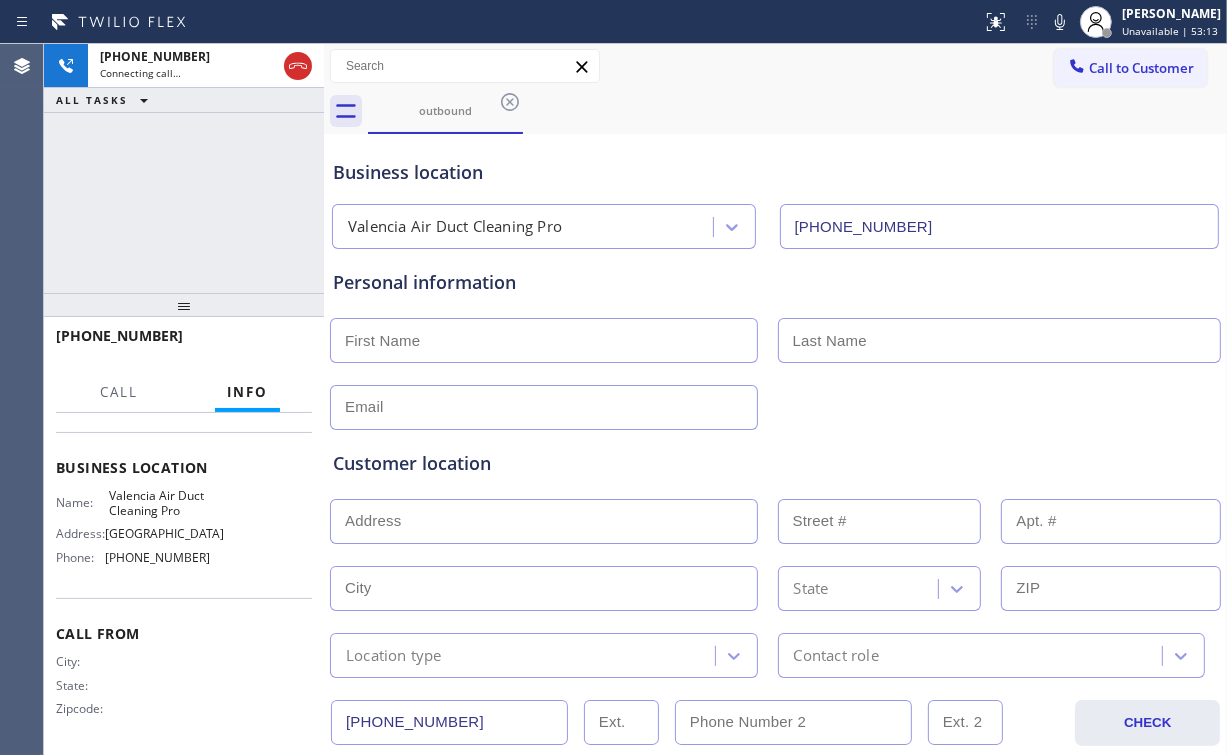 copy on "[GEOGRAPHIC_DATA]" 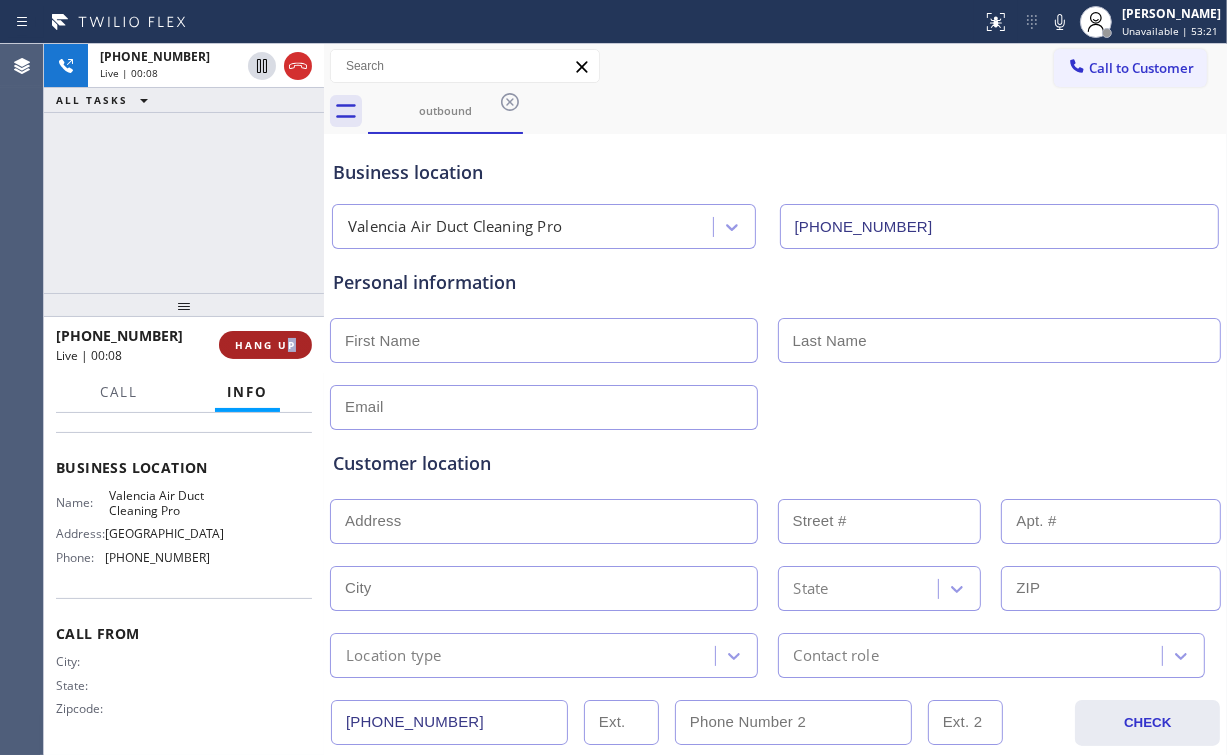 drag, startPoint x: 291, startPoint y: 362, endPoint x: 283, endPoint y: 353, distance: 12.0415945 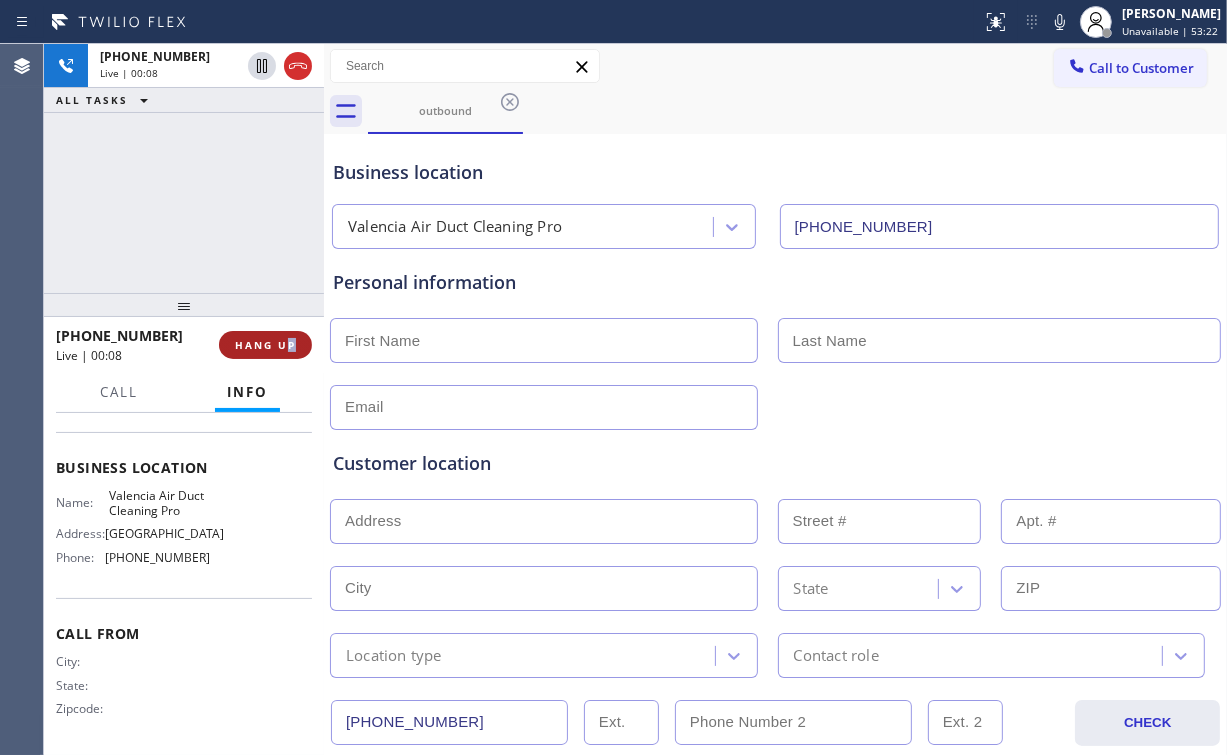 click on "HANG UP" at bounding box center (265, 345) 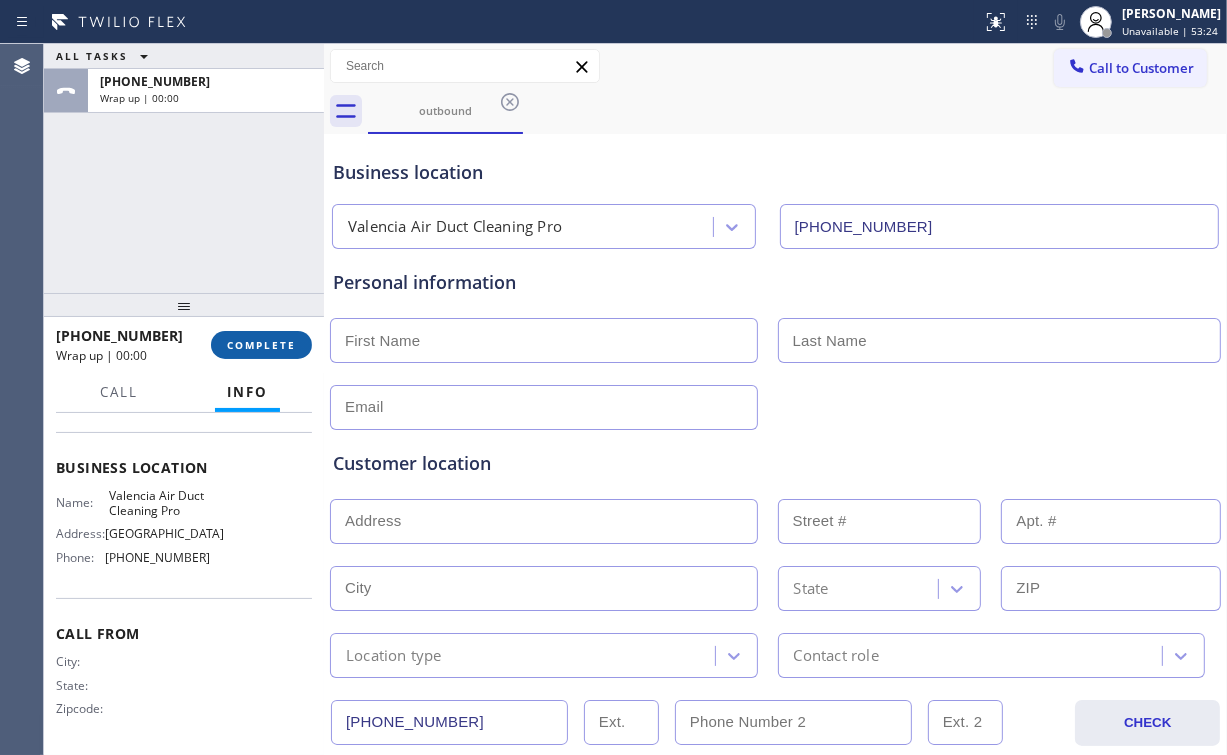 click on "COMPLETE" at bounding box center [261, 345] 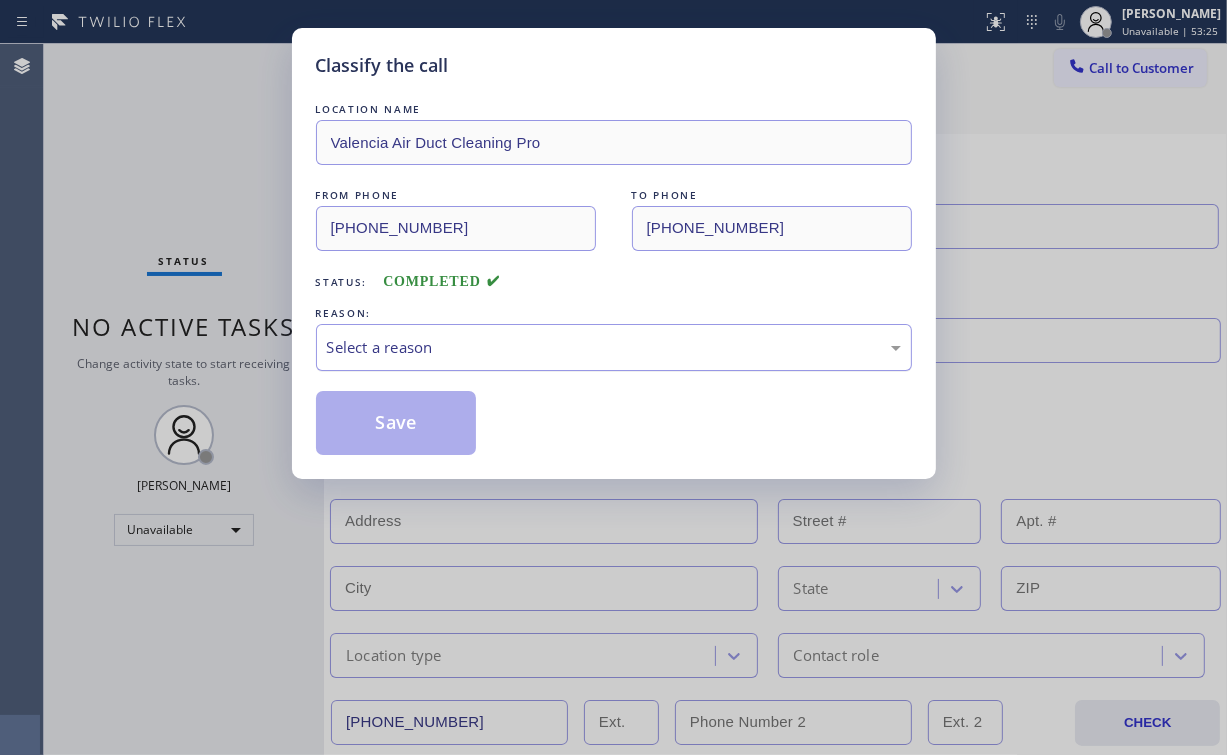 drag, startPoint x: 377, startPoint y: 343, endPoint x: 383, endPoint y: 357, distance: 15.231546 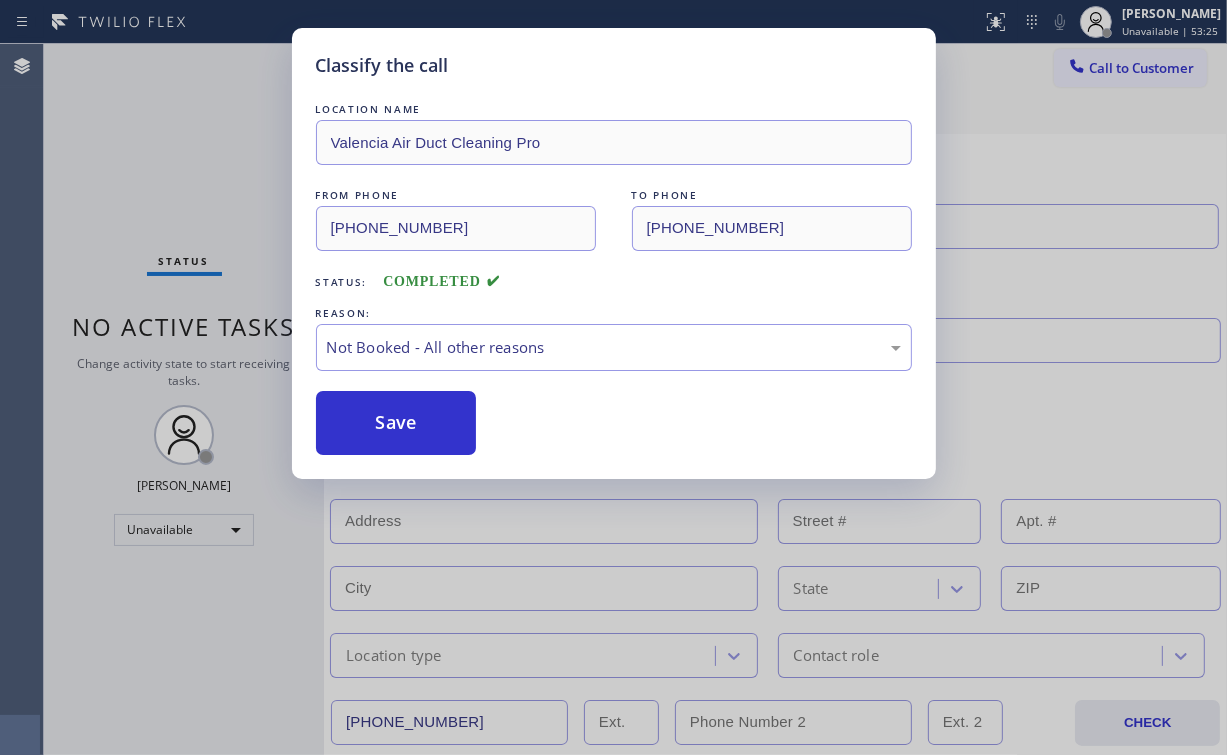 drag, startPoint x: 406, startPoint y: 416, endPoint x: 157, endPoint y: 152, distance: 362.90082 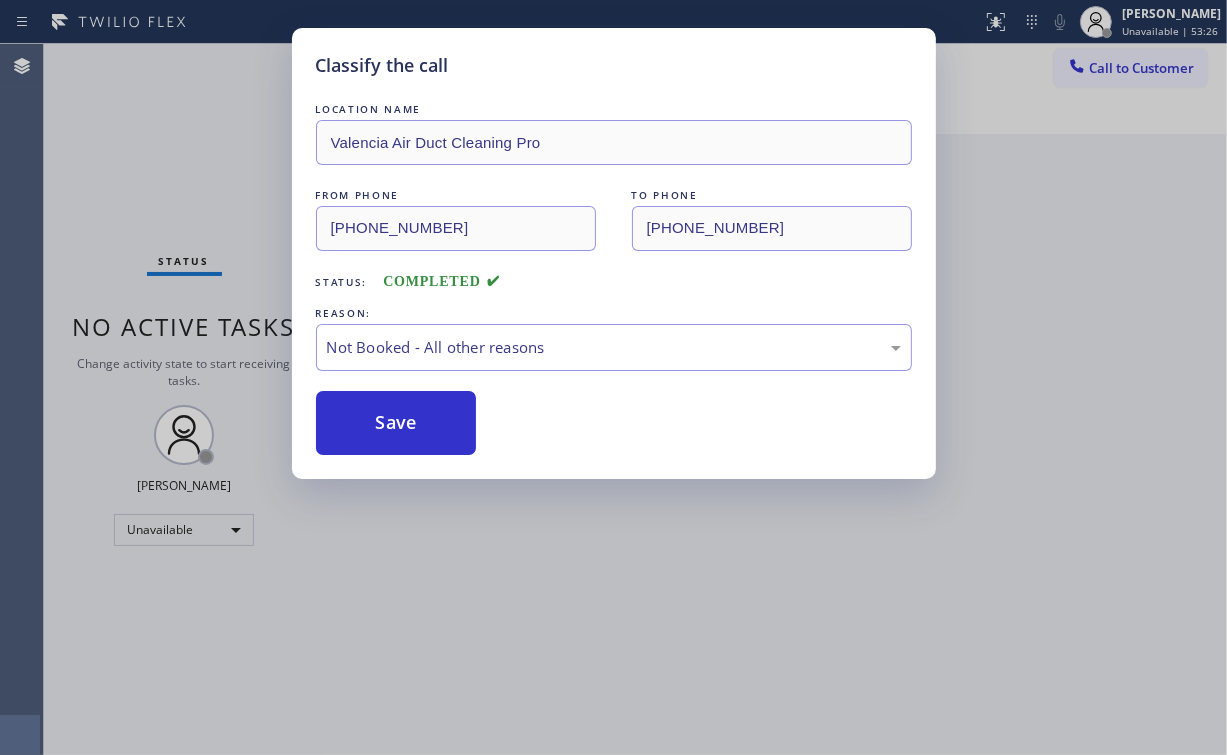 click on "Back to Dashboard Change Sender ID Customers Technicians Select a contact Outbound call Location Search location Your caller id phone number Customer number Call Customer info Name   Phone none Address none Change Sender ID HVAC [PHONE_NUMBER] 5 Star Appliance [PHONE_NUMBER] Appliance Repair [PHONE_NUMBER] Plumbing [PHONE_NUMBER] Air Duct Cleaning [PHONE_NUMBER]  Electricians [PHONE_NUMBER] Cancel Change Check personal SMS Reset Change No tabs Call to Customer Outbound call Location Valencia Air Duct Cleaning Pro Your caller id phone number [PHONE_NUMBER] Customer number Call Outbound call Technician Search Technician Your caller id phone number Your caller id phone number Call" at bounding box center [775, 399] 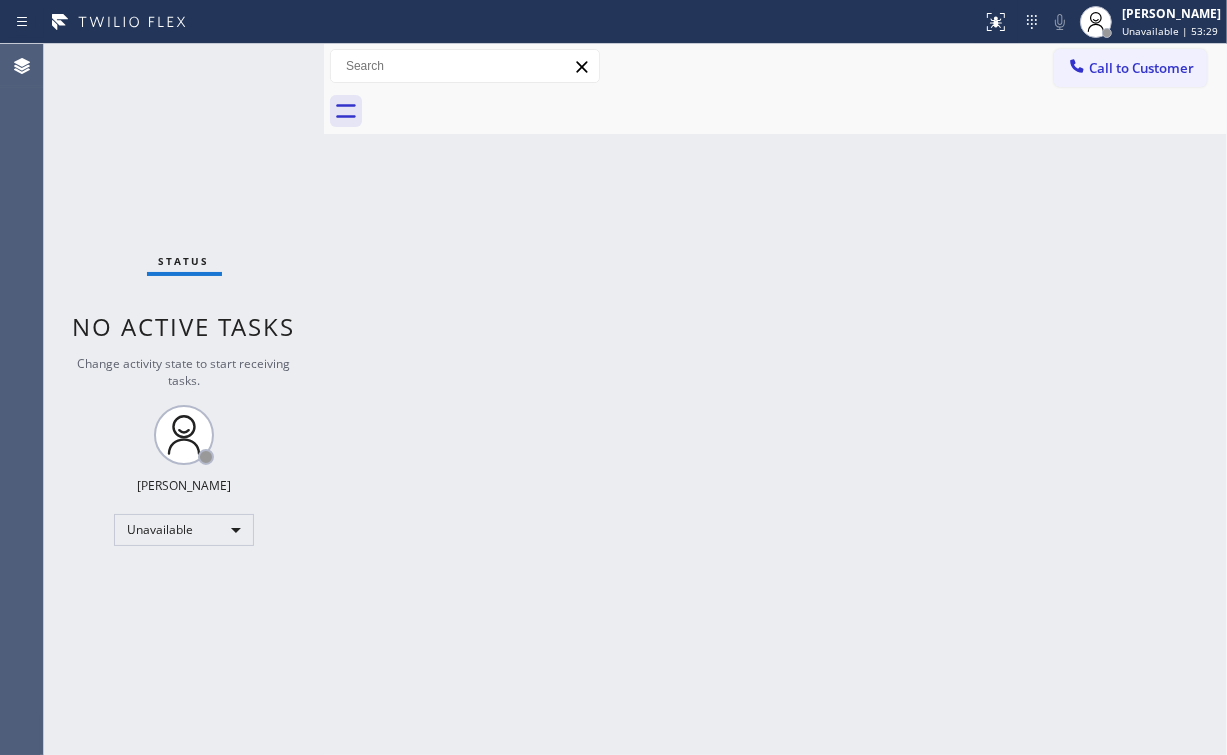 drag, startPoint x: 671, startPoint y: 337, endPoint x: 628, endPoint y: 377, distance: 58.728188 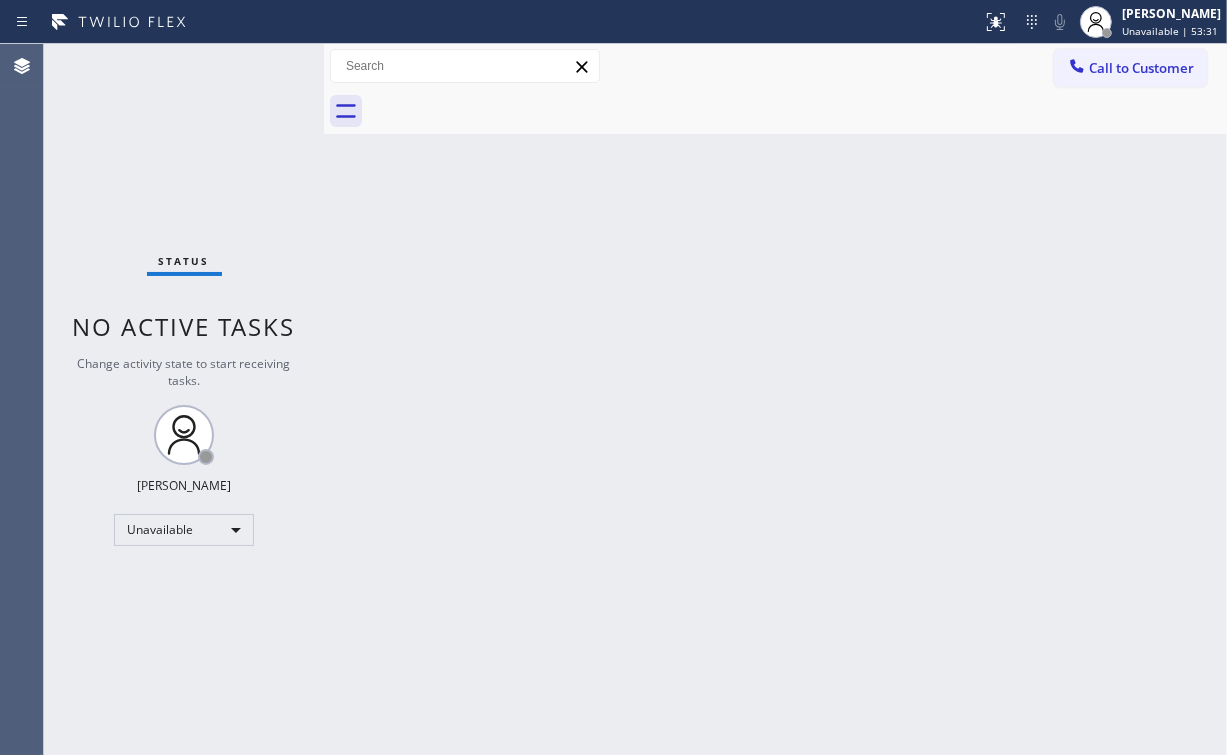 click on "Status   No active tasks     Change activity state to start receiving tasks.   [PERSON_NAME] Unavailable" at bounding box center (184, 399) 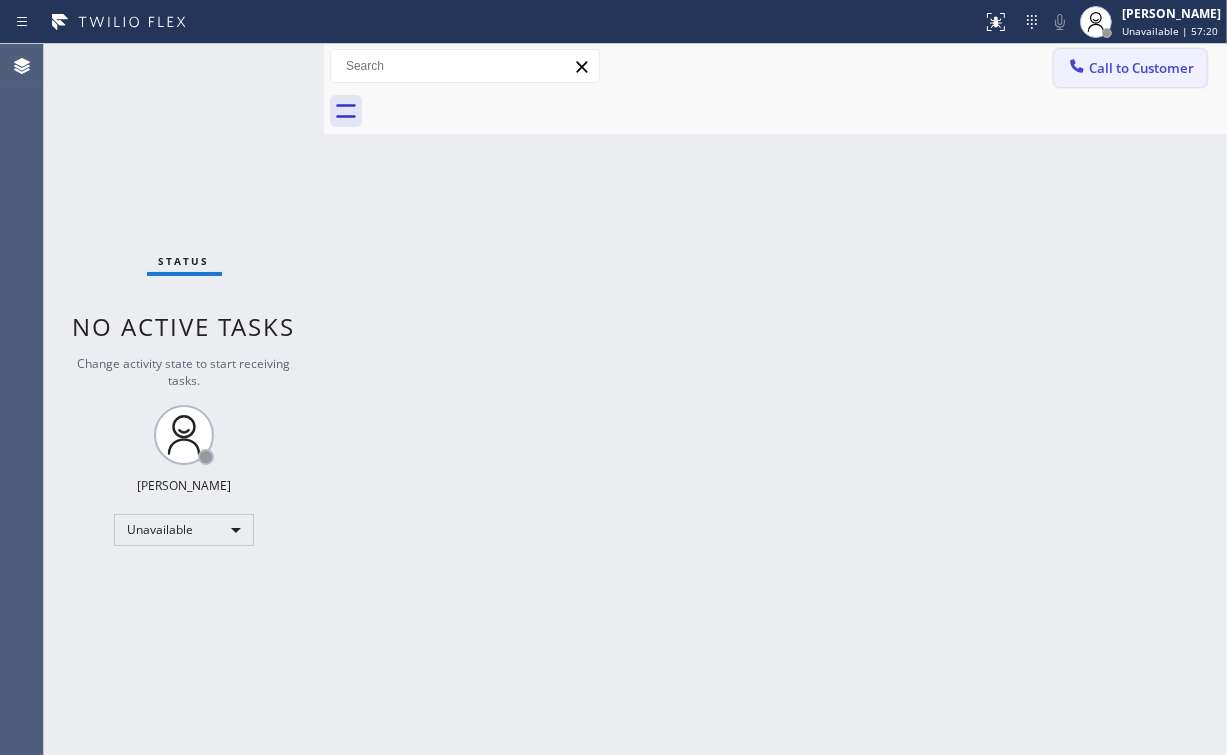 click on "Call to Customer" at bounding box center (1130, 68) 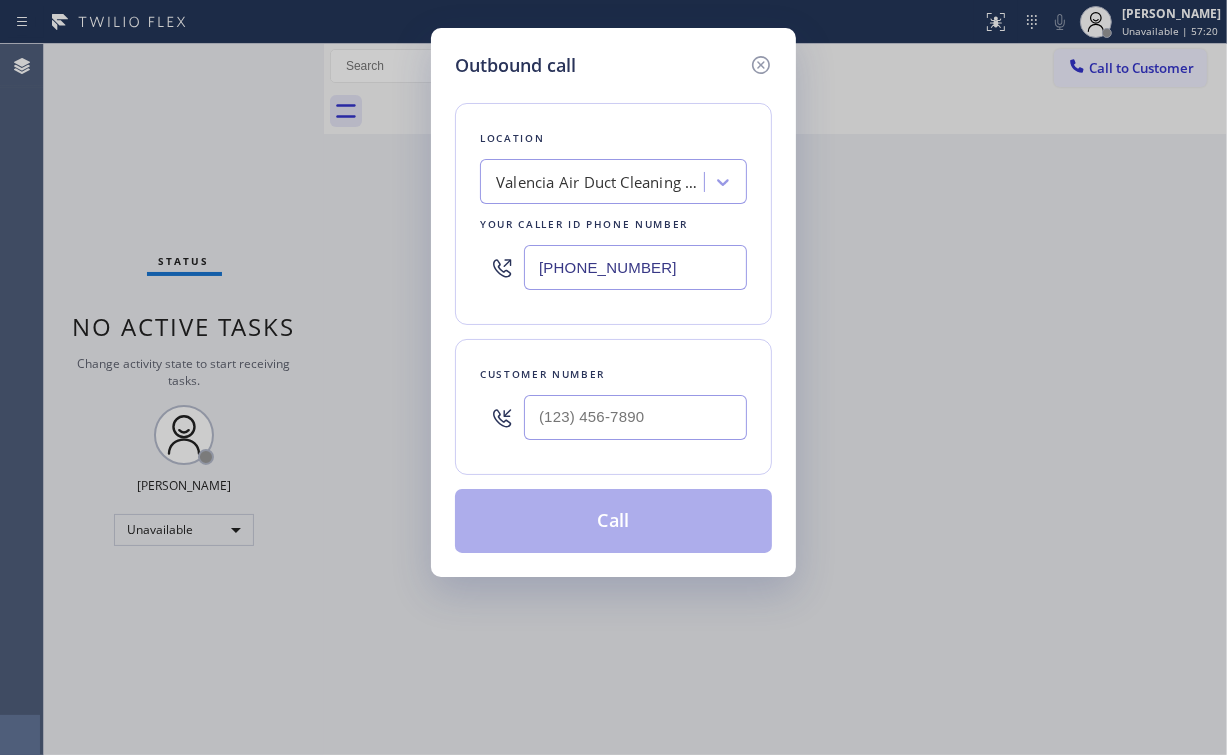 type on "(___) ___-____" 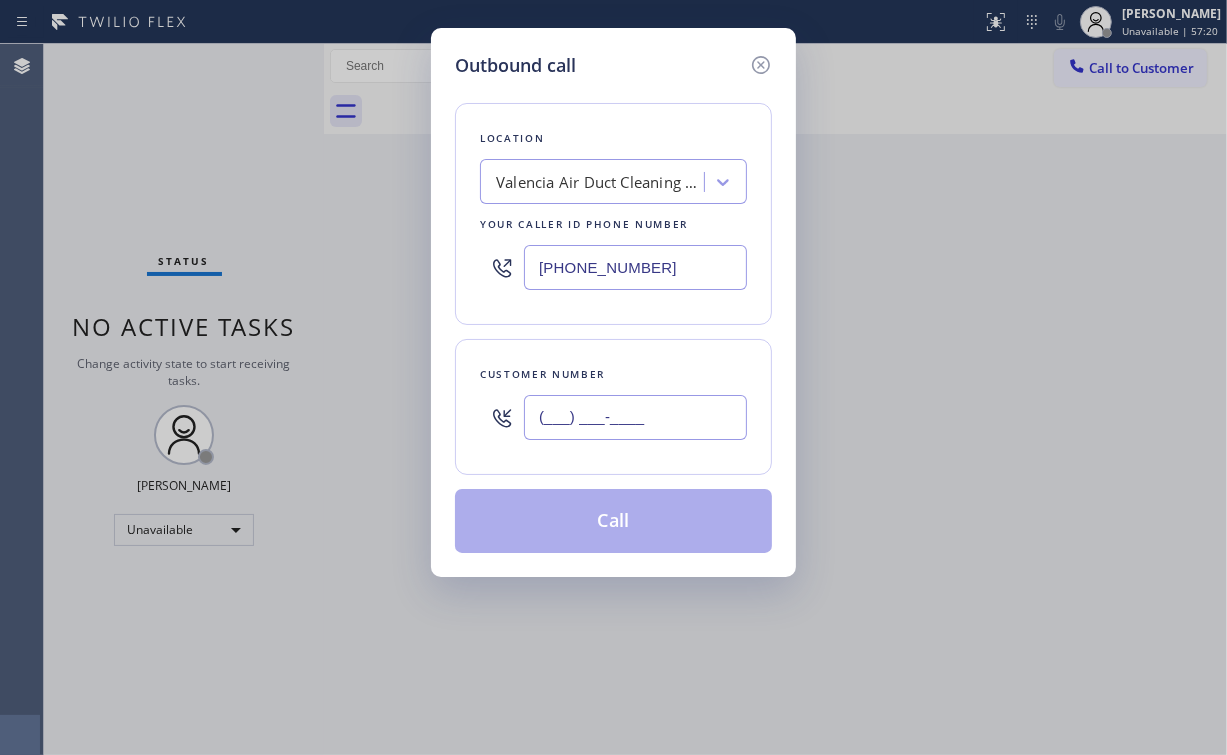 click on "(___) ___-____" at bounding box center (635, 417) 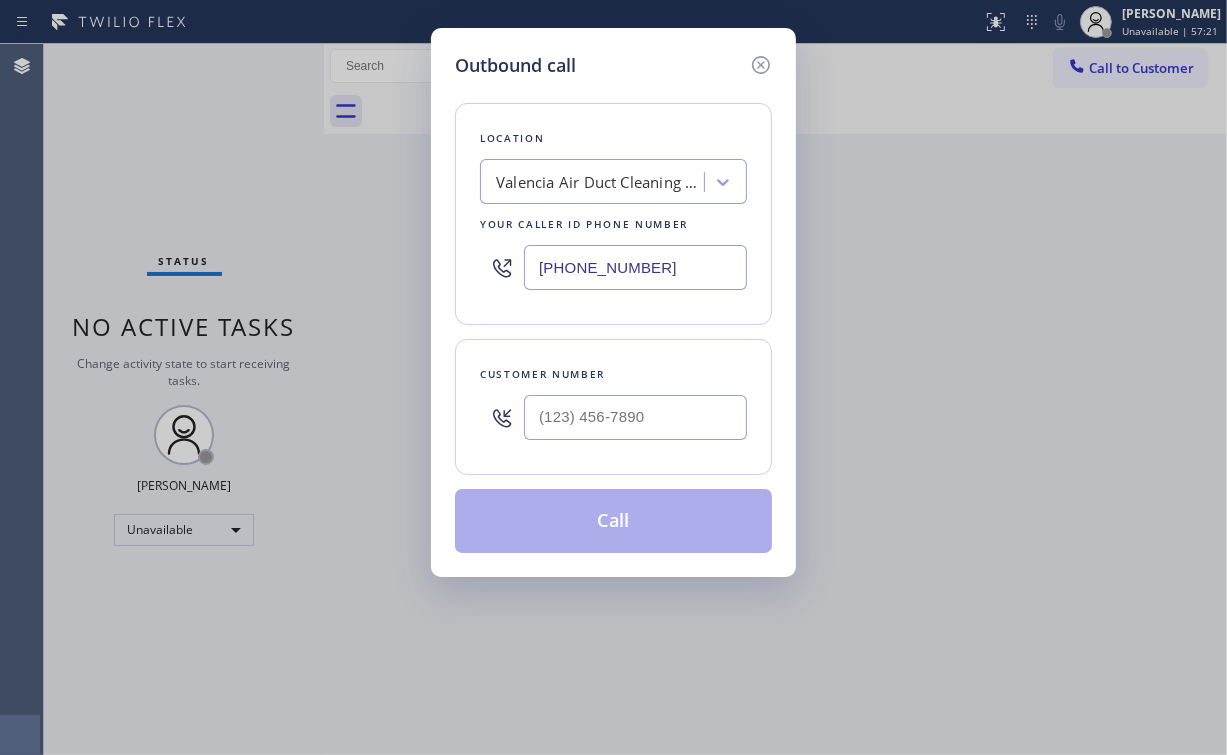 click on "[PHONE_NUMBER]" at bounding box center (635, 267) 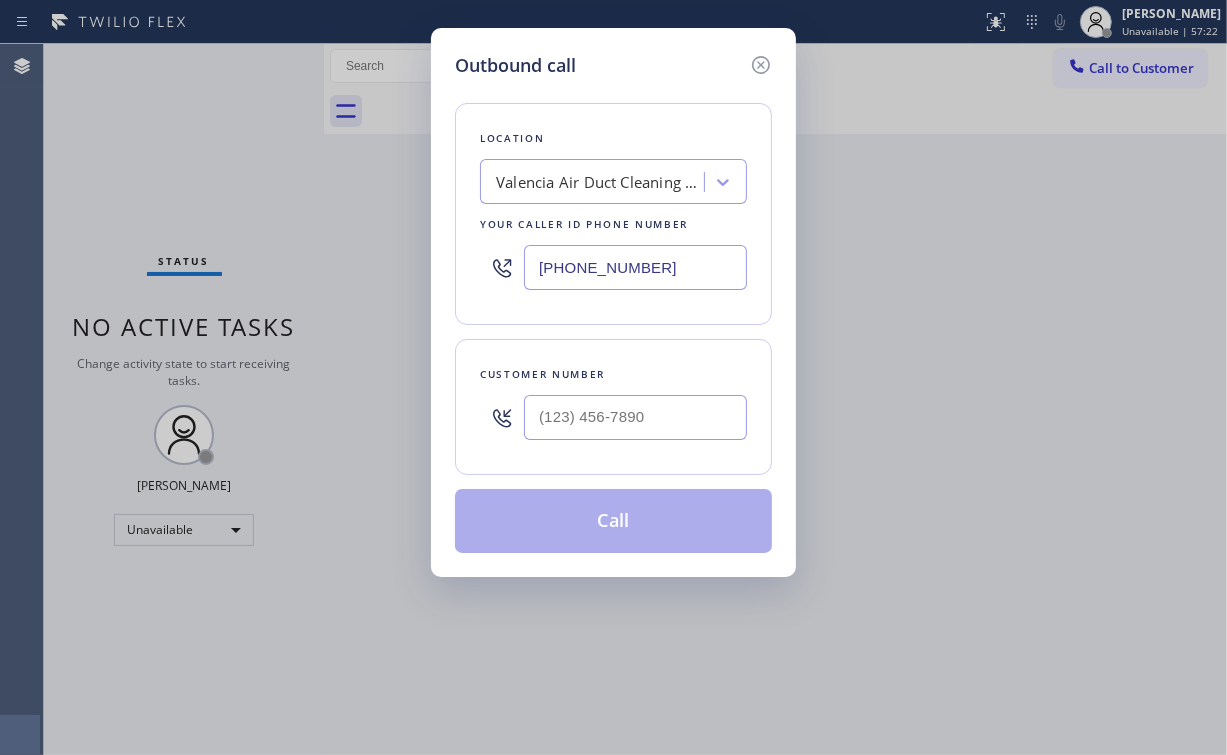 click at bounding box center (635, 417) 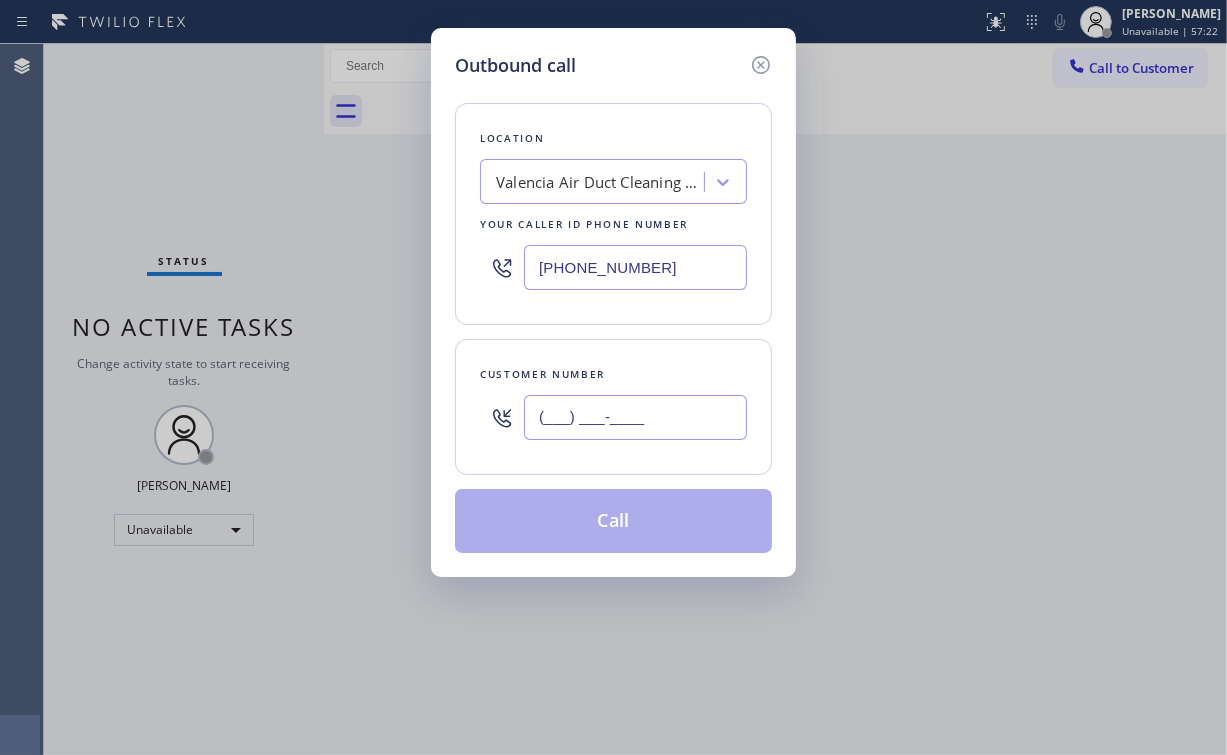 click on "(___) ___-____" at bounding box center (635, 417) 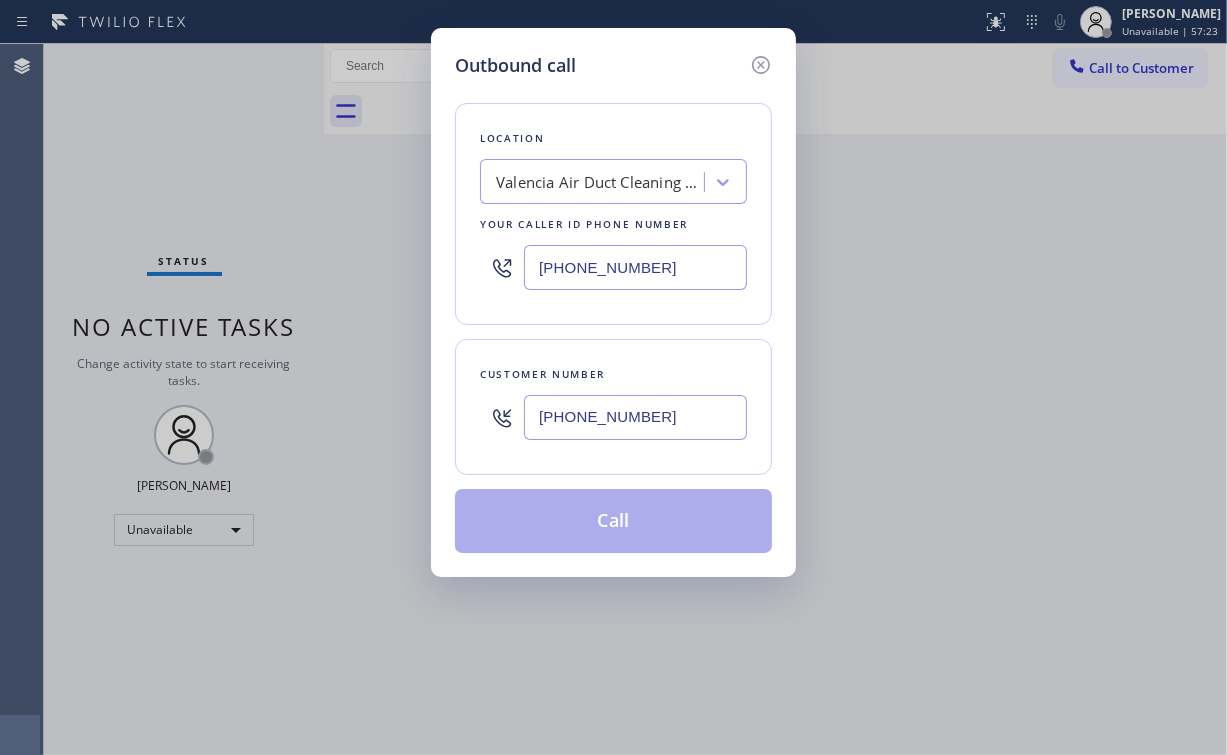 type on "[PHONE_NUMBER]" 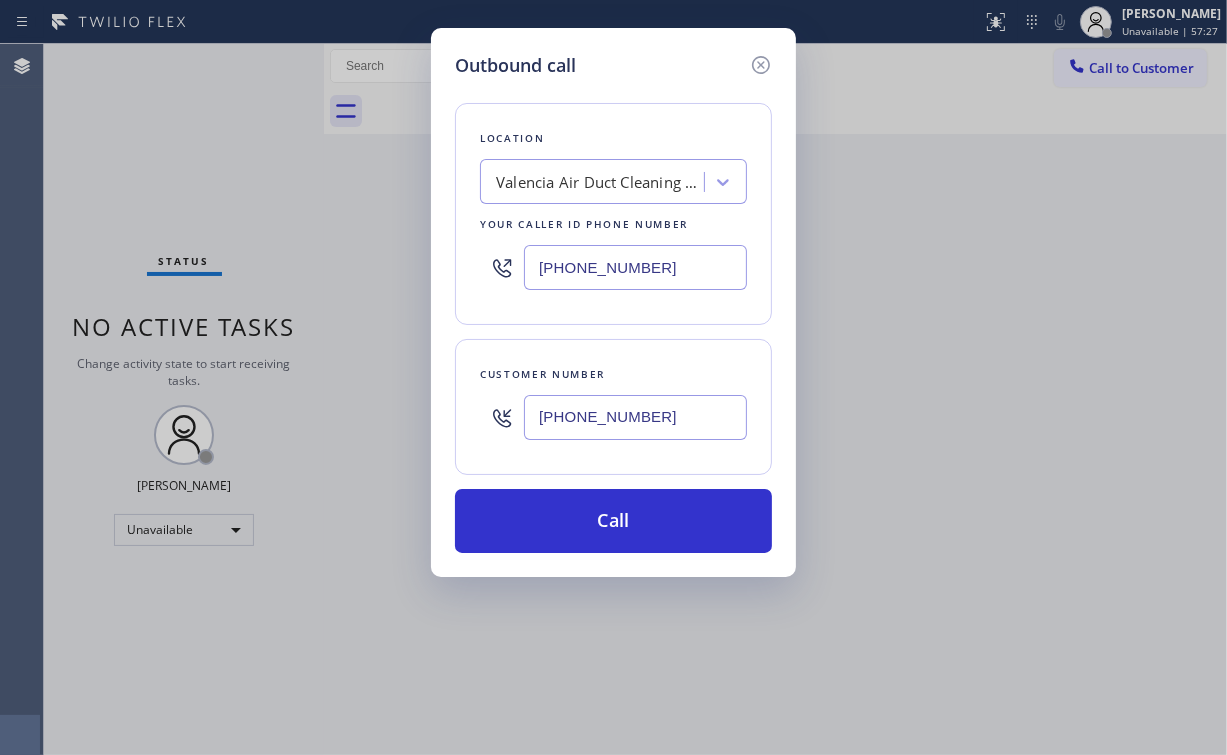 click on "Outbound call Location [GEOGRAPHIC_DATA] Air Duct Cleaning Pro Your caller id phone number [PHONE_NUMBER] Customer number [PHONE_NUMBER] Call" at bounding box center [613, 302] 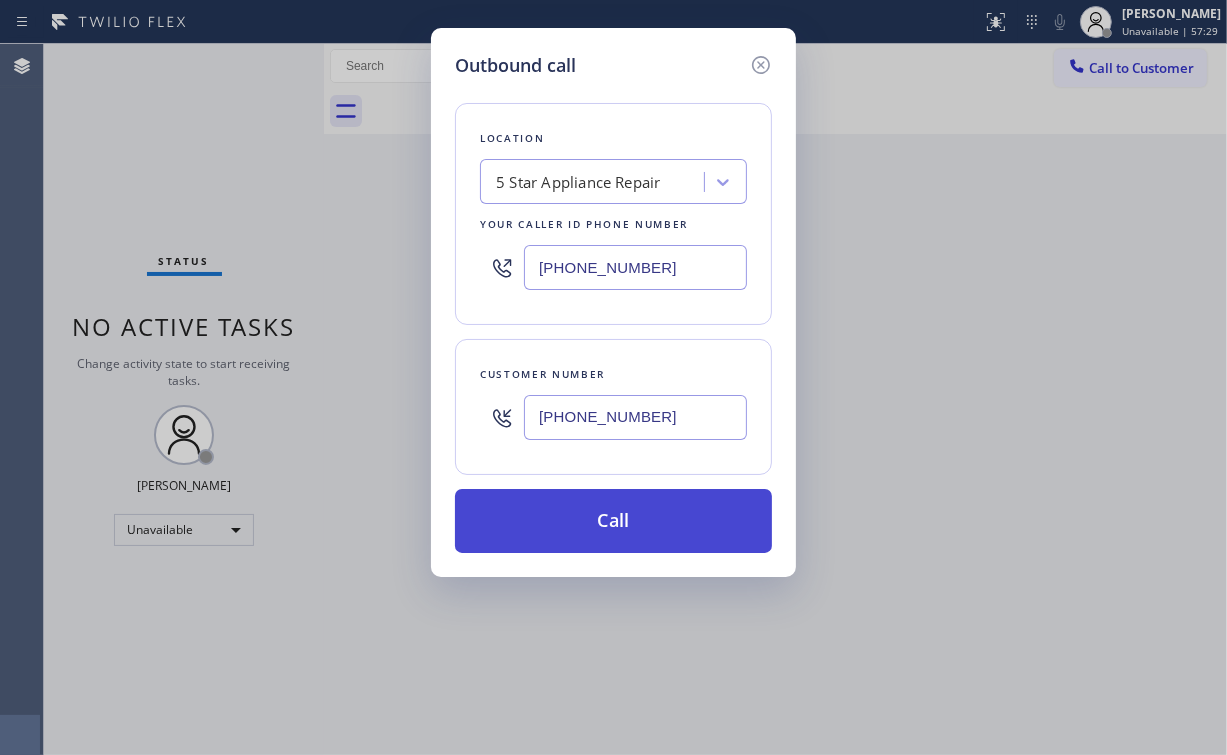 type on "[PHONE_NUMBER]" 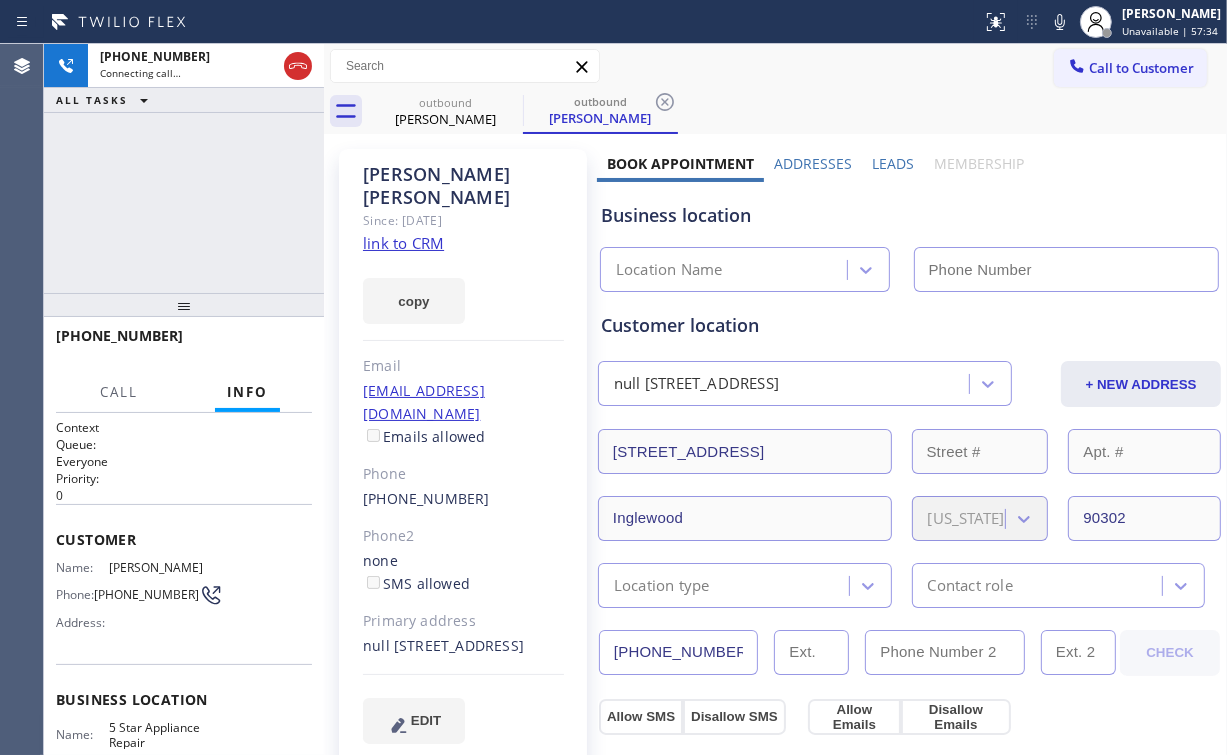 type on "[PHONE_NUMBER]" 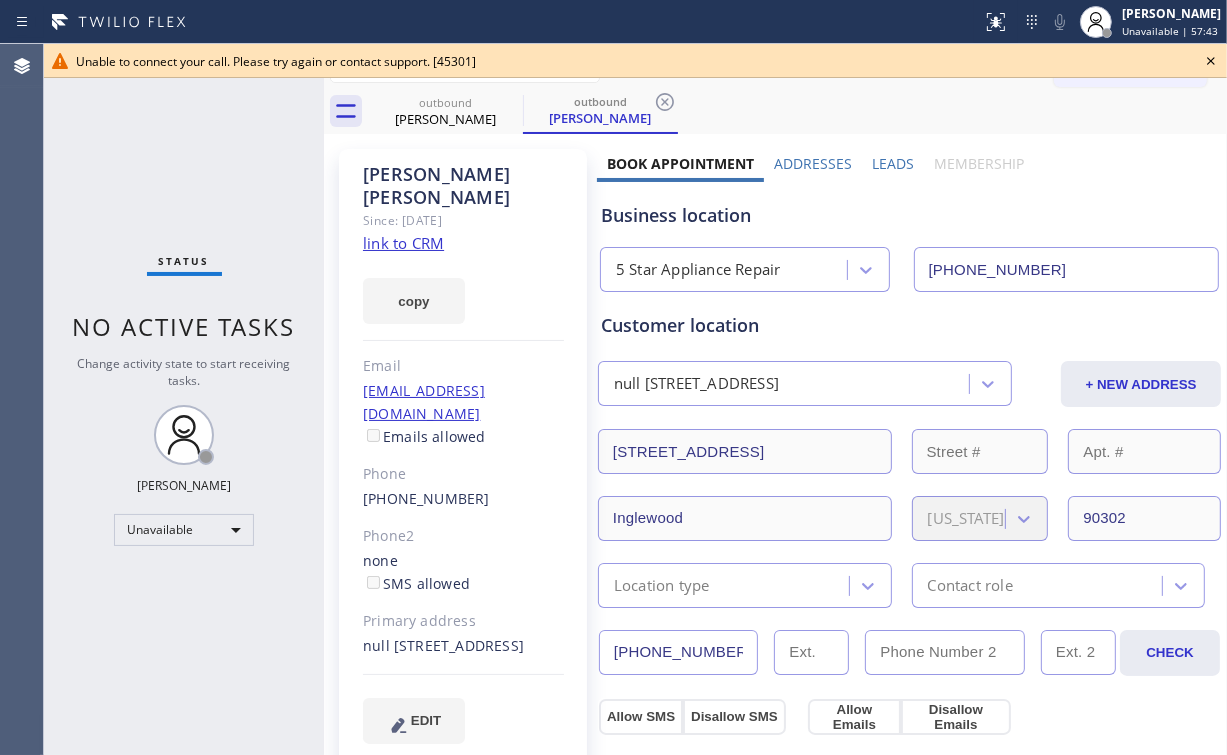 click 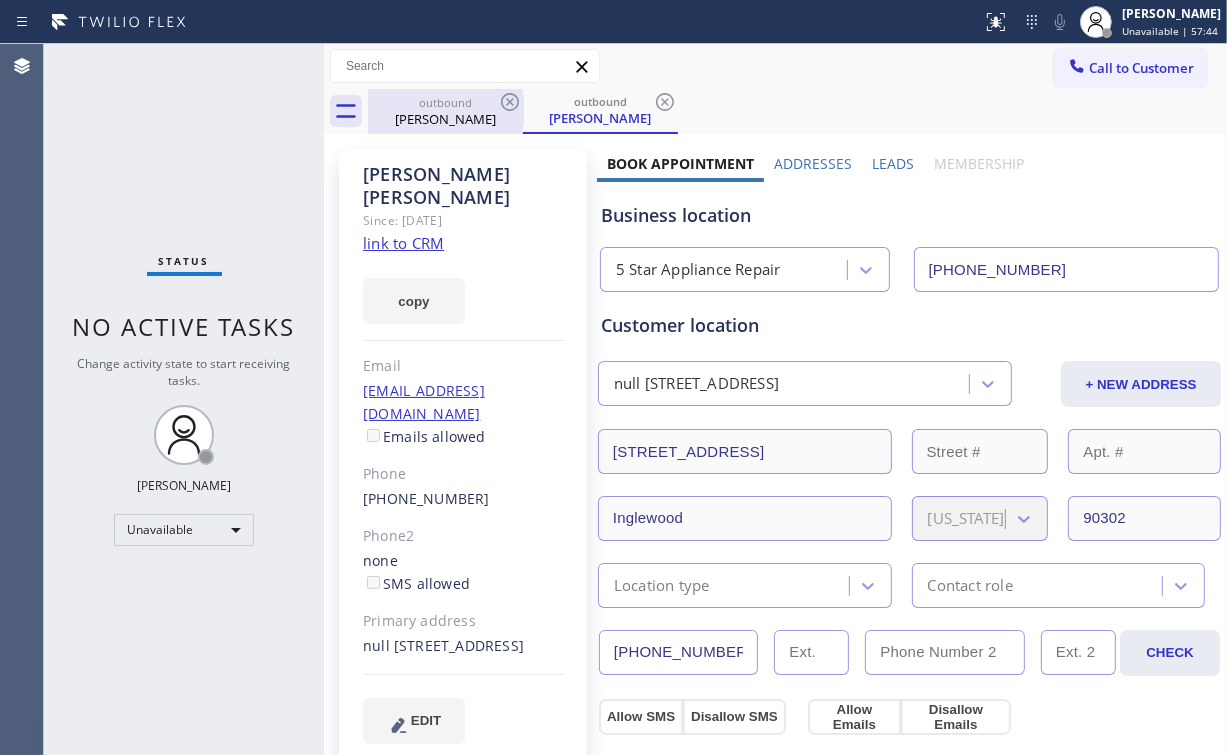 click on "outbound" at bounding box center (445, 102) 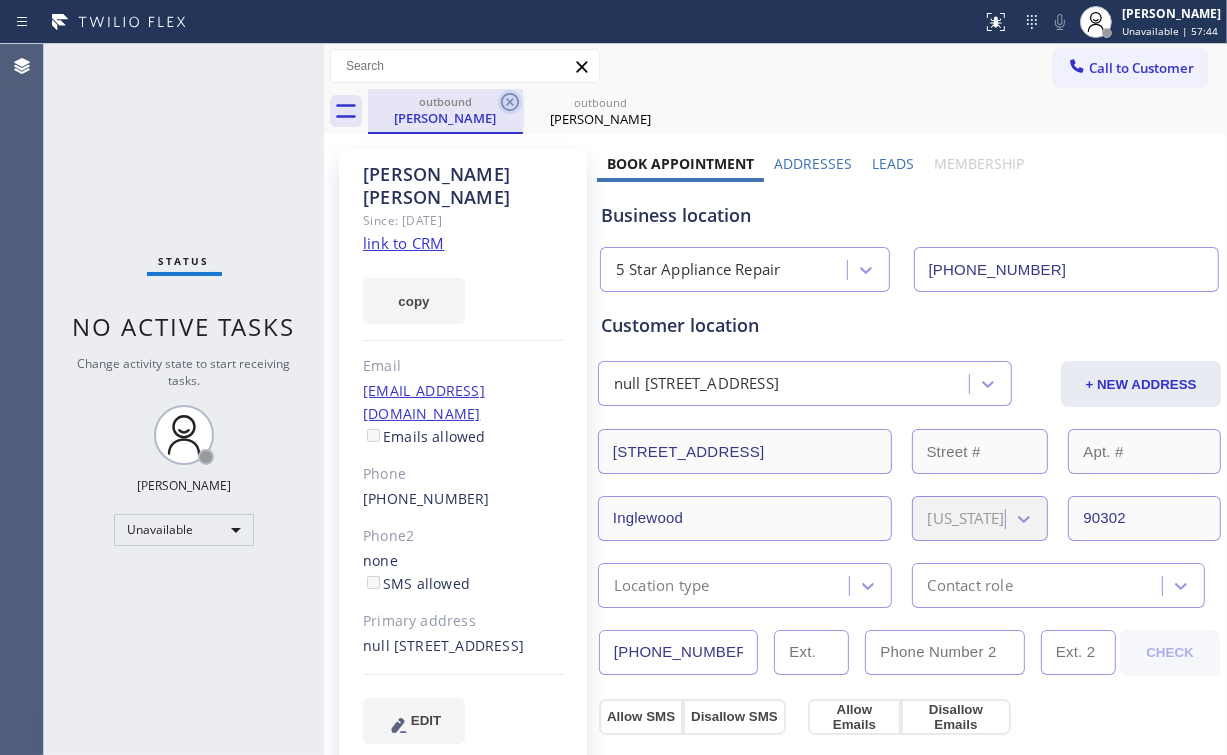 click 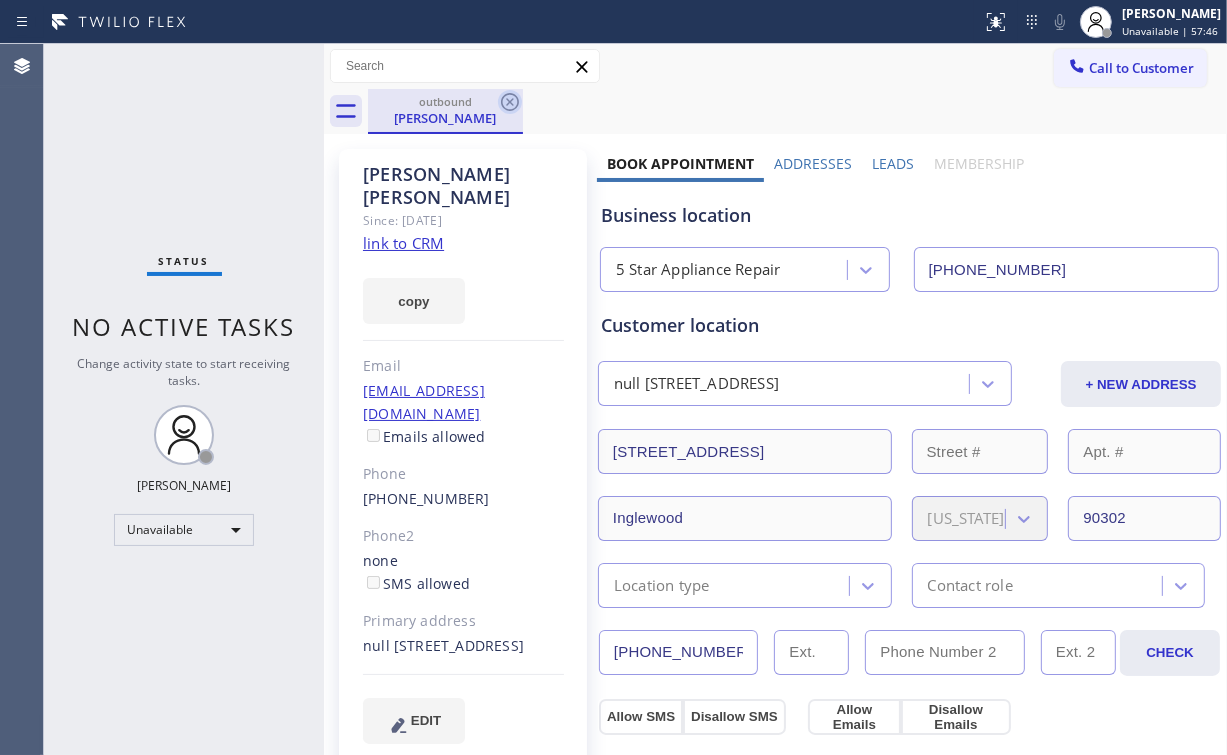 click 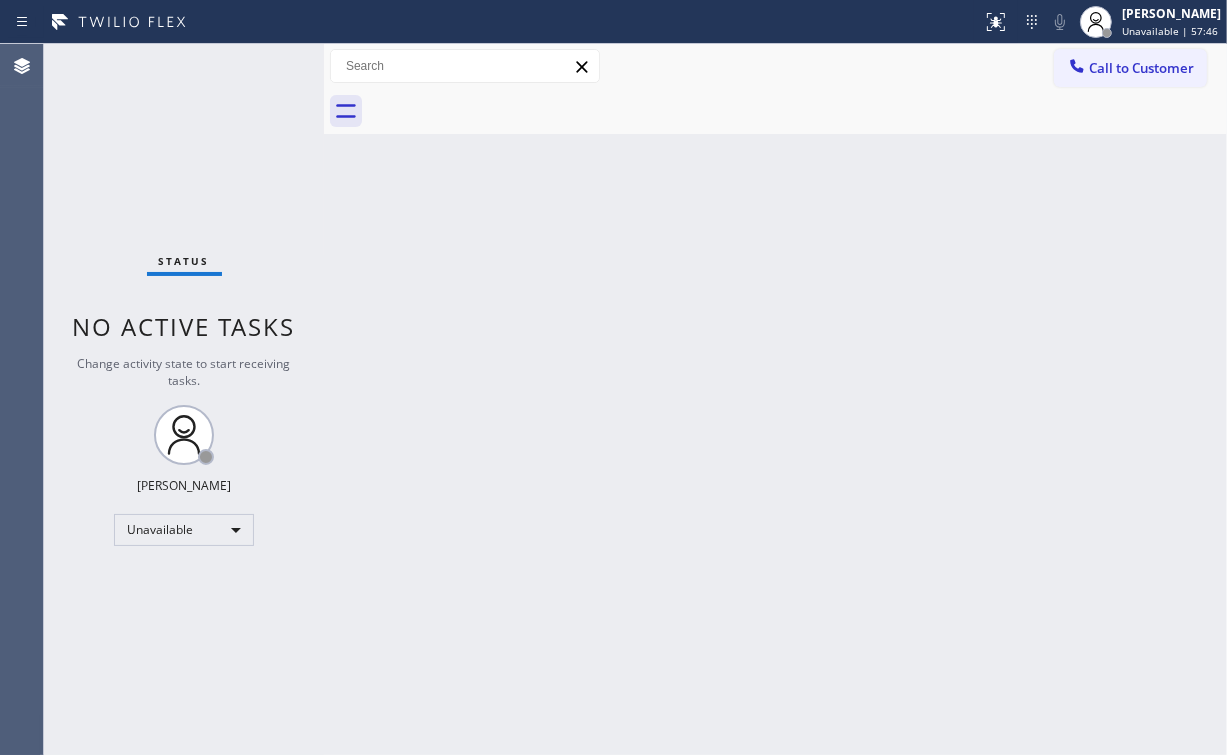 click on "Status   No active tasks     Change activity state to start receiving tasks.   [PERSON_NAME] Unavailable" at bounding box center (184, 399) 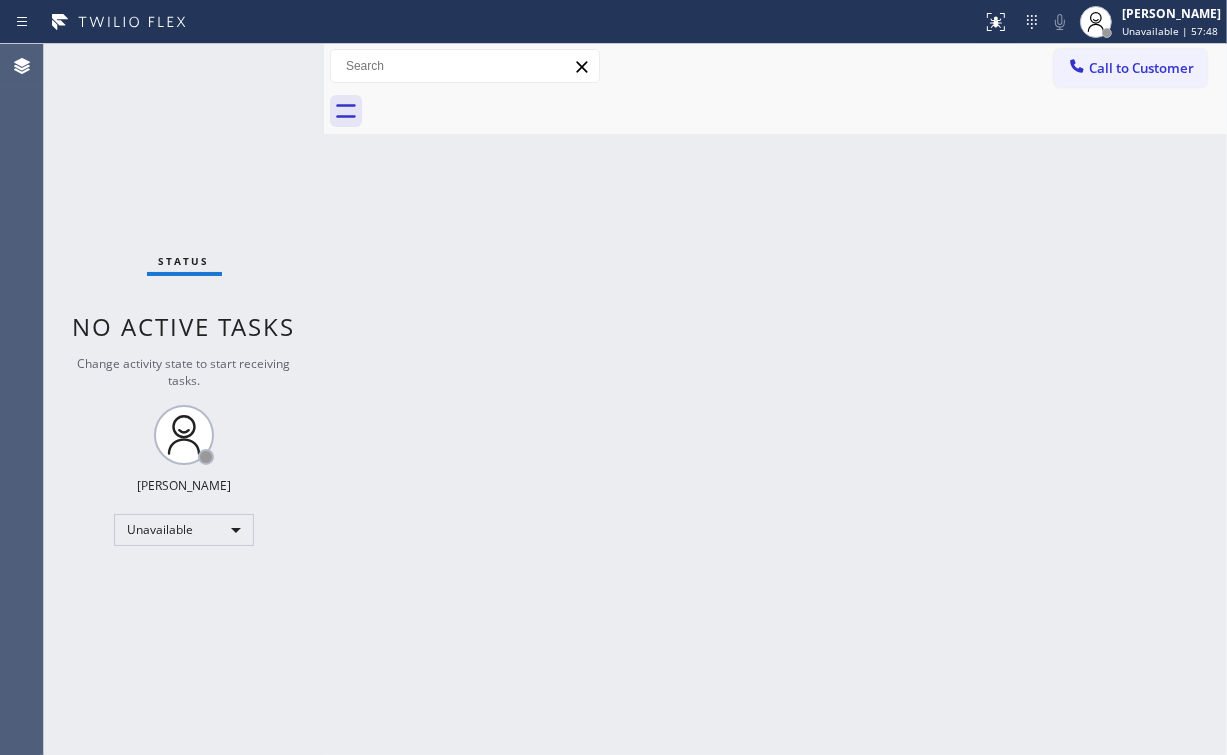 click on "Call to Customer" at bounding box center (1141, 68) 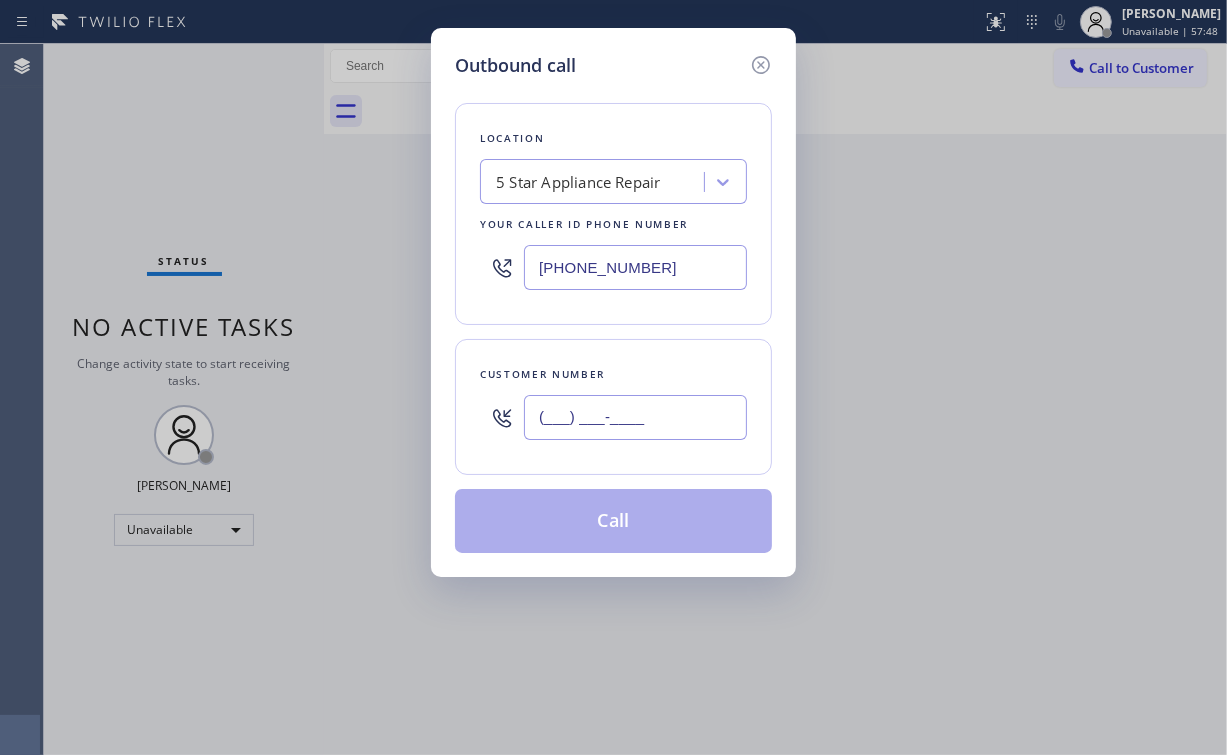 drag, startPoint x: 674, startPoint y: 432, endPoint x: 686, endPoint y: 425, distance: 13.892444 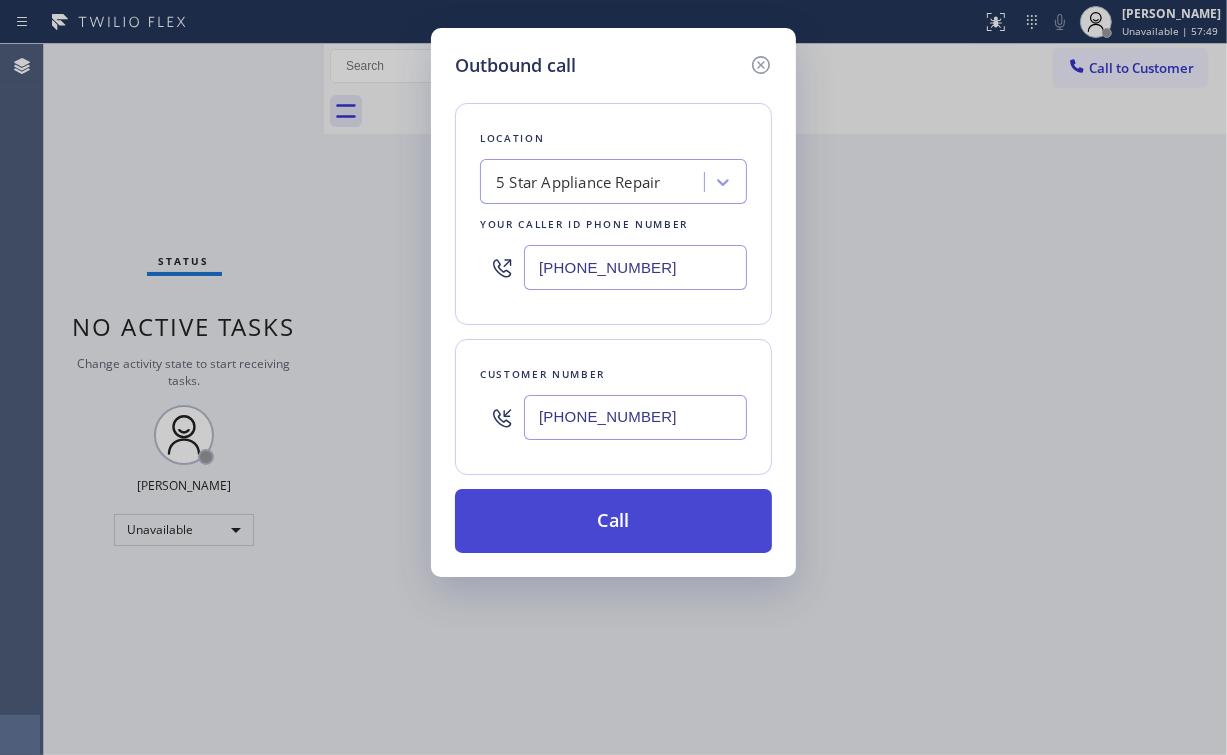 type on "[PHONE_NUMBER]" 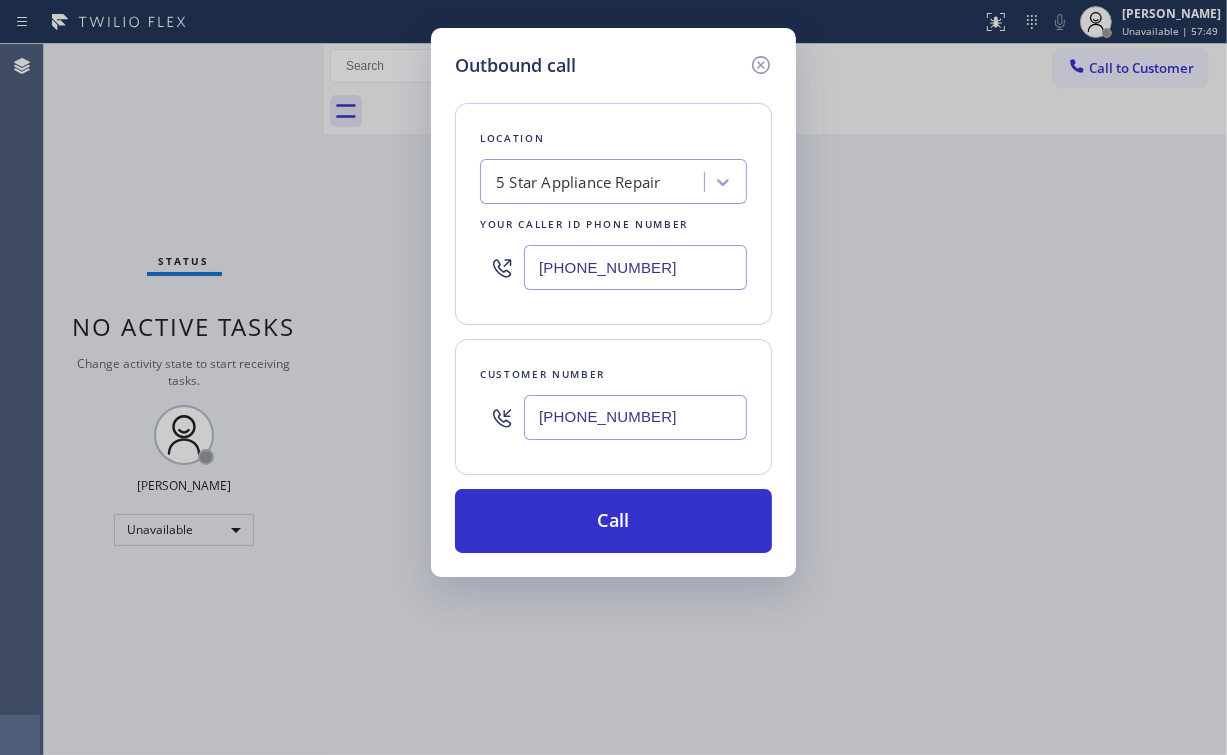 drag, startPoint x: 580, startPoint y: 494, endPoint x: 499, endPoint y: 709, distance: 229.75204 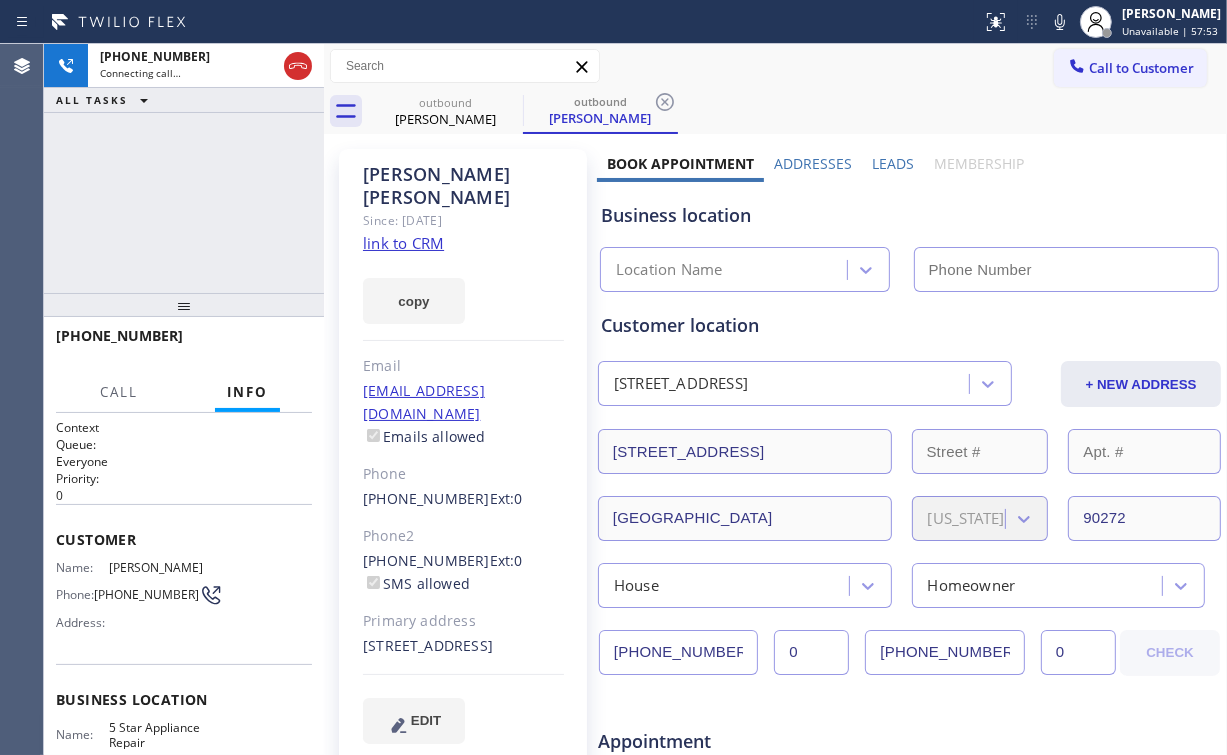 type on "[PHONE_NUMBER]" 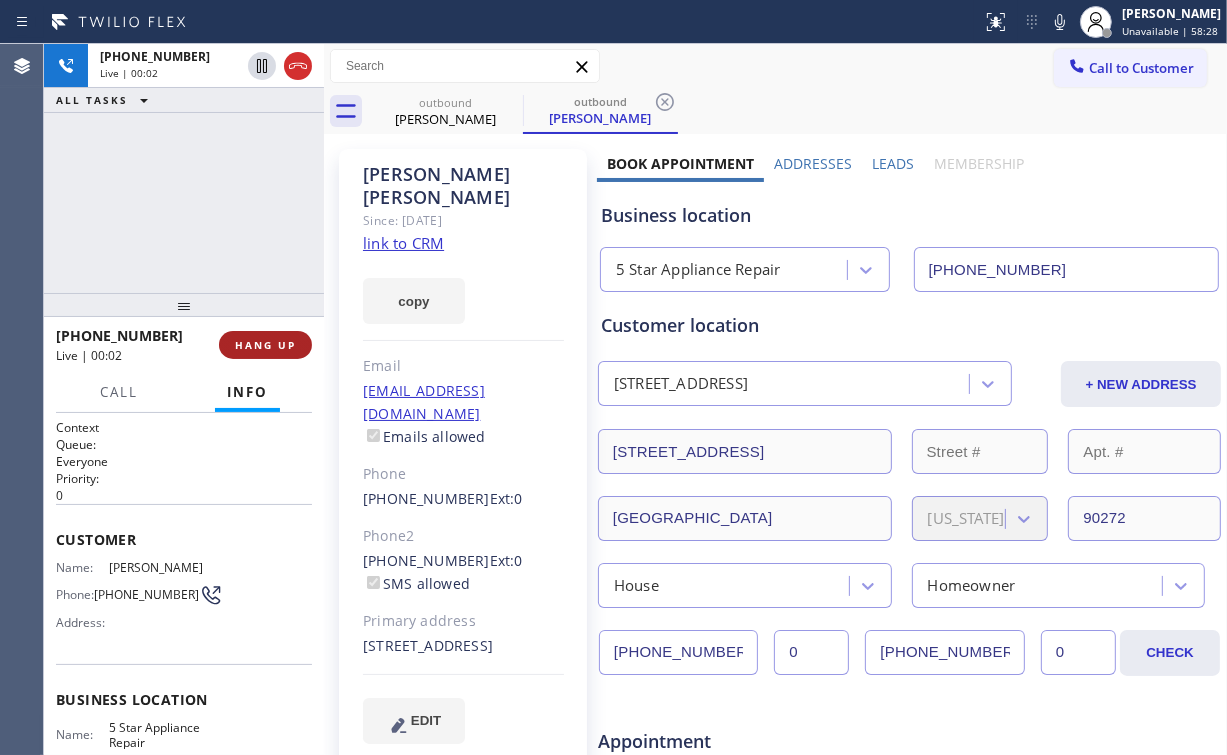 click on "HANG UP" at bounding box center (265, 345) 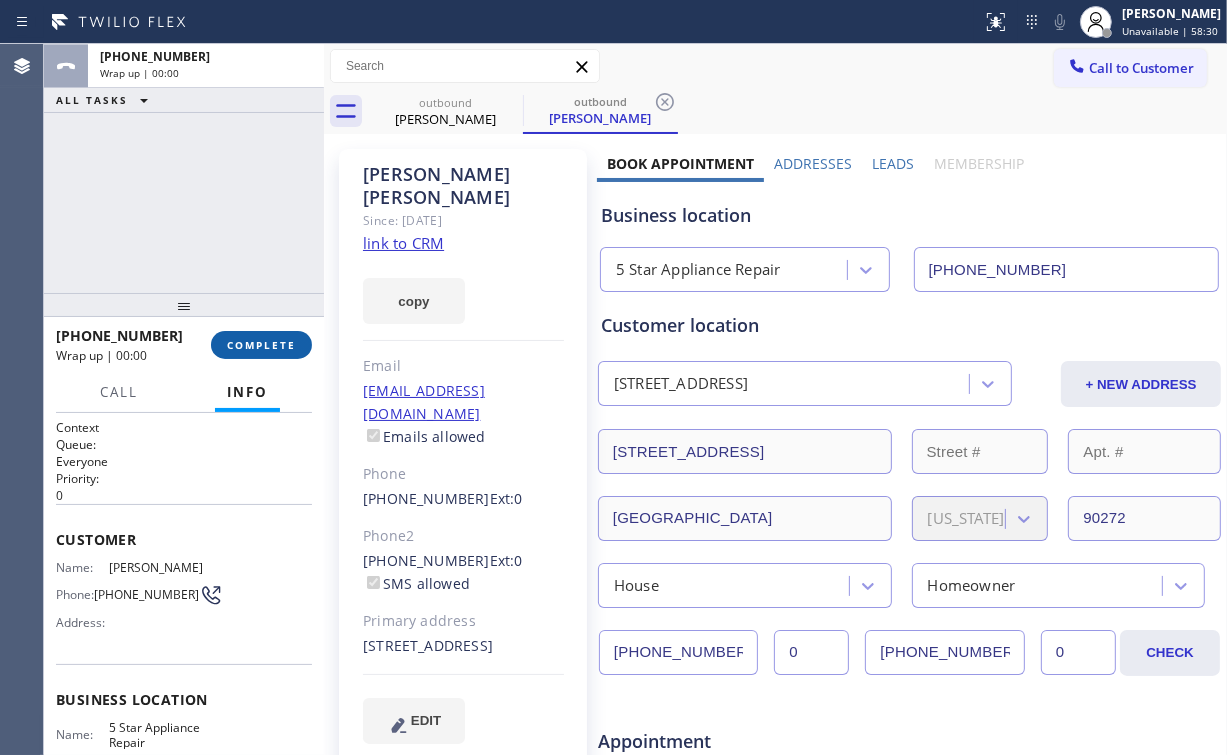 click on "COMPLETE" at bounding box center (261, 345) 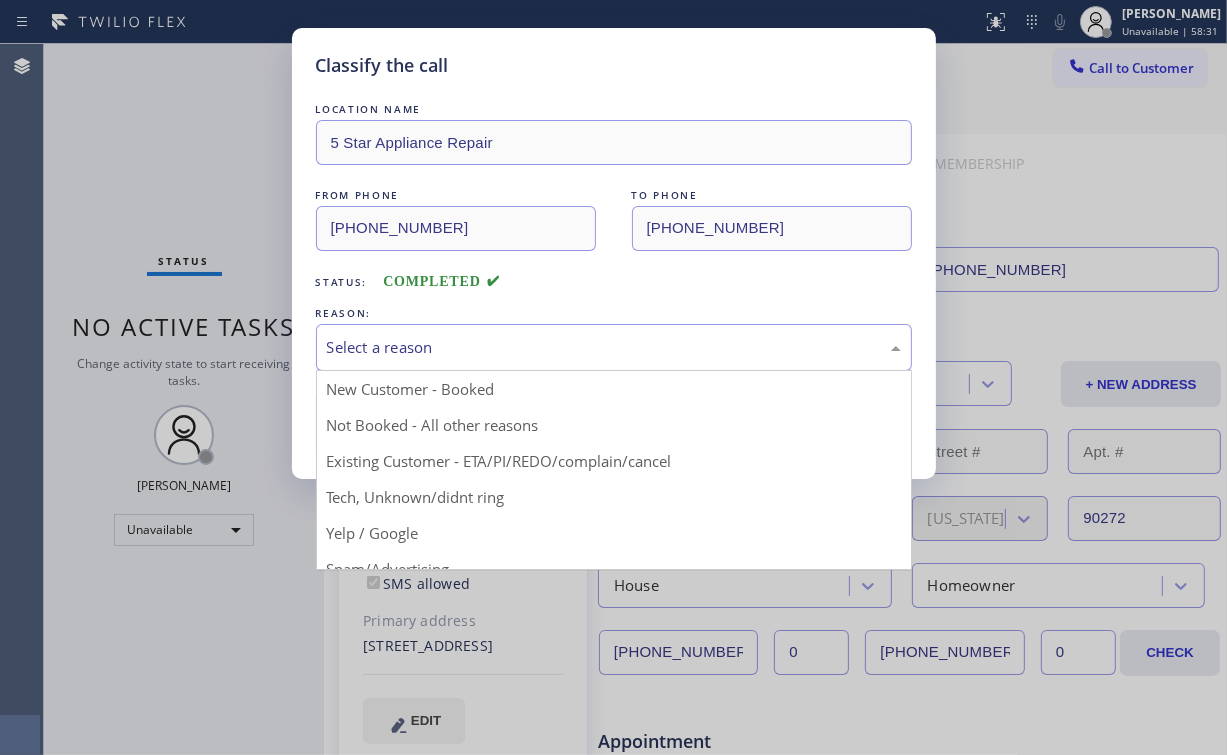 click on "Select a reason" at bounding box center [614, 347] 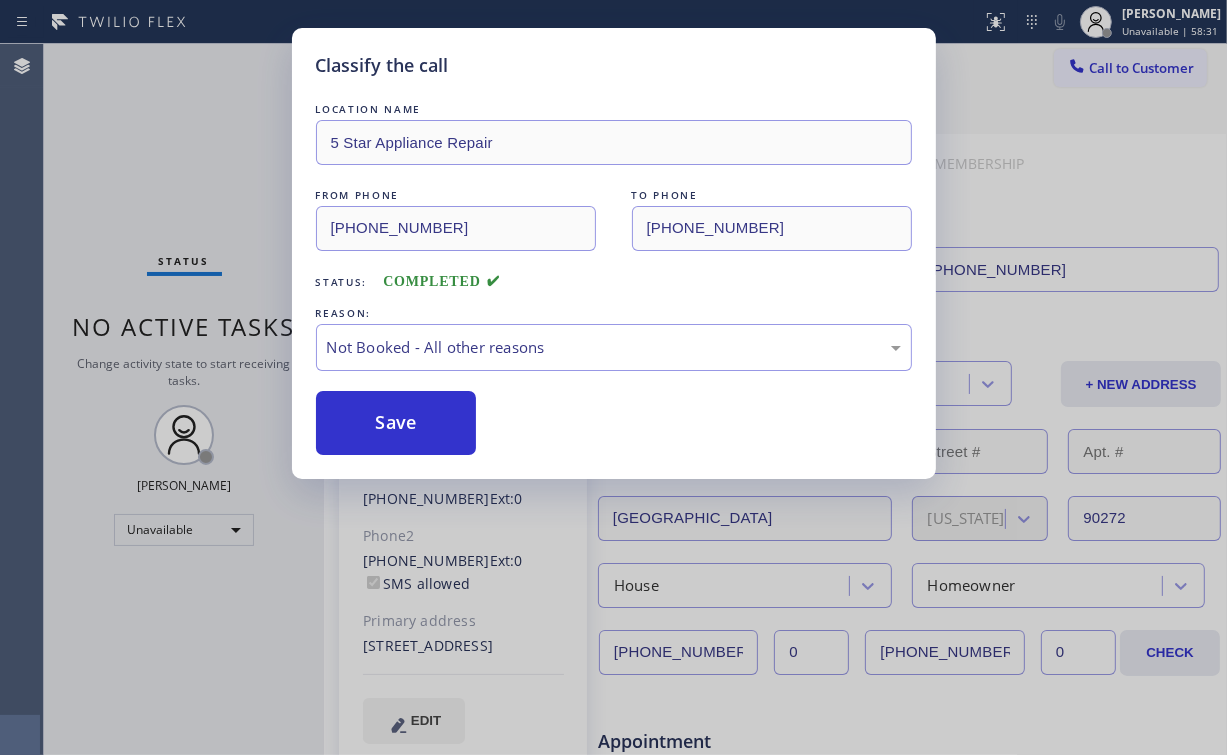 click on "Save" at bounding box center [396, 423] 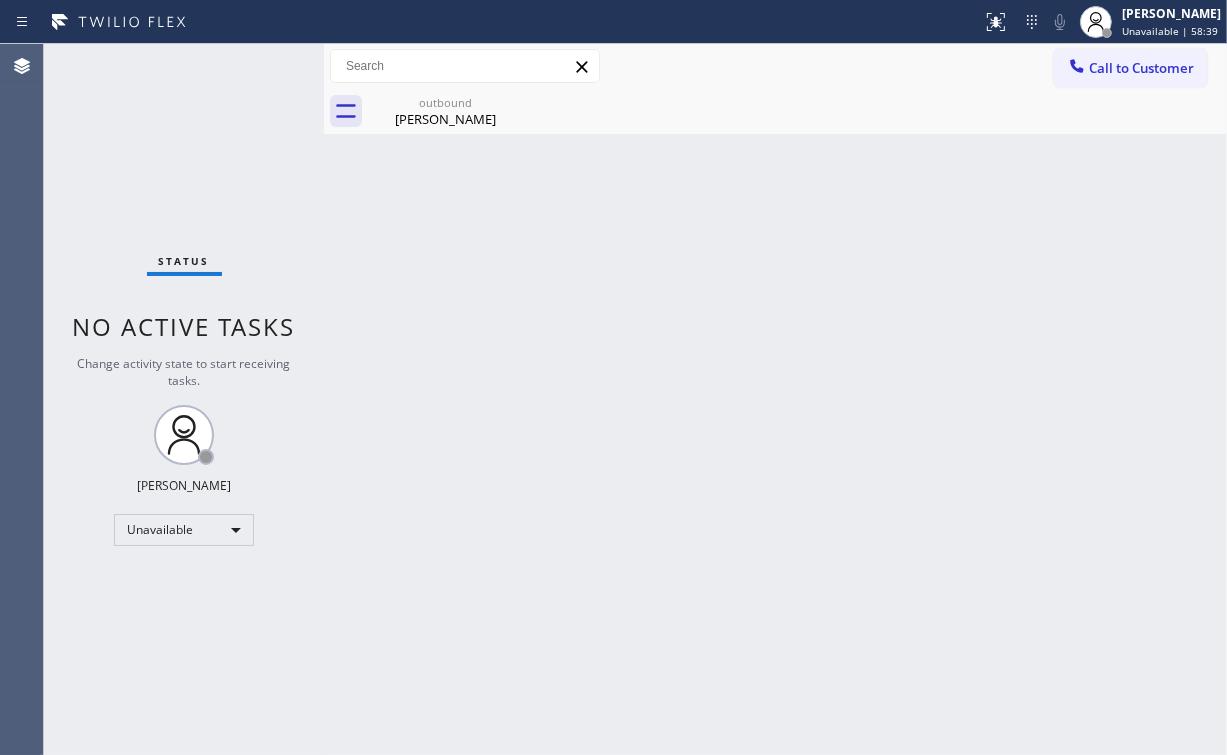 drag, startPoint x: 76, startPoint y: 163, endPoint x: 170, endPoint y: 0, distance: 188.16217 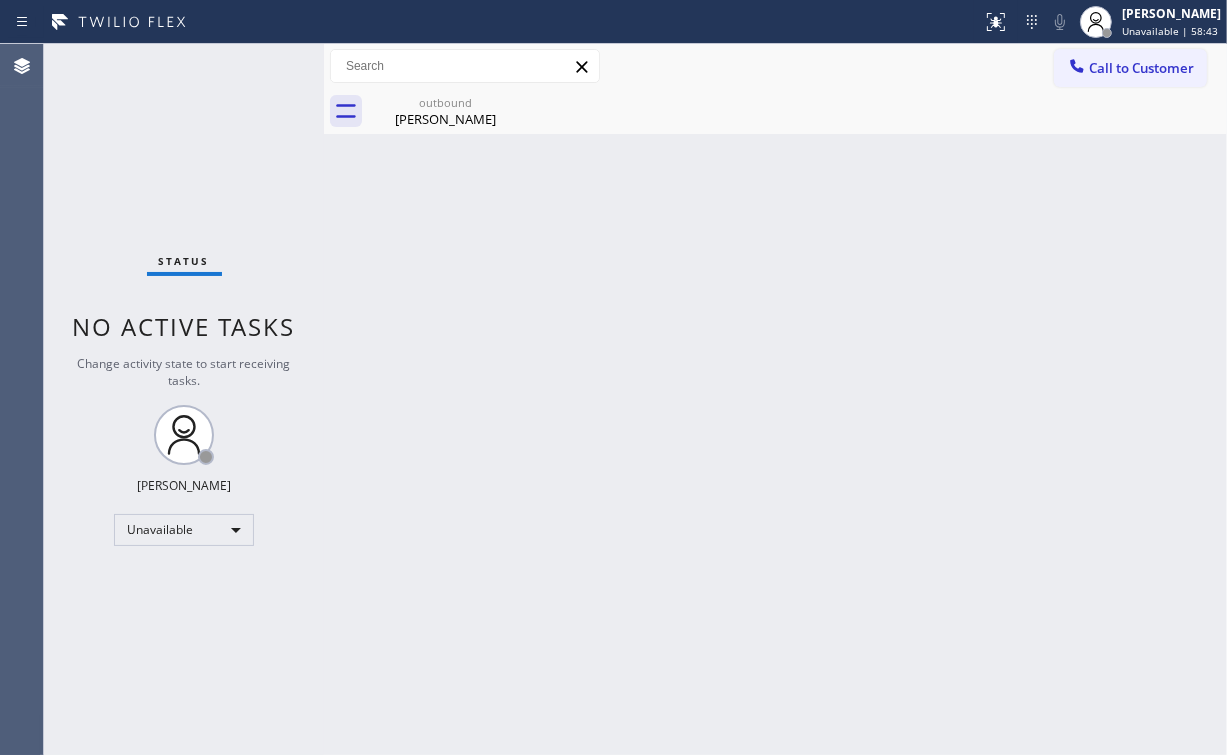 click on "Call to Customer Outbound call Location 5 Star Appliance Repair Your caller id phone number [PHONE_NUMBER] Customer number Call Outbound call Technician Search Technician Your caller id phone number Your caller id phone number Call" at bounding box center (775, 66) 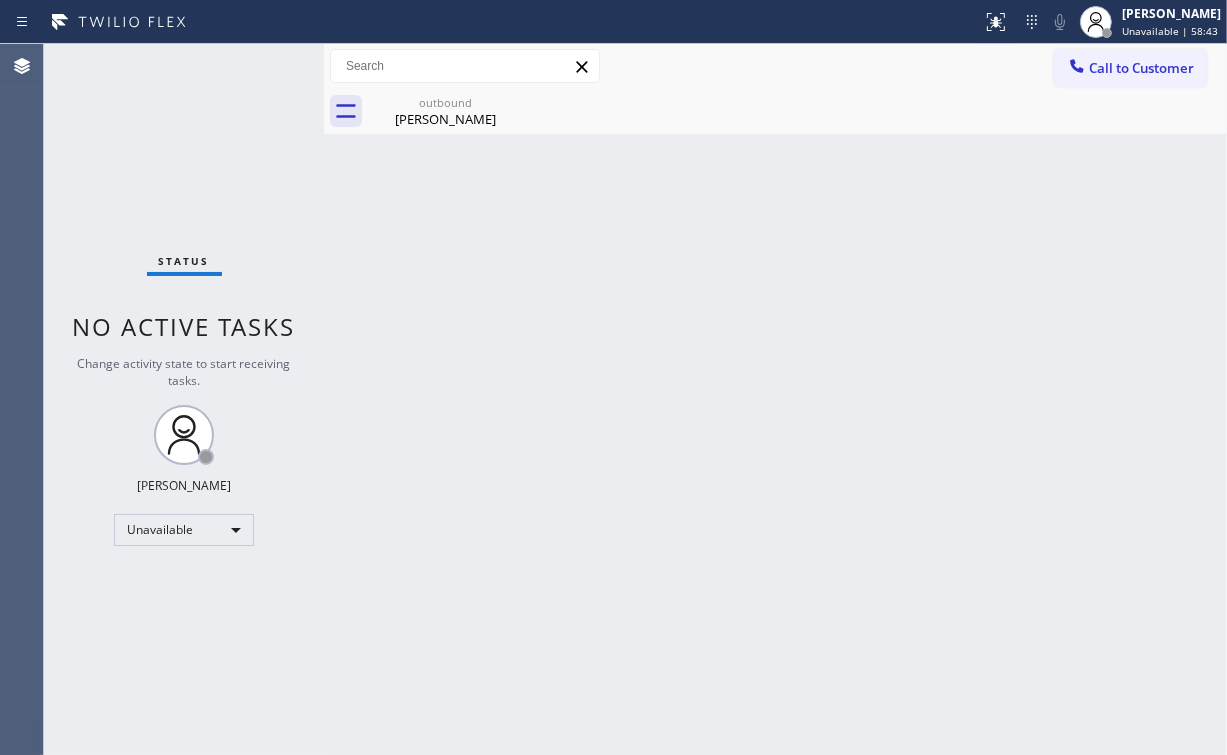 click on "Call to Customer" at bounding box center (1141, 68) 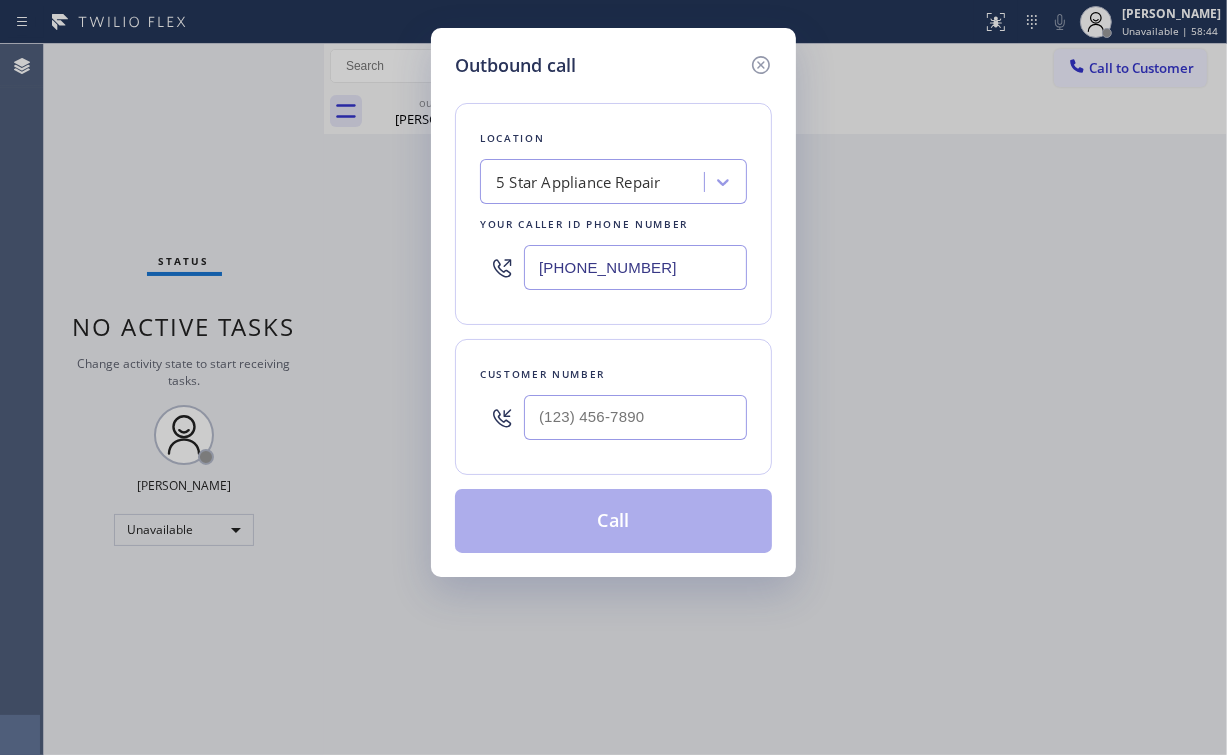 click at bounding box center (635, 417) 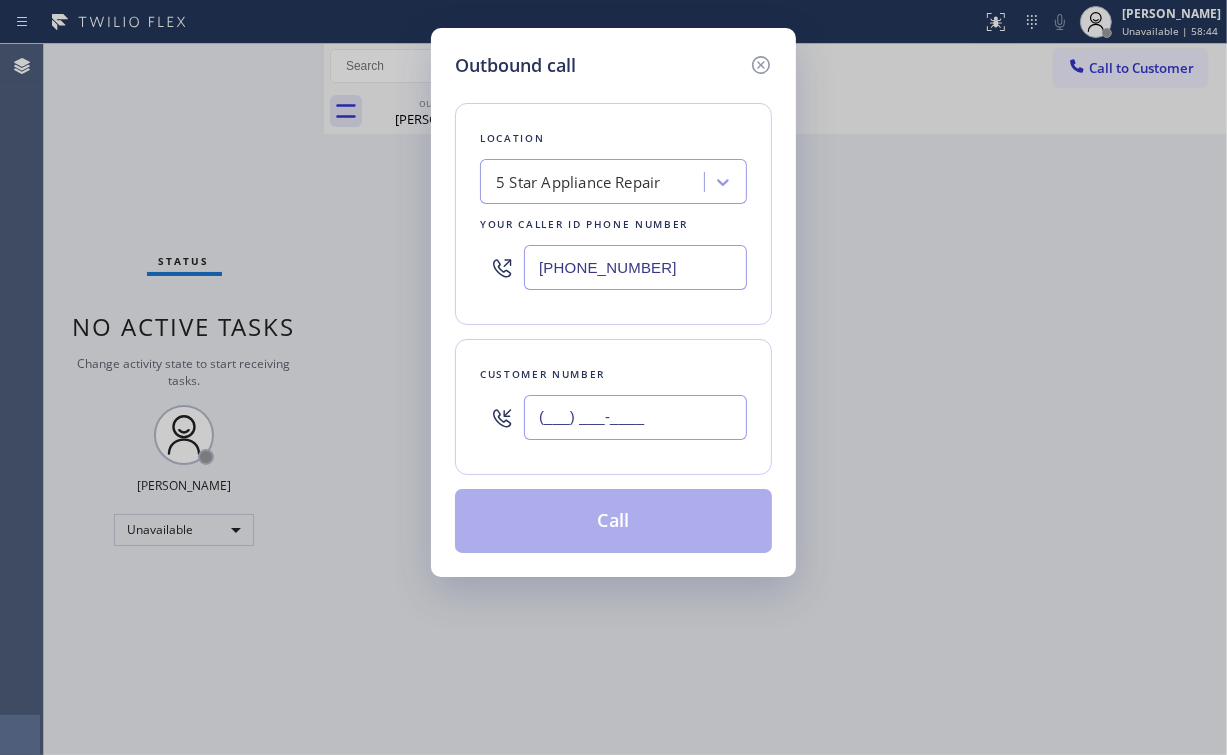 drag, startPoint x: 624, startPoint y: 408, endPoint x: 654, endPoint y: 408, distance: 30 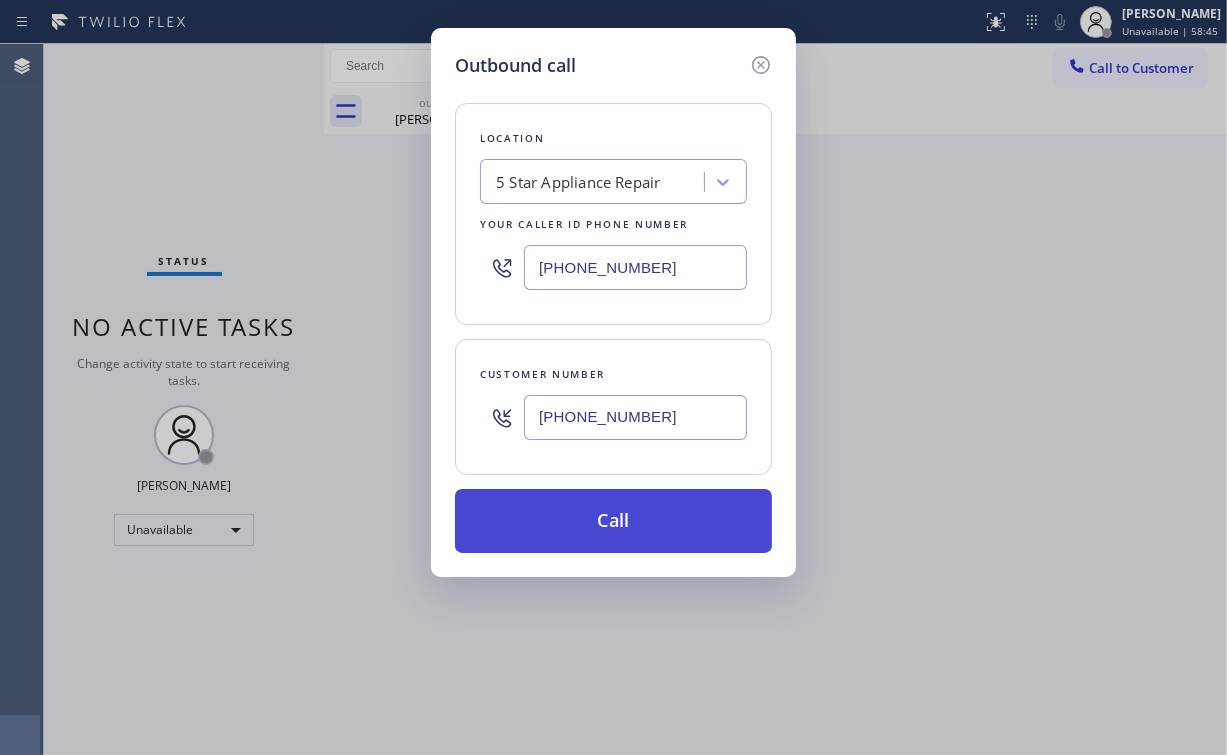 type on "[PHONE_NUMBER]" 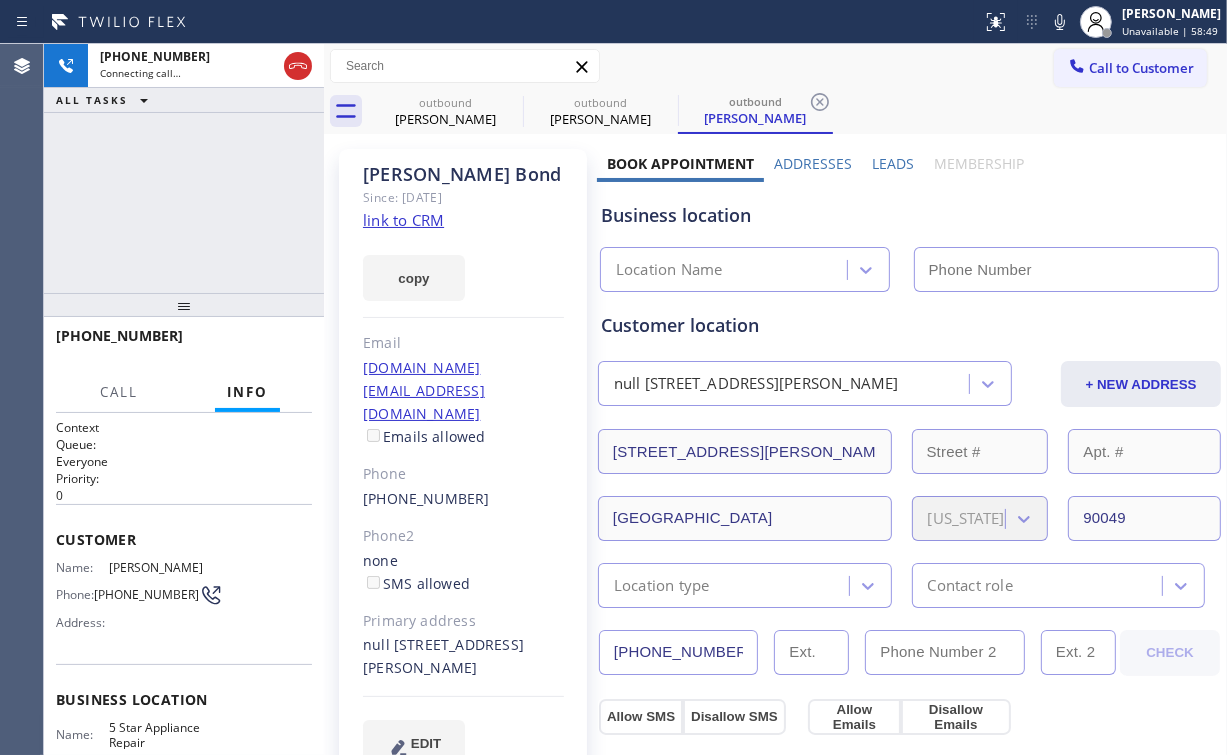 type on "[PHONE_NUMBER]" 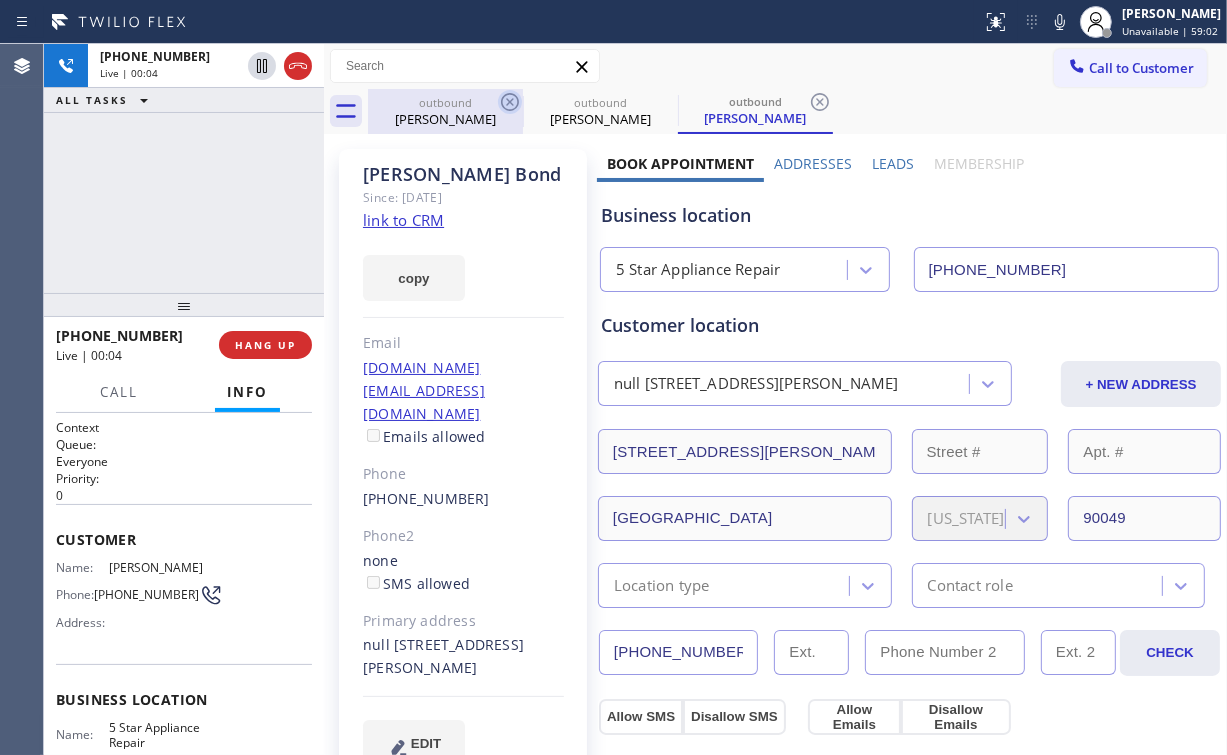 drag, startPoint x: 430, startPoint y: 111, endPoint x: 499, endPoint y: 112, distance: 69.00725 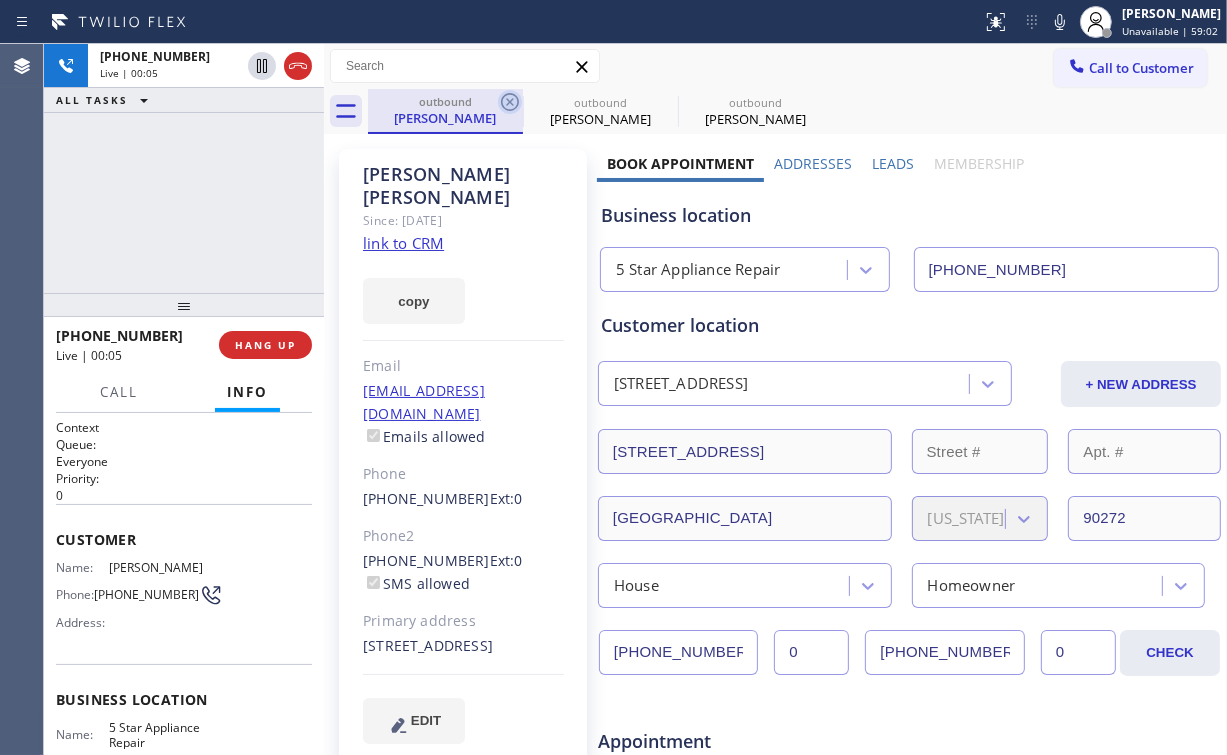 click 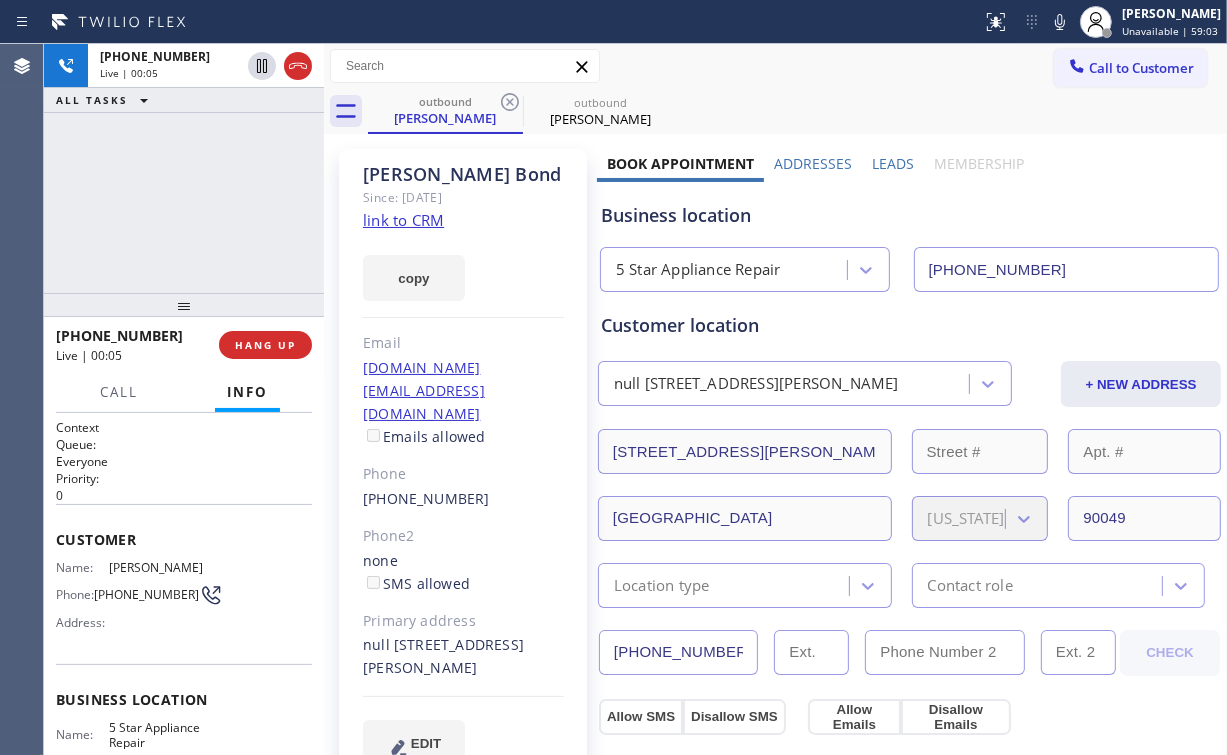 click on "[PHONE_NUMBER] Live | 00:05 ALL TASKS ALL TASKS ACTIVE TASKS TASKS IN WRAP UP" at bounding box center [184, 168] 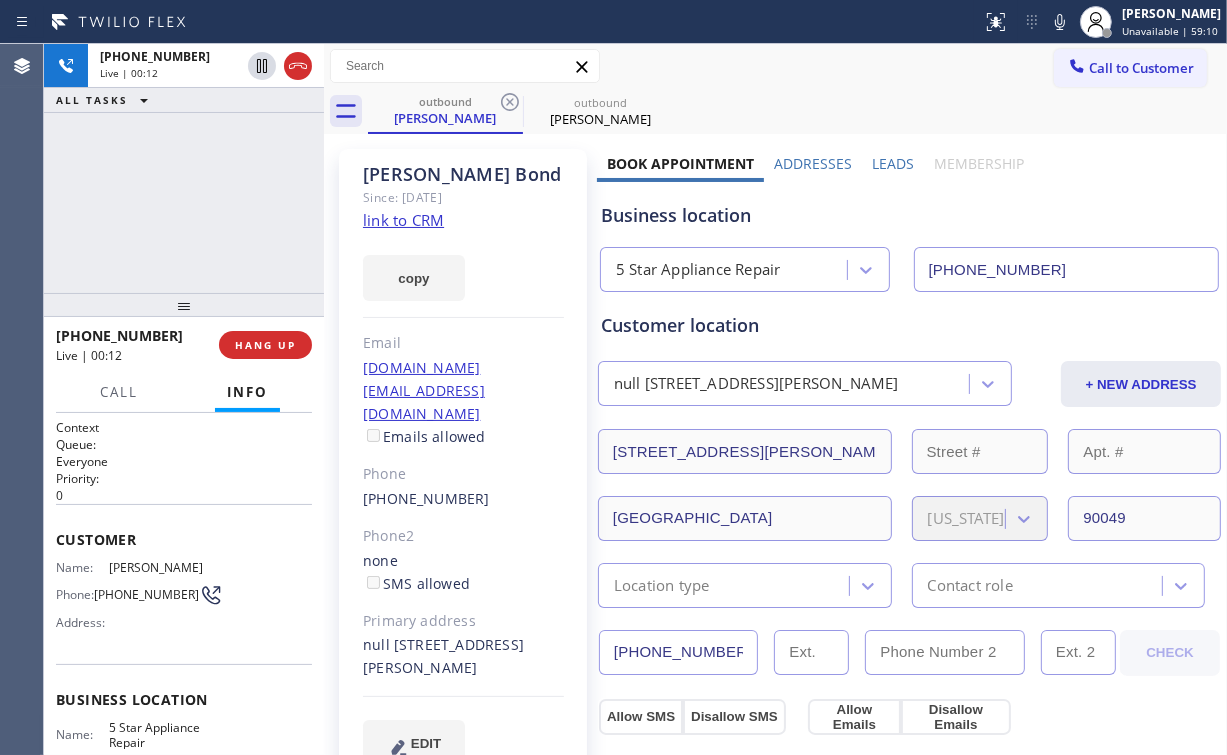 click on "[PHONE_NUMBER] Live | 00:12 ALL TASKS ALL TASKS ACTIVE TASKS TASKS IN WRAP UP" at bounding box center [184, 168] 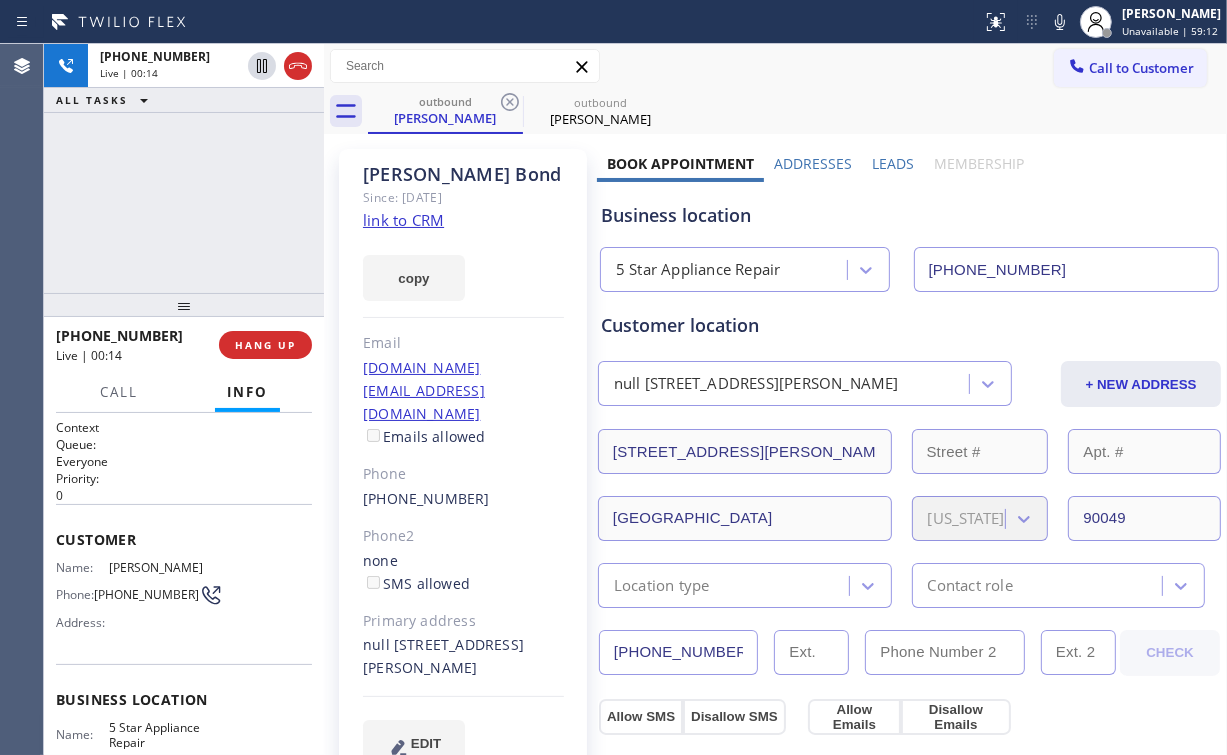 click on "[PHONE_NUMBER] Live | 00:14 ALL TASKS ALL TASKS ACTIVE TASKS TASKS IN WRAP UP" at bounding box center [184, 168] 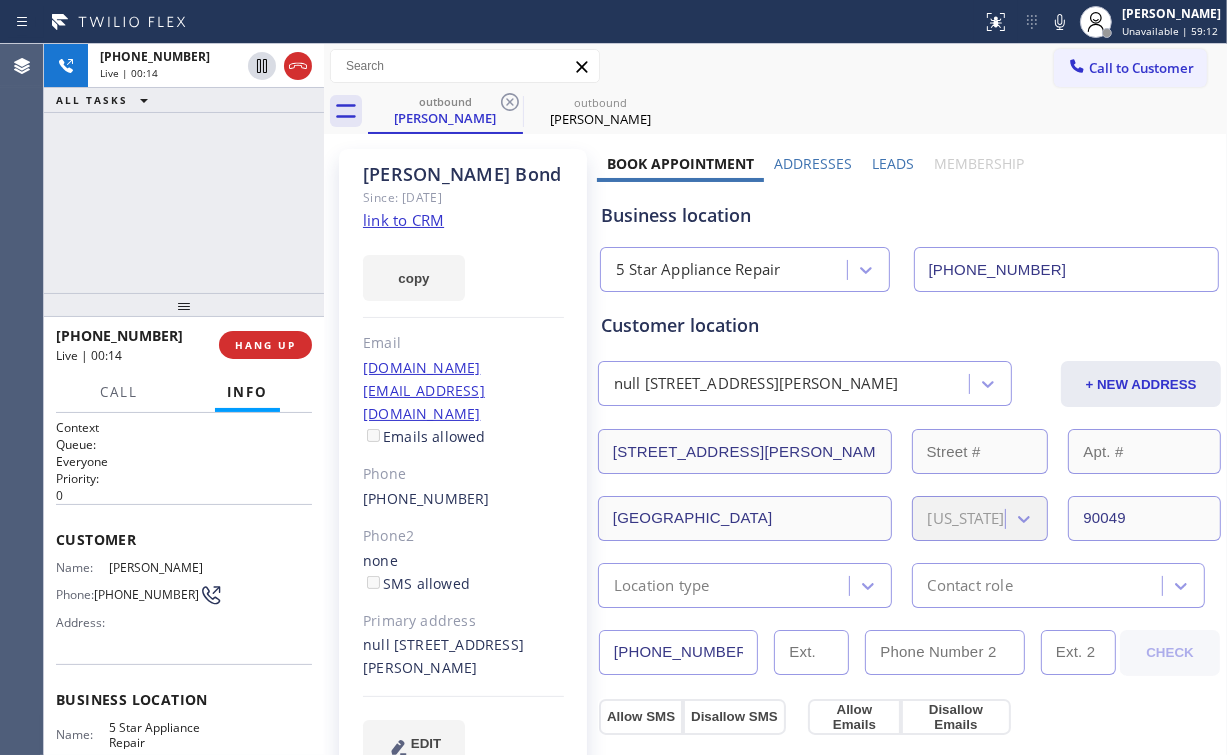 click on "[PHONE_NUMBER] Live | 00:14 ALL TASKS ALL TASKS ACTIVE TASKS TASKS IN WRAP UP" at bounding box center [184, 168] 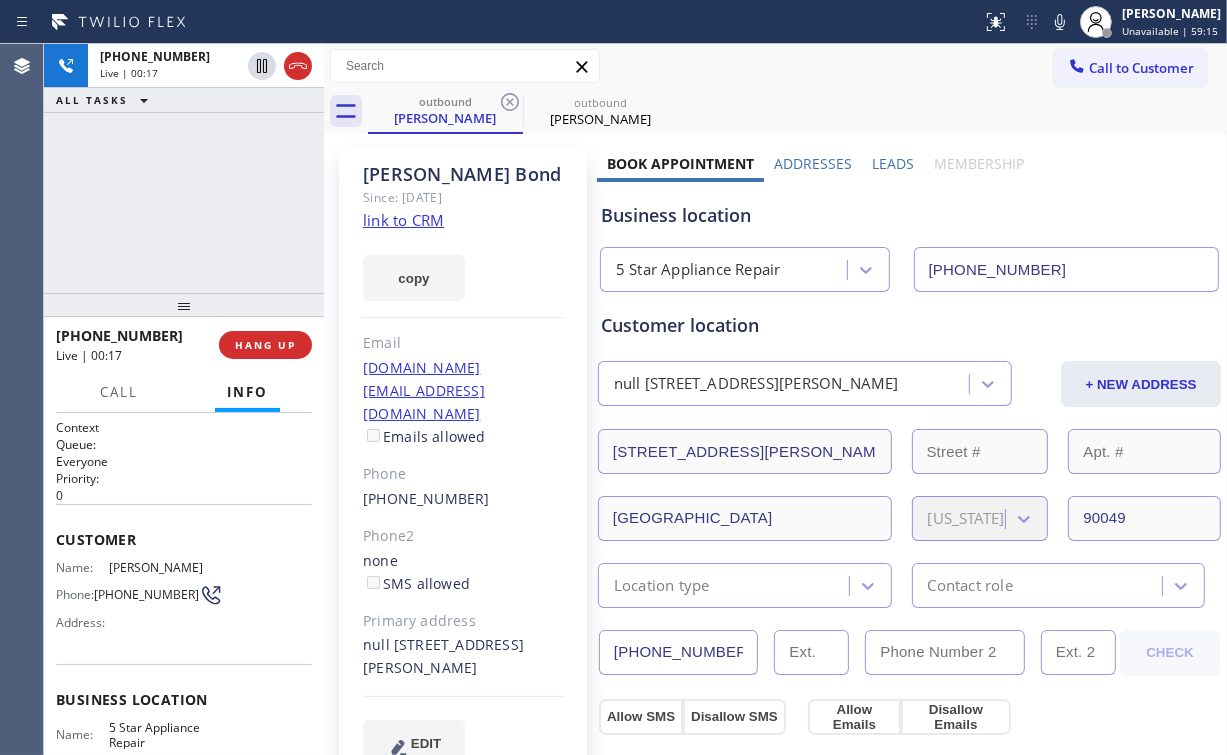 click on "[PHONE_NUMBER] Live | 00:17 ALL TASKS ALL TASKS ACTIVE TASKS TASKS IN WRAP UP" at bounding box center [184, 168] 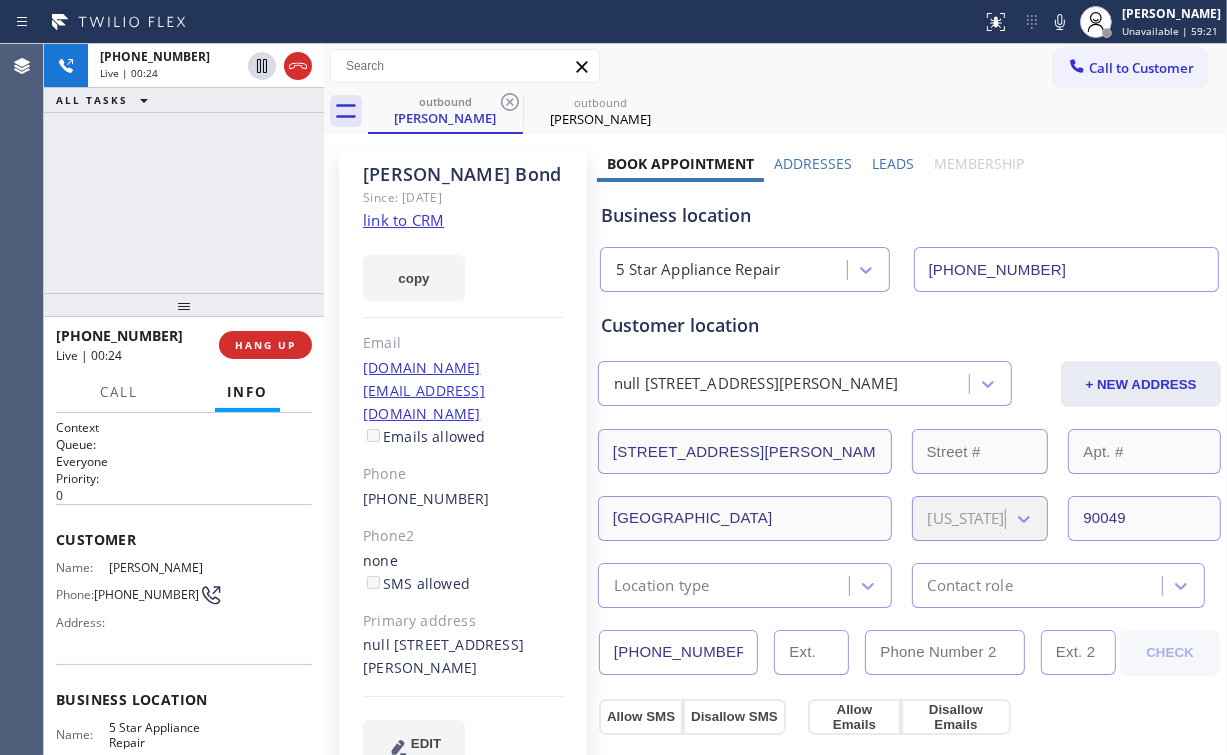 click on "[PHONE_NUMBER] Live | 00:24 ALL TASKS ALL TASKS ACTIVE TASKS TASKS IN WRAP UP" at bounding box center [184, 168] 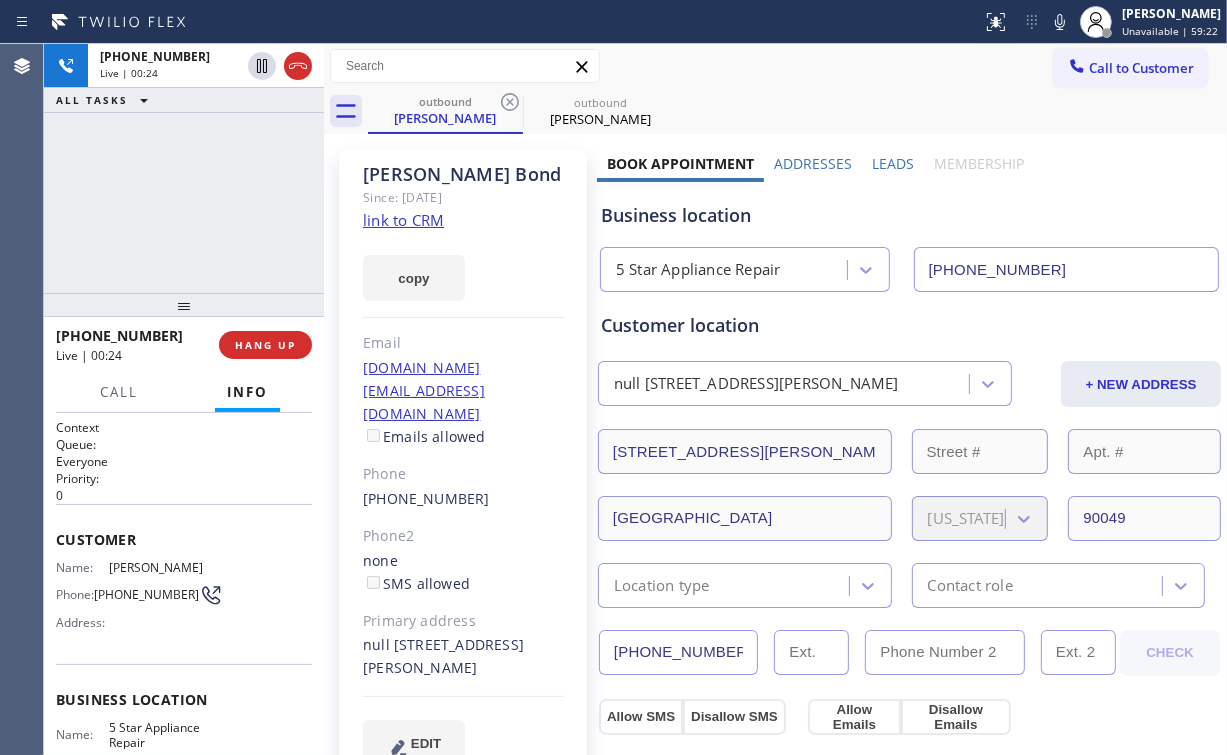click on "[PHONE_NUMBER] Live | 00:24 ALL TASKS ALL TASKS ACTIVE TASKS TASKS IN WRAP UP" at bounding box center (184, 168) 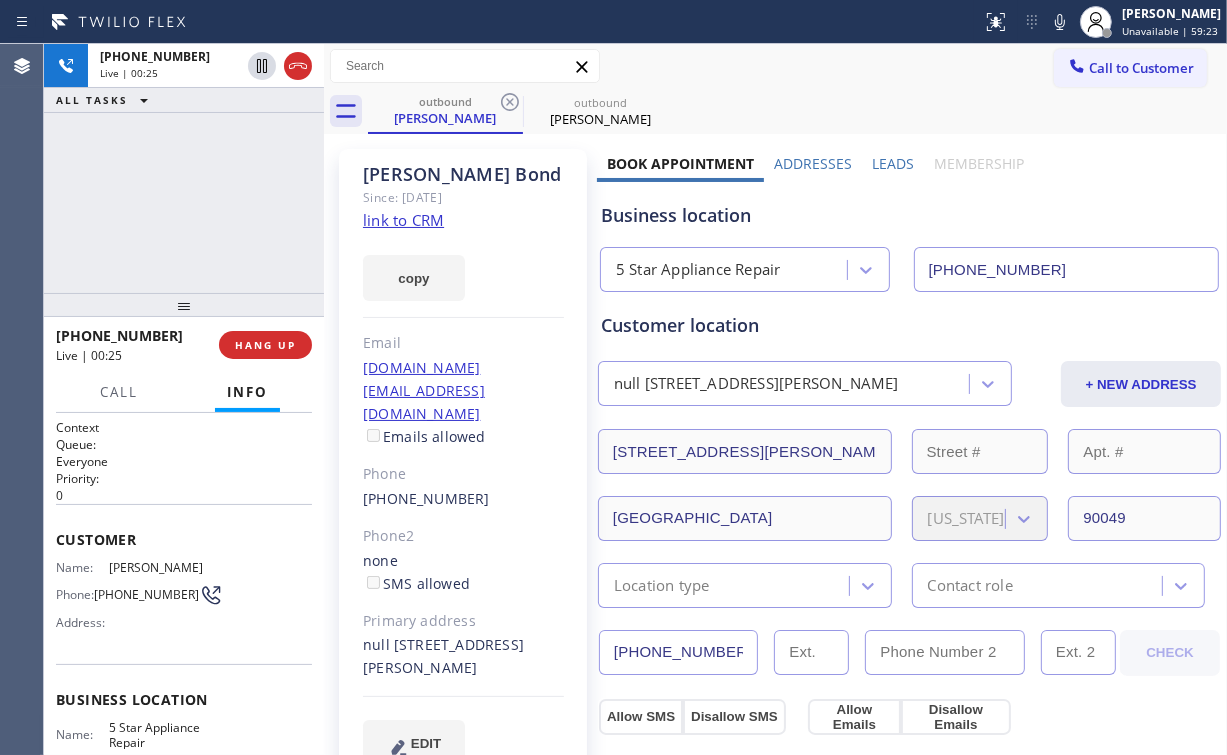 click on "[PHONE_NUMBER] Live | 00:25 ALL TASKS ALL TASKS ACTIVE TASKS TASKS IN WRAP UP" at bounding box center [184, 168] 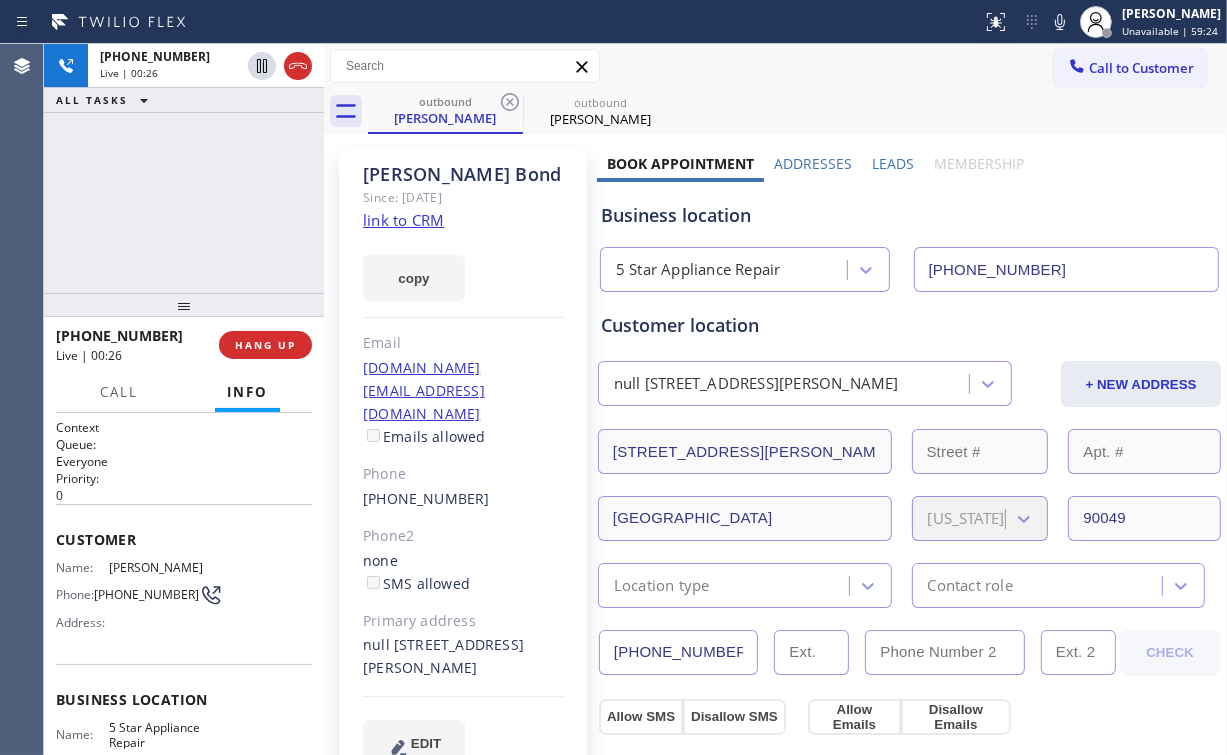 click on "[PHONE_NUMBER] Live | 00:26 ALL TASKS ALL TASKS ACTIVE TASKS TASKS IN WRAP UP" at bounding box center [184, 168] 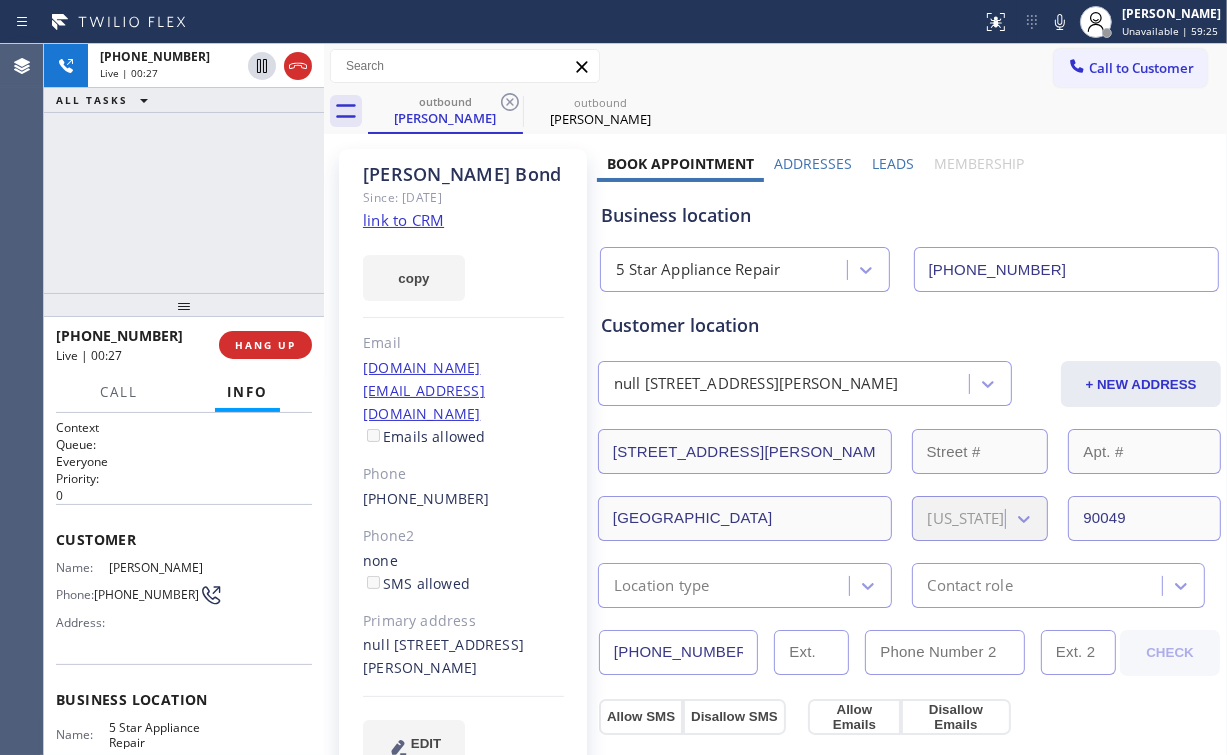 click on "[PHONE_NUMBER] Live | 00:27 ALL TASKS ALL TASKS ACTIVE TASKS TASKS IN WRAP UP" at bounding box center (184, 168) 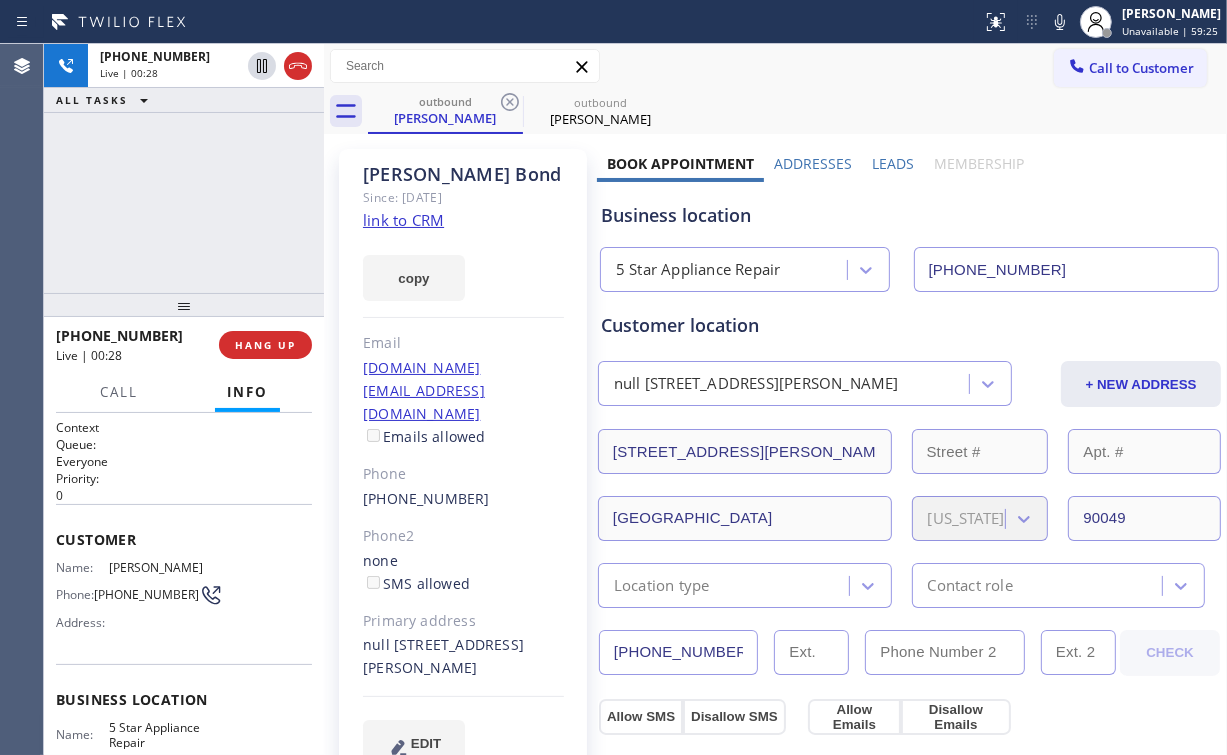 click on "[PHONE_NUMBER] Live | 00:28 ALL TASKS ALL TASKS ACTIVE TASKS TASKS IN WRAP UP" at bounding box center (184, 168) 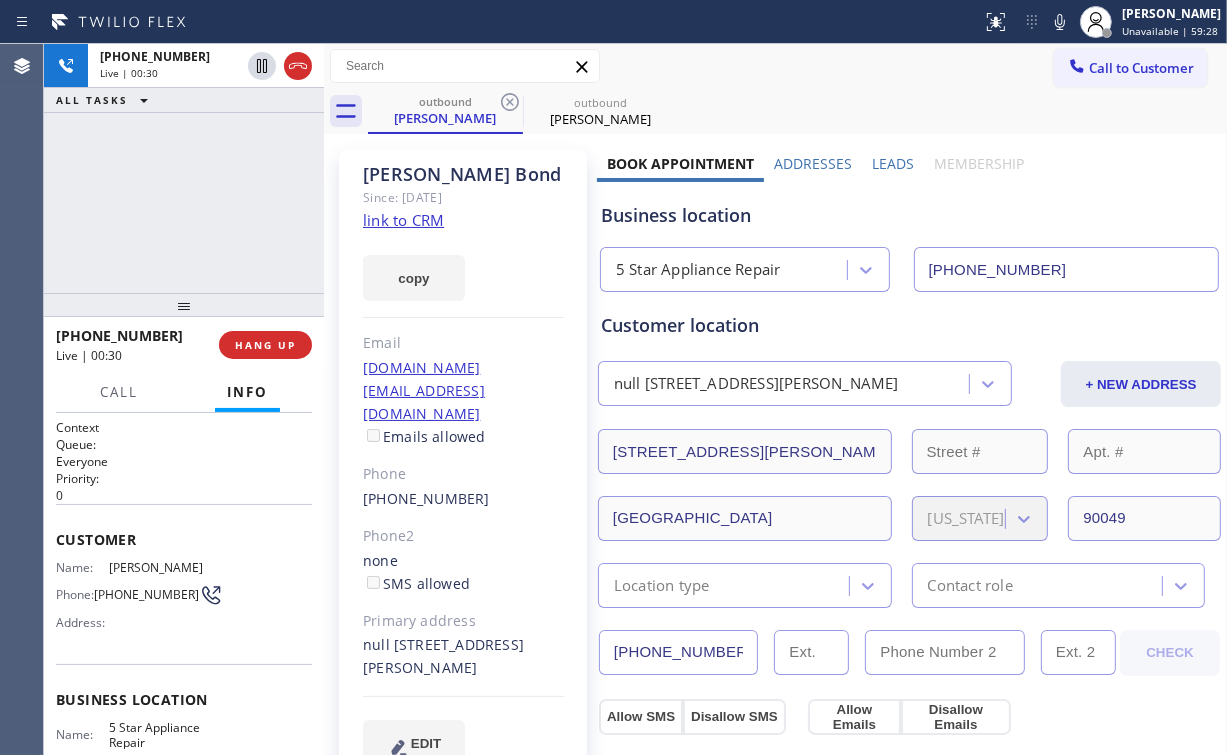 click on "[PHONE_NUMBER] Live | 00:30 ALL TASKS ALL TASKS ACTIVE TASKS TASKS IN WRAP UP" at bounding box center [184, 168] 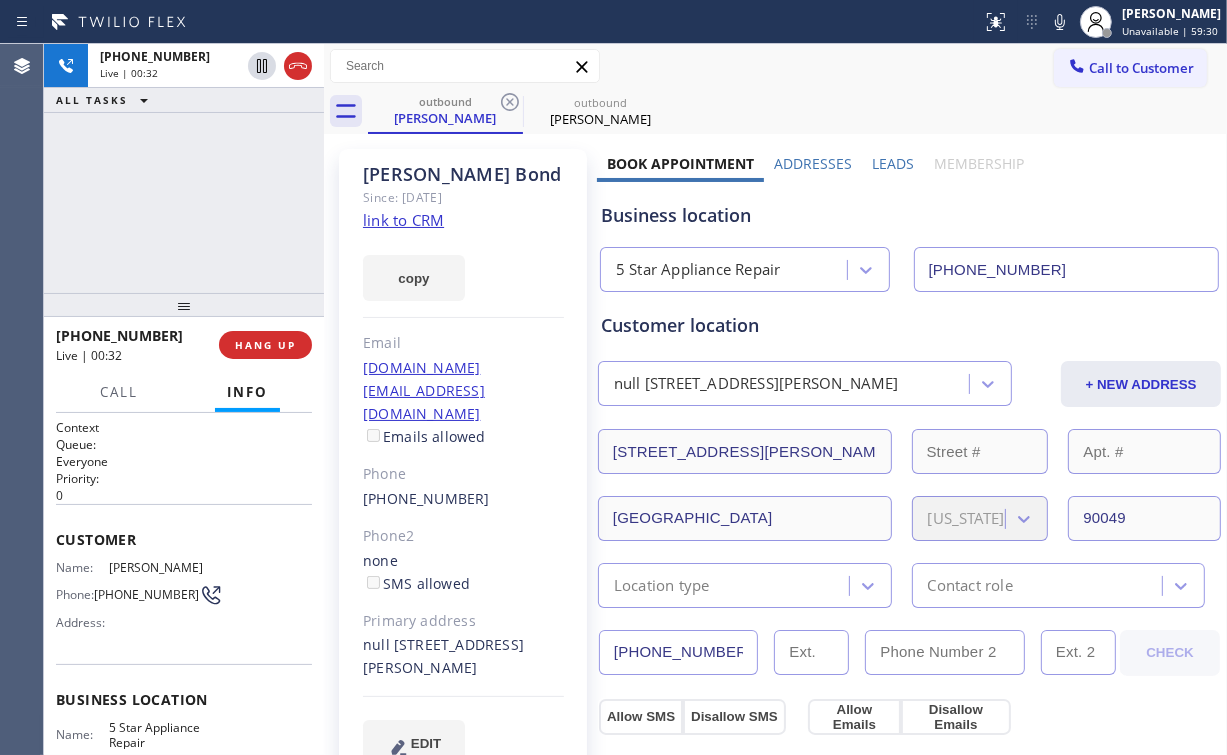 click on "[PHONE_NUMBER] Live | 00:32 ALL TASKS ALL TASKS ACTIVE TASKS TASKS IN WRAP UP" at bounding box center (184, 168) 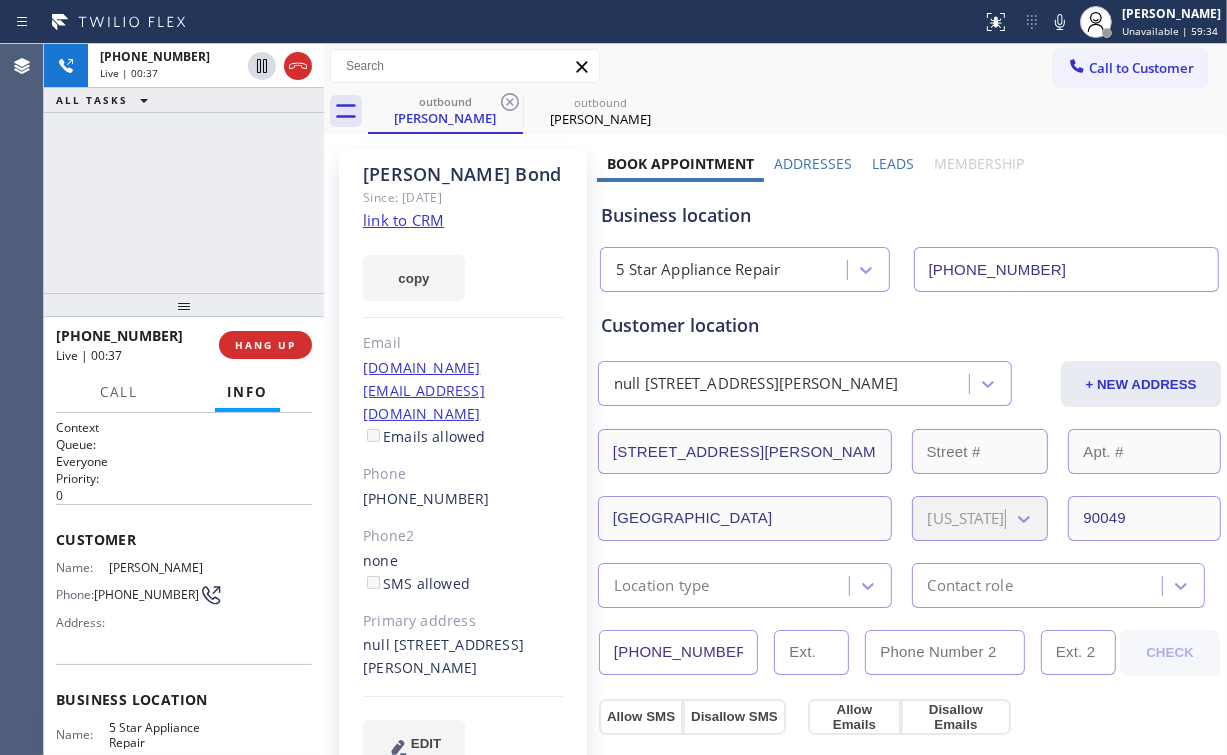 click on "[PHONE_NUMBER] Live | 00:37 ALL TASKS ALL TASKS ACTIVE TASKS TASKS IN WRAP UP" at bounding box center [184, 168] 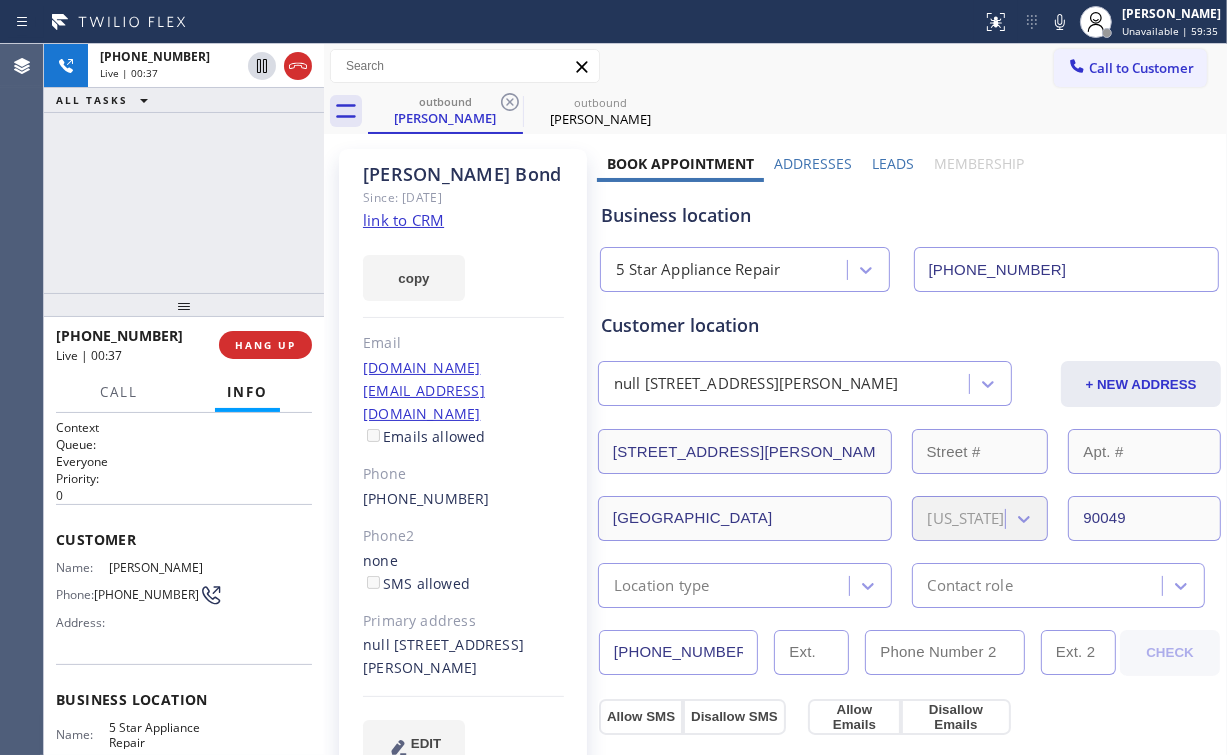 click on "[PHONE_NUMBER] Live | 00:37 ALL TASKS ALL TASKS ACTIVE TASKS TASKS IN WRAP UP" at bounding box center (184, 168) 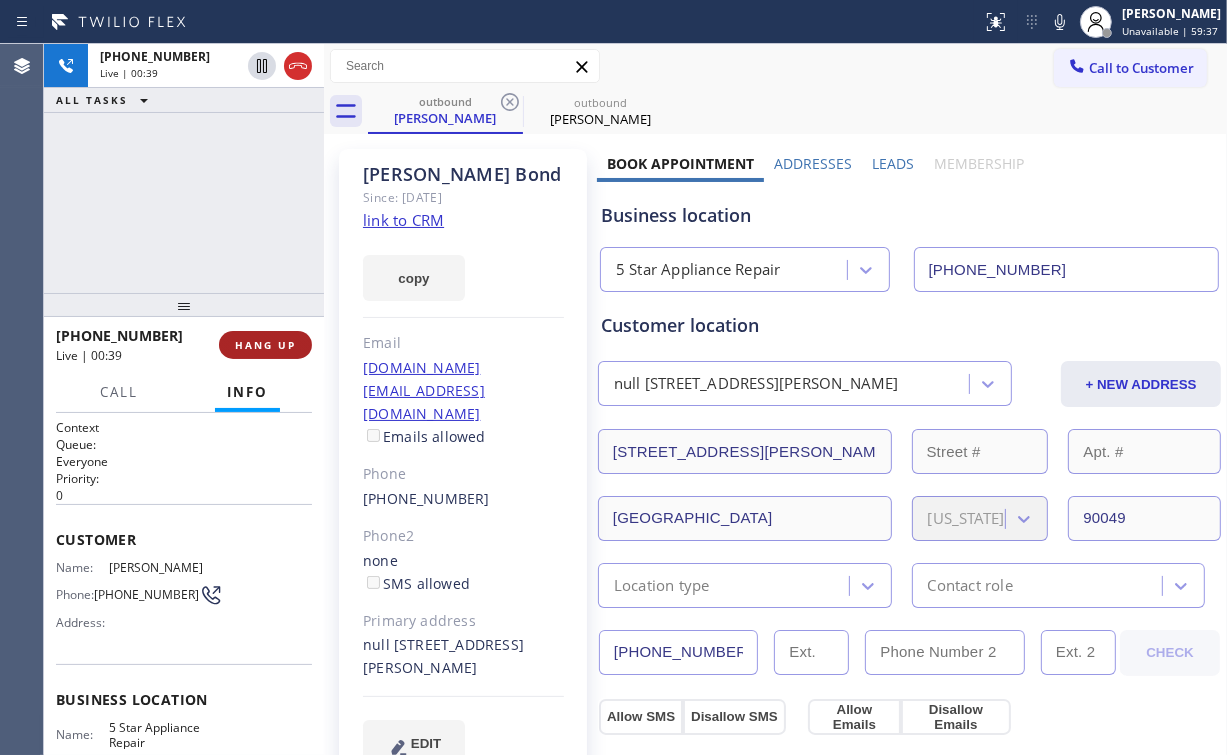 click on "HANG UP" at bounding box center [265, 345] 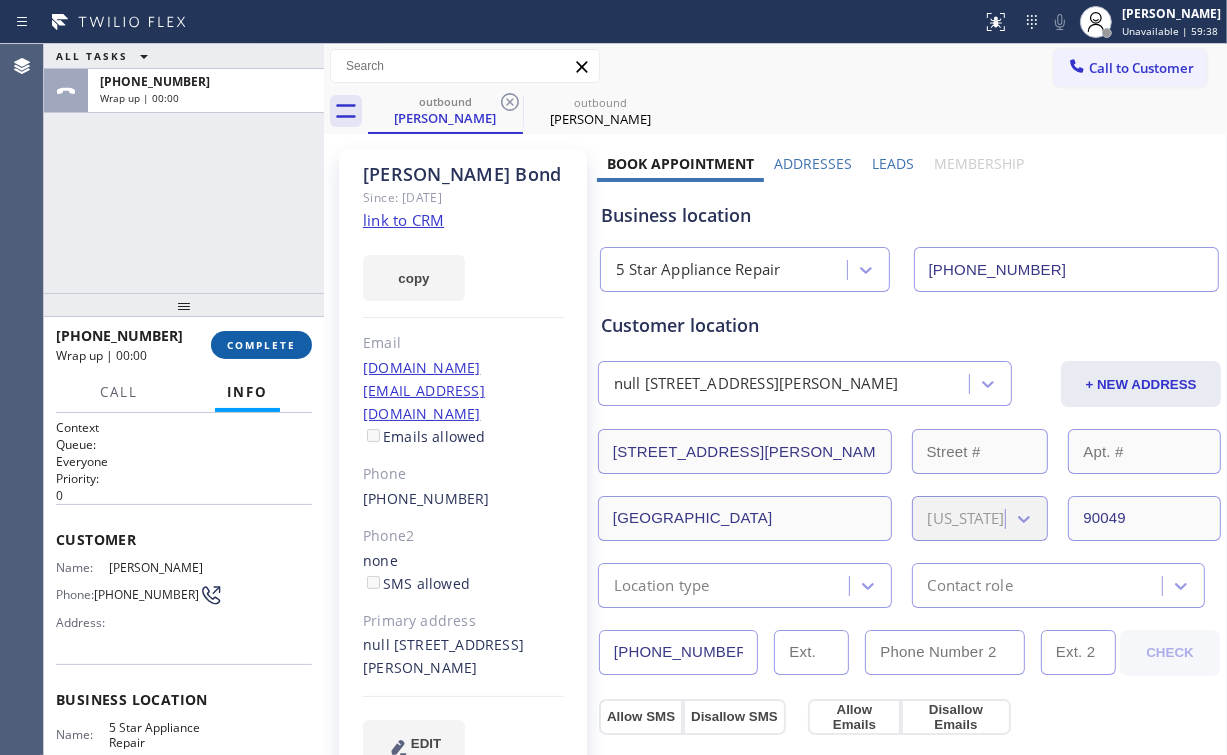 click on "COMPLETE" at bounding box center (261, 345) 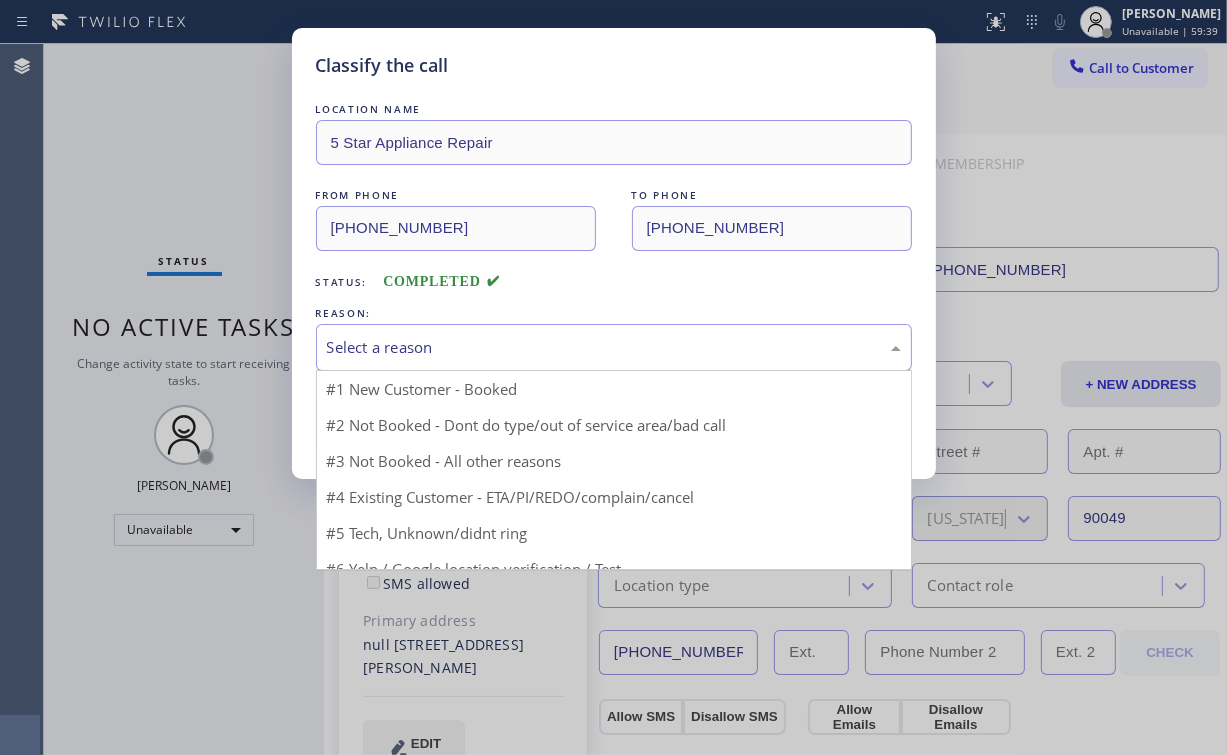 click on "Select a reason" at bounding box center (614, 347) 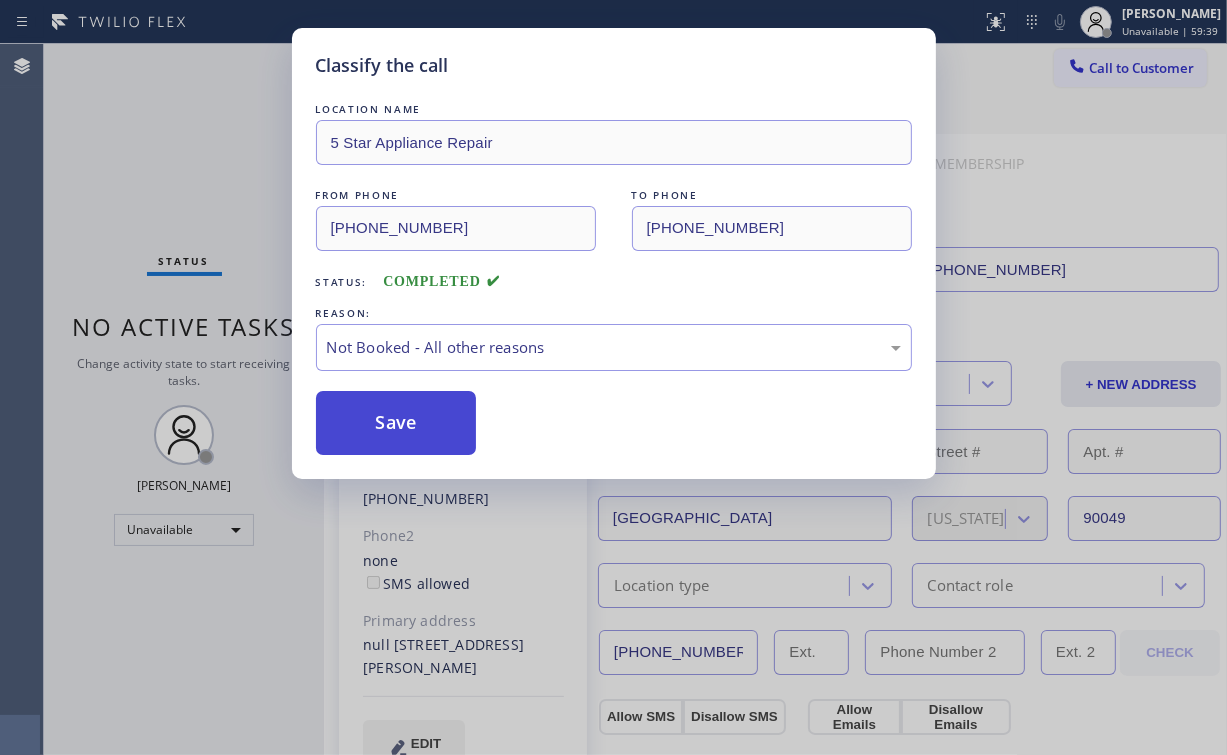 click on "Save" at bounding box center [396, 423] 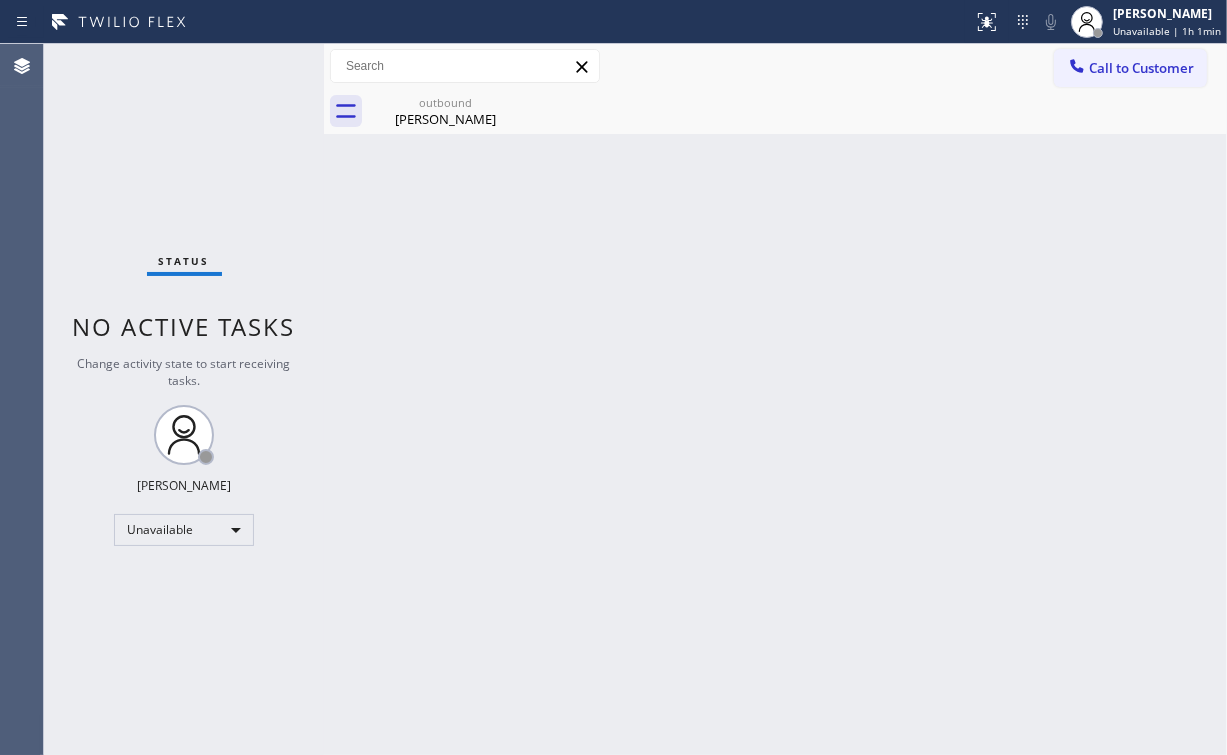click on "Status   No active tasks     Change activity state to start receiving tasks.   [PERSON_NAME] Unavailable" at bounding box center (184, 399) 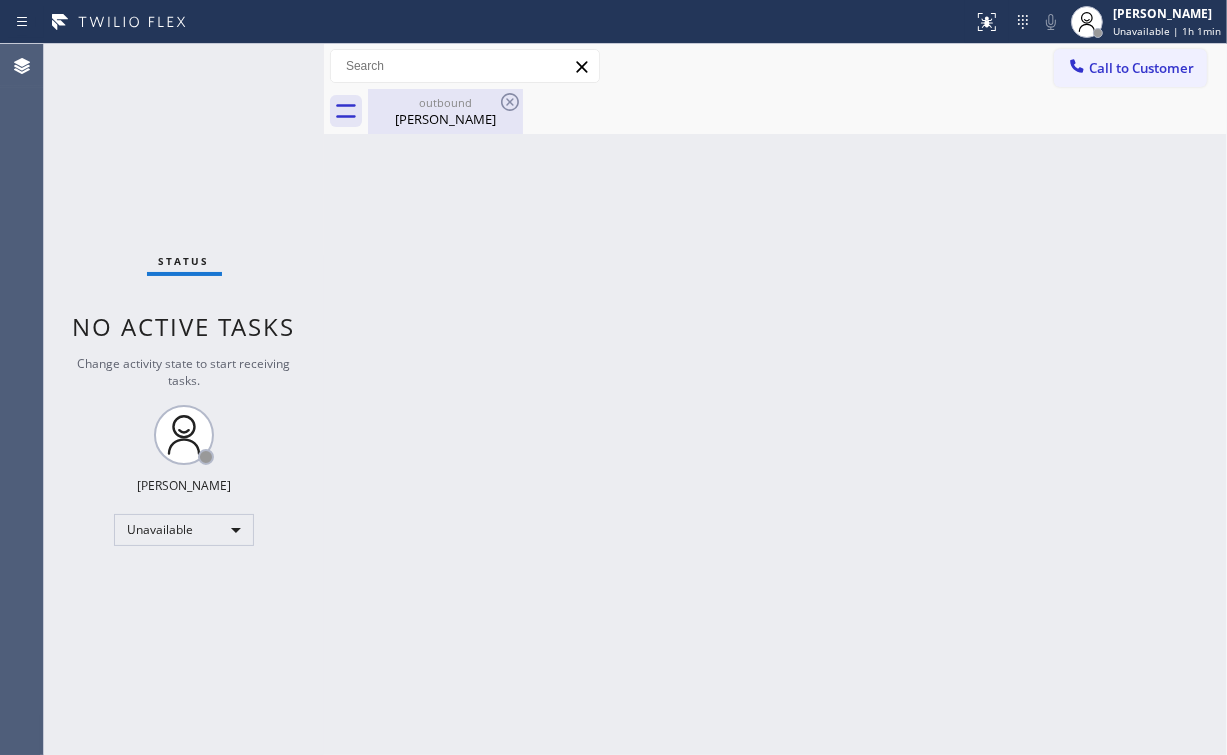 drag, startPoint x: 420, startPoint y: 122, endPoint x: 461, endPoint y: 113, distance: 41.976185 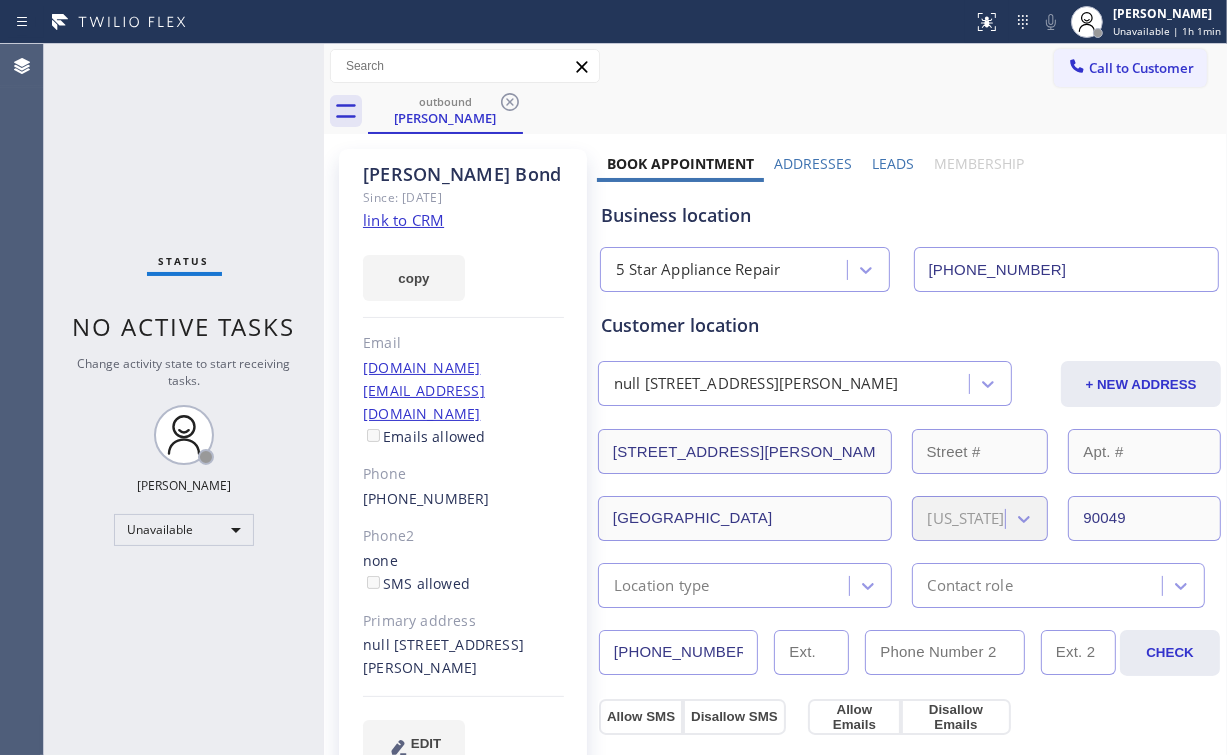 click on "outbound [PERSON_NAME]" at bounding box center (797, 111) 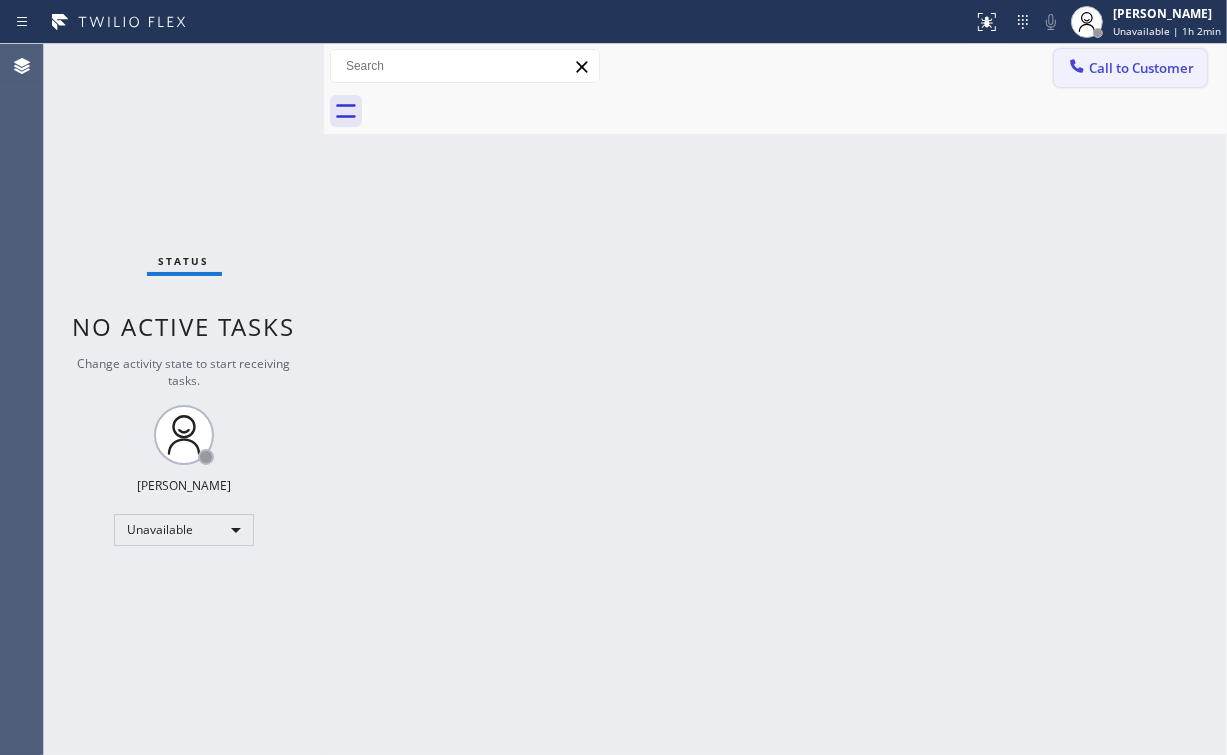 click on "Call to Customer" at bounding box center [1141, 68] 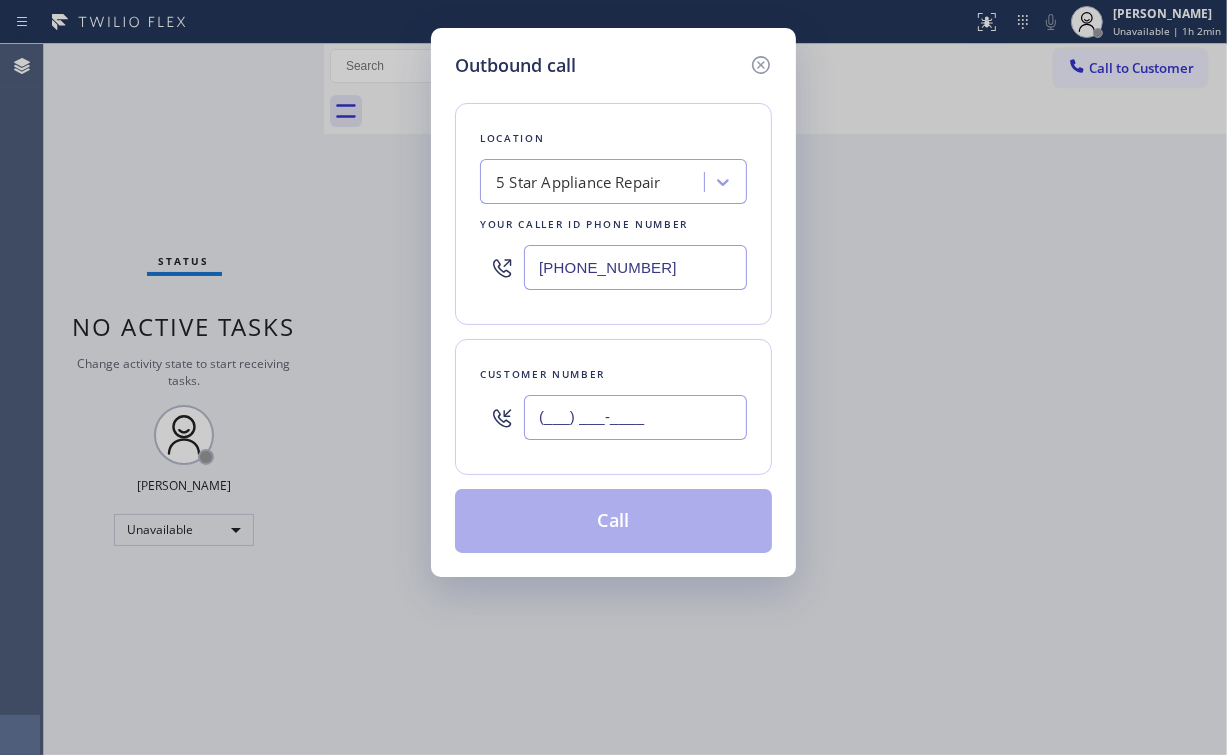 drag, startPoint x: 642, startPoint y: 433, endPoint x: 656, endPoint y: 428, distance: 14.866069 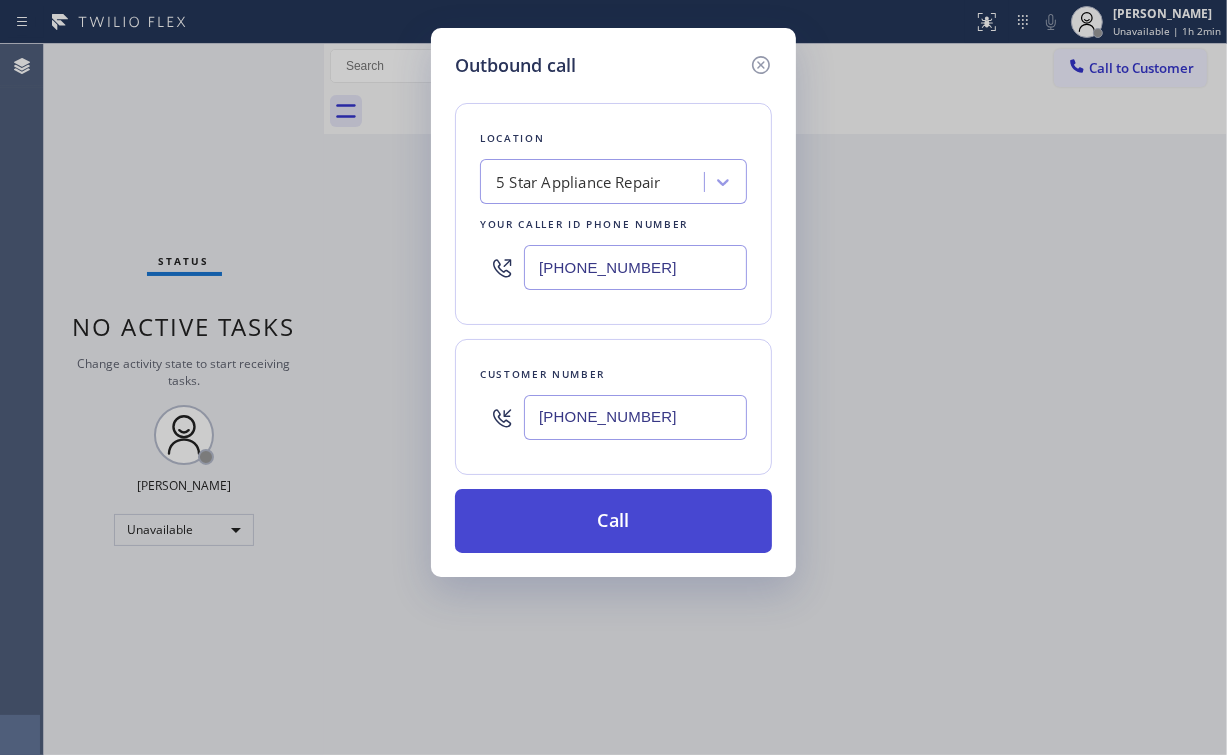 type on "[PHONE_NUMBER]" 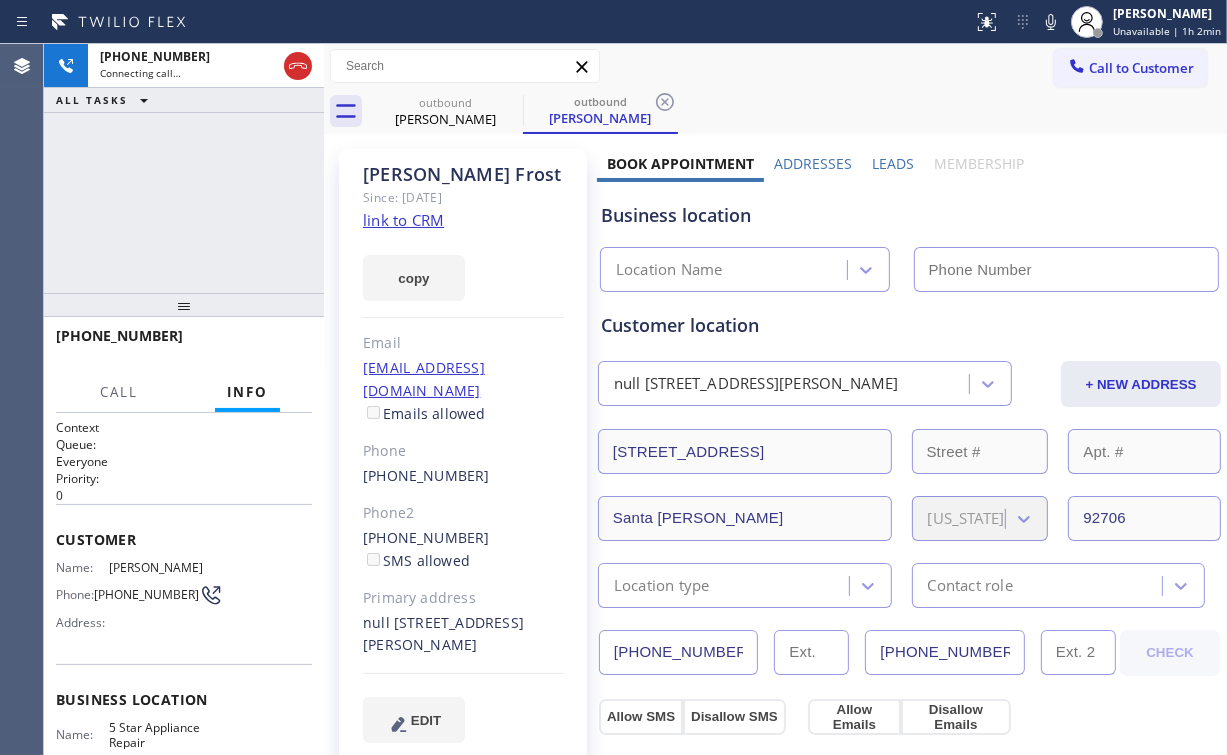 type on "[PHONE_NUMBER]" 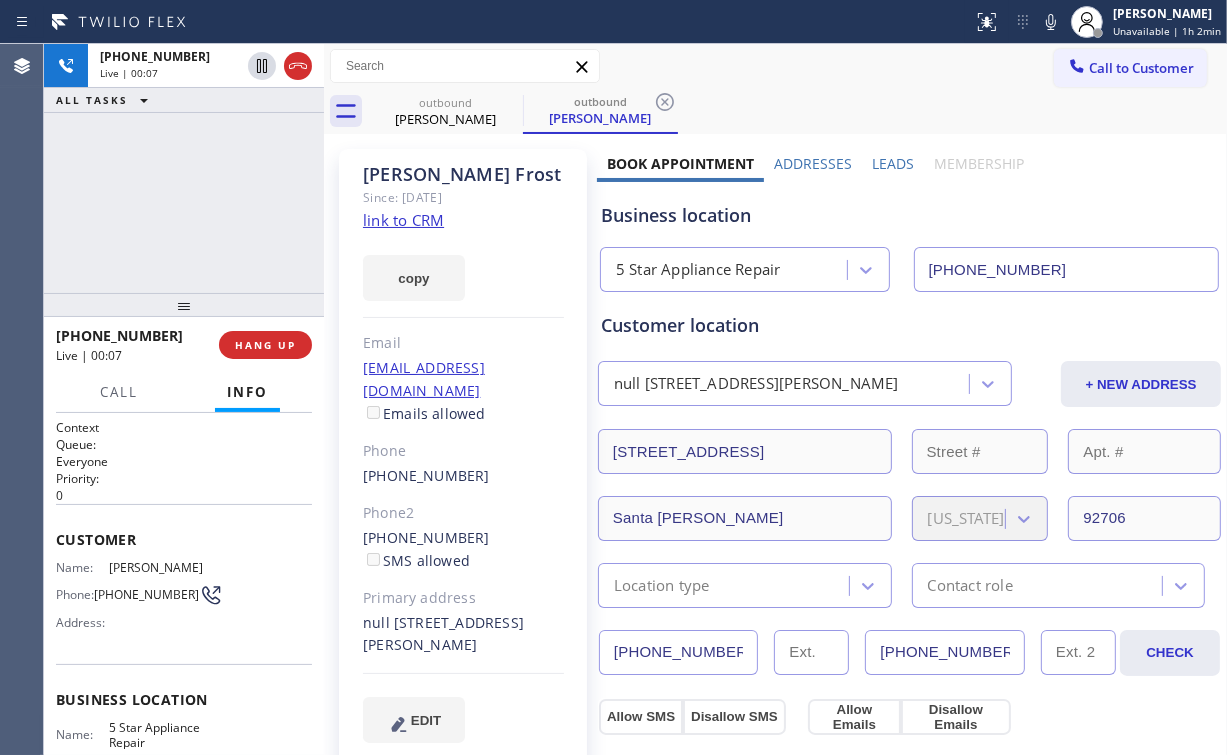 drag, startPoint x: 187, startPoint y: 208, endPoint x: 204, endPoint y: 239, distance: 35.35534 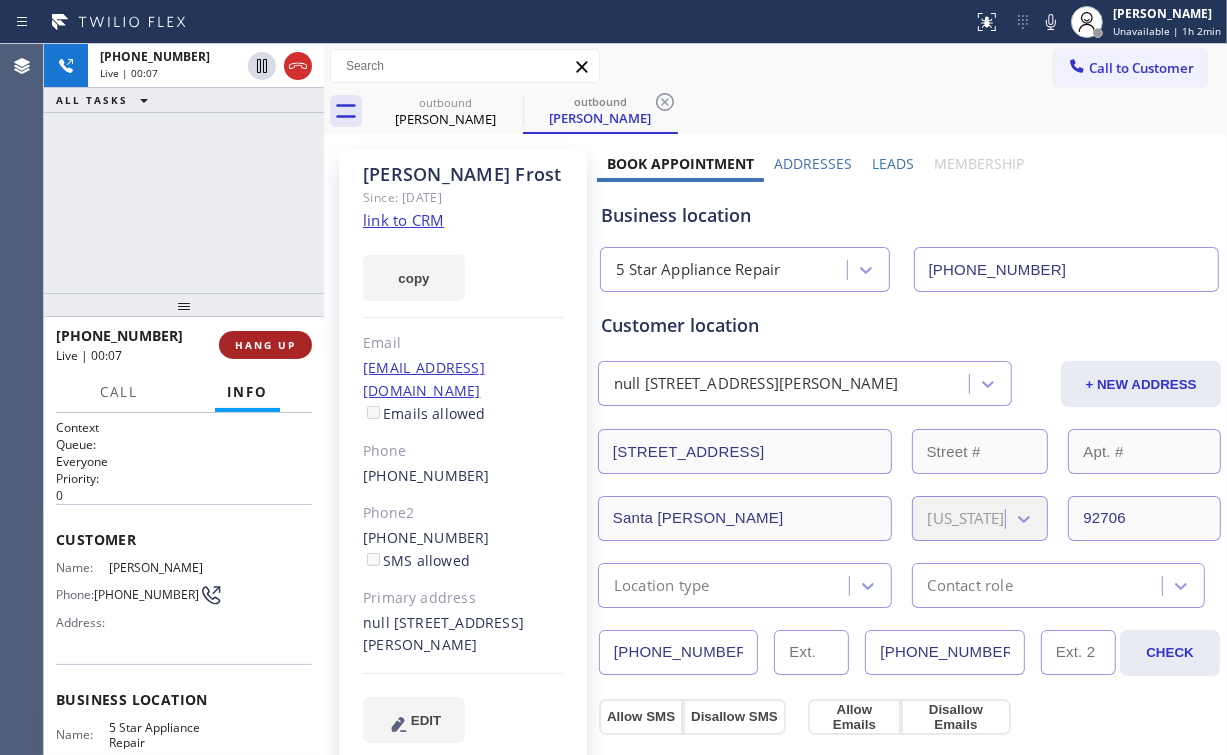 click on "HANG UP" at bounding box center [265, 345] 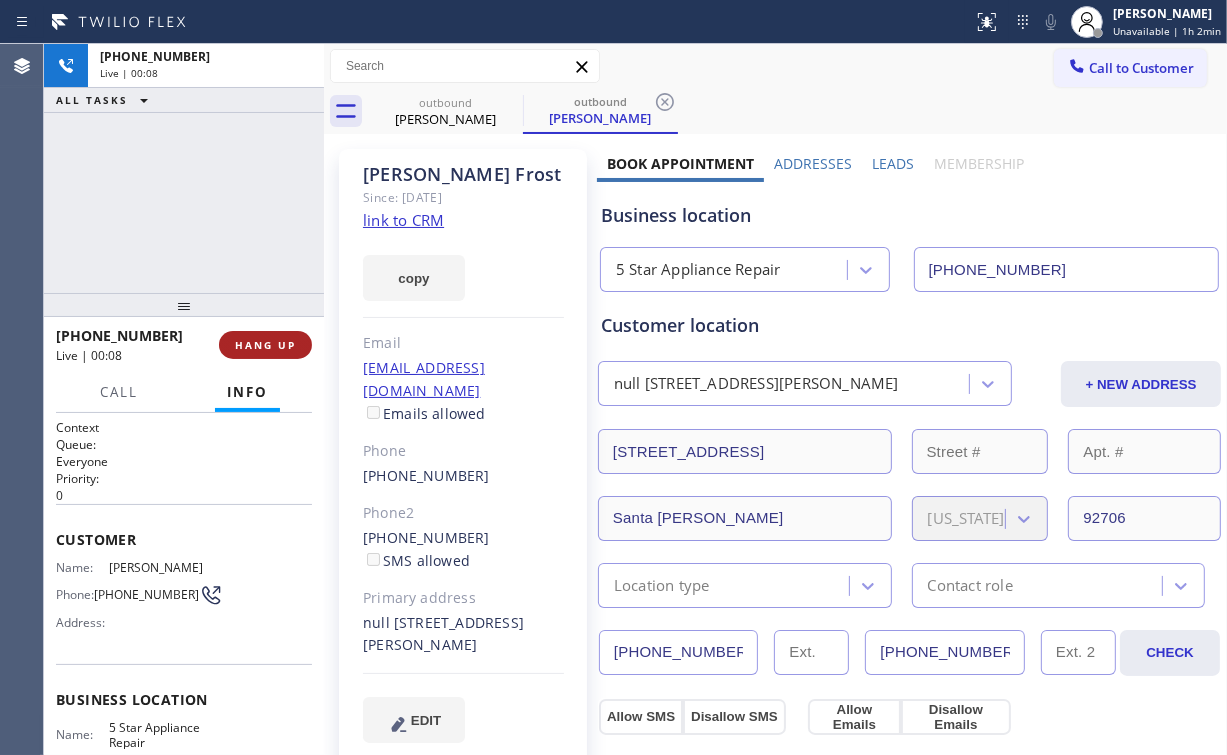 click on "HANG UP" at bounding box center (265, 345) 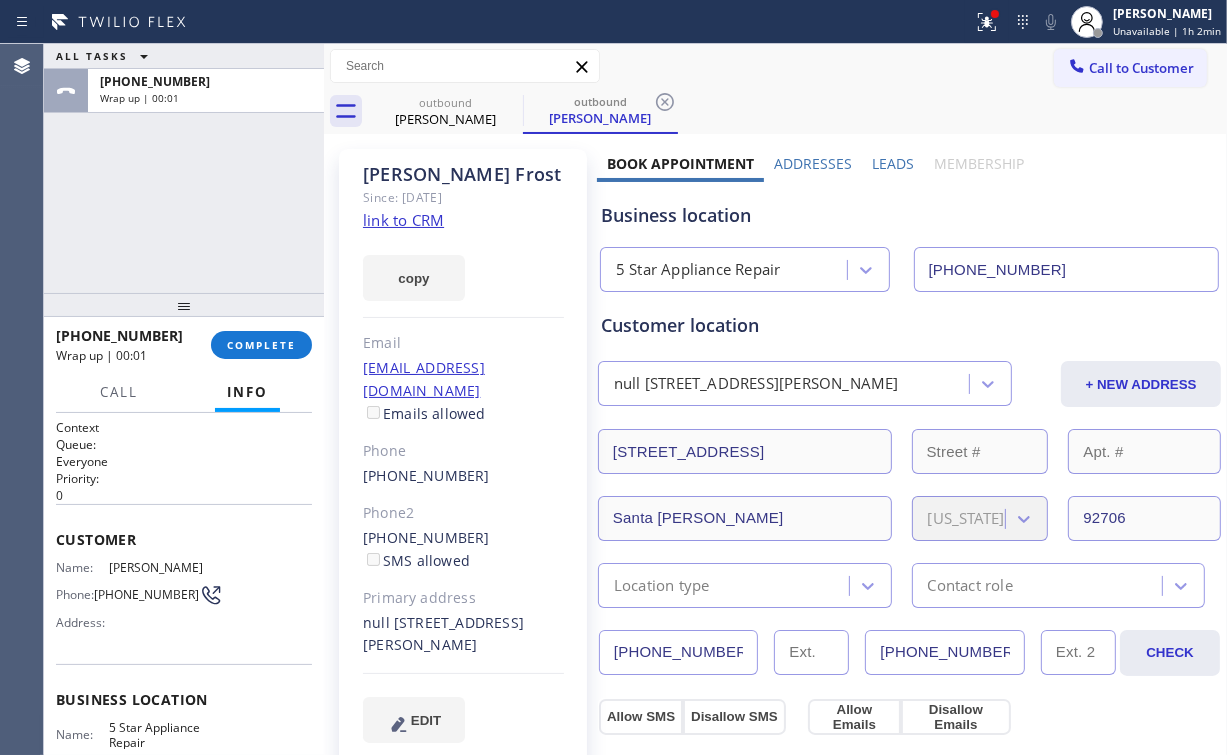 click on "[PHONE_NUMBER] Wrap up | 00:01 COMPLETE" at bounding box center (184, 345) 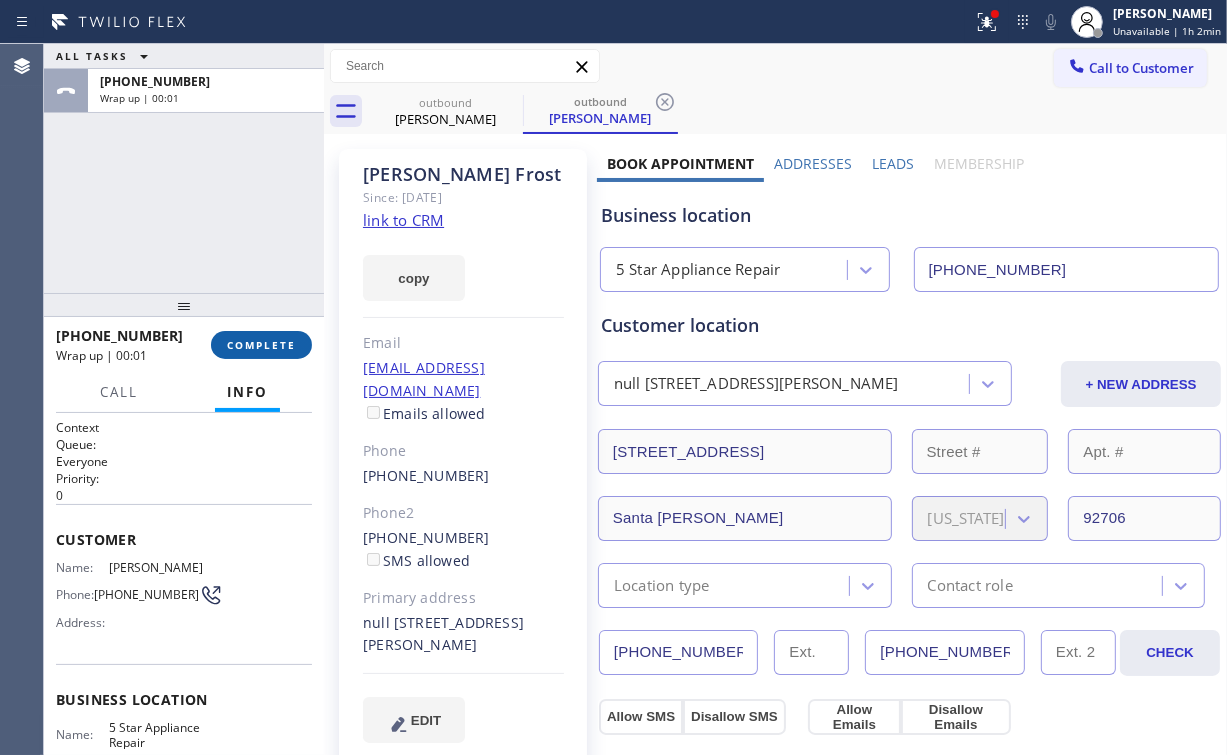 click on "COMPLETE" at bounding box center (261, 345) 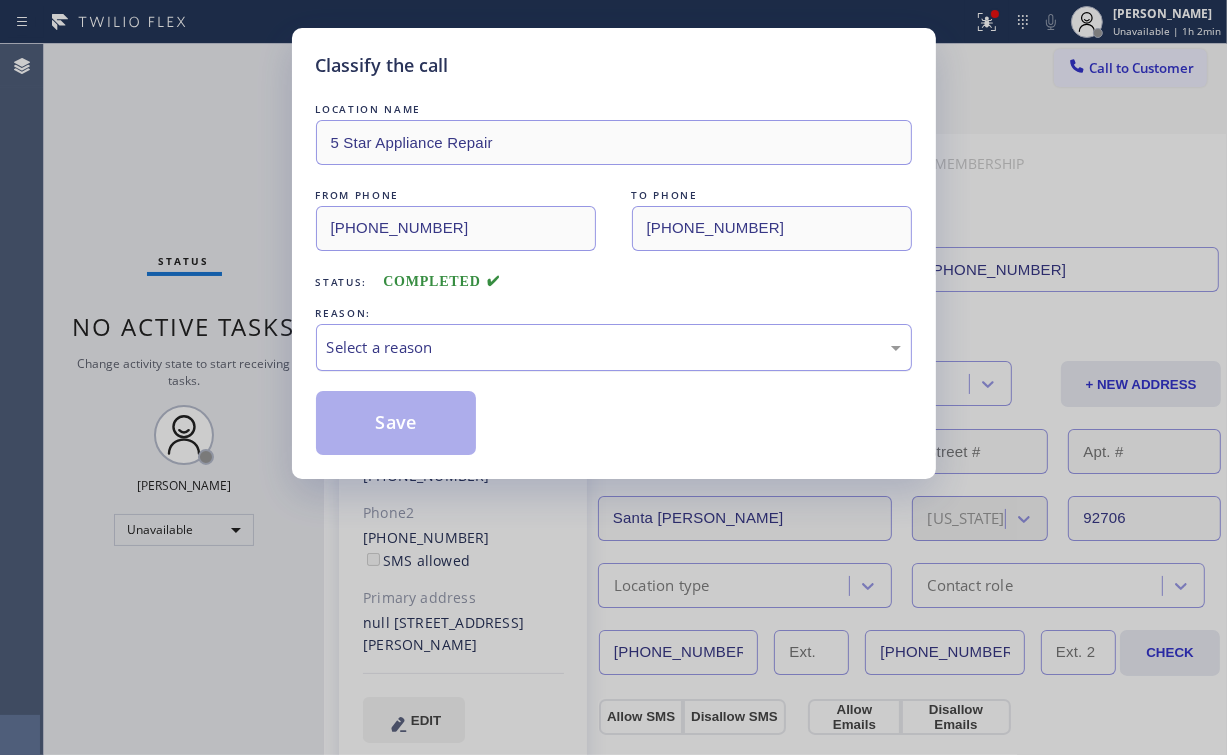 click on "Select a reason" at bounding box center [614, 347] 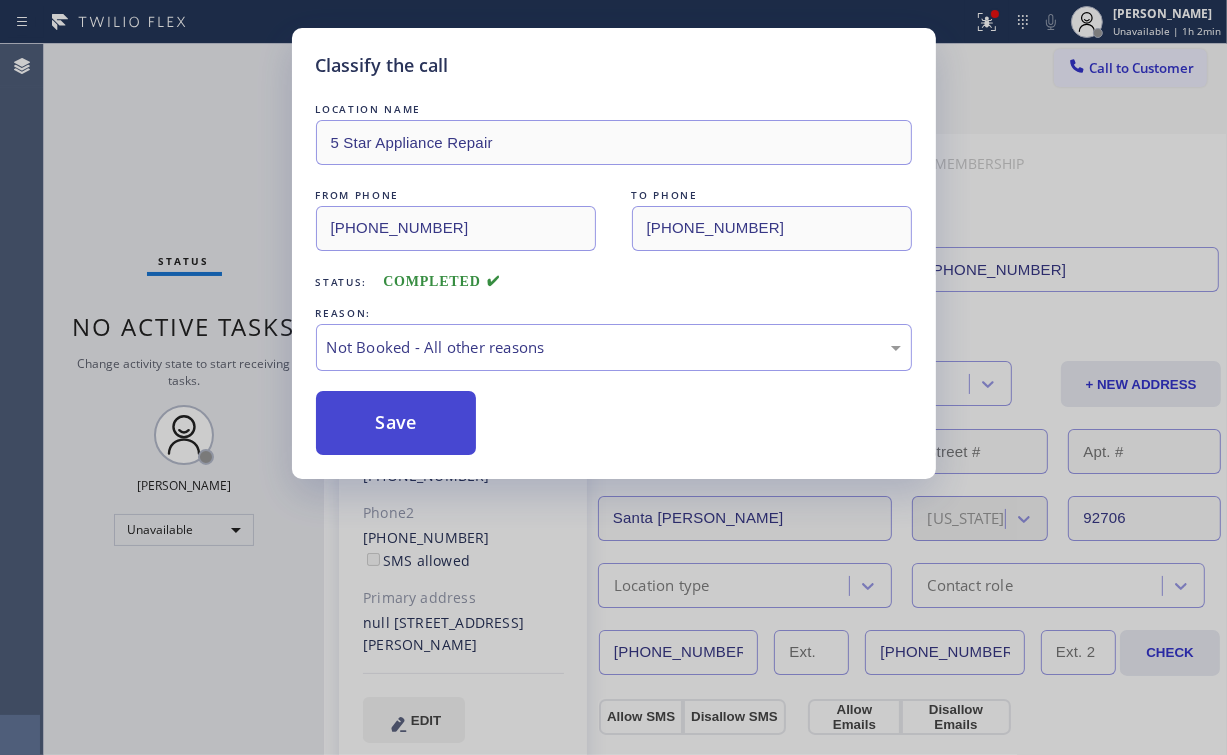 drag, startPoint x: 388, startPoint y: 421, endPoint x: 375, endPoint y: 400, distance: 24.698177 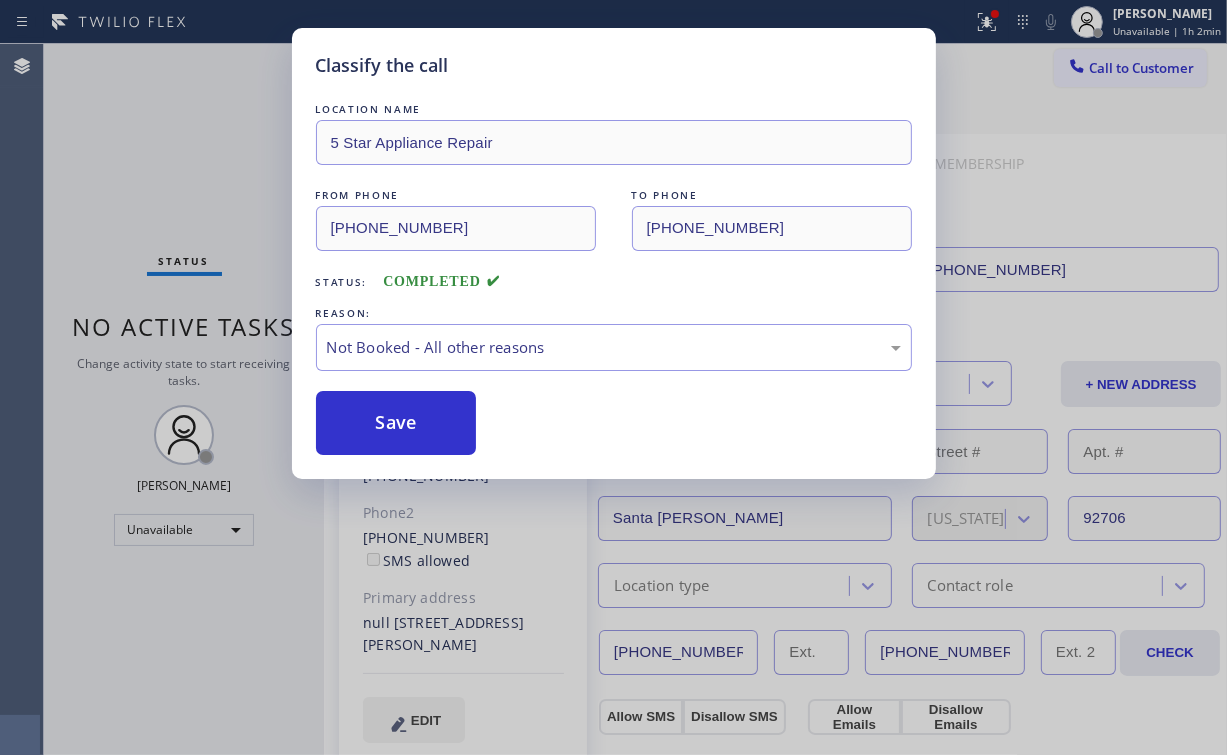 click on "Classify the call LOCATION NAME 5 Star Appliance Repair FROM PHONE [PHONE_NUMBER] TO PHONE [PHONE_NUMBER] Status: COMPLETED REASON: Not Booked - All other reasons Save" at bounding box center [613, 377] 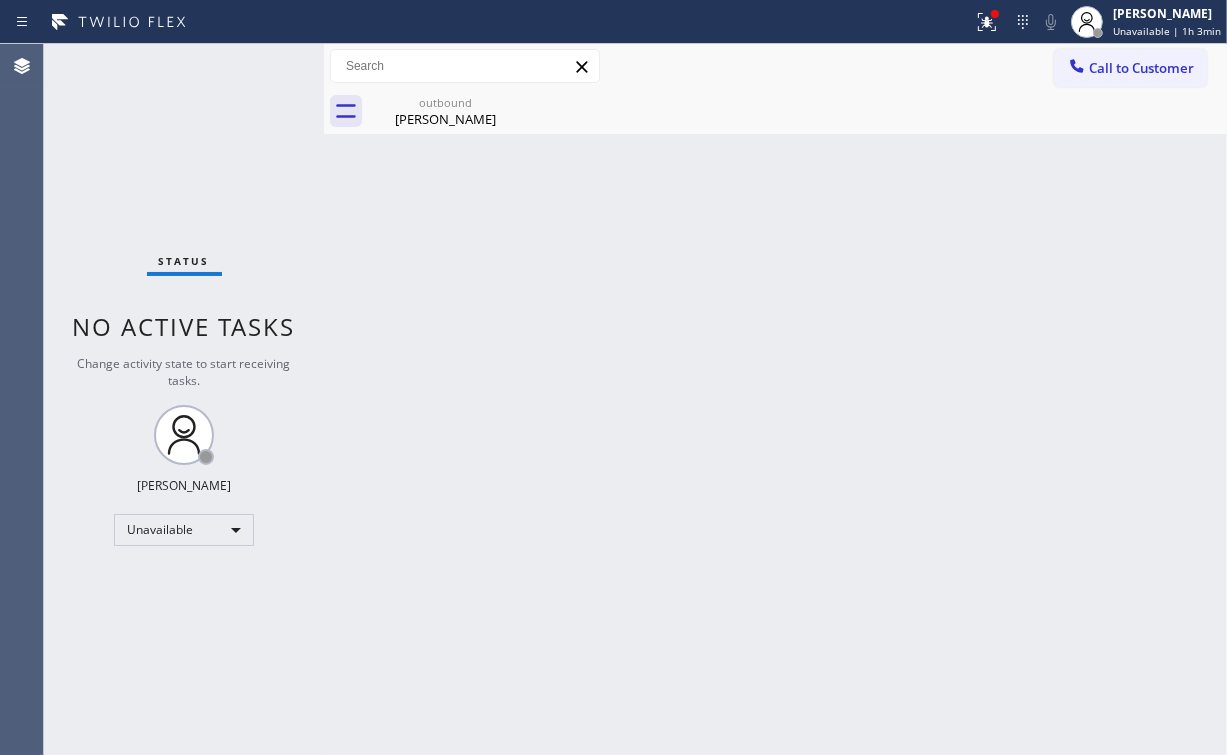 click on "Status   No active tasks     Change activity state to start receiving tasks.   [PERSON_NAME] Unavailable" at bounding box center [184, 399] 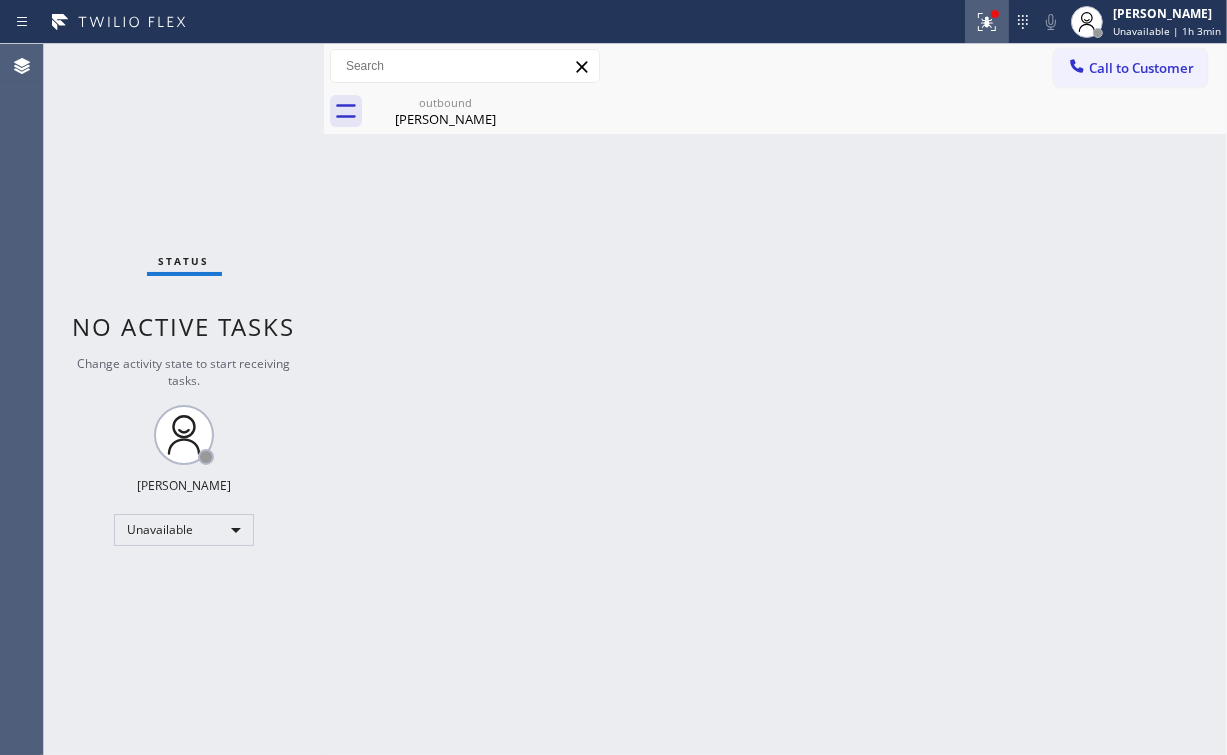 drag, startPoint x: 997, startPoint y: 23, endPoint x: 988, endPoint y: 40, distance: 19.235384 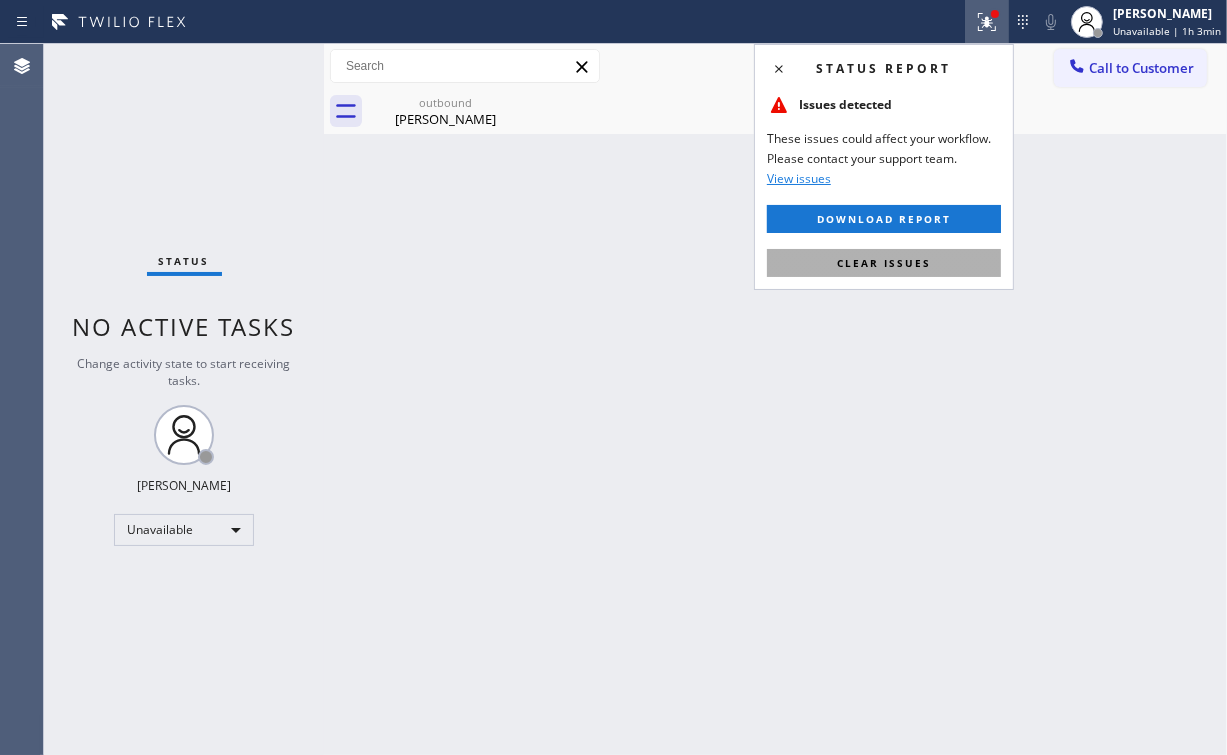 click on "Clear issues" at bounding box center (884, 263) 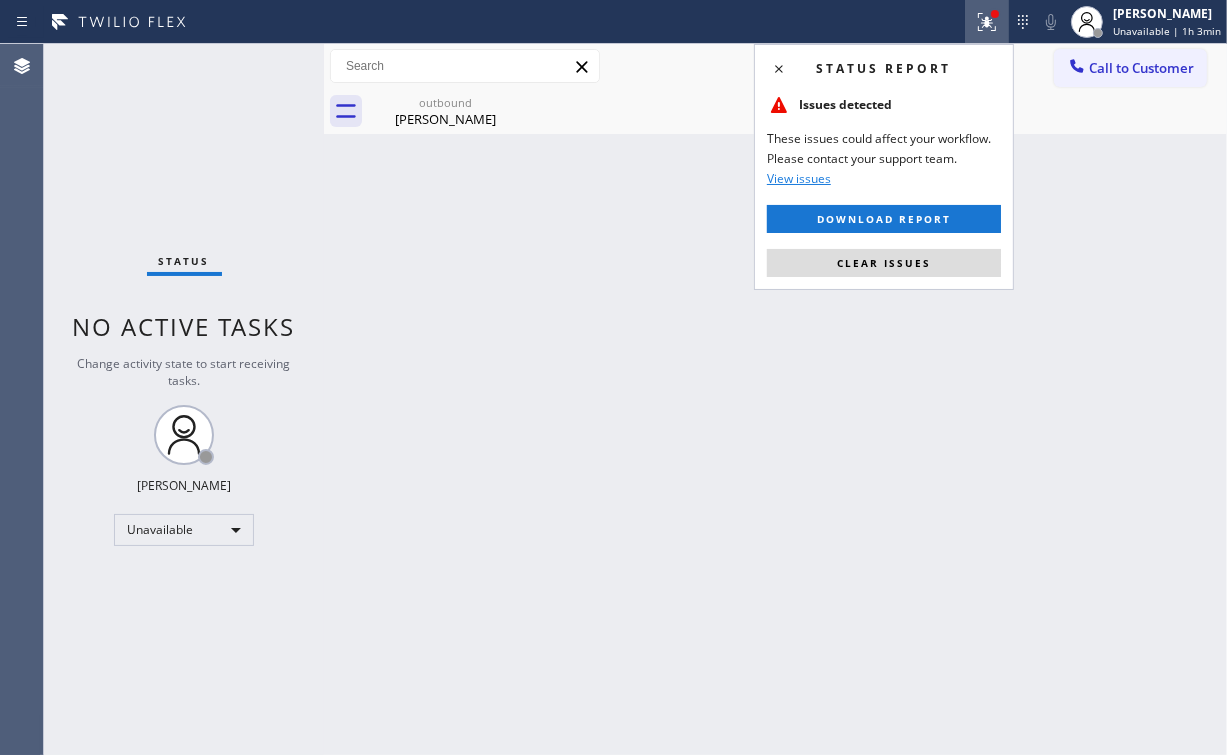 click on "Back to Dashboard Change Sender ID Customers Technicians Select a contact Outbound call Location Search location Your caller id phone number Customer number Call Customer info Name   Phone none Address none Change Sender ID HVAC [PHONE_NUMBER] 5 Star Appliance [PHONE_NUMBER] Appliance Repair [PHONE_NUMBER] Plumbing [PHONE_NUMBER] Air Duct Cleaning [PHONE_NUMBER]  Electricians [PHONE_NUMBER] Cancel Change Check personal SMS Reset Change outbound [PERSON_NAME] Call to Customer Outbound call Location 5 Star Appliance Repair Your caller id phone number [PHONE_NUMBER] Customer number Call Outbound call Technician Search Technician Your caller id phone number Your caller id phone number Call outbound [PERSON_NAME] [PERSON_NAME] Since: [DATE] link to CRM copy Email [EMAIL_ADDRESS][DOMAIN_NAME]  Emails allowed Phone [PHONE_NUMBER] Phone2 [PHONE_NUMBER]  SMS allowed Primary address null [STREET_ADDRESS][PERSON_NAME] EDIT Outbound call Location 5 Star Appliance Repair Your caller id phone number [PHONE_NUMBER] Customer number" at bounding box center [775, 399] 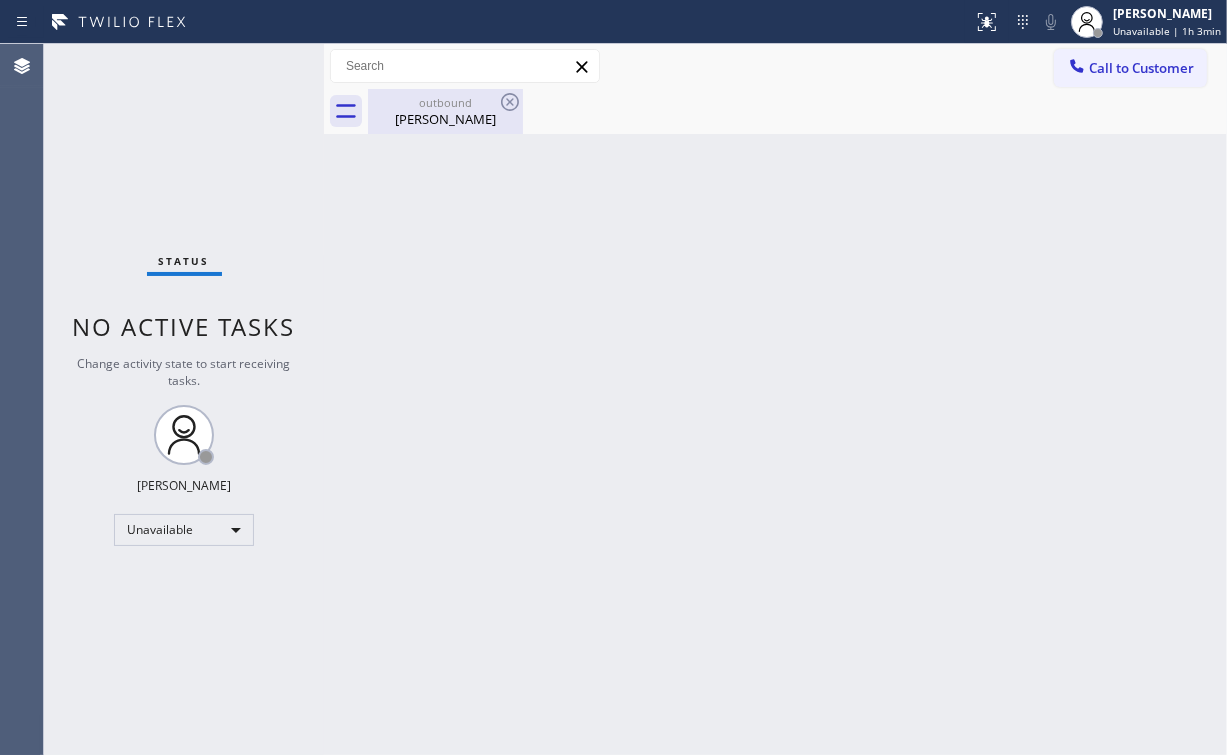 click on "[PERSON_NAME]" at bounding box center (445, 119) 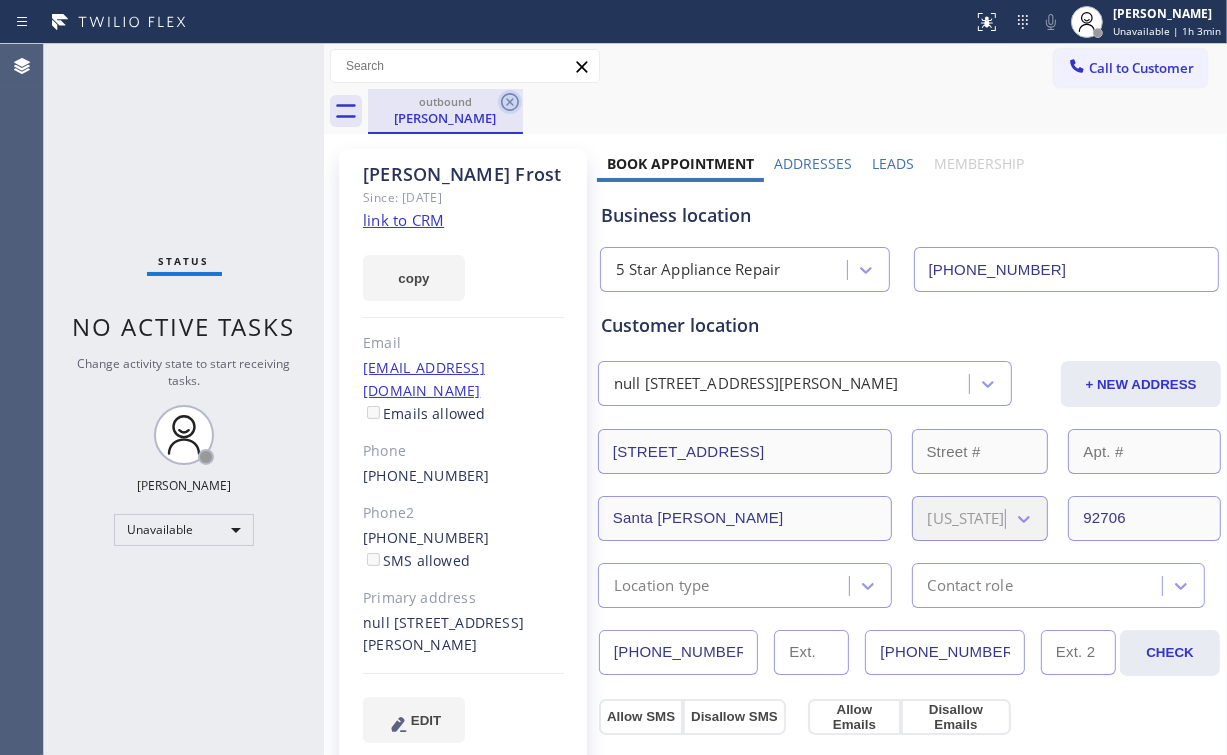 click 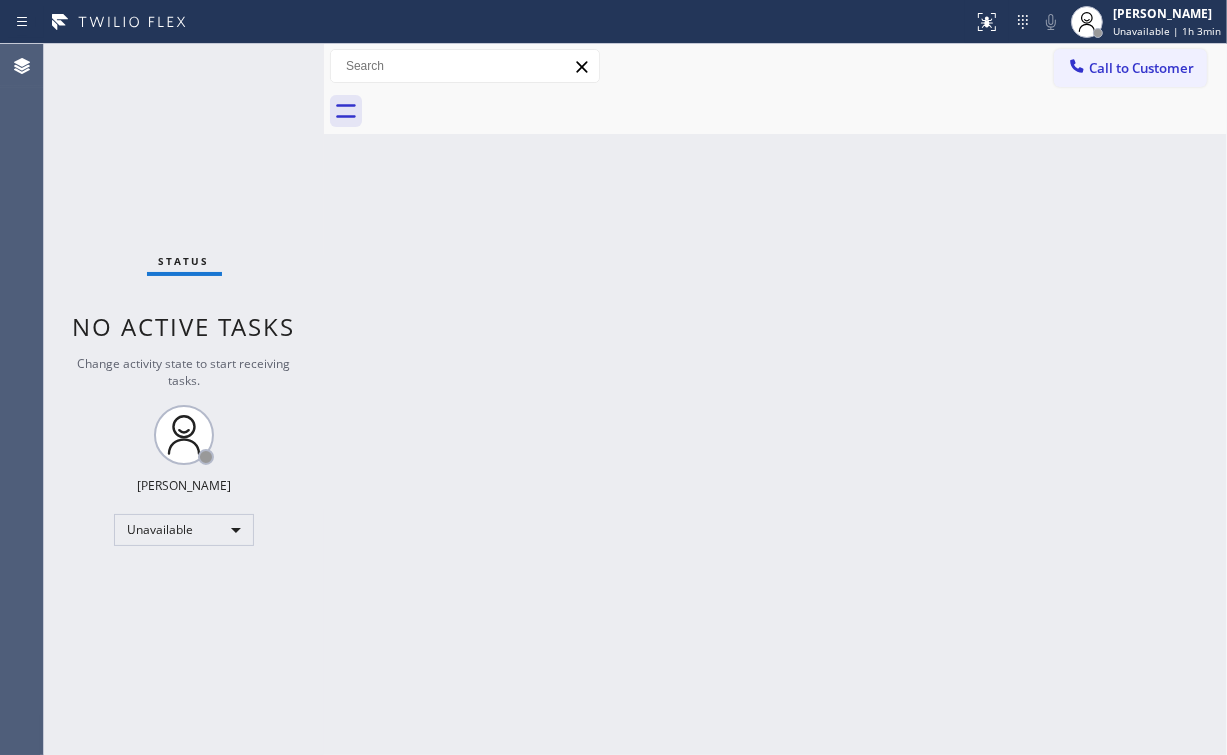 drag, startPoint x: 242, startPoint y: 131, endPoint x: 243, endPoint y: 101, distance: 30.016663 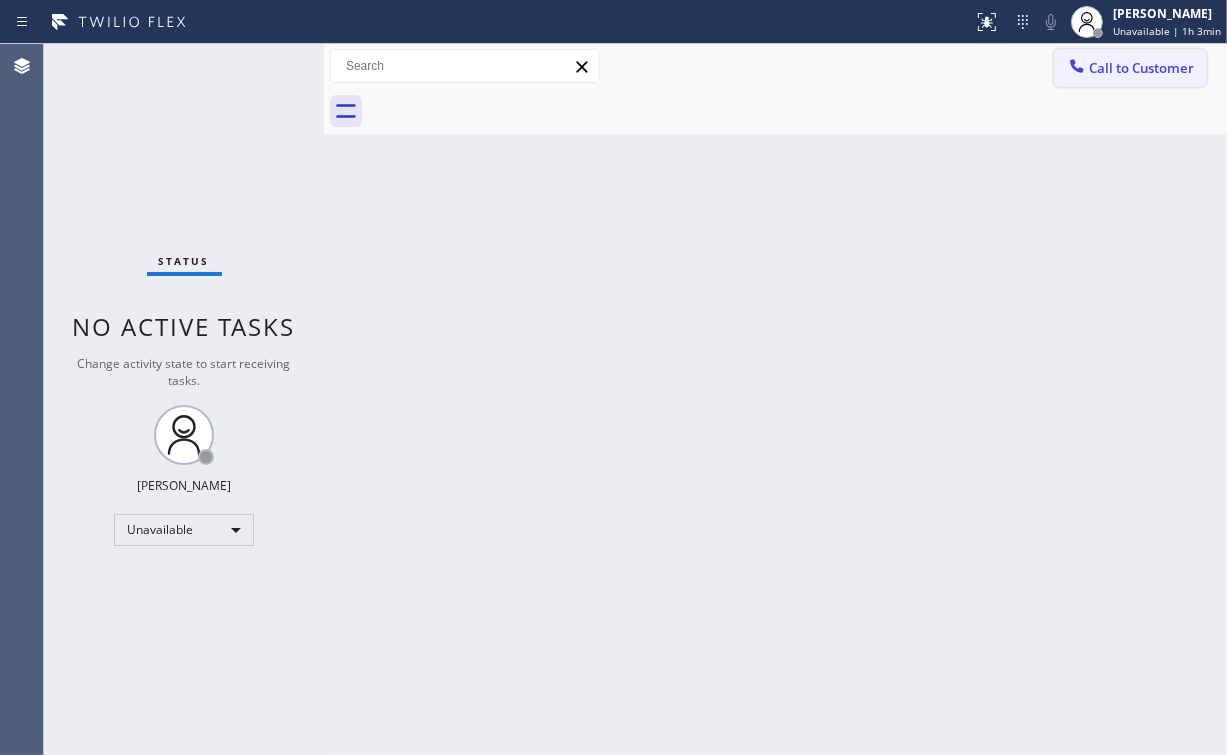 click on "Call to Customer" at bounding box center (1130, 68) 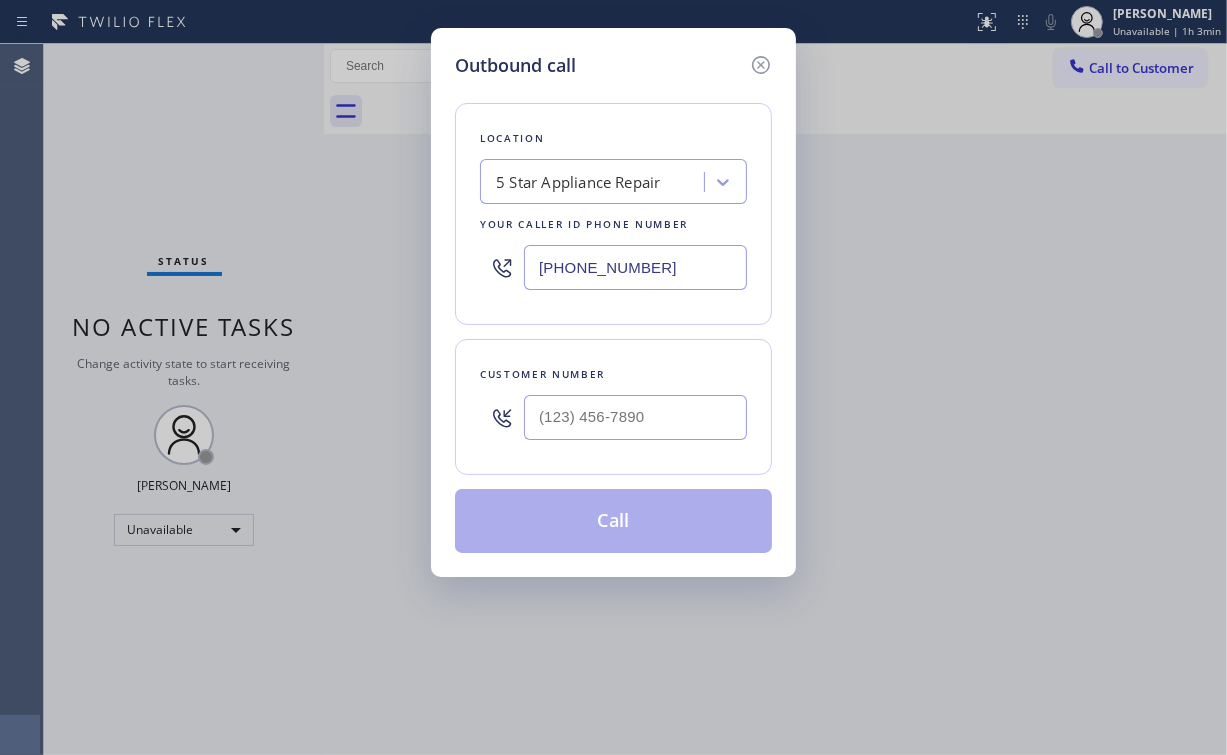 click on "Customer number" at bounding box center [613, 374] 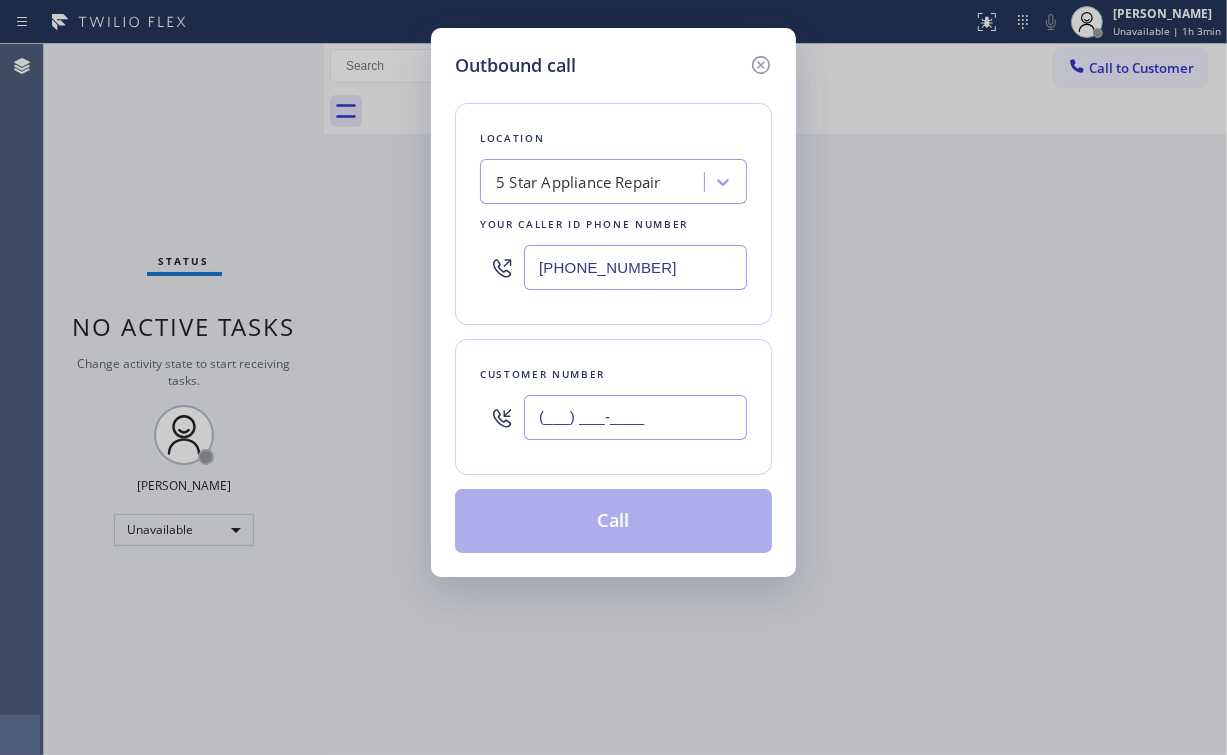 click on "(___) ___-____" at bounding box center (635, 417) 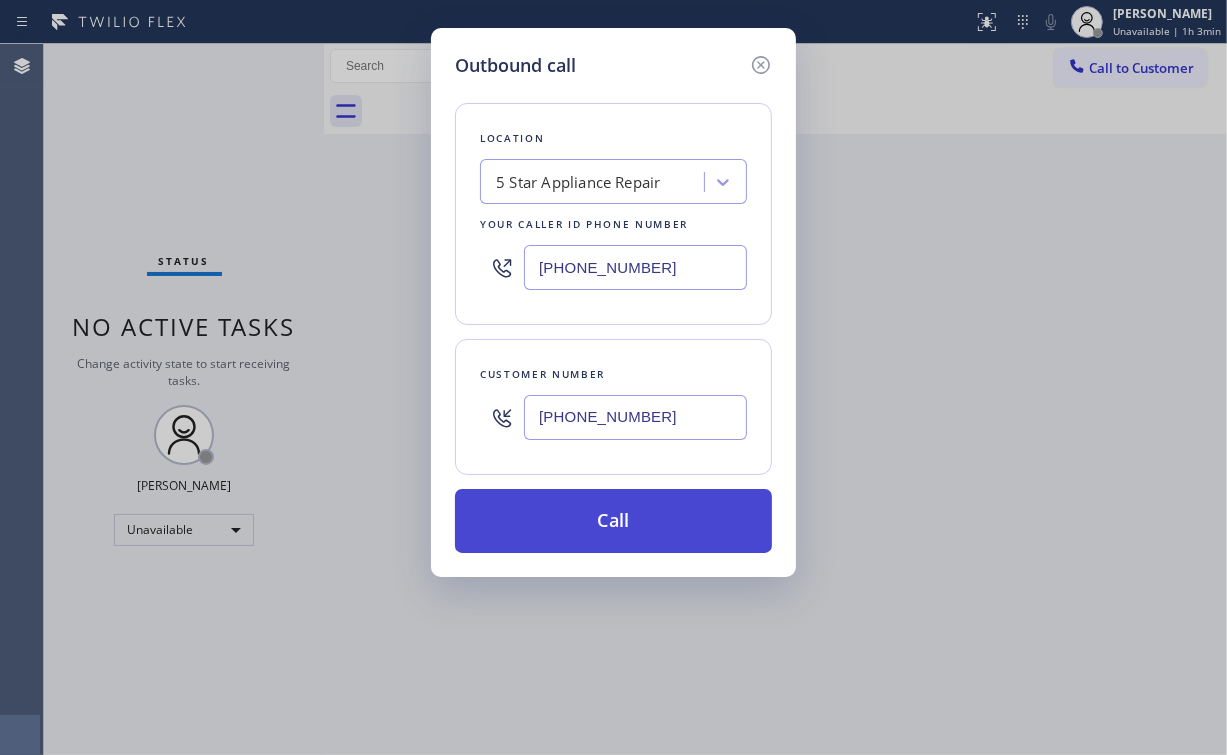 type on "[PHONE_NUMBER]" 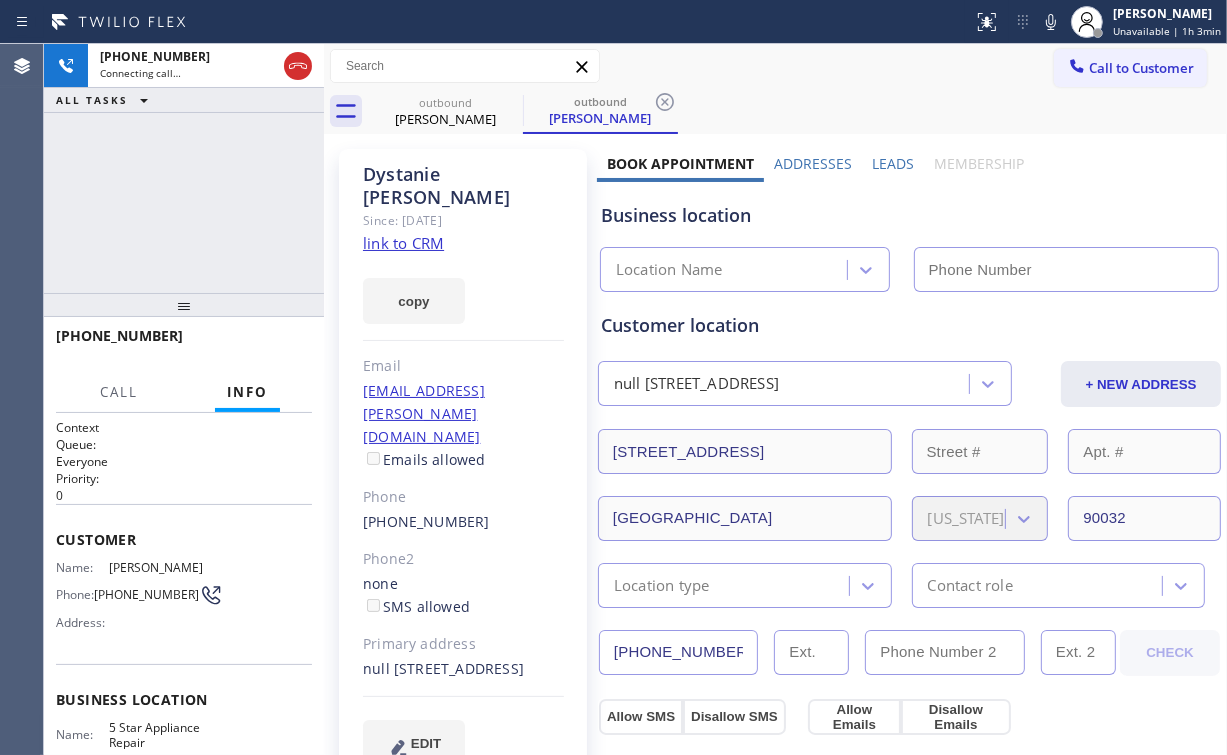 type on "[PHONE_NUMBER]" 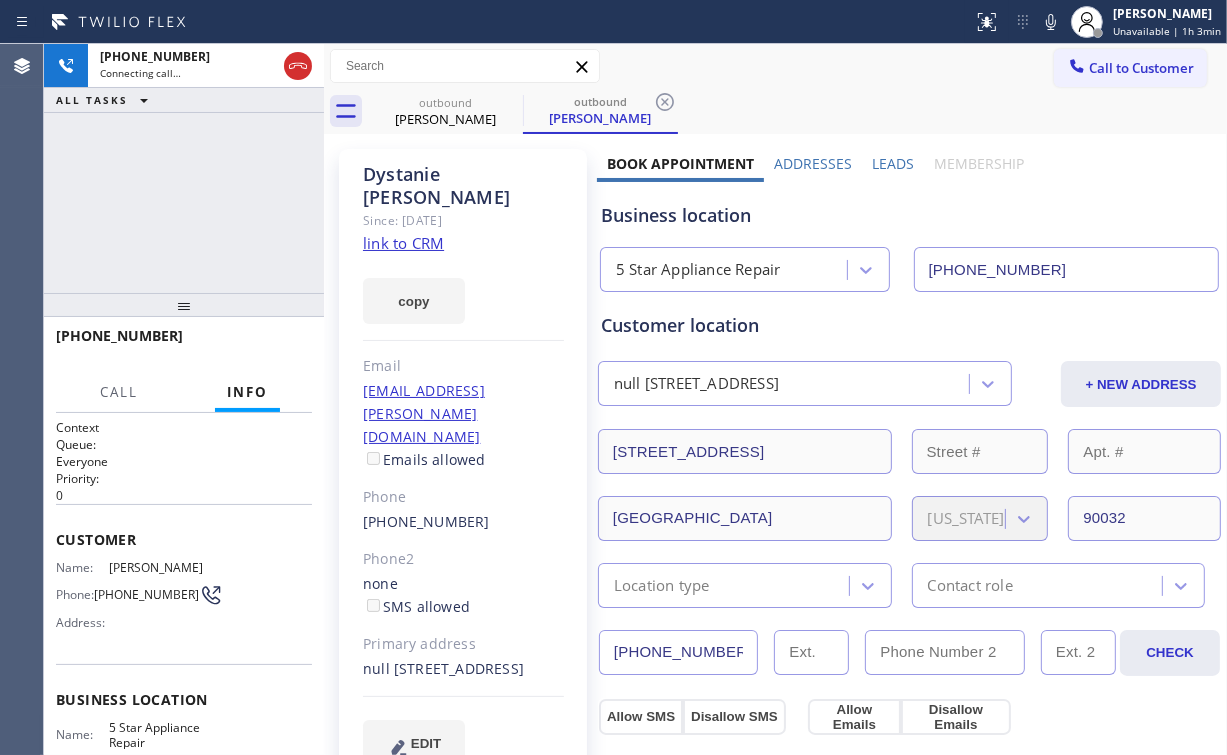 click on "[PHONE_NUMBER] Connecting call… ALL TASKS ALL TASKS ACTIVE TASKS TASKS IN WRAP UP" at bounding box center [184, 168] 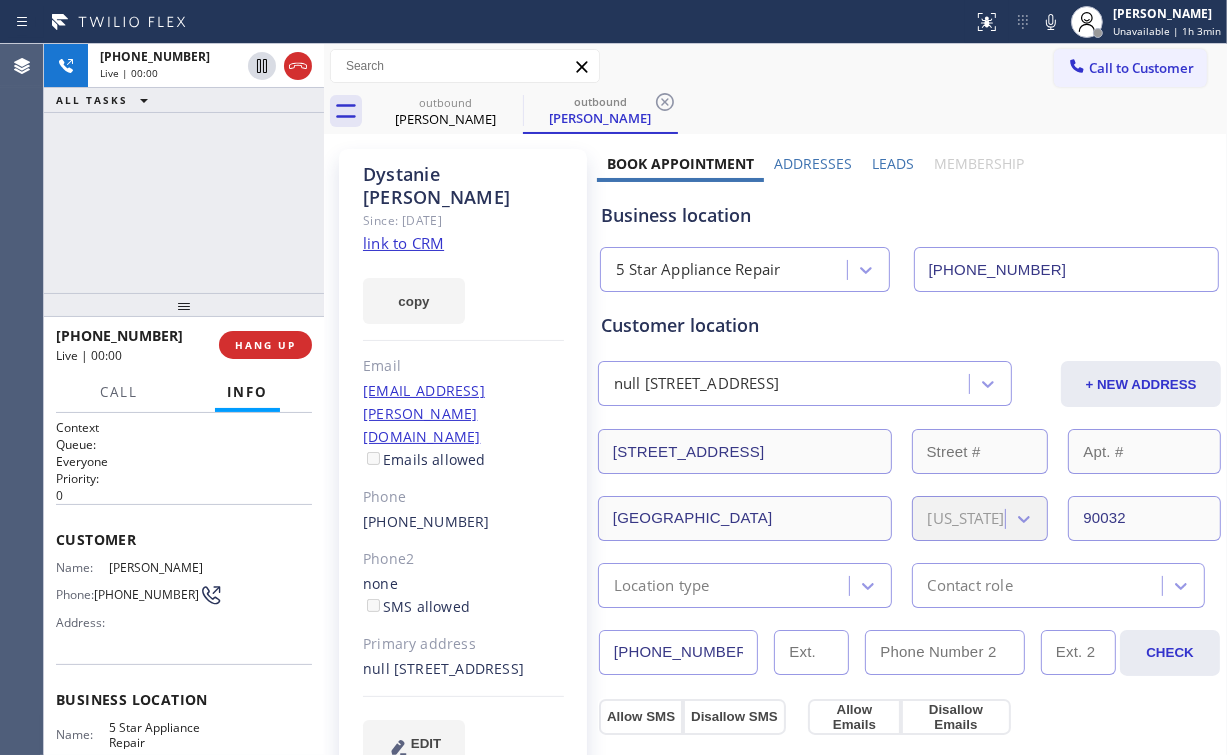click on "[PHONE_NUMBER] Live | 00:00 ALL TASKS ALL TASKS ACTIVE TASKS TASKS IN WRAP UP" at bounding box center [184, 168] 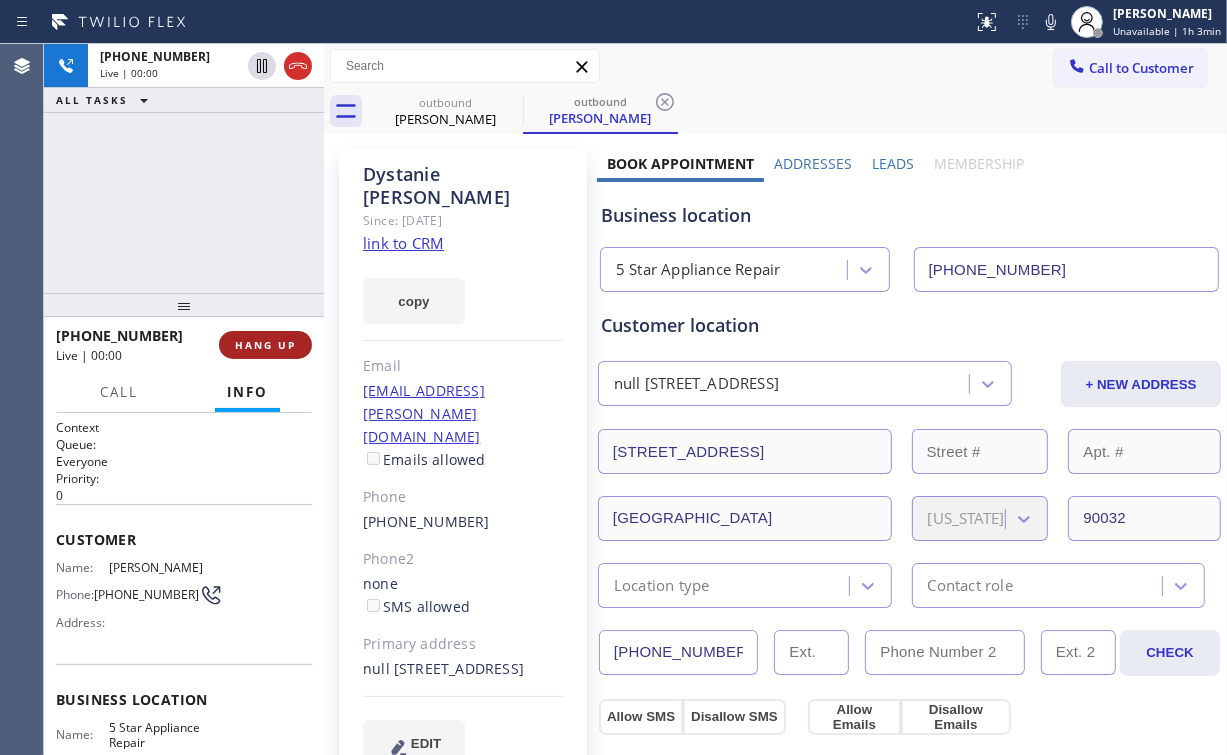 click on "HANG UP" at bounding box center [265, 345] 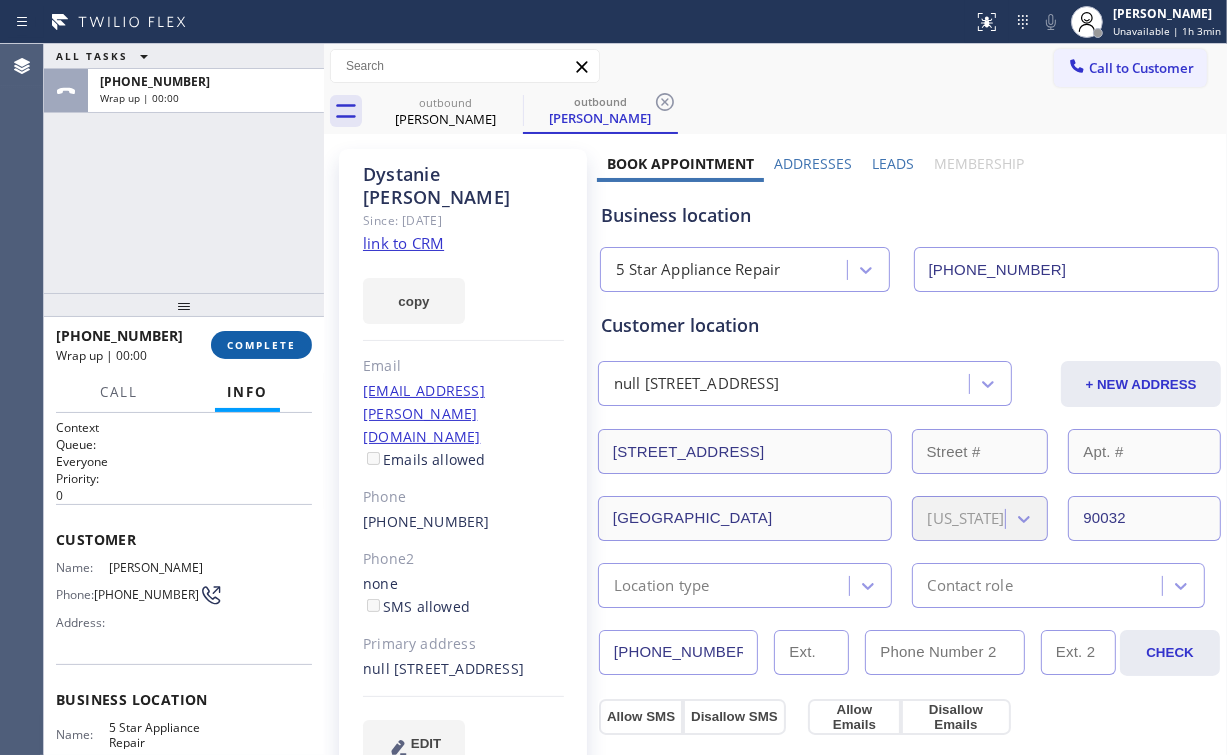 click on "COMPLETE" at bounding box center [261, 345] 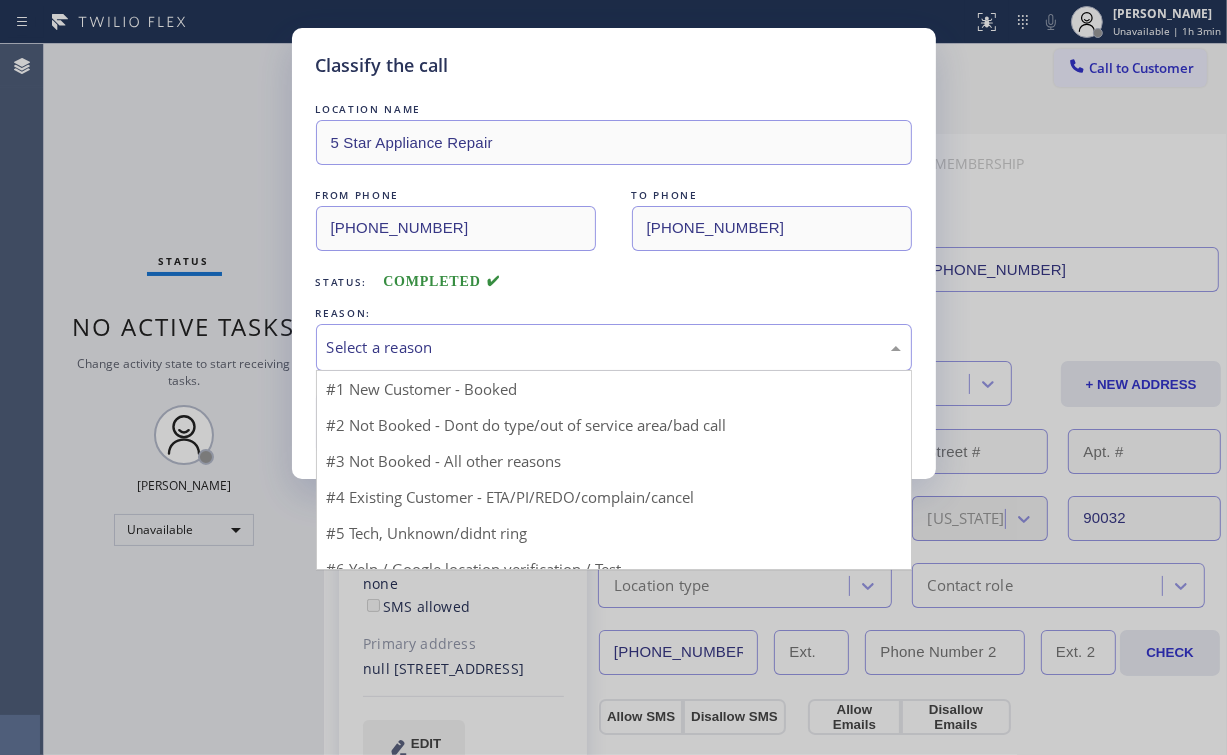 drag, startPoint x: 427, startPoint y: 341, endPoint x: 430, endPoint y: 420, distance: 79.05694 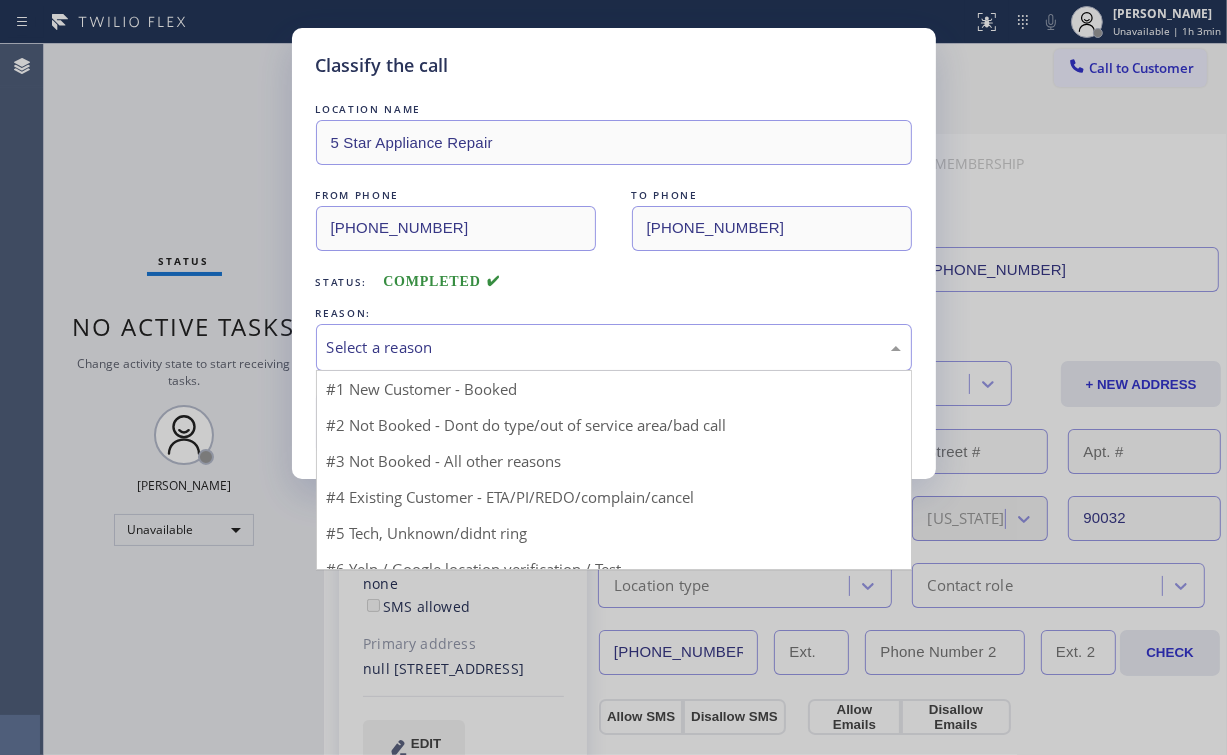 click on "Select a reason" at bounding box center [614, 347] 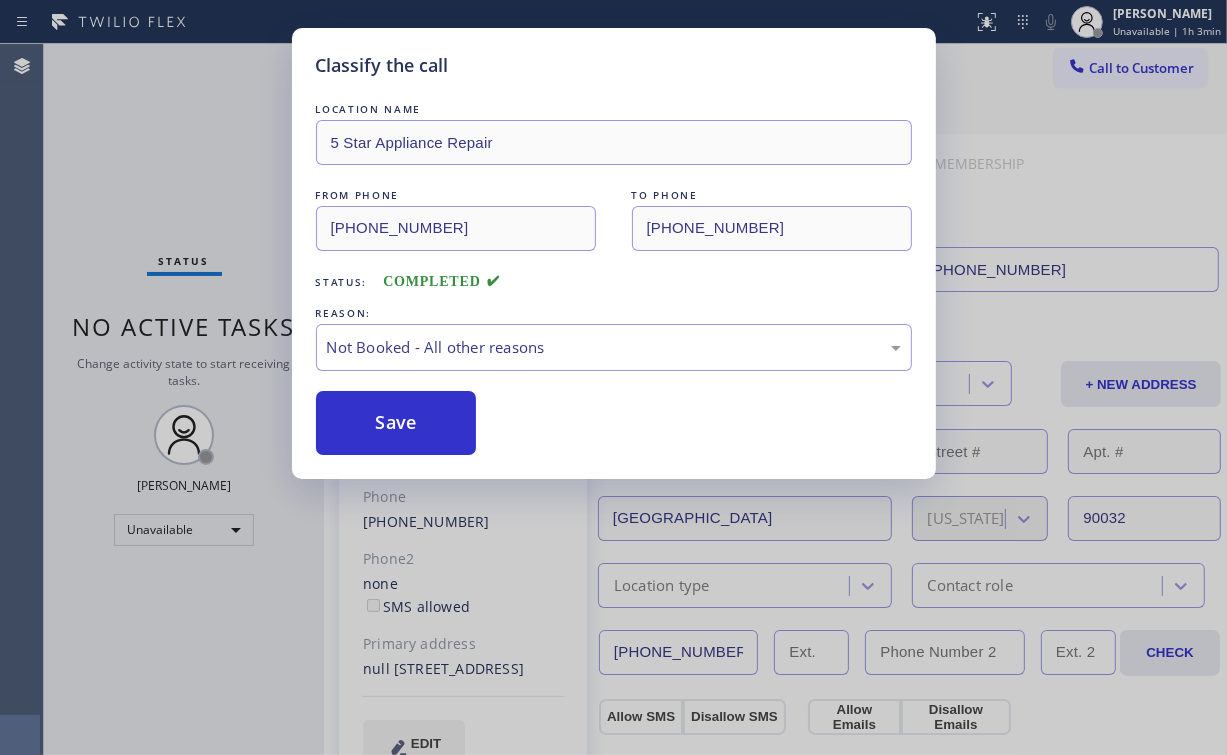 drag, startPoint x: 430, startPoint y: 420, endPoint x: 108, endPoint y: 81, distance: 467.55212 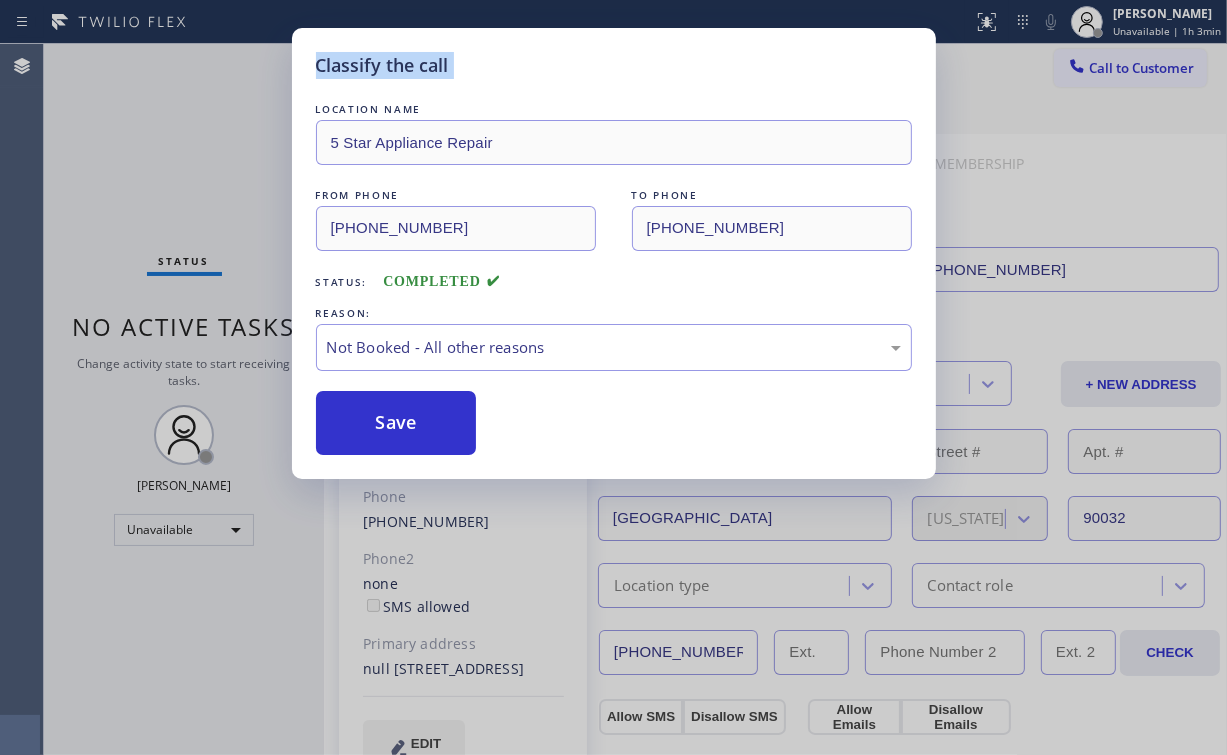 drag, startPoint x: 108, startPoint y: 77, endPoint x: 286, endPoint y: 497, distance: 456.16226 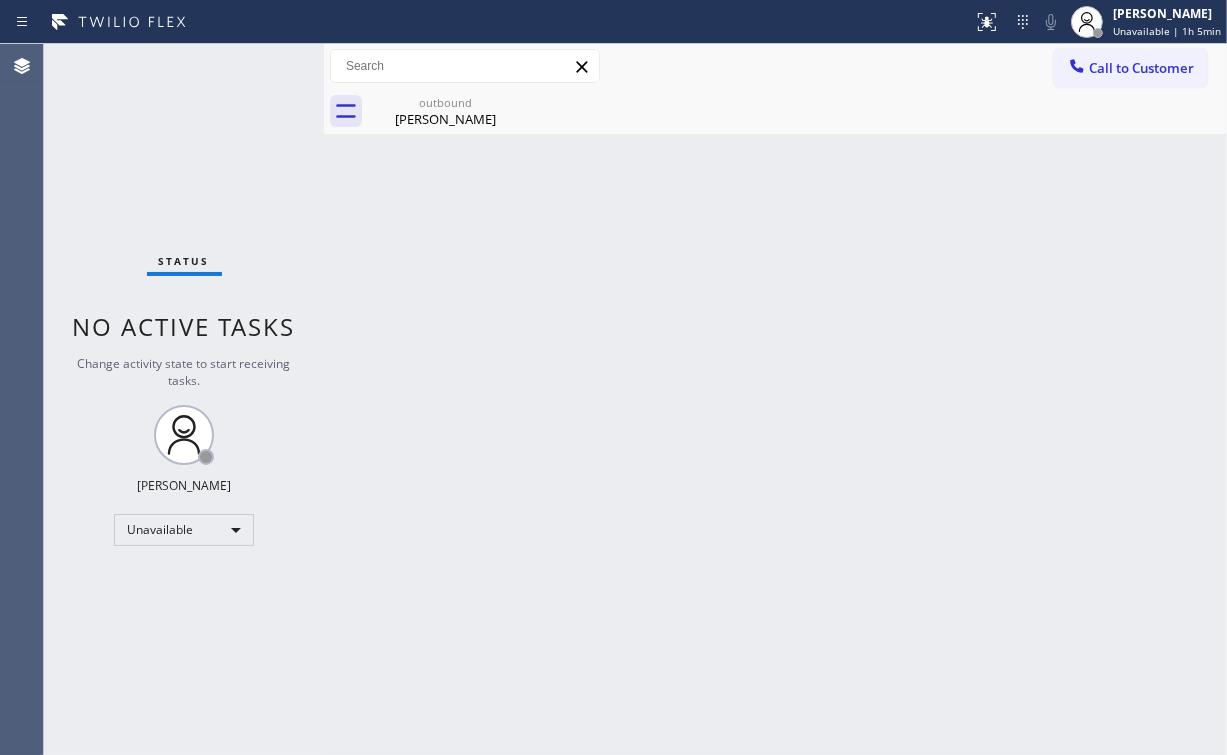 click on "Call to Customer Outbound call Location 5 Star Appliance Repair Your caller id phone number [PHONE_NUMBER] Customer number Call Outbound call Technician Search Technician Your caller id phone number Your caller id phone number Call" at bounding box center [775, 66] 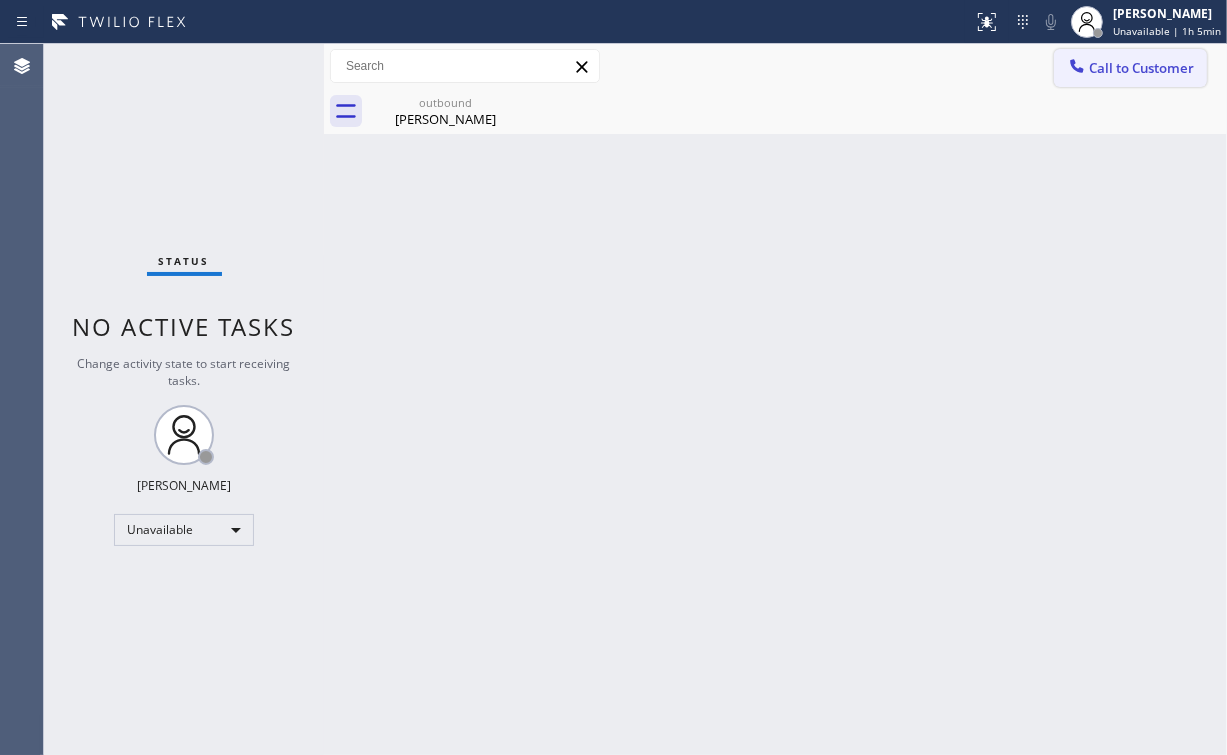click on "Call to Customer" at bounding box center [1130, 68] 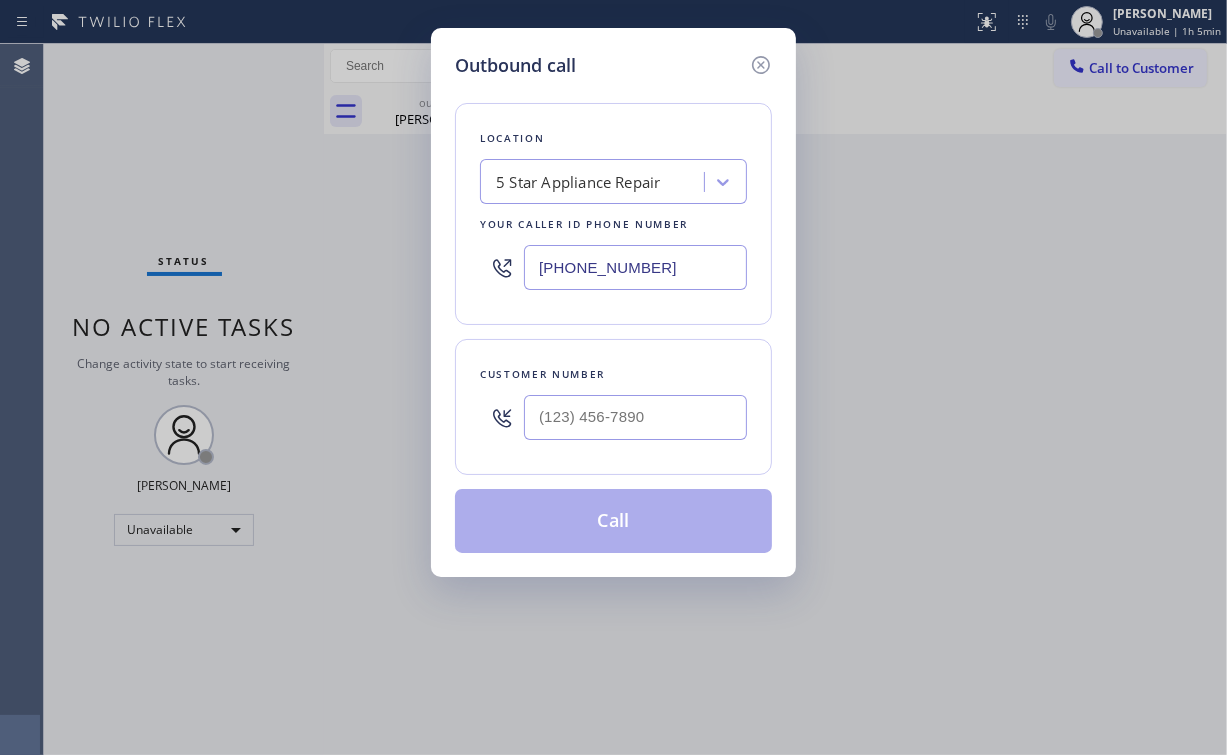 click on "Outbound call Location 5 Star Appliance Repair Your caller id phone number [PHONE_NUMBER] Customer number Call" at bounding box center [613, 377] 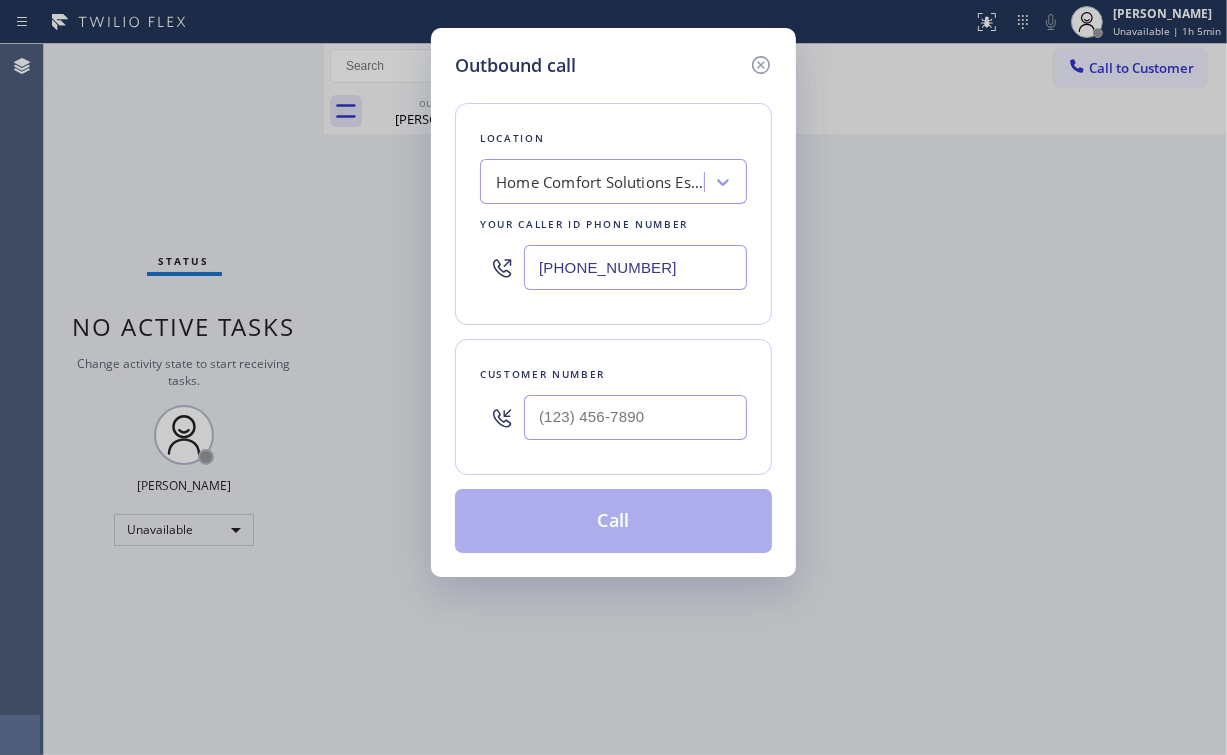 type on "[PHONE_NUMBER]" 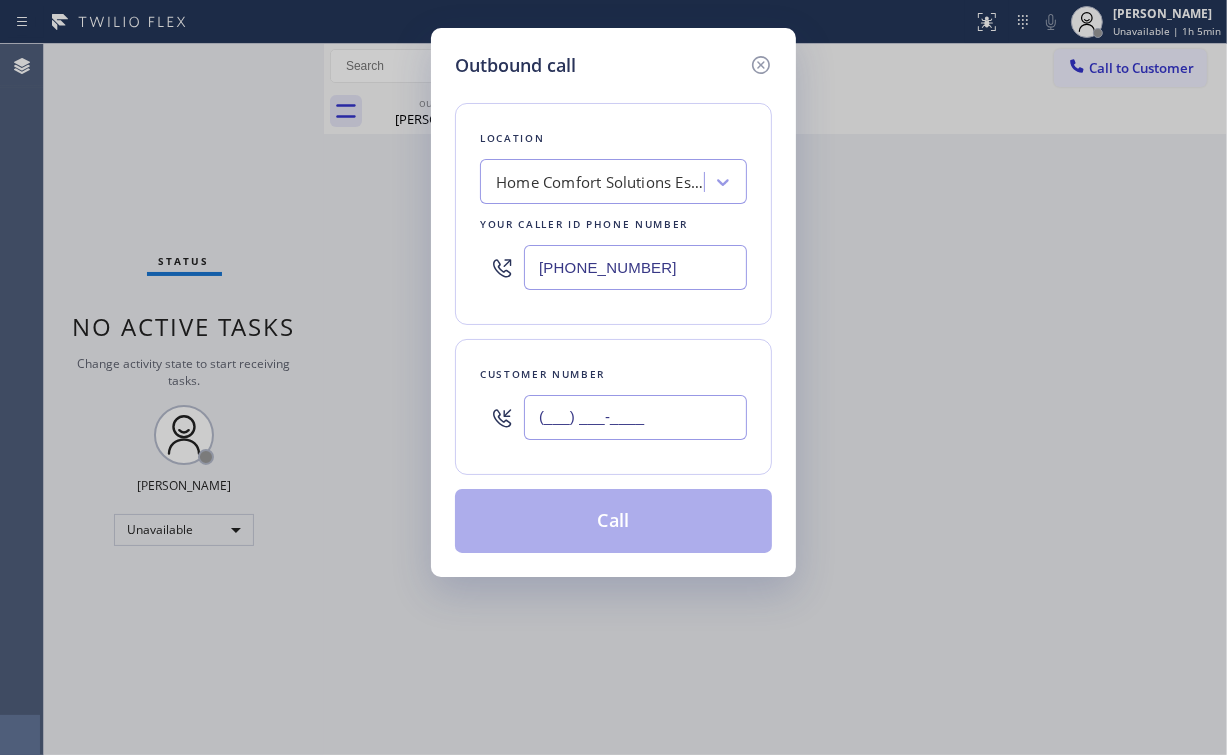 click on "(___) ___-____" at bounding box center [635, 417] 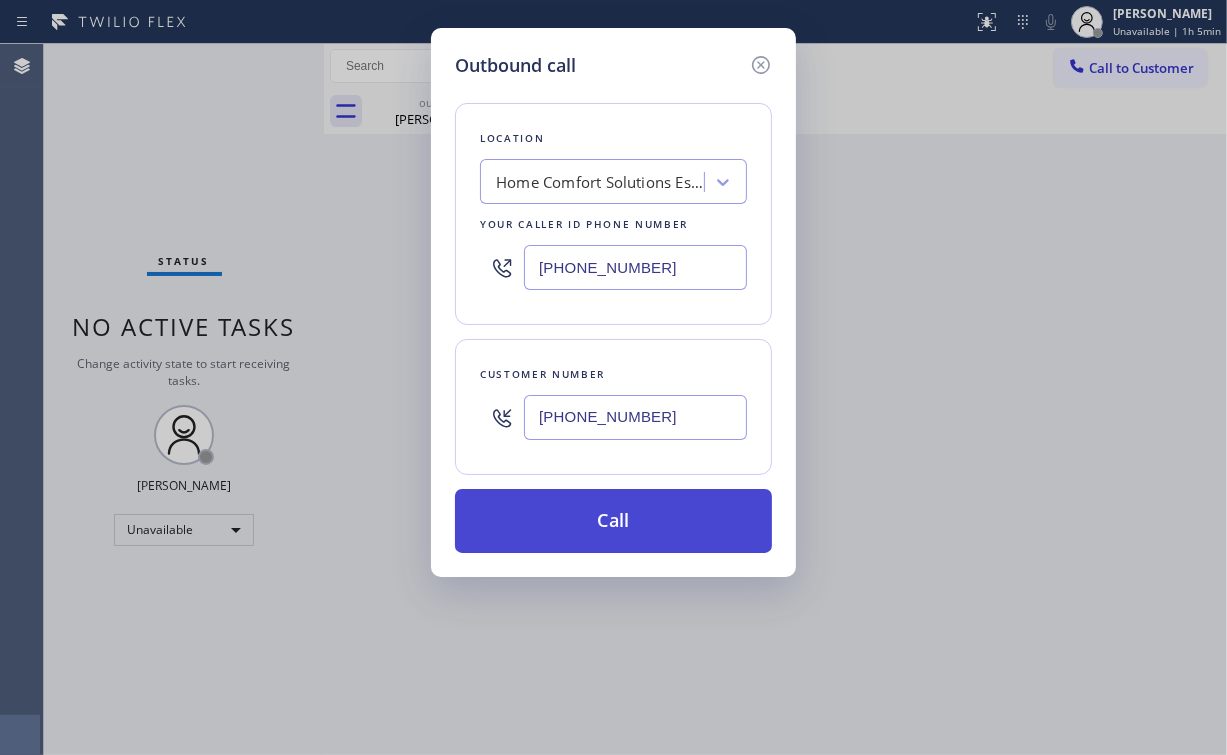 type on "[PHONE_NUMBER]" 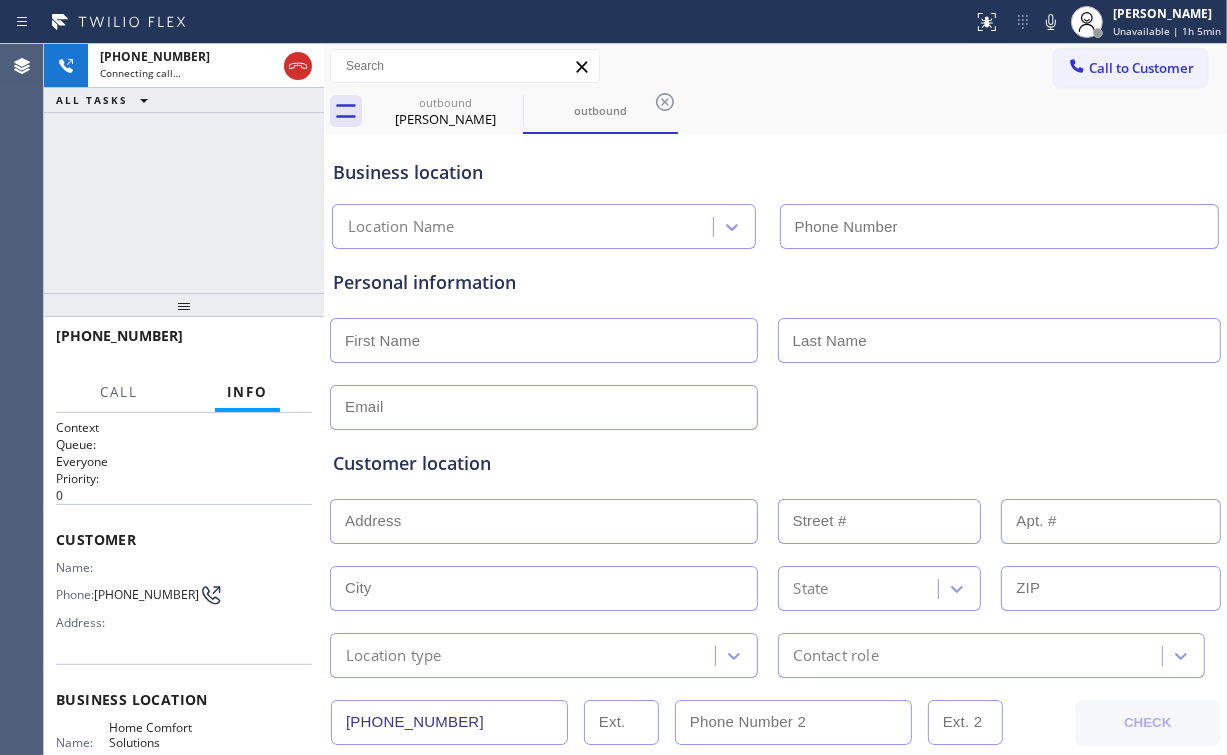 type on "[PHONE_NUMBER]" 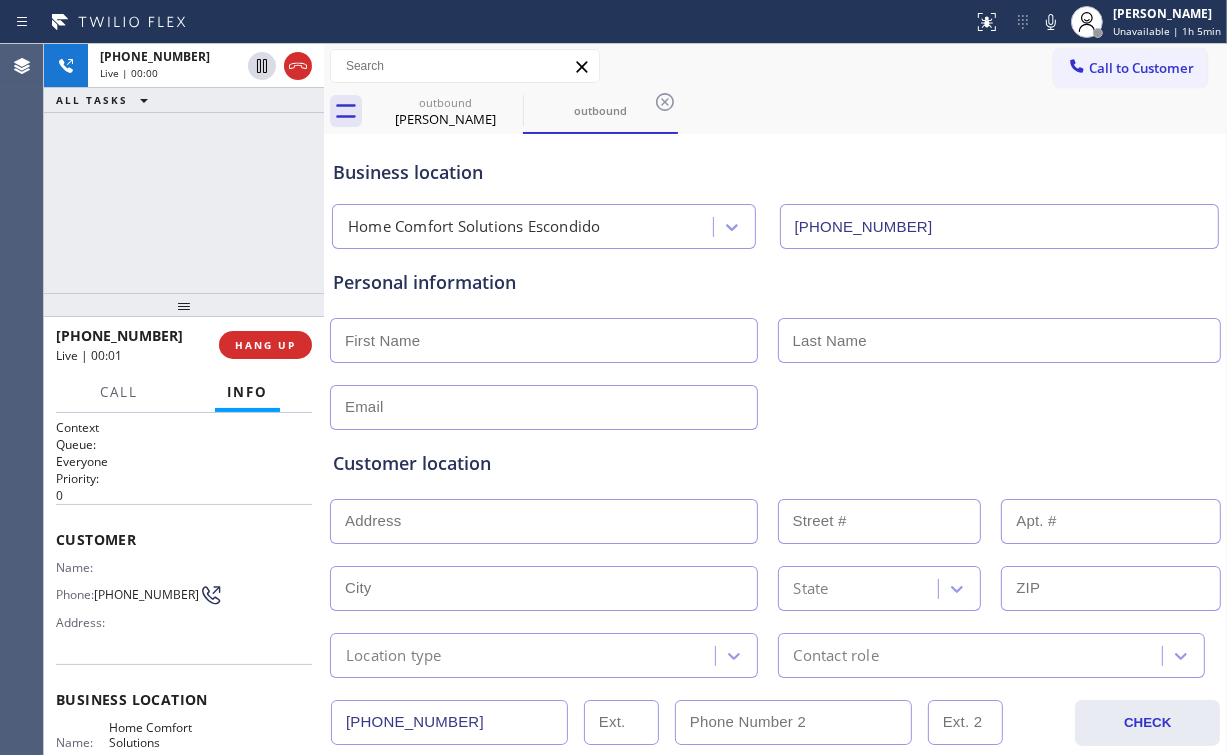 click on "[PHONE_NUMBER] Live | 00:00 ALL TASKS ALL TASKS ACTIVE TASKS TASKS IN WRAP UP" at bounding box center [184, 168] 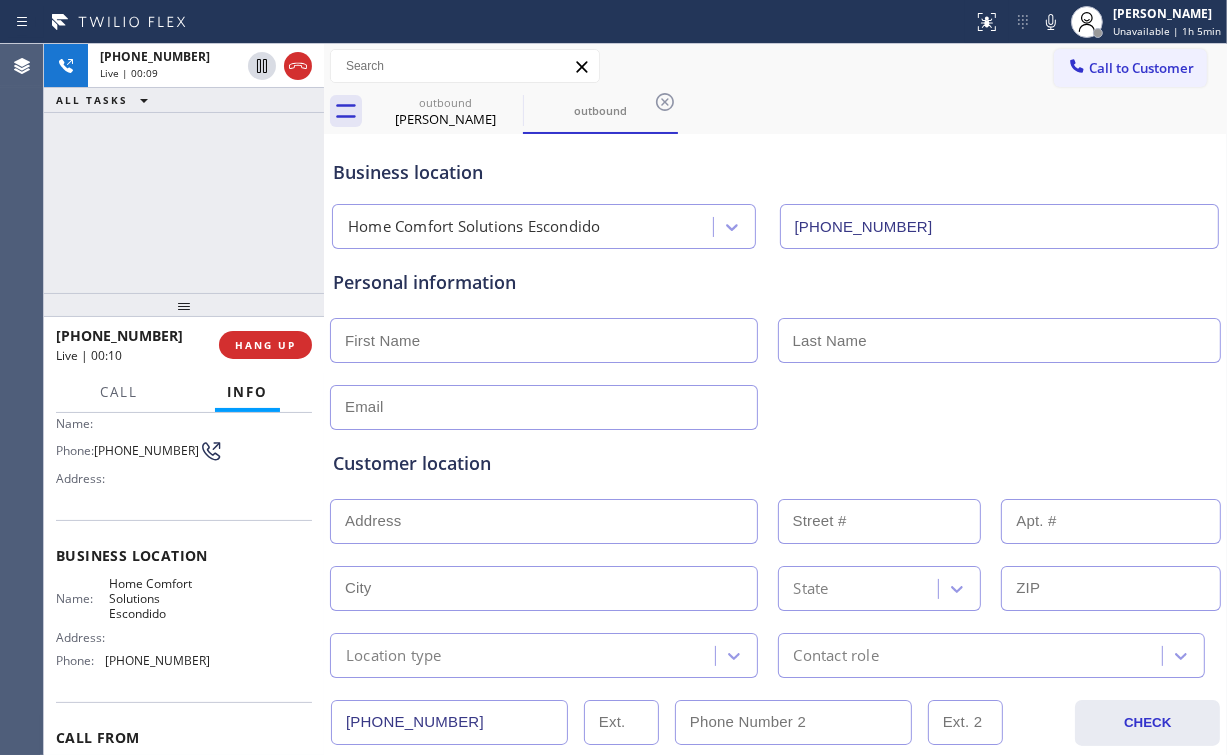 scroll, scrollTop: 160, scrollLeft: 0, axis: vertical 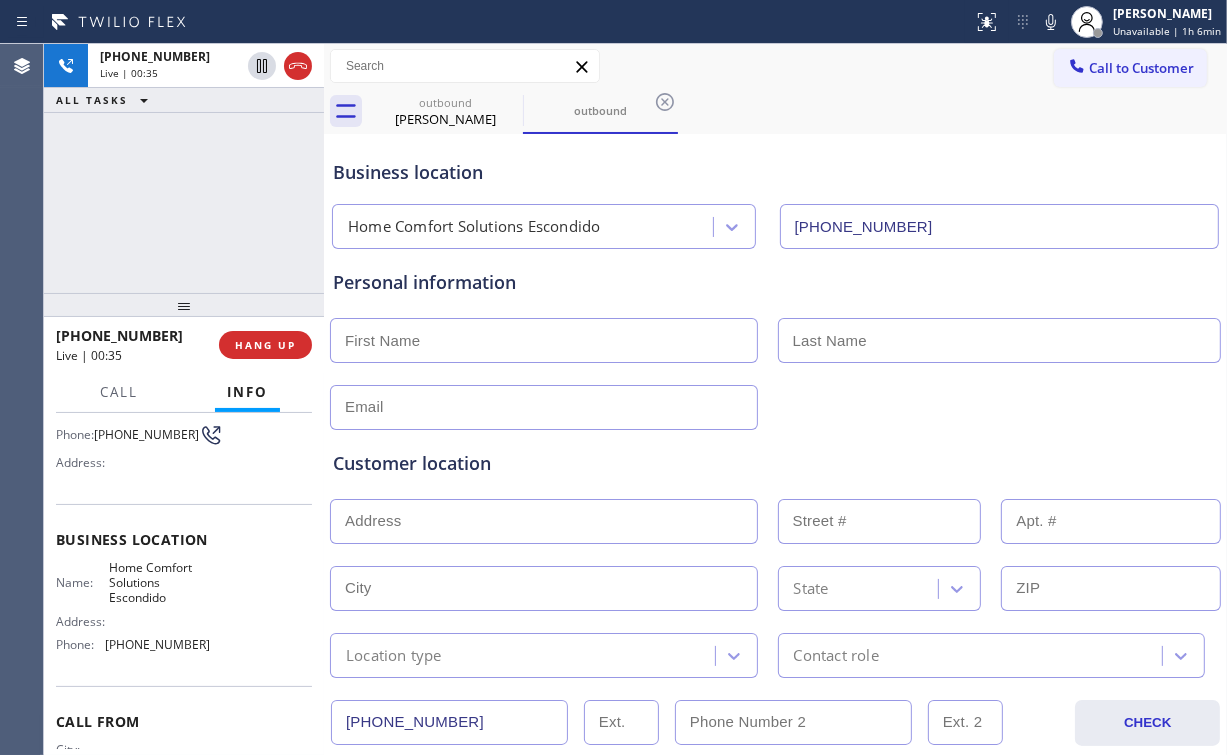 drag, startPoint x: 212, startPoint y: 178, endPoint x: 204, endPoint y: 200, distance: 23.409399 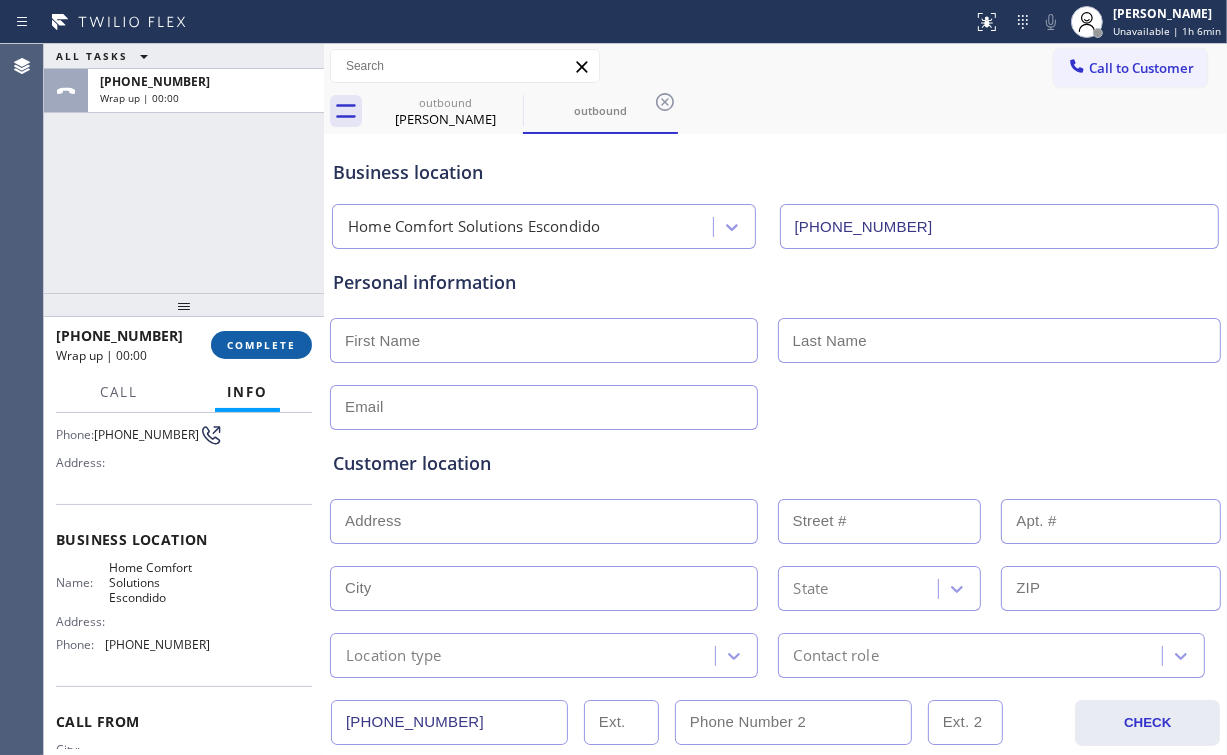 click on "COMPLETE" at bounding box center [261, 345] 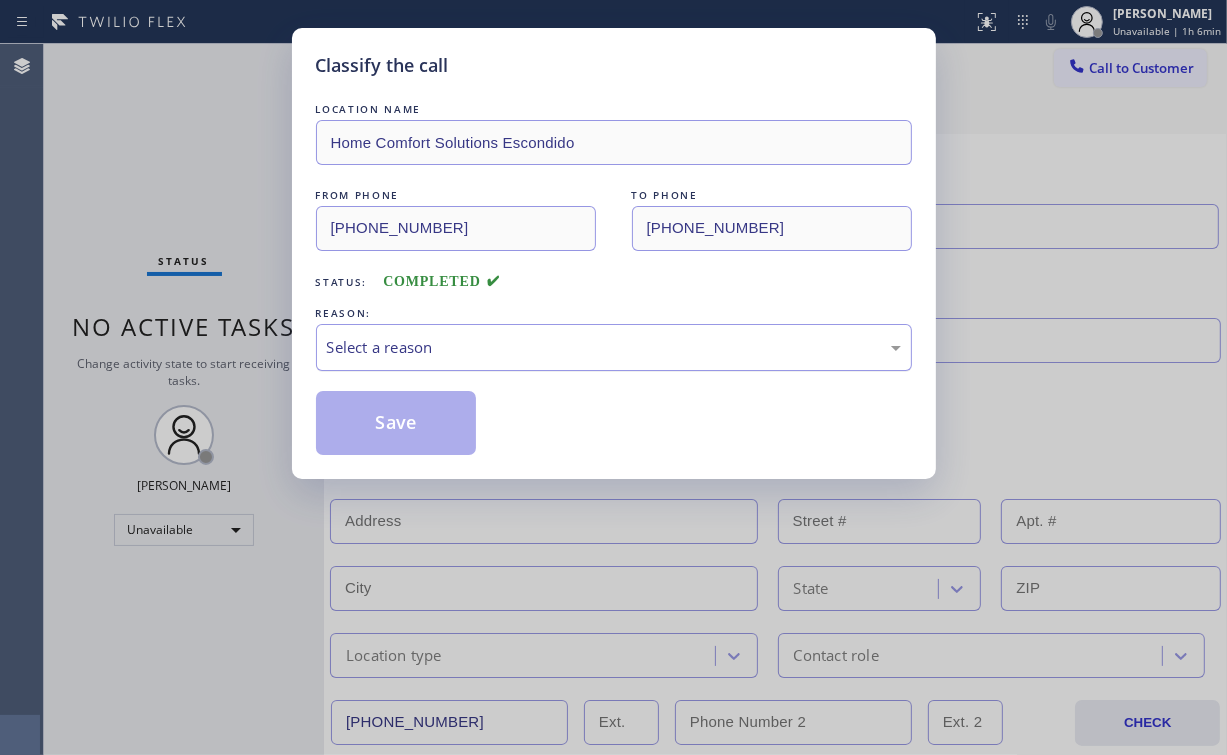 click on "Select a reason" at bounding box center [614, 347] 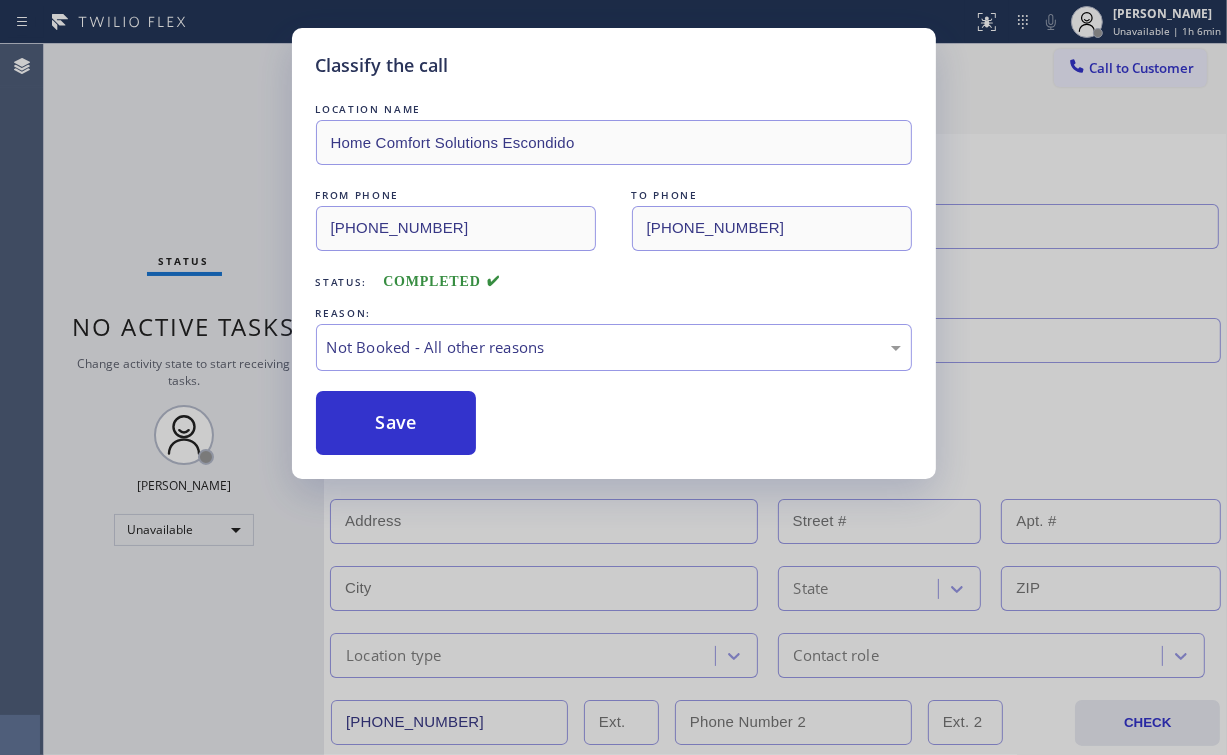 drag, startPoint x: 427, startPoint y: 418, endPoint x: 295, endPoint y: 192, distance: 261.72504 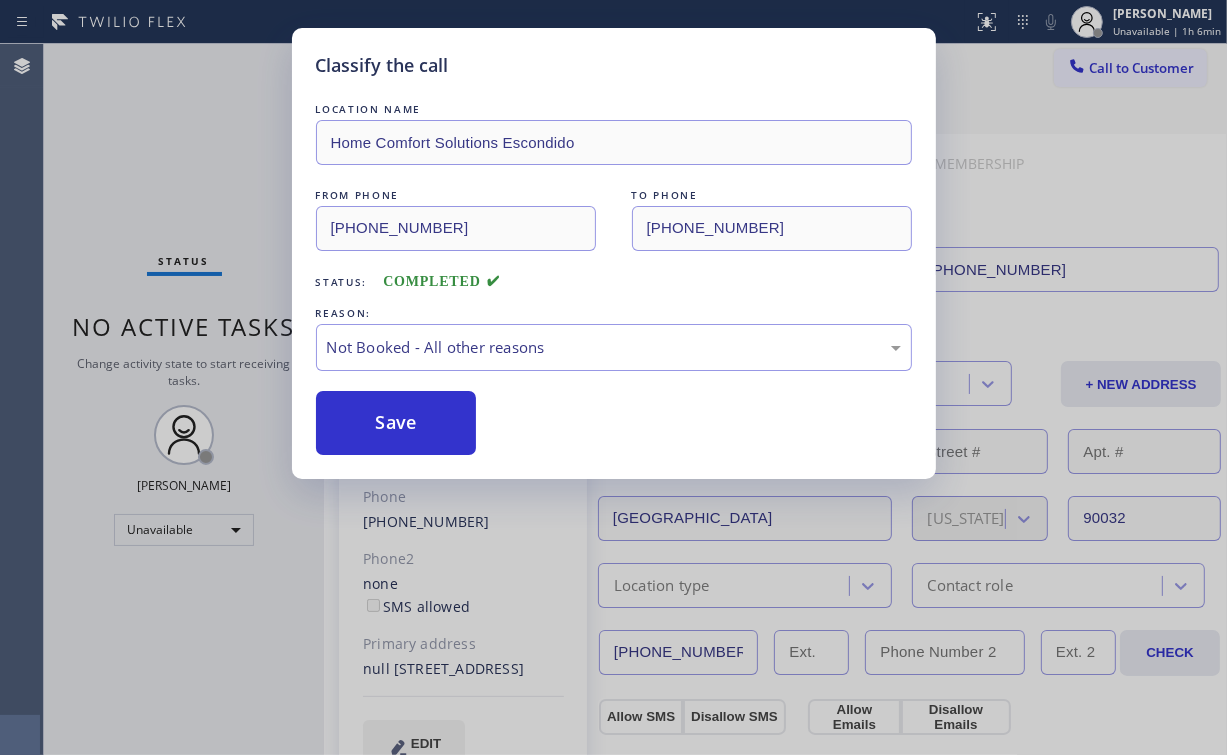 drag, startPoint x: 248, startPoint y: 153, endPoint x: 168, endPoint y: 20, distance: 155.20631 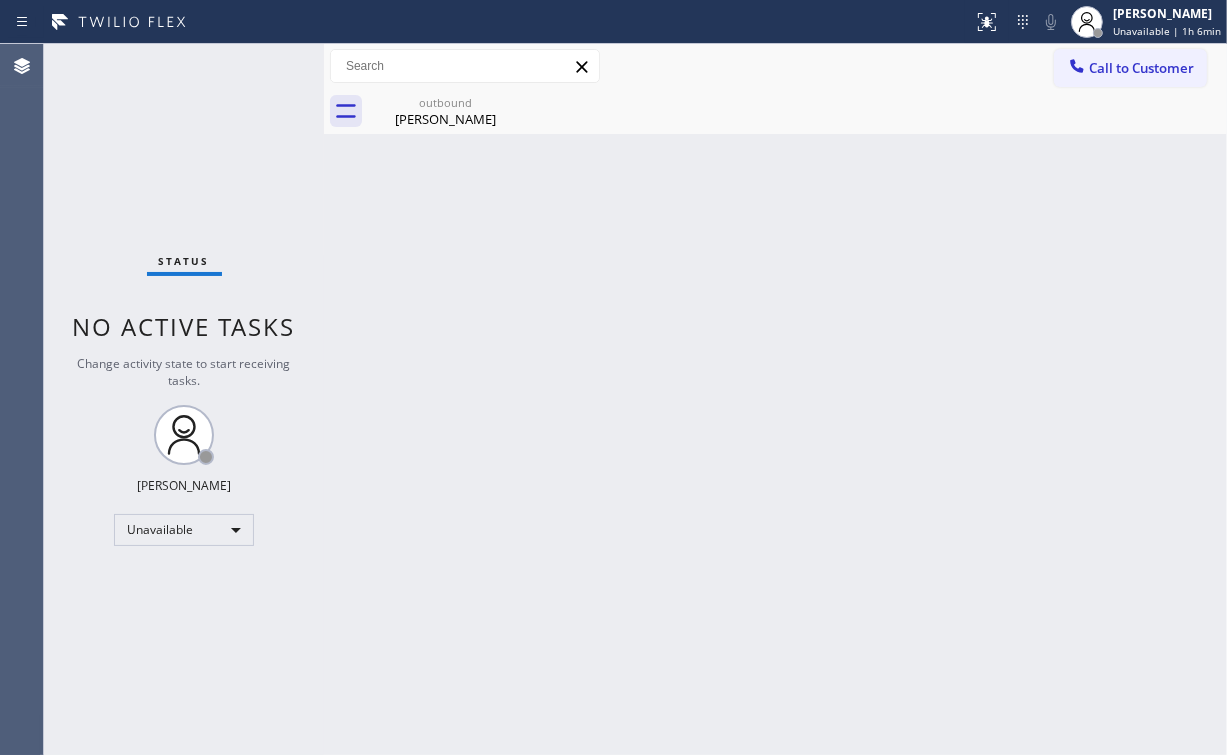 click on "Back to Dashboard Change Sender ID Customers Technicians Select a contact Outbound call Location Search location Your caller id phone number Customer number Call Customer info Name   Phone none Address none Change Sender ID HVAC [PHONE_NUMBER] 5 Star Appliance [PHONE_NUMBER] Appliance Repair [PHONE_NUMBER] Plumbing [PHONE_NUMBER] Air Duct Cleaning [PHONE_NUMBER]  Electricians [PHONE_NUMBER] Cancel Change Check personal SMS Reset Change outbound [PERSON_NAME] Call to Customer Outbound call Location Home Comfort Solutions Escondido Your caller id phone number [PHONE_NUMBER] Customer number Call Outbound call Technician Search Technician Your caller id phone number Your caller id phone number Call outbound [PERSON_NAME] [PERSON_NAME] Since: [DATE] link to CRM copy Email [EMAIL_ADDRESS][PERSON_NAME][DOMAIN_NAME]  Emails allowed Phone [PHONE_NUMBER] Phone2 none  SMS allowed Primary address null [STREET_ADDRESS] EDIT Outbound call Location 5 Star Appliance Repair Your caller id phone number [PHONE_NUMBER]" at bounding box center (775, 399) 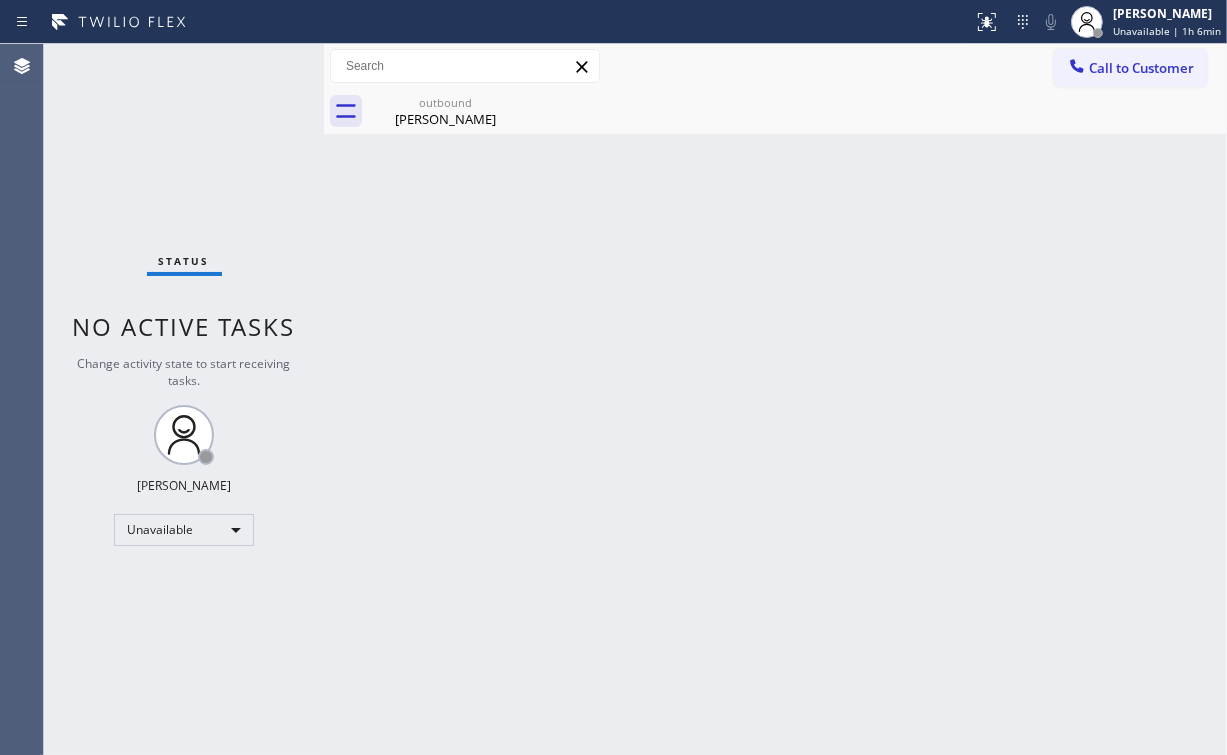 drag, startPoint x: 365, startPoint y: 259, endPoint x: 364, endPoint y: 246, distance: 13.038404 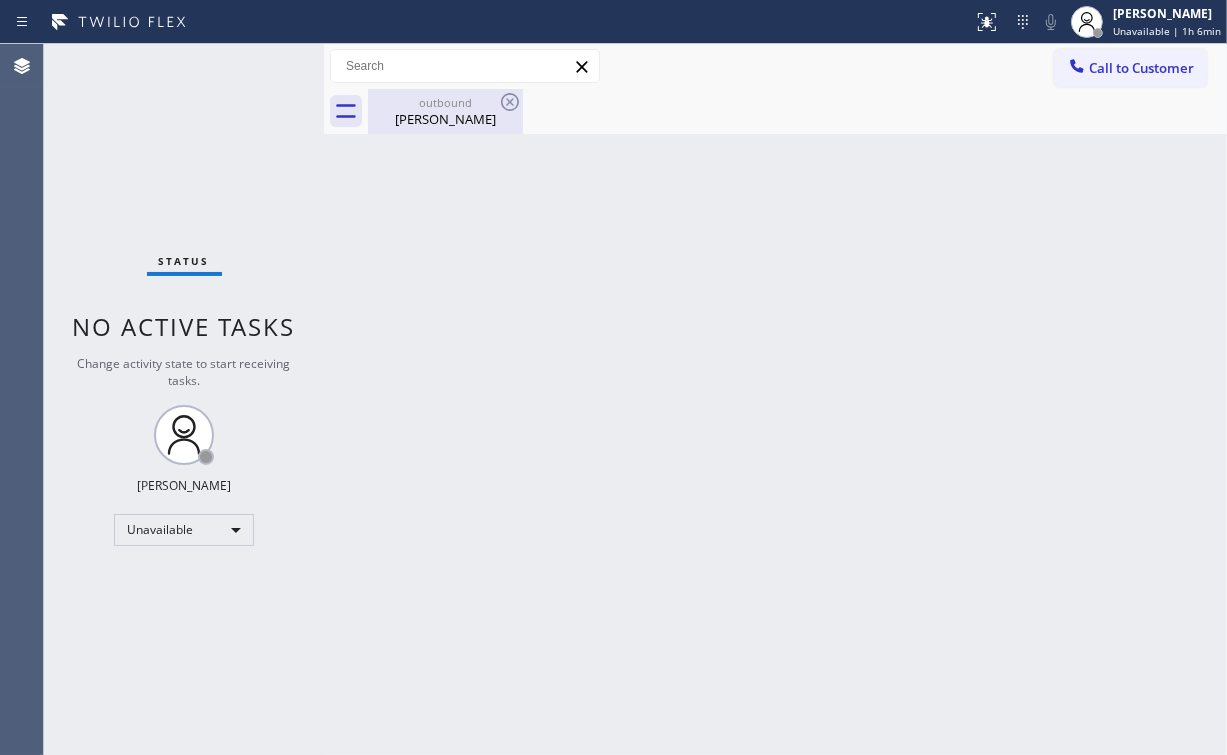 drag, startPoint x: 413, startPoint y: 94, endPoint x: 491, endPoint y: 97, distance: 78.05767 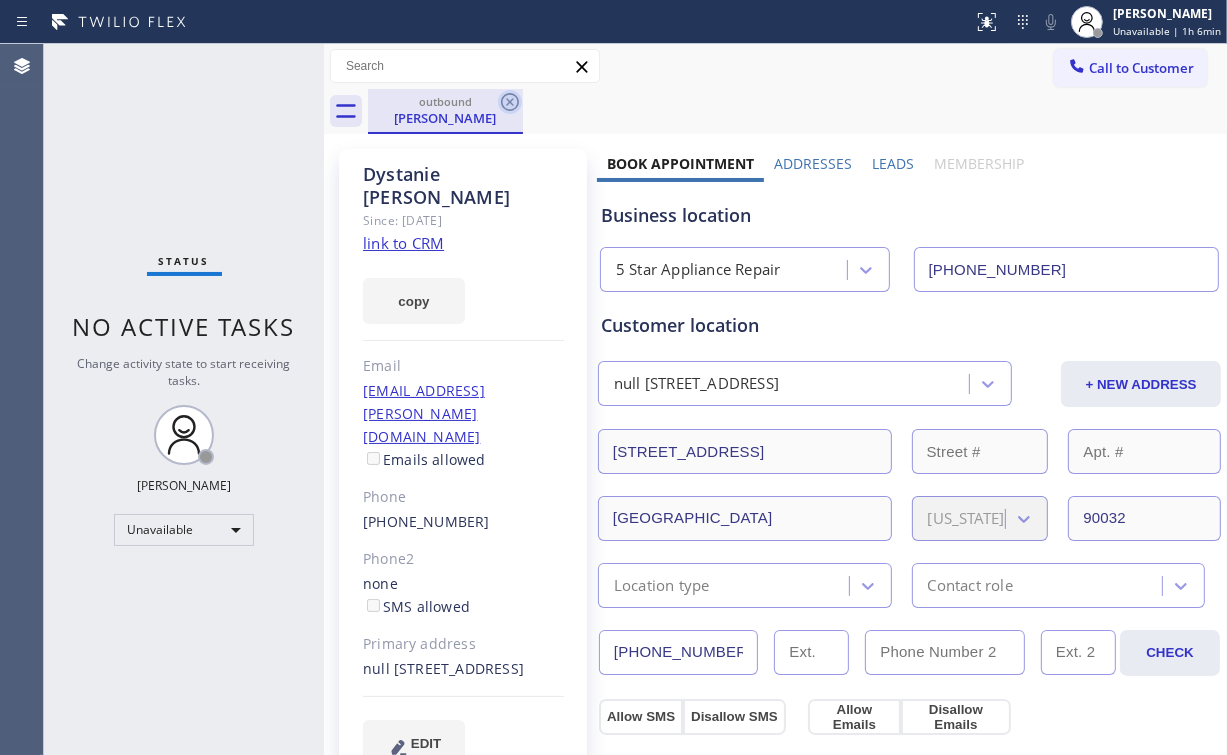 click 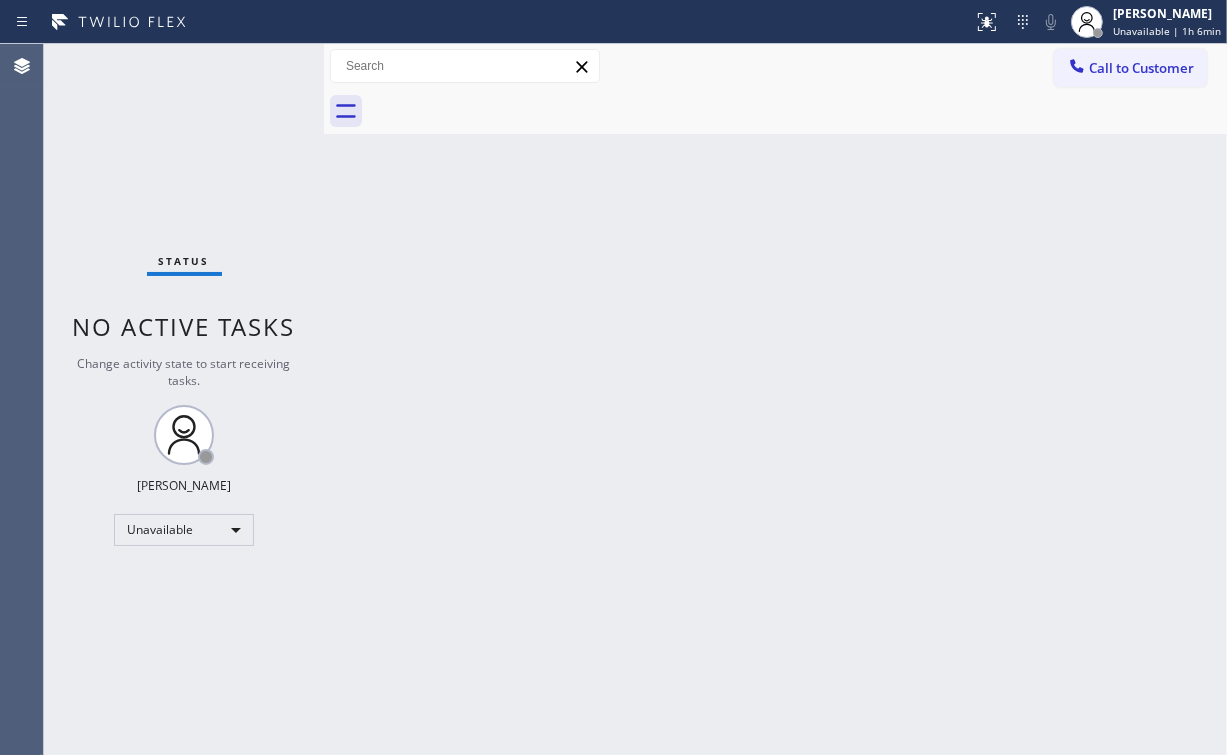 click on "Status   No active tasks     Change activity state to start receiving tasks.   [PERSON_NAME] Unavailable" at bounding box center (184, 399) 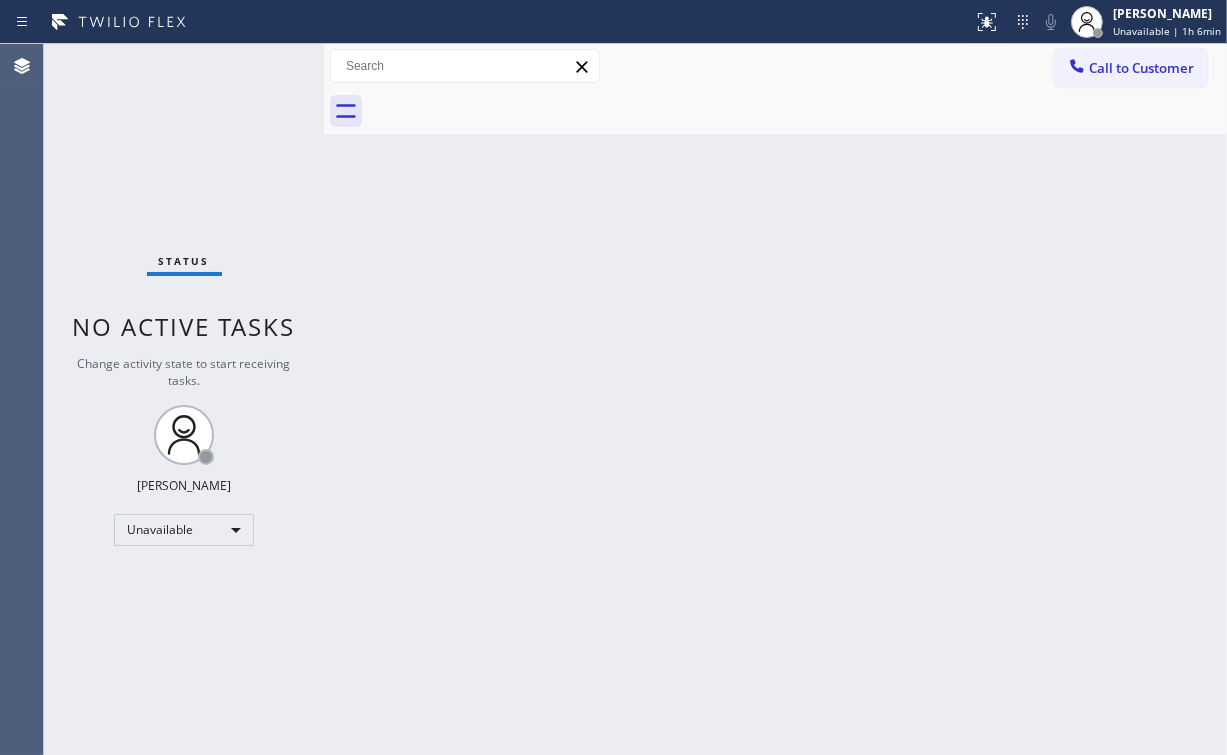 drag, startPoint x: 65, startPoint y: 123, endPoint x: 1023, endPoint y: 144, distance: 958.23016 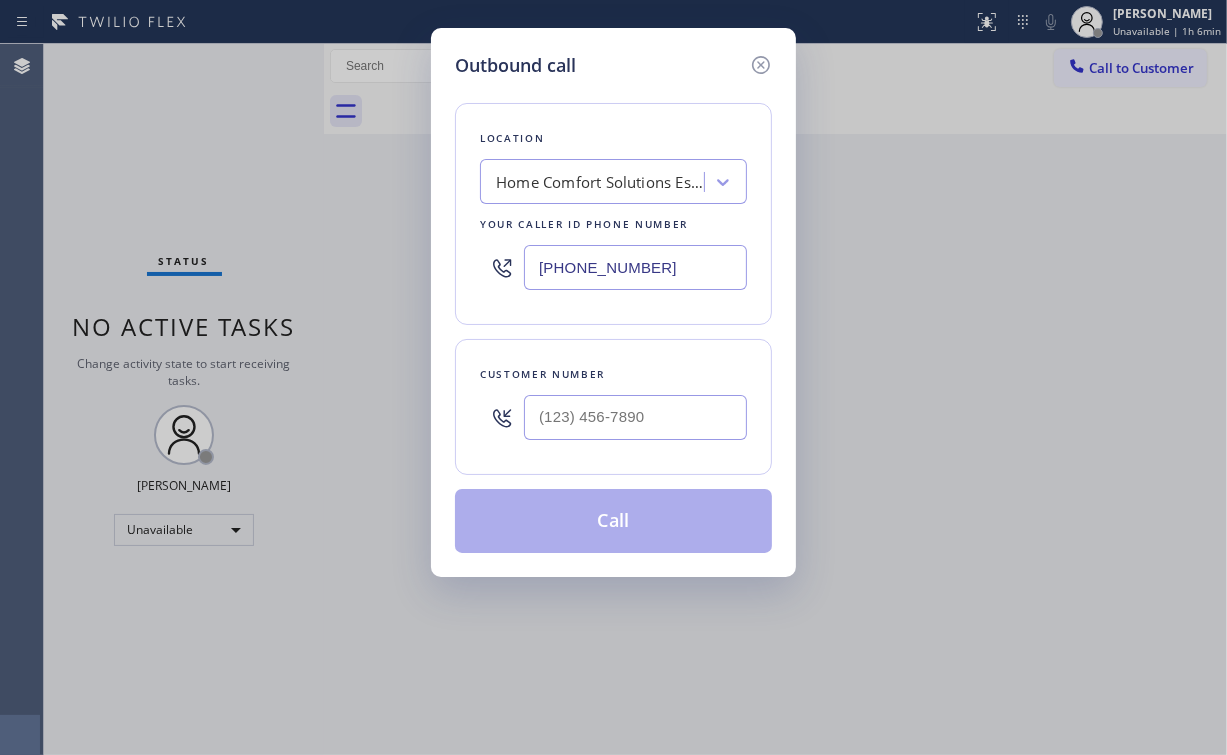 drag, startPoint x: 685, startPoint y: 254, endPoint x: 591, endPoint y: 302, distance: 105.546196 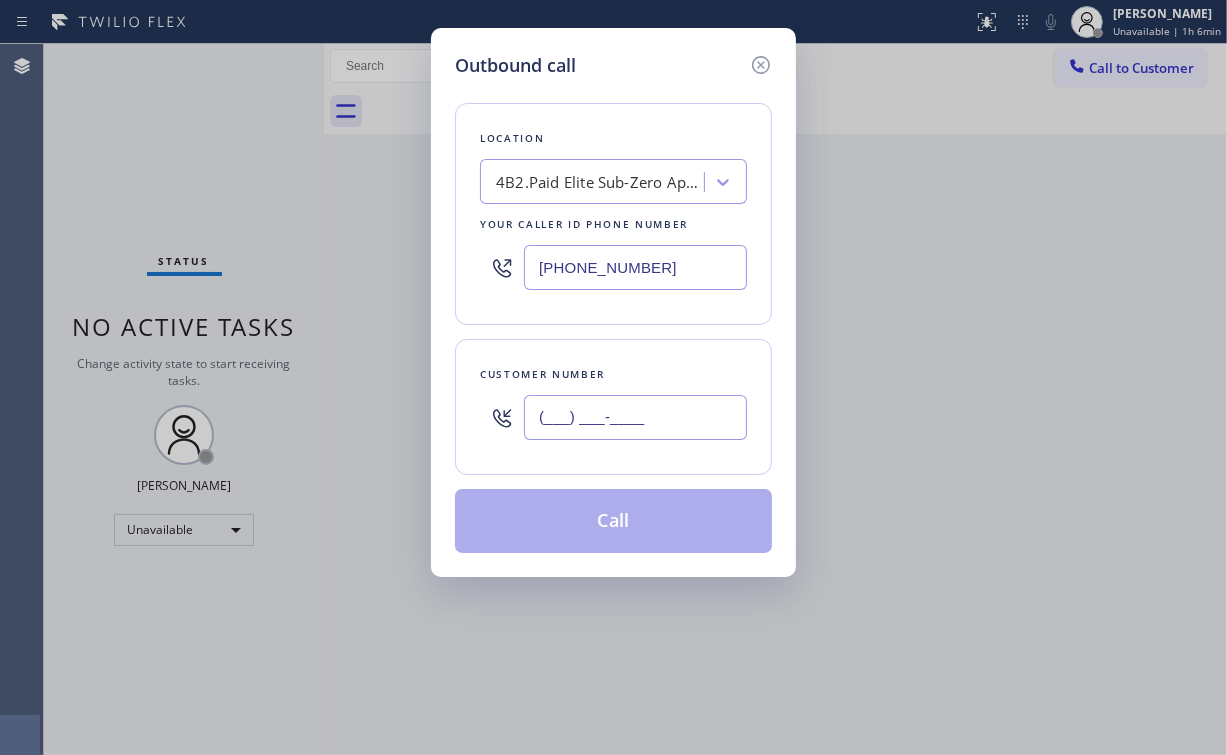 click on "(___) ___-____" at bounding box center (635, 417) 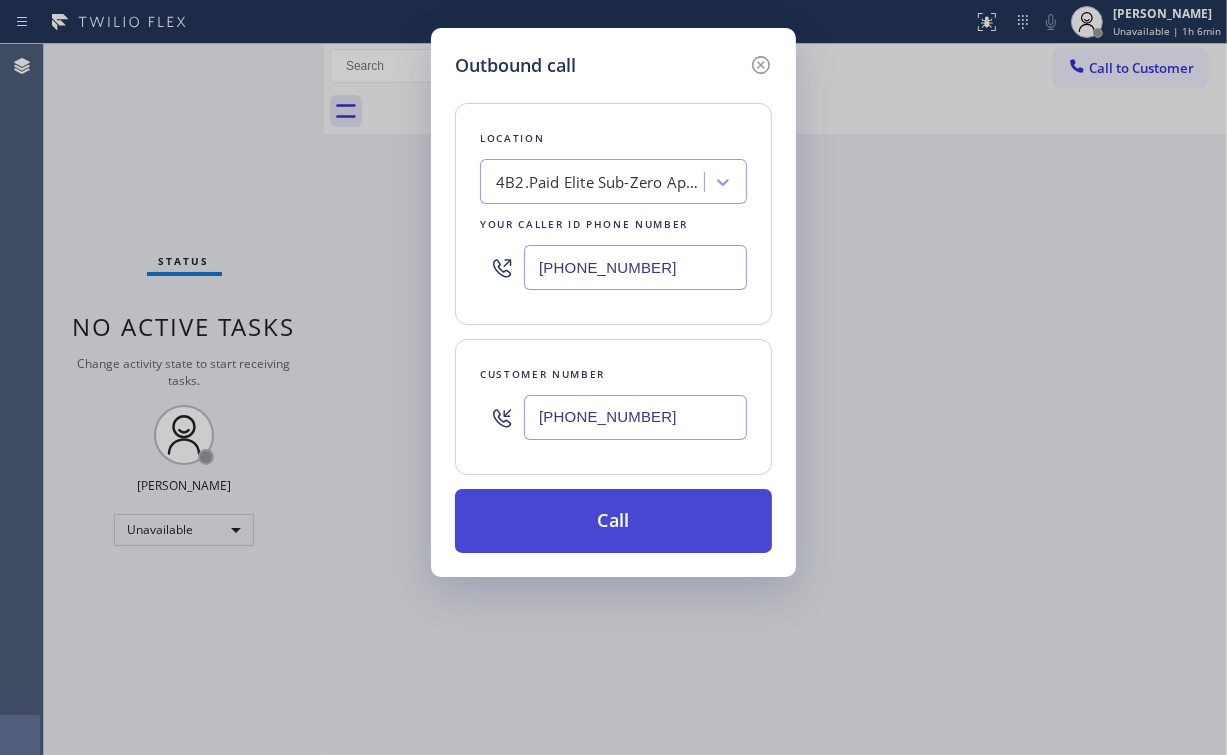 type on "[PHONE_NUMBER]" 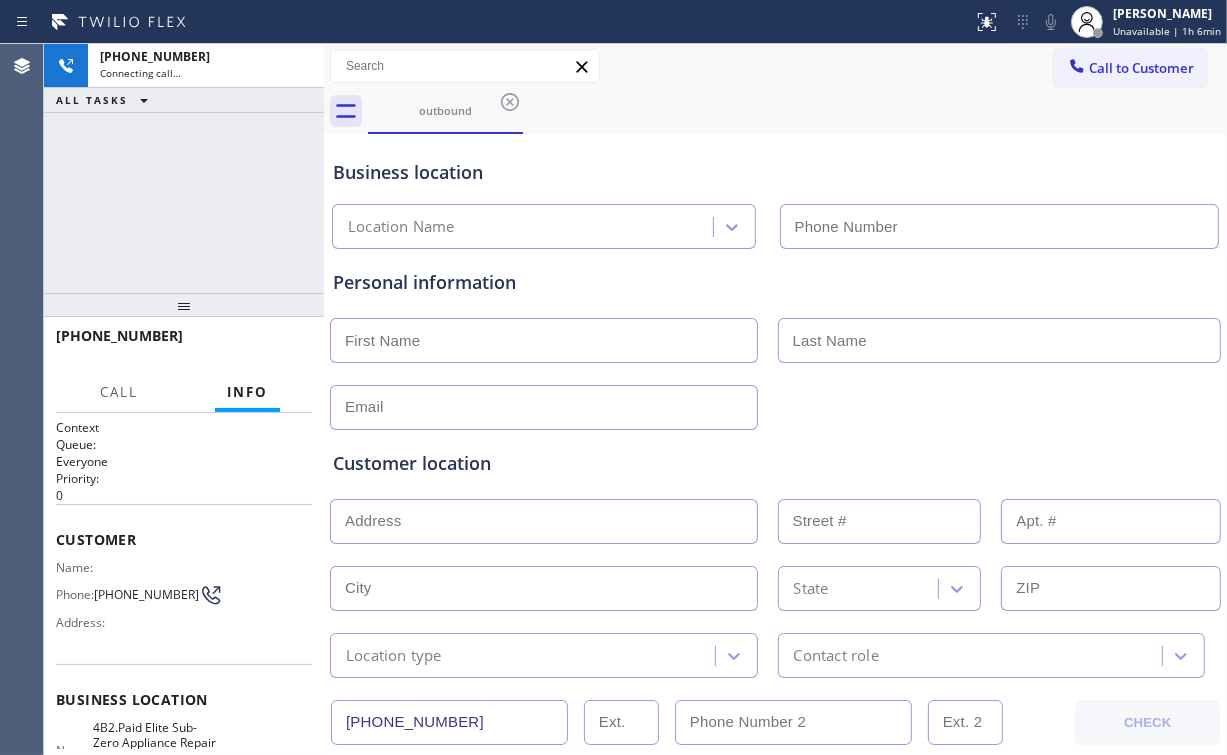 type on "[PHONE_NUMBER]" 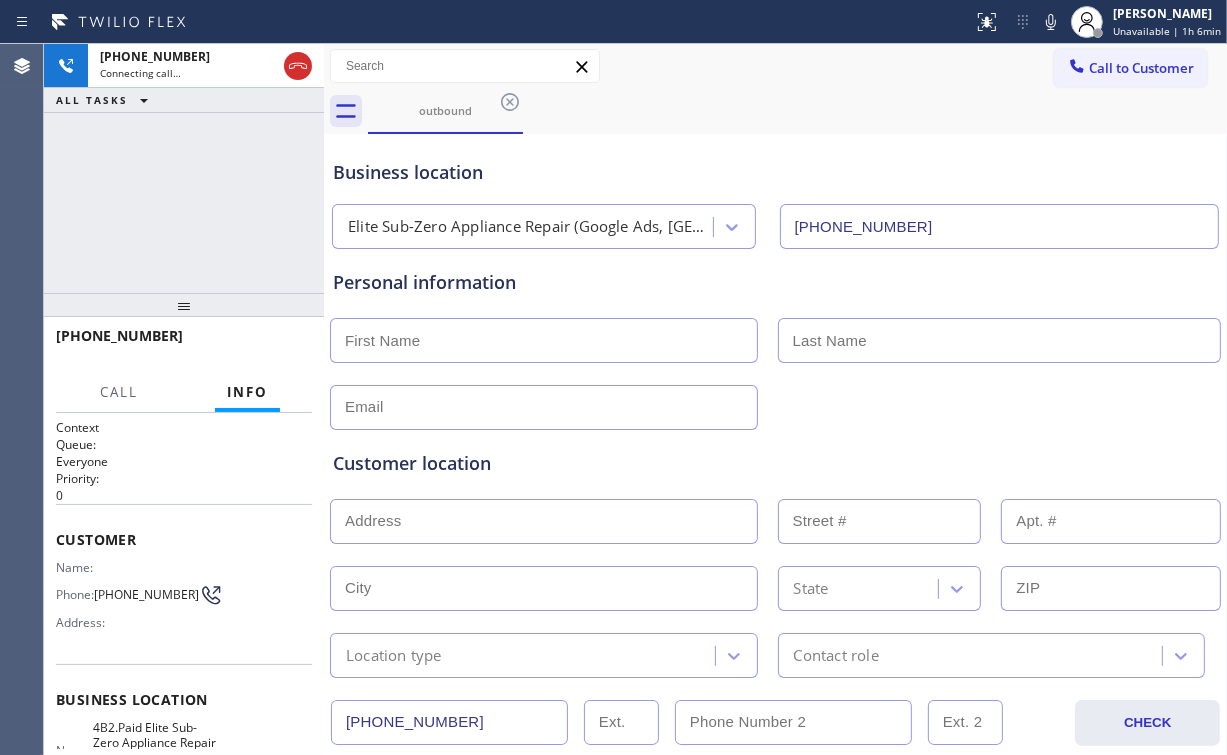 click on "[PHONE_NUMBER] Connecting call… ALL TASKS ALL TASKS ACTIVE TASKS TASKS IN WRAP UP" at bounding box center [184, 168] 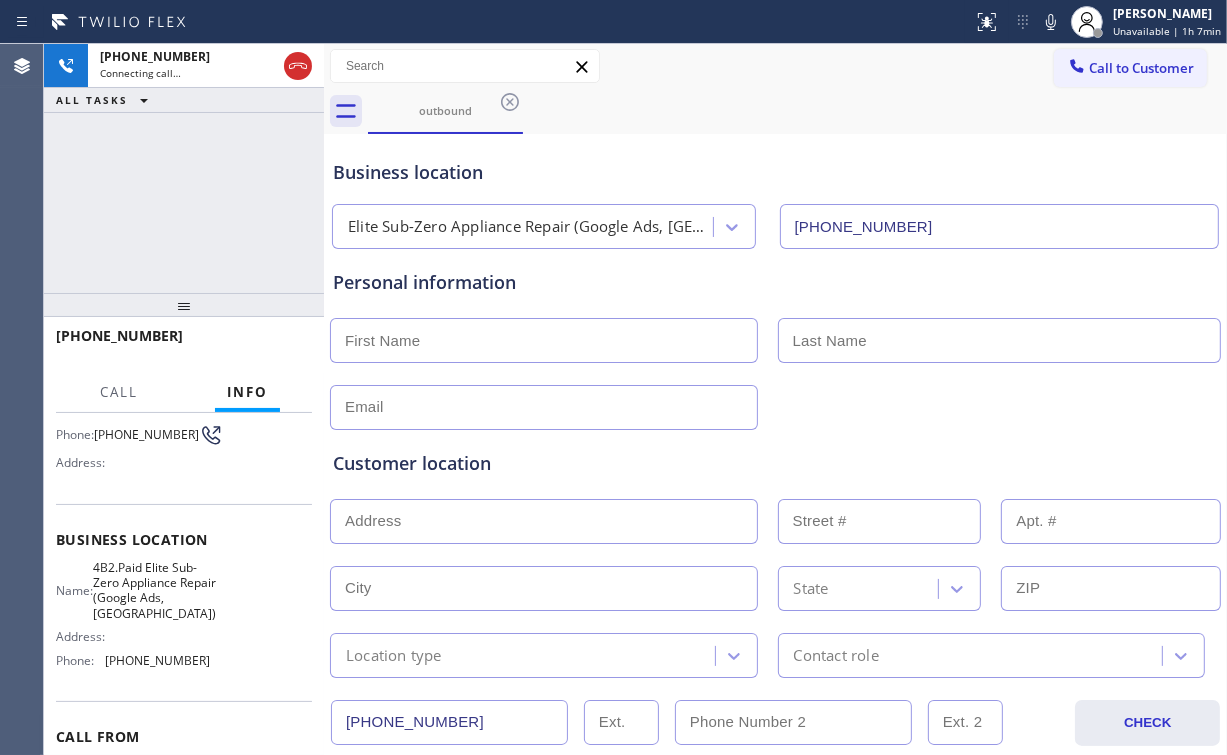 scroll, scrollTop: 160, scrollLeft: 0, axis: vertical 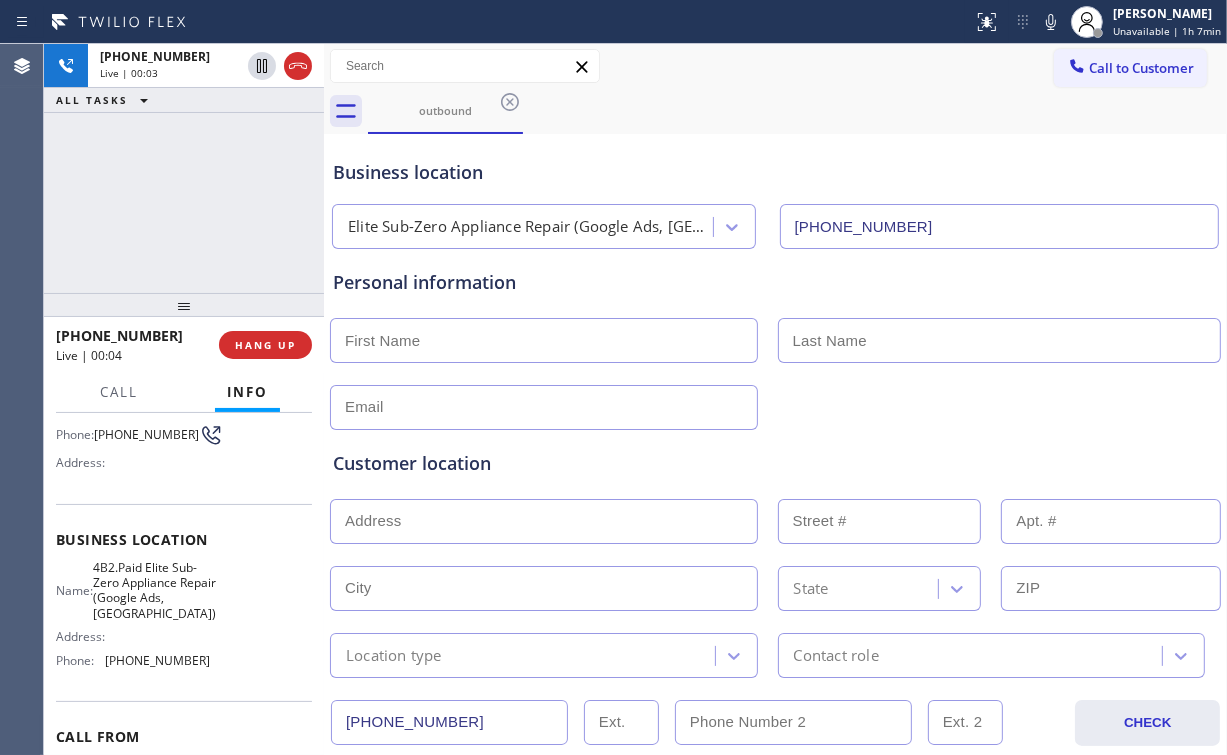 click on "[PHONE_NUMBER] Live | 00:03 ALL TASKS ALL TASKS ACTIVE TASKS TASKS IN WRAP UP" at bounding box center (184, 168) 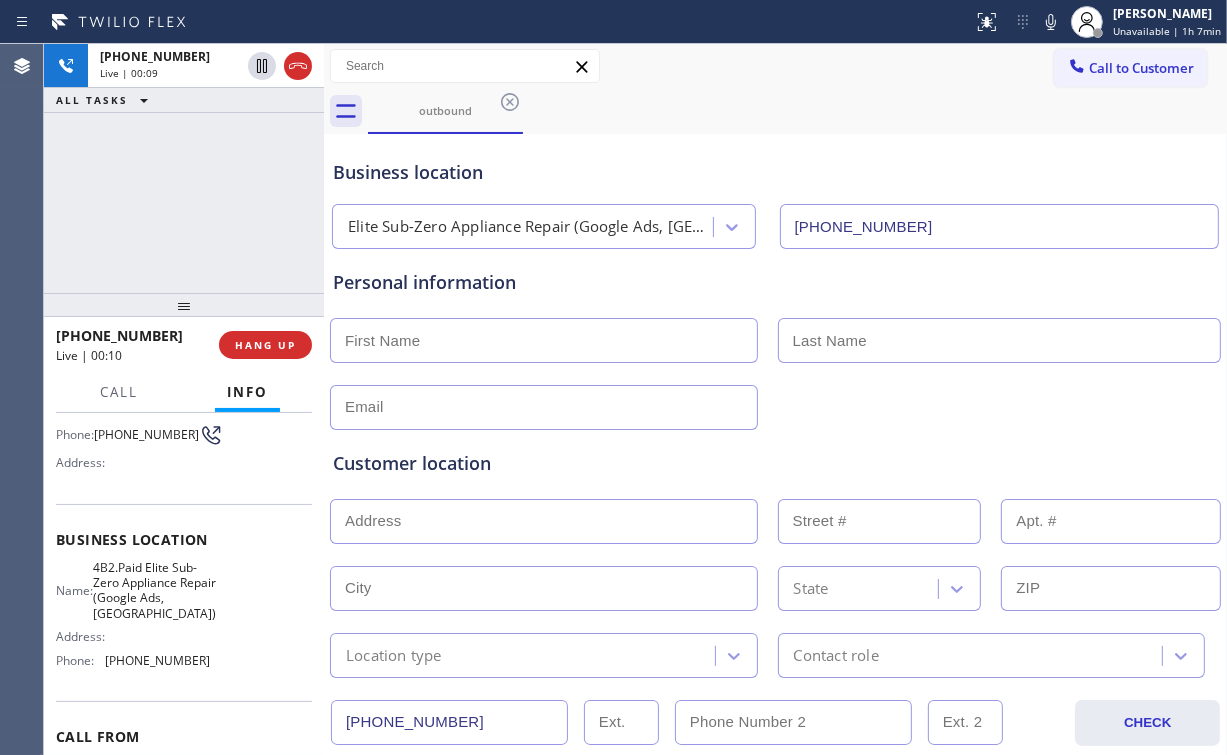 click on "[PHONE_NUMBER] Live | 00:09 ALL TASKS ALL TASKS ACTIVE TASKS TASKS IN WRAP UP" at bounding box center [184, 168] 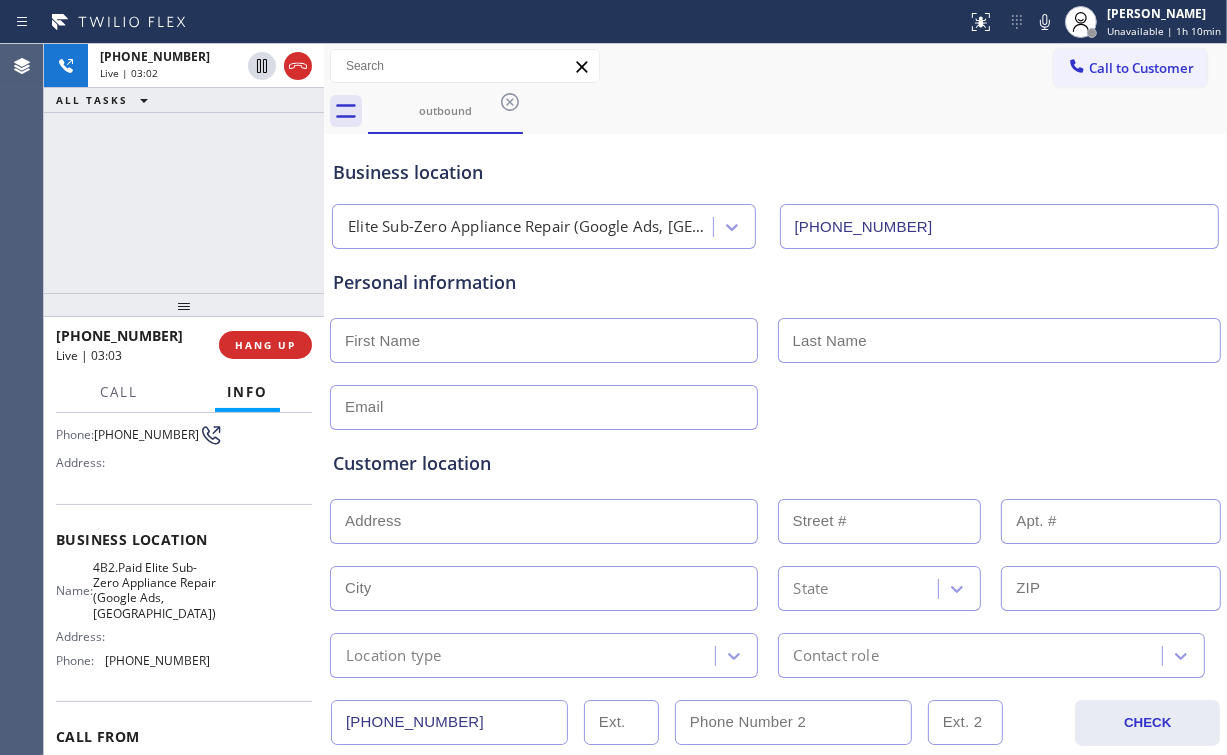 click at bounding box center (544, 340) 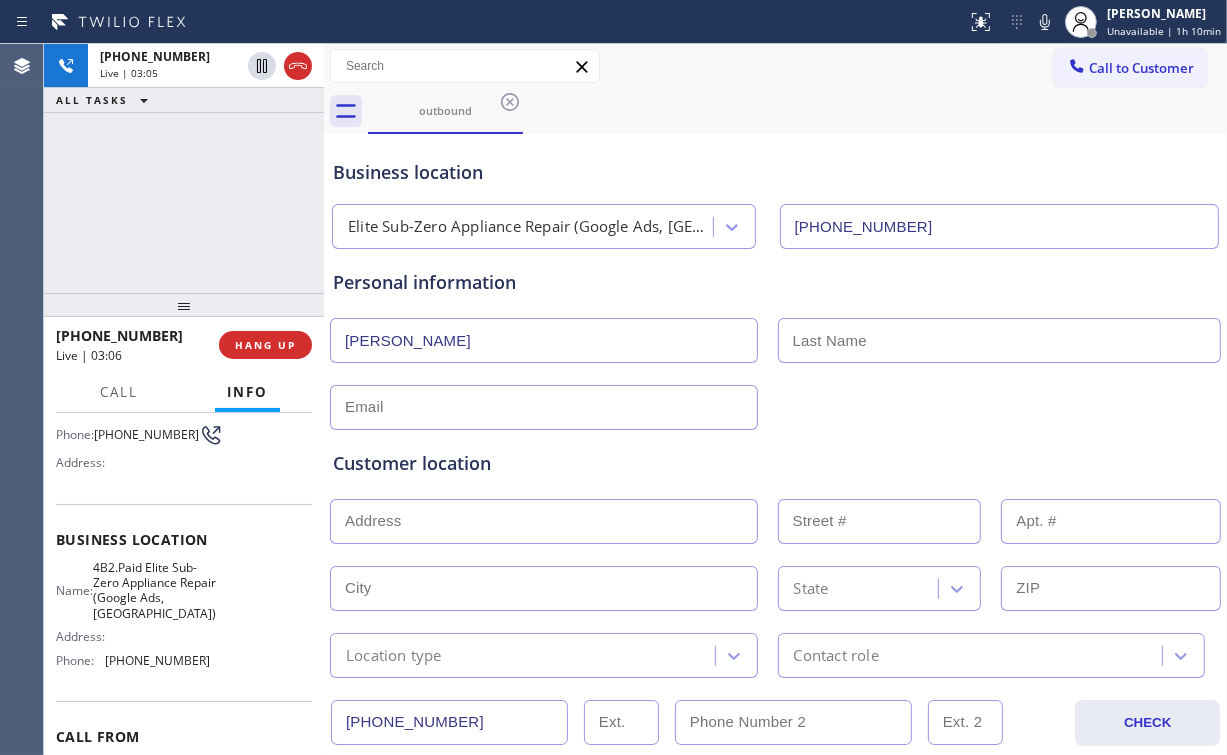 type on "[PERSON_NAME]" 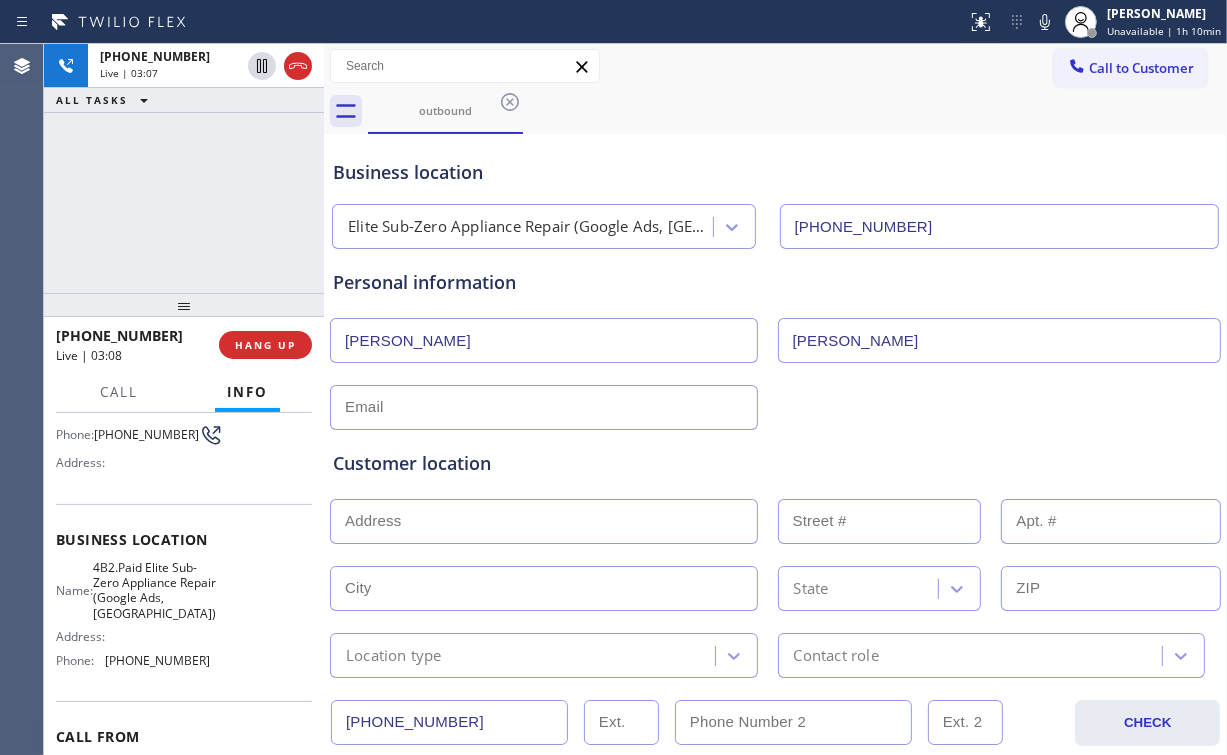 click at bounding box center [544, 407] 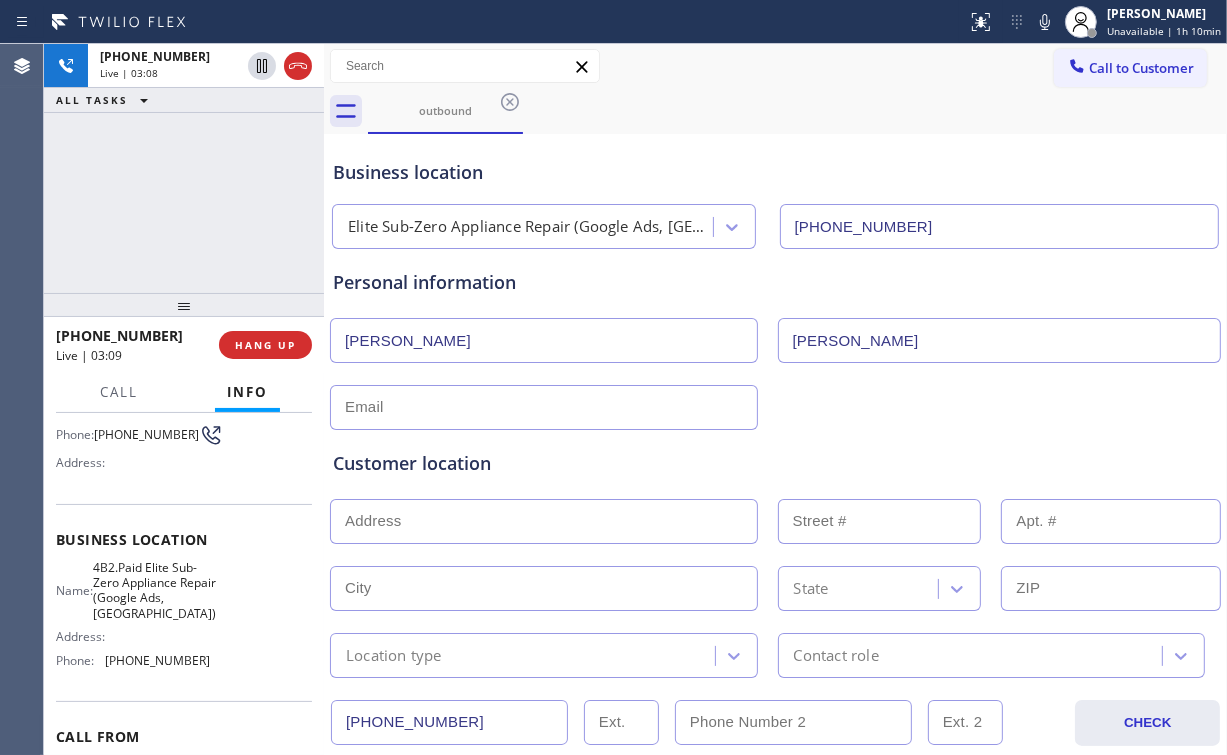 click on "Customer location" at bounding box center [775, 463] 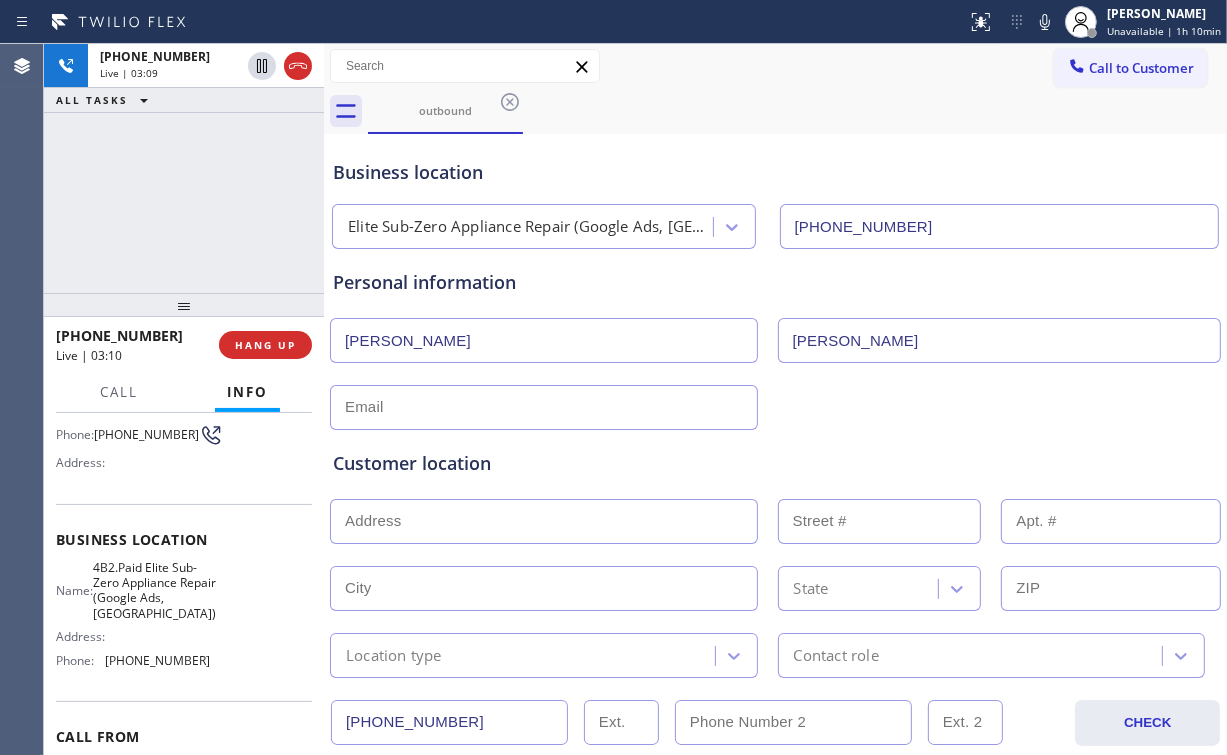 click on "Personal information [PERSON_NAME]" at bounding box center [775, 349] 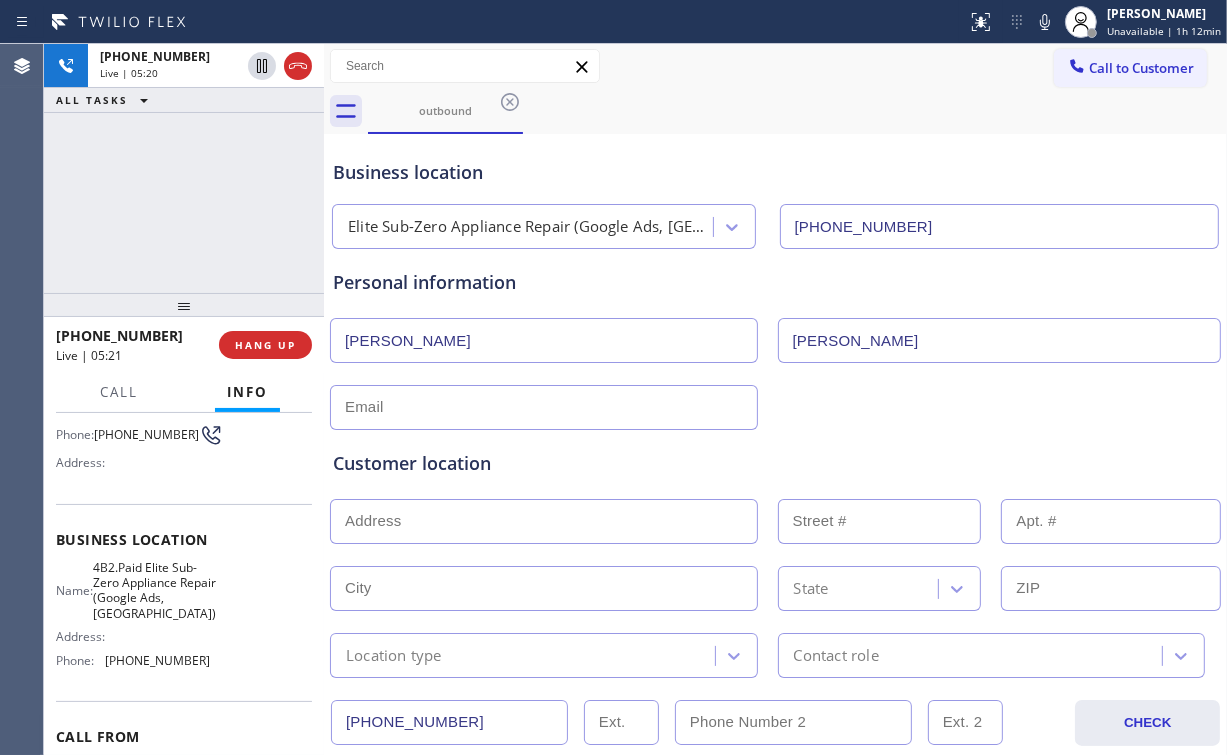 click on "[PHONE_NUMBER] Live | 05:20 ALL TASKS ALL TASKS ACTIVE TASKS TASKS IN WRAP UP" at bounding box center [184, 168] 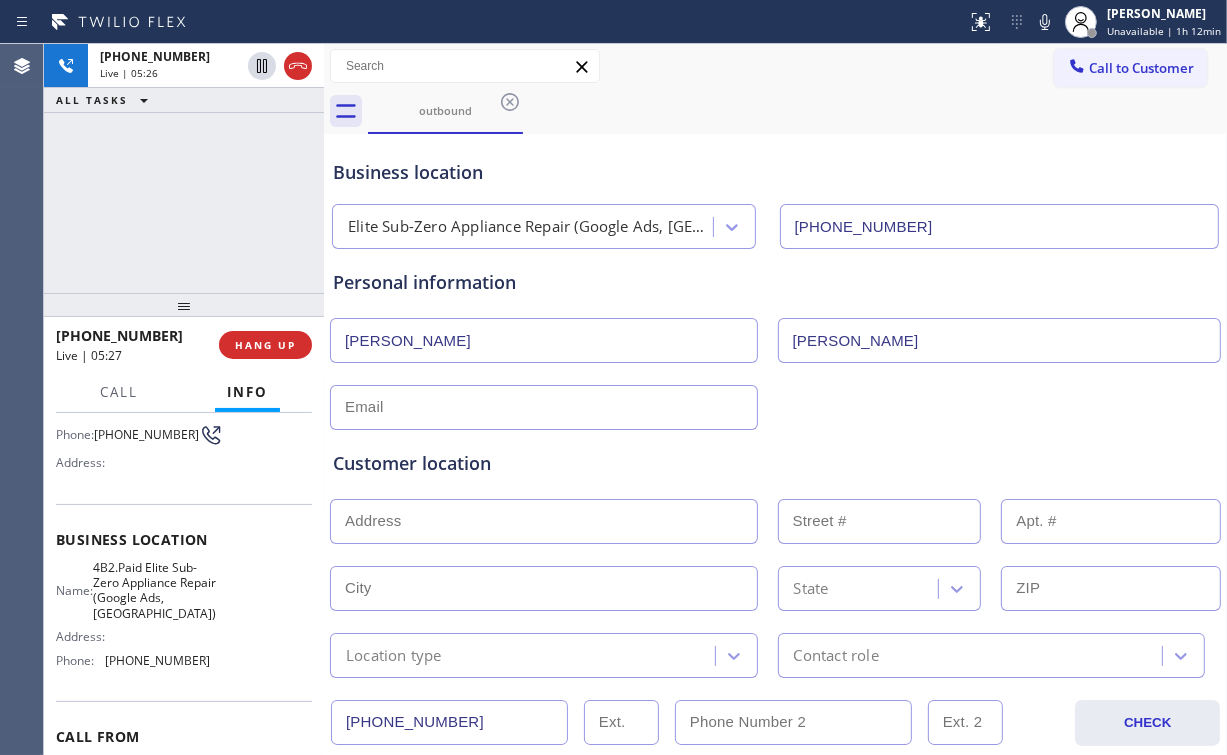 drag, startPoint x: 287, startPoint y: 348, endPoint x: 367, endPoint y: 434, distance: 117.456375 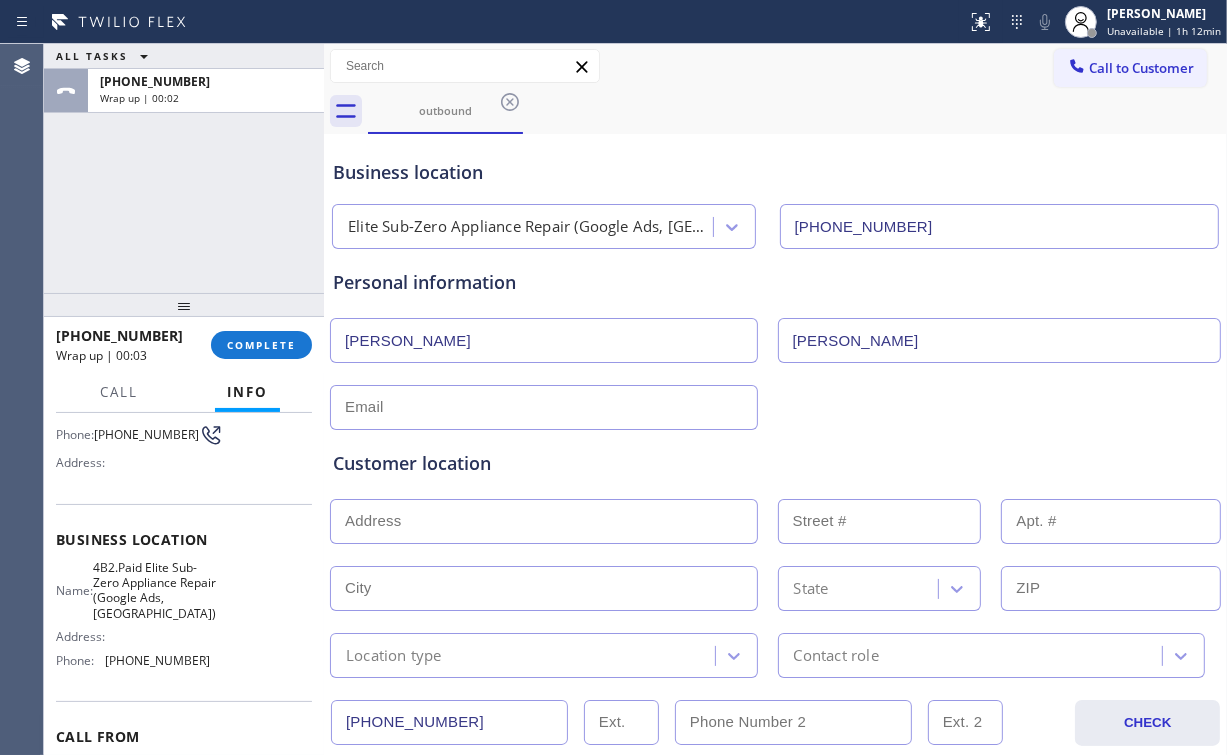 click on "ALL TASKS ALL TASKS ACTIVE TASKS TASKS IN WRAP UP [PHONE_NUMBER] Wrap up | 00:02" at bounding box center [184, 168] 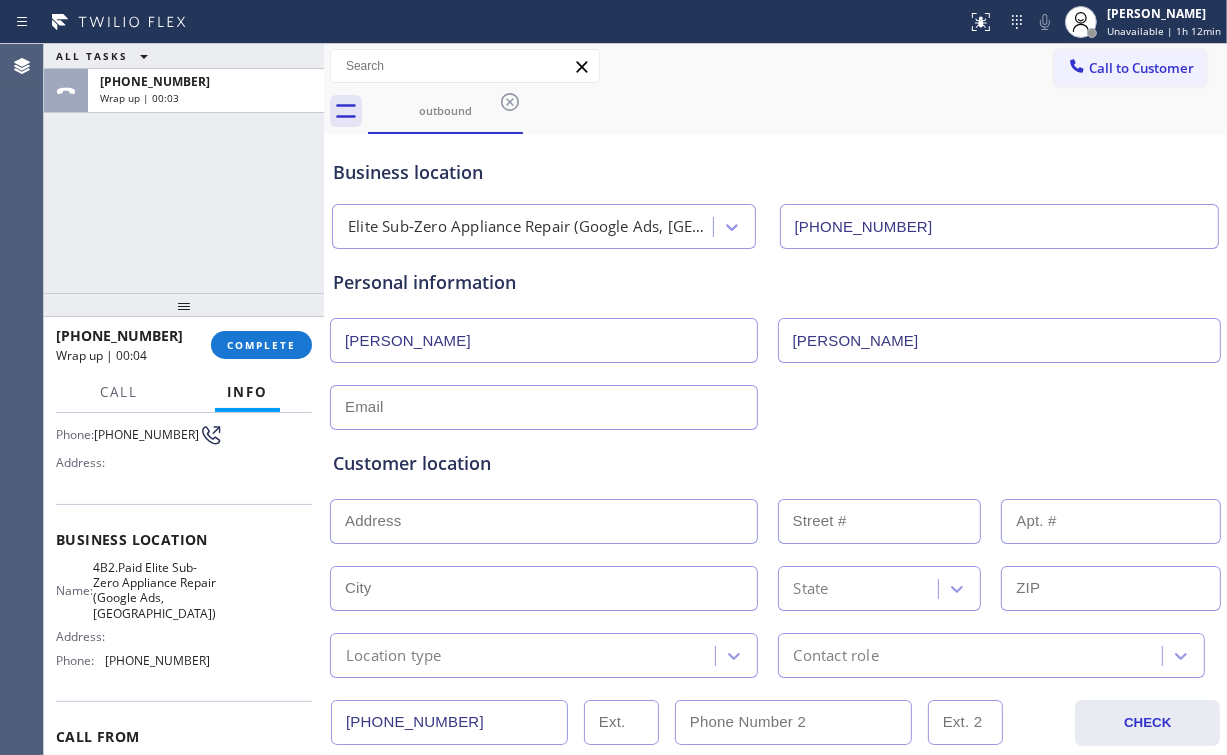 click on "[PERSON_NAME]" at bounding box center (1000, 340) 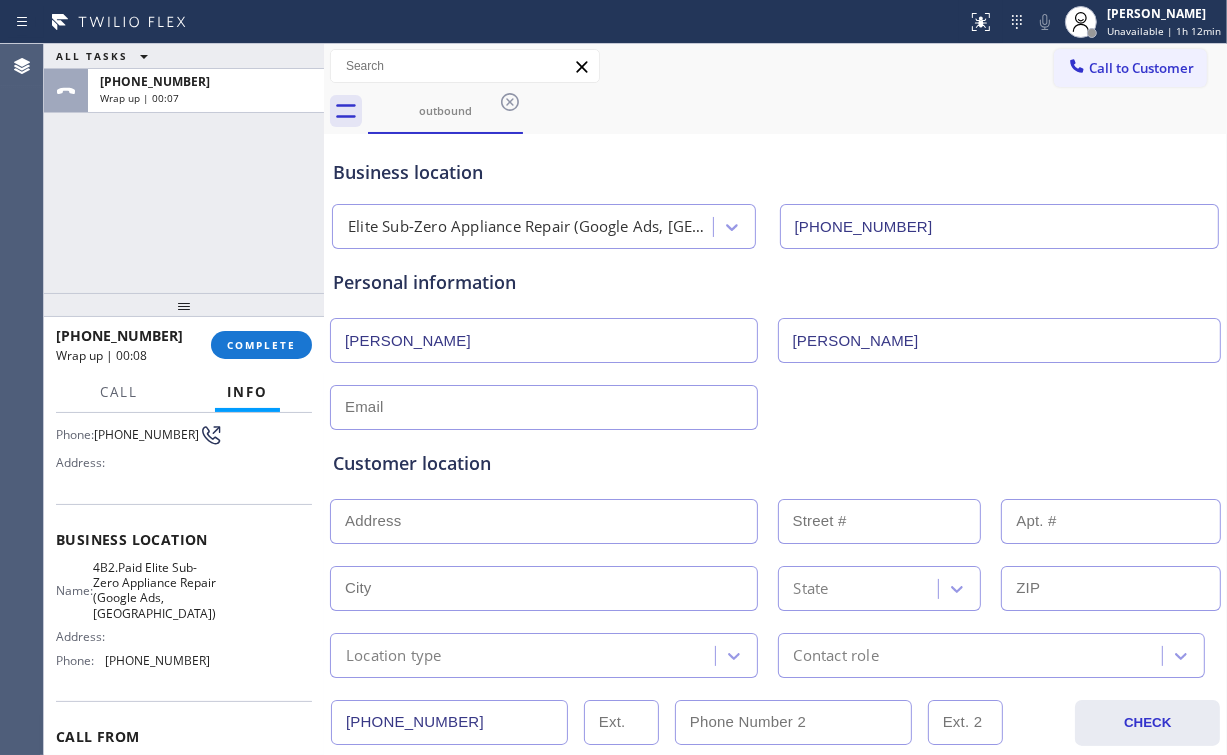type on "[PERSON_NAME]" 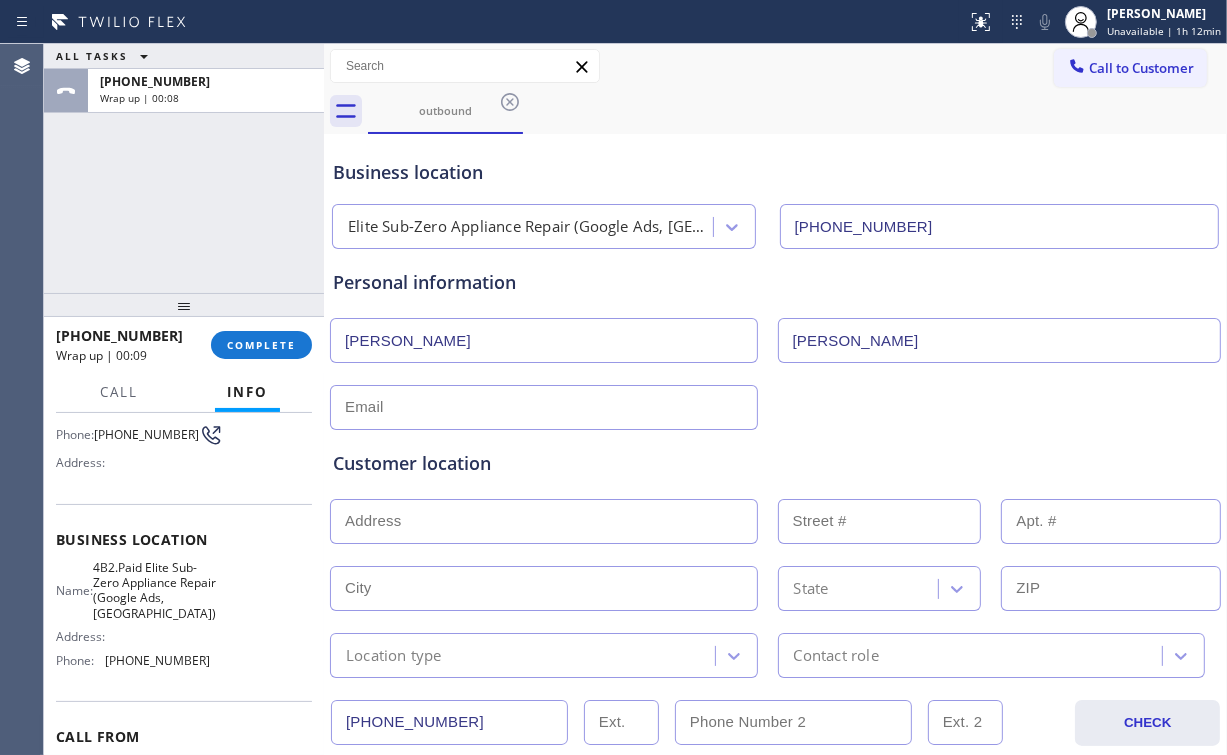 click at bounding box center [544, 407] 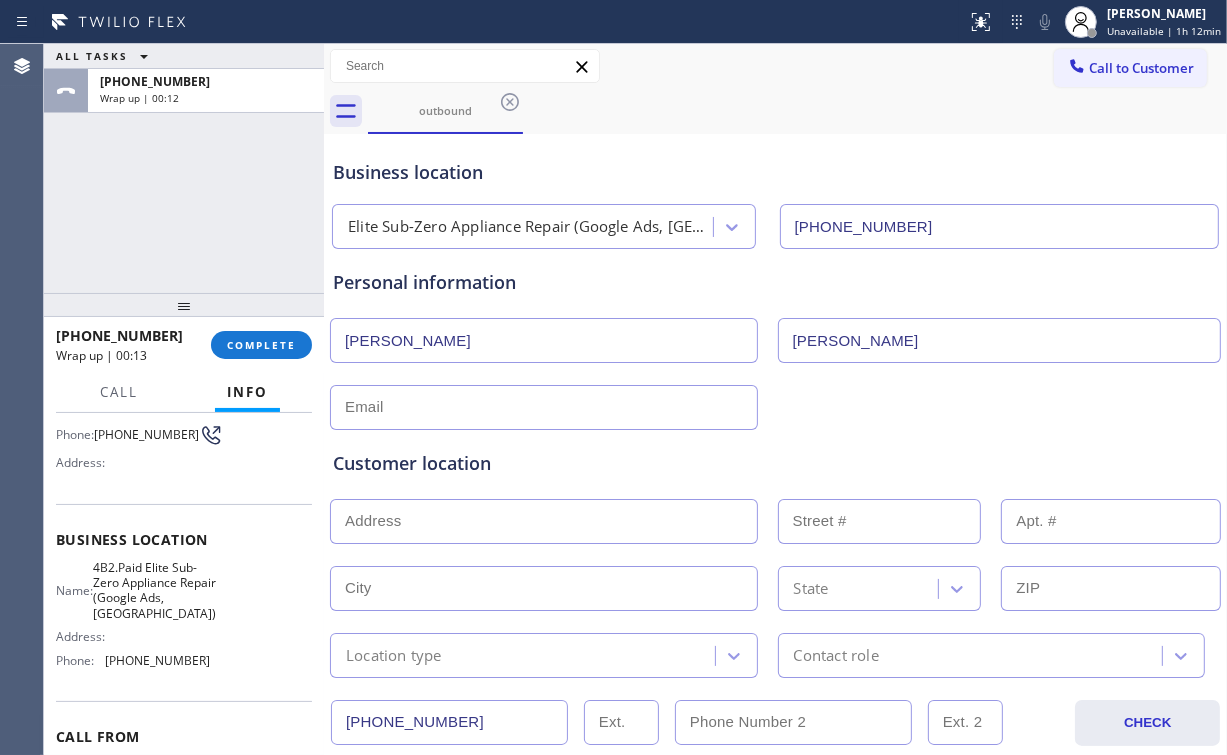 click at bounding box center [544, 407] 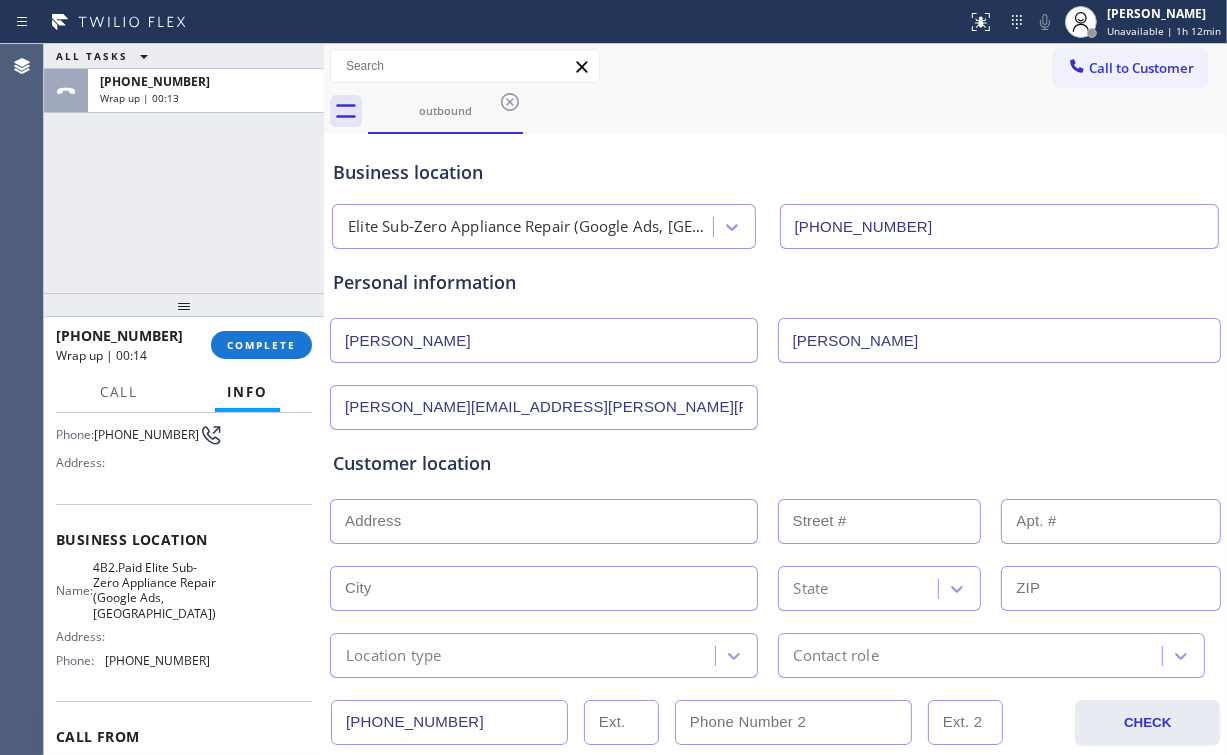 type on "[PERSON_NAME][EMAIL_ADDRESS][PERSON_NAME][PERSON_NAME][DOMAIN_NAME]" 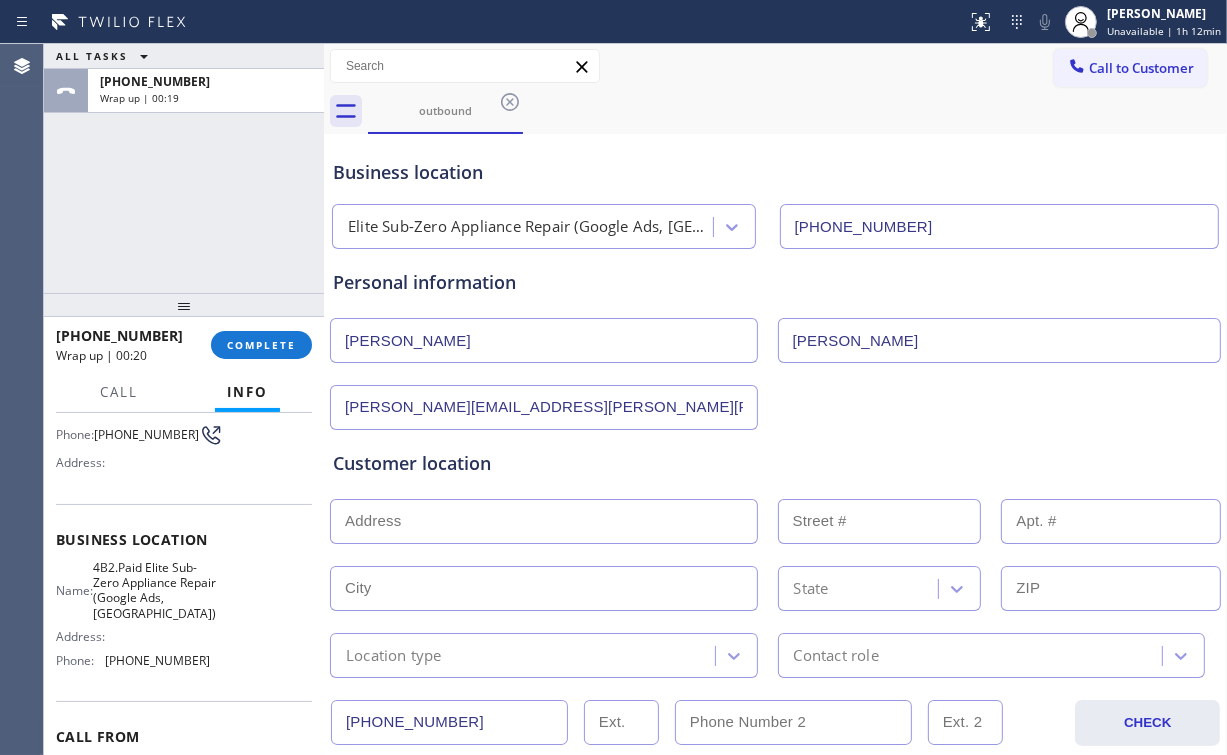 click at bounding box center (544, 521) 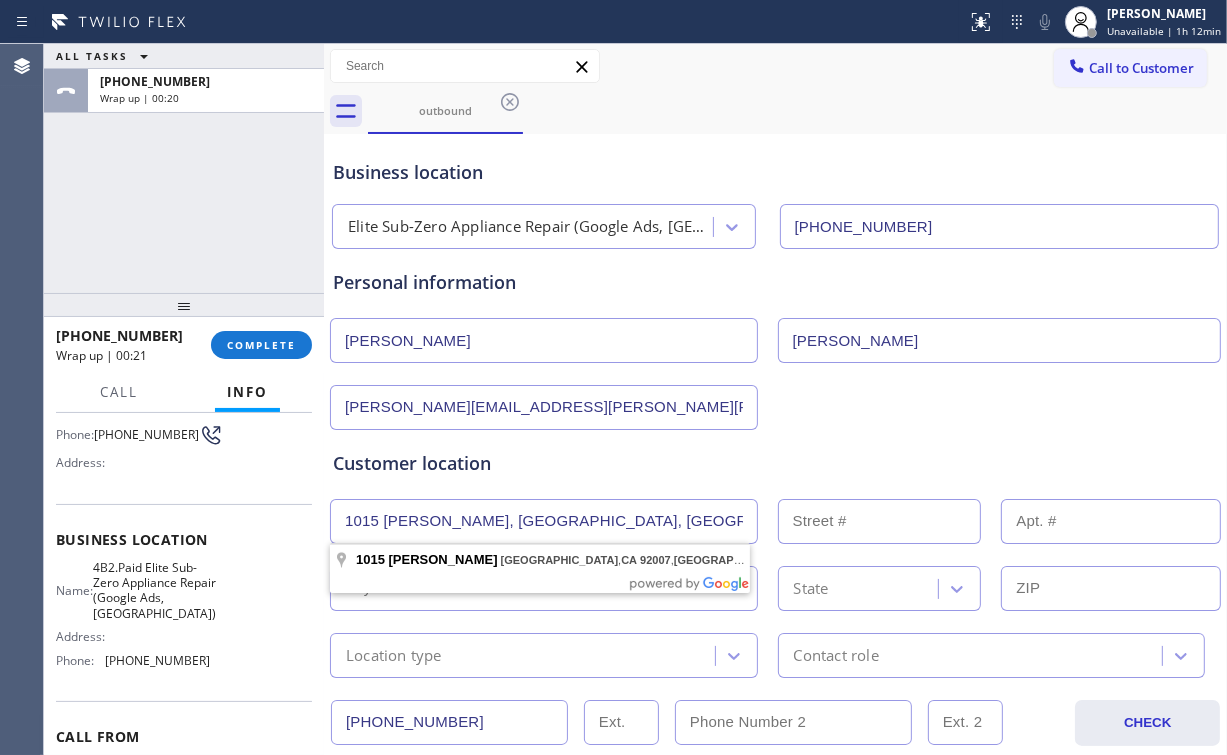 click on "1015 [PERSON_NAME], [GEOGRAPHIC_DATA], [GEOGRAPHIC_DATA]" at bounding box center [544, 521] 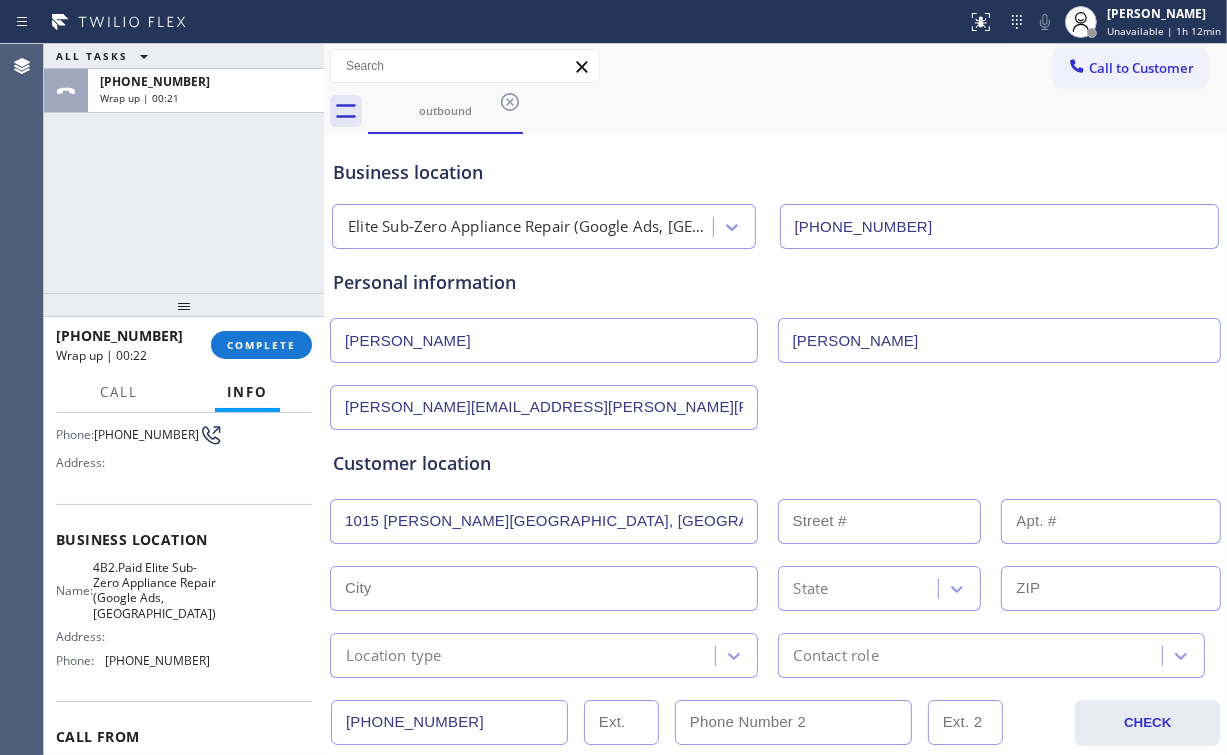 type on "1015 [PERSON_NAME]" 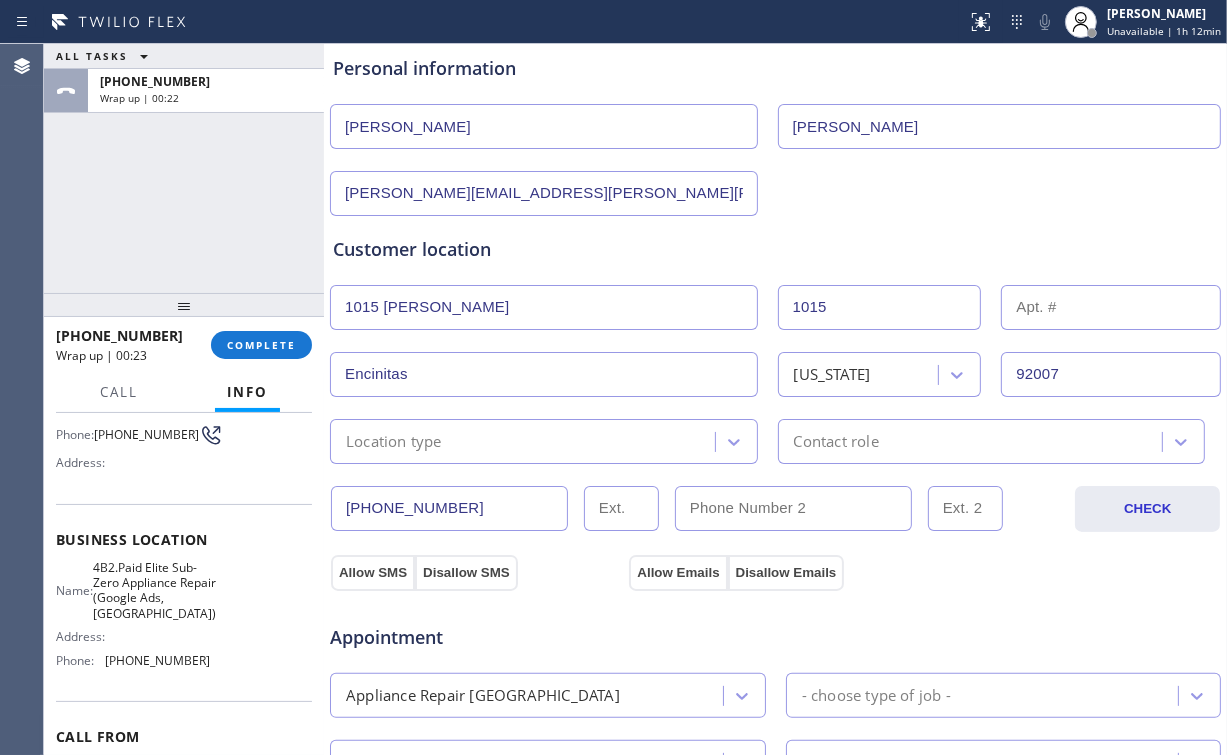 scroll, scrollTop: 240, scrollLeft: 0, axis: vertical 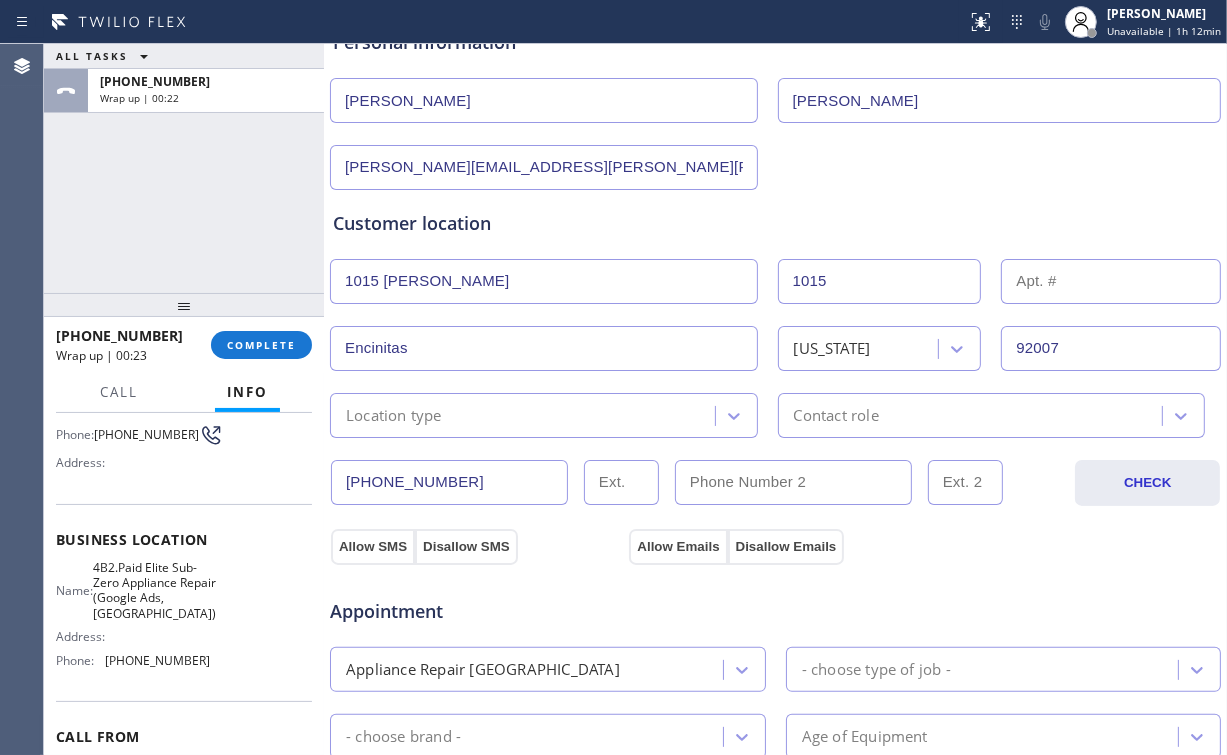 click on "Location type" at bounding box center [525, 415] 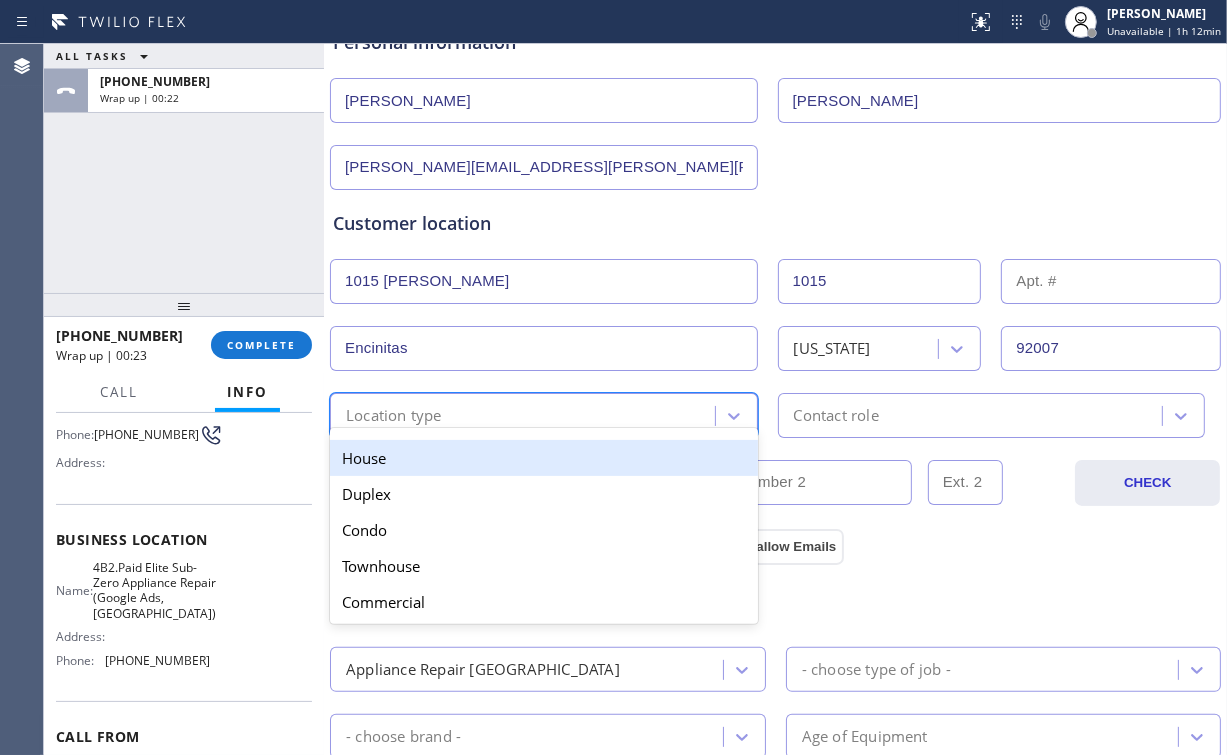 type on "h" 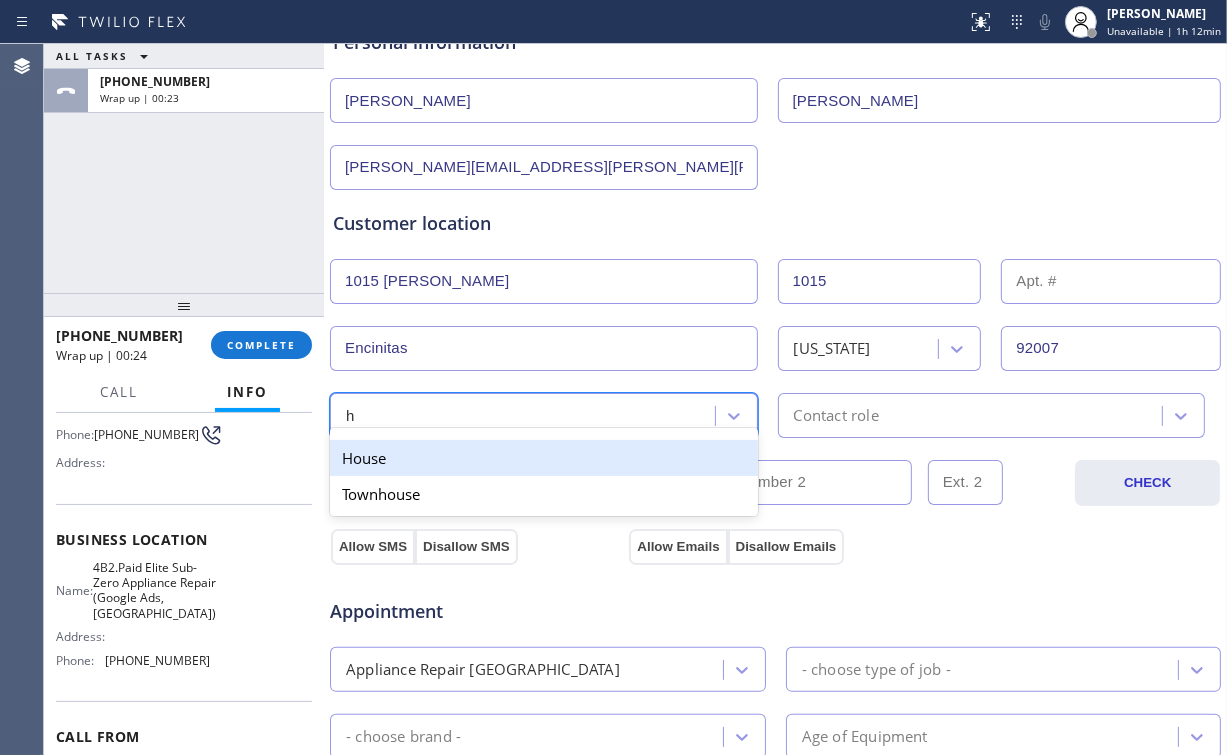 drag, startPoint x: 407, startPoint y: 459, endPoint x: 434, endPoint y: 459, distance: 27 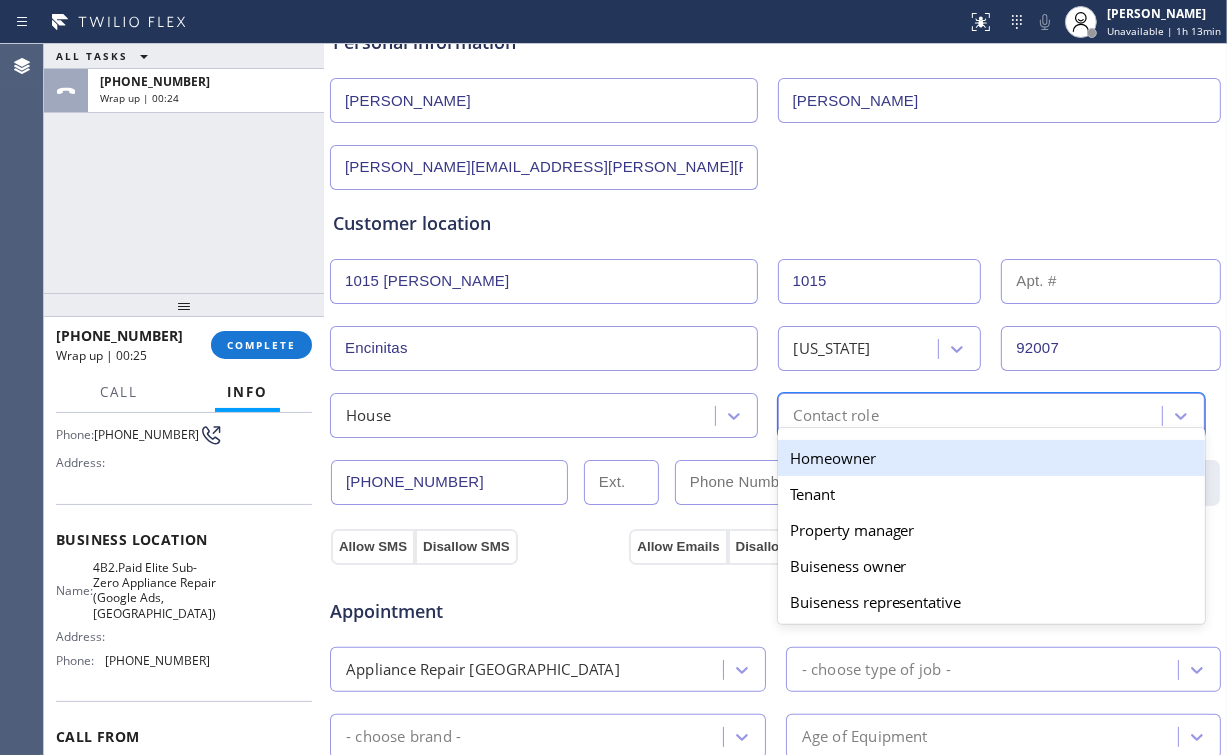 click on "Contact role" at bounding box center (973, 415) 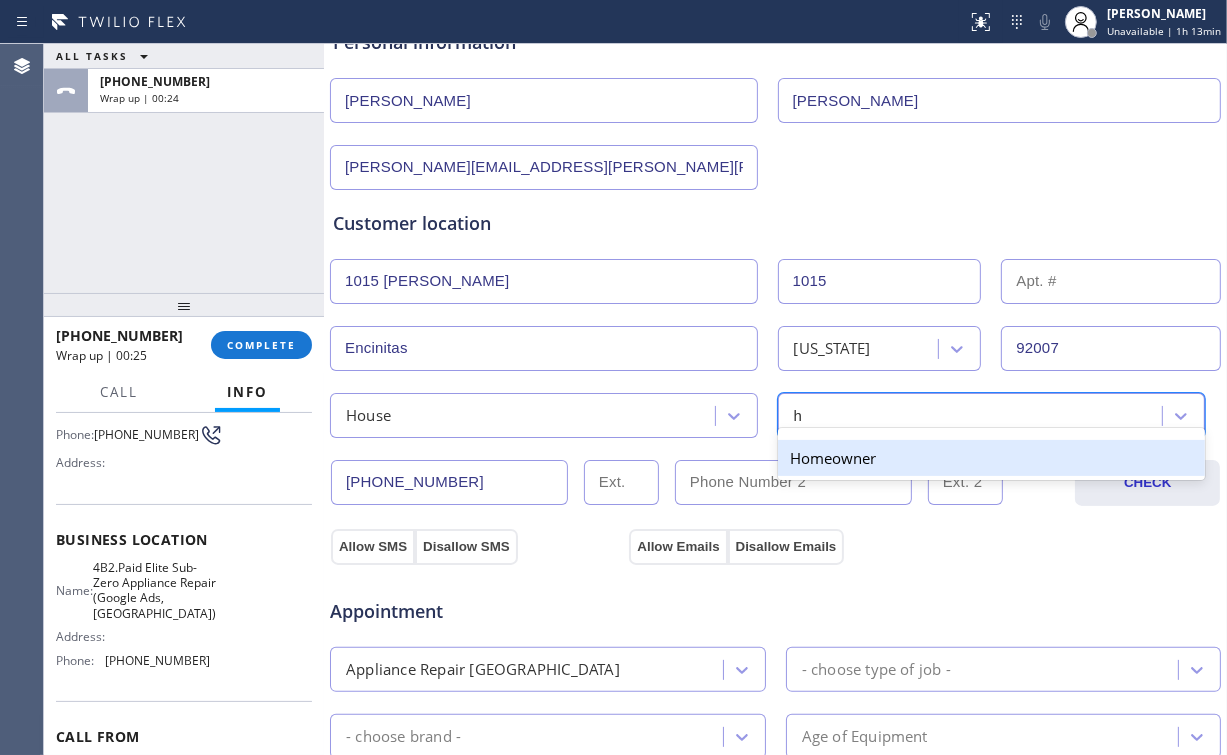 click on "Homeowner" at bounding box center [992, 458] 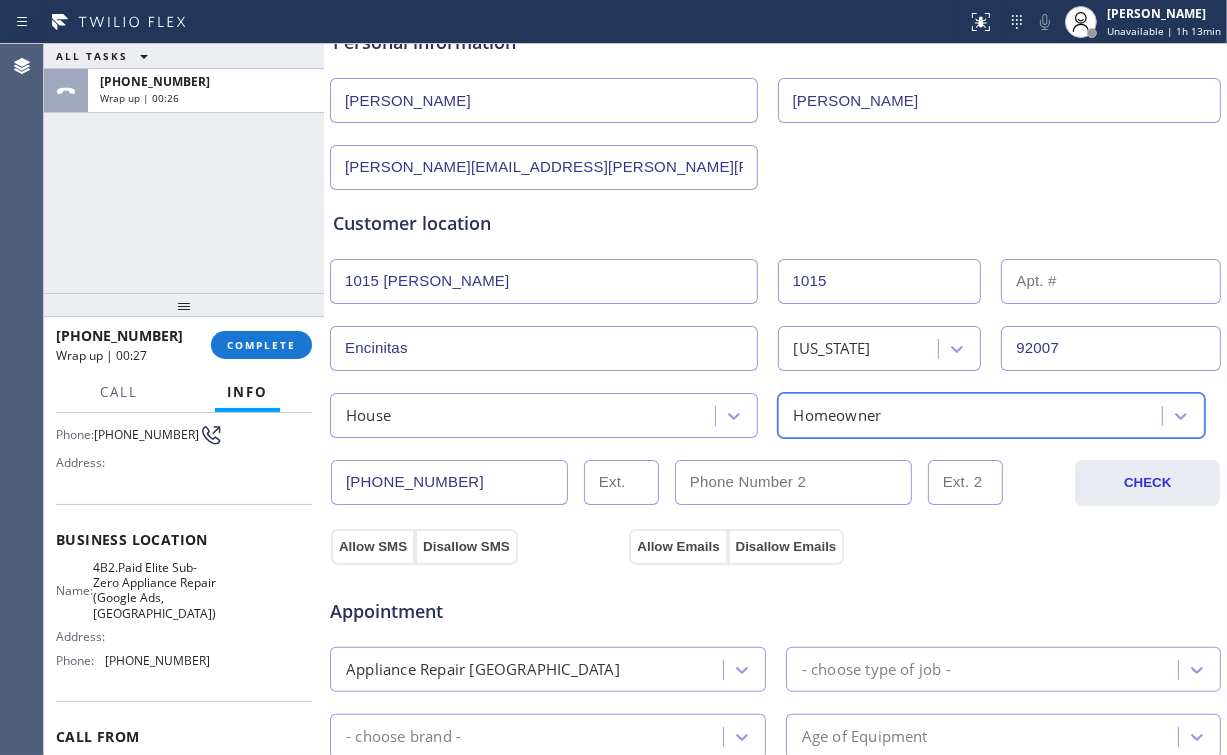 click on "Appointment Appliance Repair High End - choose type of job - - choose brand - Age of Equipment - choose time -" at bounding box center [775, 752] 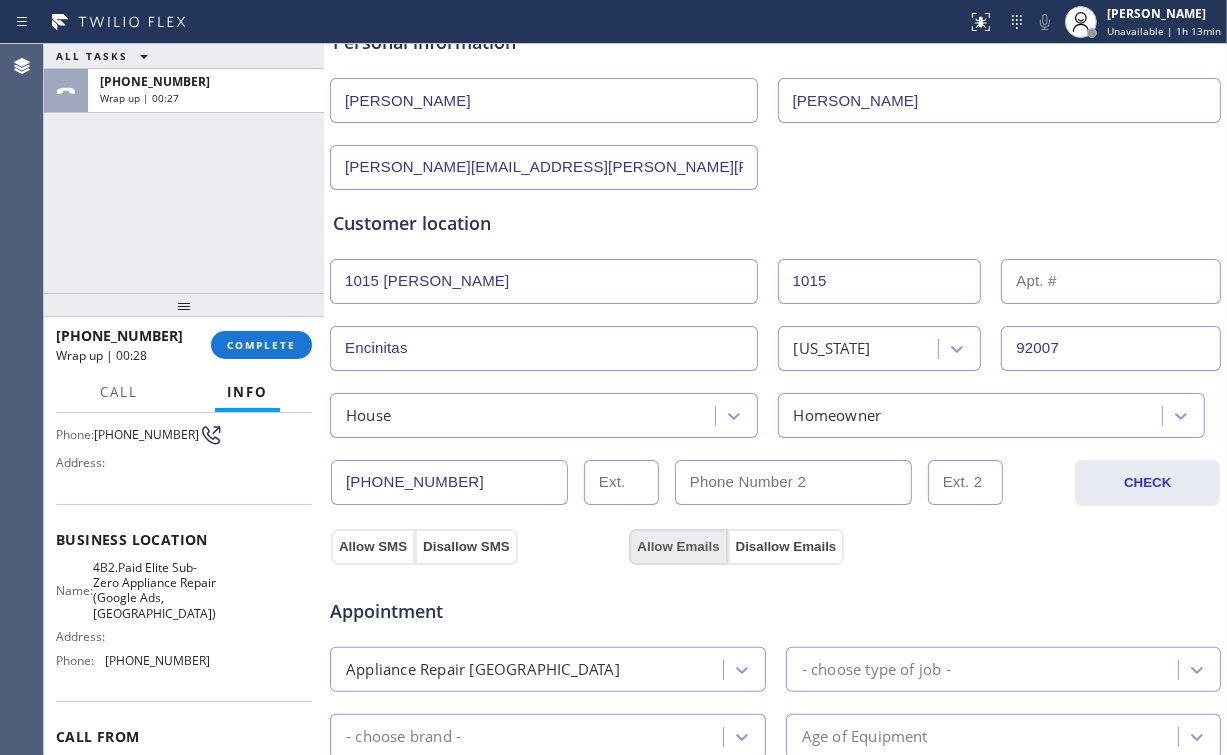 click on "Allow Emails" at bounding box center (678, 547) 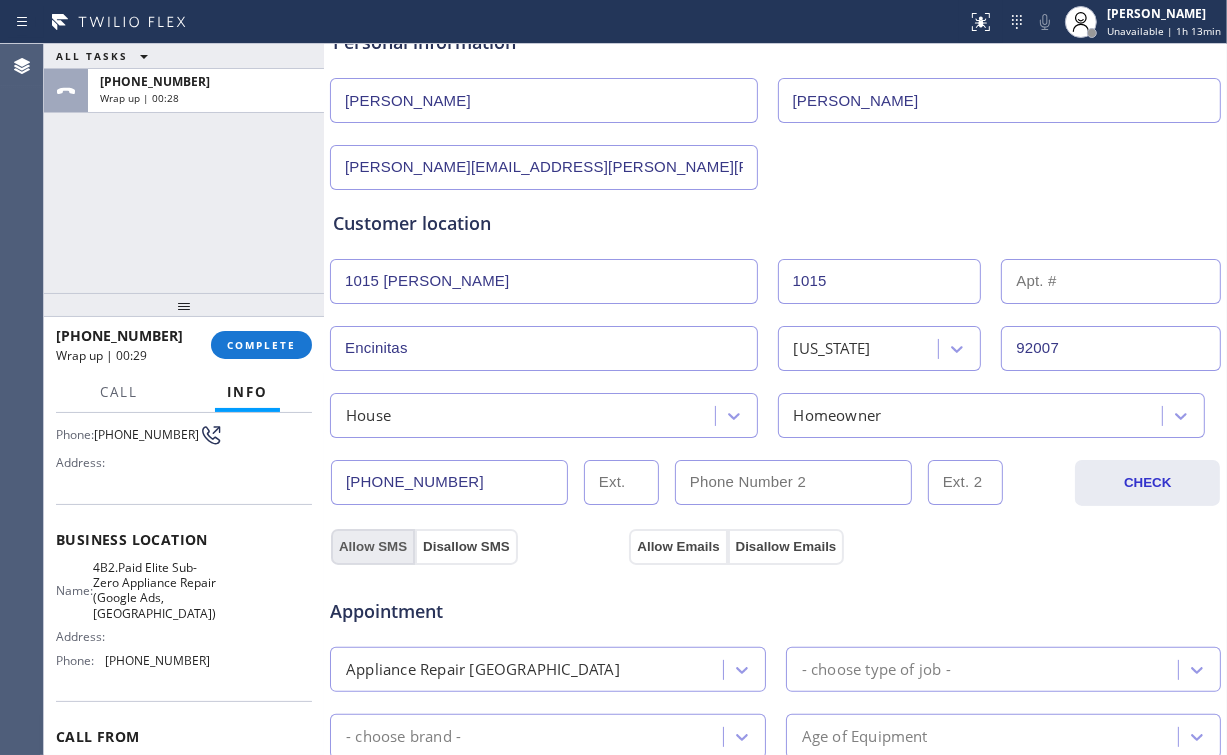 click on "Allow SMS" at bounding box center (373, 547) 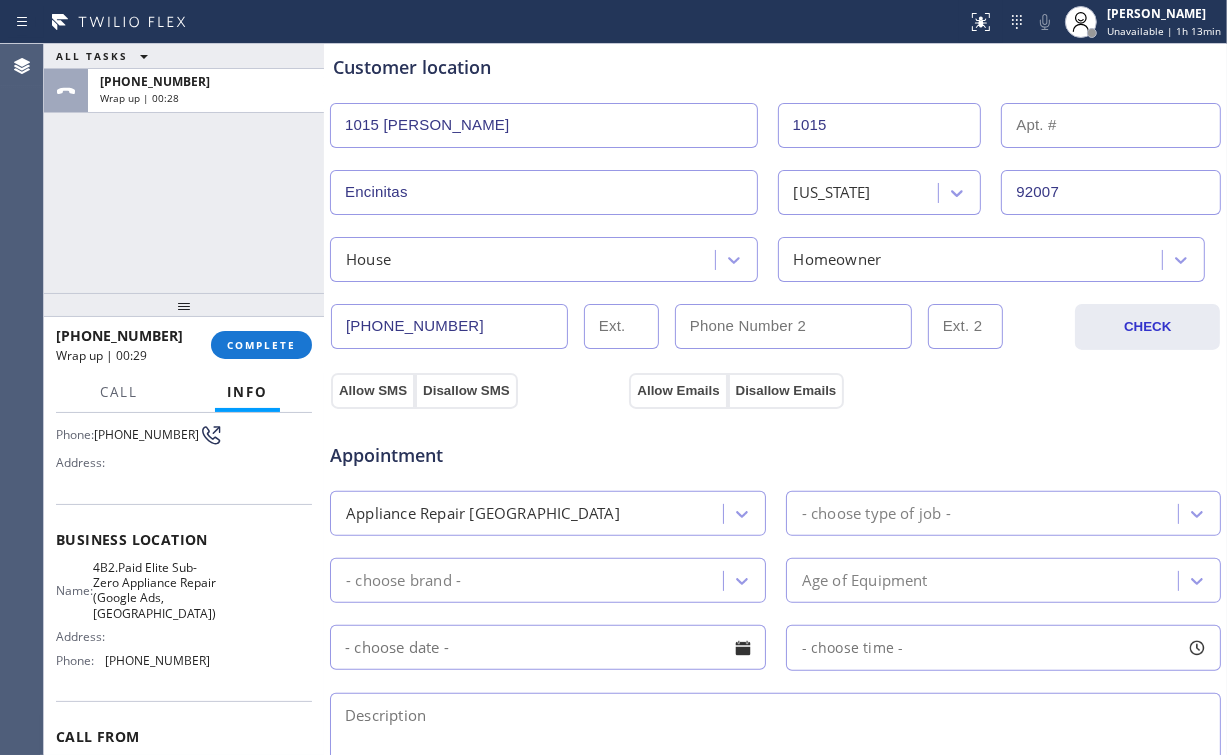 scroll, scrollTop: 400, scrollLeft: 0, axis: vertical 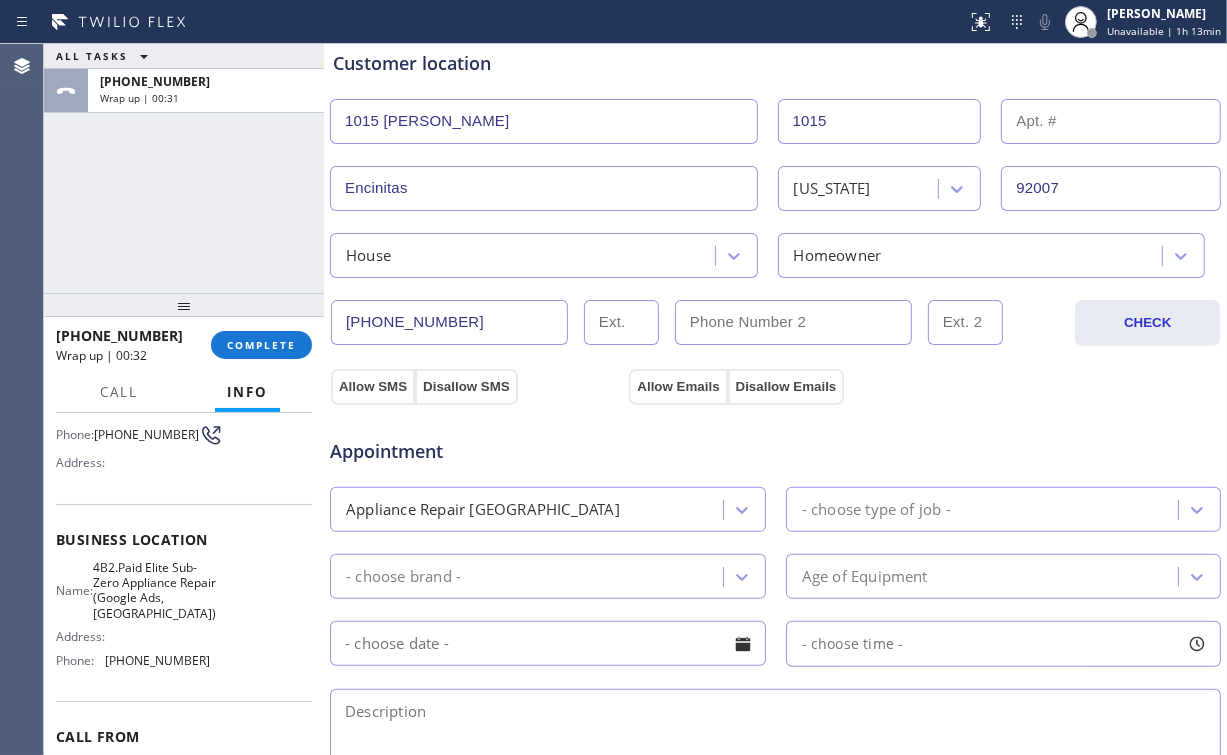 click on "- choose brand -" at bounding box center [529, 576] 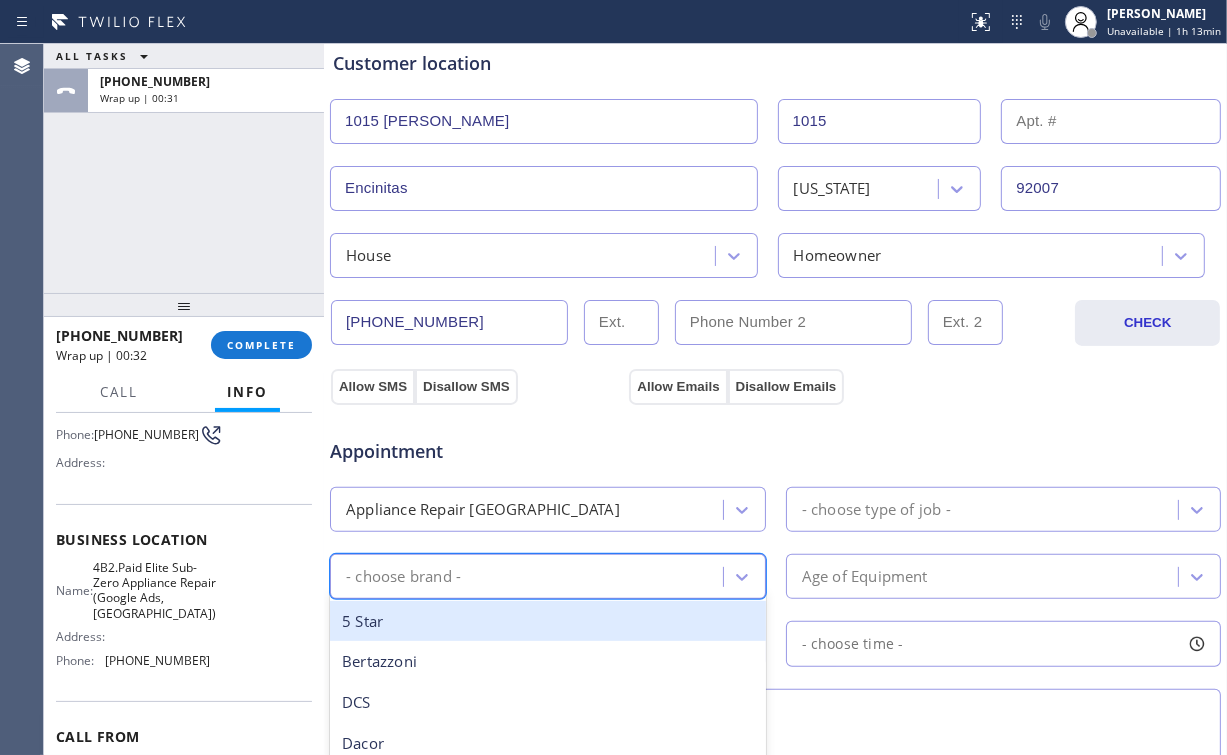 type on "s" 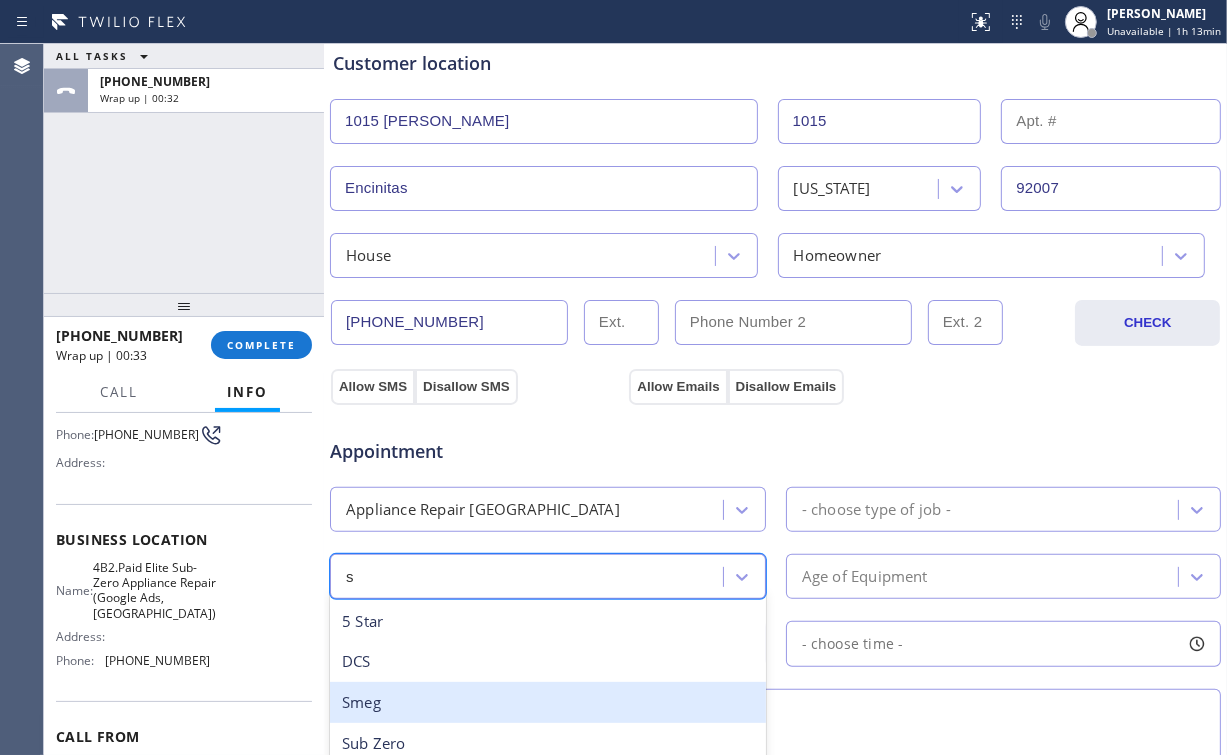 click on "Sub Zero" at bounding box center [548, 743] 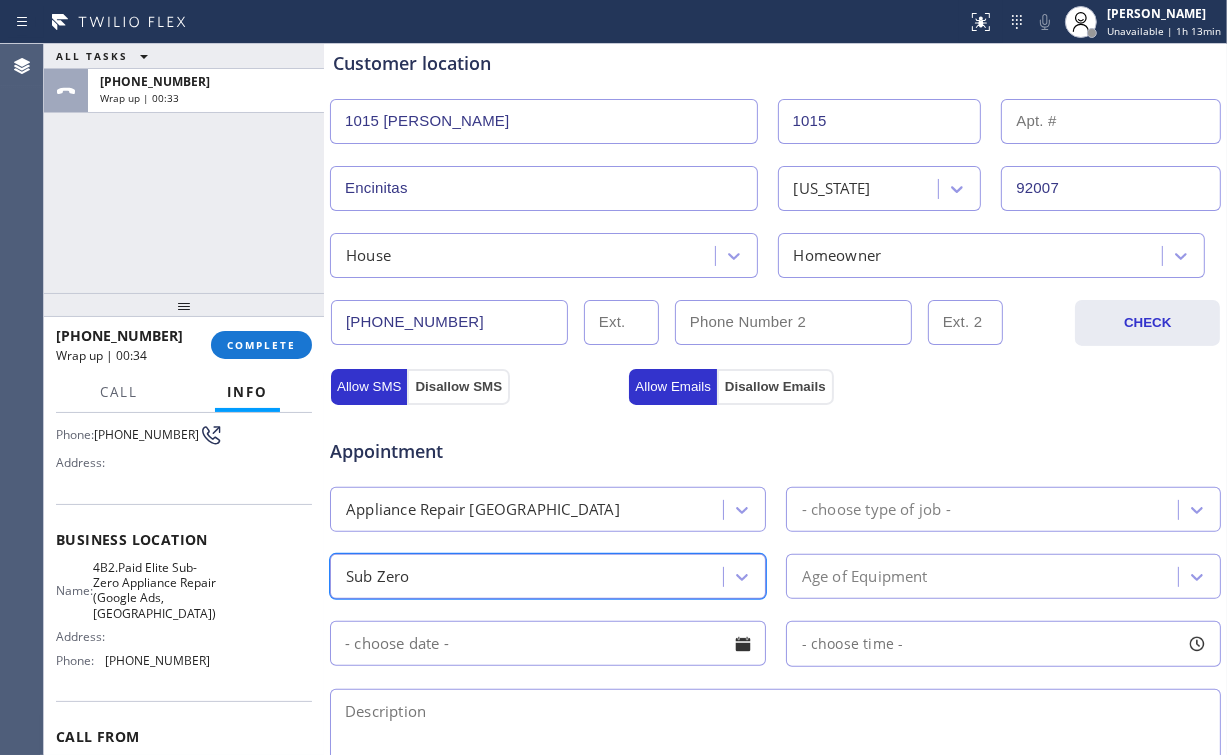 type 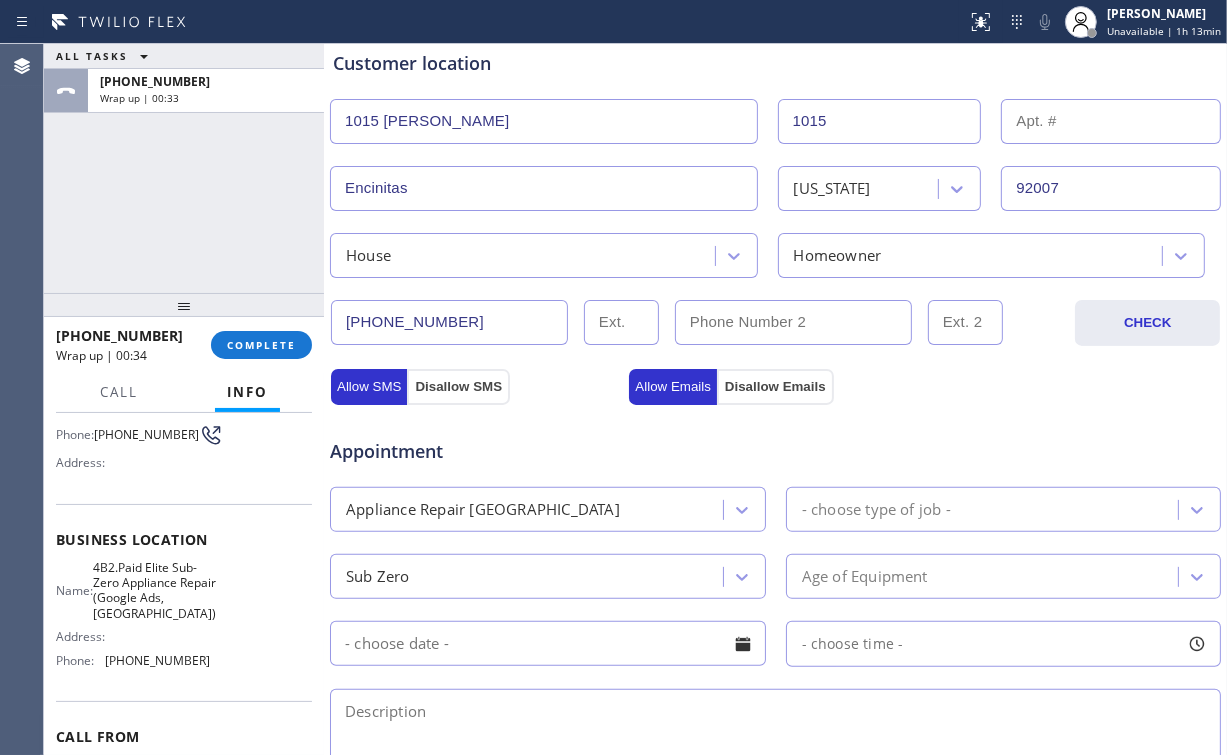 drag, startPoint x: 895, startPoint y: 477, endPoint x: 900, endPoint y: 493, distance: 16.763054 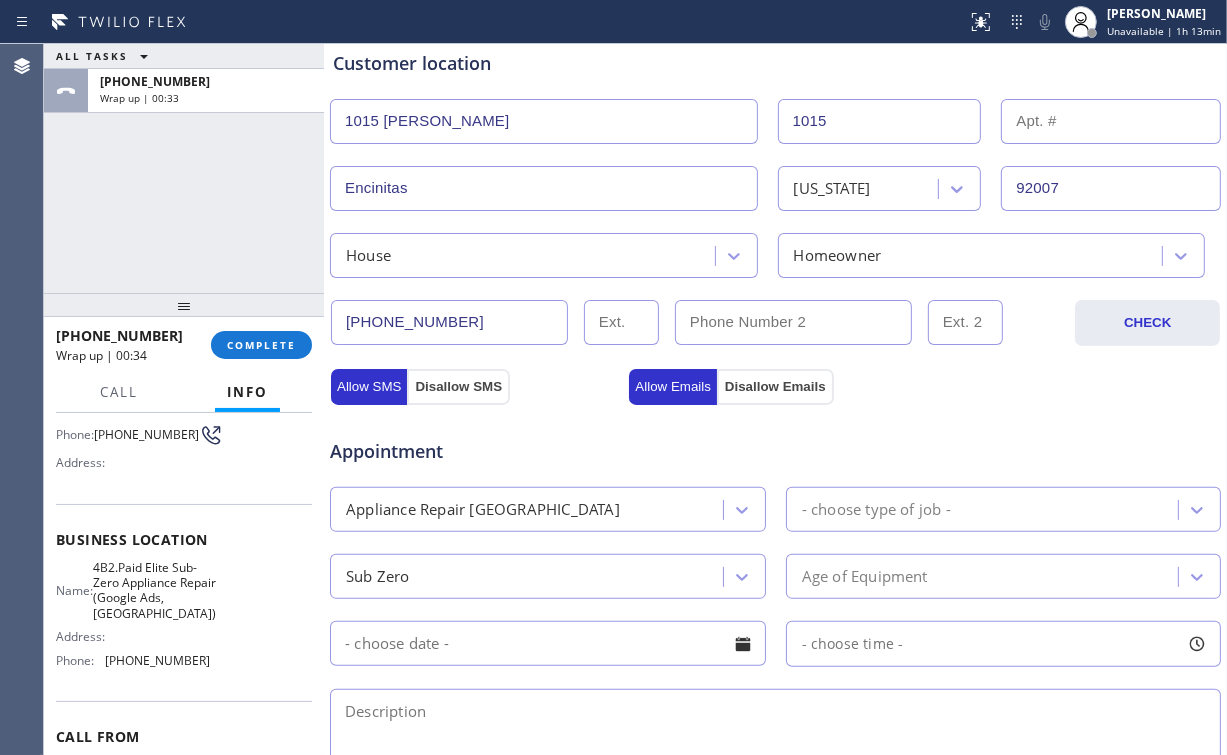 click on "Appointment Appliance Repair High End - choose type of job - Sub Zero Age of Equipment - choose time -" at bounding box center (775, 601) 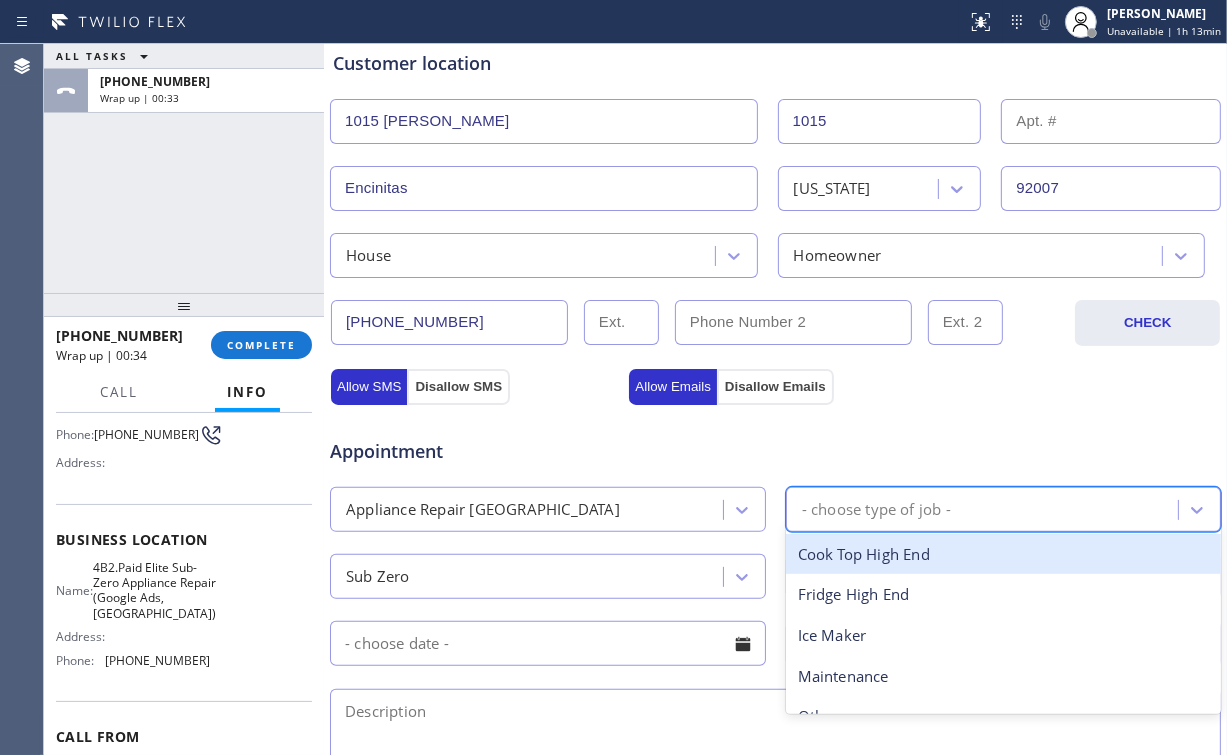 click on "- choose type of job -" at bounding box center [985, 509] 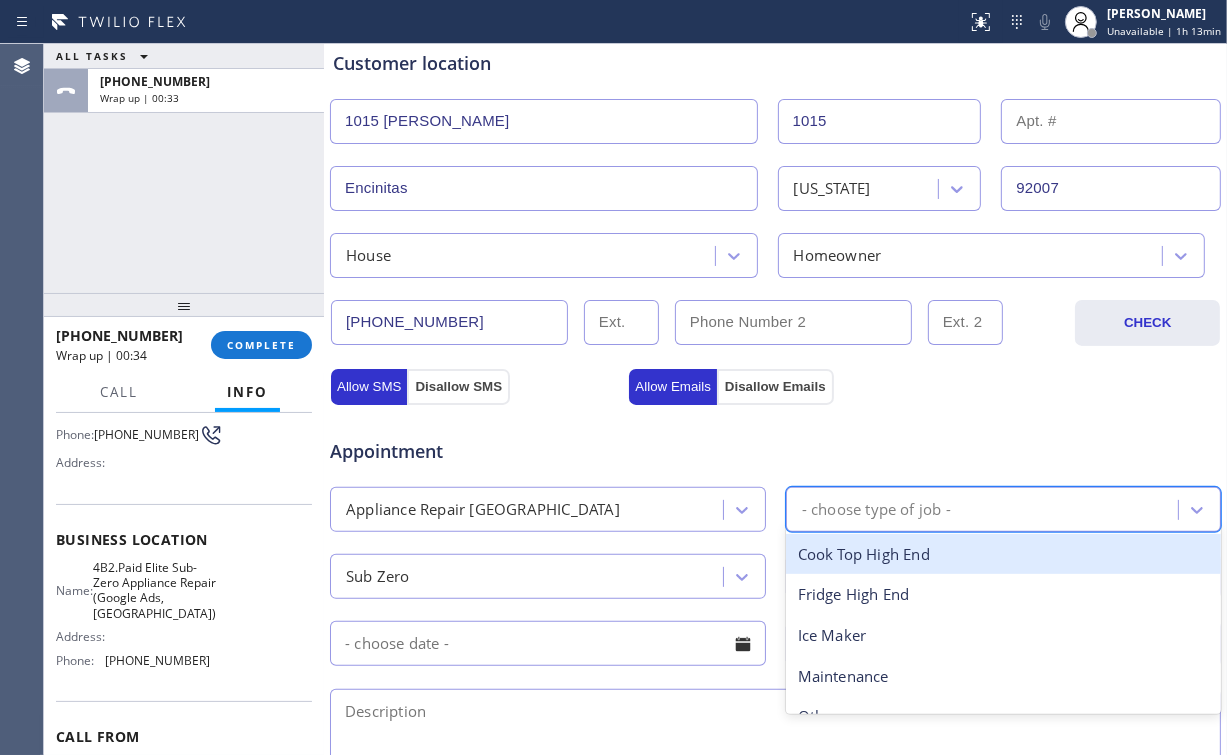type on "f" 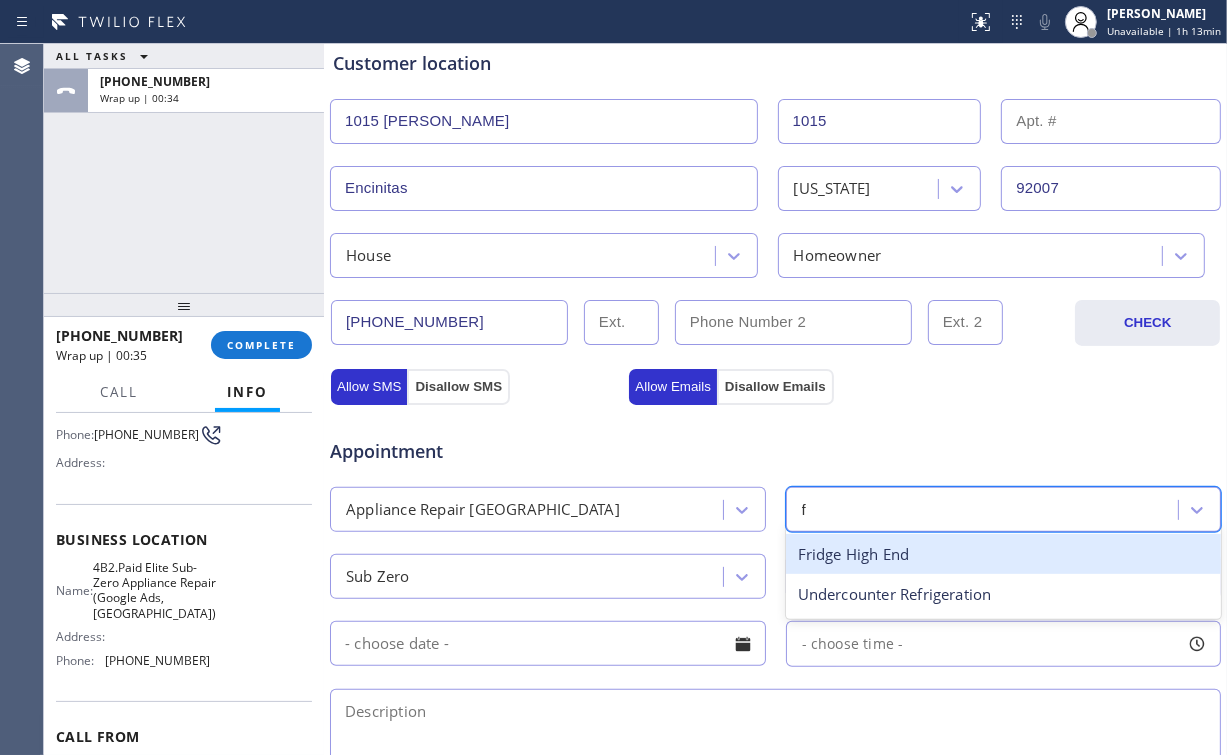 click on "Fridge High End" at bounding box center [1004, 554] 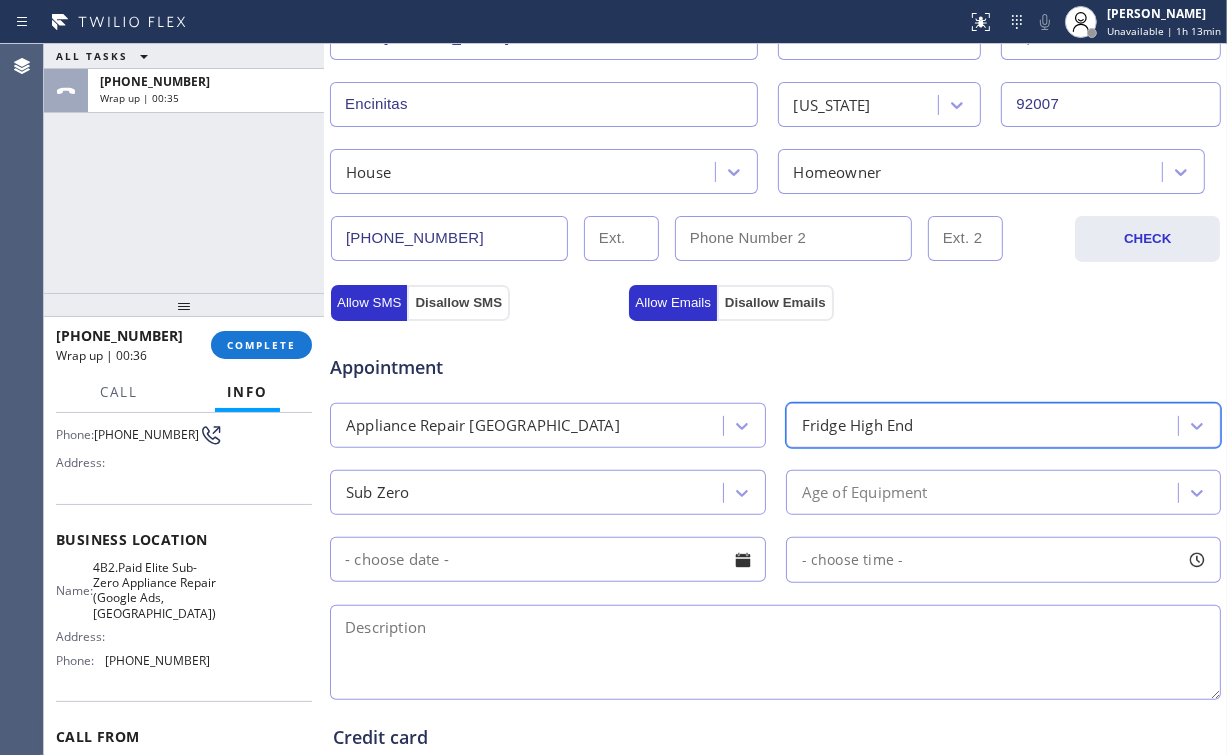 scroll, scrollTop: 640, scrollLeft: 0, axis: vertical 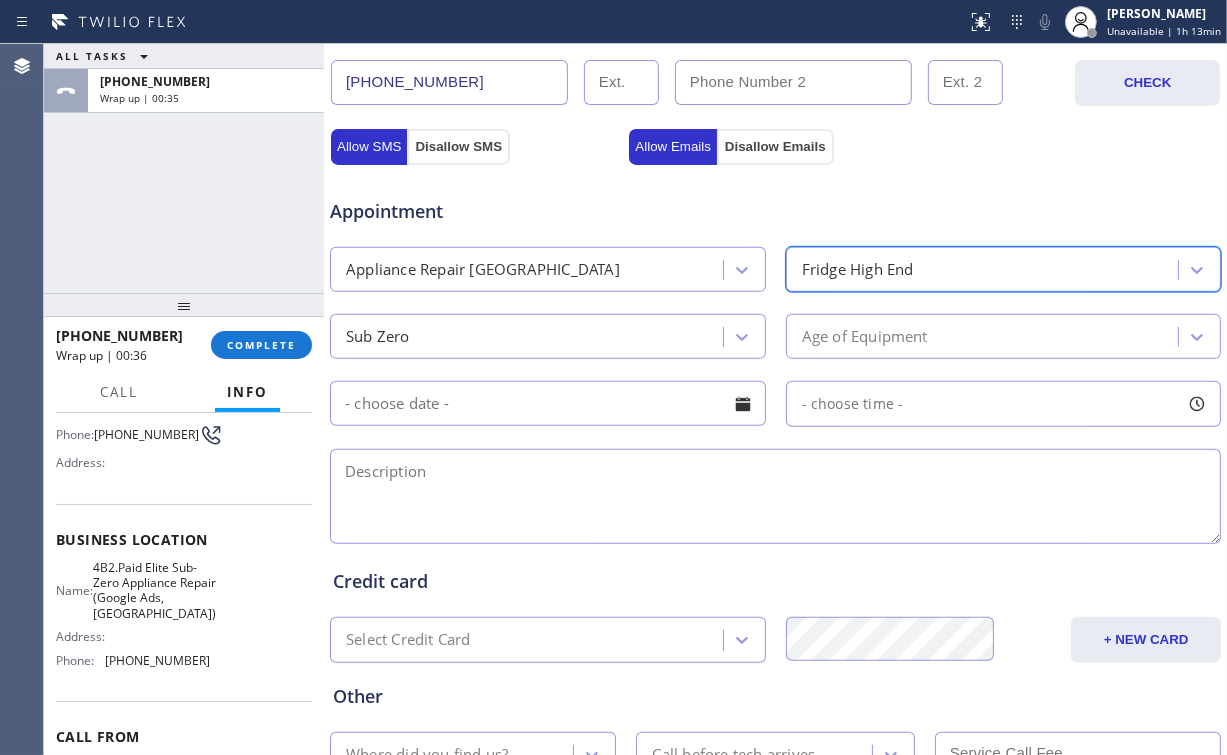 click on "Age of Equipment" at bounding box center [985, 336] 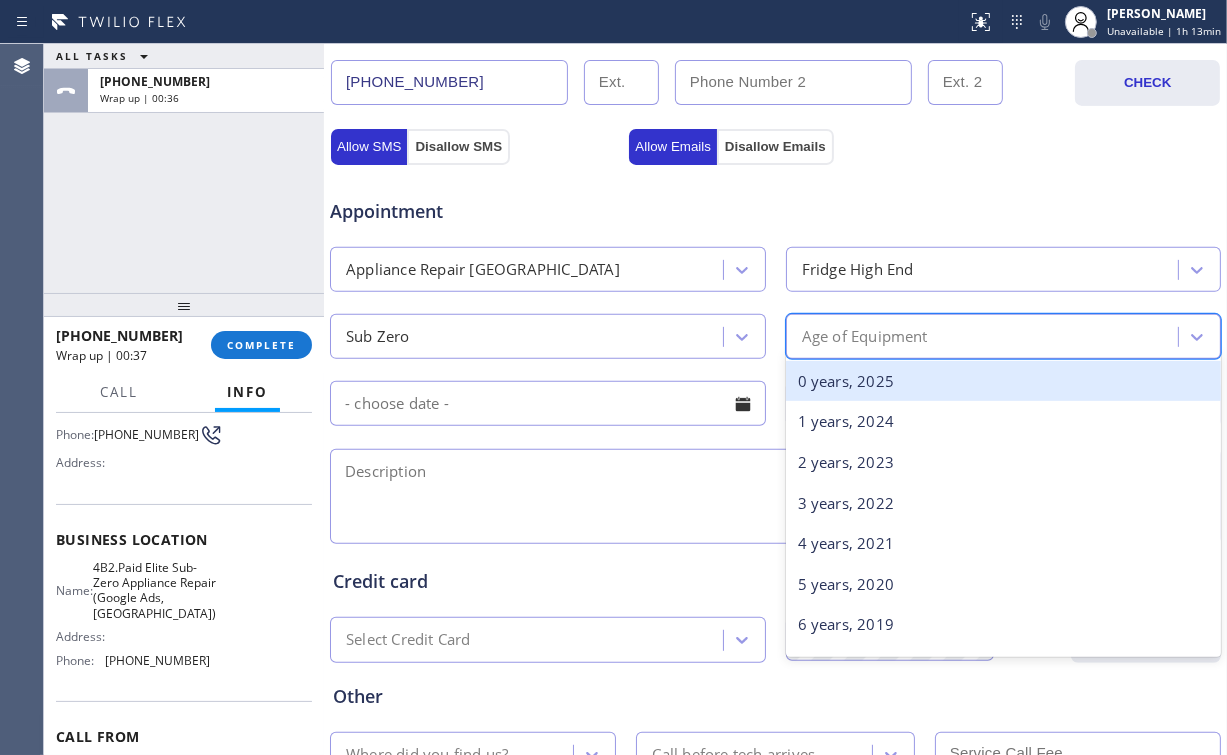 type on "4" 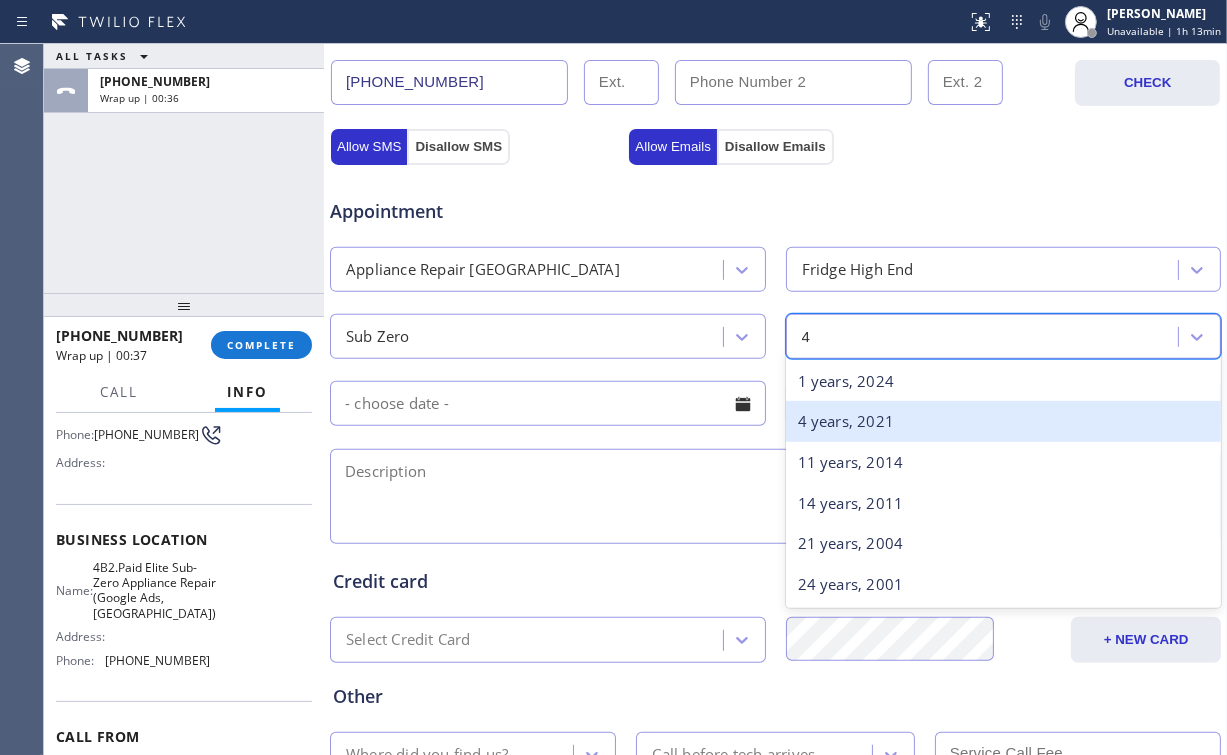 click on "4 years, 2021" at bounding box center [1004, 421] 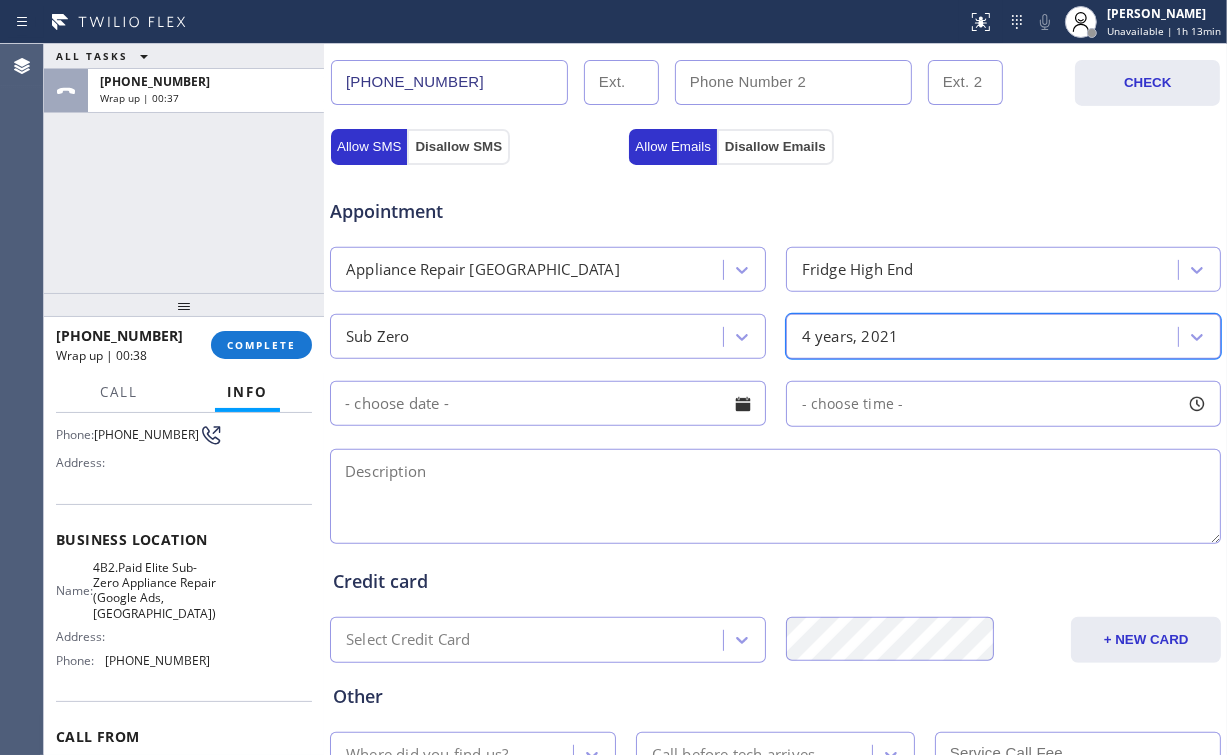 click at bounding box center (548, 403) 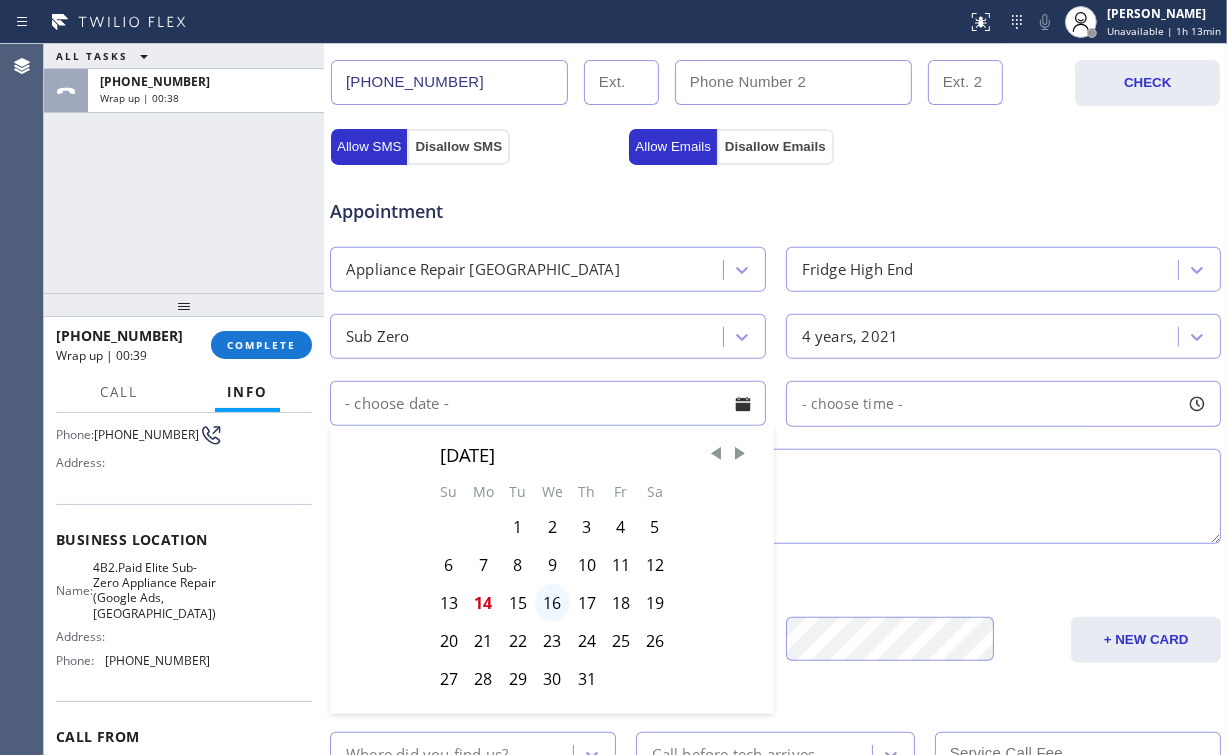 click on "16" at bounding box center (552, 603) 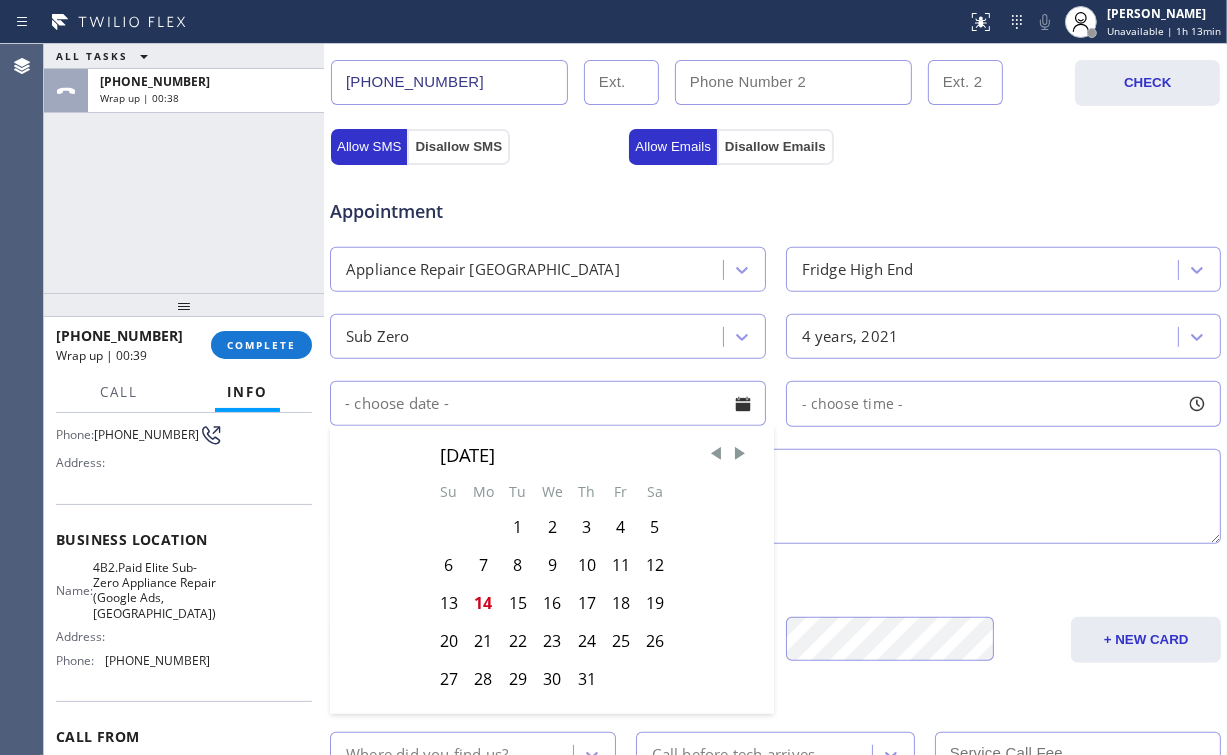 type on "[DATE]" 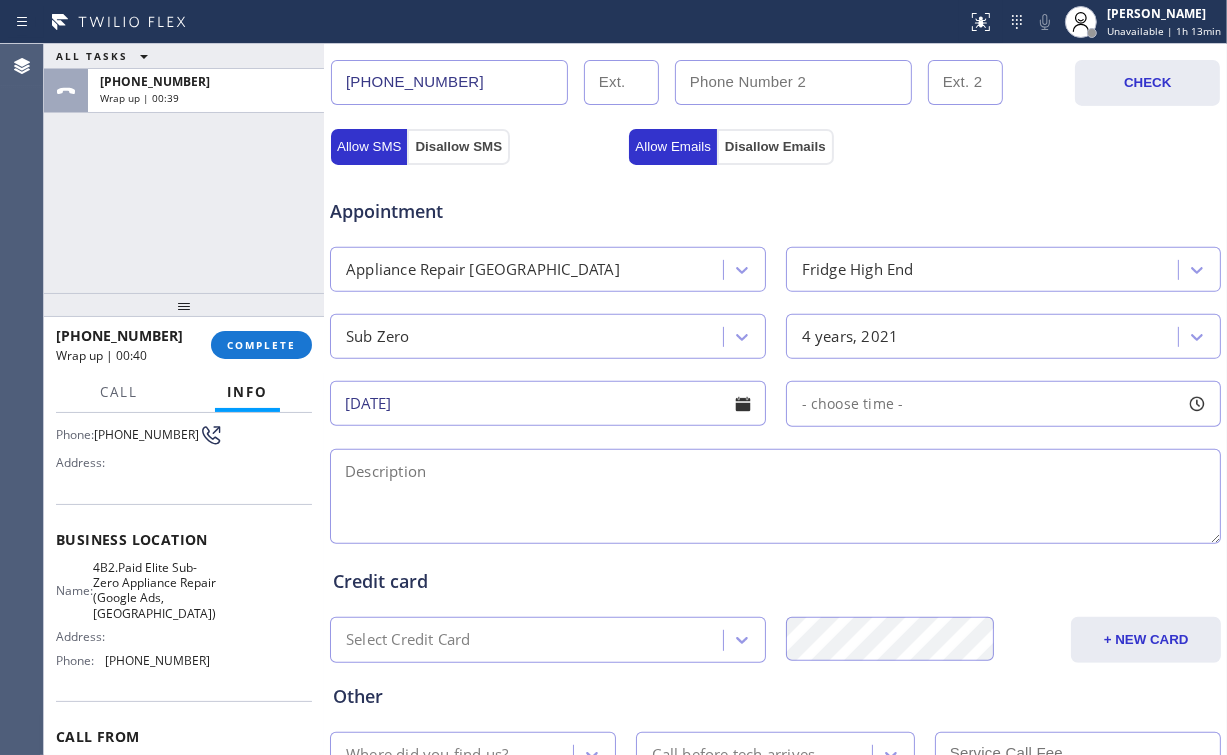 click on "- choose time -" at bounding box center (1004, 404) 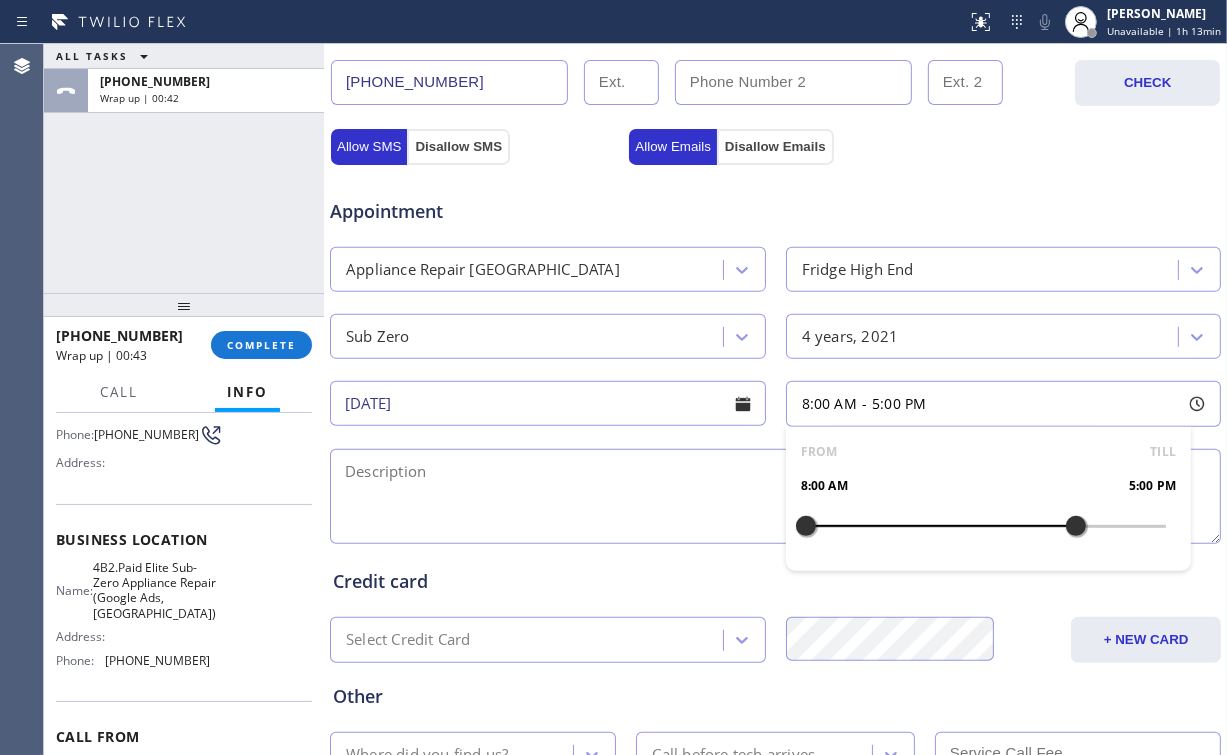 drag, startPoint x: 796, startPoint y: 524, endPoint x: 1062, endPoint y: 524, distance: 266 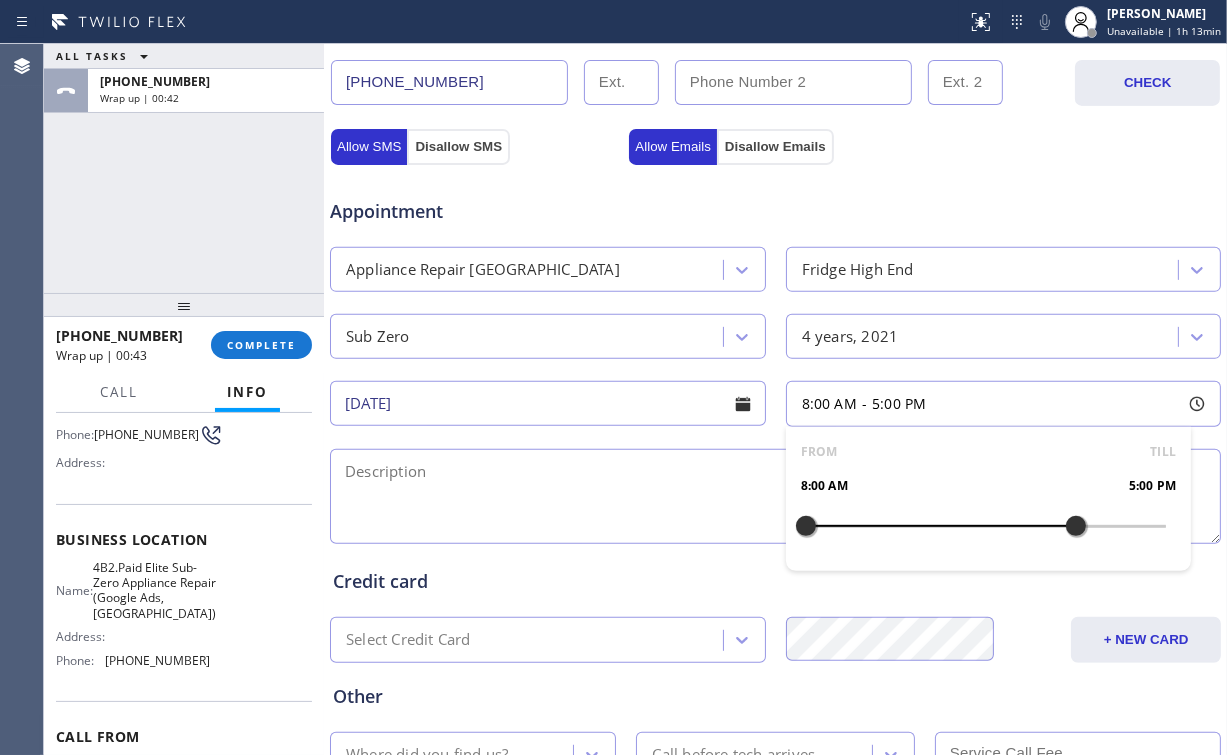 click at bounding box center [1076, 526] 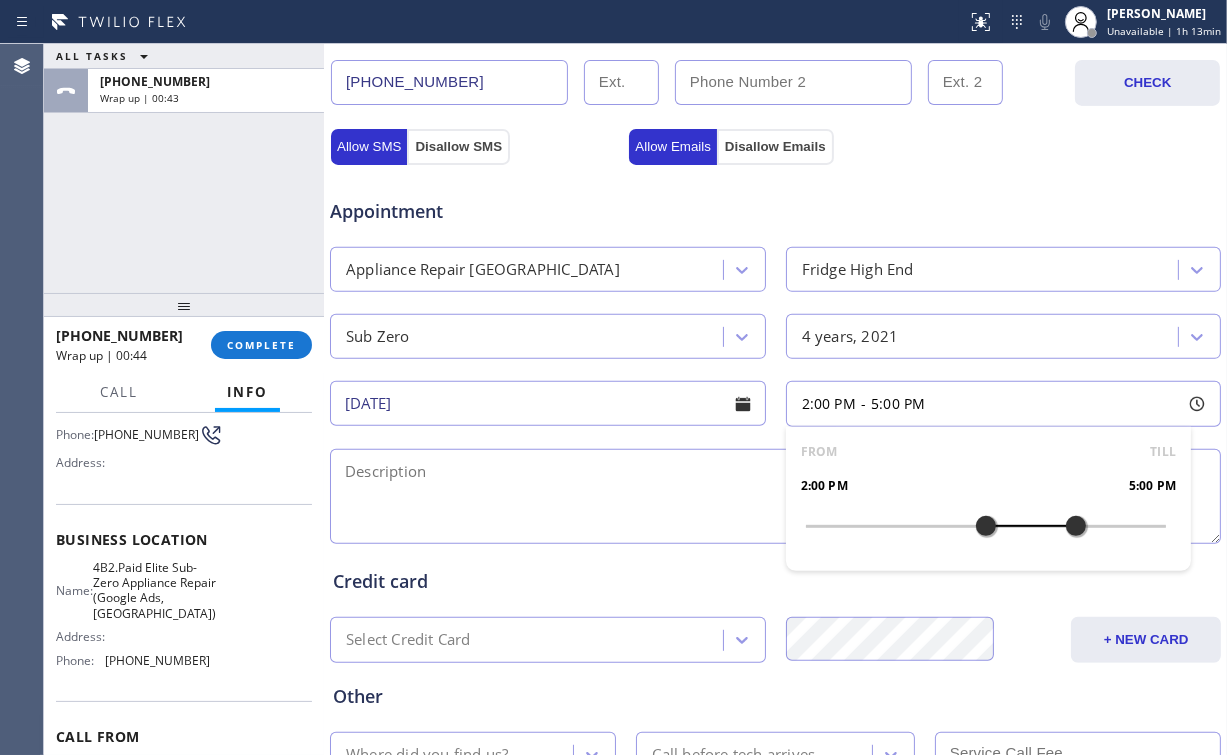 drag, startPoint x: 801, startPoint y: 524, endPoint x: 977, endPoint y: 520, distance: 176.04546 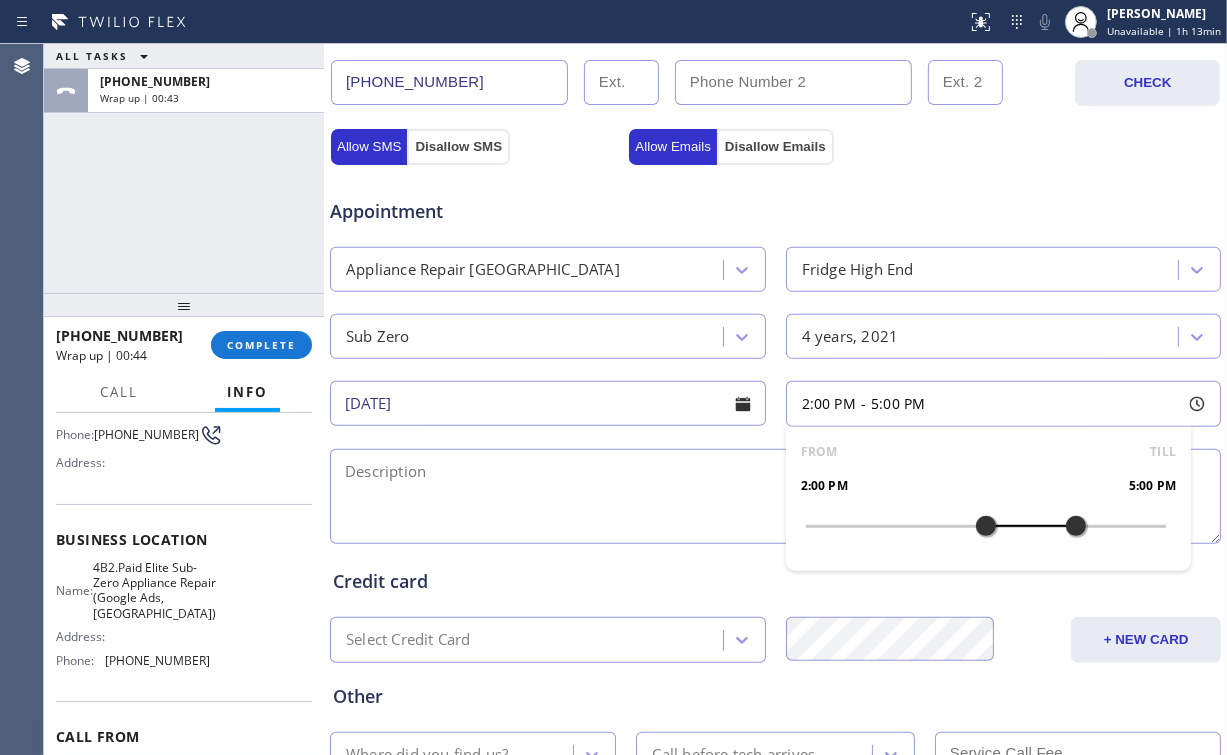 click at bounding box center [986, 526] 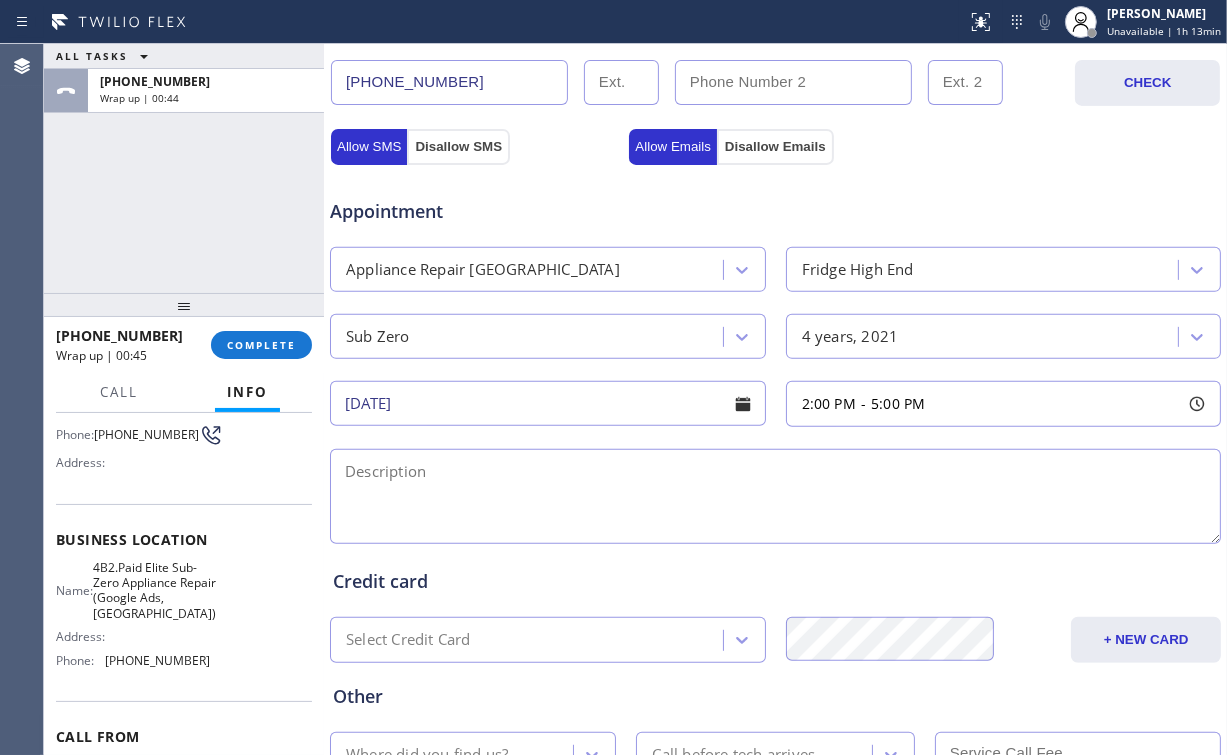 click on "Credit card" at bounding box center [775, 581] 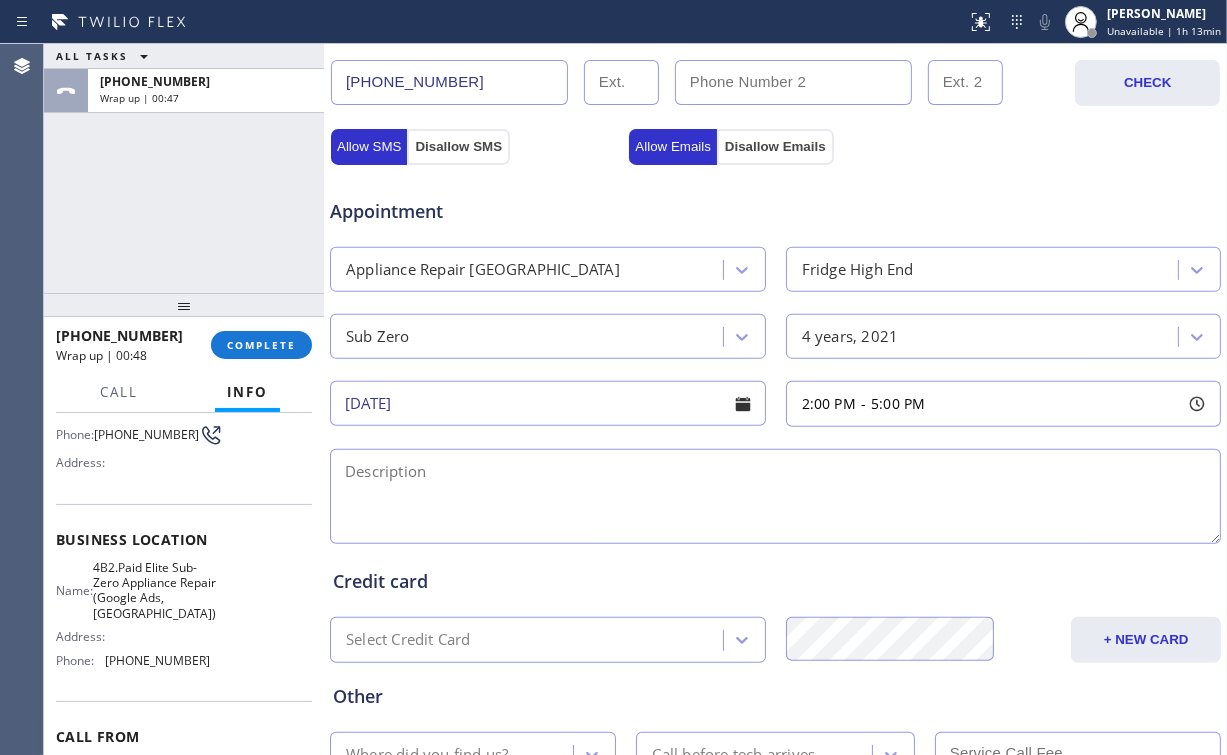 drag, startPoint x: 392, startPoint y: 490, endPoint x: 363, endPoint y: 472, distance: 34.132095 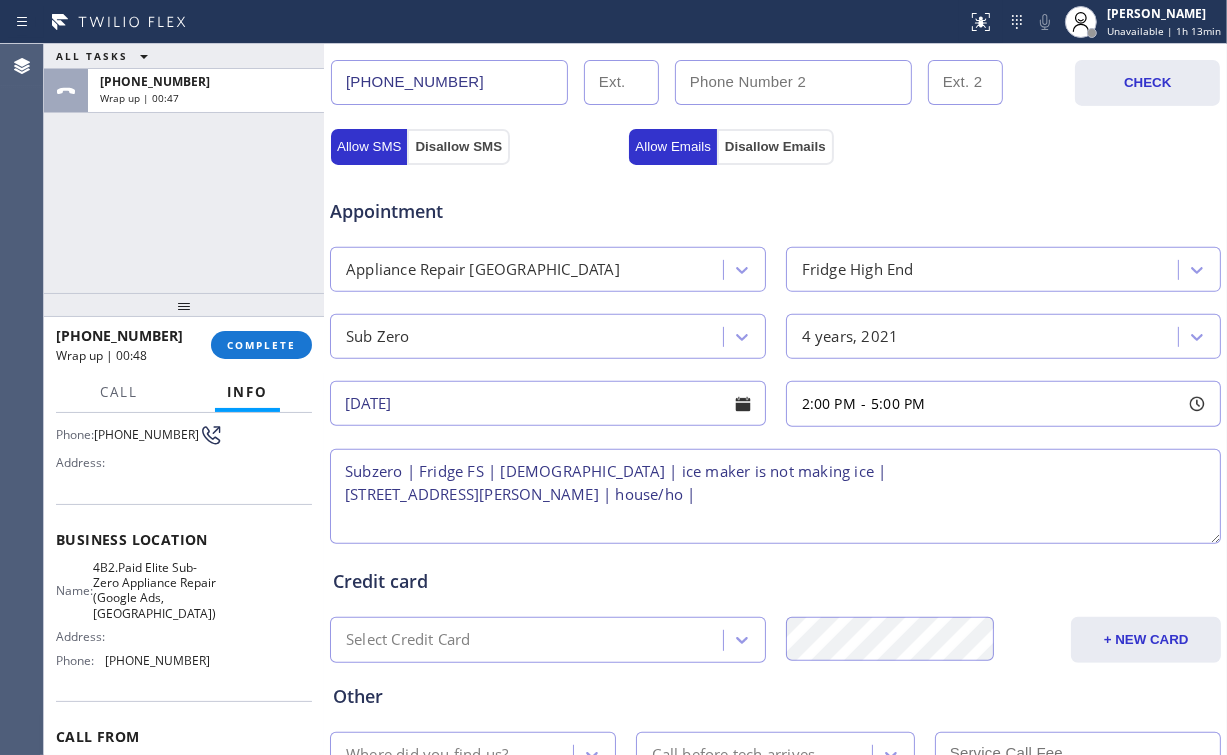 click on "Subzero | Fridge FS | [DEMOGRAPHIC_DATA] | ice maker is not making ice |
[STREET_ADDRESS][PERSON_NAME] | house/ho |" at bounding box center [775, 496] 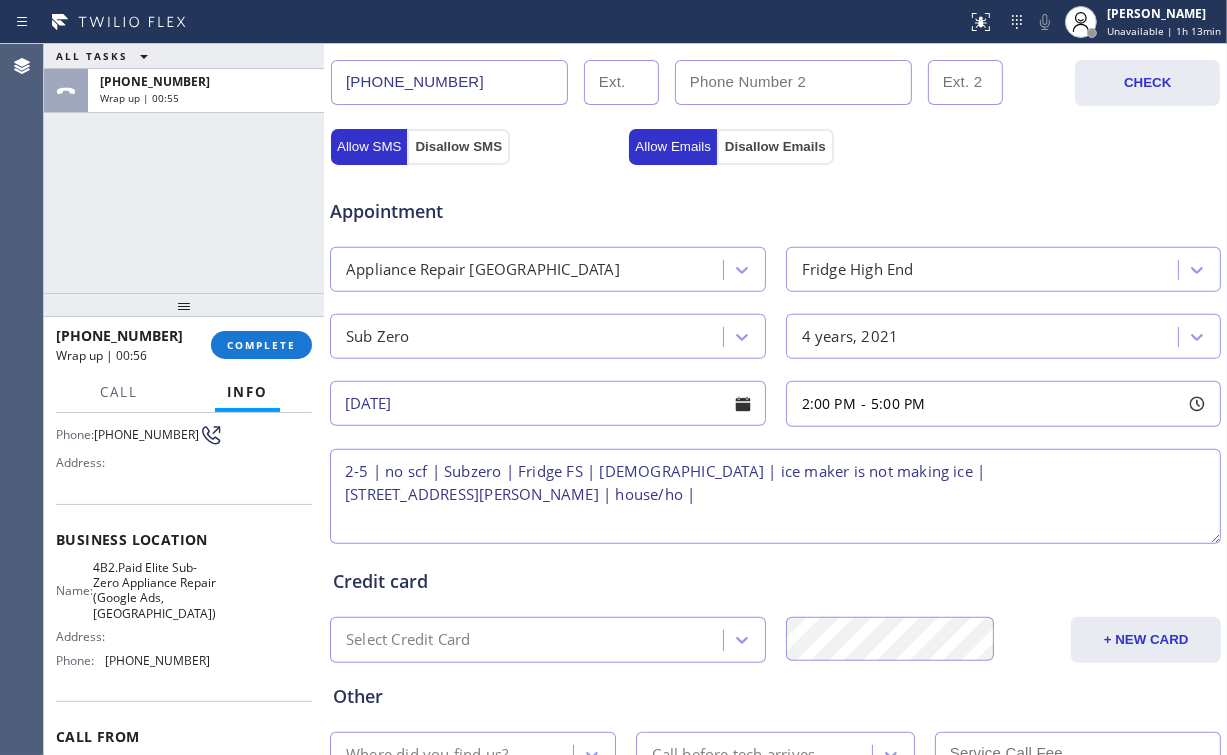 click on "2-5 | no scf | Subzero | Fridge FS | [DEMOGRAPHIC_DATA] | ice maker is not making ice |
[STREET_ADDRESS][PERSON_NAME] | house/ho |" at bounding box center [775, 496] 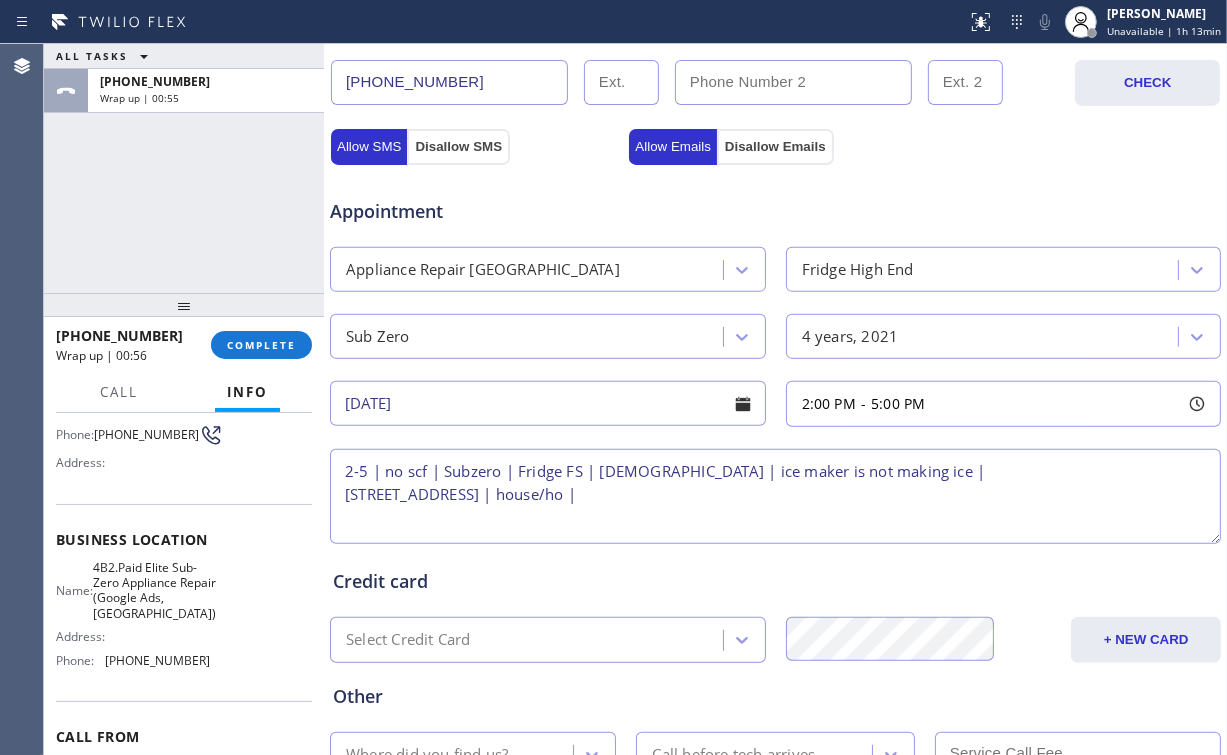 click on "2-5 | no scf | Subzero | Fridge FS | [DEMOGRAPHIC_DATA] | ice maker is not making ice |
[STREET_ADDRESS] | house/ho |" at bounding box center [775, 496] 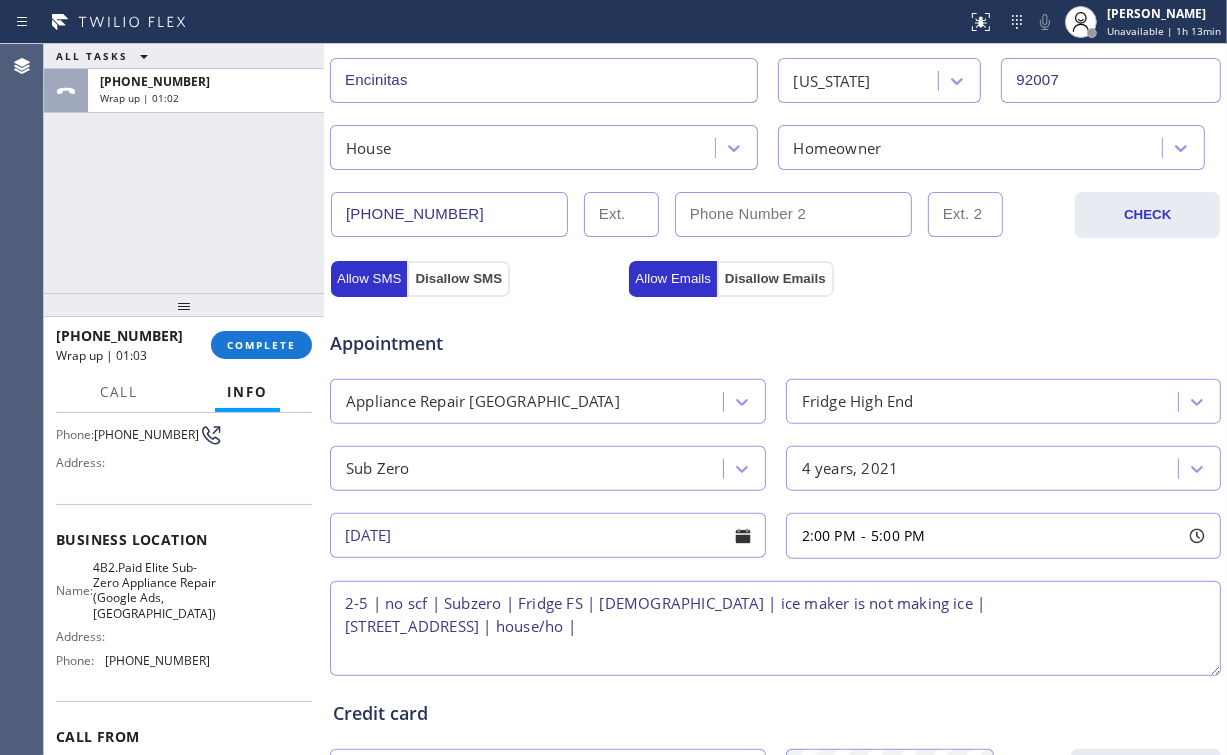 scroll, scrollTop: 720, scrollLeft: 0, axis: vertical 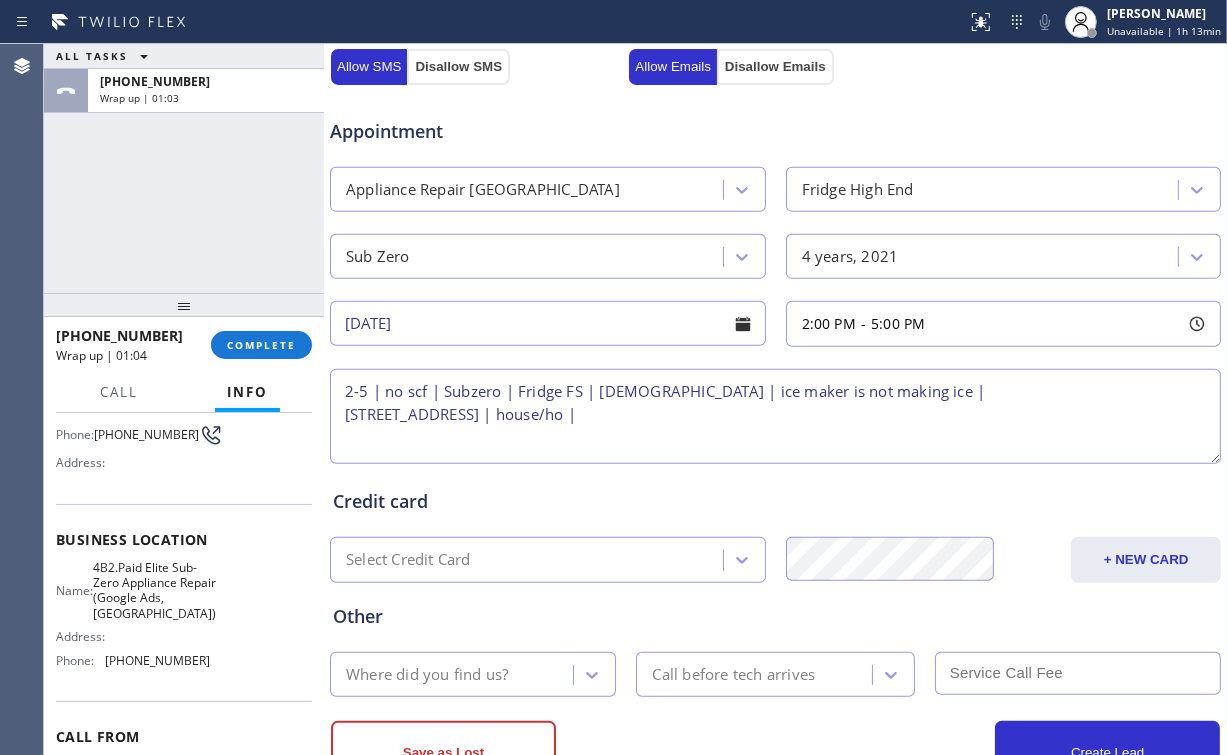click on "2-5 | no scf | Subzero | Fridge FS | [DEMOGRAPHIC_DATA] | ice maker is not making ice |
[STREET_ADDRESS] | house/ho |" at bounding box center [775, 416] 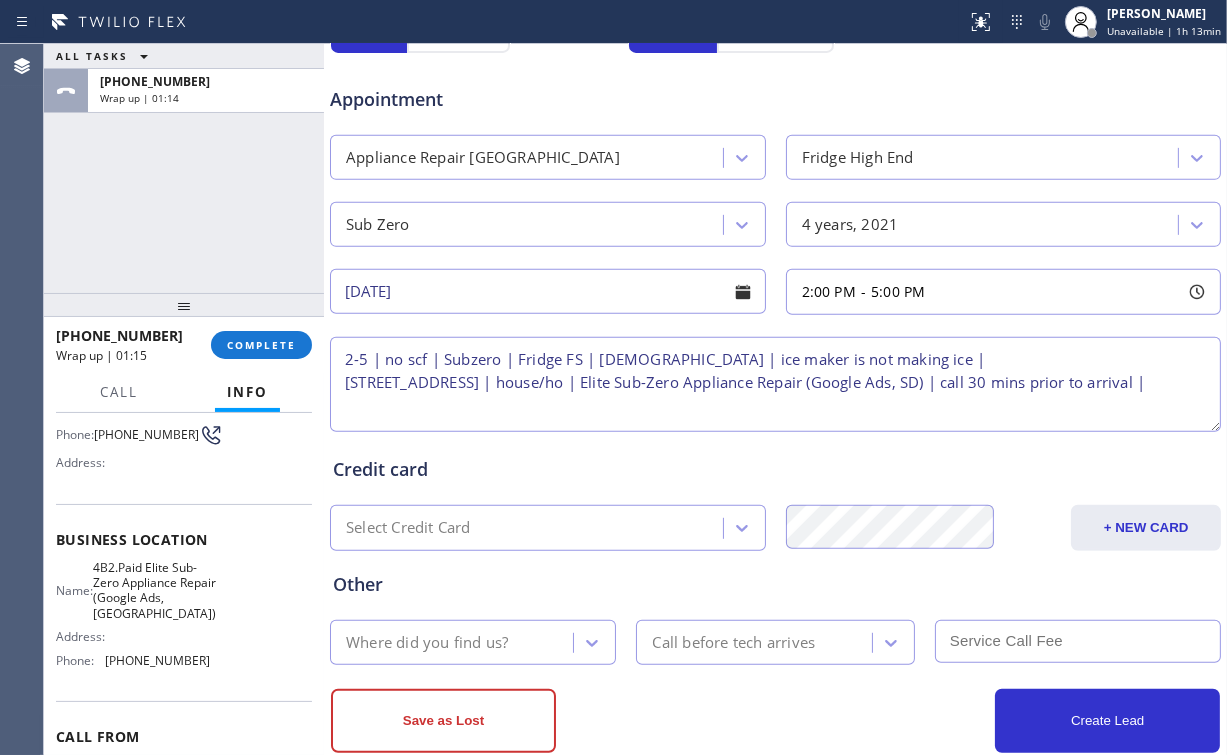 scroll, scrollTop: 790, scrollLeft: 0, axis: vertical 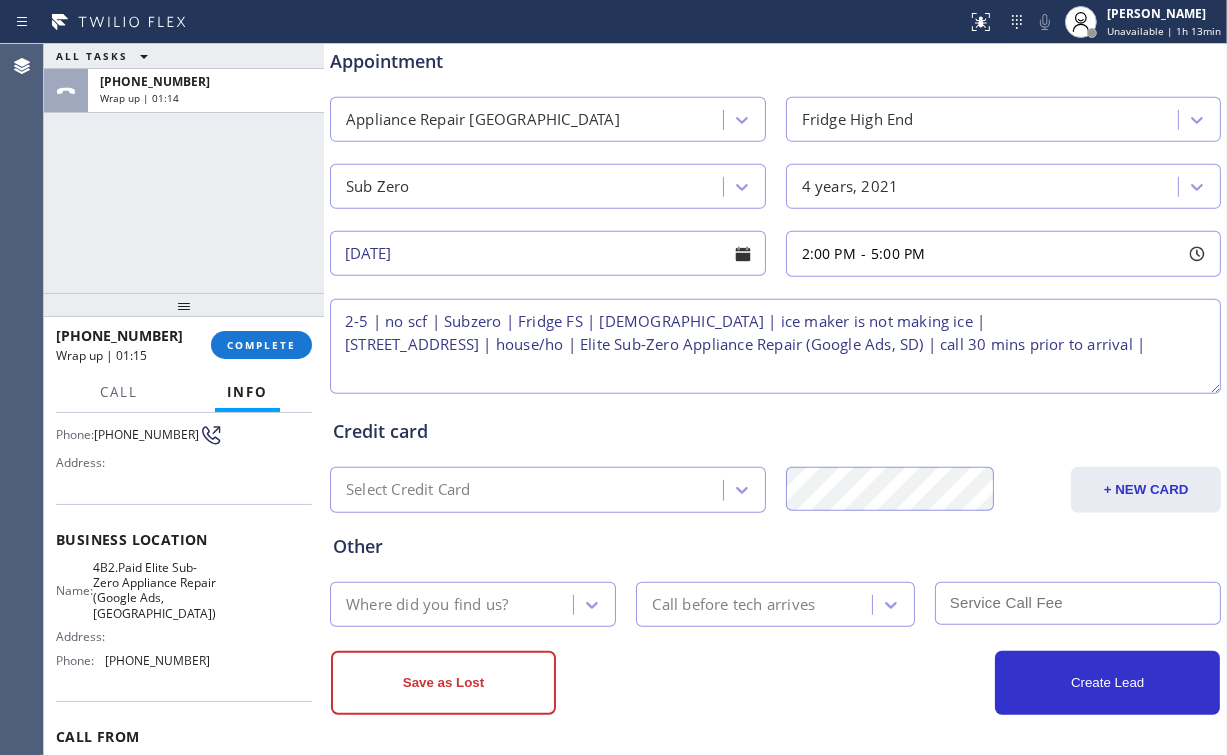 type on "2-5 | no scf | Subzero | Fridge FS | [DEMOGRAPHIC_DATA] | ice maker is not making ice |
[STREET_ADDRESS] | house/ho | Elite Sub-Zero Appliance Repair (Google Ads, SD) | call 30 mins prior to arrival |" 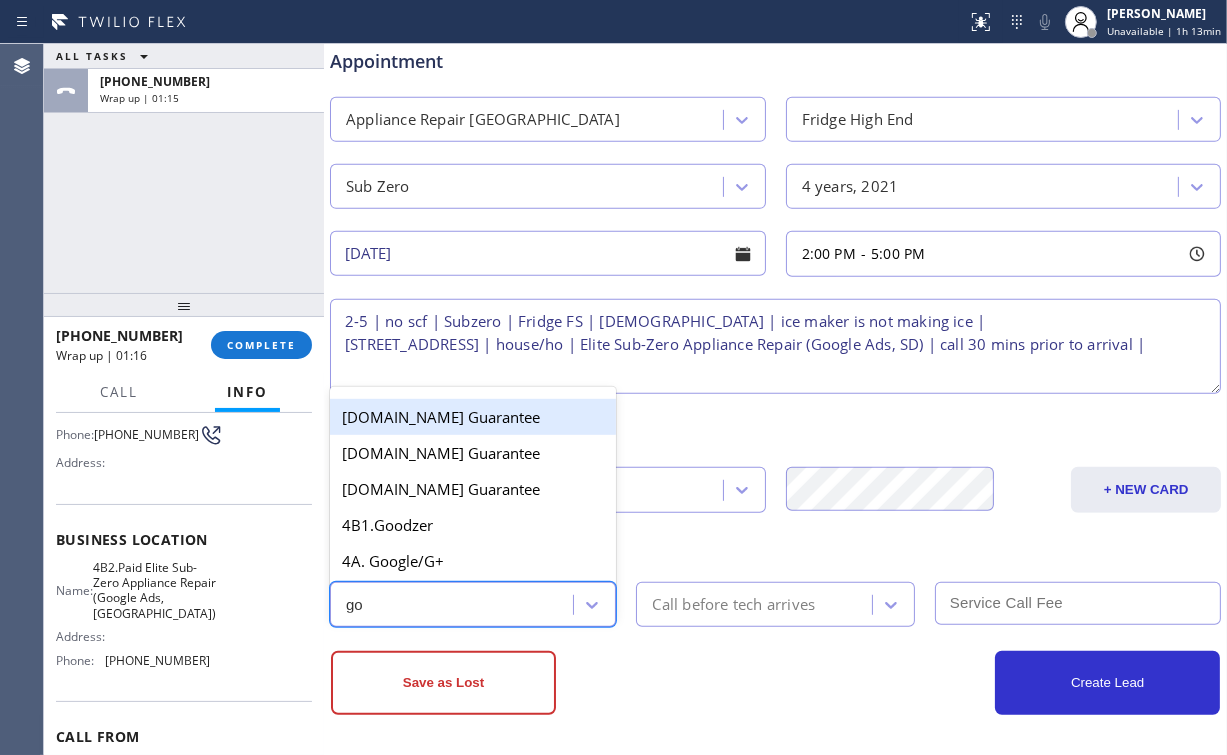 type on "goo" 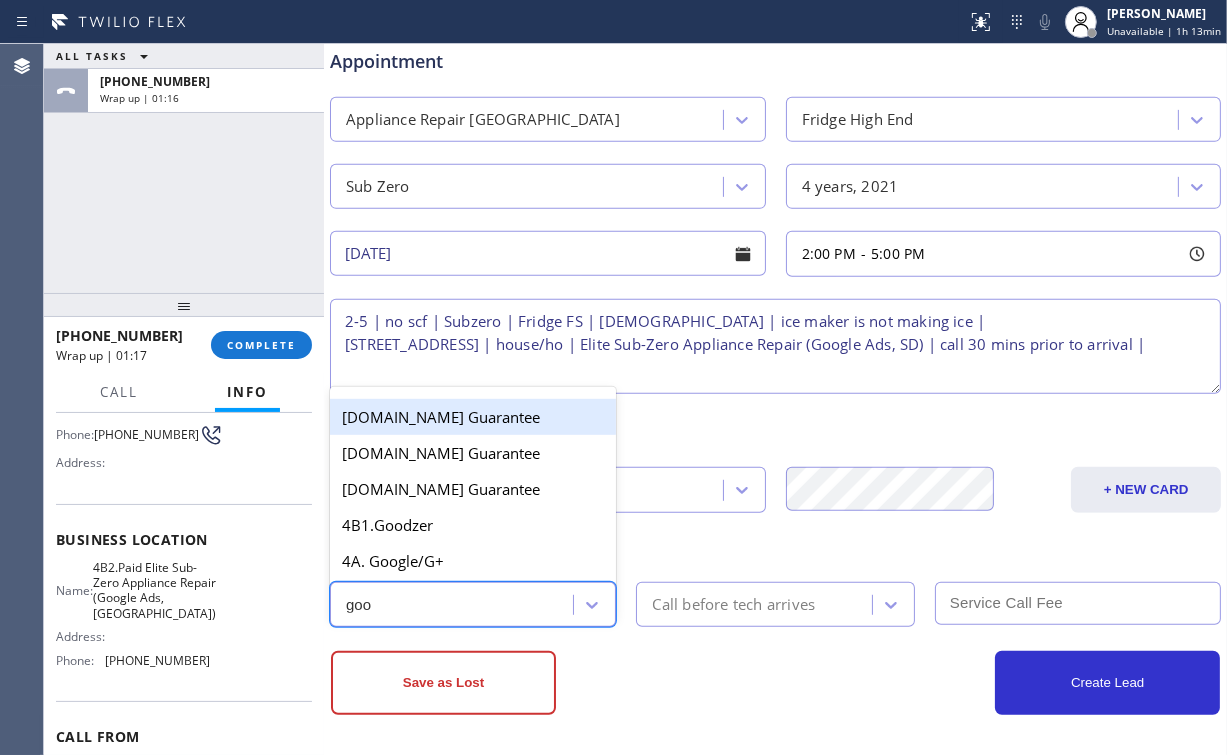 click on "4A. Google/G+" at bounding box center (473, 561) 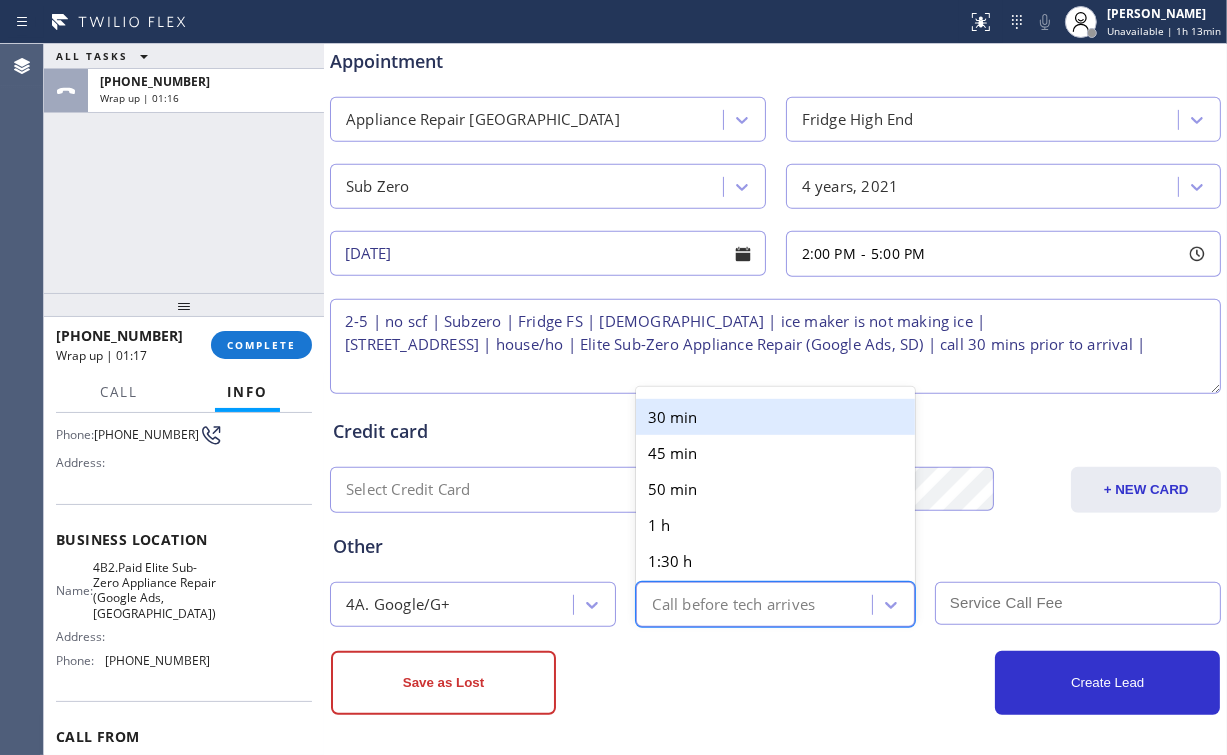 click on "Call before tech arrives" at bounding box center (733, 604) 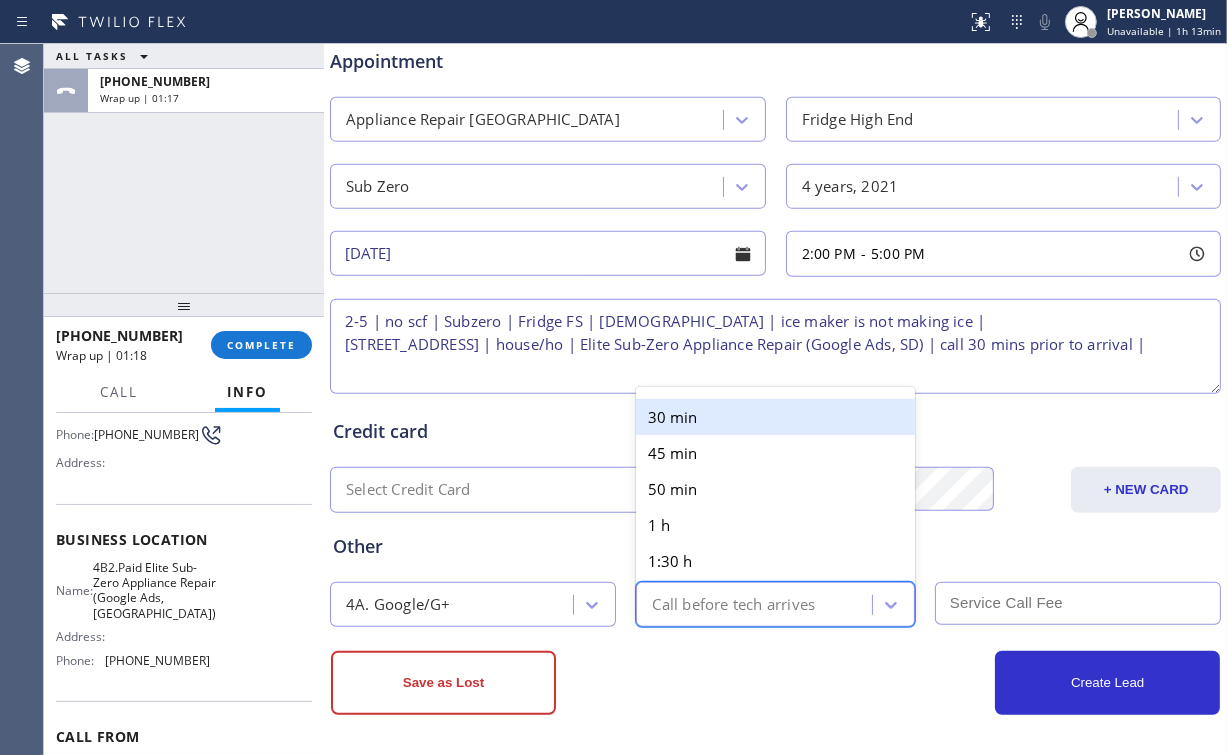 type on "3" 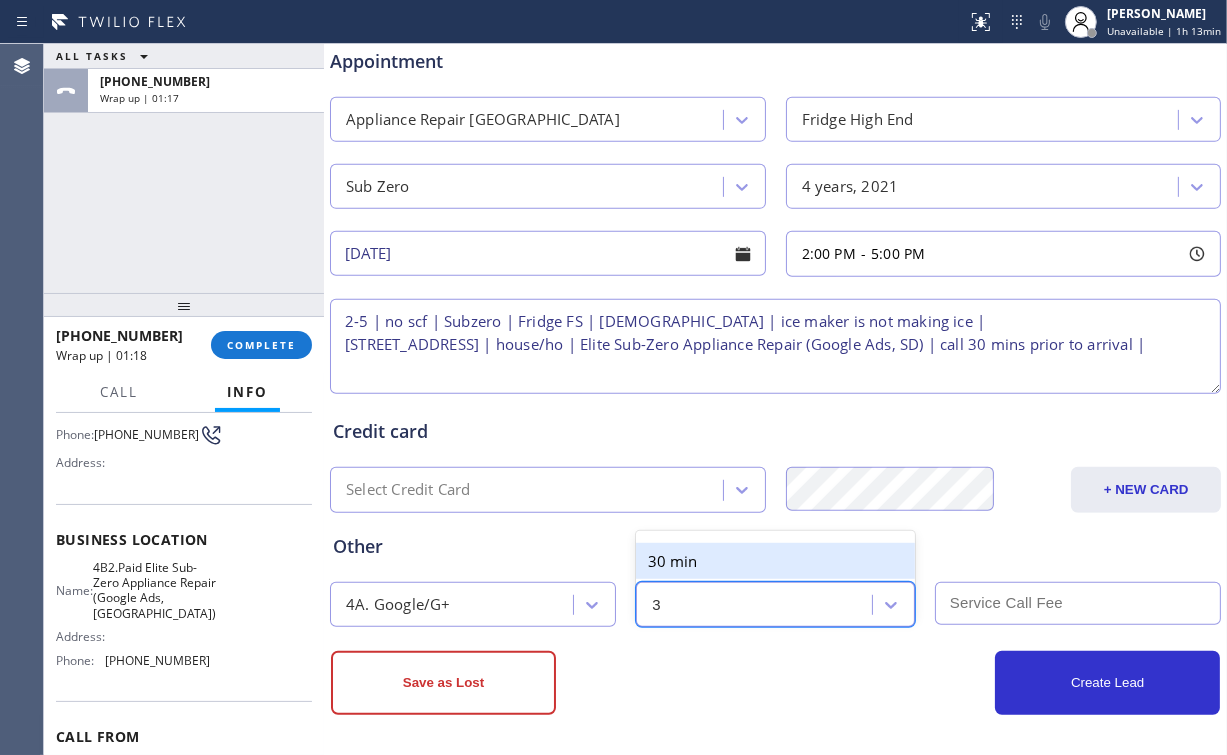 click on "30 min" at bounding box center [775, 561] 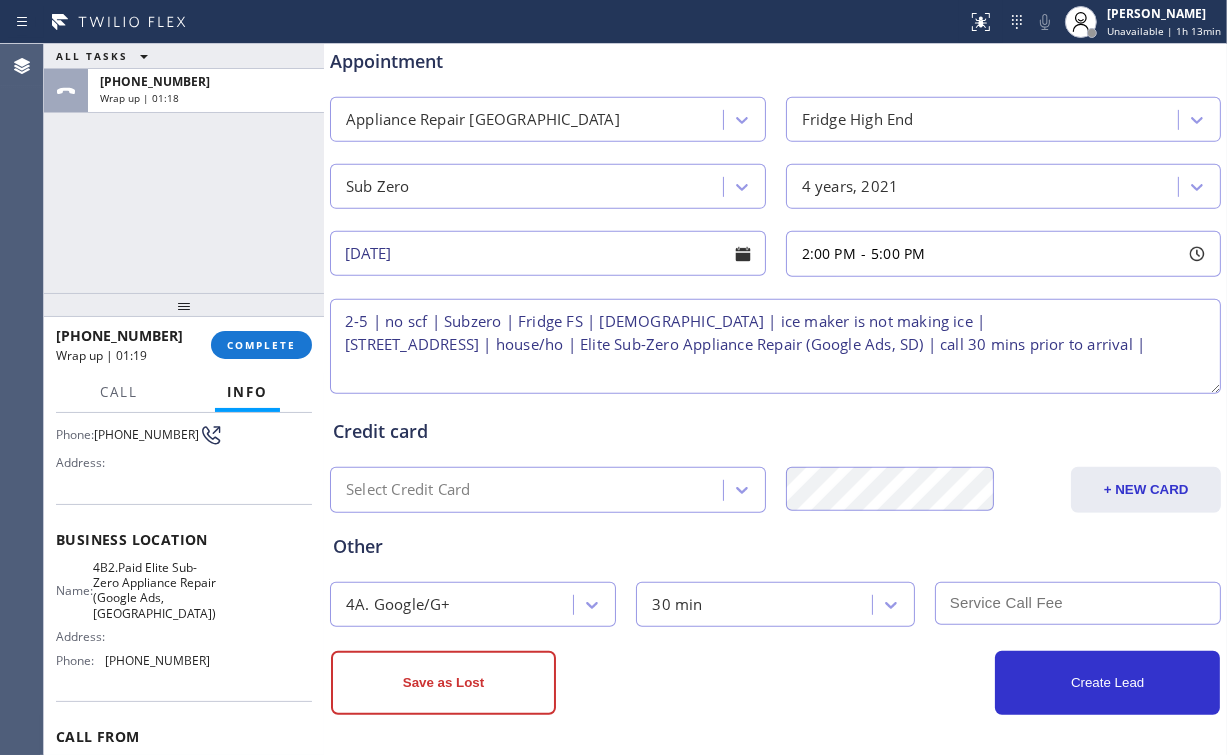 click at bounding box center (1078, 603) 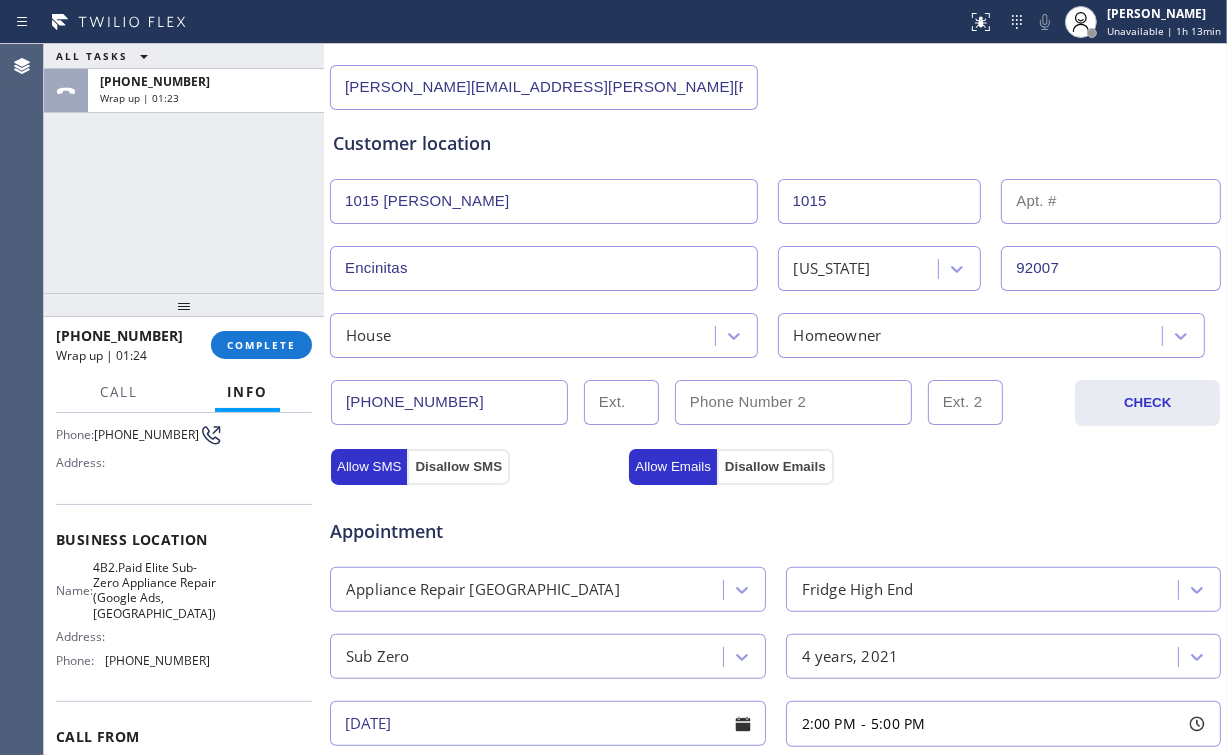 scroll, scrollTop: 560, scrollLeft: 0, axis: vertical 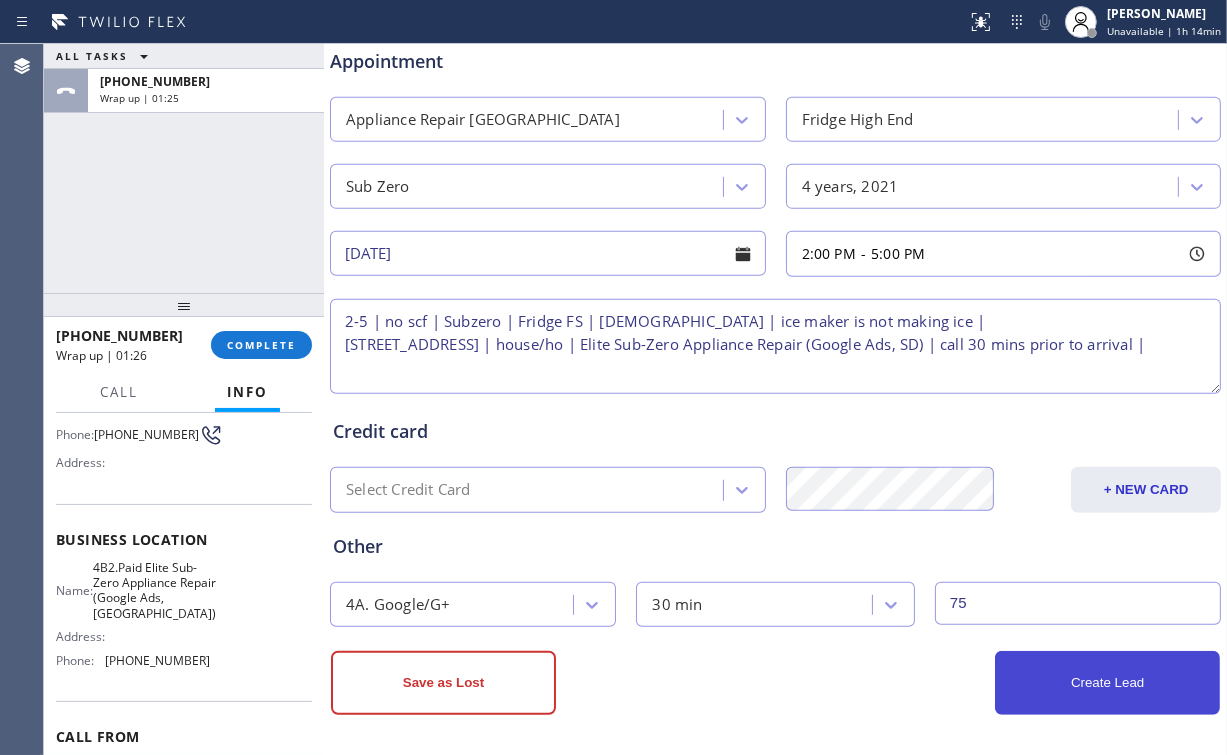 type on "75" 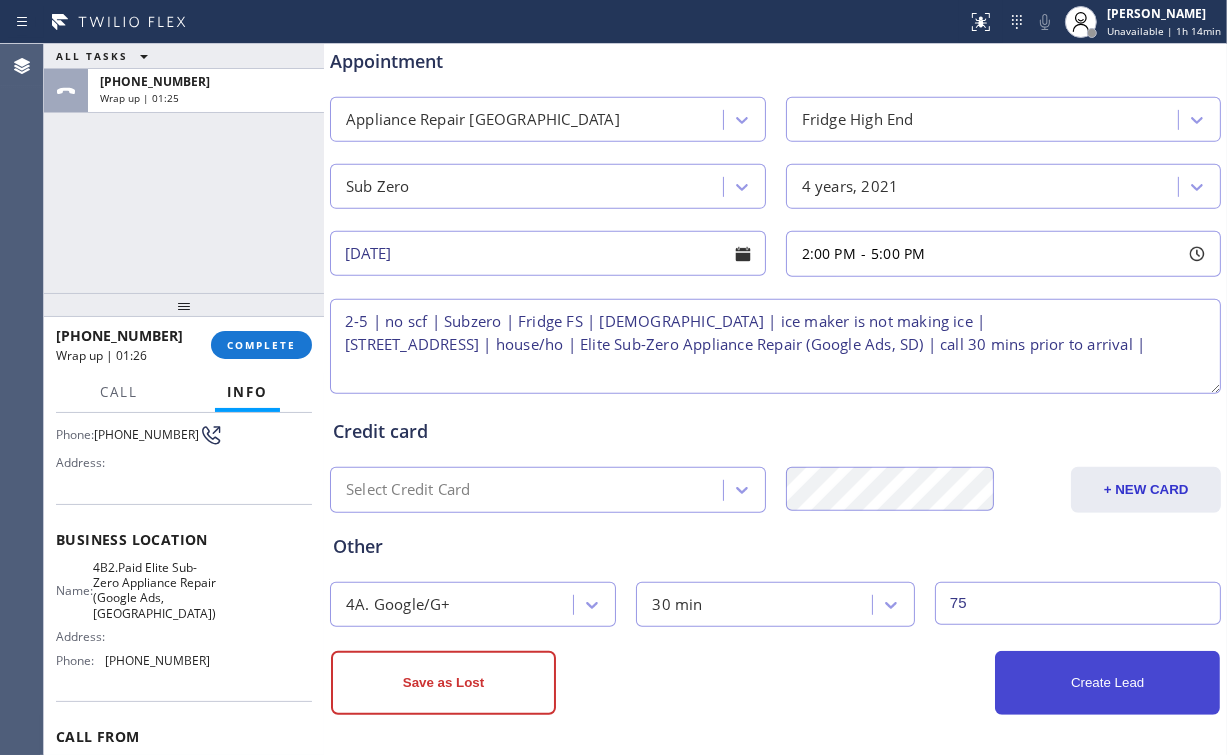 click on "Create Lead" at bounding box center (1107, 683) 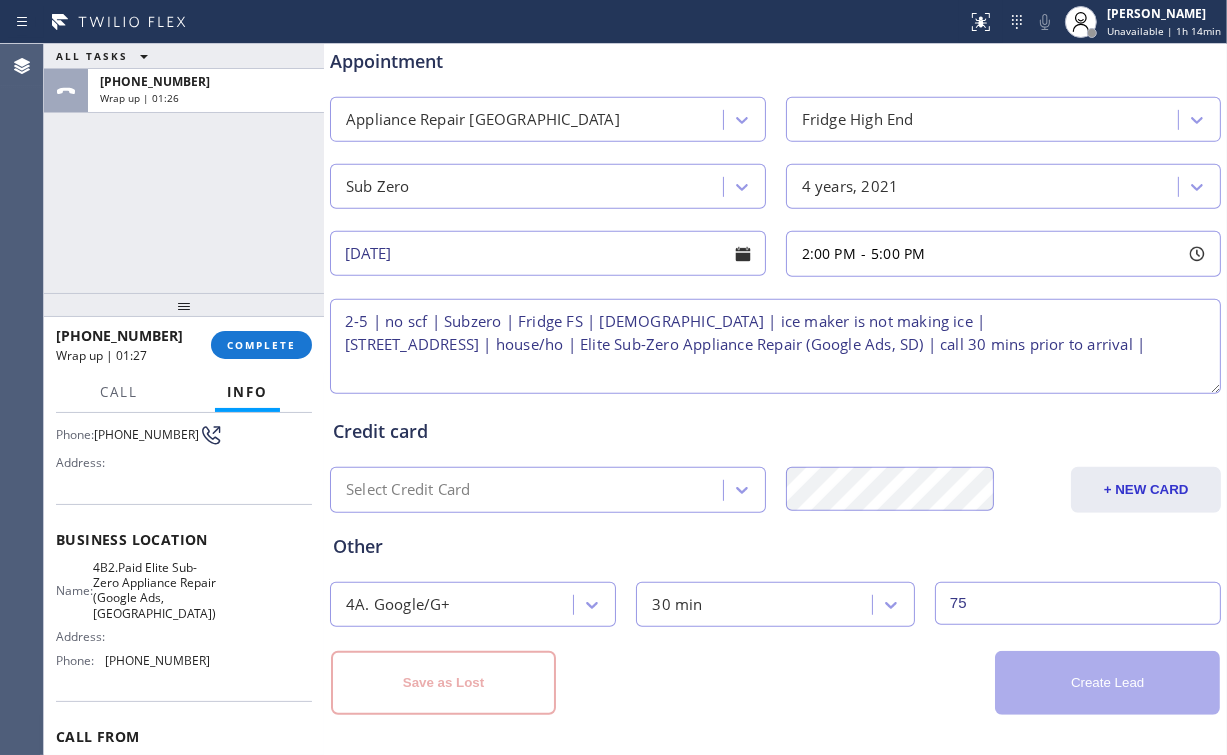 type 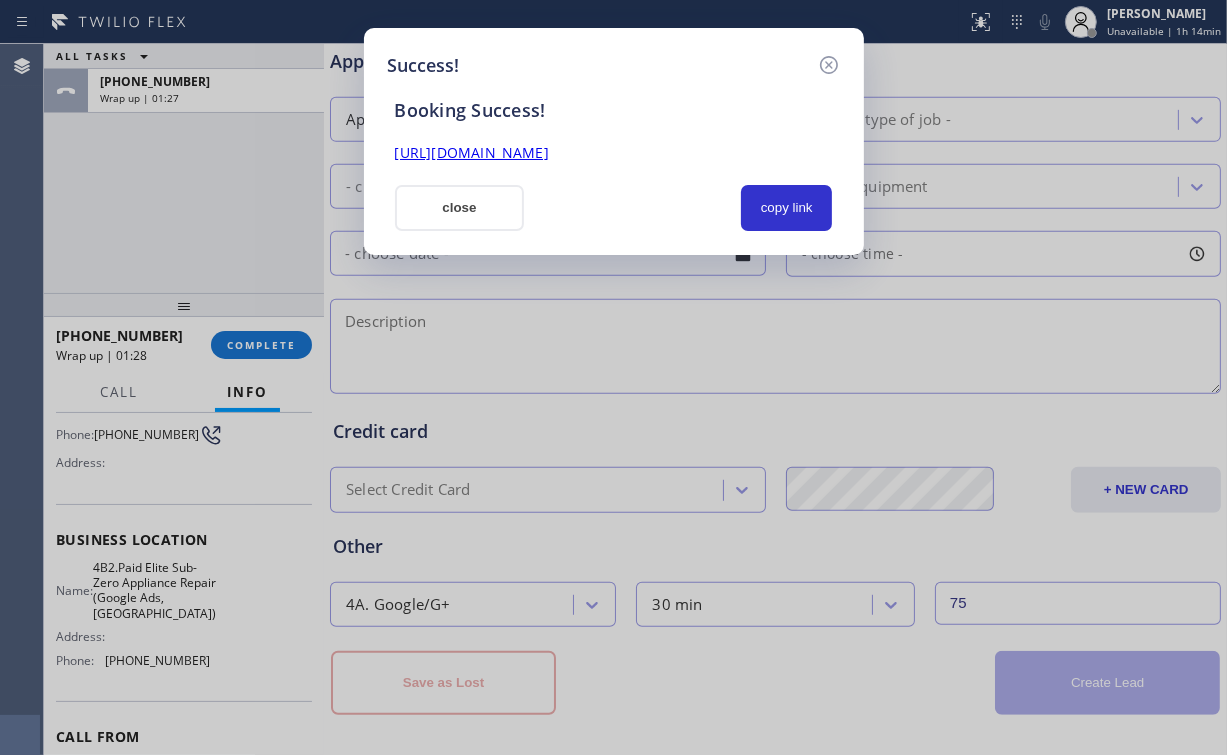 scroll, scrollTop: 0, scrollLeft: 0, axis: both 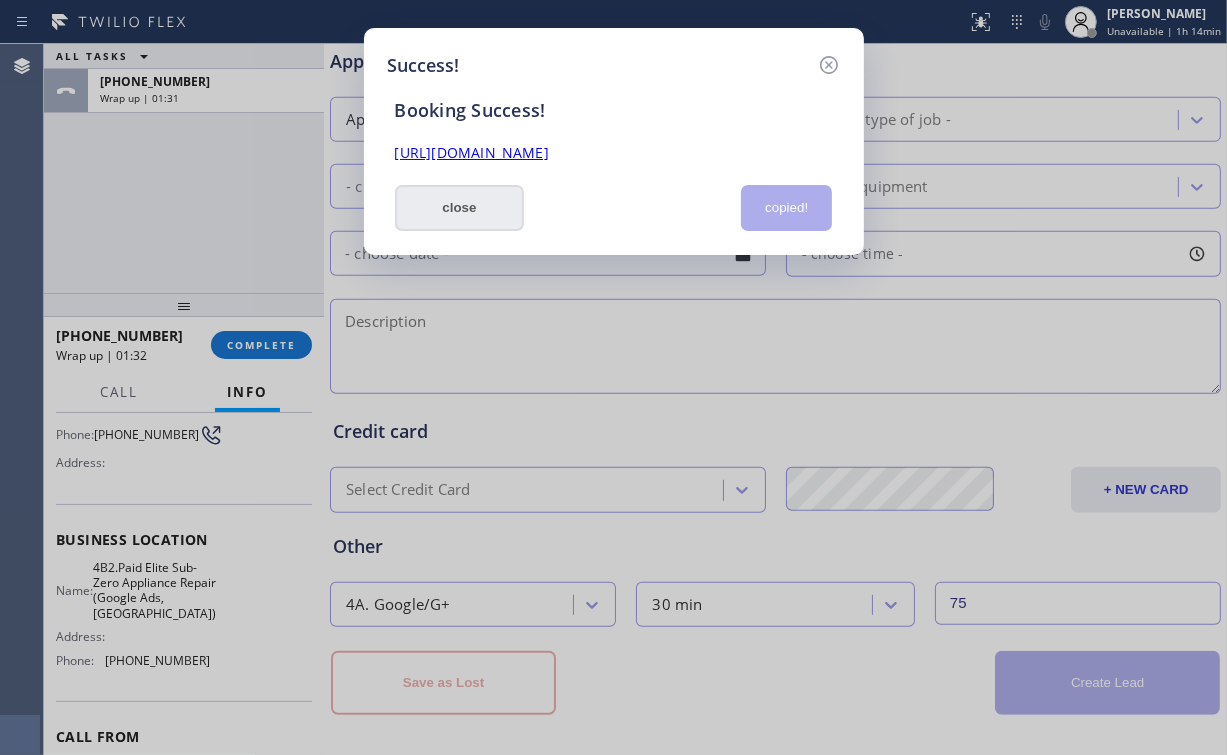 drag, startPoint x: 472, startPoint y: 218, endPoint x: 400, endPoint y: 273, distance: 90.60353 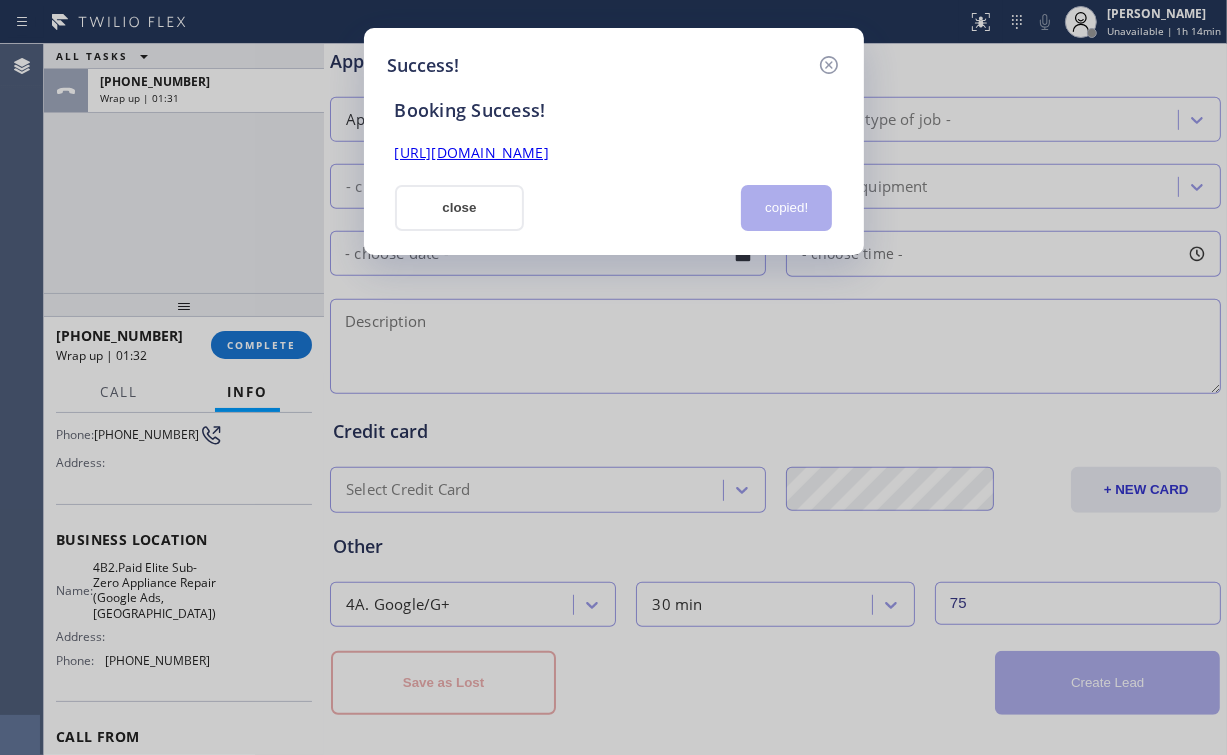 click on "close" at bounding box center (460, 208) 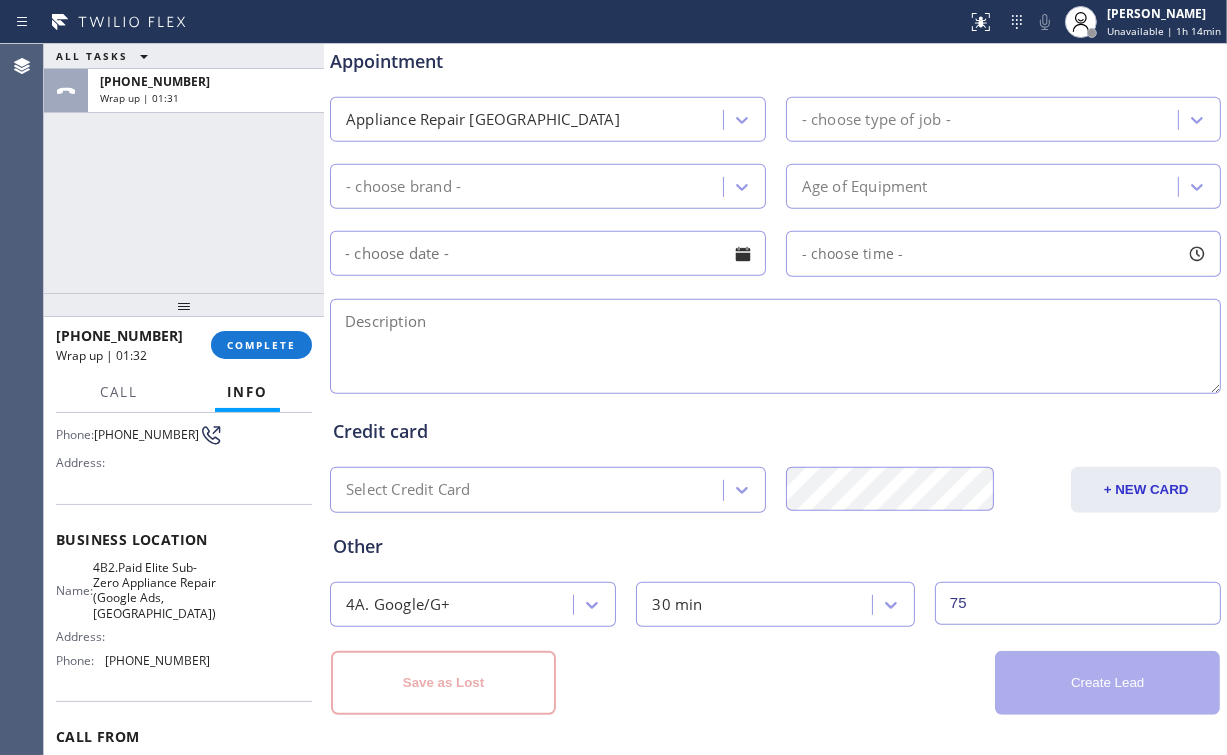 click on "[PHONE_NUMBER] Wrap up | 01:32 COMPLETE" at bounding box center [184, 345] 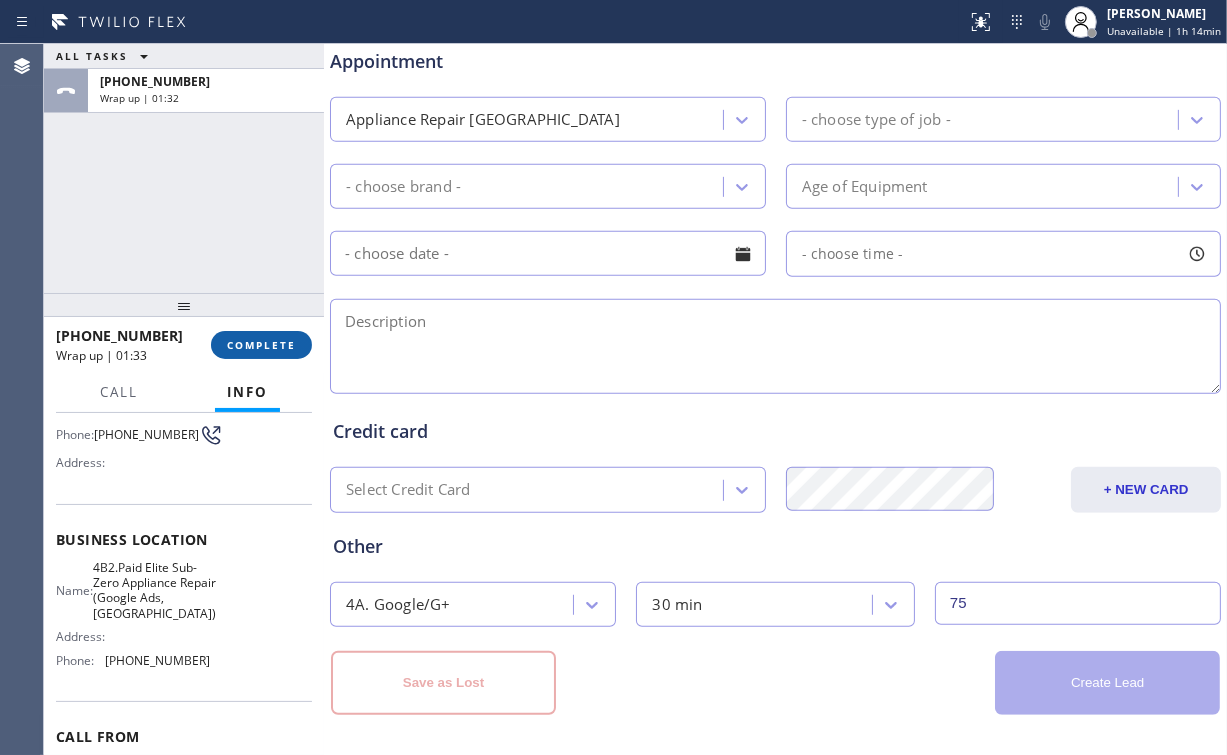 click on "COMPLETE" at bounding box center (261, 345) 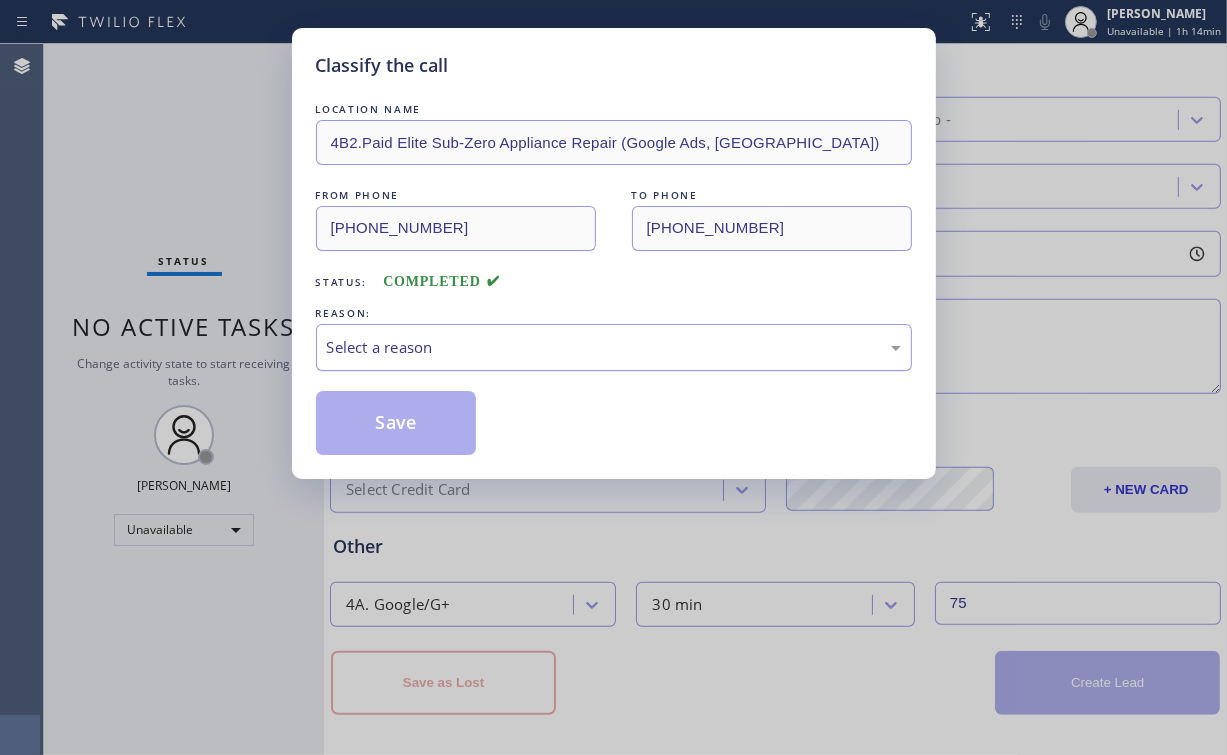 click on "Select a reason" at bounding box center [614, 347] 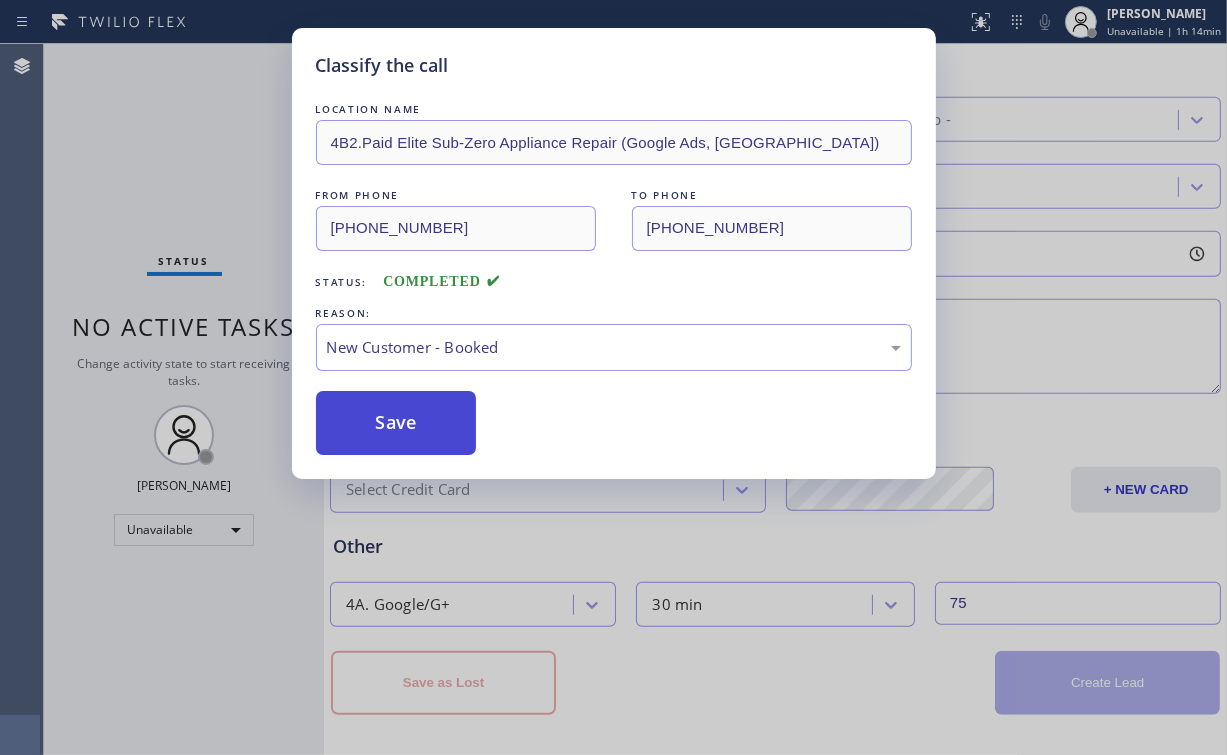 click on "Save" at bounding box center [396, 423] 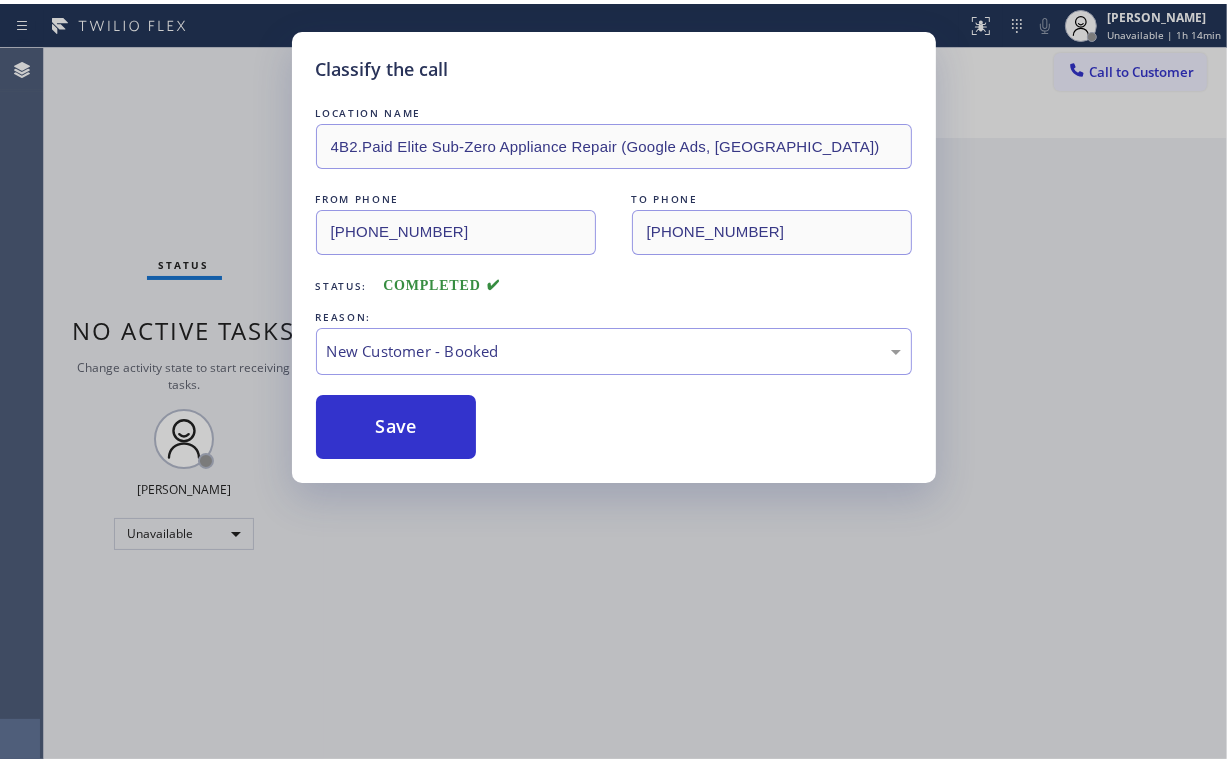 scroll, scrollTop: 0, scrollLeft: 0, axis: both 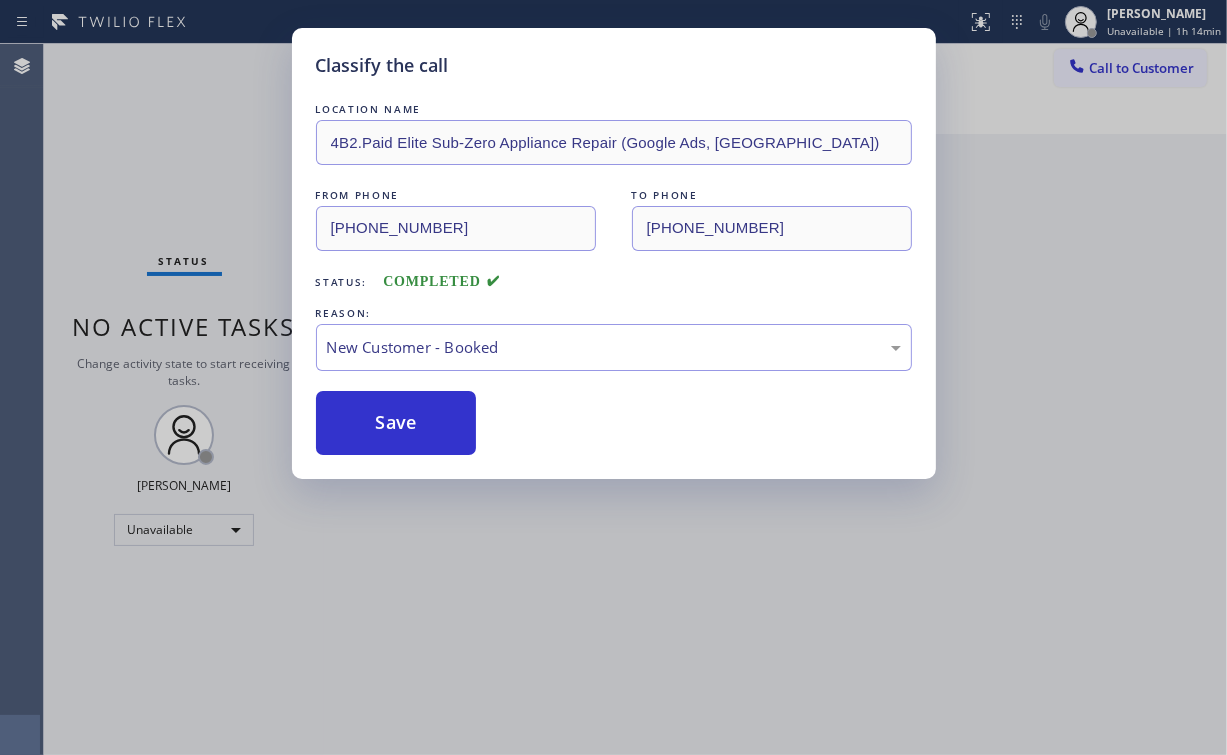 click on "Classify the call LOCATION NAME 4B2.Paid Elite Sub-Zero Appliance Repair (Google Ads, [GEOGRAPHIC_DATA]) FROM PHONE [PHONE_NUMBER] TO PHONE [PHONE_NUMBER] Status: COMPLETED REASON: New Customer - Booked Save" at bounding box center [613, 377] 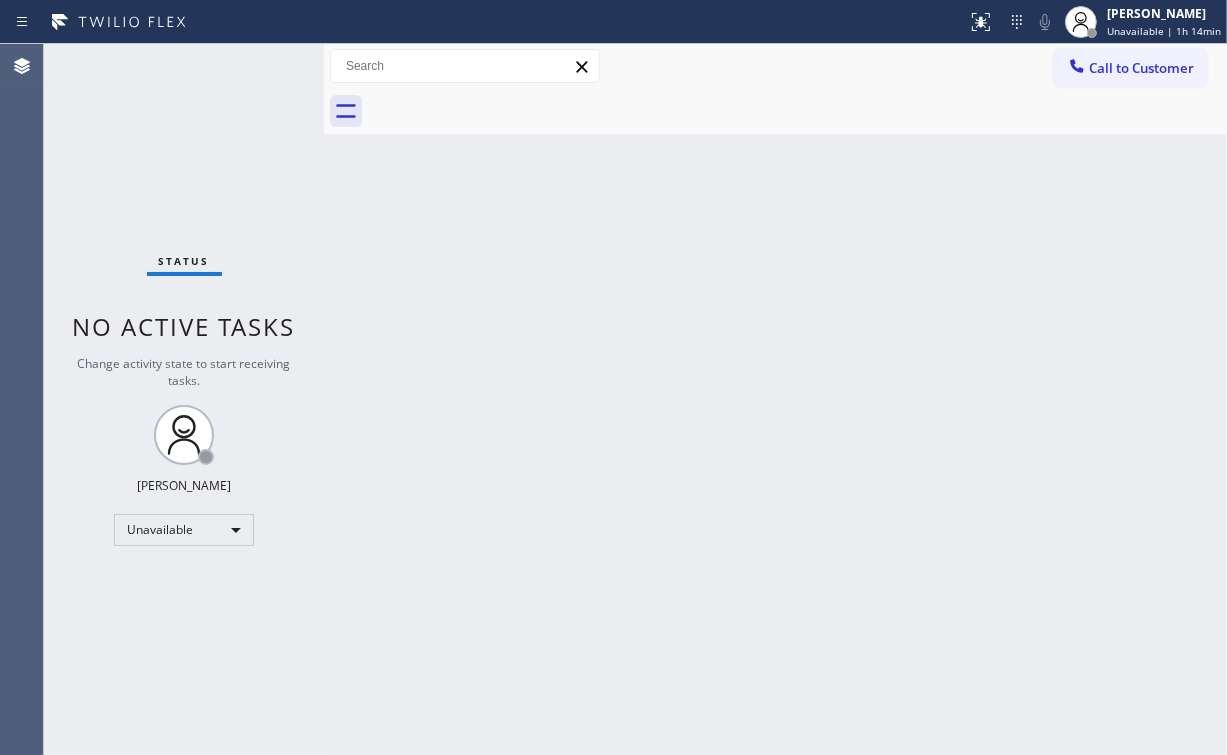 drag, startPoint x: 1060, startPoint y: 283, endPoint x: 1033, endPoint y: 142, distance: 143.56183 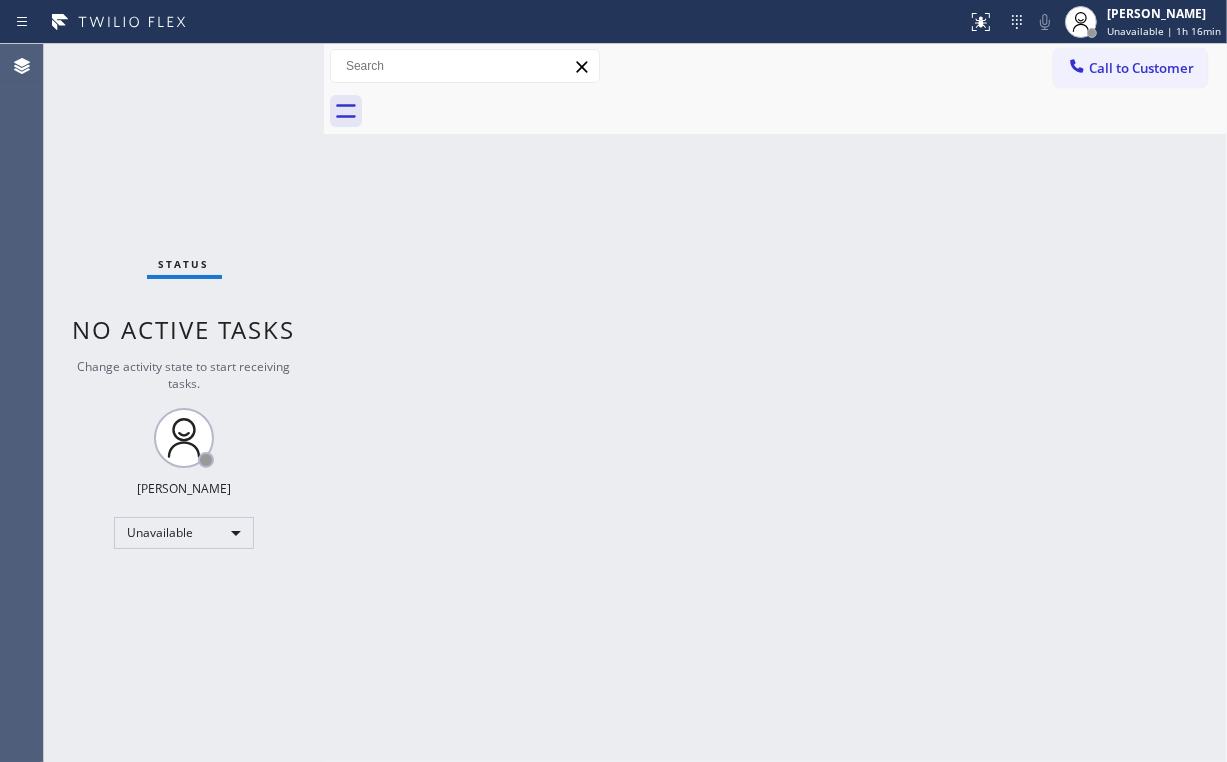 drag, startPoint x: 1158, startPoint y: 45, endPoint x: 1072, endPoint y: 133, distance: 123.04471 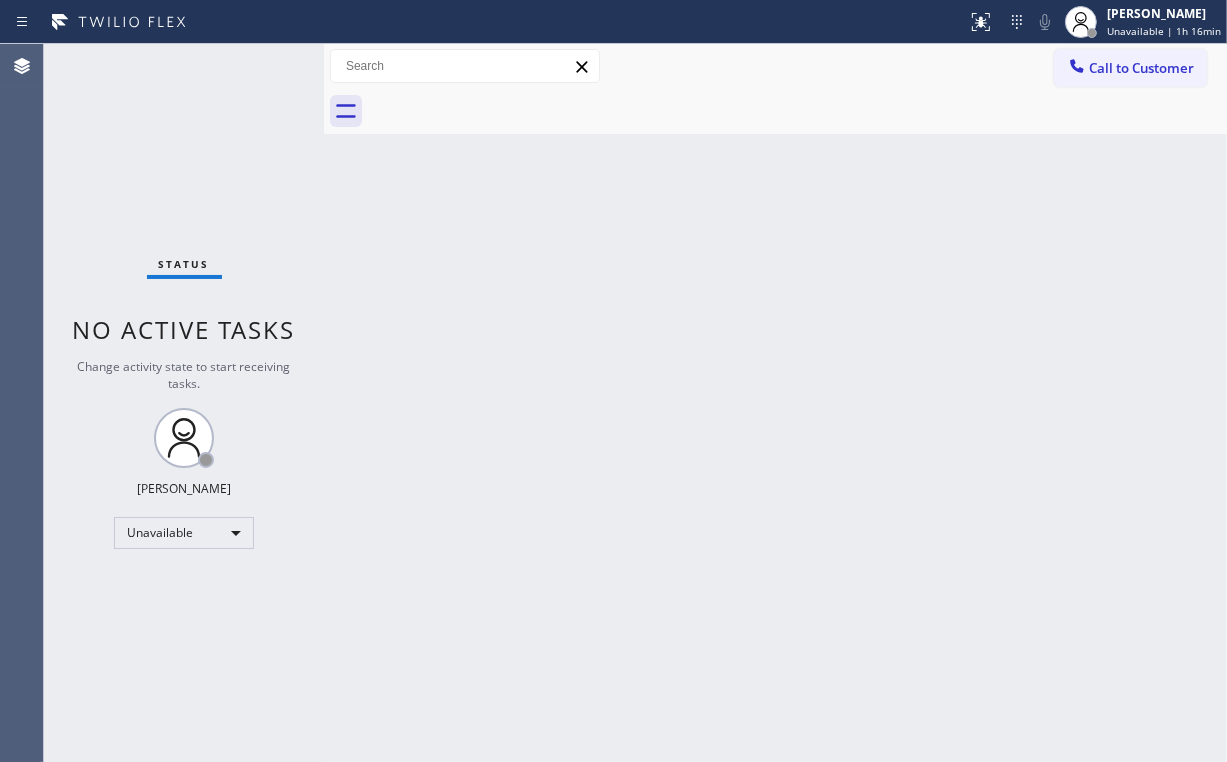 click on "Call to Customer" at bounding box center (1141, 68) 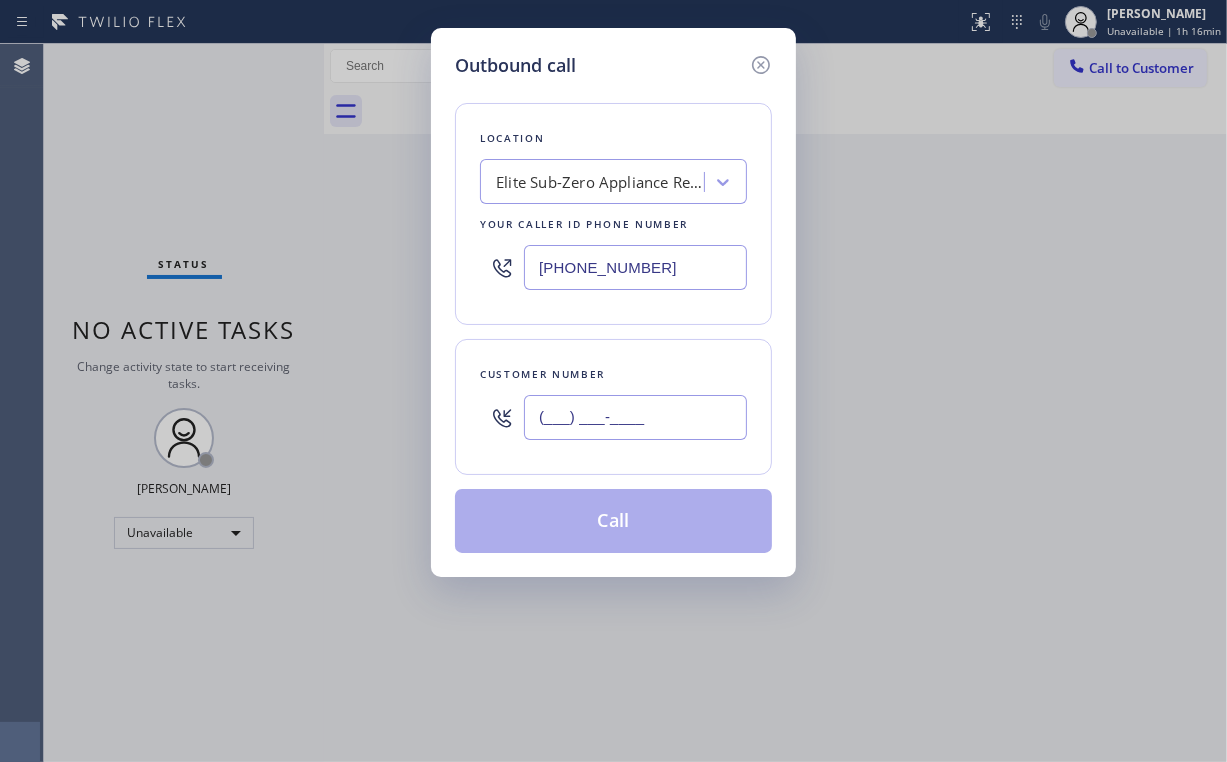 click on "(___) ___-____" at bounding box center (635, 417) 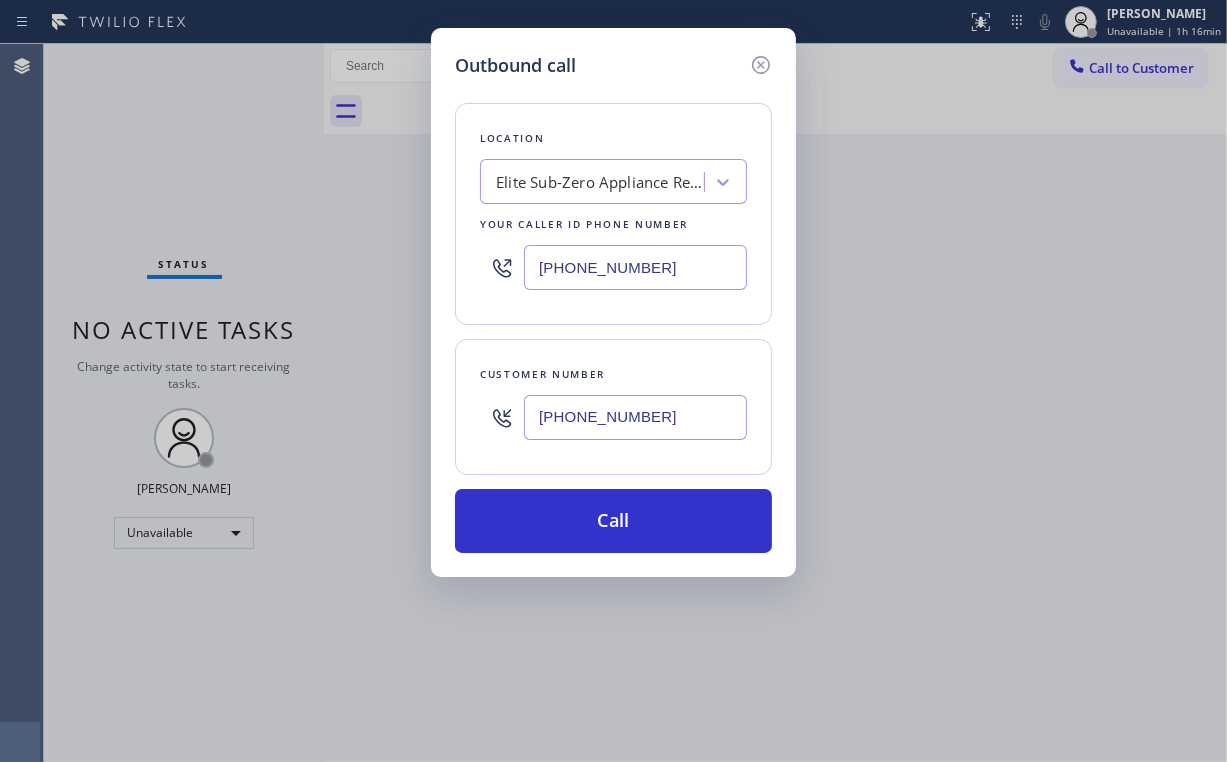 type on "[PHONE_NUMBER]" 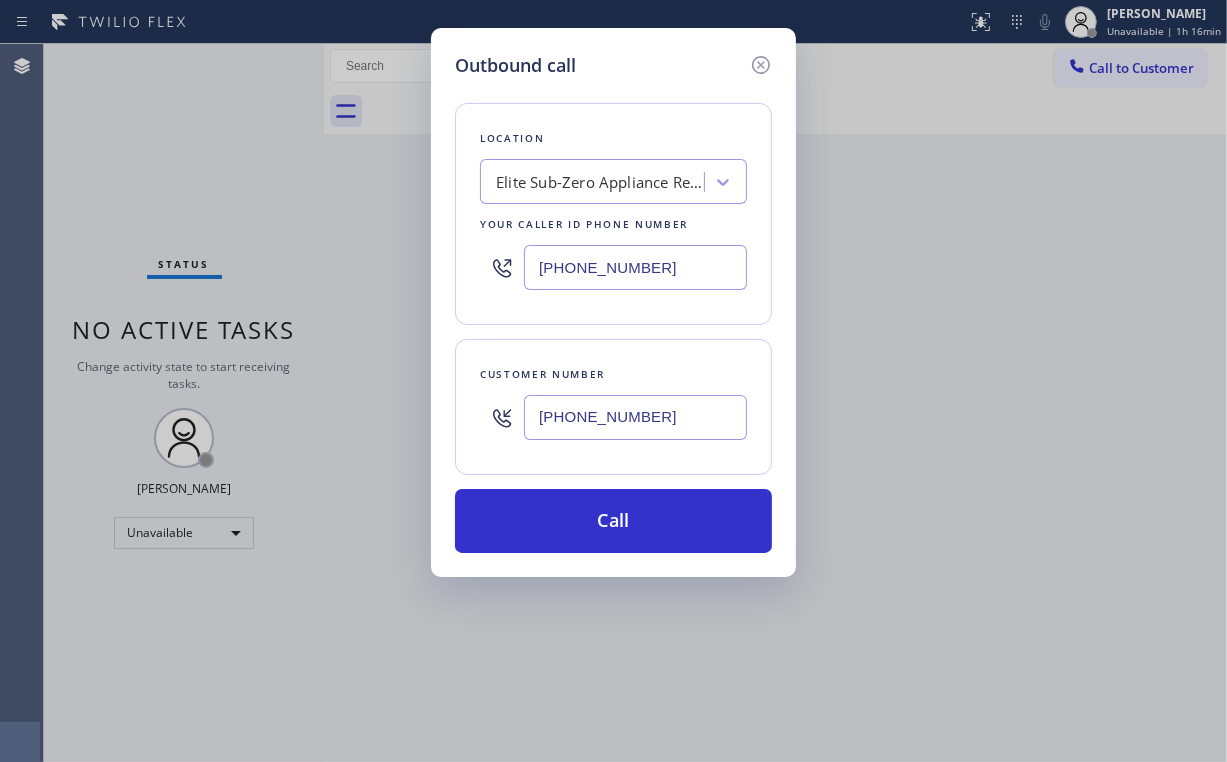 drag, startPoint x: 467, startPoint y: 301, endPoint x: 543, endPoint y: 324, distance: 79.40403 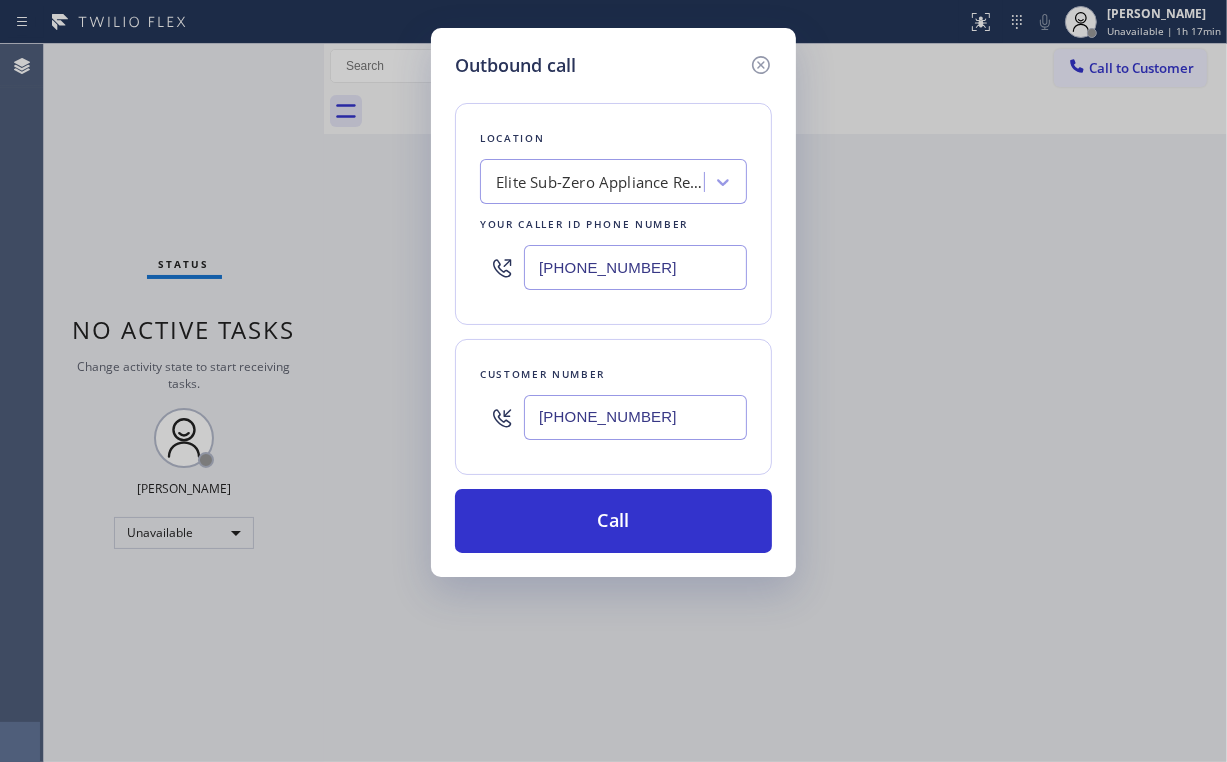 drag, startPoint x: 687, startPoint y: 266, endPoint x: 181, endPoint y: 280, distance: 506.19363 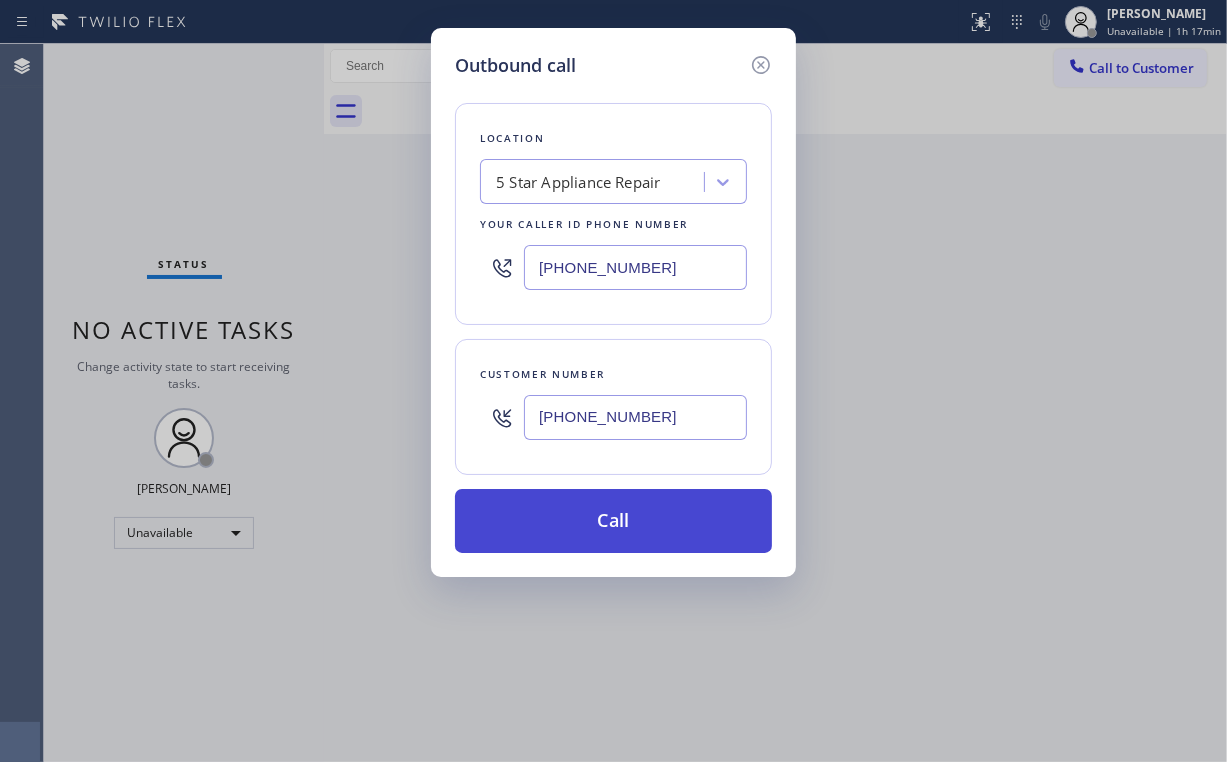 type on "[PHONE_NUMBER]" 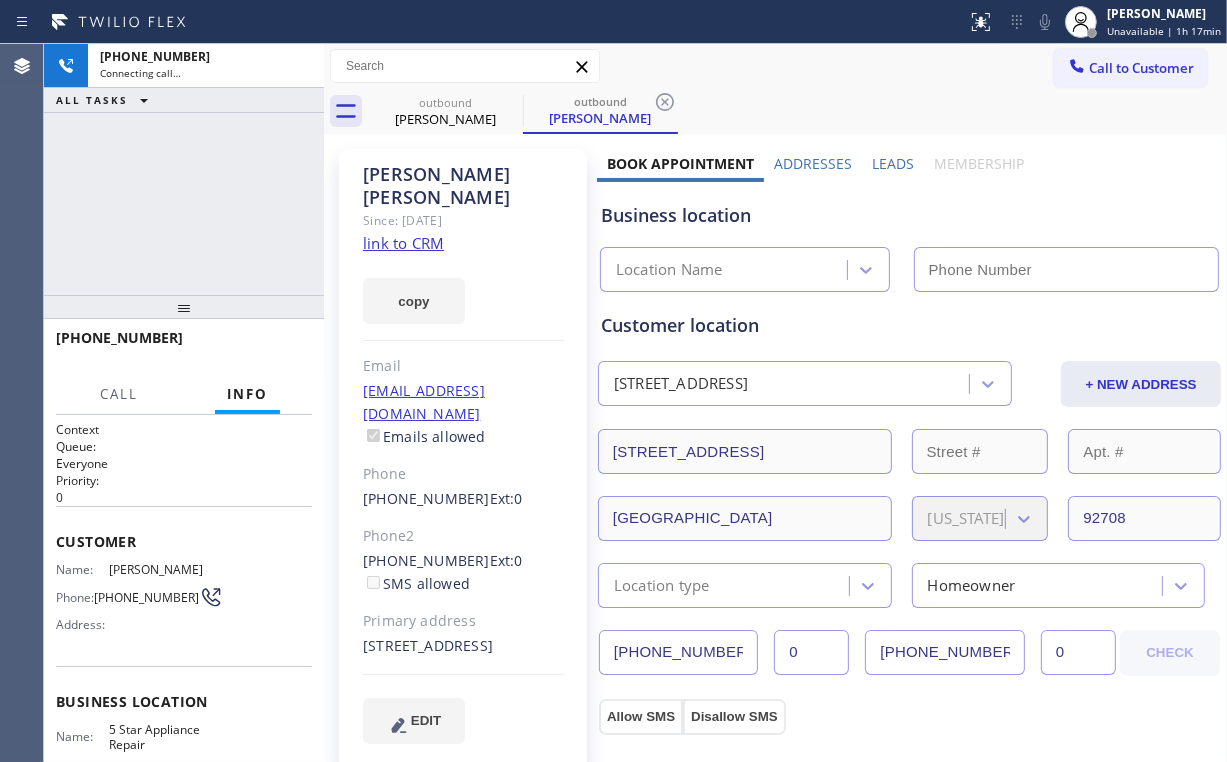 click on "[PHONE_NUMBER] Connecting call… ALL TASKS ALL TASKS ACTIVE TASKS TASKS IN WRAP UP" at bounding box center [184, 169] 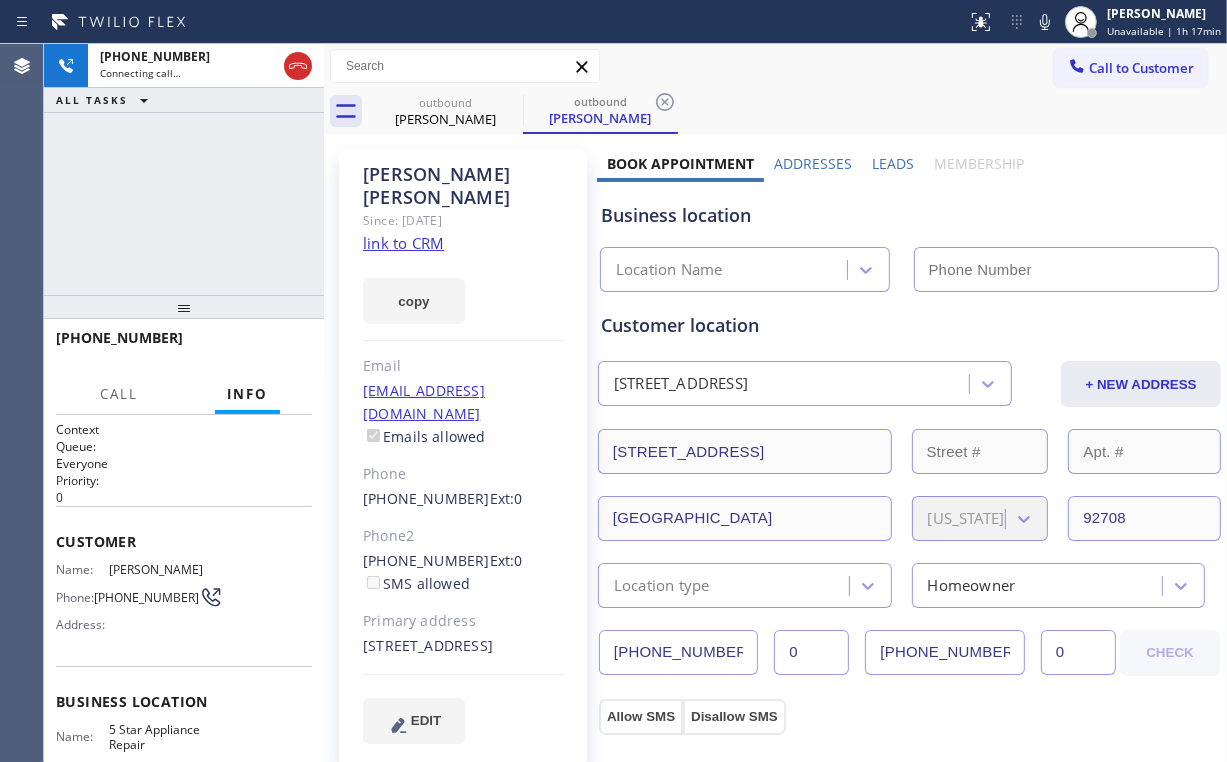 type on "[PHONE_NUMBER]" 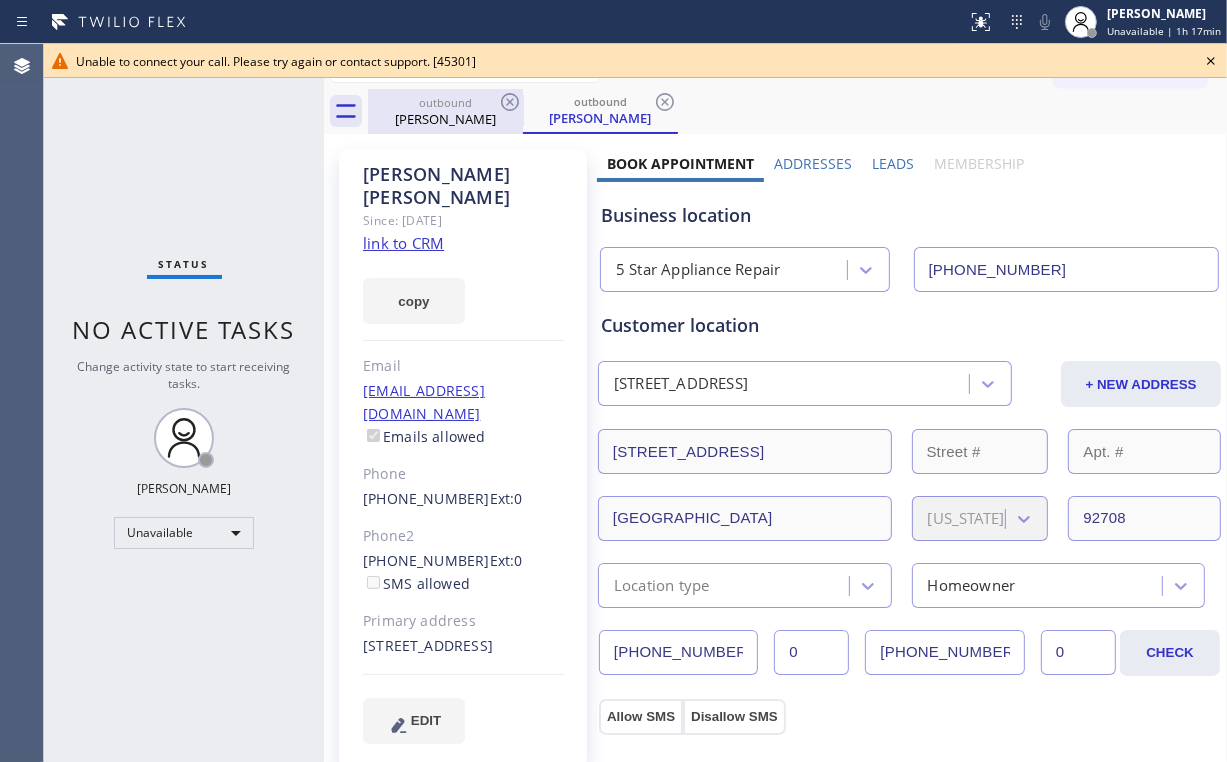 click on "outbound" at bounding box center (445, 102) 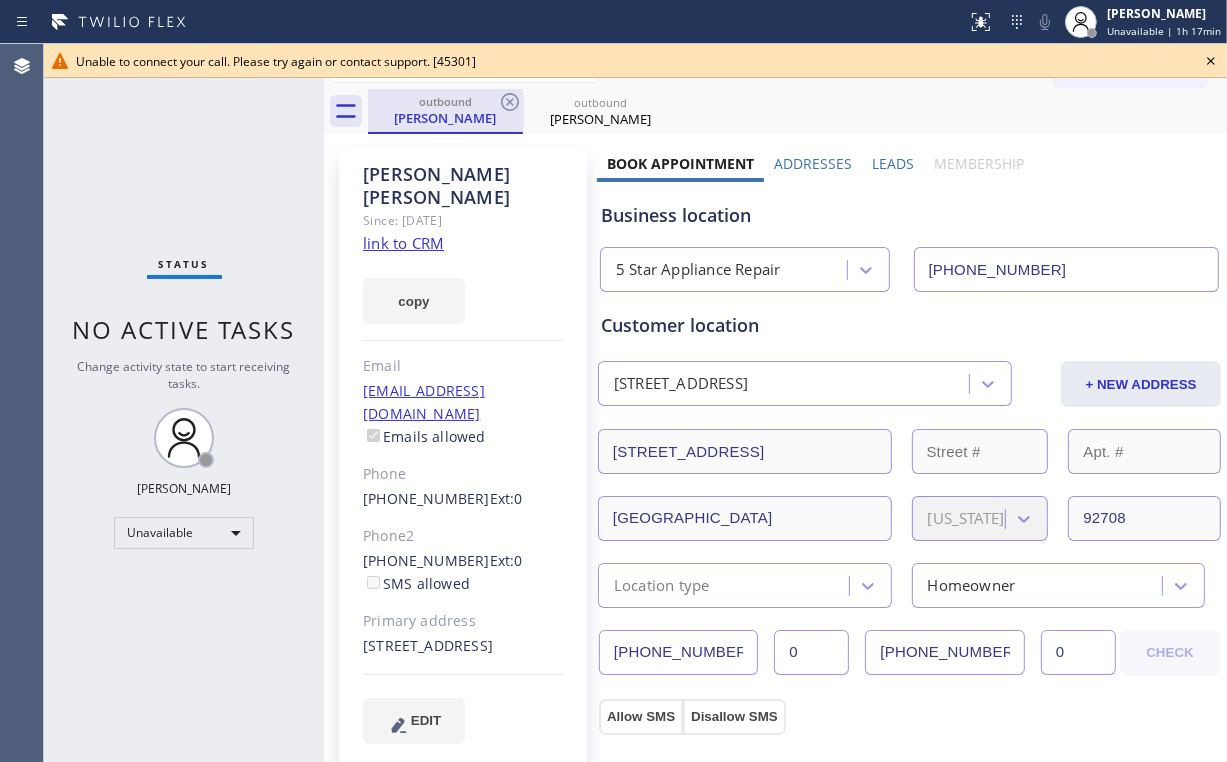 click on "outbound" at bounding box center [445, 101] 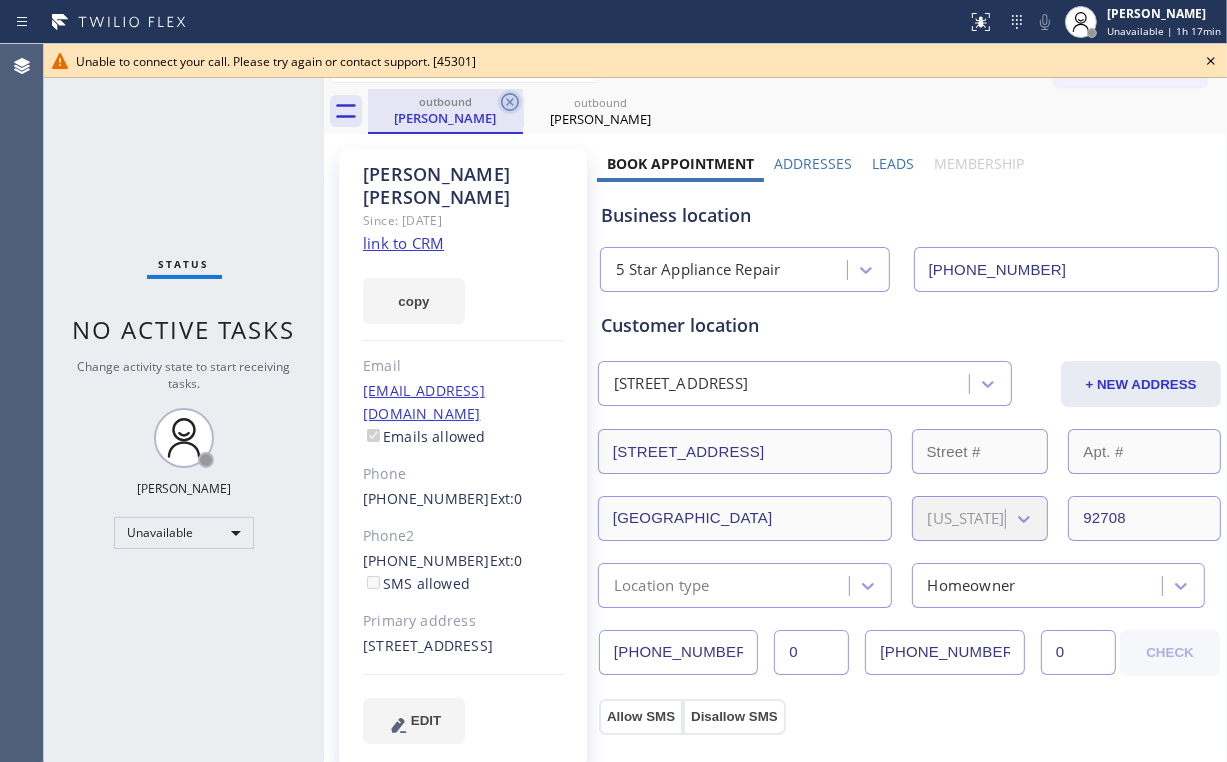 click 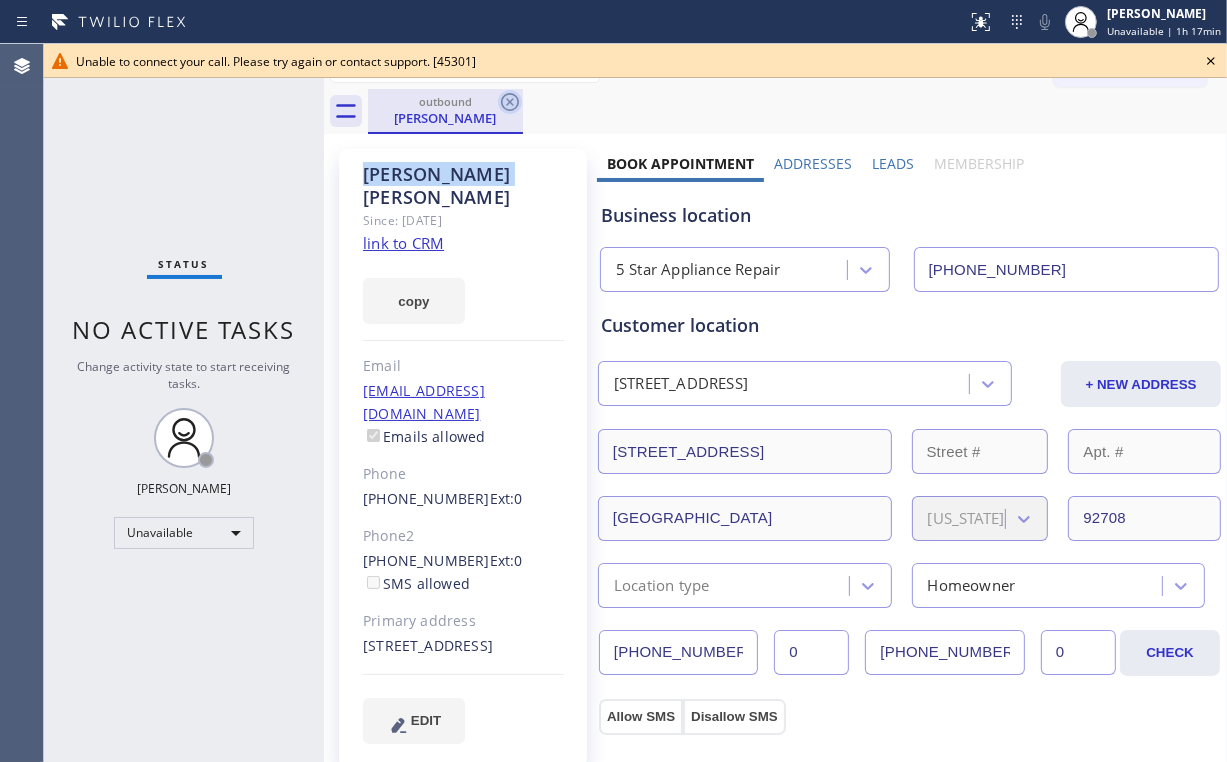 click 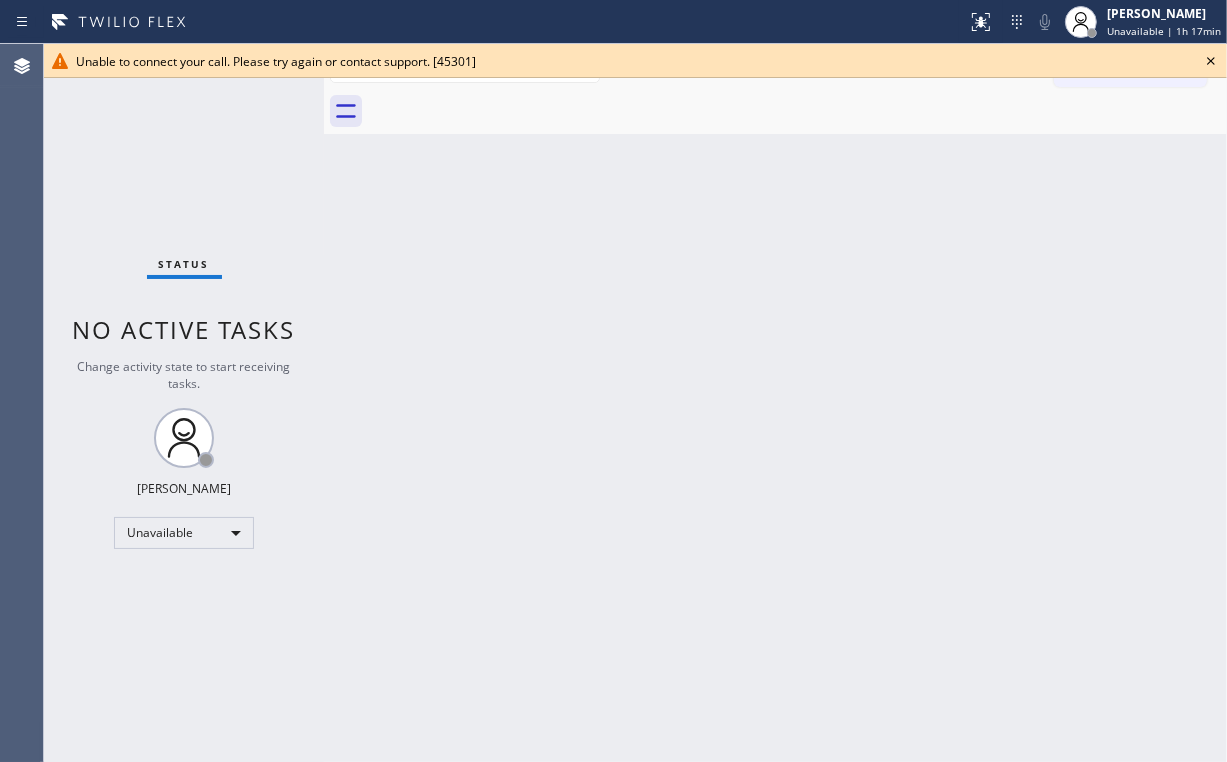 drag, startPoint x: 726, startPoint y: 162, endPoint x: 826, endPoint y: 151, distance: 100.60318 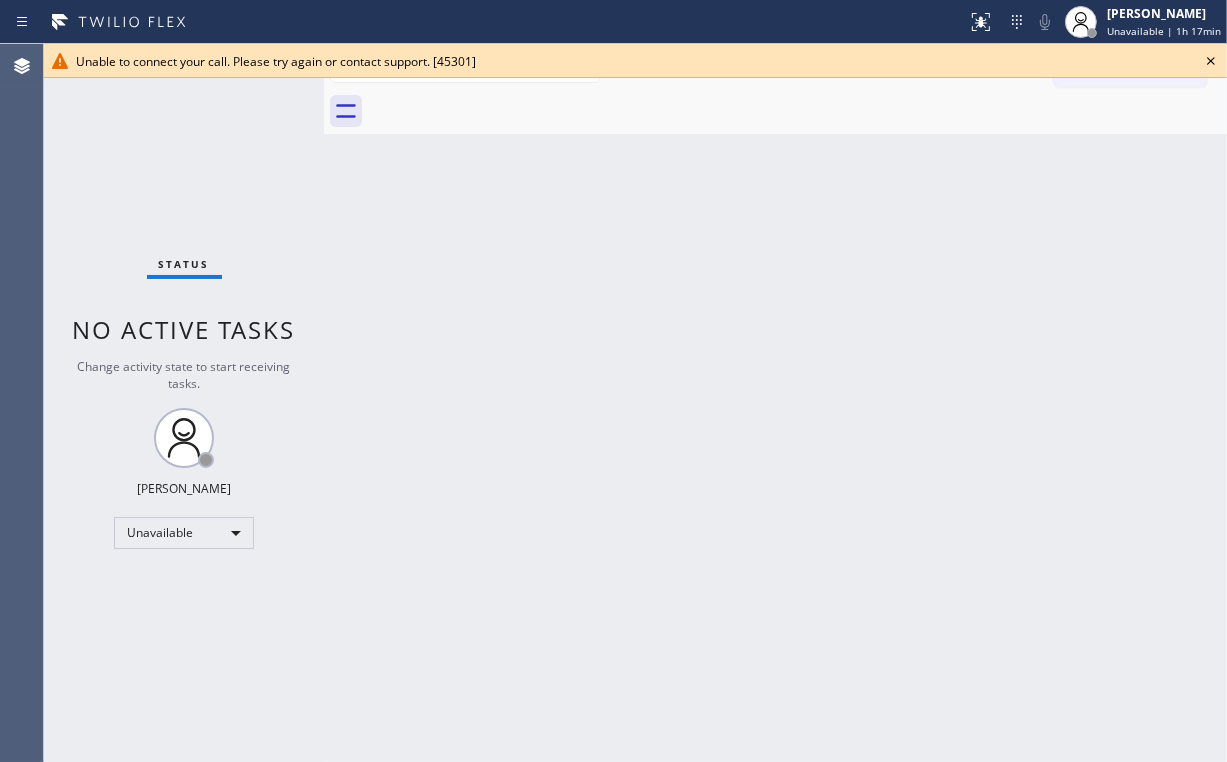 click 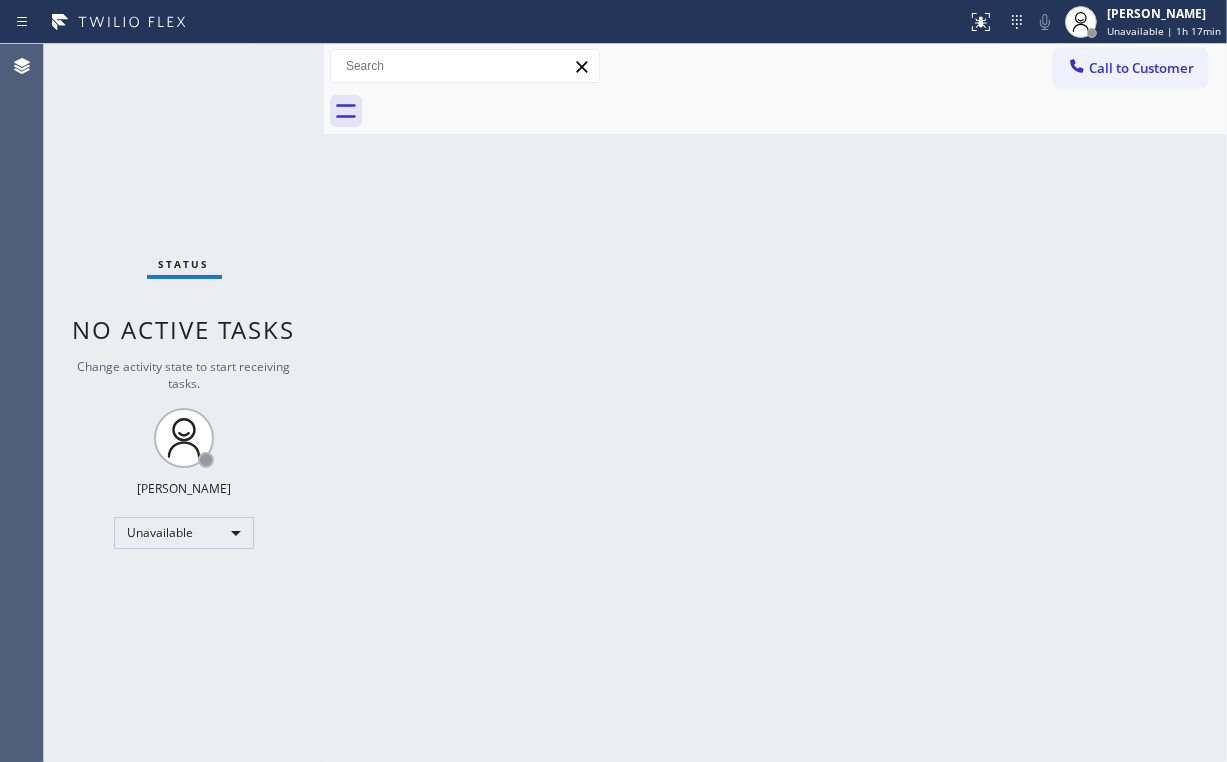 drag, startPoint x: 662, startPoint y: 262, endPoint x: 409, endPoint y: 140, distance: 280.87897 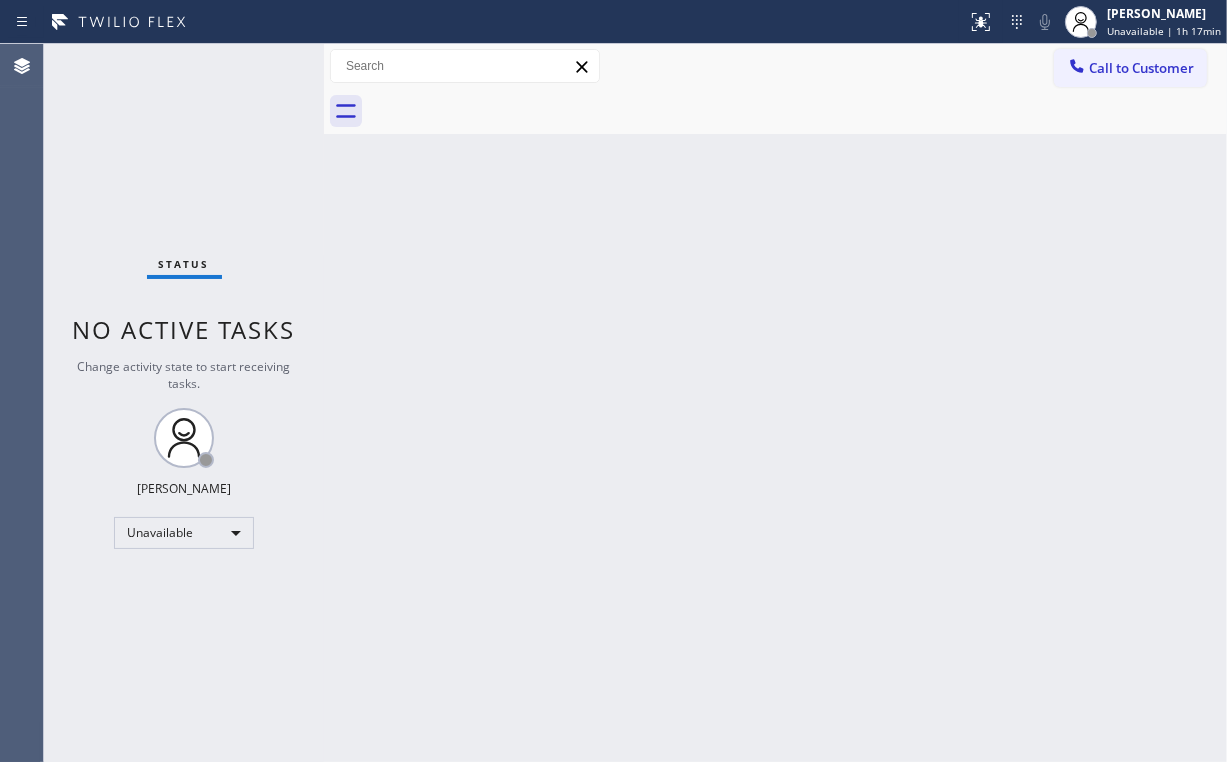 drag, startPoint x: 1156, startPoint y: 52, endPoint x: 1112, endPoint y: 105, distance: 68.88396 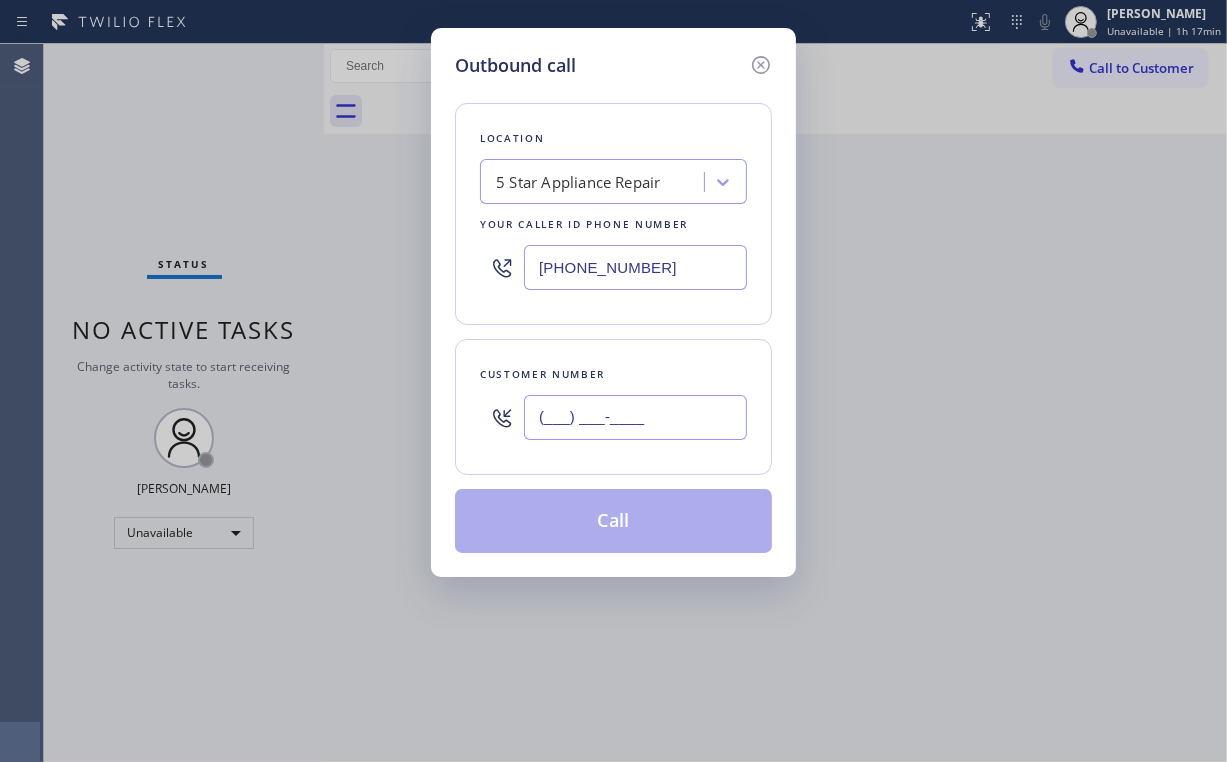 click on "(___) ___-____" at bounding box center (635, 417) 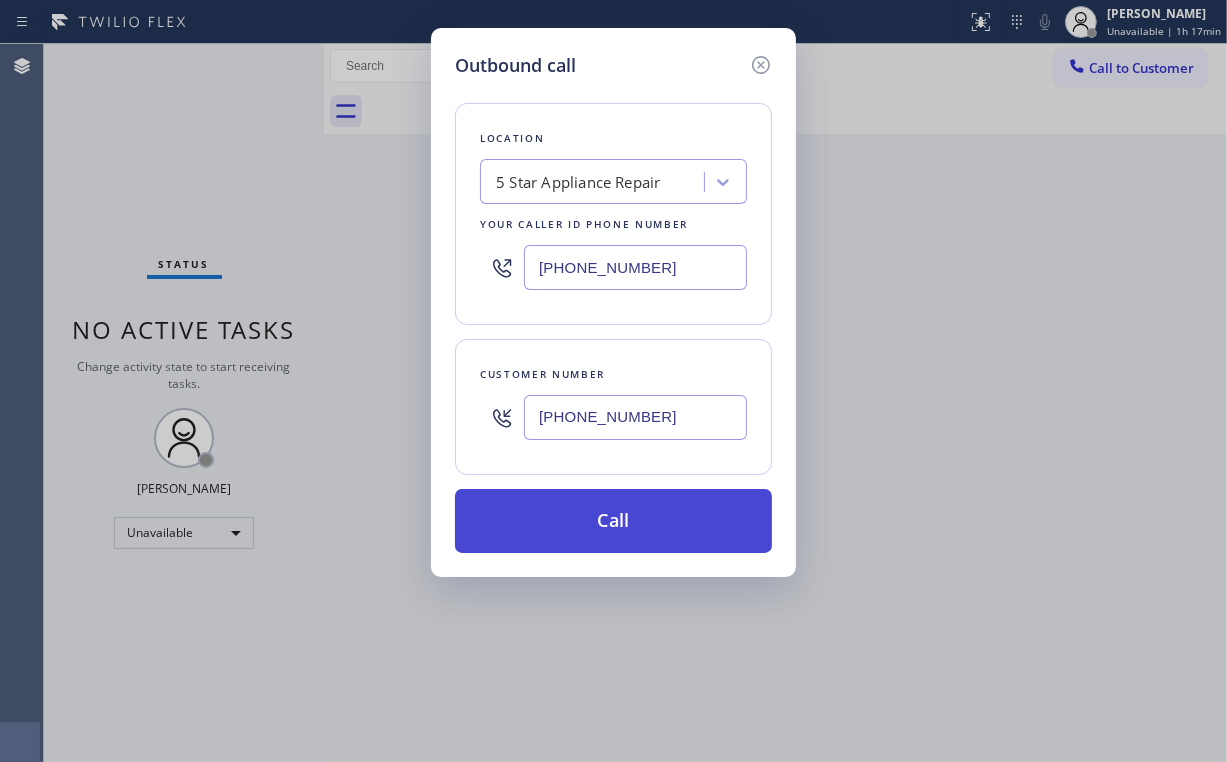 type on "[PHONE_NUMBER]" 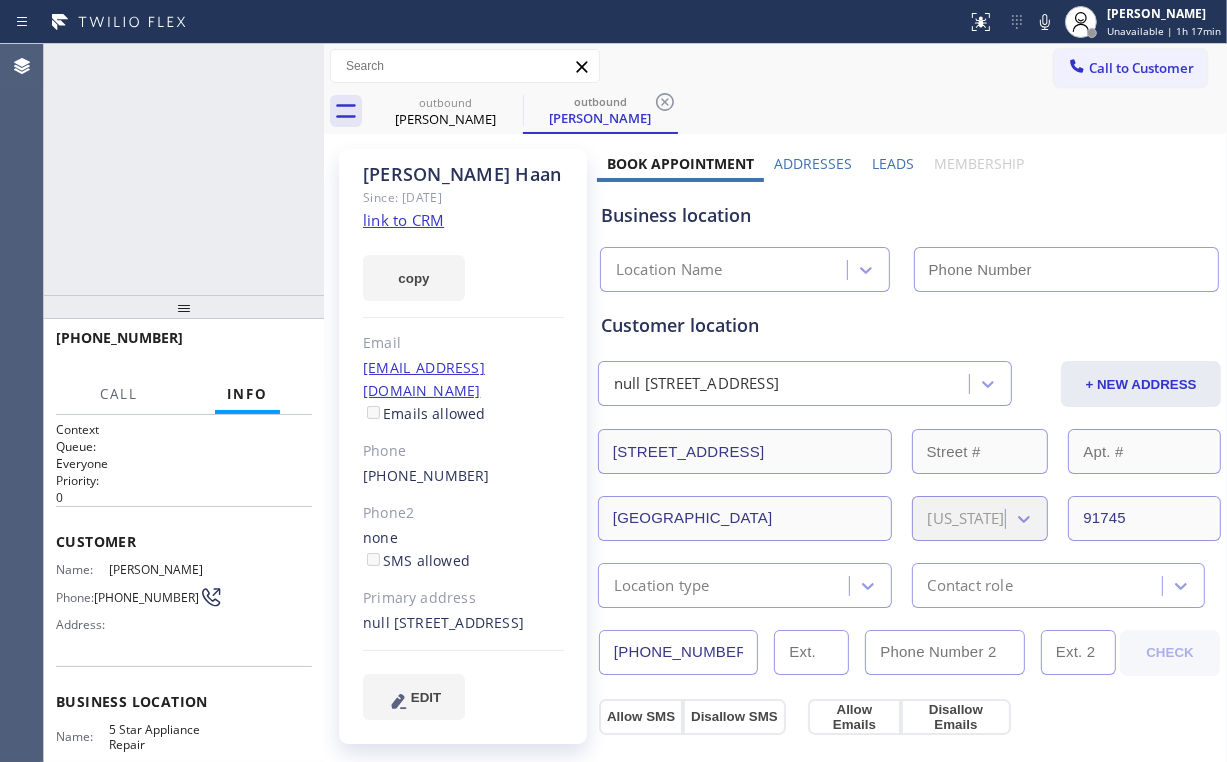 type on "[PHONE_NUMBER]" 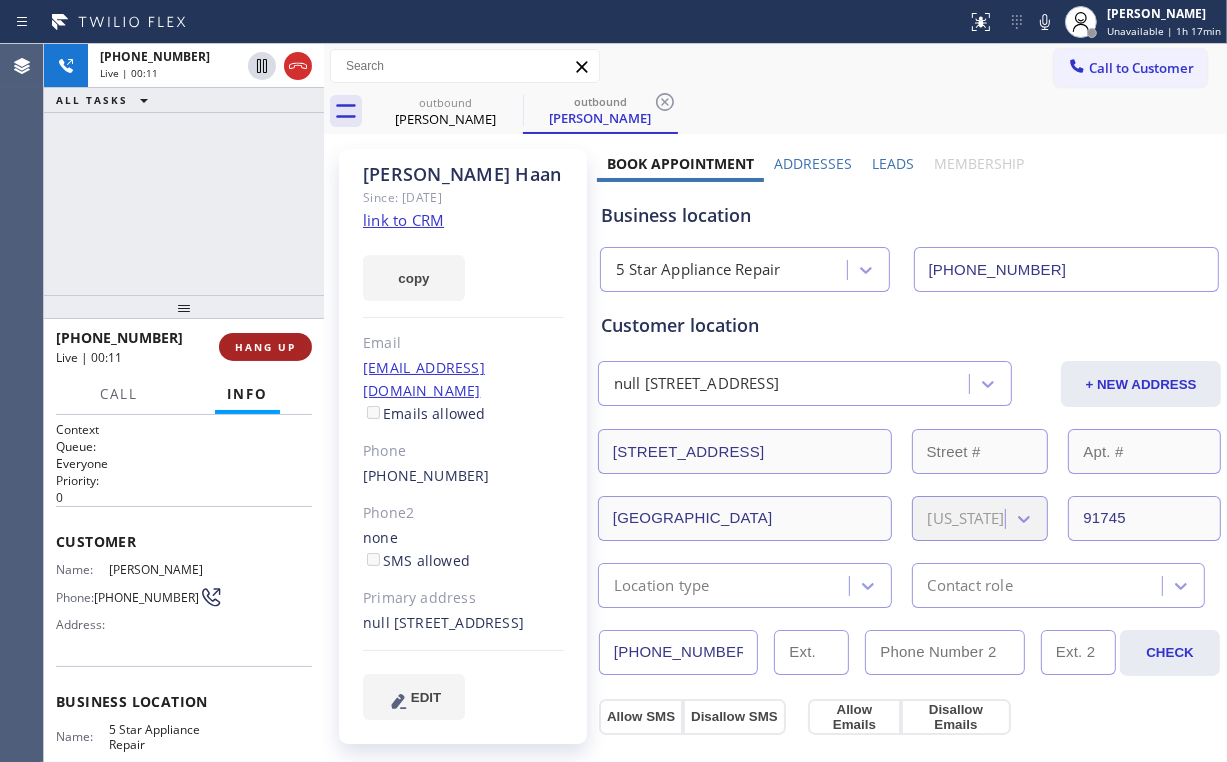 click on "HANG UP" at bounding box center [265, 347] 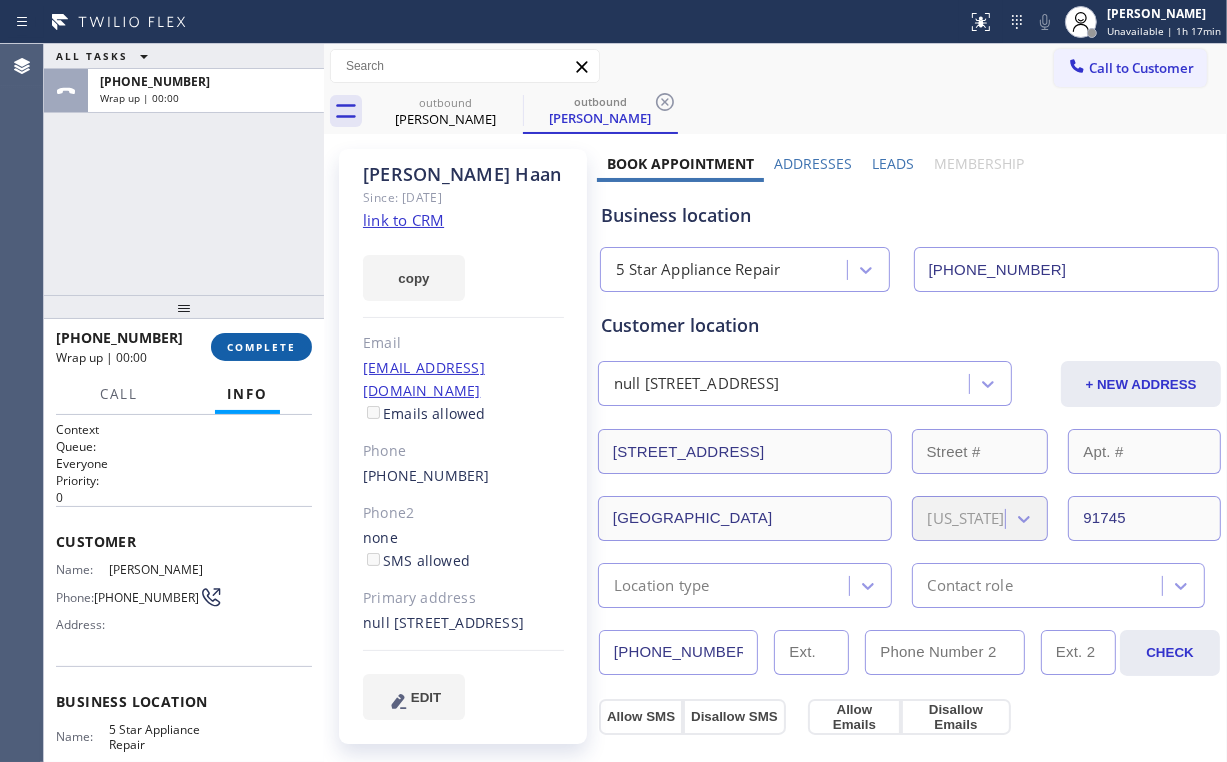 click on "COMPLETE" at bounding box center [261, 347] 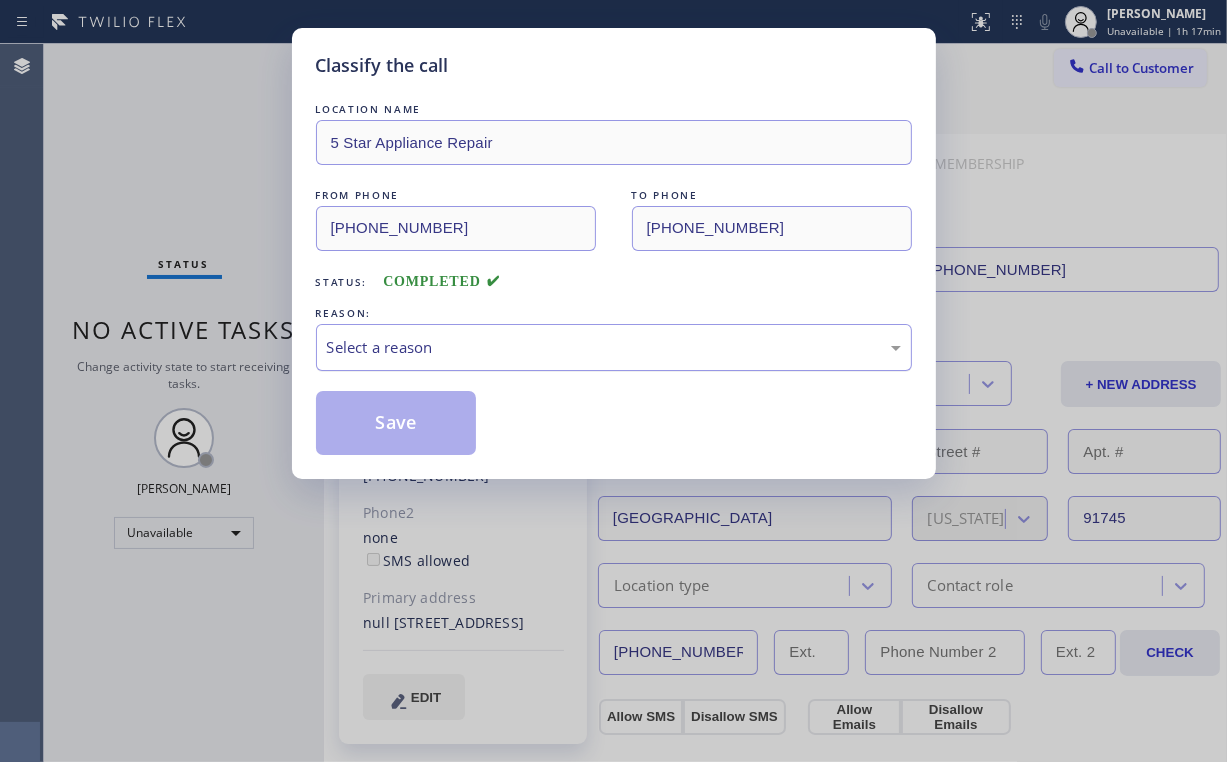 click on "Select a reason" at bounding box center (614, 347) 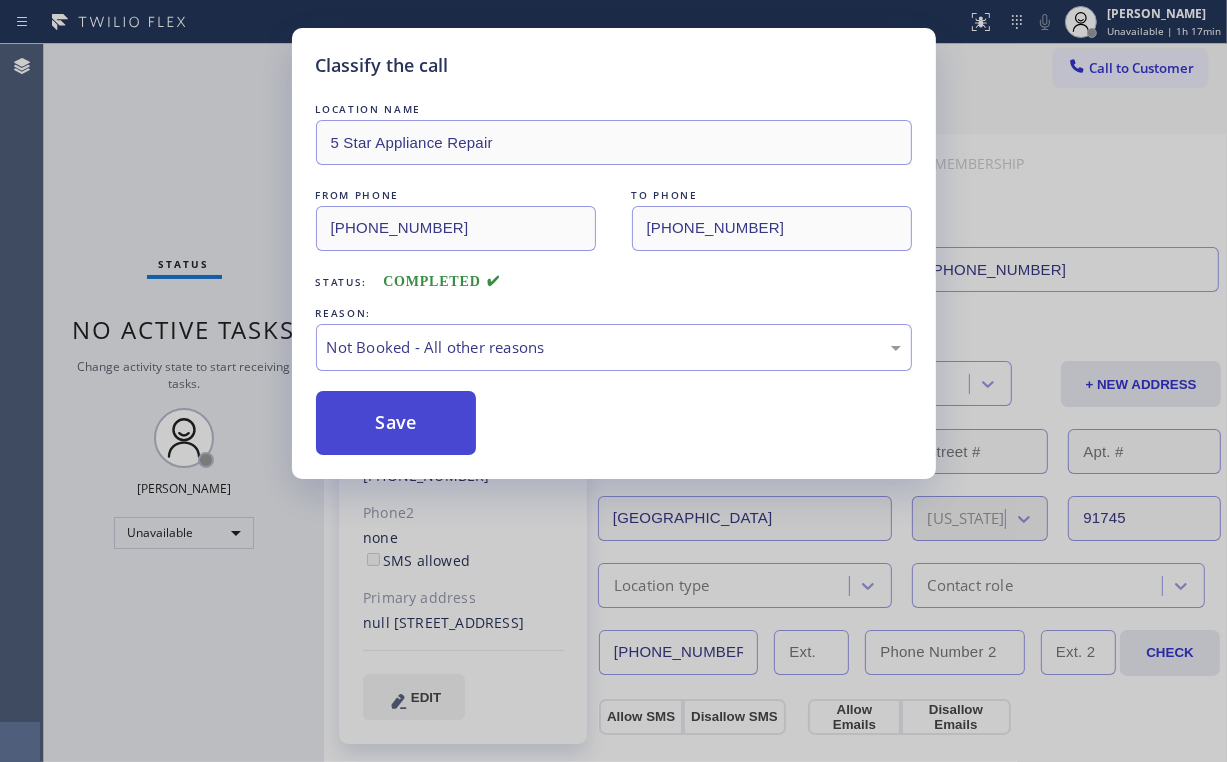 click on "Save" at bounding box center (396, 423) 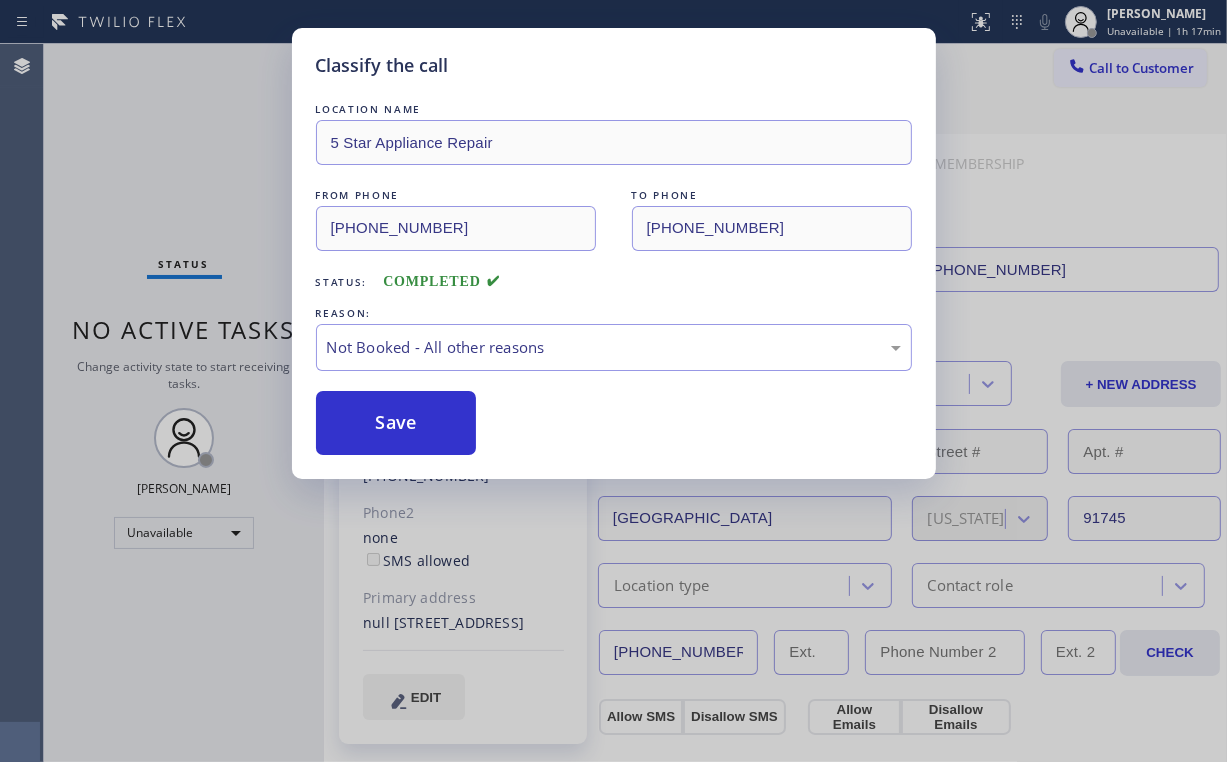 click on "Classify the call LOCATION NAME 5 Star Appliance Repair FROM PHONE [PHONE_NUMBER] TO PHONE [PHONE_NUMBER] Status: COMPLETED REASON: Not Booked - All other reasons Save" at bounding box center [613, 381] 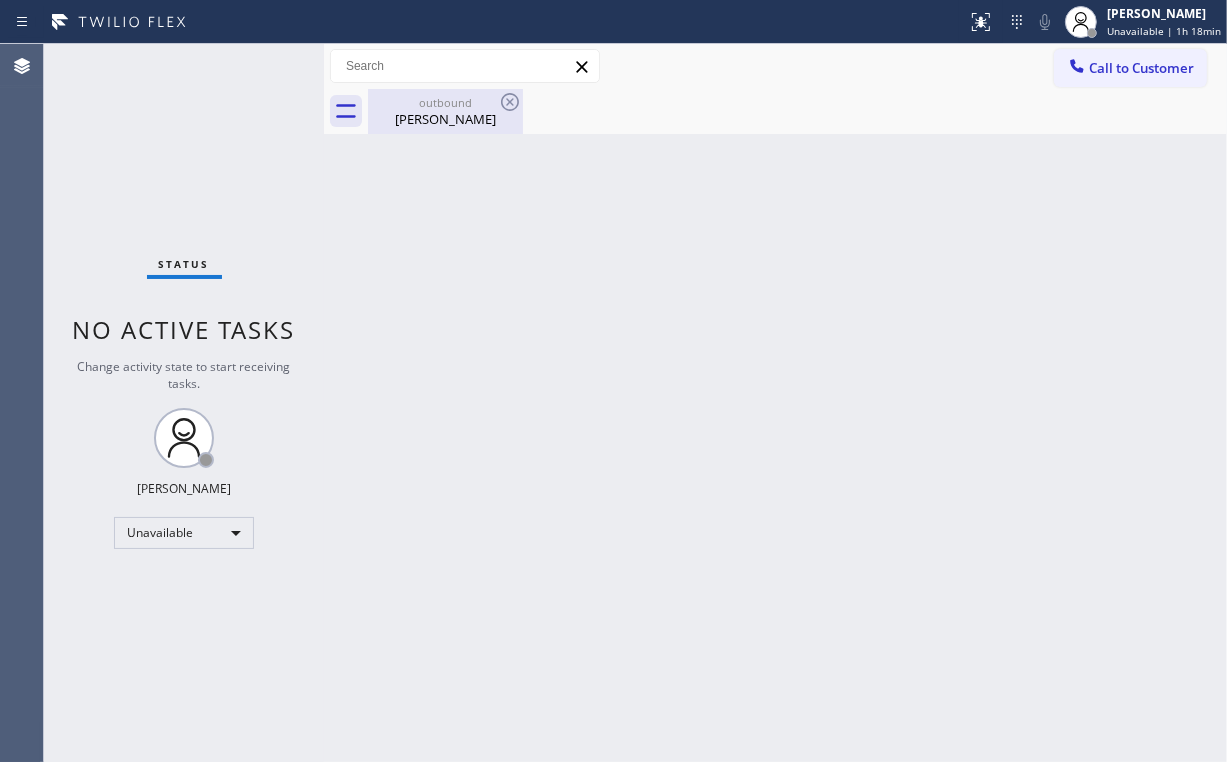 drag, startPoint x: 428, startPoint y: 112, endPoint x: 488, endPoint y: 112, distance: 60 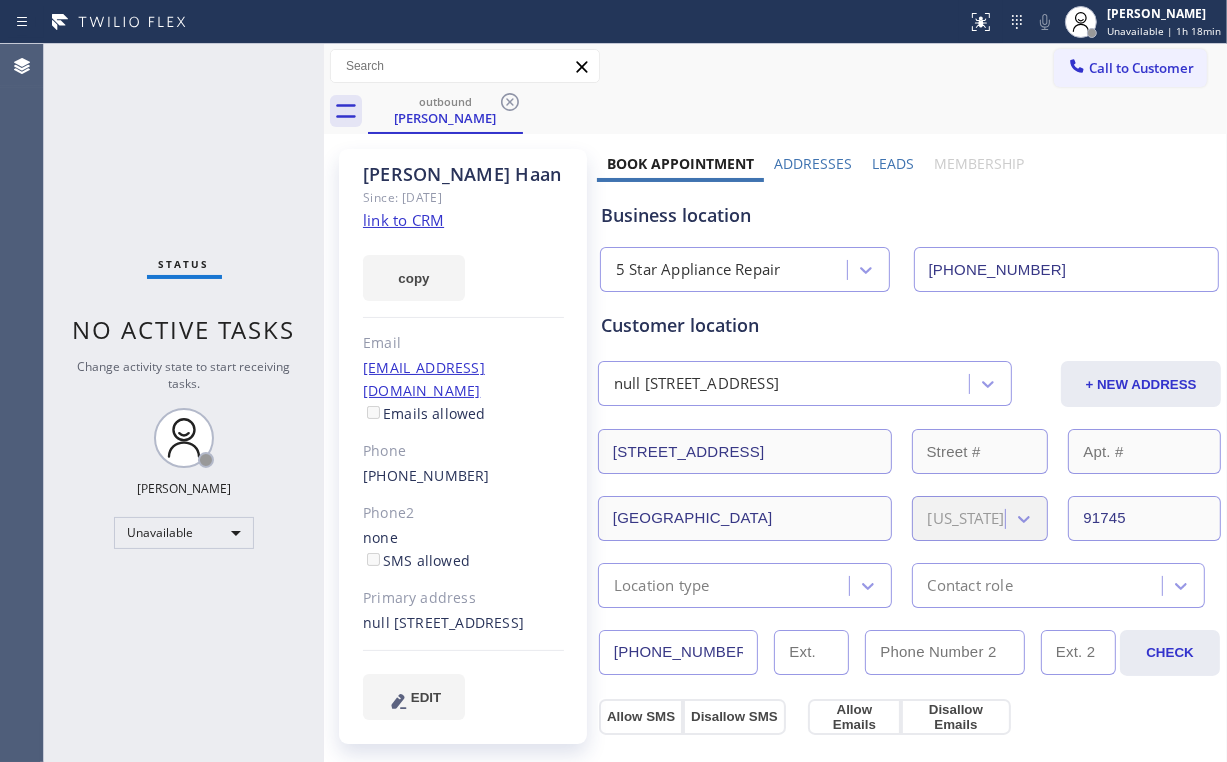 drag, startPoint x: 521, startPoint y: 101, endPoint x: 657, endPoint y: 172, distance: 153.41772 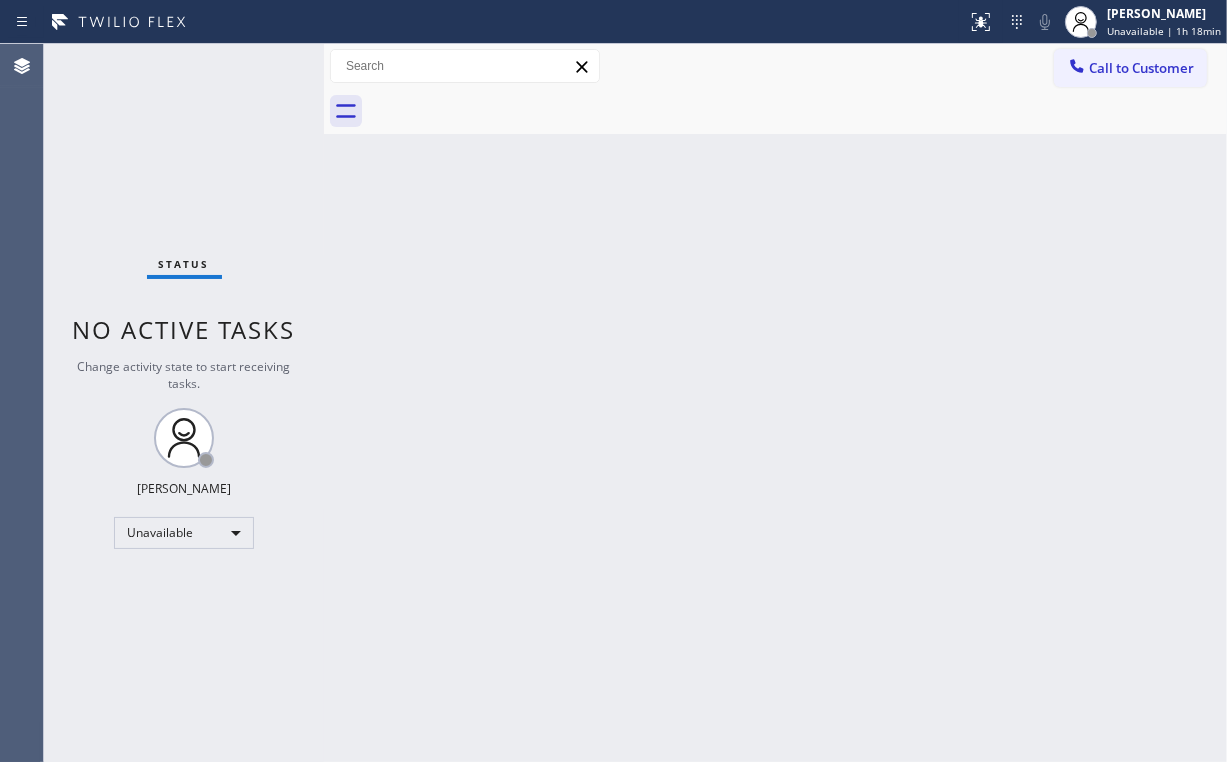 click on "Back to Dashboard Change Sender ID Customers Technicians Select a contact Outbound call Location Search location Your caller id phone number Customer number Call Customer info Name   Phone none Address none Change Sender ID HVAC [PHONE_NUMBER] 5 Star Appliance [PHONE_NUMBER] Appliance Repair [PHONE_NUMBER] Plumbing [PHONE_NUMBER] Air Duct Cleaning [PHONE_NUMBER]  Electricians [PHONE_NUMBER] Cancel Change Check personal SMS Reset Change No tabs Call to Customer Outbound call Location 5 Star Appliance Repair Your caller id phone number [PHONE_NUMBER] Customer number Call Outbound call Technician Search Technician Your caller id phone number Your caller id phone number Call" at bounding box center (775, 403) 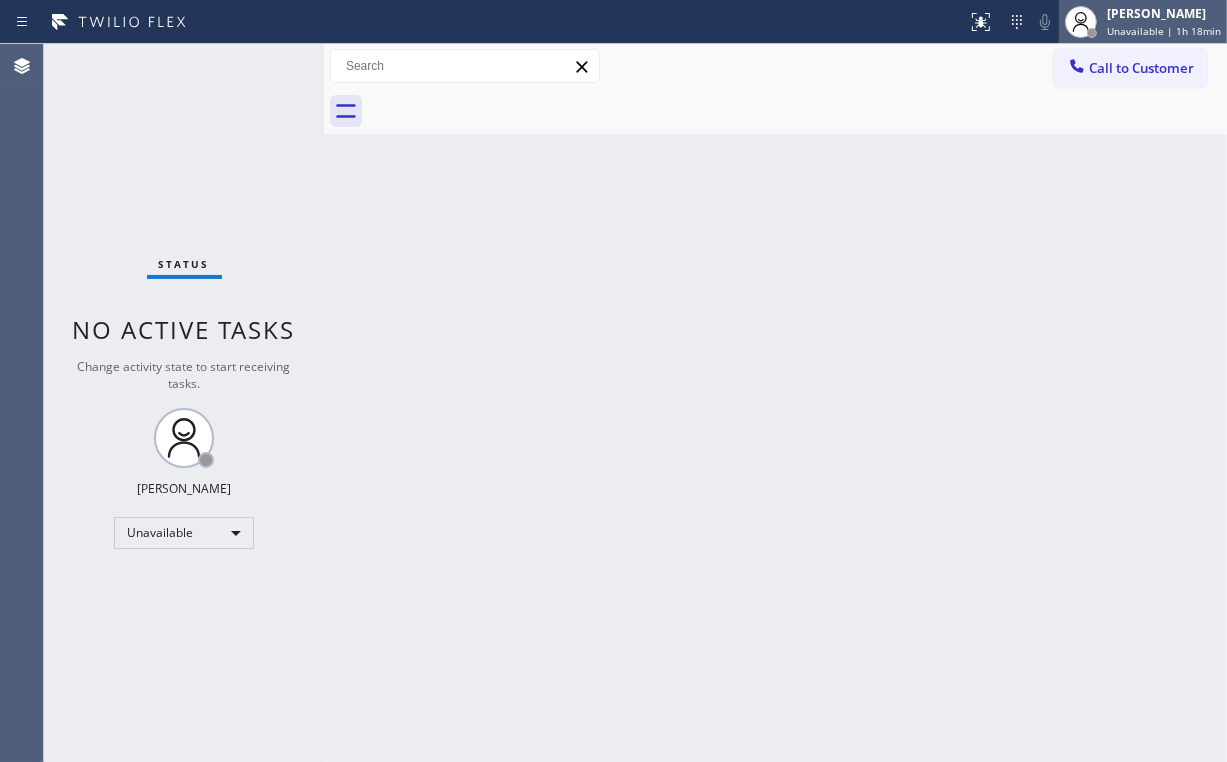 drag, startPoint x: 1187, startPoint y: 29, endPoint x: 1182, endPoint y: 41, distance: 13 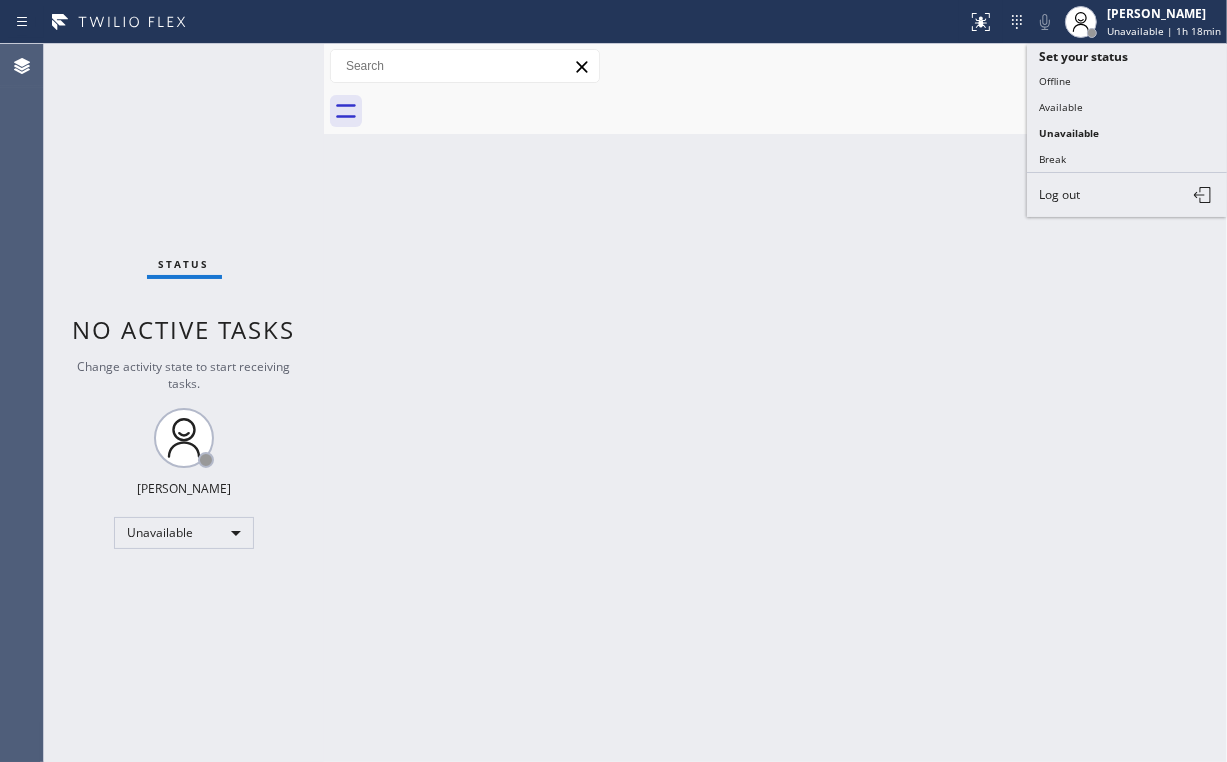 click on "Back to Dashboard Change Sender ID Customers Technicians Select a contact Outbound call Location Search location Your caller id phone number Customer number Call Customer info Name   Phone none Address none Change Sender ID HVAC [PHONE_NUMBER] 5 Star Appliance [PHONE_NUMBER] Appliance Repair [PHONE_NUMBER] Plumbing [PHONE_NUMBER] Air Duct Cleaning [PHONE_NUMBER]  Electricians [PHONE_NUMBER] Cancel Change Check personal SMS Reset Change No tabs Call to Customer Outbound call Location 5 Star Appliance Repair Your caller id phone number [PHONE_NUMBER] Customer number Call Outbound call Technician Search Technician Your caller id phone number Your caller id phone number Call" at bounding box center (775, 403) 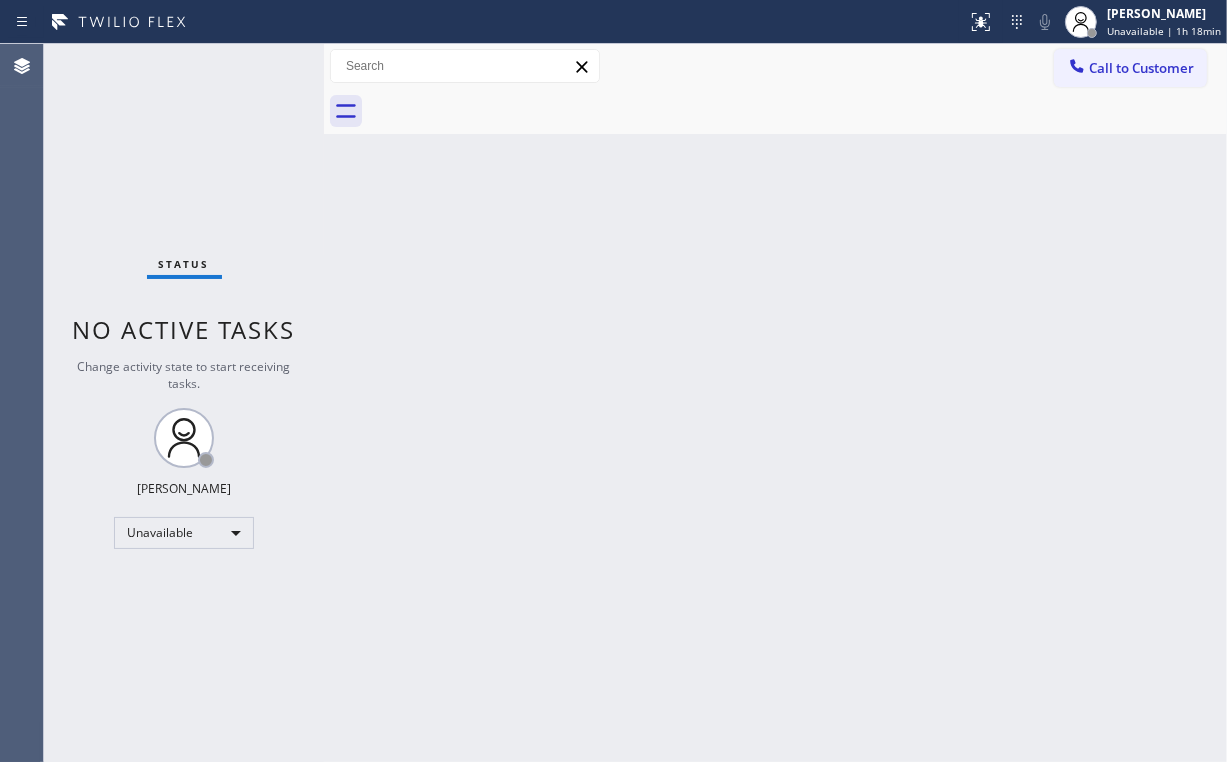 drag, startPoint x: 1147, startPoint y: 81, endPoint x: 936, endPoint y: 160, distance: 225.30424 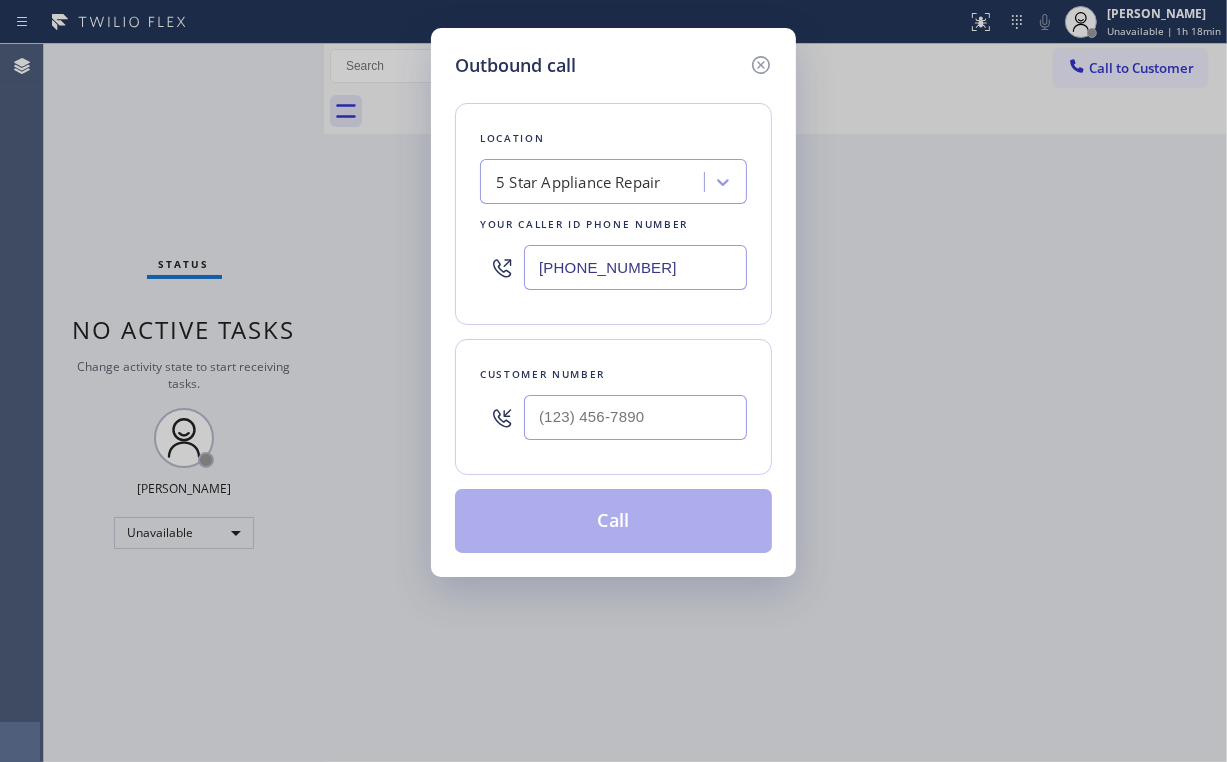 click on "Customer number" at bounding box center (613, 407) 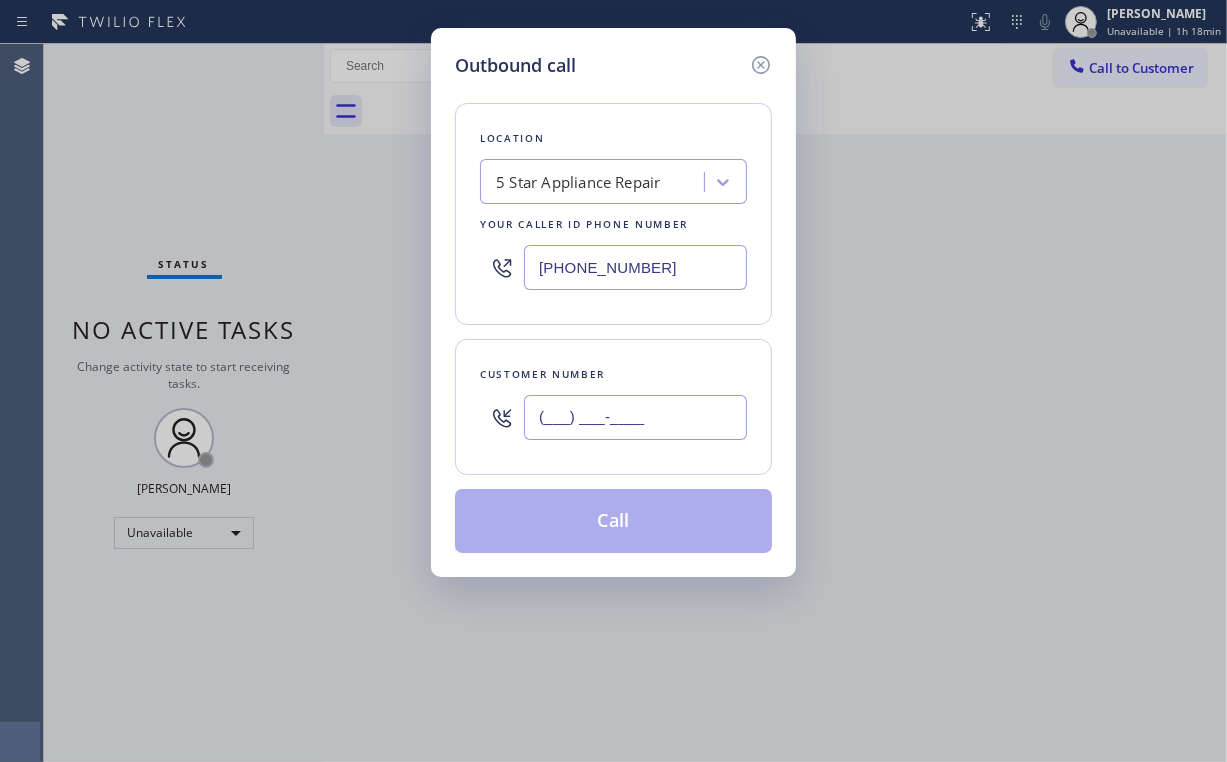 click on "(___) ___-____" at bounding box center [635, 417] 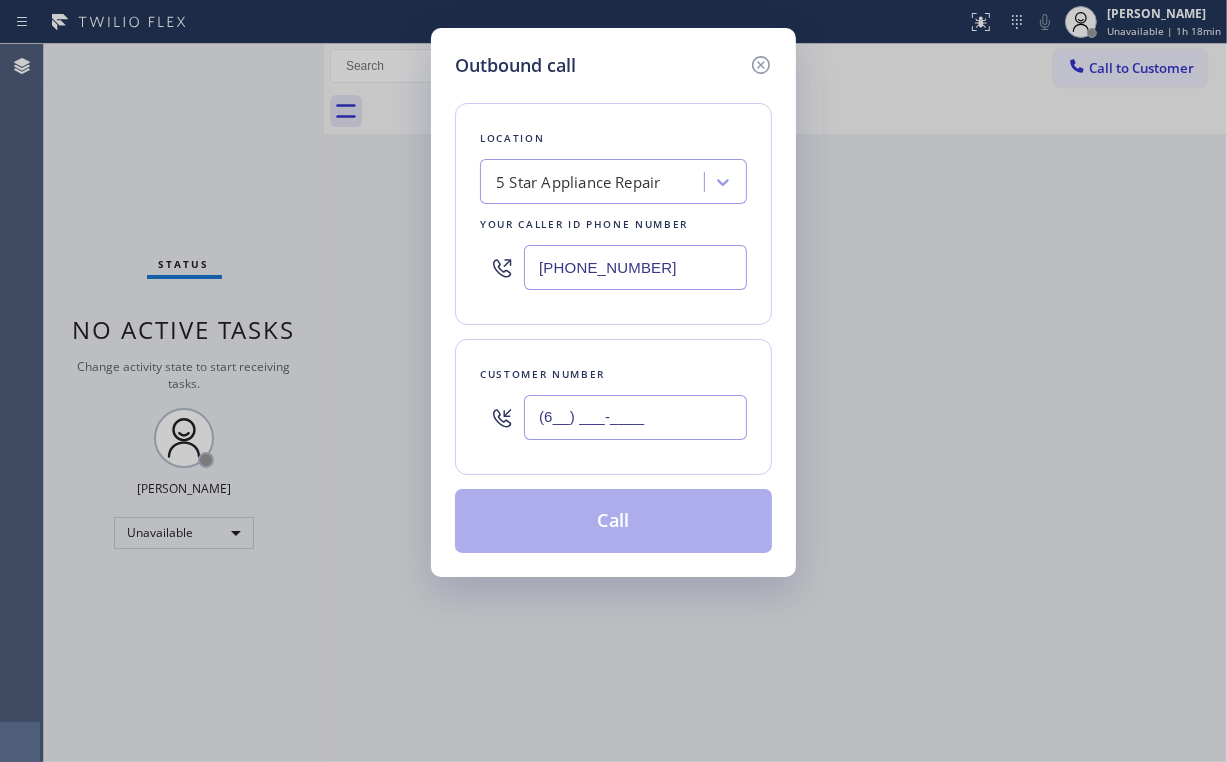 drag, startPoint x: 621, startPoint y: 412, endPoint x: 266, endPoint y: 431, distance: 355.5081 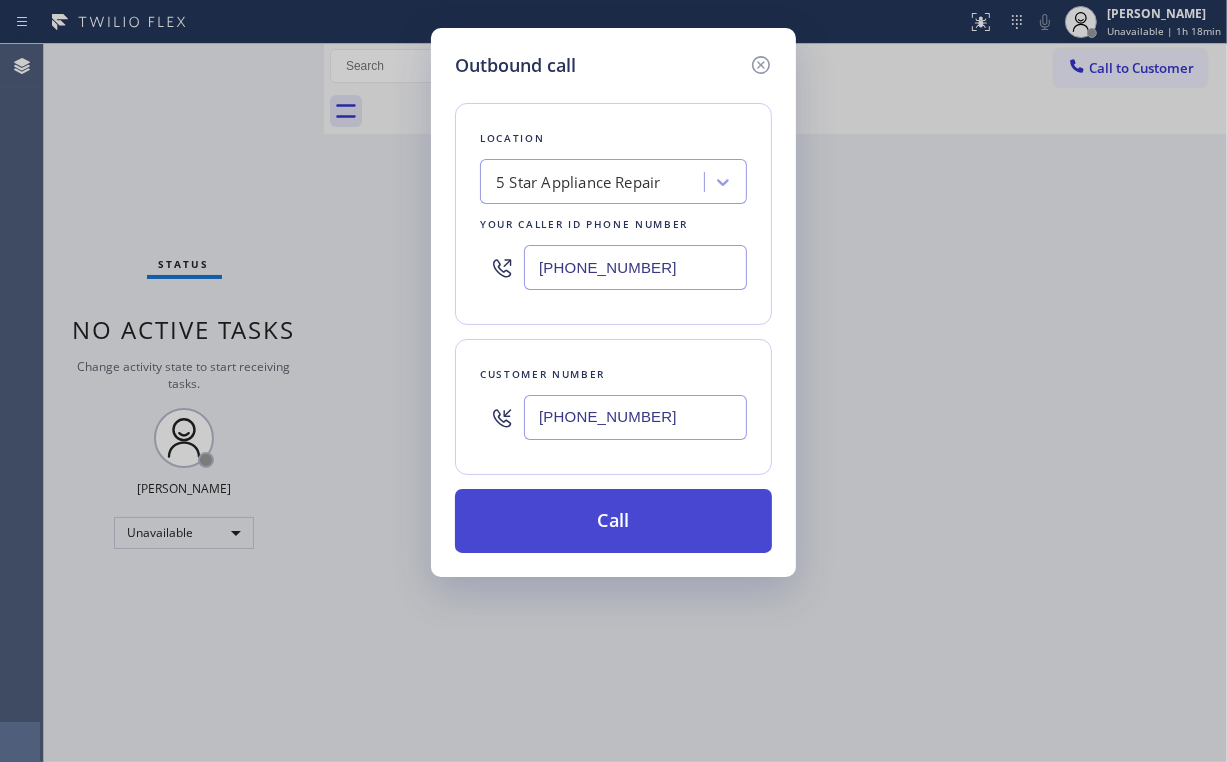 type on "[PHONE_NUMBER]" 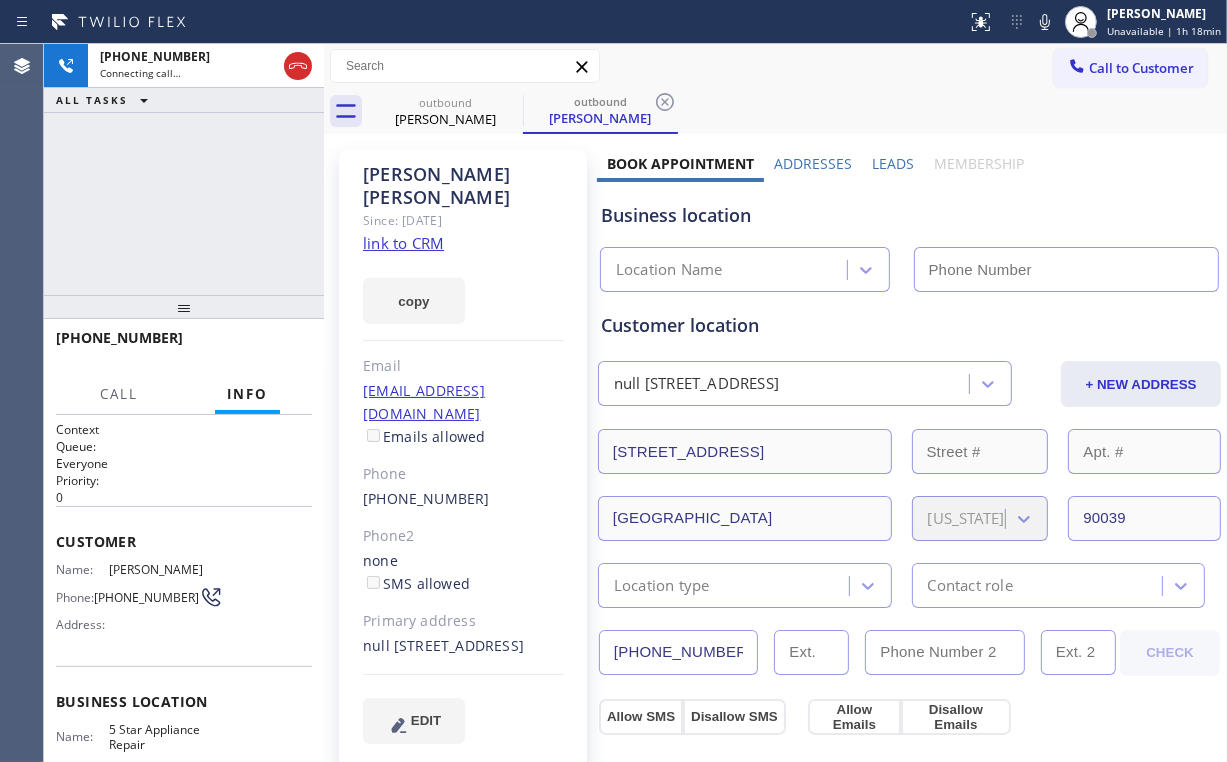 type on "[PHONE_NUMBER]" 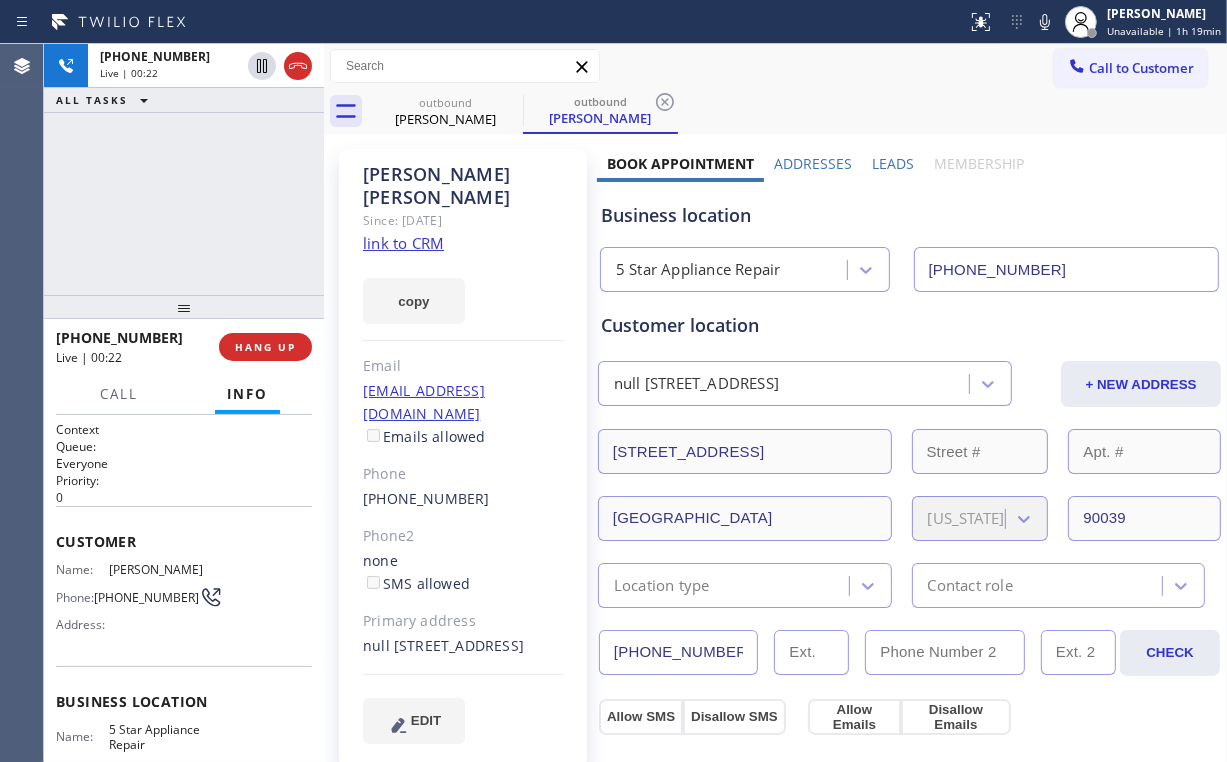 click at bounding box center (184, 307) 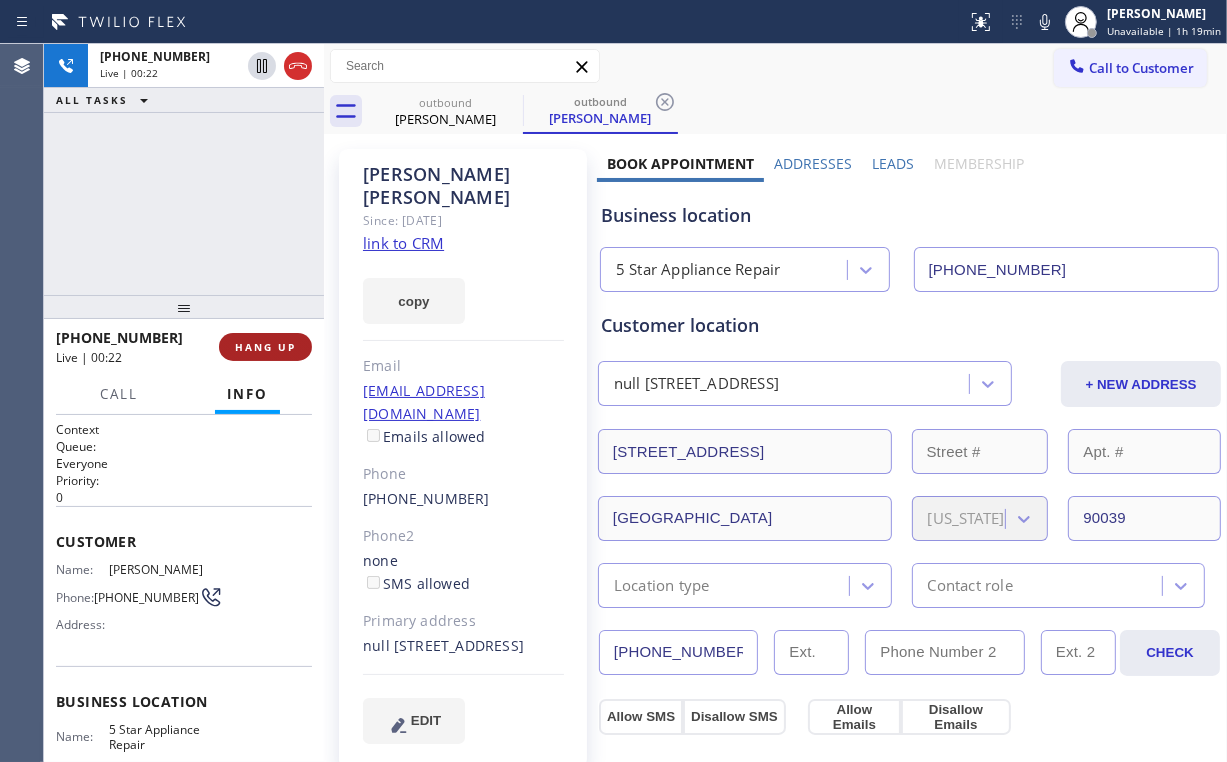 click on "HANG UP" at bounding box center [265, 347] 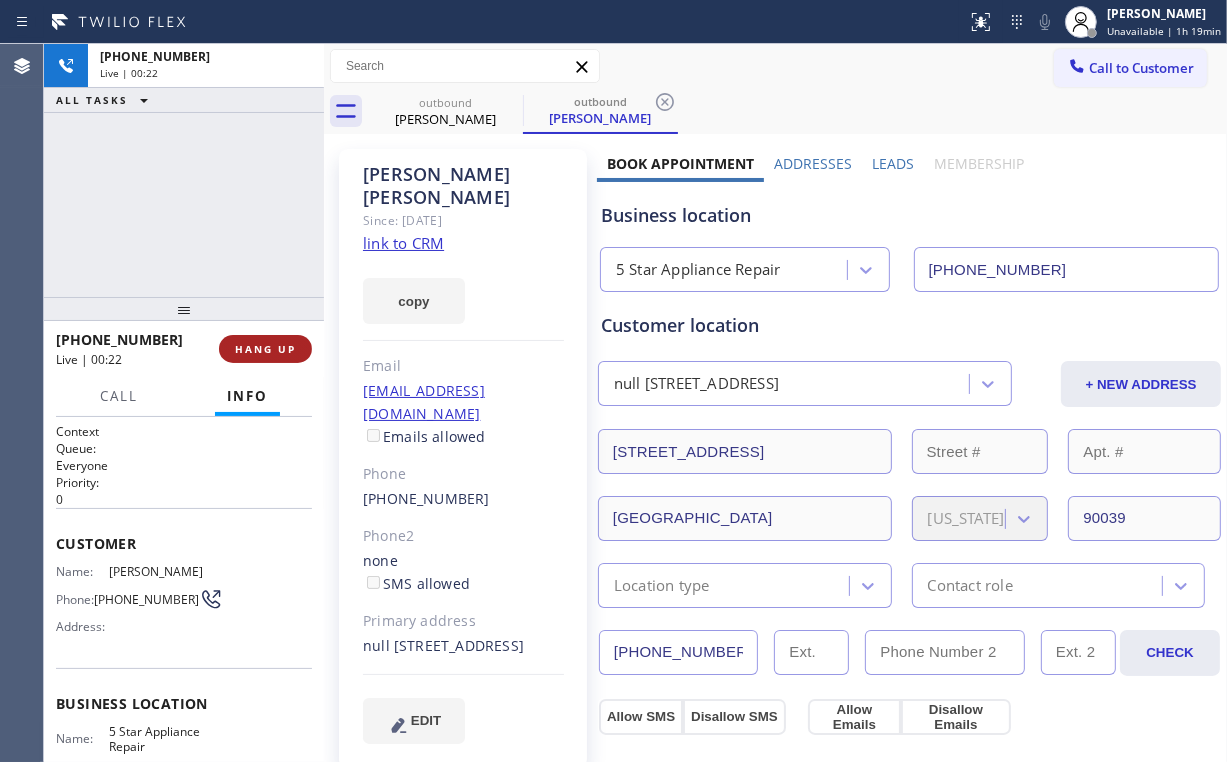 click on "HANG UP" at bounding box center [265, 349] 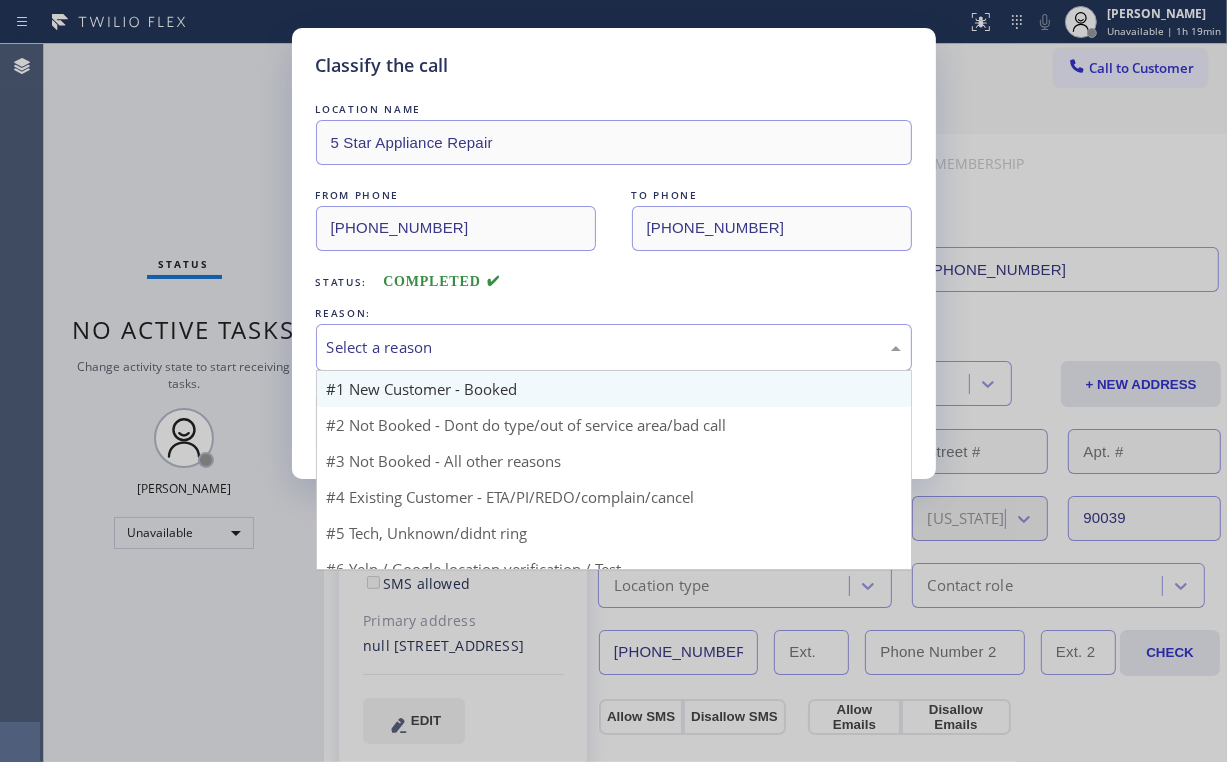 drag, startPoint x: 425, startPoint y: 334, endPoint x: 446, endPoint y: 396, distance: 65.459915 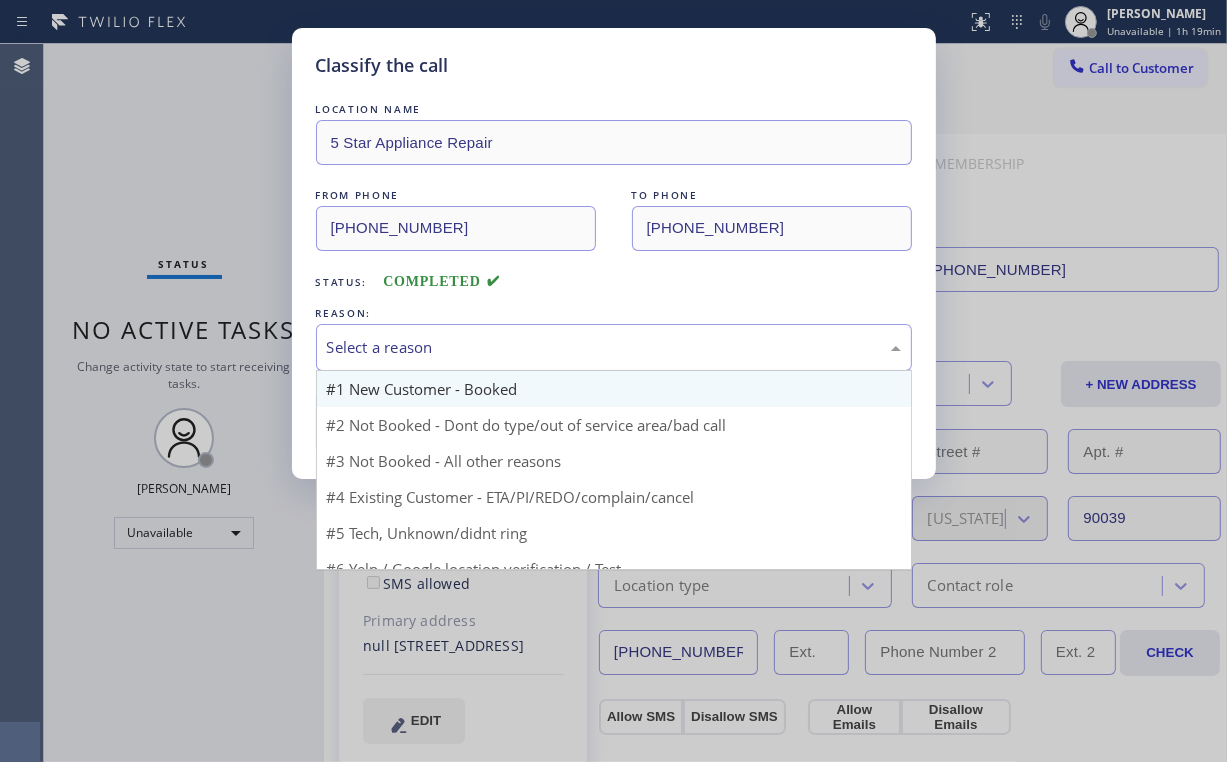 click on "Select a reason" at bounding box center (614, 347) 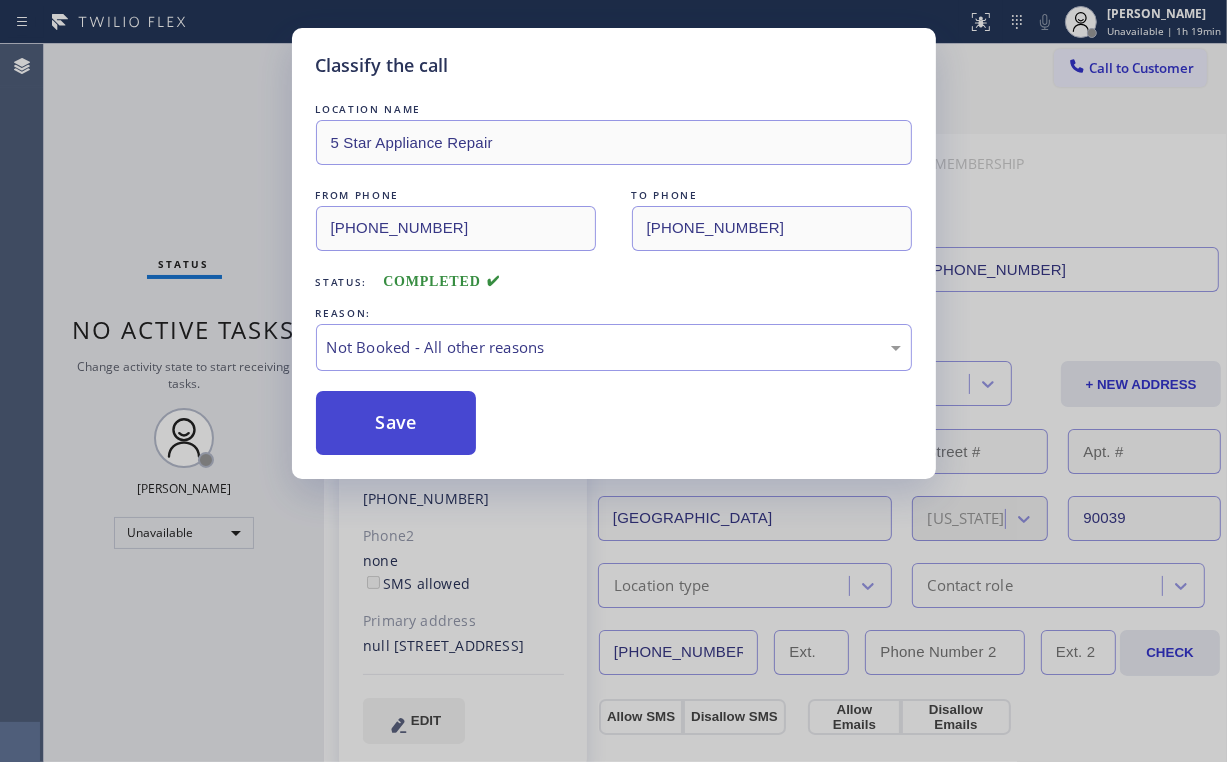 click on "Save" at bounding box center [396, 423] 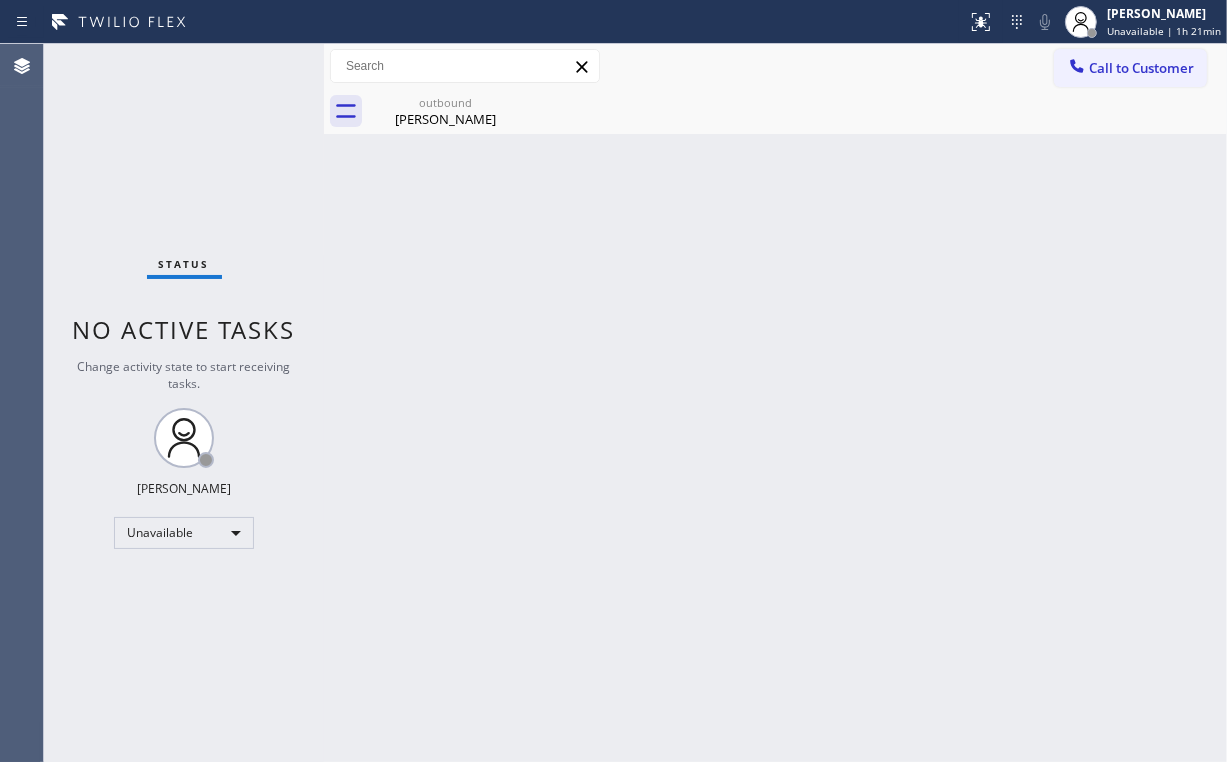 drag, startPoint x: 436, startPoint y: 112, endPoint x: 528, endPoint y: 89, distance: 94.83143 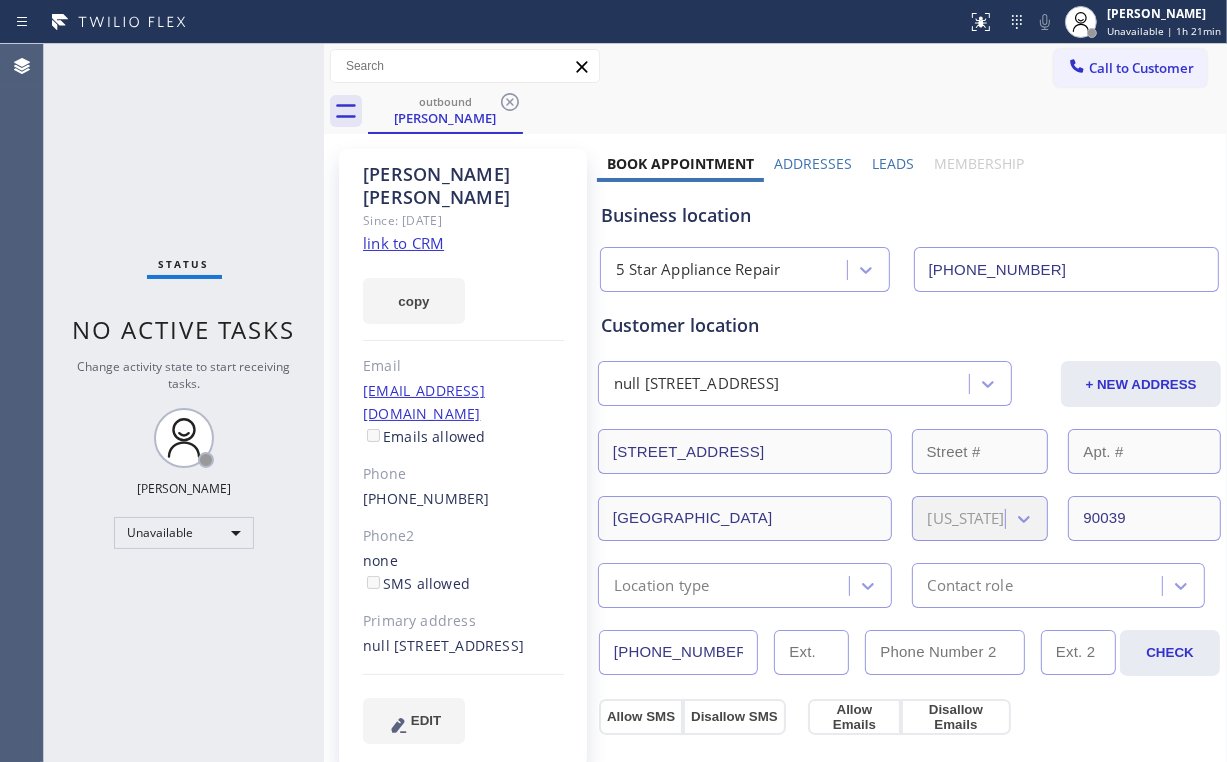 click 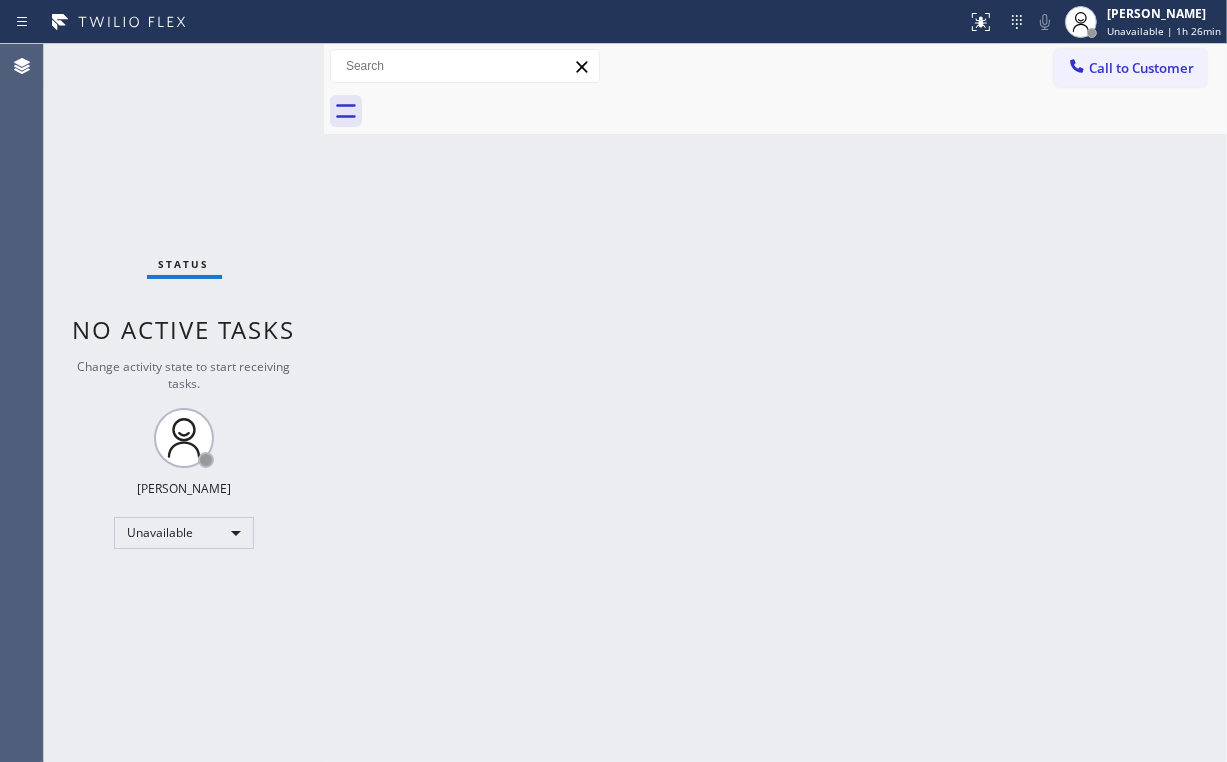 click on "Status   No active tasks     Change activity state to start receiving tasks.   [PERSON_NAME] Unavailable" at bounding box center [184, 403] 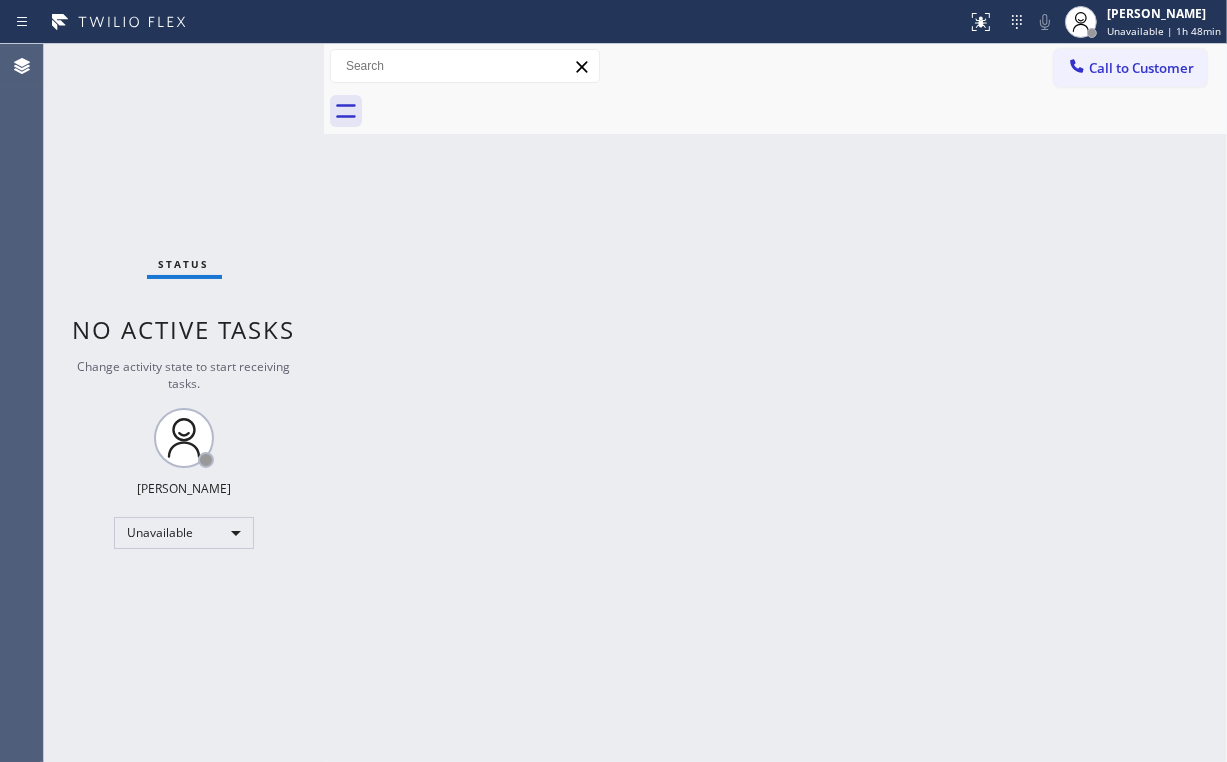 drag, startPoint x: 131, startPoint y: 148, endPoint x: 107, endPoint y: 5, distance: 145 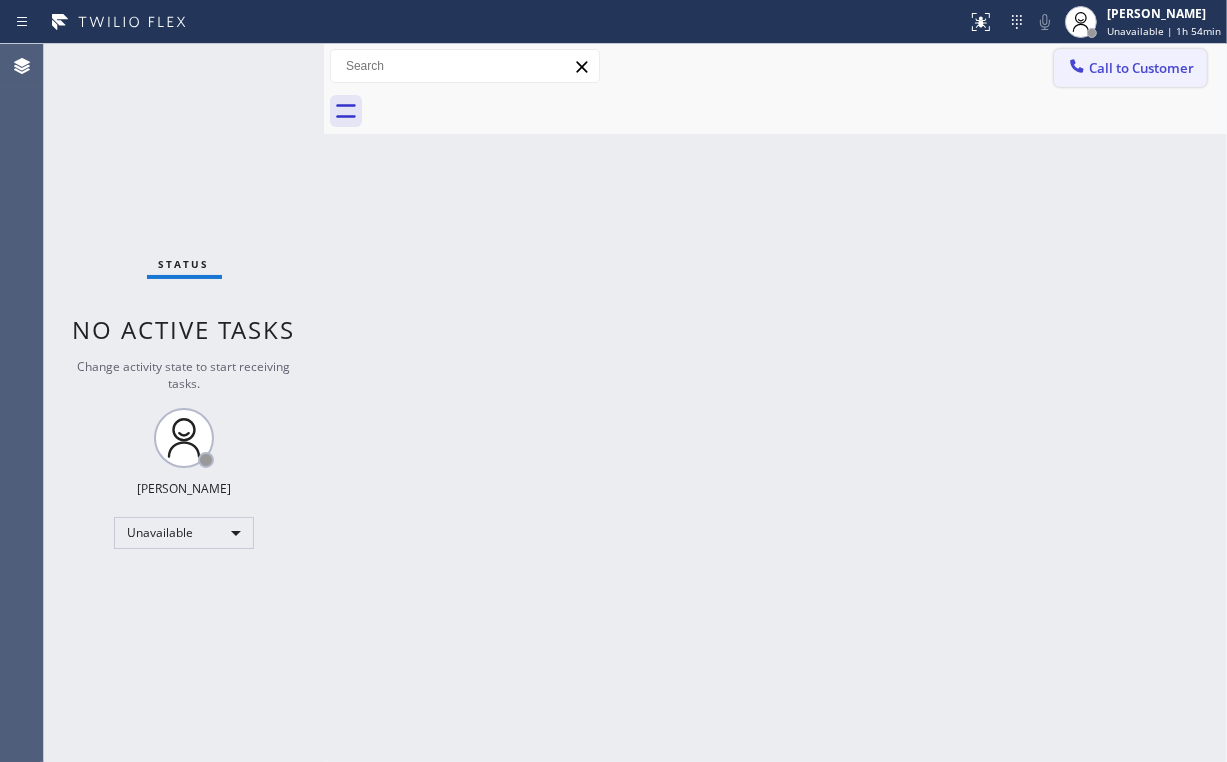 click on "Call to Customer" at bounding box center [1130, 68] 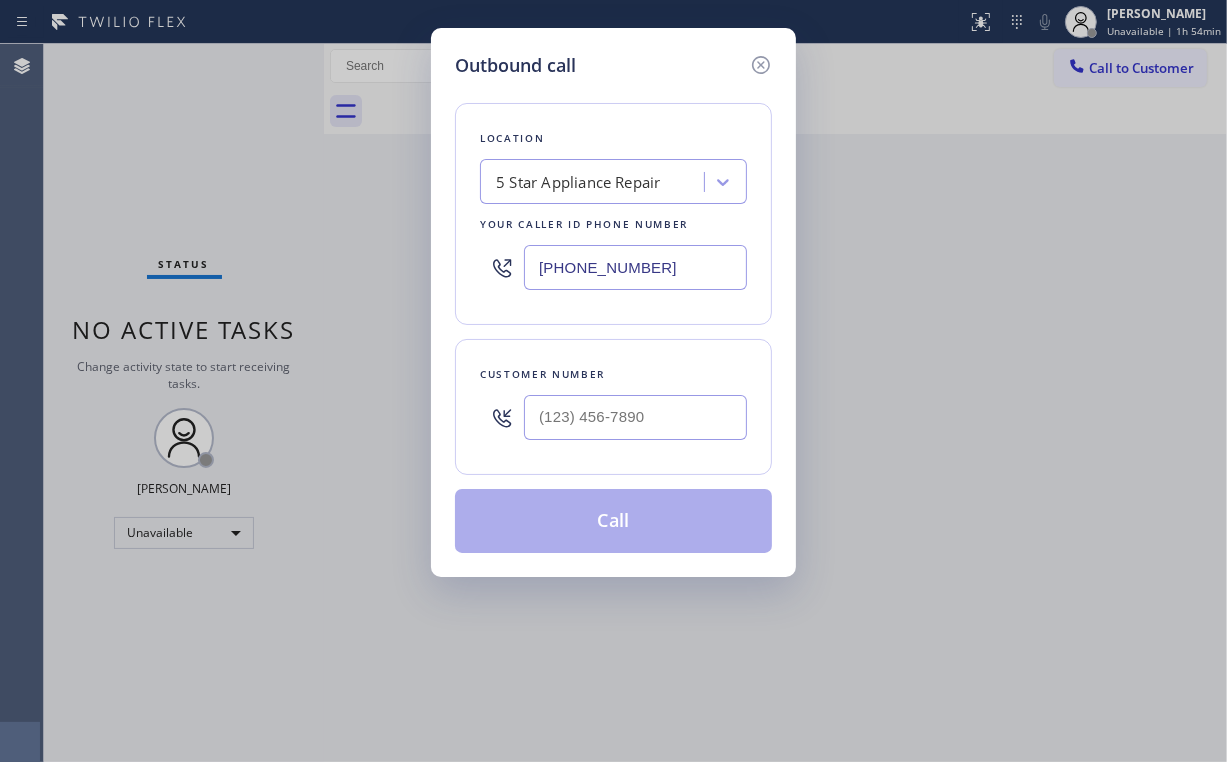 drag, startPoint x: 670, startPoint y: 255, endPoint x: 260, endPoint y: 215, distance: 411.9466 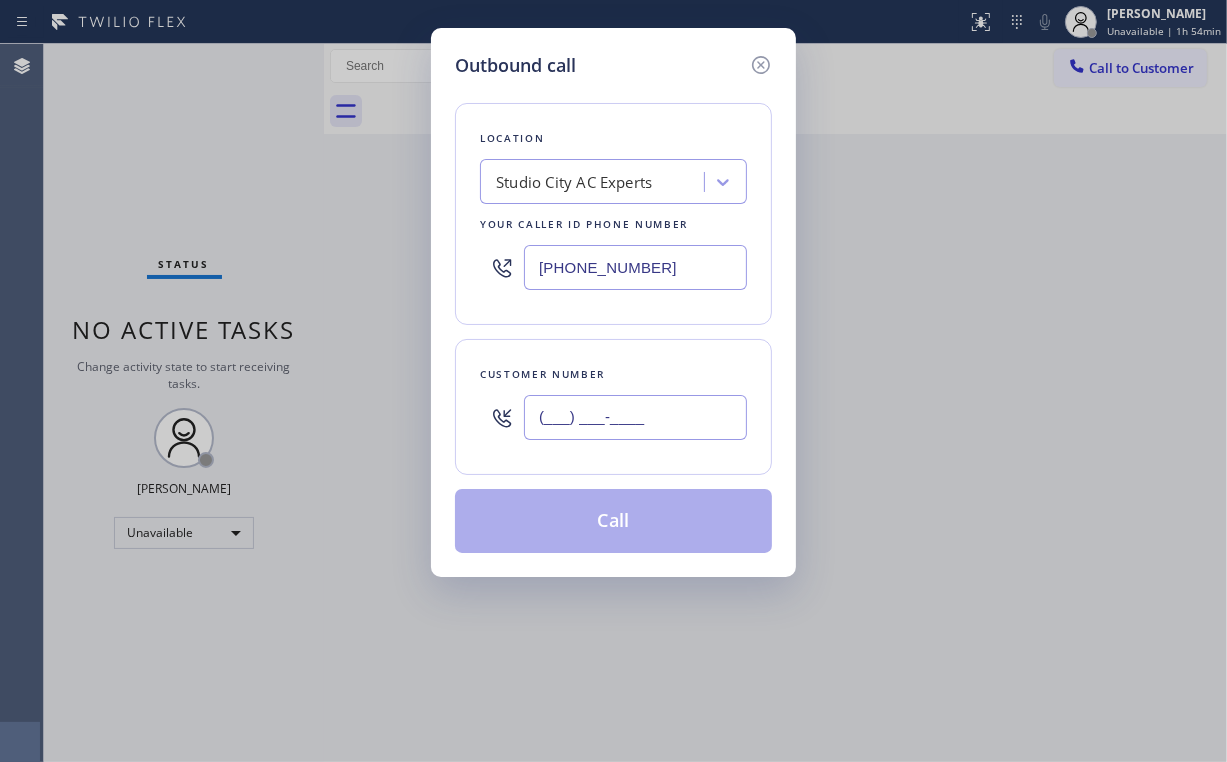 drag, startPoint x: 610, startPoint y: 414, endPoint x: 624, endPoint y: 417, distance: 14.3178215 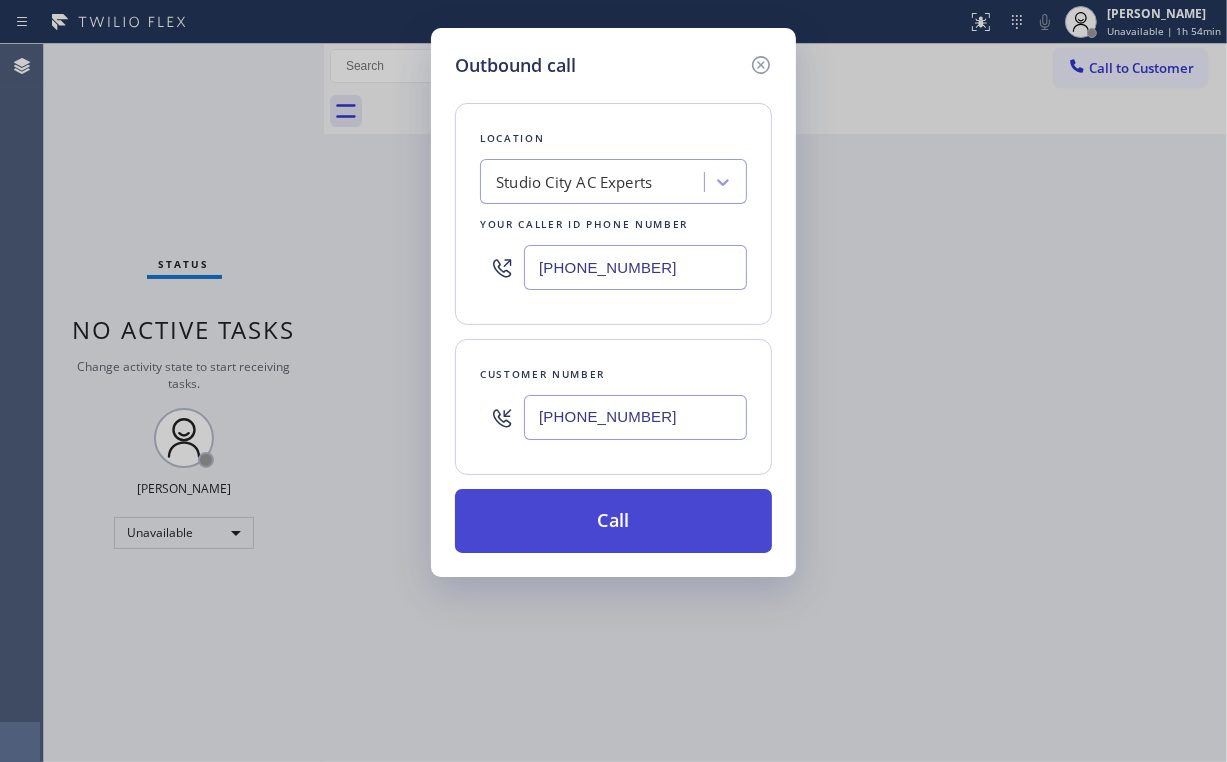 type on "[PHONE_NUMBER]" 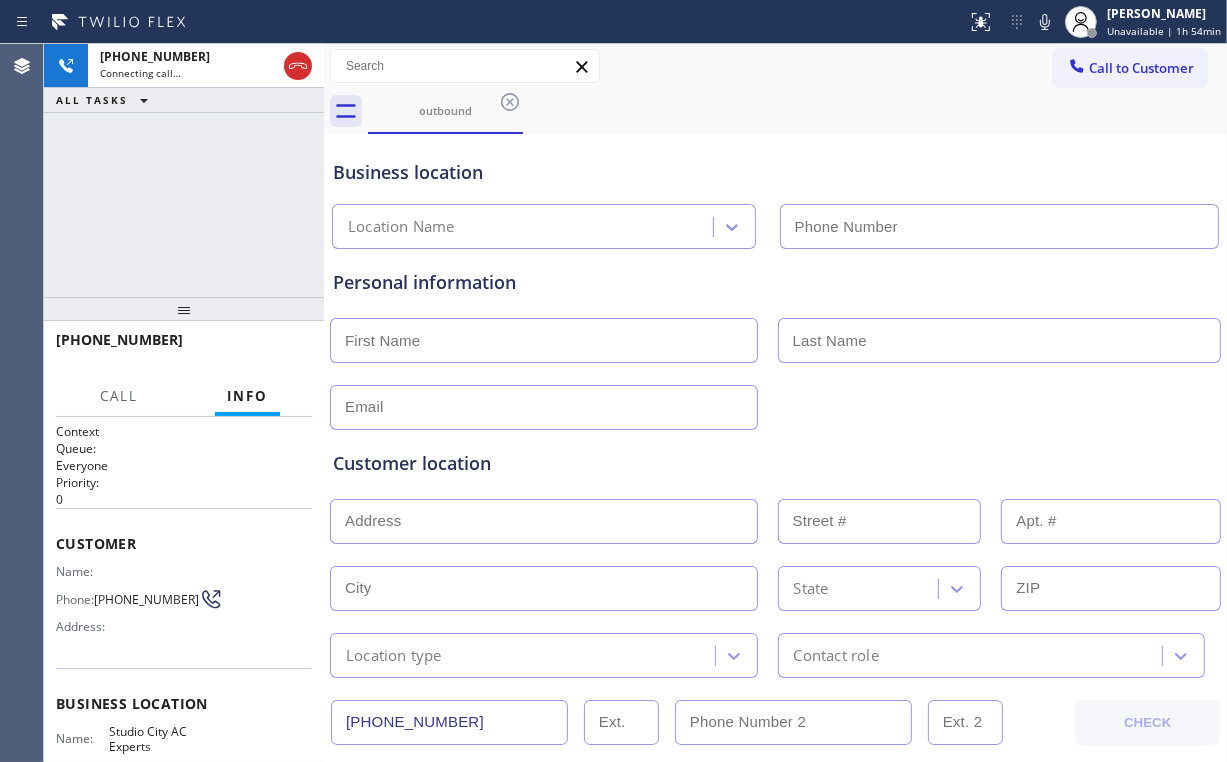 type on "[PHONE_NUMBER]" 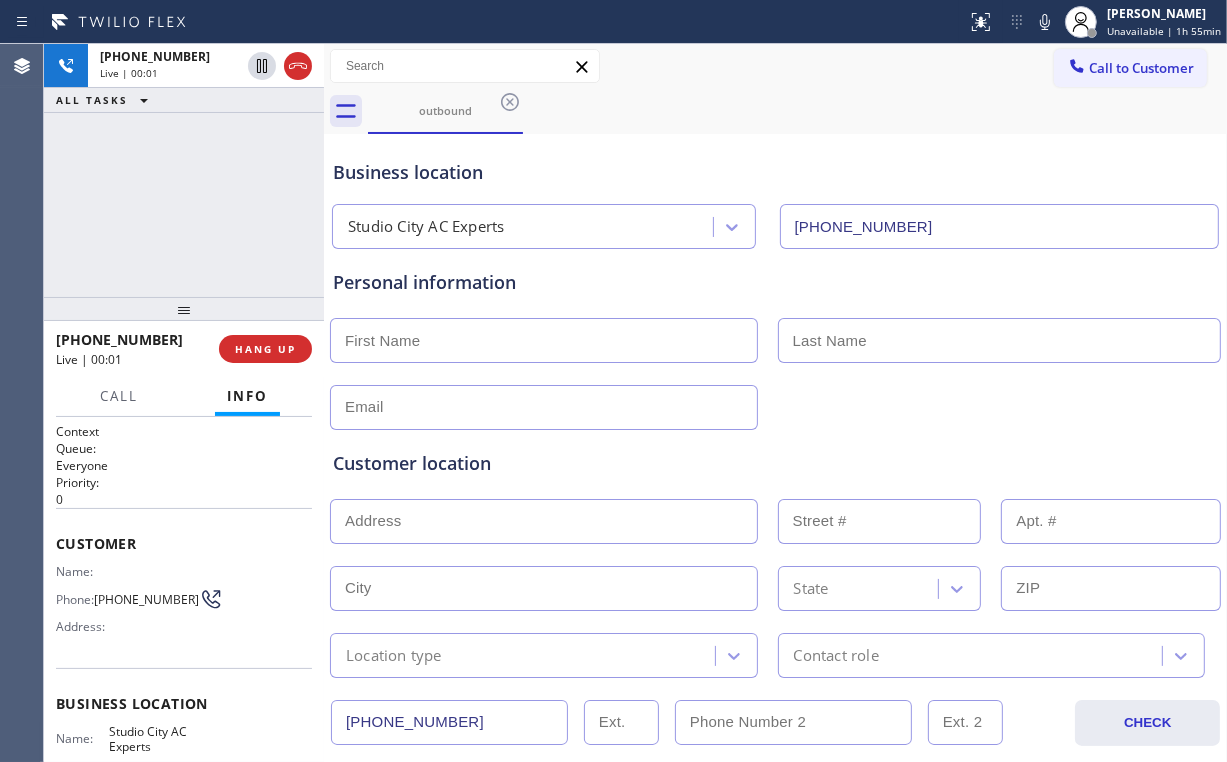 click on "[PHONE_NUMBER] Live | 00:01 ALL TASKS ALL TASKS ACTIVE TASKS TASKS IN WRAP UP" at bounding box center [184, 170] 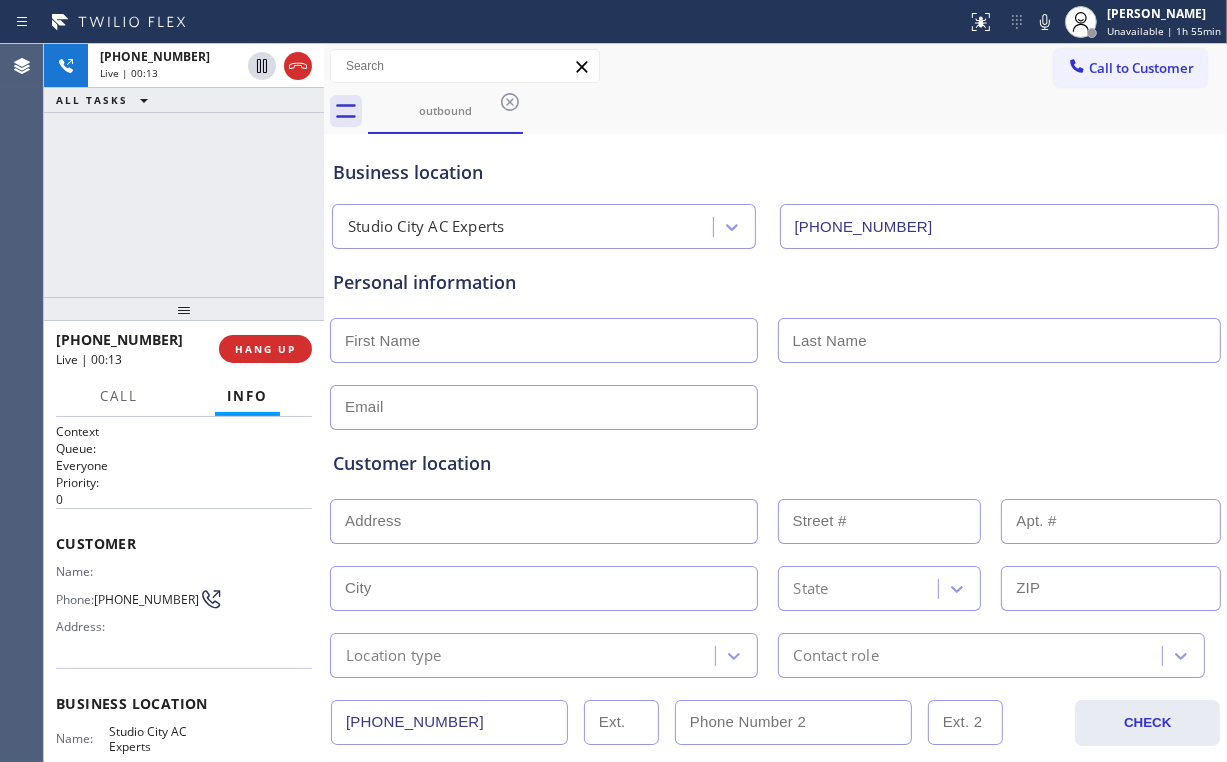 click on "[PHONE_NUMBER] Live | 00:13 ALL TASKS ALL TASKS ACTIVE TASKS TASKS IN WRAP UP" at bounding box center [184, 170] 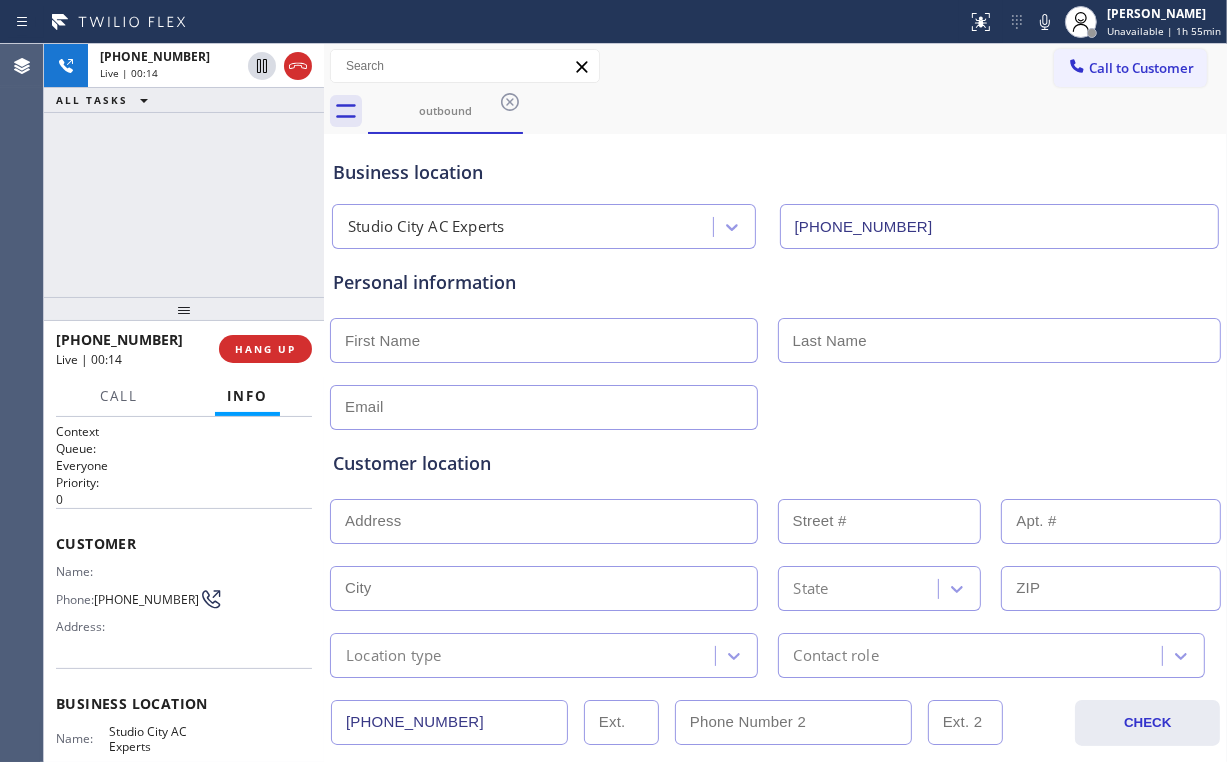 click on "[PHONE_NUMBER] Live | 00:14 ALL TASKS ALL TASKS ACTIVE TASKS TASKS IN WRAP UP" at bounding box center (184, 170) 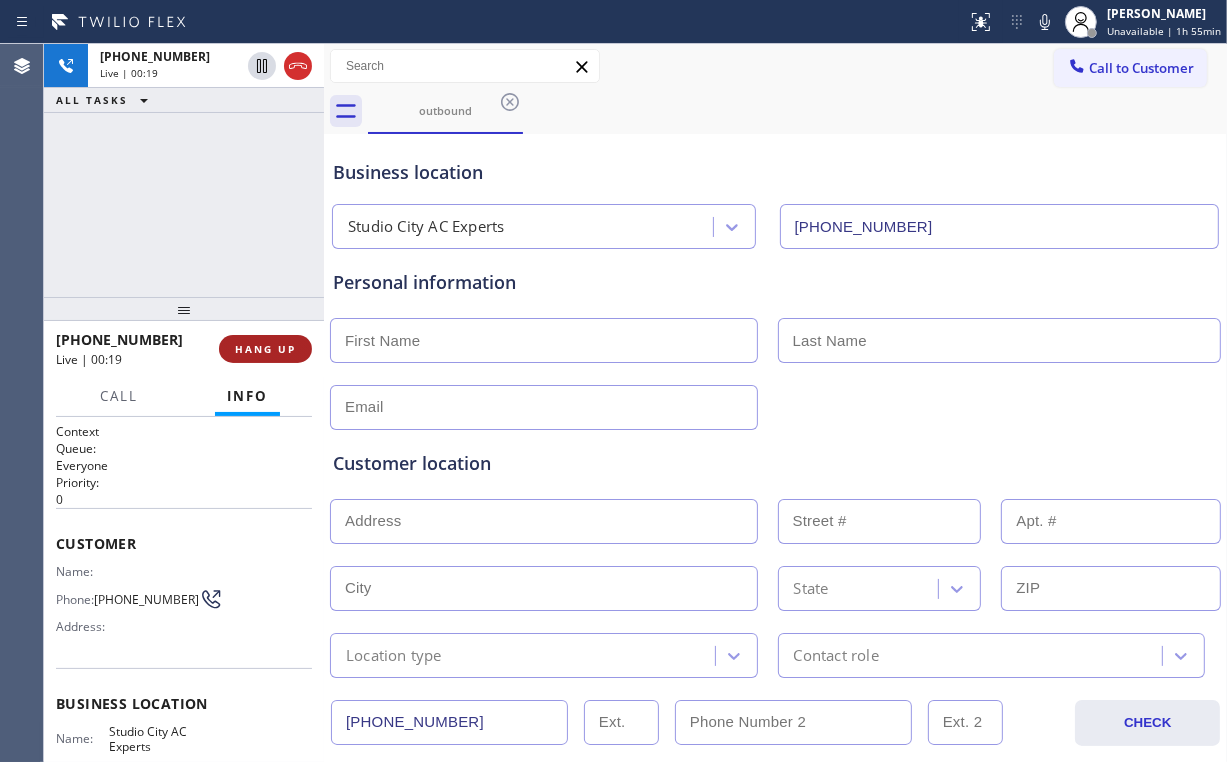 click on "HANG UP" at bounding box center [265, 349] 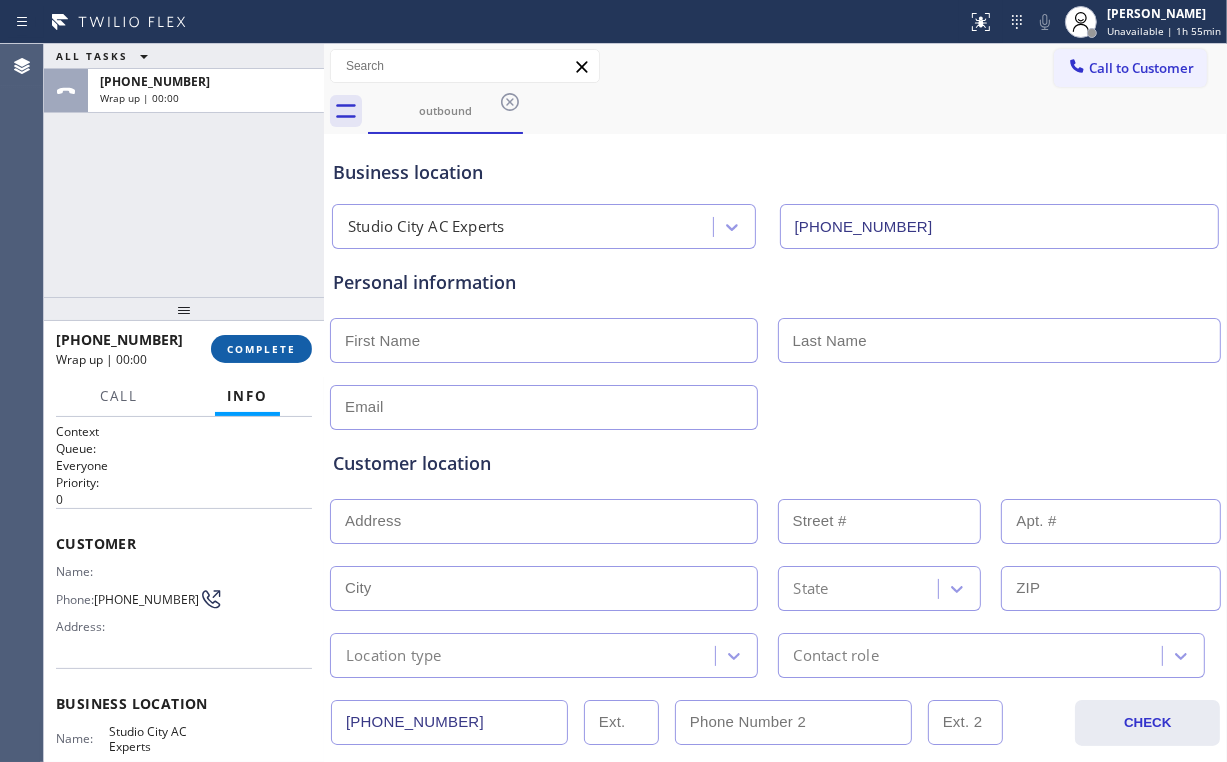 click on "COMPLETE" at bounding box center [261, 349] 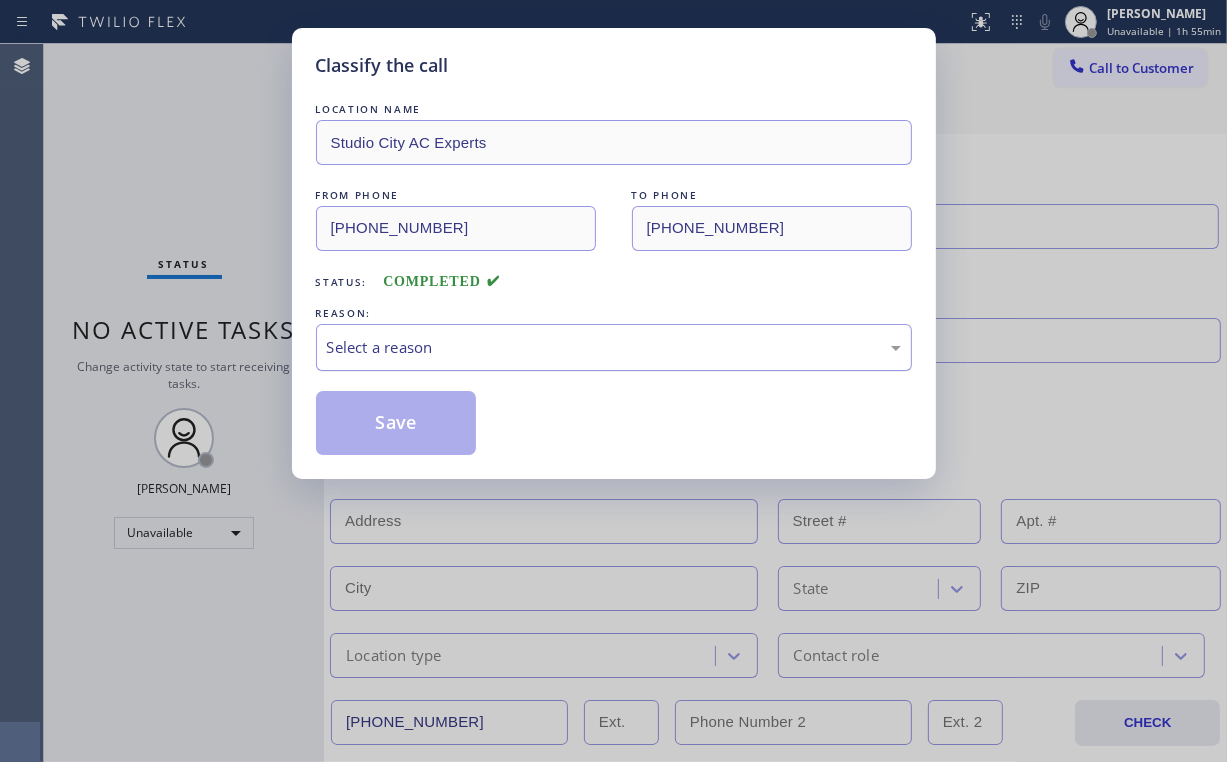 click on "Select a reason" at bounding box center [614, 347] 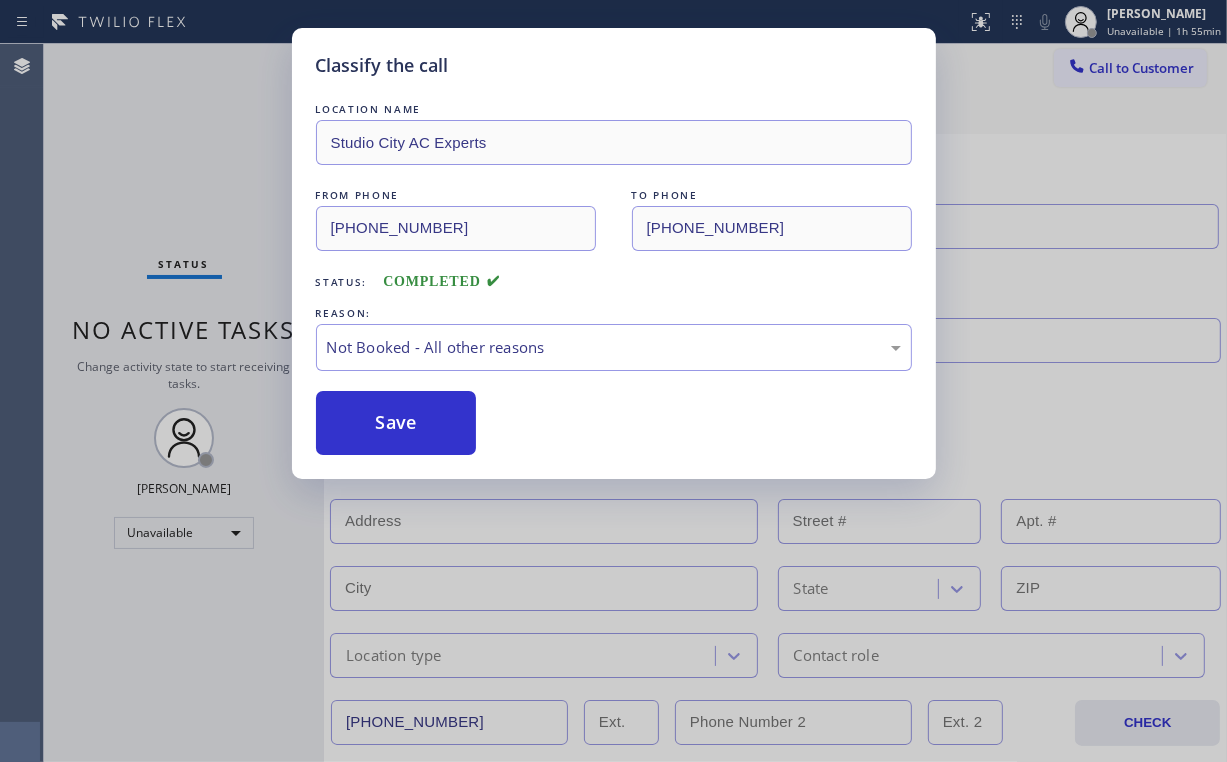 drag, startPoint x: 400, startPoint y: 436, endPoint x: 198, endPoint y: 144, distance: 355.06055 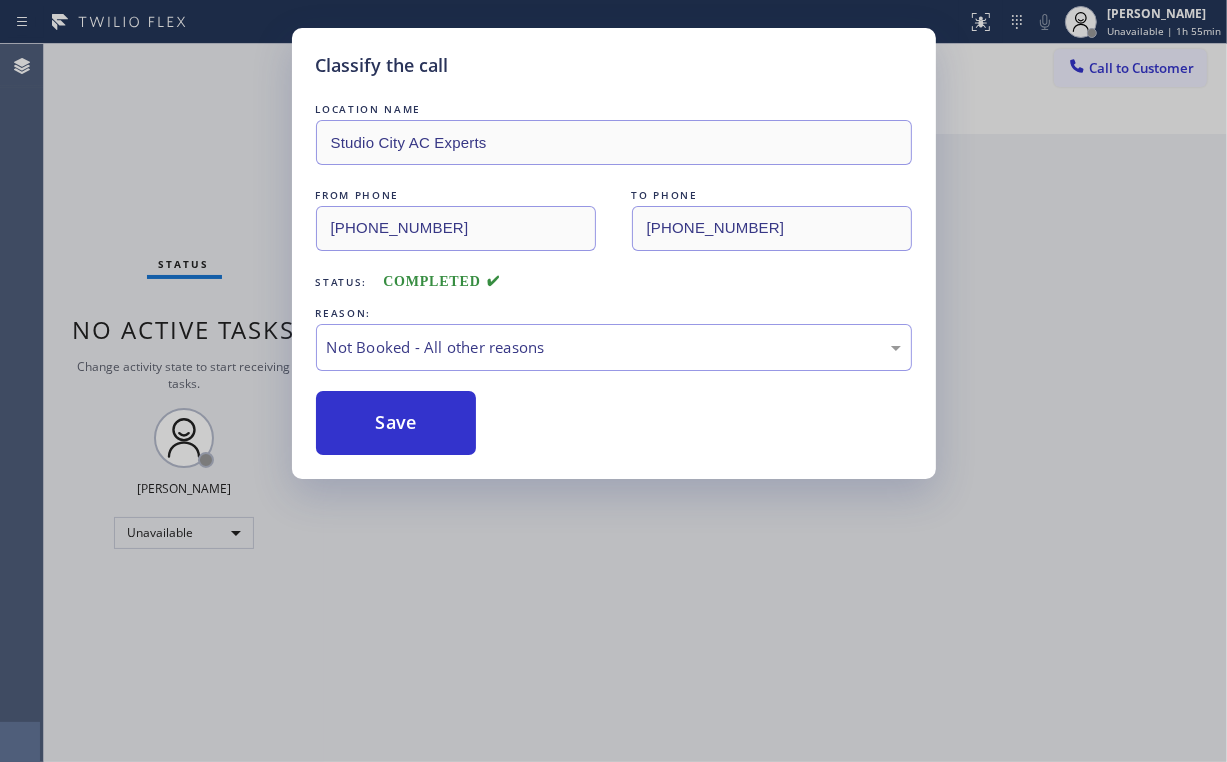 click on "Classify the call LOCATION NAME Studio City AC Experts FROM PHONE [PHONE_NUMBER] TO PHONE [PHONE_NUMBER] Status: COMPLETED REASON: Not Booked - All other reasons Save" at bounding box center (613, 381) 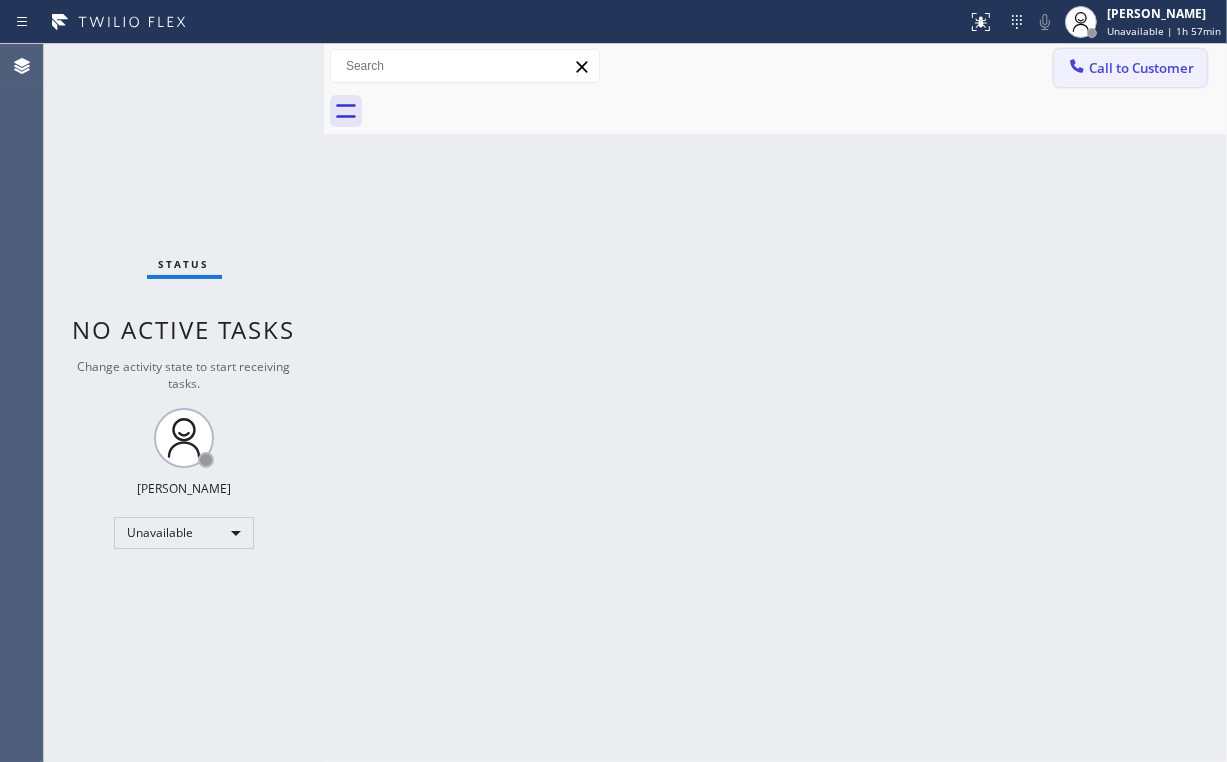 drag, startPoint x: 1132, startPoint y: 74, endPoint x: 1096, endPoint y: 97, distance: 42.72002 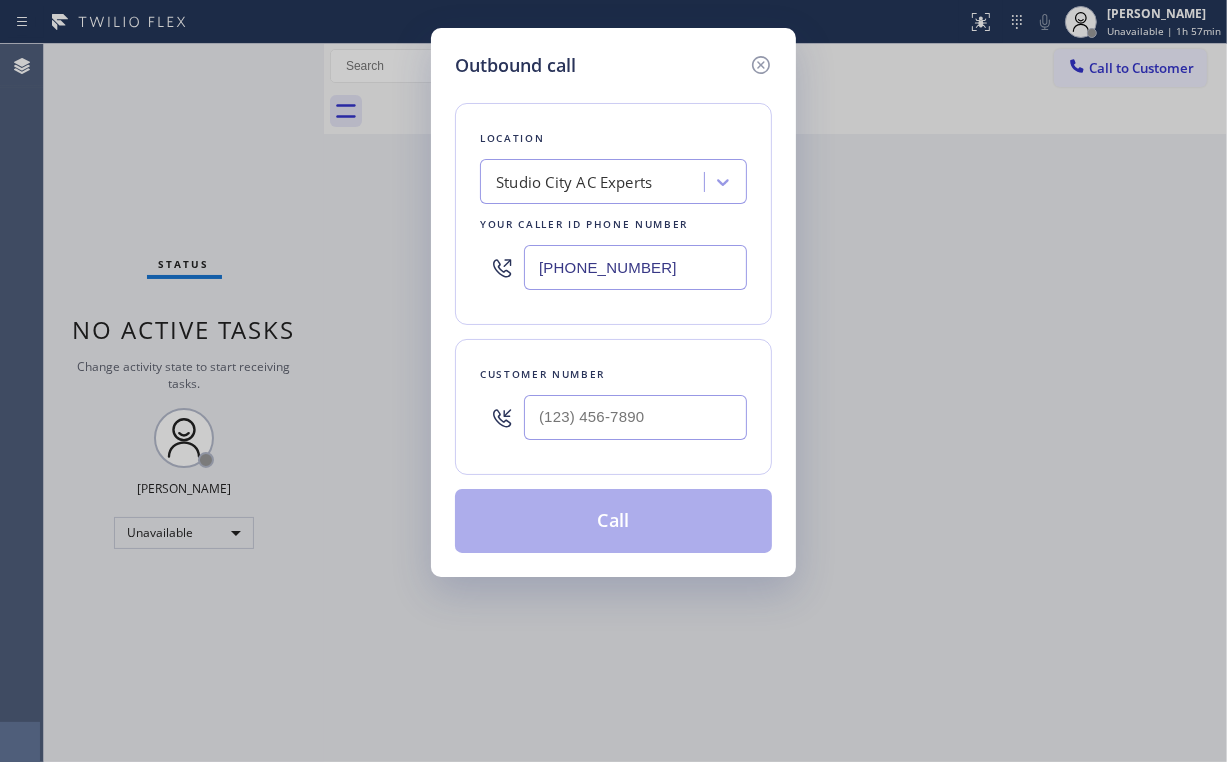 drag, startPoint x: 458, startPoint y: 273, endPoint x: 213, endPoint y: 273, distance: 245 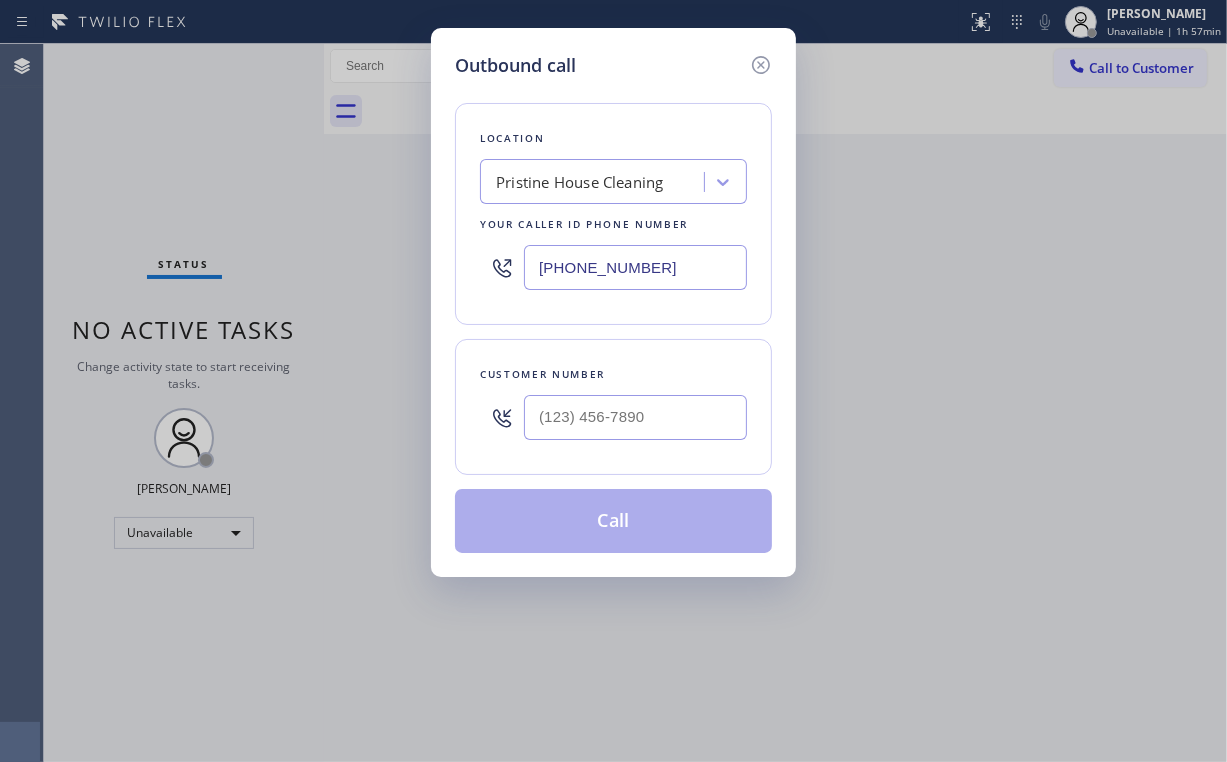 click on "Outbound call Location Pristine House Cleaning Your caller id phone number [PHONE_NUMBER] Customer number Call" at bounding box center [613, 302] 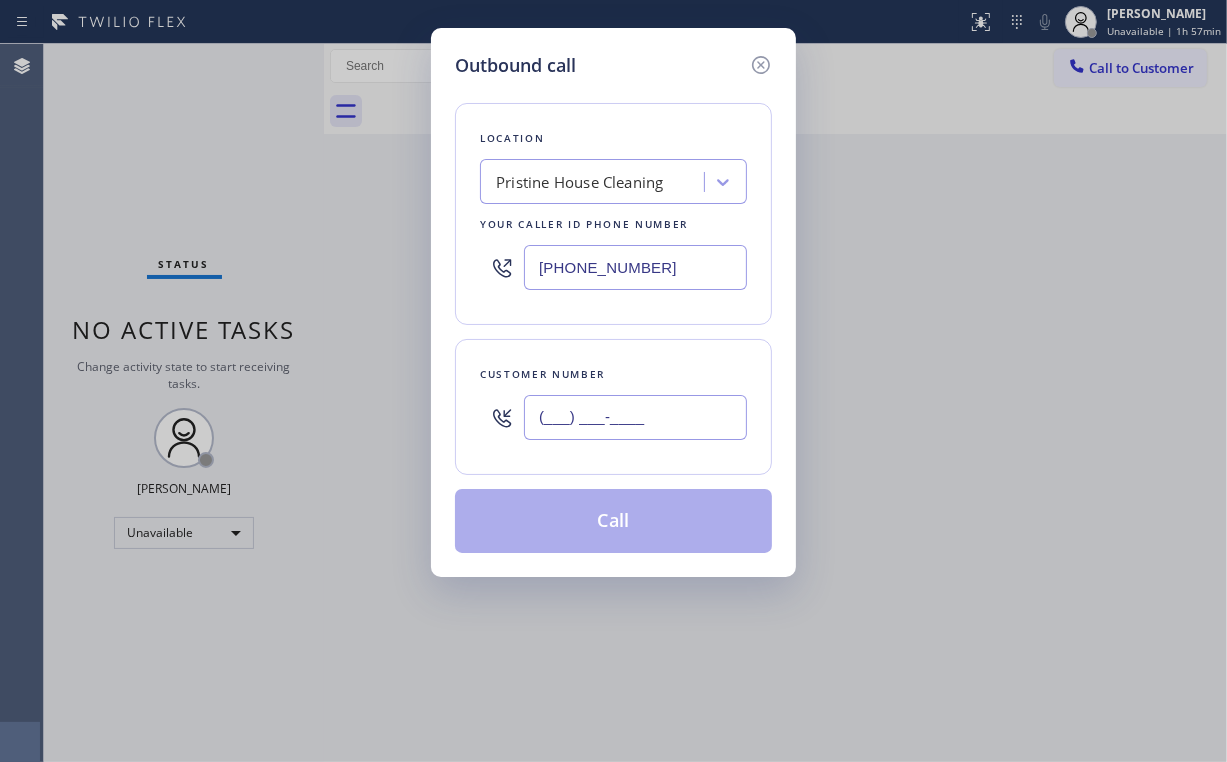 click on "(___) ___-____" at bounding box center [635, 417] 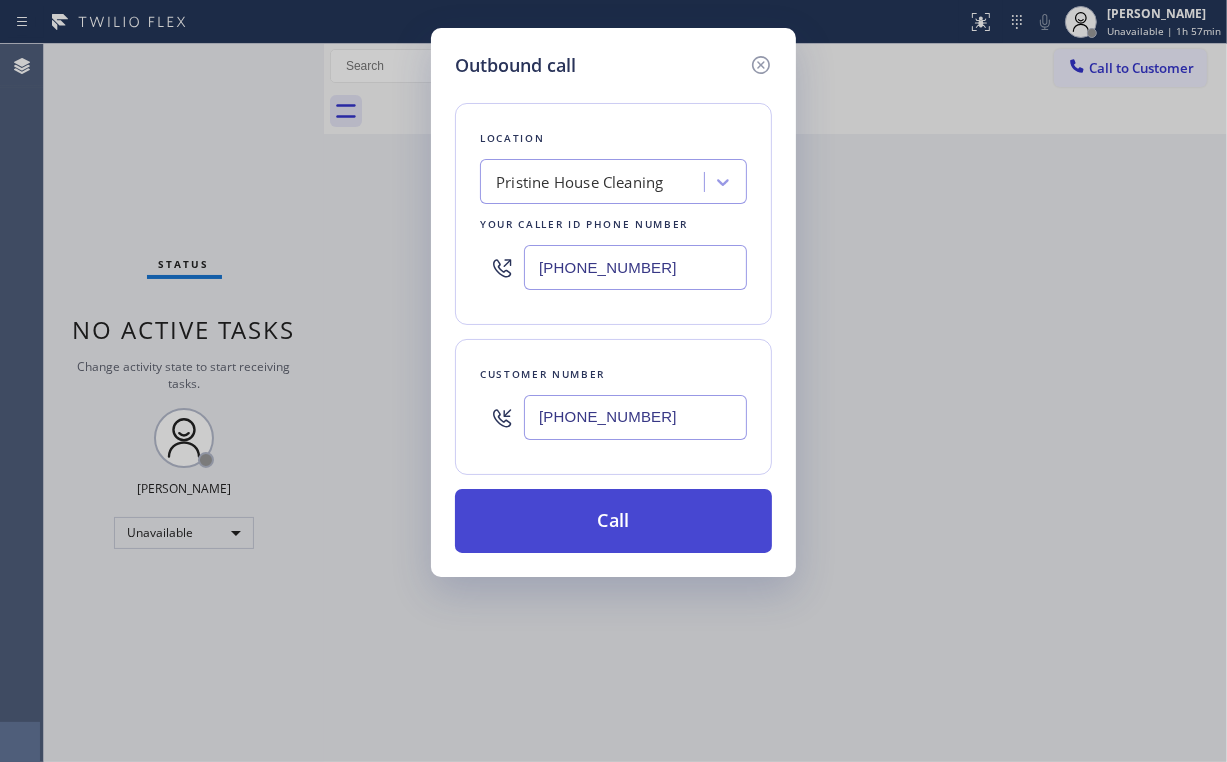 type on "[PHONE_NUMBER]" 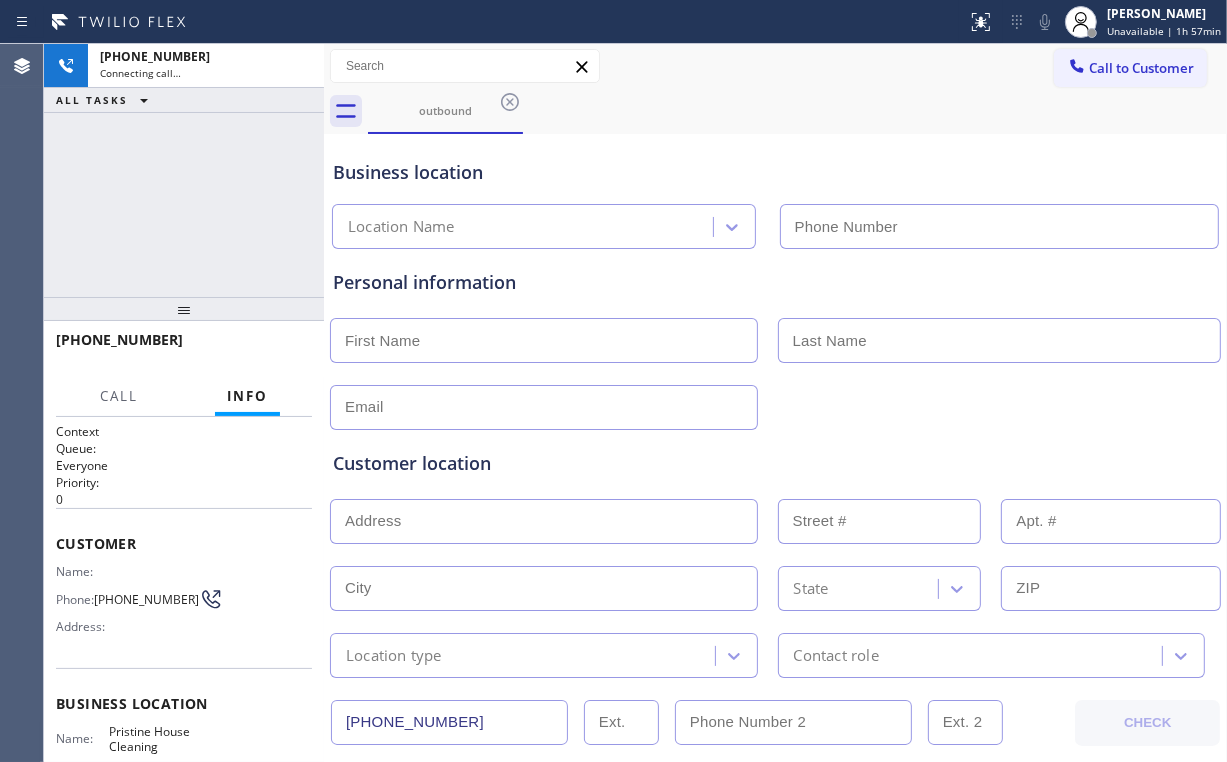 type on "[PHONE_NUMBER]" 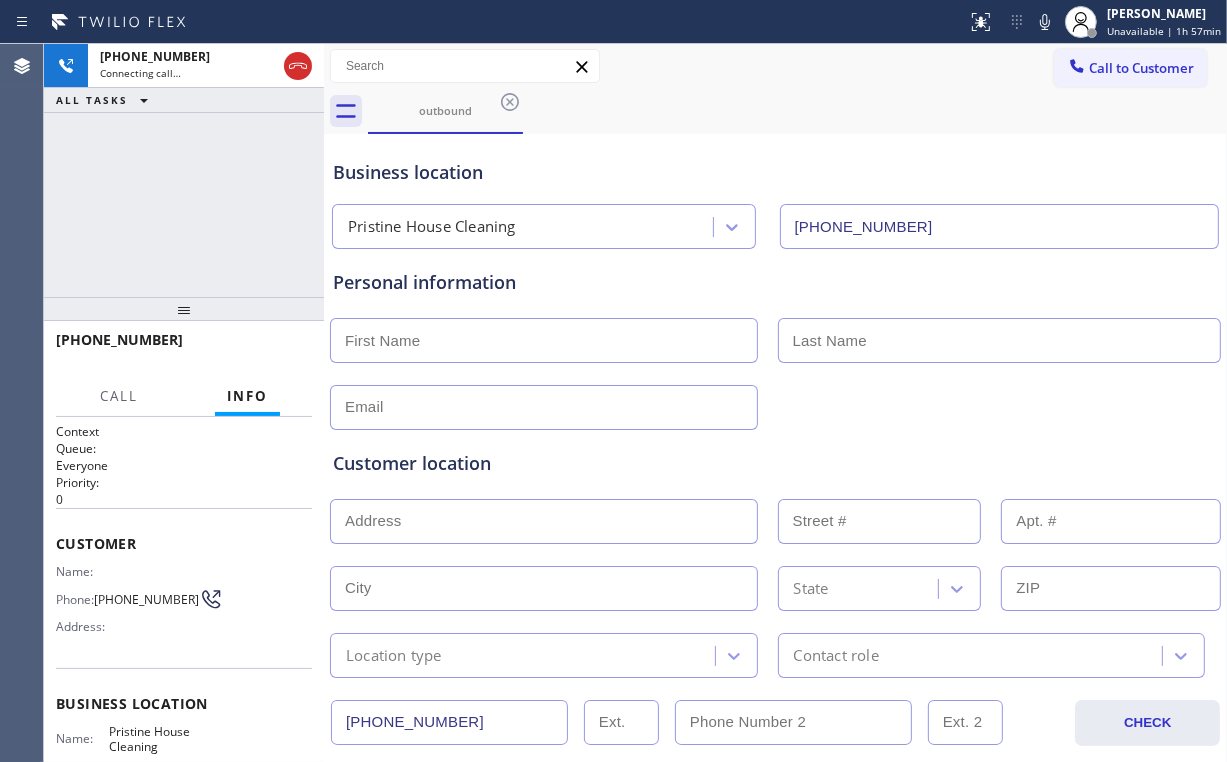 drag, startPoint x: 208, startPoint y: 191, endPoint x: 390, endPoint y: 683, distance: 524.5836 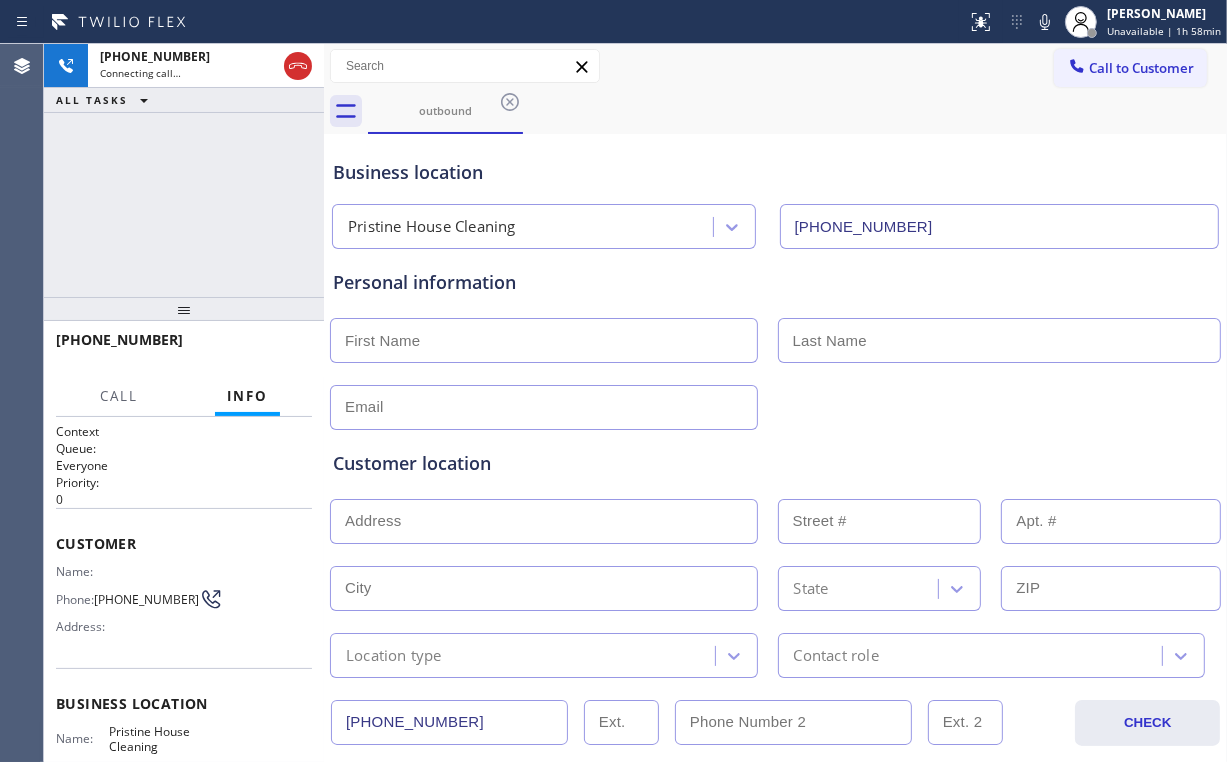 drag, startPoint x: 136, startPoint y: 210, endPoint x: 272, endPoint y: 319, distance: 174.29 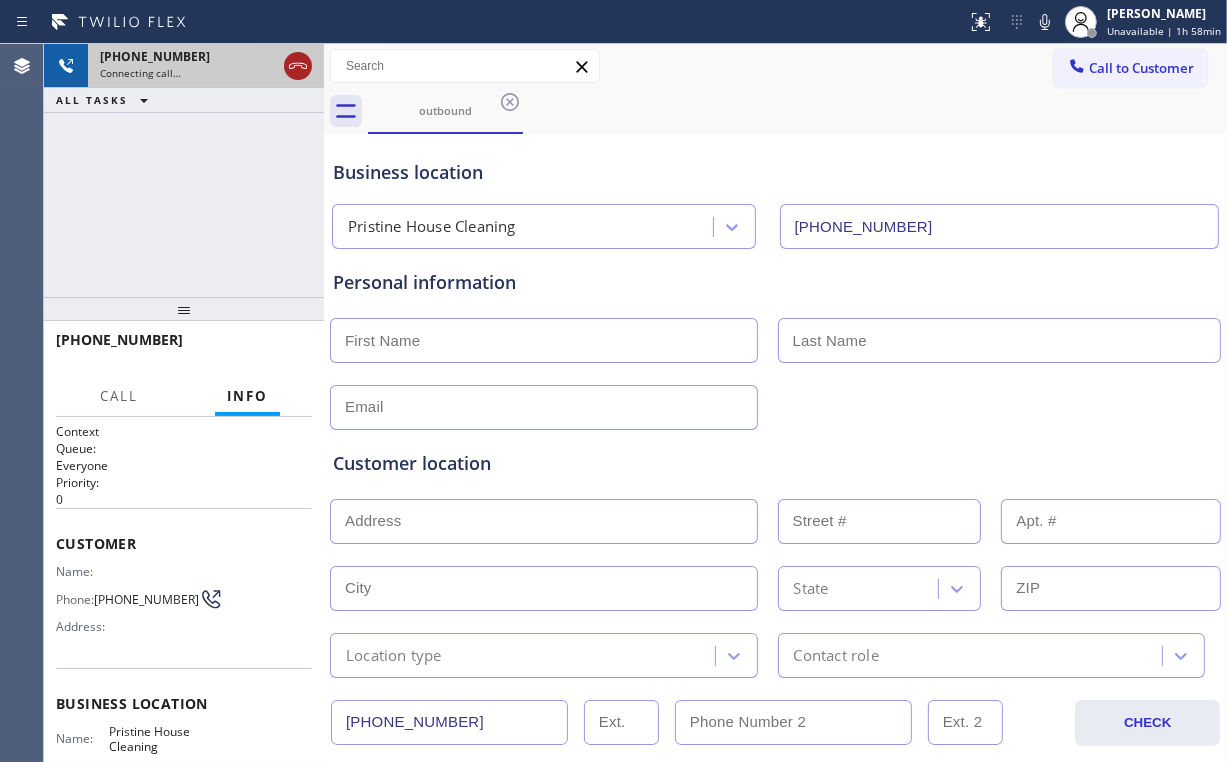 drag, startPoint x: 300, startPoint y: 50, endPoint x: 294, endPoint y: 71, distance: 21.84033 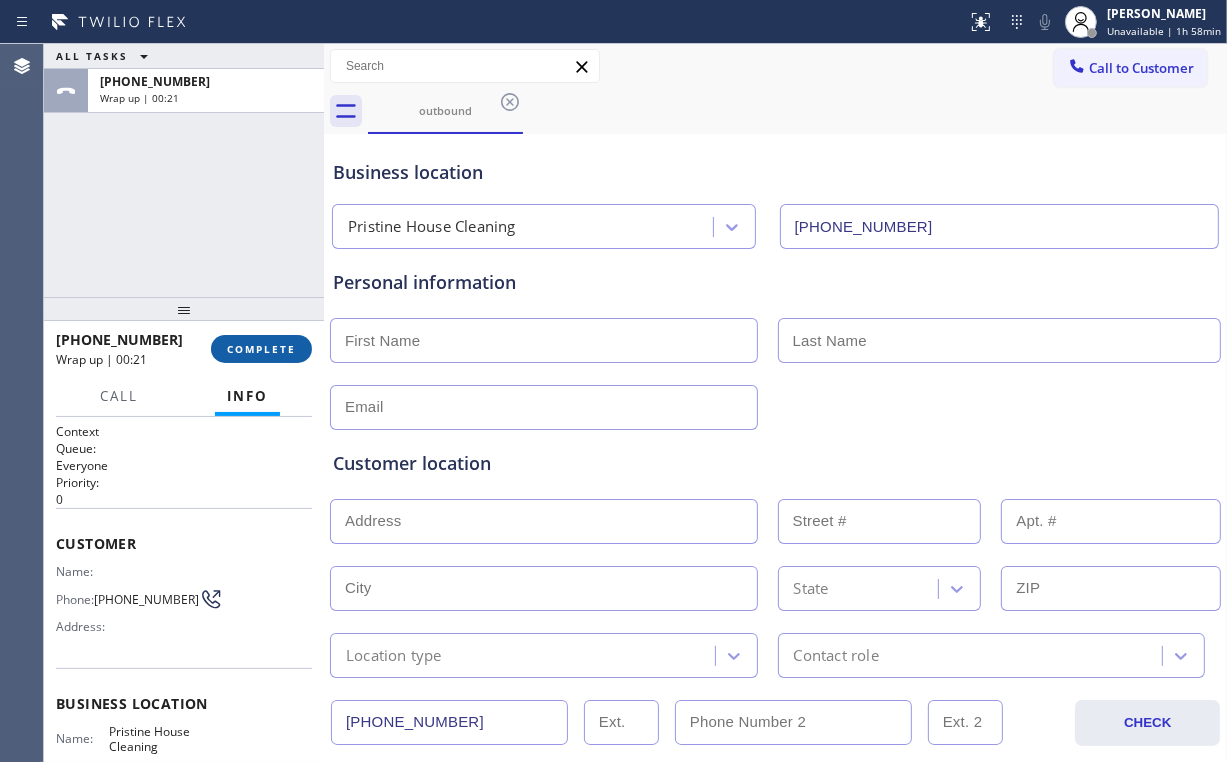 click on "COMPLETE" at bounding box center [261, 349] 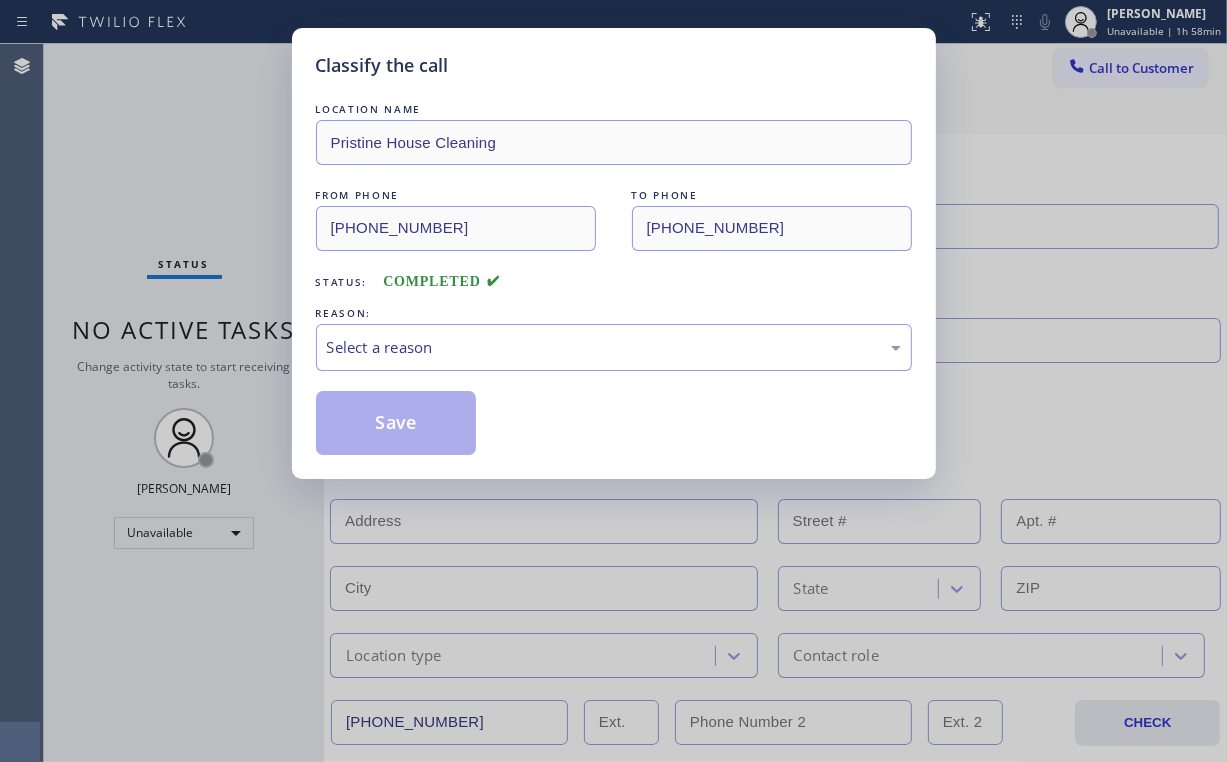 click on "Classify the call LOCATION NAME Pristine House Cleaning FROM PHONE [PHONE_NUMBER] TO PHONE [PHONE_NUMBER] Status: COMPLETED REASON: Select a reason Save" at bounding box center [613, 381] 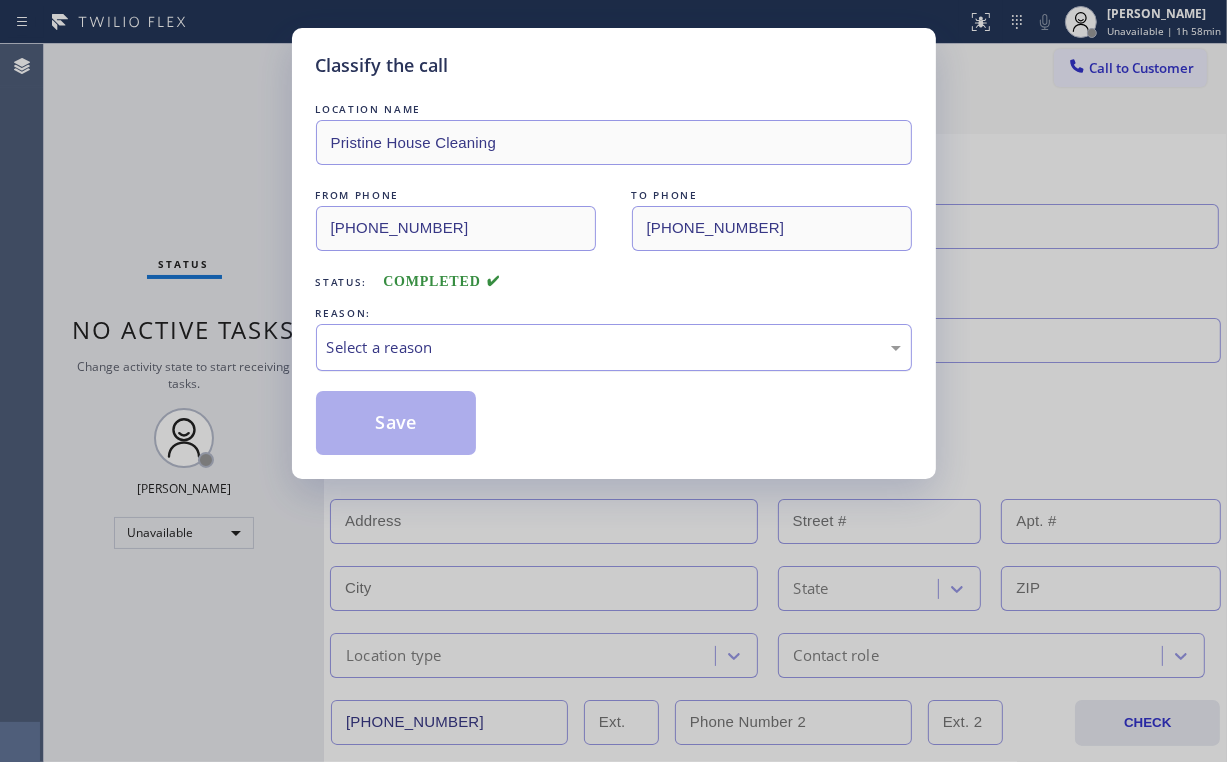 click on "Select a reason" at bounding box center [614, 347] 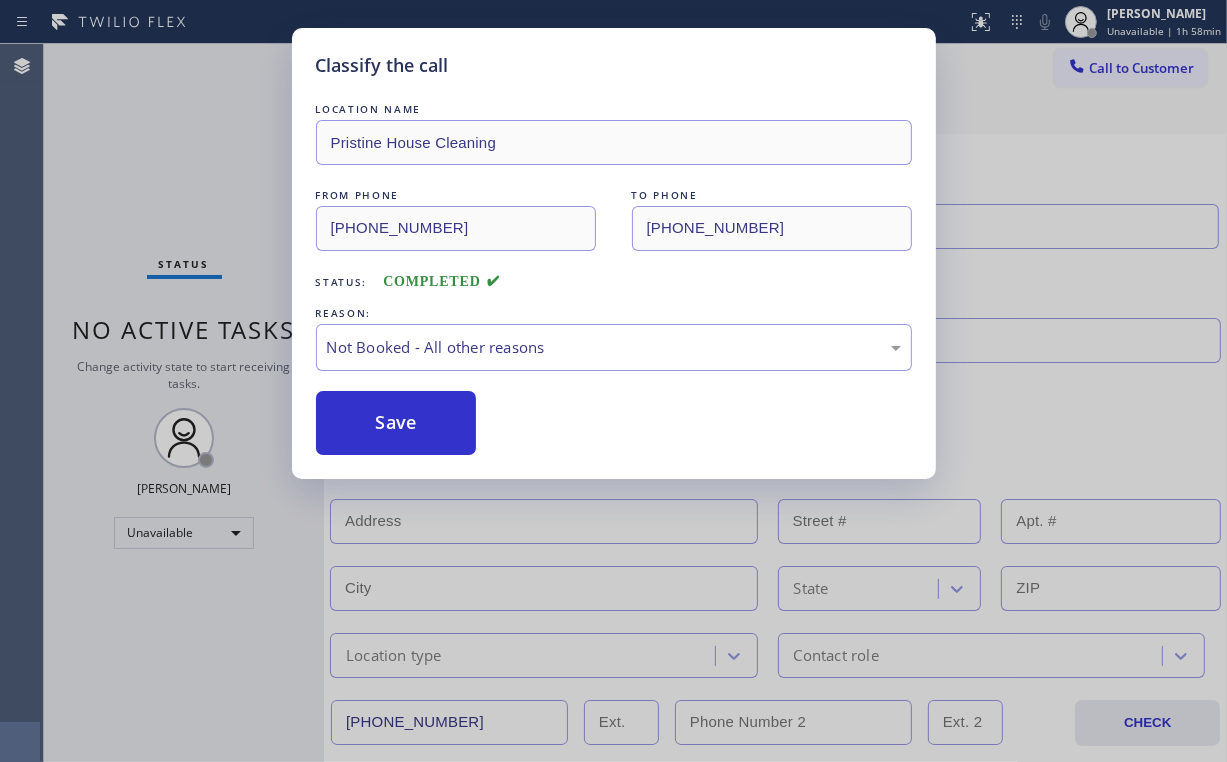 drag, startPoint x: 430, startPoint y: 424, endPoint x: 140, endPoint y: 125, distance: 416.53452 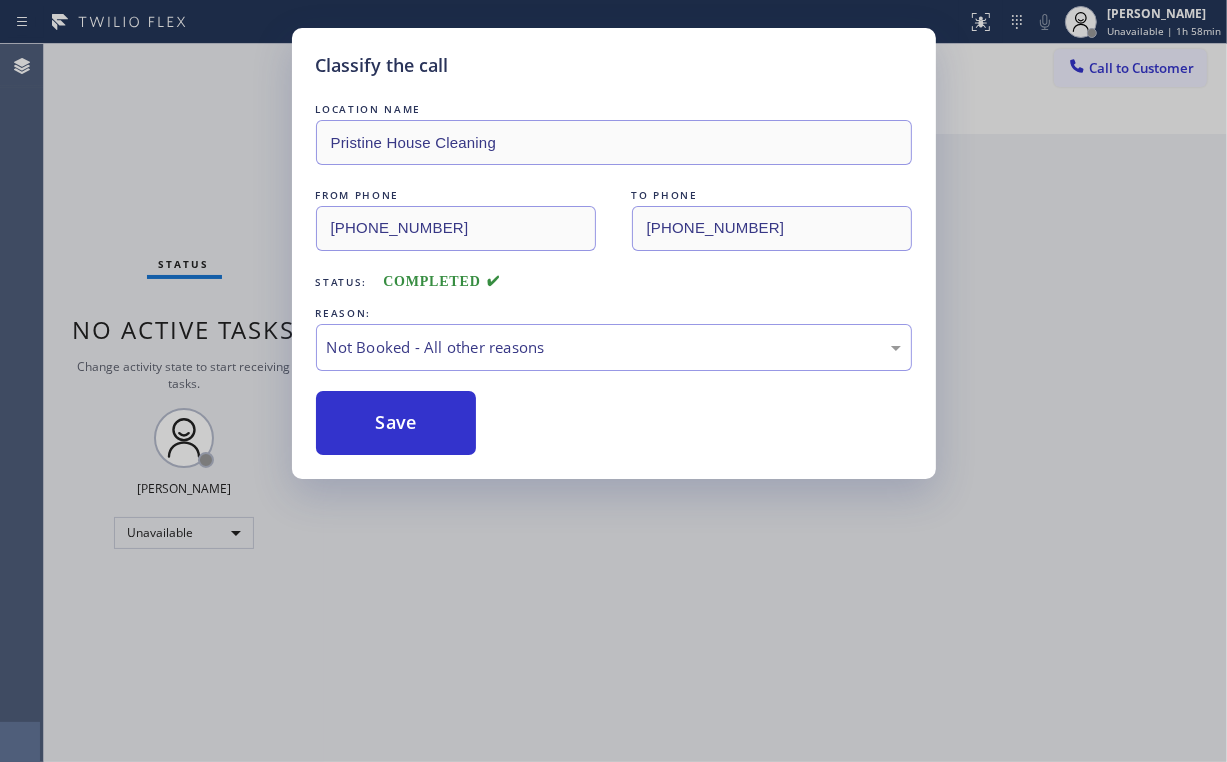click on "Classify the call LOCATION NAME Pristine House Cleaning FROM PHONE [PHONE_NUMBER] TO PHONE [PHONE_NUMBER] Status: COMPLETED REASON: Not Booked - All other reasons Save" at bounding box center (613, 381) 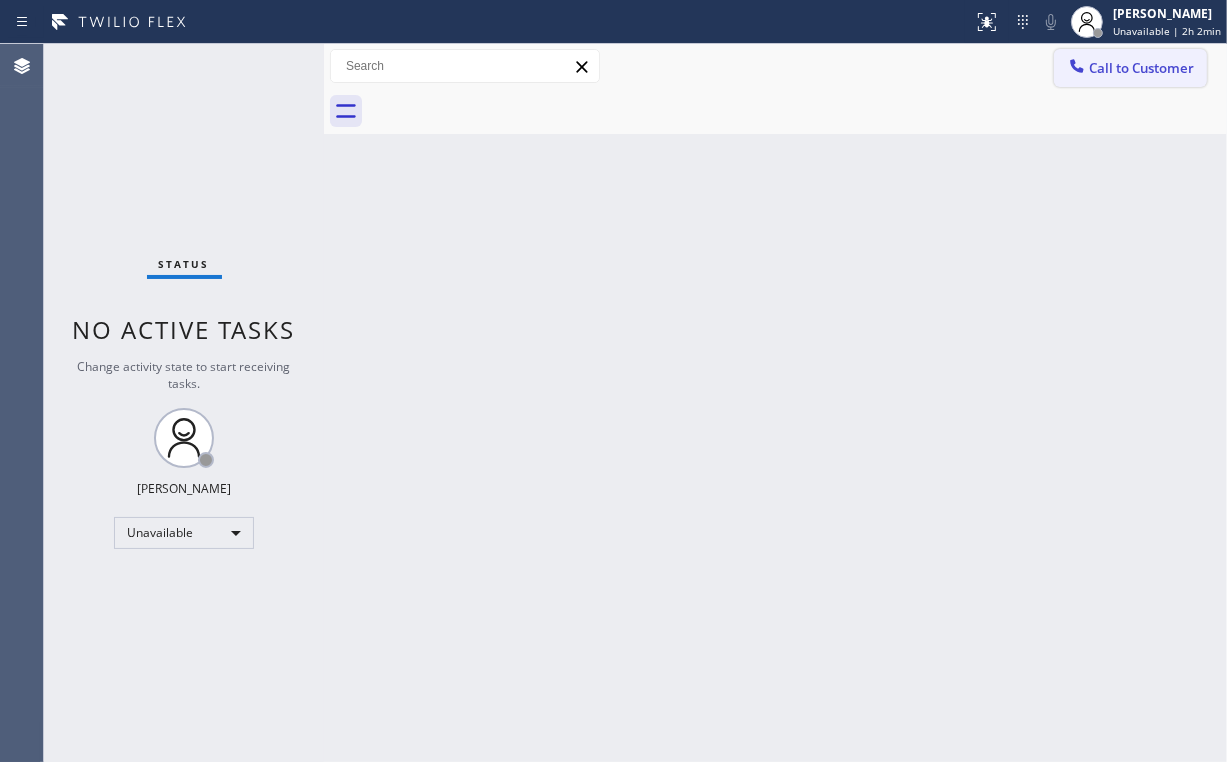 click on "Call to Customer" at bounding box center (1130, 68) 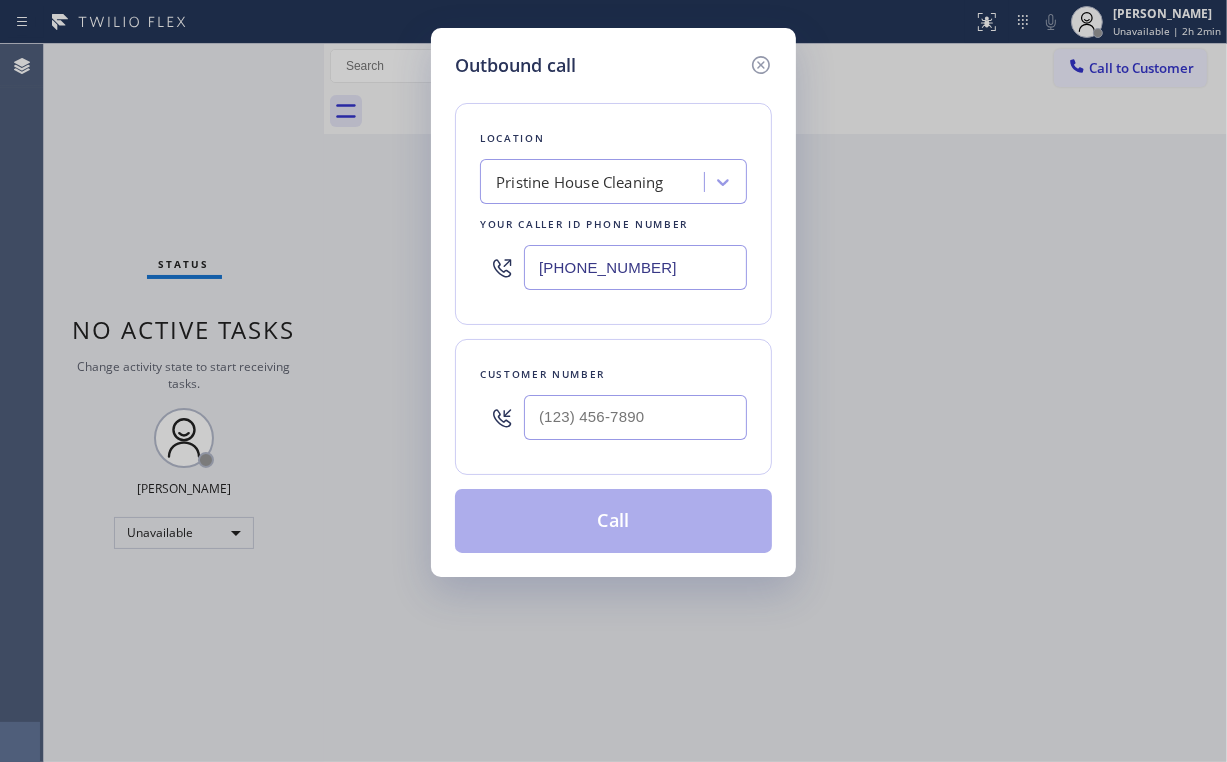drag, startPoint x: 687, startPoint y: 261, endPoint x: 343, endPoint y: 276, distance: 344.32687 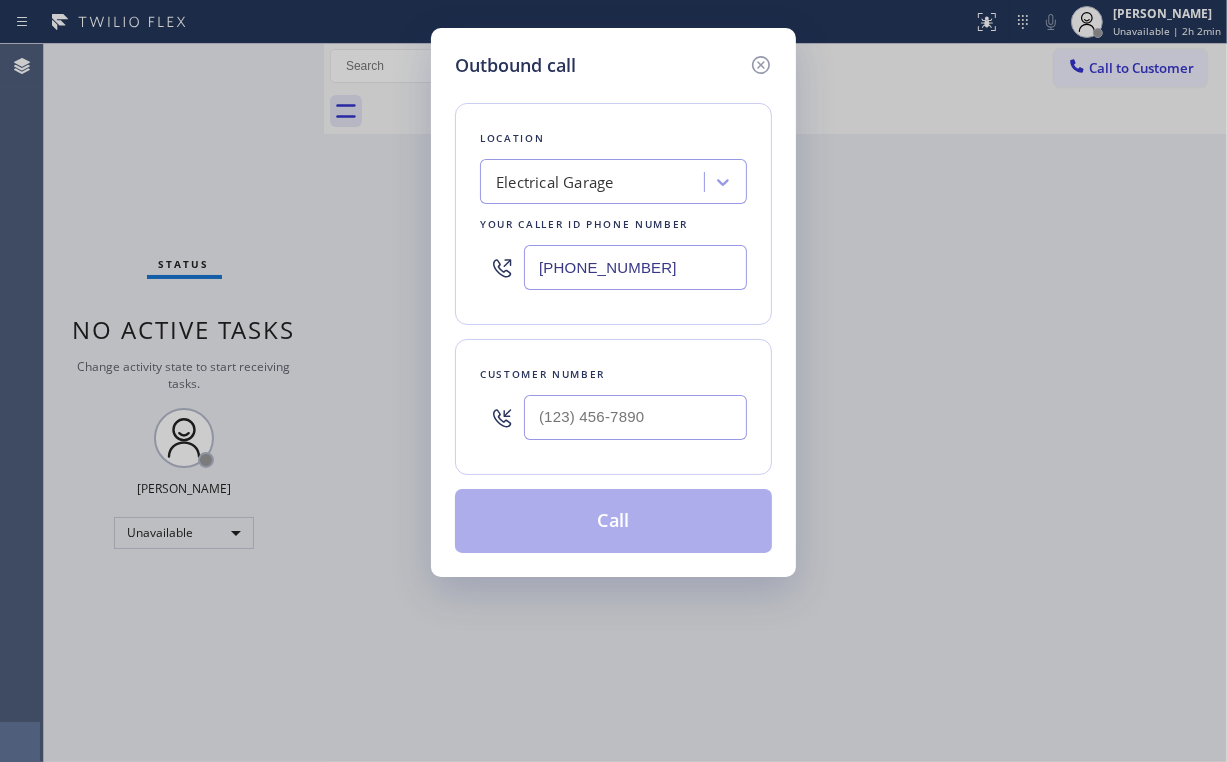 type on "[PHONE_NUMBER]" 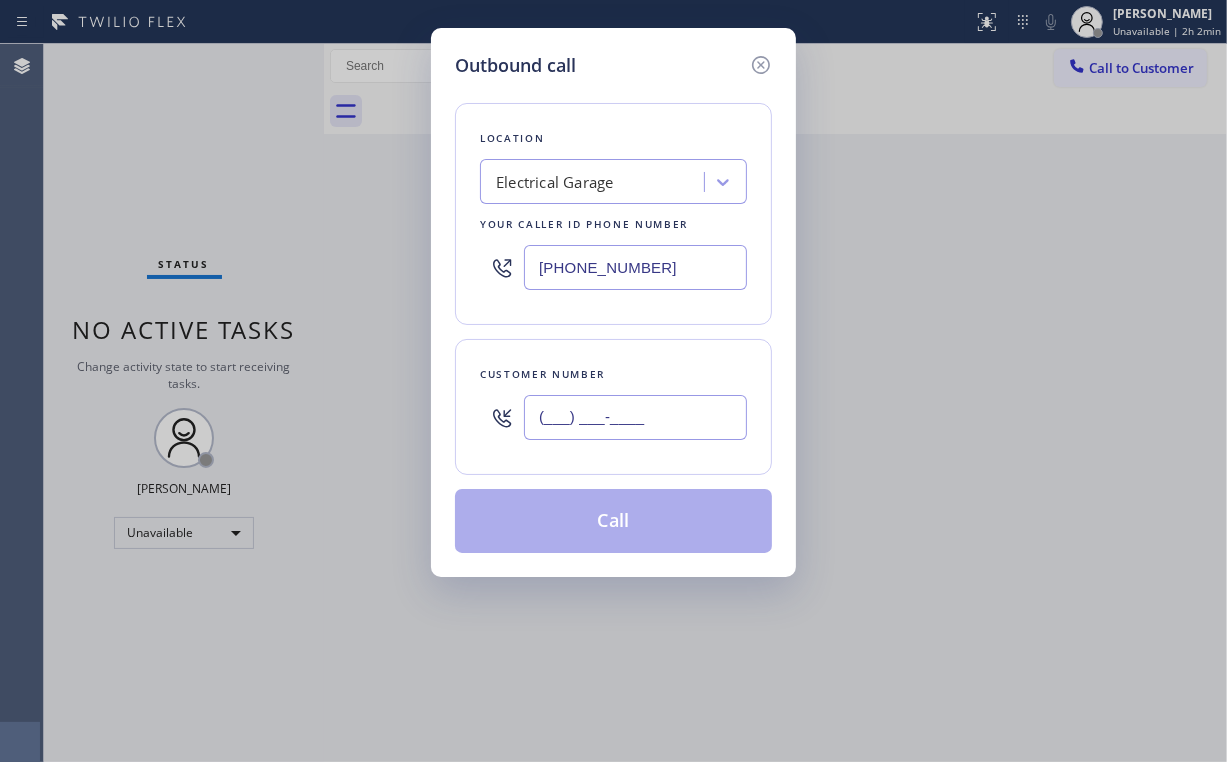 click on "(___) ___-____" at bounding box center (635, 417) 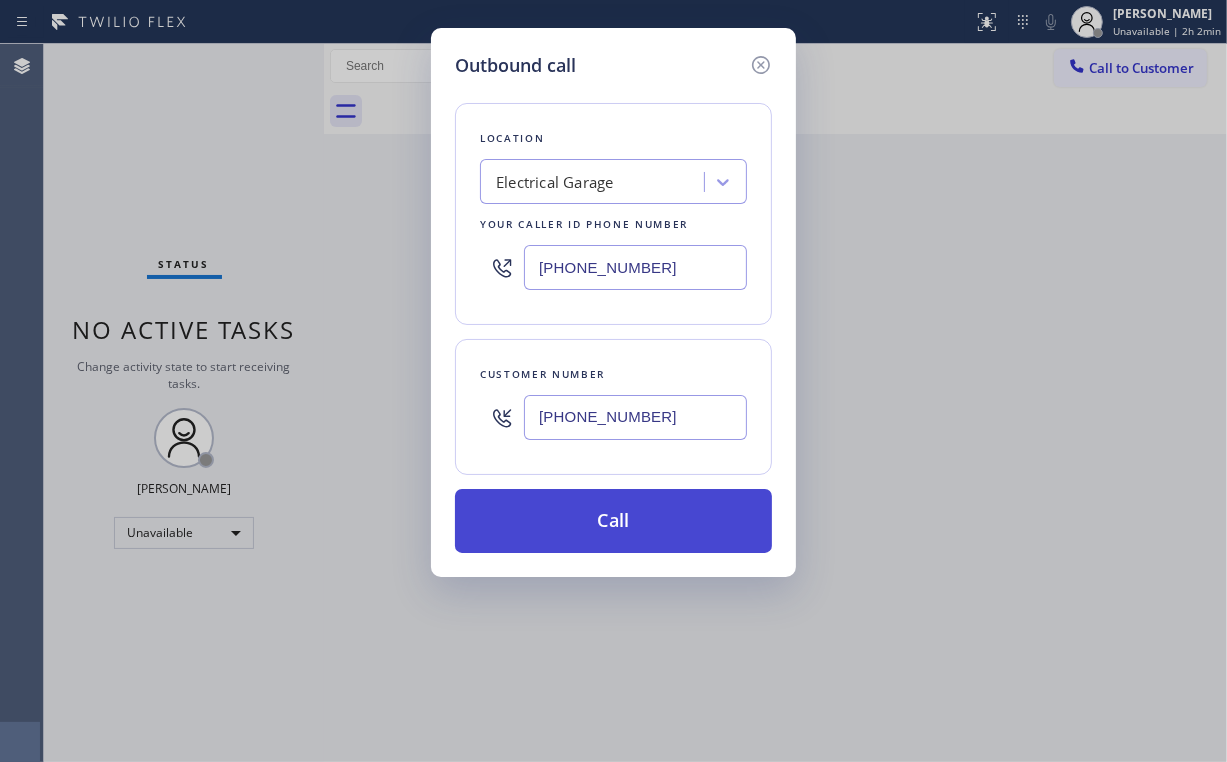 type on "[PHONE_NUMBER]" 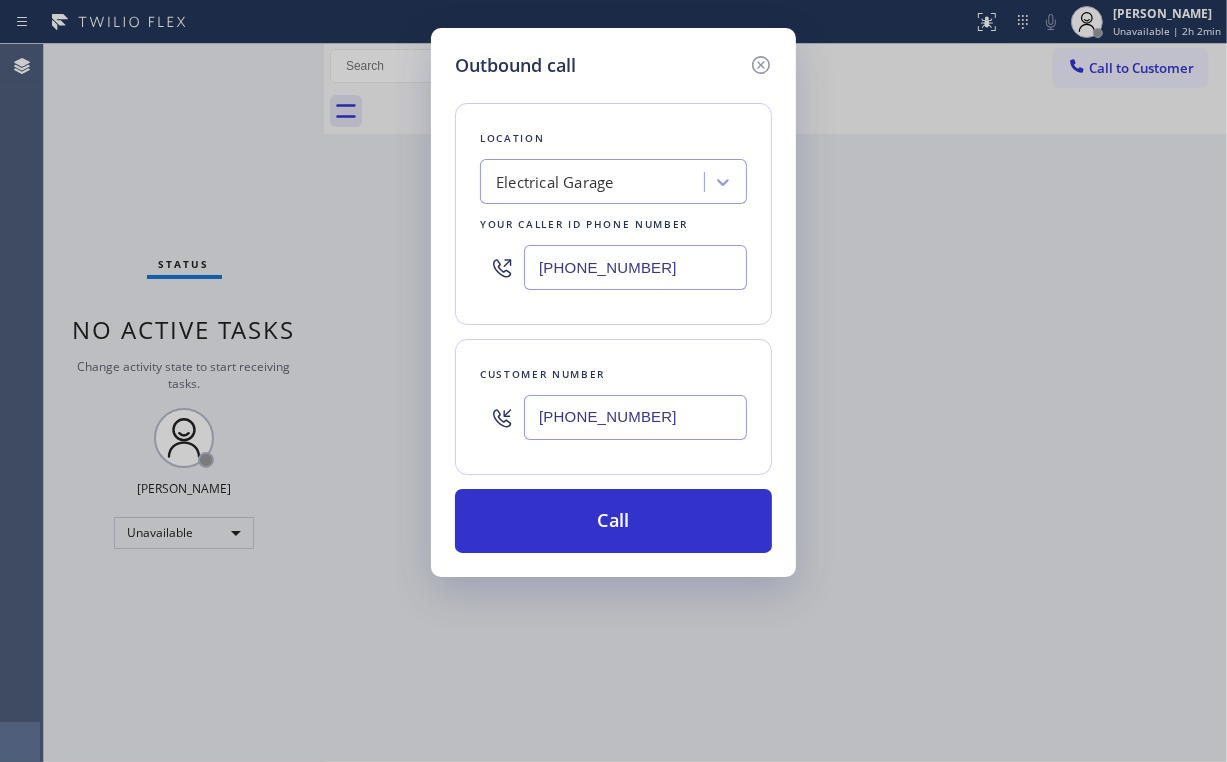 drag, startPoint x: 577, startPoint y: 523, endPoint x: 532, endPoint y: 725, distance: 206.95169 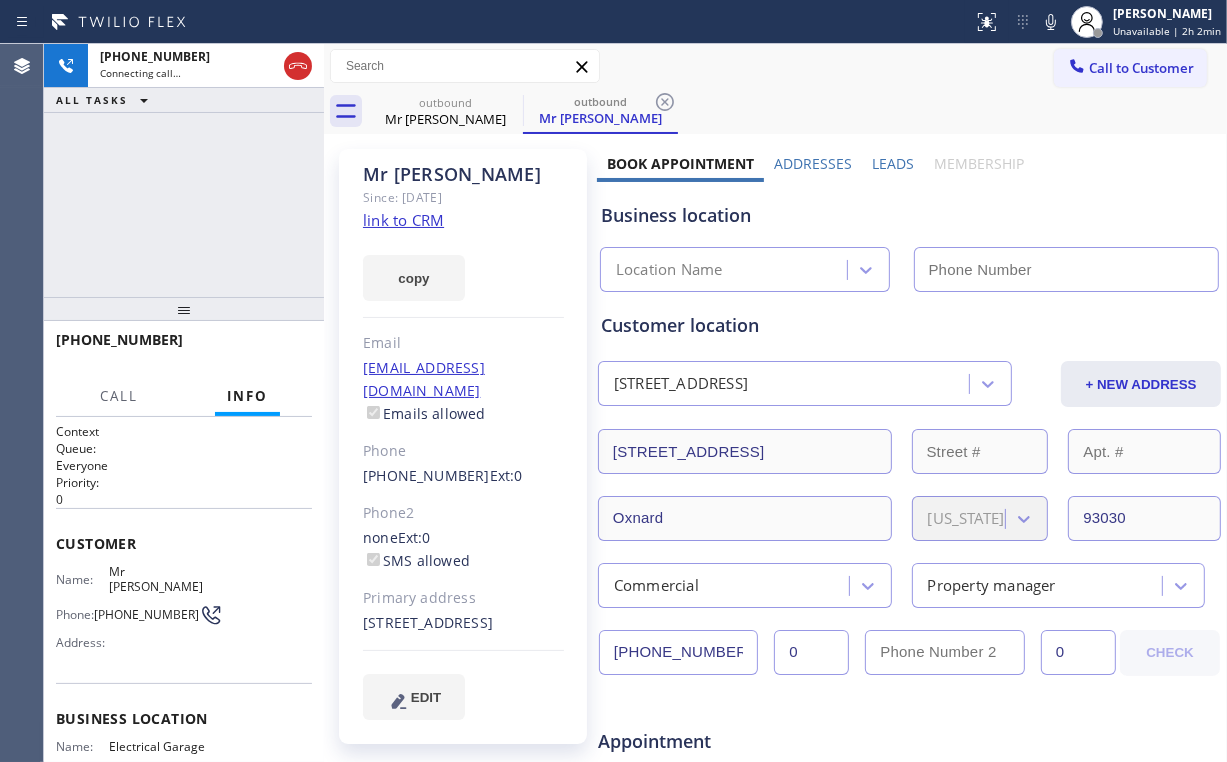 click on "[PHONE_NUMBER] Connecting call… ALL TASKS ALL TASKS ACTIVE TASKS TASKS IN WRAP UP" at bounding box center [184, 170] 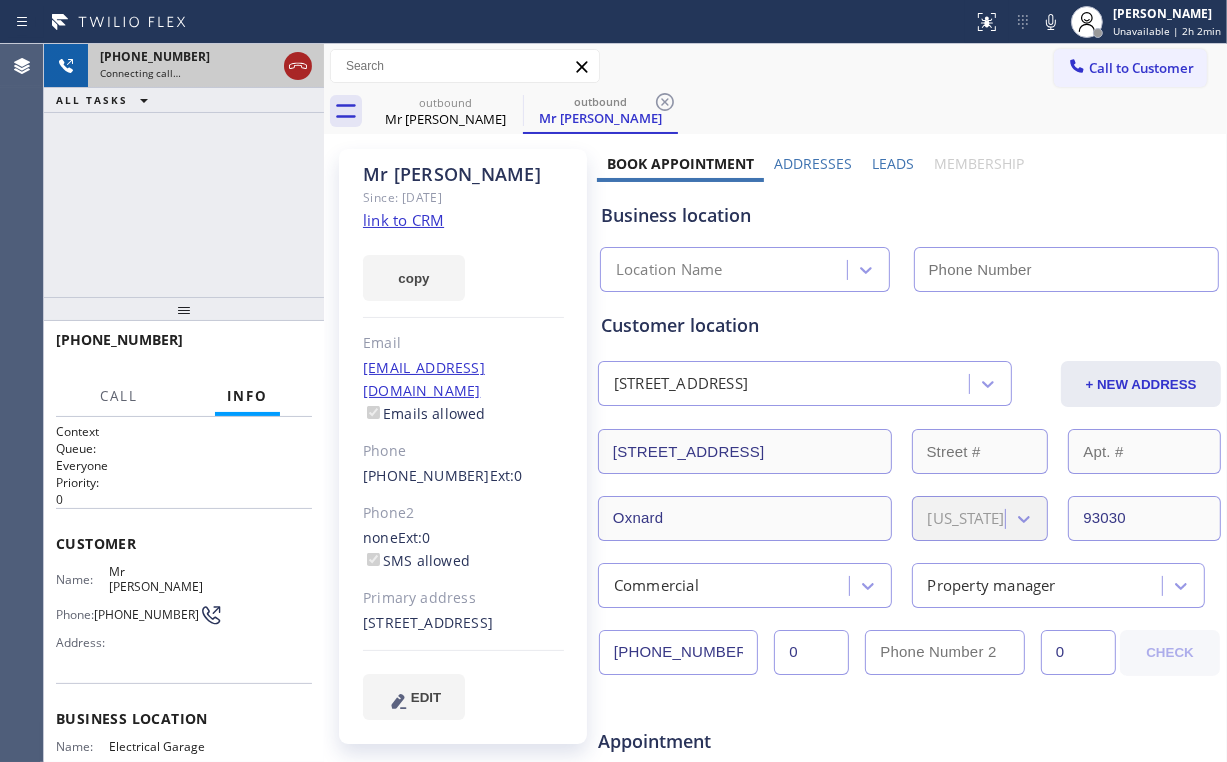 click 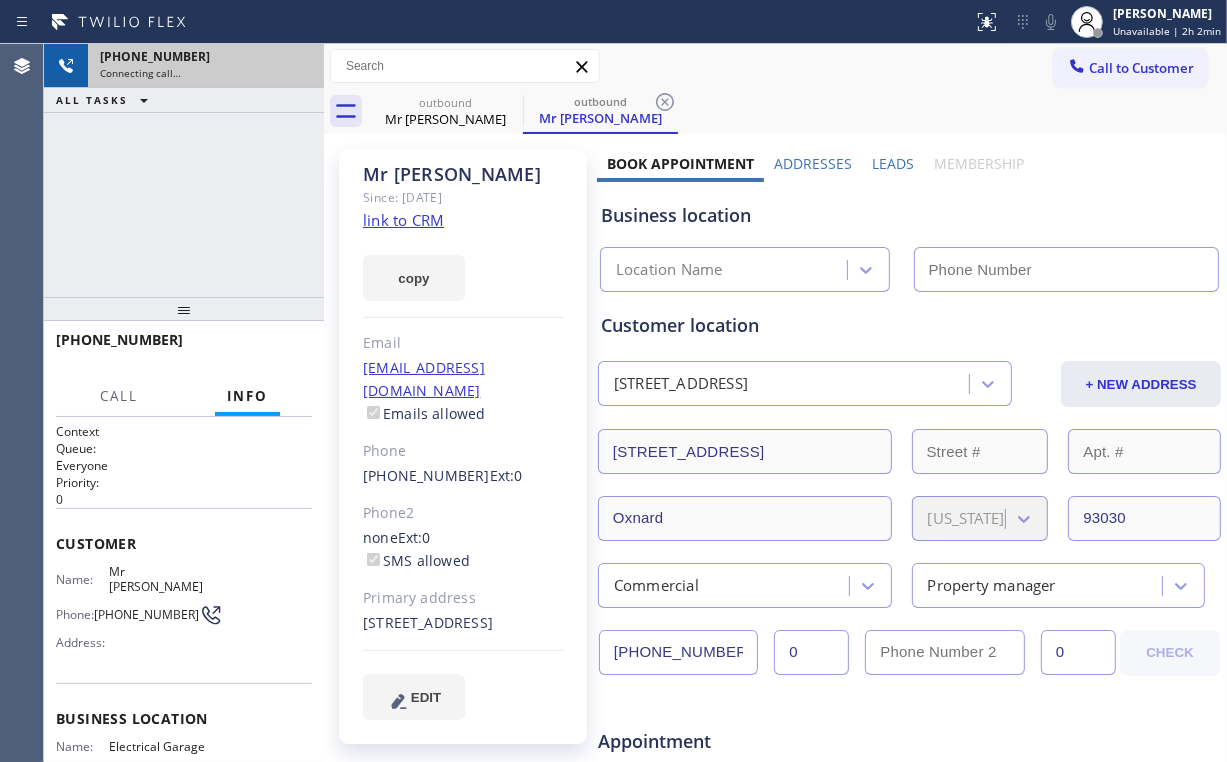 type on "[PHONE_NUMBER]" 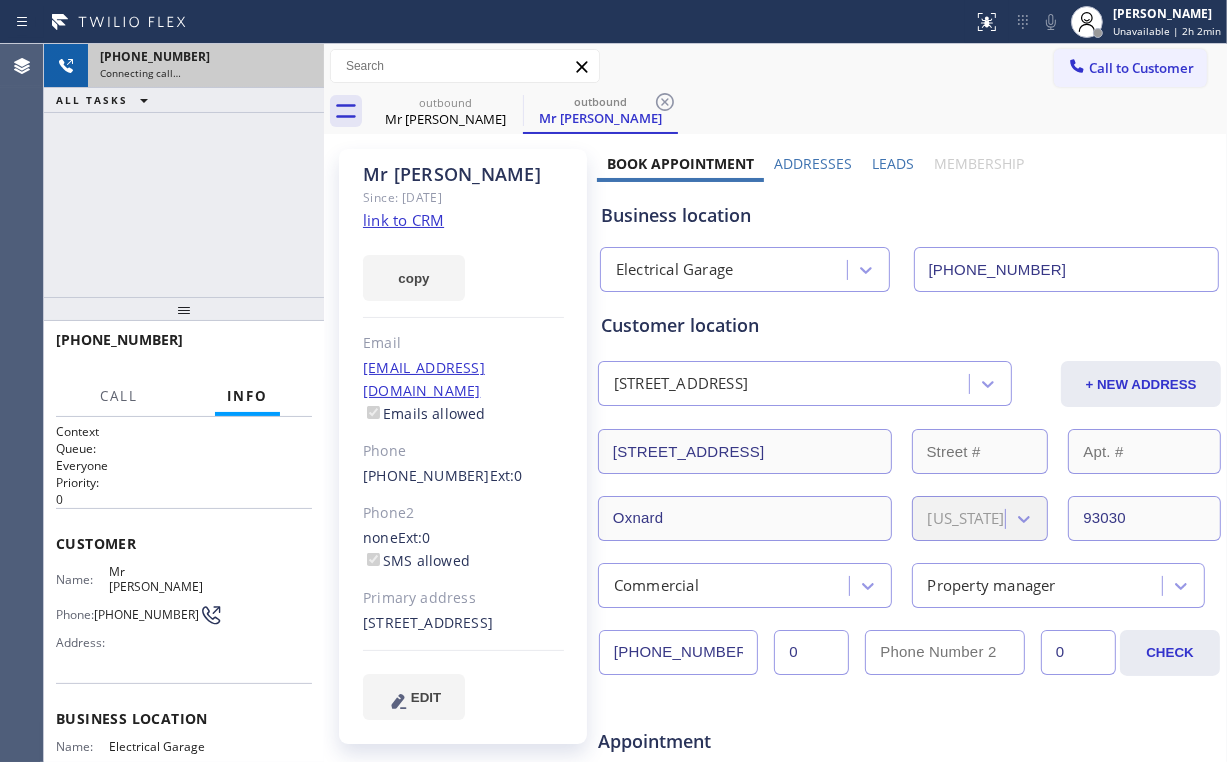 click on "link to CRM" 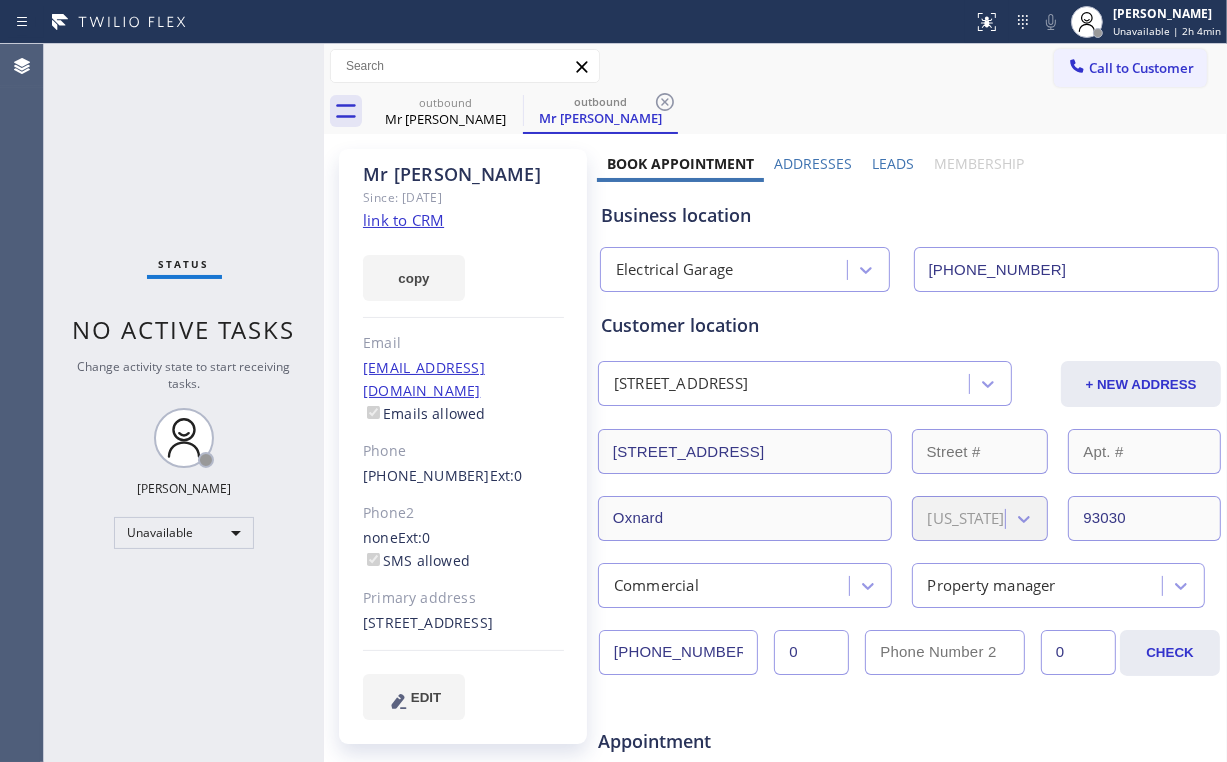 drag, startPoint x: 1157, startPoint y: 65, endPoint x: 895, endPoint y: 164, distance: 280.08035 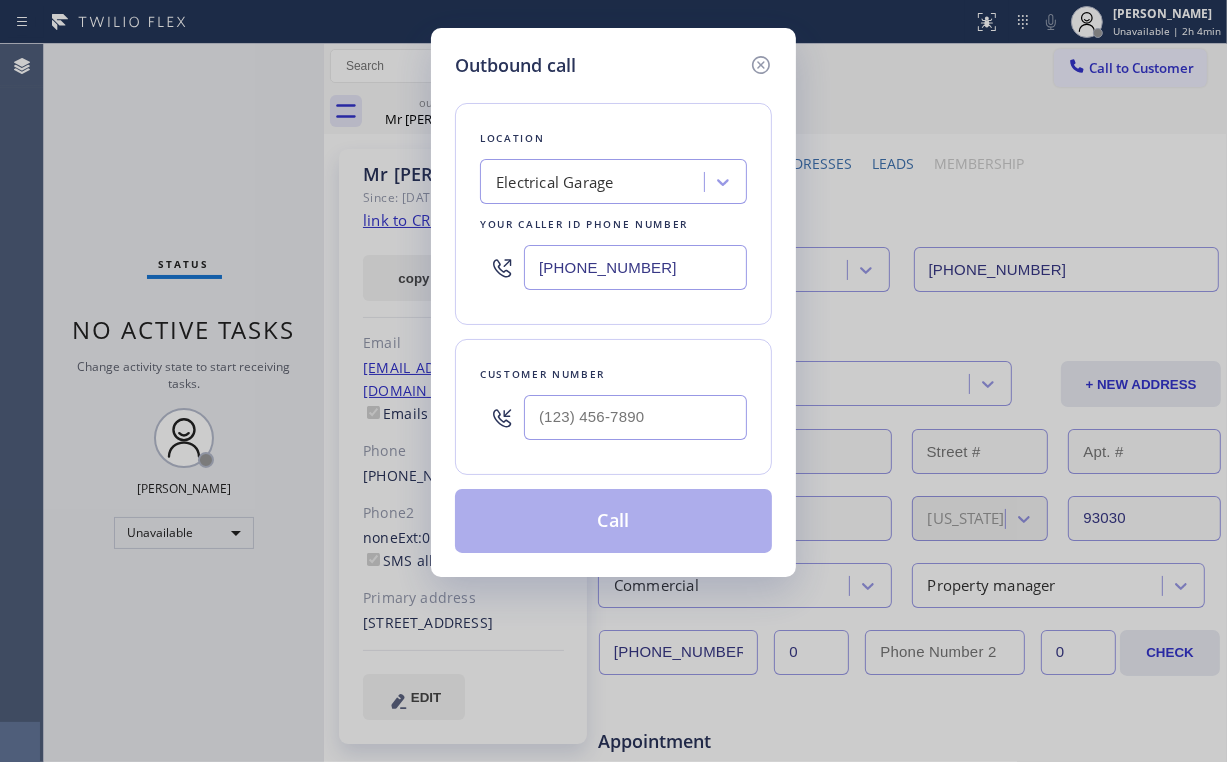 drag, startPoint x: 628, startPoint y: 259, endPoint x: 416, endPoint y: 262, distance: 212.02122 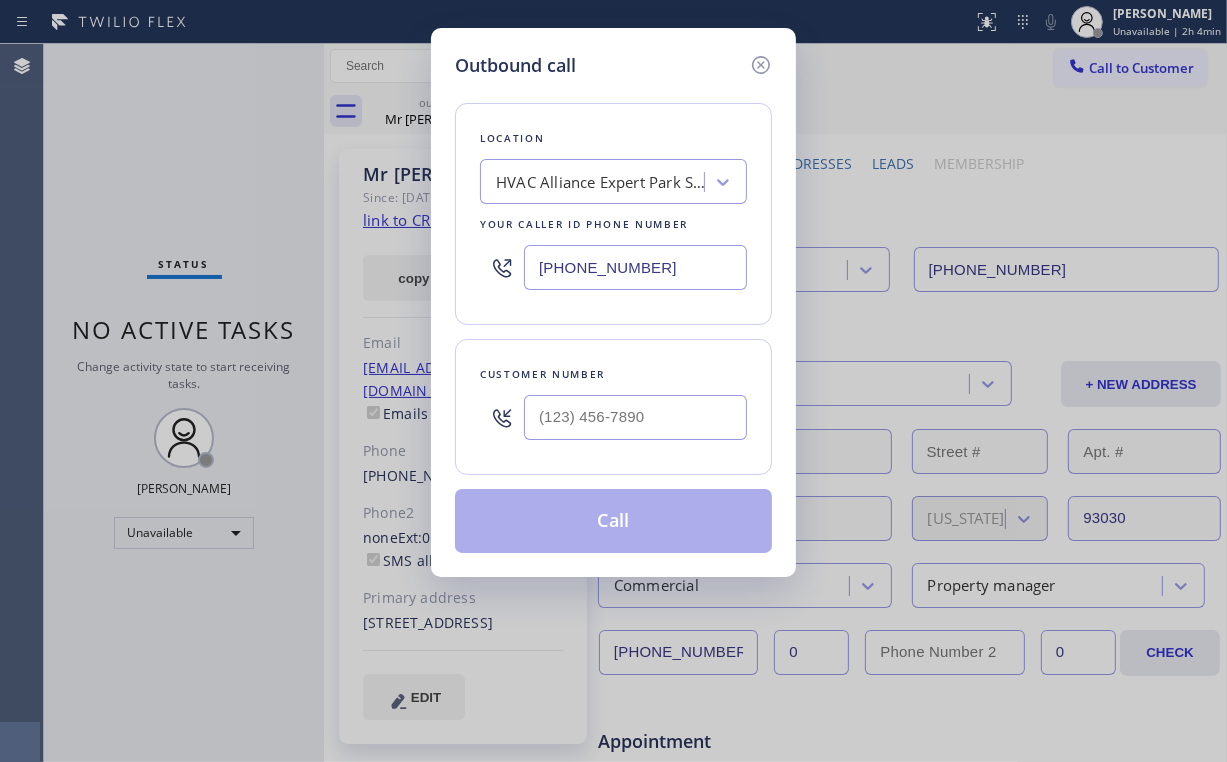 type on "[PHONE_NUMBER]" 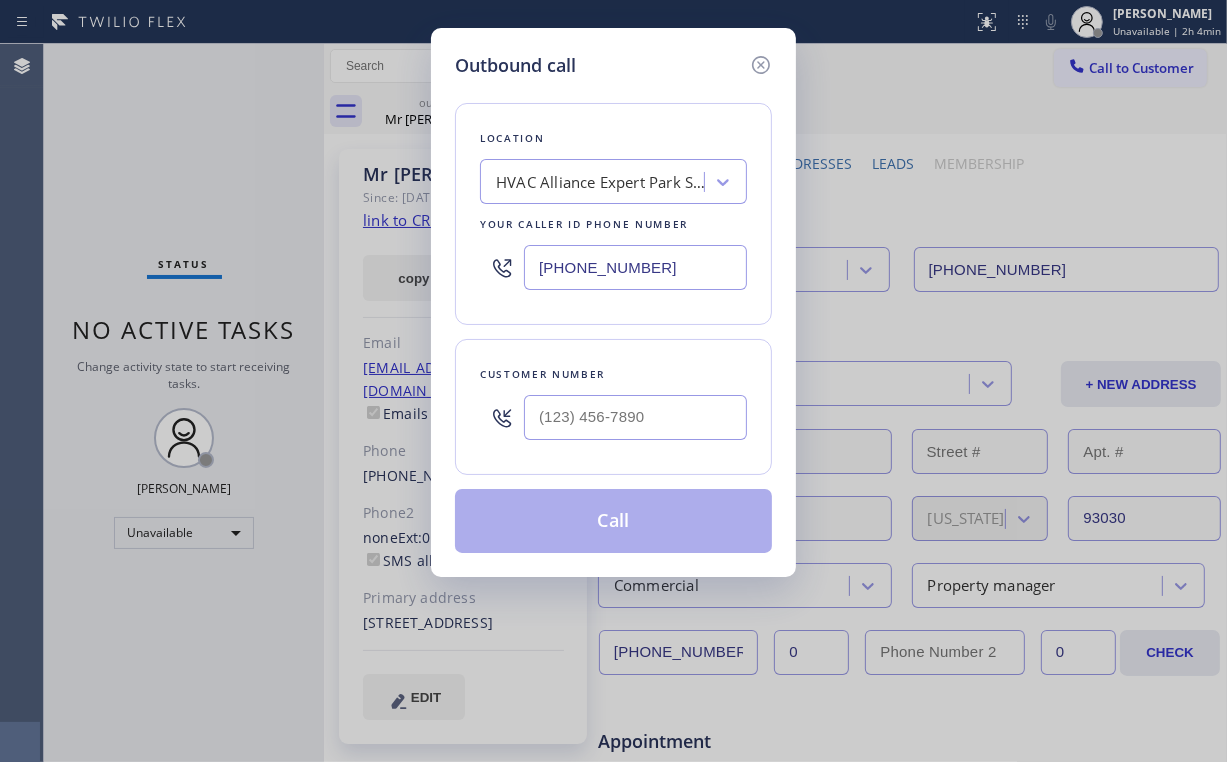 click on "Location HVAC Alliance Expert Park Slope Your caller id phone number [PHONE_NUMBER]" at bounding box center (613, 214) 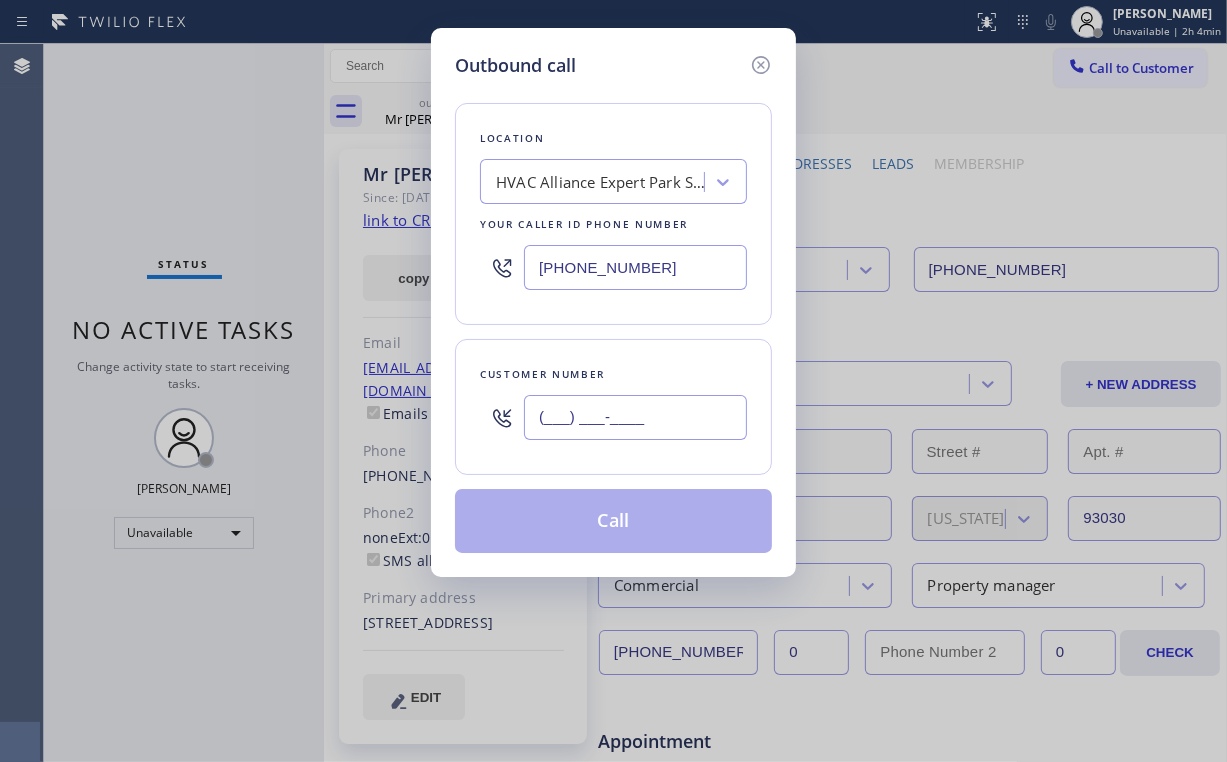 click on "(___) ___-____" at bounding box center (635, 417) 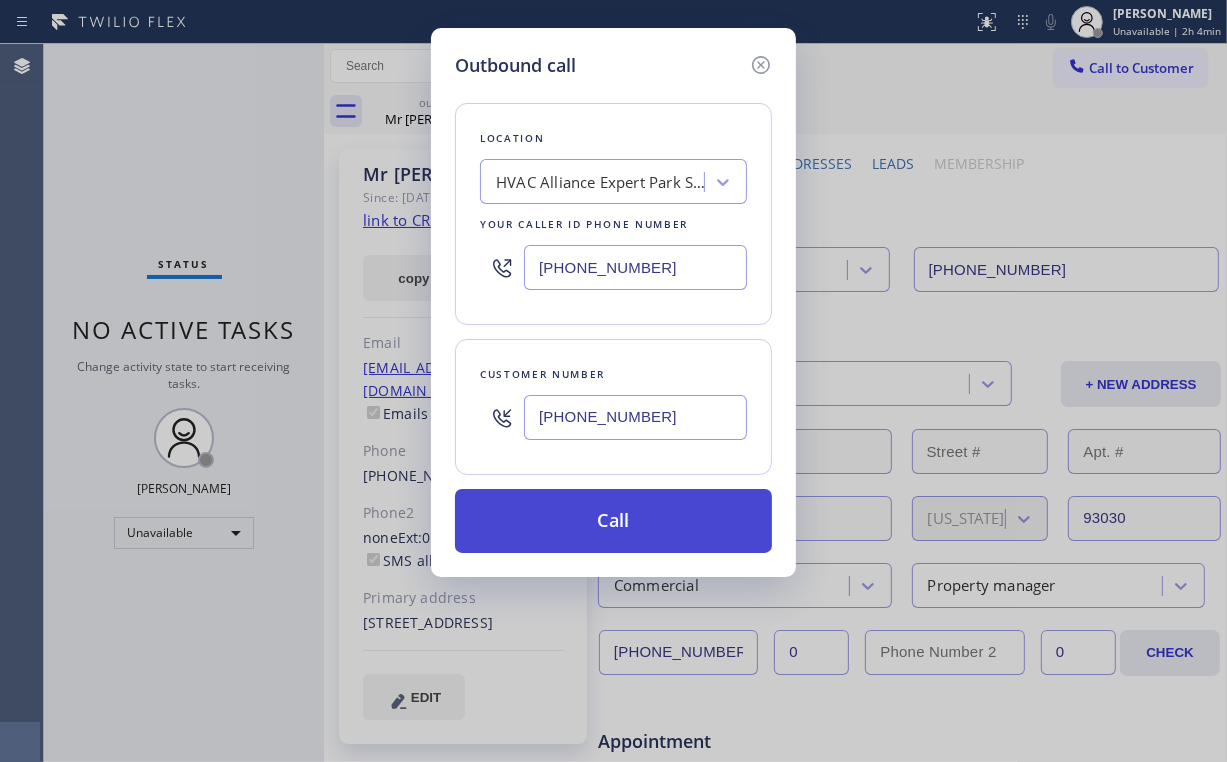 type on "[PHONE_NUMBER]" 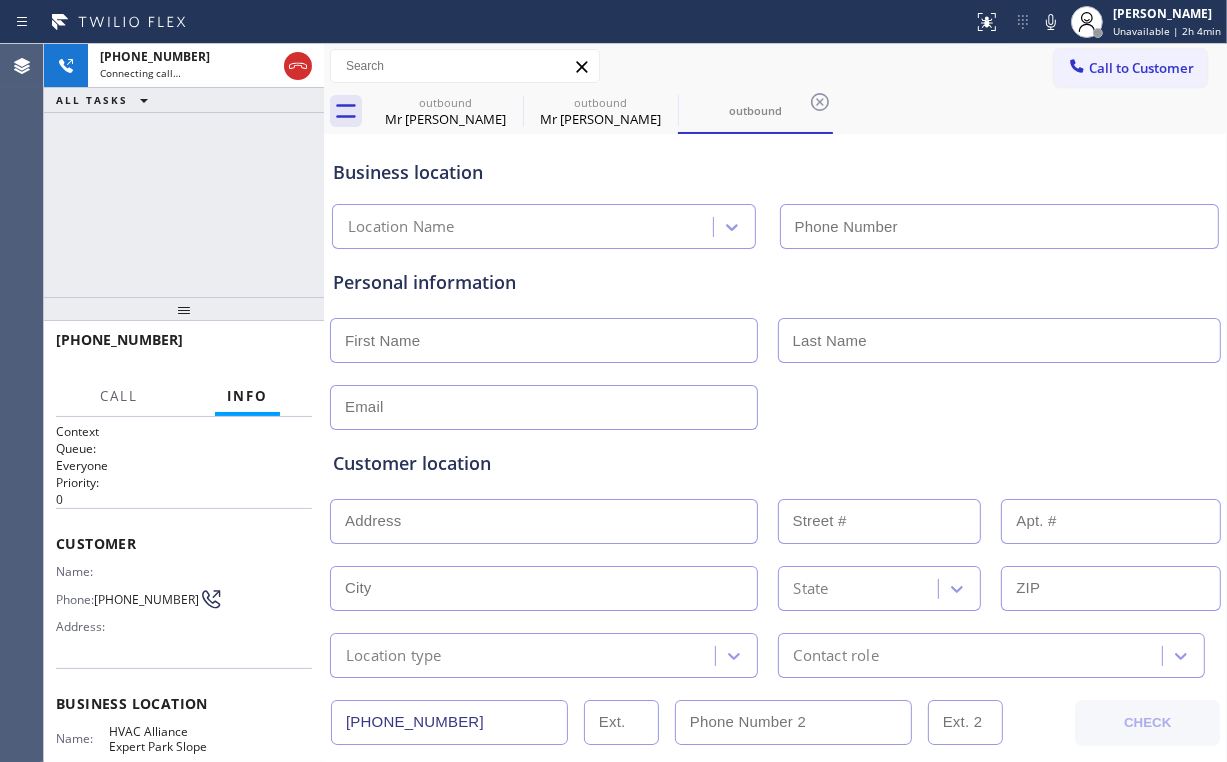 type on "[PHONE_NUMBER]" 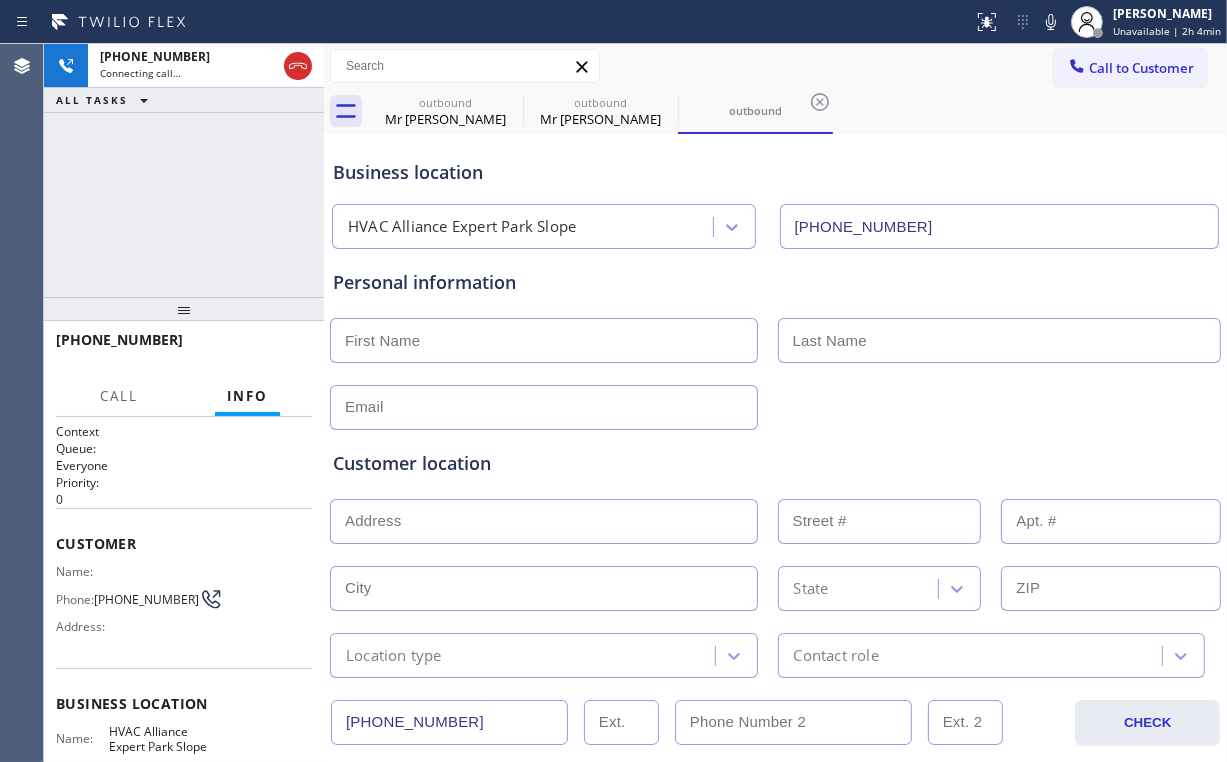 click on "[PHONE_NUMBER] Connecting call… ALL TASKS ALL TASKS ACTIVE TASKS TASKS IN WRAP UP" at bounding box center [184, 170] 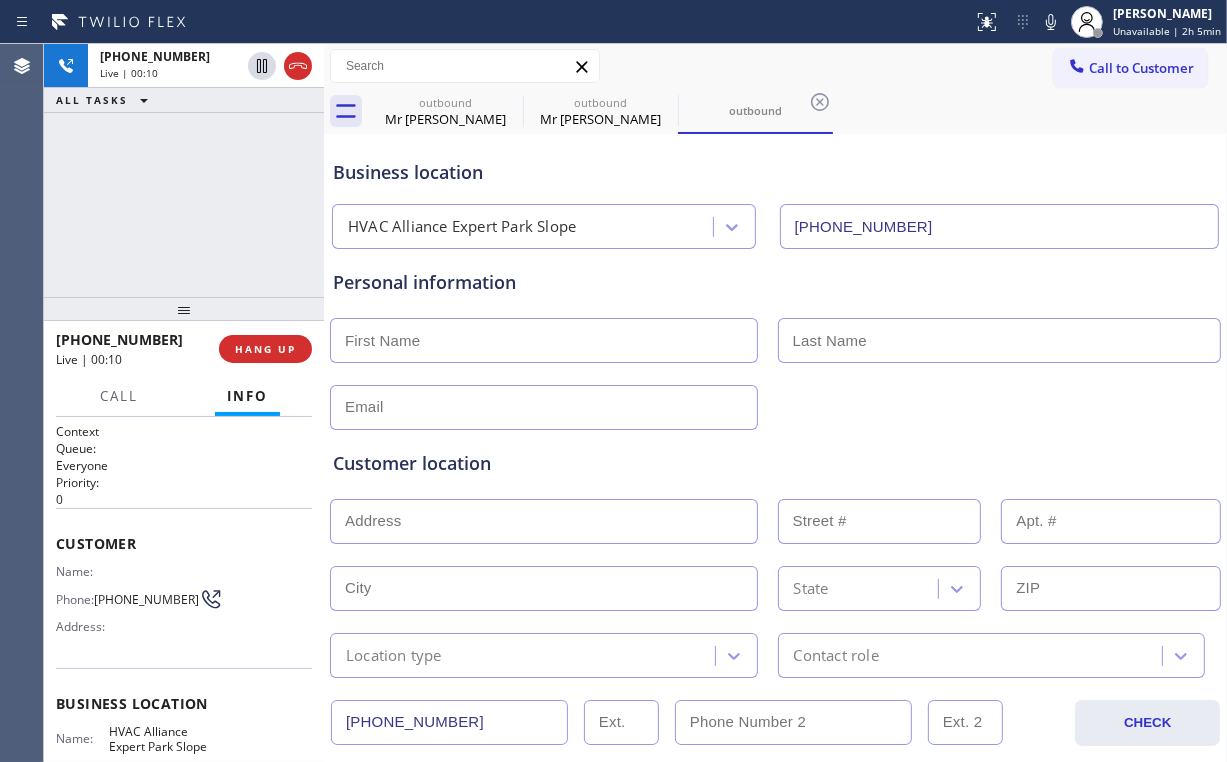 drag, startPoint x: 184, startPoint y: 180, endPoint x: 220, endPoint y: 182, distance: 36.05551 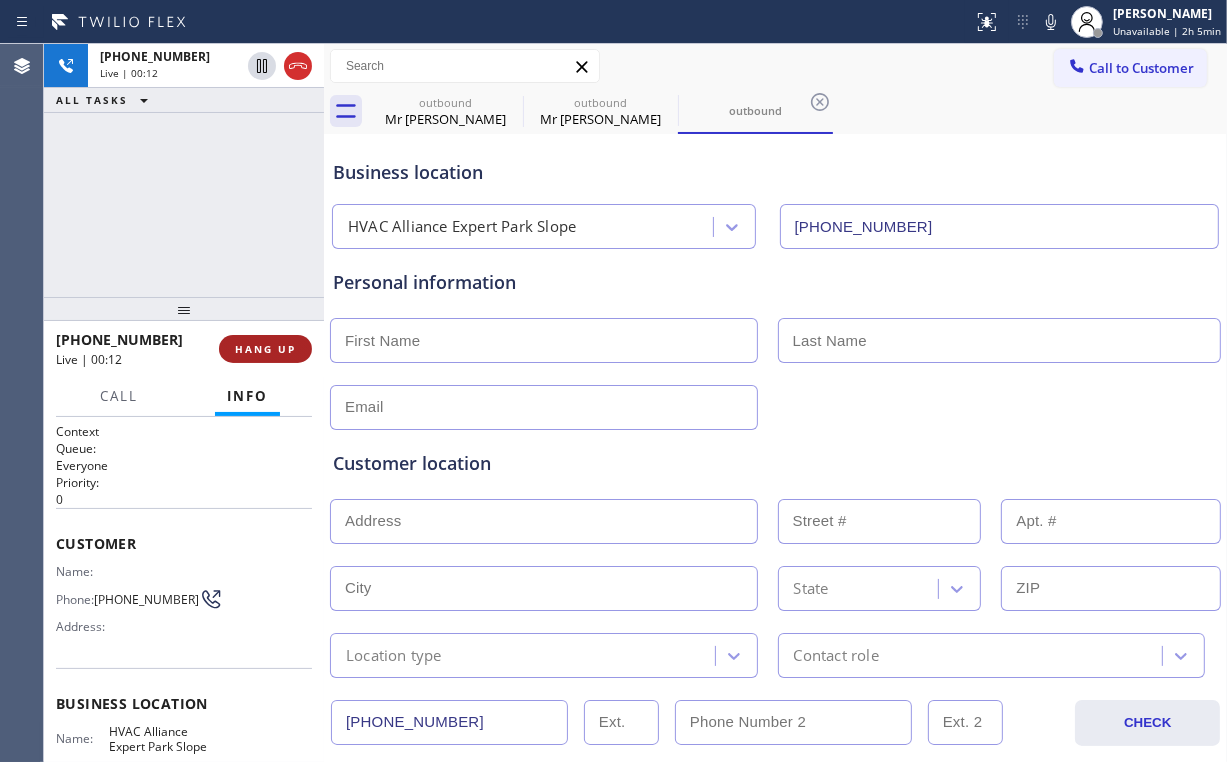 click on "HANG UP" at bounding box center (265, 349) 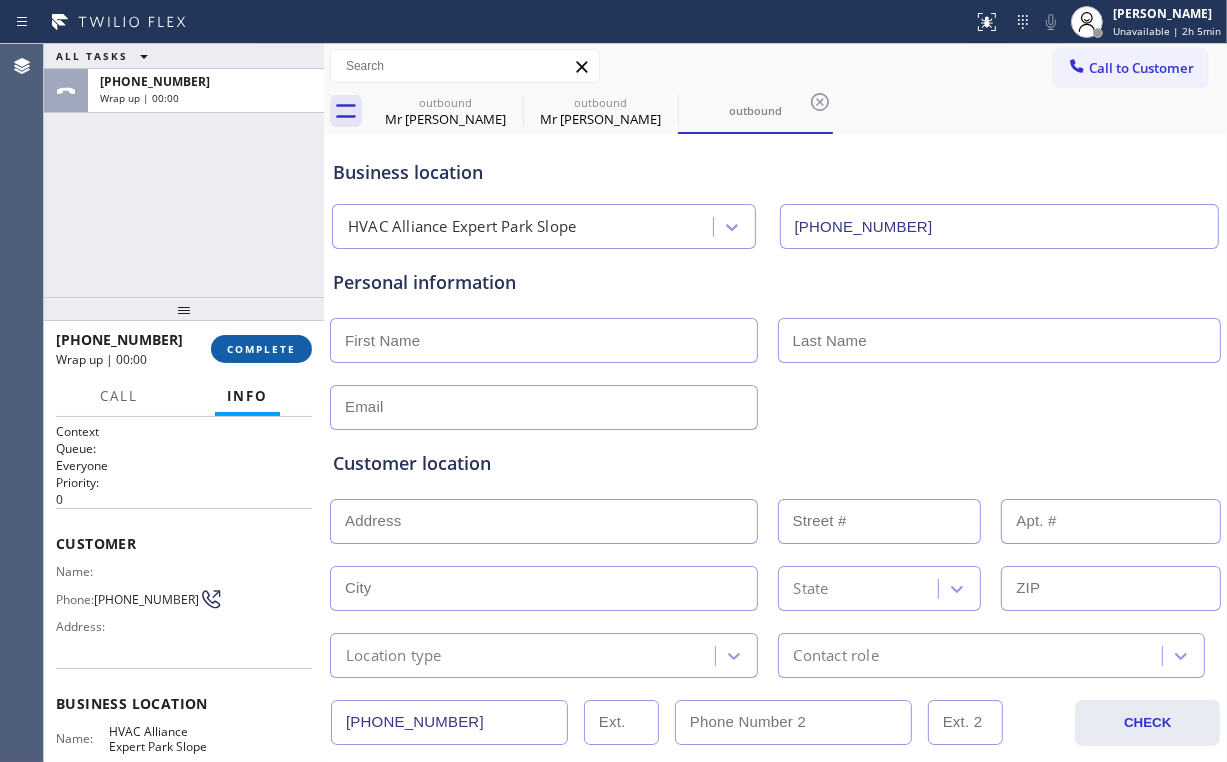 click on "COMPLETE" at bounding box center (261, 349) 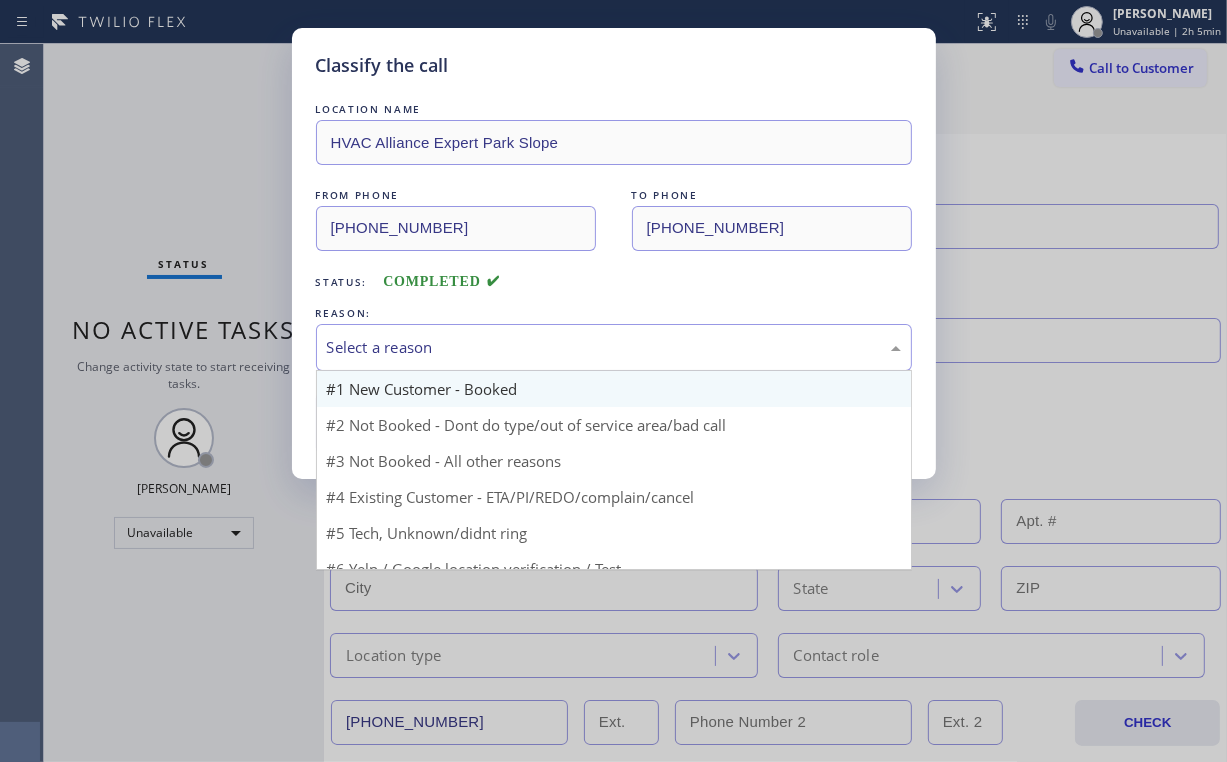 drag, startPoint x: 424, startPoint y: 335, endPoint x: 420, endPoint y: 392, distance: 57.14018 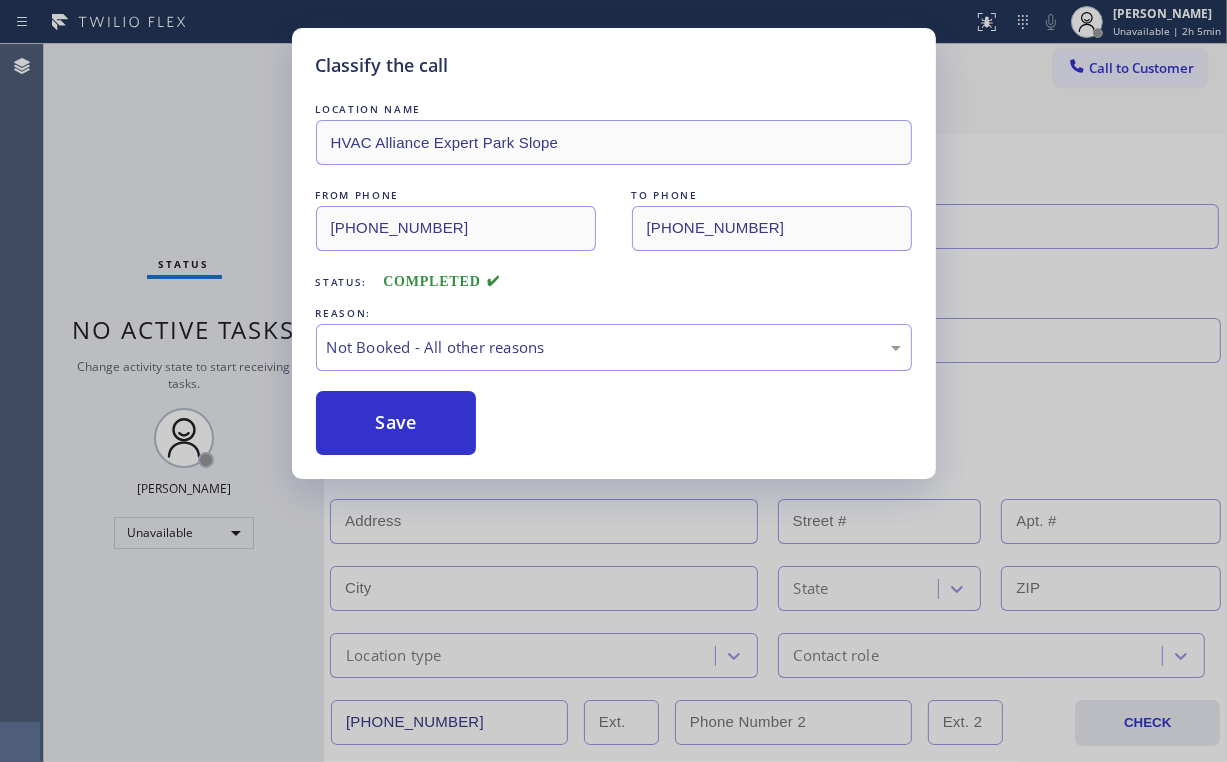 drag, startPoint x: 415, startPoint y: 418, endPoint x: 147, endPoint y: 199, distance: 346.0997 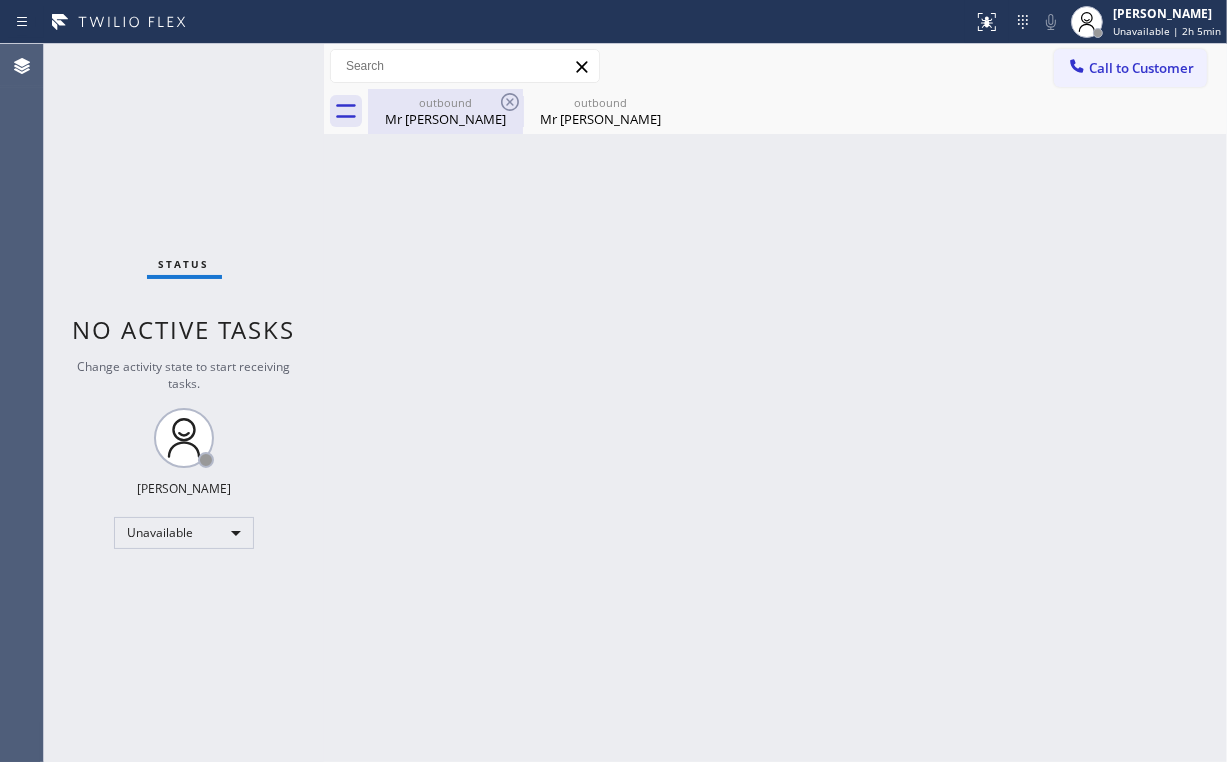 click on "Mr [PERSON_NAME]" at bounding box center [445, 119] 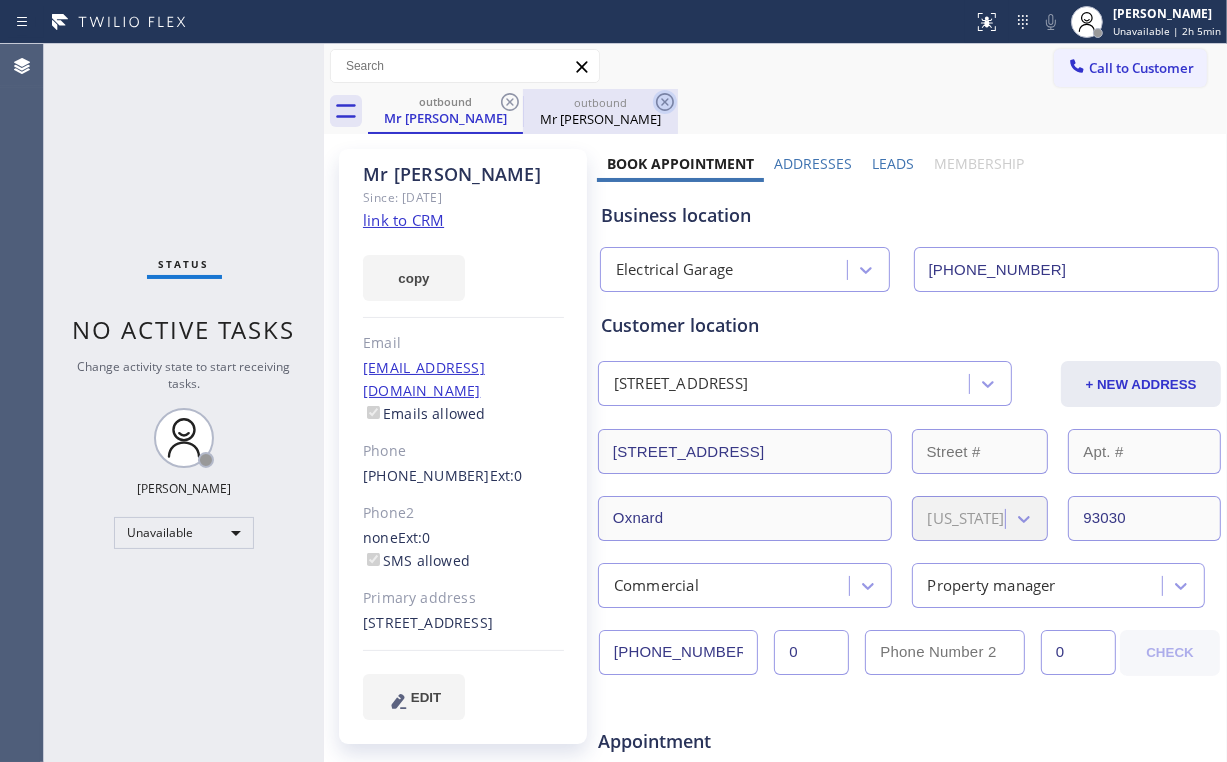 click 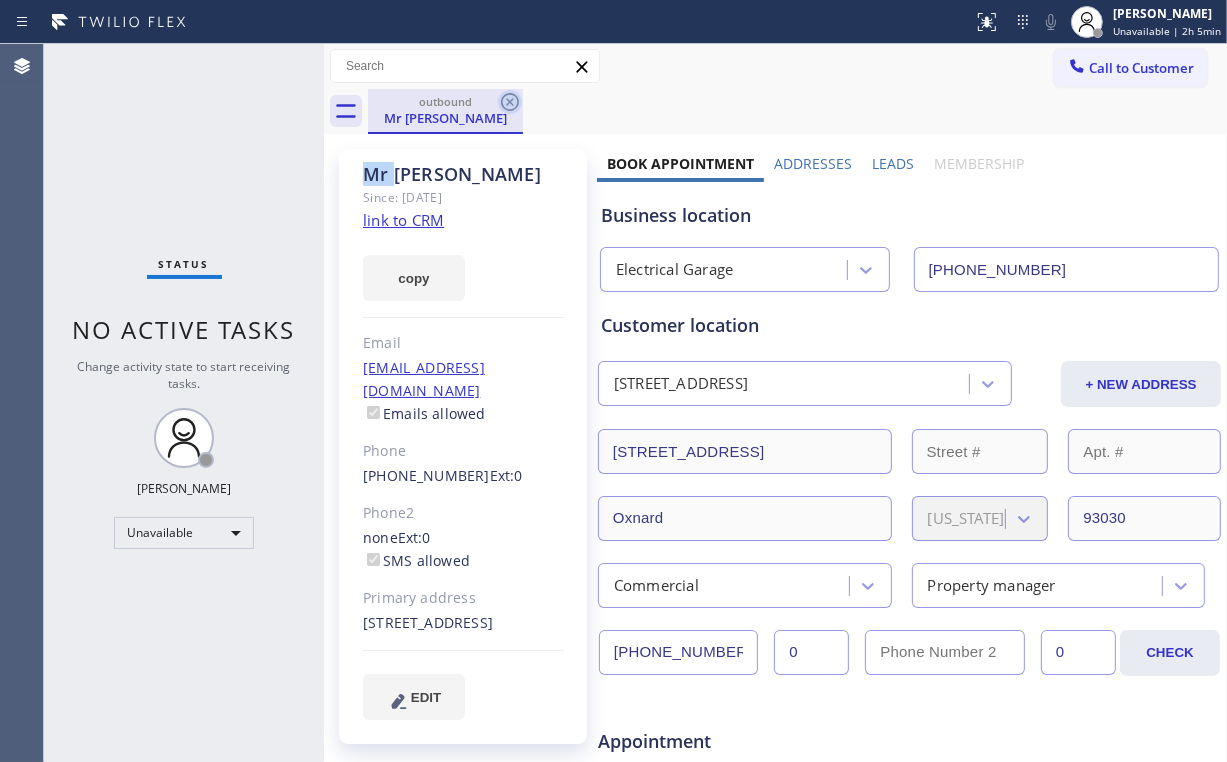 click 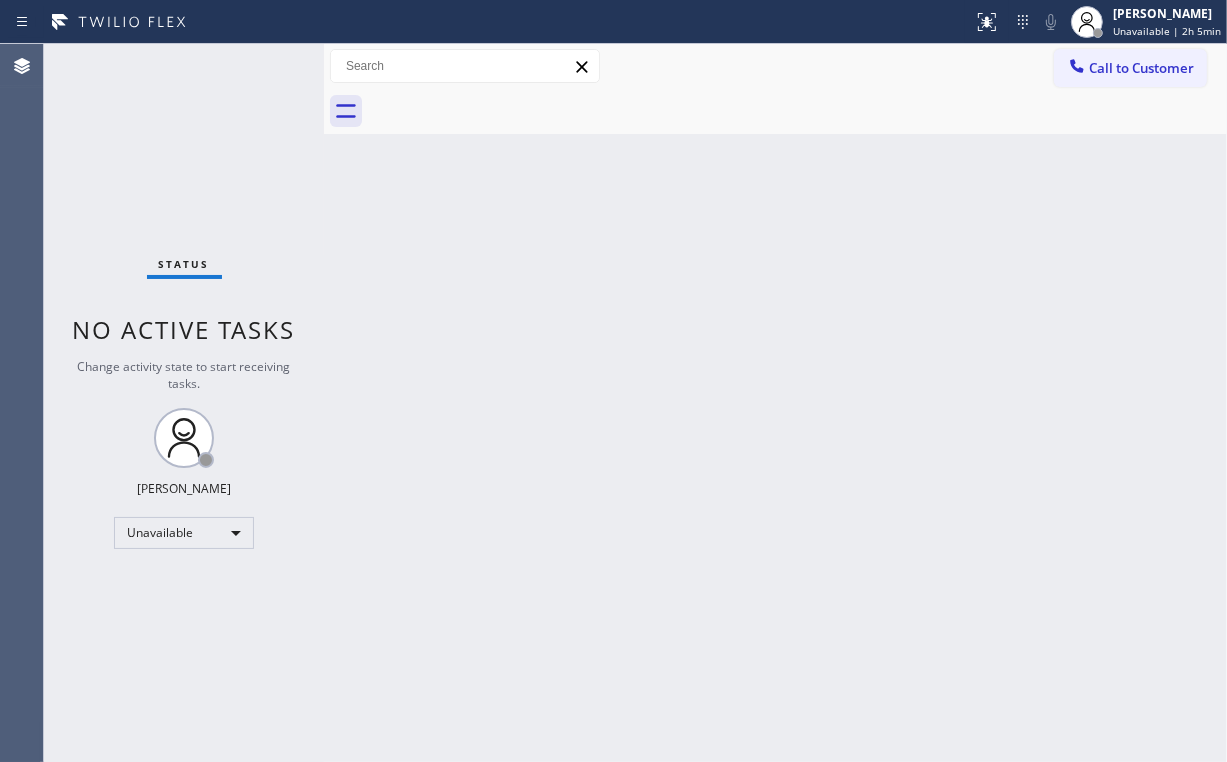 click on "Back to Dashboard Change Sender ID Customers Technicians Select a contact Outbound call Location Search location Your caller id phone number Customer number Call Customer info Name   Phone none Address none Change Sender ID HVAC [PHONE_NUMBER] 5 Star Appliance [PHONE_NUMBER] Appliance Repair [PHONE_NUMBER] Plumbing [PHONE_NUMBER] Air Duct Cleaning [PHONE_NUMBER]  Electricians [PHONE_NUMBER] Cancel Change Check personal SMS Reset Change No tabs Call to Customer Outbound call Location HVAC Alliance Expert Park Slope Your caller id phone number [PHONE_NUMBER] Customer number Call Outbound call Technician Search Technician Your caller id phone number Your caller id phone number Call" at bounding box center (775, 403) 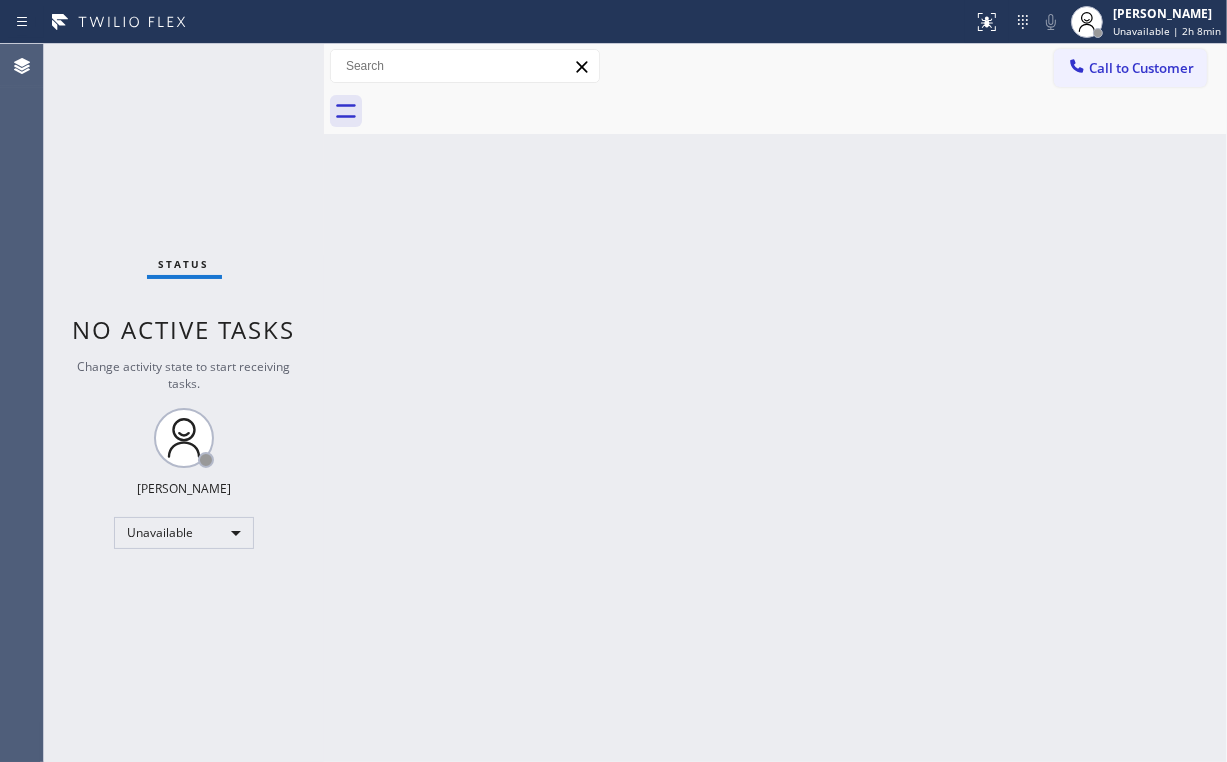 drag, startPoint x: 1130, startPoint y: 52, endPoint x: 914, endPoint y: 166, distance: 244.2376 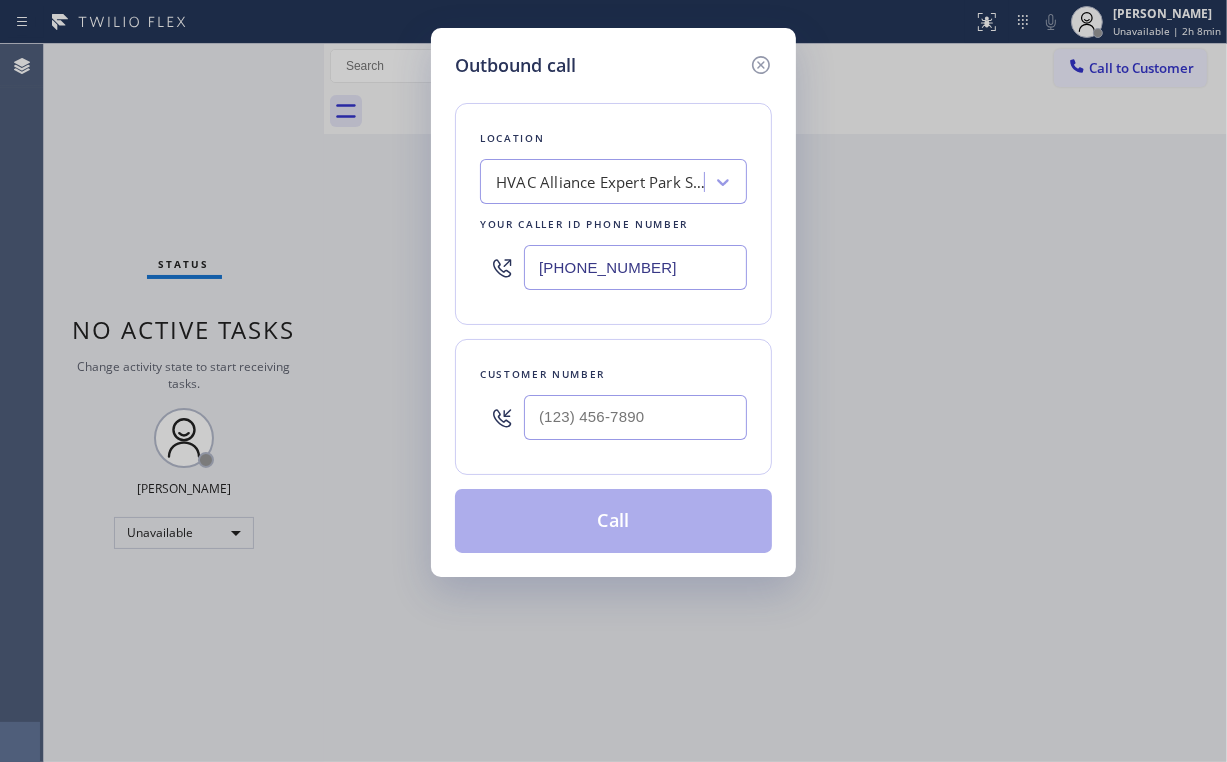 drag, startPoint x: 680, startPoint y: 253, endPoint x: 529, endPoint y: 284, distance: 154.14928 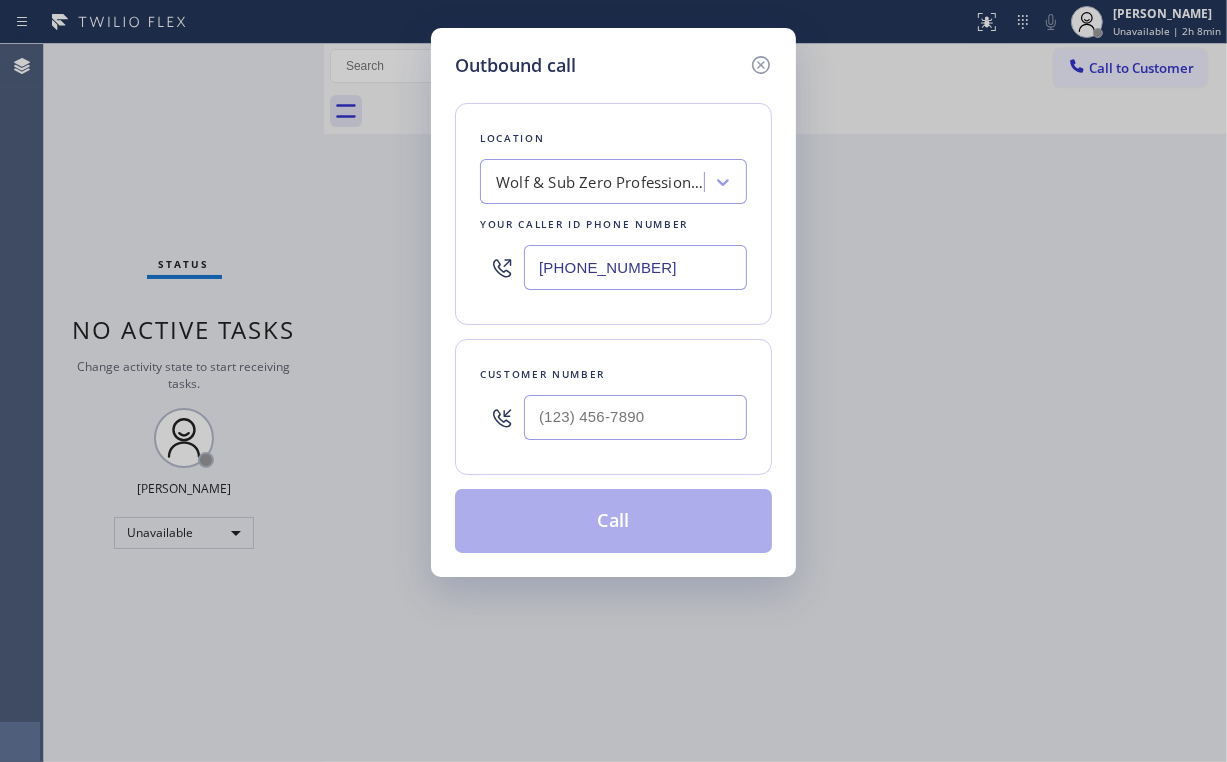 click at bounding box center (635, 417) 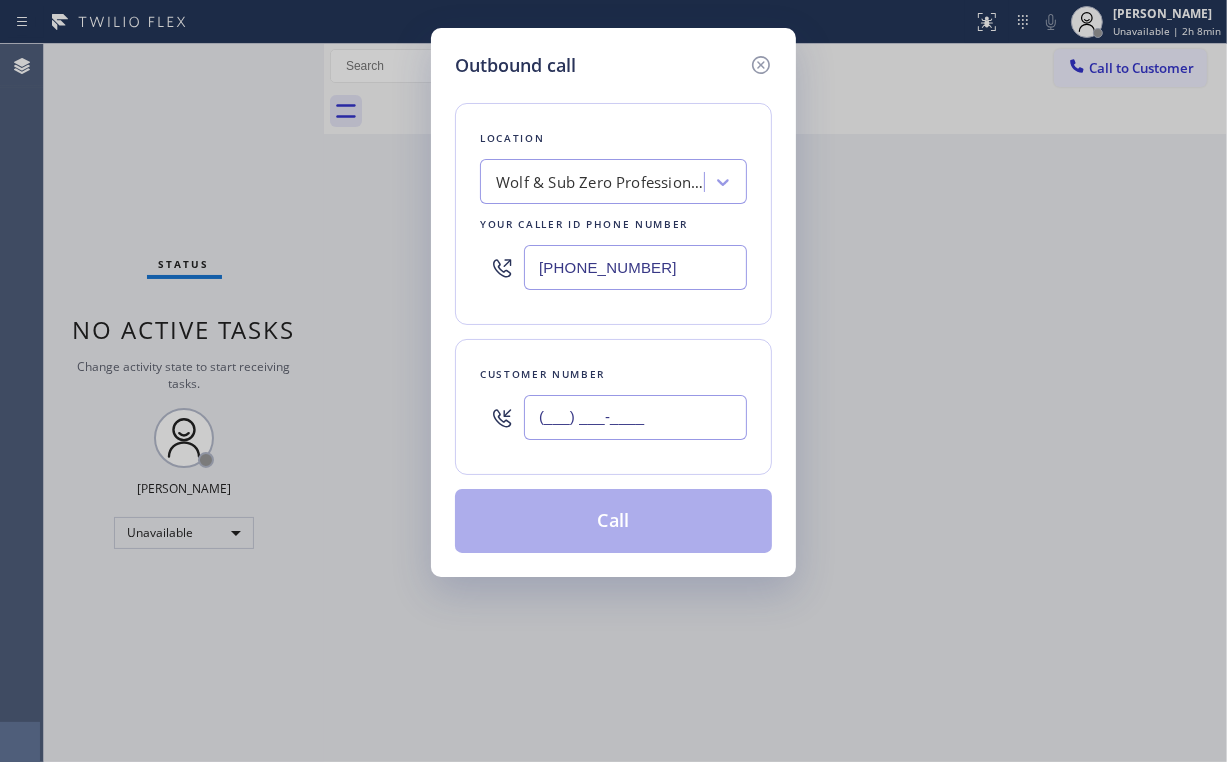 click on "(___) ___-____" at bounding box center [635, 417] 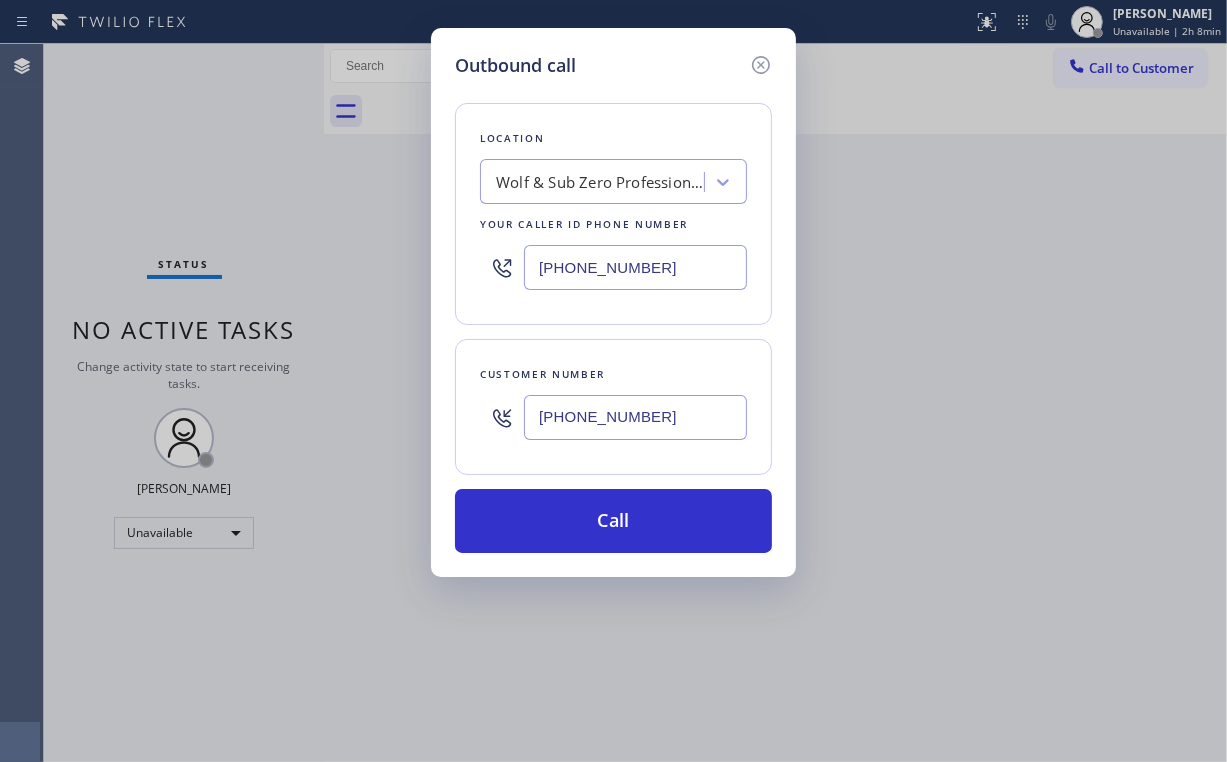 type on "[PHONE_NUMBER]" 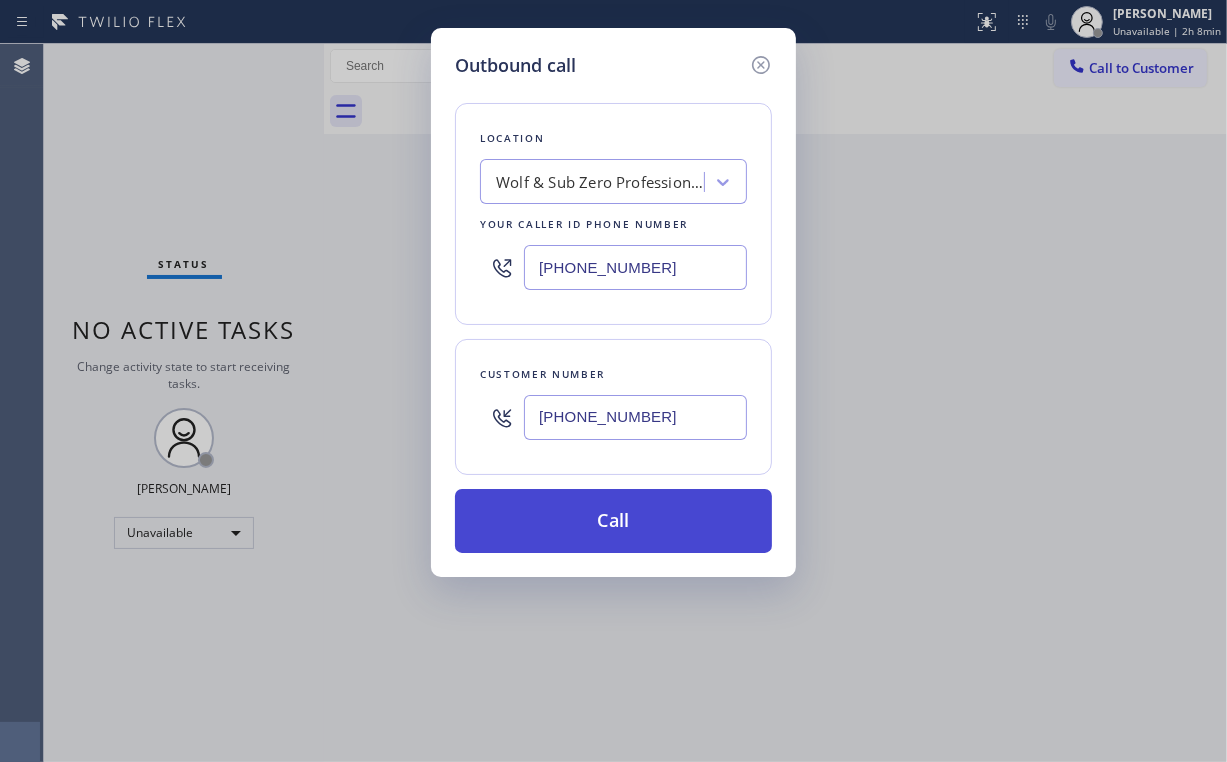 click on "Call" at bounding box center (613, 521) 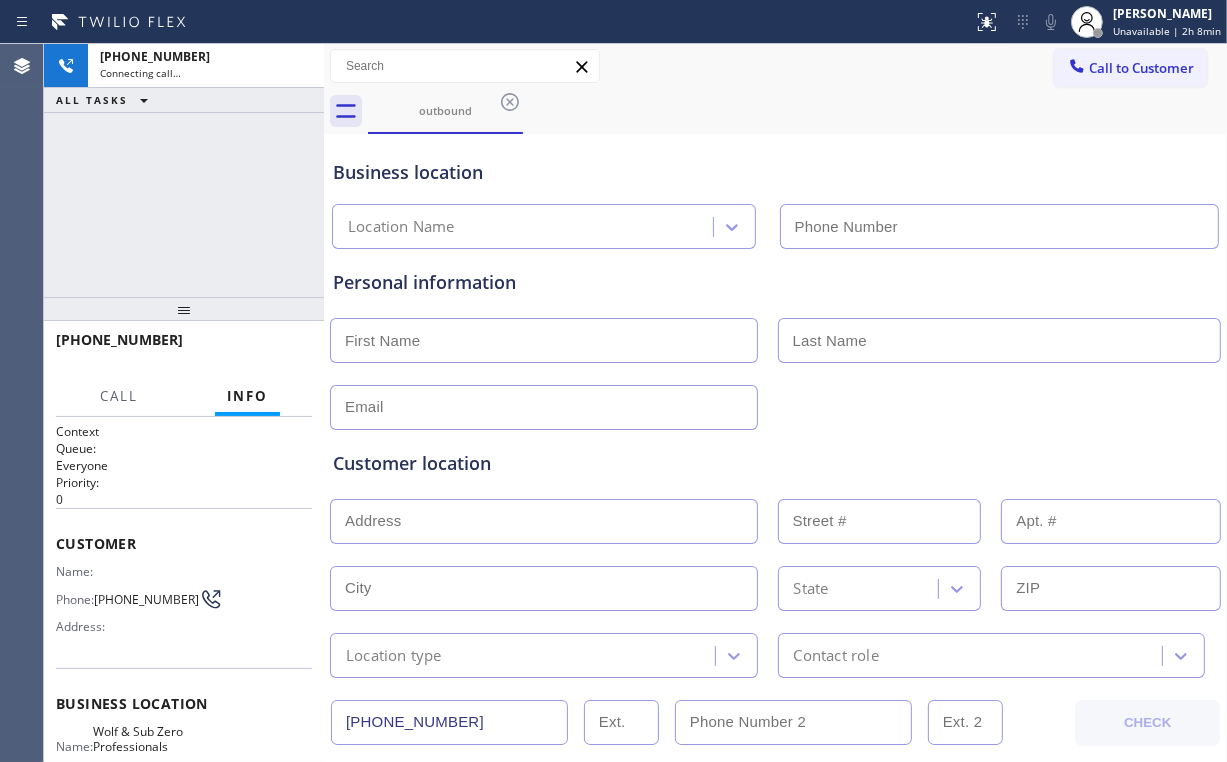type on "[PHONE_NUMBER]" 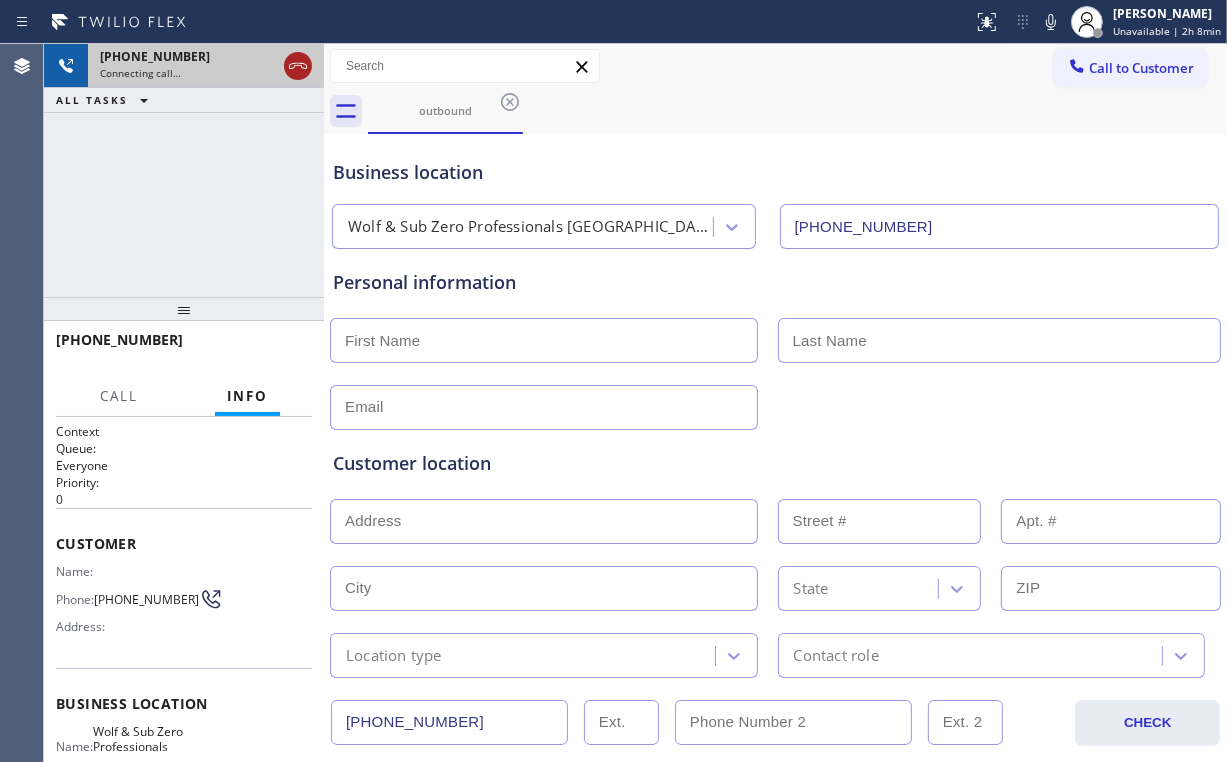 click 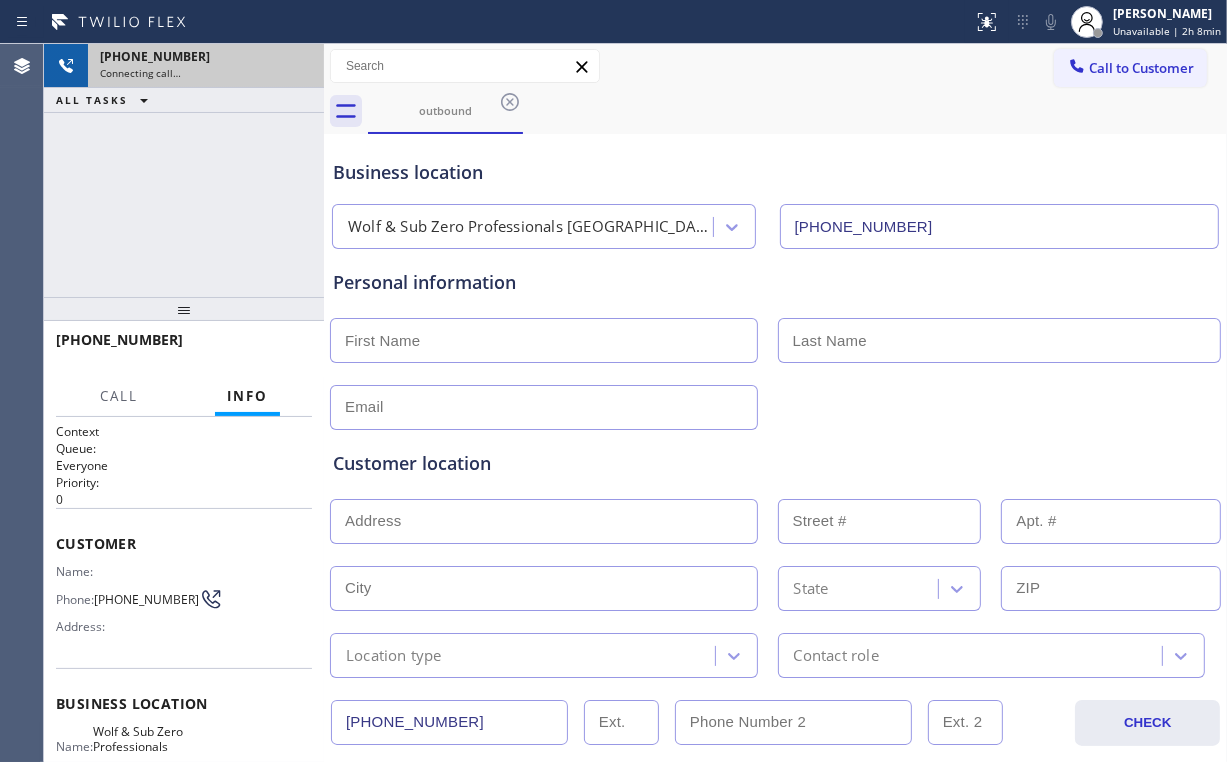 click on "[PHONE_NUMBER] Connecting call… ALL TASKS ALL TASKS ACTIVE TASKS TASKS IN WRAP UP" at bounding box center (184, 170) 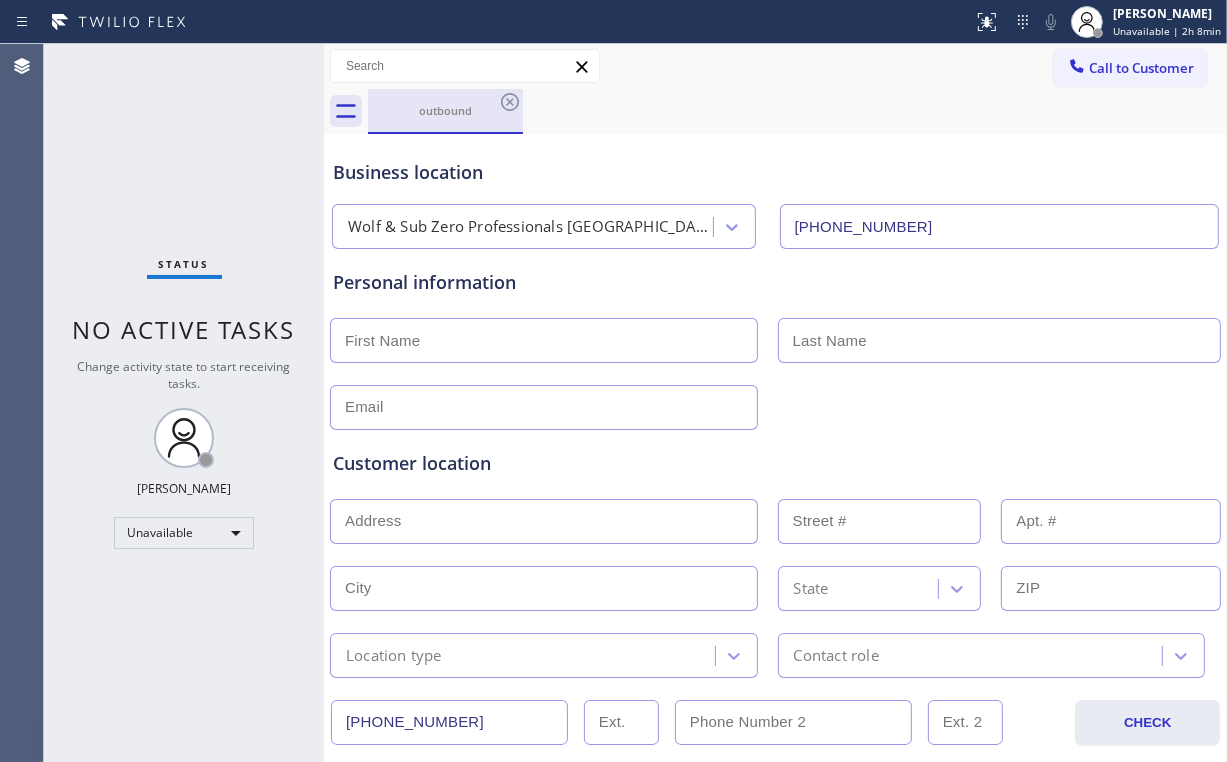 click on "outbound" at bounding box center [445, 110] 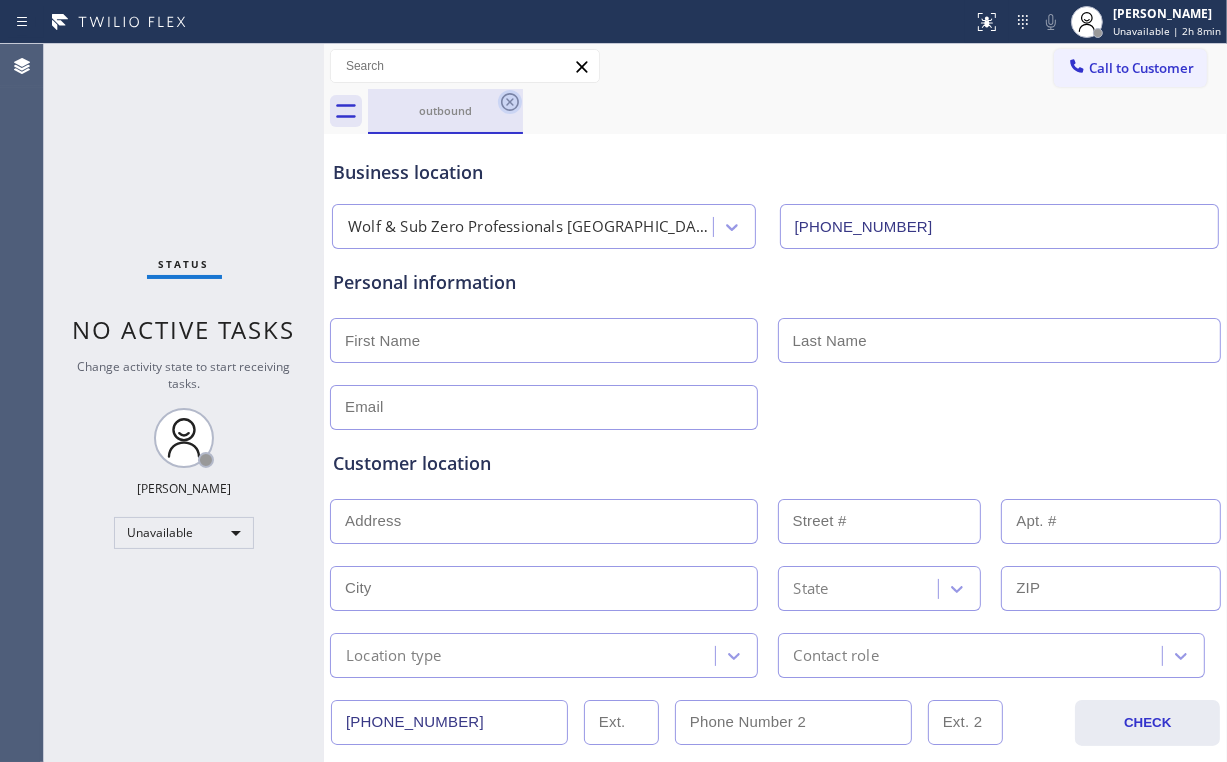 click 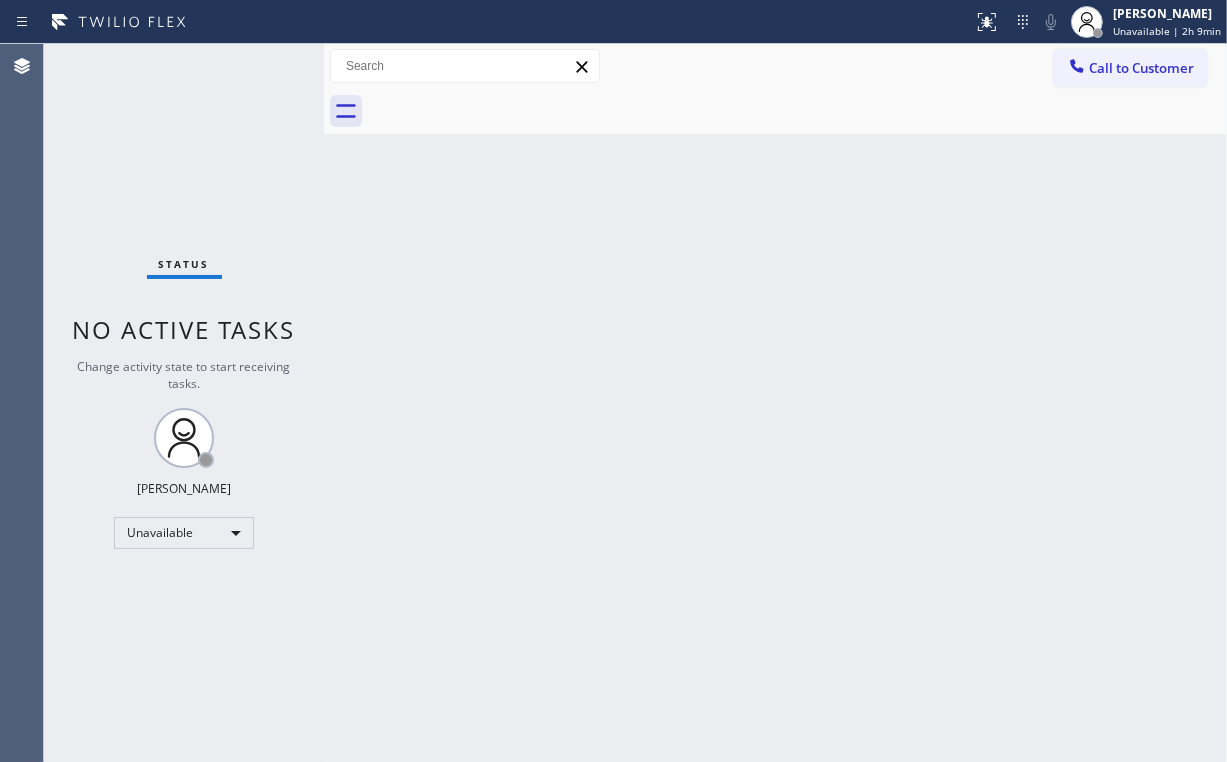 click on "Back to Dashboard Change Sender ID Customers Technicians Select a contact Outbound call Location Search location Your caller id phone number Customer number Call Customer info Name   Phone none Address none Change Sender ID HVAC [PHONE_NUMBER] 5 Star Appliance [PHONE_NUMBER] Appliance Repair [PHONE_NUMBER] Plumbing [PHONE_NUMBER] Air Duct Cleaning [PHONE_NUMBER]  Electricians [PHONE_NUMBER] Cancel Change Check personal SMS Reset Change No tabs Call to Customer Outbound call Location Wolf & Sub Zero Professionals [GEOGRAPHIC_DATA] Your caller id phone number [PHONE_NUMBER] Customer number Call Outbound call Technician Search Technician Your caller id phone number Your caller id phone number Call" at bounding box center [775, 403] 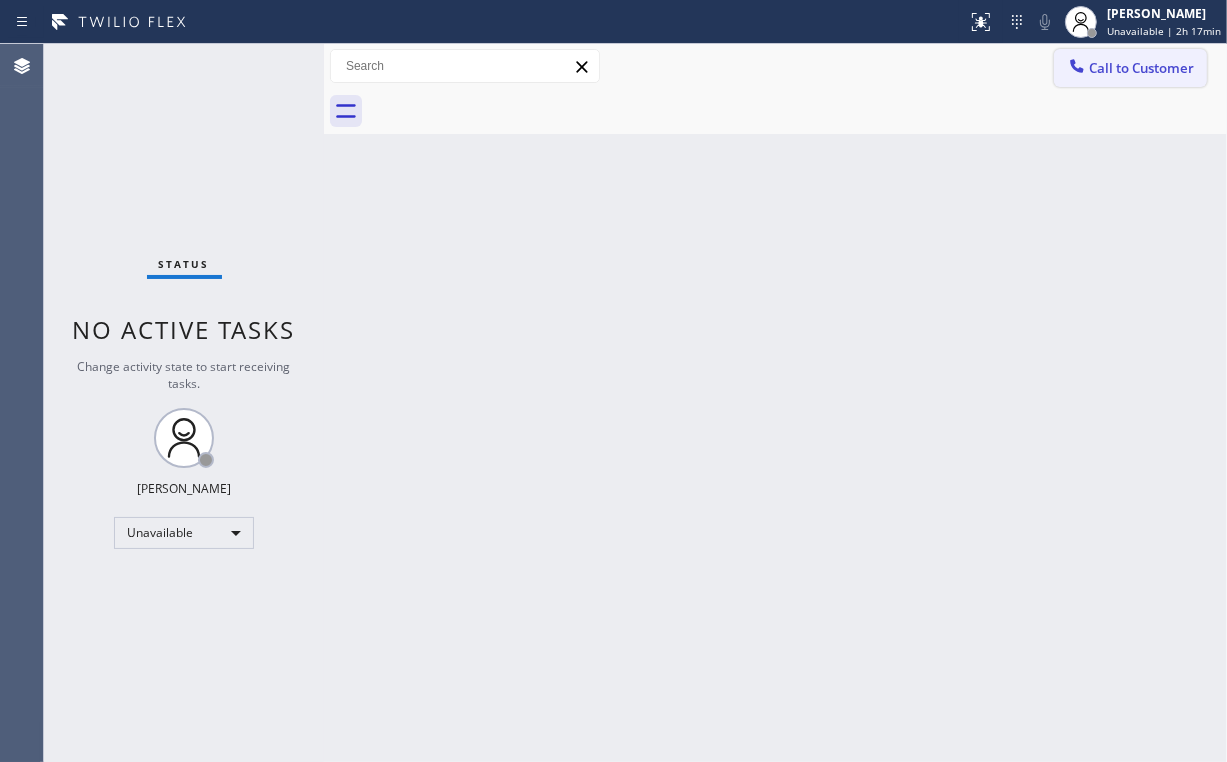 click on "Call to Customer" at bounding box center [1141, 68] 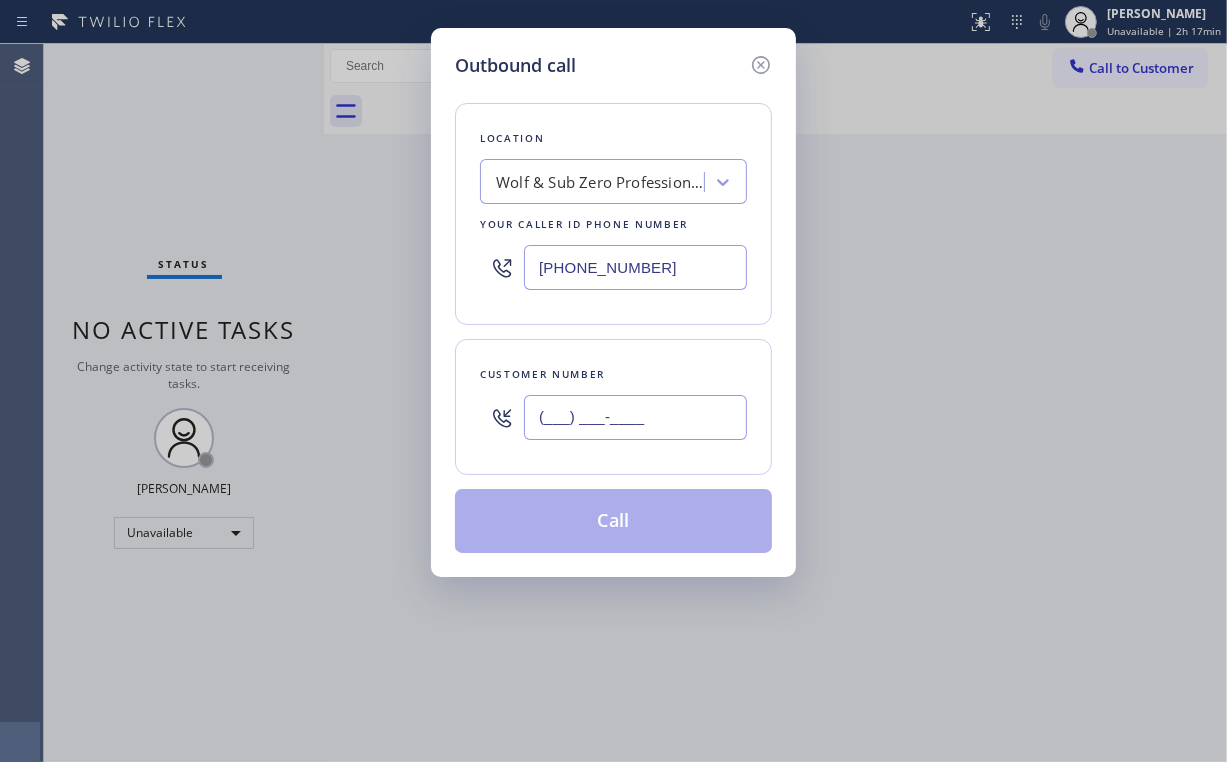 click on "(___) ___-____" at bounding box center [635, 417] 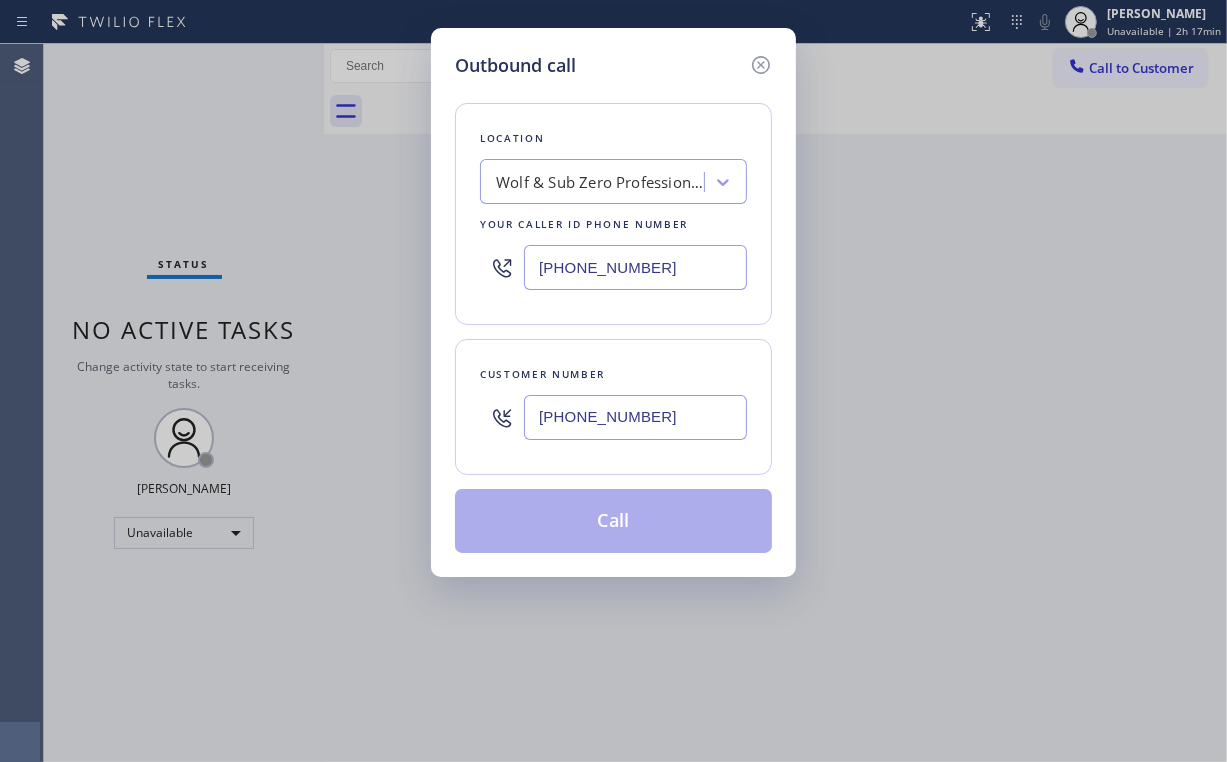 type on "[PHONE_NUMBER]" 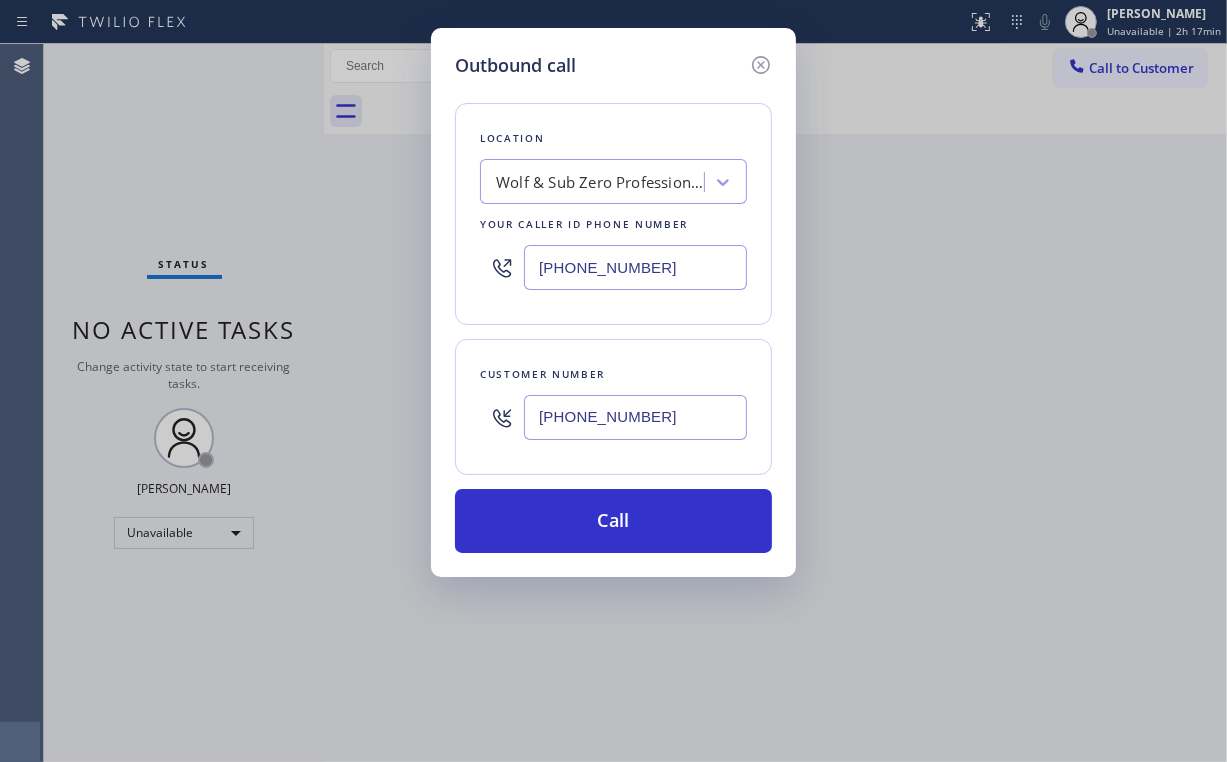 drag, startPoint x: 435, startPoint y: 256, endPoint x: 447, endPoint y: 260, distance: 12.649111 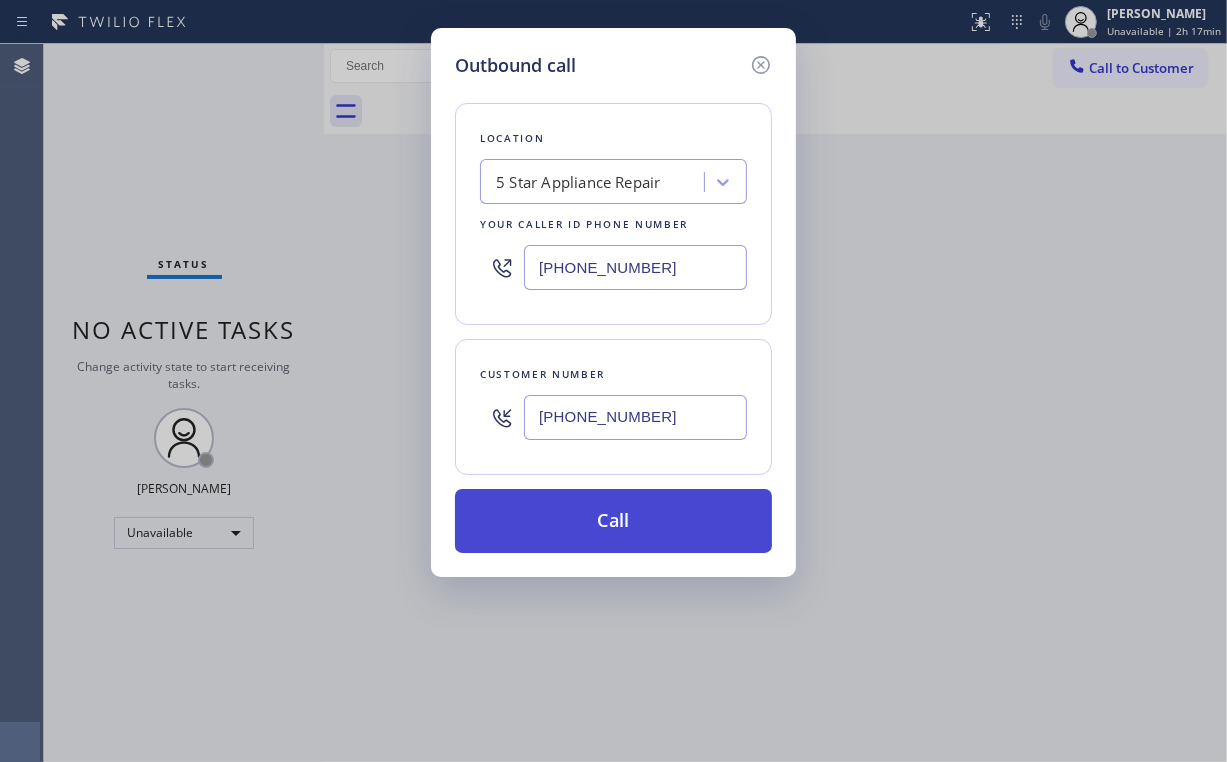 type on "[PHONE_NUMBER]" 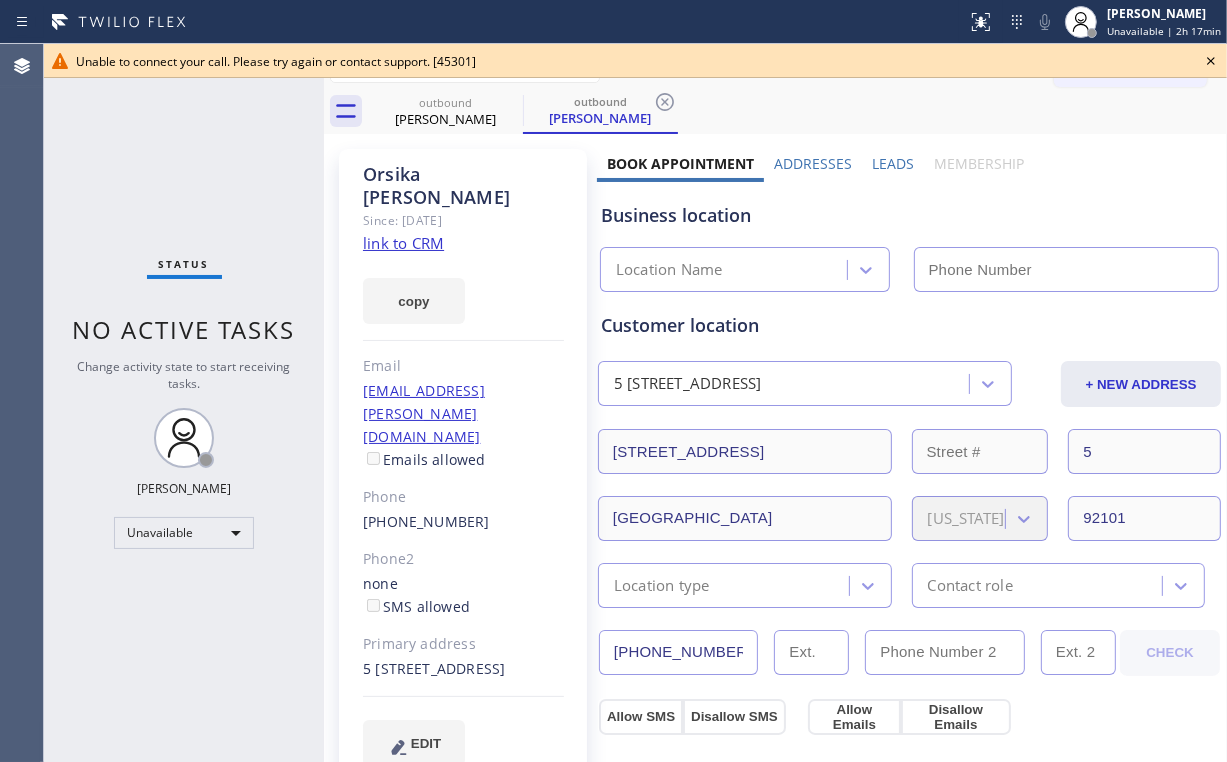 type on "[PHONE_NUMBER]" 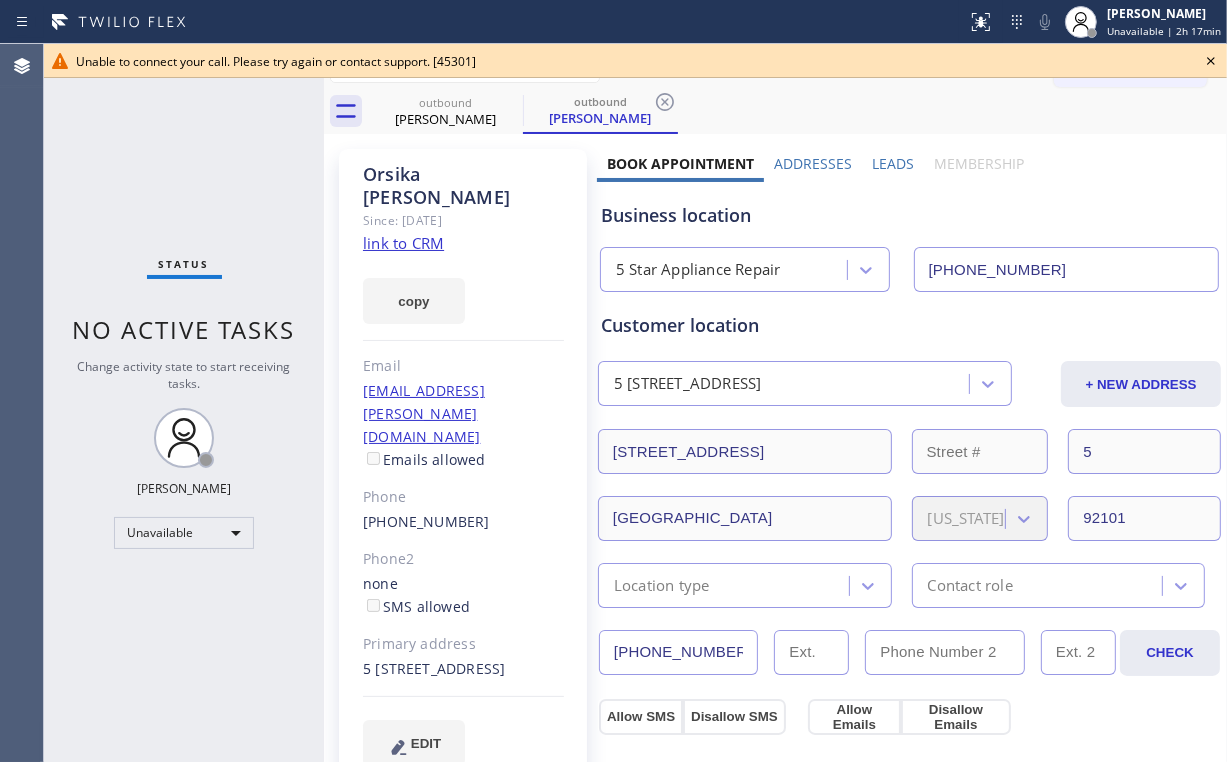 click 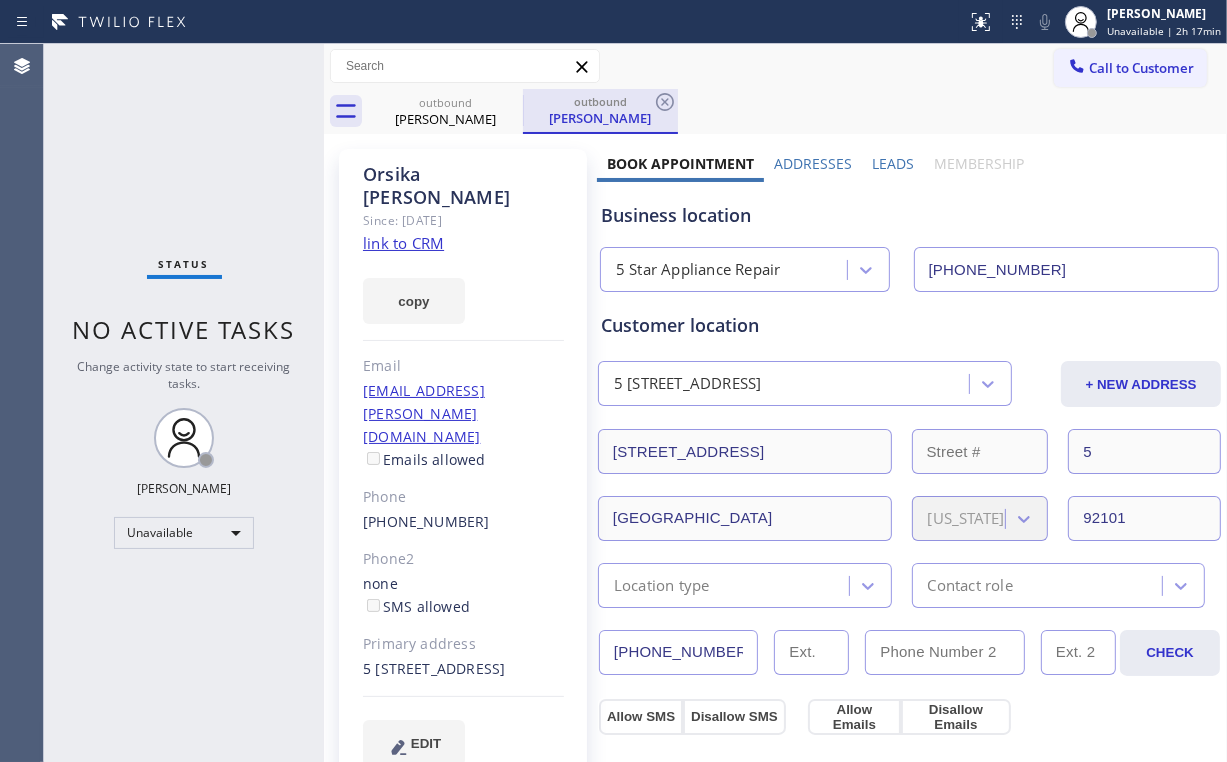 click on "[PERSON_NAME]" at bounding box center (445, 119) 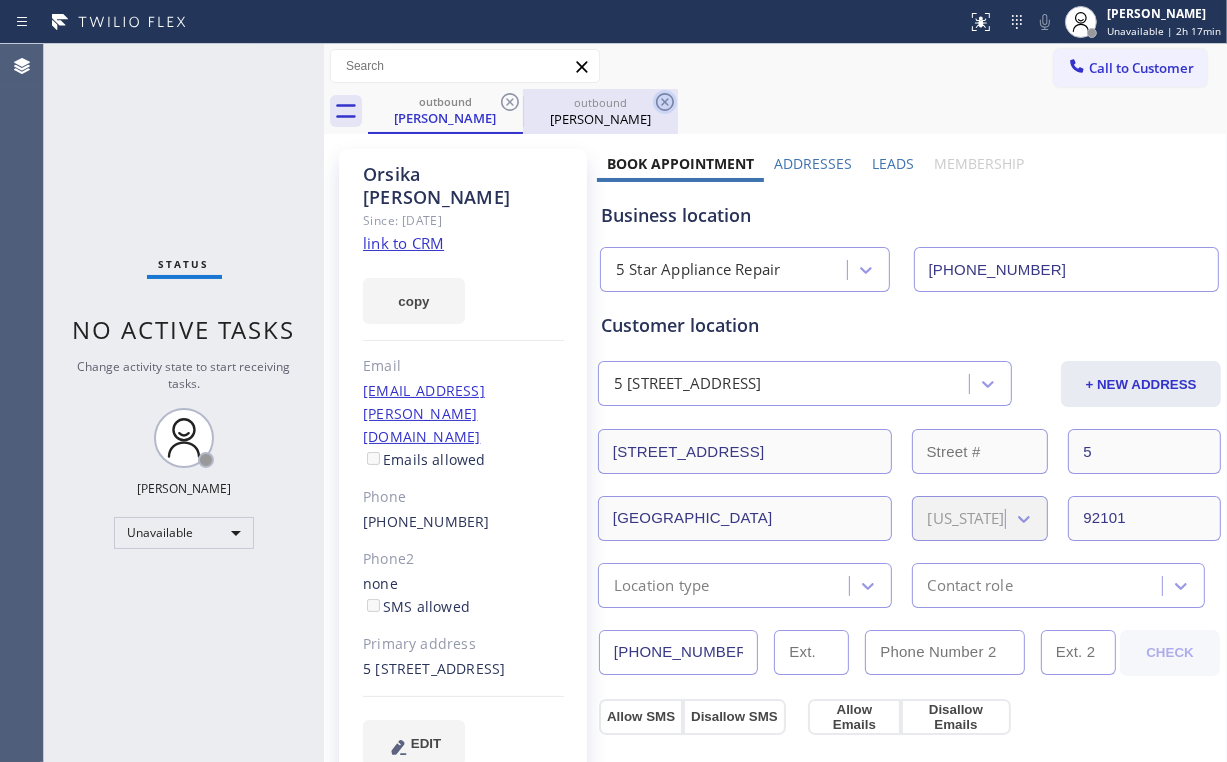 click 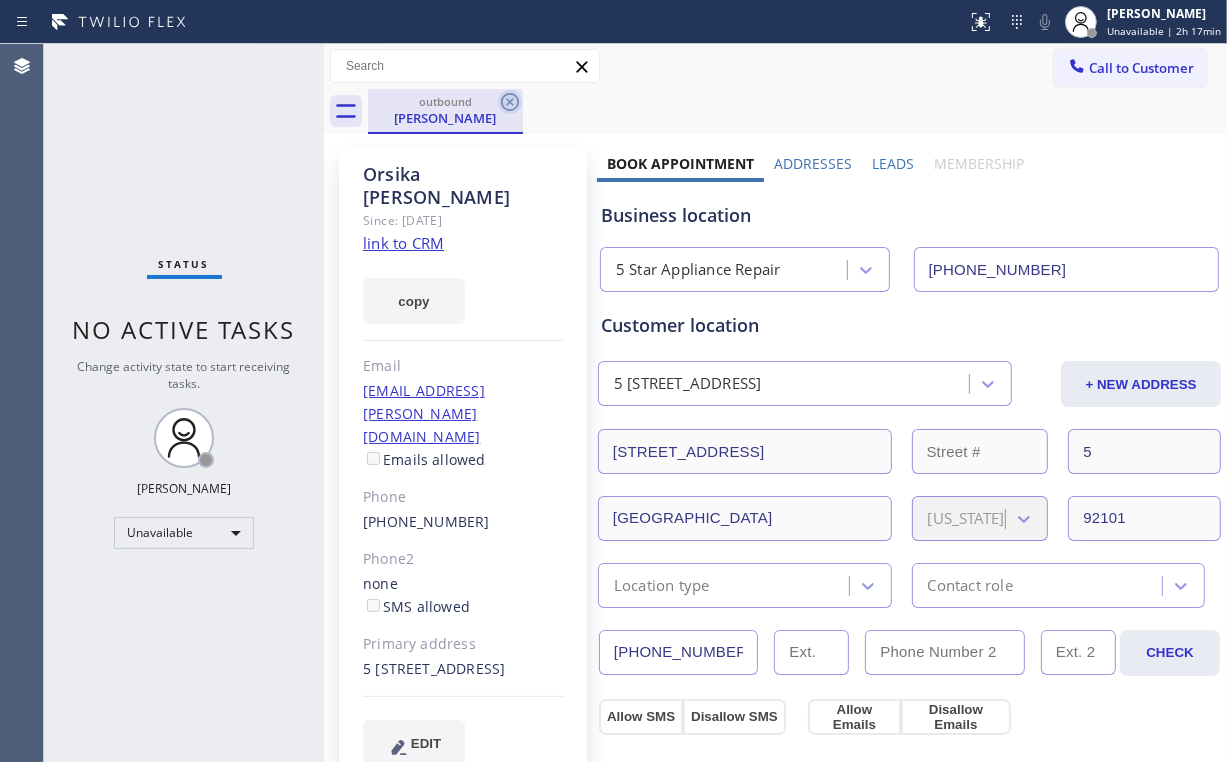 click 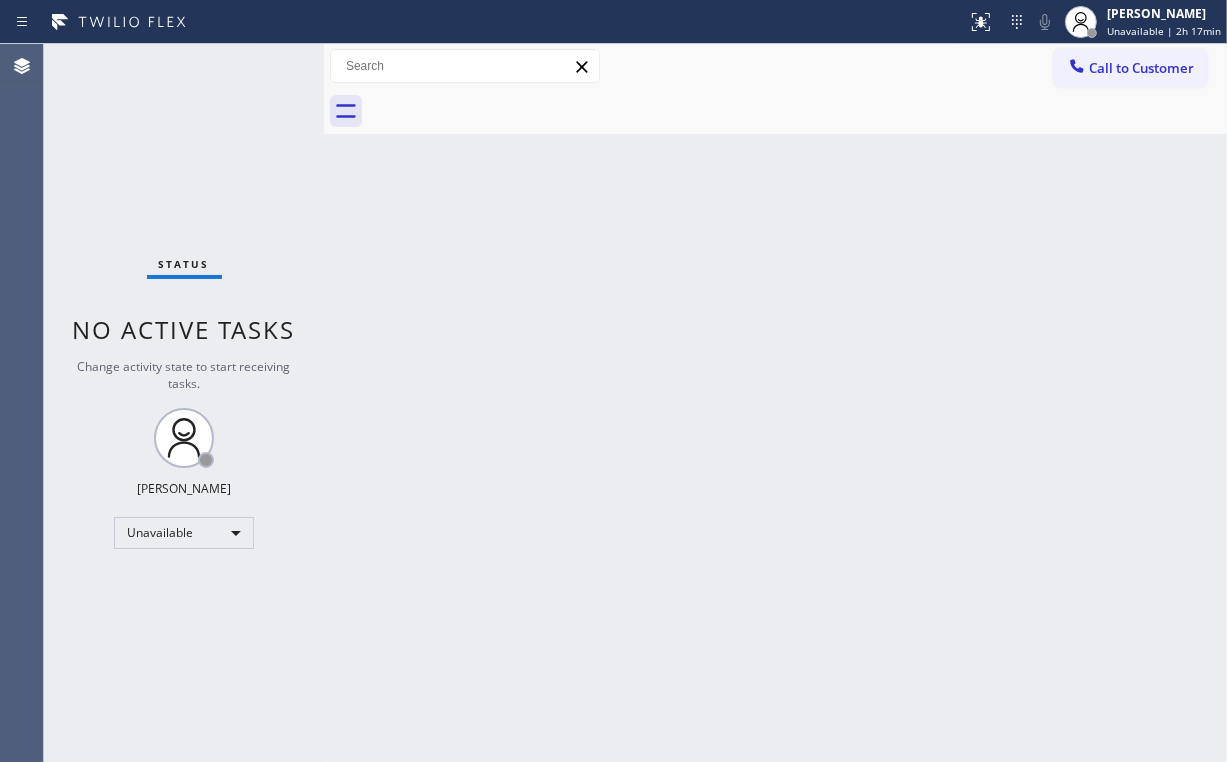 click on "Status   No active tasks     Change activity state to start receiving tasks.   [PERSON_NAME] Unavailable" at bounding box center (184, 403) 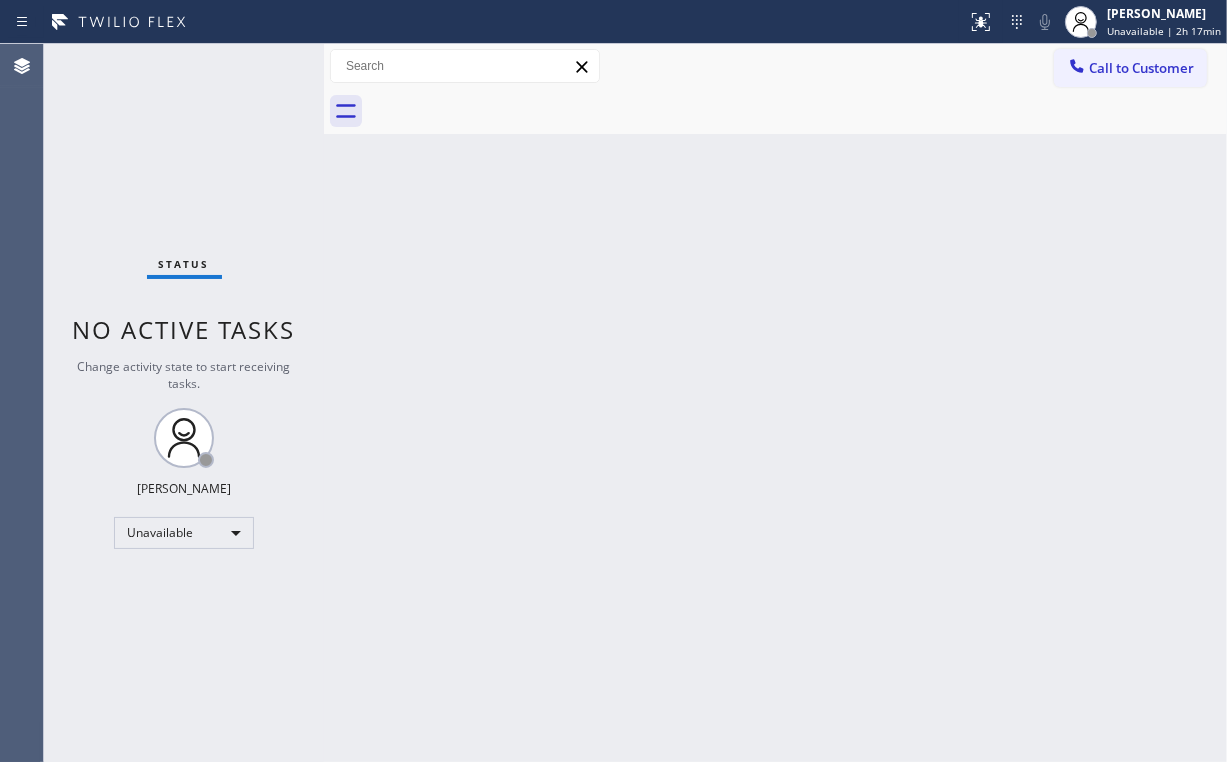 click on "Call to Customer" at bounding box center (1141, 68) 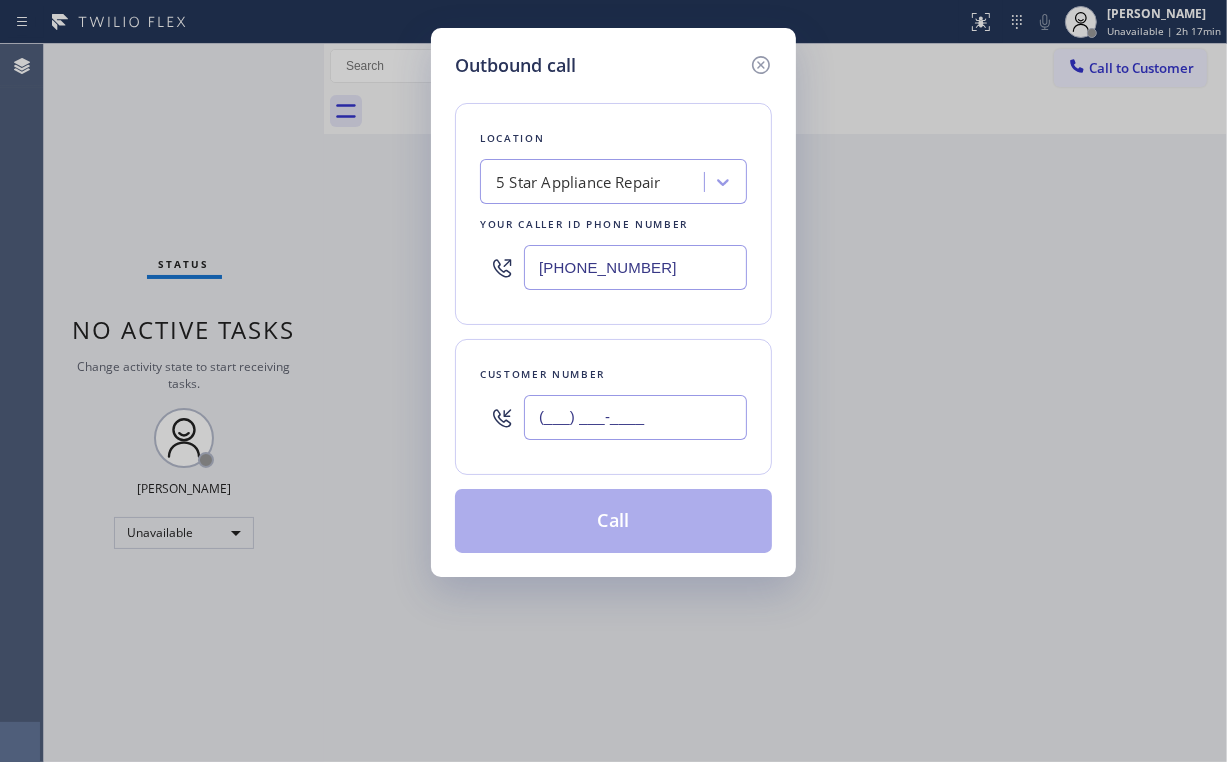 click on "(___) ___-____" at bounding box center (635, 417) 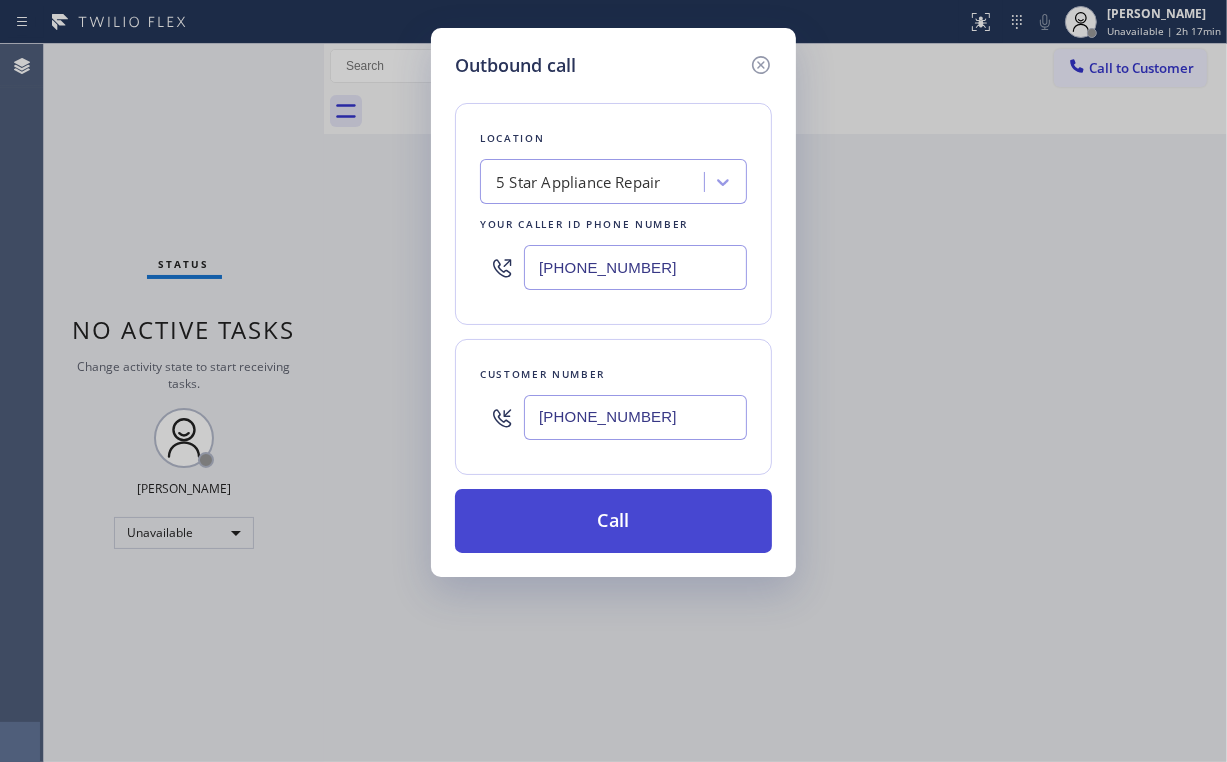 type on "[PHONE_NUMBER]" 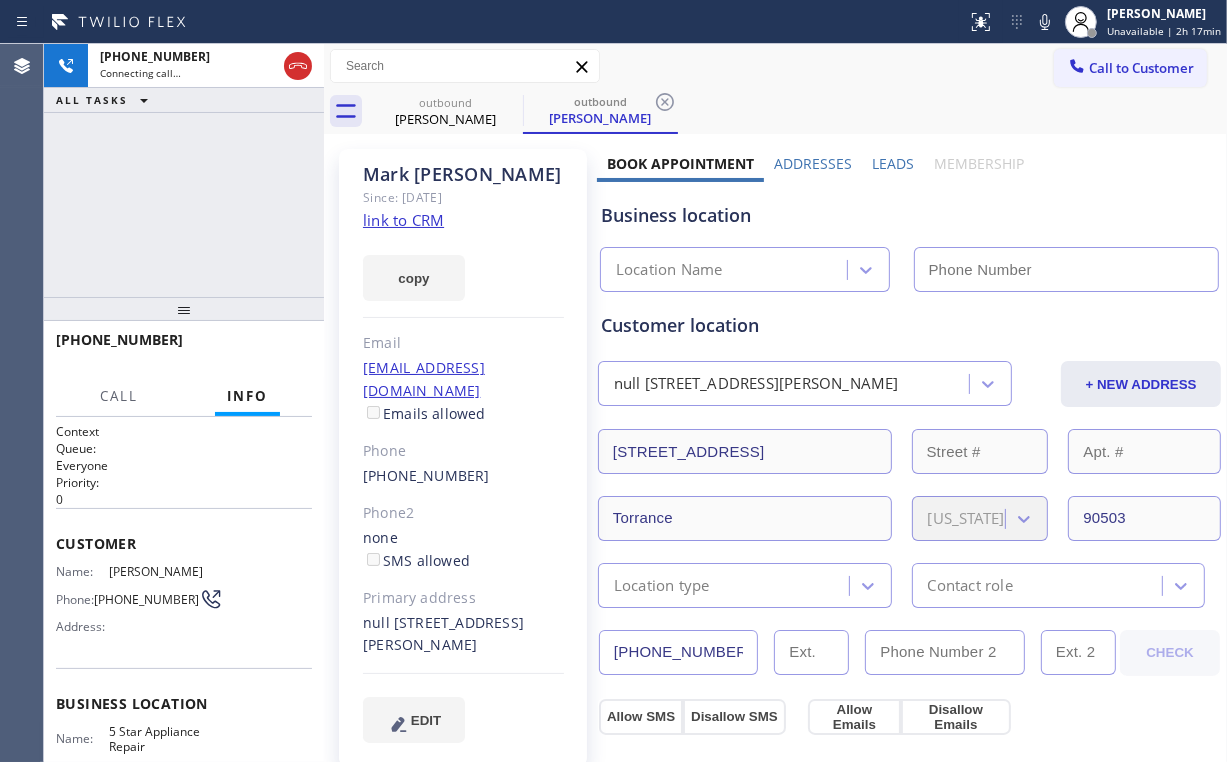 type on "[PHONE_NUMBER]" 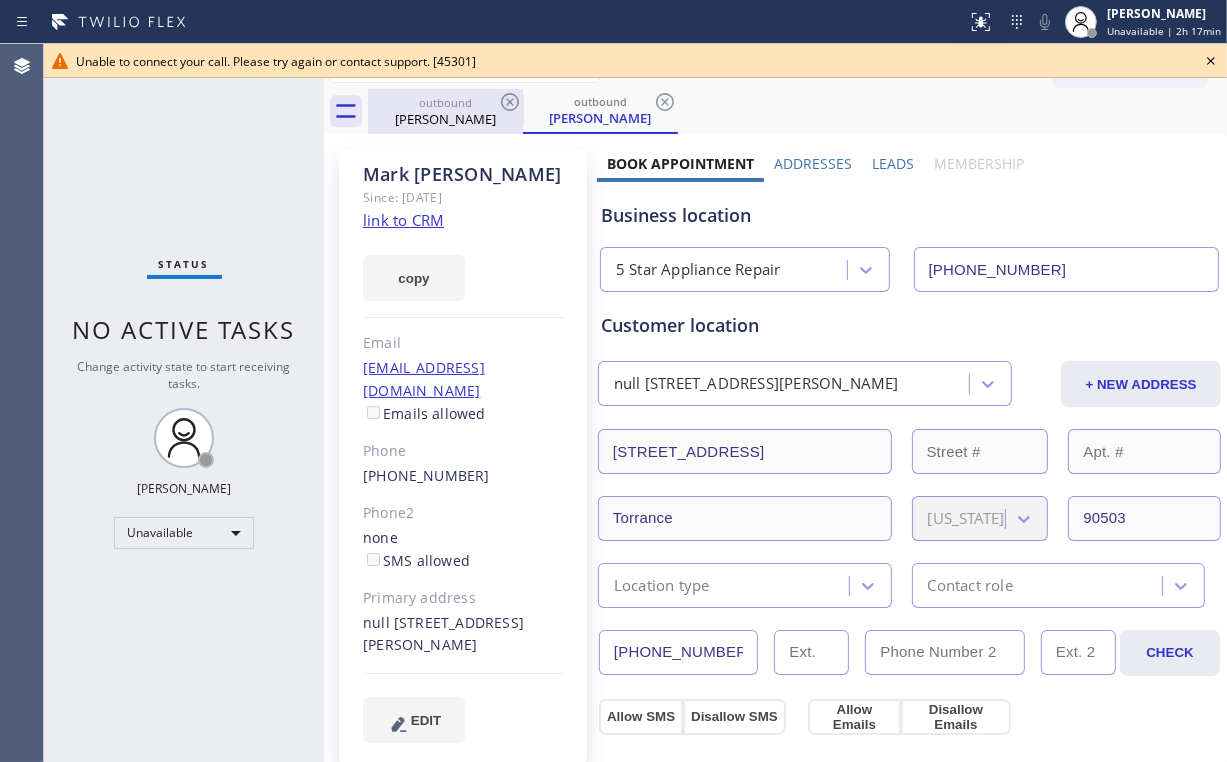 click on "[PERSON_NAME]" at bounding box center [445, 119] 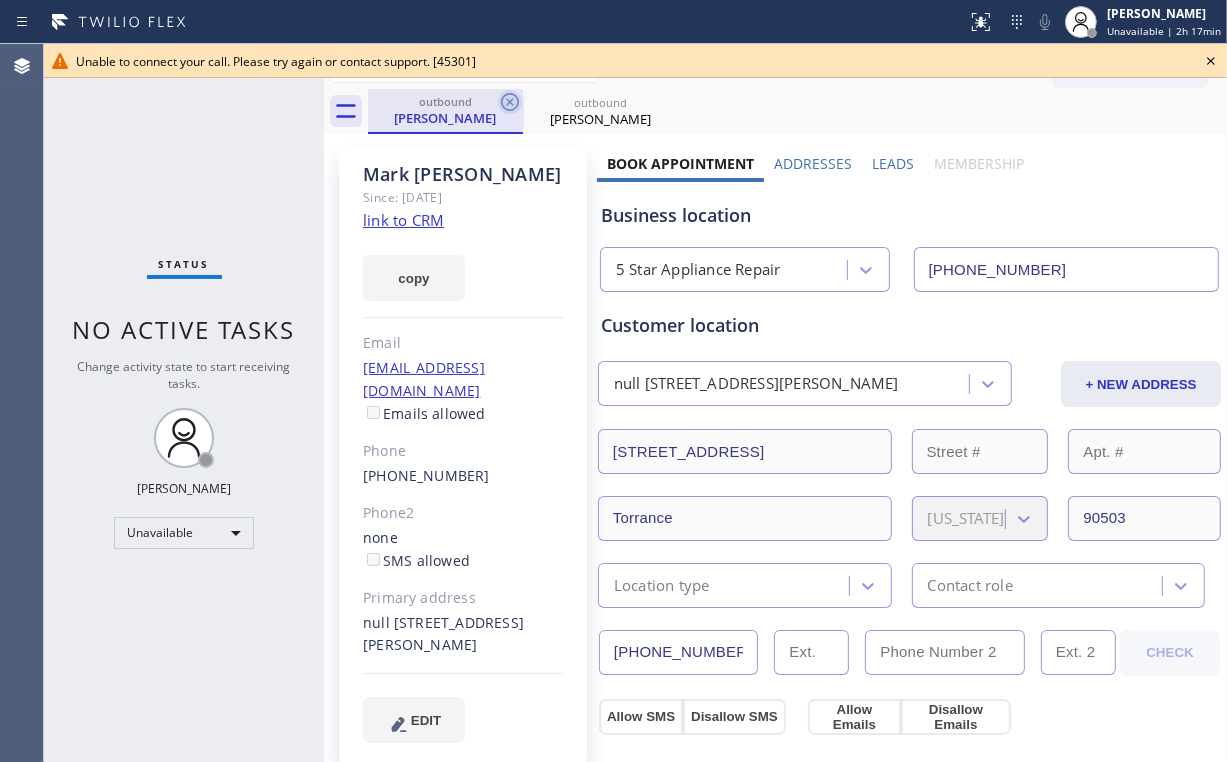click 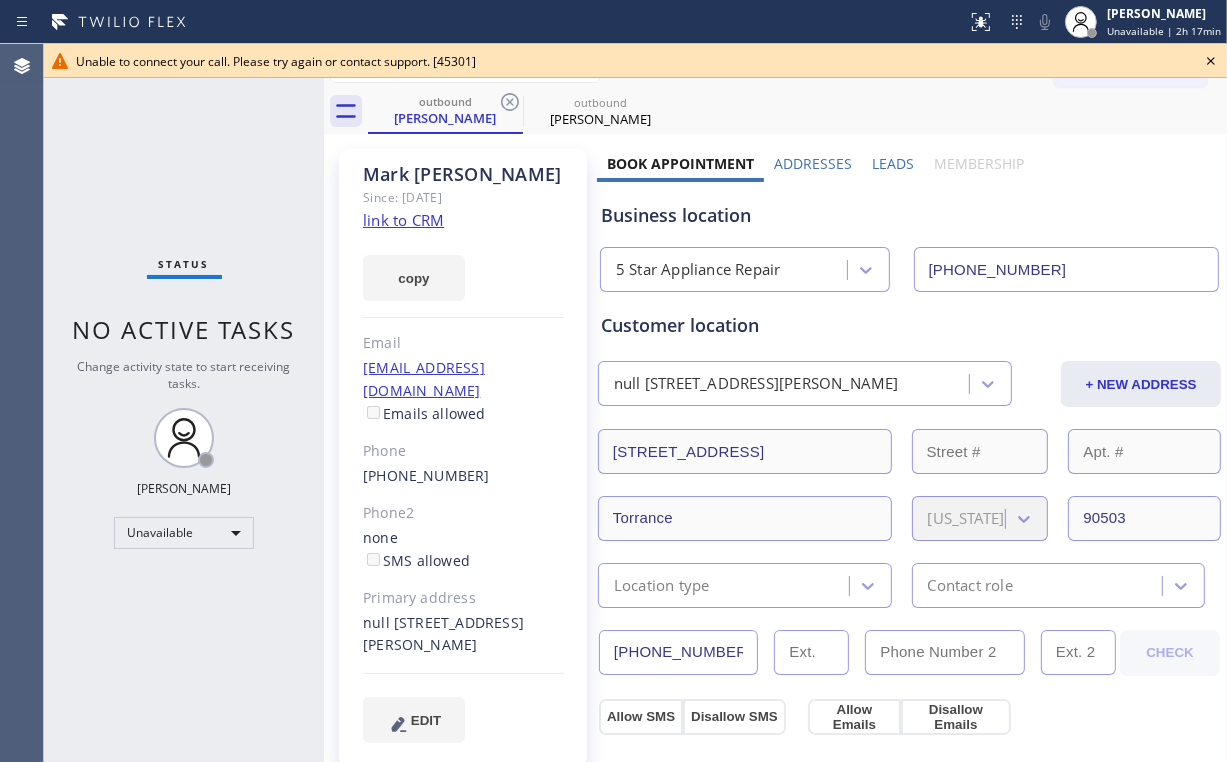 click 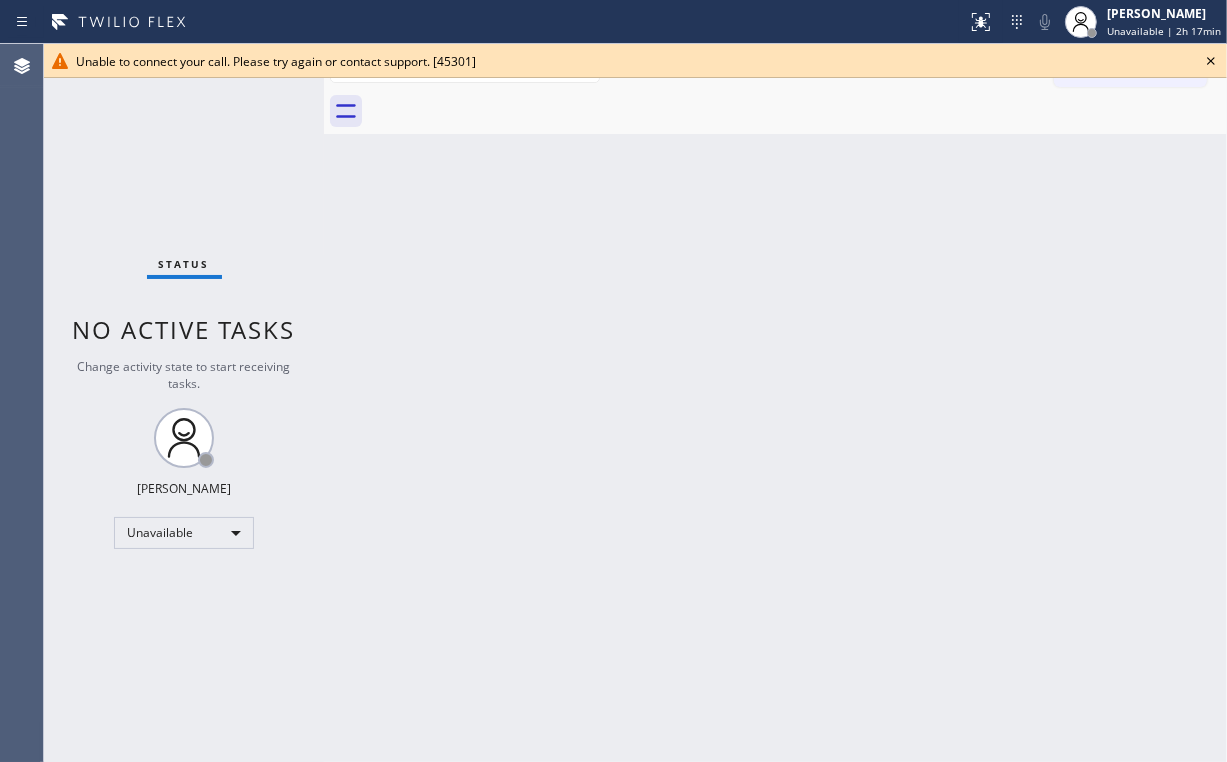 drag, startPoint x: 144, startPoint y: 173, endPoint x: 294, endPoint y: 103, distance: 165.52945 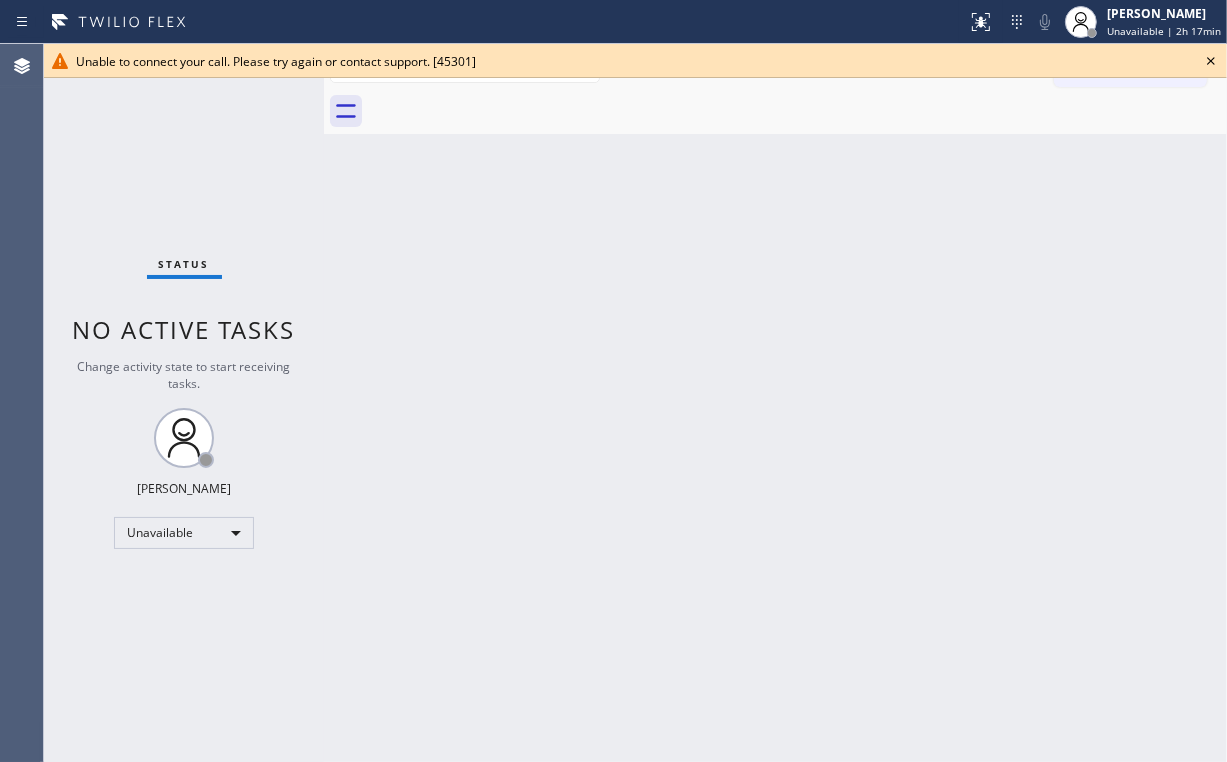 click 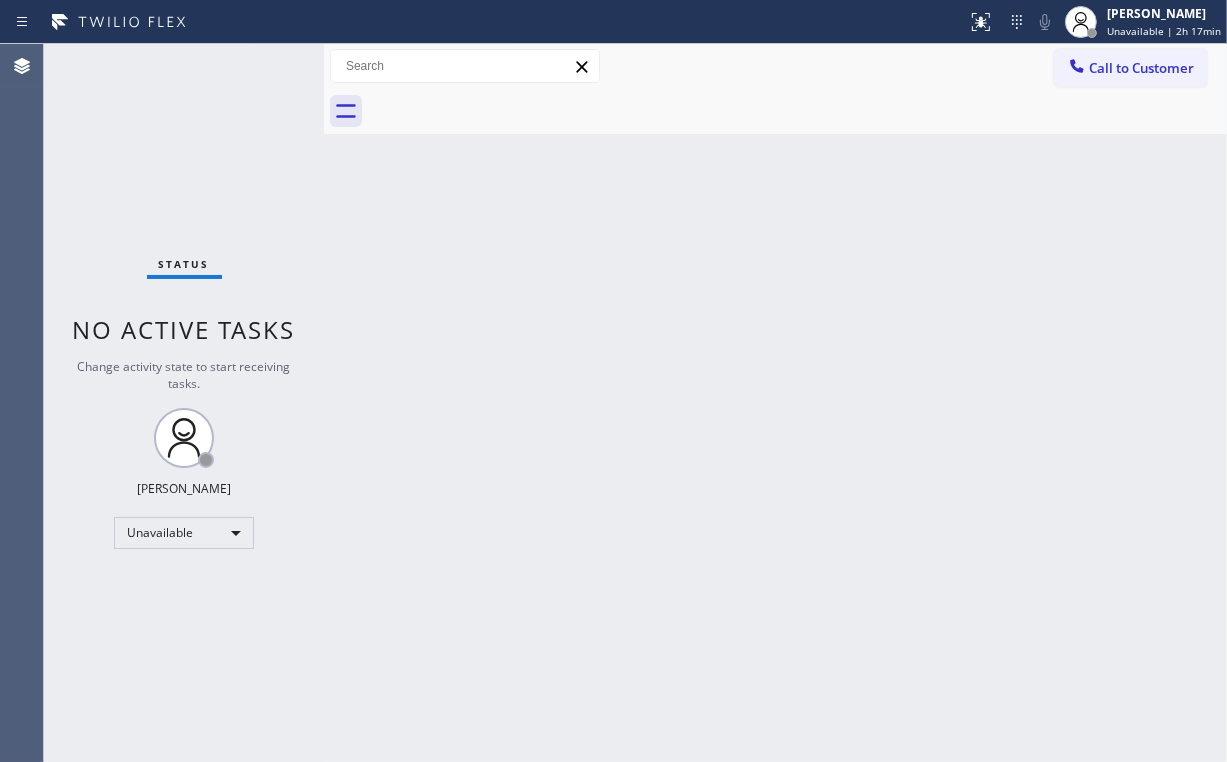 click on "Back to Dashboard Change Sender ID Customers Technicians Select a contact Outbound call Location Search location Your caller id phone number Customer number Call Customer info Name   Phone none Address none Change Sender ID HVAC [PHONE_NUMBER] 5 Star Appliance [PHONE_NUMBER] Appliance Repair [PHONE_NUMBER] Plumbing [PHONE_NUMBER] Air Duct Cleaning [PHONE_NUMBER]  Electricians [PHONE_NUMBER] Cancel Change Check personal SMS Reset Change No tabs Call to Customer Outbound call Location 5 Star Appliance Repair Your caller id phone number [PHONE_NUMBER] Customer number Call Outbound call Technician Search Technician Your caller id phone number Your caller id phone number Call" at bounding box center [775, 403] 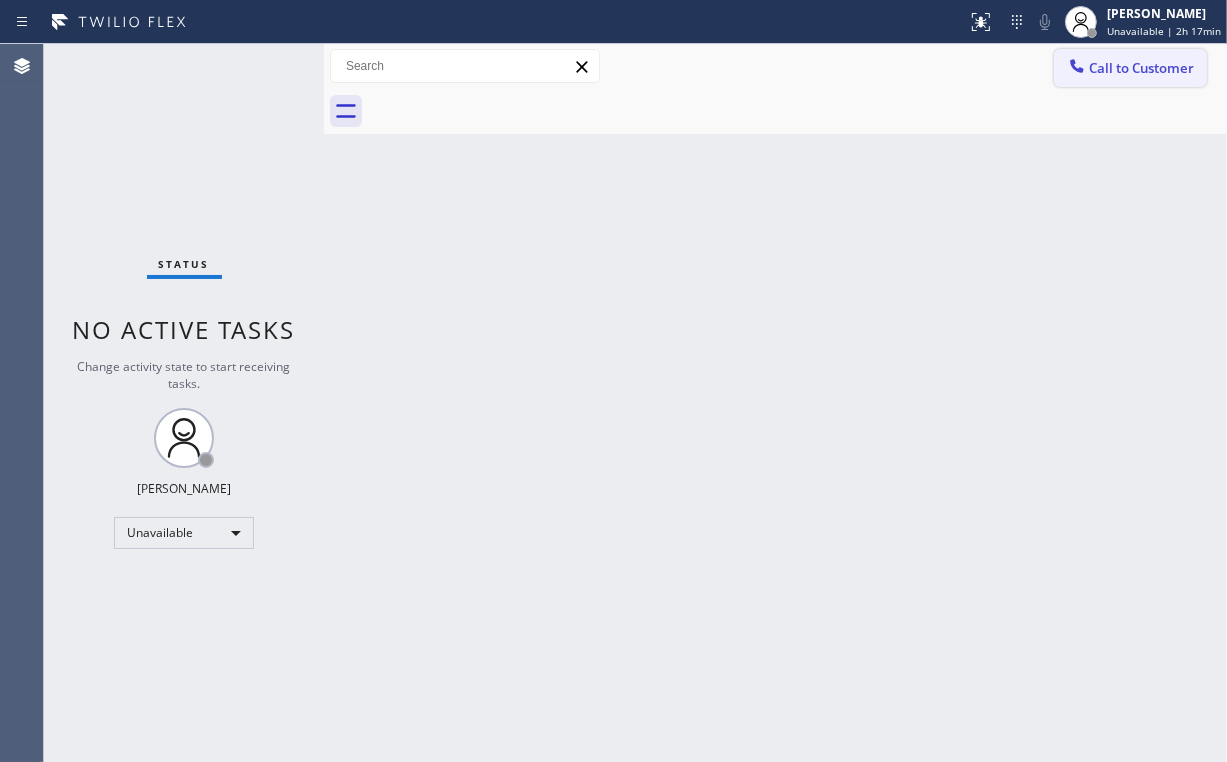 drag, startPoint x: 1191, startPoint y: 61, endPoint x: 1180, endPoint y: 68, distance: 13.038404 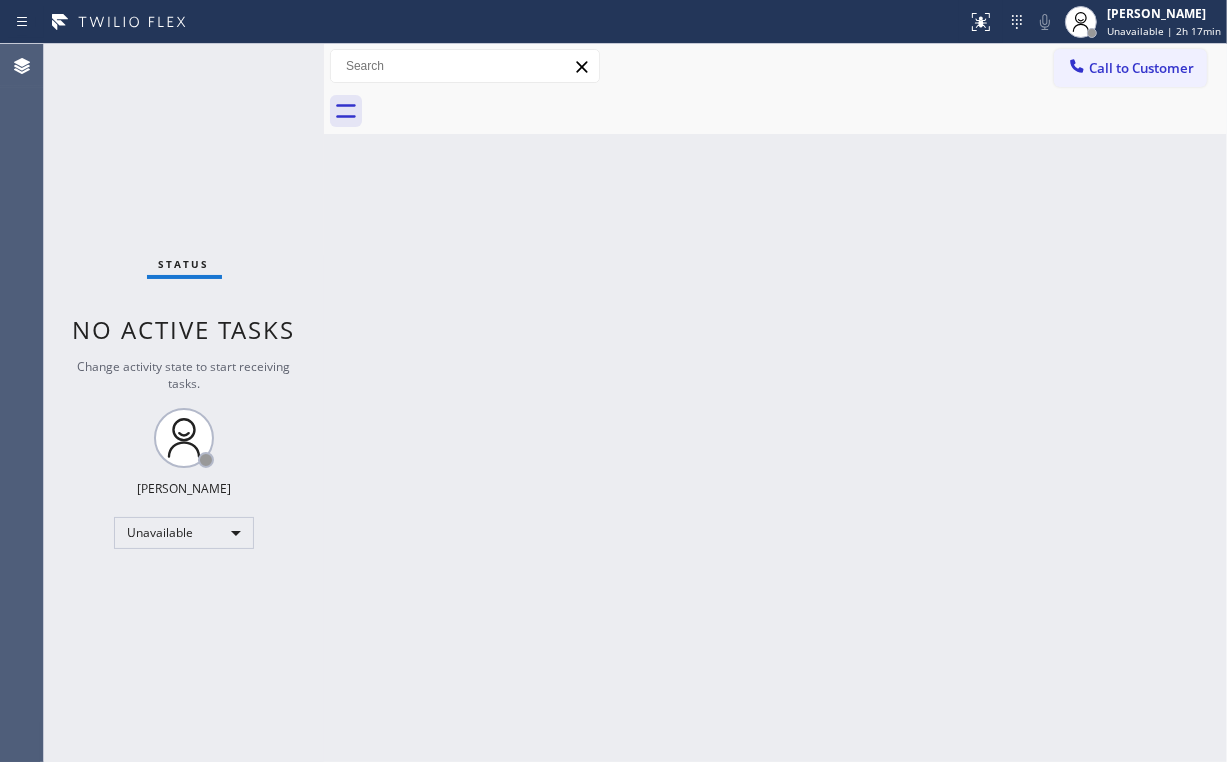 click on "Call to Customer" at bounding box center (1141, 68) 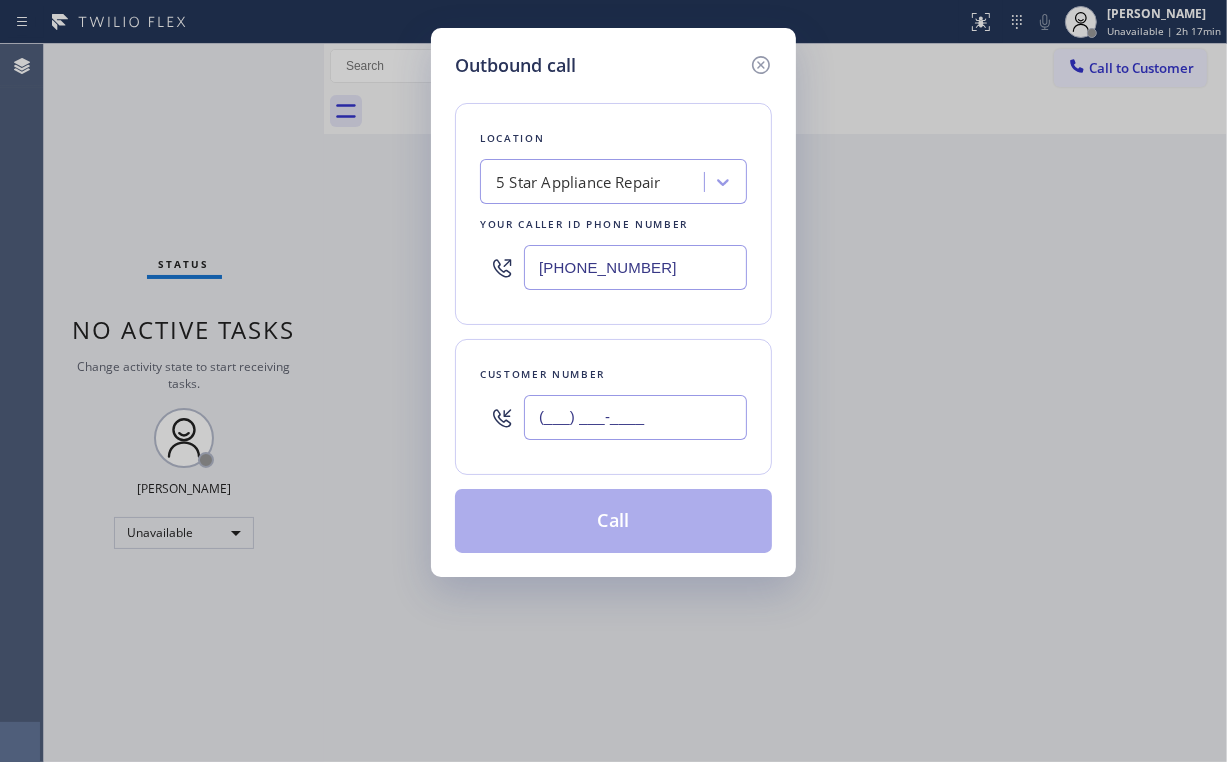 click on "(___) ___-____" at bounding box center [635, 417] 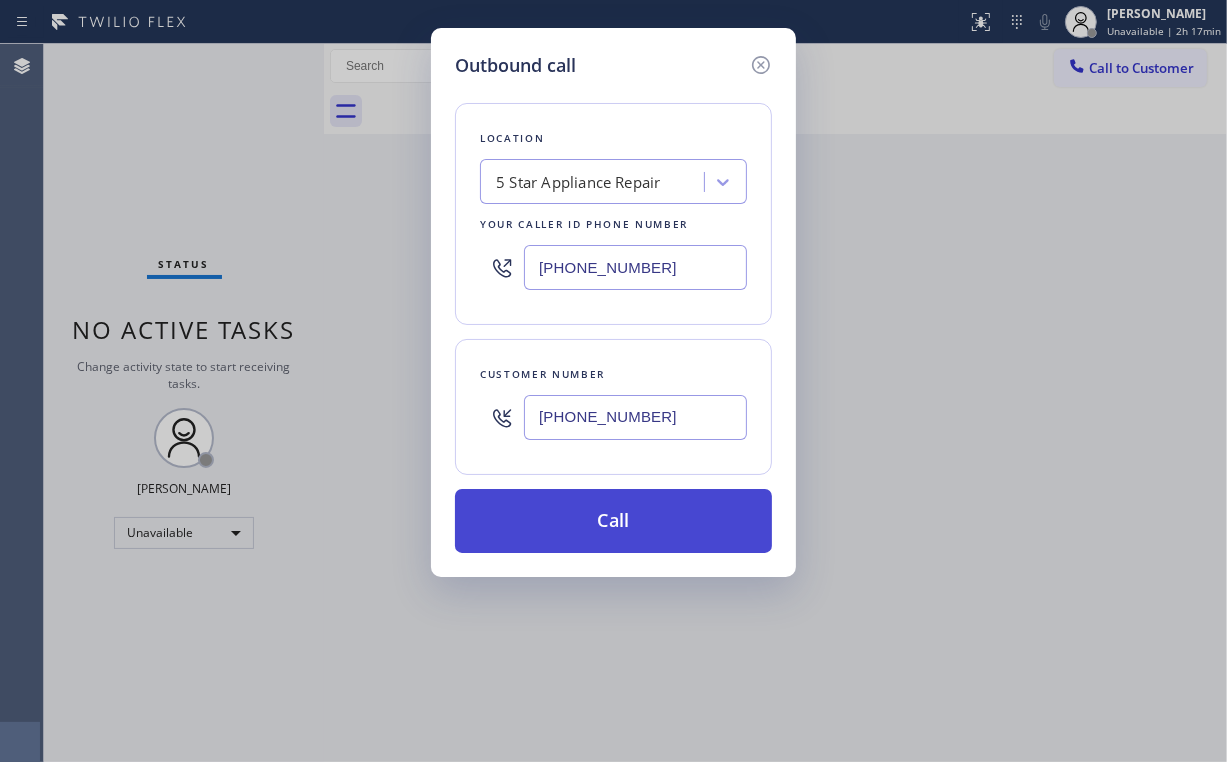 type on "[PHONE_NUMBER]" 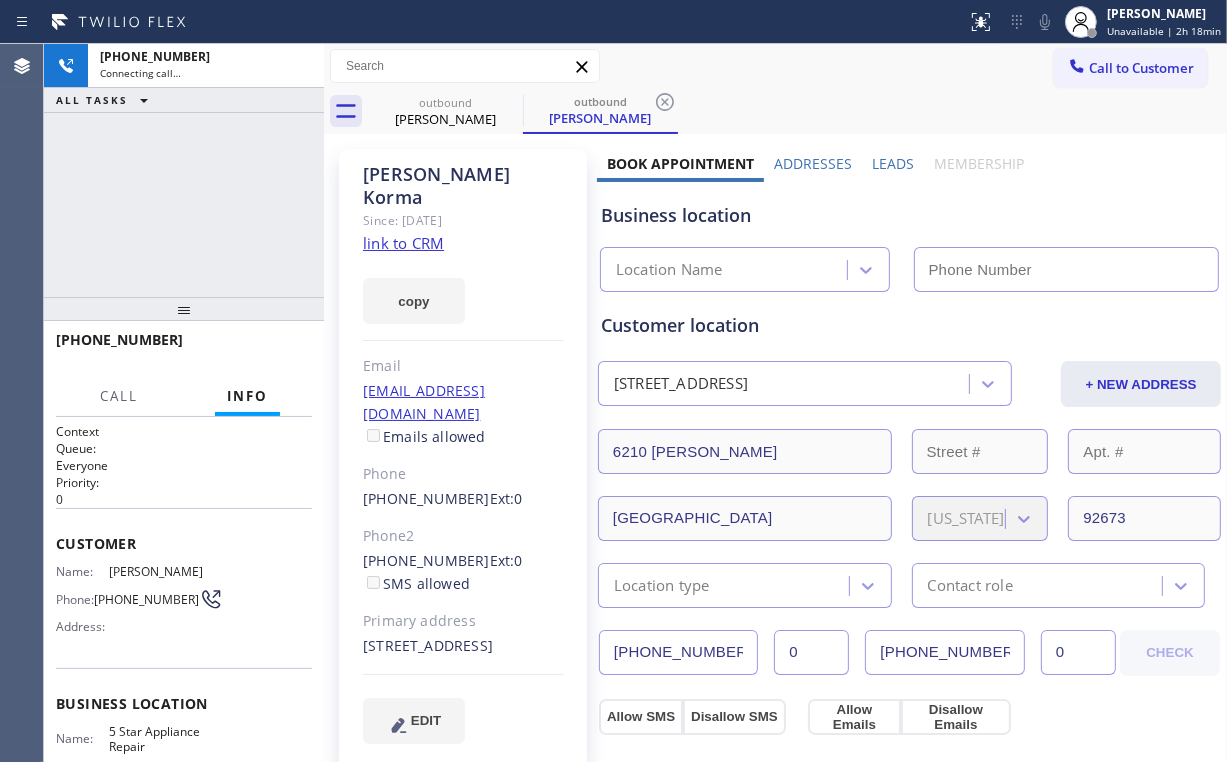 type on "[PHONE_NUMBER]" 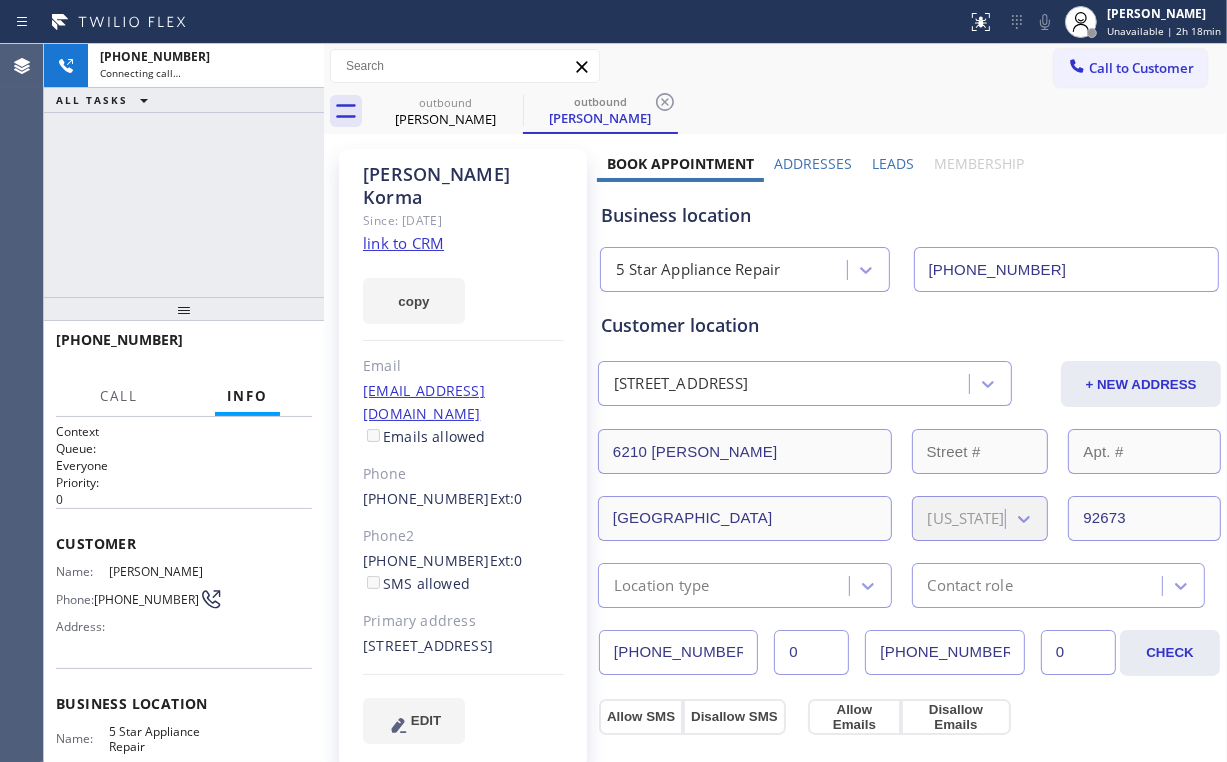 click on "[PHONE_NUMBER] Connecting call… ALL TASKS ALL TASKS ACTIVE TASKS TASKS IN WRAP UP" at bounding box center (184, 170) 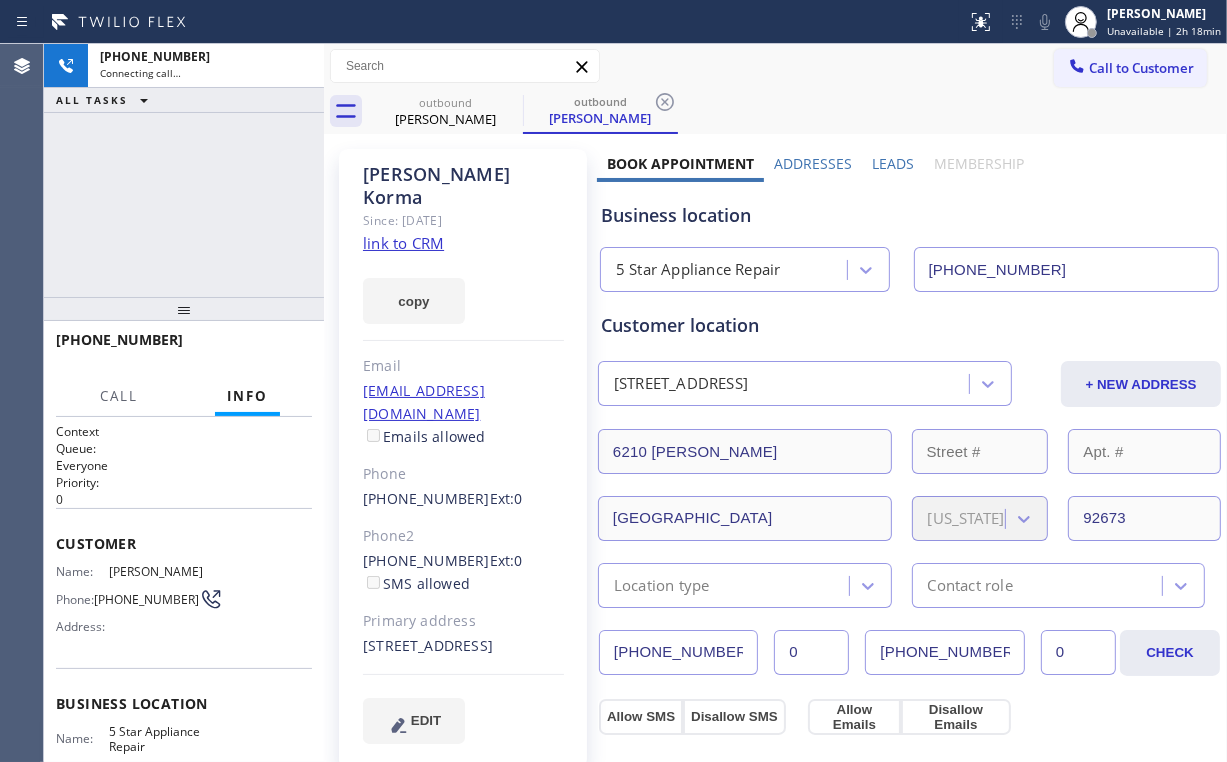 click on "[PHONE_NUMBER] Connecting call… ALL TASKS ALL TASKS ACTIVE TASKS TASKS IN WRAP UP" at bounding box center [184, 170] 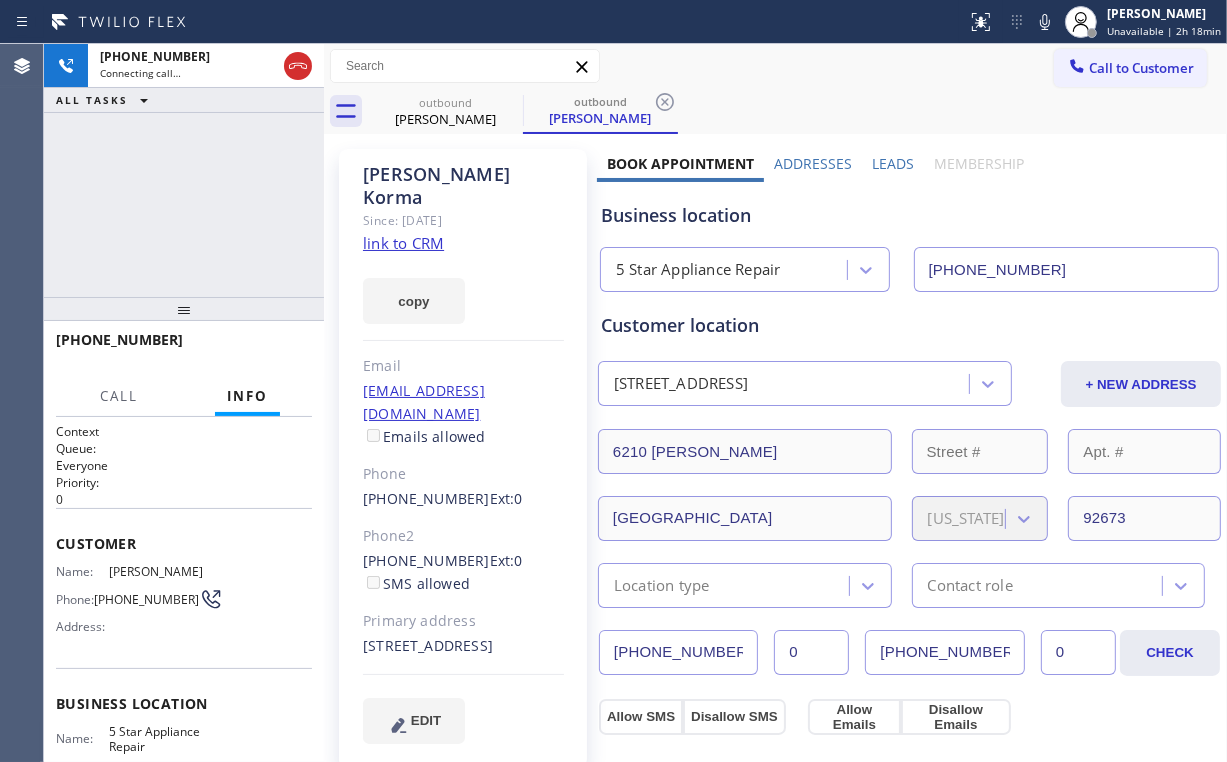 click on "[PHONE_NUMBER] Connecting call… ALL TASKS ALL TASKS ACTIVE TASKS TASKS IN WRAP UP" at bounding box center (184, 170) 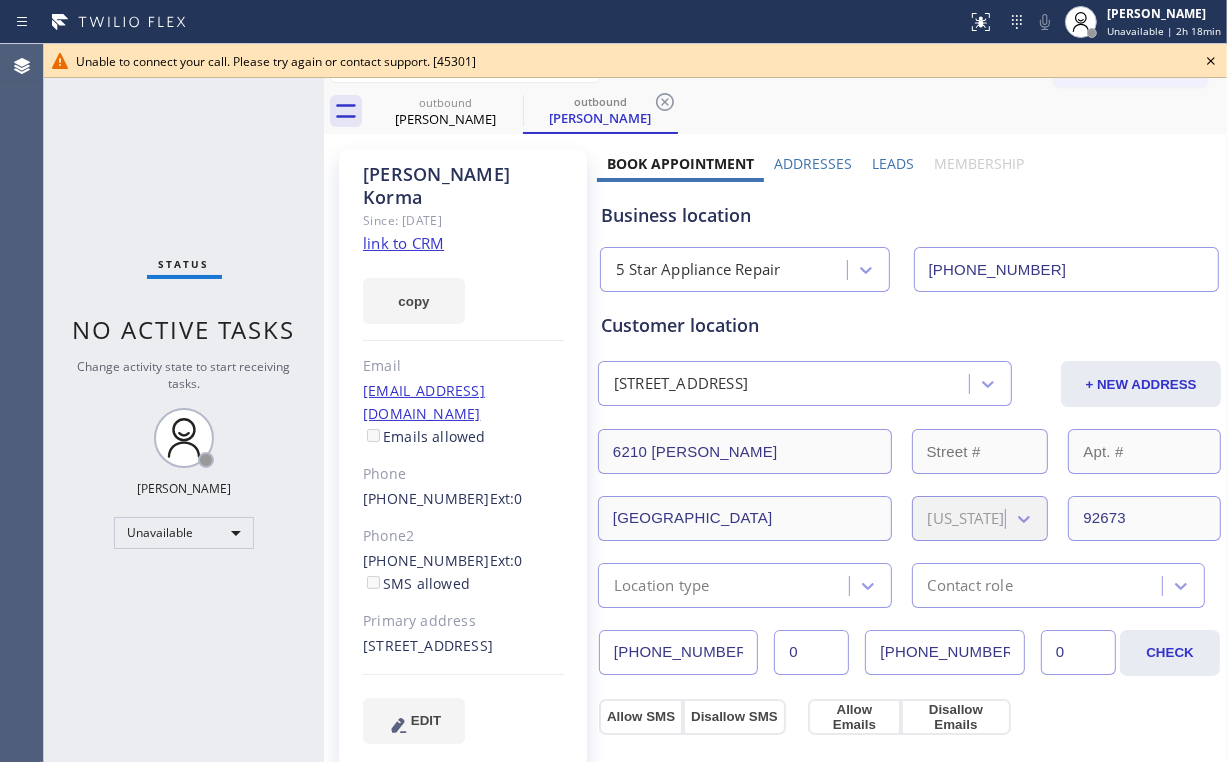 click on "Status   No active tasks     Change activity state to start receiving tasks.   [PERSON_NAME] Unavailable" at bounding box center (184, 403) 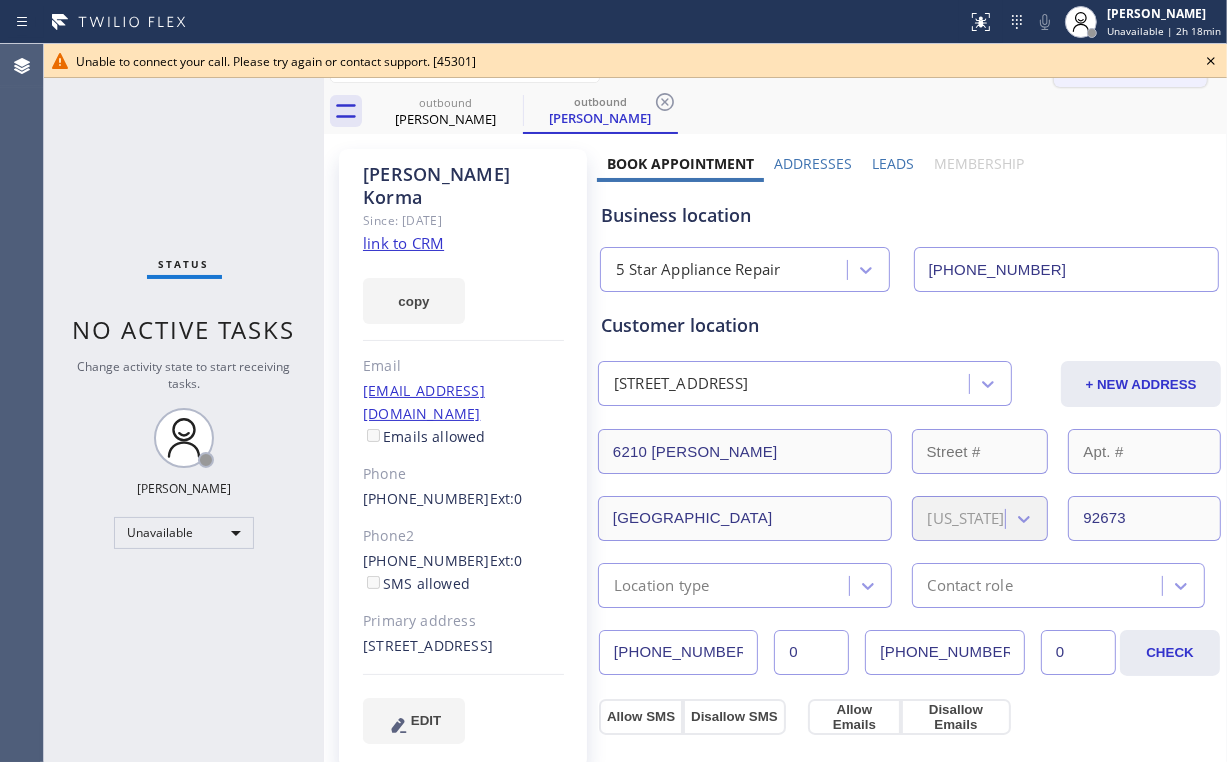click 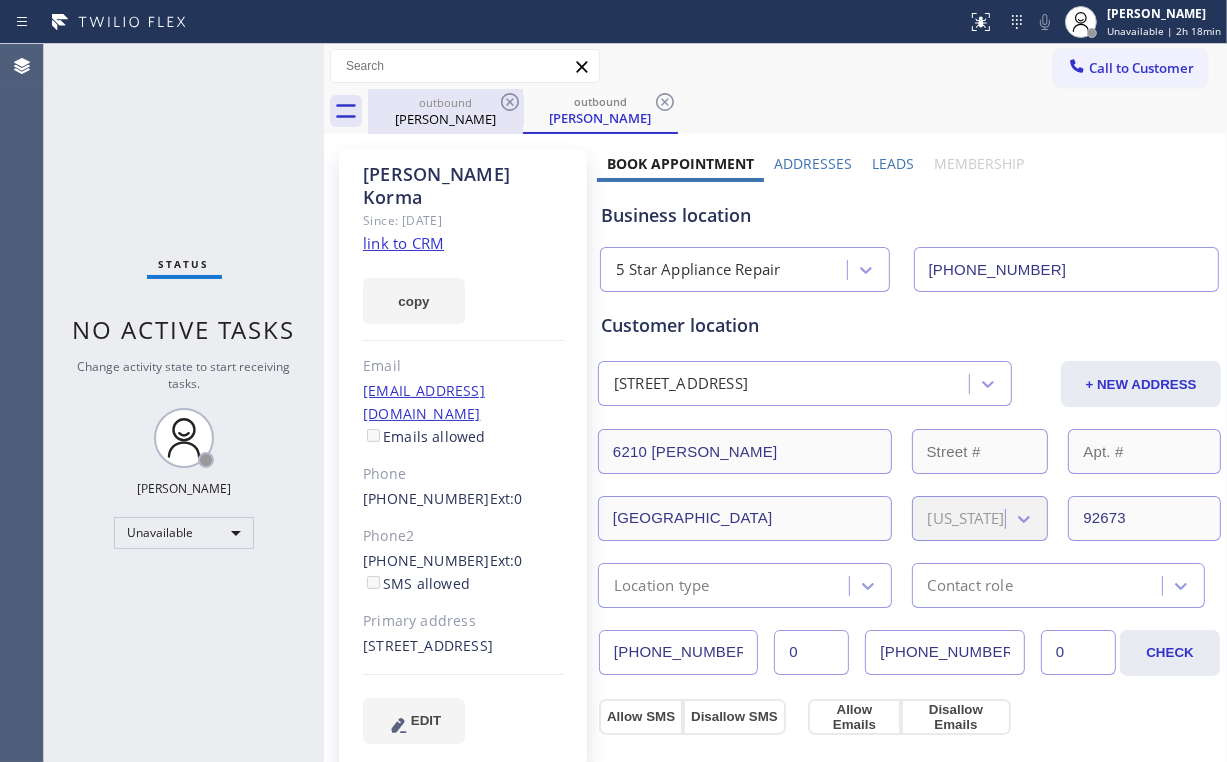 click on "[PERSON_NAME]" at bounding box center [445, 119] 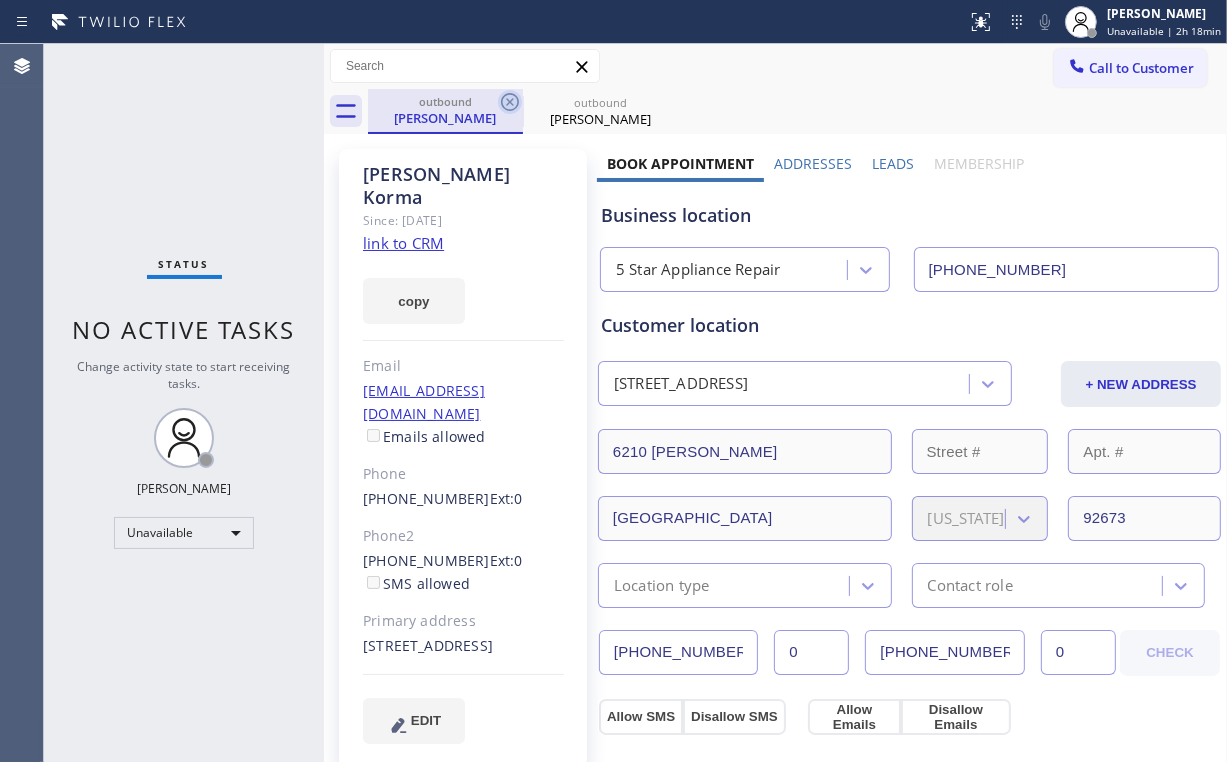 click 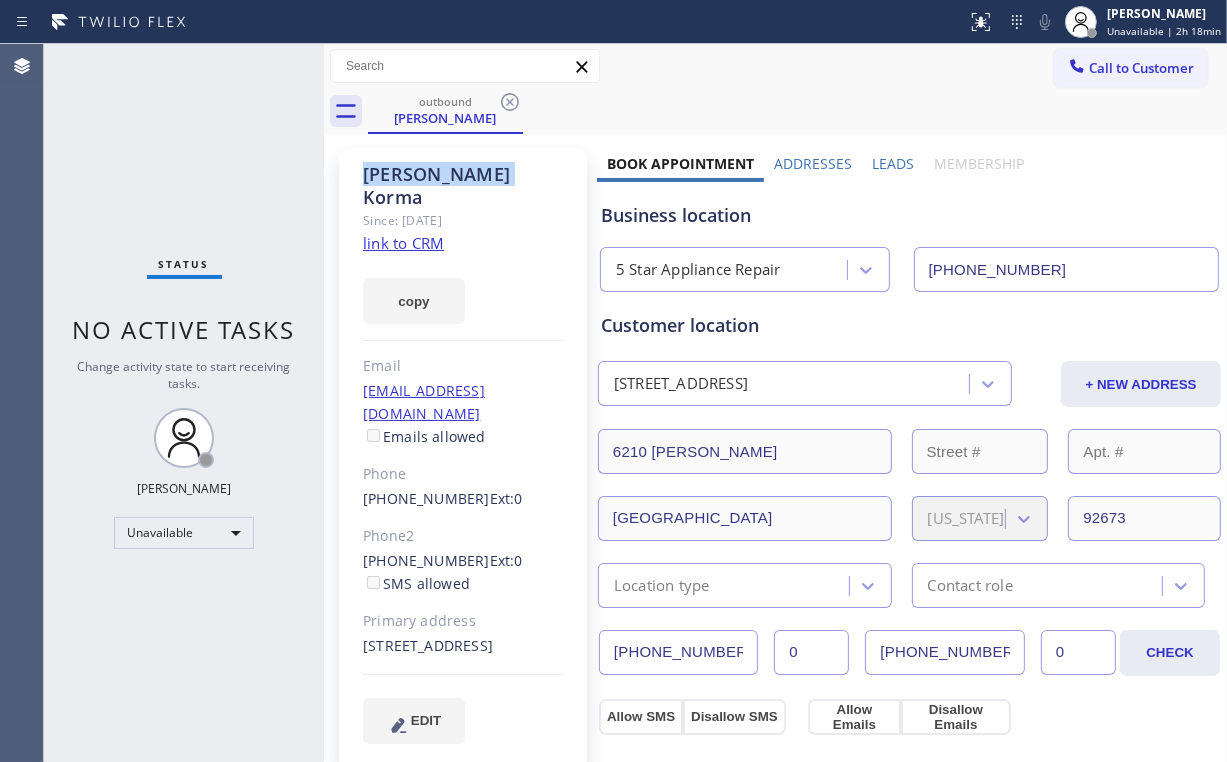 drag, startPoint x: 512, startPoint y: 99, endPoint x: 172, endPoint y: 170, distance: 347.33414 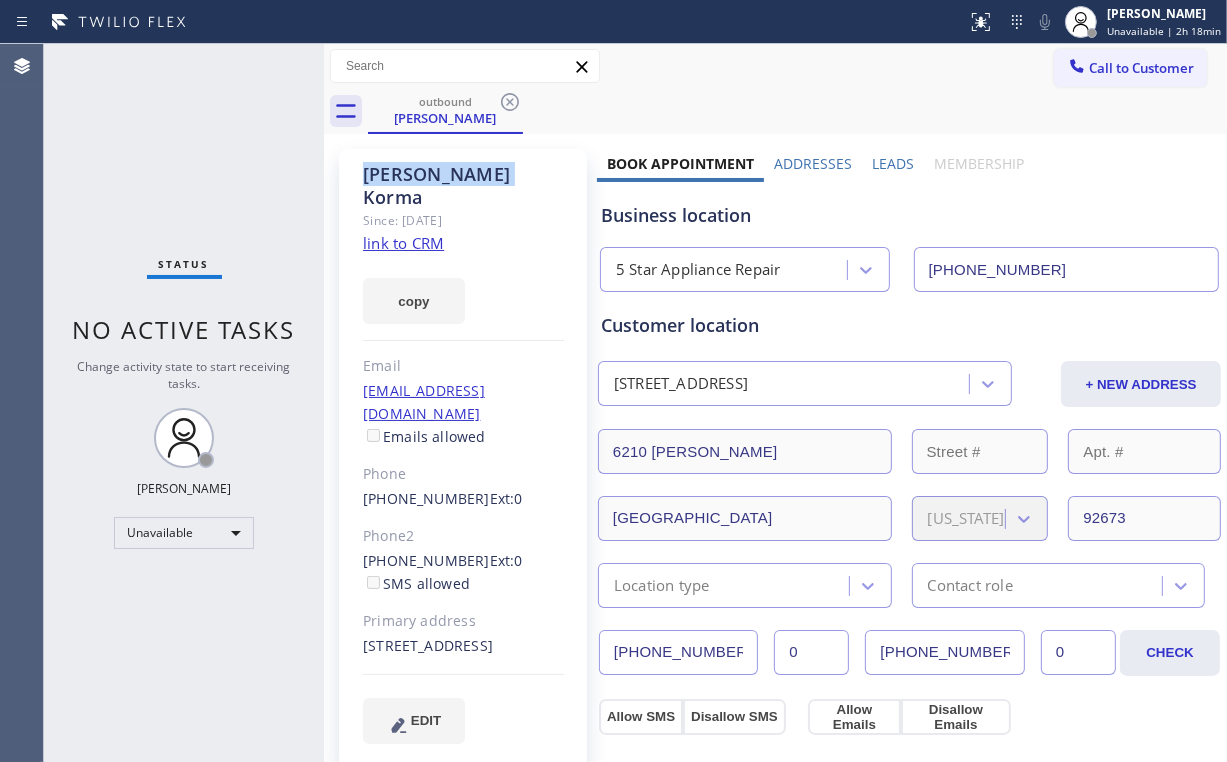 click 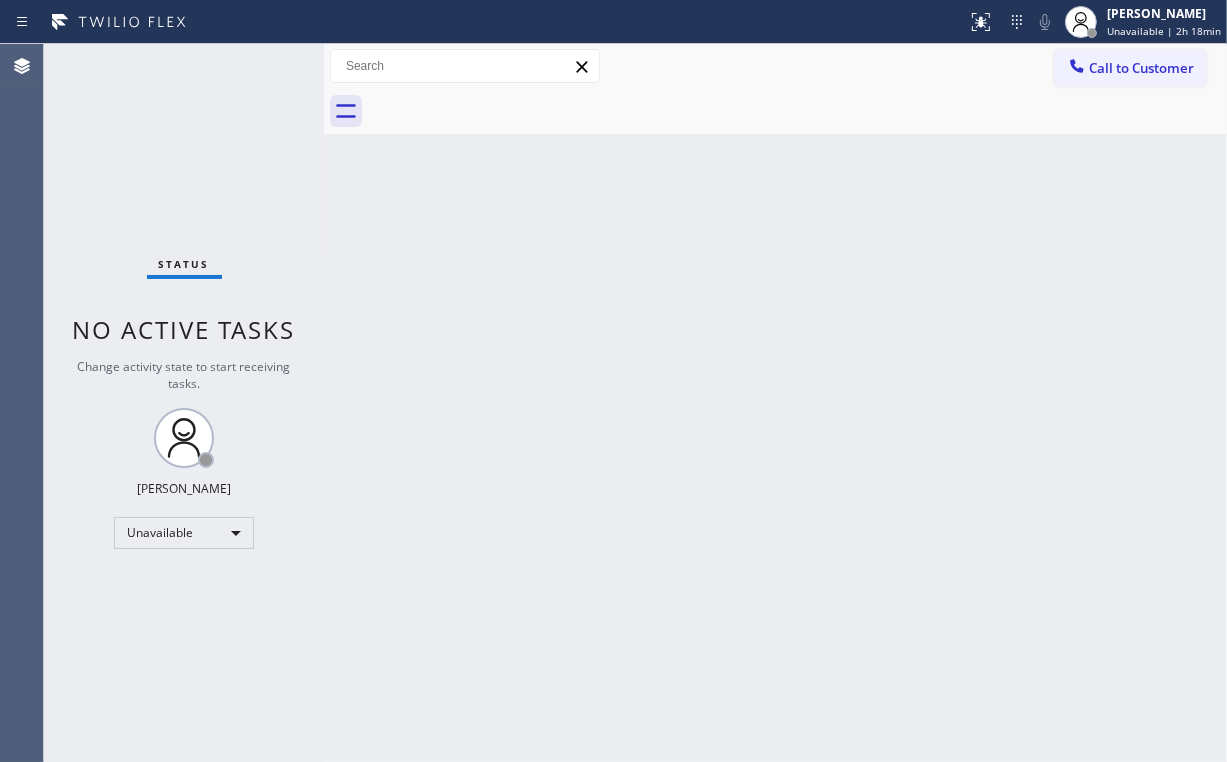 click on "Status   No active tasks     Change activity state to start receiving tasks.   [PERSON_NAME] Unavailable" at bounding box center [184, 403] 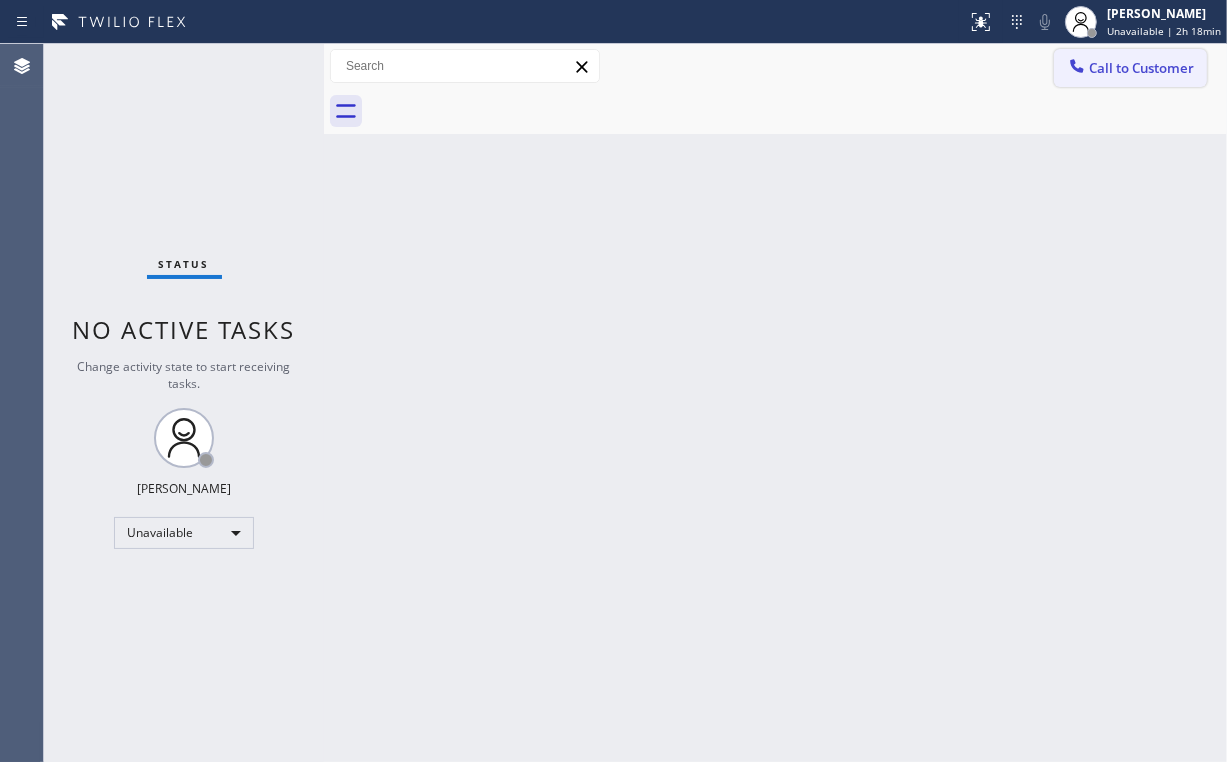 click 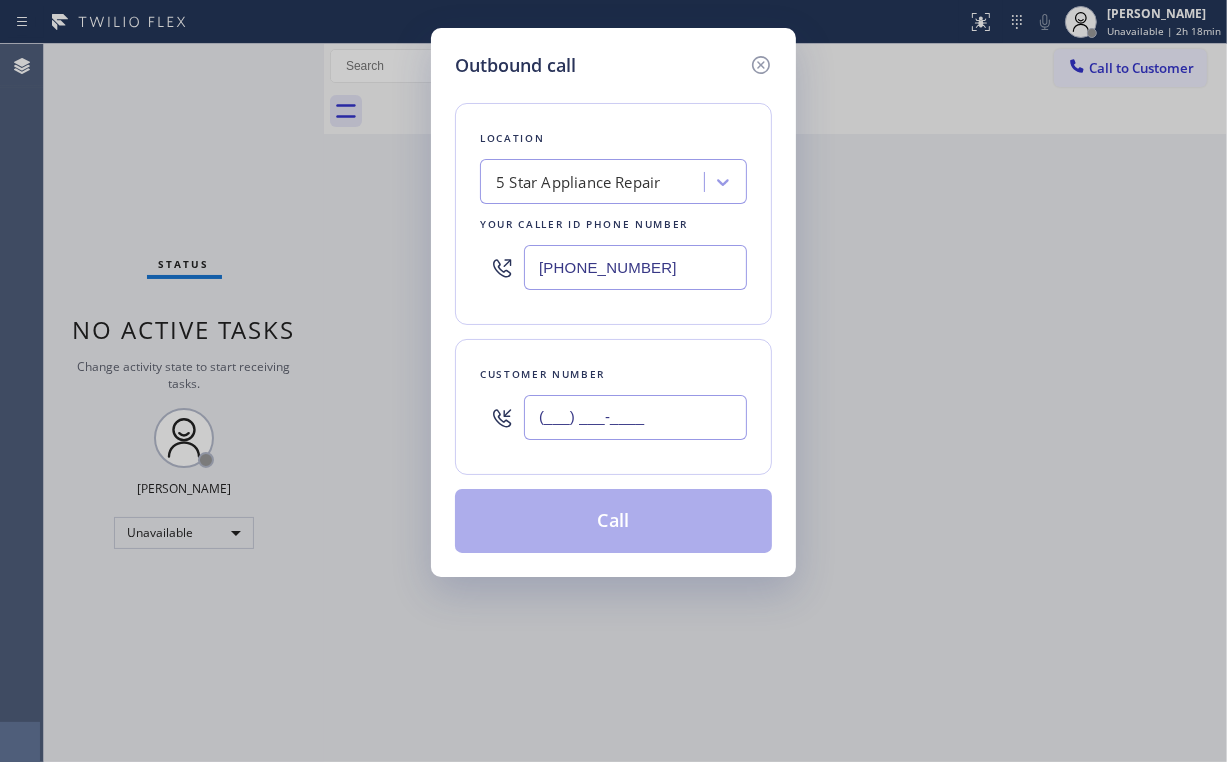 drag, startPoint x: 659, startPoint y: 424, endPoint x: 672, endPoint y: 411, distance: 18.384777 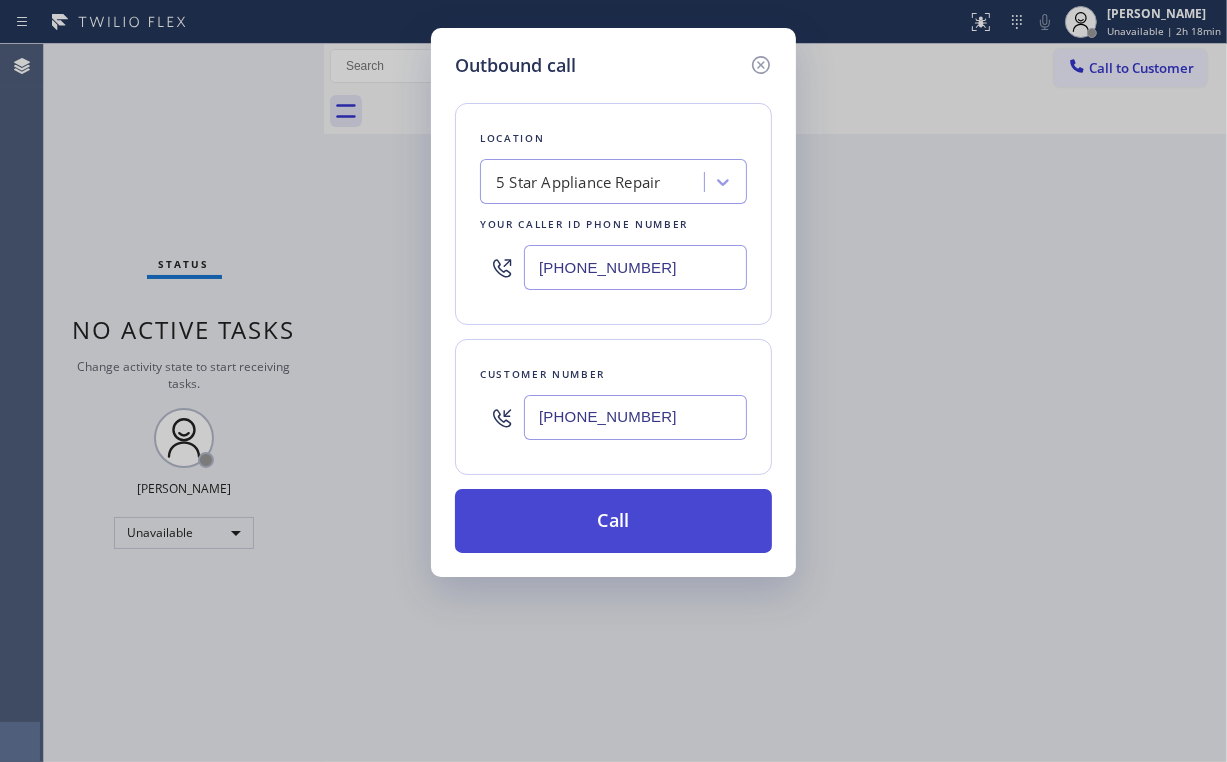 type on "[PHONE_NUMBER]" 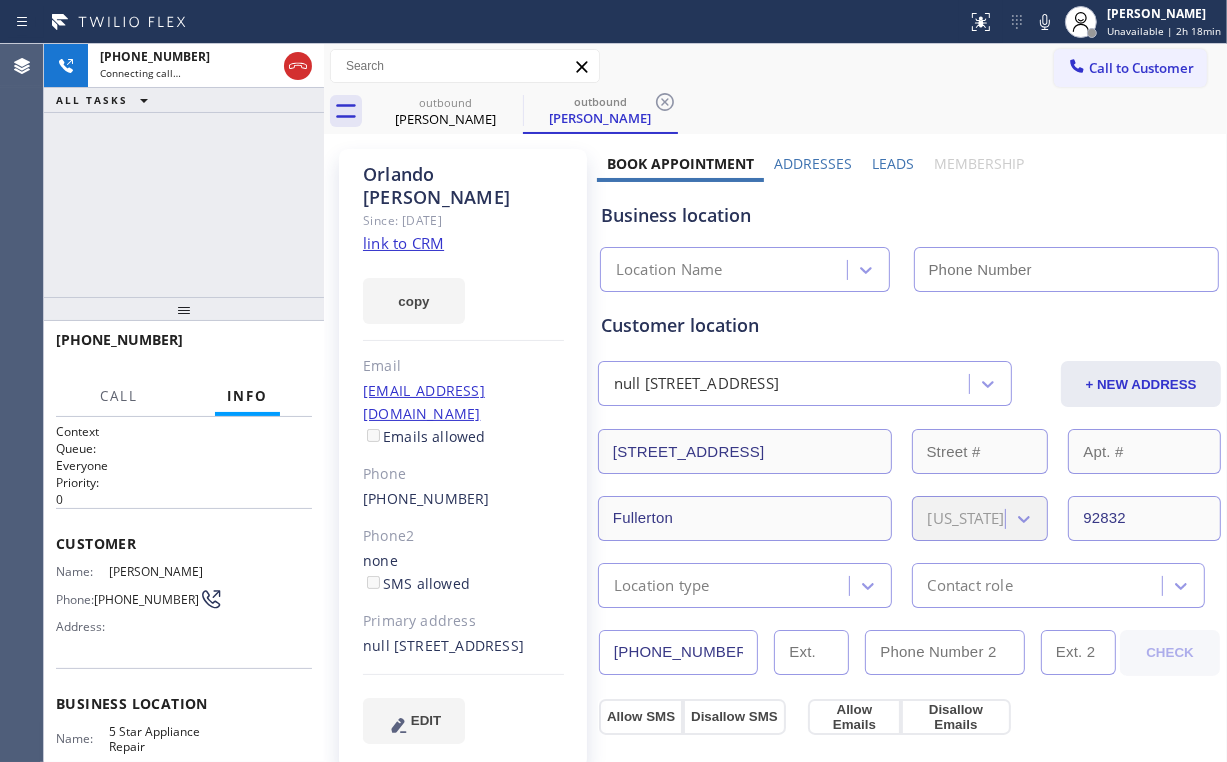 click on "[PHONE_NUMBER] Connecting call… ALL TASKS ALL TASKS ACTIVE TASKS TASKS IN WRAP UP" at bounding box center (184, 170) 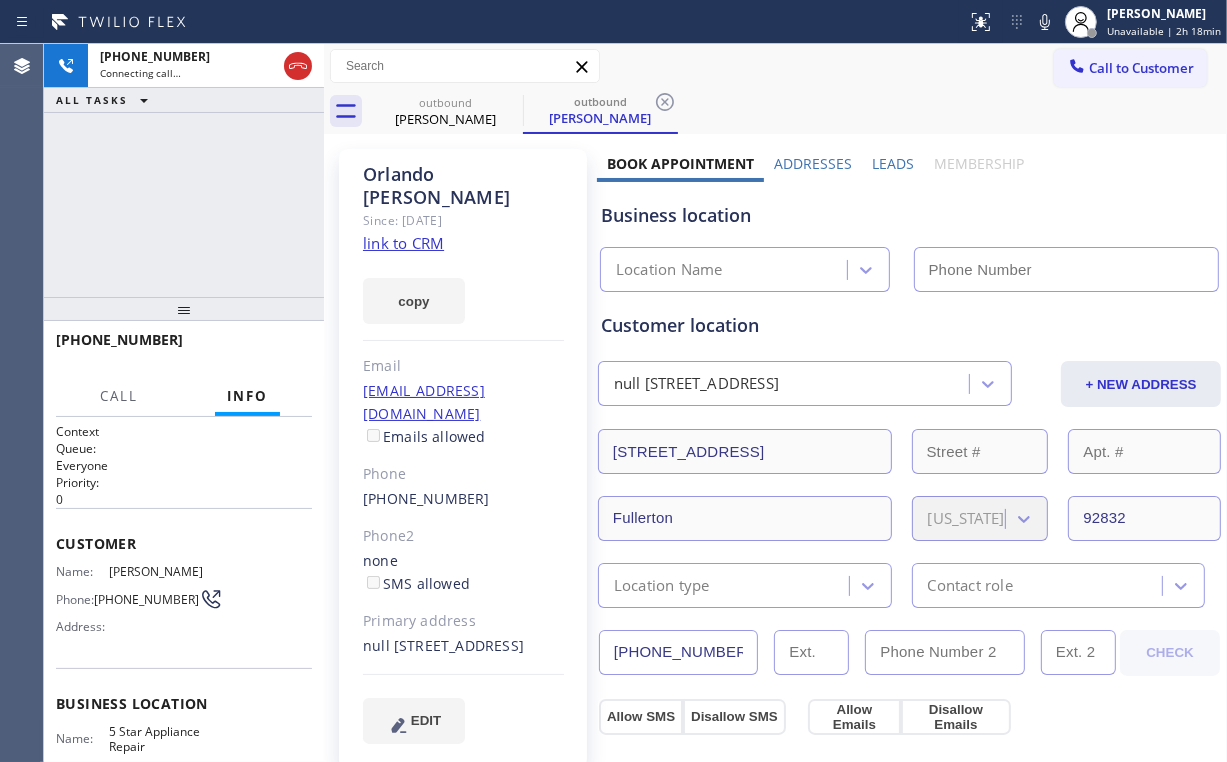 type on "[PHONE_NUMBER]" 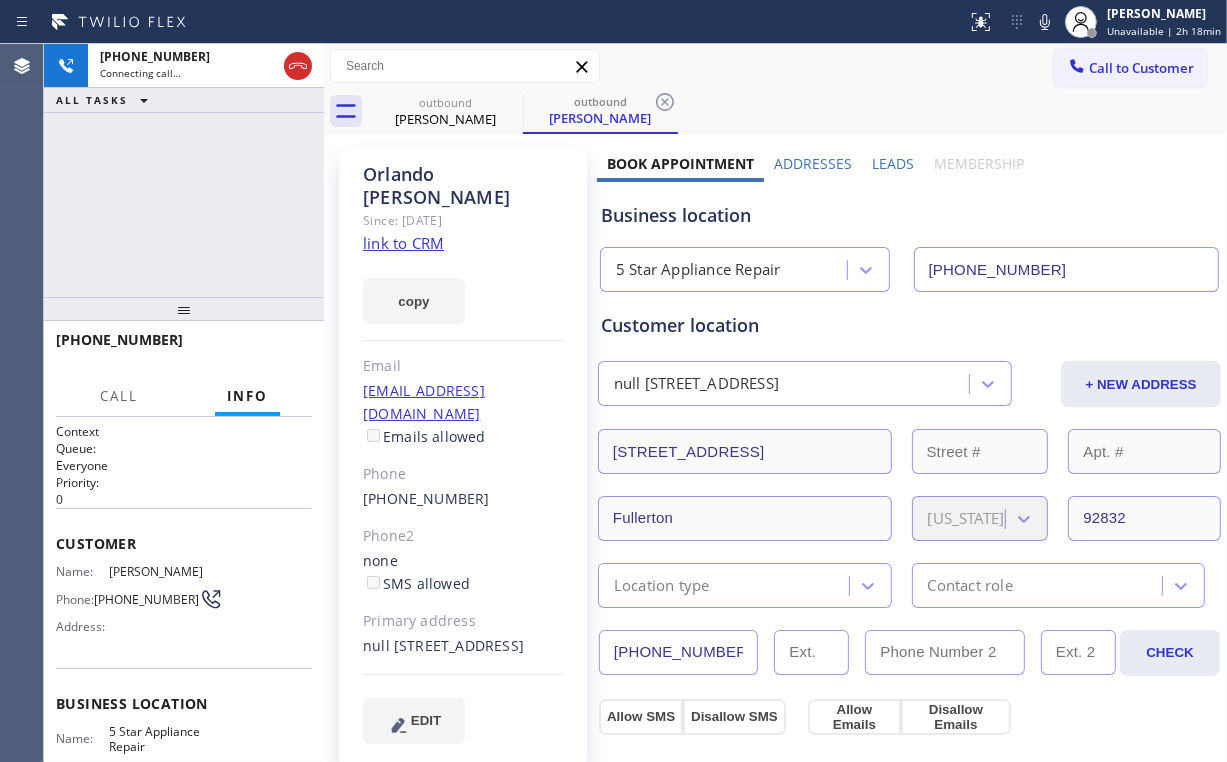 click on "Customer location null [STREET_ADDRESS] + NEW ADDRESS [STREET_ADDRESS][US_STATE] Location type Contact role" at bounding box center (909, 460) 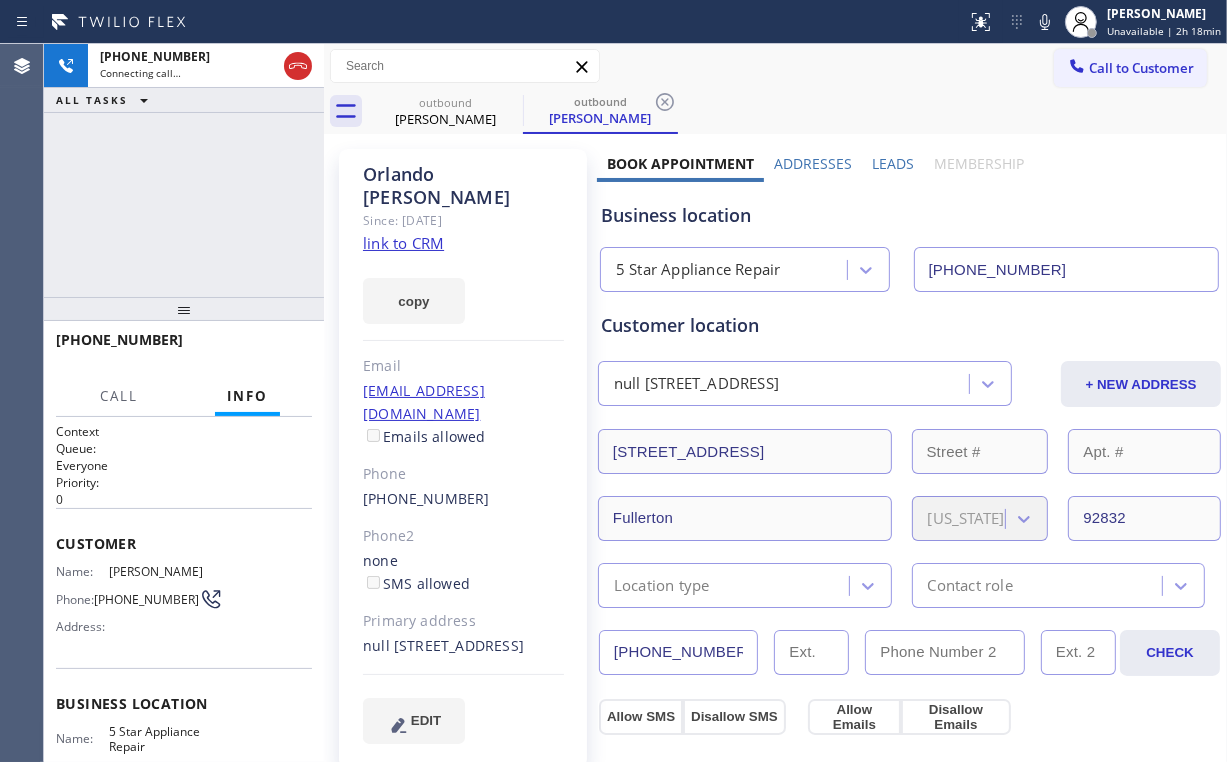 click on "Customer location" at bounding box center [909, 325] 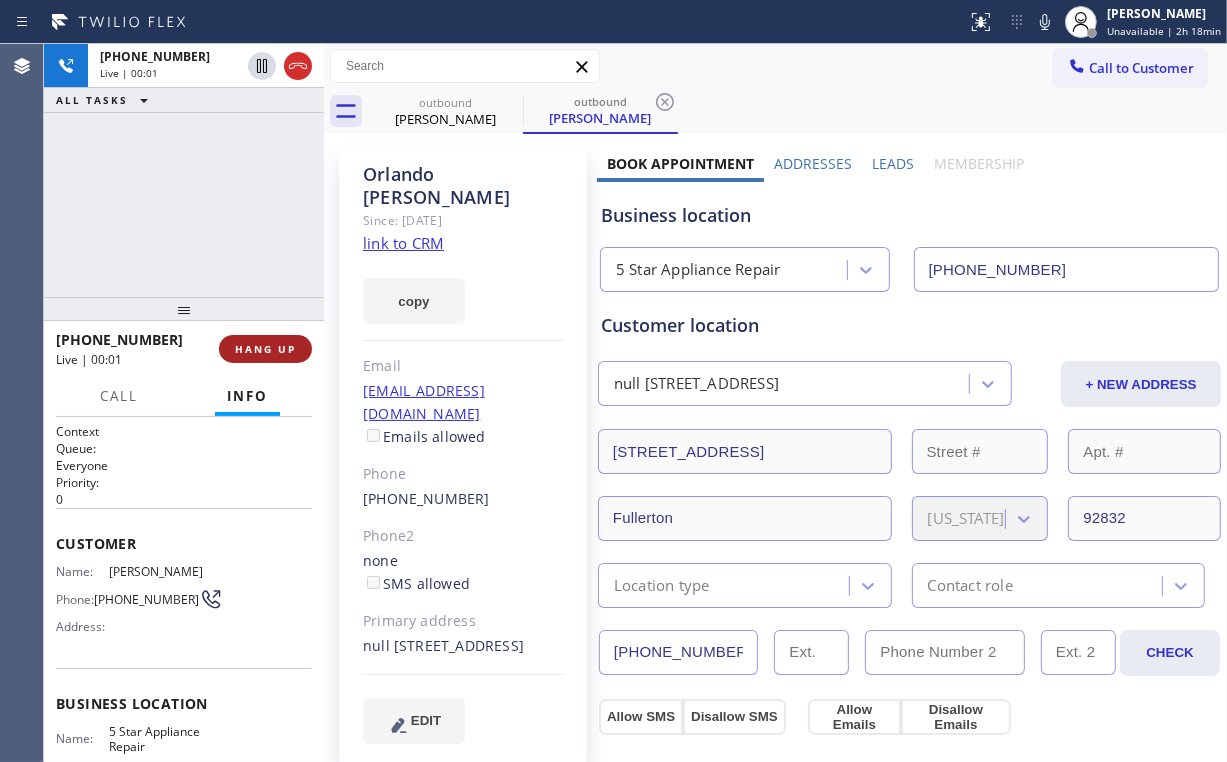 click on "[PHONE_NUMBER] Live | 00:01 HANG UP" at bounding box center [184, 349] 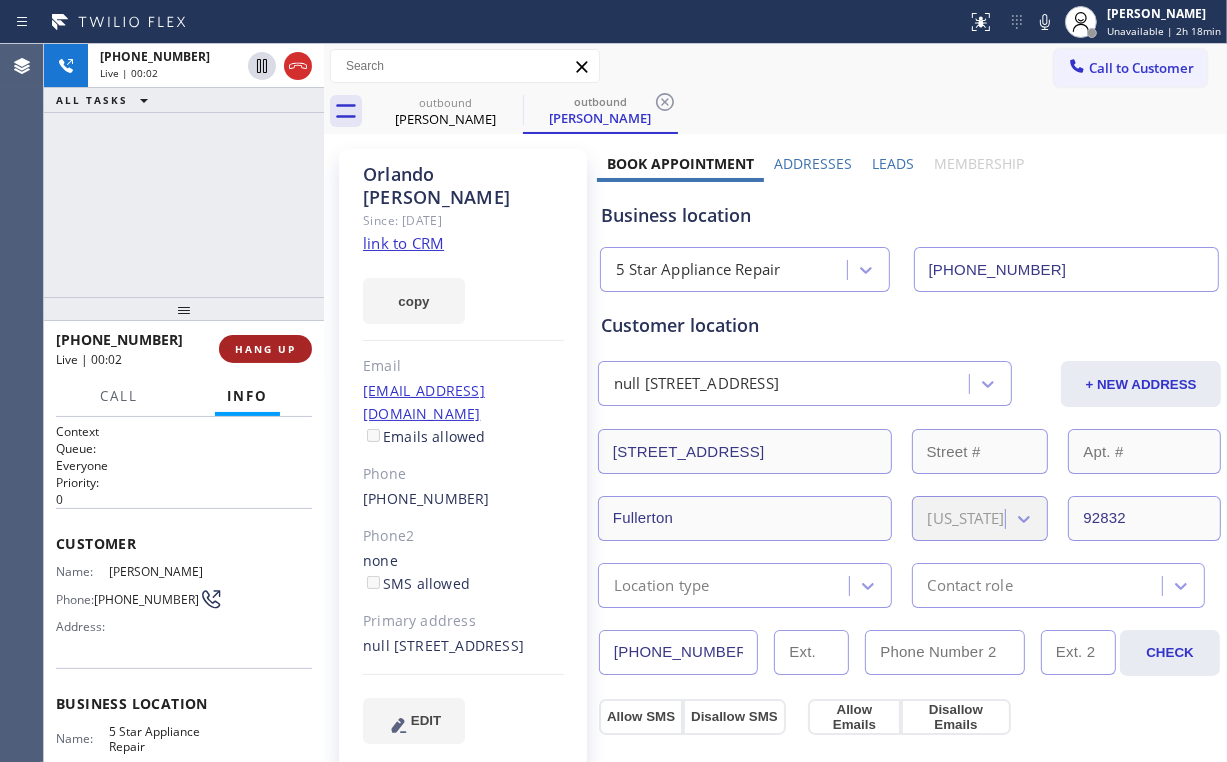 click on "HANG UP" at bounding box center [265, 349] 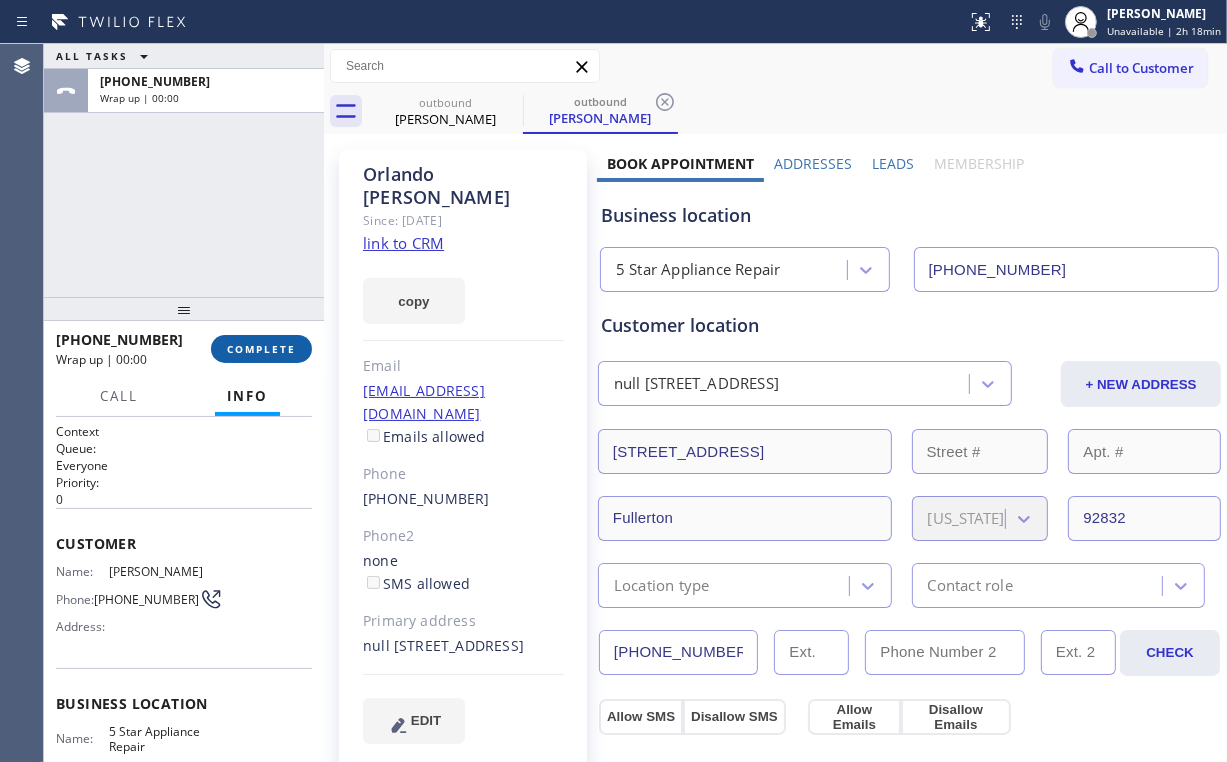 click on "COMPLETE" at bounding box center (261, 349) 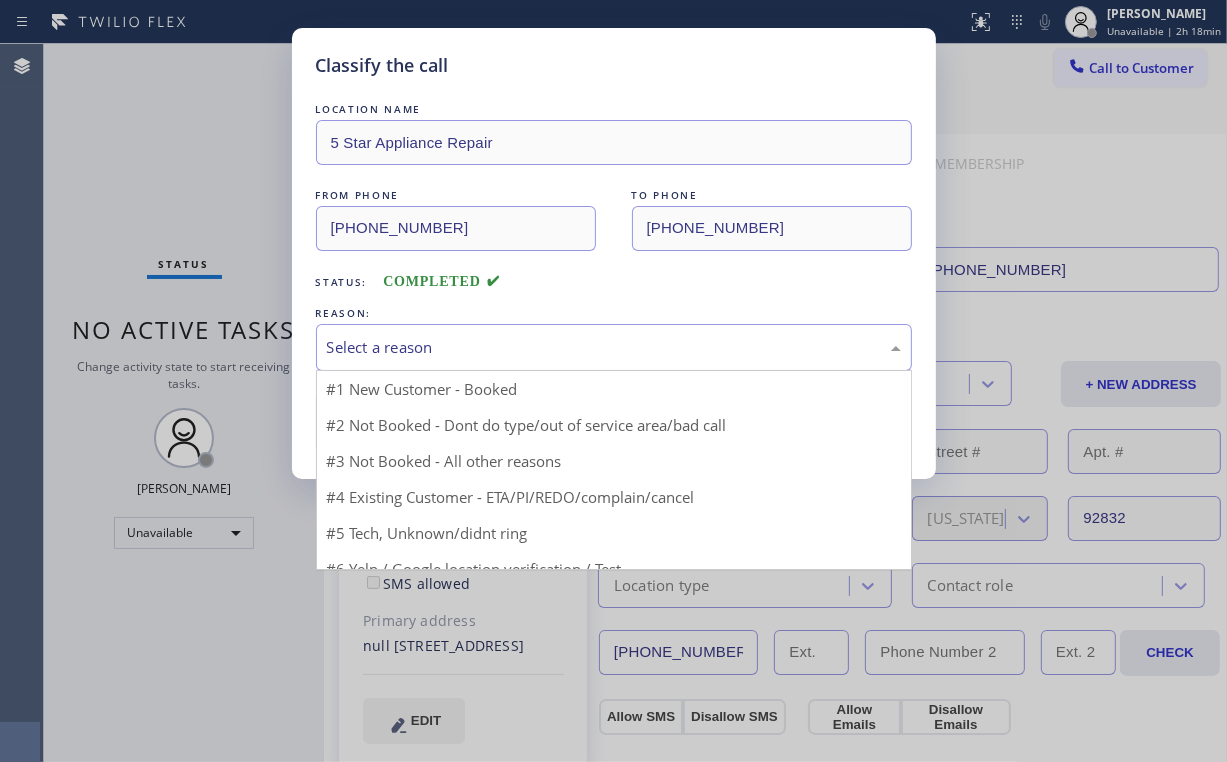 click on "Select a reason" at bounding box center [614, 347] 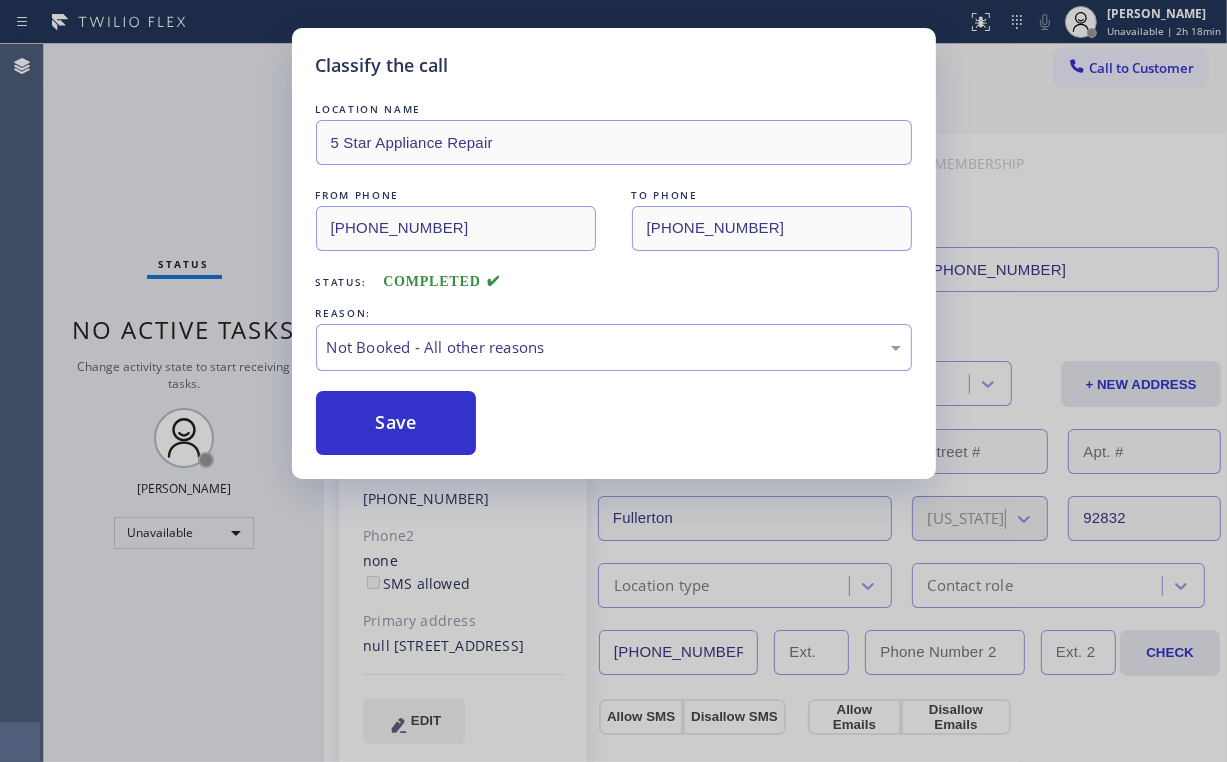 drag, startPoint x: 376, startPoint y: 411, endPoint x: 248, endPoint y: 177, distance: 266.72083 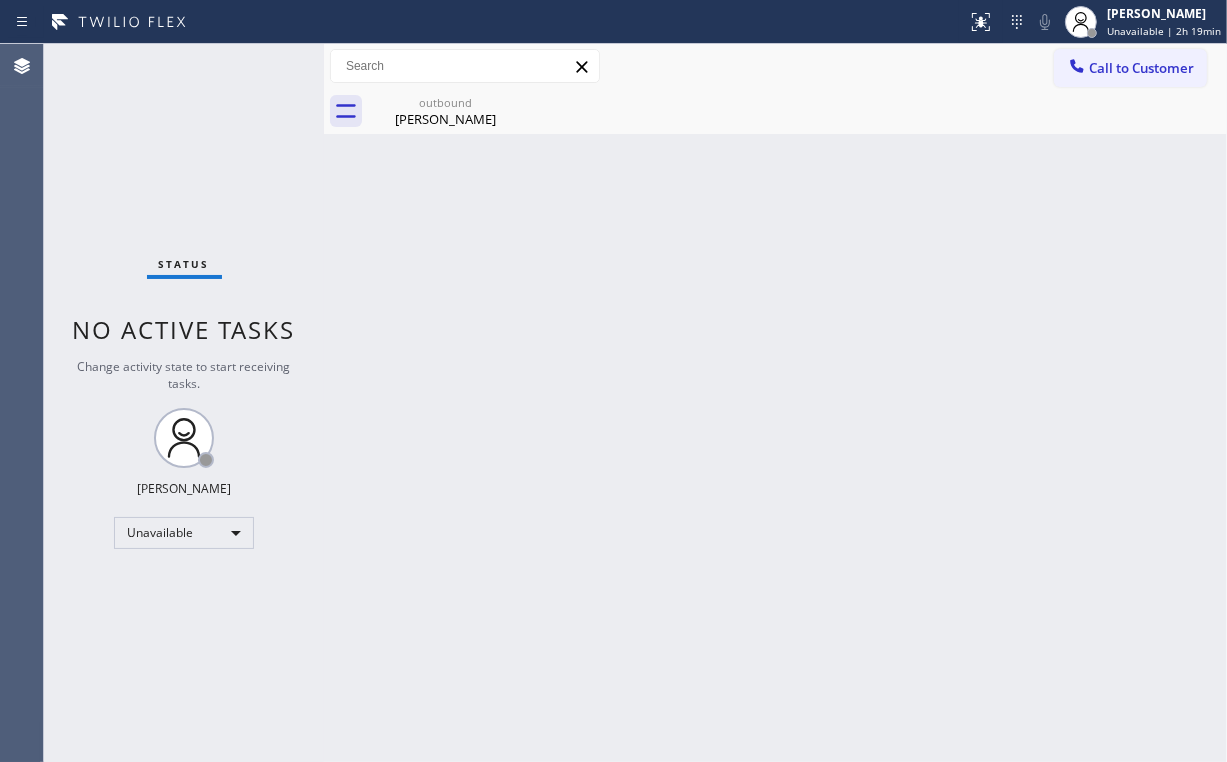 click on "Back to Dashboard Change Sender ID Customers Technicians Select a contact Outbound call Location Search location Your caller id phone number Customer number Call Customer info Name   Phone none Address none Change Sender ID HVAC [PHONE_NUMBER] 5 Star Appliance [PHONE_NUMBER] Appliance Repair [PHONE_NUMBER] Plumbing [PHONE_NUMBER] Air Duct Cleaning [PHONE_NUMBER]  Electricians [PHONE_NUMBER] Cancel Change Check personal SMS Reset Change outbound [PERSON_NAME] Call to Customer Outbound call Location 5 Star Appliance Repair Your caller id phone number [PHONE_NUMBER] Customer number Call Outbound call Technician Search Technician Your caller id phone number Your caller id phone number Call outbound [PERSON_NAME] [PERSON_NAME] Since: [DATE] link to CRM copy Email [EMAIL_ADDRESS][DOMAIN_NAME]  Emails allowed Phone [PHONE_NUMBER] Phone2 none  SMS allowed Primary address null [STREET_ADDRESS] EDIT Outbound call Location 5 Star Appliance Repair Your caller id phone number [PHONE_NUMBER] Customer number Call -" at bounding box center (775, 403) 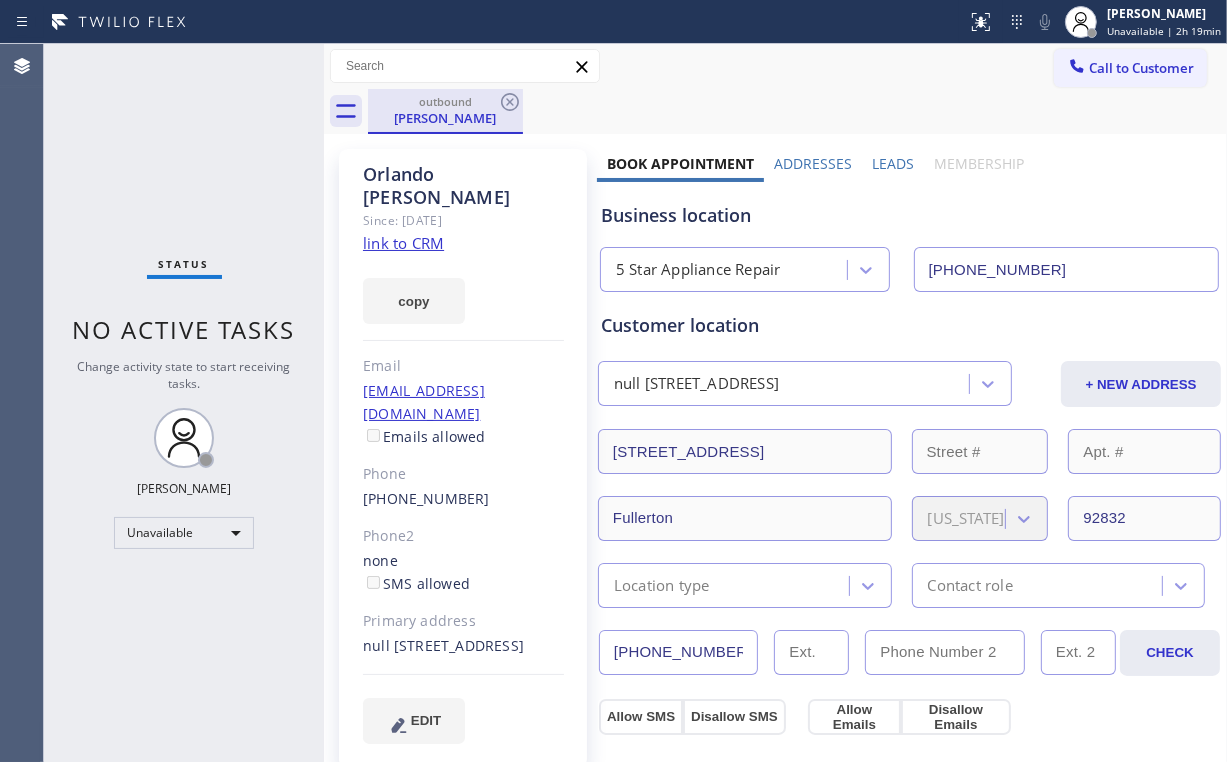 click on "outbound" at bounding box center [445, 101] 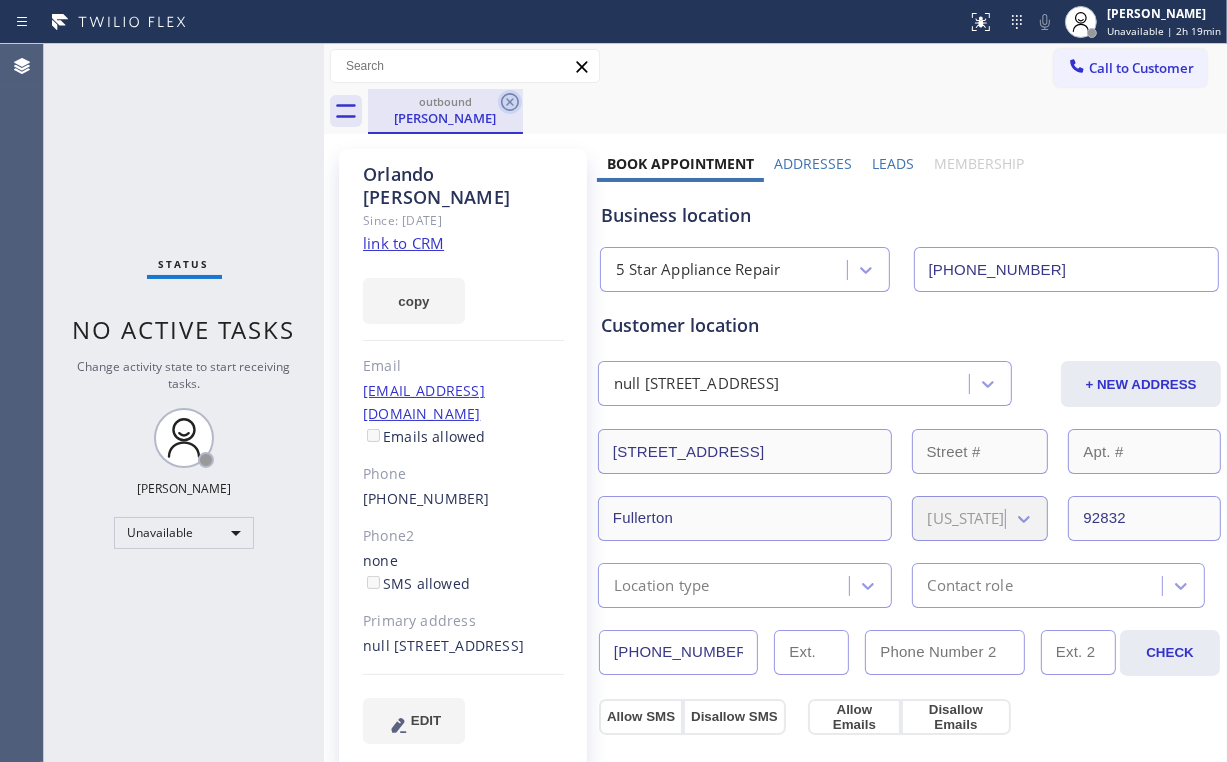 click 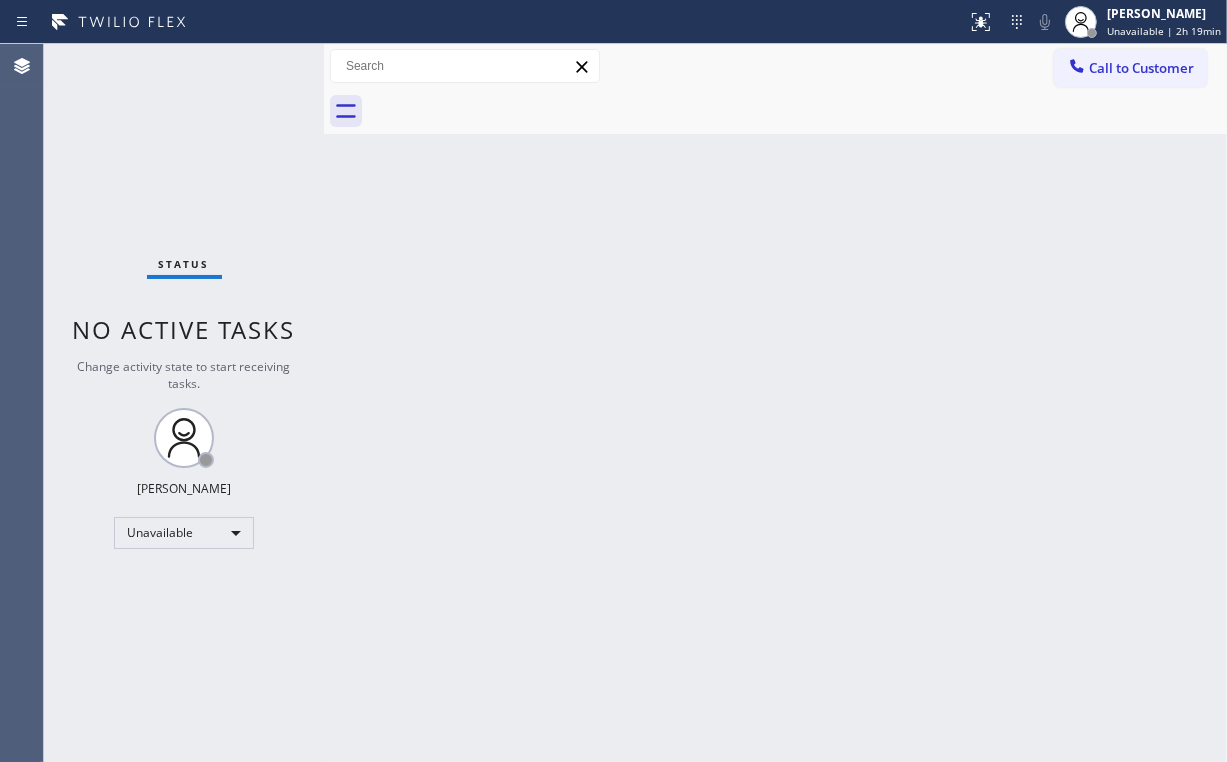 click on "Back to Dashboard Change Sender ID Customers Technicians Select a contact Outbound call Location Search location Your caller id phone number Customer number Call Customer info Name   Phone none Address none Change Sender ID HVAC [PHONE_NUMBER] 5 Star Appliance [PHONE_NUMBER] Appliance Repair [PHONE_NUMBER] Plumbing [PHONE_NUMBER] Air Duct Cleaning [PHONE_NUMBER]  Electricians [PHONE_NUMBER] Cancel Change Check personal SMS Reset Change No tabs Call to Customer Outbound call Location 5 Star Appliance Repair Your caller id phone number [PHONE_NUMBER] Customer number Call Outbound call Technician Search Technician Your caller id phone number Your caller id phone number Call" at bounding box center (775, 403) 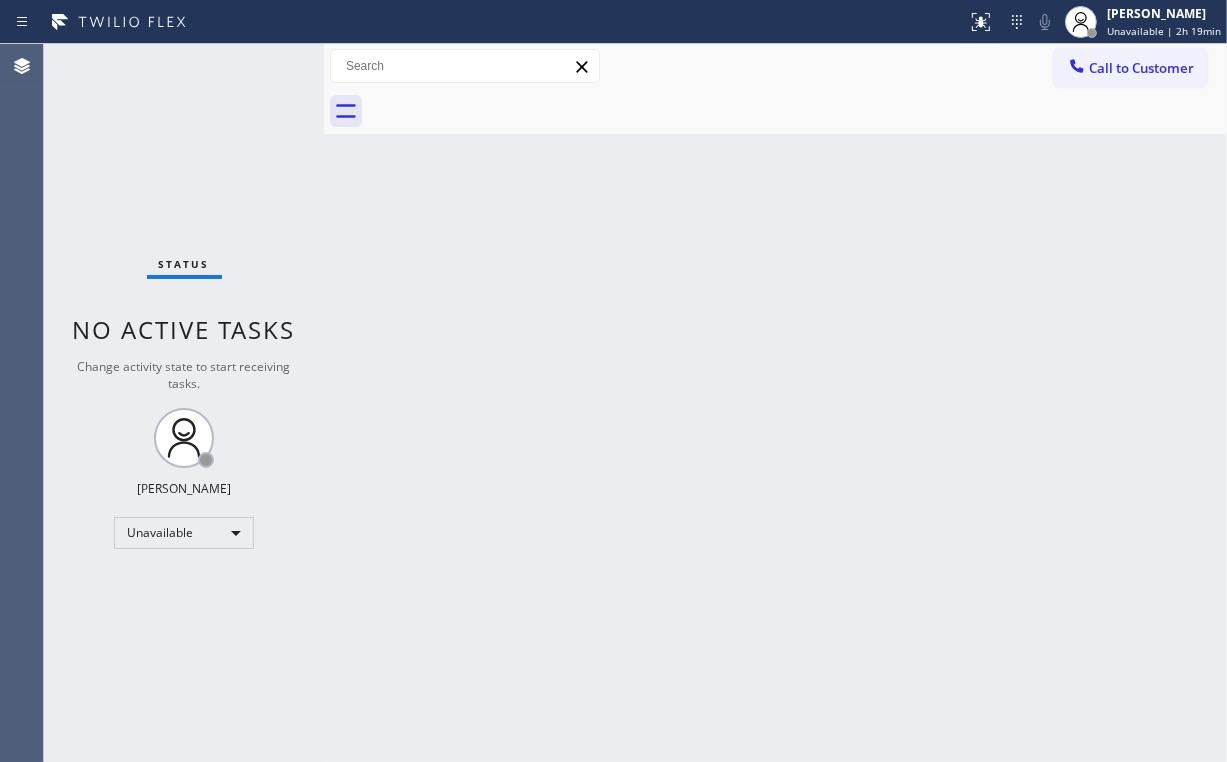 click on "Call to Customer" at bounding box center (1141, 68) 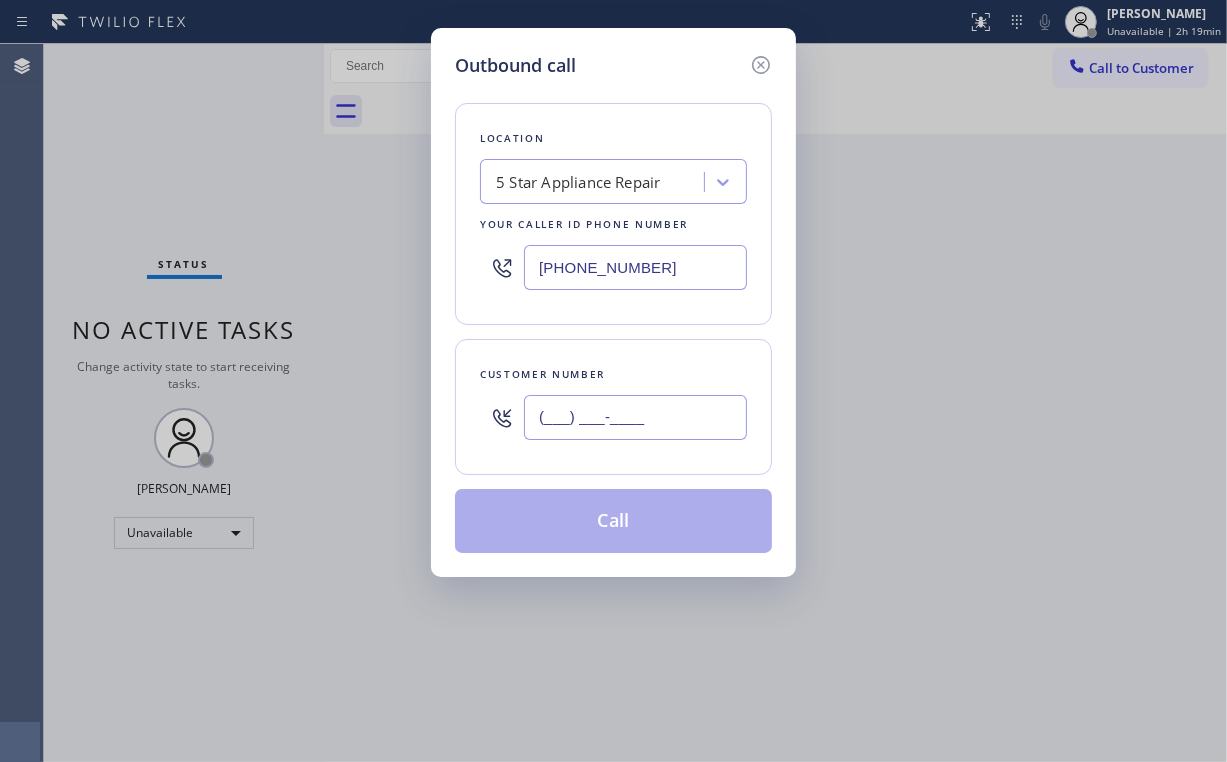 drag, startPoint x: 640, startPoint y: 413, endPoint x: 664, endPoint y: 408, distance: 24.5153 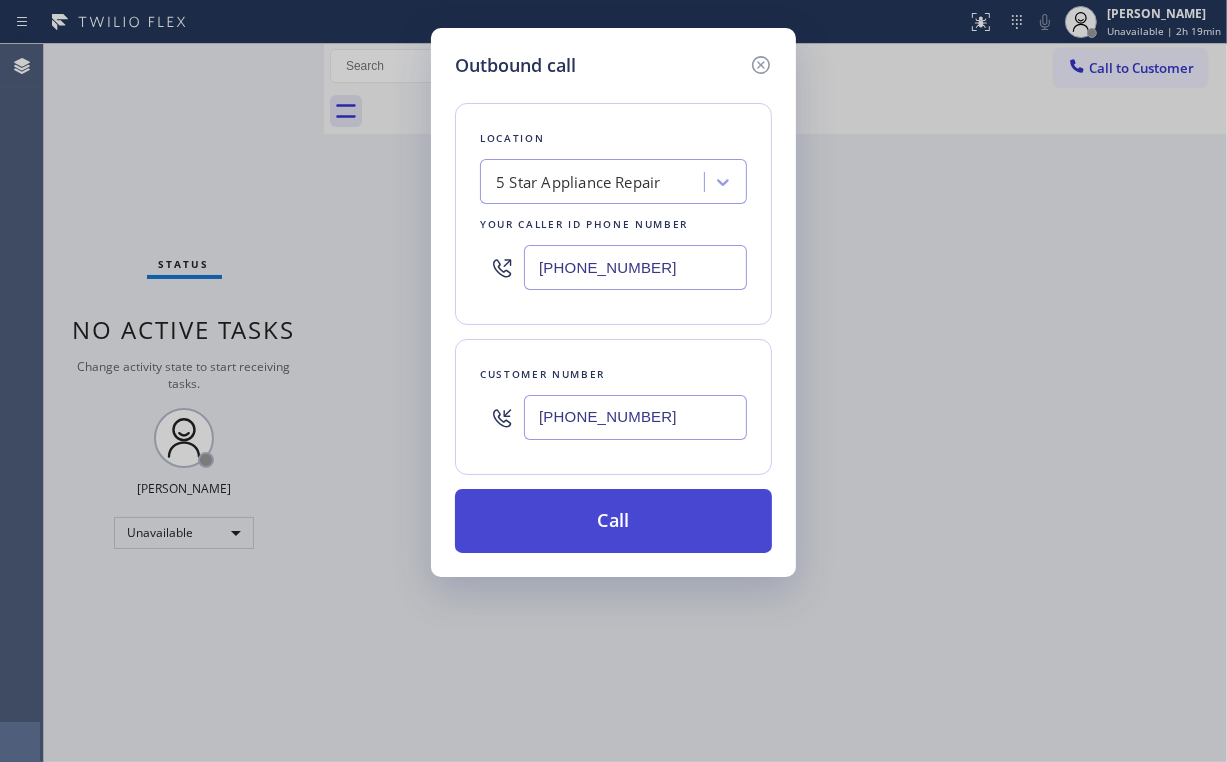 type on "[PHONE_NUMBER]" 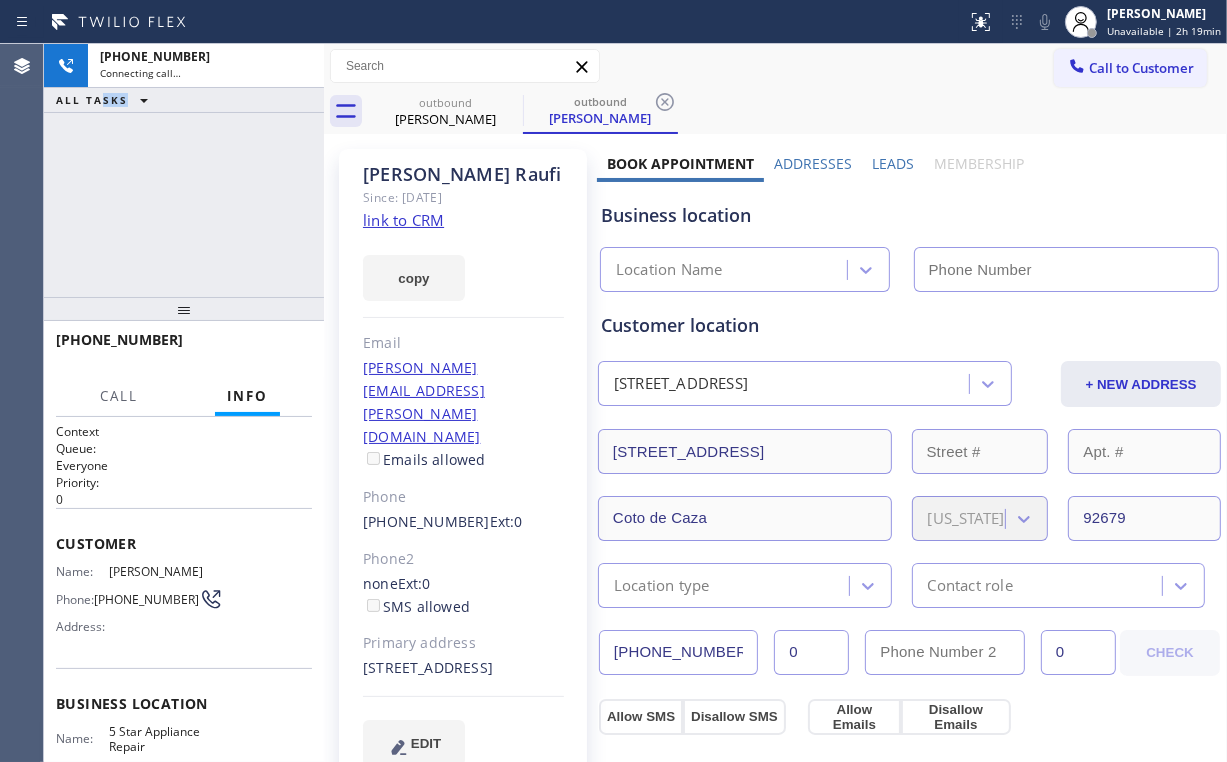 click on "[PHONE_NUMBER] Connecting call… ALL TASKS ALL TASKS ACTIVE TASKS TASKS IN WRAP UP" at bounding box center (184, 170) 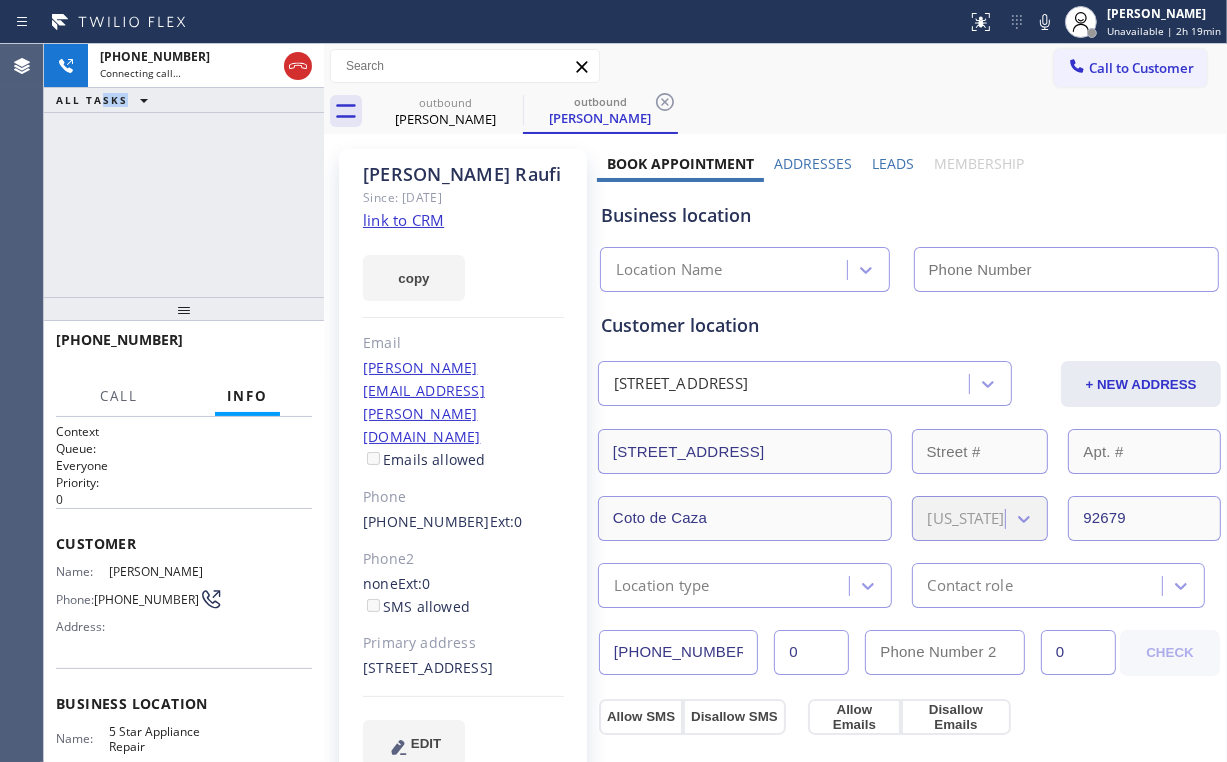click on "[PHONE_NUMBER] Connecting call… ALL TASKS ALL TASKS ACTIVE TASKS TASKS IN WRAP UP" at bounding box center (184, 170) 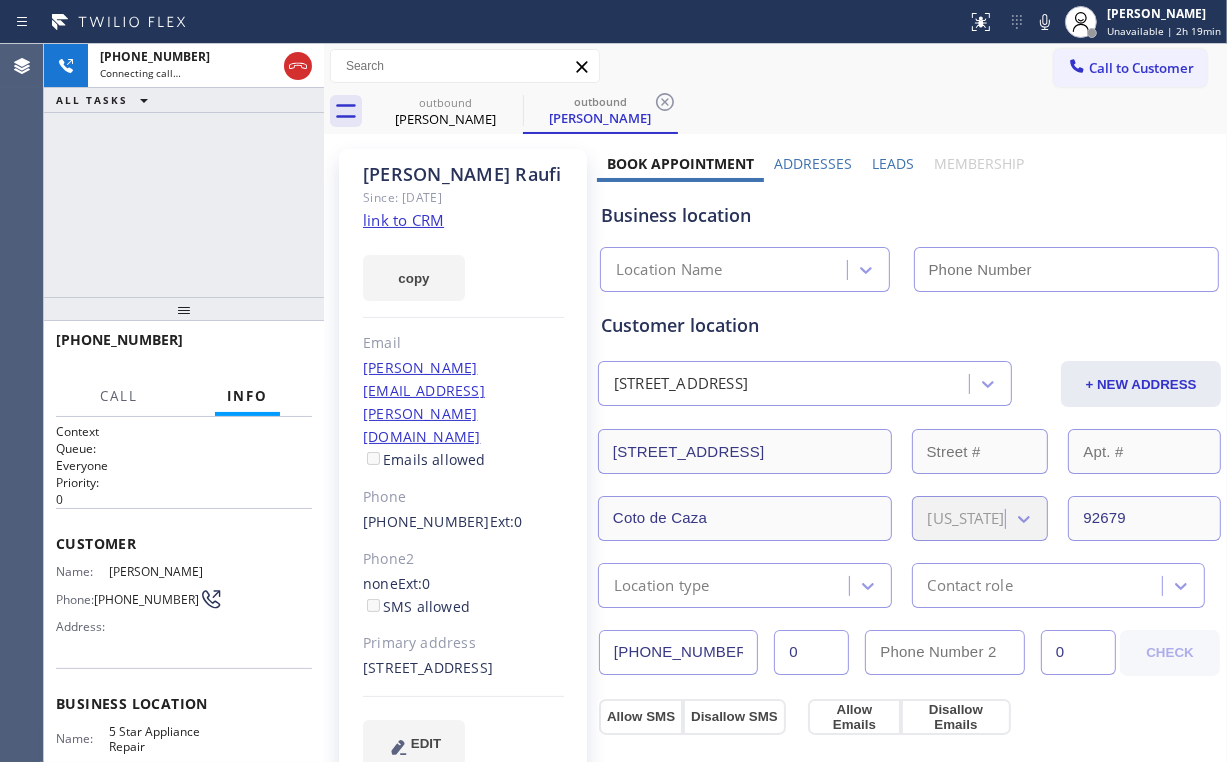 type on "[PHONE_NUMBER]" 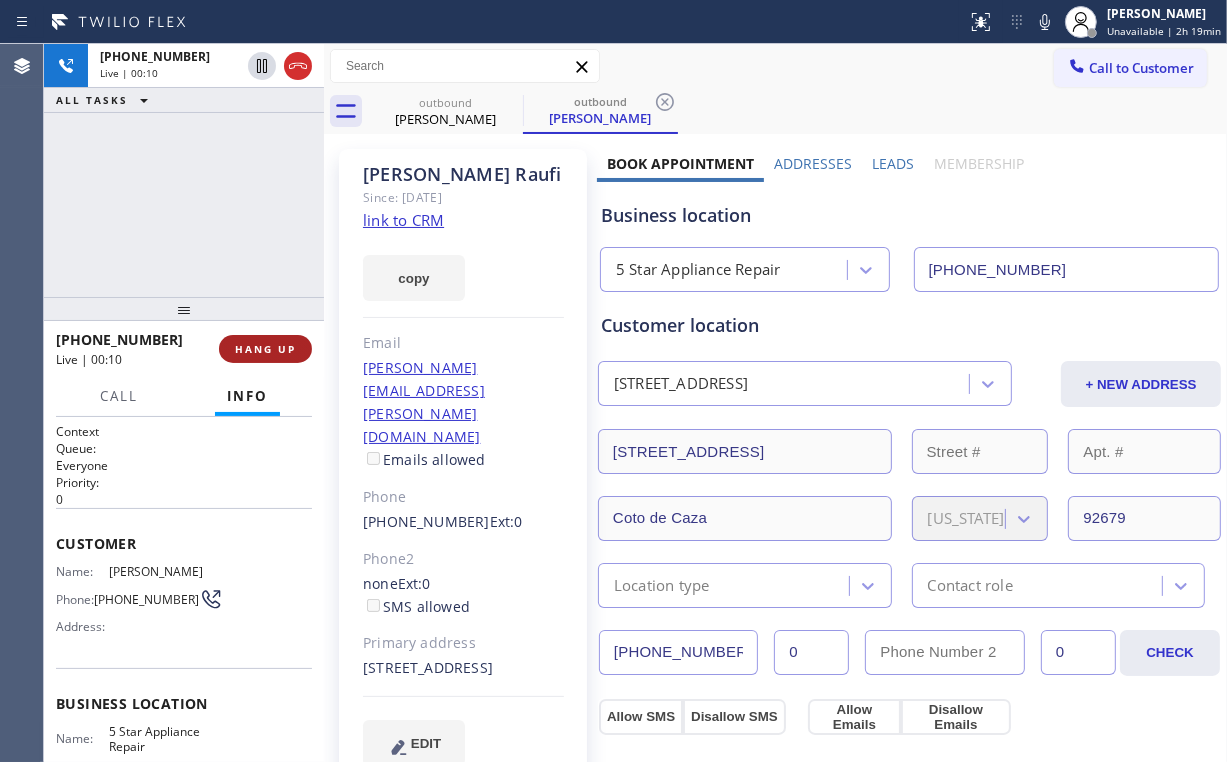 click on "HANG UP" at bounding box center (265, 349) 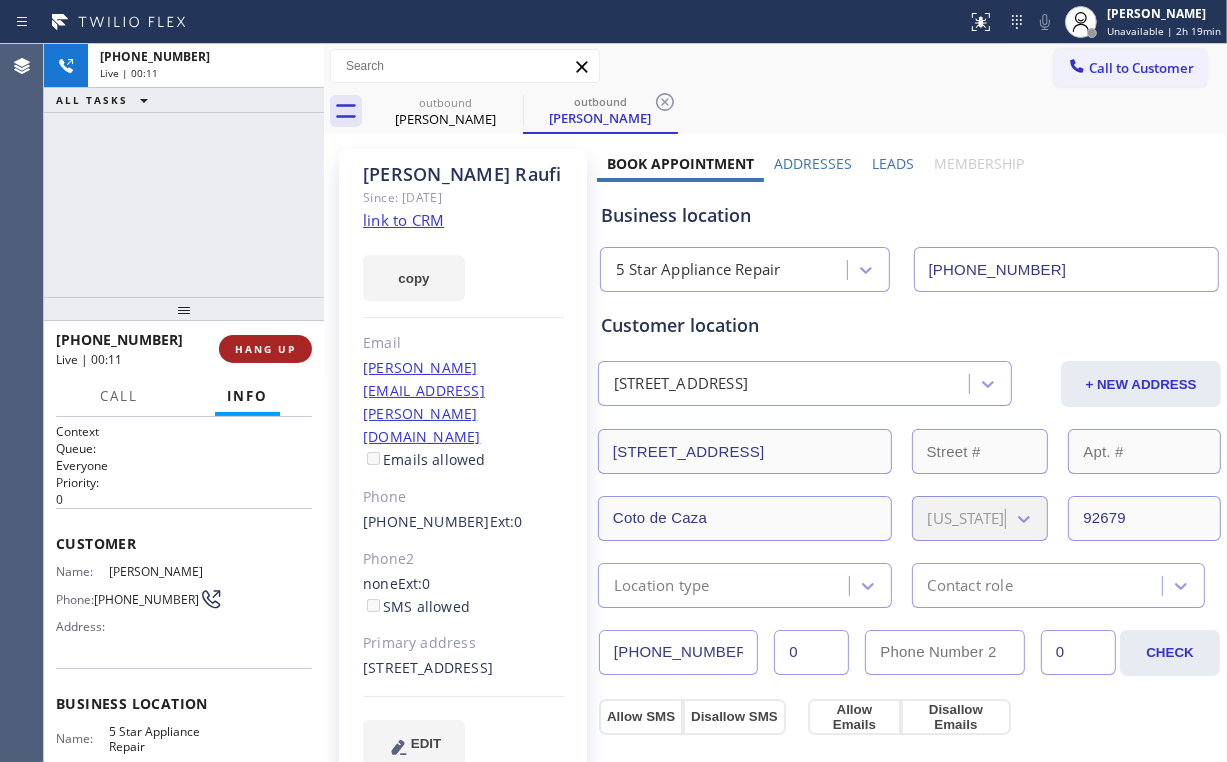 click on "HANG UP" at bounding box center [265, 349] 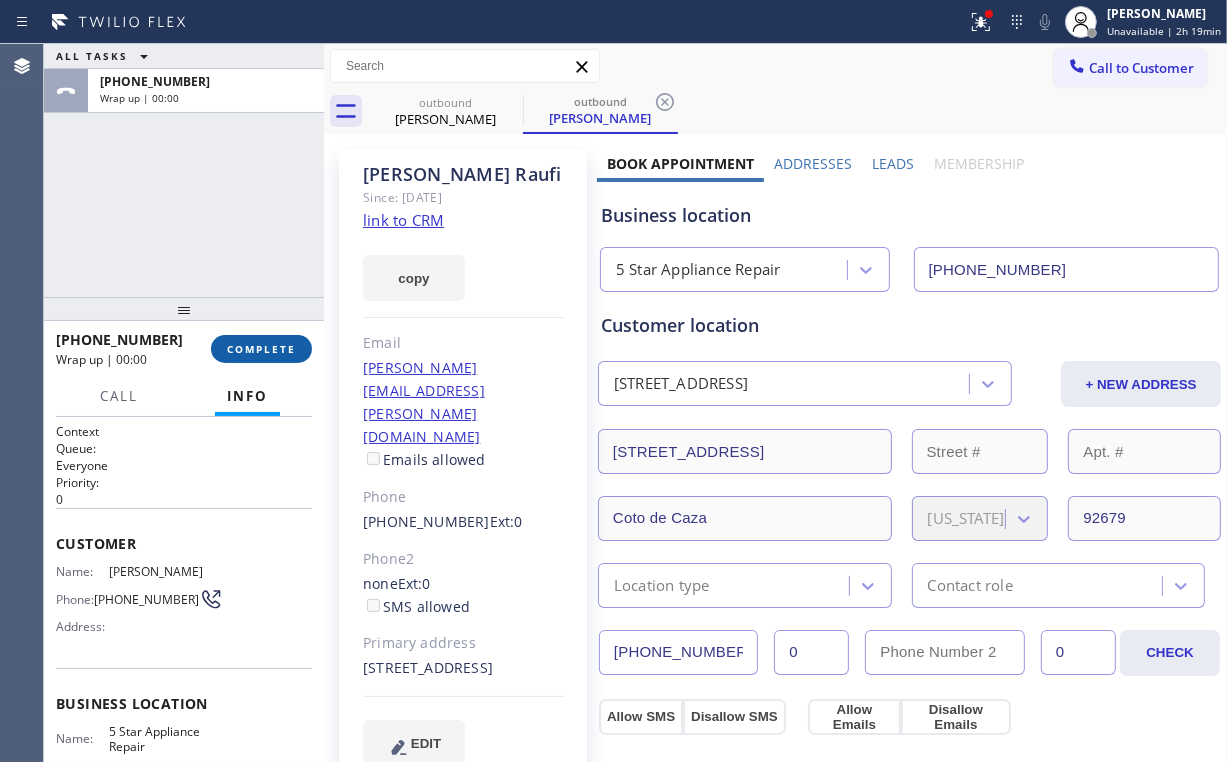 click on "COMPLETE" at bounding box center [261, 349] 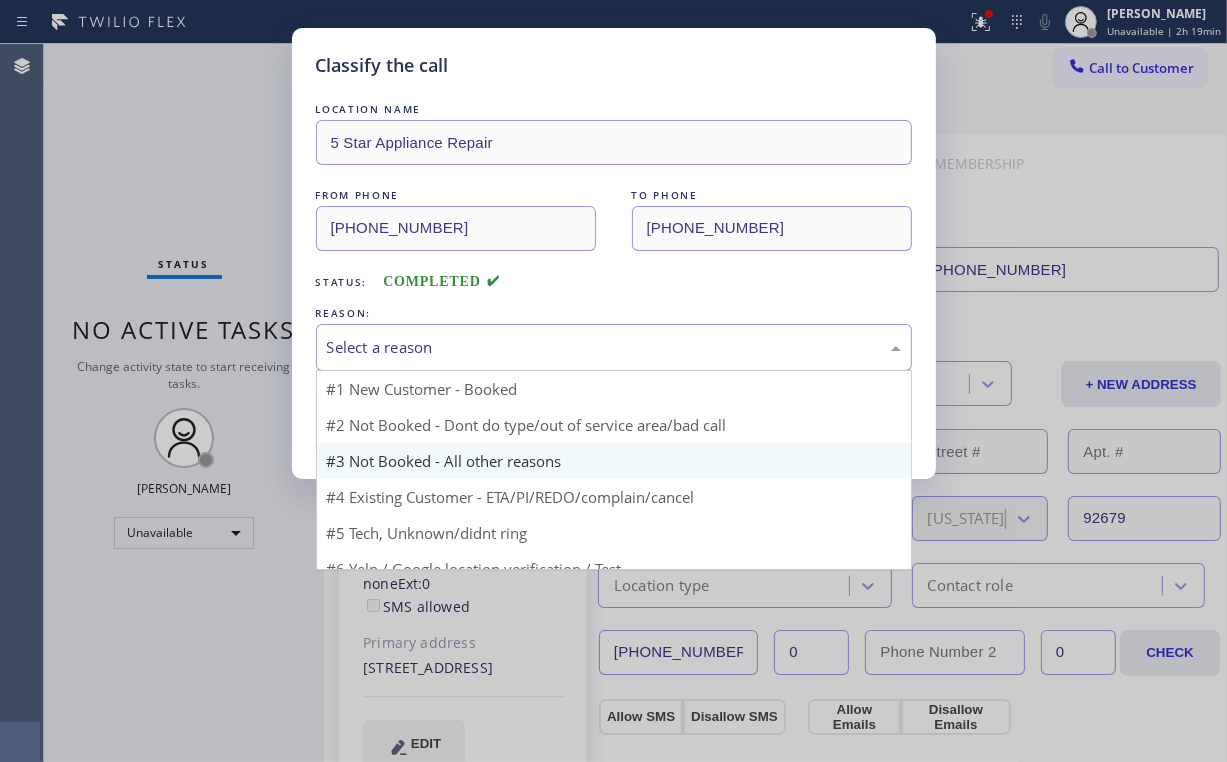 drag, startPoint x: 393, startPoint y: 339, endPoint x: 400, endPoint y: 416, distance: 77.31753 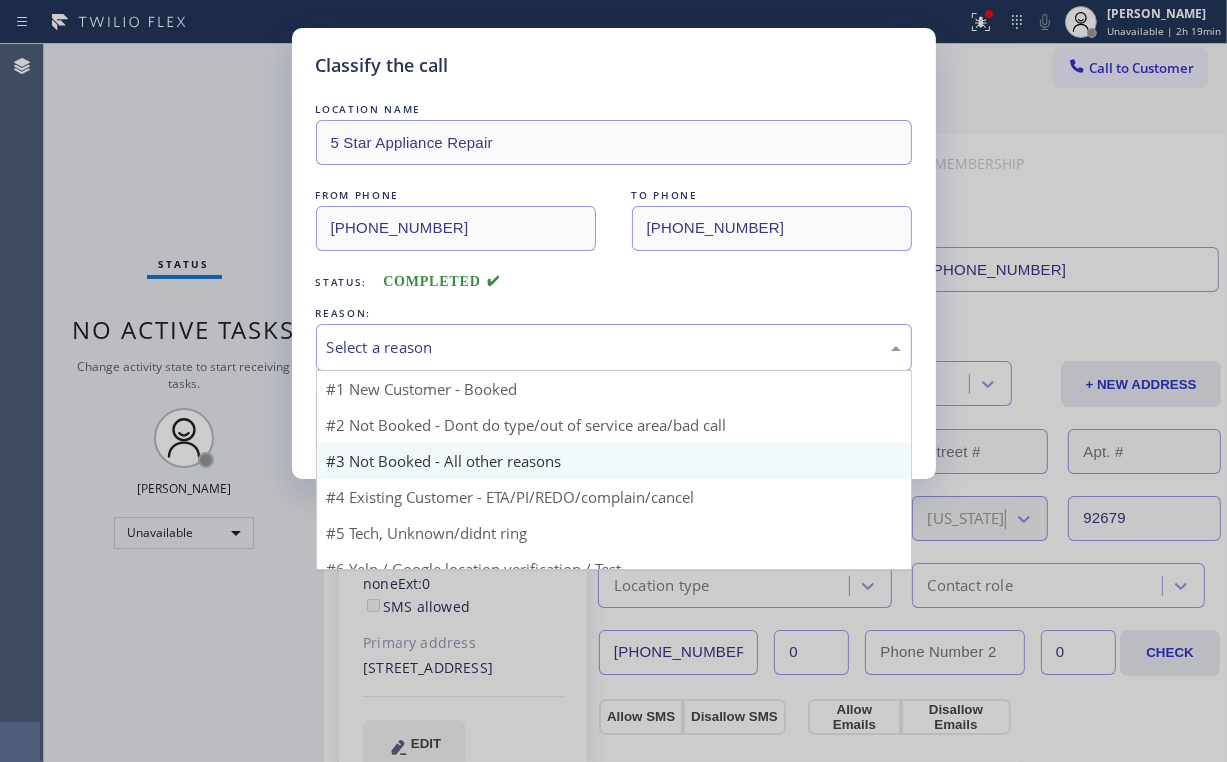 click on "Select a reason" at bounding box center [614, 347] 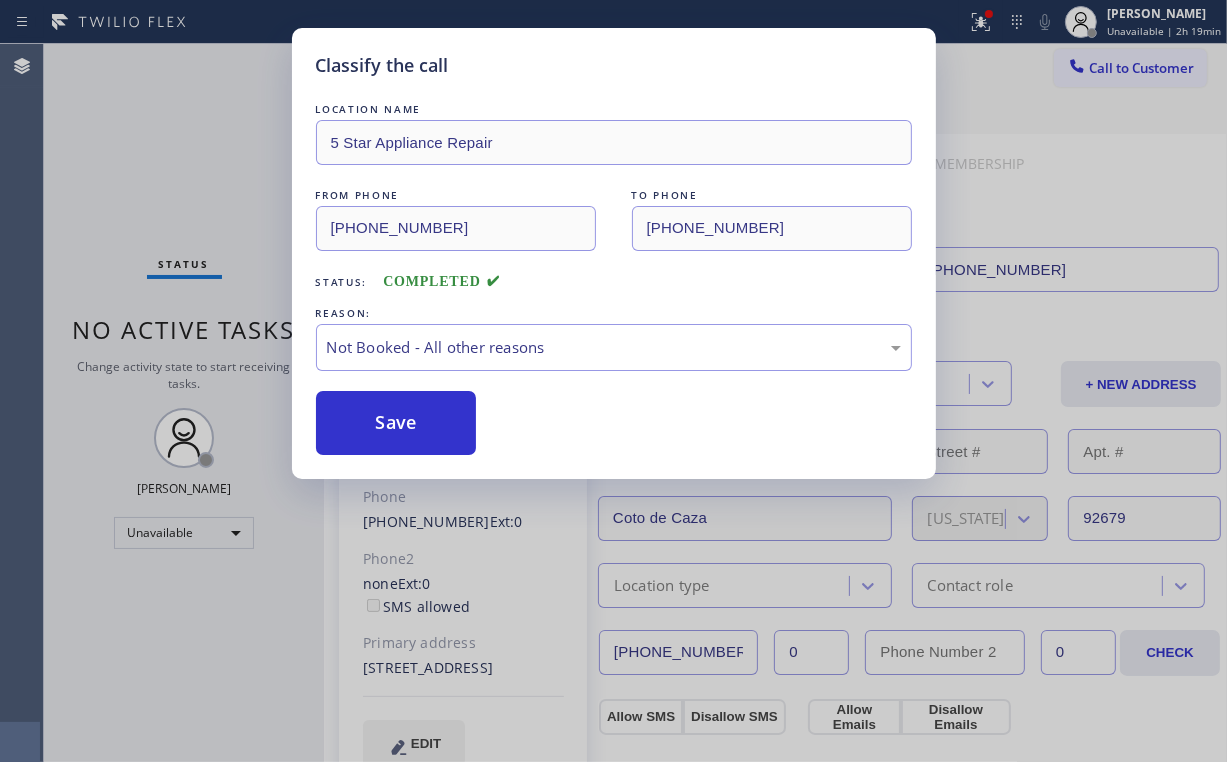 click on "Save" at bounding box center (396, 423) 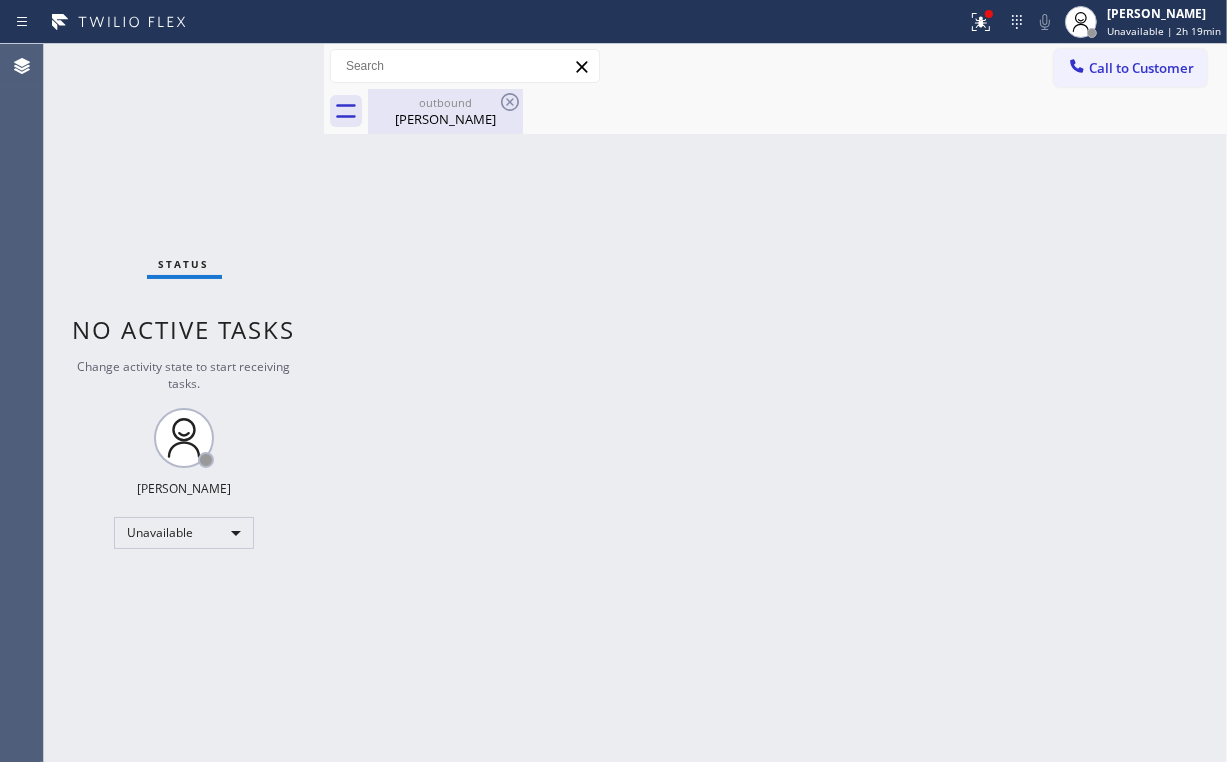 drag, startPoint x: 443, startPoint y: 115, endPoint x: 507, endPoint y: 123, distance: 64.49806 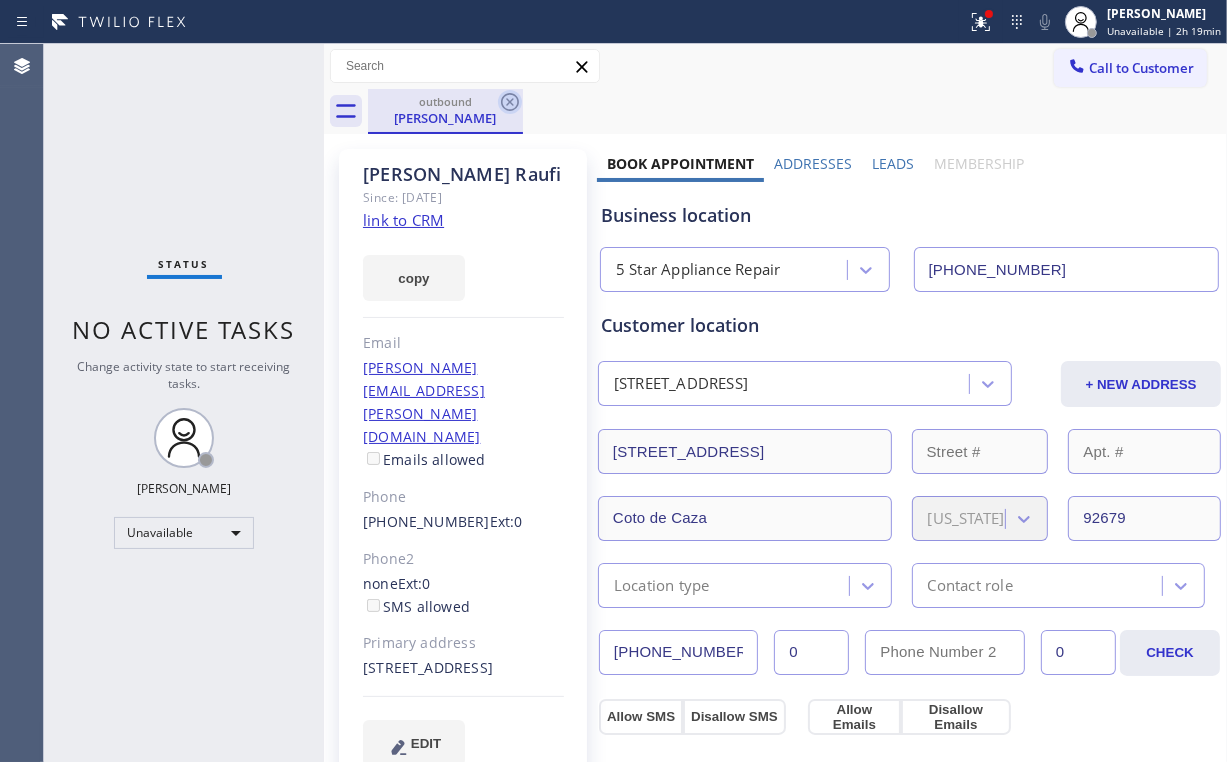 click 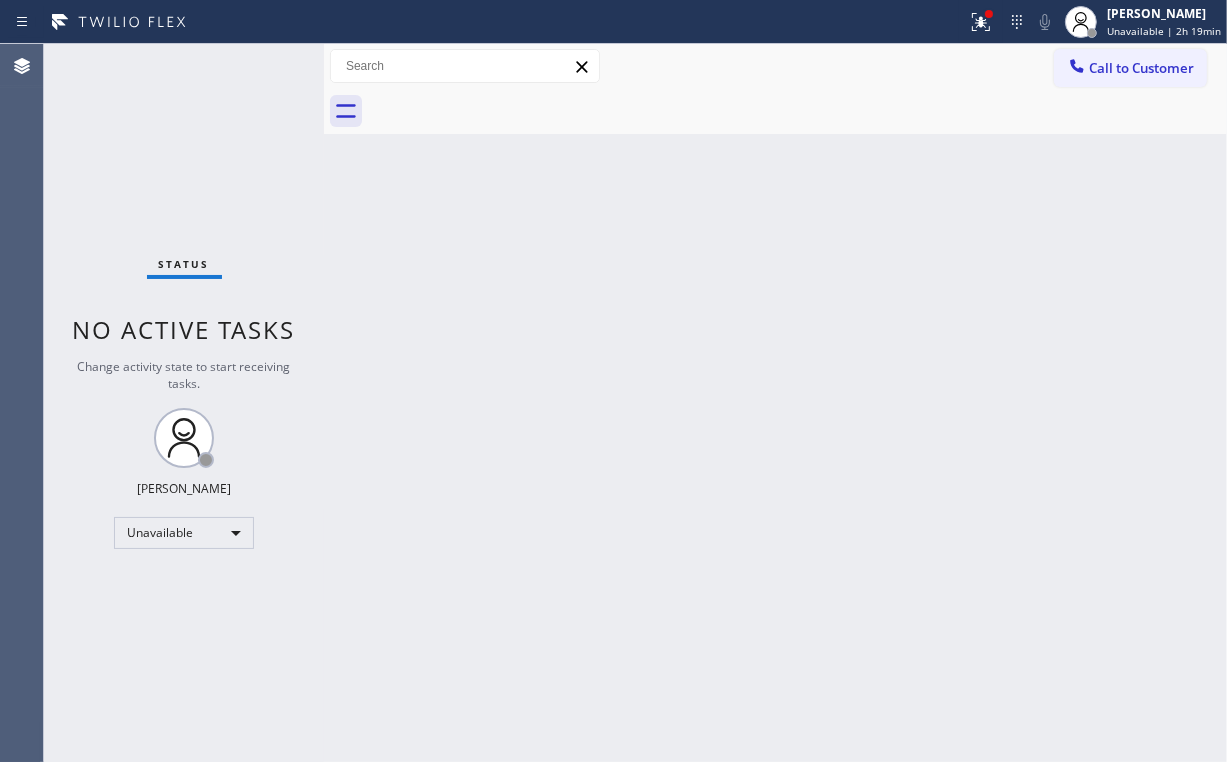 drag, startPoint x: 779, startPoint y: 249, endPoint x: 1057, endPoint y: 8, distance: 367.91983 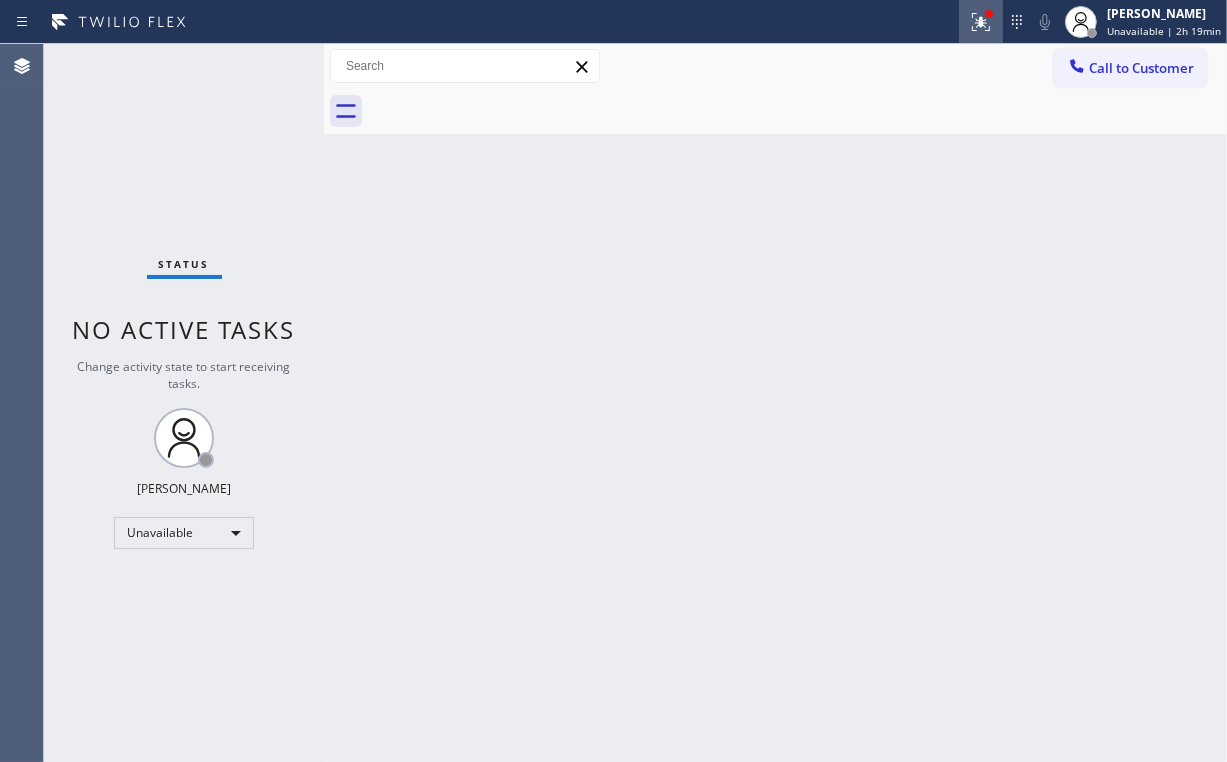 click 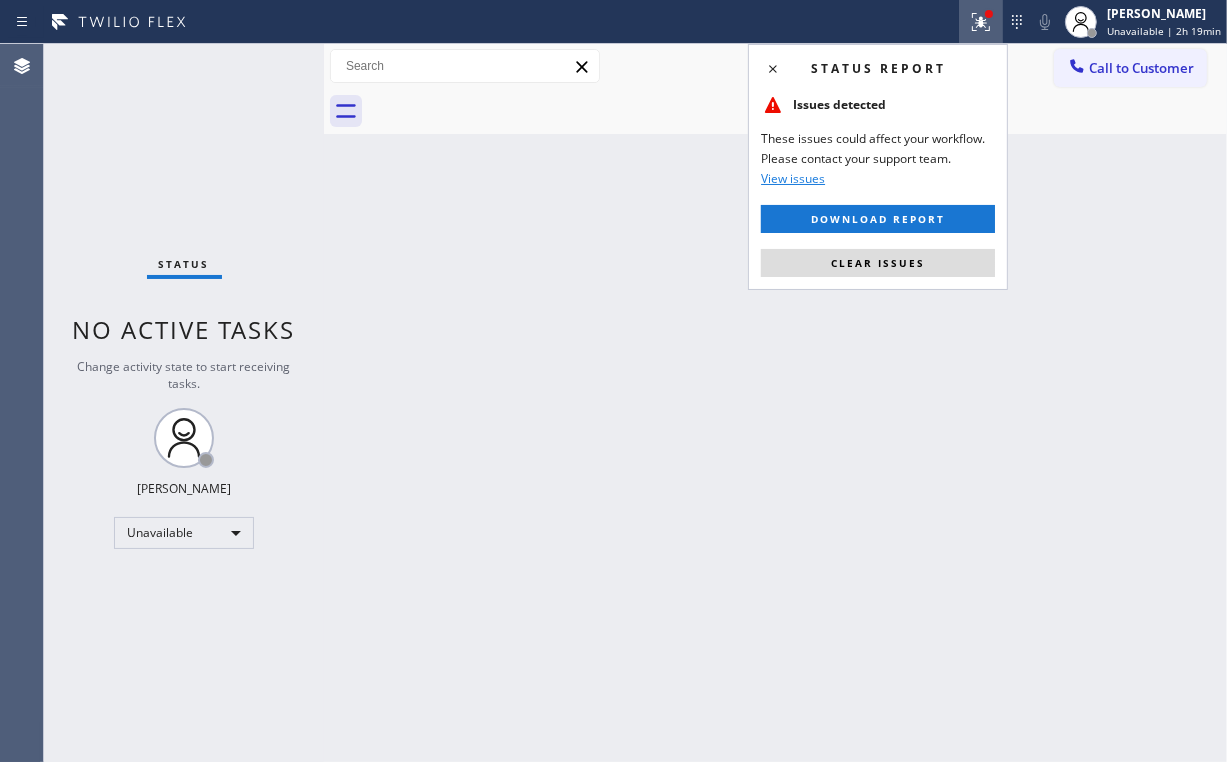 click on "Status report Issues detected These issues could affect your workflow. Please contact your support team. View issues Download report Clear issues" at bounding box center (878, 167) 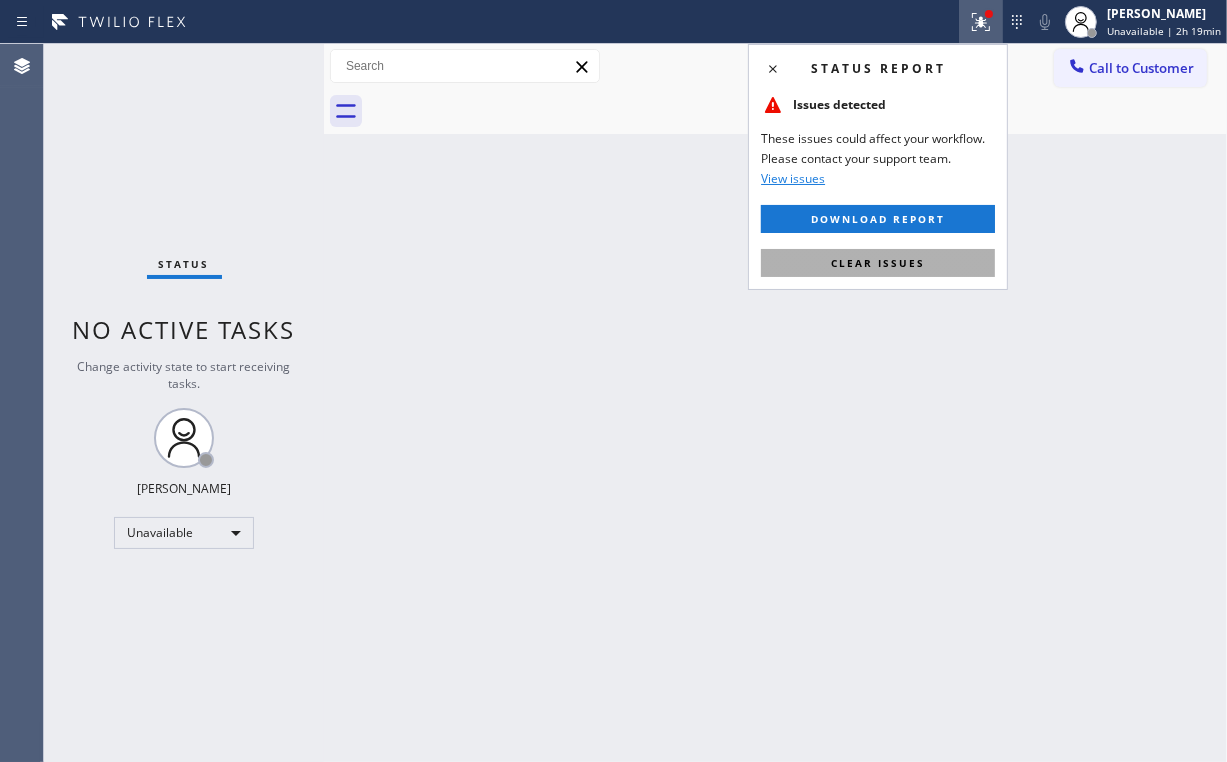 click on "Clear issues" at bounding box center [878, 263] 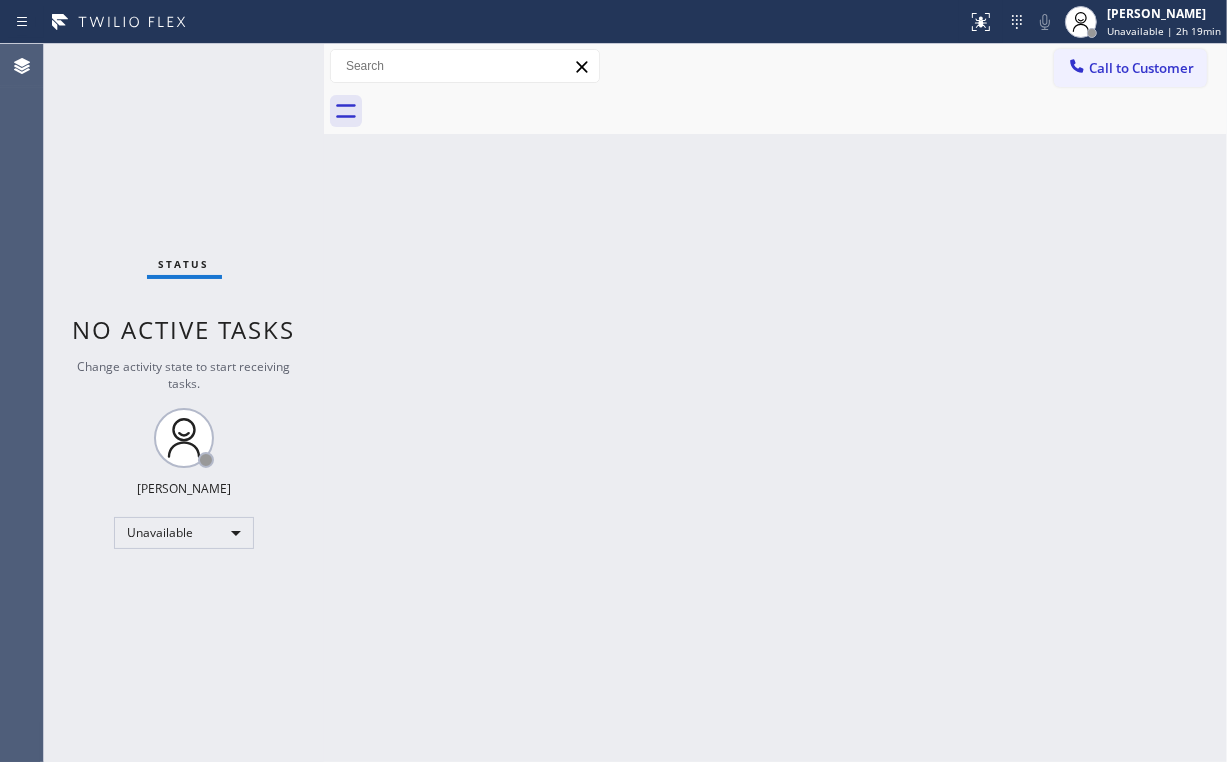 click on "Back to Dashboard Change Sender ID Customers Technicians Select a contact Outbound call Location Search location Your caller id phone number Customer number Call Customer info Name   Phone none Address none Change Sender ID HVAC [PHONE_NUMBER] 5 Star Appliance [PHONE_NUMBER] Appliance Repair [PHONE_NUMBER] Plumbing [PHONE_NUMBER] Air Duct Cleaning [PHONE_NUMBER]  Electricians [PHONE_NUMBER] Cancel Change Check personal SMS Reset Change No tabs Call to Customer Outbound call Location 5 Star Appliance Repair Your caller id phone number [PHONE_NUMBER] Customer number Call Outbound call Technician Search Technician Your caller id phone number Your caller id phone number Call" at bounding box center [775, 403] 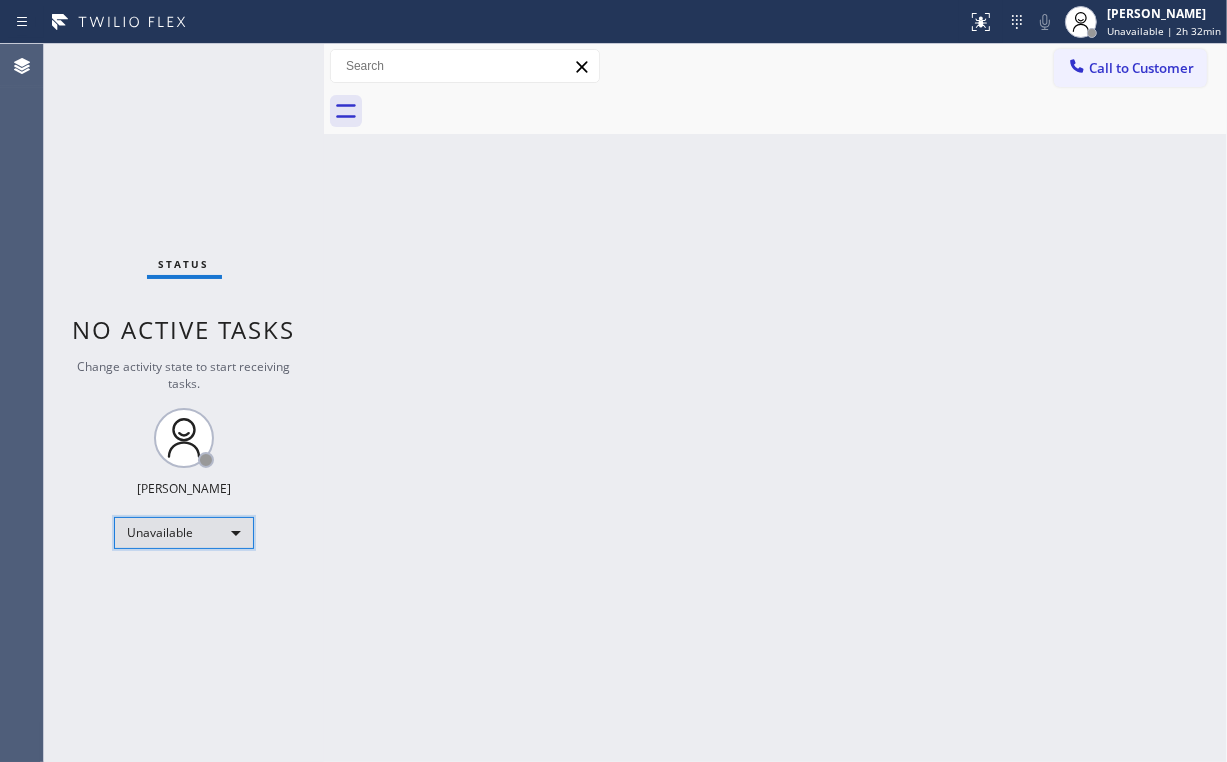 click on "Unavailable" at bounding box center [184, 533] 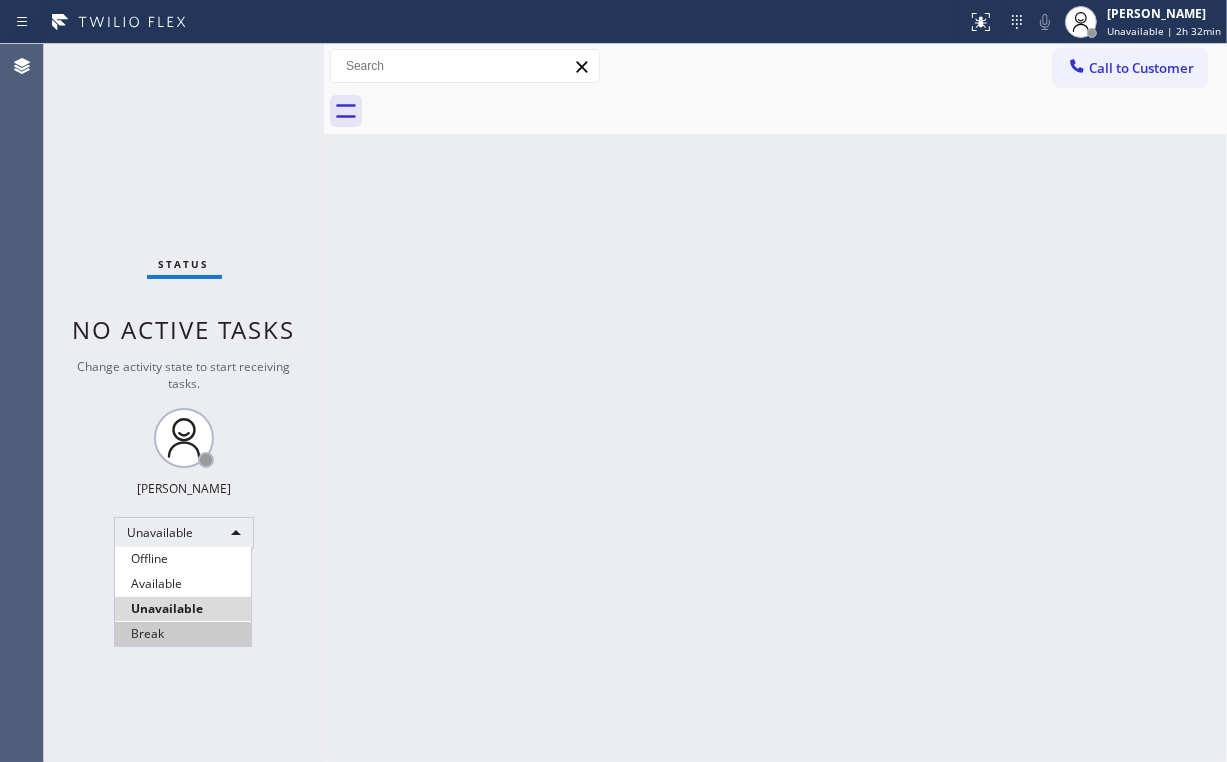click on "Break" at bounding box center [183, 634] 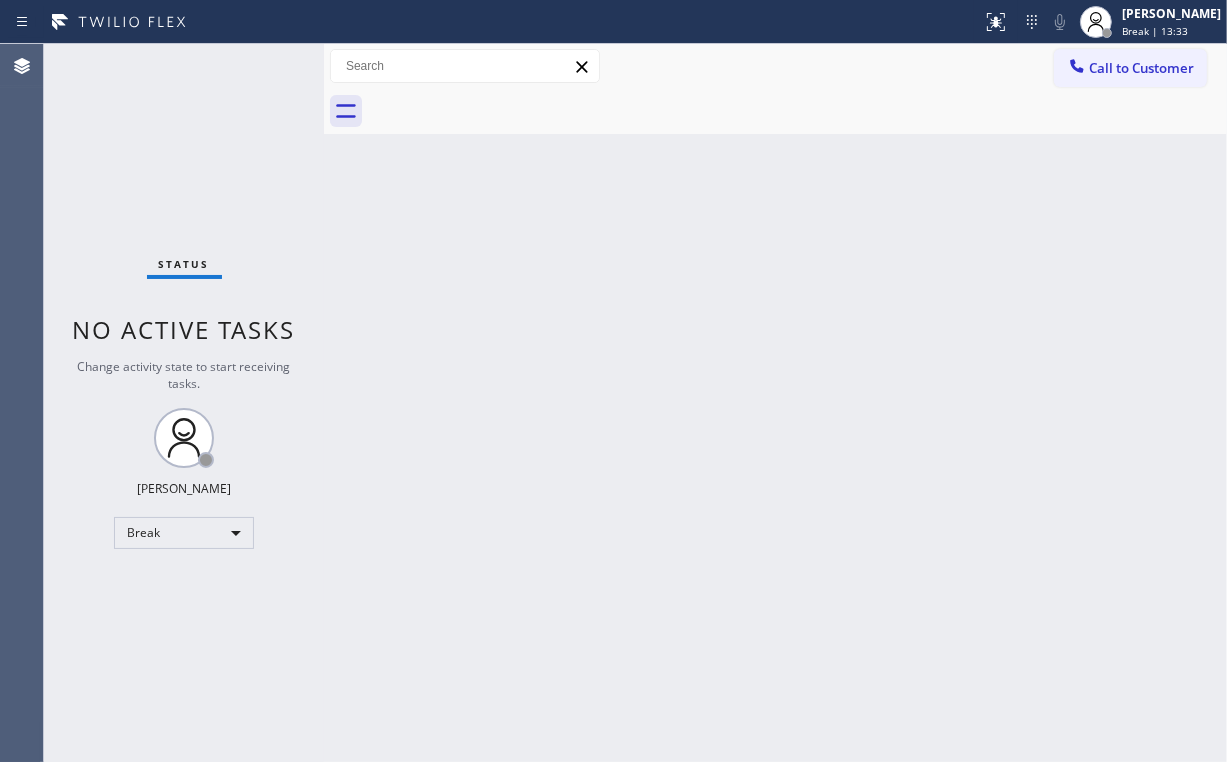 drag, startPoint x: 112, startPoint y: 480, endPoint x: 147, endPoint y: 504, distance: 42.43819 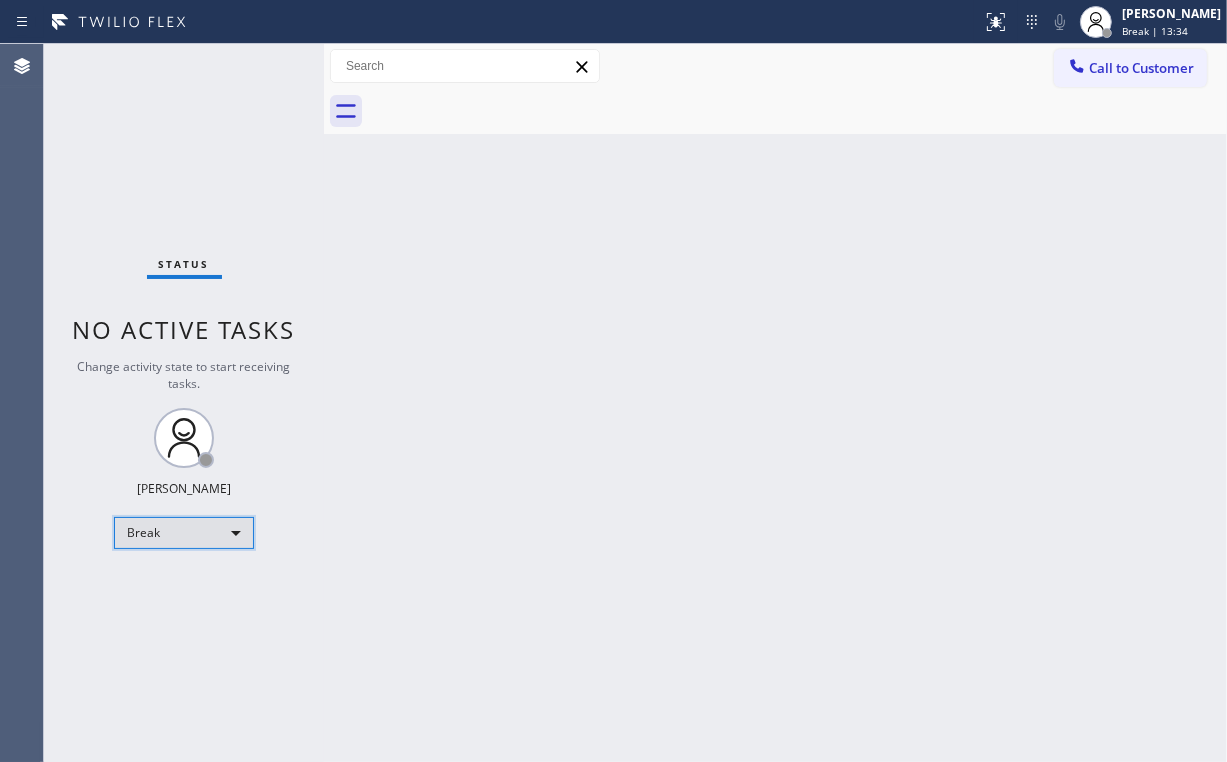 click on "Break" at bounding box center [184, 533] 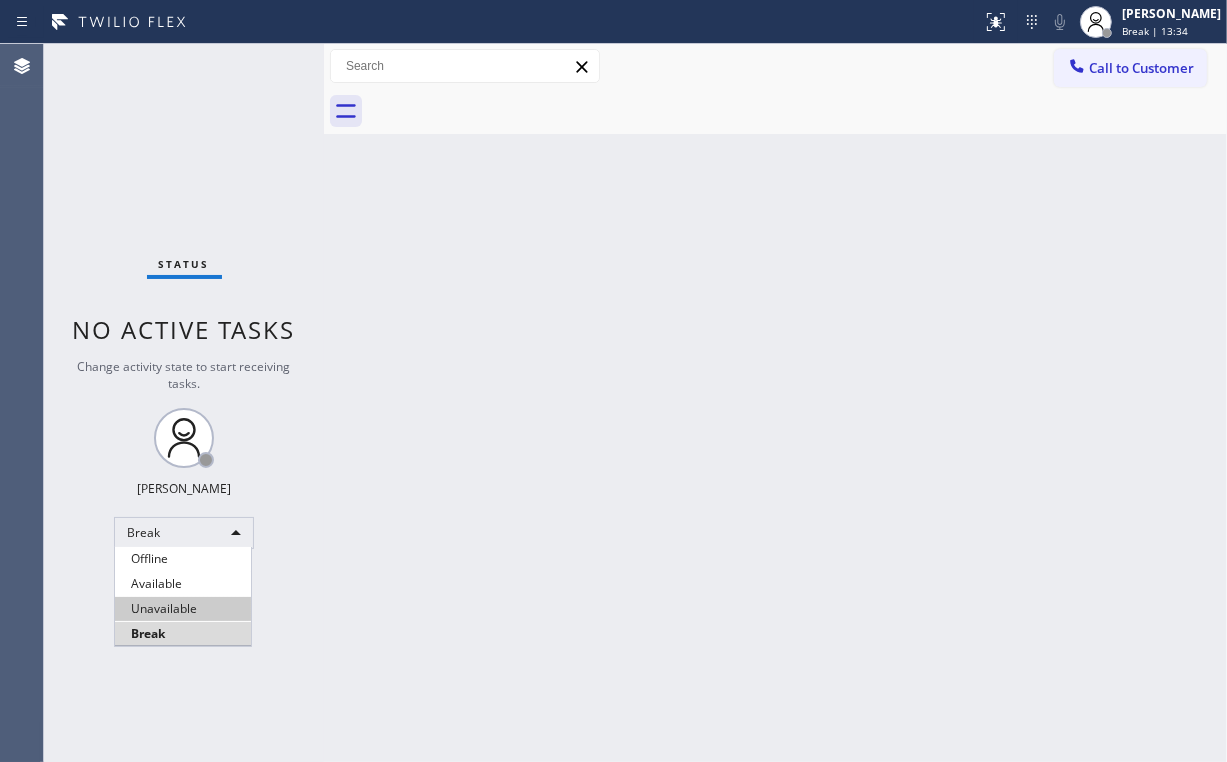 click on "Unavailable" at bounding box center [183, 609] 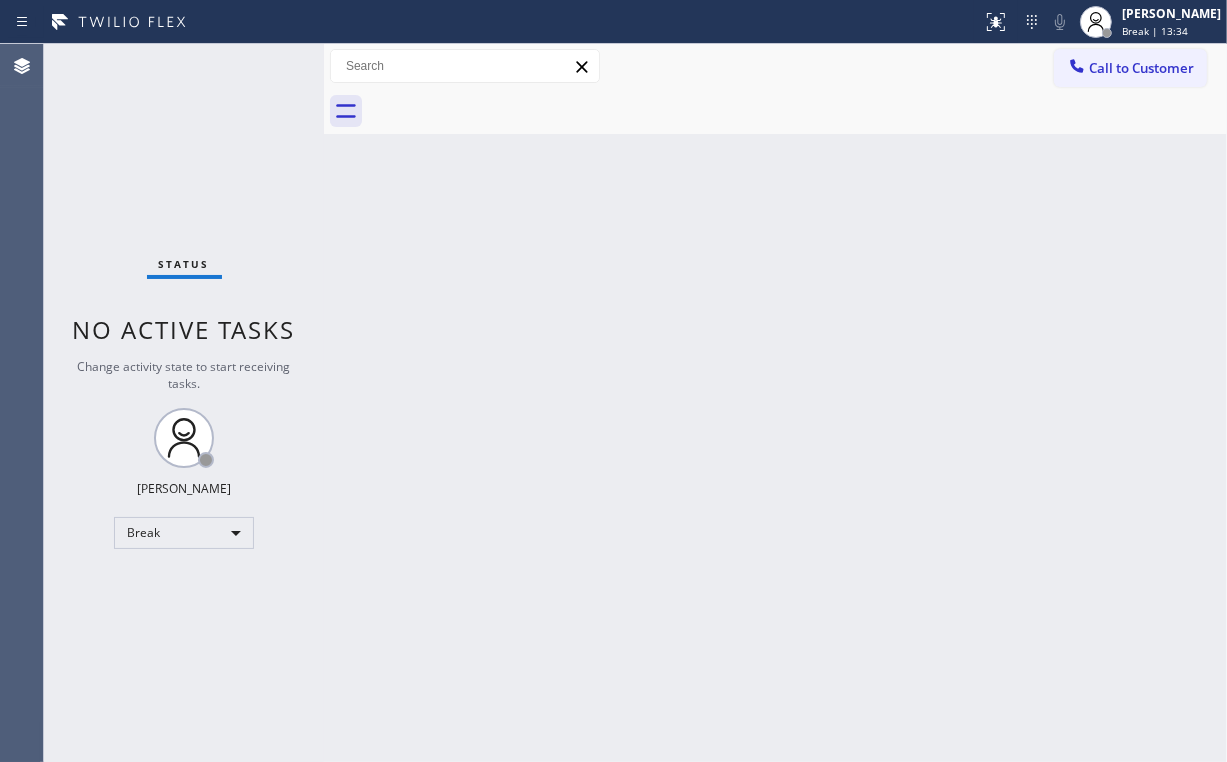 drag, startPoint x: 415, startPoint y: 628, endPoint x: 466, endPoint y: 748, distance: 130.38788 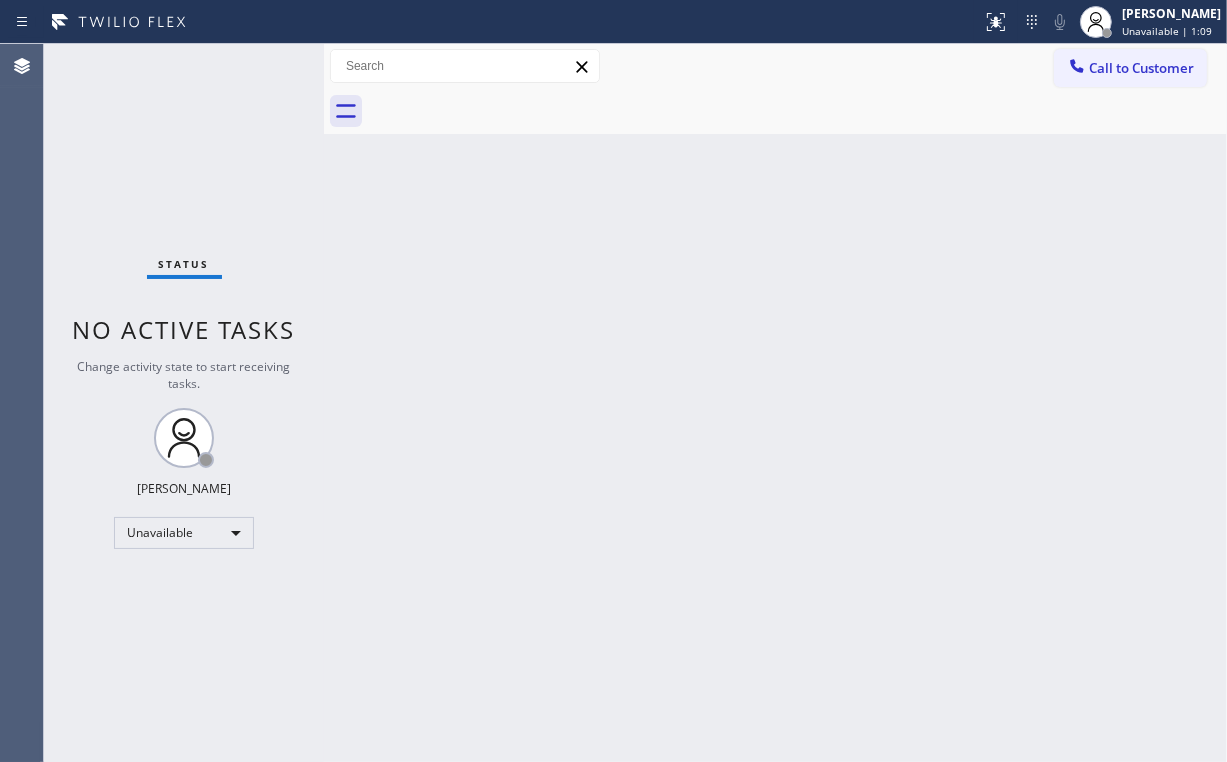 drag, startPoint x: 152, startPoint y: 138, endPoint x: 164, endPoint y: 144, distance: 13.416408 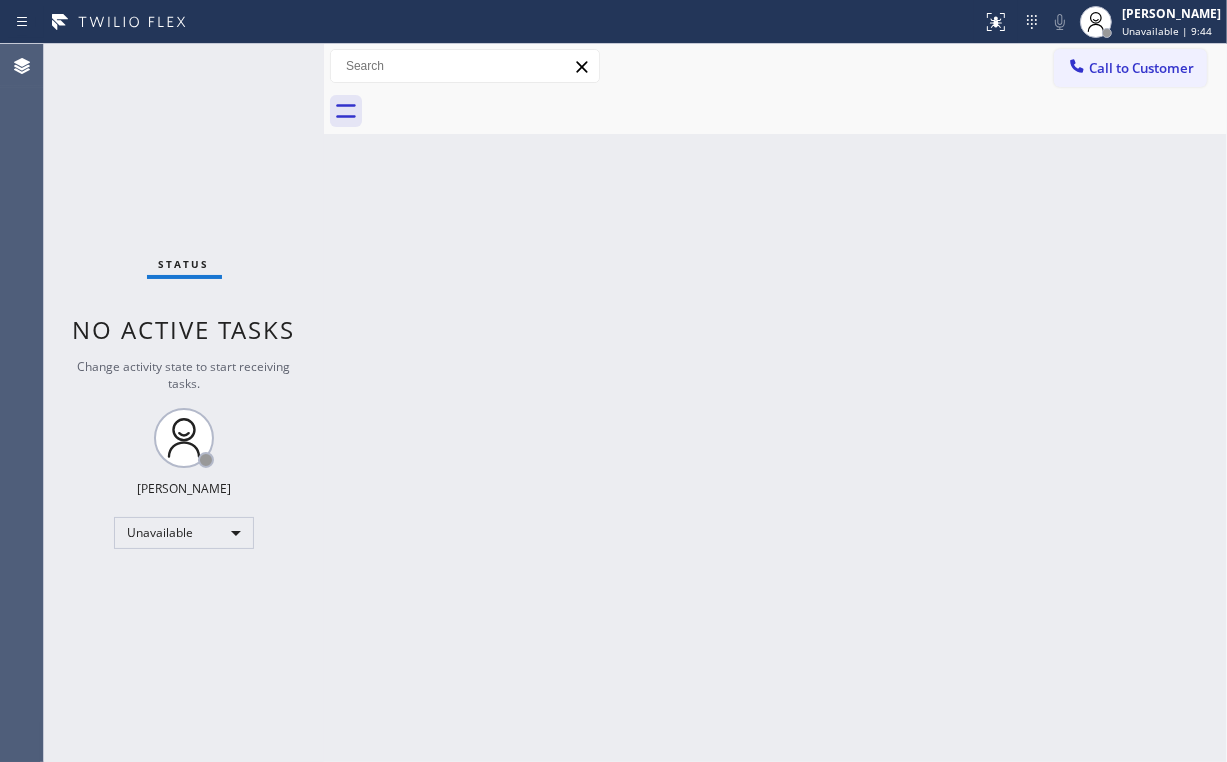 click on "Back to Dashboard Change Sender ID Customers Technicians Select a contact Outbound call Location Search location Your caller id phone number Customer number Call Customer info Name   Phone none Address none Change Sender ID HVAC [PHONE_NUMBER] 5 Star Appliance [PHONE_NUMBER] Appliance Repair [PHONE_NUMBER] Plumbing [PHONE_NUMBER] Air Duct Cleaning [PHONE_NUMBER]  Electricians [PHONE_NUMBER] Cancel Change Check personal SMS Reset Change No tabs Call to Customer Outbound call Location 5 Star Appliance Repair Your caller id phone number [PHONE_NUMBER] Customer number Call Outbound call Technician Search Technician Your caller id phone number Your caller id phone number Call" at bounding box center (775, 403) 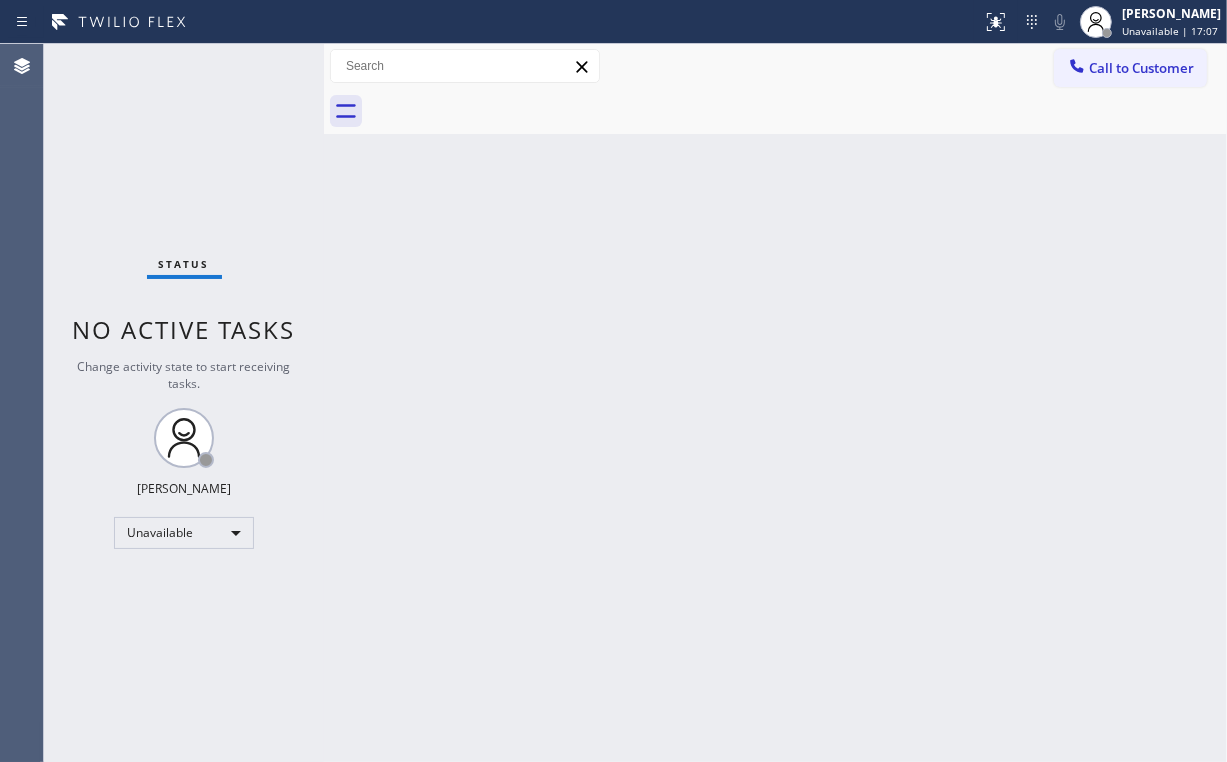 drag, startPoint x: 73, startPoint y: 189, endPoint x: 88, endPoint y: 65, distance: 124.90396 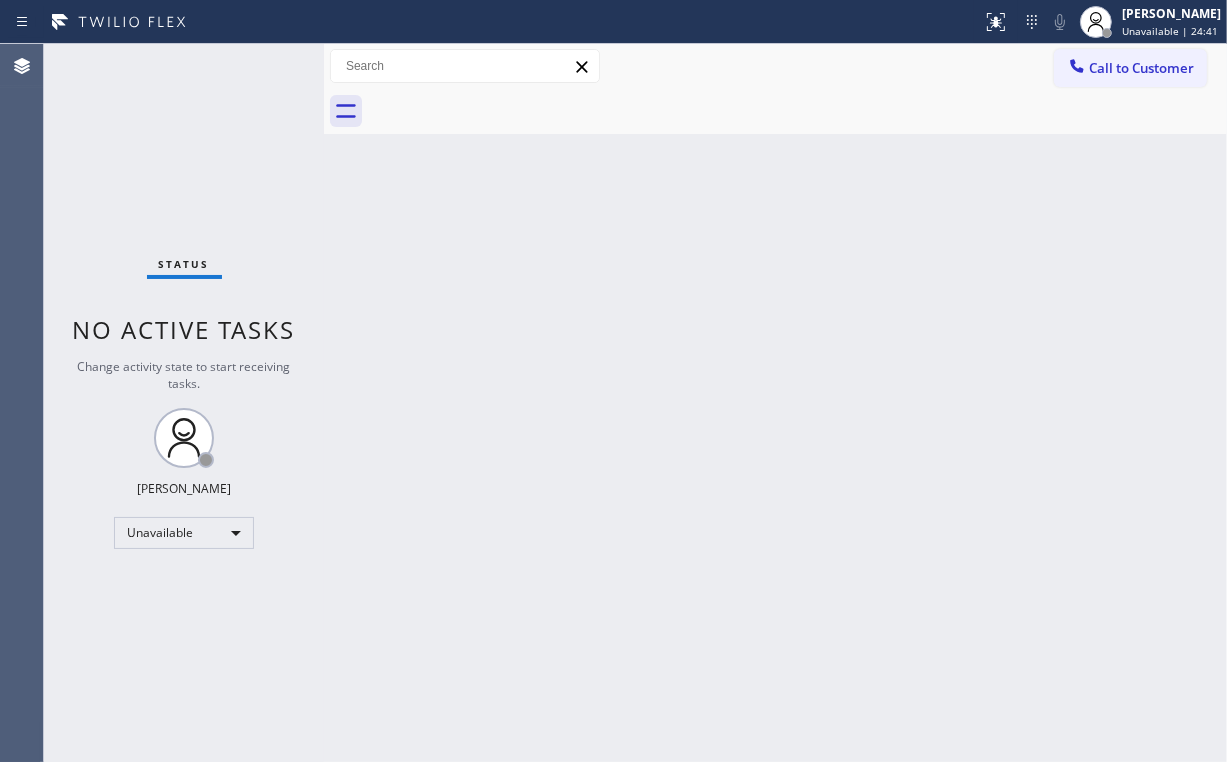 drag, startPoint x: 128, startPoint y: 99, endPoint x: 140, endPoint y: 110, distance: 16.27882 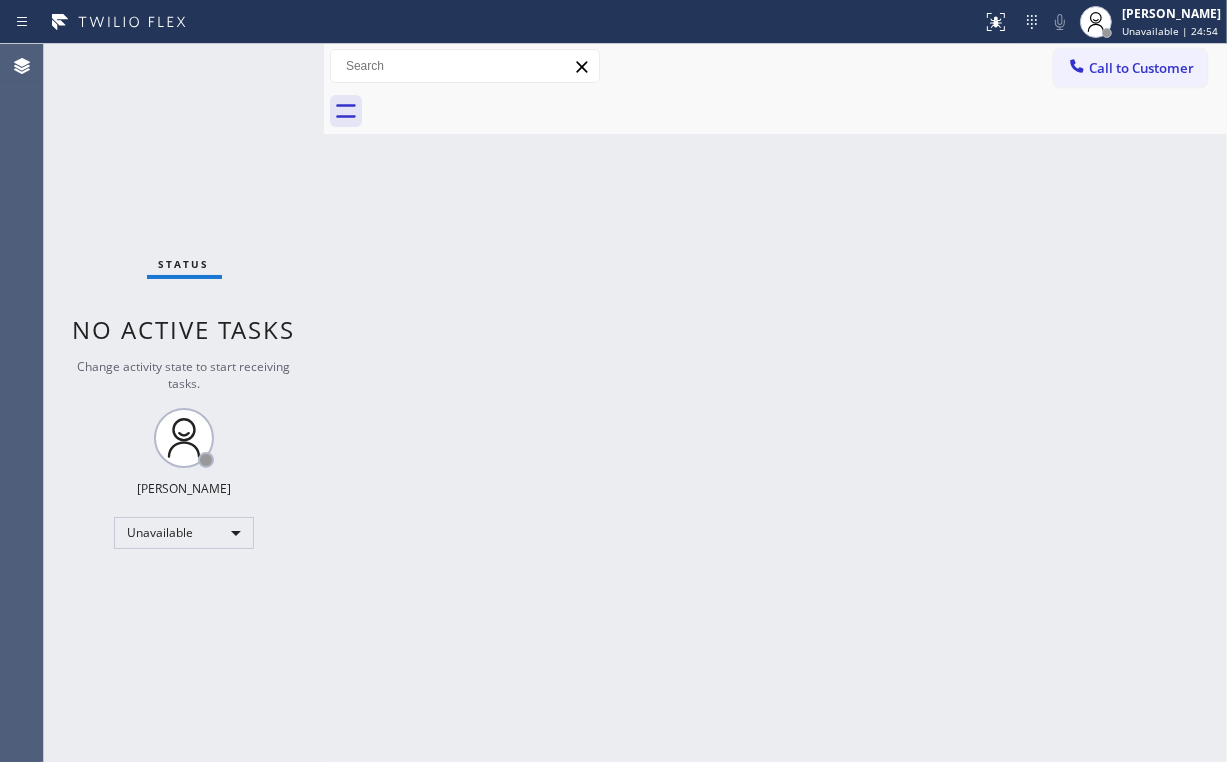 drag, startPoint x: 748, startPoint y: 63, endPoint x: 880, endPoint y: 23, distance: 137.92752 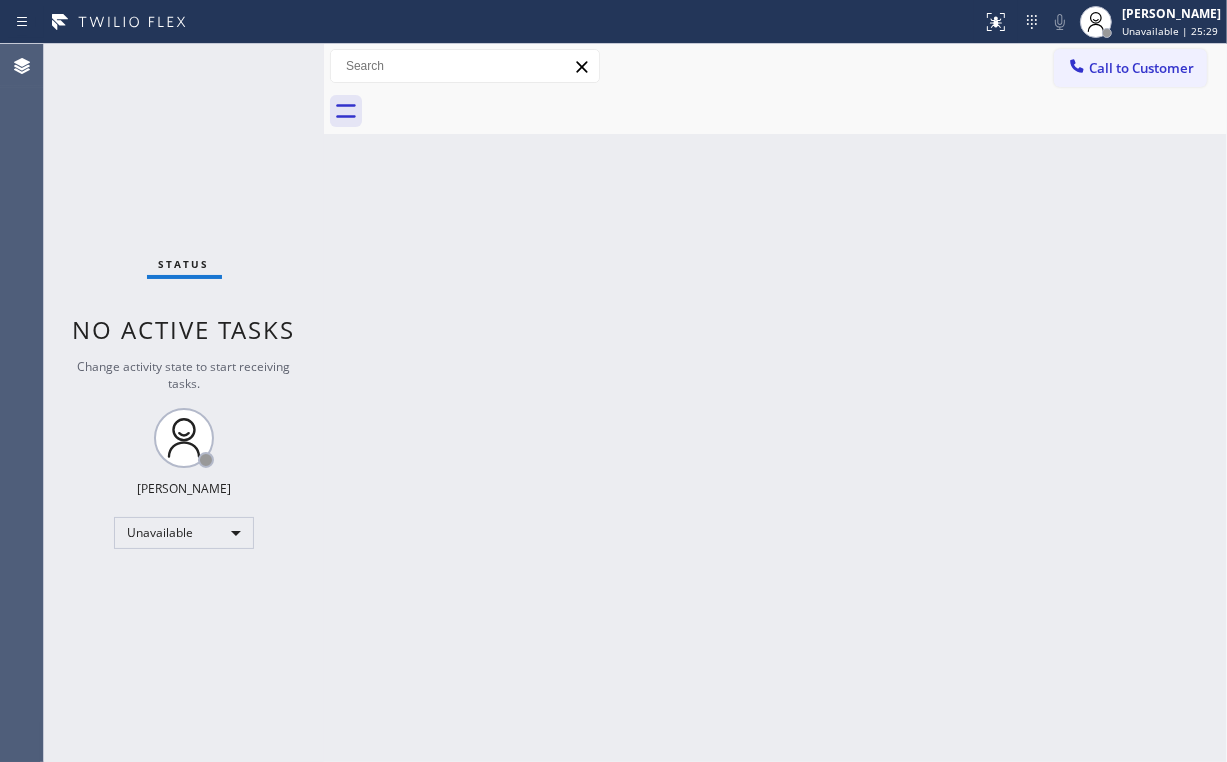 click on "Status   No active tasks     Change activity state to start receiving tasks.   [PERSON_NAME] Unavailable" at bounding box center (184, 403) 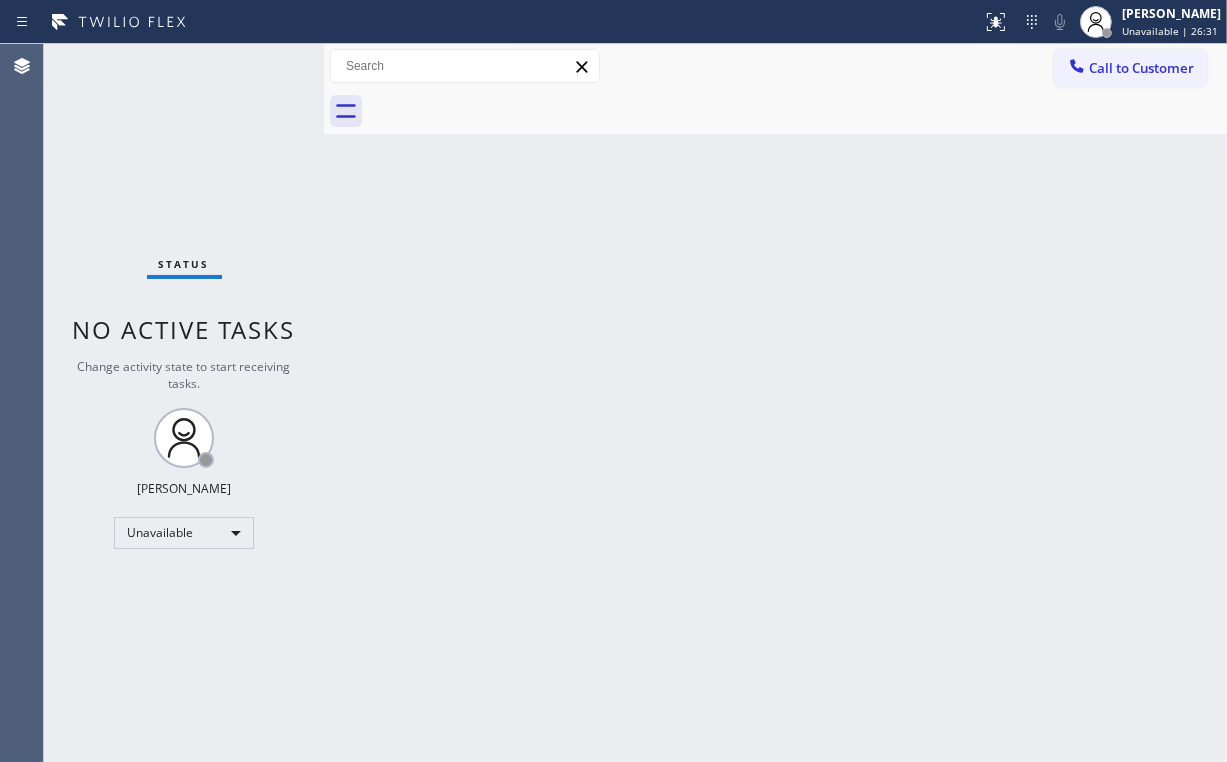 drag, startPoint x: 1139, startPoint y: 71, endPoint x: 1071, endPoint y: 99, distance: 73.53911 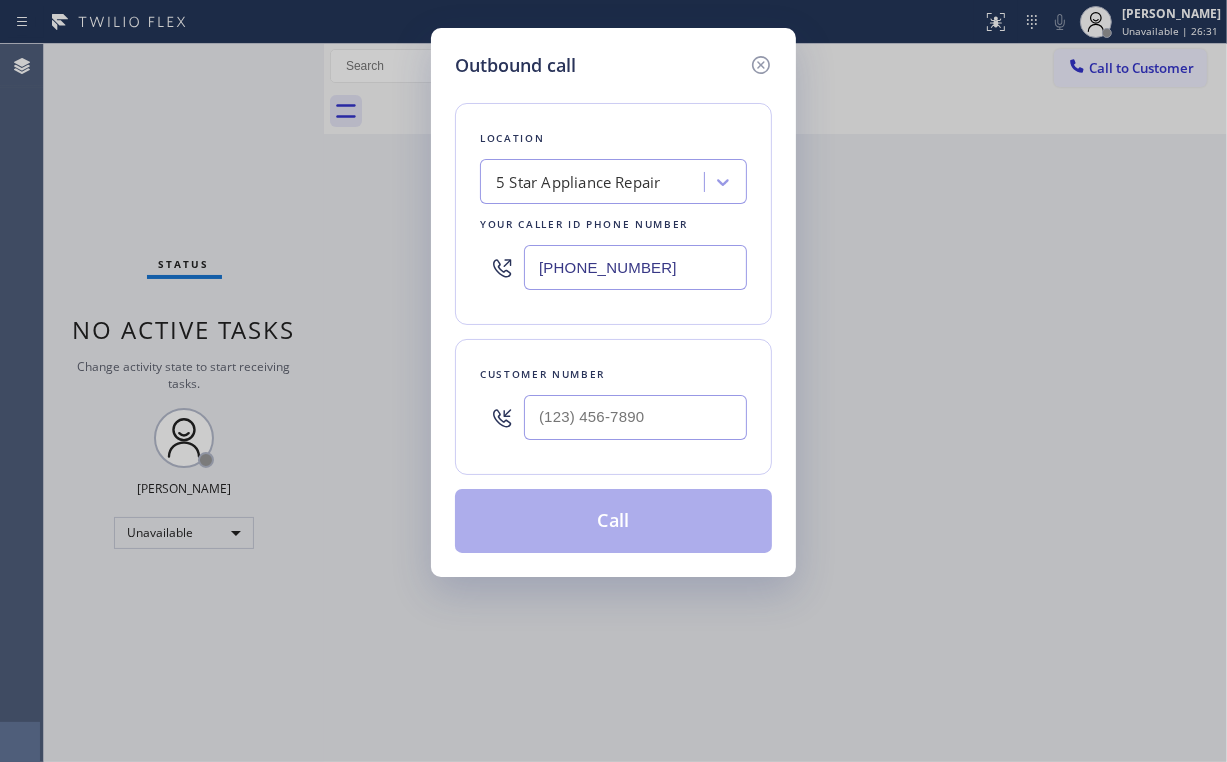 drag, startPoint x: 656, startPoint y: 264, endPoint x: 264, endPoint y: 260, distance: 392.02042 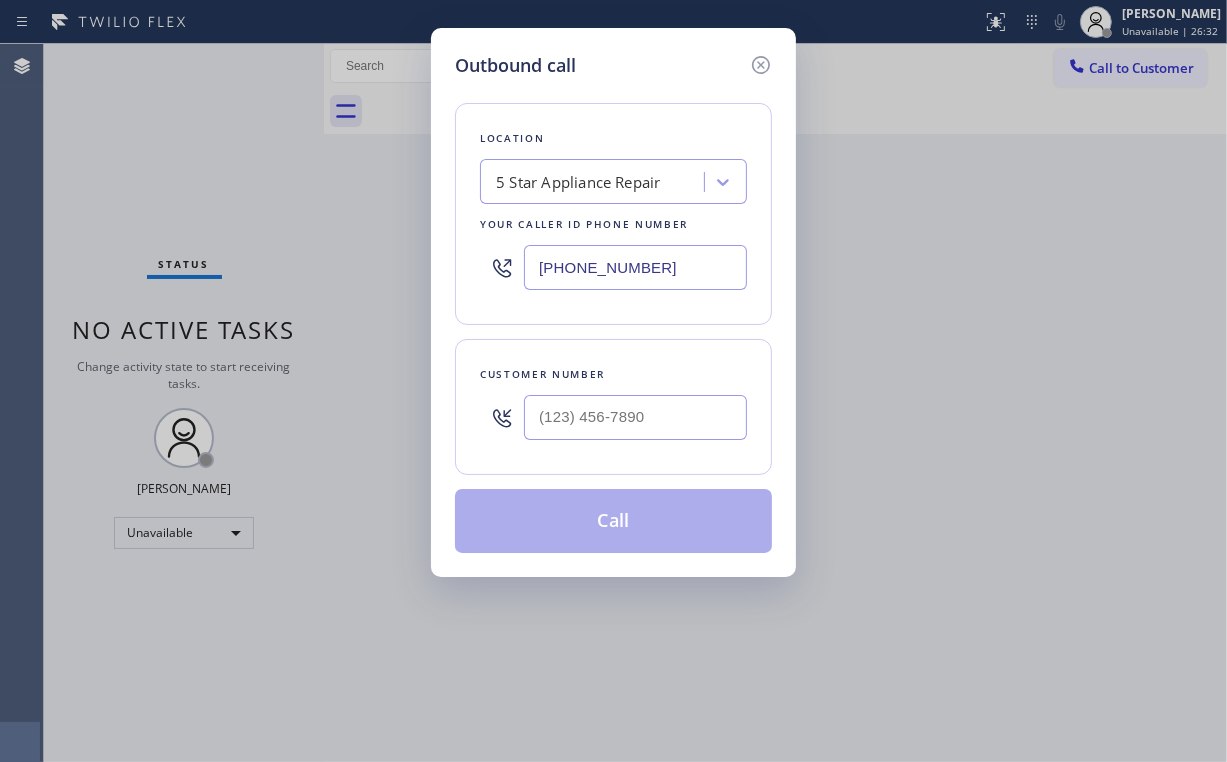type on "[PHONE_NUMBER]" 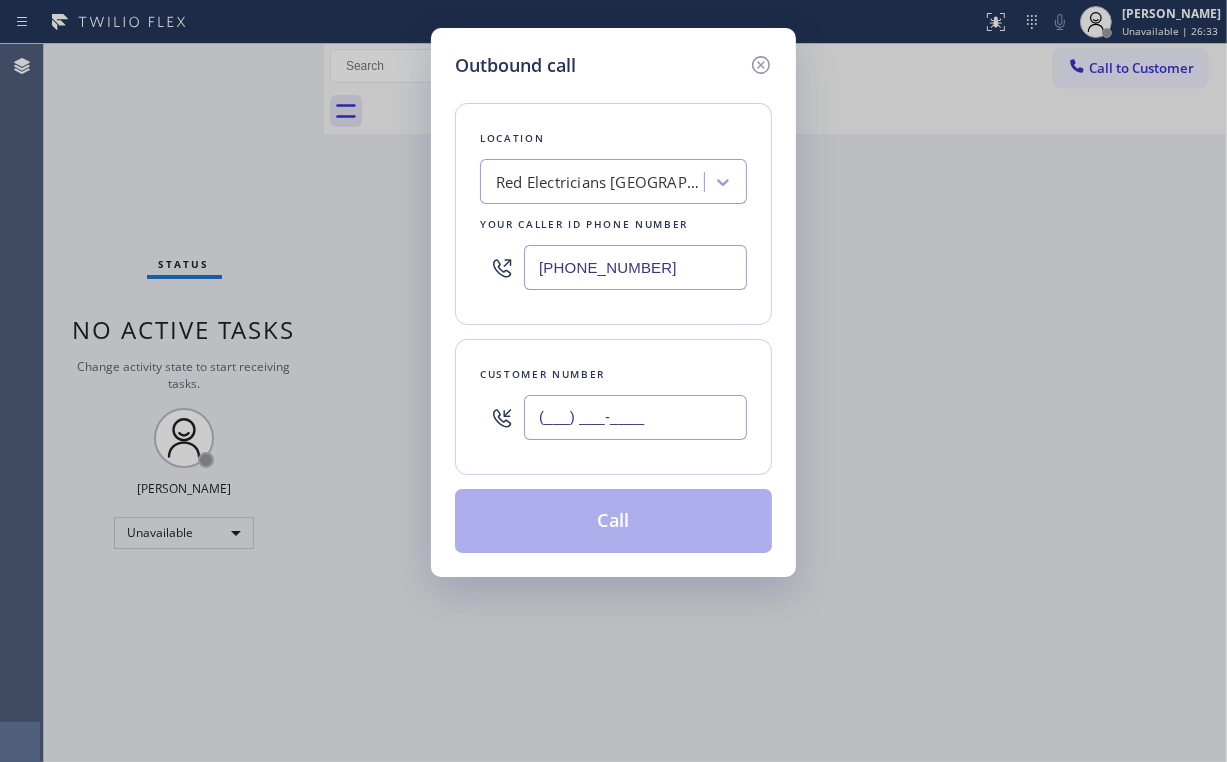 drag, startPoint x: 611, startPoint y: 404, endPoint x: 628, endPoint y: 403, distance: 17.029387 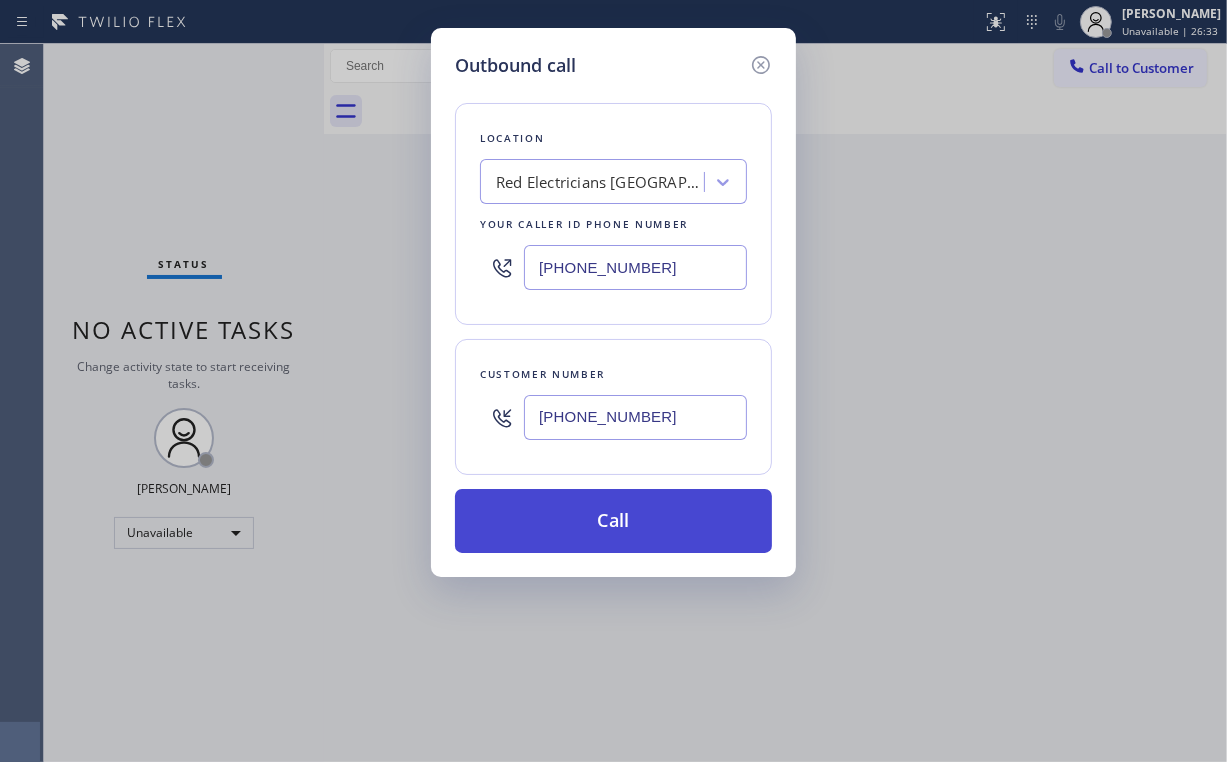 type on "[PHONE_NUMBER]" 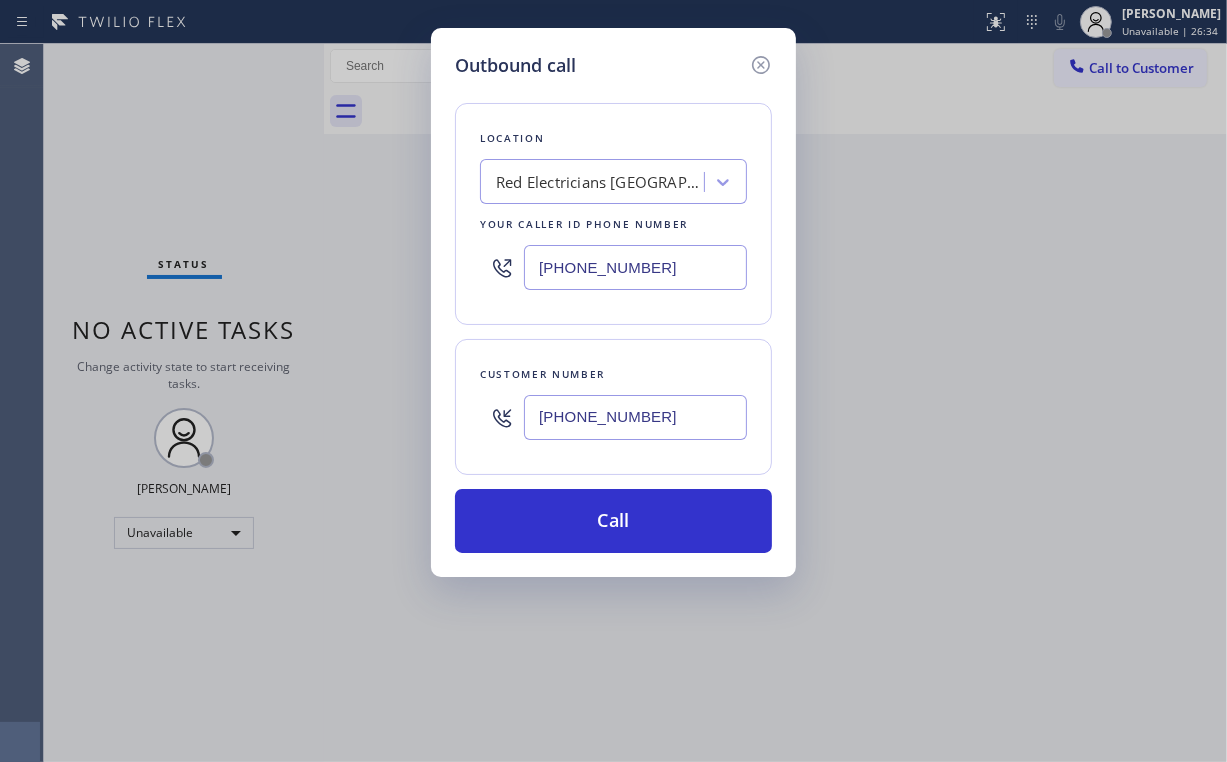 drag, startPoint x: 598, startPoint y: 528, endPoint x: 538, endPoint y: 743, distance: 223.21515 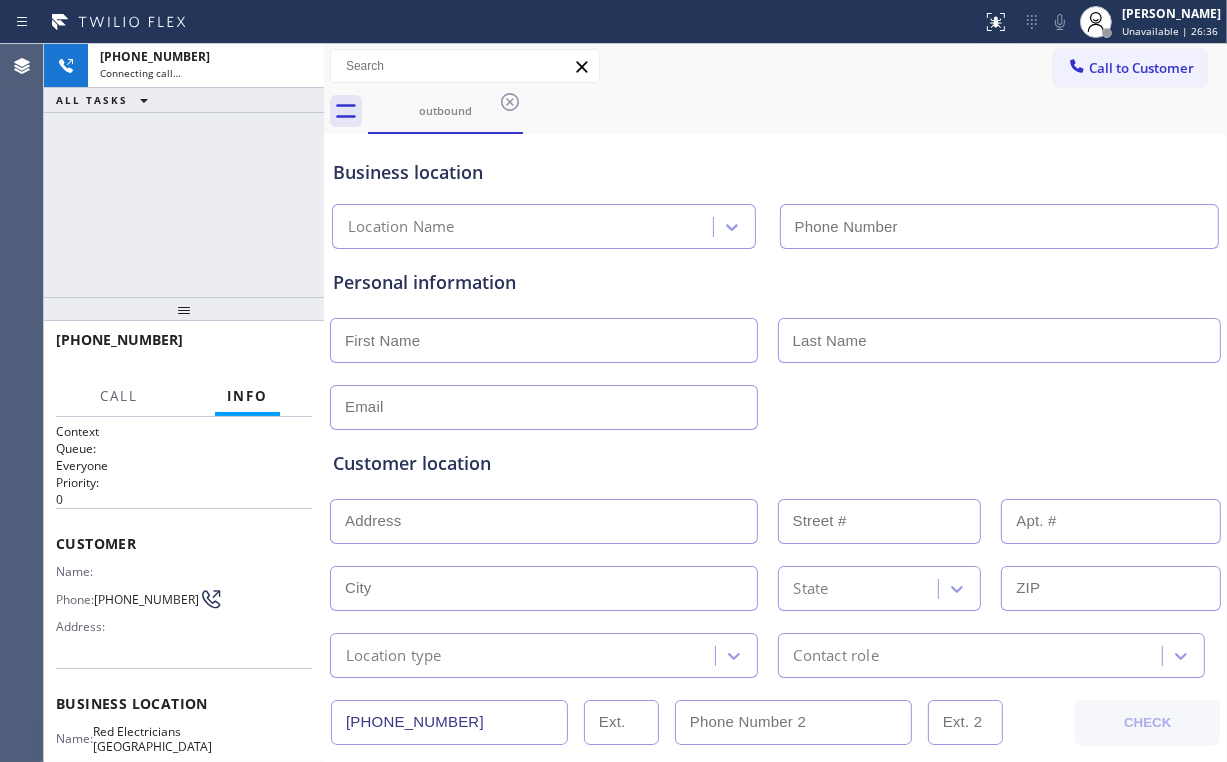 type on "[PHONE_NUMBER]" 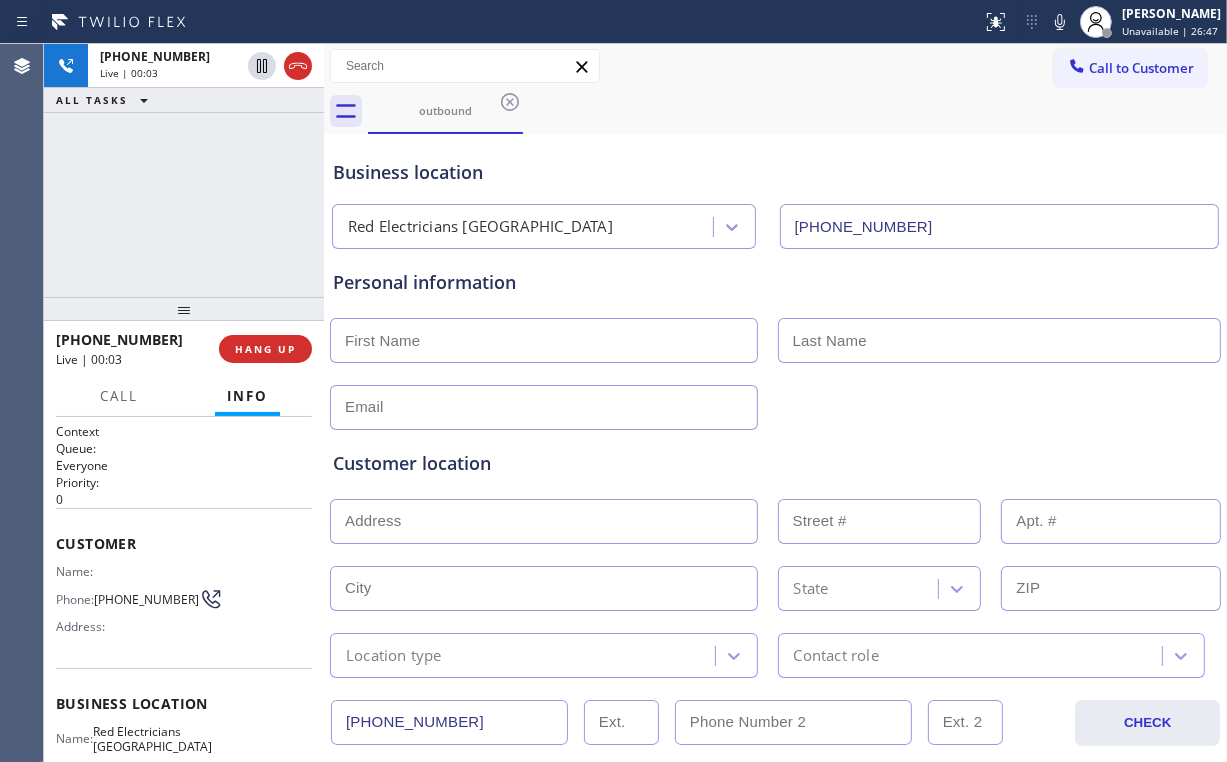 click on "[PHONE_NUMBER] Live | 00:03 ALL TASKS ALL TASKS ACTIVE TASKS TASKS IN WRAP UP" at bounding box center [184, 170] 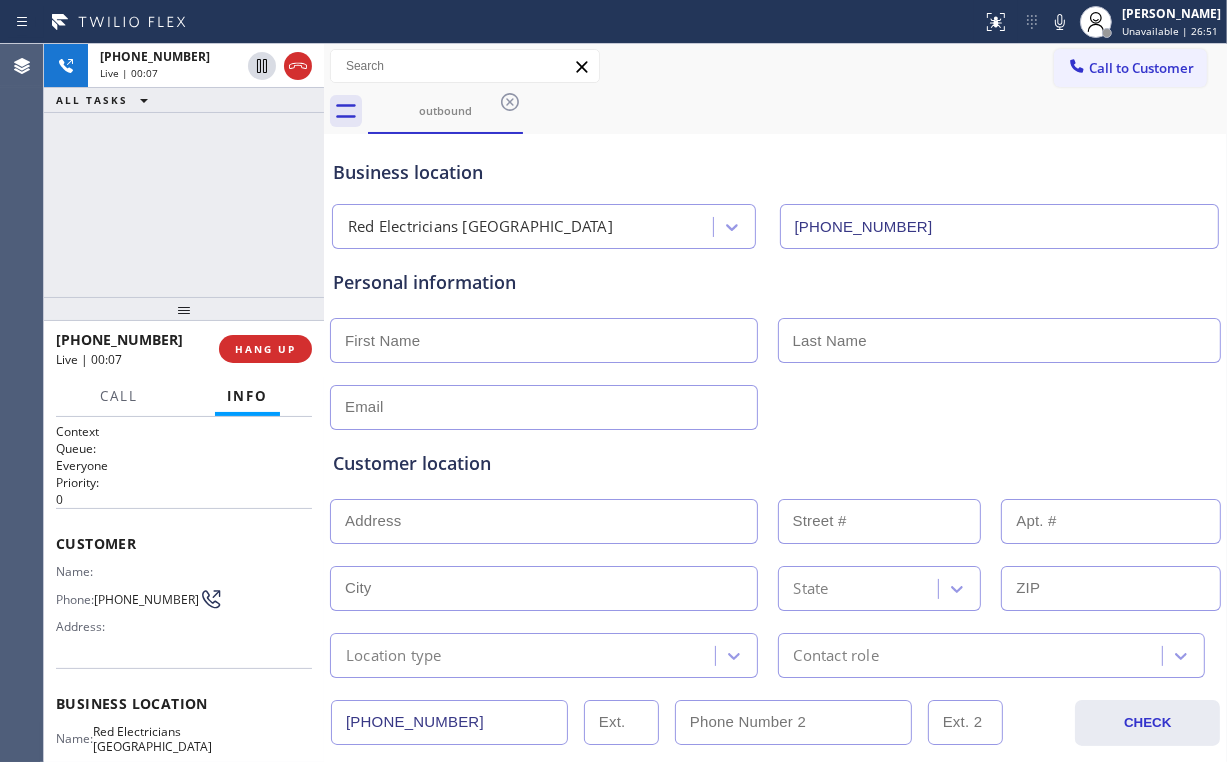click on "[PHONE_NUMBER] Live | 00:07 ALL TASKS ALL TASKS ACTIVE TASKS TASKS IN WRAP UP" at bounding box center (184, 170) 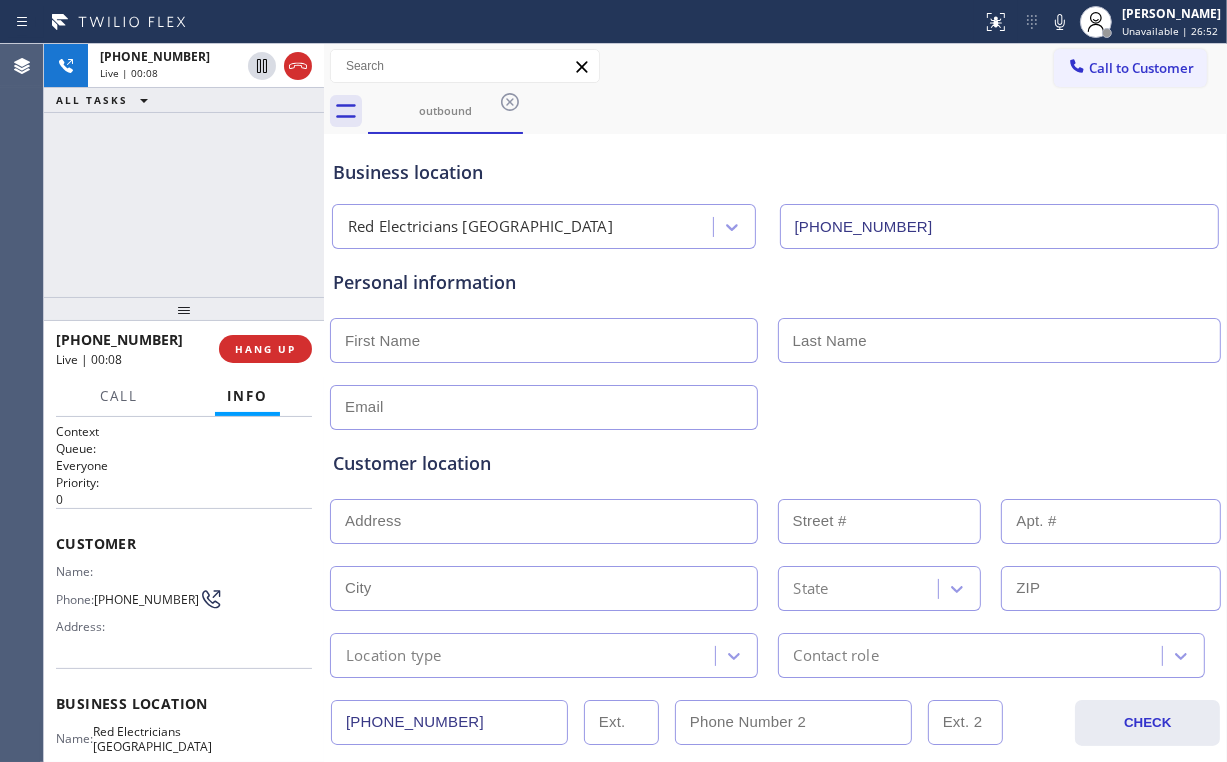 click on "[PHONE_NUMBER] Live | 00:08 ALL TASKS ALL TASKS ACTIVE TASKS TASKS IN WRAP UP" at bounding box center (184, 170) 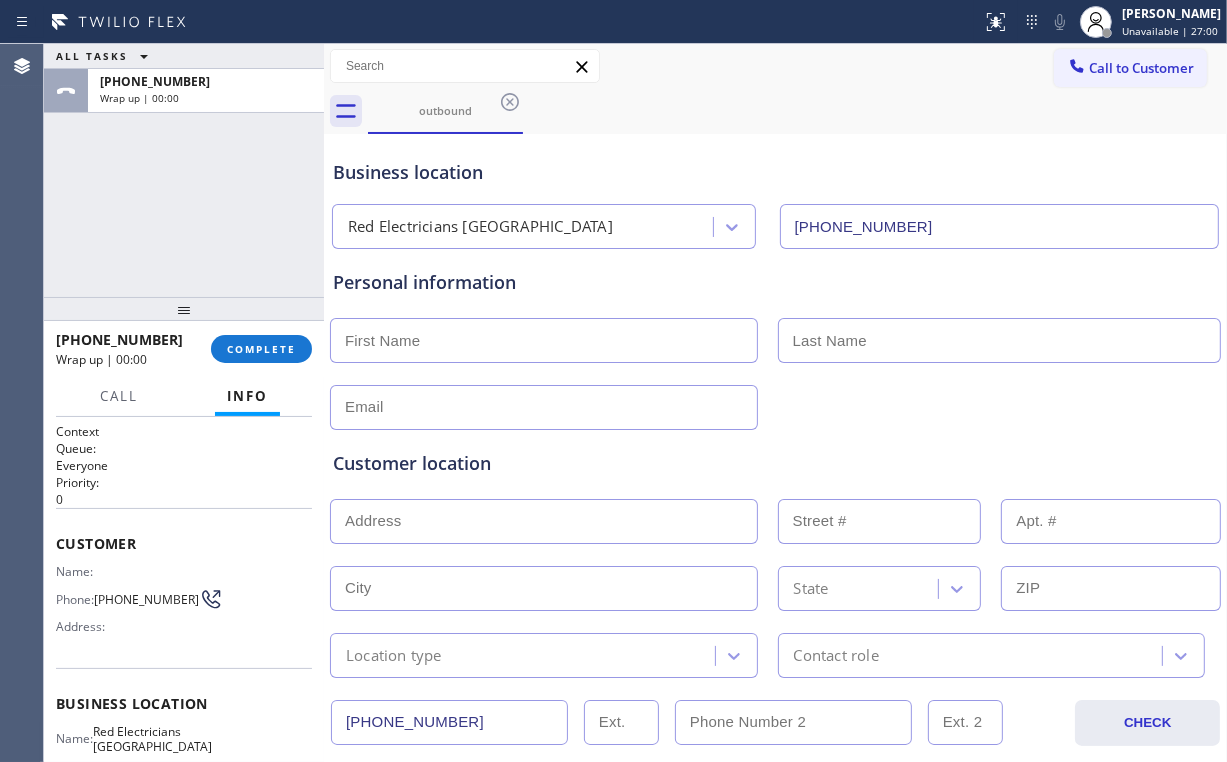 drag, startPoint x: 211, startPoint y: 232, endPoint x: 261, endPoint y: 316, distance: 97.7548 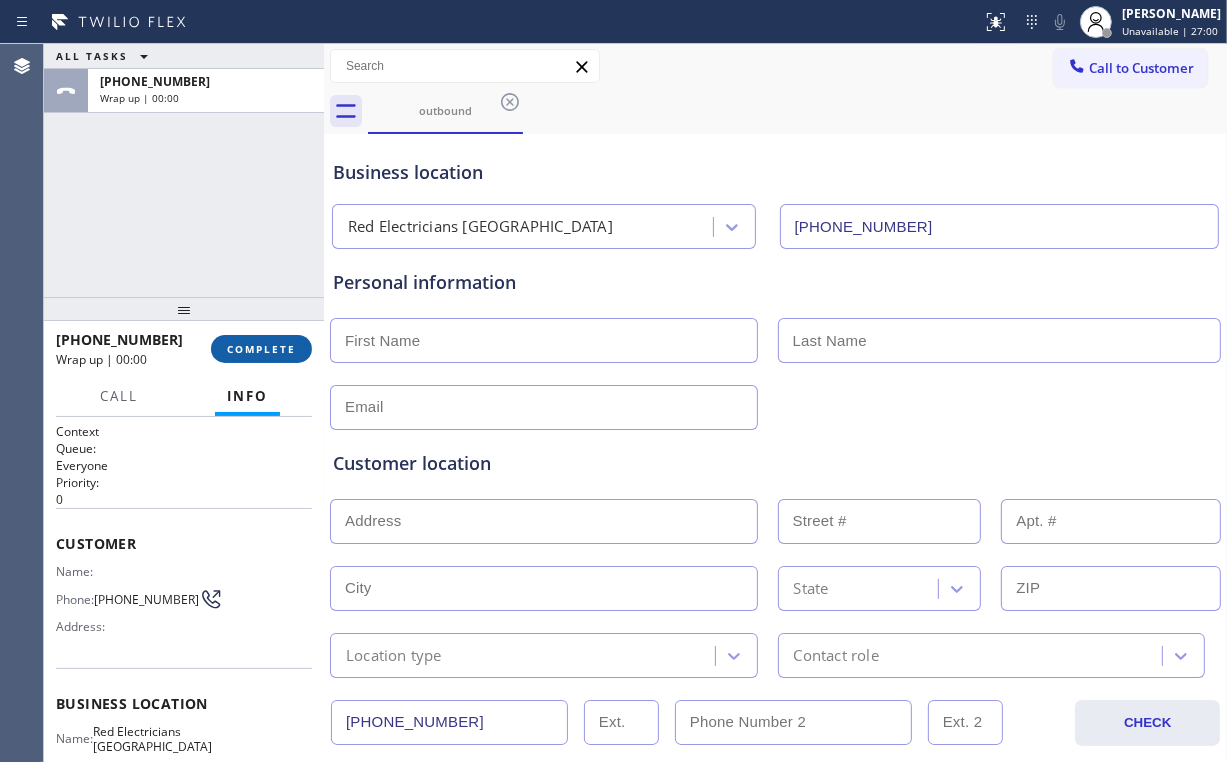 click on "COMPLETE" at bounding box center (261, 349) 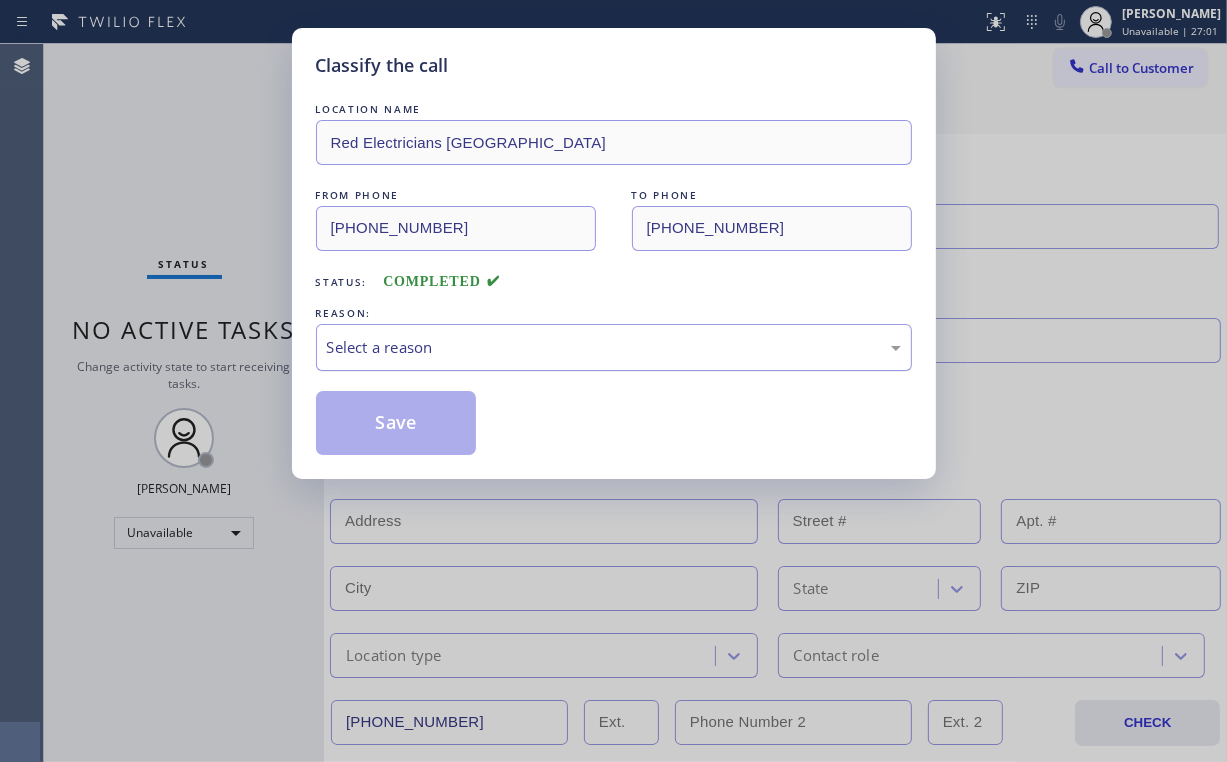 click on "Select a reason" at bounding box center (614, 347) 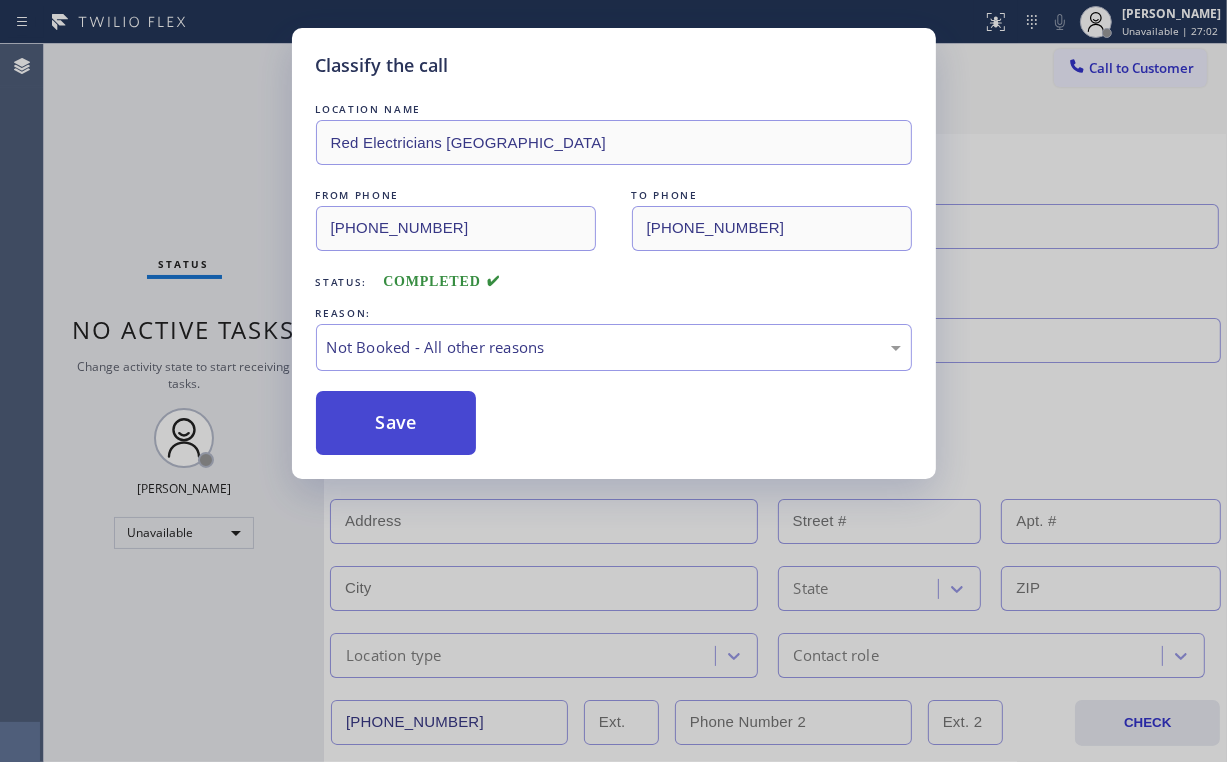 drag, startPoint x: 421, startPoint y: 428, endPoint x: 403, endPoint y: 405, distance: 29.206163 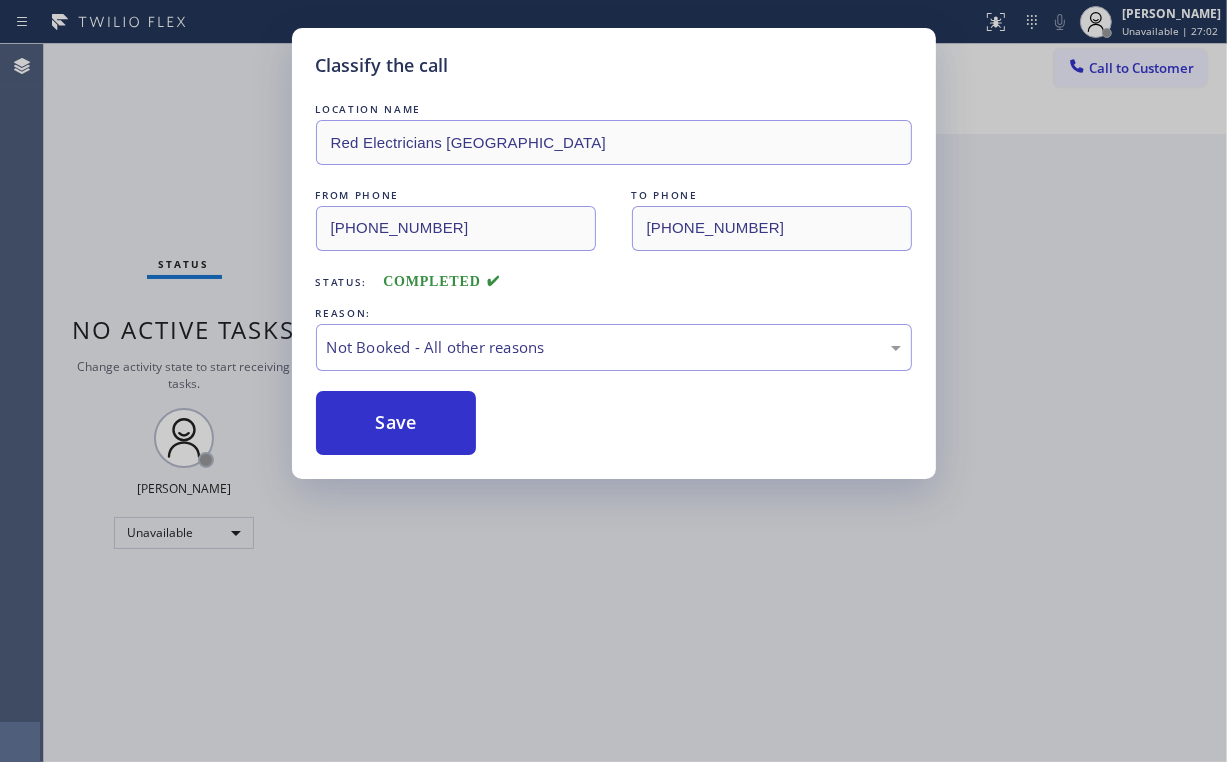 click on "Classify the call LOCATION NAME Red Electricians [GEOGRAPHIC_DATA] FROM PHONE [PHONE_NUMBER] TO PHONE [PHONE_NUMBER] Status: COMPLETED REASON: Not Booked - All other reasons Save" at bounding box center (613, 381) 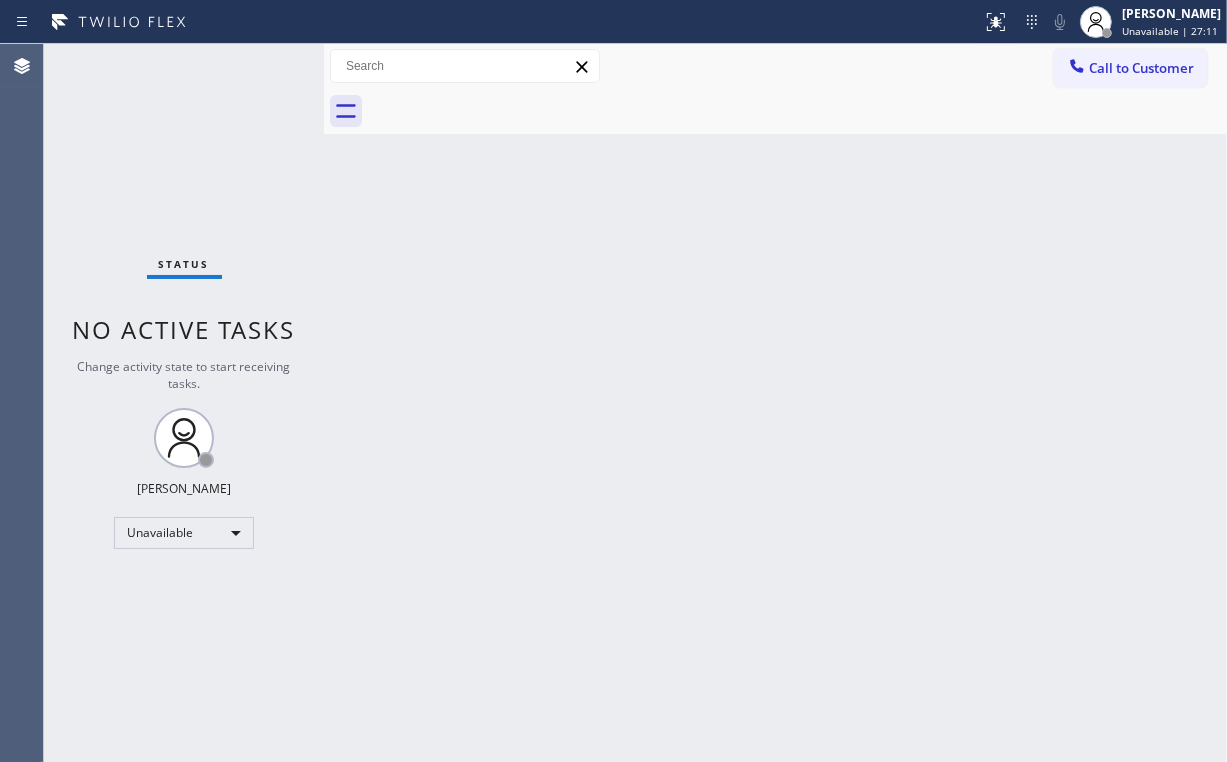 drag, startPoint x: 581, startPoint y: 360, endPoint x: 537, endPoint y: 358, distance: 44.04543 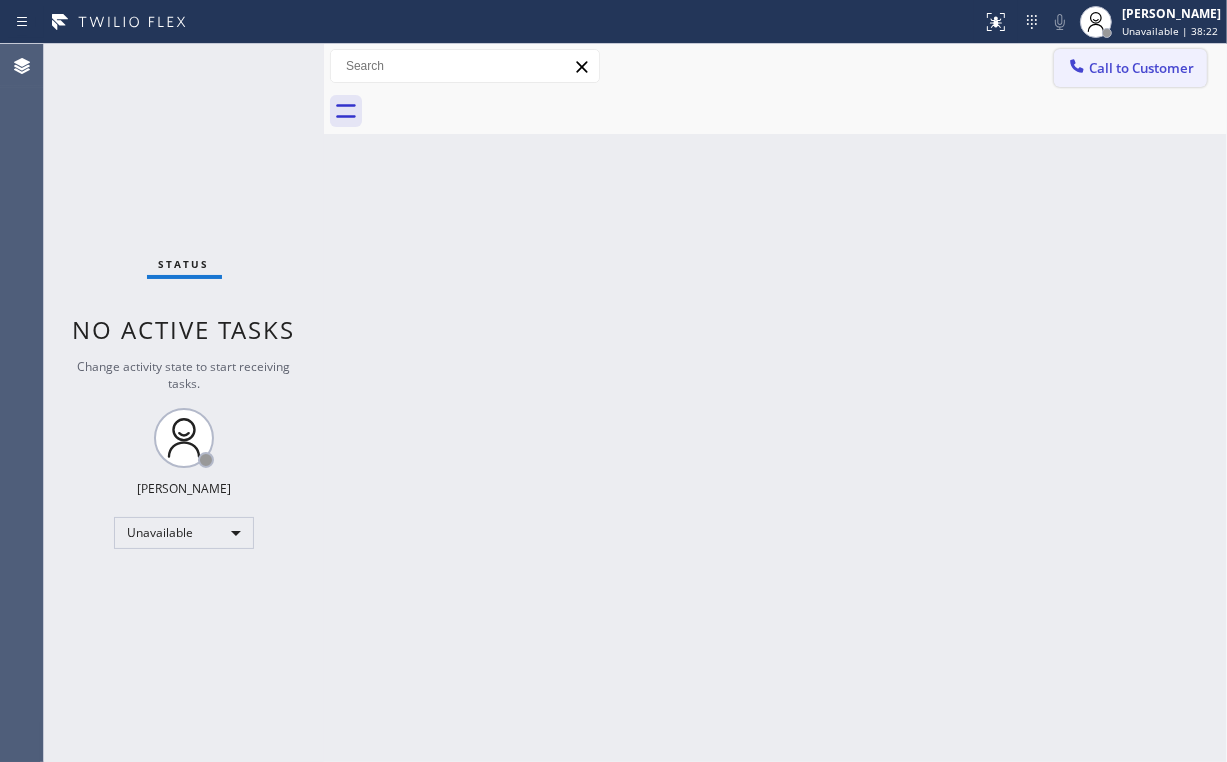 click on "Call to Customer" at bounding box center (1130, 68) 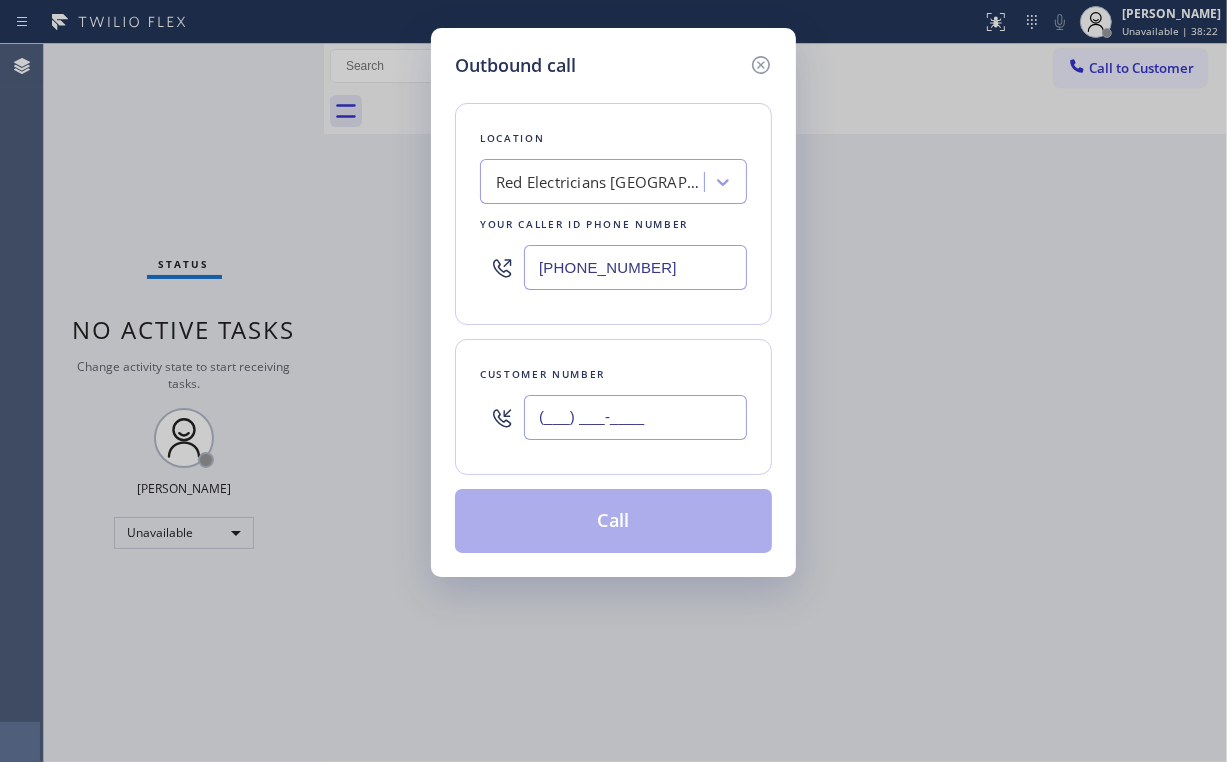 click on "(___) ___-____" at bounding box center (635, 417) 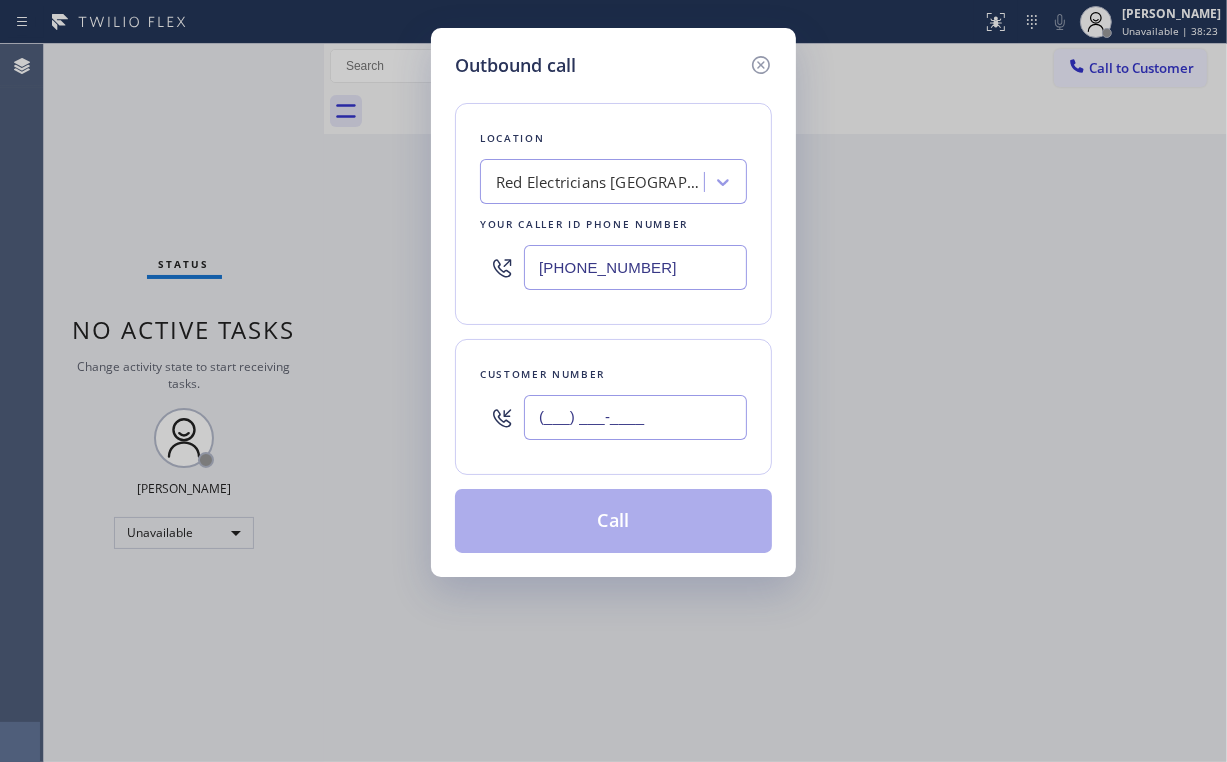 paste on "310) 574-3297" 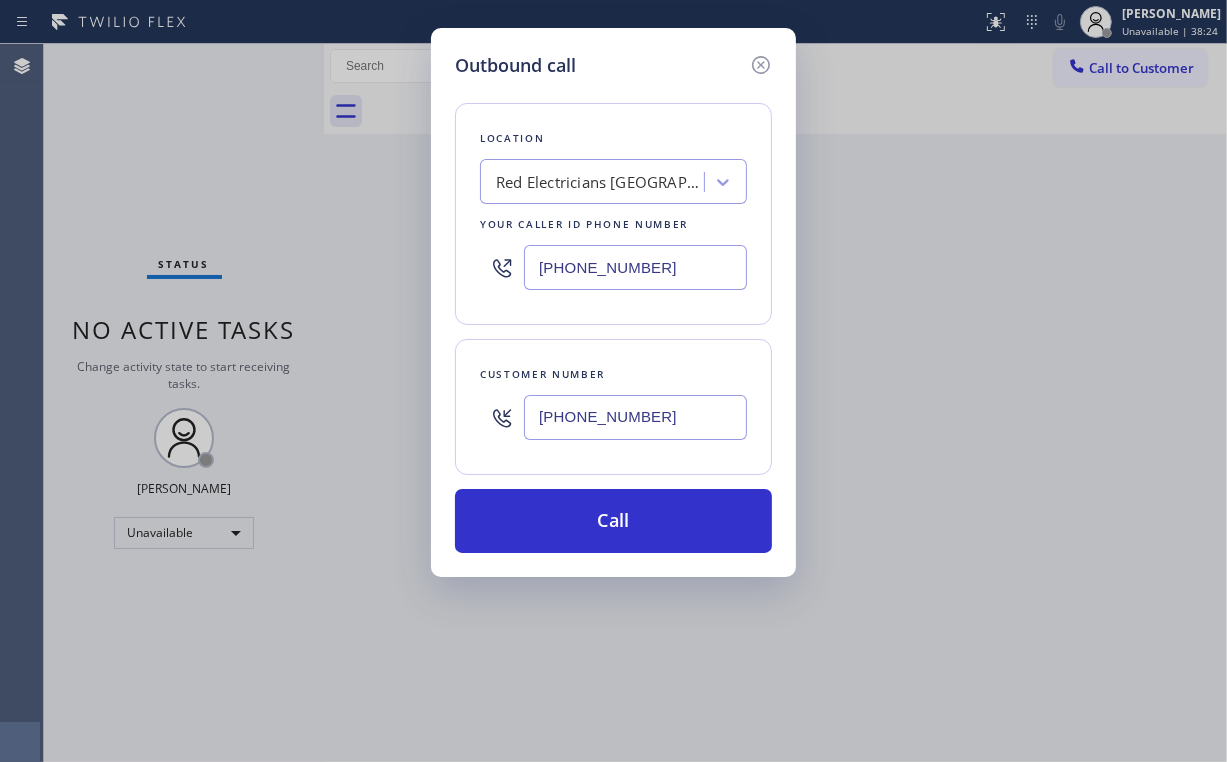 type on "[PHONE_NUMBER]" 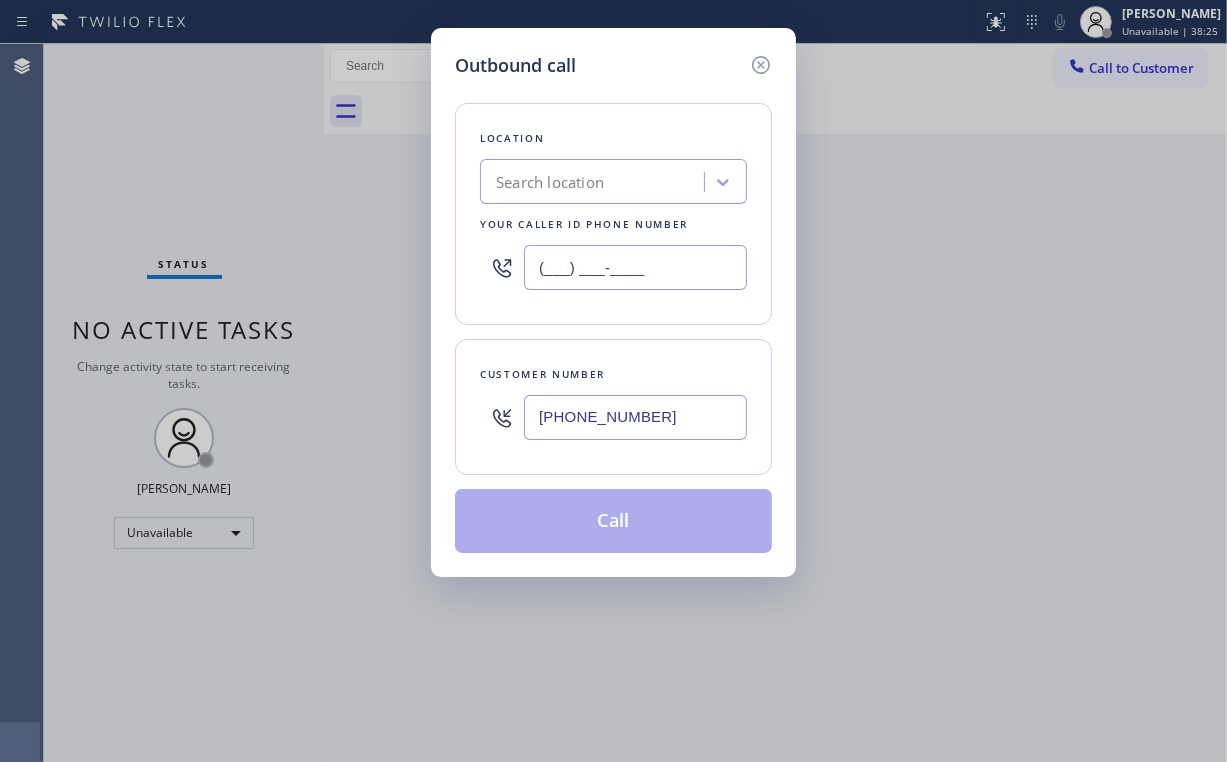 type on "(___) ___-____" 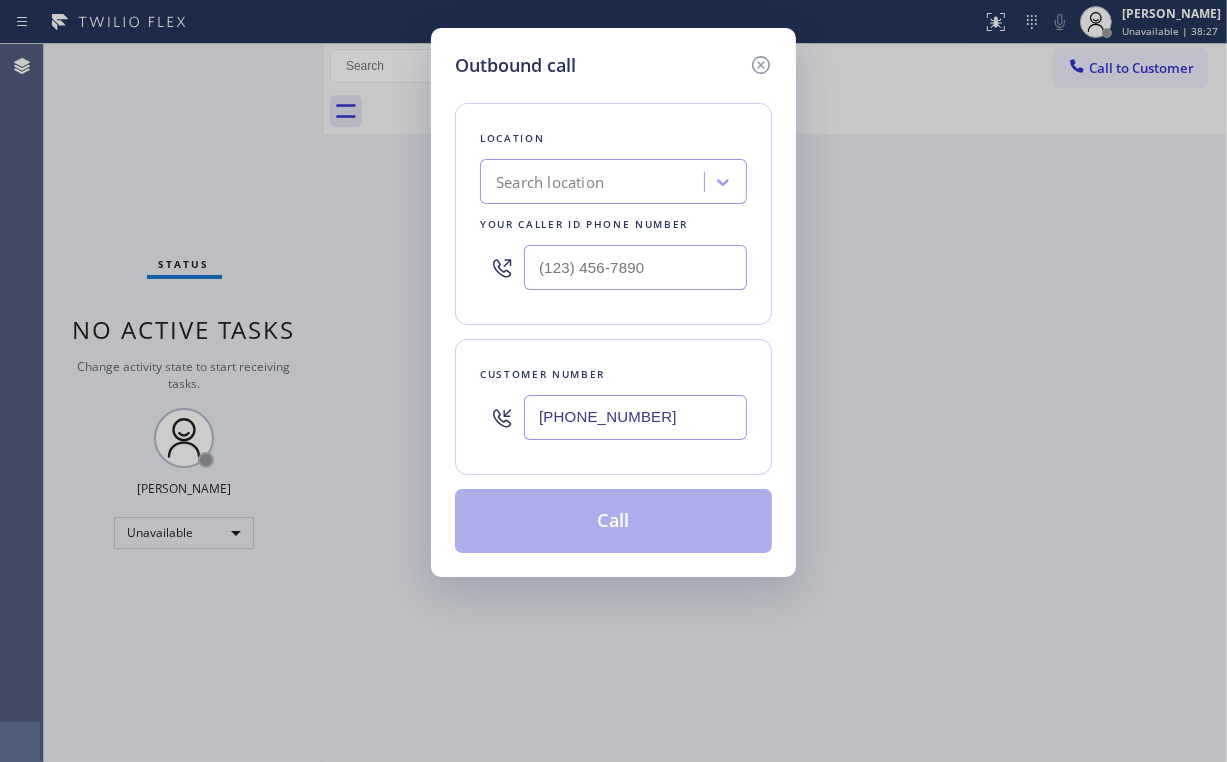 click on "Outbound call Location Search location Your caller id phone number Customer number [PHONE_NUMBER] Call" at bounding box center (613, 302) 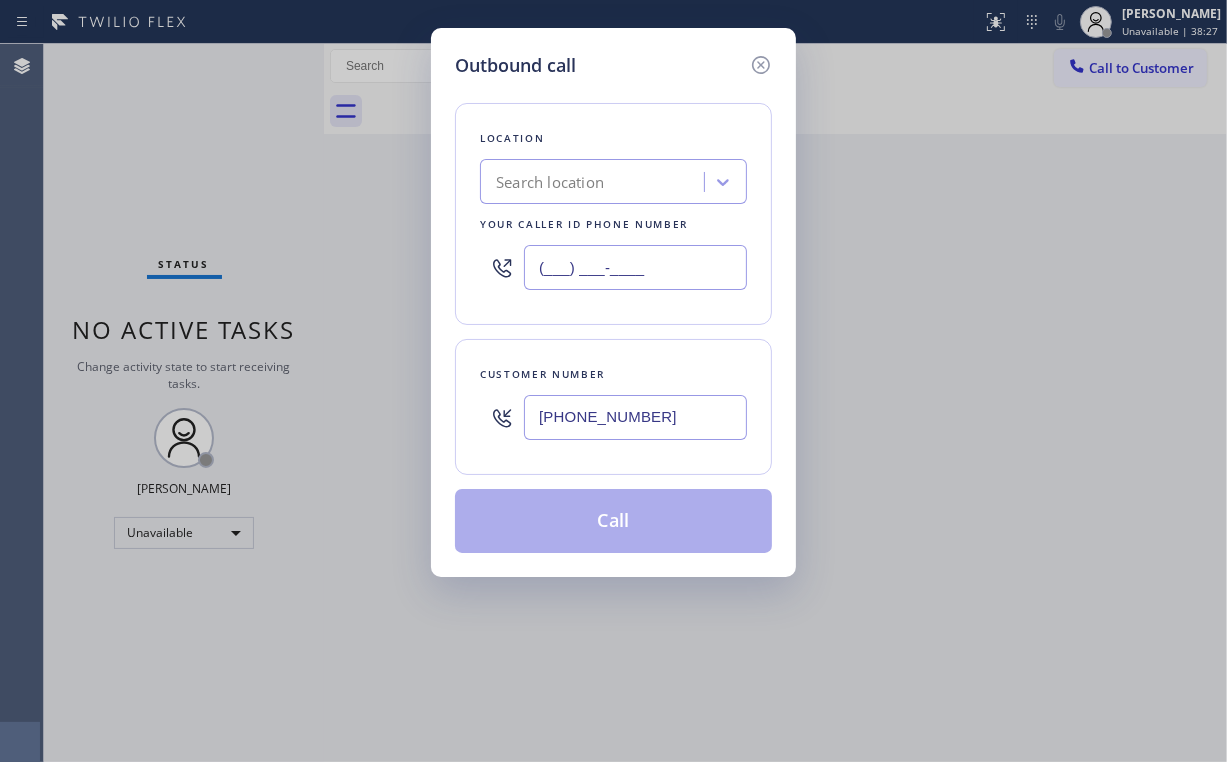 click on "(___) ___-____" at bounding box center [635, 267] 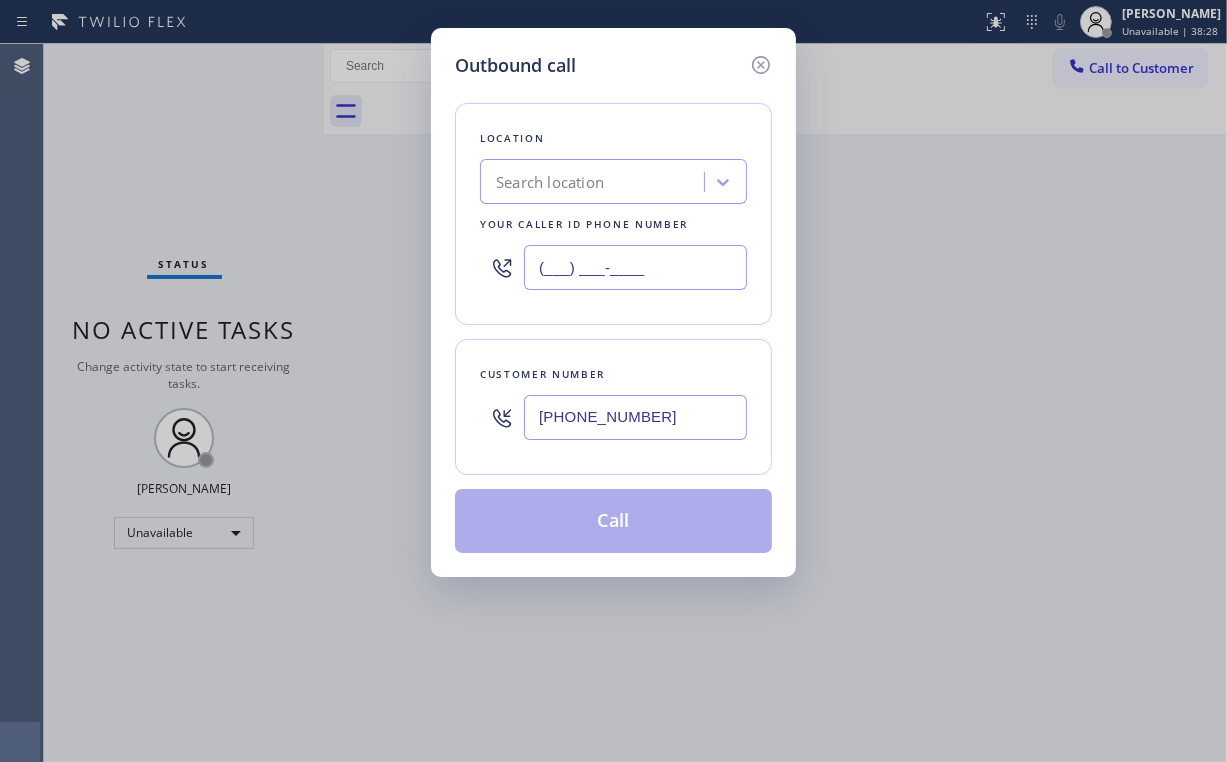 paste on "855) 731-4952" 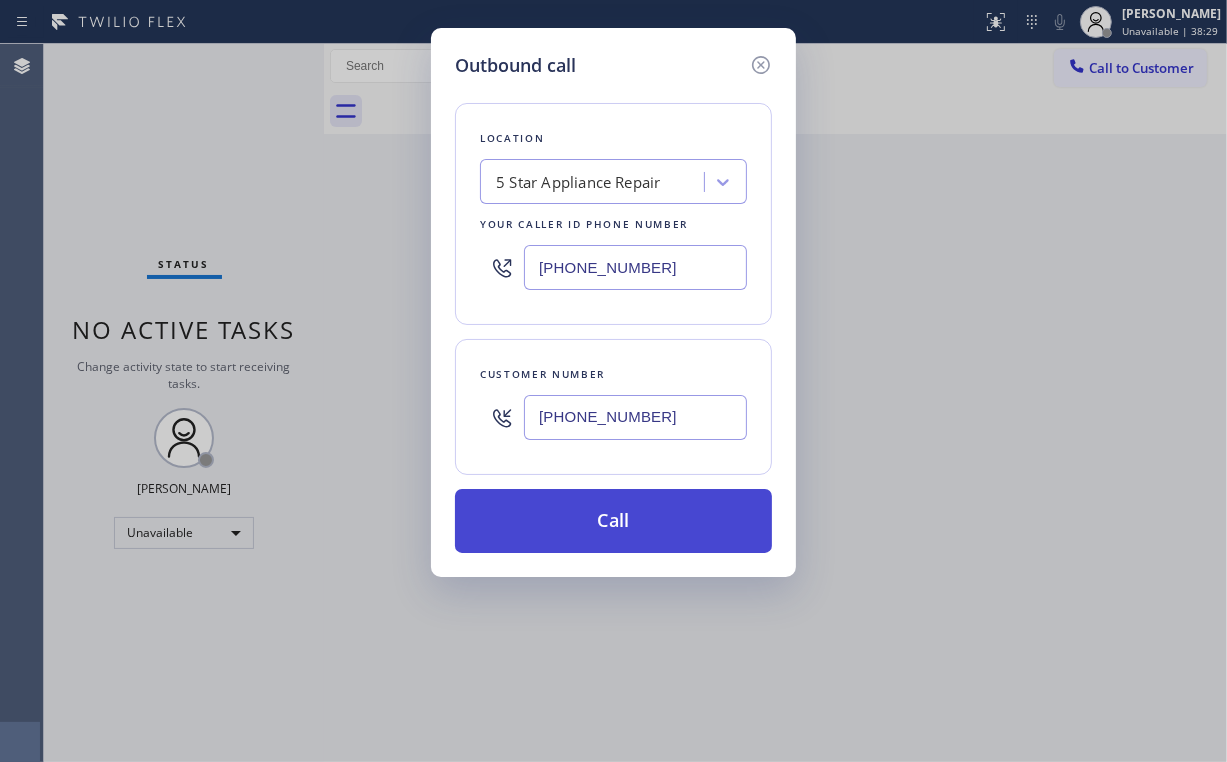 type on "[PHONE_NUMBER]" 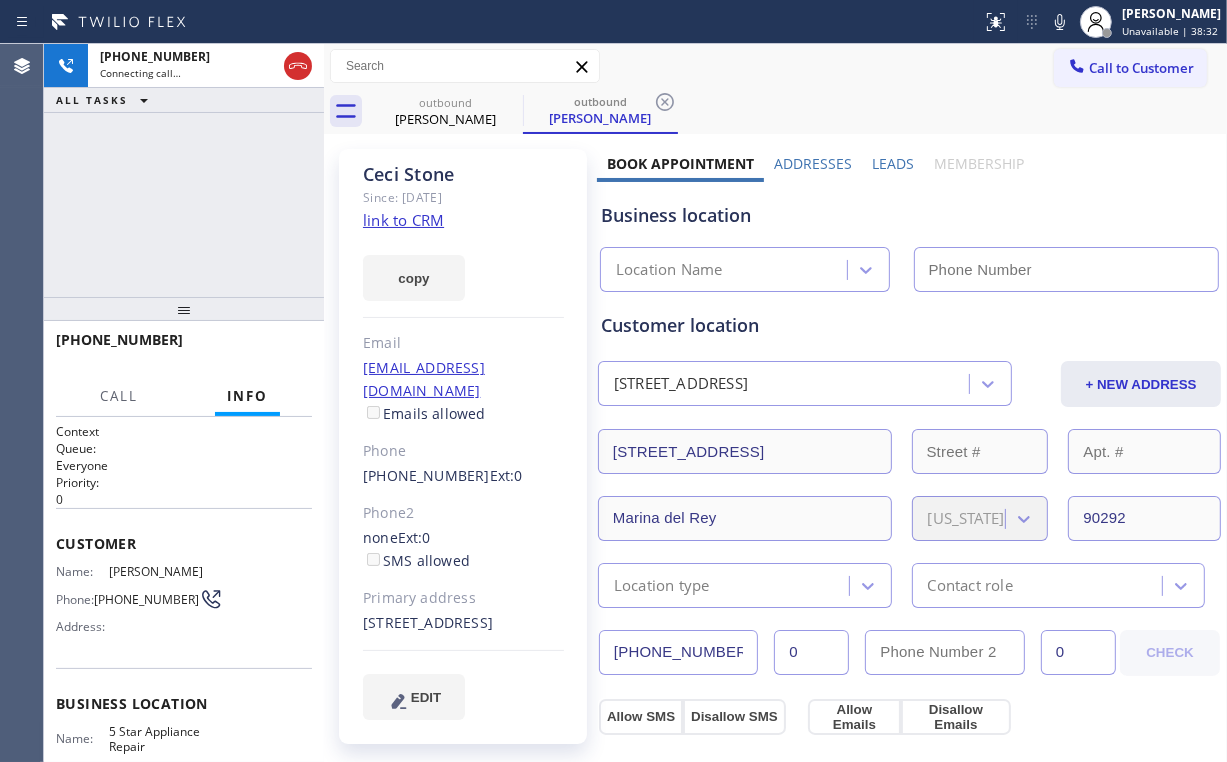 drag, startPoint x: 158, startPoint y: 215, endPoint x: 259, endPoint y: 195, distance: 102.96116 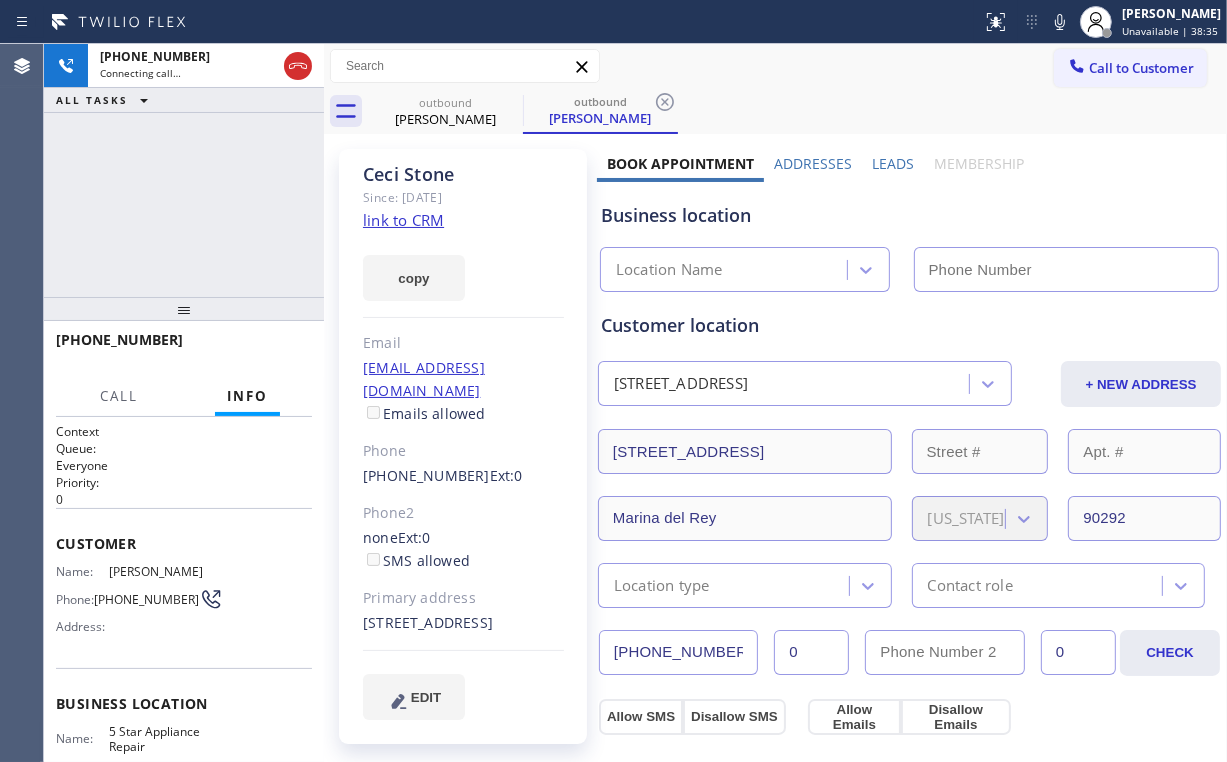 type on "[PHONE_NUMBER]" 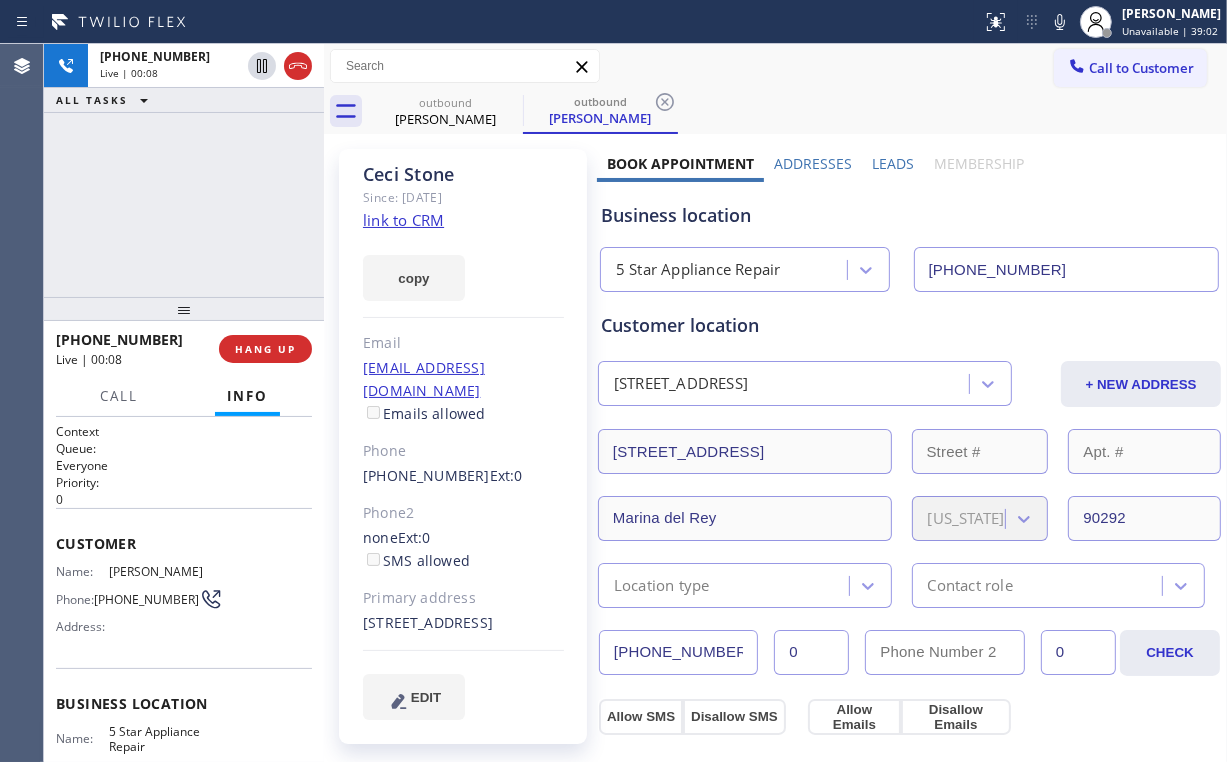 click on "Business location 5 Star Appliance Repair [PHONE_NUMBER]" at bounding box center (909, 237) 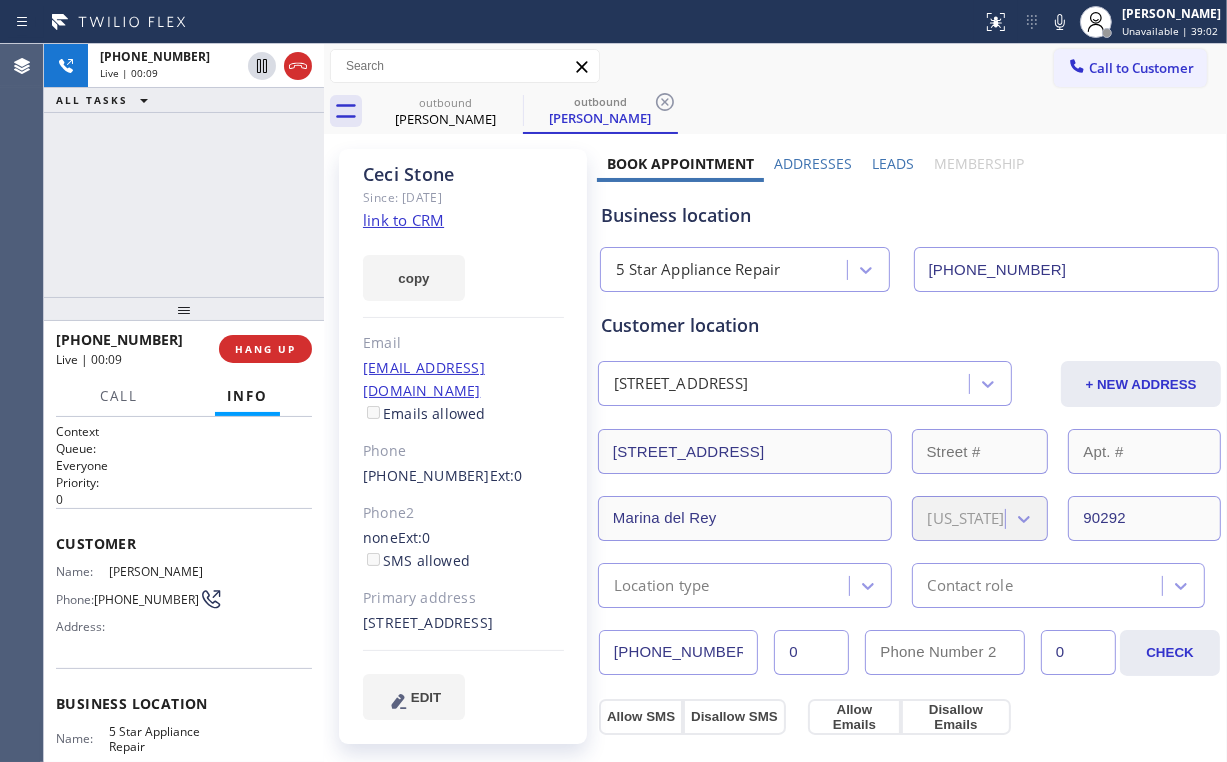 click on "Business location" at bounding box center (909, 215) 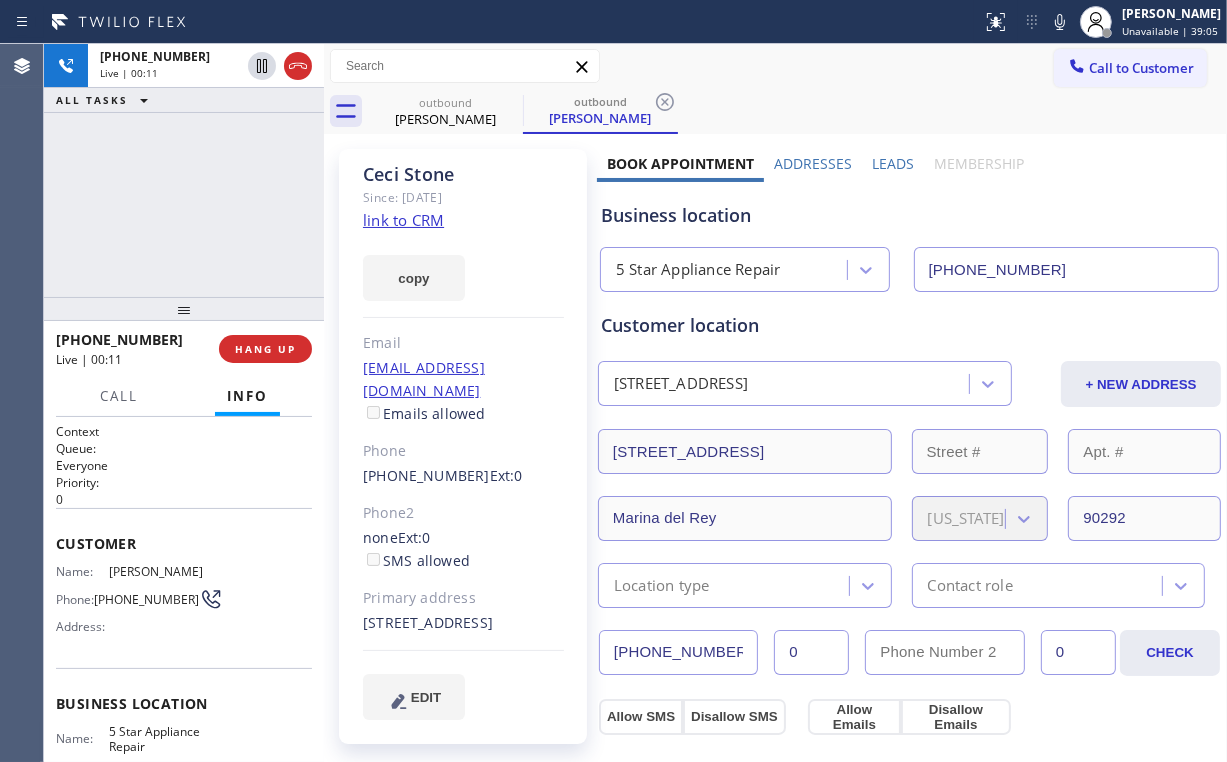 click on "[PHONE_NUMBER] Live | 00:11 ALL TASKS ALL TASKS ACTIVE TASKS TASKS IN WRAP UP" at bounding box center (184, 170) 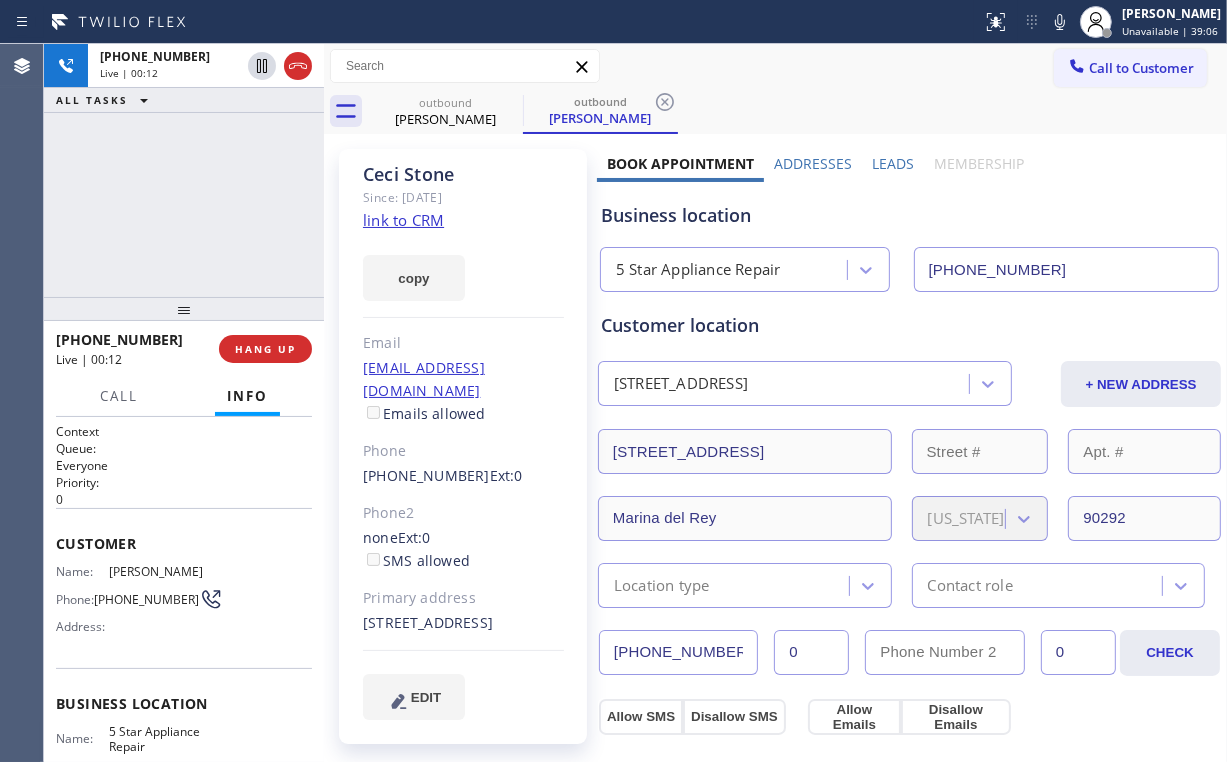 click on "[PHONE_NUMBER] Live | 00:12 ALL TASKS ALL TASKS ACTIVE TASKS TASKS IN WRAP UP" at bounding box center [184, 170] 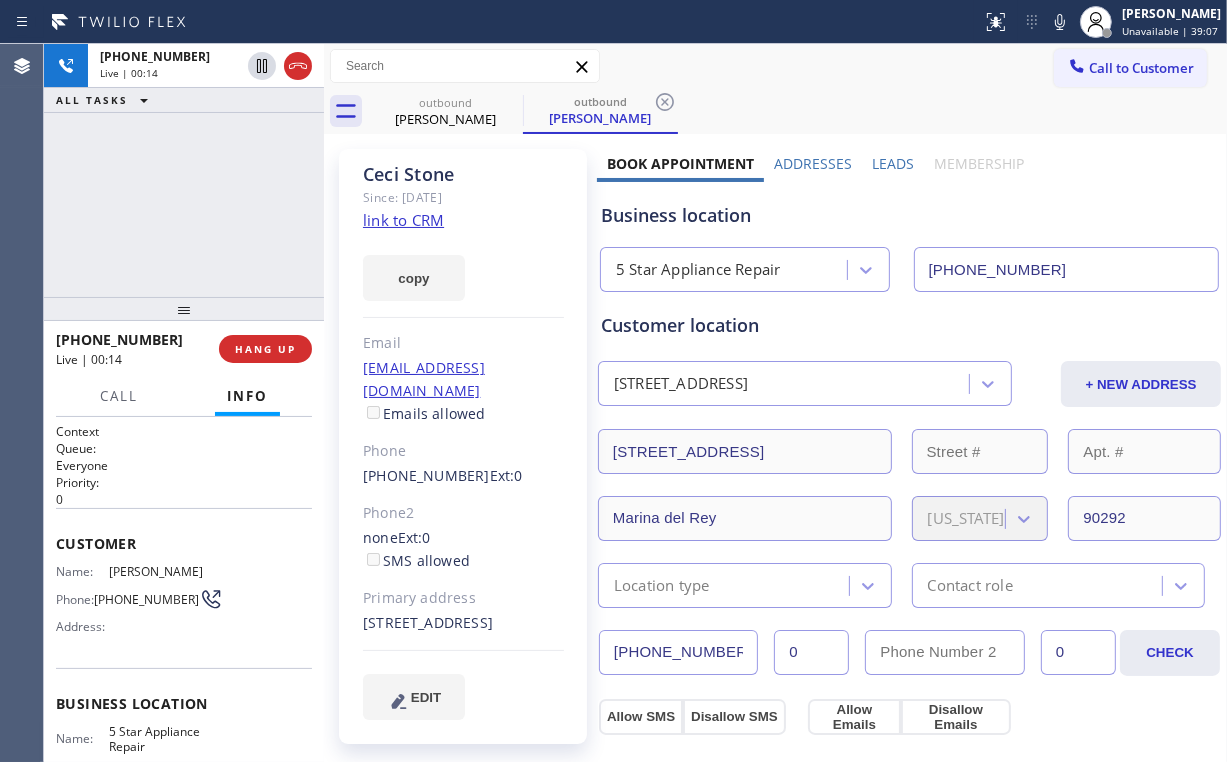 click on "[PHONE_NUMBER] Live | 00:14 ALL TASKS ALL TASKS ACTIVE TASKS TASKS IN WRAP UP" at bounding box center [184, 170] 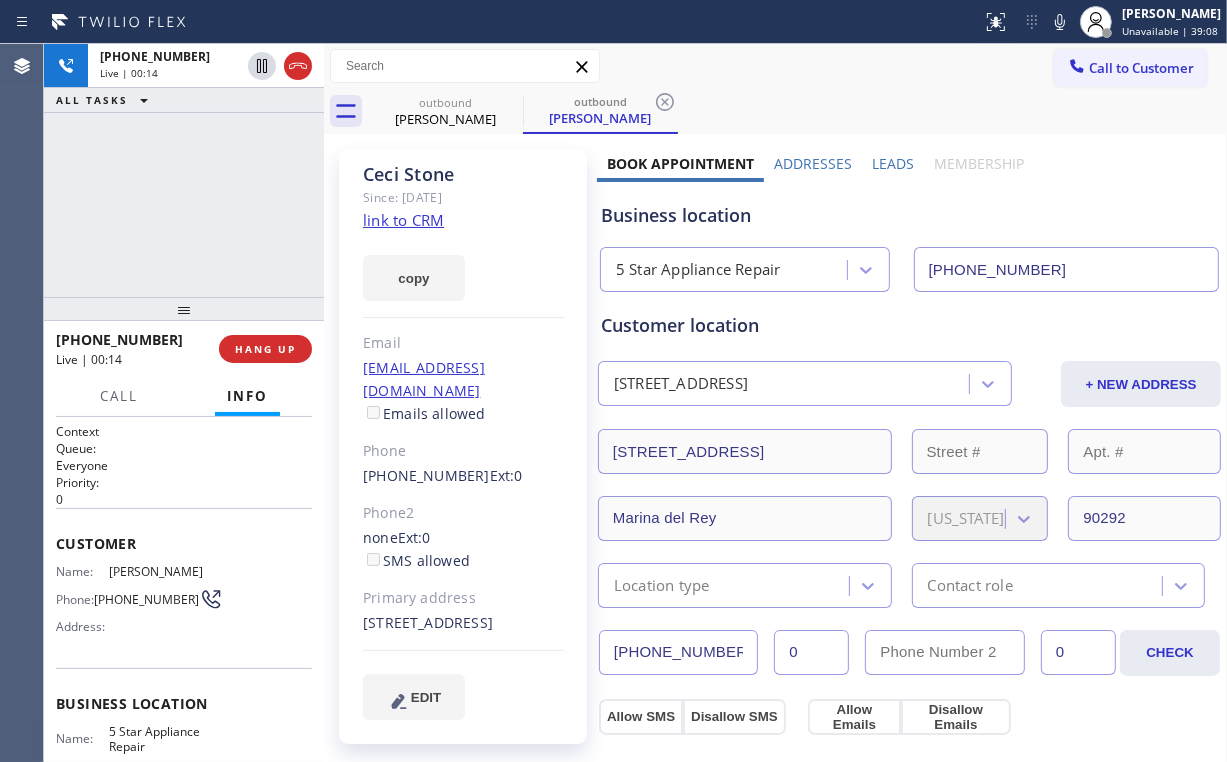 click on "[PHONE_NUMBER] Live | 00:14 ALL TASKS ALL TASKS ACTIVE TASKS TASKS IN WRAP UP" at bounding box center (184, 170) 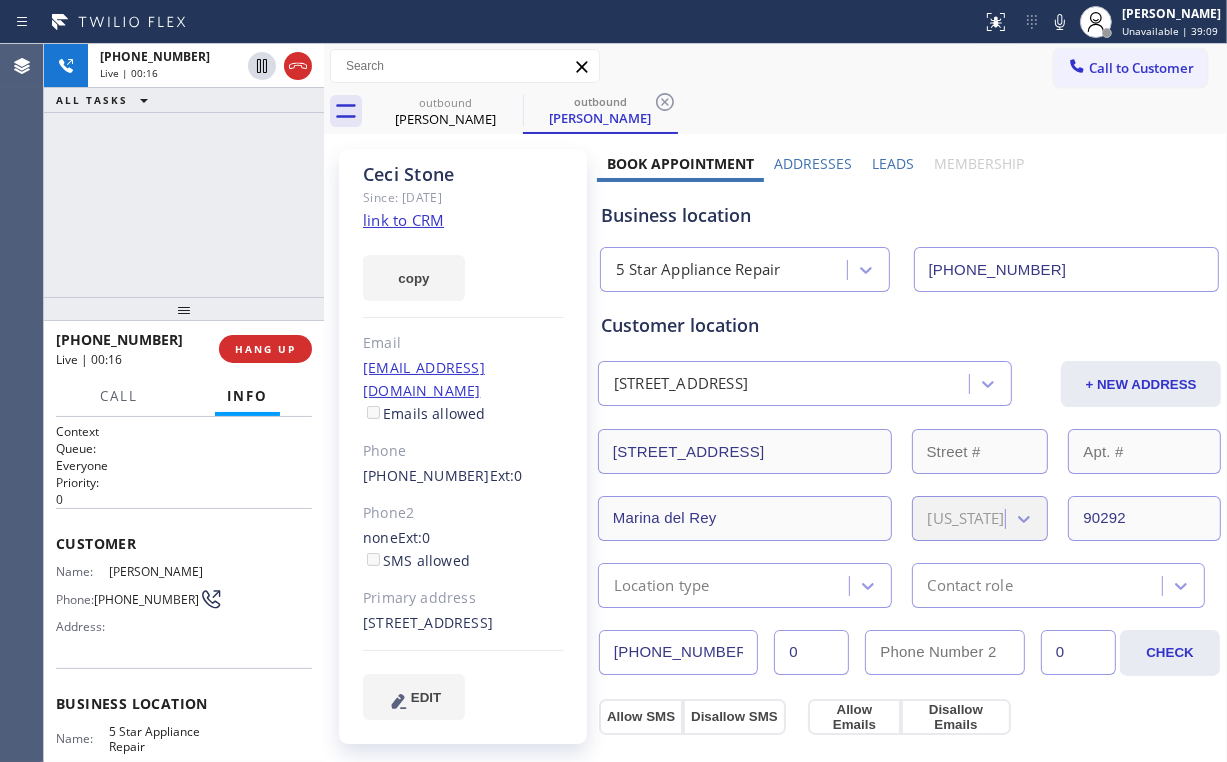 click on "[PHONE_NUMBER] Live | 00:16 ALL TASKS ALL TASKS ACTIVE TASKS TASKS IN WRAP UP" at bounding box center [184, 170] 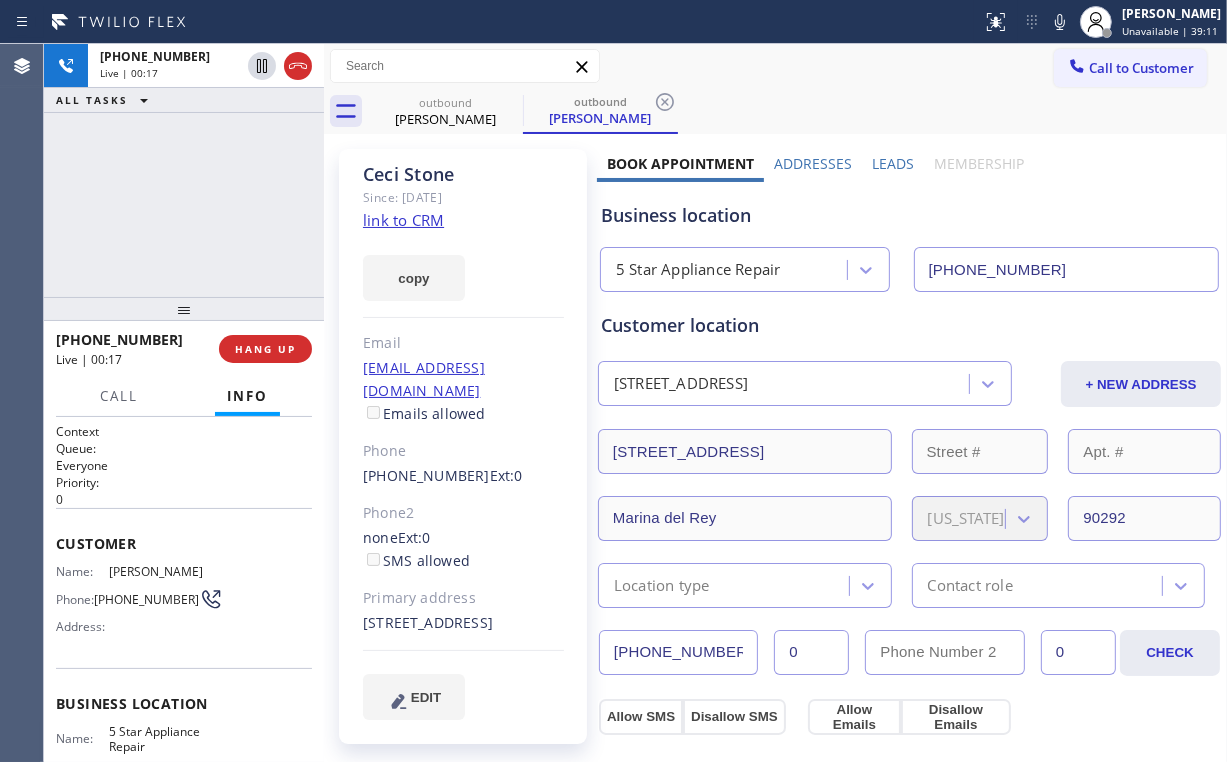 click on "[PHONE_NUMBER] Live | 00:17 ALL TASKS ALL TASKS ACTIVE TASKS TASKS IN WRAP UP" at bounding box center [184, 170] 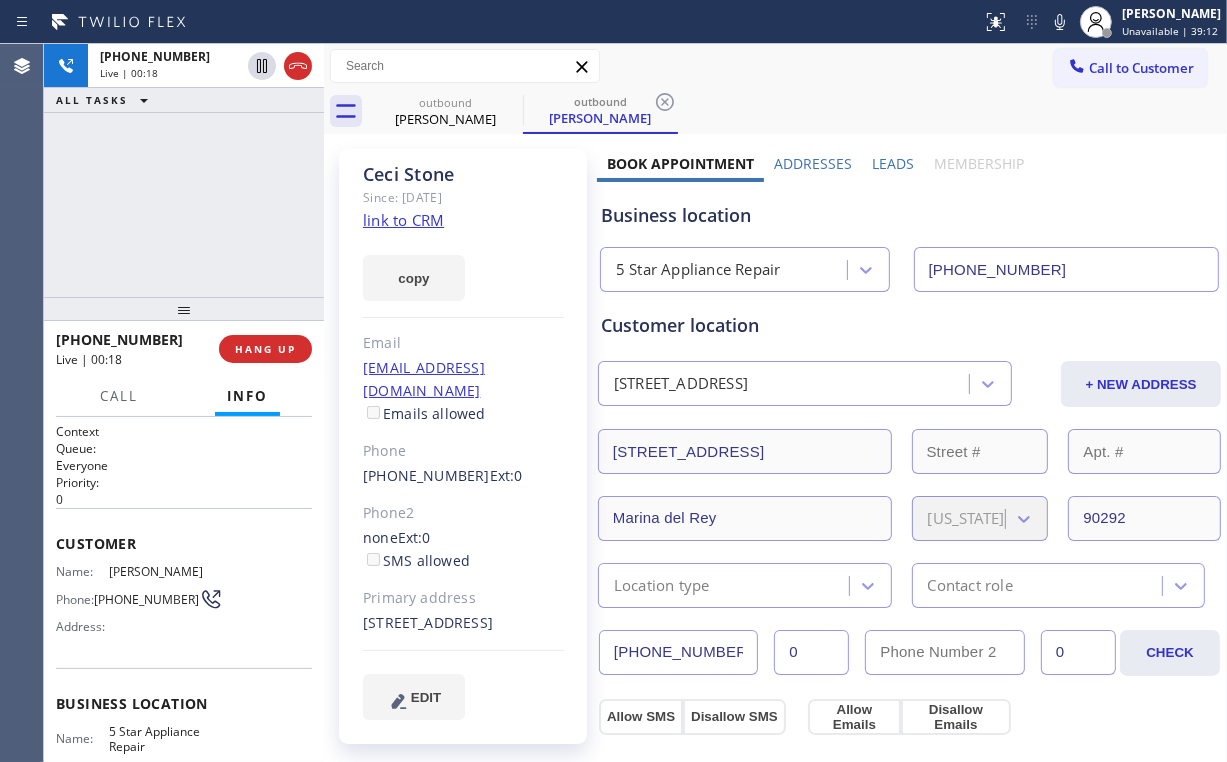 click on "[PHONE_NUMBER] Live | 00:18 ALL TASKS ALL TASKS ACTIVE TASKS TASKS IN WRAP UP" at bounding box center (184, 170) 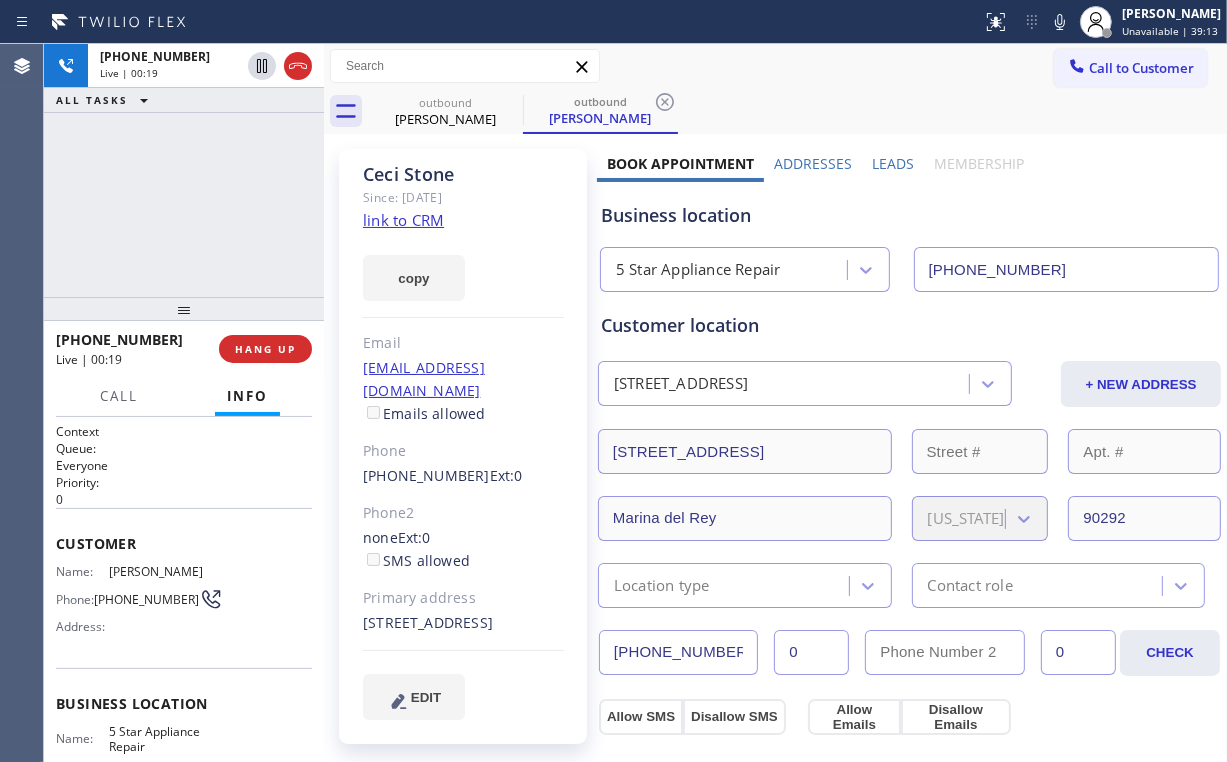 click on "[PHONE_NUMBER] Live | 00:19 ALL TASKS ALL TASKS ACTIVE TASKS TASKS IN WRAP UP" at bounding box center [184, 170] 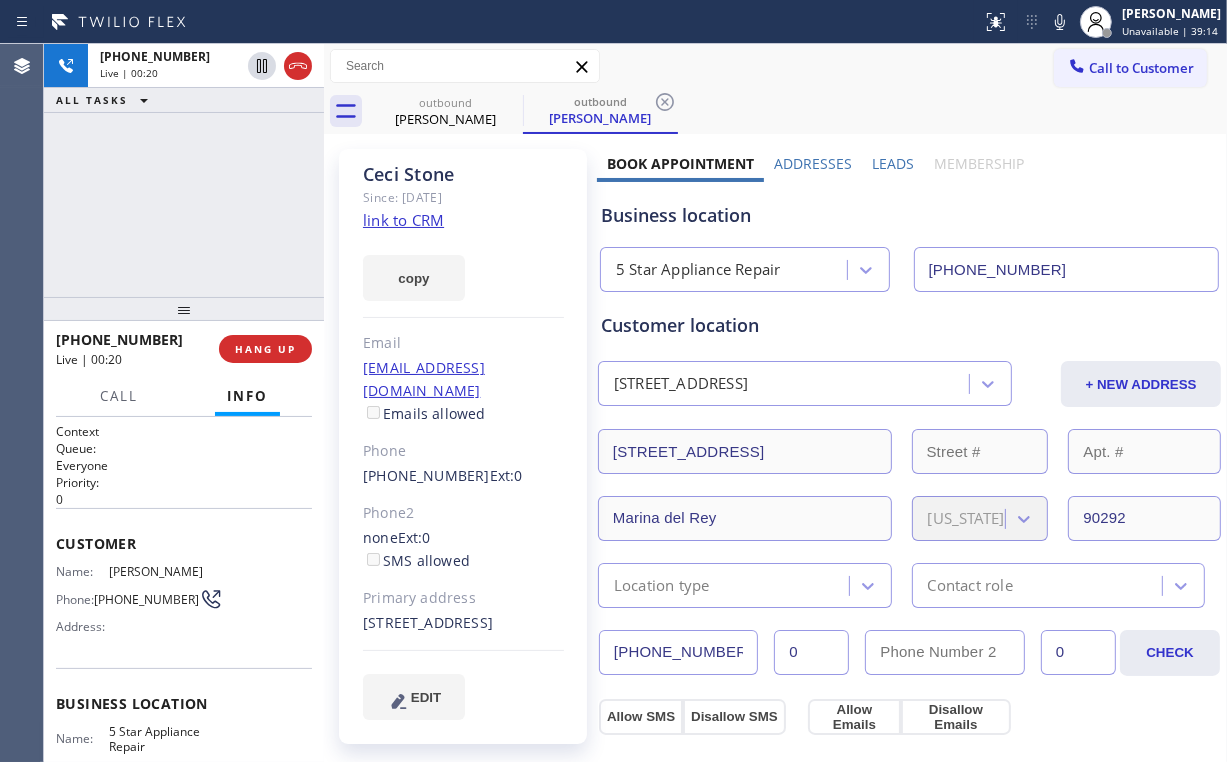 click on "[PHONE_NUMBER] Live | 00:20 ALL TASKS ALL TASKS ACTIVE TASKS TASKS IN WRAP UP" at bounding box center (184, 170) 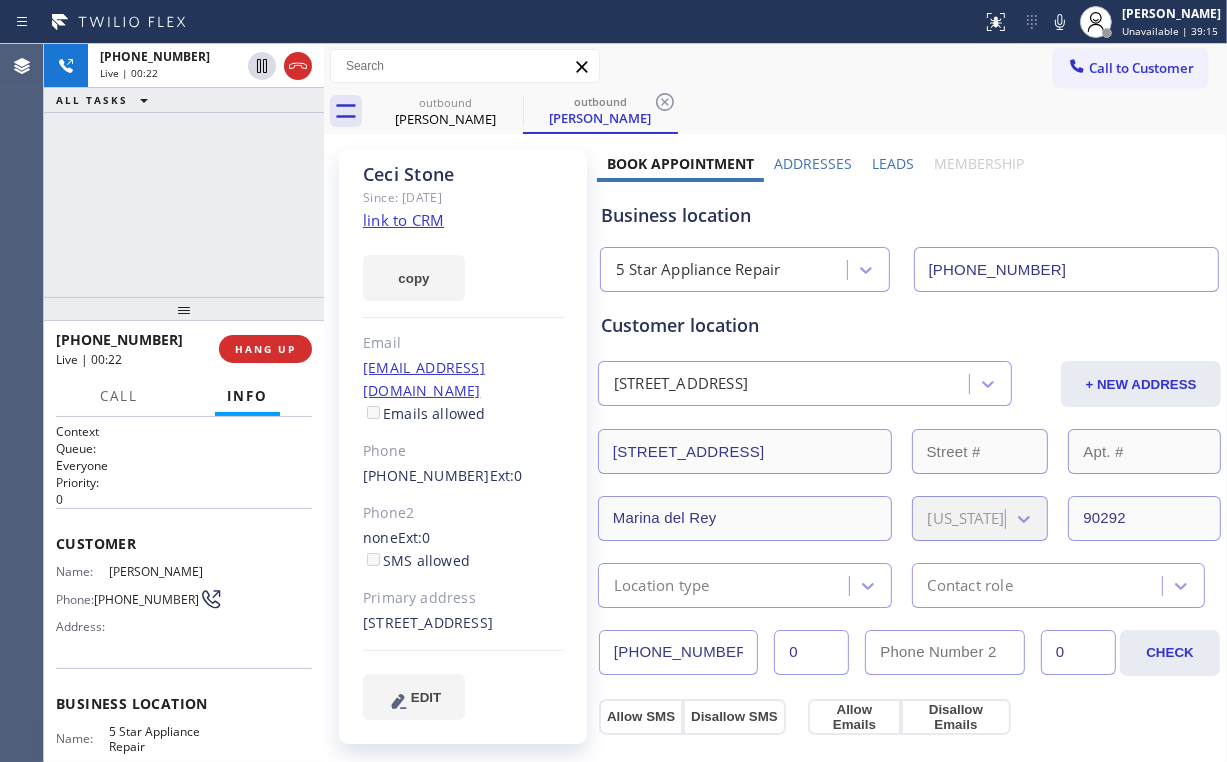 click on "[PHONE_NUMBER] Live | 00:22 ALL TASKS ALL TASKS ACTIVE TASKS TASKS IN WRAP UP" at bounding box center [184, 170] 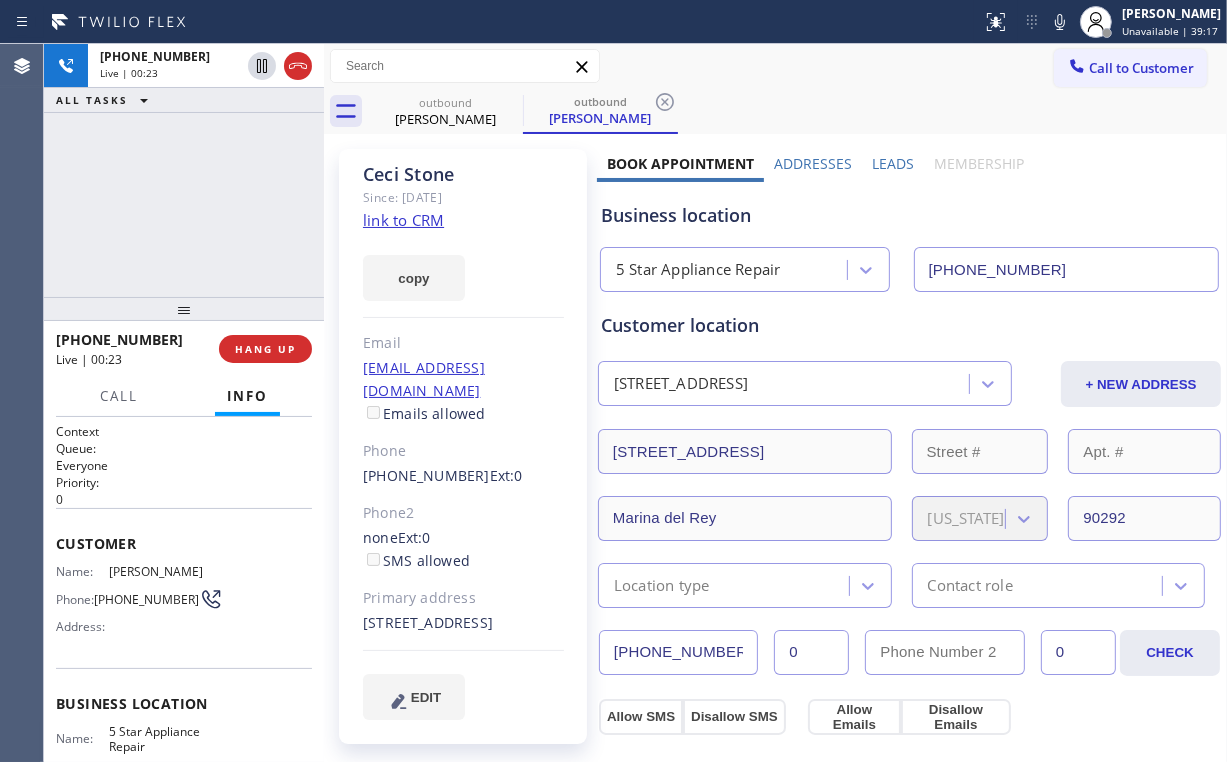 click on "[PHONE_NUMBER] Live | 00:23 ALL TASKS ALL TASKS ACTIVE TASKS TASKS IN WRAP UP" at bounding box center [184, 170] 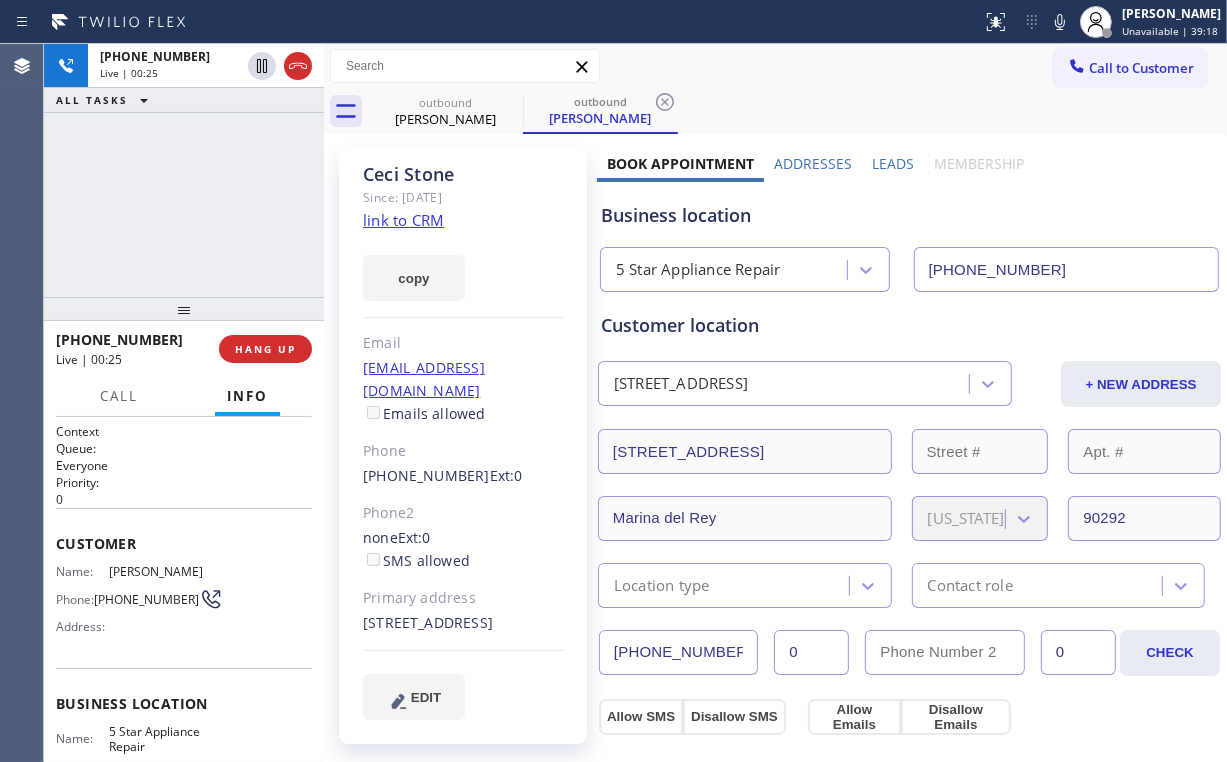 click on "[PHONE_NUMBER] Live | 00:25 ALL TASKS ALL TASKS ACTIVE TASKS TASKS IN WRAP UP" at bounding box center (184, 170) 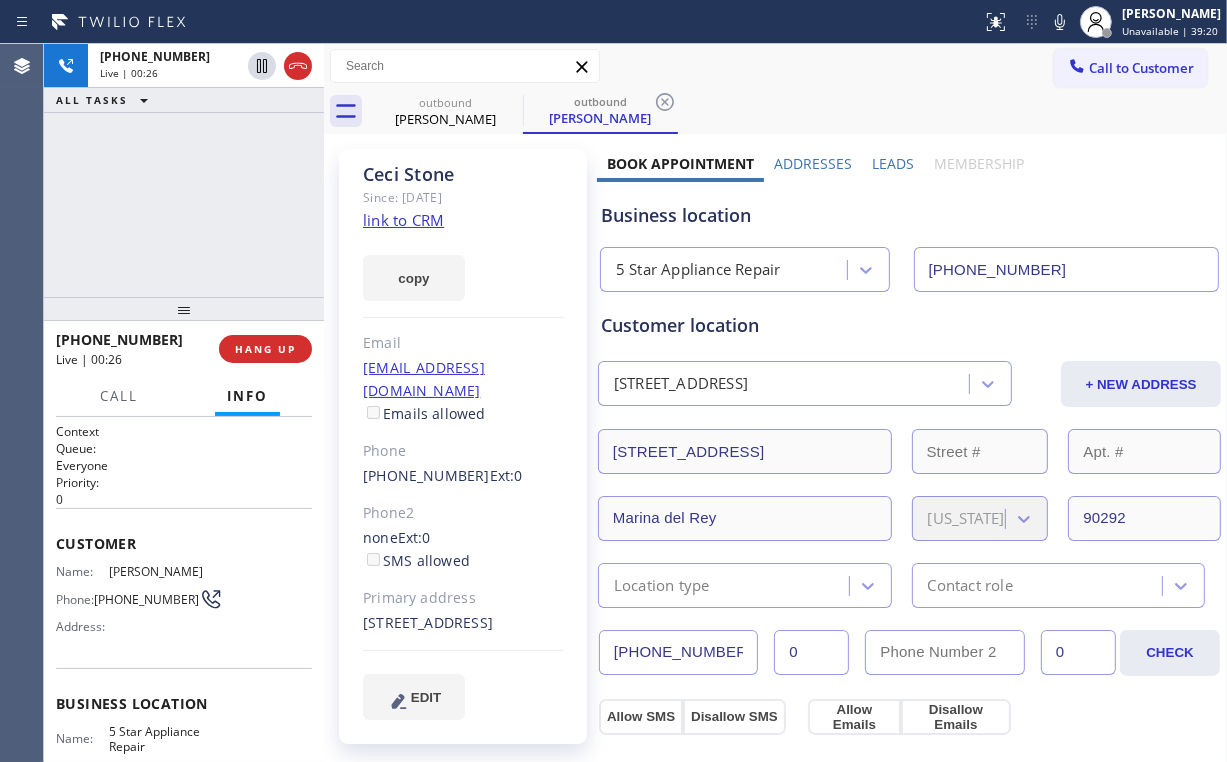 click on "[PHONE_NUMBER] Live | 00:26 ALL TASKS ALL TASKS ACTIVE TASKS TASKS IN WRAP UP" at bounding box center (184, 170) 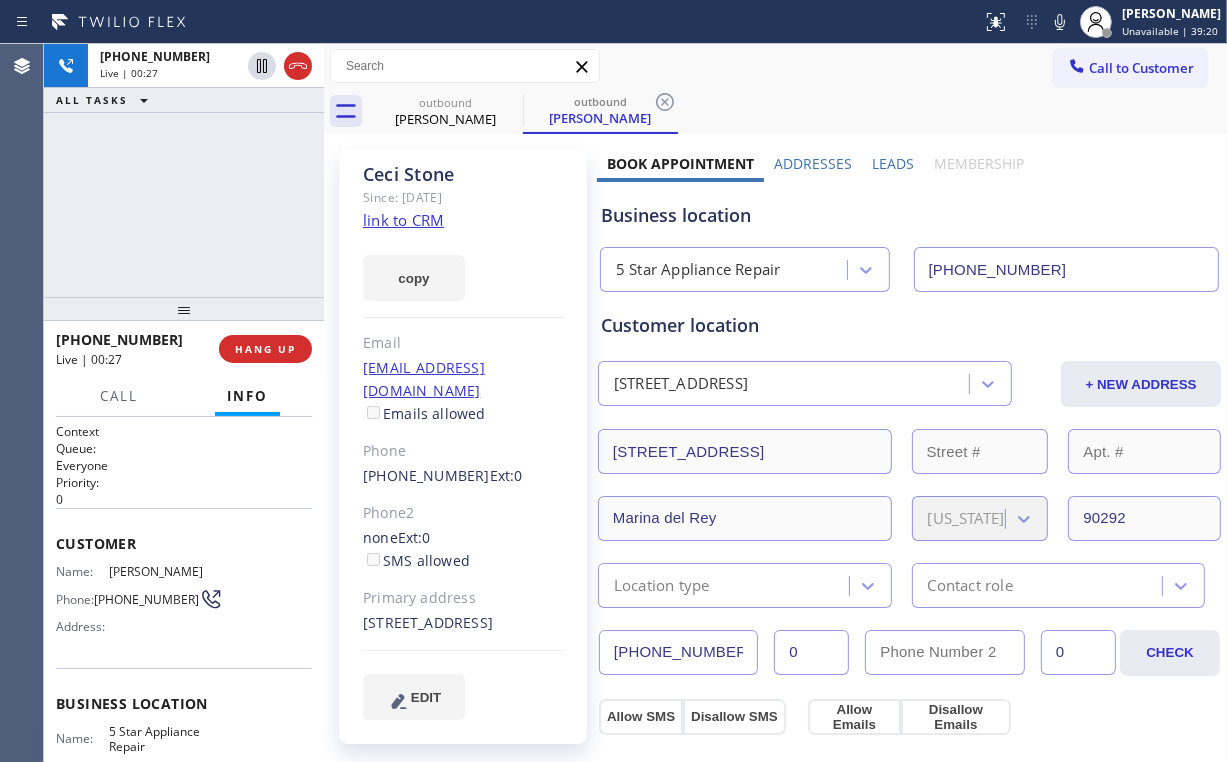 click on "[PHONE_NUMBER] Live | 00:27 ALL TASKS ALL TASKS ACTIVE TASKS TASKS IN WRAP UP" at bounding box center (184, 170) 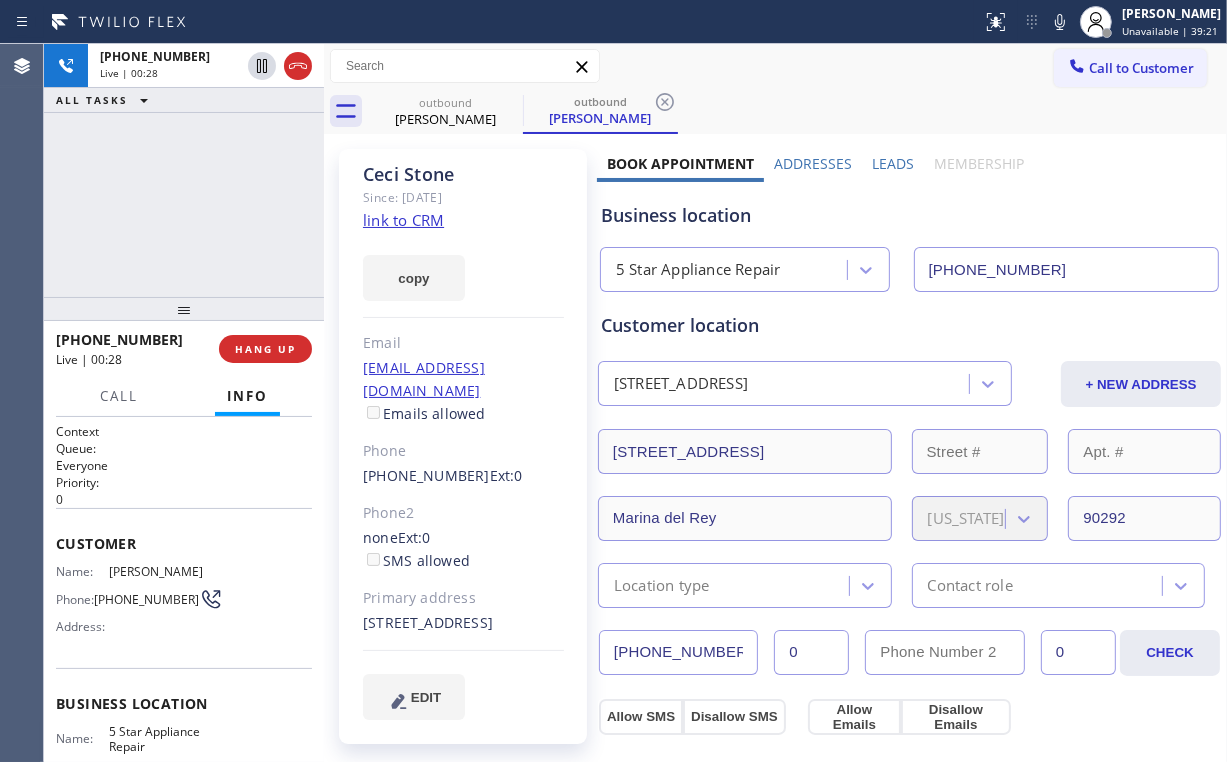 click on "[PHONE_NUMBER] Live | 00:28 ALL TASKS ALL TASKS ACTIVE TASKS TASKS IN WRAP UP" at bounding box center (184, 170) 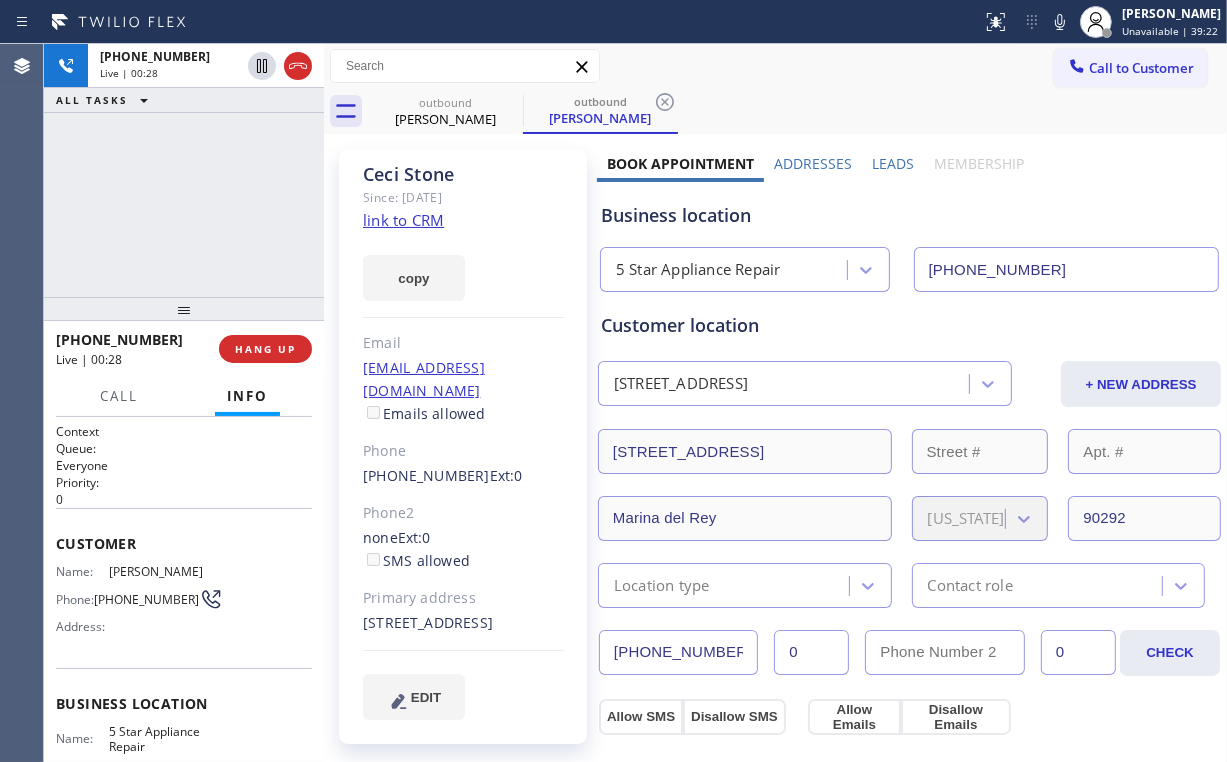 click on "[PHONE_NUMBER] Live | 00:28 ALL TASKS ALL TASKS ACTIVE TASKS TASKS IN WRAP UP" at bounding box center [184, 170] 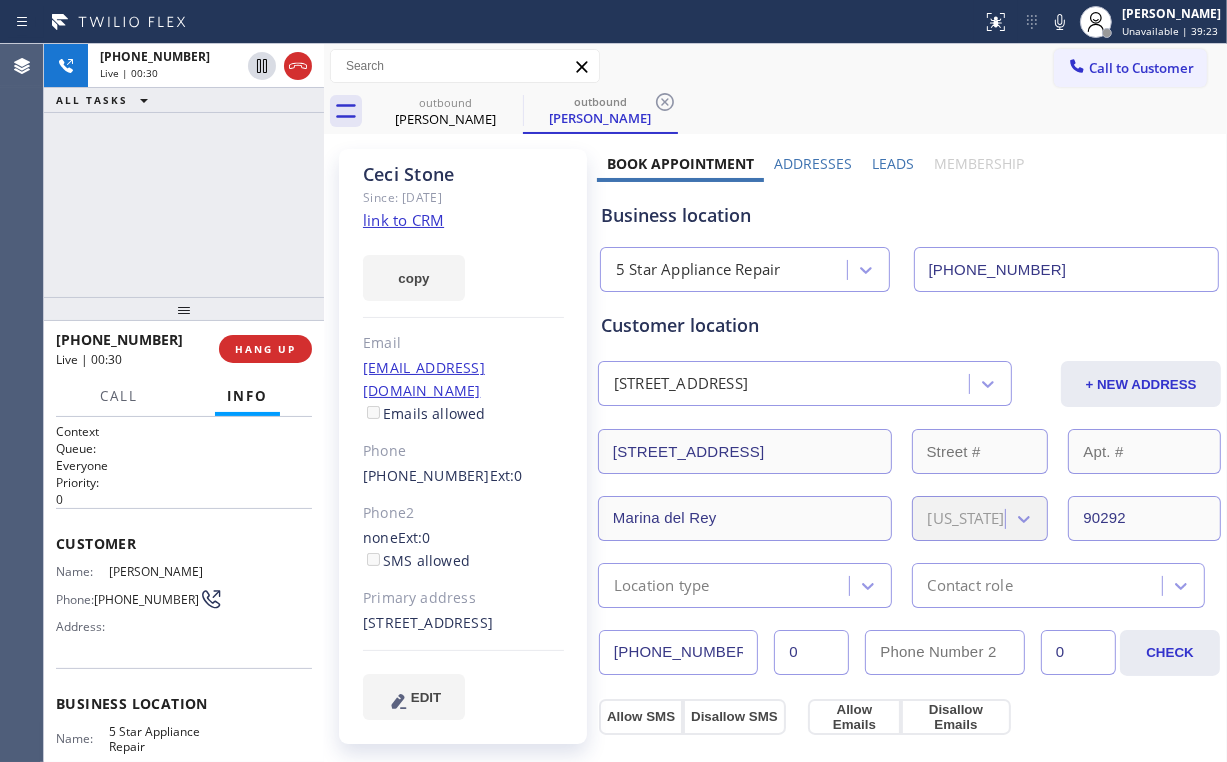 click on "[PHONE_NUMBER] Live | 00:30 ALL TASKS ALL TASKS ACTIVE TASKS TASKS IN WRAP UP" at bounding box center [184, 170] 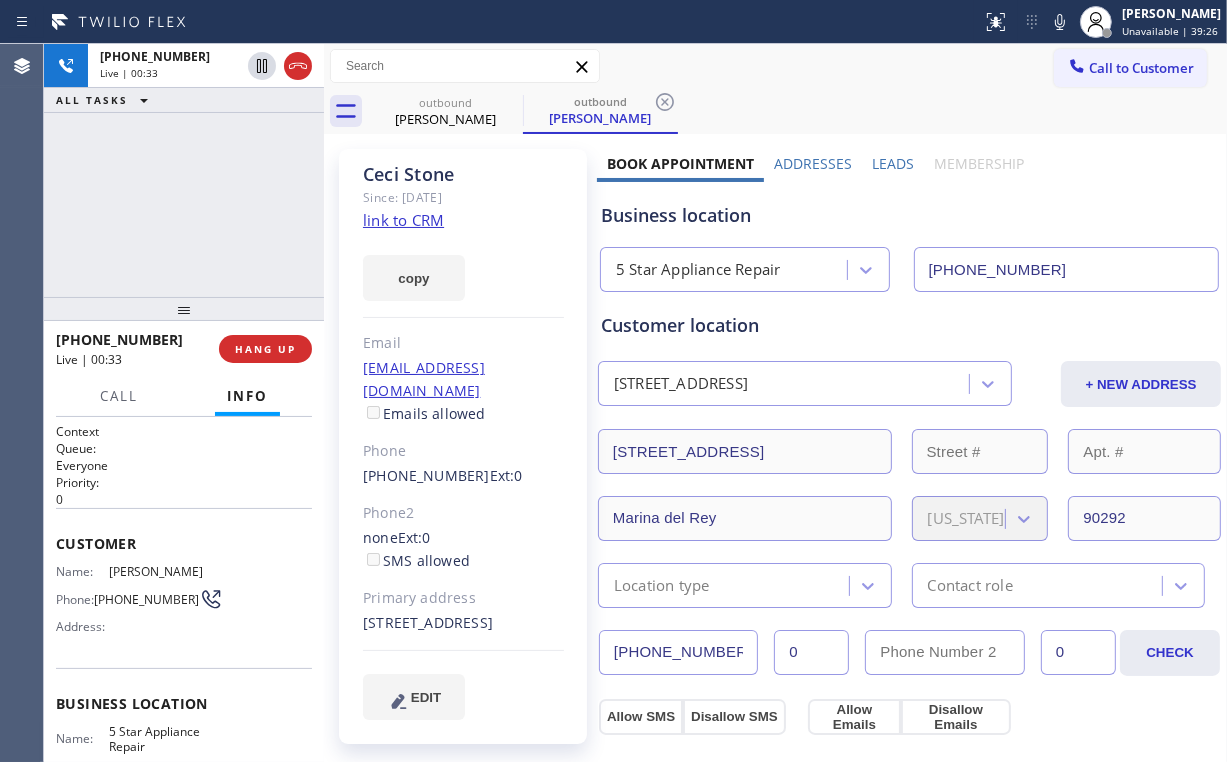 click on "[PHONE_NUMBER] Live | 00:33 ALL TASKS ALL TASKS ACTIVE TASKS TASKS IN WRAP UP" at bounding box center [184, 170] 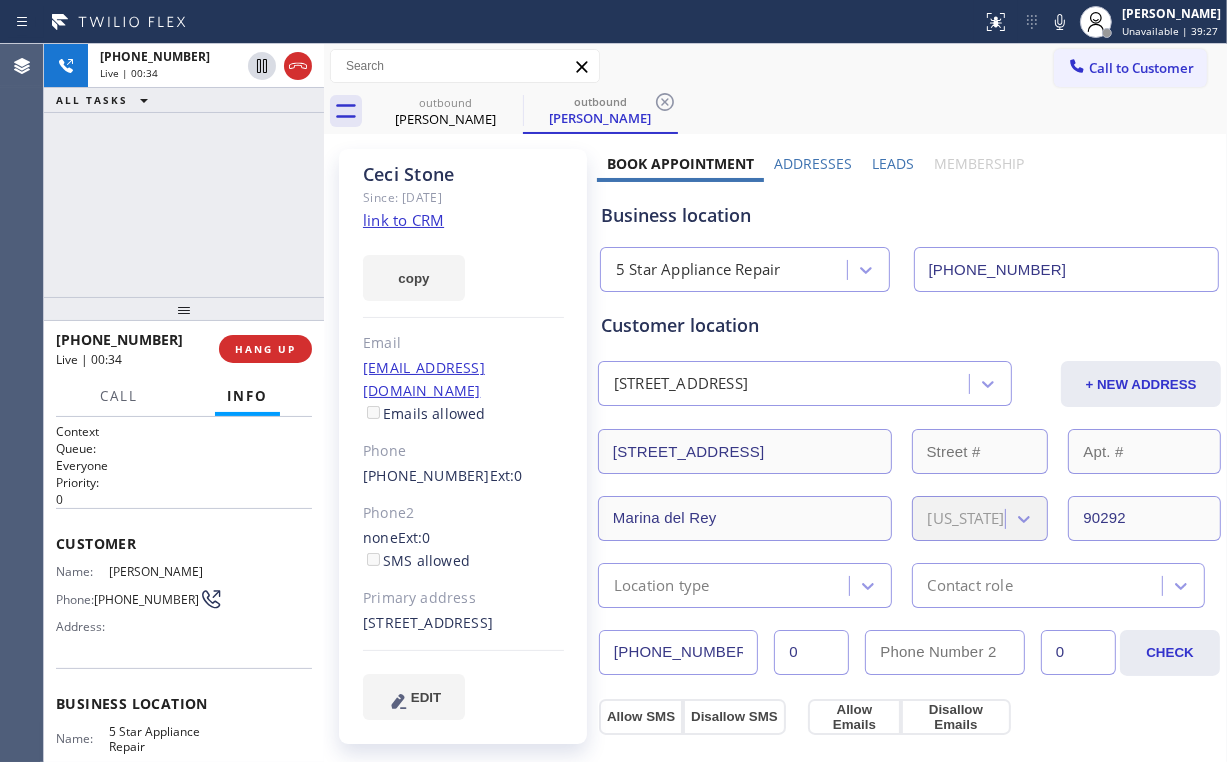 click on "[PHONE_NUMBER] Live | 00:34 ALL TASKS ALL TASKS ACTIVE TASKS TASKS IN WRAP UP" at bounding box center [184, 170] 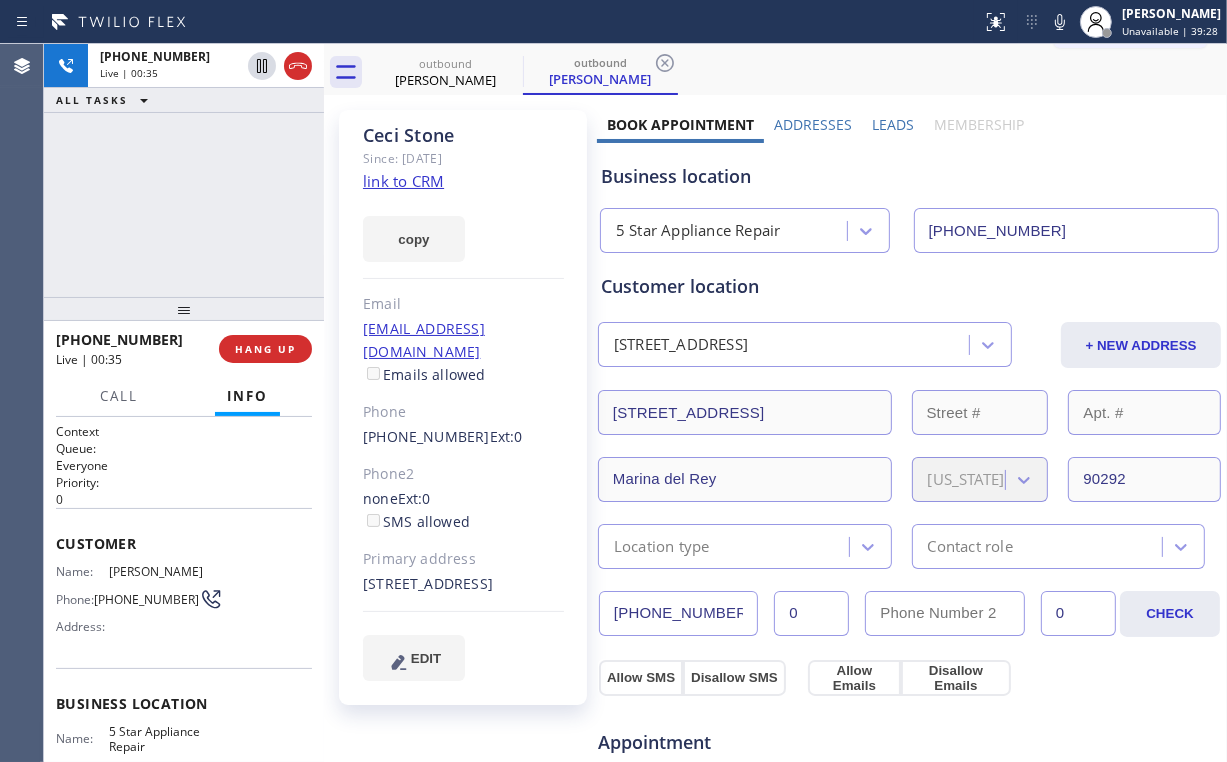 scroll, scrollTop: 80, scrollLeft: 0, axis: vertical 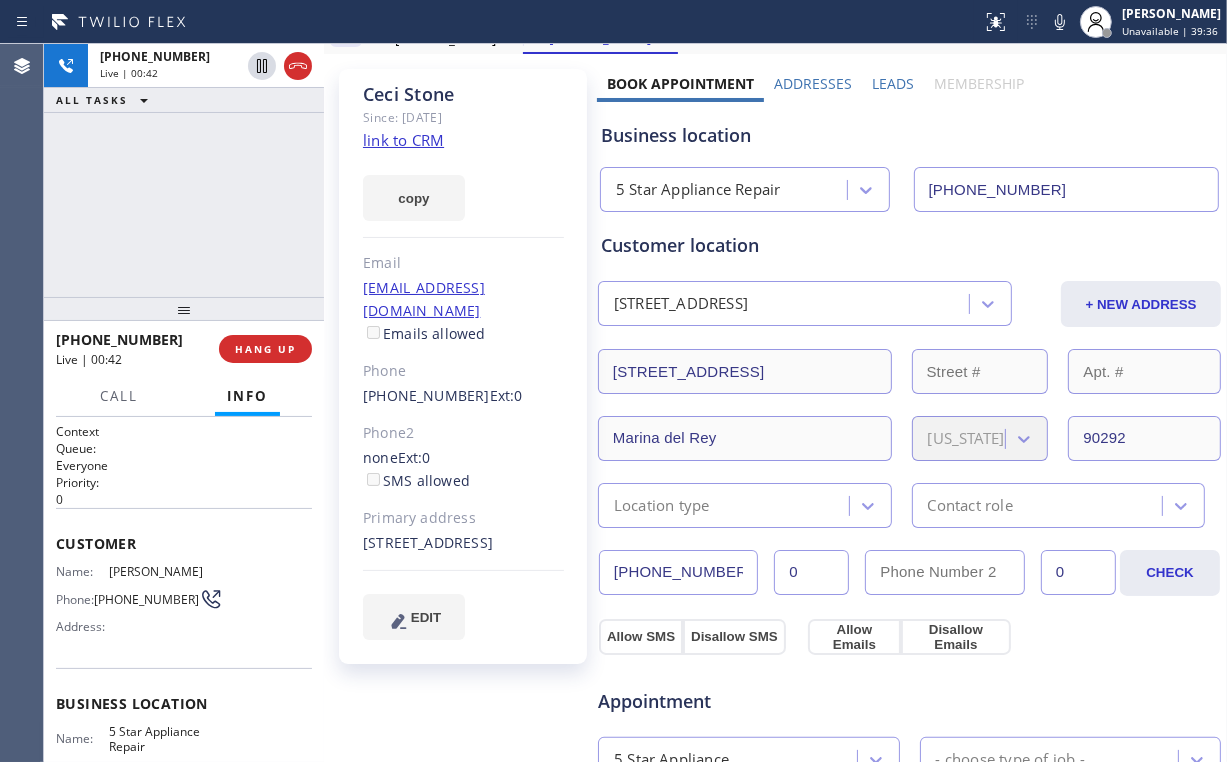 click on "[PHONE_NUMBER] Live | 00:42 ALL TASKS ALL TASKS ACTIVE TASKS TASKS IN WRAP UP" at bounding box center [184, 170] 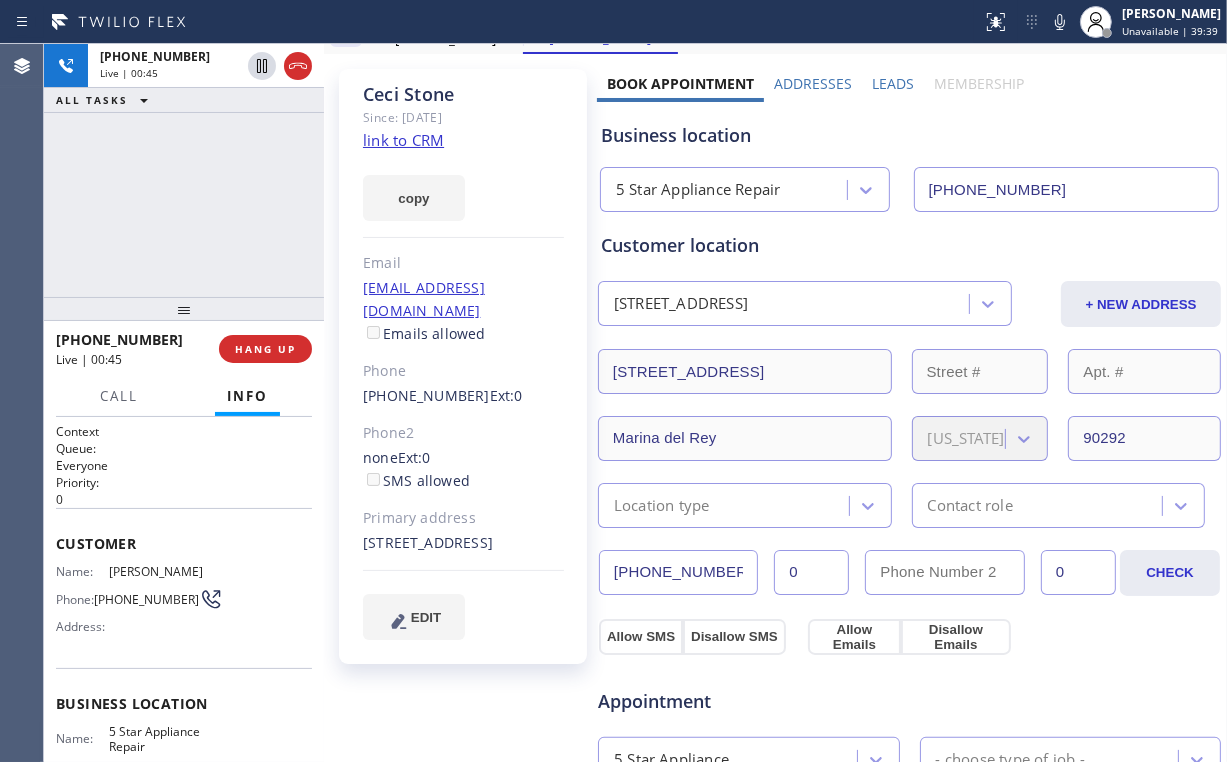 click on "[PHONE_NUMBER] Live | 00:45 ALL TASKS ALL TASKS ACTIVE TASKS TASKS IN WRAP UP" at bounding box center [184, 170] 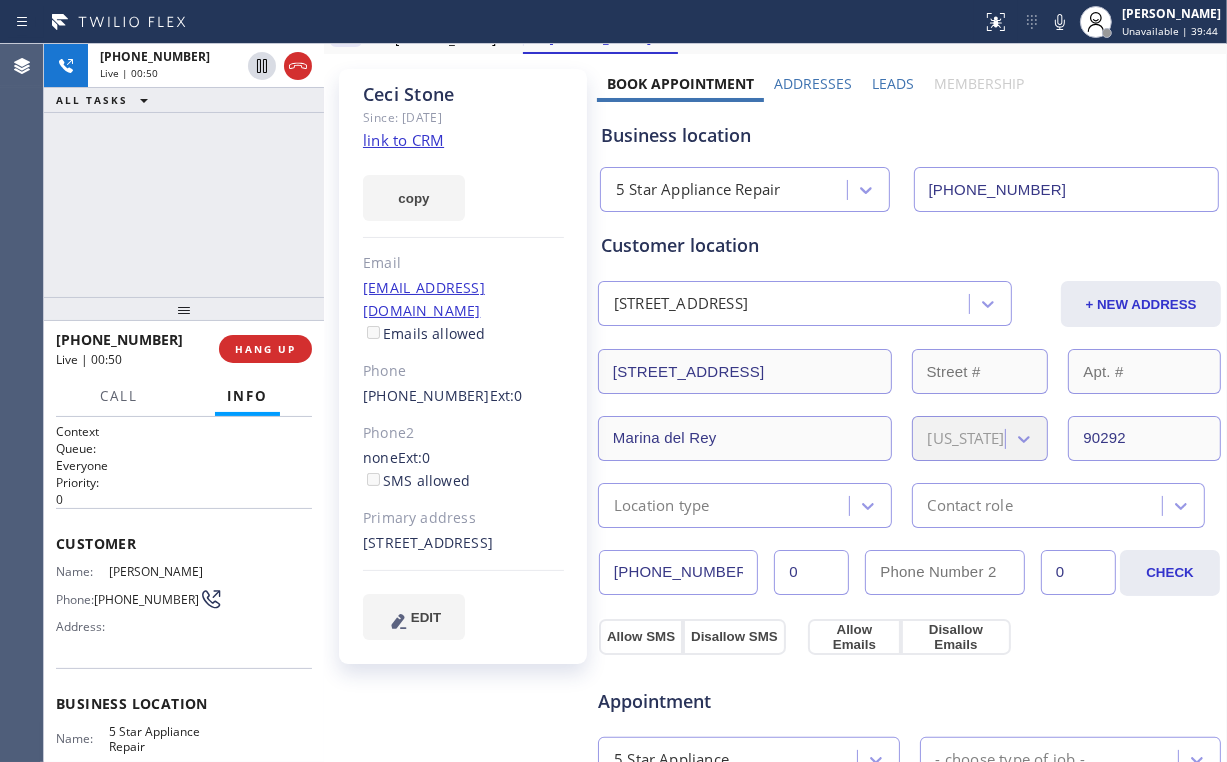 click on "link to CRM" 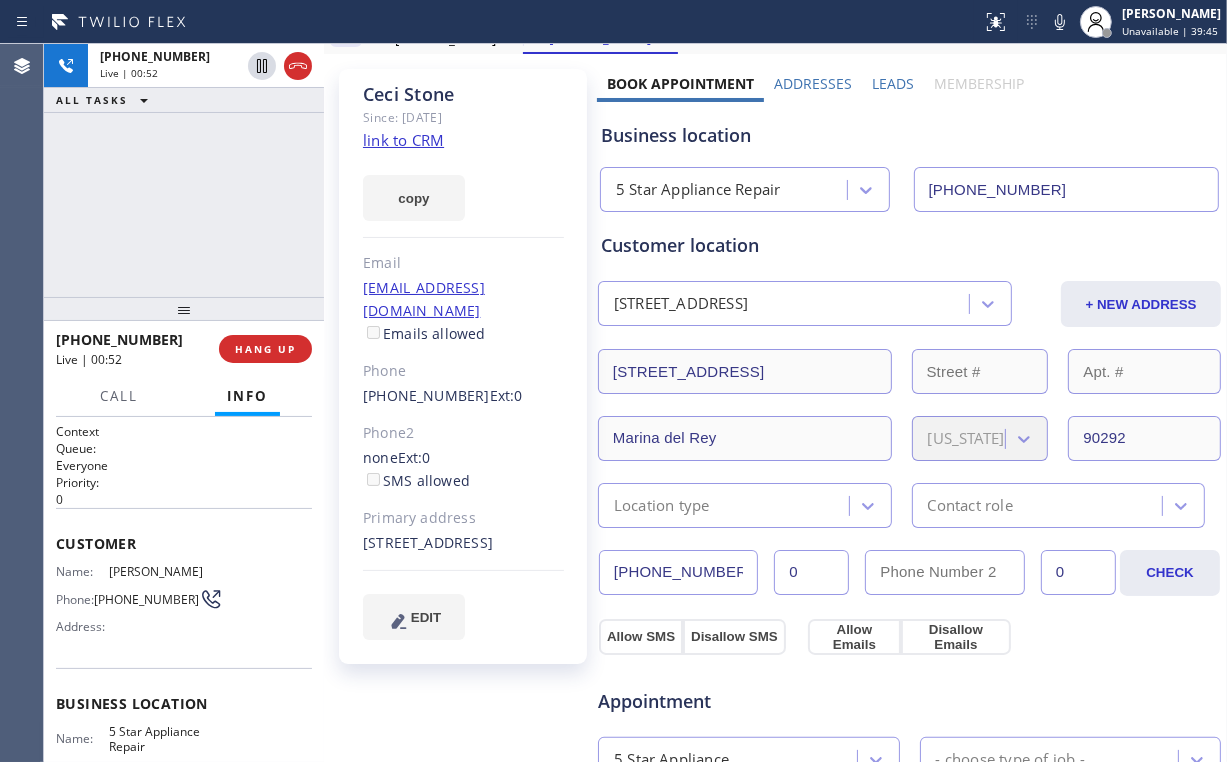 click on "[PHONE_NUMBER] Live | 00:52 ALL TASKS ALL TASKS ACTIVE TASKS TASKS IN WRAP UP" at bounding box center (184, 170) 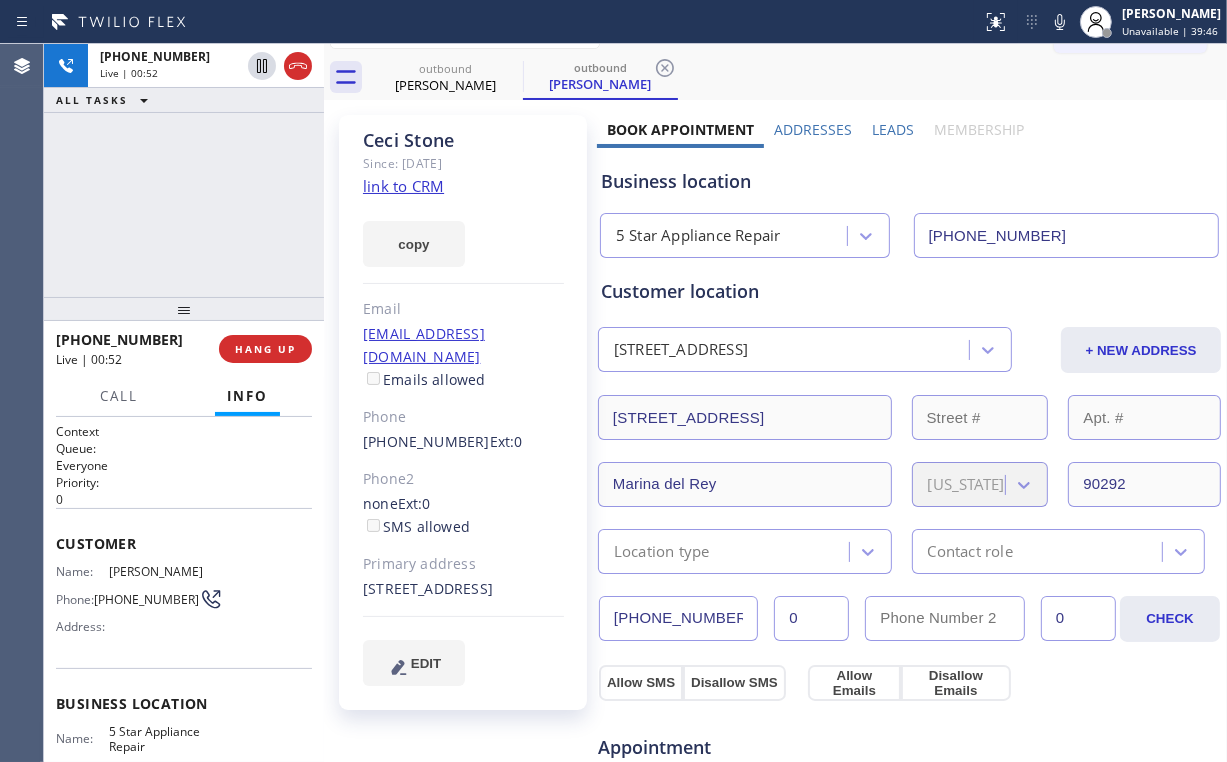 scroll, scrollTop: 0, scrollLeft: 0, axis: both 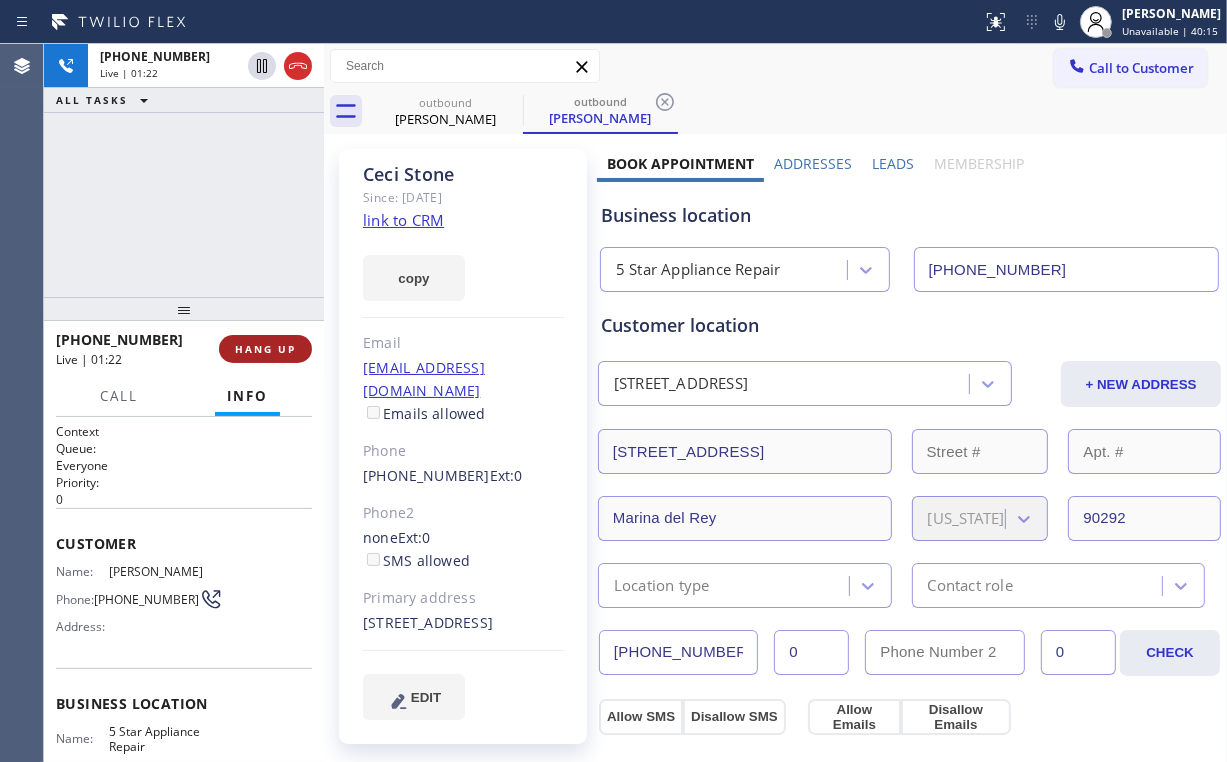 click on "HANG UP" at bounding box center [265, 349] 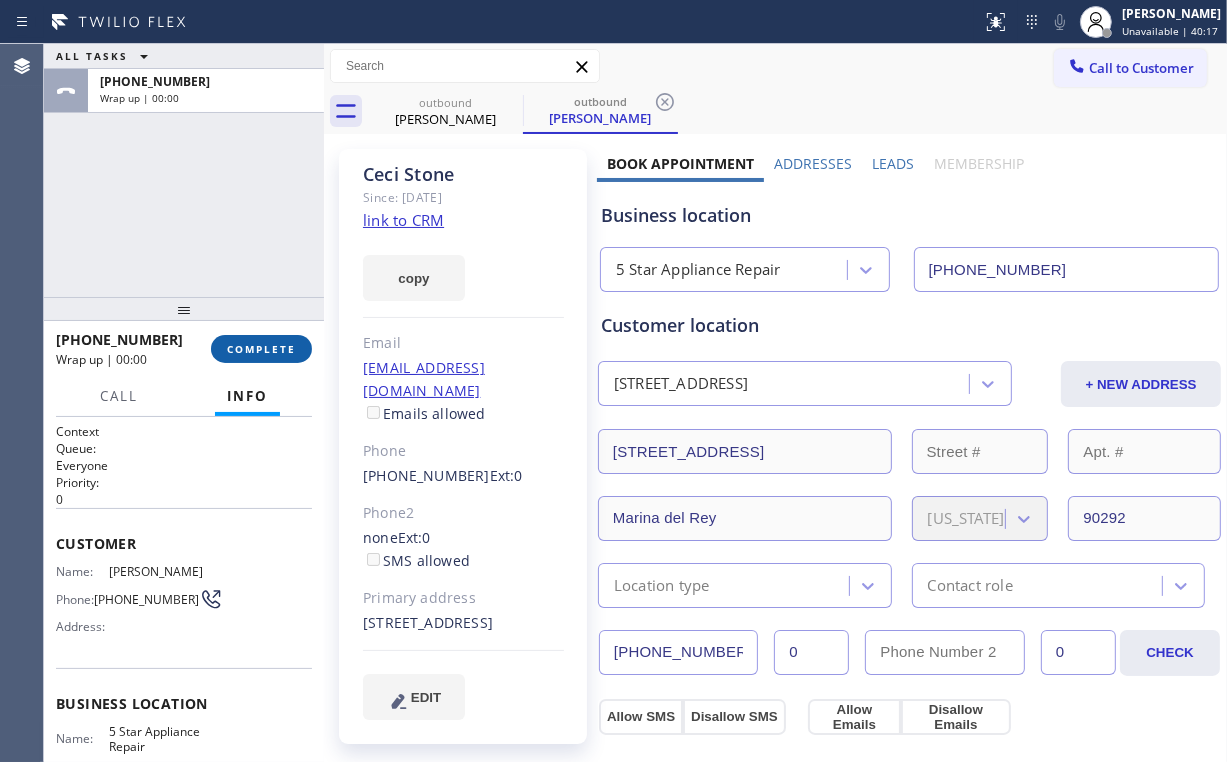click on "COMPLETE" at bounding box center [261, 349] 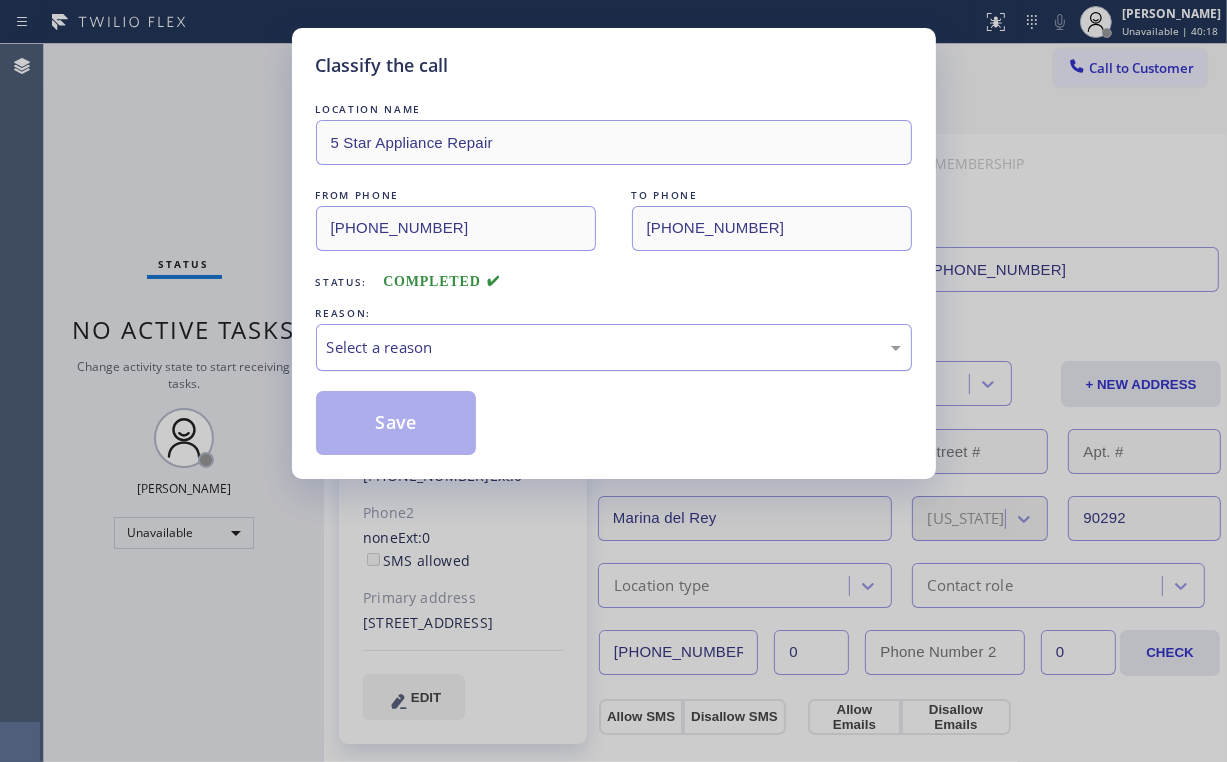click on "Select a reason" at bounding box center (614, 347) 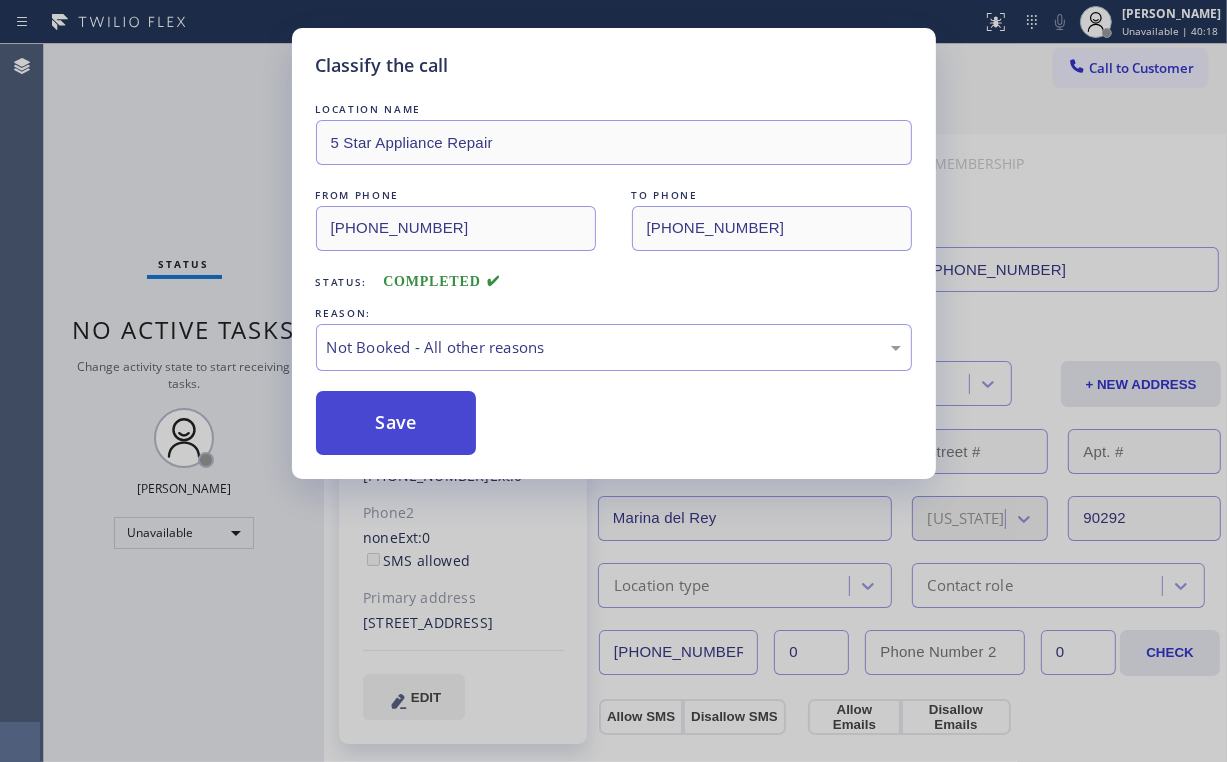 click on "Save" at bounding box center [396, 423] 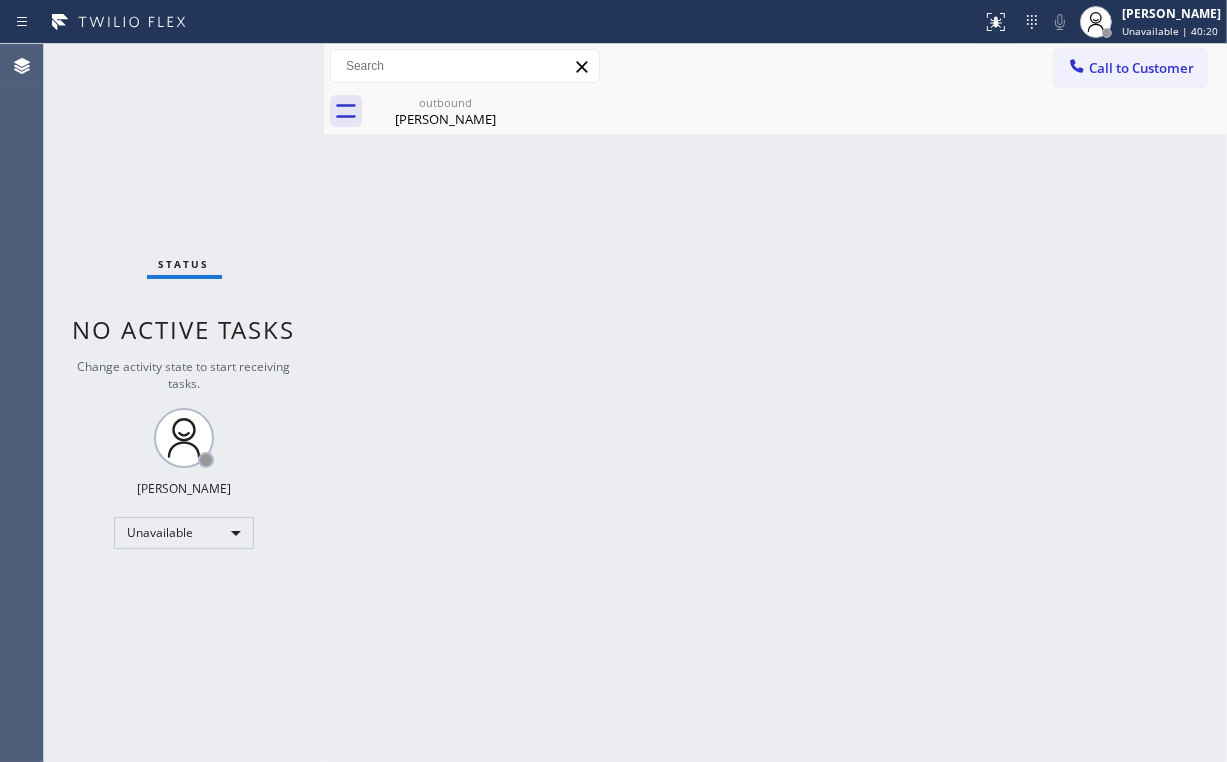 click on "Status   No active tasks     Change activity state to start receiving tasks.   [PERSON_NAME] Unavailable" at bounding box center (184, 403) 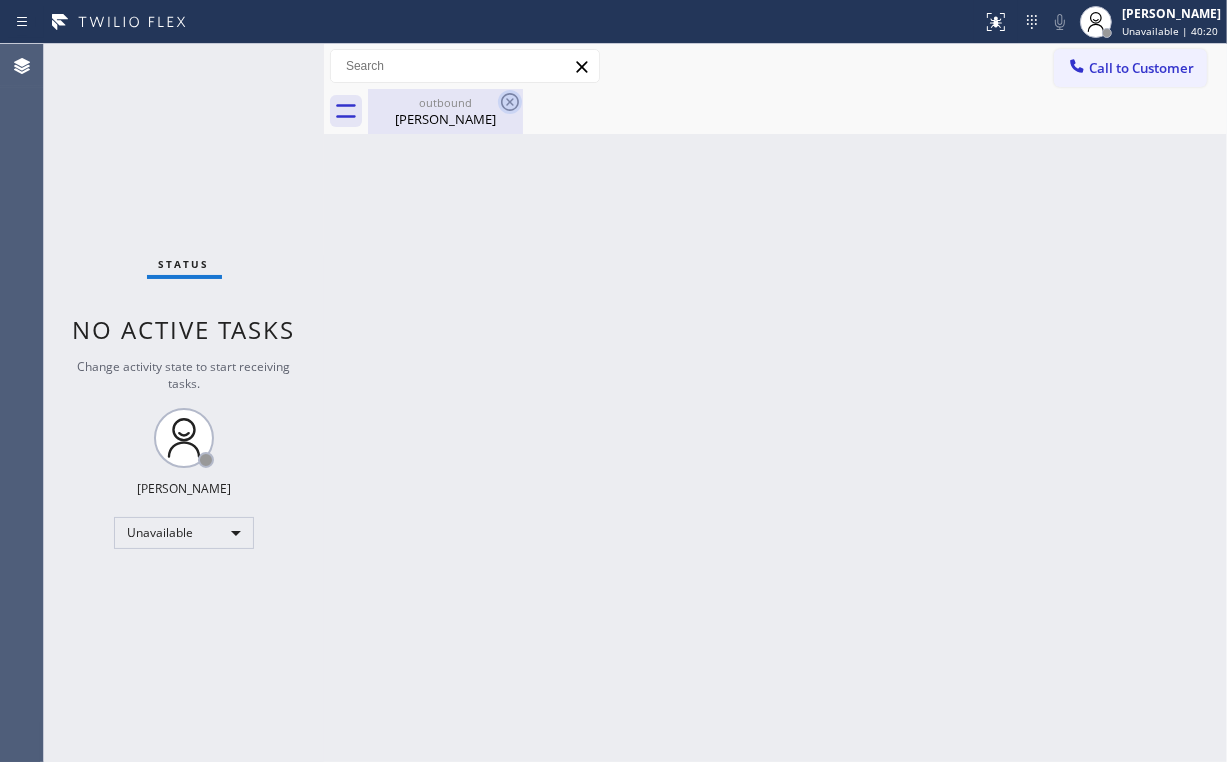 drag, startPoint x: 448, startPoint y: 112, endPoint x: 508, endPoint y: 104, distance: 60.530983 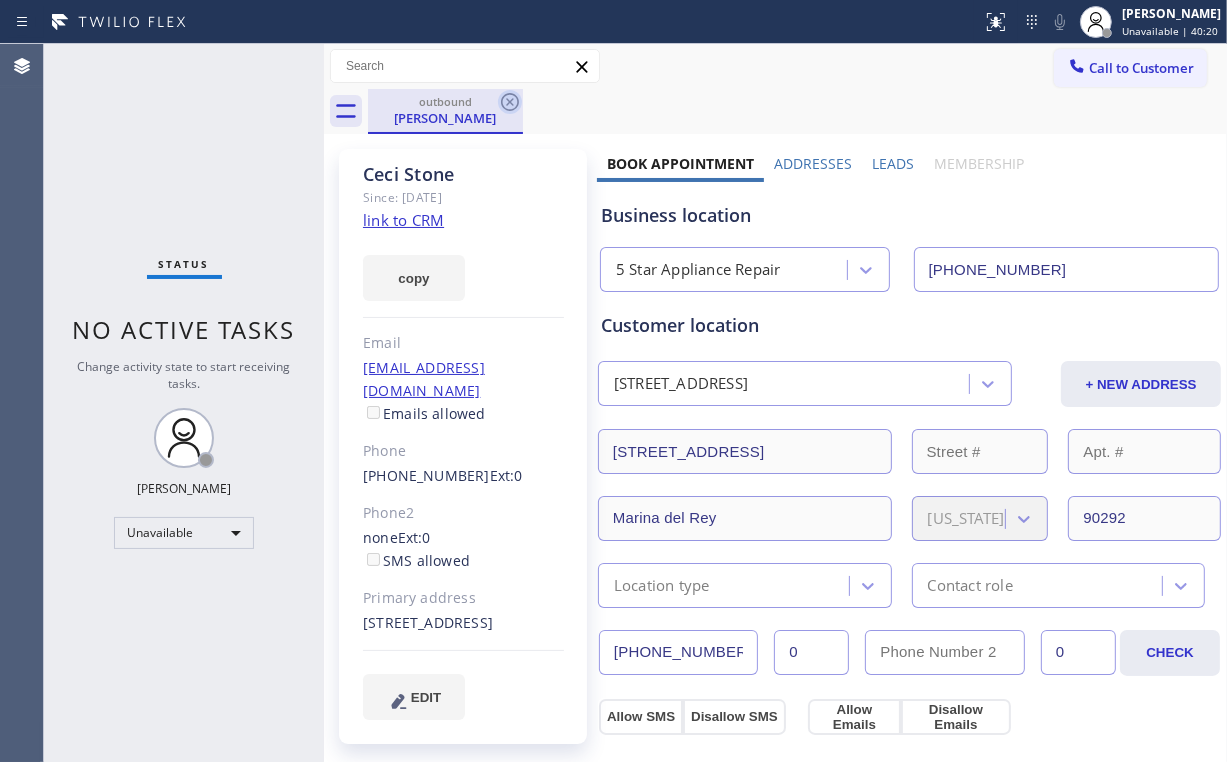 drag, startPoint x: 514, startPoint y: 100, endPoint x: 485, endPoint y: 108, distance: 30.083218 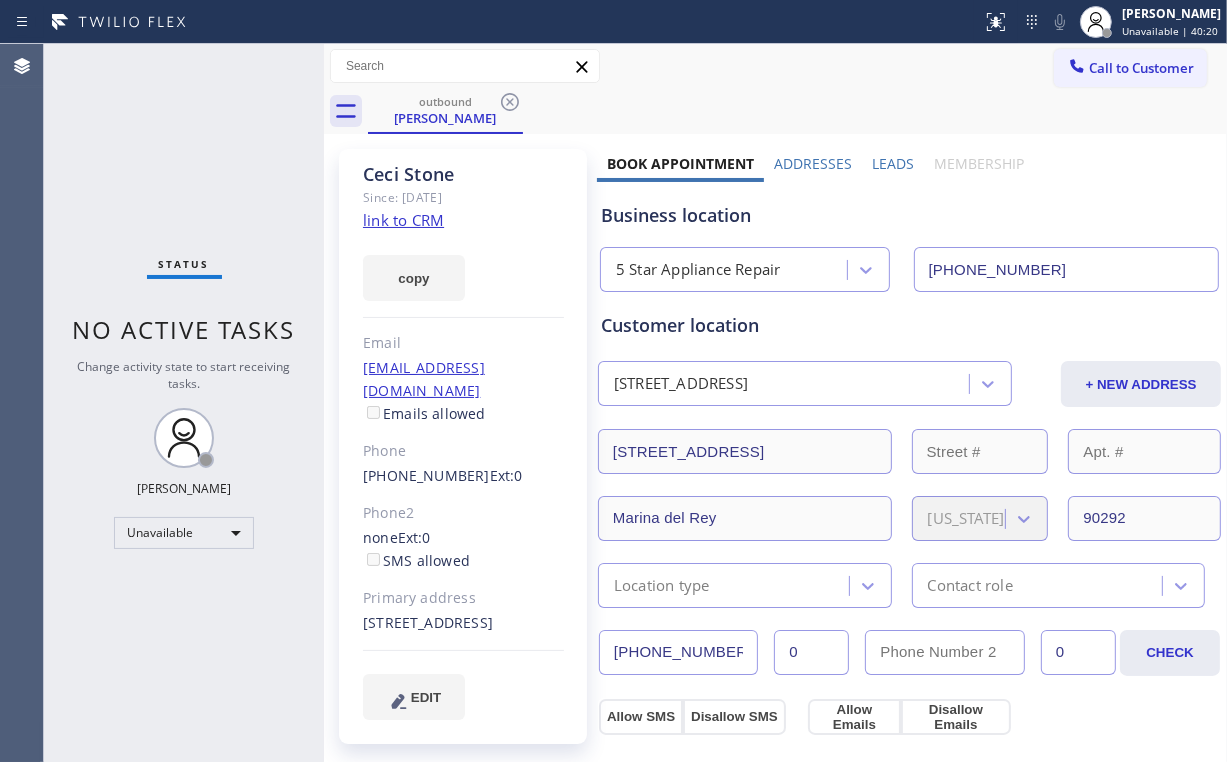click 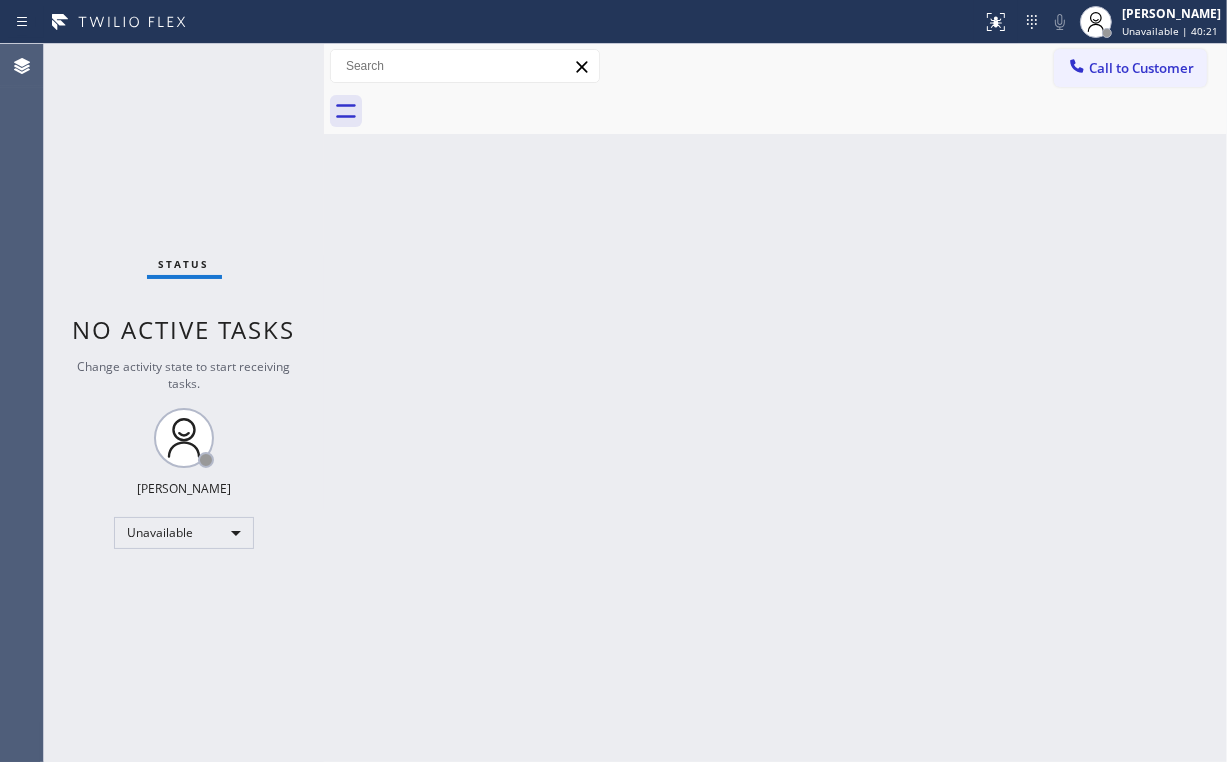 drag, startPoint x: 146, startPoint y: 124, endPoint x: 171, endPoint y: 52, distance: 76.2168 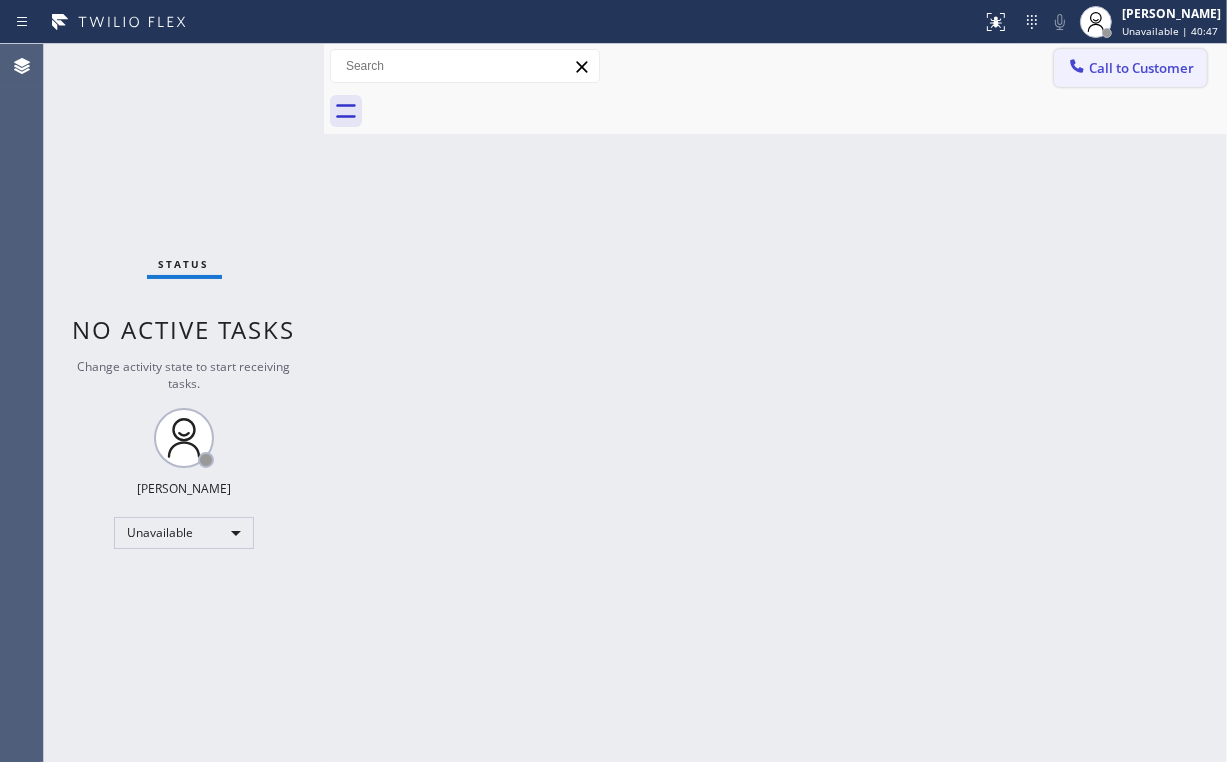 click on "Call to Customer" at bounding box center [1130, 68] 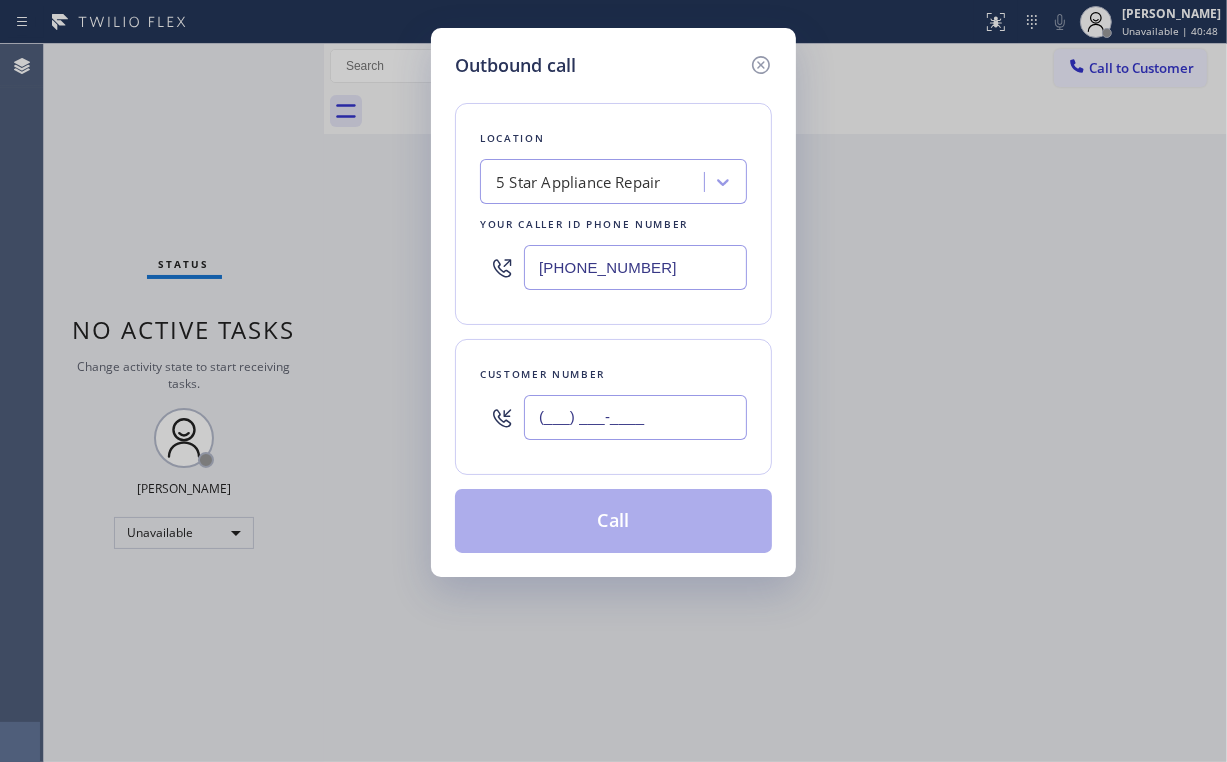 click on "(___) ___-____" at bounding box center [635, 417] 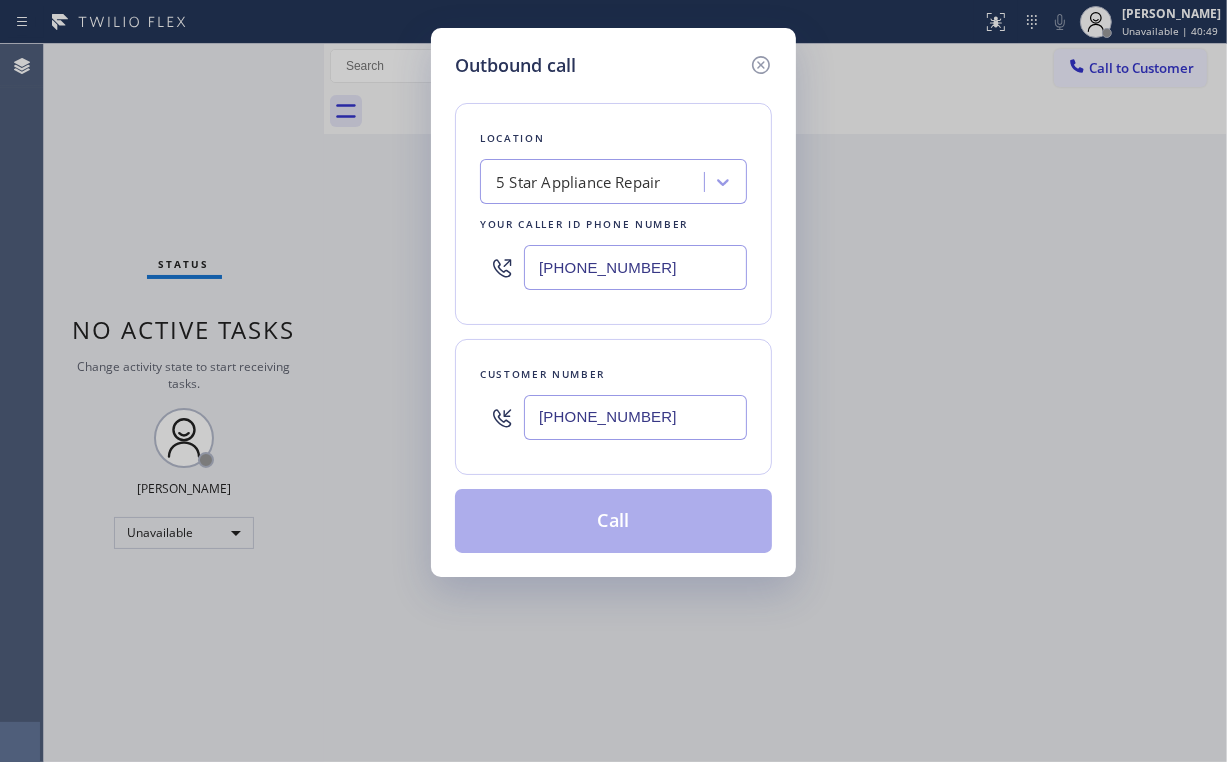 type on "[PHONE_NUMBER]" 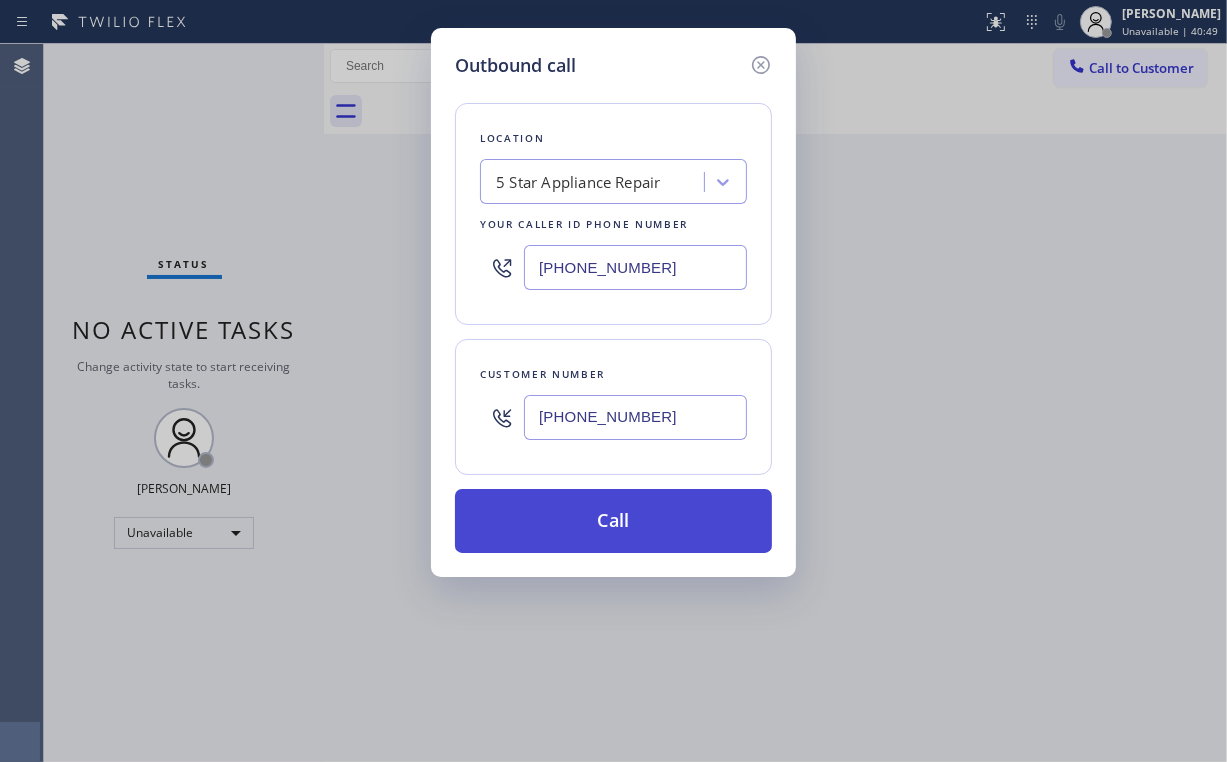 click on "Call" at bounding box center (613, 521) 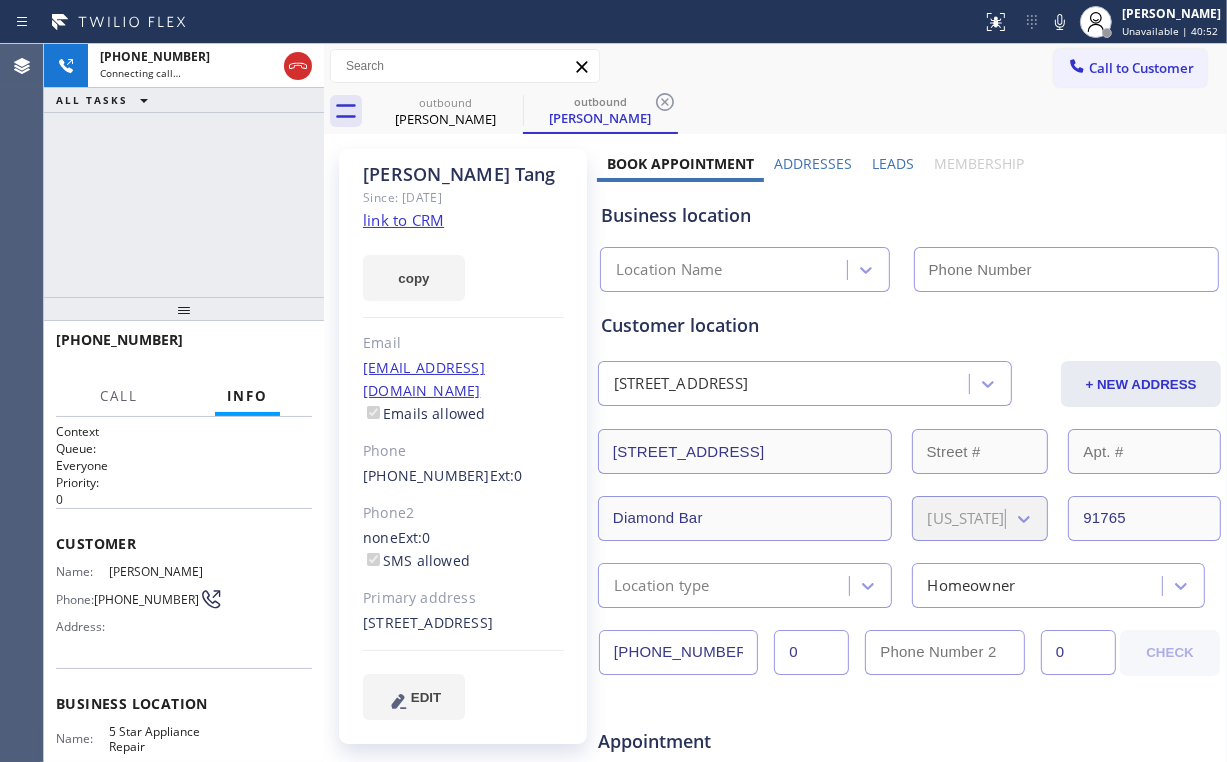 drag, startPoint x: 114, startPoint y: 212, endPoint x: 144, endPoint y: 212, distance: 30 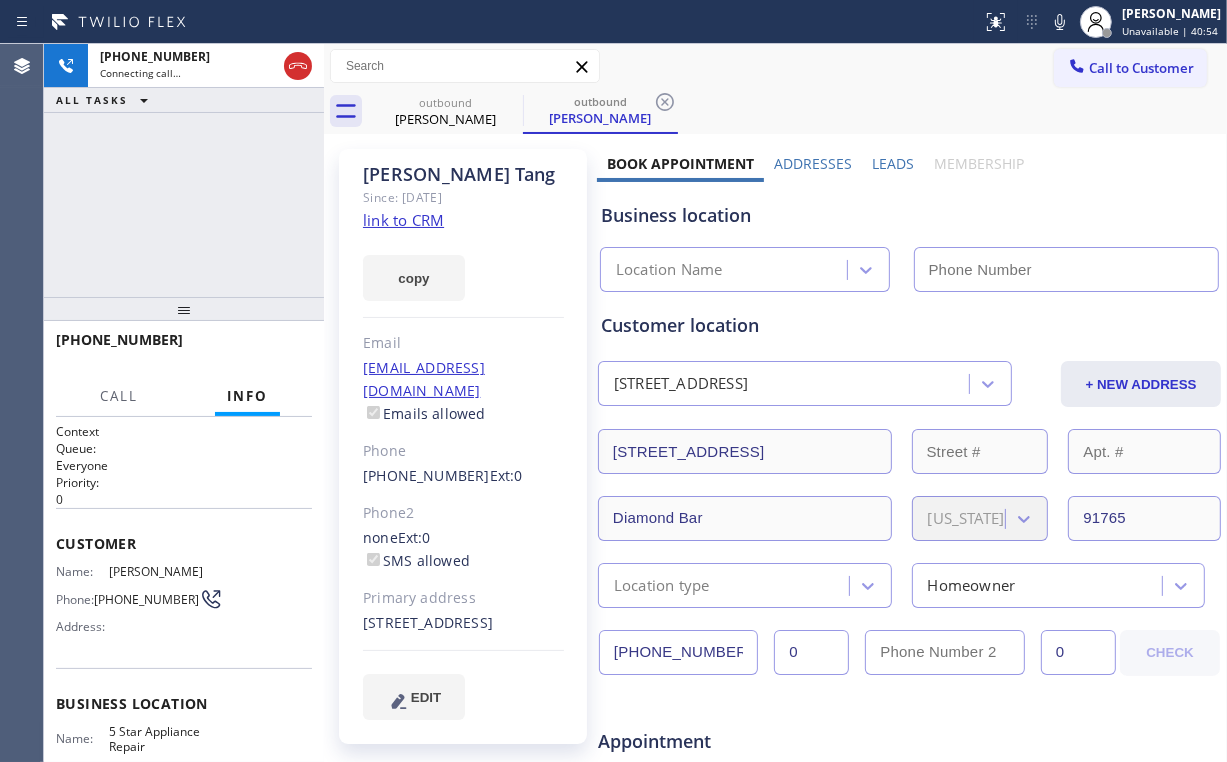 type on "[PHONE_NUMBER]" 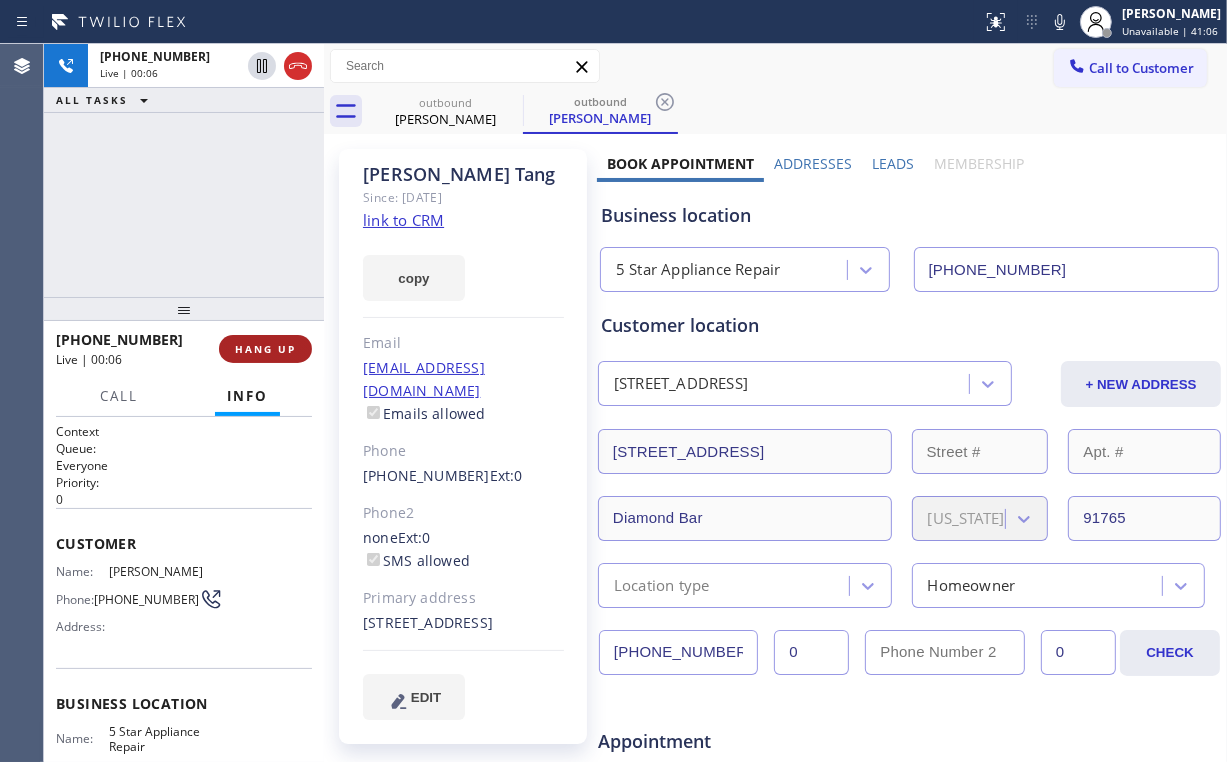 click on "HANG UP" at bounding box center (265, 349) 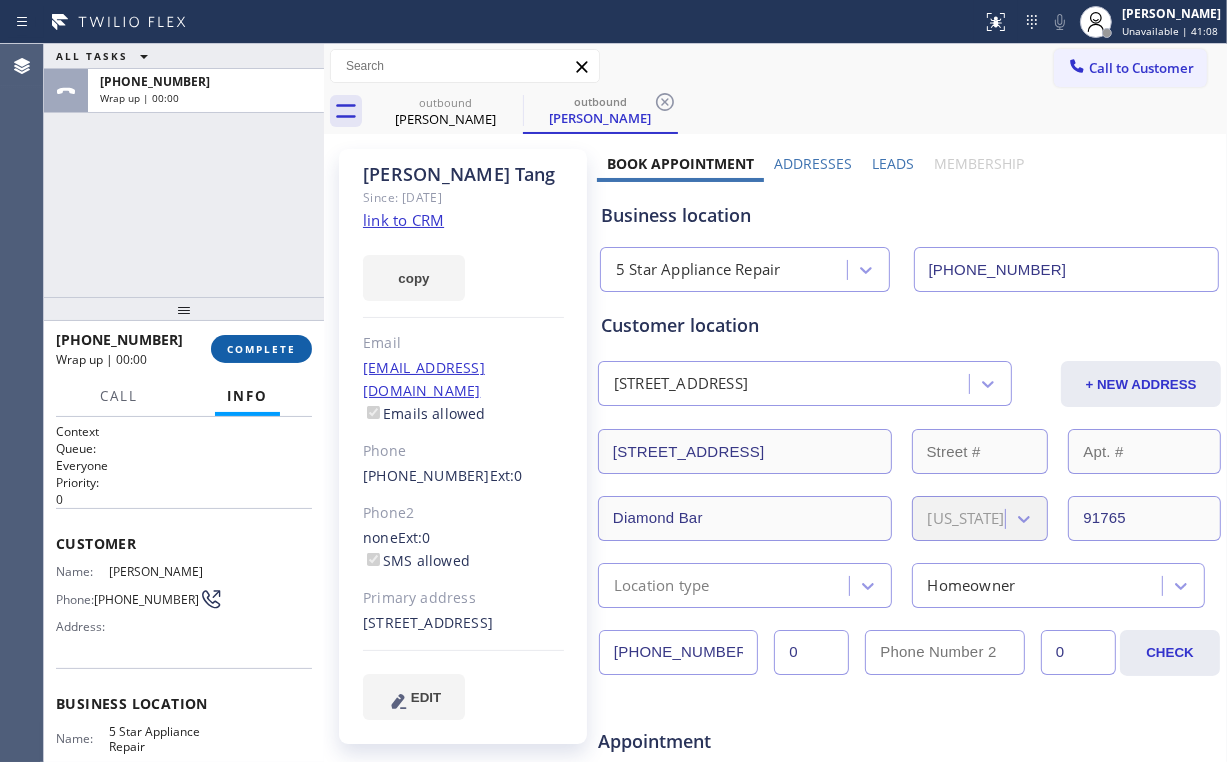 click on "COMPLETE" at bounding box center (261, 349) 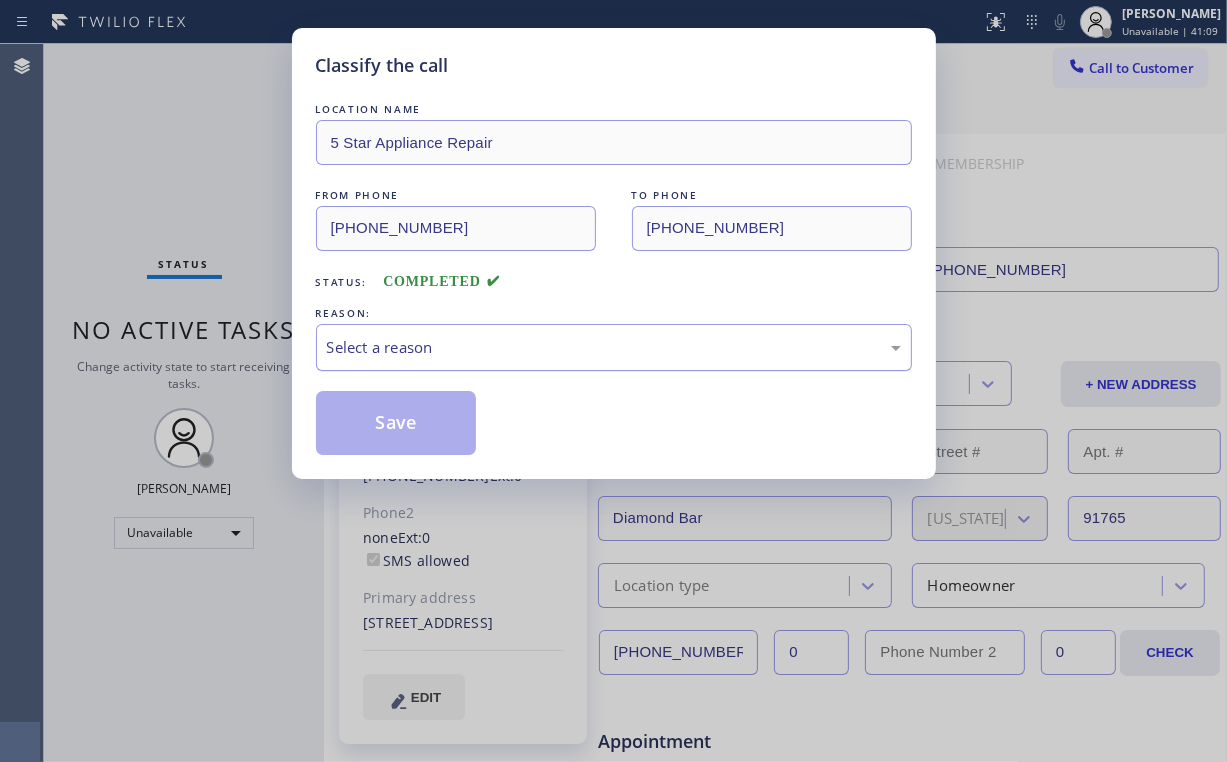 click on "Select a reason" at bounding box center (614, 347) 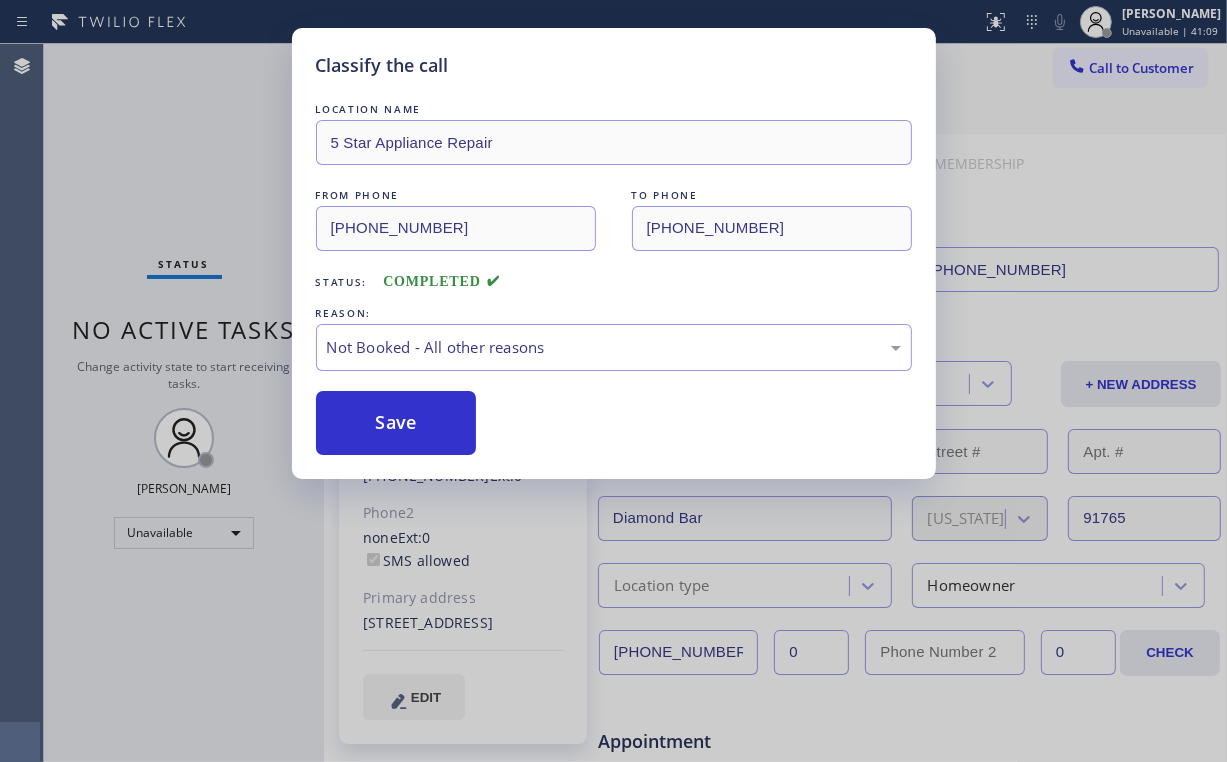 drag, startPoint x: 436, startPoint y: 428, endPoint x: 147, endPoint y: 126, distance: 418.0012 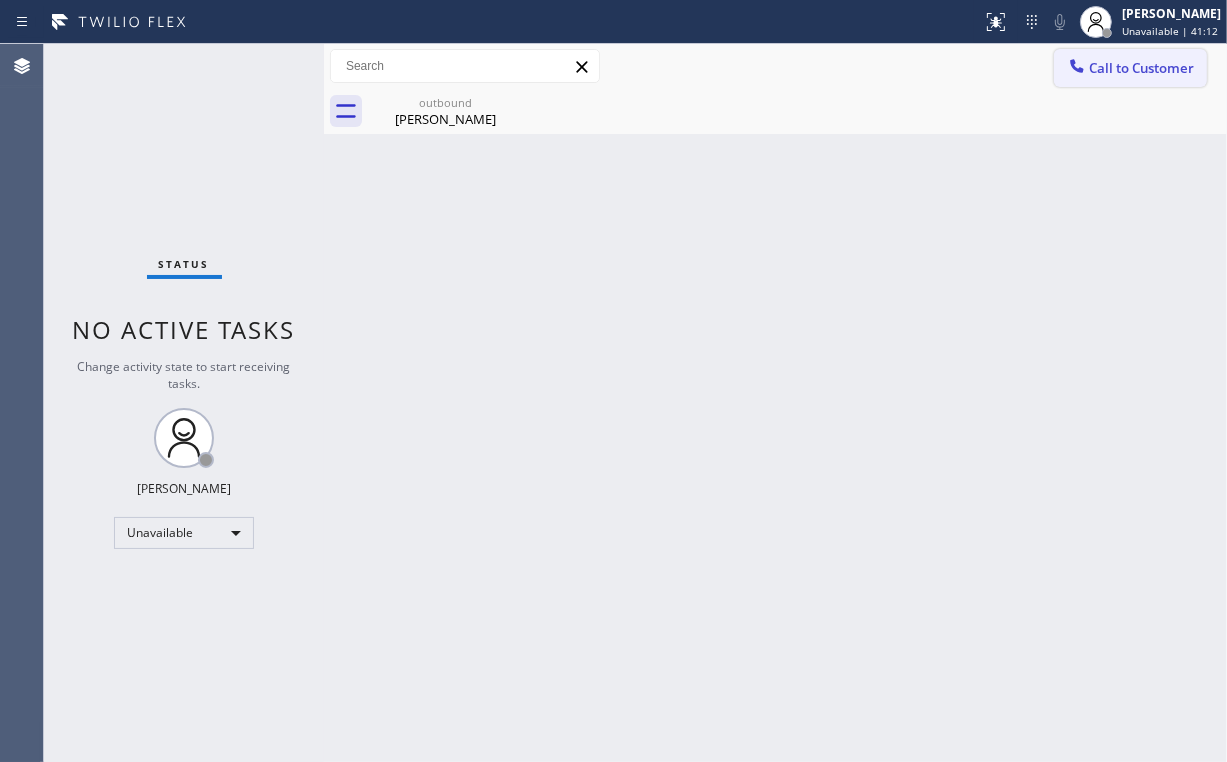 click on "Call to Customer" at bounding box center [1130, 68] 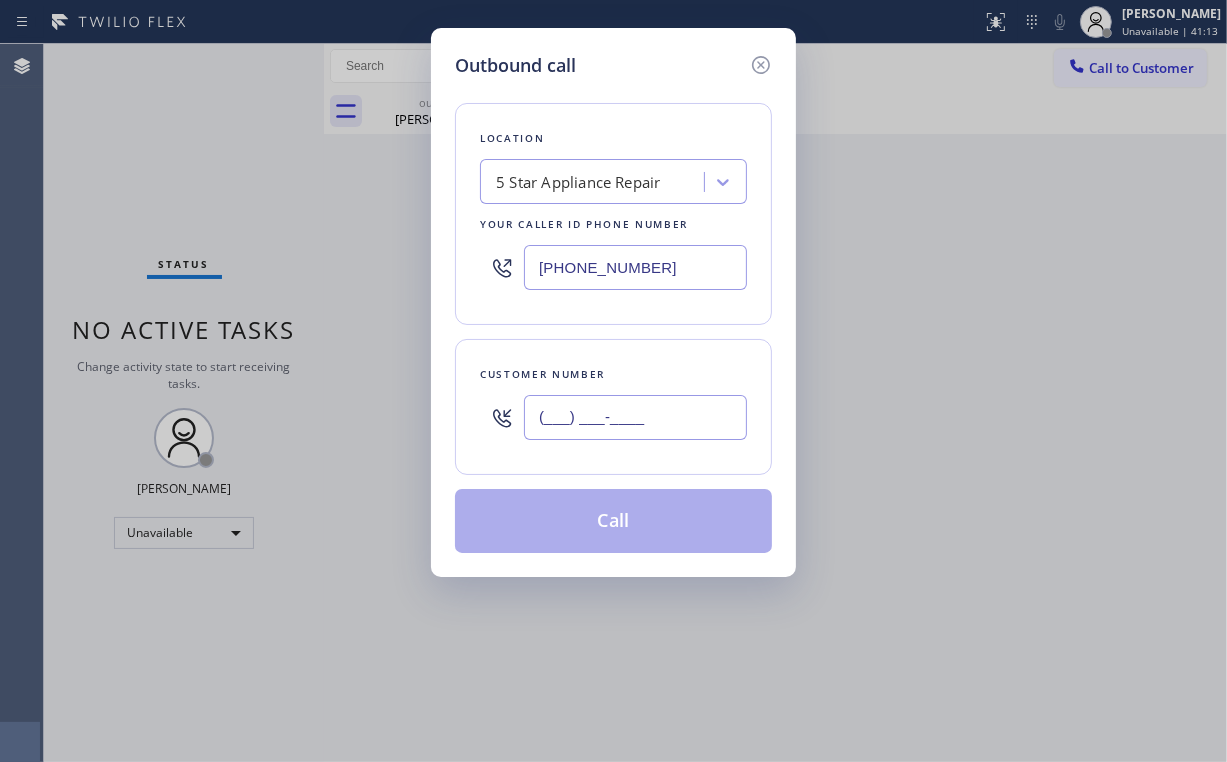 click on "(___) ___-____" at bounding box center (635, 417) 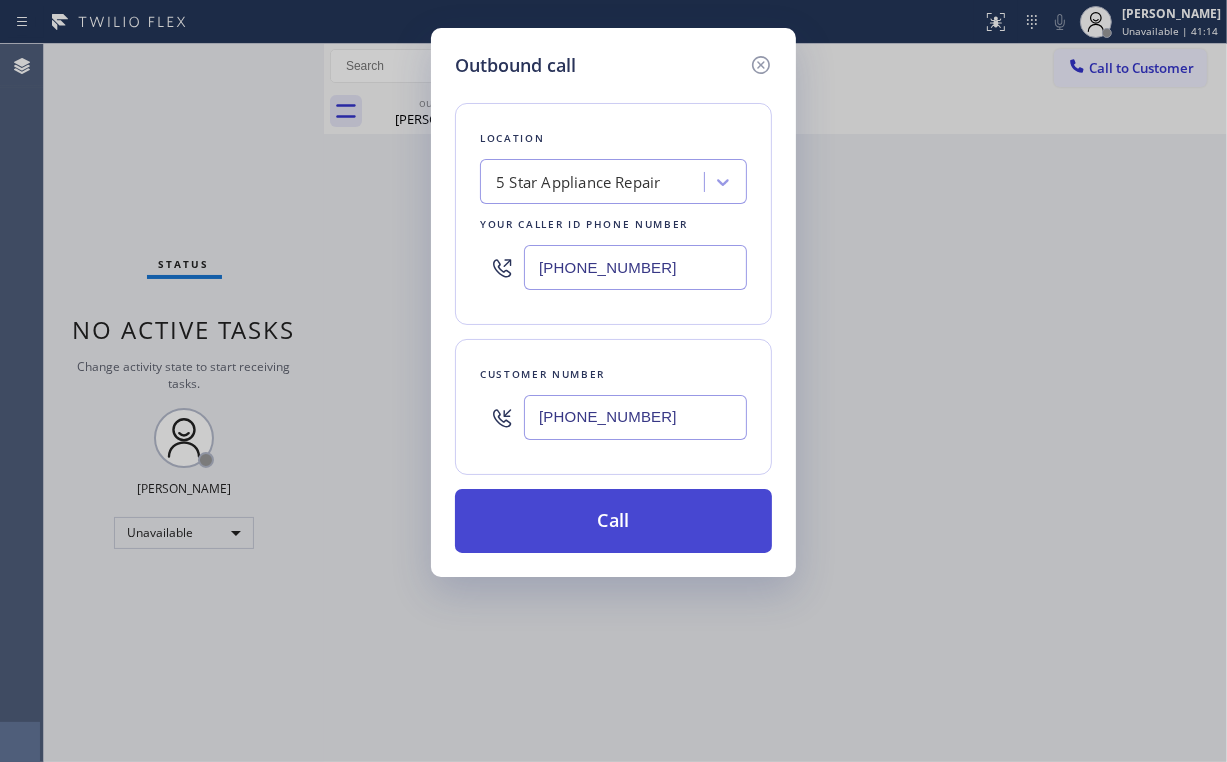 type on "[PHONE_NUMBER]" 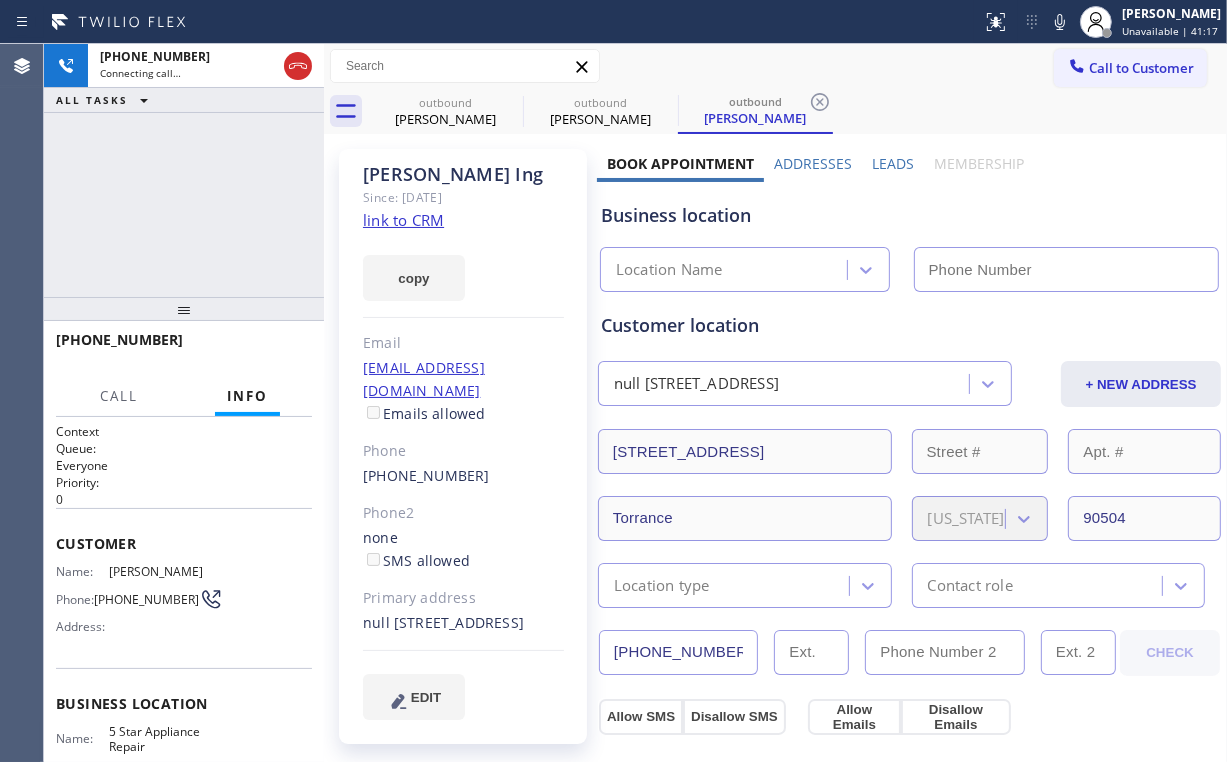 type on "[PHONE_NUMBER]" 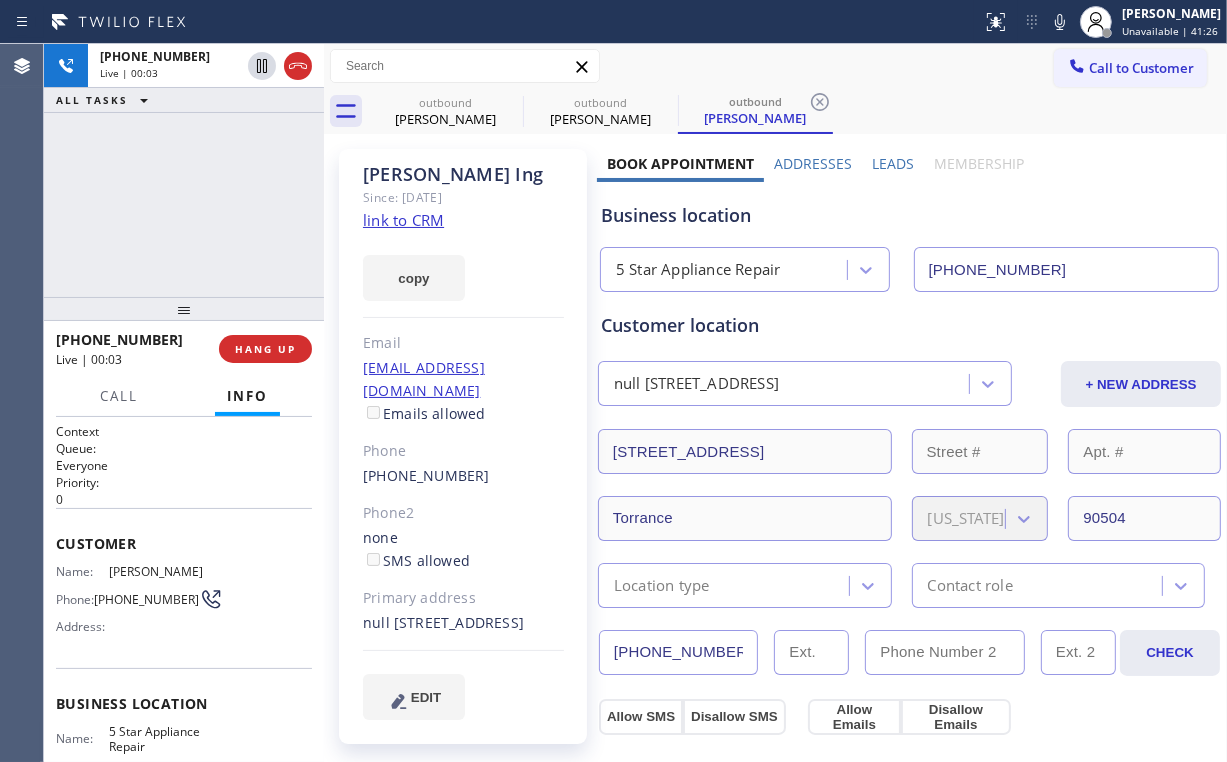 click on "[PHONE_NUMBER] Live | 00:03 HANG UP" at bounding box center (184, 349) 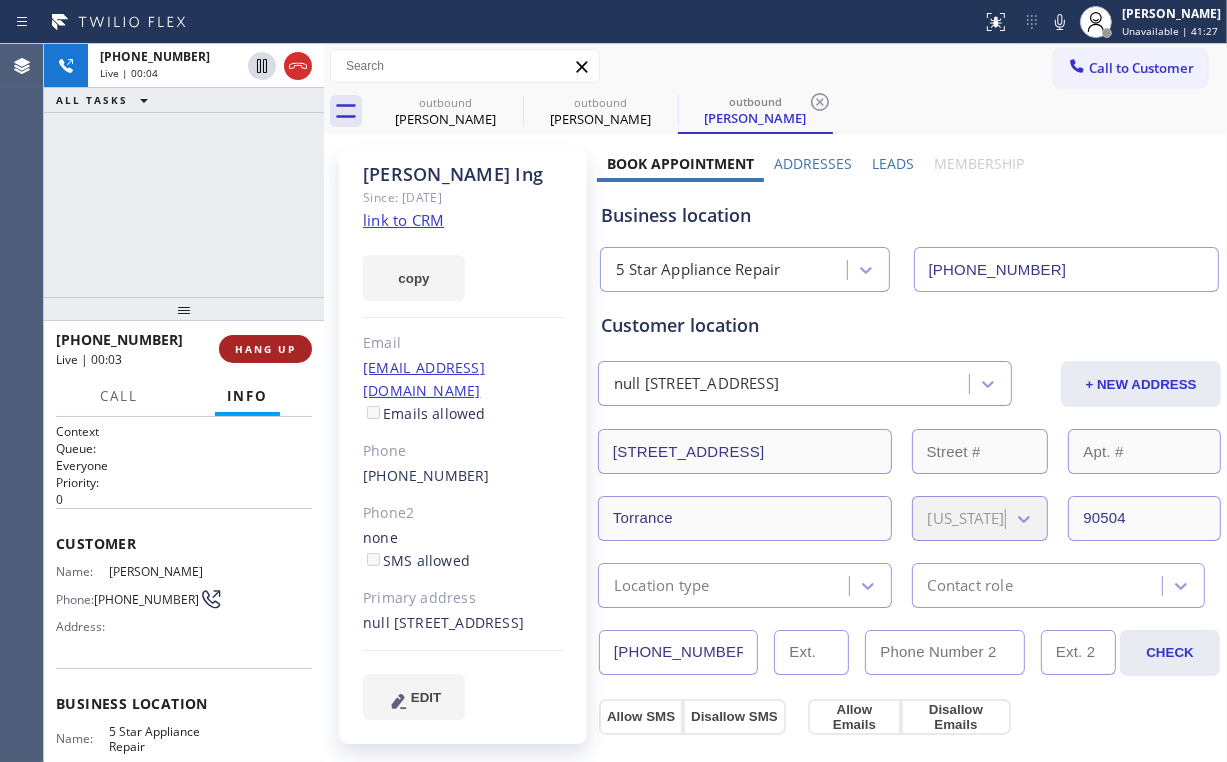 click on "HANG UP" at bounding box center [265, 349] 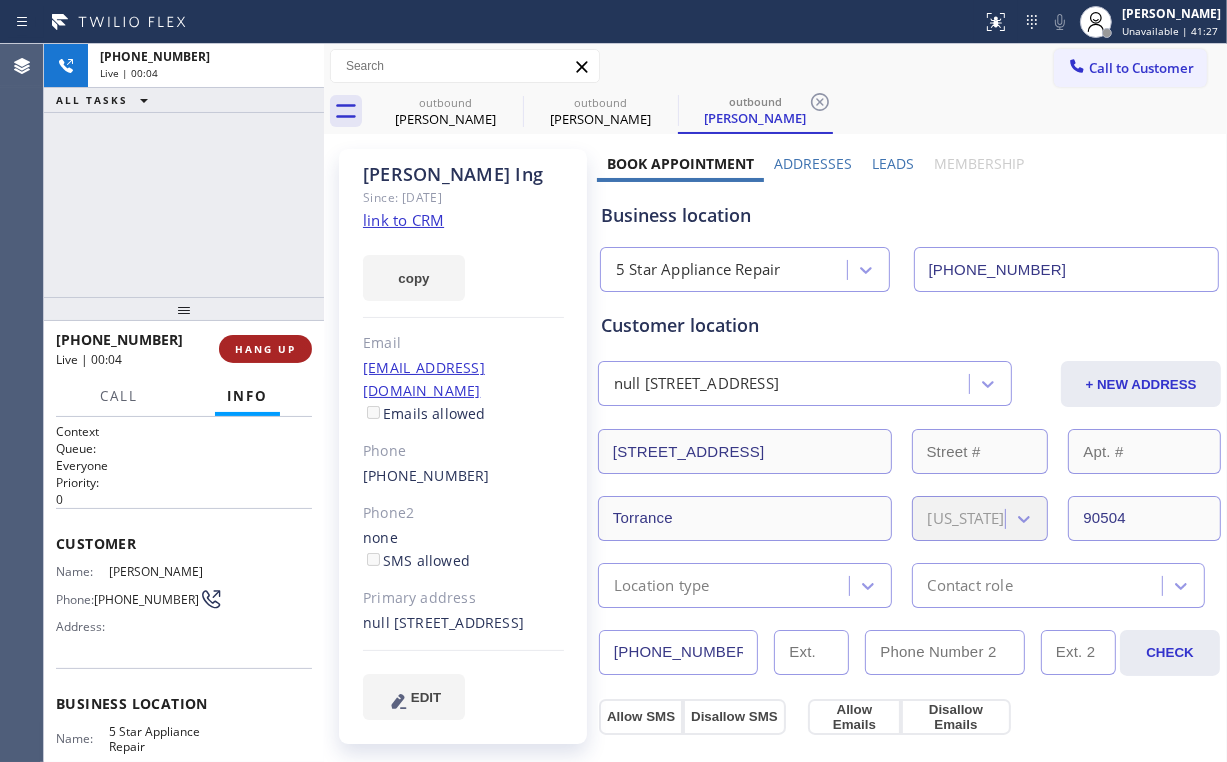 click on "HANG UP" at bounding box center [265, 349] 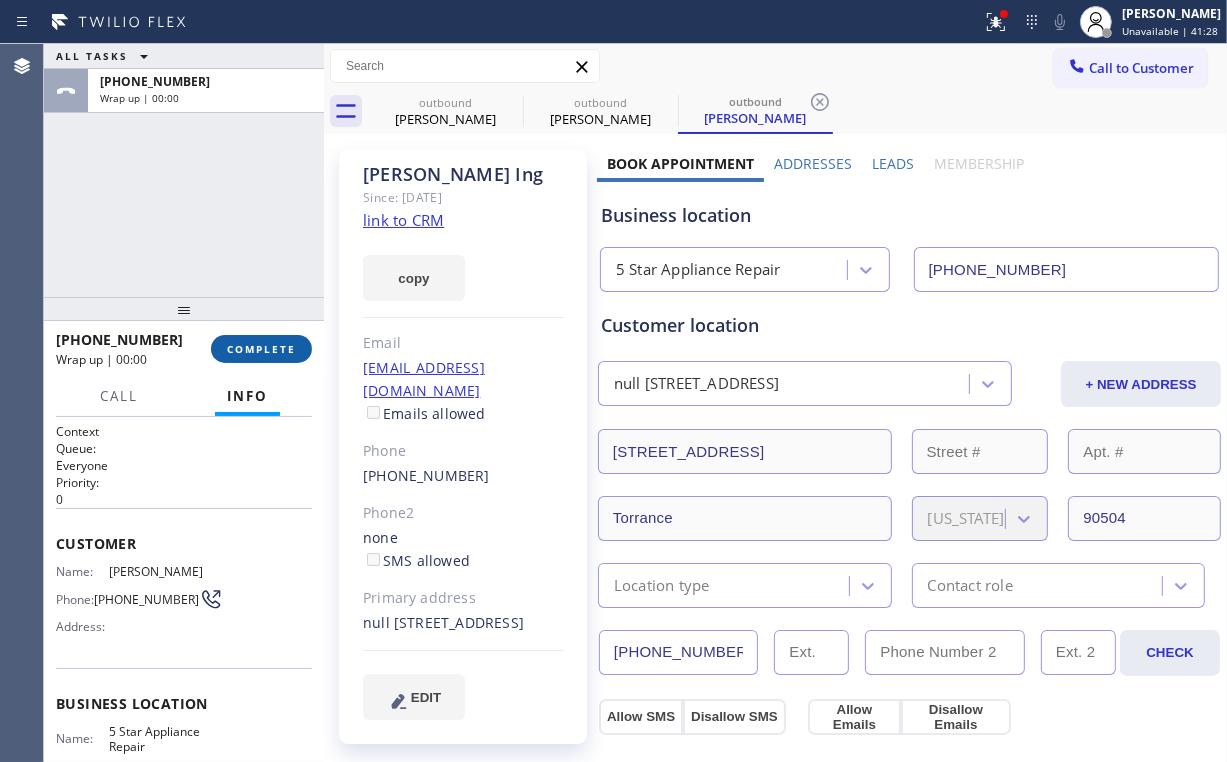 click on "COMPLETE" at bounding box center [261, 349] 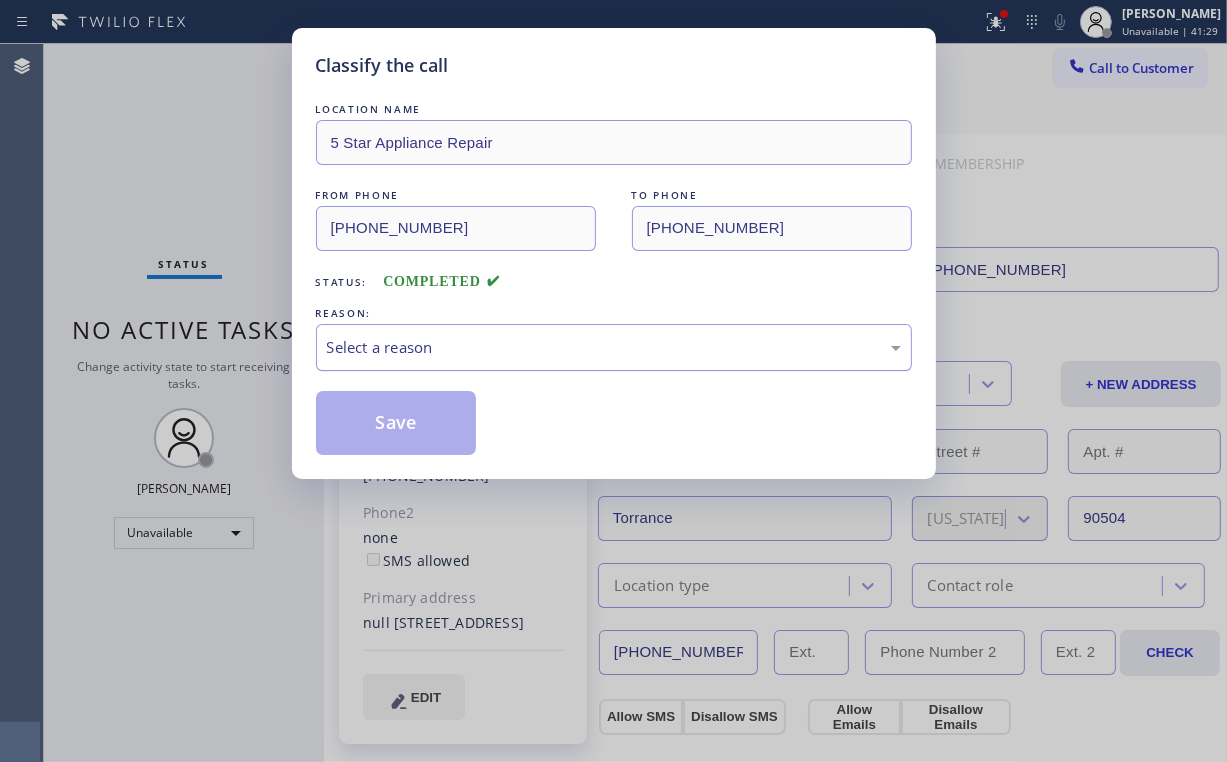 drag, startPoint x: 423, startPoint y: 340, endPoint x: 424, endPoint y: 367, distance: 27.018513 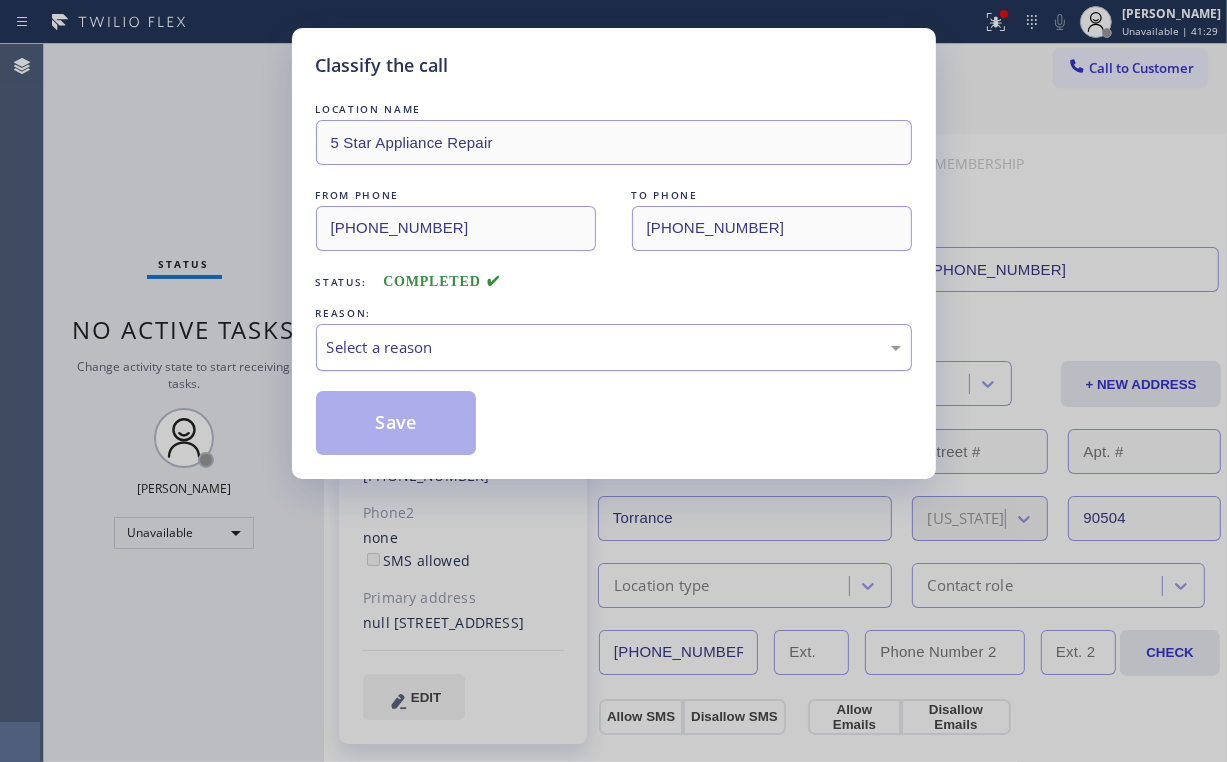 click on "Select a reason" at bounding box center (614, 347) 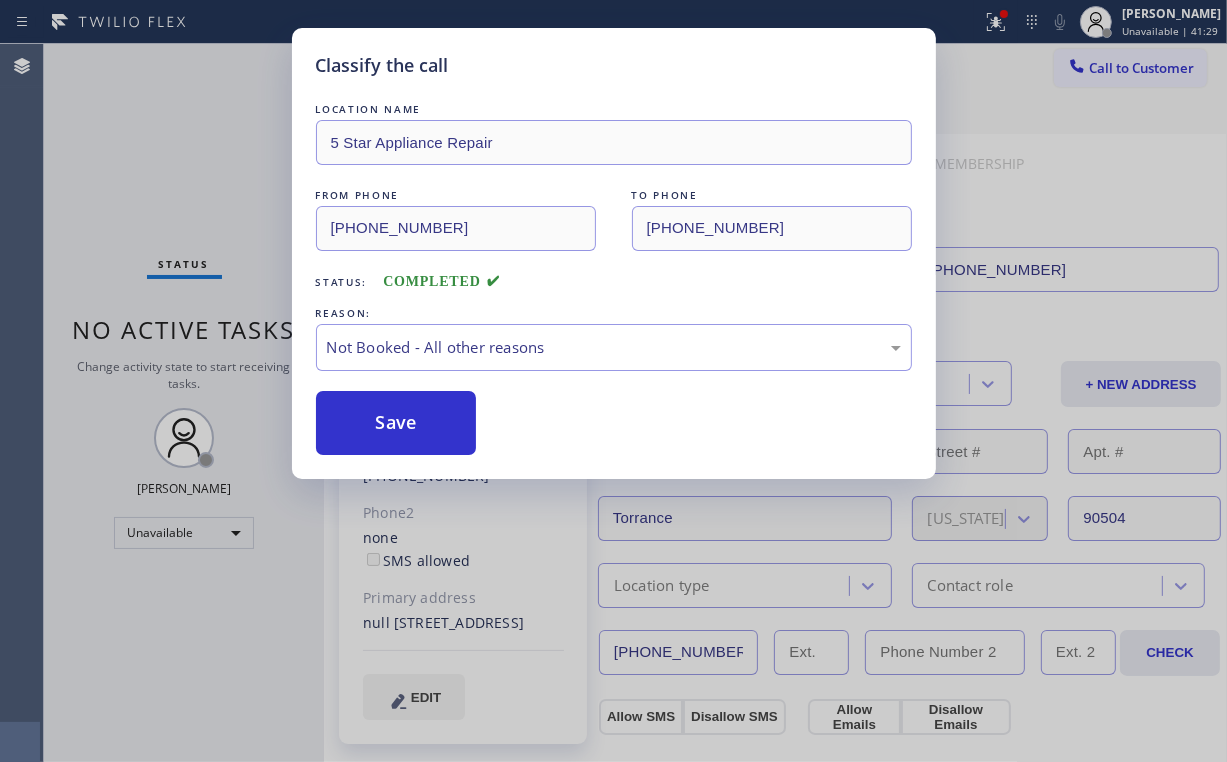 drag, startPoint x: 419, startPoint y: 417, endPoint x: 140, endPoint y: 127, distance: 402.41895 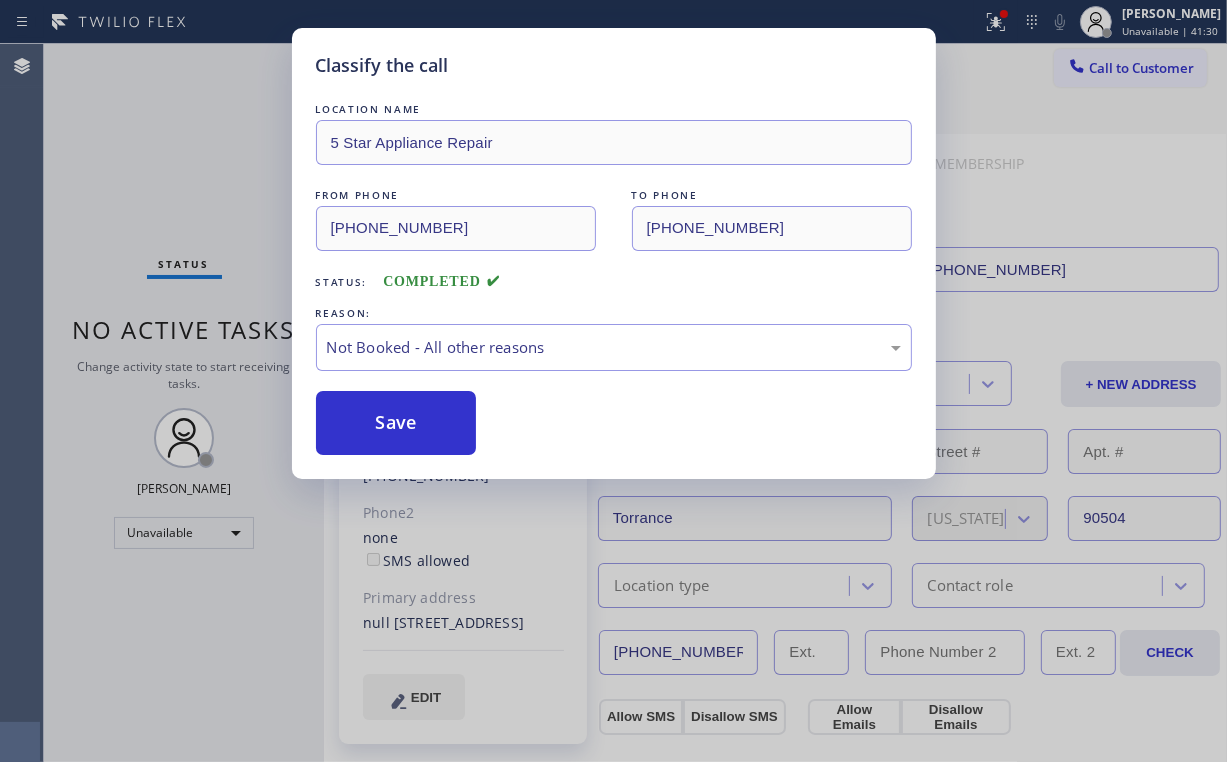click on "Classify the call LOCATION NAME 5 Star Appliance Repair FROM PHONE [PHONE_NUMBER] TO PHONE [PHONE_NUMBER] Status: COMPLETED REASON: Not Booked - All other reasons Save" at bounding box center (613, 381) 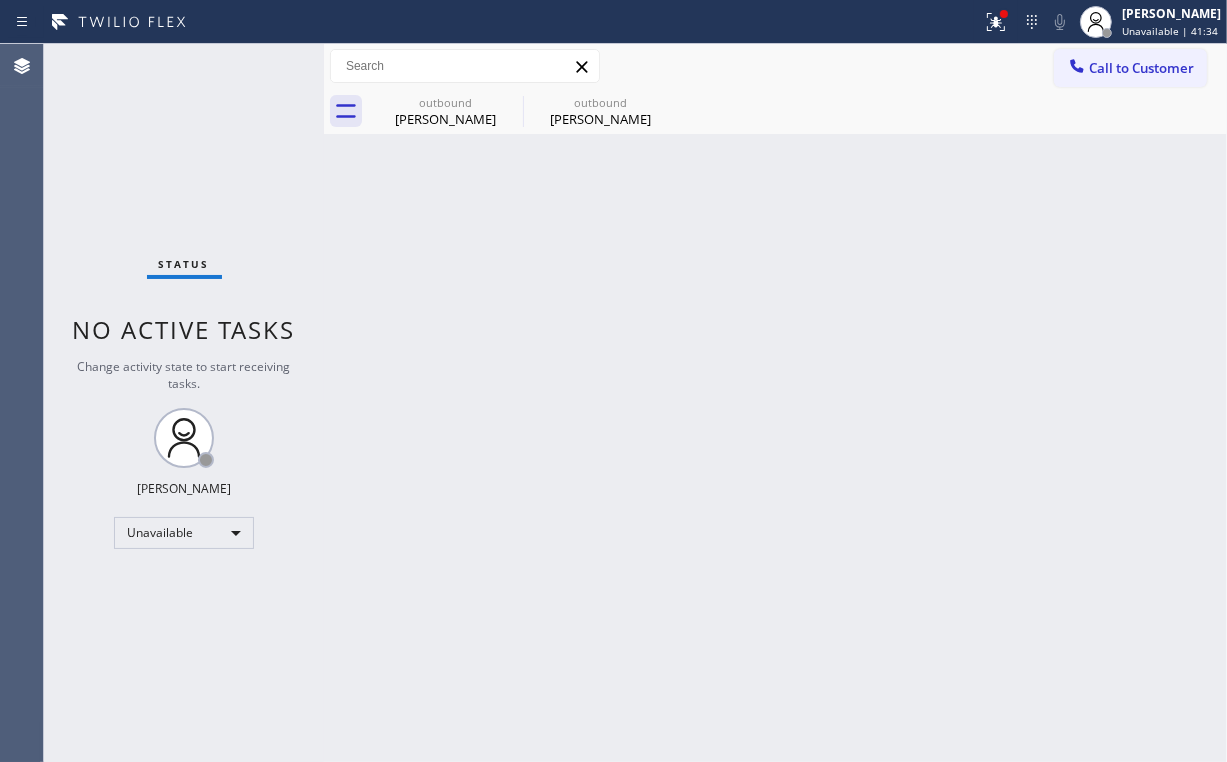 drag, startPoint x: 1004, startPoint y: 24, endPoint x: 974, endPoint y: 164, distance: 143.1782 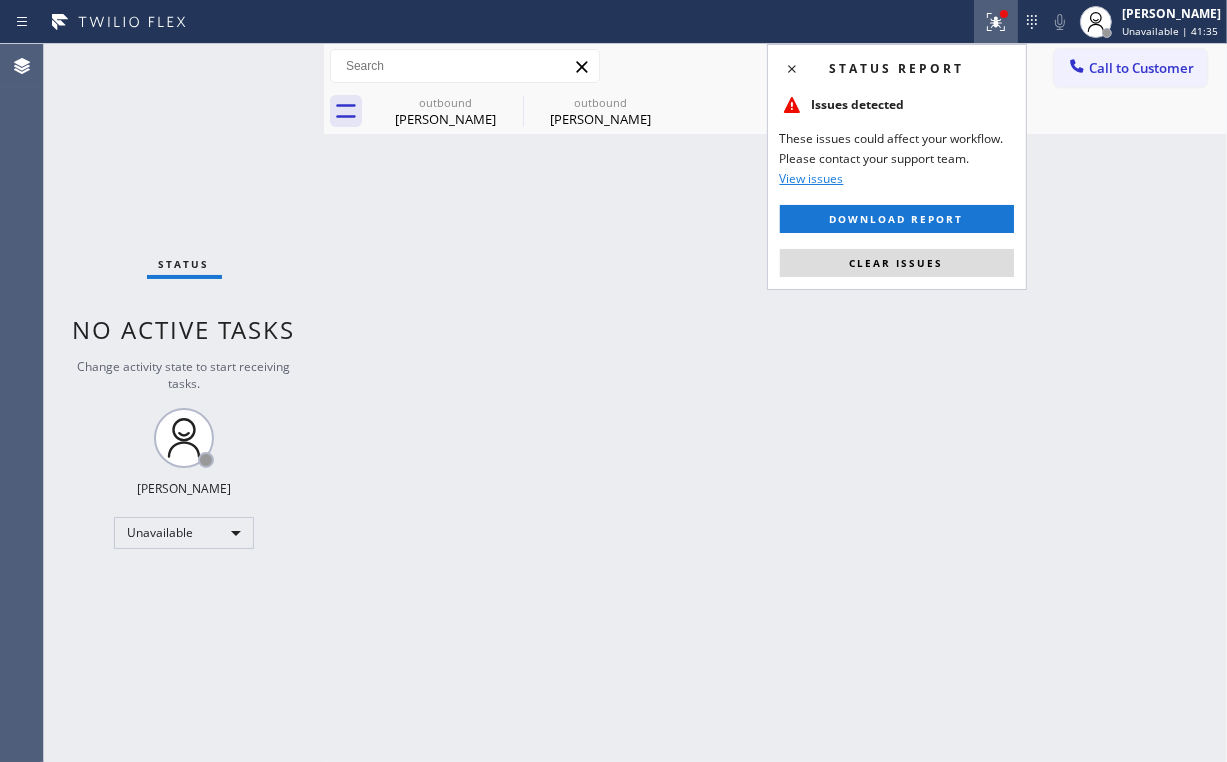 drag, startPoint x: 927, startPoint y: 258, endPoint x: 1088, endPoint y: 200, distance: 171.1286 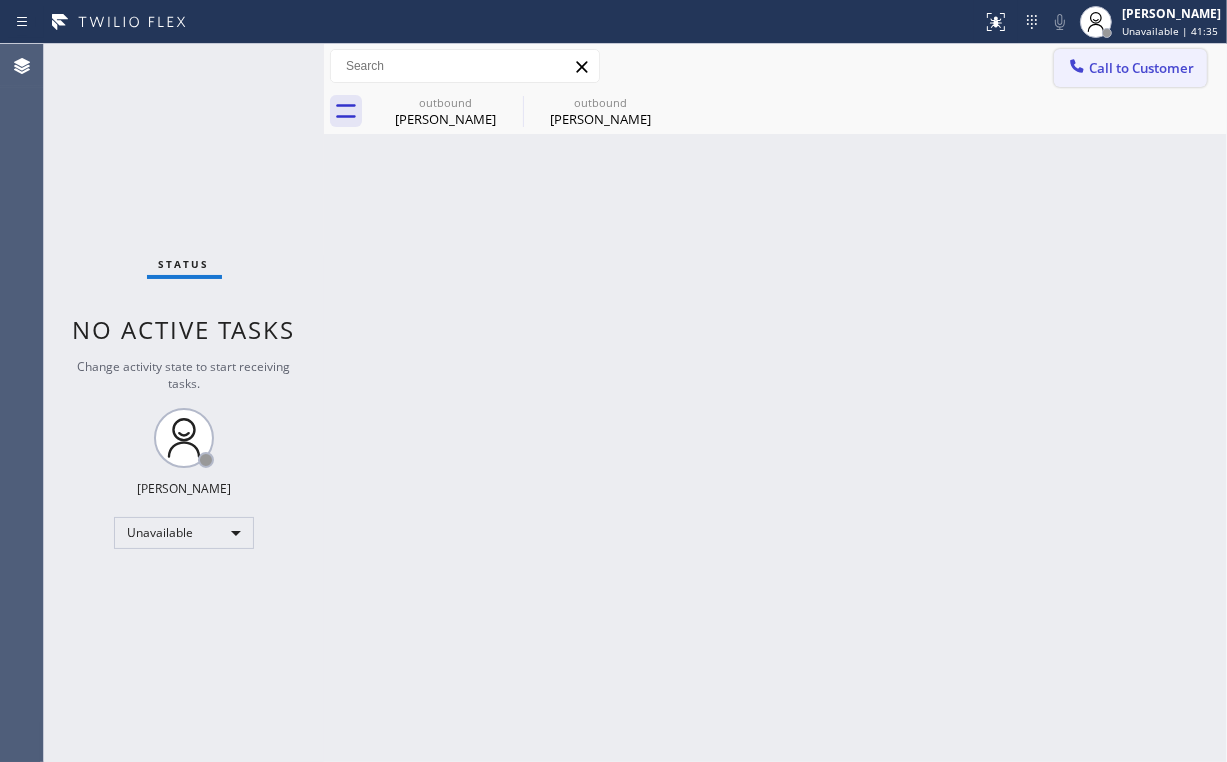 drag, startPoint x: 1088, startPoint y: 200, endPoint x: 1106, endPoint y: 73, distance: 128.26924 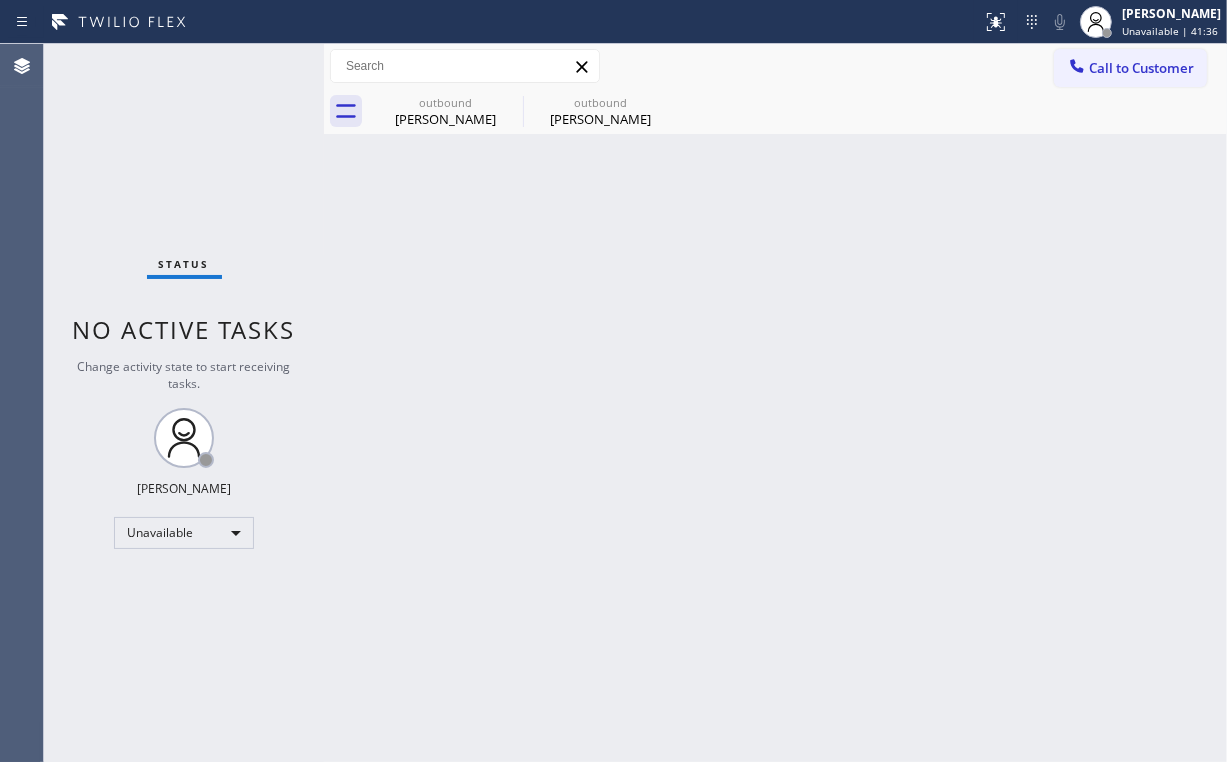 drag, startPoint x: 1100, startPoint y: 48, endPoint x: 743, endPoint y: 324, distance: 451.24826 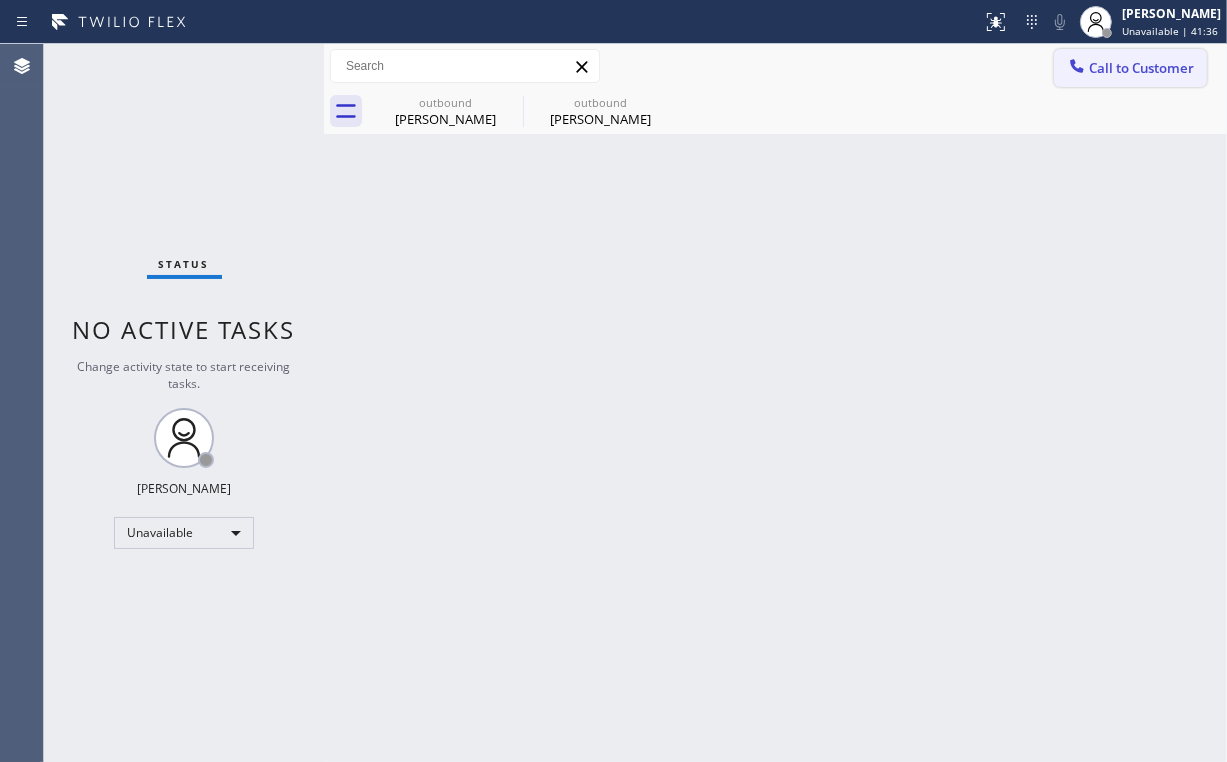 click on "Call to Customer" at bounding box center (1141, 68) 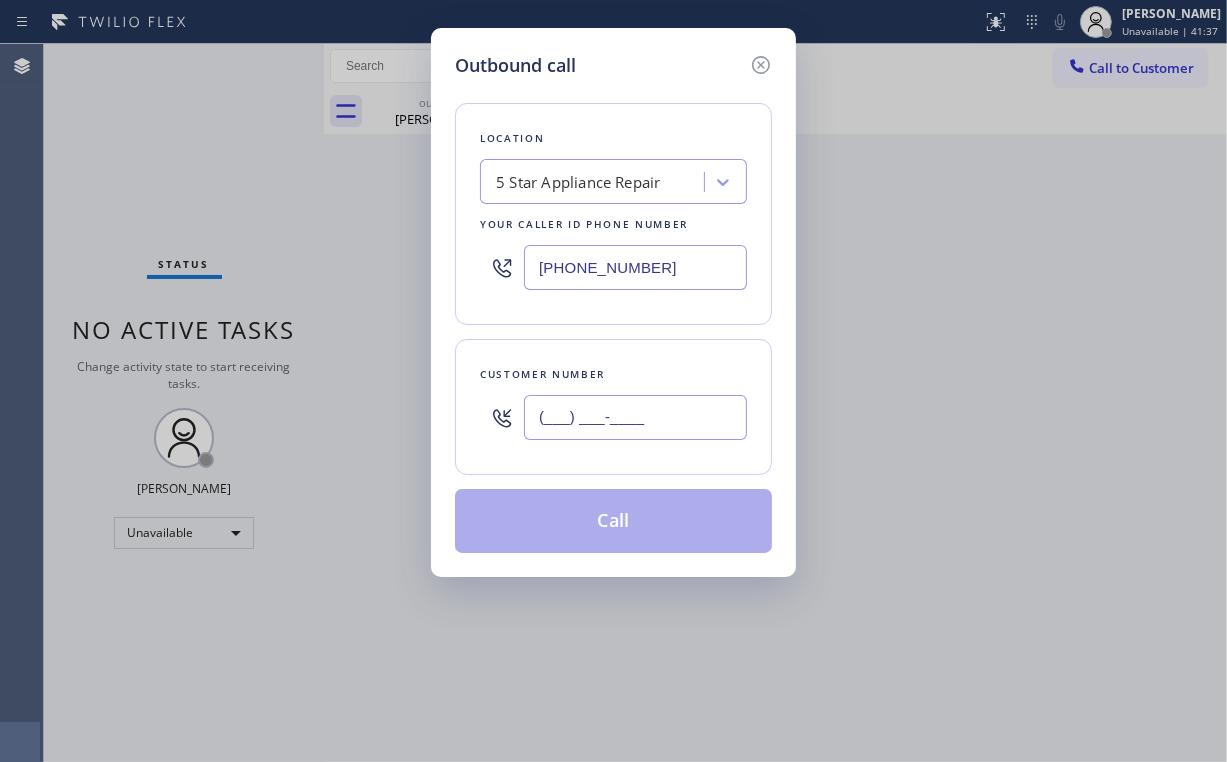 click on "(___) ___-____" at bounding box center [635, 417] 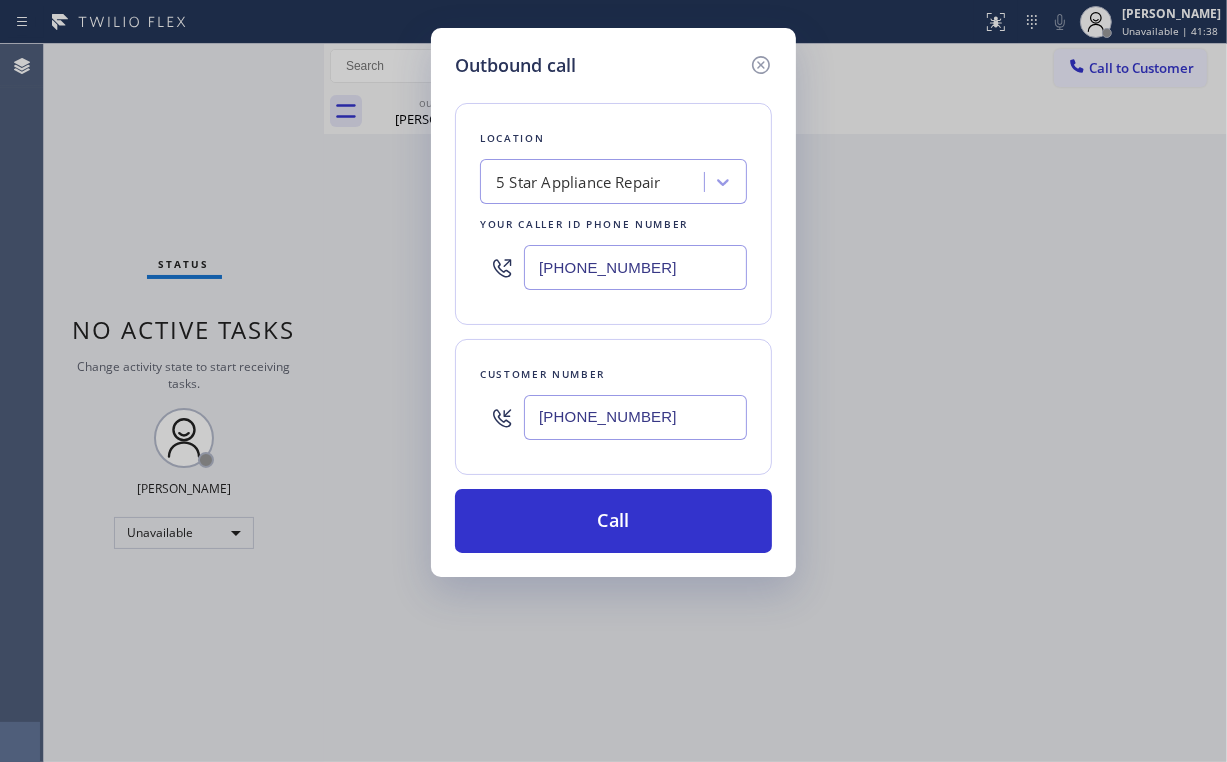type on "[PHONE_NUMBER]" 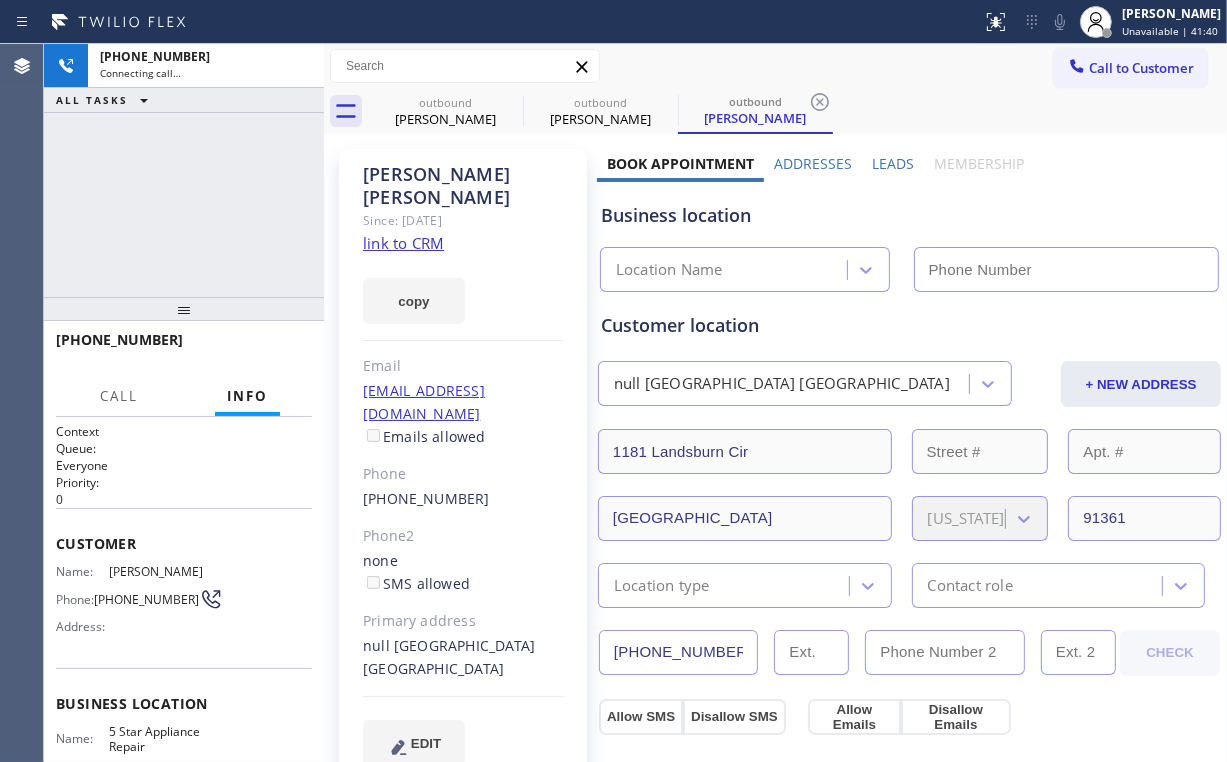 click on "[PHONE_NUMBER] Connecting call… ALL TASKS ALL TASKS ACTIVE TASKS TASKS IN WRAP UP" at bounding box center (184, 170) 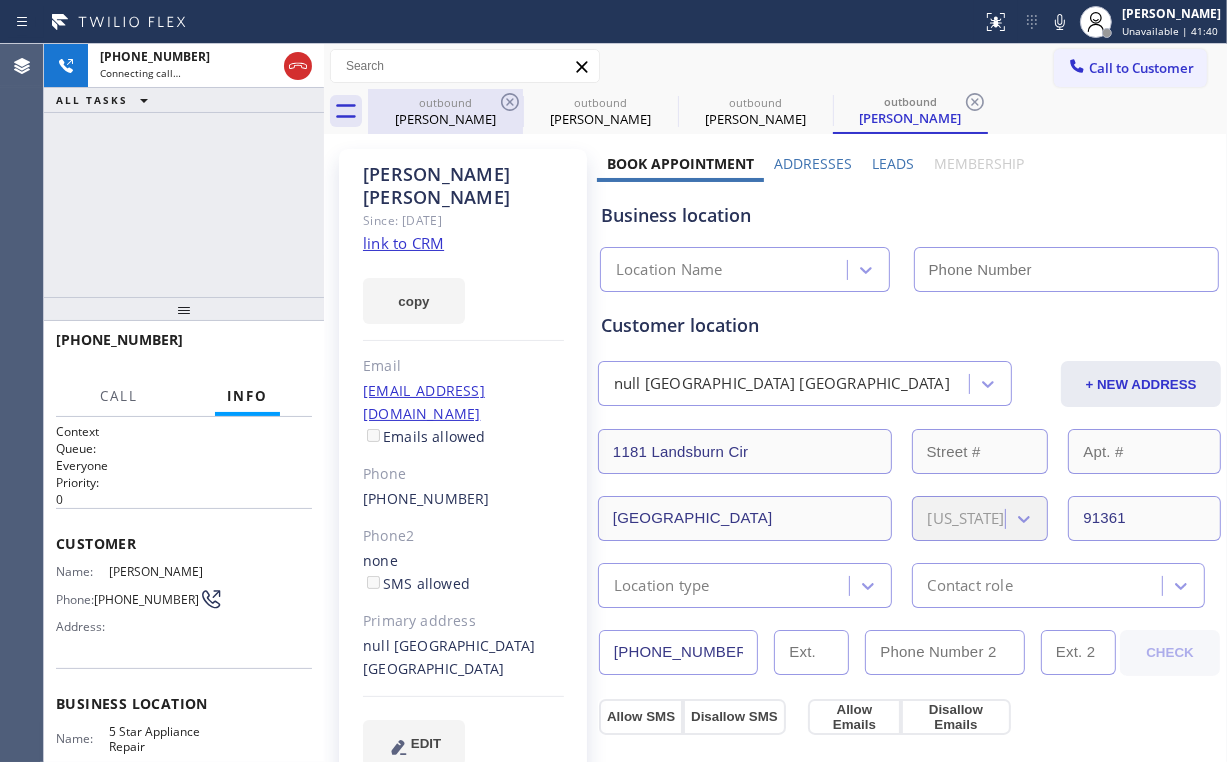 click on "outbound" at bounding box center [445, 102] 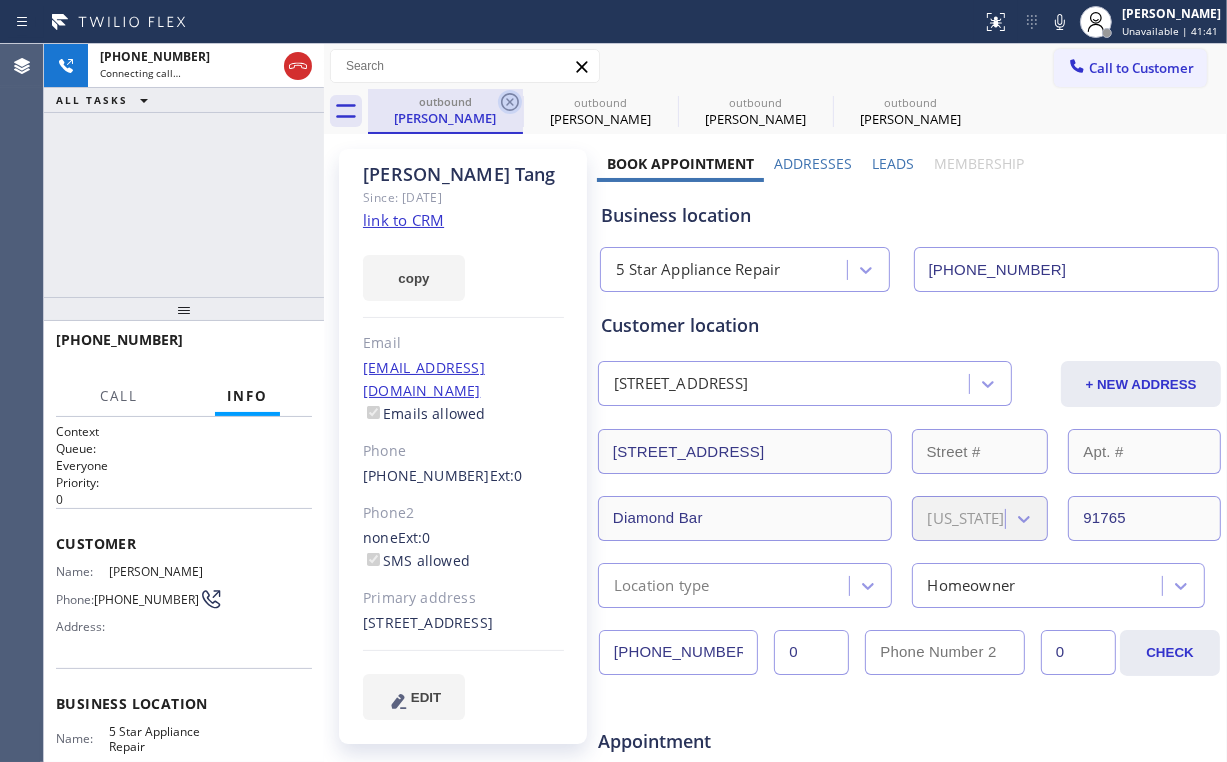 click 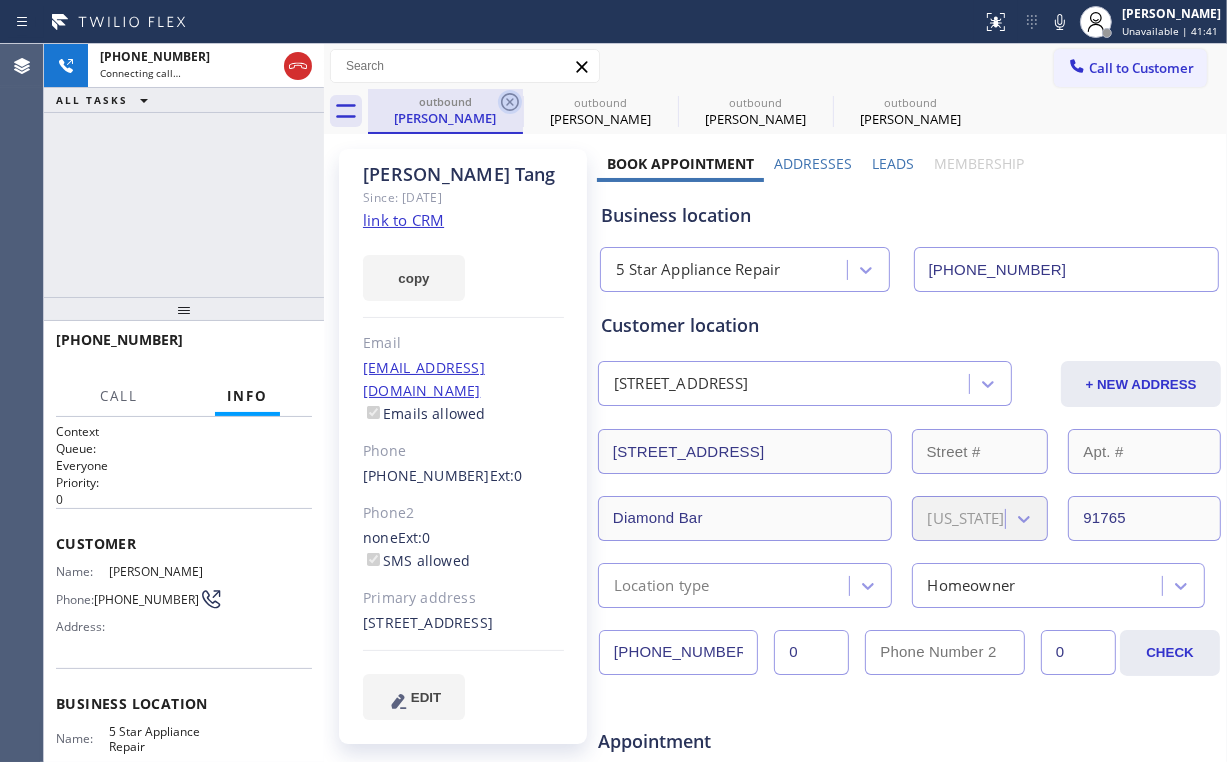 type on "[PHONE_NUMBER]" 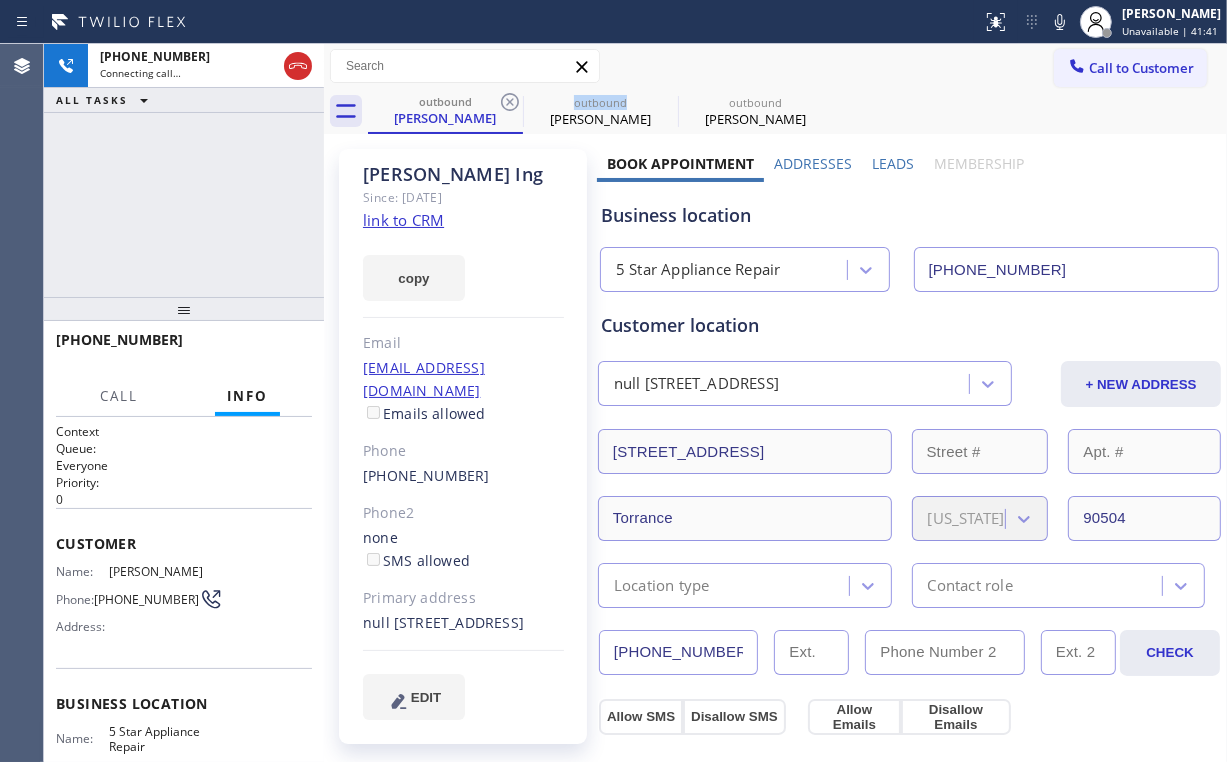 click 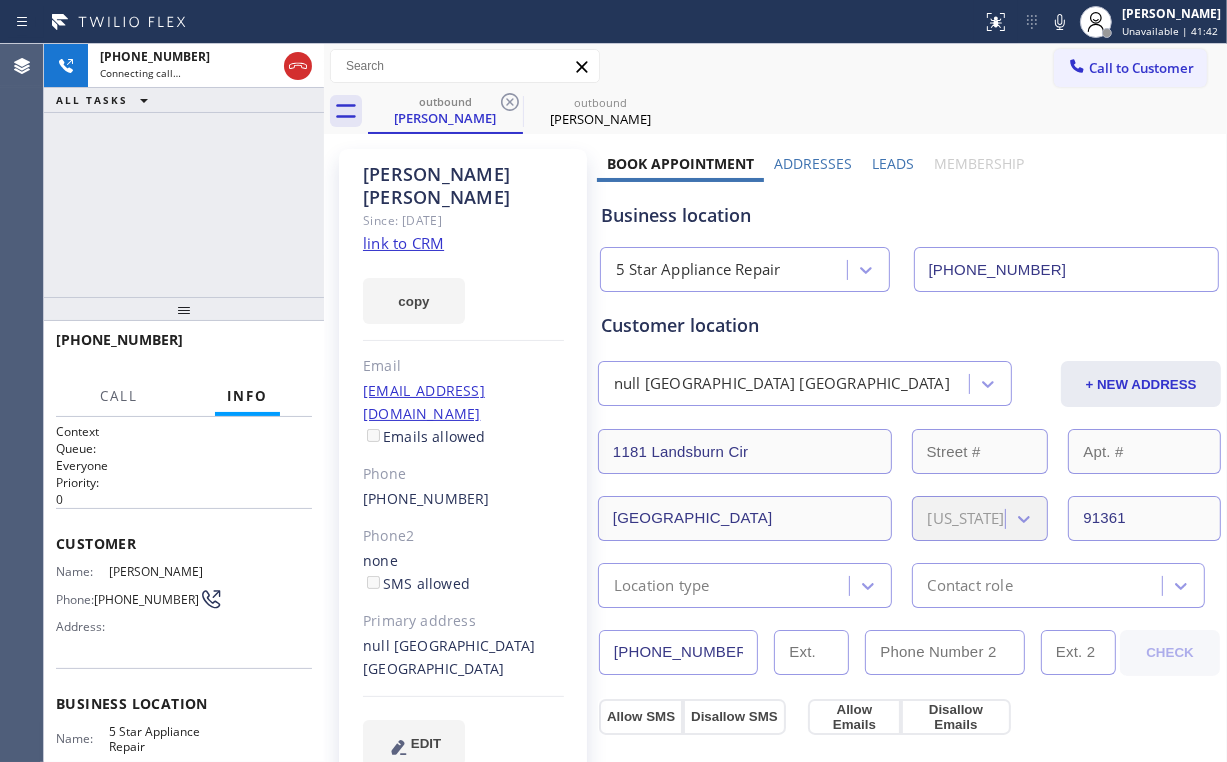 click on "[PHONE_NUMBER] Connecting call… ALL TASKS ALL TASKS ACTIVE TASKS TASKS IN WRAP UP" at bounding box center [184, 170] 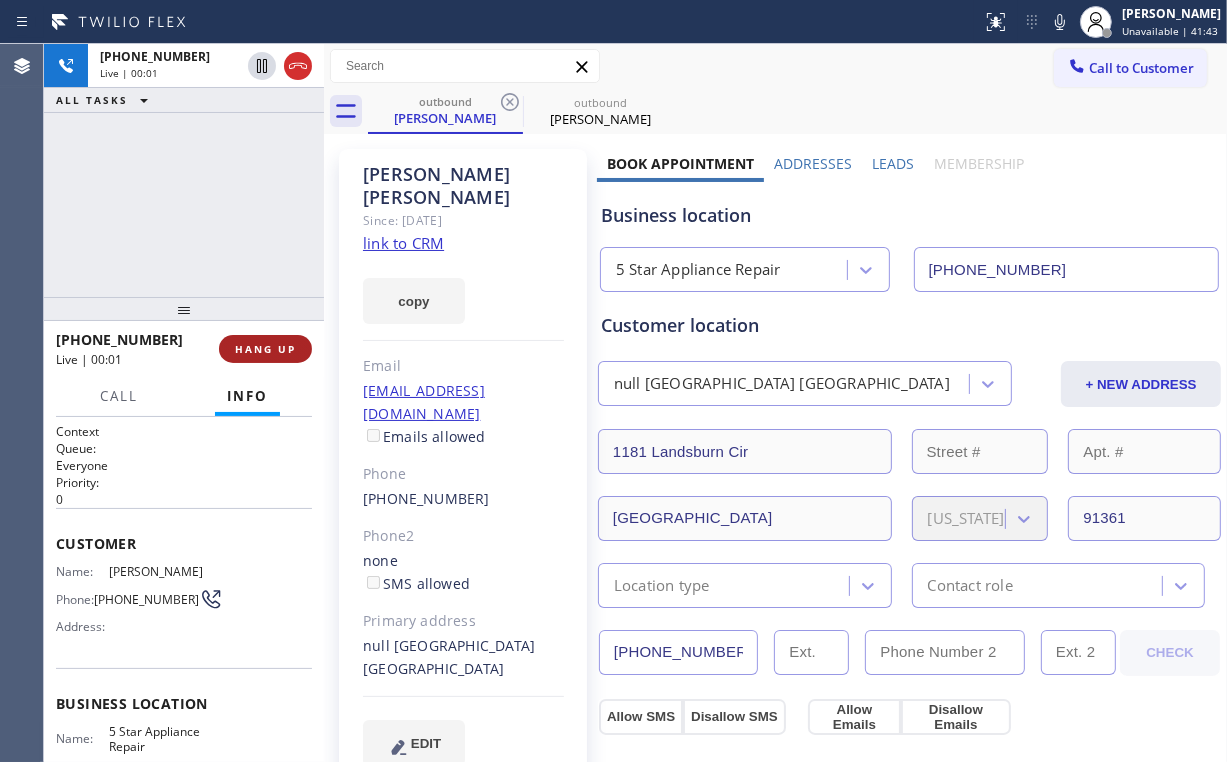 click on "HANG UP" at bounding box center (265, 349) 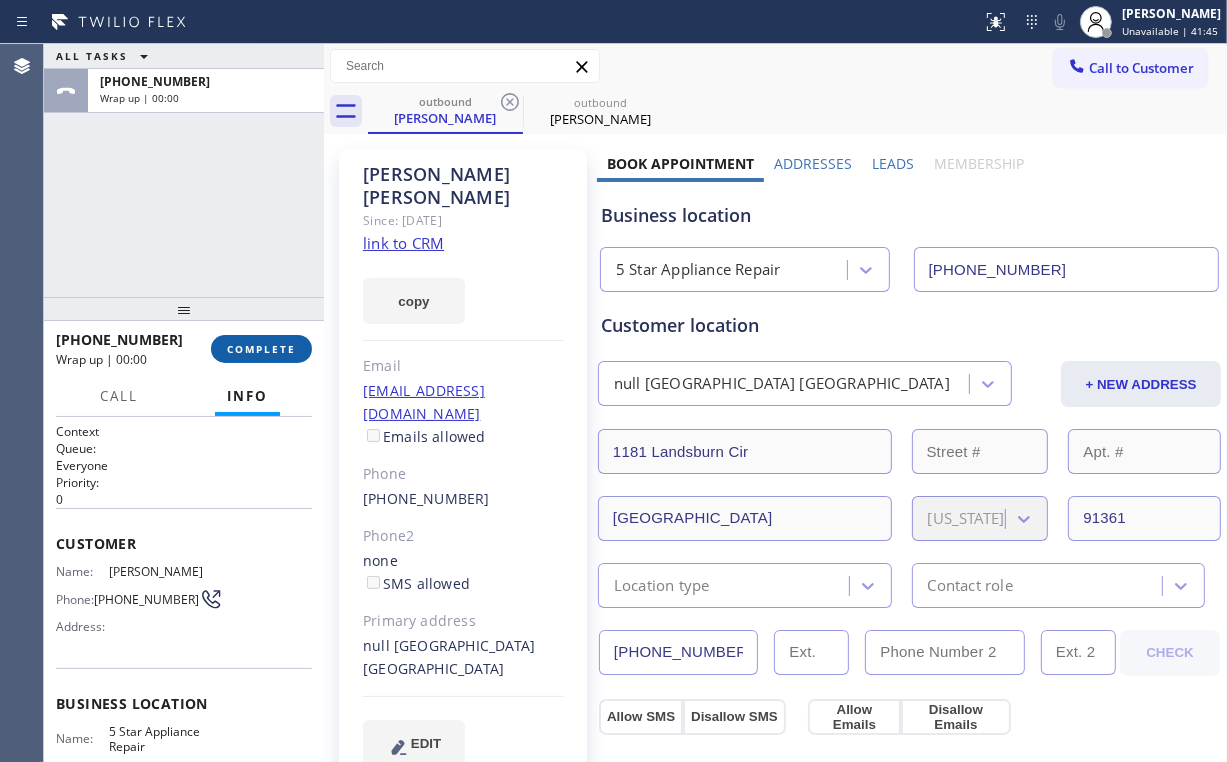 click on "COMPLETE" at bounding box center (261, 349) 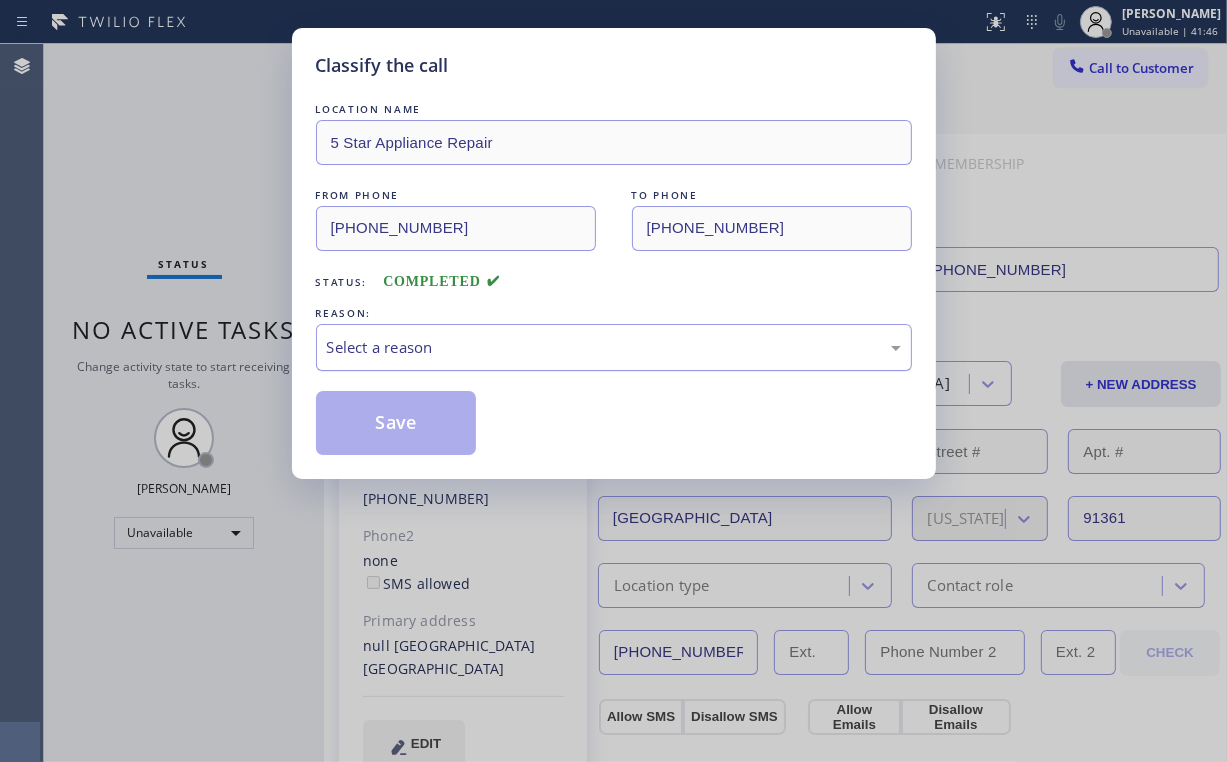 click on "Select a reason" at bounding box center (614, 347) 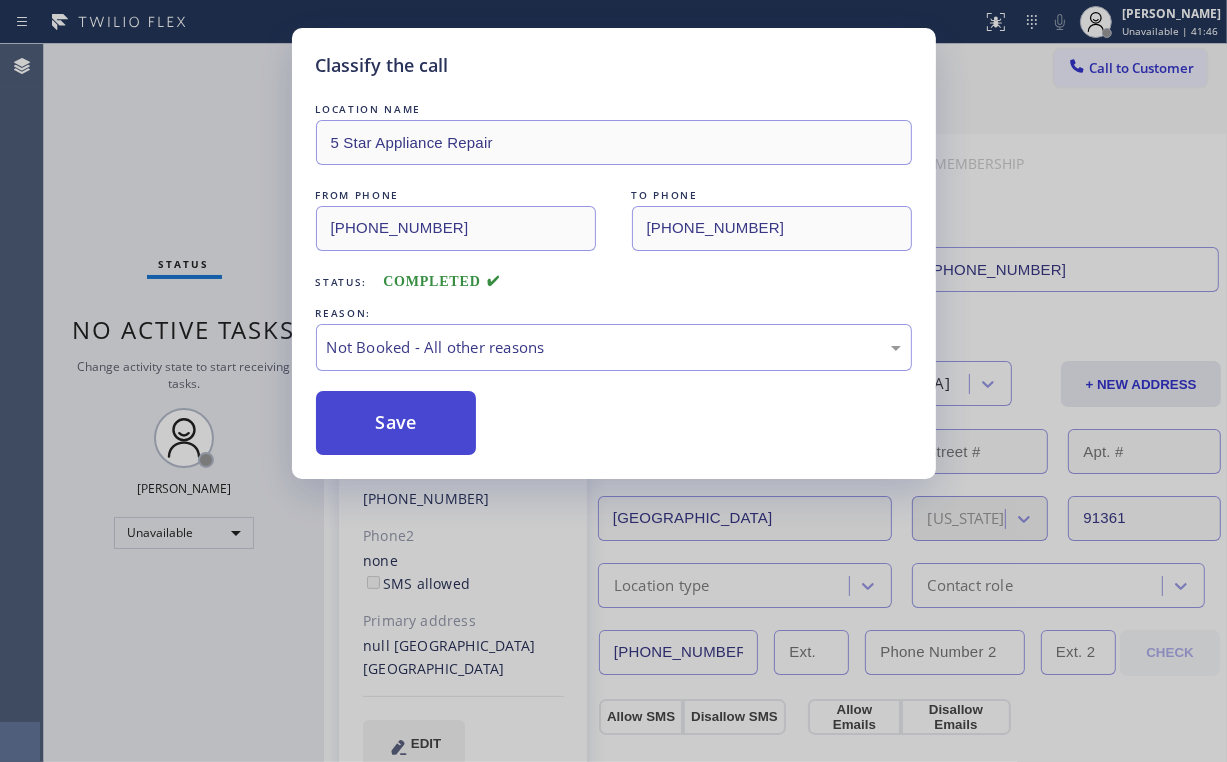 drag, startPoint x: 429, startPoint y: 420, endPoint x: 118, endPoint y: 30, distance: 498.8196 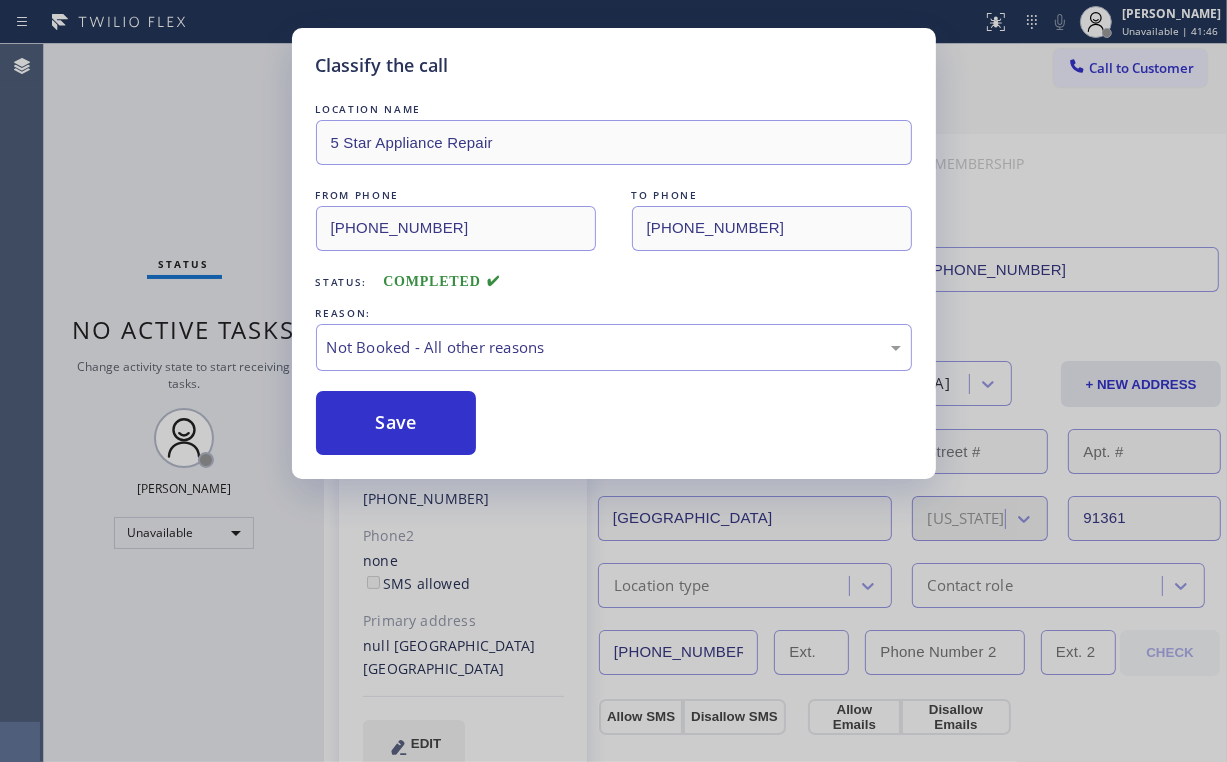 click on "Save" at bounding box center [396, 423] 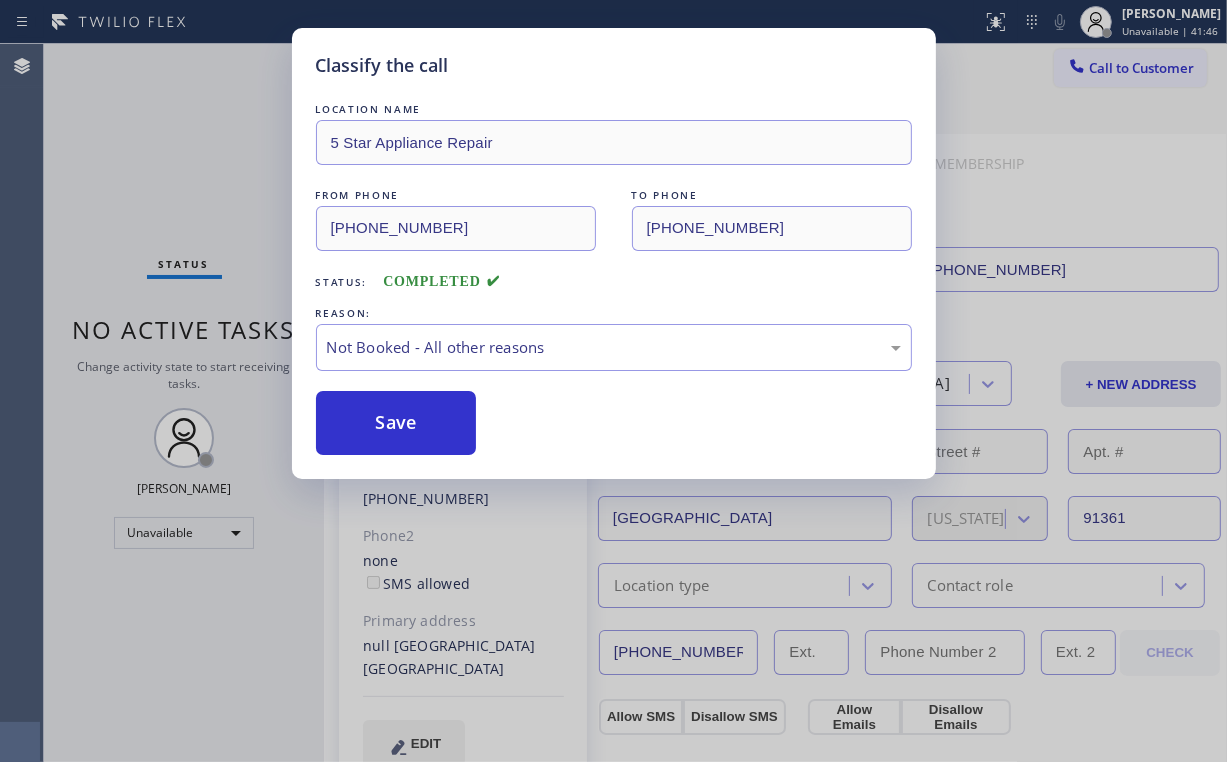 click on "Classify the call LOCATION NAME 5 Star Appliance Repair FROM PHONE [PHONE_NUMBER] TO PHONE [PHONE_NUMBER] Status: COMPLETED REASON: Not Booked - All other reasons Save" at bounding box center [613, 381] 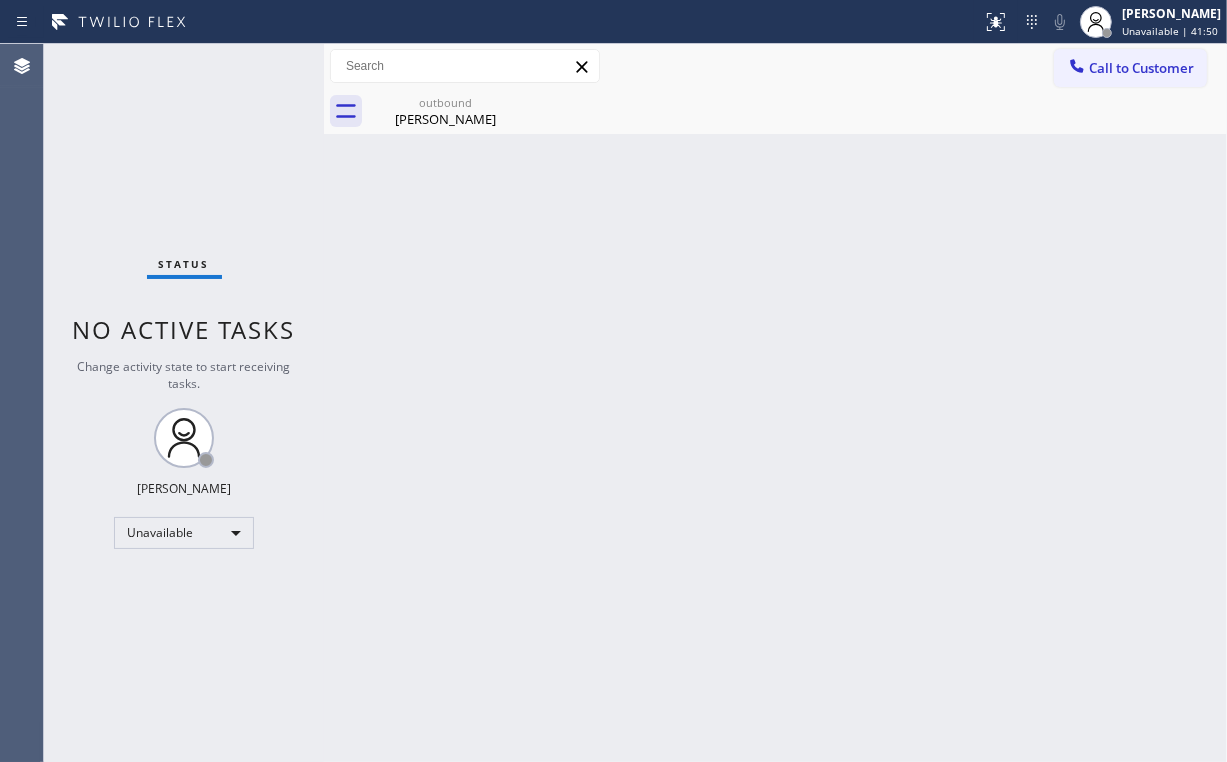 click on "Call to Customer" at bounding box center [1141, 68] 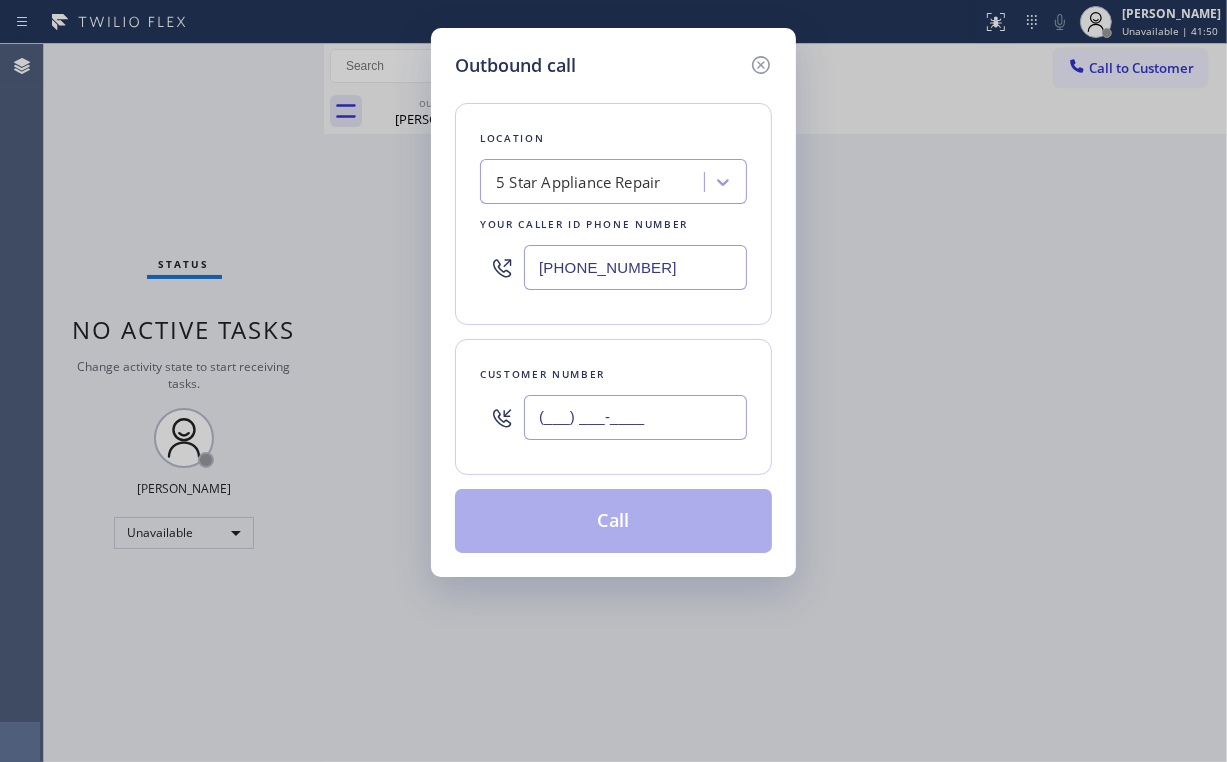 click on "(___) ___-____" at bounding box center (635, 417) 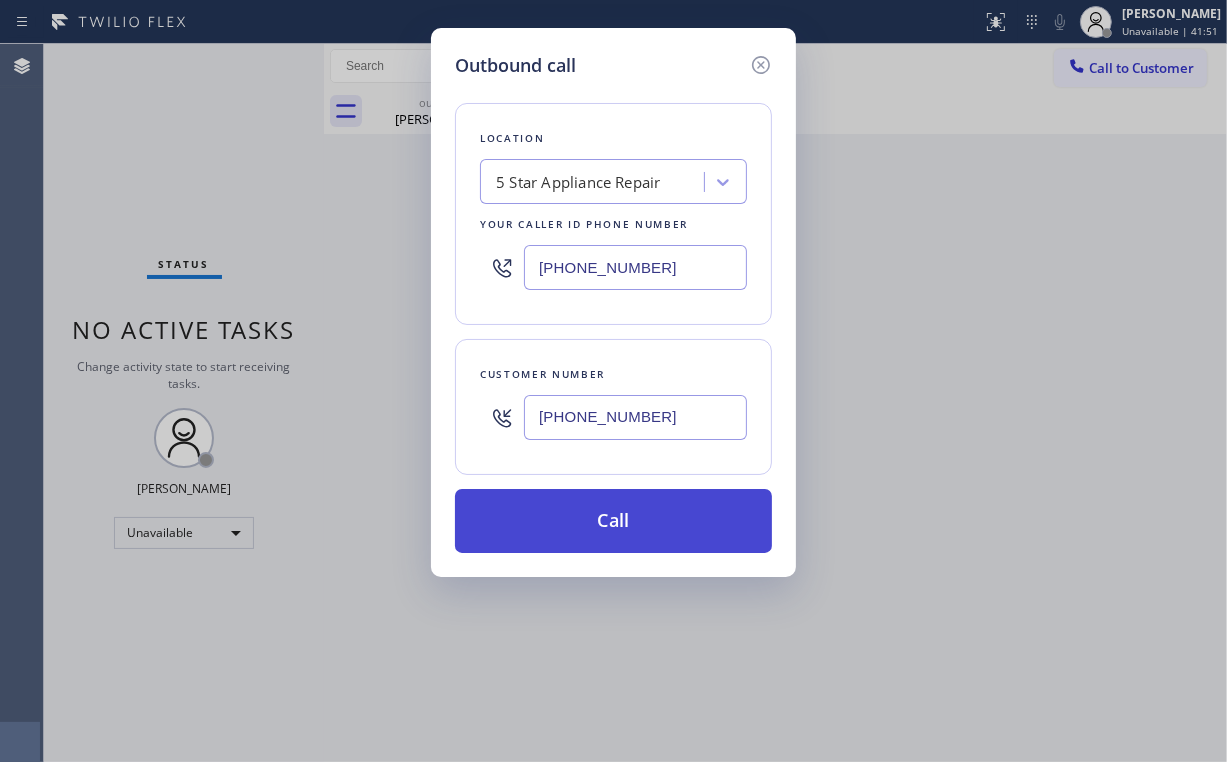 type on "[PHONE_NUMBER]" 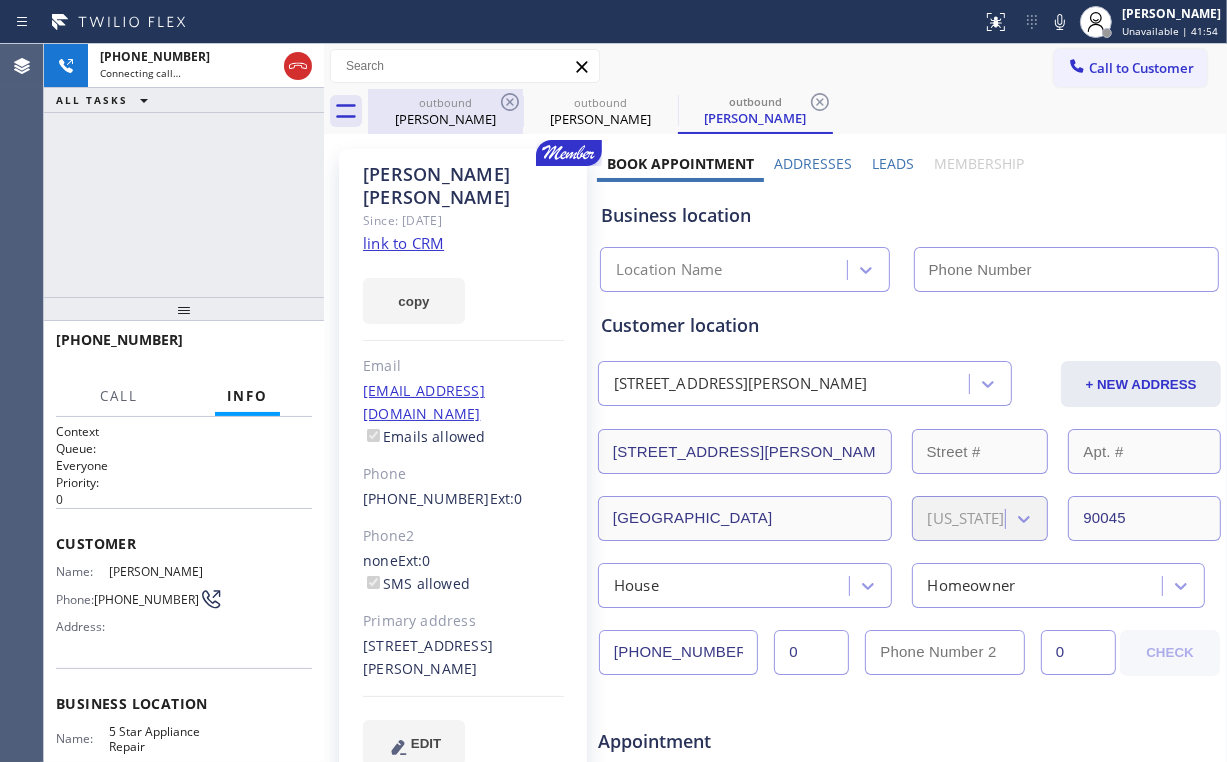 drag, startPoint x: 468, startPoint y: 104, endPoint x: 495, endPoint y: 102, distance: 27.073973 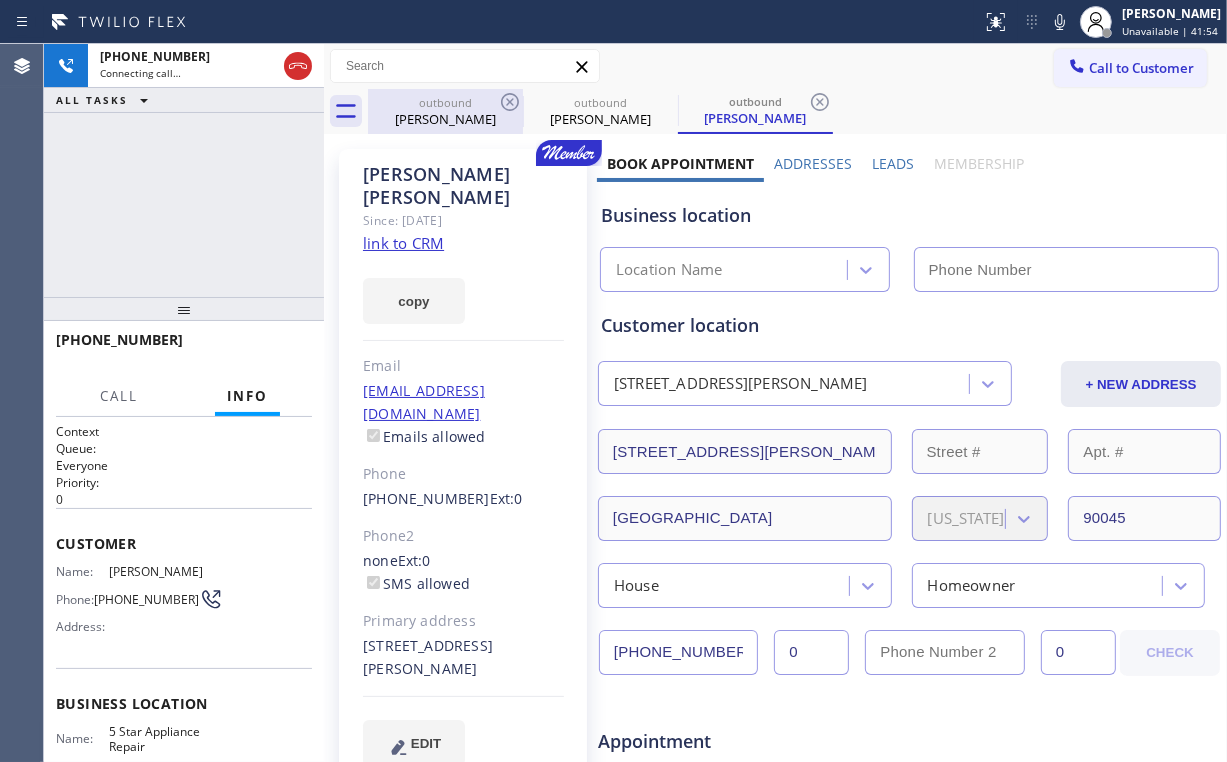 click on "outbound" at bounding box center (445, 102) 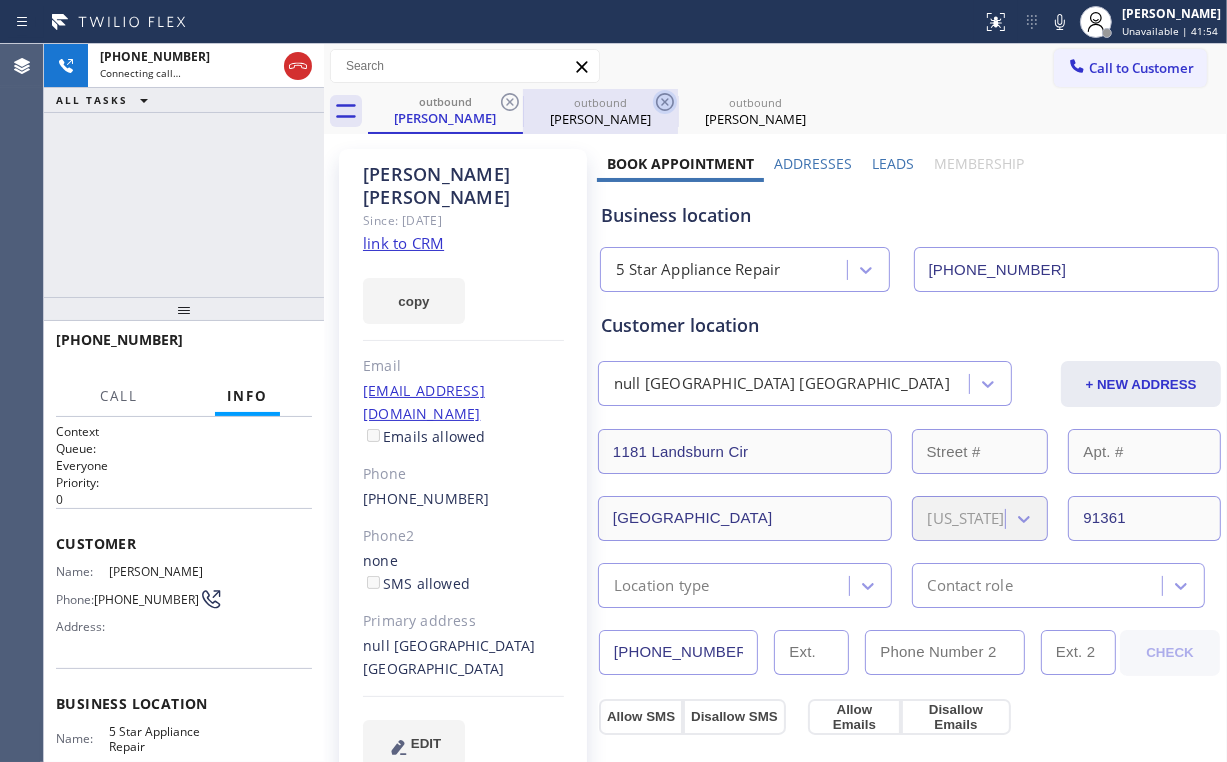 click 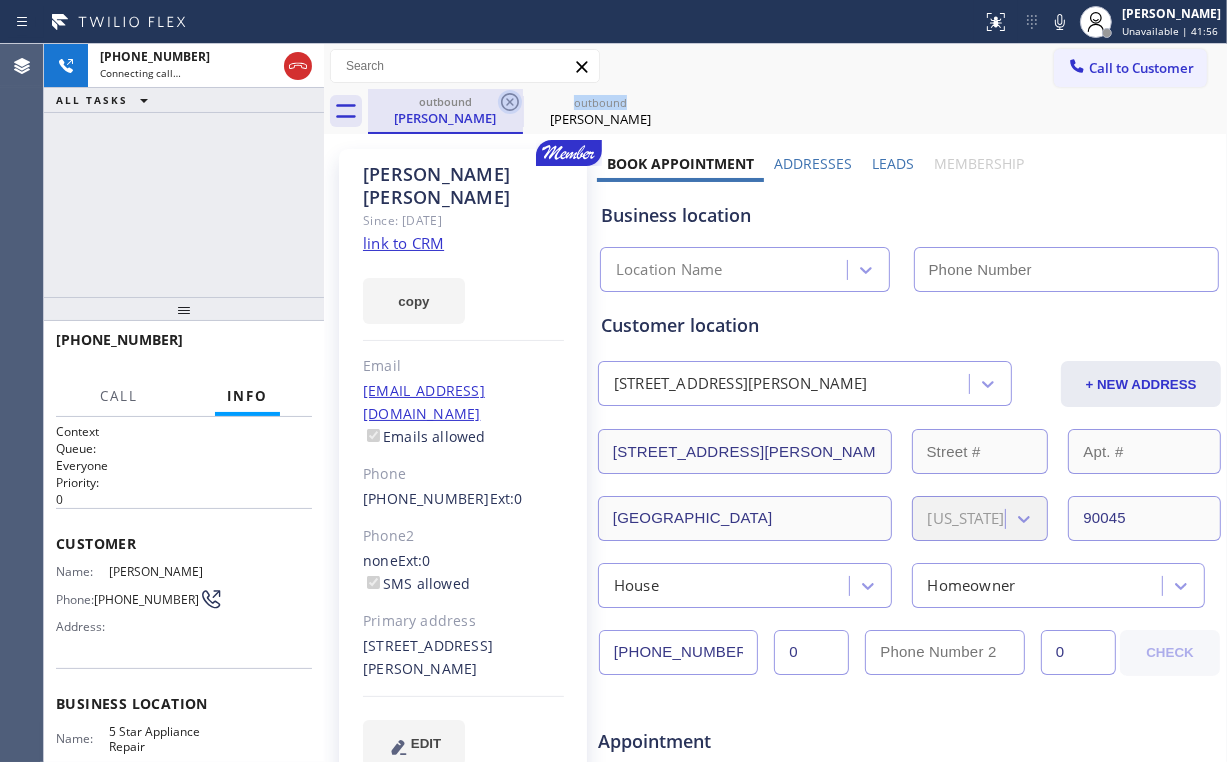 click 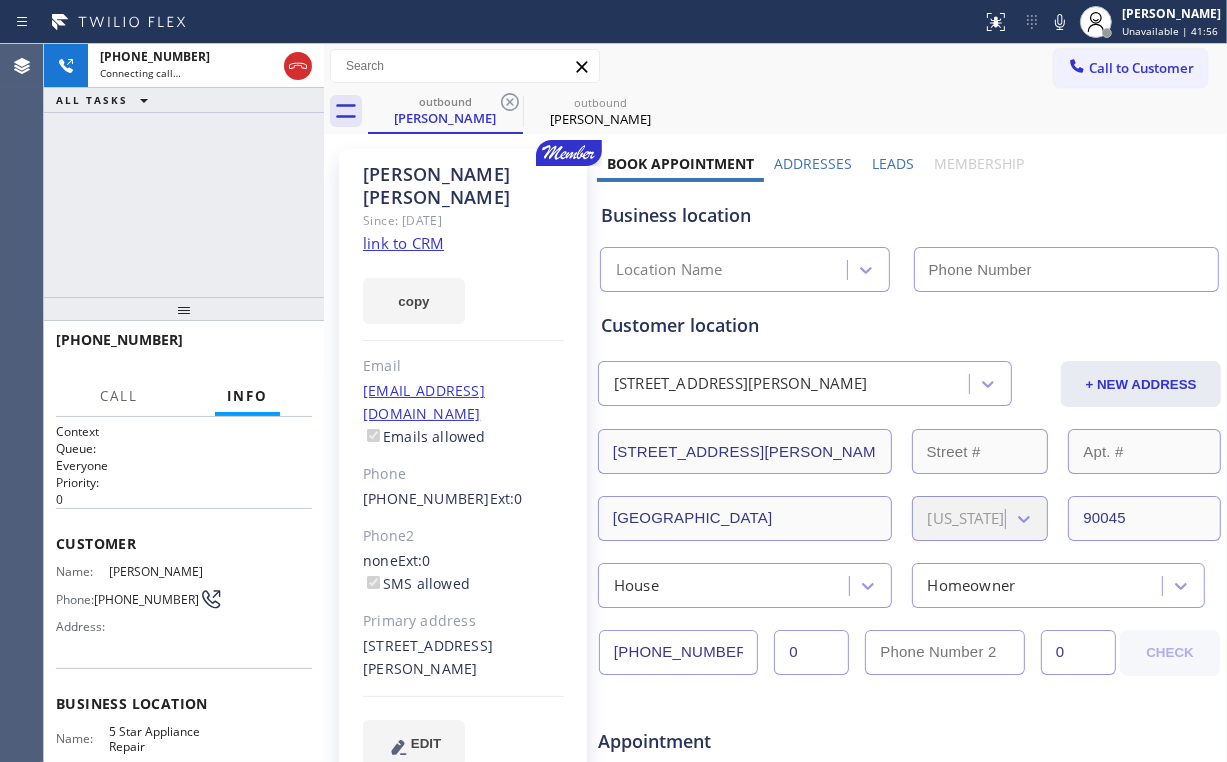 click 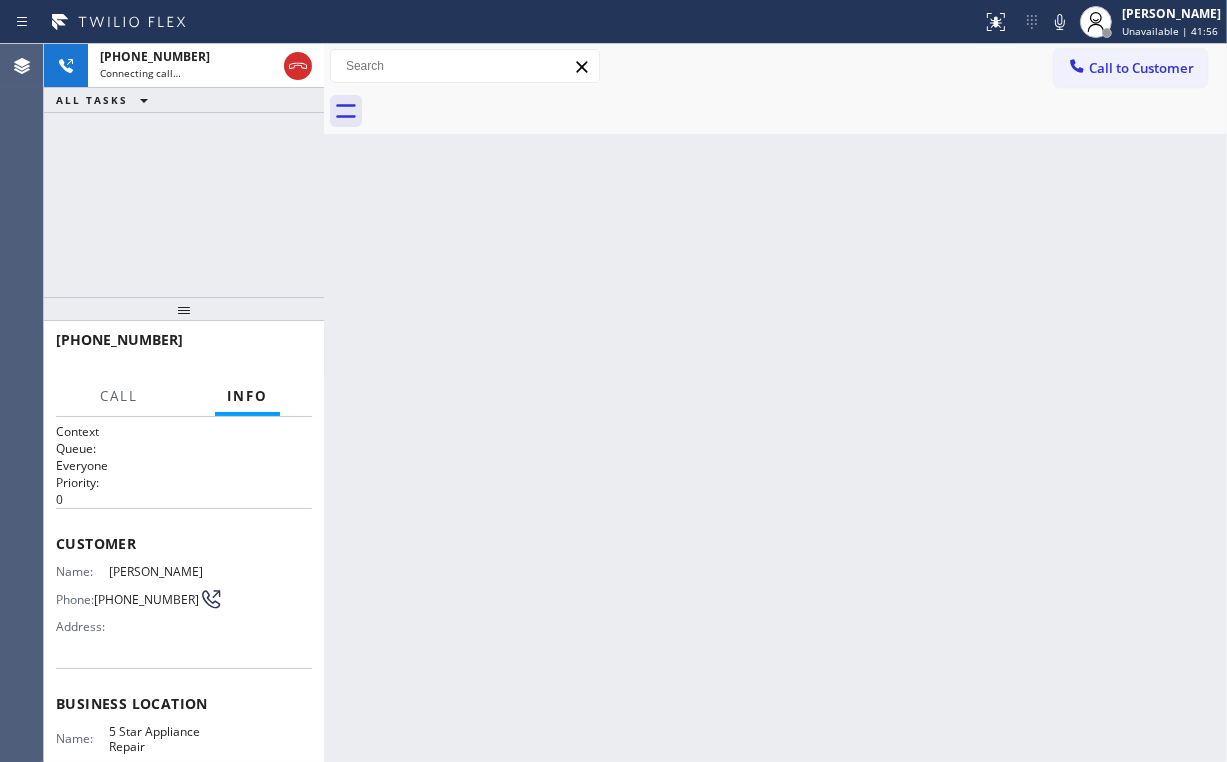 drag, startPoint x: 124, startPoint y: 146, endPoint x: 152, endPoint y: 135, distance: 30.083218 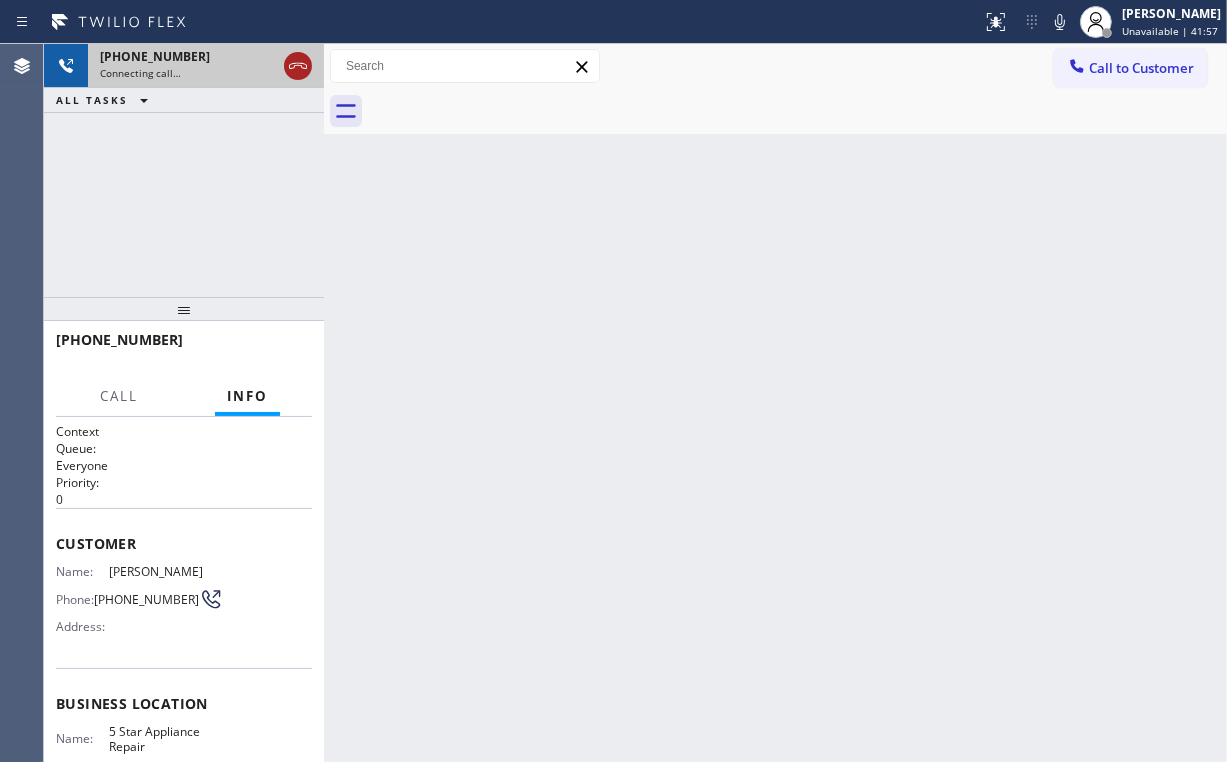 click 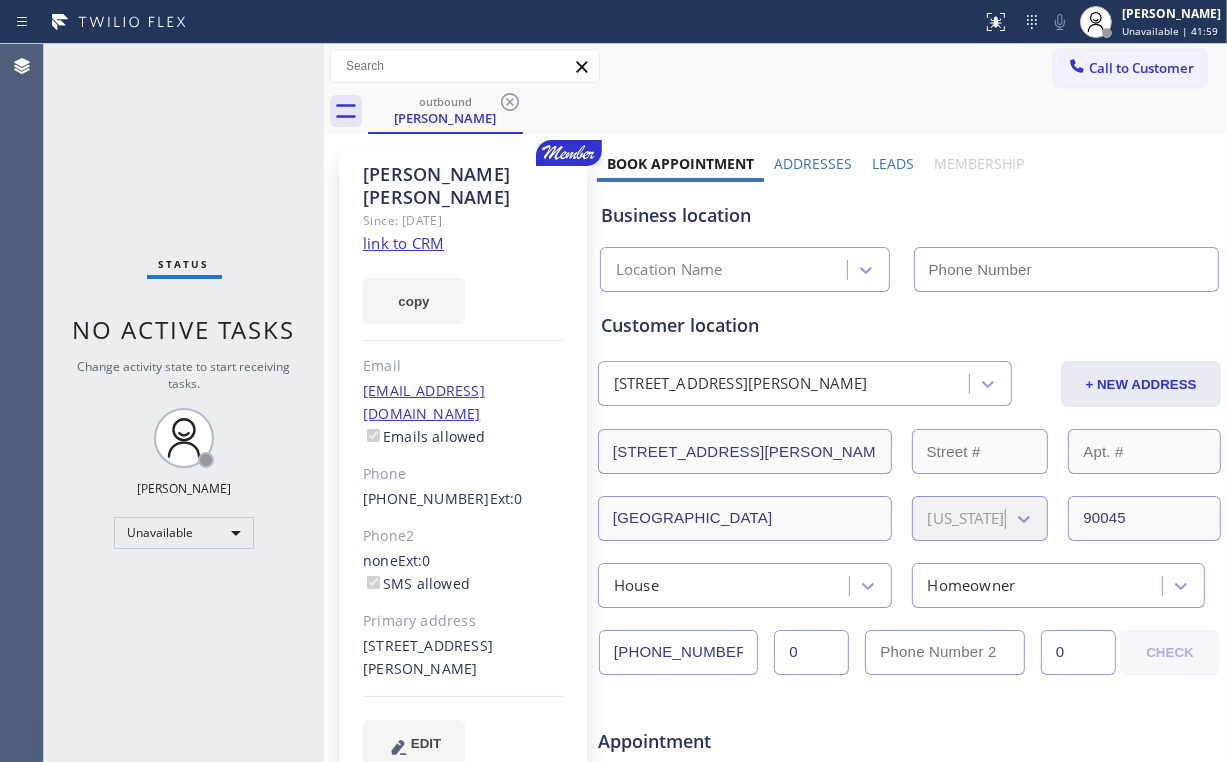type on "[PHONE_NUMBER]" 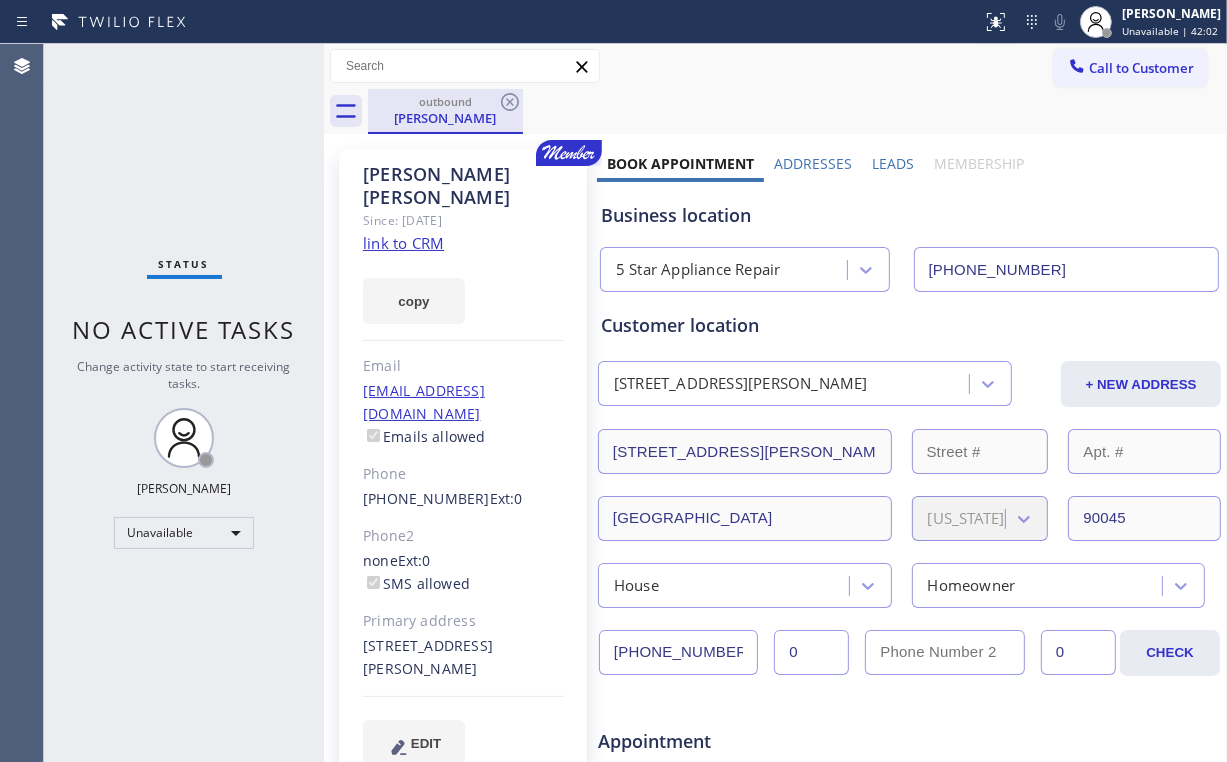 drag, startPoint x: 392, startPoint y: 105, endPoint x: 475, endPoint y: 108, distance: 83.0542 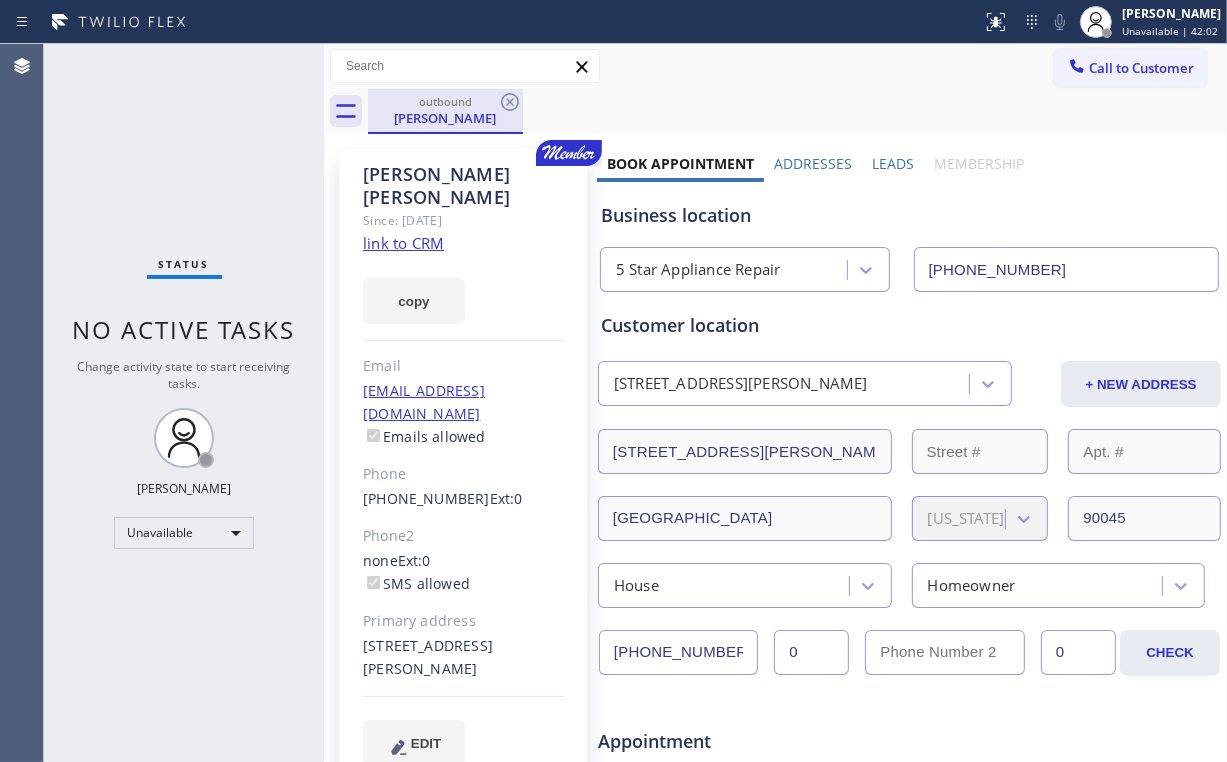 click on "outbound" at bounding box center (445, 101) 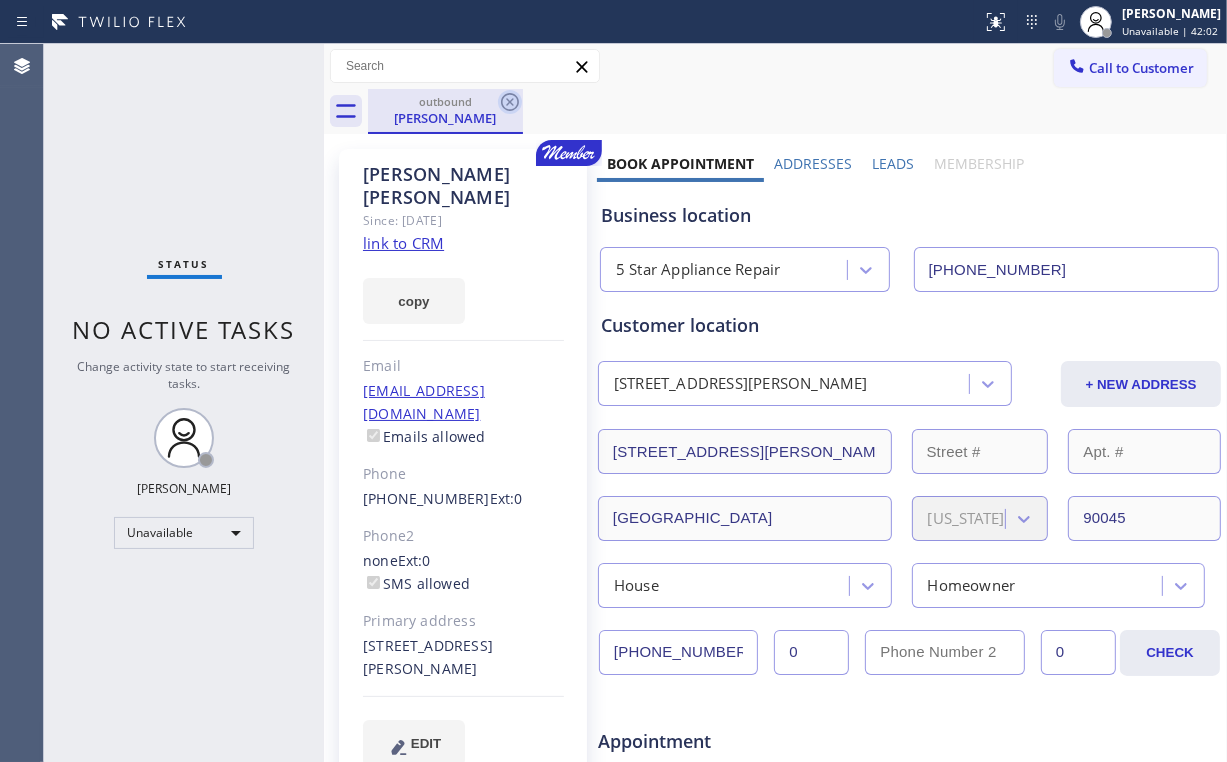 click 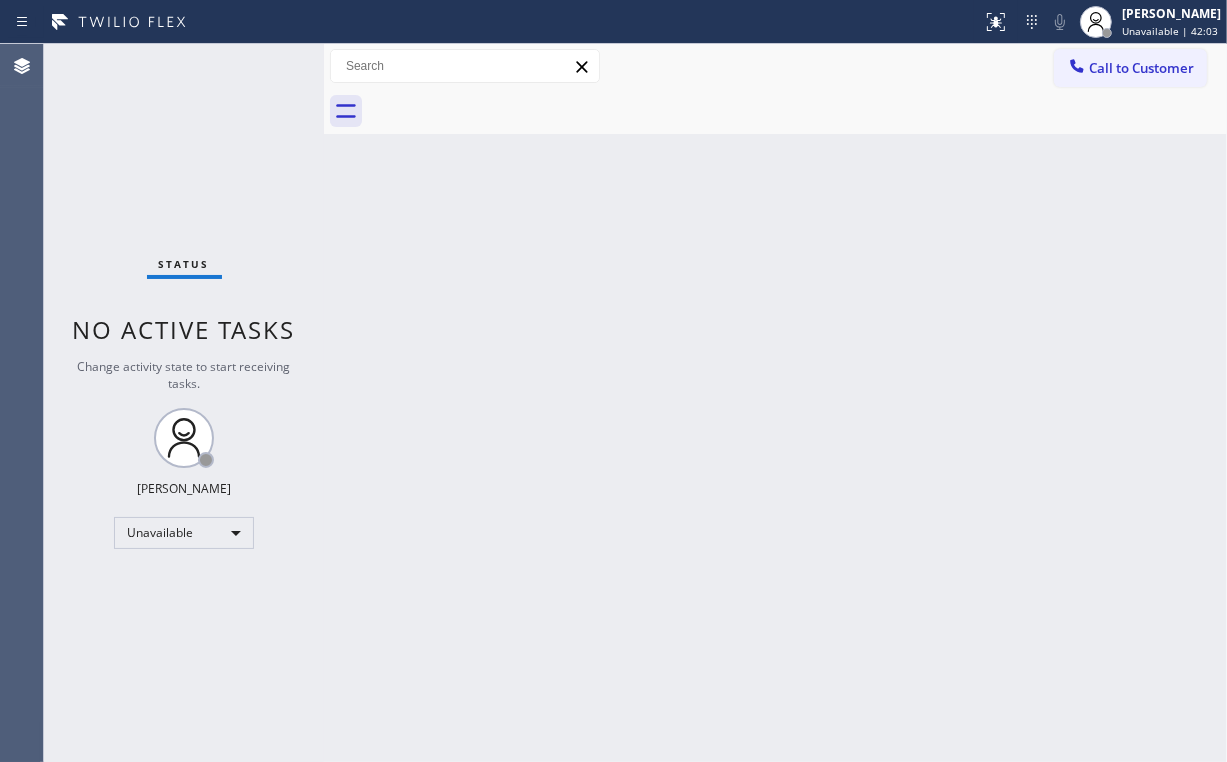 drag, startPoint x: 1032, startPoint y: 293, endPoint x: 1084, endPoint y: 214, distance: 94.57801 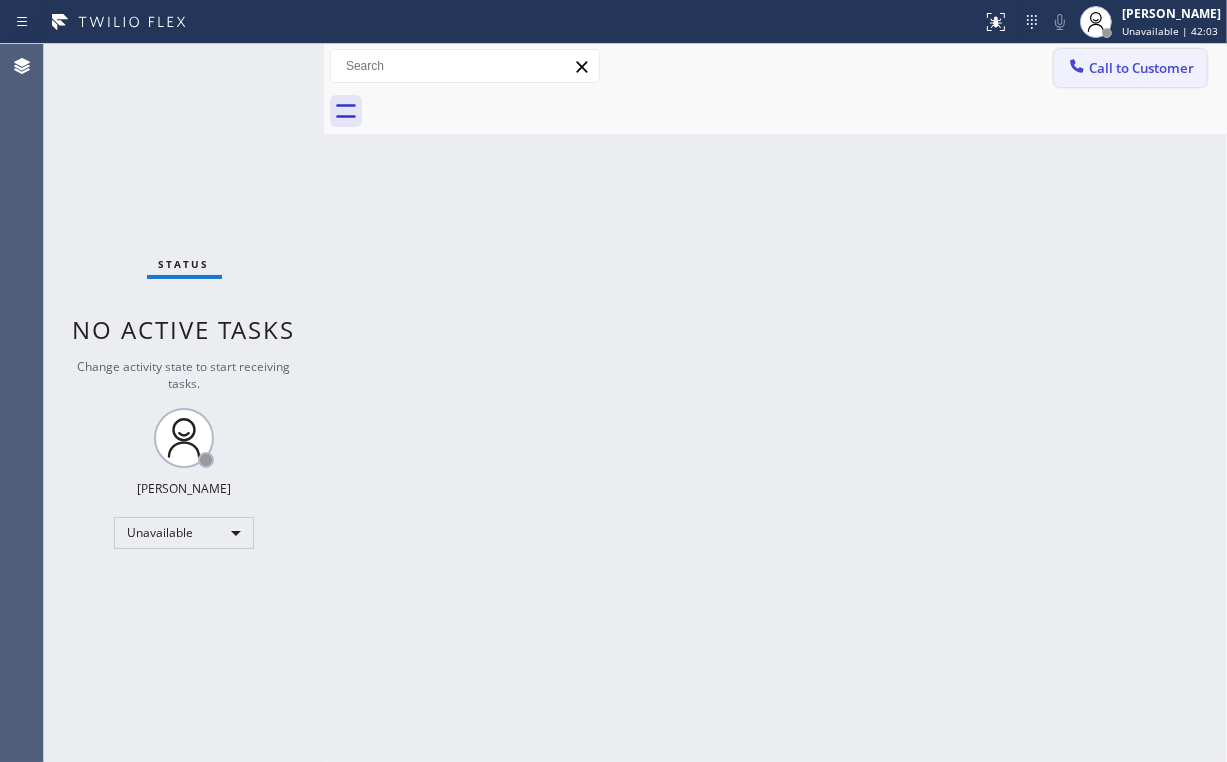 click on "Call to Customer" at bounding box center (1130, 68) 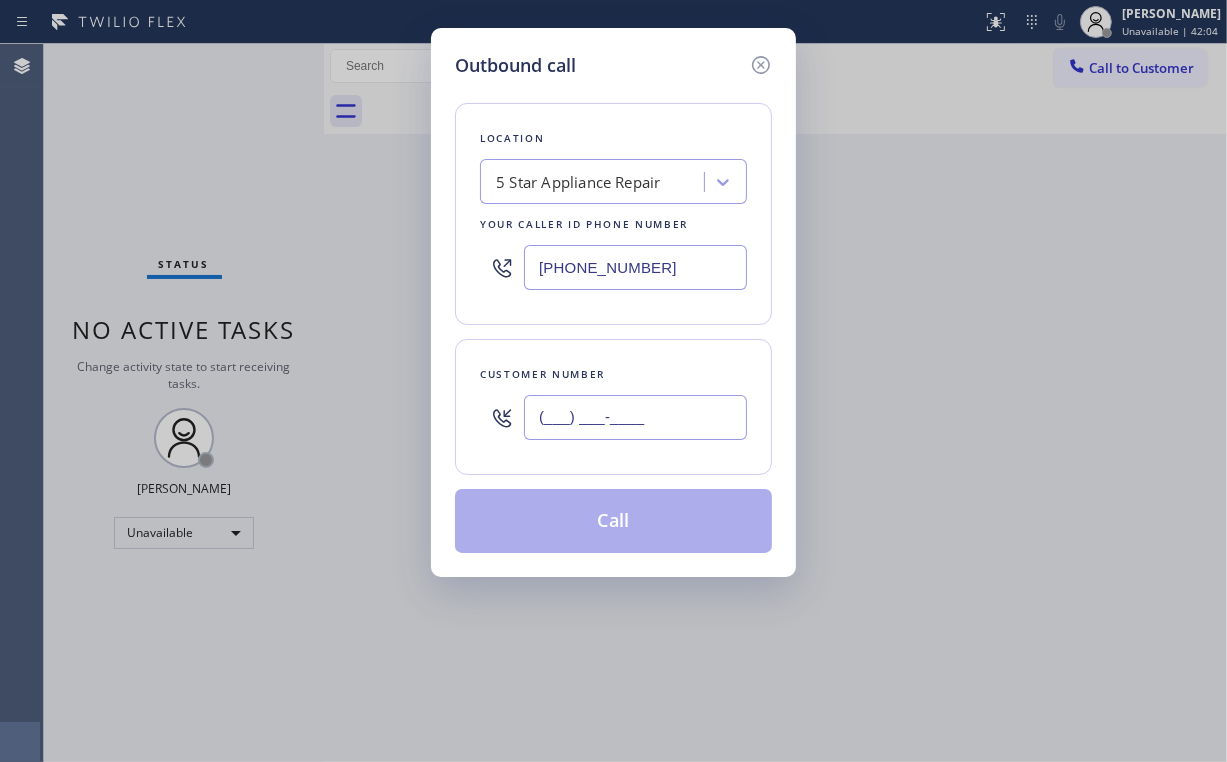 drag, startPoint x: 649, startPoint y: 409, endPoint x: 664, endPoint y: 412, distance: 15.297058 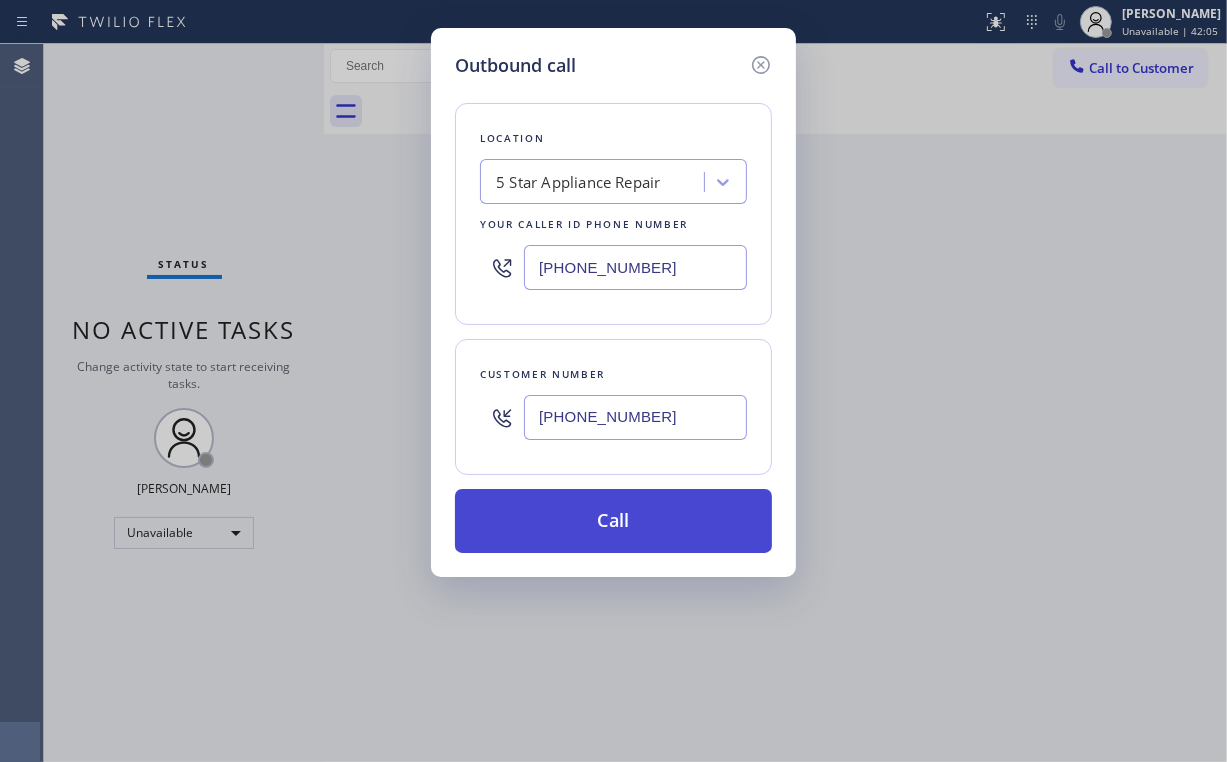 type on "[PHONE_NUMBER]" 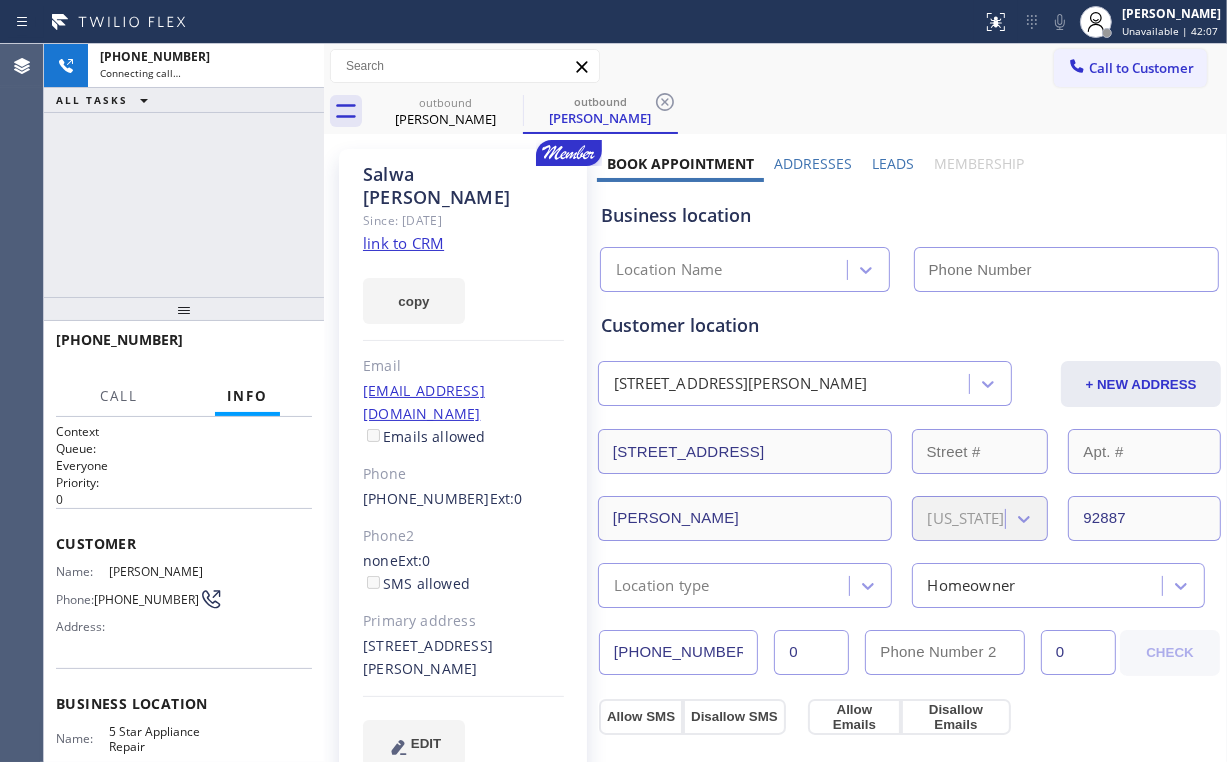 drag, startPoint x: 150, startPoint y: 214, endPoint x: 160, endPoint y: 212, distance: 10.198039 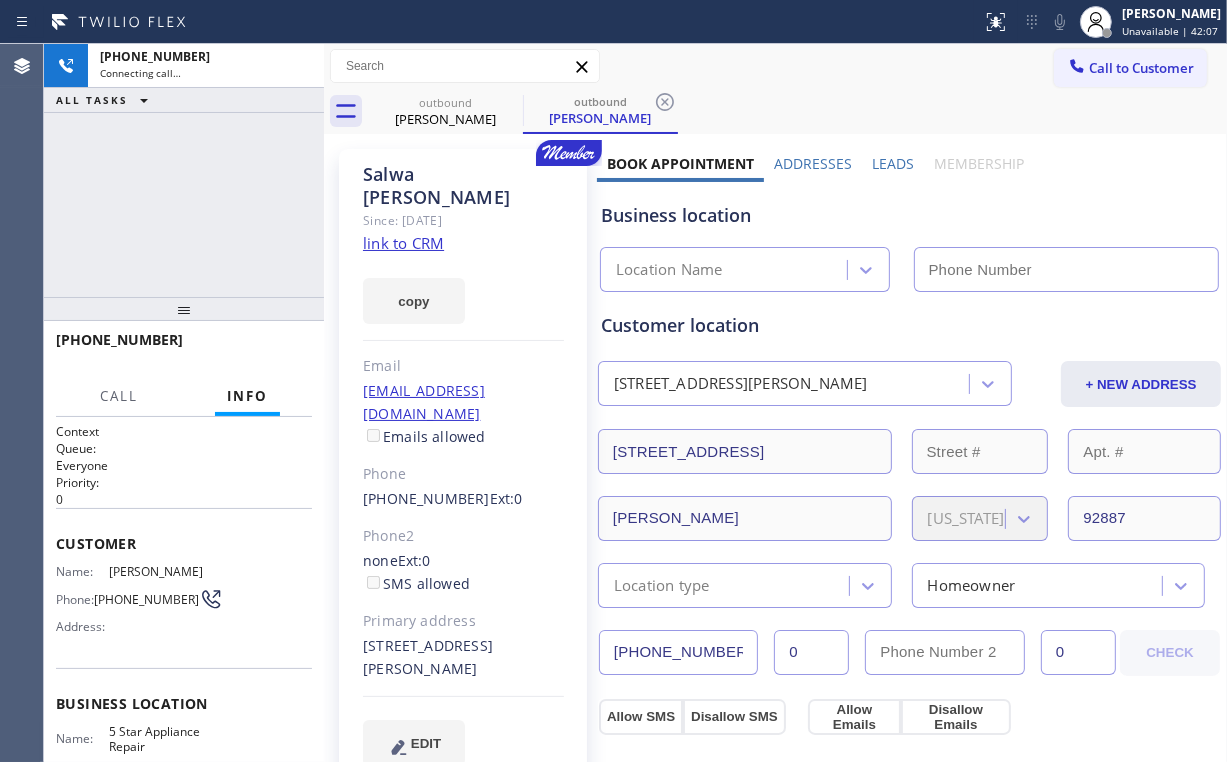click on "[PHONE_NUMBER] Connecting call… ALL TASKS ALL TASKS ACTIVE TASKS TASKS IN WRAP UP" at bounding box center (184, 170) 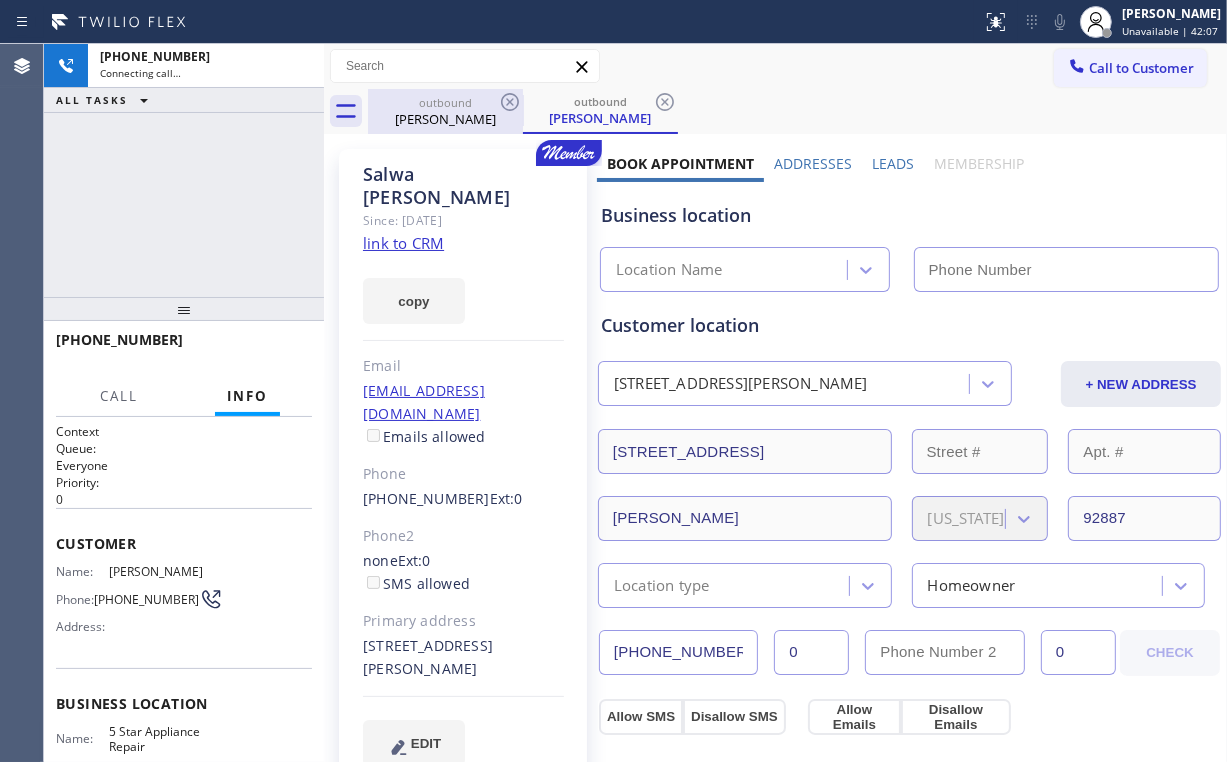 drag, startPoint x: 442, startPoint y: 124, endPoint x: 502, endPoint y: 99, distance: 65 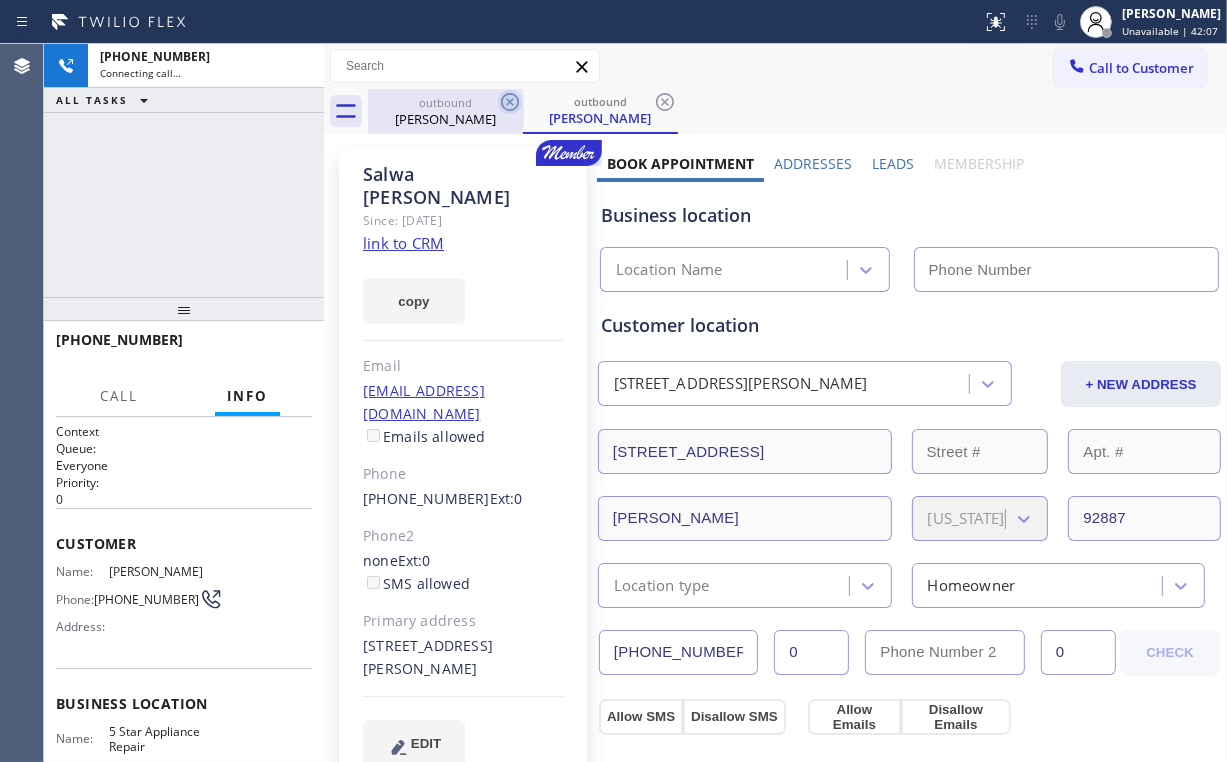 click on "[PERSON_NAME]" at bounding box center (445, 119) 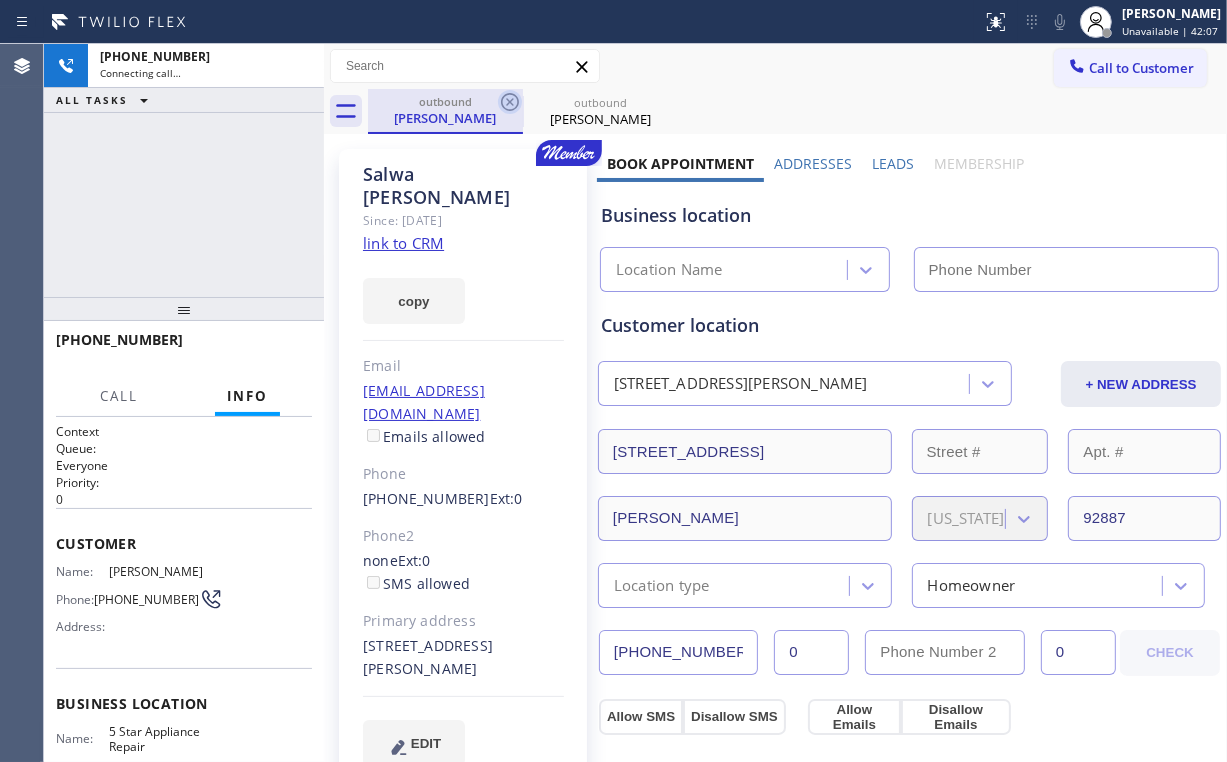 click 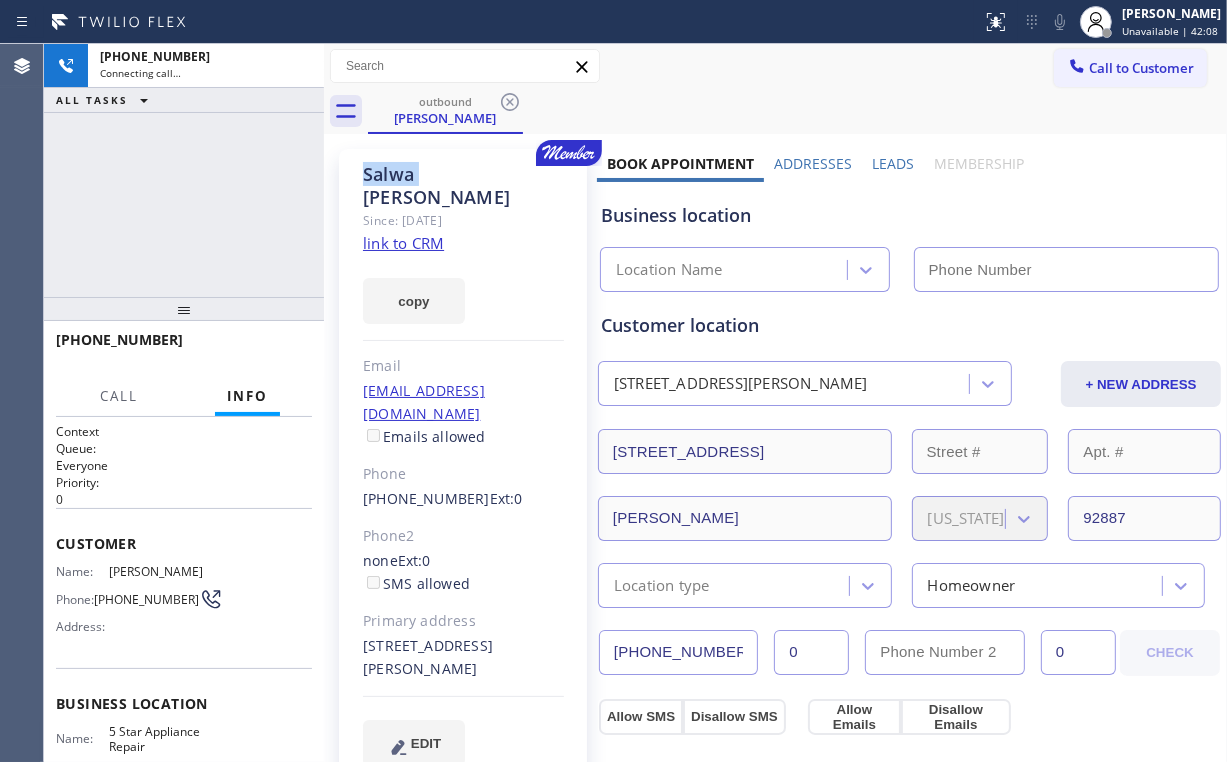 click 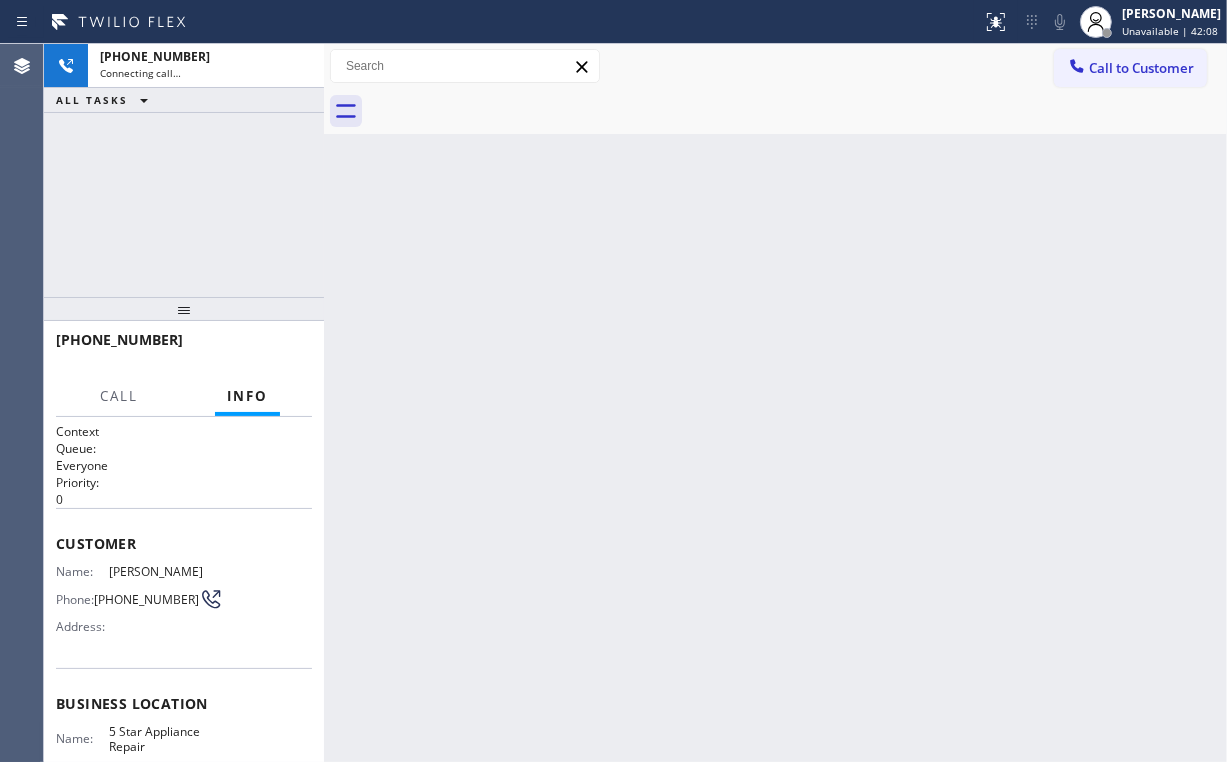 drag, startPoint x: 120, startPoint y: 172, endPoint x: 225, endPoint y: 14, distance: 189.70767 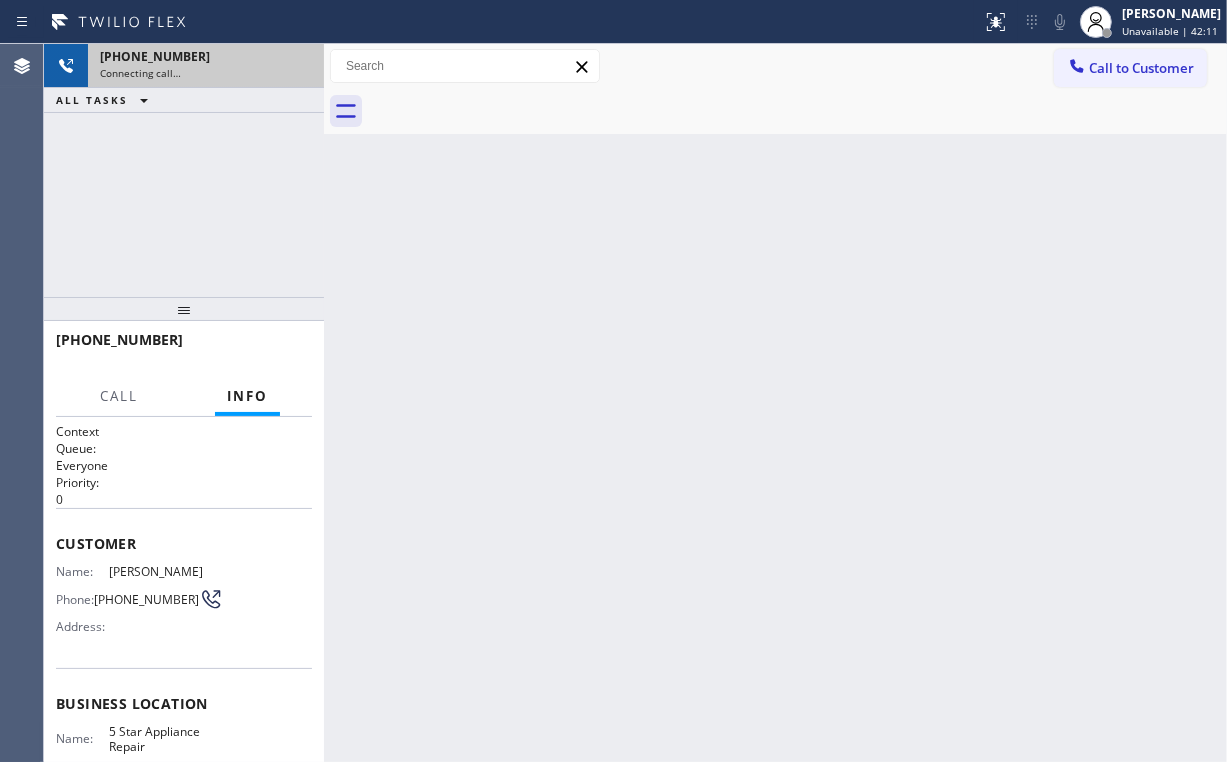click on "Connecting call…" at bounding box center (206, 73) 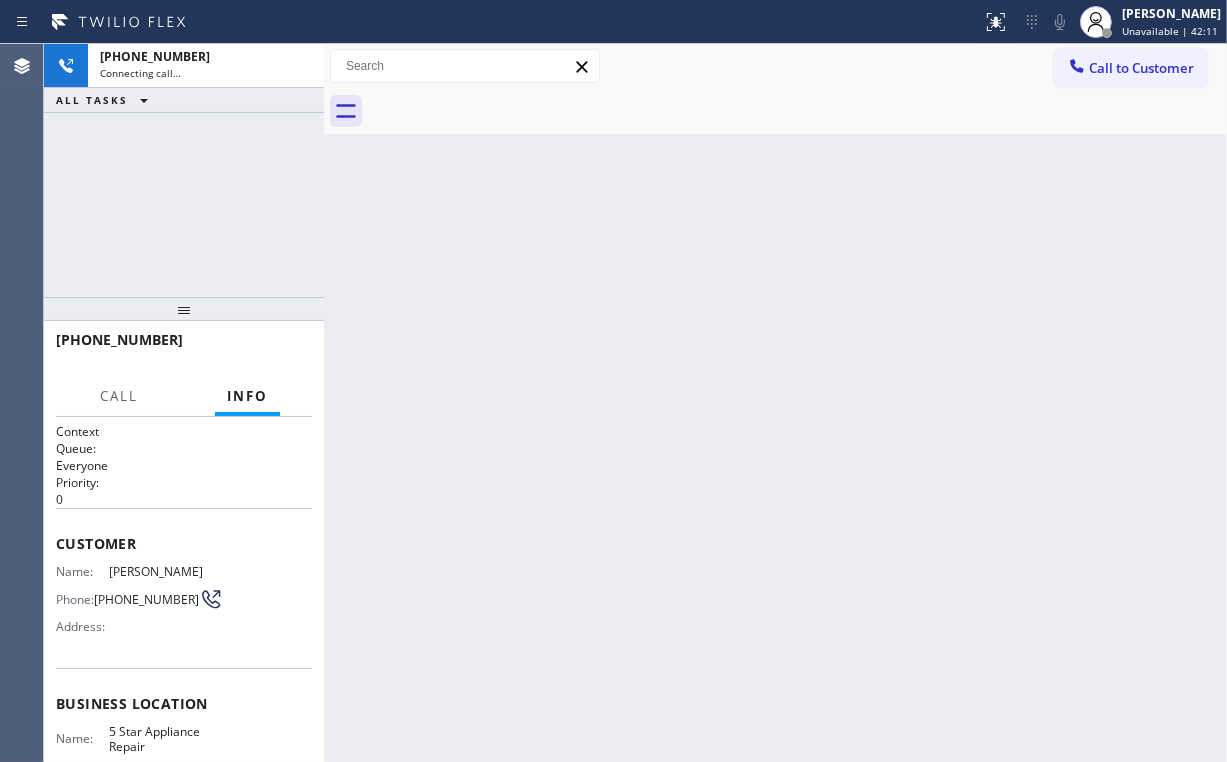 click on "[PHONE_NUMBER] Connecting call… ALL TASKS ALL TASKS ACTIVE TASKS TASKS IN WRAP UP" at bounding box center [184, 170] 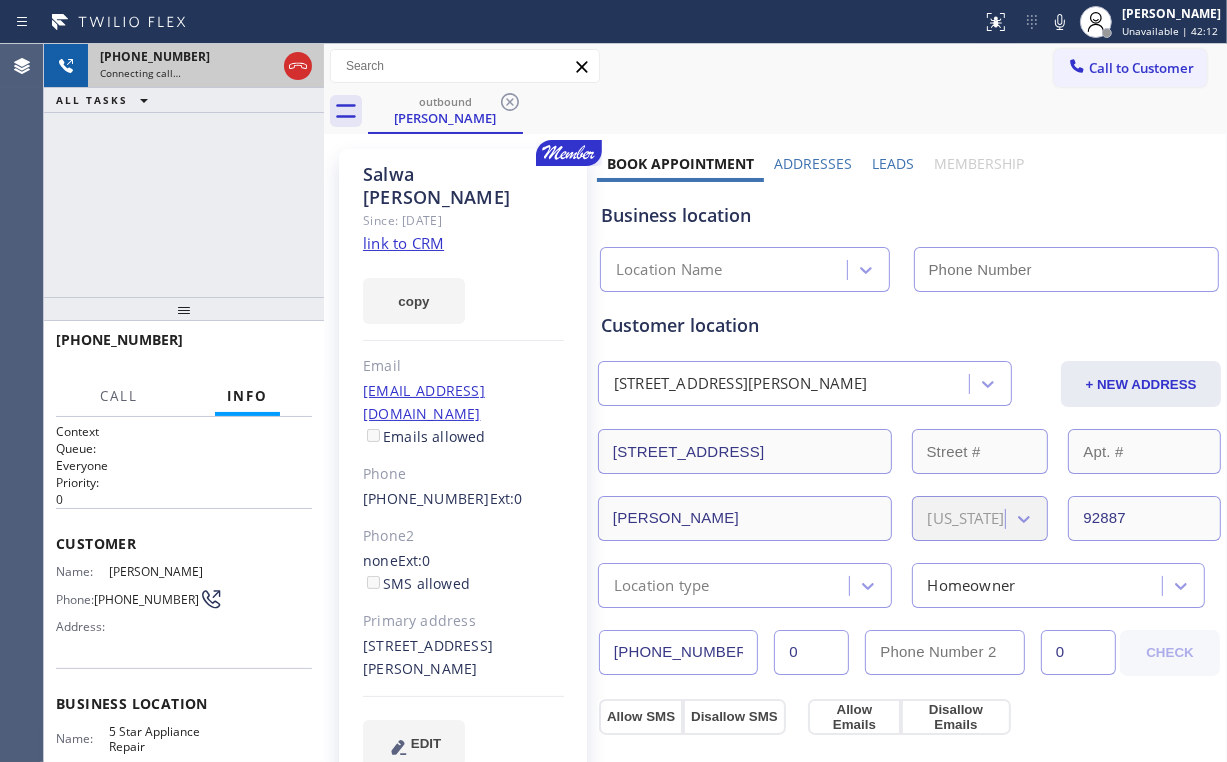 type on "[PHONE_NUMBER]" 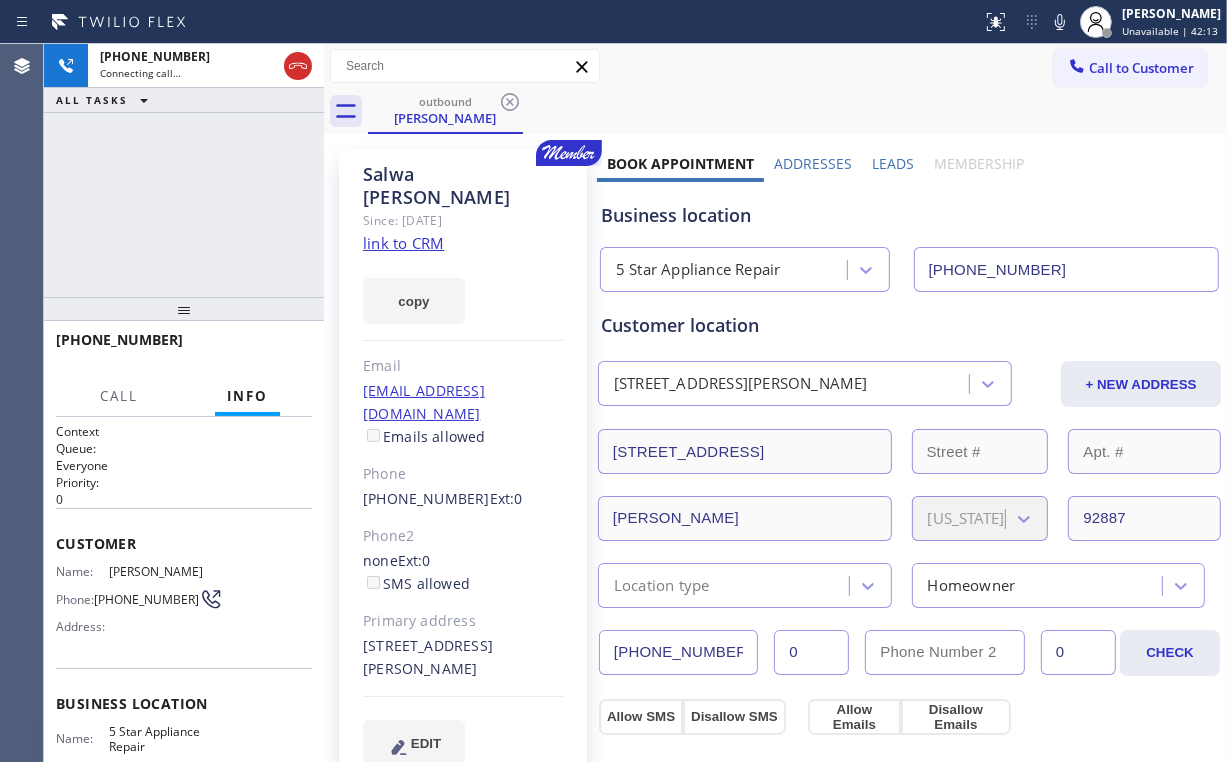 click at bounding box center (324, 403) 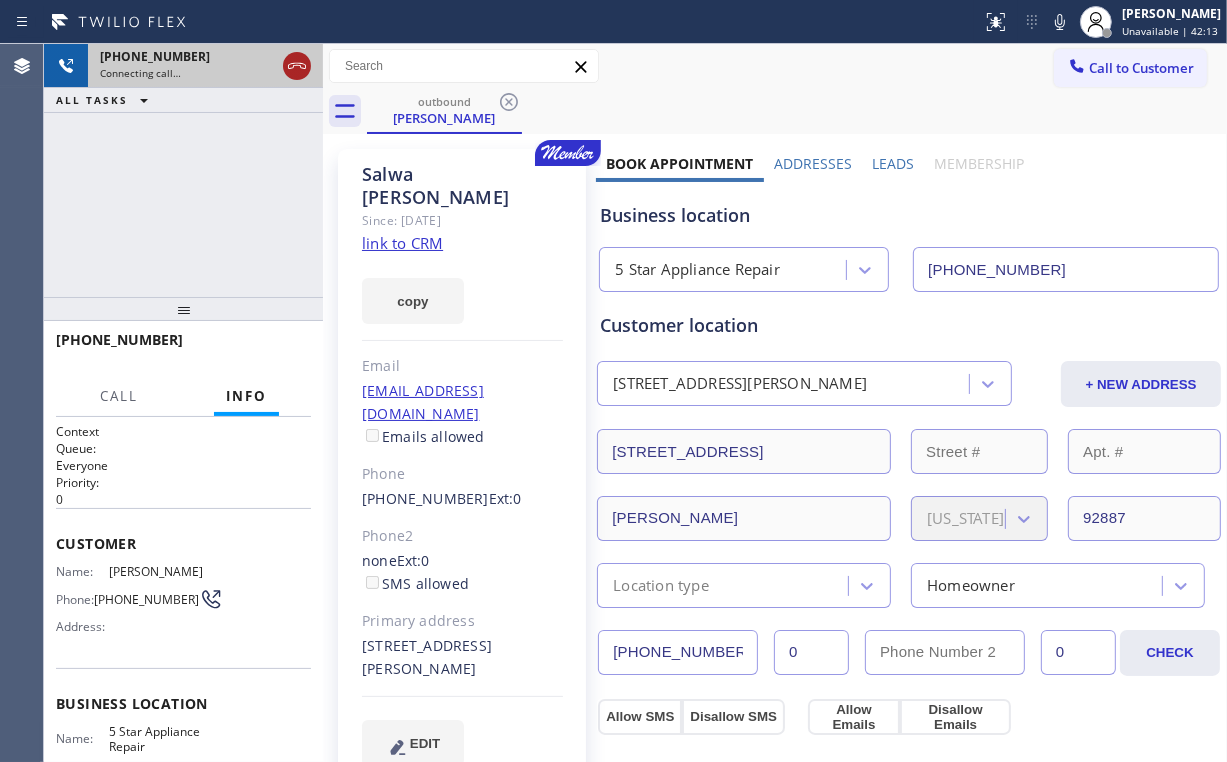 click at bounding box center [297, 66] 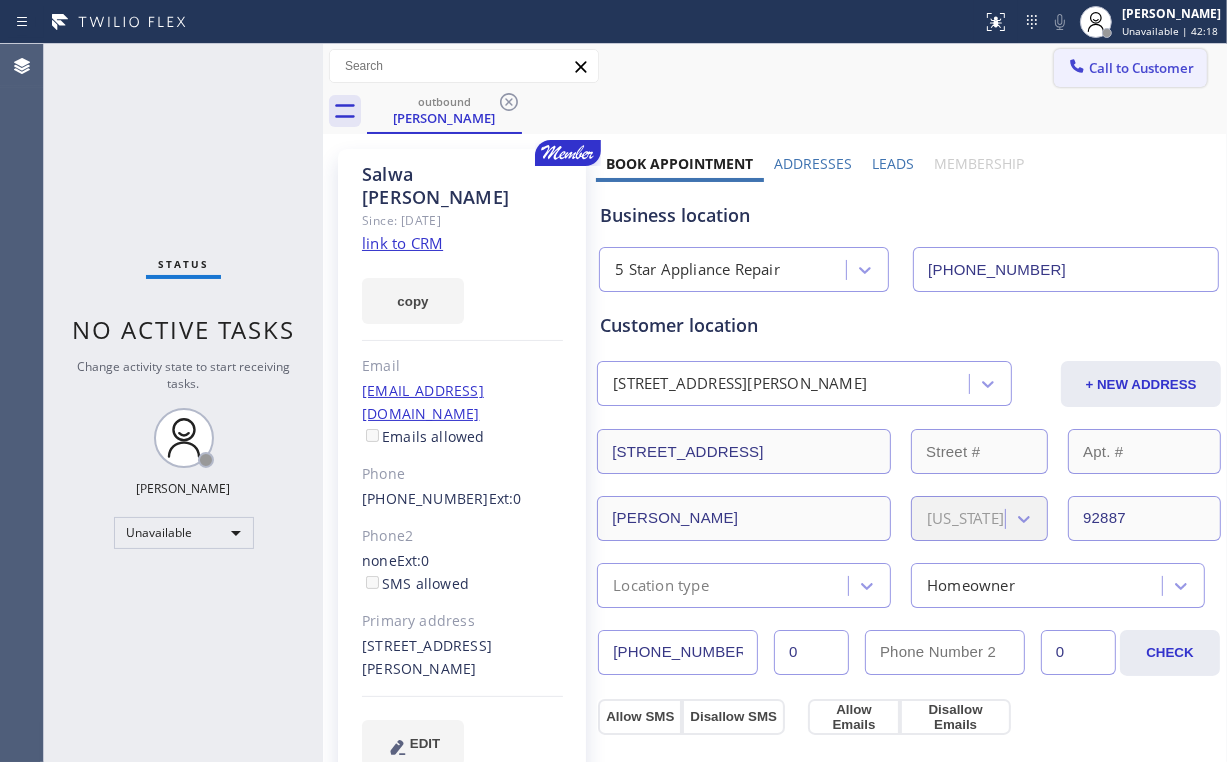 click on "Call to Customer" at bounding box center (1141, 68) 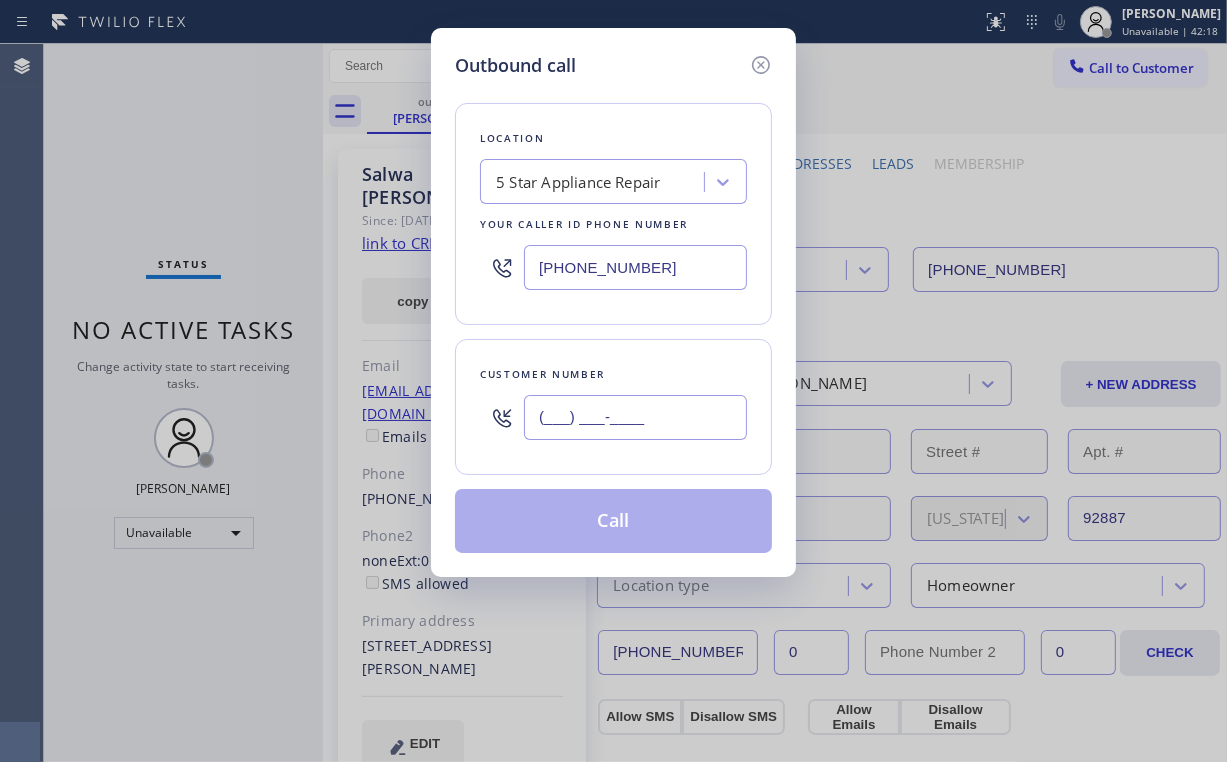 click on "(___) ___-____" at bounding box center [635, 417] 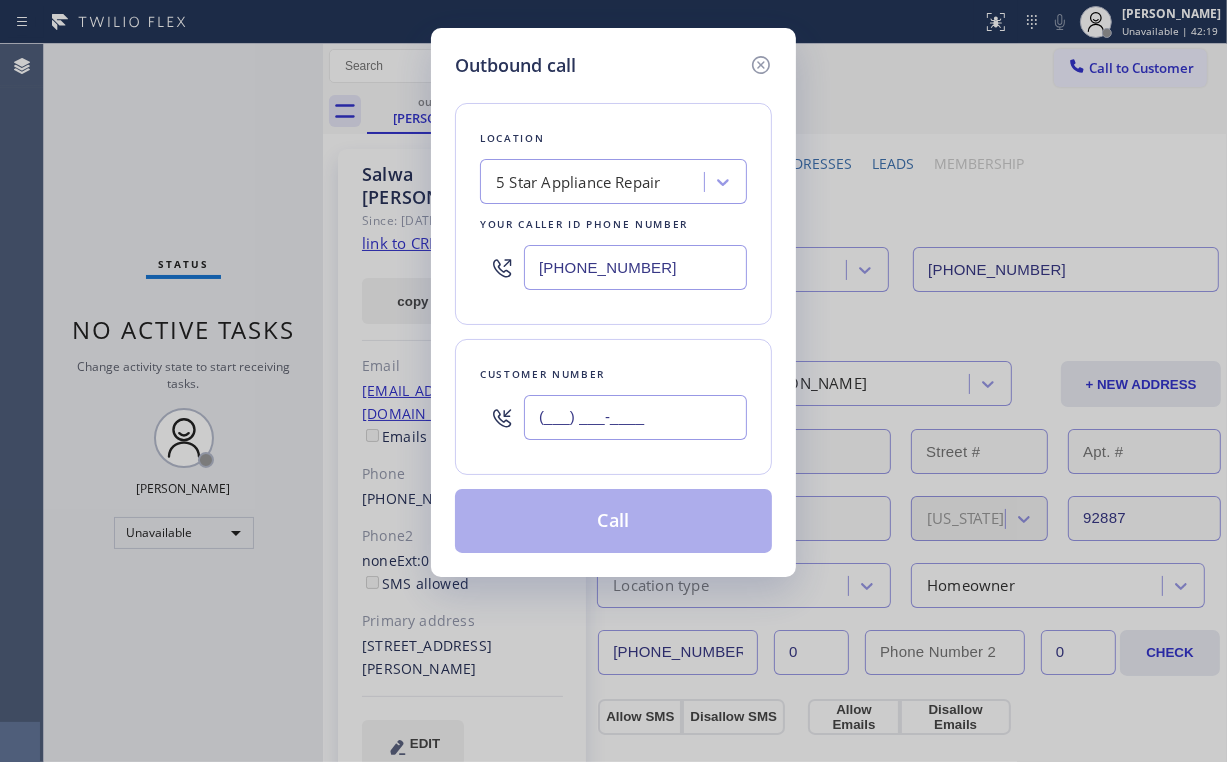 paste on "949) 572-9091" 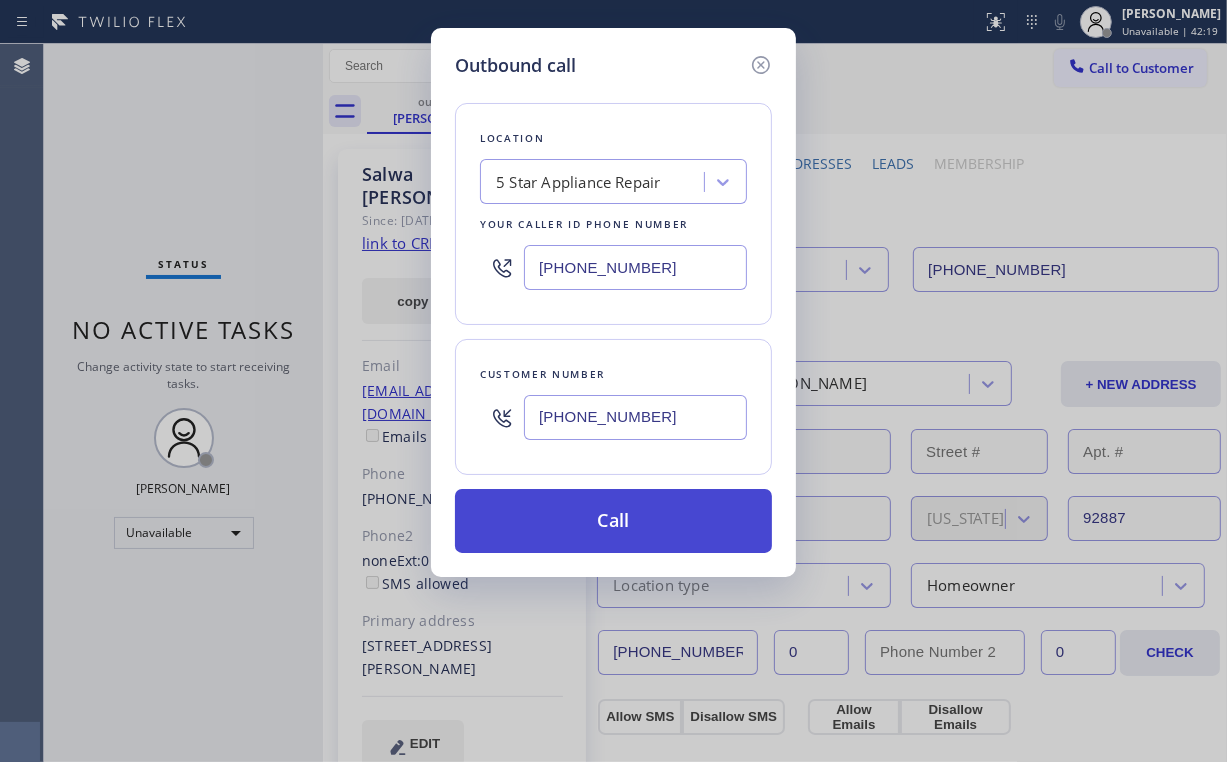 type on "[PHONE_NUMBER]" 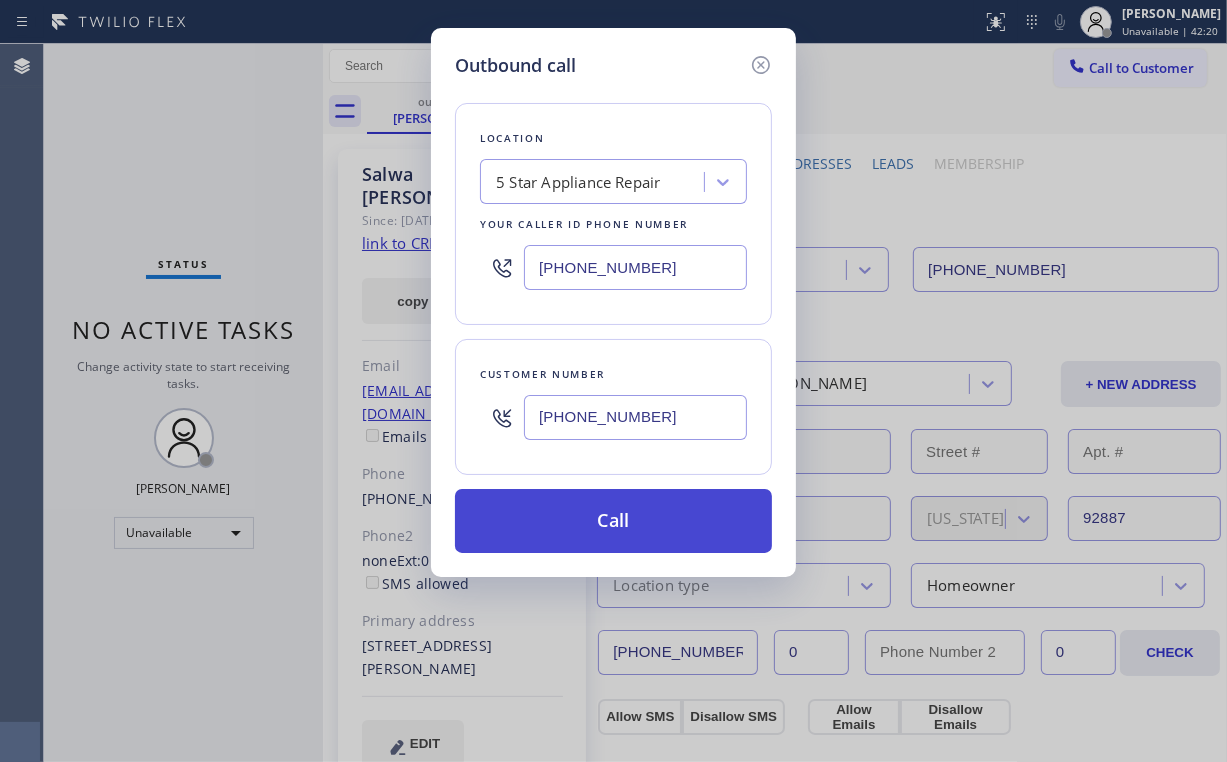 click on "Call" at bounding box center (613, 521) 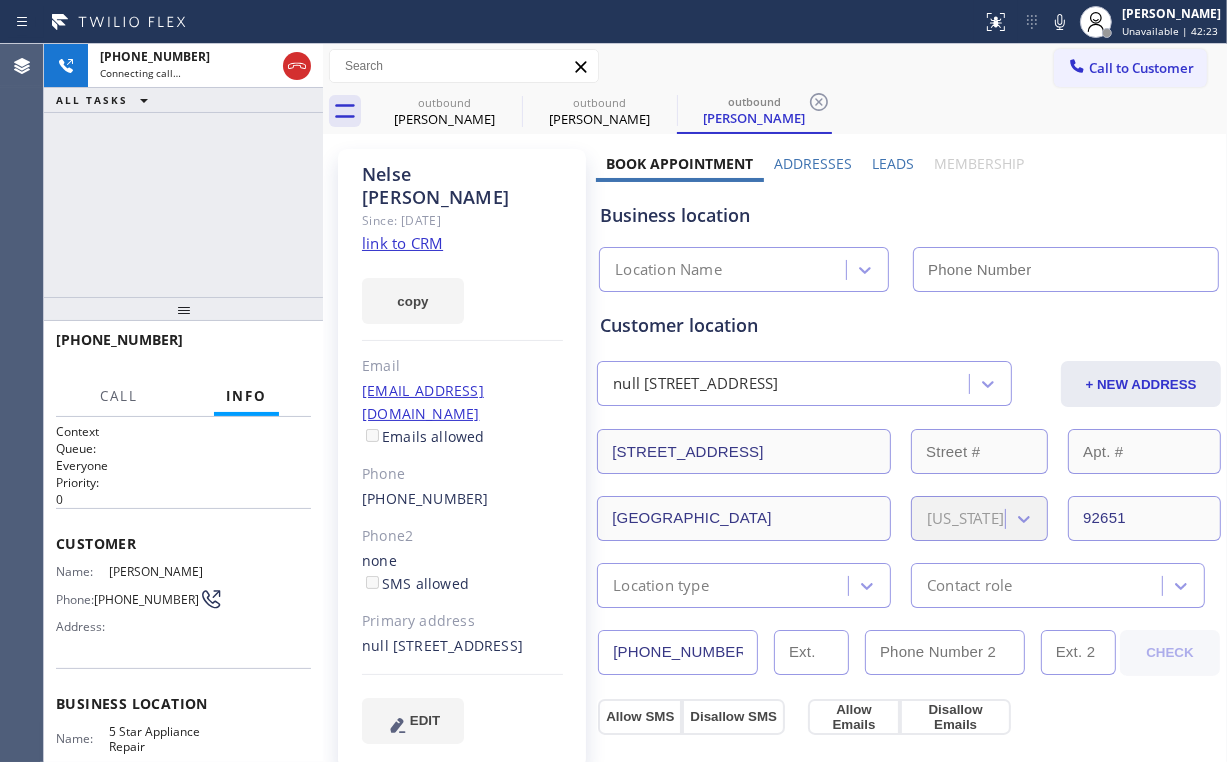 type on "[PHONE_NUMBER]" 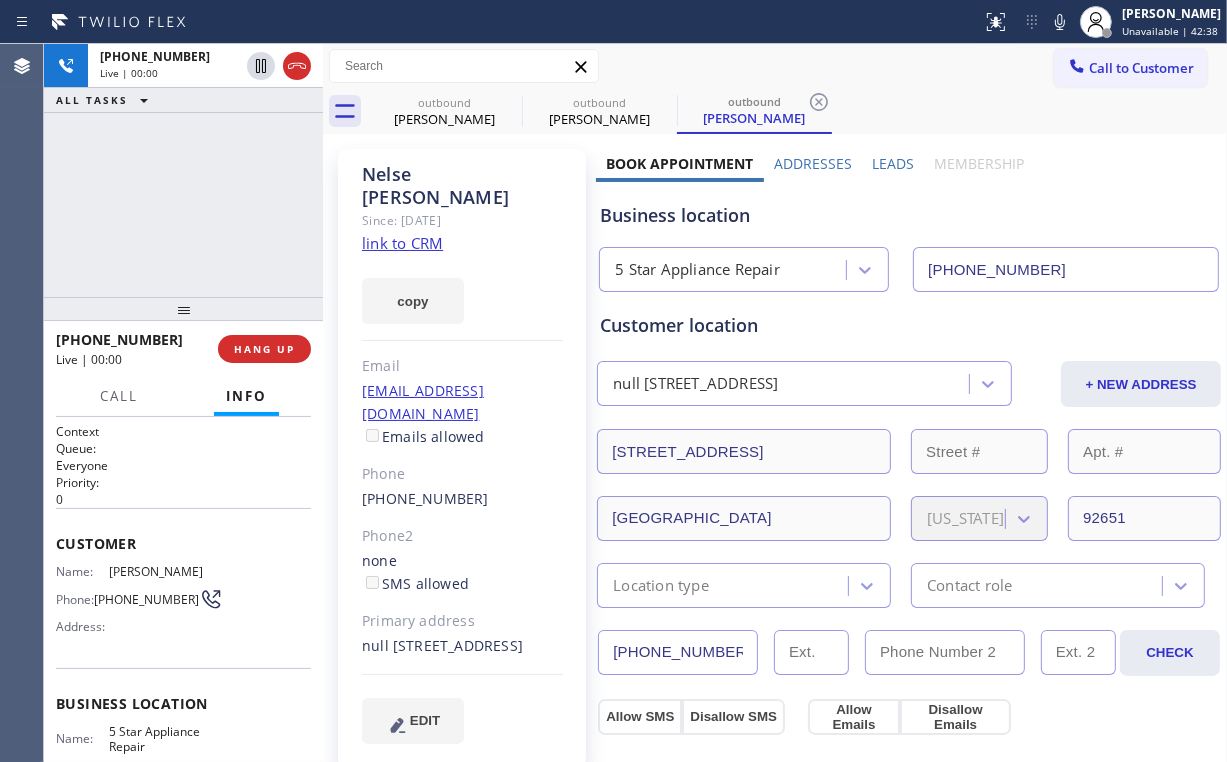 click at bounding box center [183, 309] 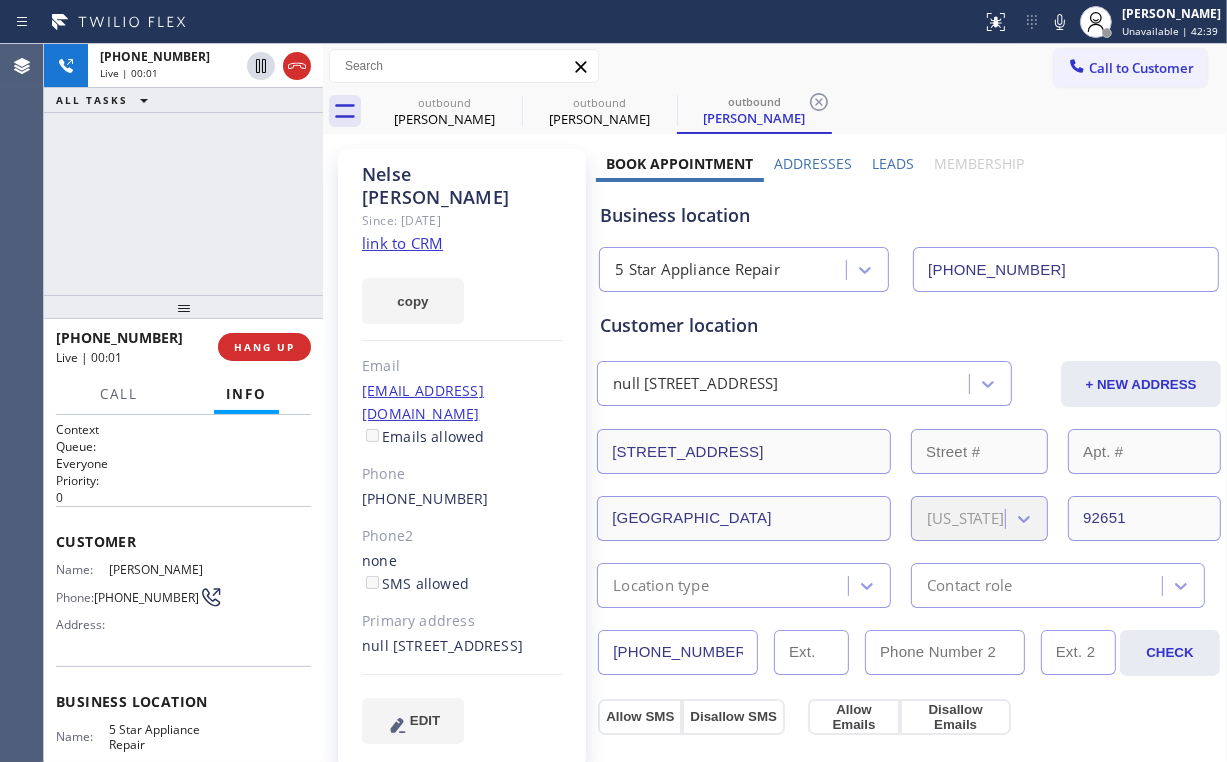 click on "[PHONE_NUMBER] Live | 00:01 HANG UP" at bounding box center [183, 347] 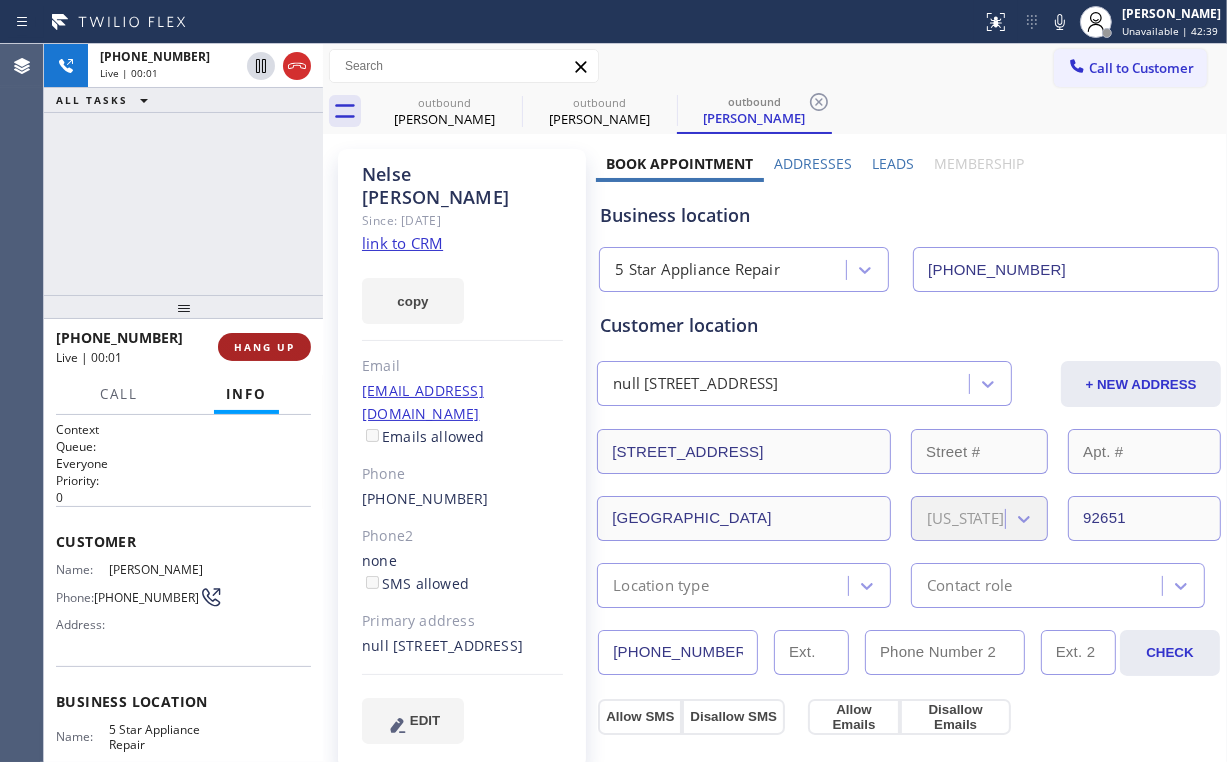 click on "HANG UP" at bounding box center [264, 347] 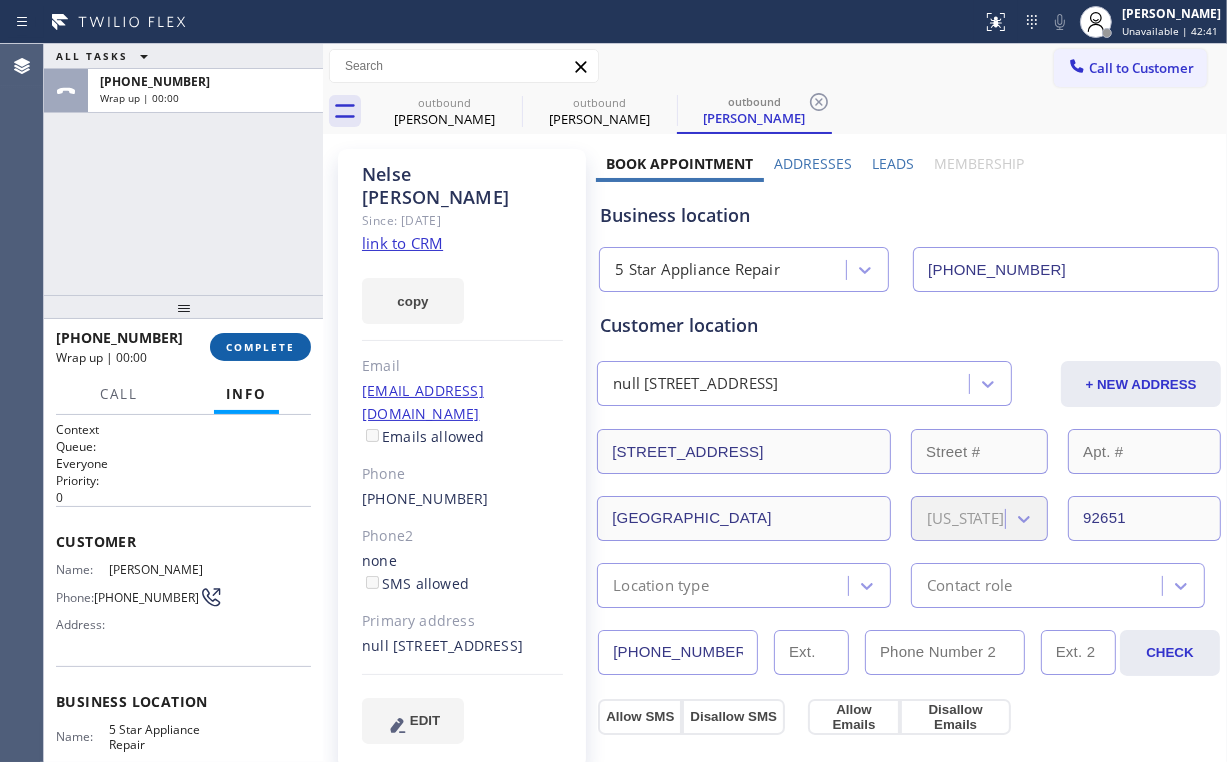 drag, startPoint x: 256, startPoint y: 344, endPoint x: 295, endPoint y: 340, distance: 39.20459 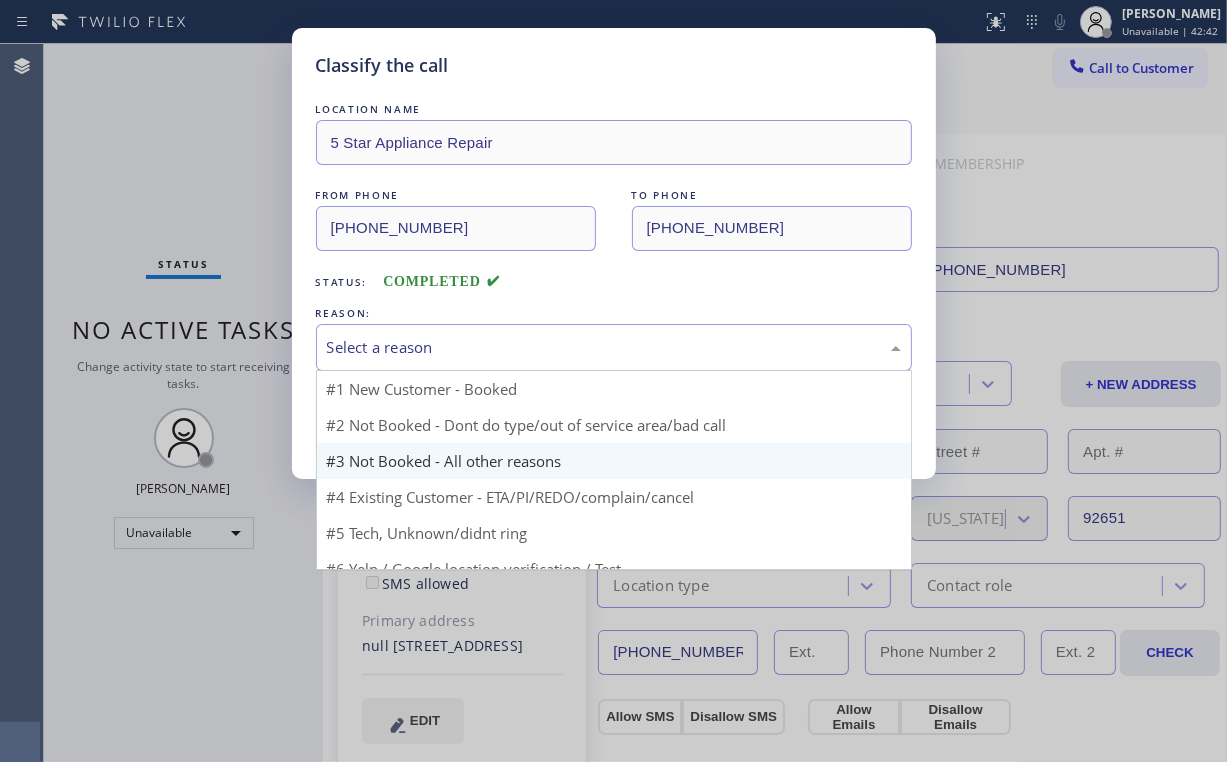drag, startPoint x: 421, startPoint y: 336, endPoint x: 432, endPoint y: 427, distance: 91.66242 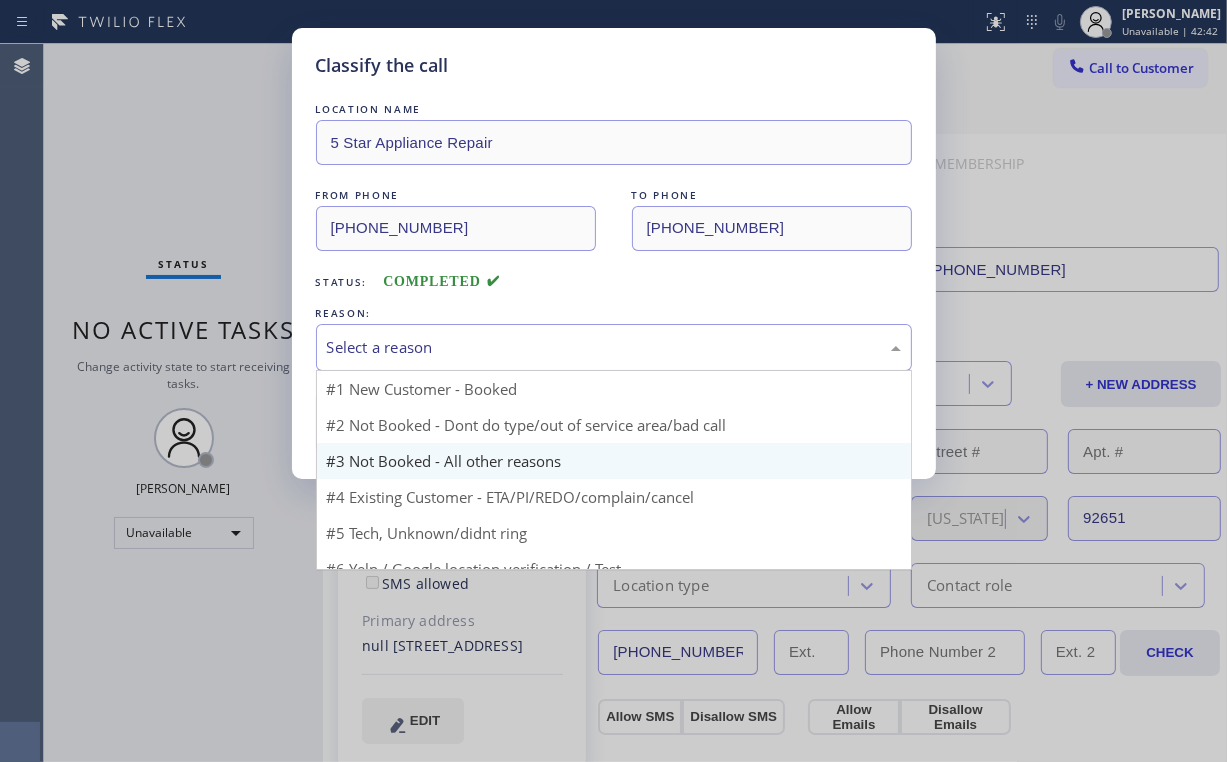 click on "Select a reason" at bounding box center [614, 347] 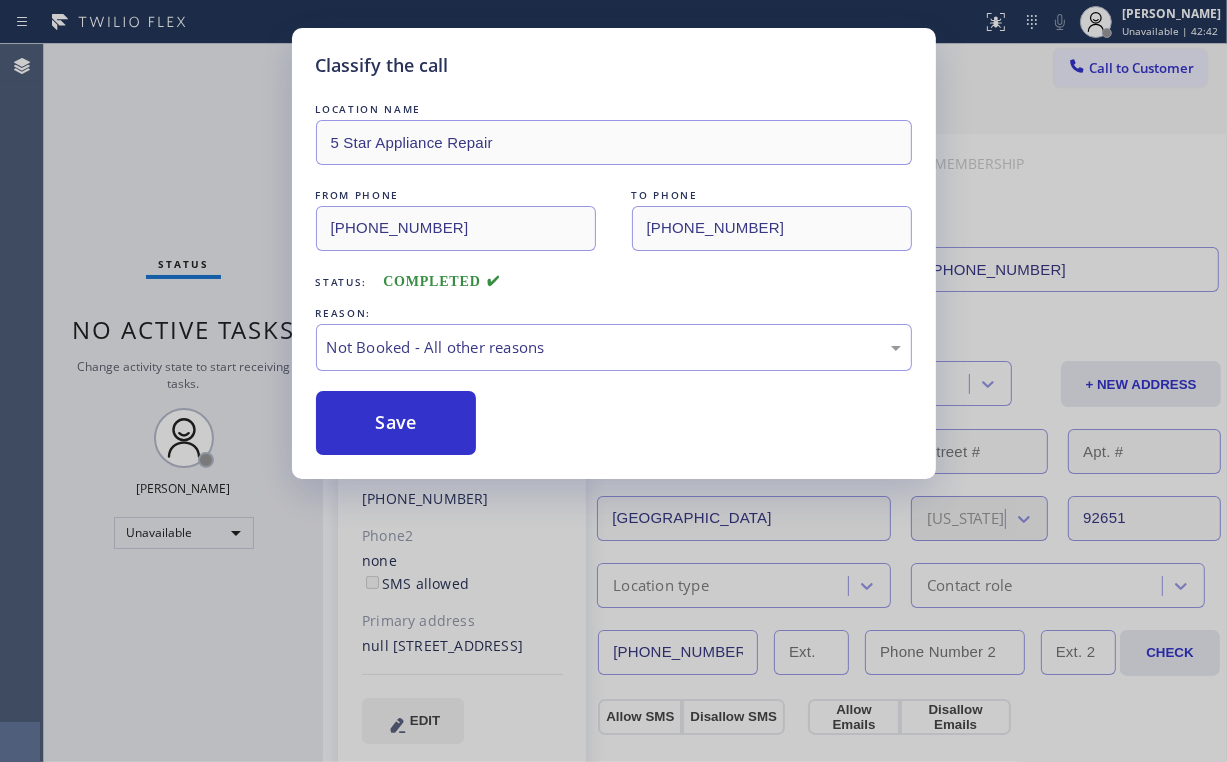 drag, startPoint x: 435, startPoint y: 420, endPoint x: 187, endPoint y: 145, distance: 370.30933 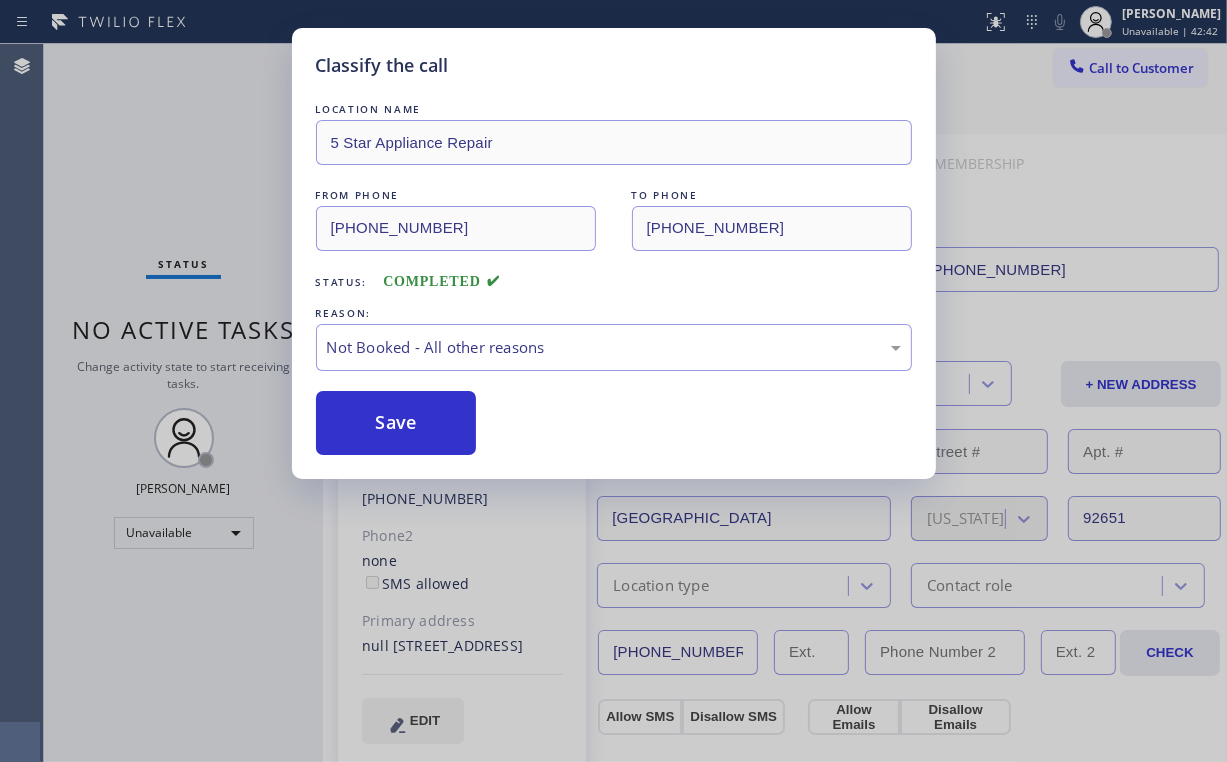 click on "Save" at bounding box center [396, 423] 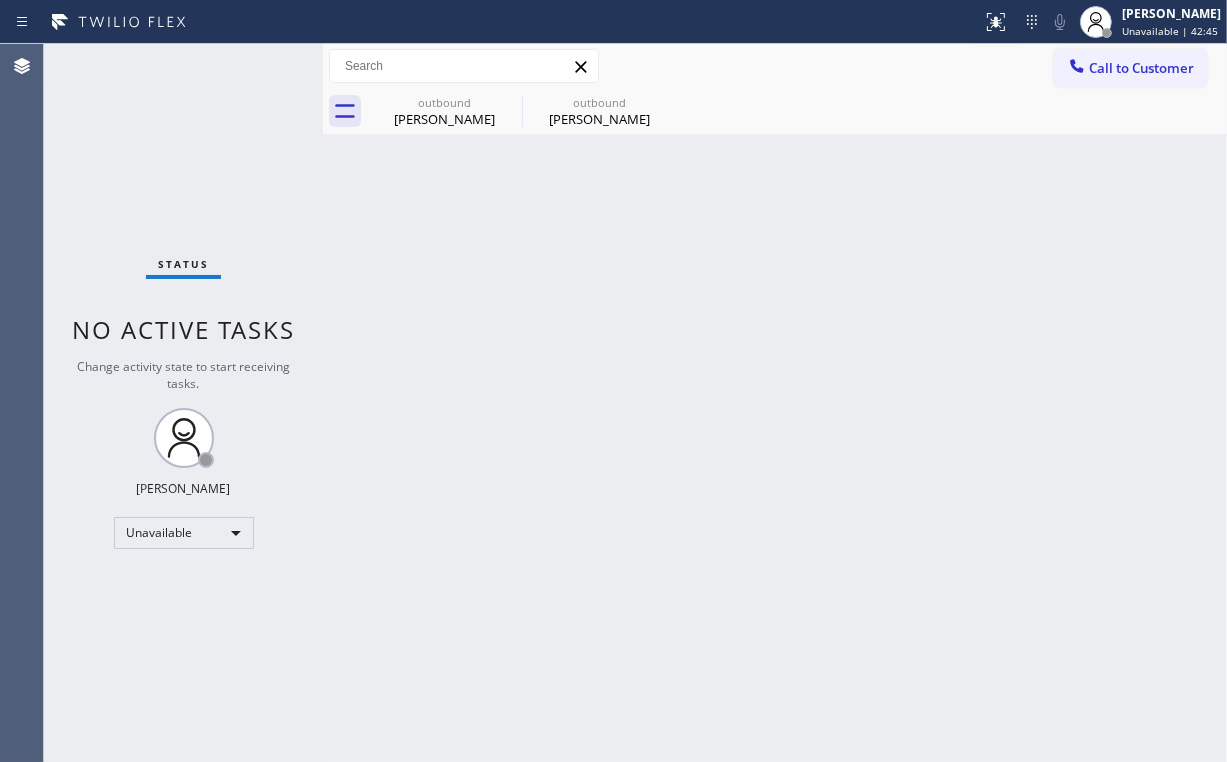 click on "Call to Customer" at bounding box center [1130, 68] 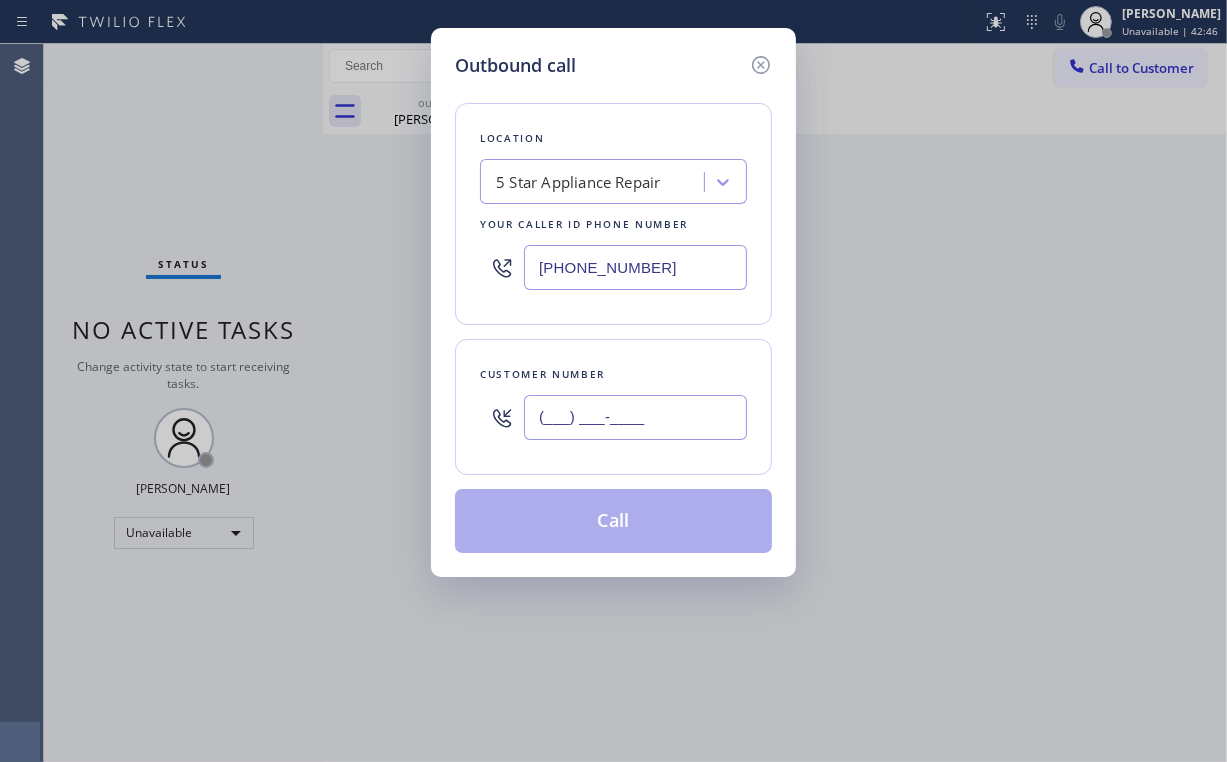 drag, startPoint x: 653, startPoint y: 429, endPoint x: 672, endPoint y: 424, distance: 19.646883 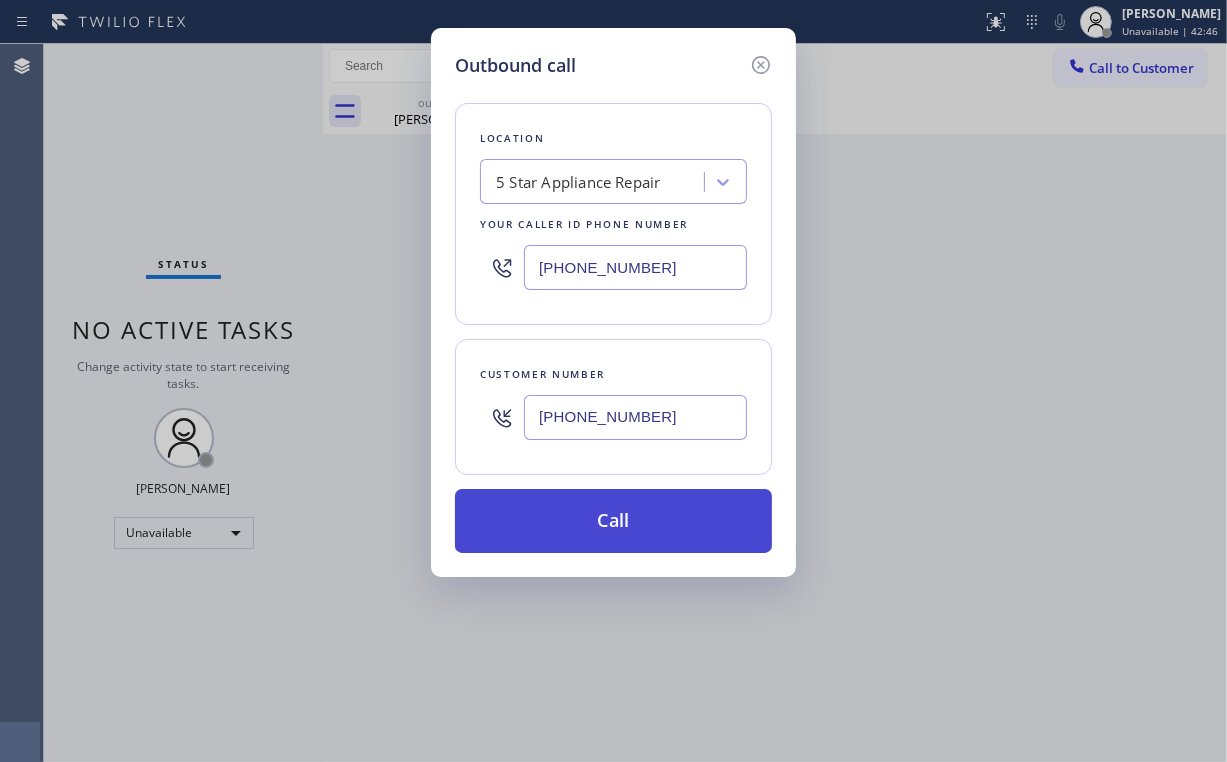 type on "[PHONE_NUMBER]" 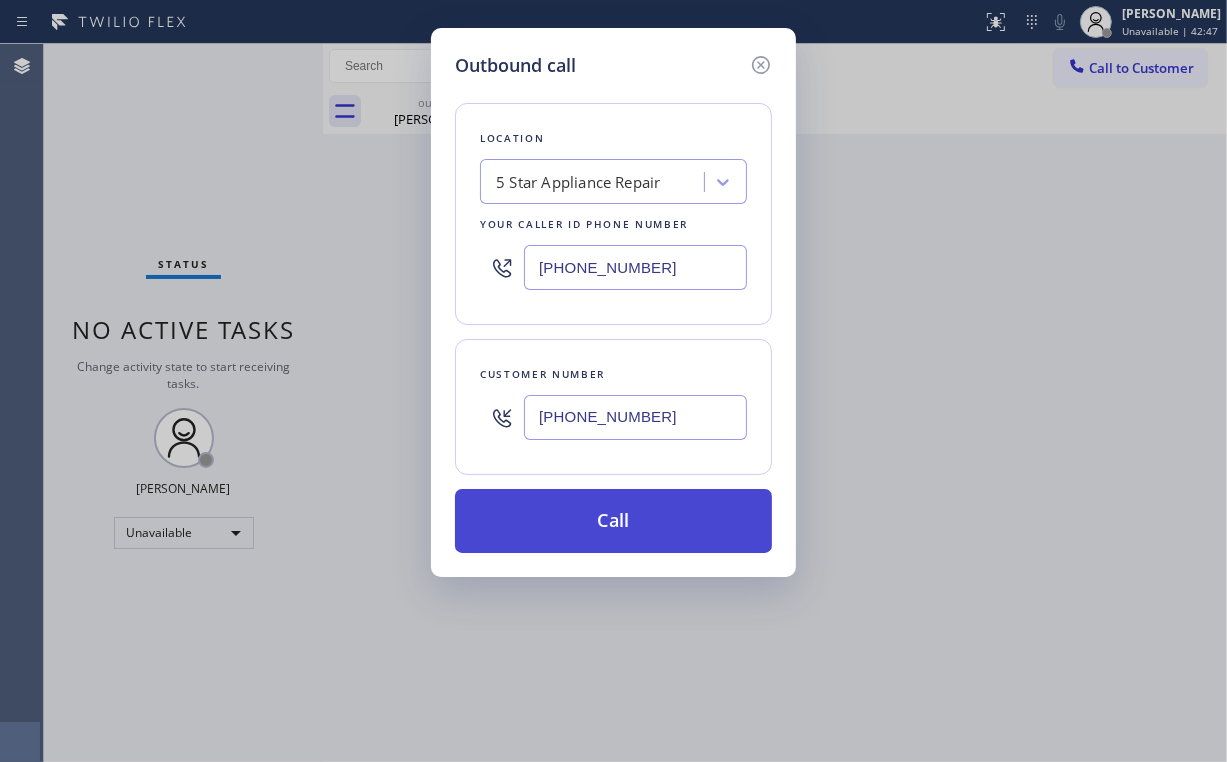 drag, startPoint x: 618, startPoint y: 524, endPoint x: 621, endPoint y: 596, distance: 72.06247 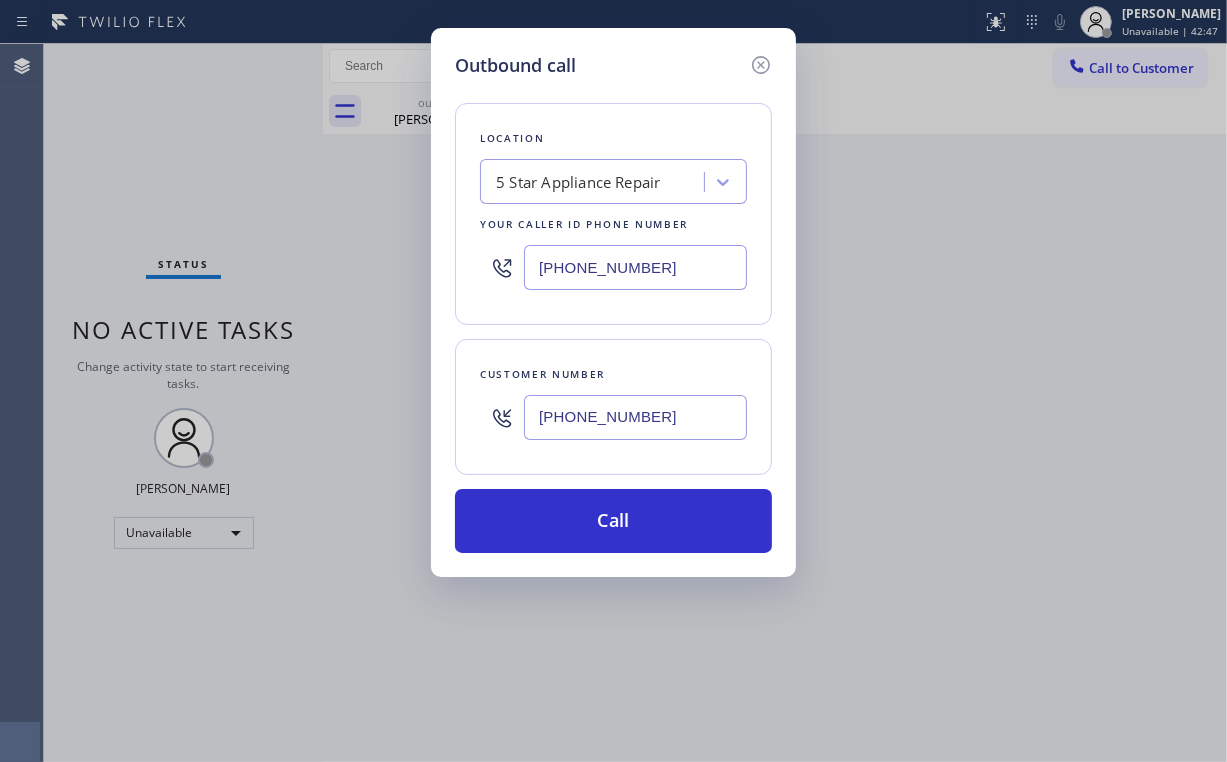 click on "Call" at bounding box center (613, 521) 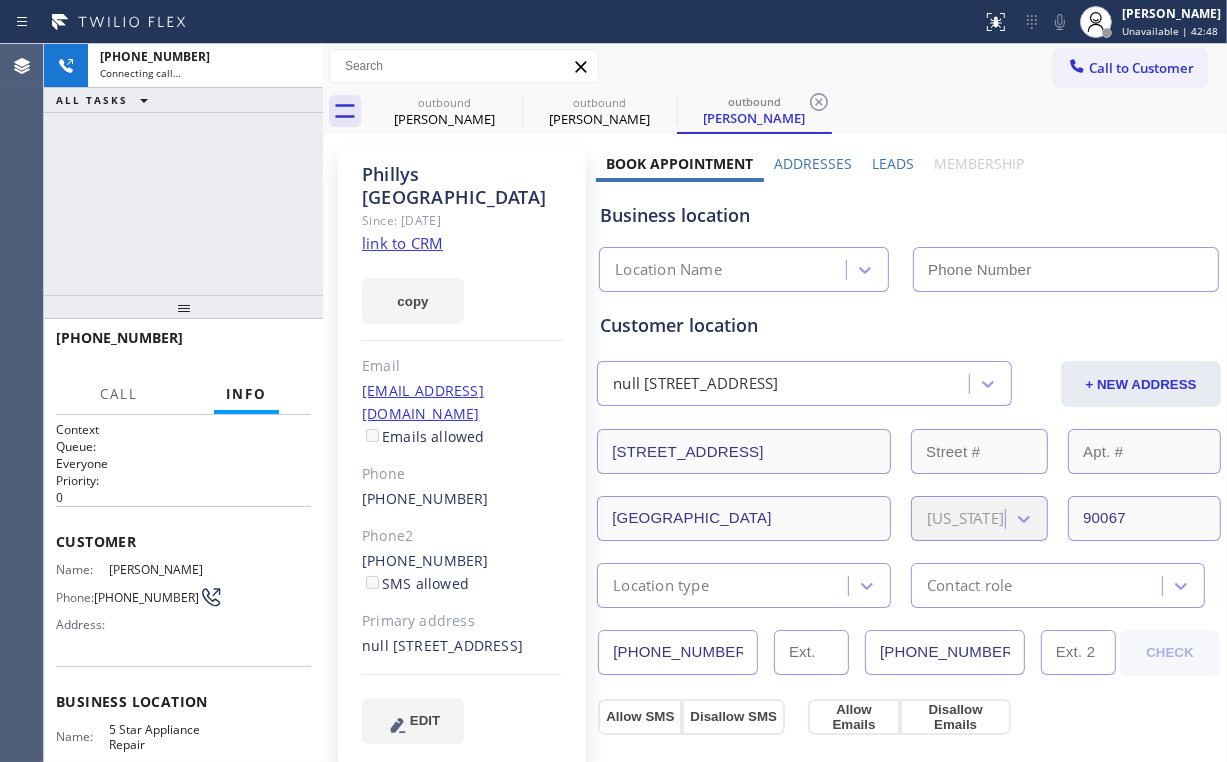 click on "outbound [PERSON_NAME] outbound [PERSON_NAME] outbound [PERSON_NAME][GEOGRAPHIC_DATA] Call to Customer Outbound call Location Search location Your caller id phone number Customer number Call Outbound call Technician Search Technician Your caller id phone number Your caller id phone number Call outbound [PERSON_NAME] outbound [PERSON_NAME] outbound [PERSON_NAME] [PERSON_NAME] Since: [DATE] link to CRM copy Email [EMAIL_ADDRESS][DOMAIN_NAME]  Emails allowed Phone [PHONE_NUMBER]  Ext:  0 Phone2 none  Ext:  0  SMS allowed Primary address  [STREET_ADDRESS][PERSON_NAME] EDIT Outbound call Location 5 Star Appliance Repair Your caller id phone number [PHONE_NUMBER] Customer number Call Benefits  Book Appointment Addresses Leads Membership Business location 5 Star Appliance Repair [PHONE_NUMBER] Personal information [PERSON_NAME] [EMAIL_ADDRESS][DOMAIN_NAME] Customer location Customer locations + NEW ADDRESS [STREET_ADDRESS][US_STATE] Location type Homeowner [PHONE_NUMBER] 0 0 CHECK Allow SMS CANCEL" at bounding box center [775, 762] 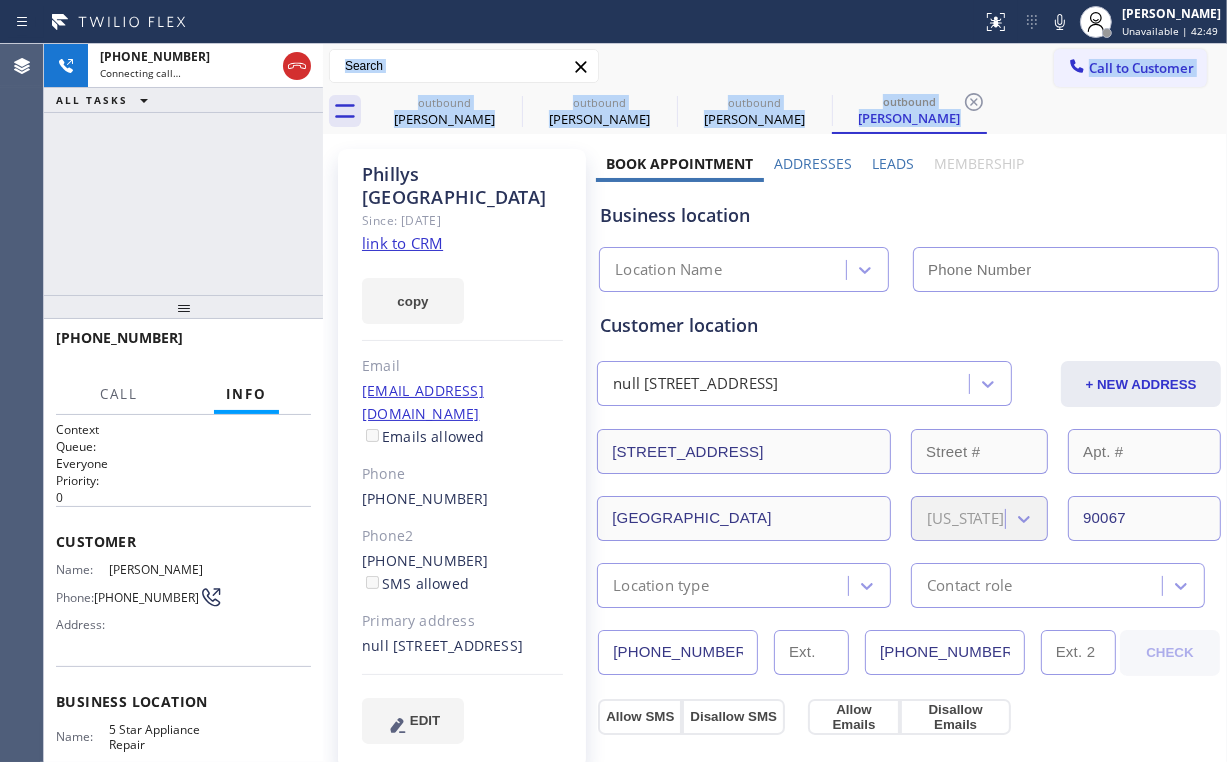 click on "EDIT" 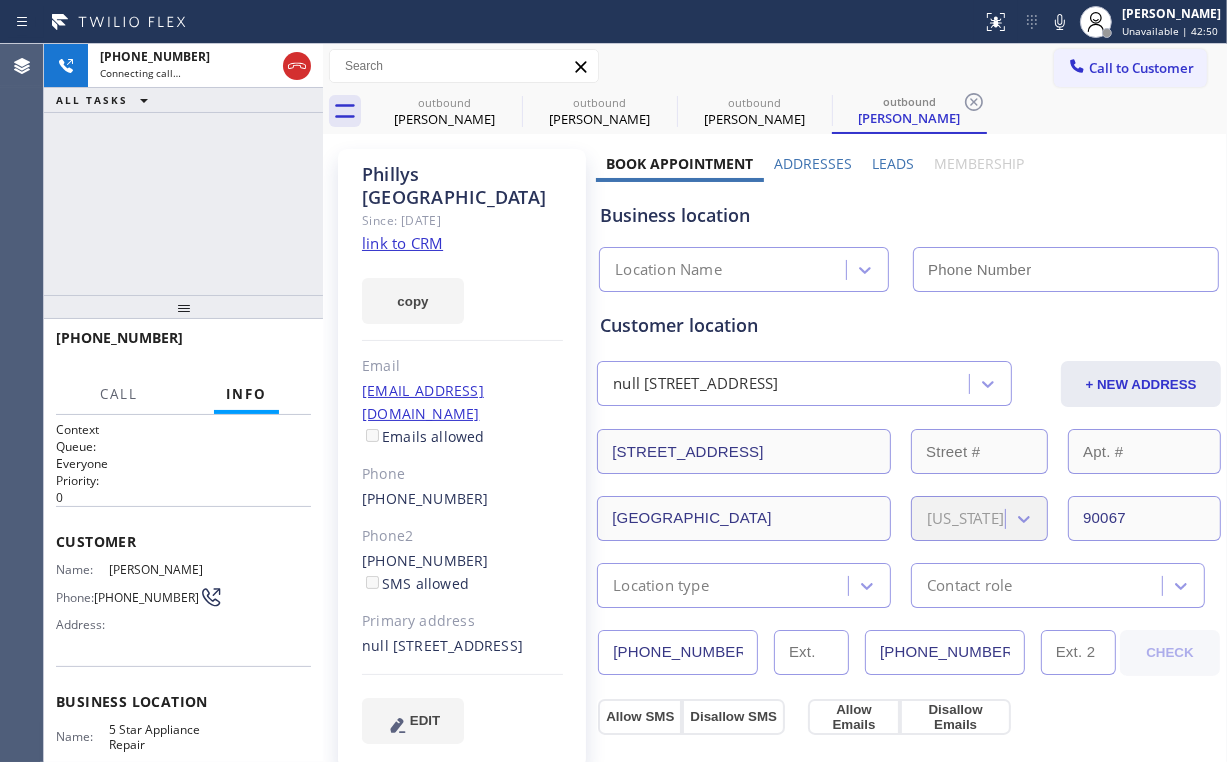 type on "[PHONE_NUMBER]" 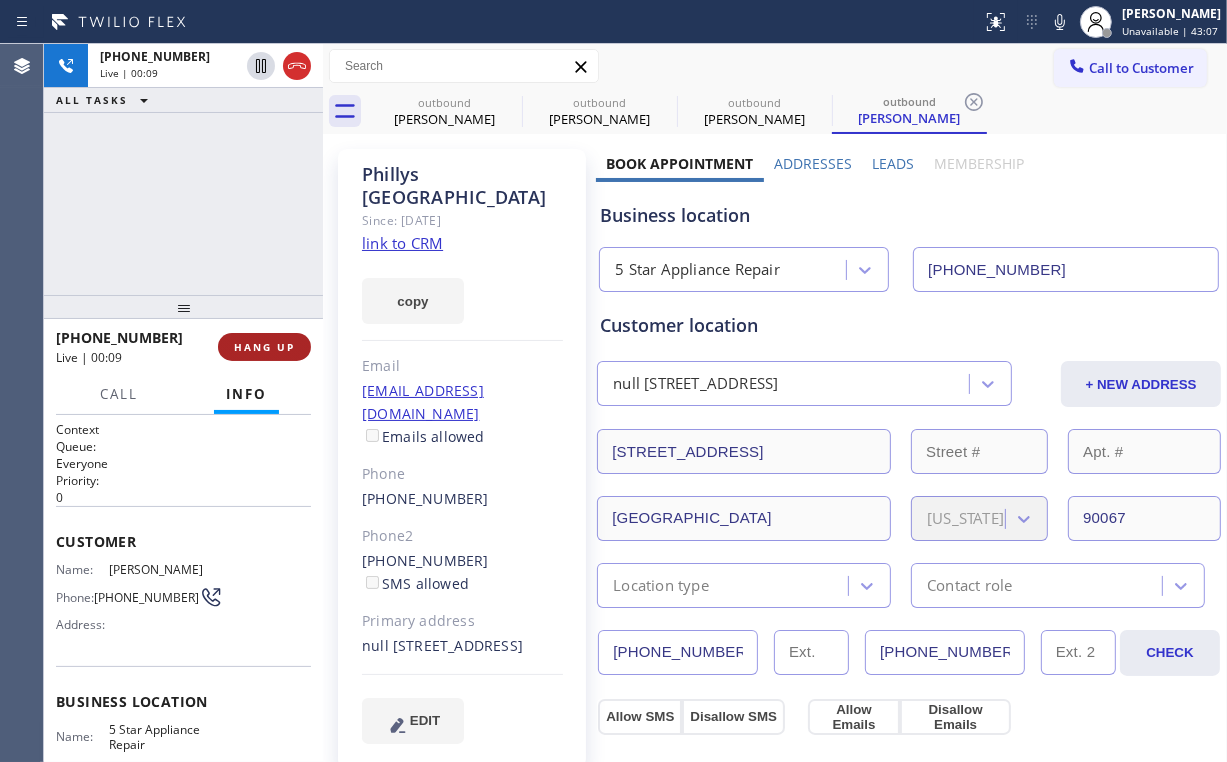 click on "HANG UP" at bounding box center [264, 347] 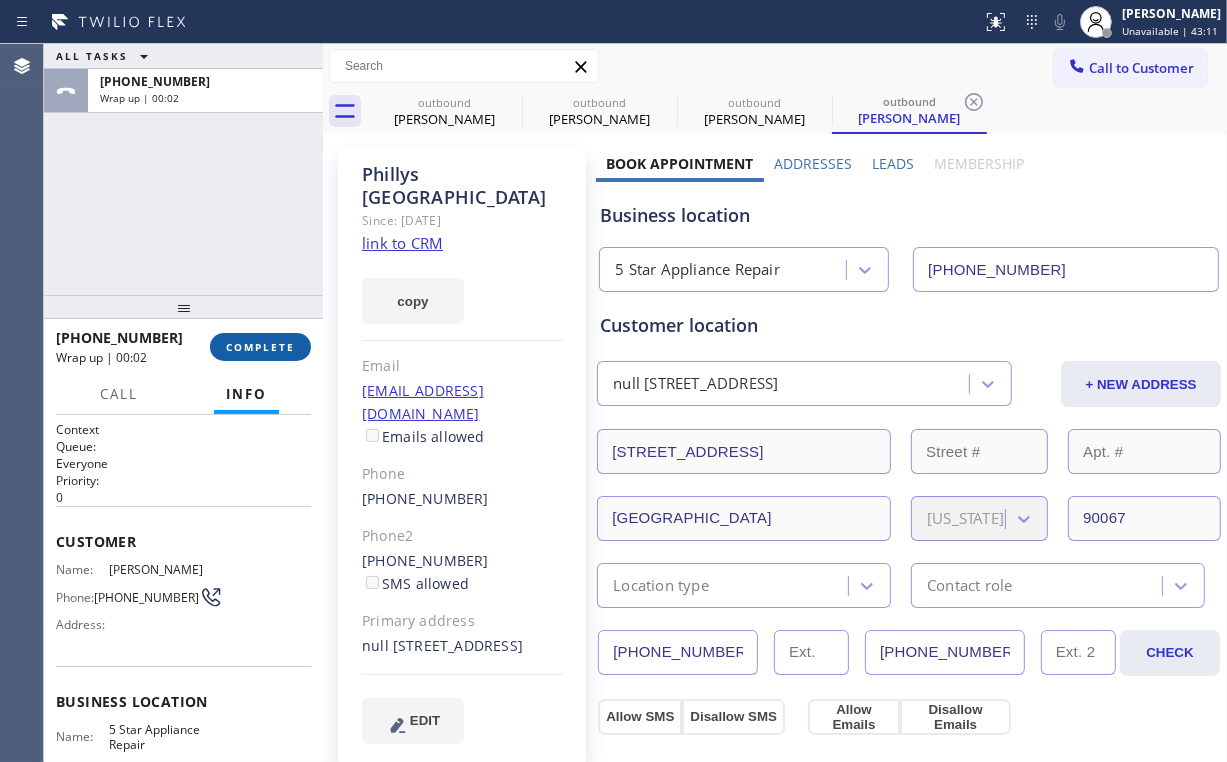 click on "COMPLETE" at bounding box center [260, 347] 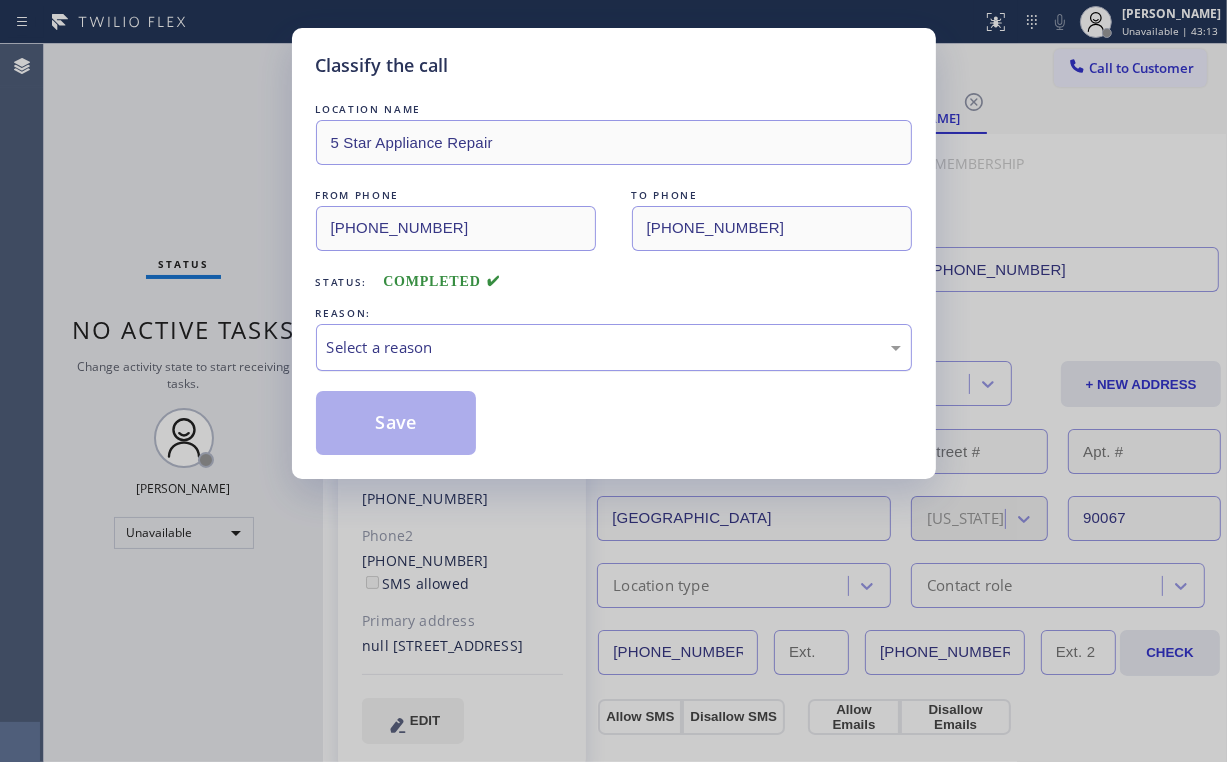 click on "Select a reason" at bounding box center (614, 347) 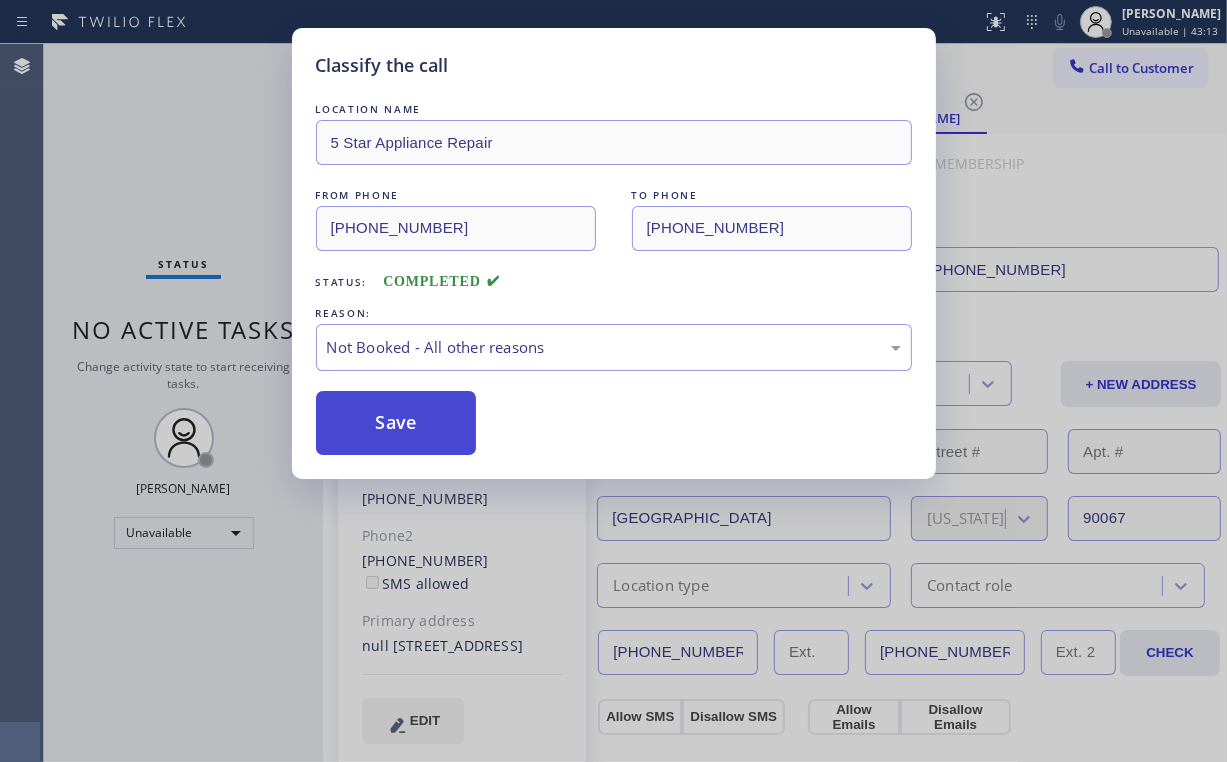 click on "Save" at bounding box center (396, 423) 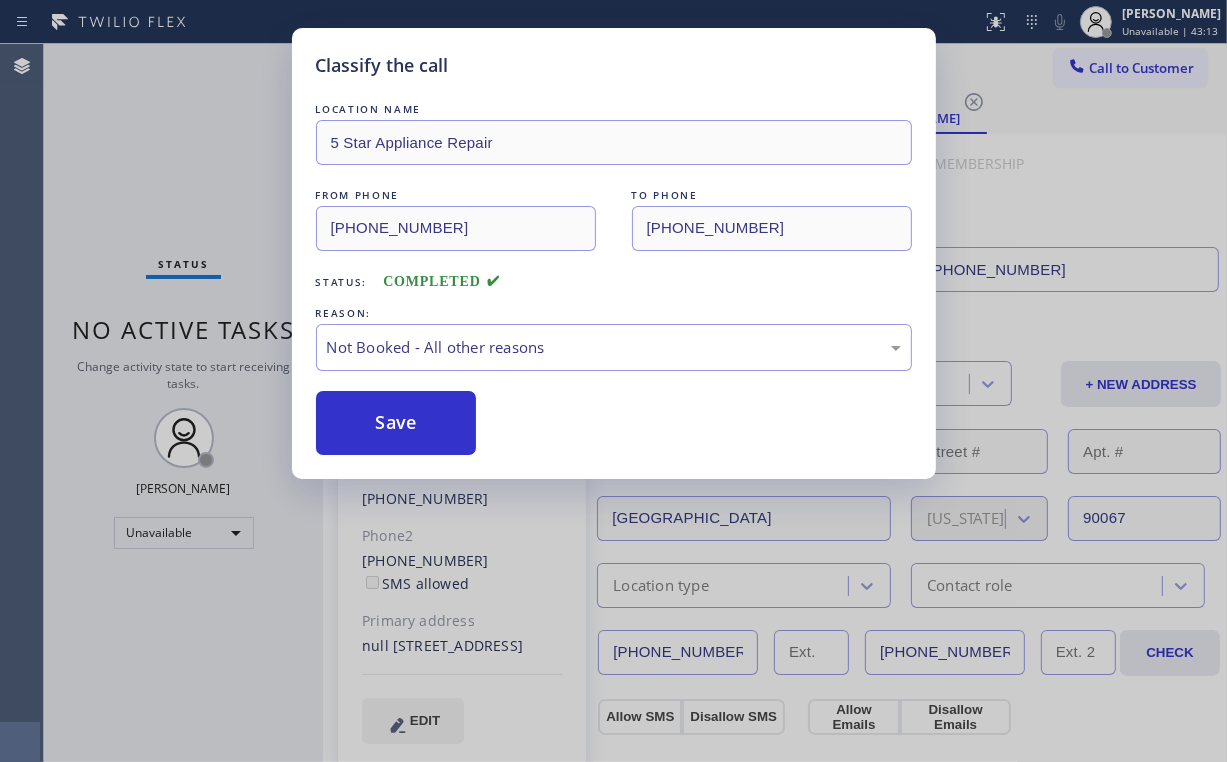 click on "Classify the call LOCATION NAME 5 Star Appliance Repair FROM PHONE [PHONE_NUMBER] TO PHONE [PHONE_NUMBER] Status: COMPLETED REASON: Not Booked - All other reasons Save" at bounding box center (613, 381) 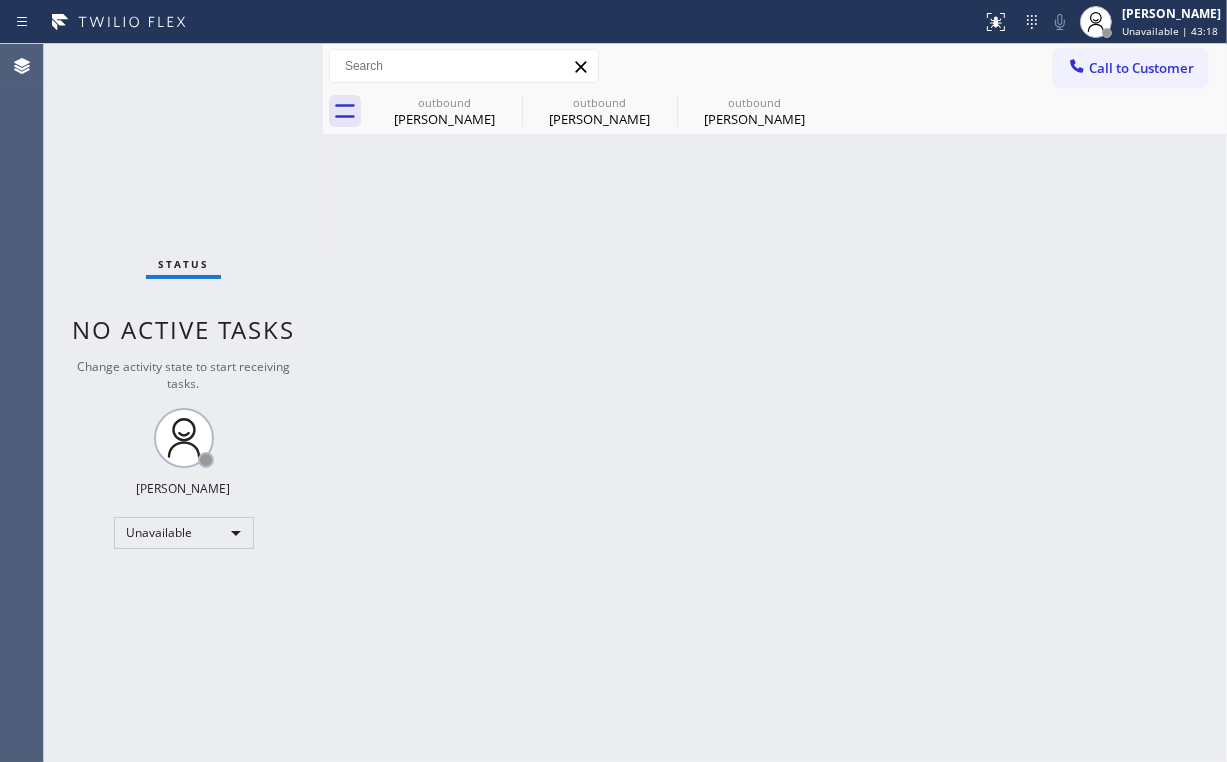 click on "Call to Customer" at bounding box center (1141, 68) 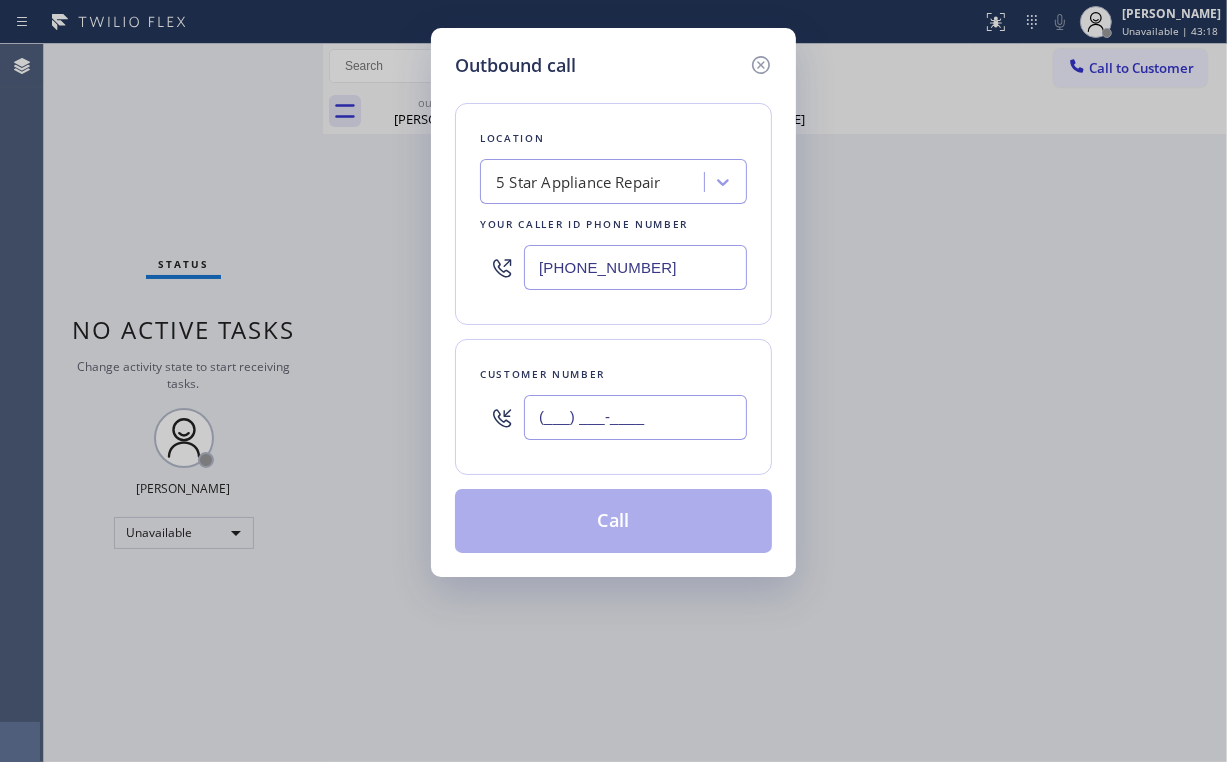 click on "(___) ___-____" at bounding box center (635, 417) 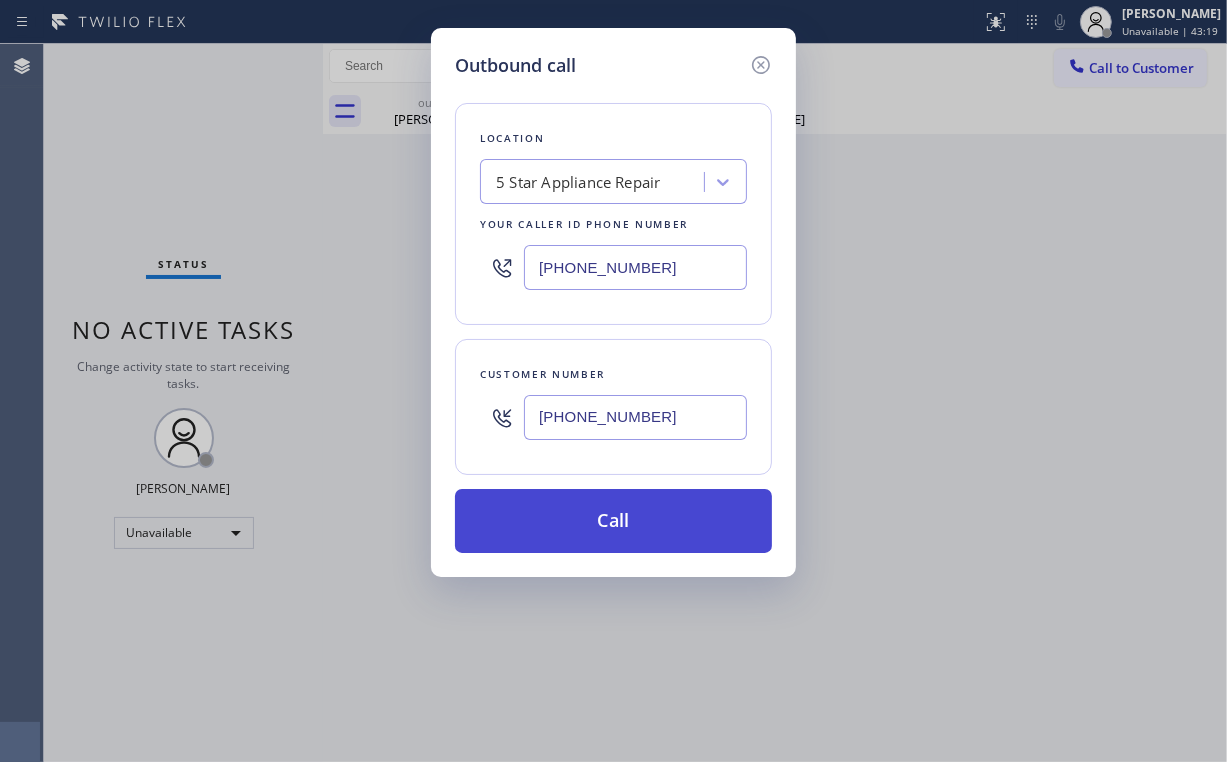 type on "[PHONE_NUMBER]" 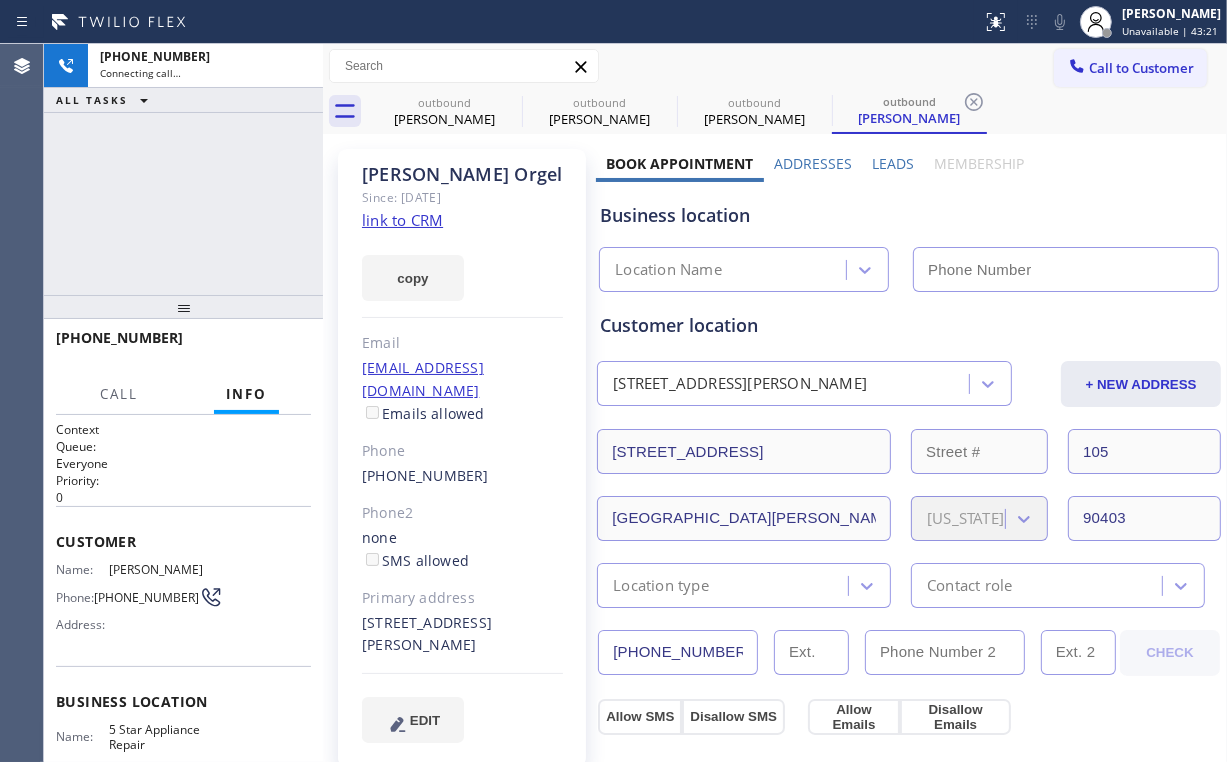 click on "[PHONE_NUMBER] Connecting call… ALL TASKS ALL TASKS ACTIVE TASKS TASKS IN WRAP UP" at bounding box center [183, 169] 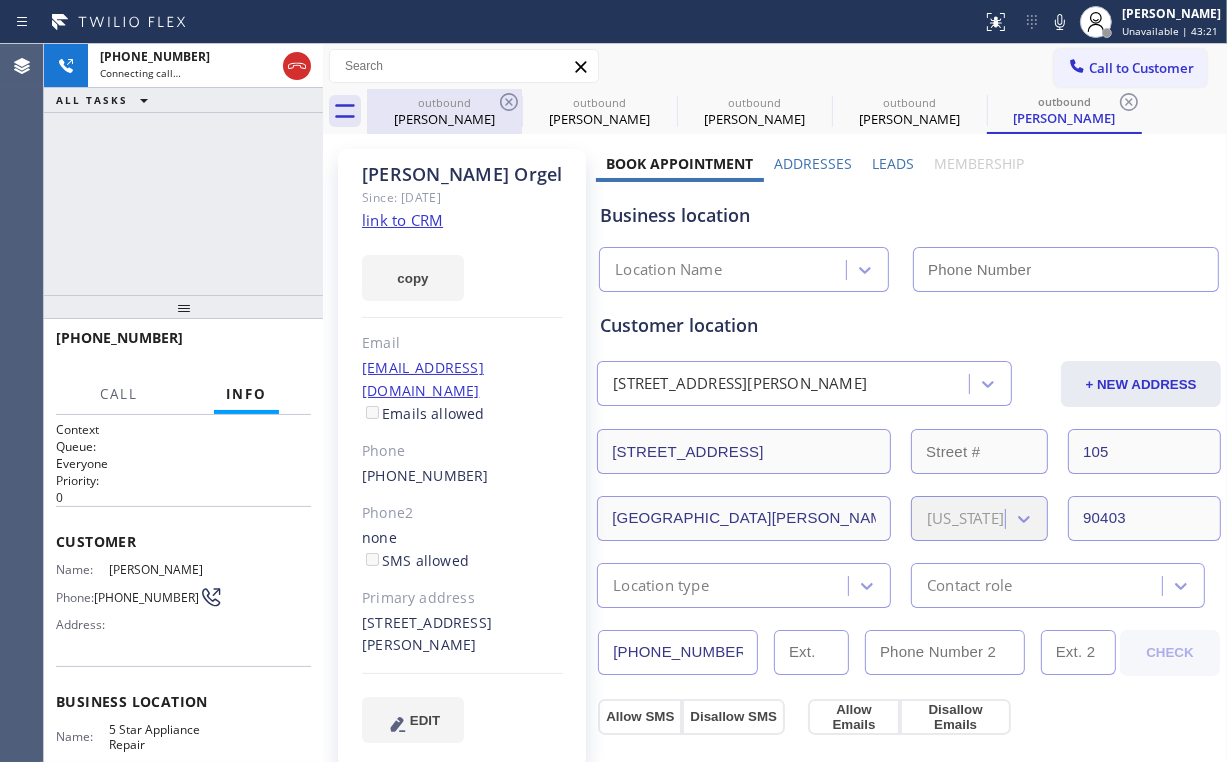 click on "outbound" at bounding box center [444, 102] 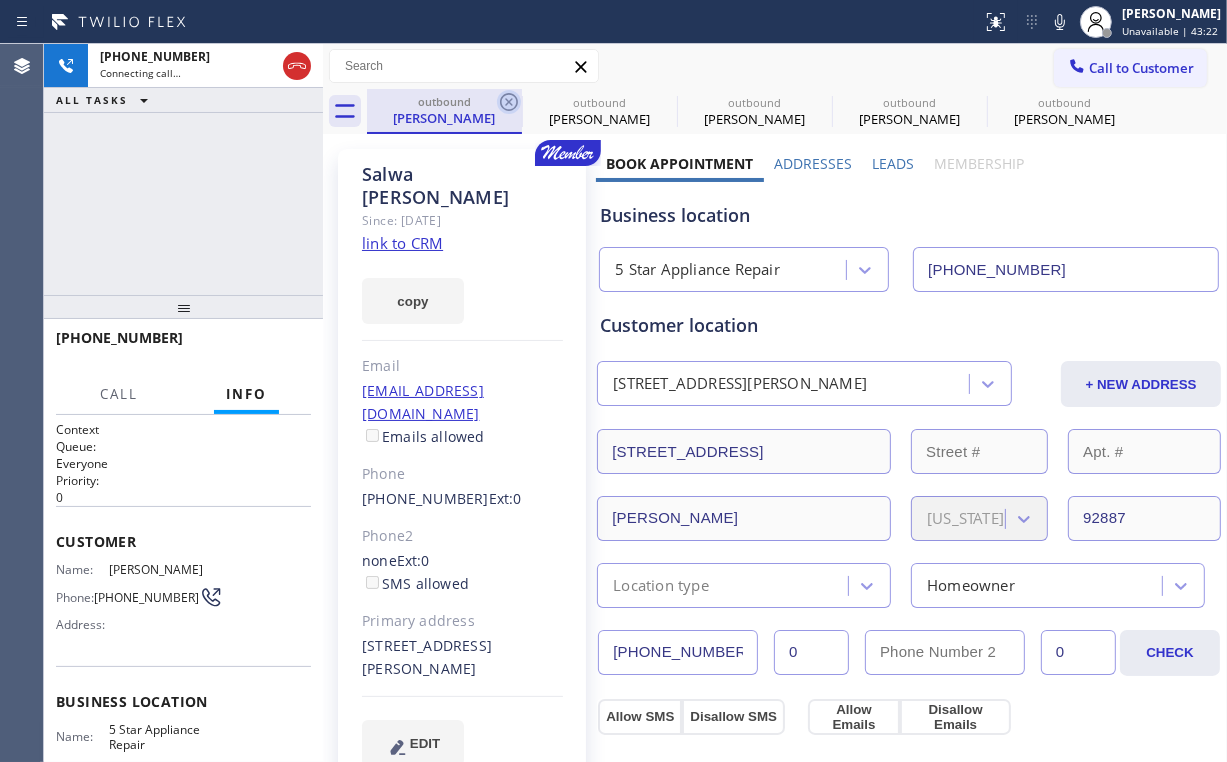 click 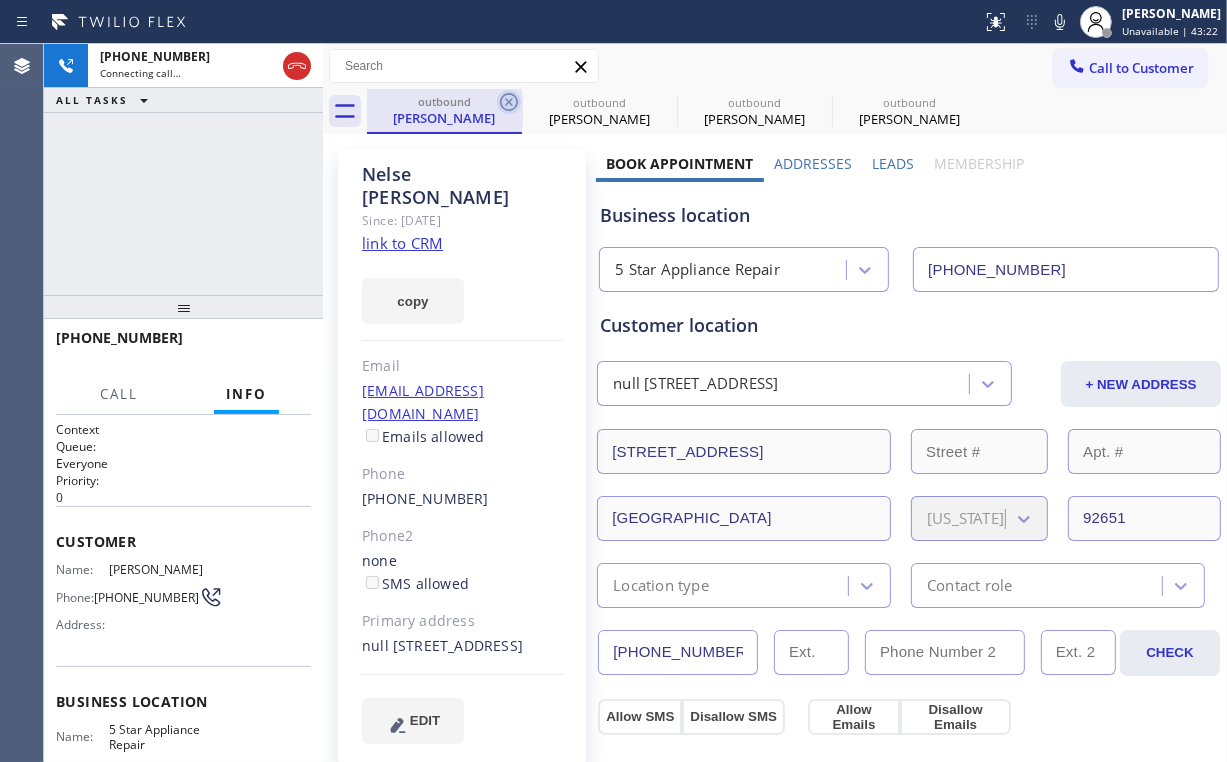 type on "[PHONE_NUMBER]" 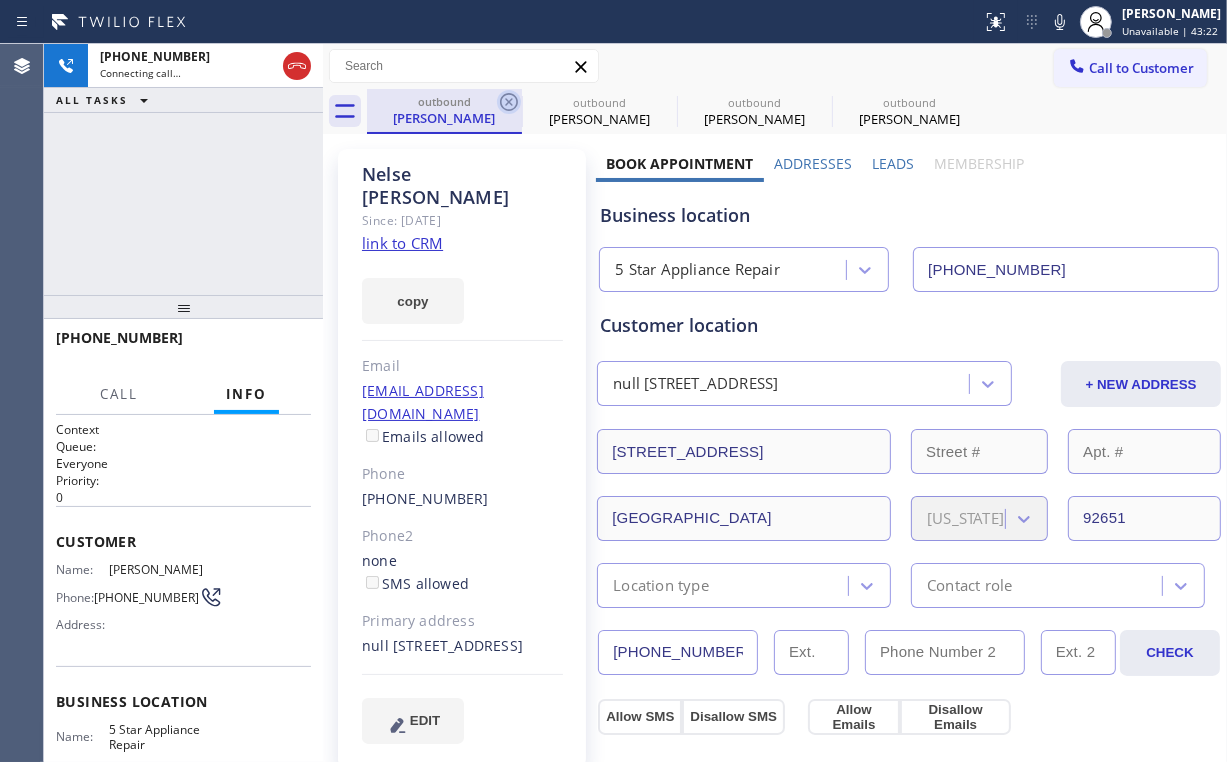 click 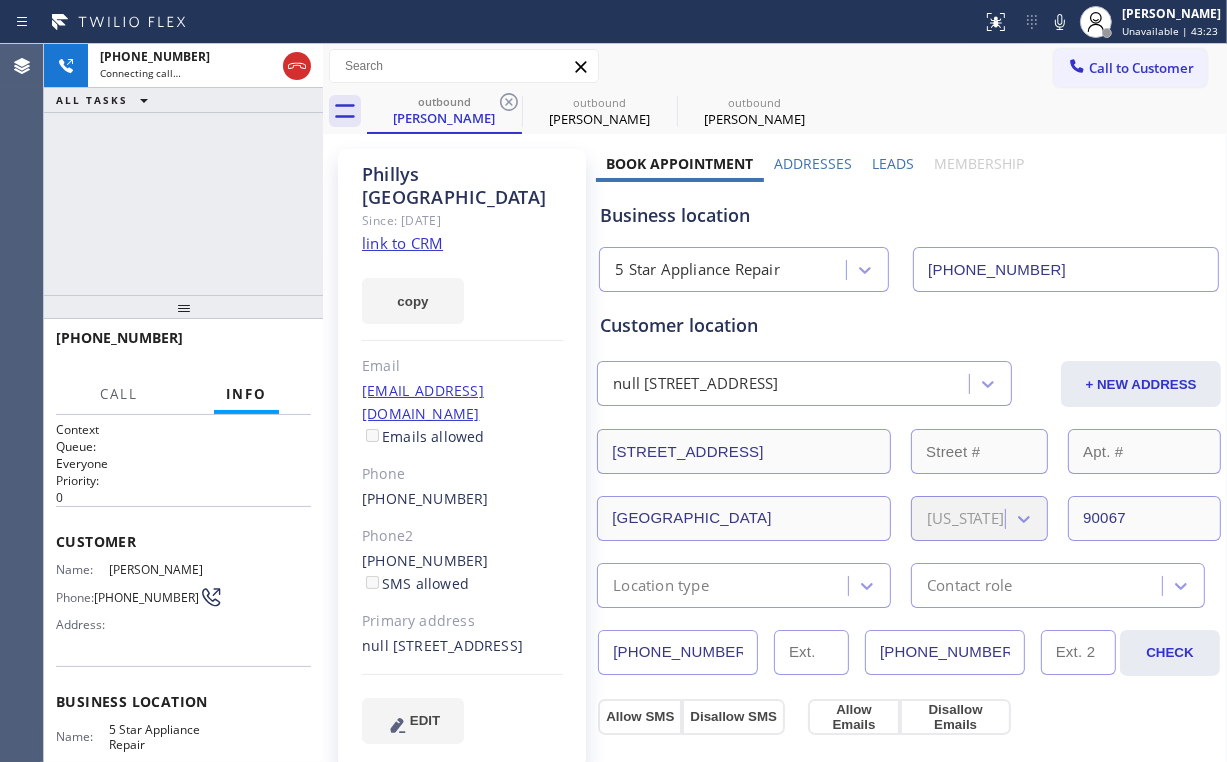 click 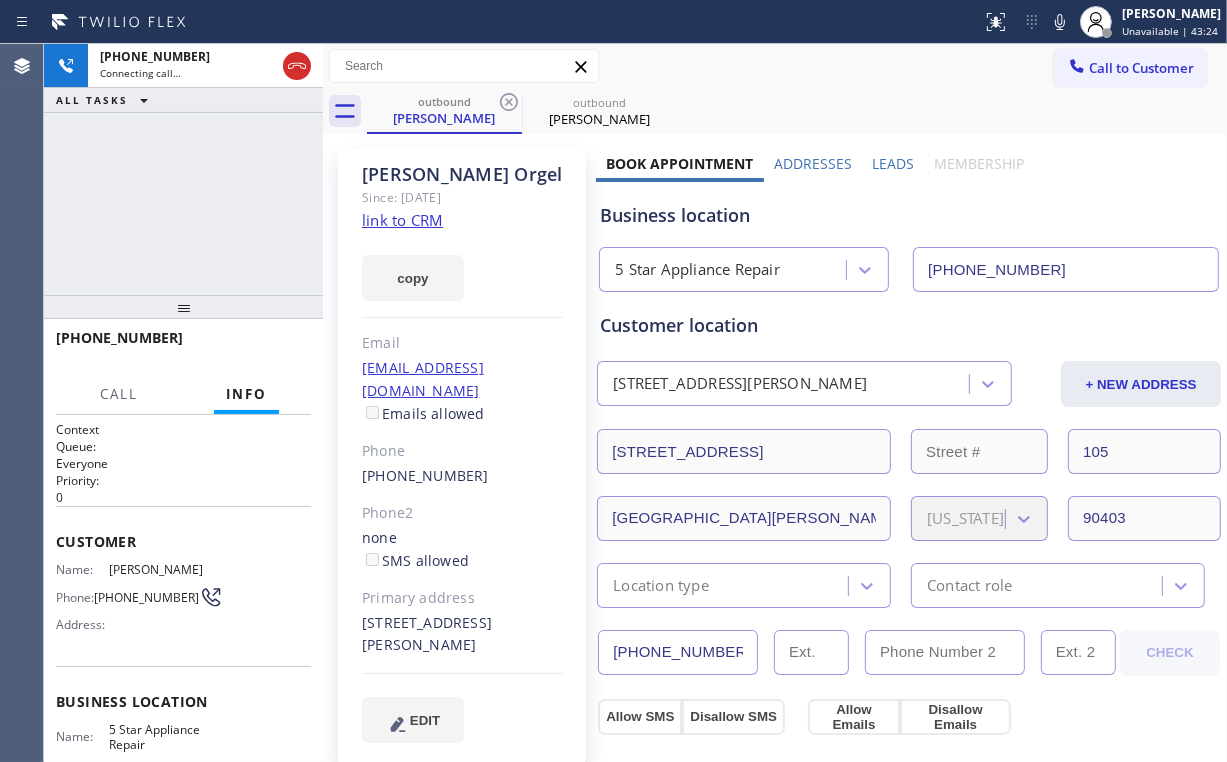 drag, startPoint x: 158, startPoint y: 225, endPoint x: 280, endPoint y: 496, distance: 297.19522 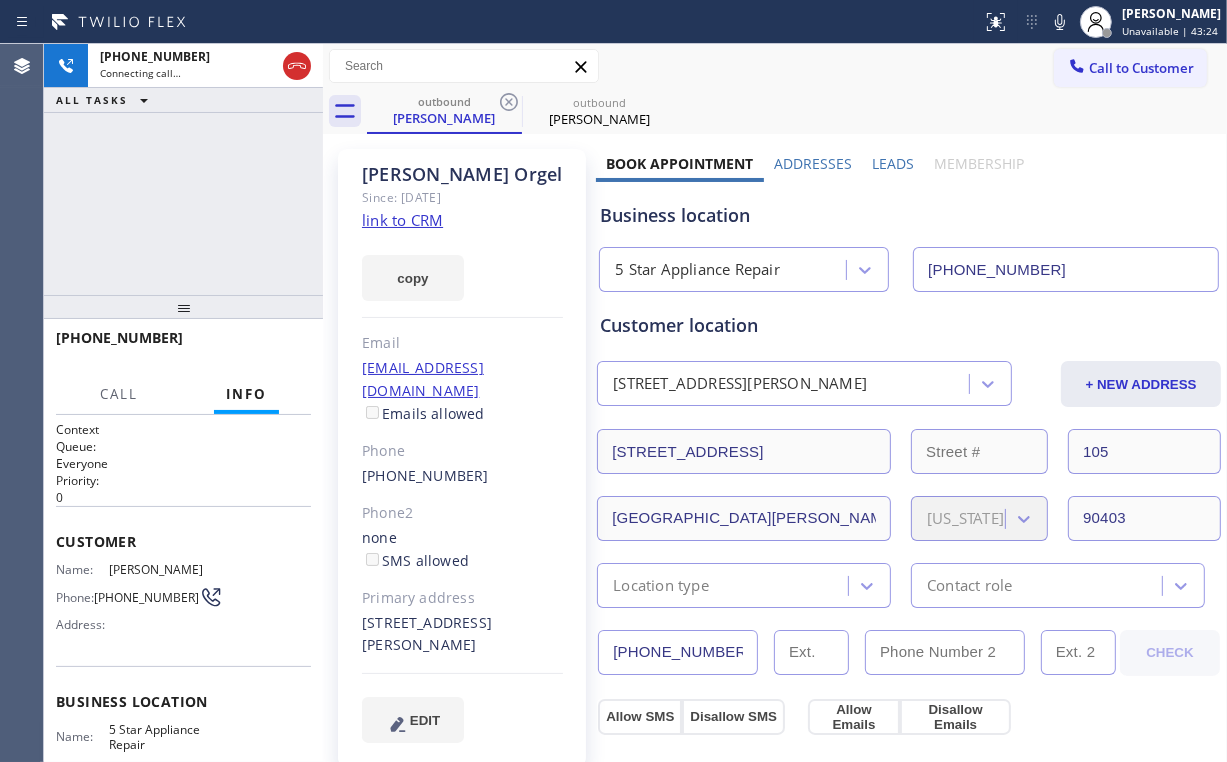 click on "[PHONE_NUMBER] Connecting call… ALL TASKS ALL TASKS ACTIVE TASKS TASKS IN WRAP UP" at bounding box center [183, 169] 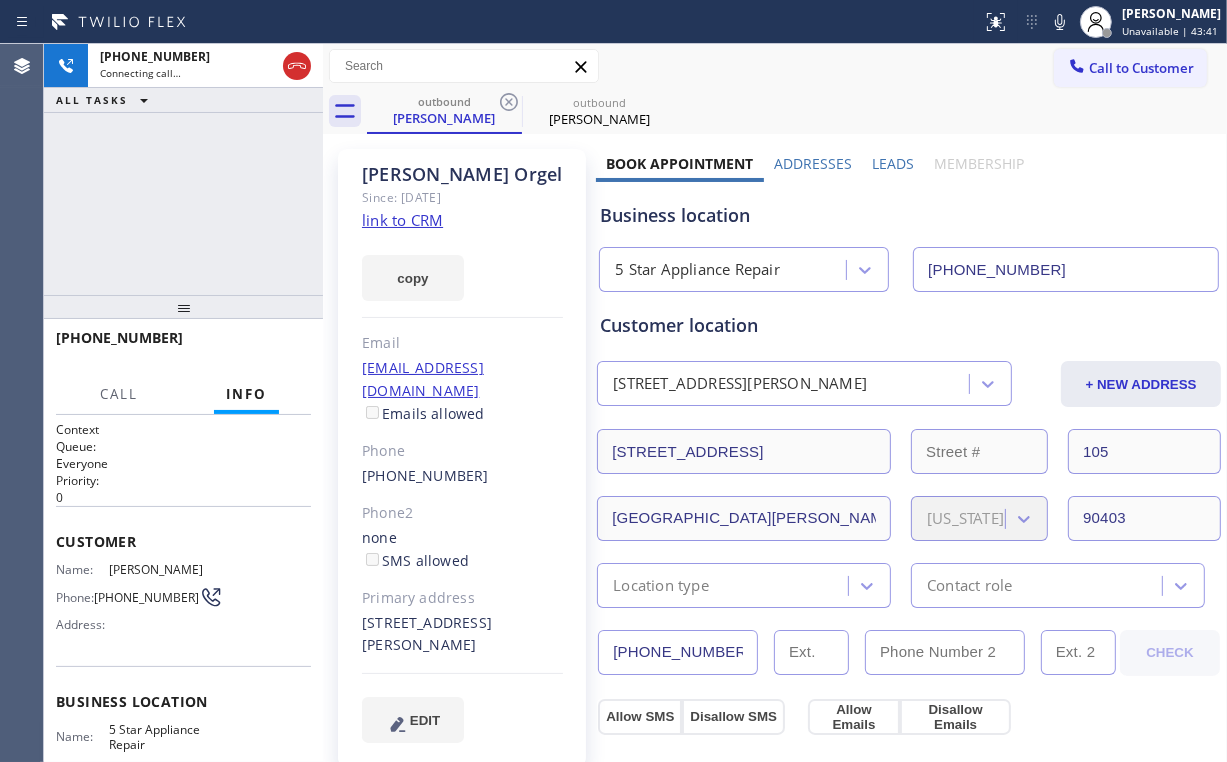 click on "[PHONE_NUMBER] Connecting call… ALL TASKS ALL TASKS ACTIVE TASKS TASKS IN WRAP UP" at bounding box center [183, 169] 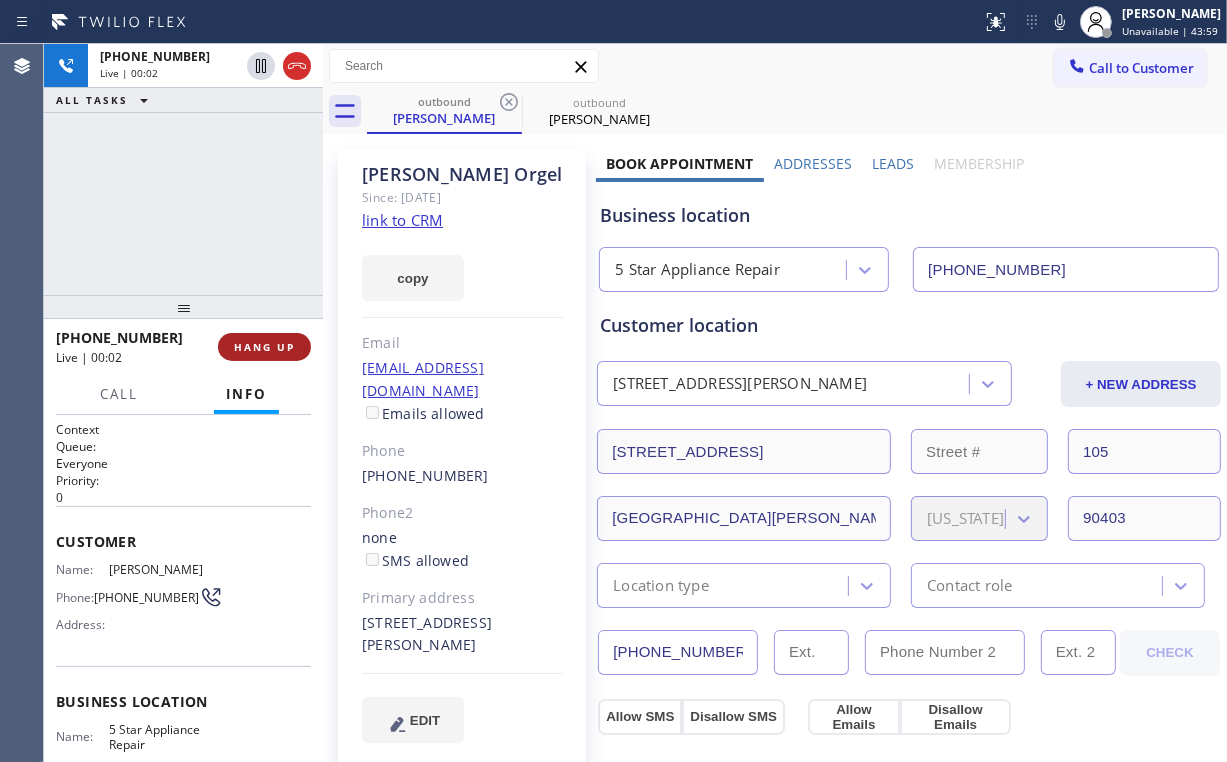 click on "HANG UP" at bounding box center [264, 347] 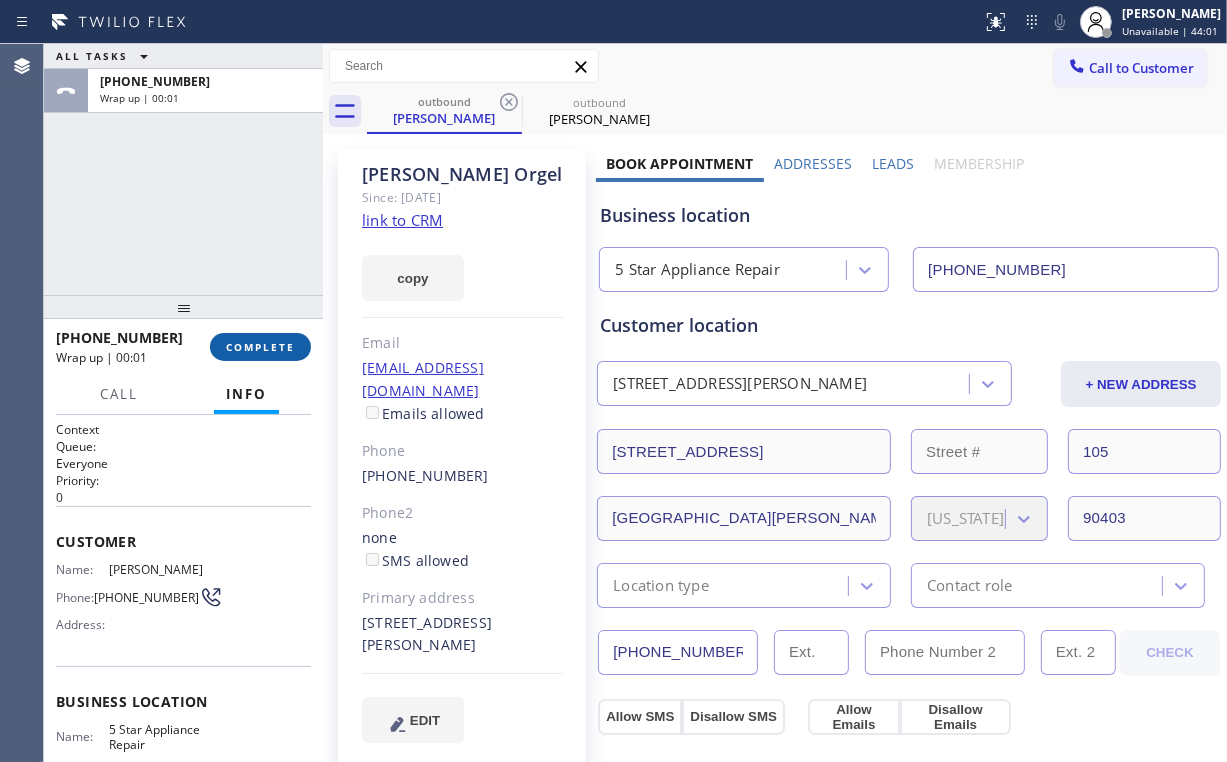click on "COMPLETE" at bounding box center (260, 347) 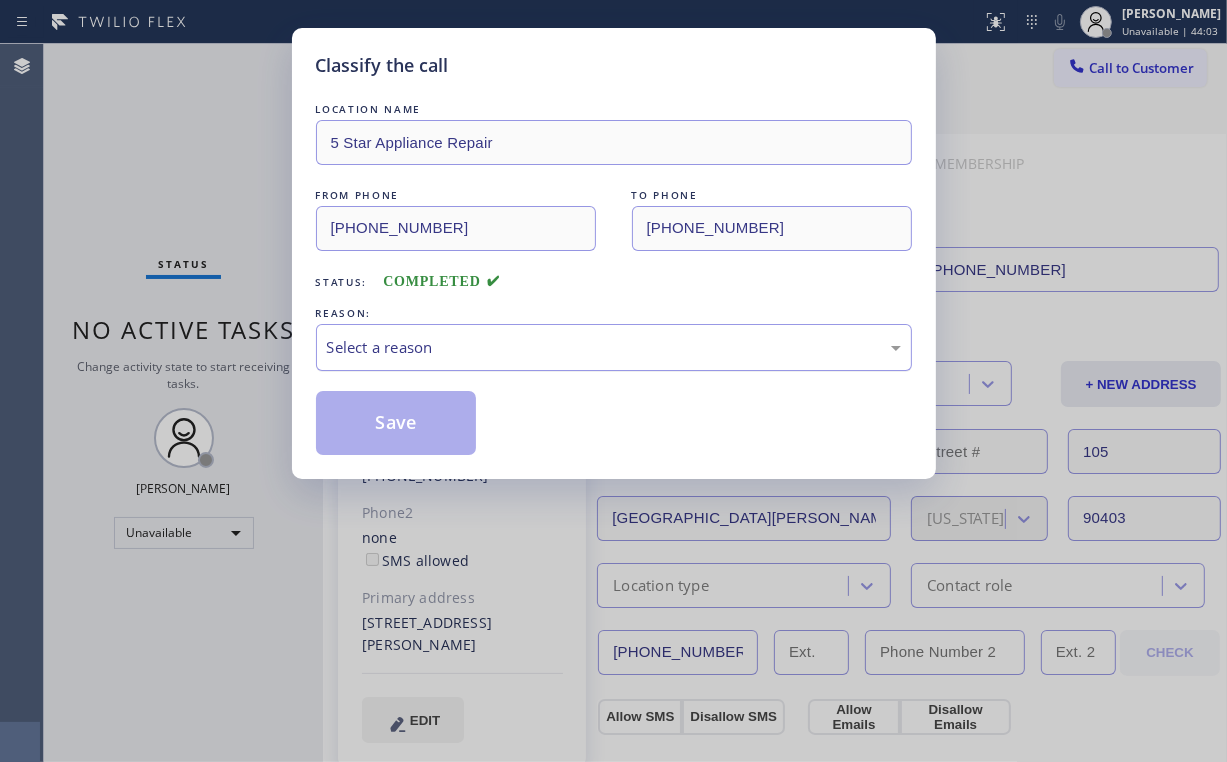 click on "Select a reason" at bounding box center [614, 347] 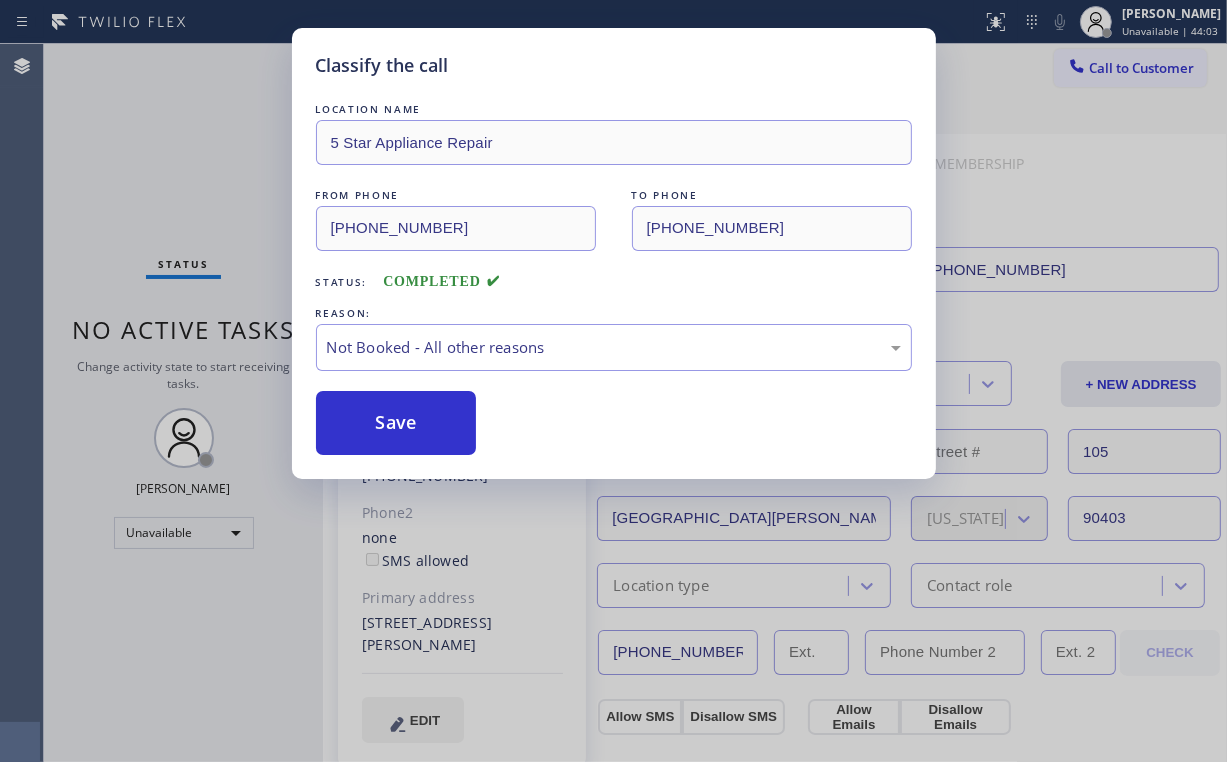 click on "Save" at bounding box center [396, 423] 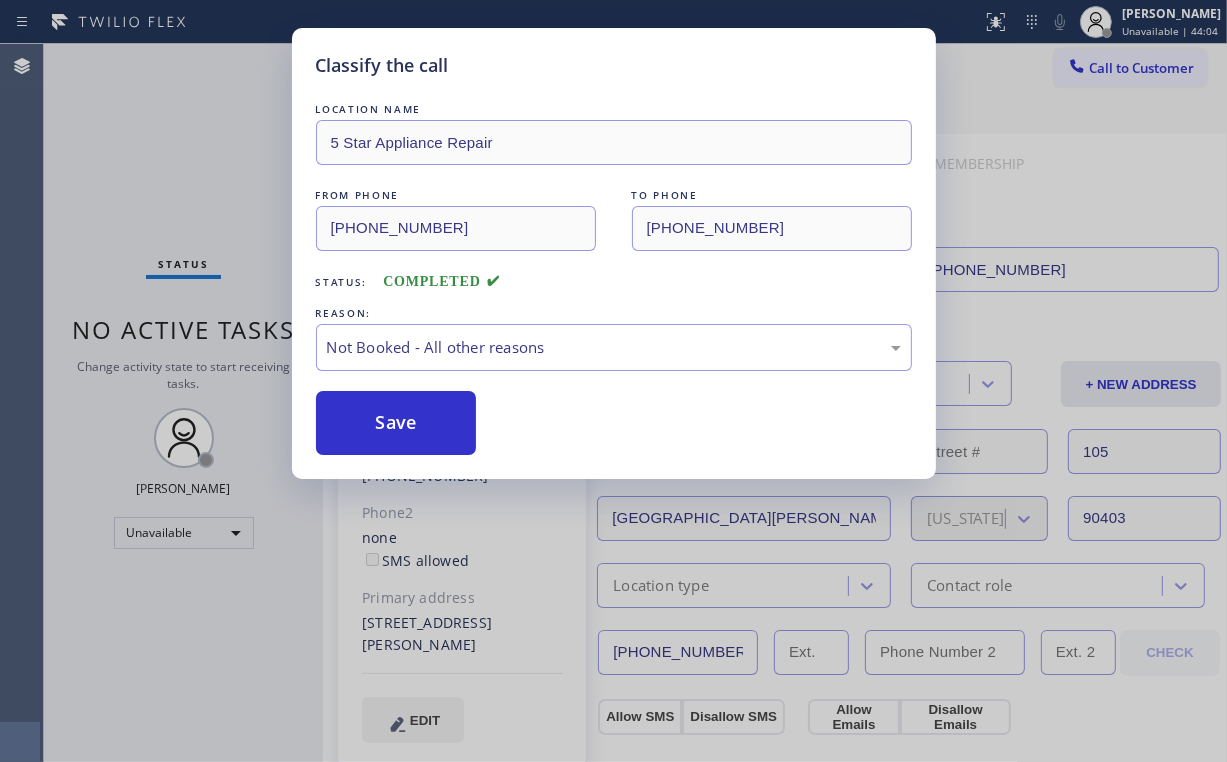 click on "Classify the call LOCATION NAME 5 Star Appliance Repair FROM PHONE [PHONE_NUMBER] TO PHONE [PHONE_NUMBER] Status: COMPLETED REASON: Not Booked - All other reasons Save" at bounding box center (613, 381) 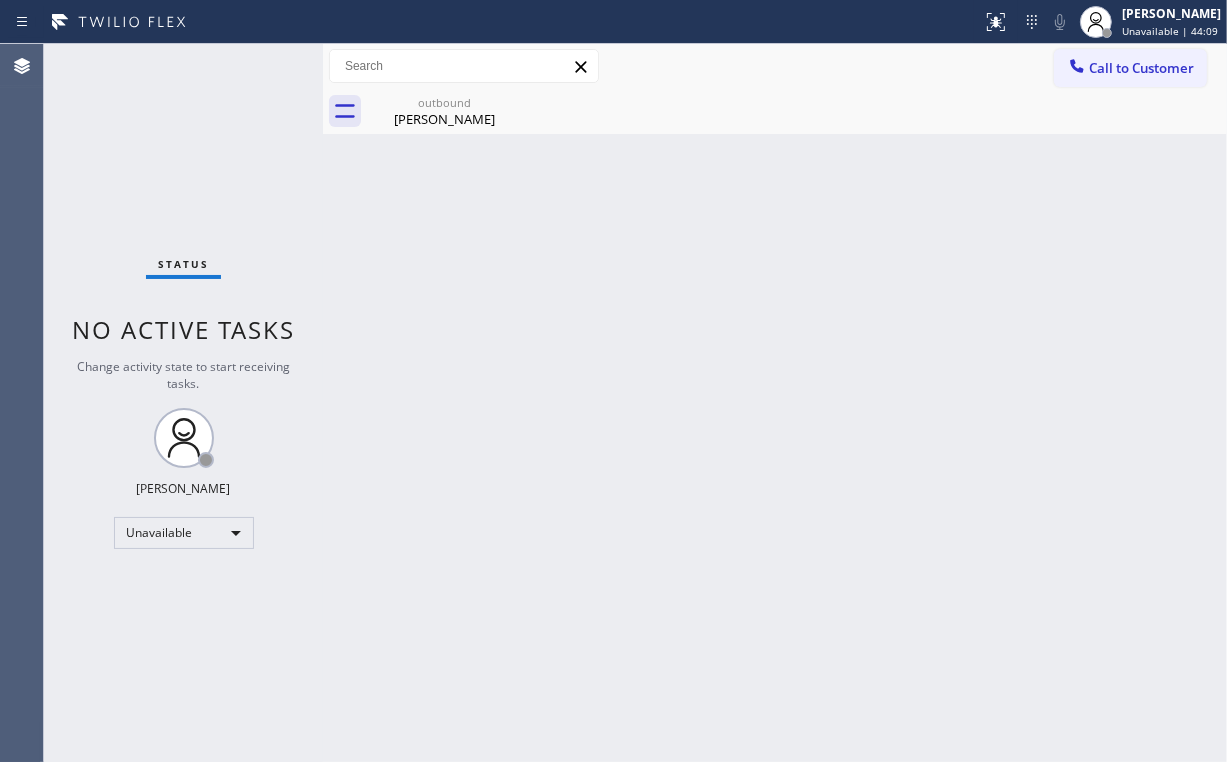 click on "Back to Dashboard Change Sender ID Customers Technicians Select a contact Outbound call Location Search location Your caller id phone number Customer number Call Customer info Name   Phone none Address none Change Sender ID HVAC [PHONE_NUMBER] 5 Star Appliance [PHONE_NUMBER] Appliance Repair [PHONE_NUMBER] Plumbing [PHONE_NUMBER] Air Duct Cleaning [PHONE_NUMBER]  Electricians [PHONE_NUMBER] Cancel Change Check personal SMS Reset Change outbound [PERSON_NAME] Call to Customer Outbound call Location 5 Star Appliance Repair Your caller id phone number [PHONE_NUMBER] Customer number Call Outbound call Technician Search Technician Your caller id phone number Your caller id phone number Call outbound [PERSON_NAME] [PERSON_NAME] Since: [DATE] link to CRM copy Email [EMAIL_ADDRESS][DOMAIN_NAME]  Emails allowed Phone [PHONE_NUMBER] Phone2 none  SMS allowed Primary address [STREET_ADDRESS][PERSON_NAME] EDIT Outbound call Location 5 Star Appliance Repair Your caller id phone number [PHONE_NUMBER] Customer number Call Benefits  Leads -" at bounding box center [775, 403] 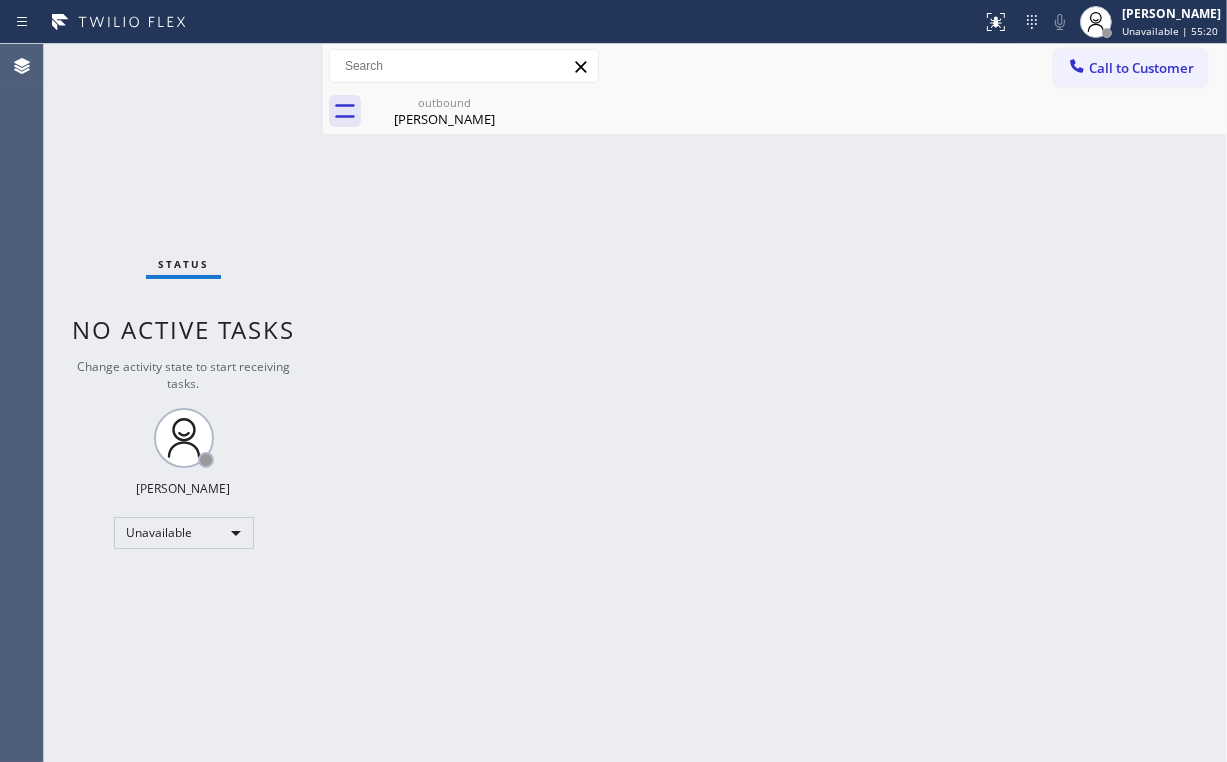 drag, startPoint x: 131, startPoint y: 173, endPoint x: 159, endPoint y: 9, distance: 166.37308 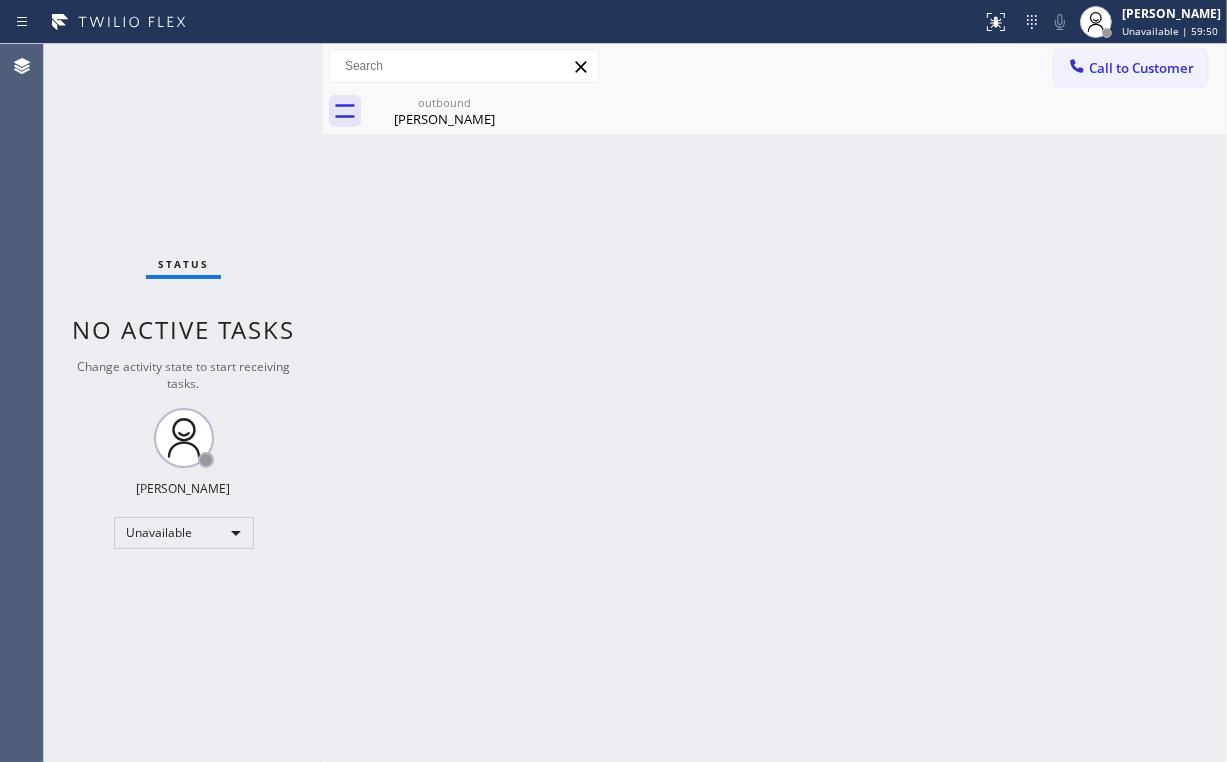 click on "Back to Dashboard Change Sender ID Customers Technicians Select a contact Outbound call Location Search location Your caller id phone number Customer number Call Customer info Name   Phone none Address none Change Sender ID HVAC [PHONE_NUMBER] 5 Star Appliance [PHONE_NUMBER] Appliance Repair [PHONE_NUMBER] Plumbing [PHONE_NUMBER] Air Duct Cleaning [PHONE_NUMBER]  Electricians [PHONE_NUMBER] Cancel Change Check personal SMS Reset Change outbound [PERSON_NAME] Call to Customer Outbound call Location 5 Star Appliance Repair Your caller id phone number [PHONE_NUMBER] Customer number Call Outbound call Technician Search Technician Your caller id phone number Your caller id phone number Call outbound [PERSON_NAME] [PERSON_NAME] Since: [DATE] link to CRM copy Email [EMAIL_ADDRESS][DOMAIN_NAME]  Emails allowed Phone [PHONE_NUMBER] Phone2 none  SMS allowed Primary address [STREET_ADDRESS][PERSON_NAME] EDIT Outbound call Location 5 Star Appliance Repair Your caller id phone number [PHONE_NUMBER] Customer number Call Benefits  Leads -" at bounding box center (775, 403) 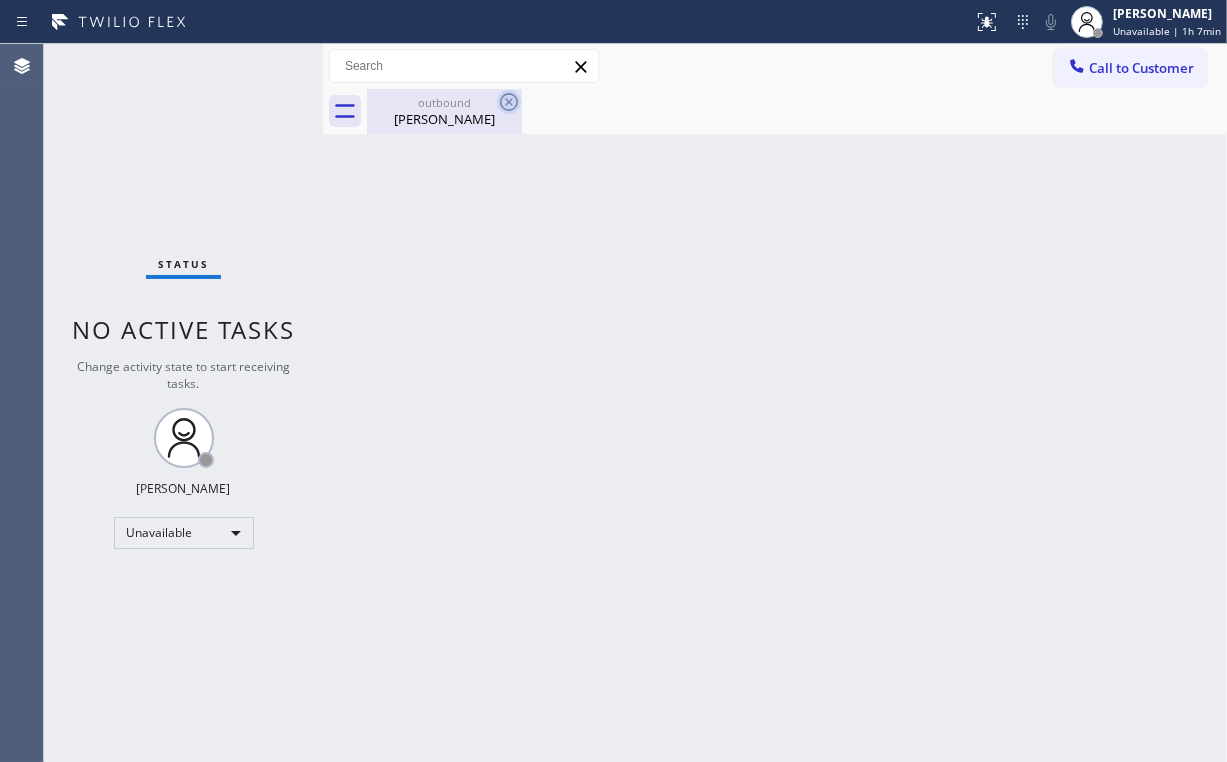click on "[PERSON_NAME]" at bounding box center (444, 119) 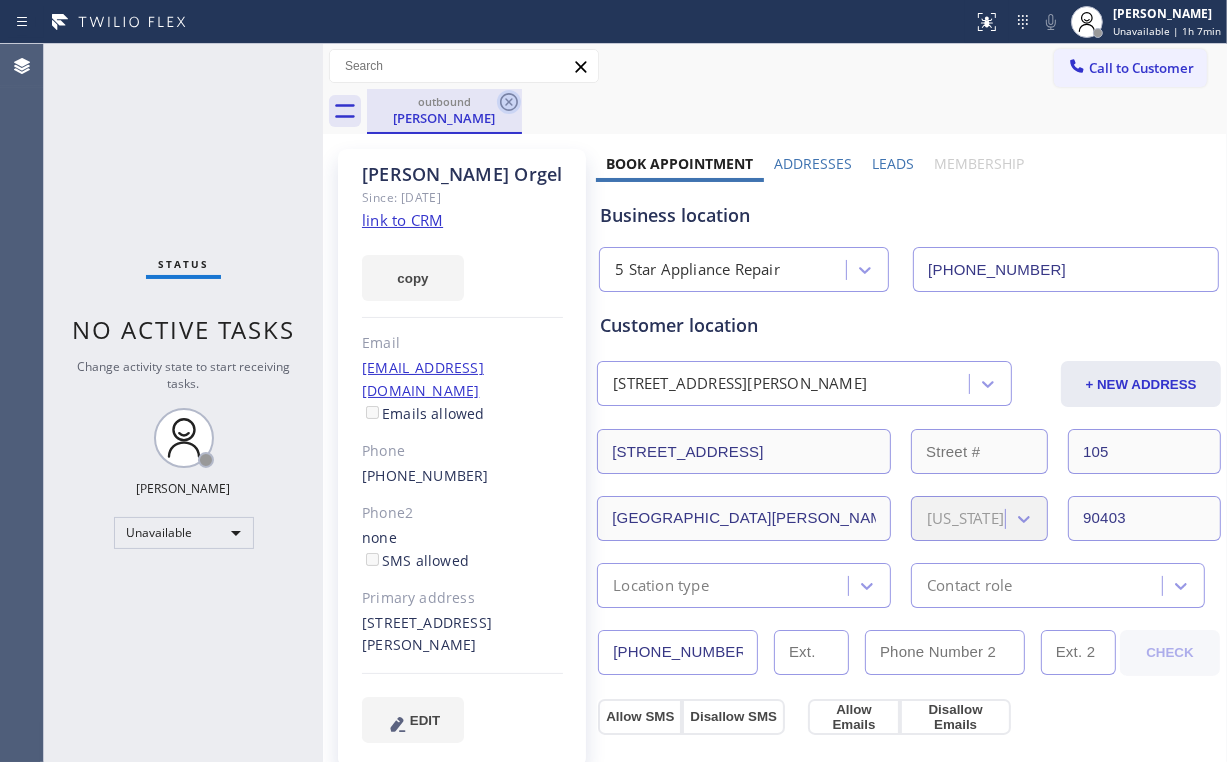 click 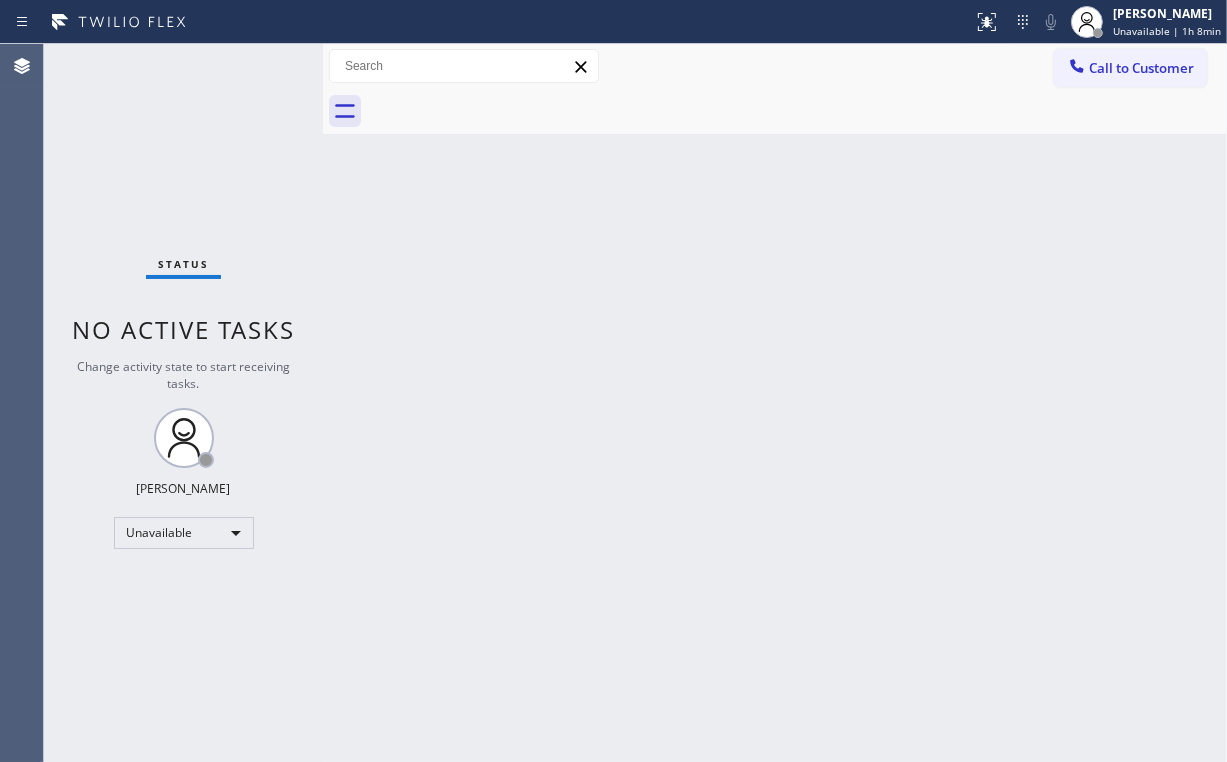 drag, startPoint x: 179, startPoint y: 117, endPoint x: 184, endPoint y: 12, distance: 105.11898 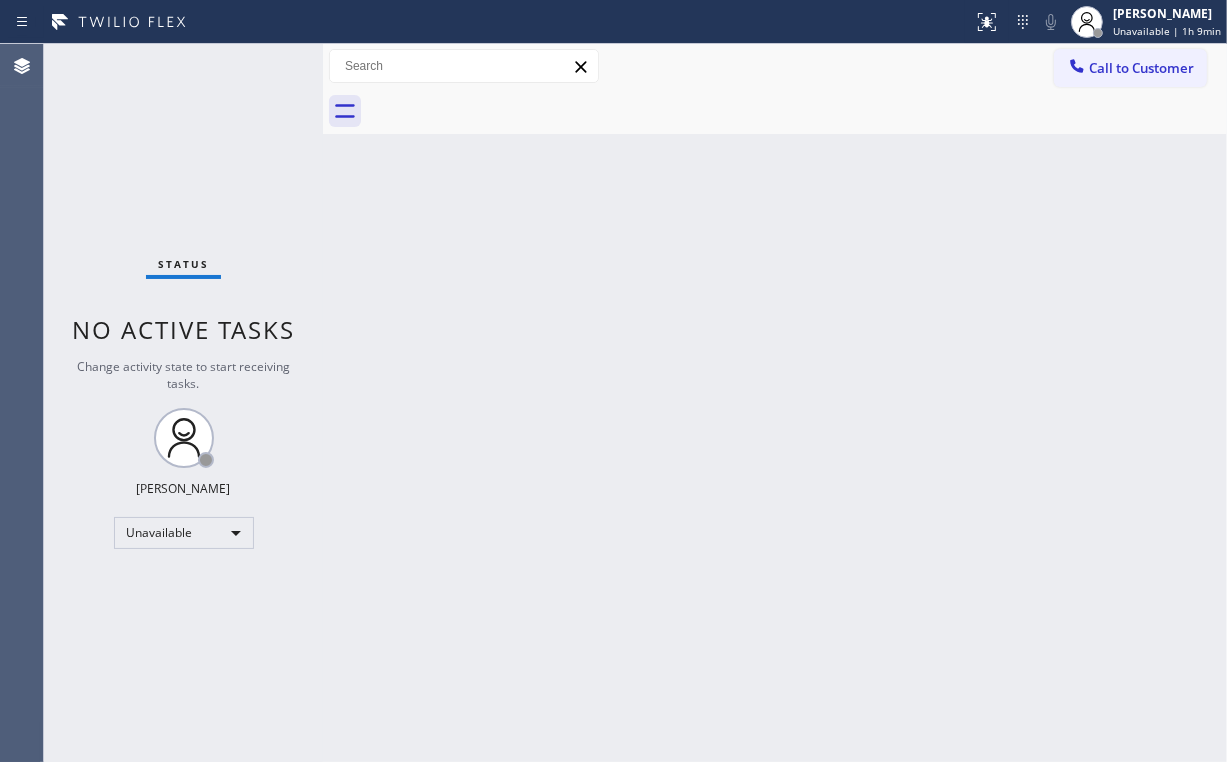 drag, startPoint x: 140, startPoint y: 151, endPoint x: 136, endPoint y: 0, distance: 151.05296 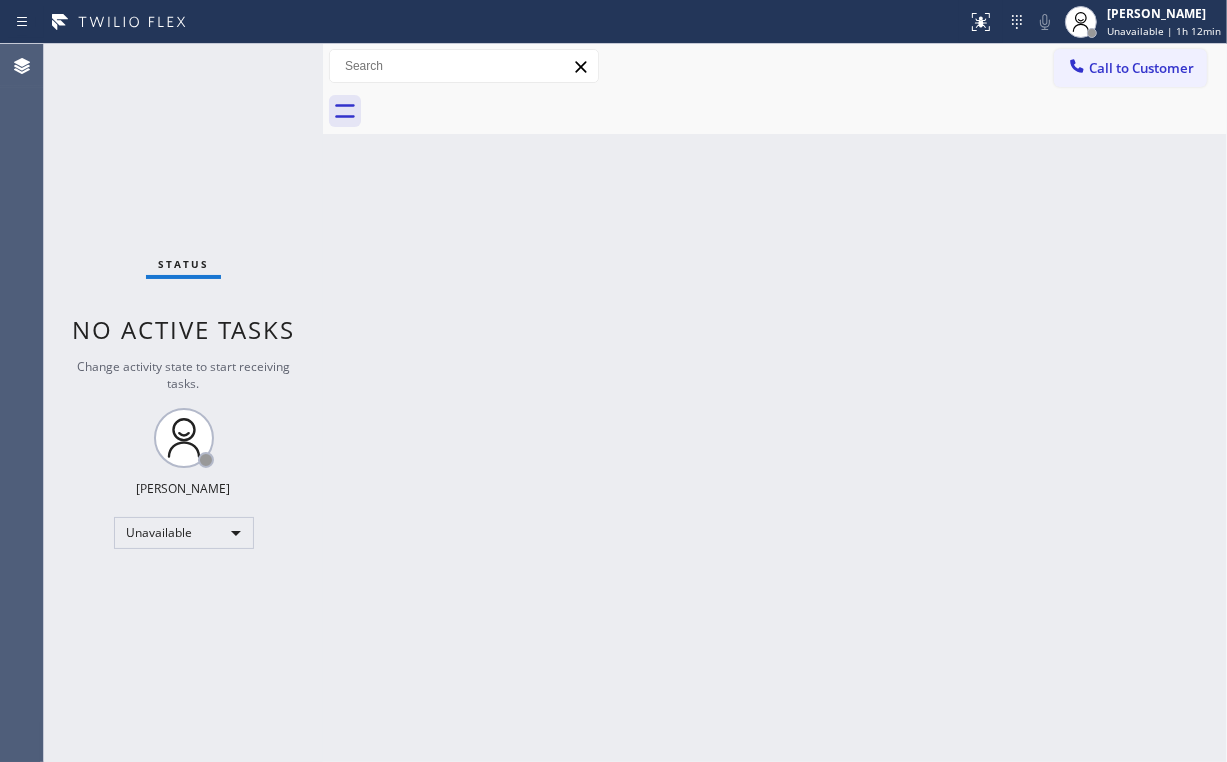 click on "Call to Customer" at bounding box center (1141, 68) 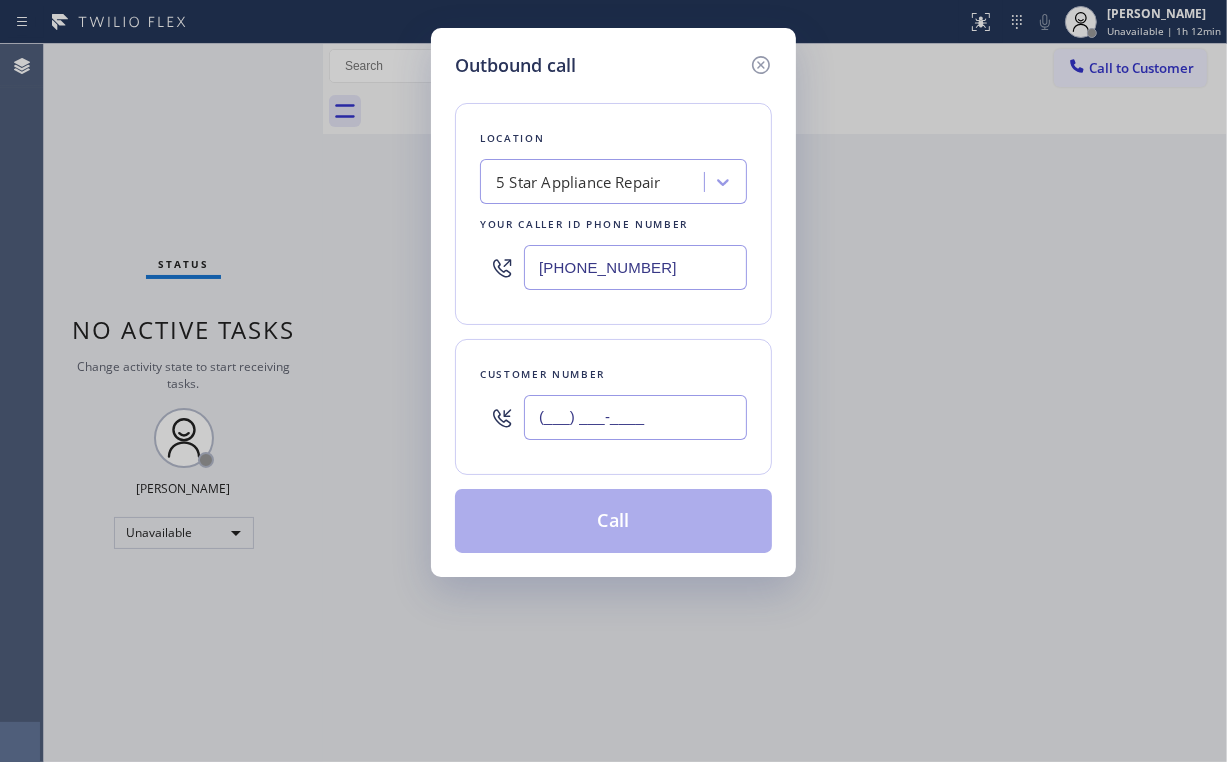 click on "(___) ___-____" at bounding box center [635, 417] 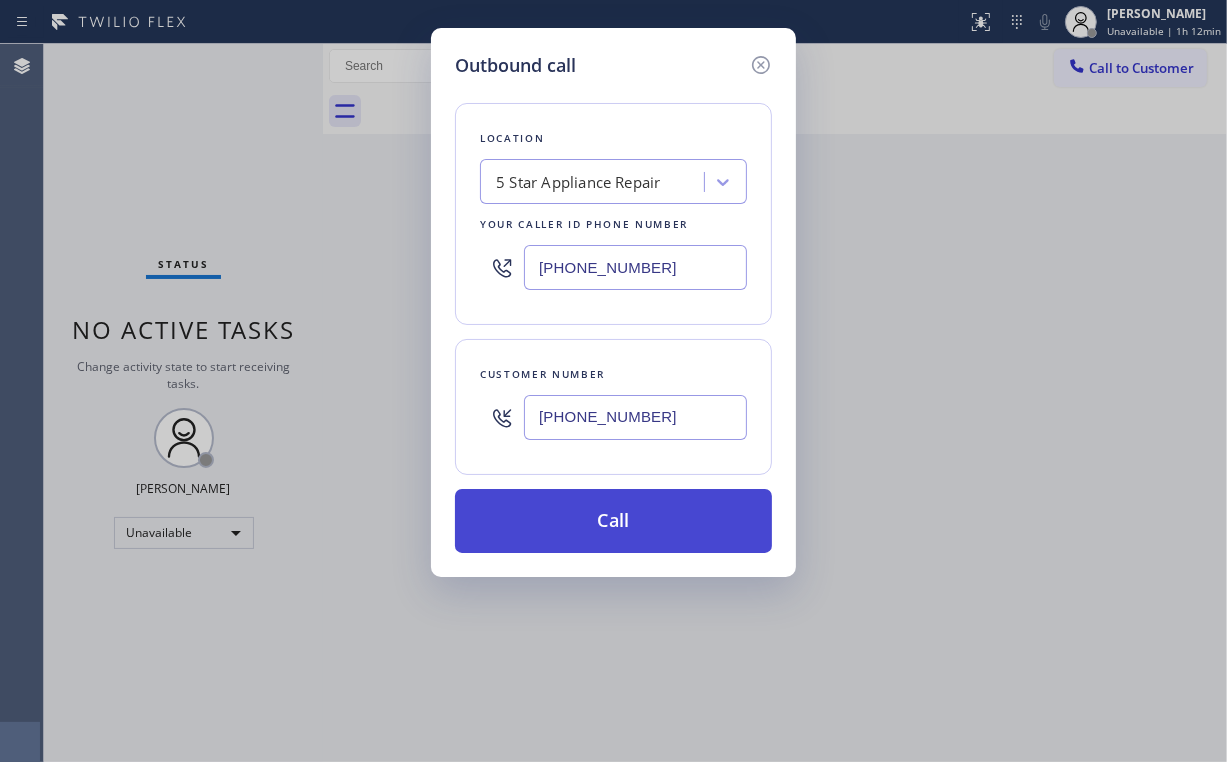 type on "[PHONE_NUMBER]" 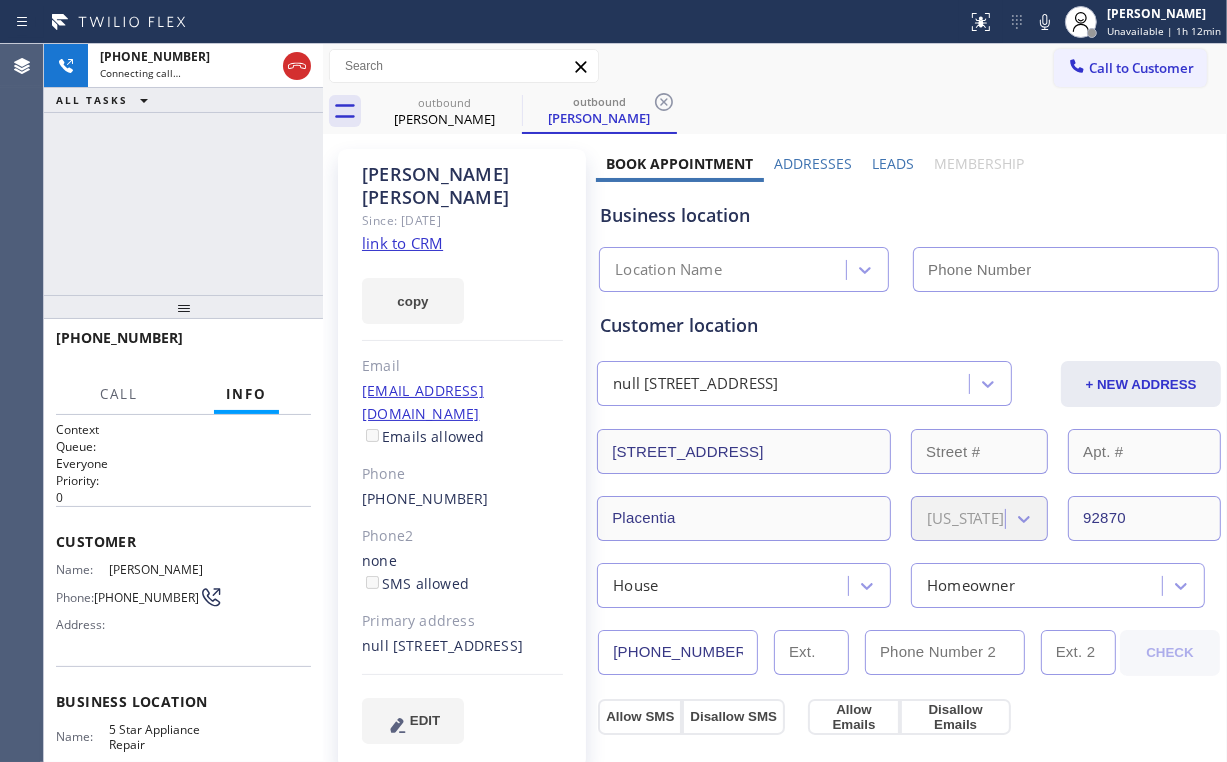 type on "[PHONE_NUMBER]" 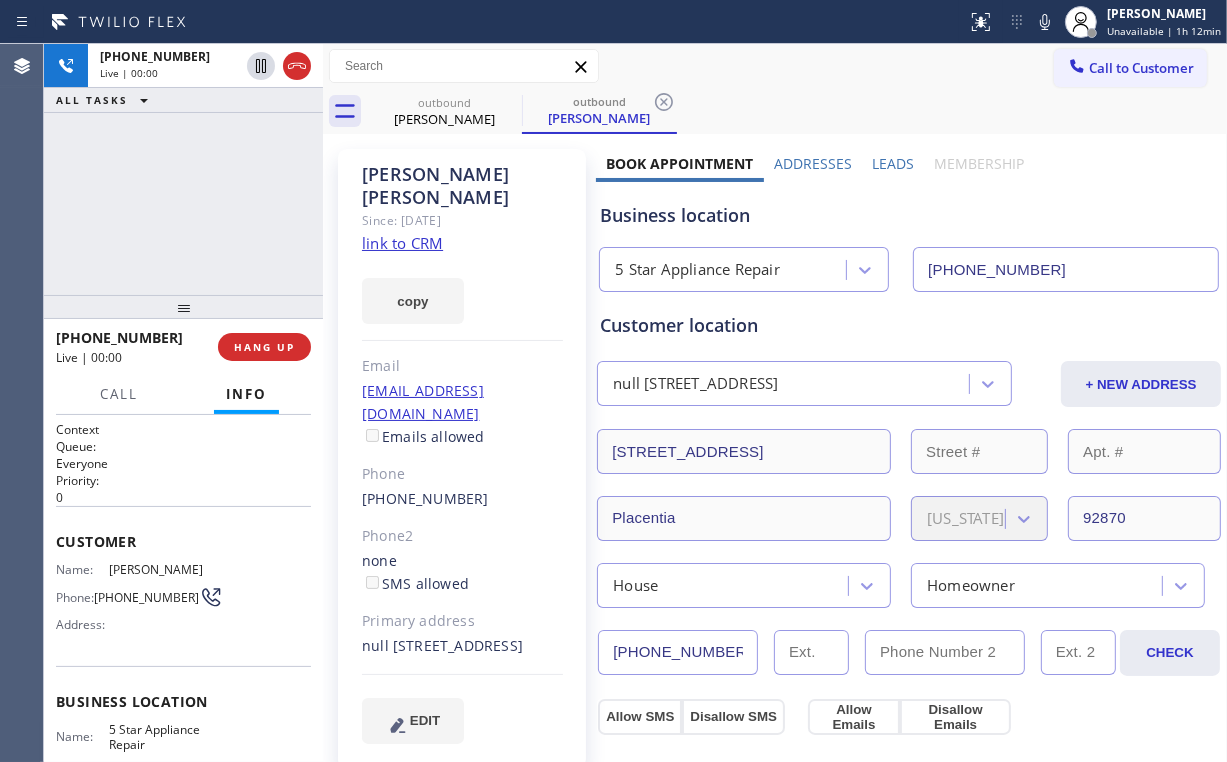 click on "[PHONE_NUMBER] Live | 00:00 ALL TASKS ALL TASKS ACTIVE TASKS TASKS IN WRAP UP" at bounding box center (183, 169) 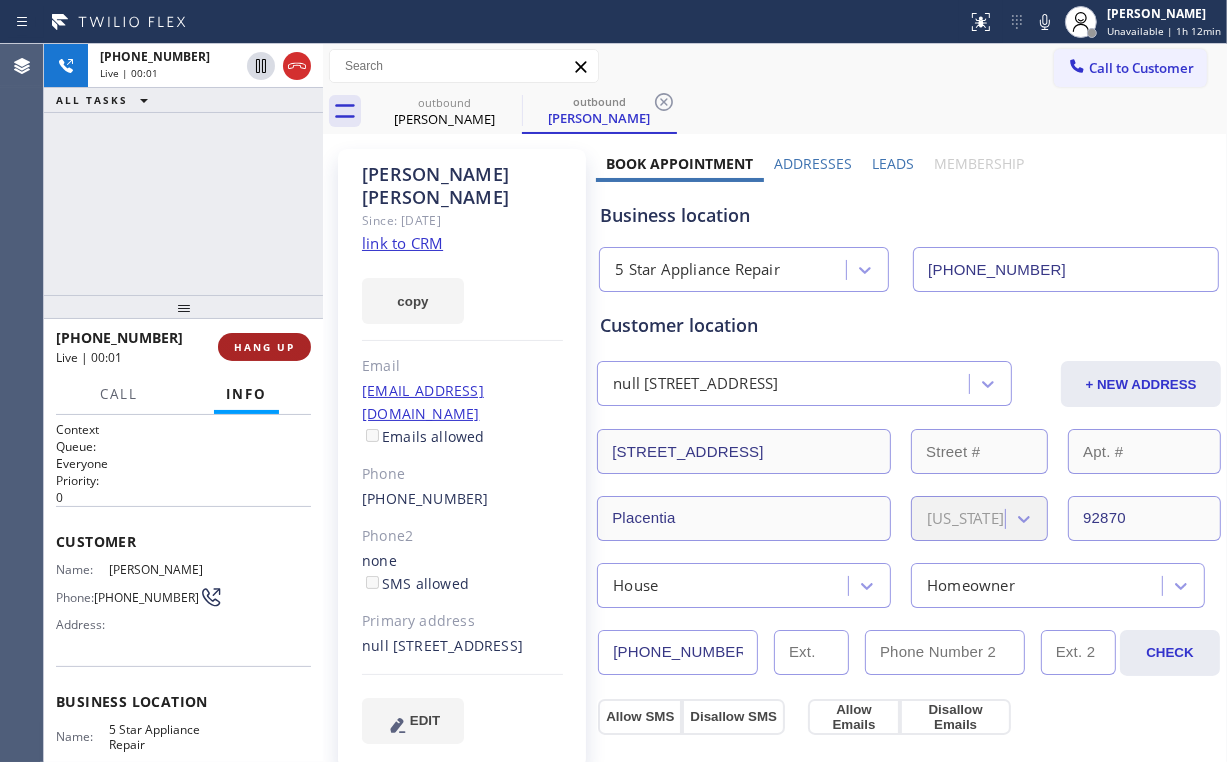 click on "HANG UP" at bounding box center (264, 347) 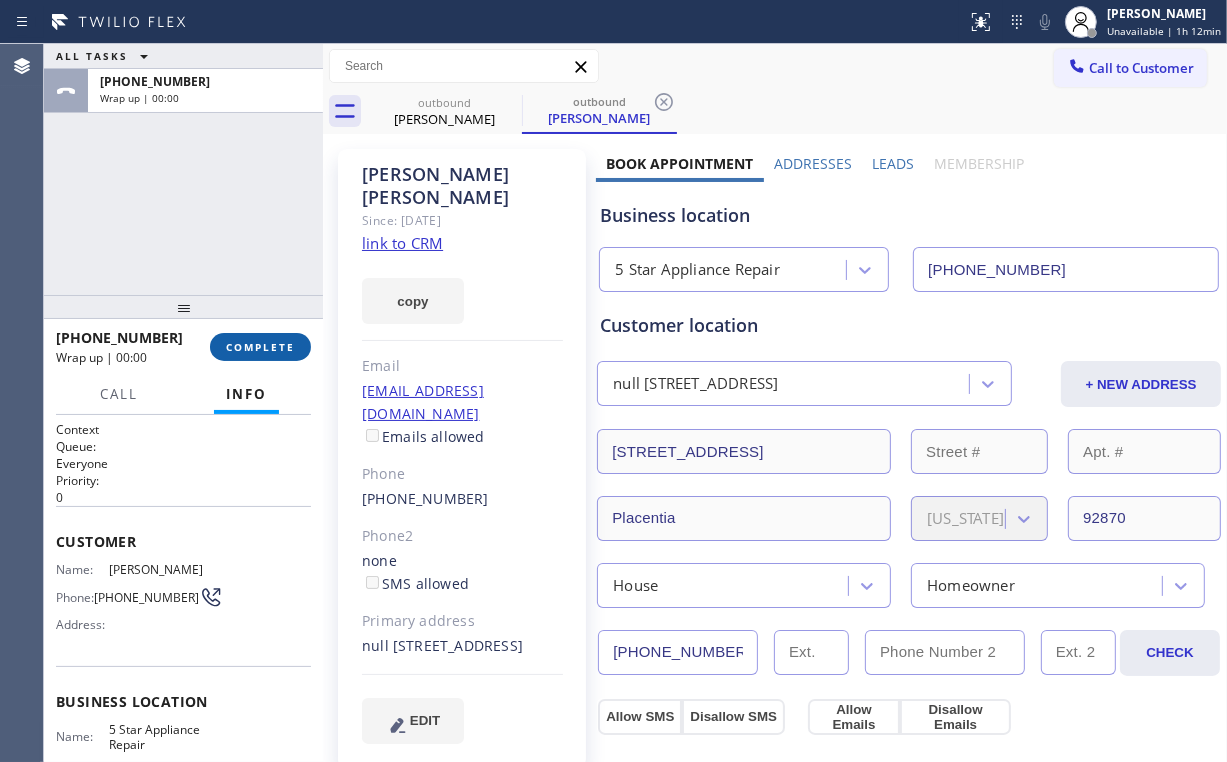 click on "COMPLETE" at bounding box center (260, 347) 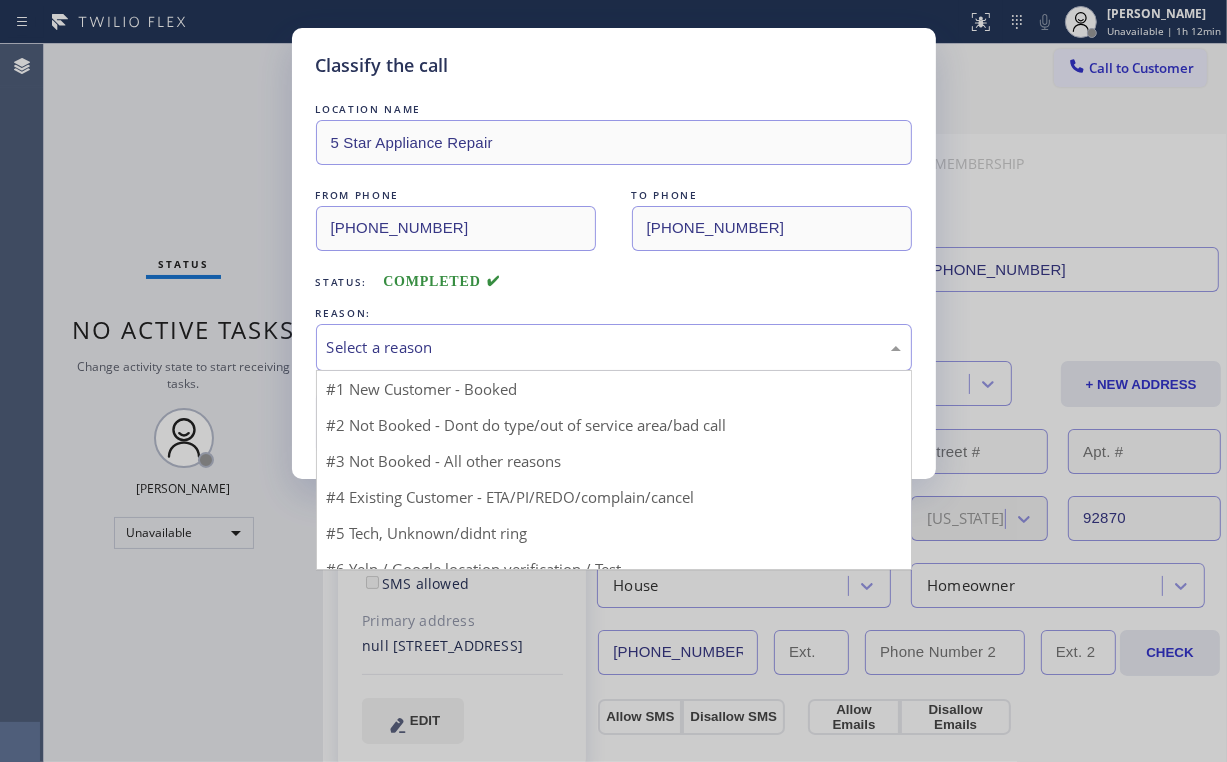 click on "Select a reason" at bounding box center [614, 347] 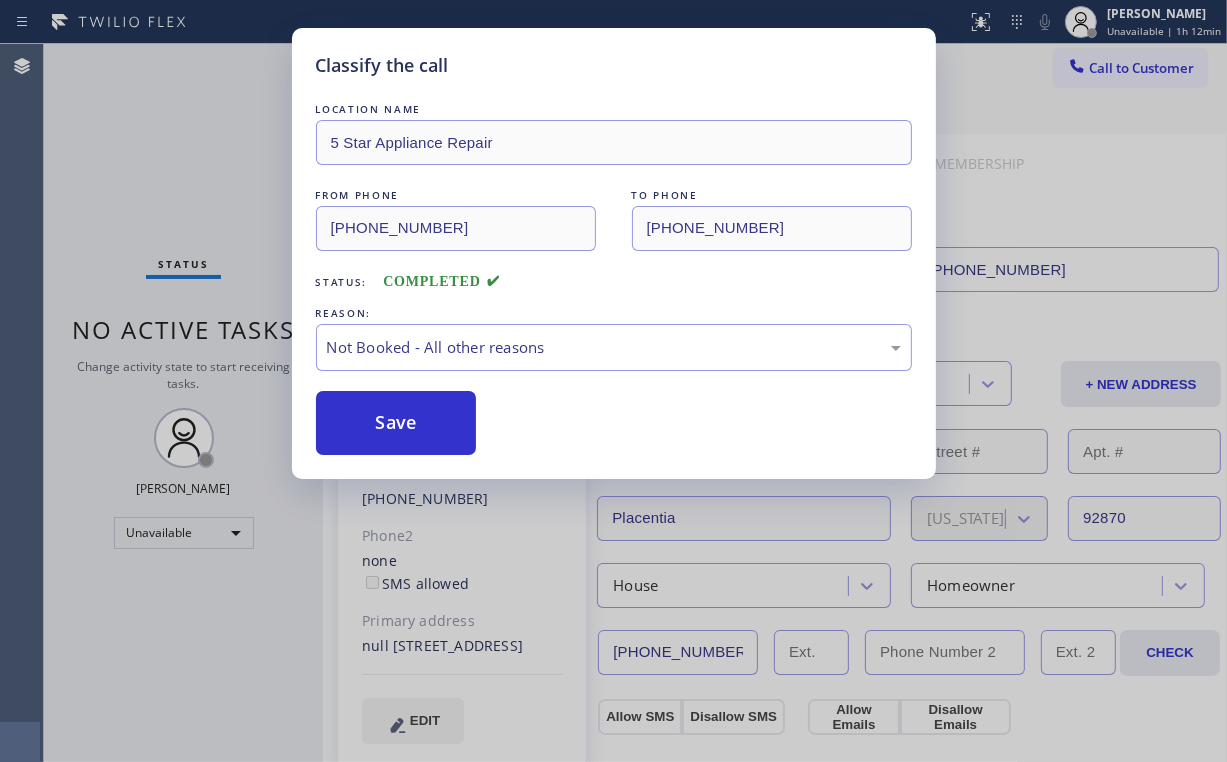 drag, startPoint x: 398, startPoint y: 411, endPoint x: 227, endPoint y: 252, distance: 233.49947 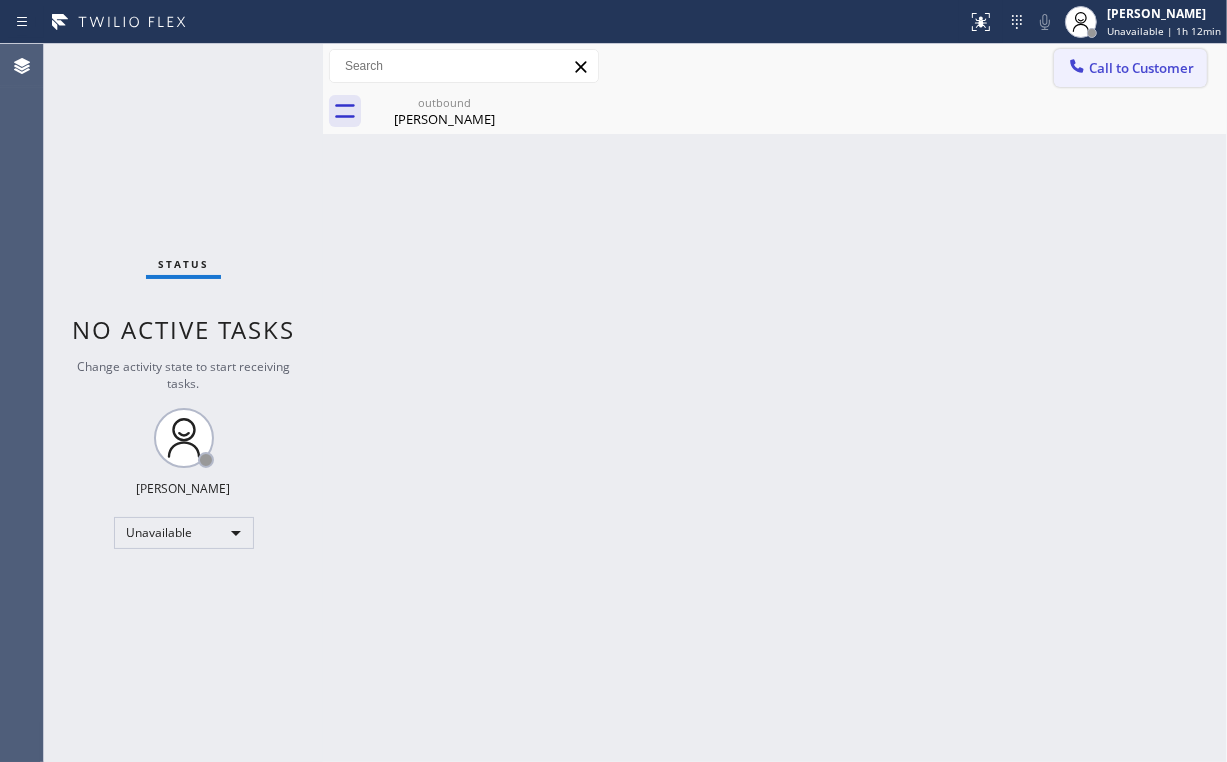 click on "Call to Customer" at bounding box center [1130, 68] 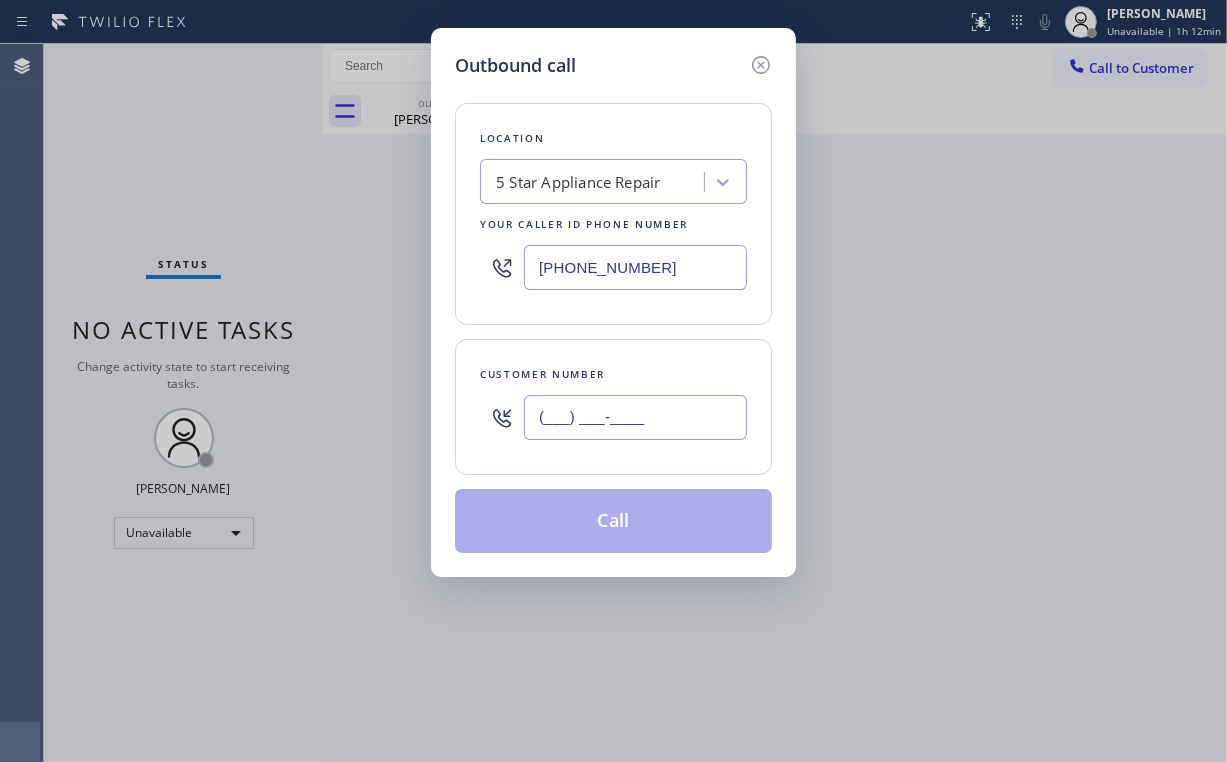 click on "(___) ___-____" at bounding box center (635, 417) 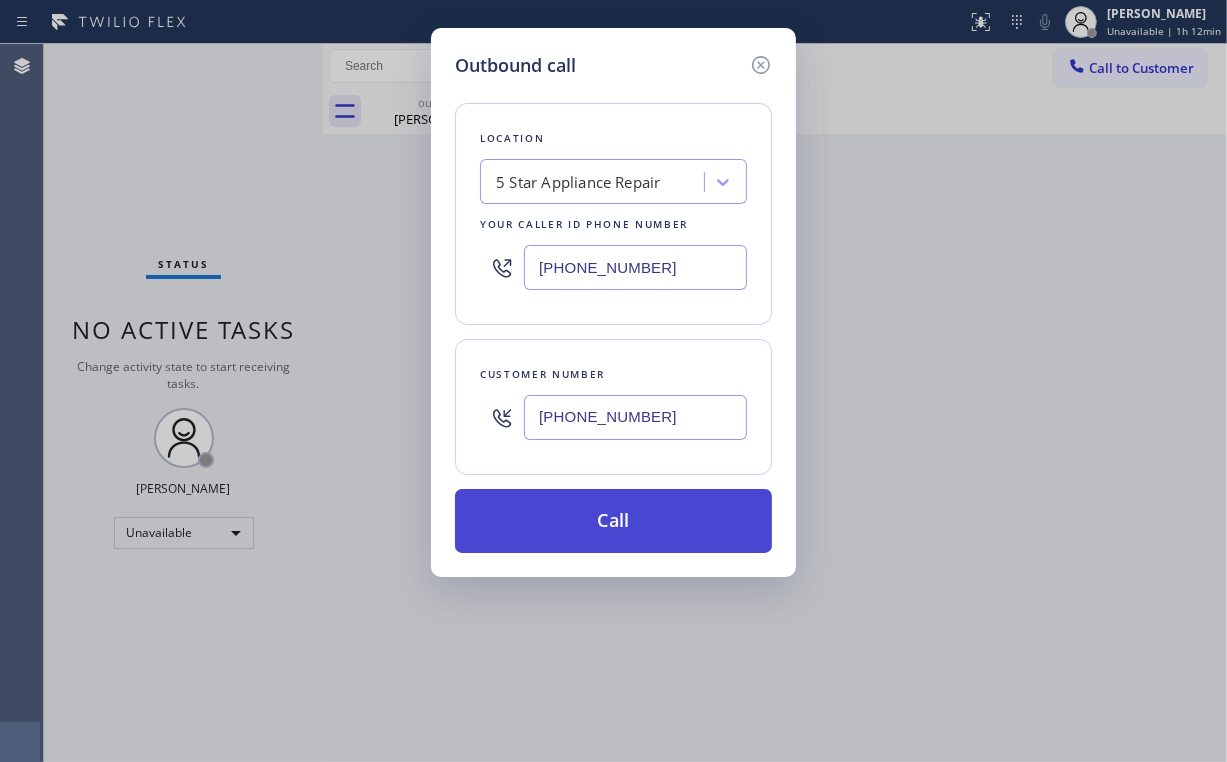 type on "[PHONE_NUMBER]" 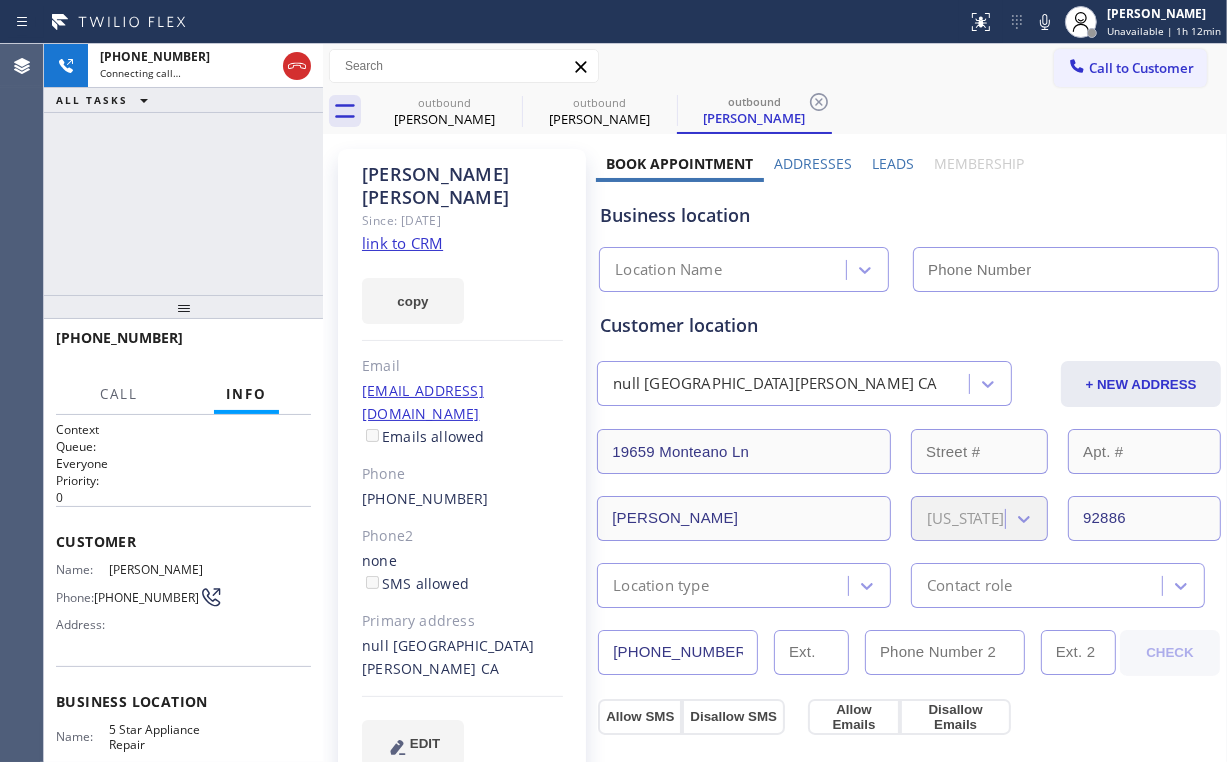 type on "[PHONE_NUMBER]" 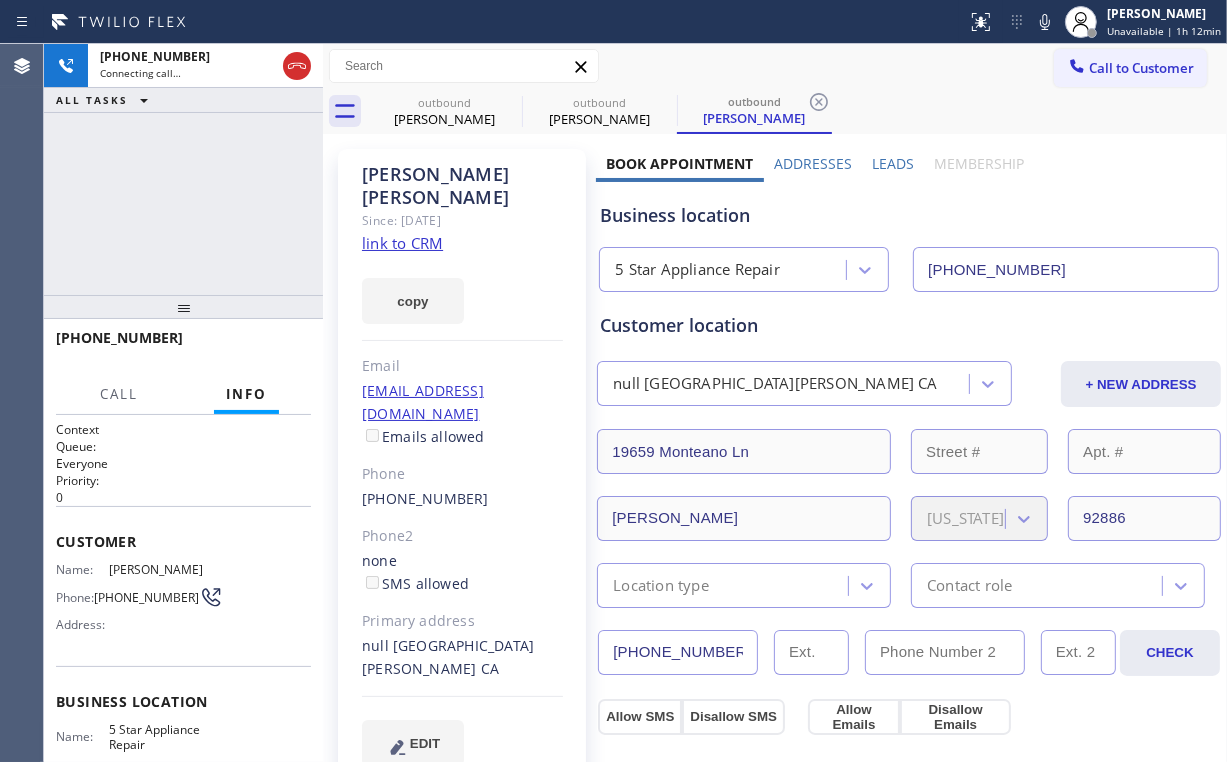 click on "[PHONE_NUMBER] Connecting call… ALL TASKS ALL TASKS ACTIVE TASKS TASKS IN WRAP UP" at bounding box center (183, 169) 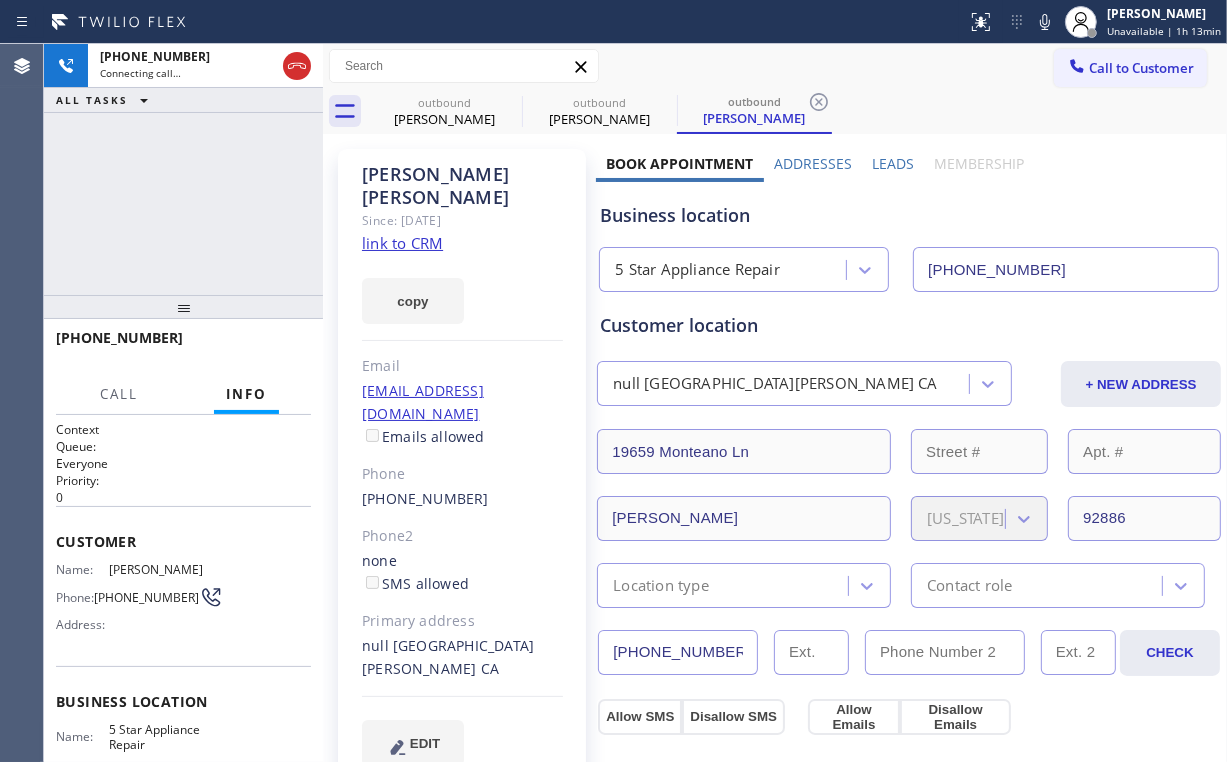 click on "[PHONE_NUMBER] Connecting call… ALL TASKS ALL TASKS ACTIVE TASKS TASKS IN WRAP UP" at bounding box center (183, 169) 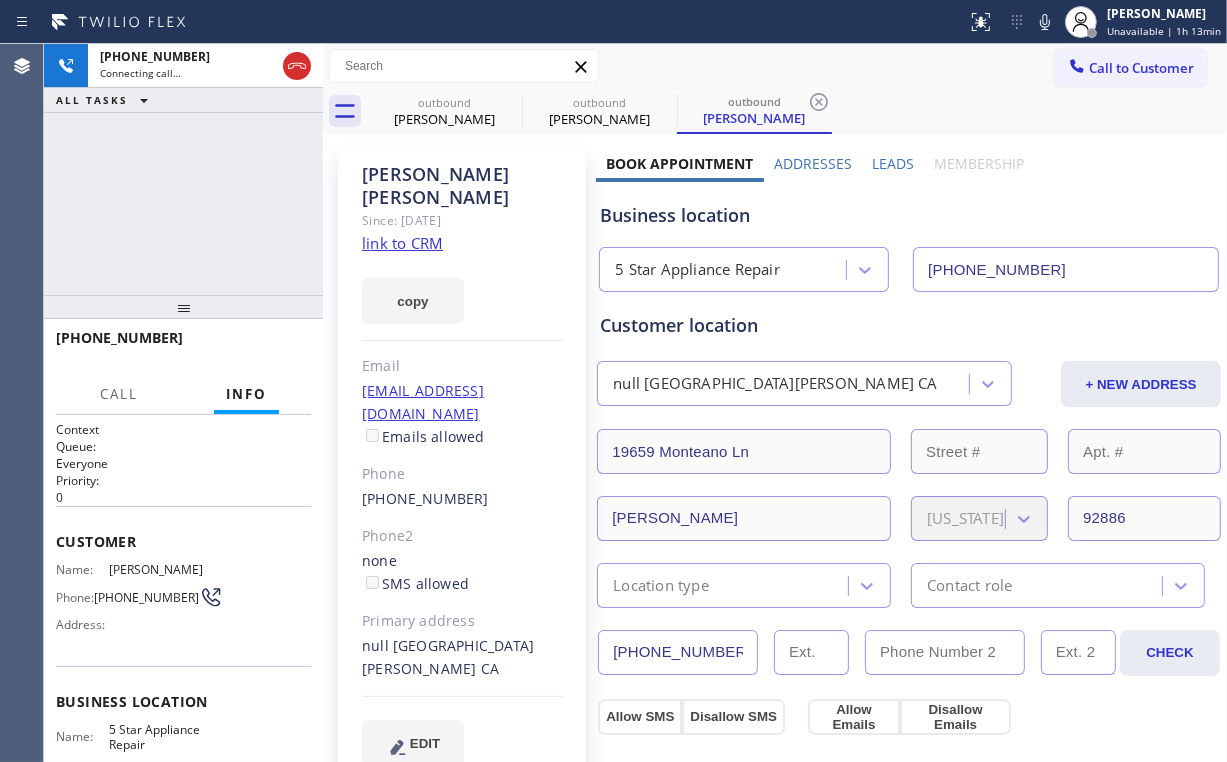 click on "[PHONE_NUMBER] Connecting call… ALL TASKS ALL TASKS ACTIVE TASKS TASKS IN WRAP UP" at bounding box center [183, 169] 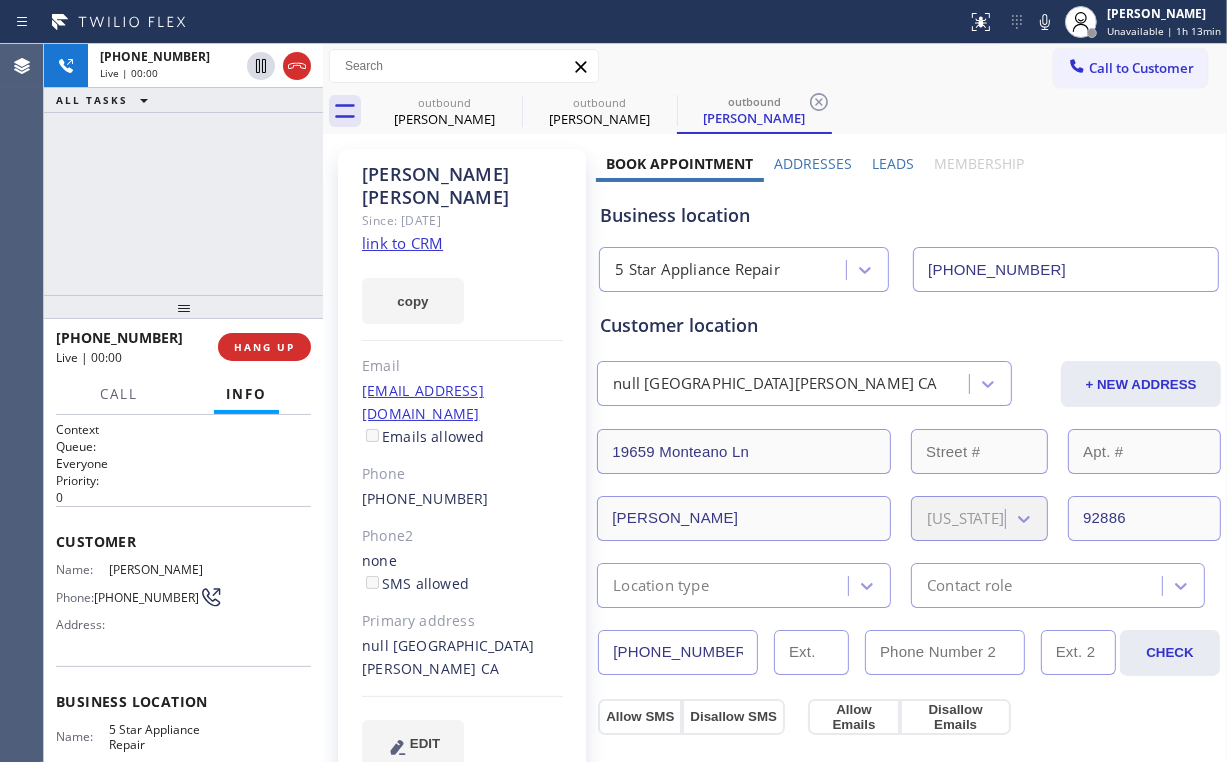 click on "[PHONE_NUMBER] Live | 00:00 ALL TASKS ALL TASKS ACTIVE TASKS TASKS IN WRAP UP" at bounding box center (183, 169) 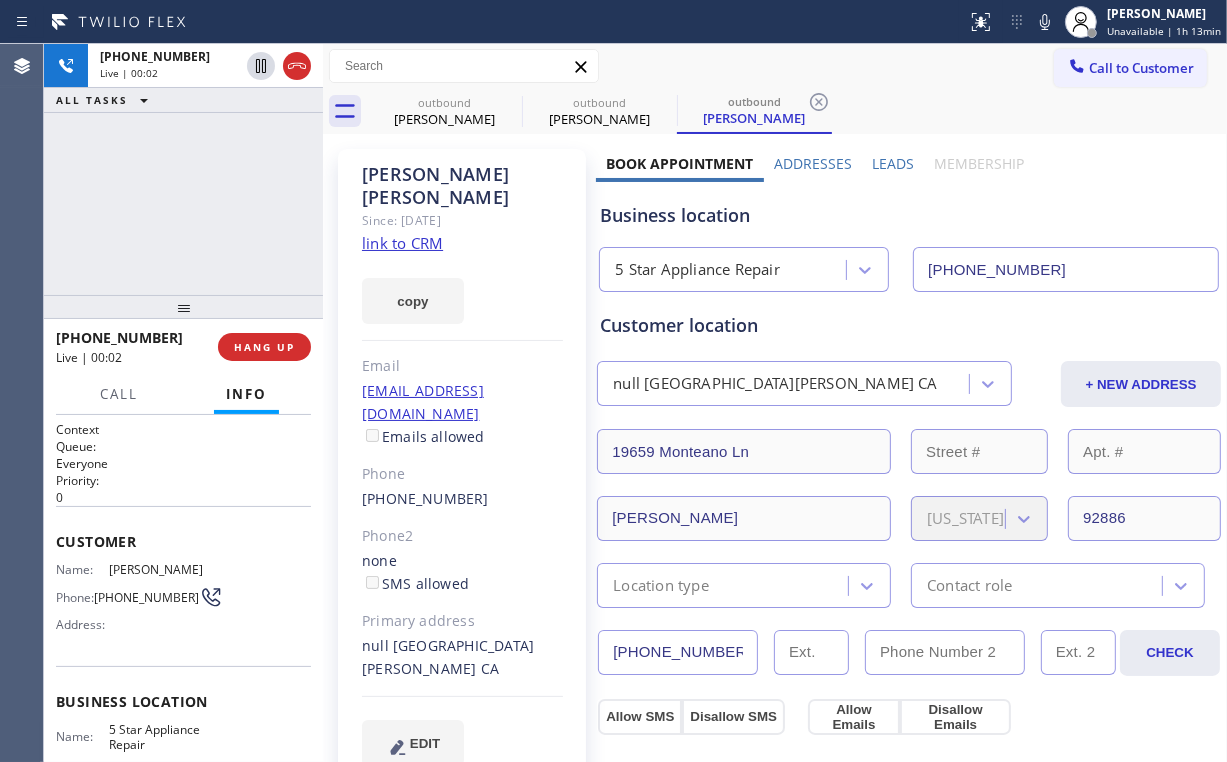 click on "[PHONE_NUMBER] Live | 00:02 ALL TASKS ALL TASKS ACTIVE TASKS TASKS IN WRAP UP" at bounding box center [183, 169] 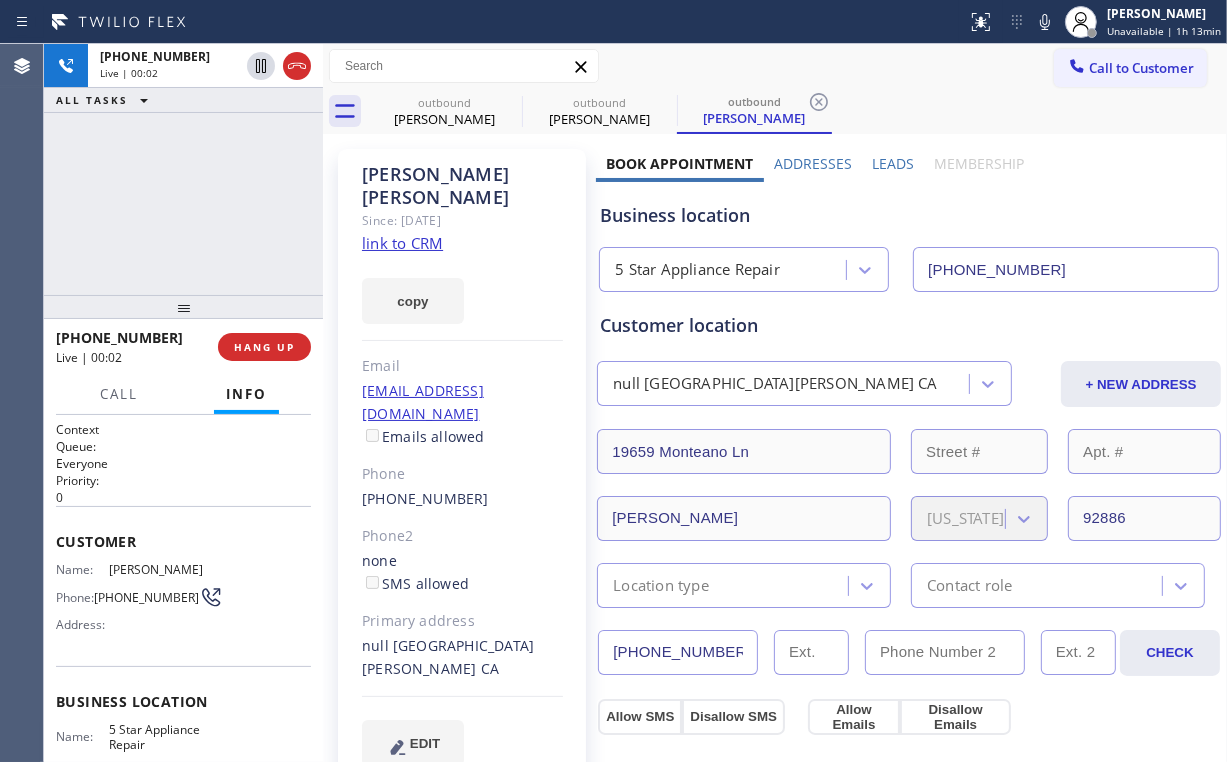 click on "[PHONE_NUMBER] Live | 00:02 ALL TASKS ALL TASKS ACTIVE TASKS TASKS IN WRAP UP" at bounding box center (183, 169) 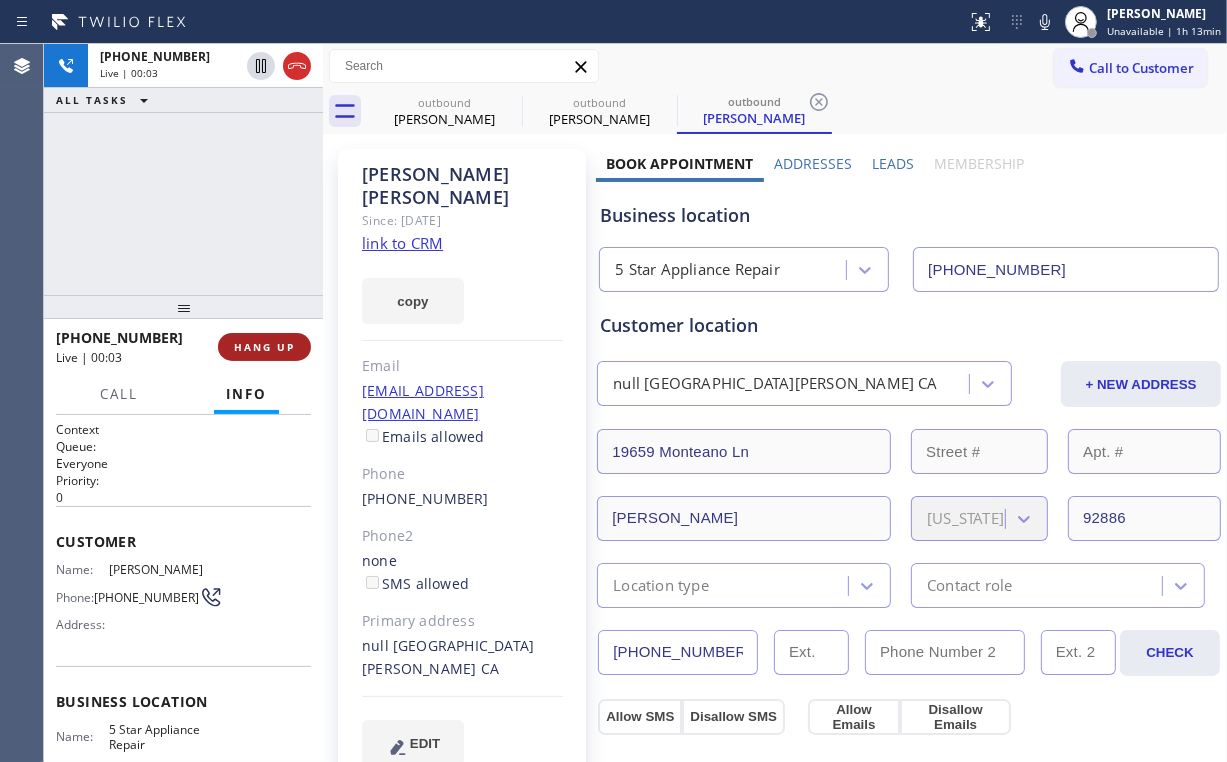 click on "HANG UP" at bounding box center (264, 347) 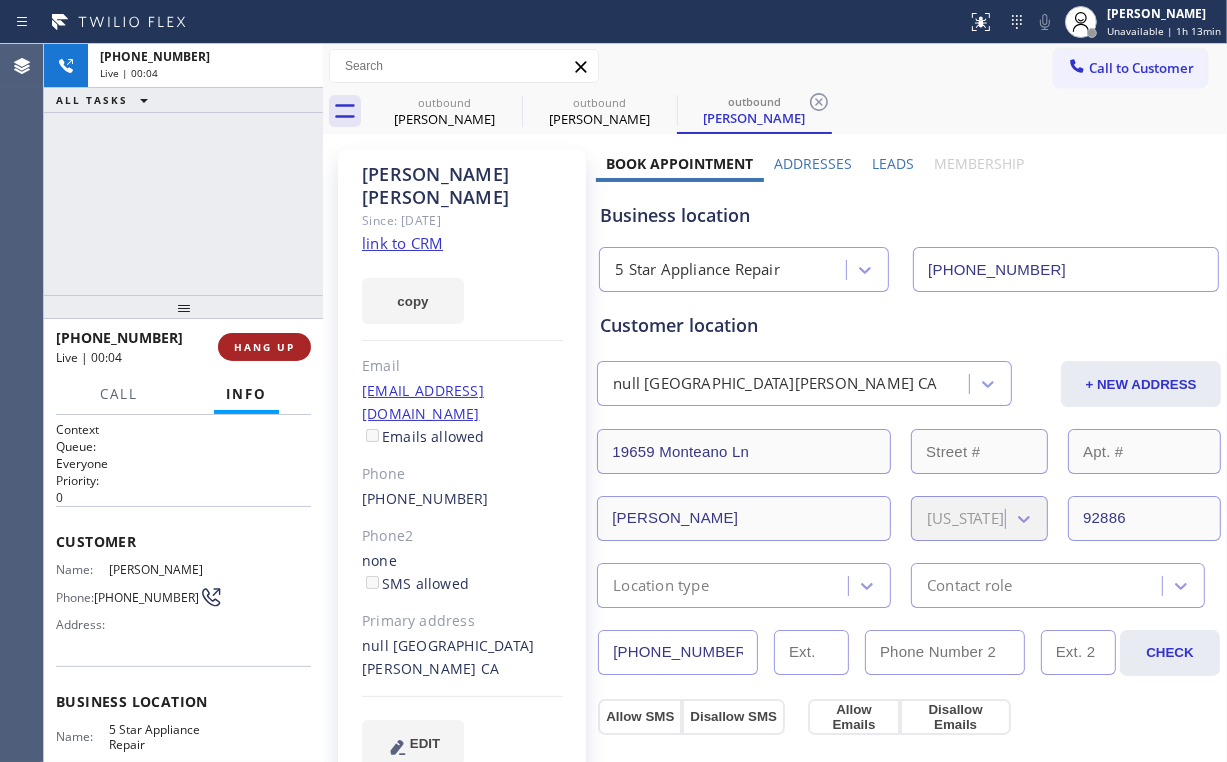 click on "HANG UP" at bounding box center (264, 347) 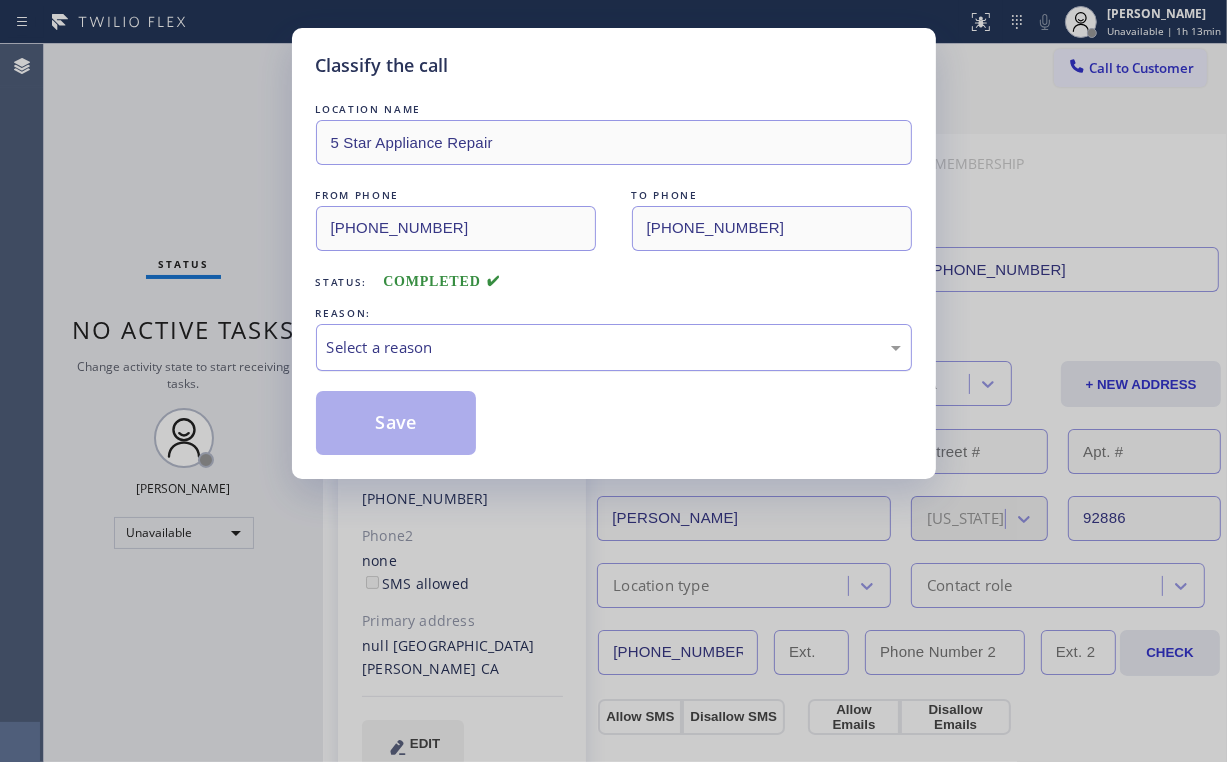 drag, startPoint x: 404, startPoint y: 350, endPoint x: 411, endPoint y: 367, distance: 18.384777 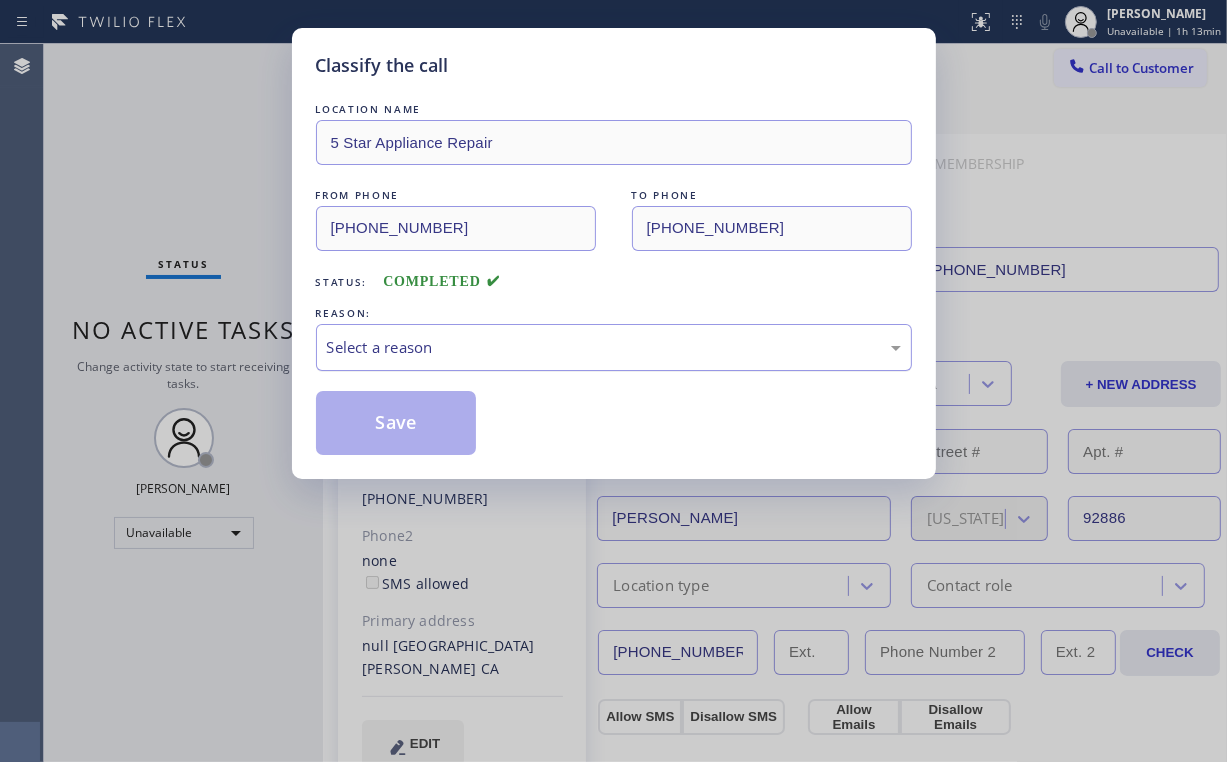 click on "Select a reason" at bounding box center [614, 347] 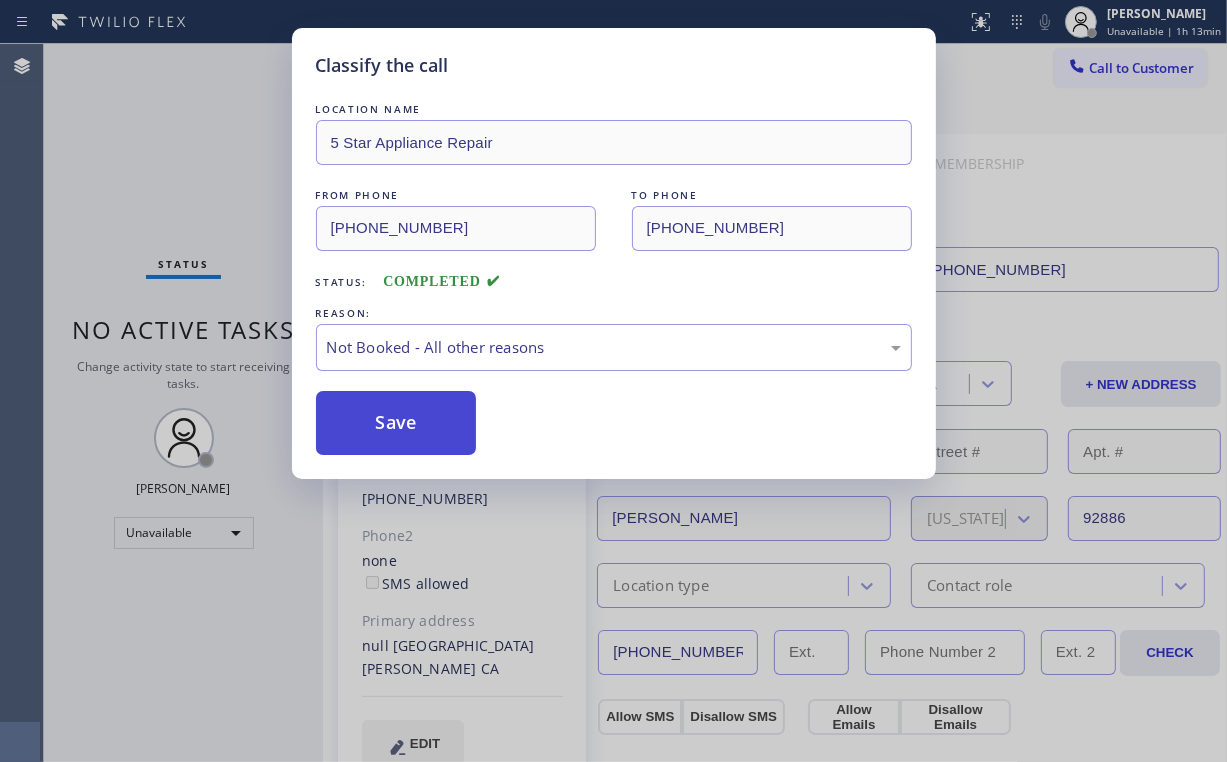 click on "Save" at bounding box center [396, 423] 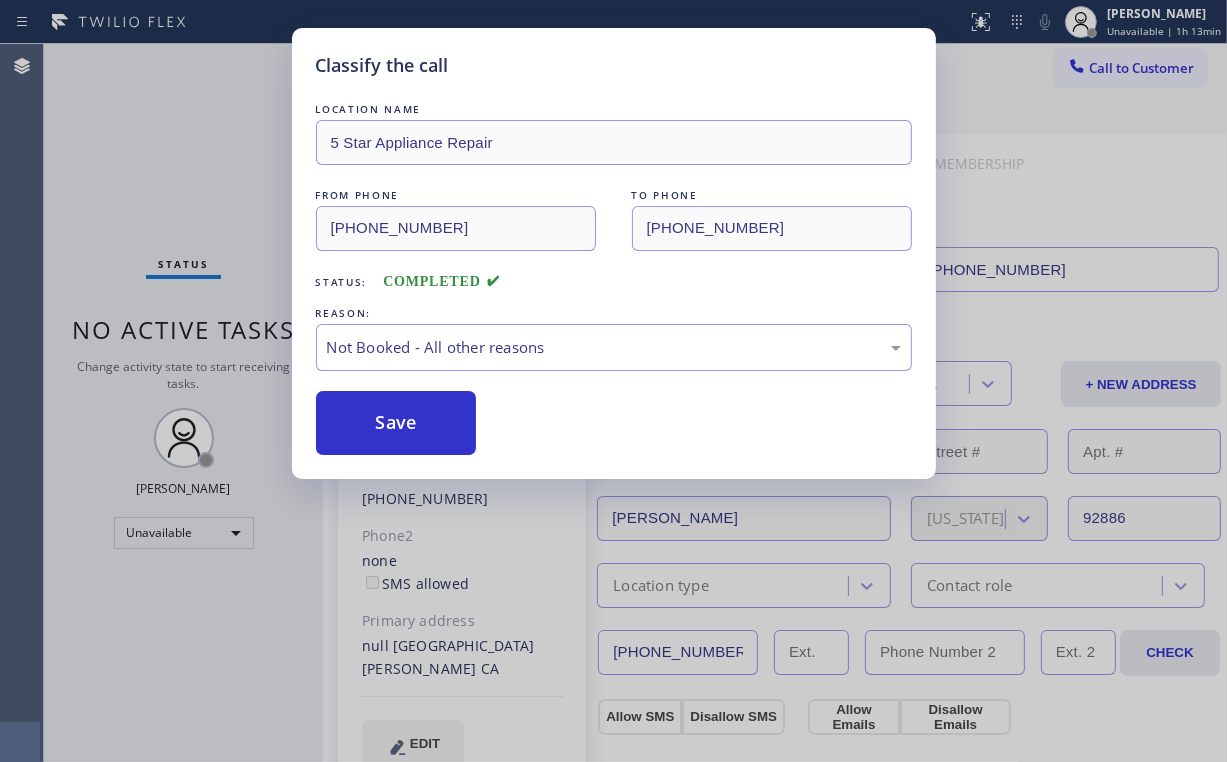 click on "Classify the call LOCATION NAME 5 Star Appliance Repair FROM PHONE [PHONE_NUMBER] TO PHONE [PHONE_NUMBER] Status: COMPLETED REASON: Not Booked - All other reasons Save" at bounding box center (613, 381) 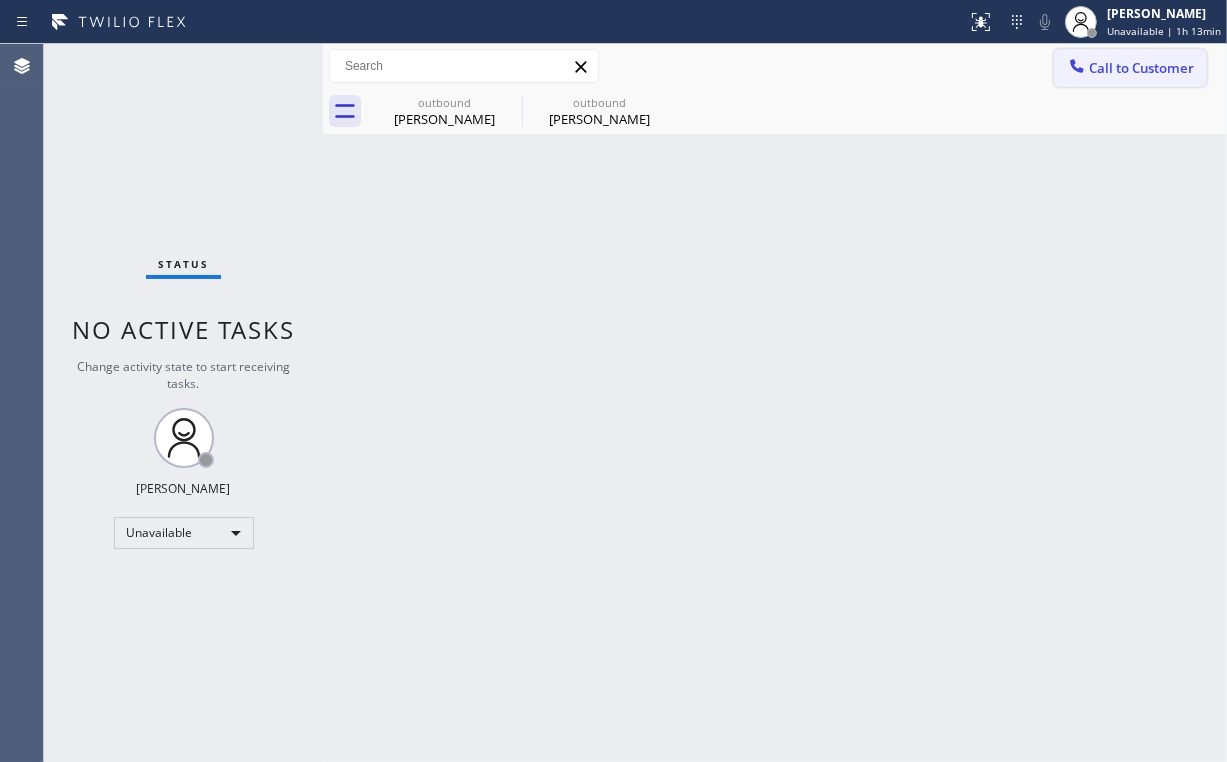 drag, startPoint x: 1136, startPoint y: 55, endPoint x: 888, endPoint y: 204, distance: 289.31818 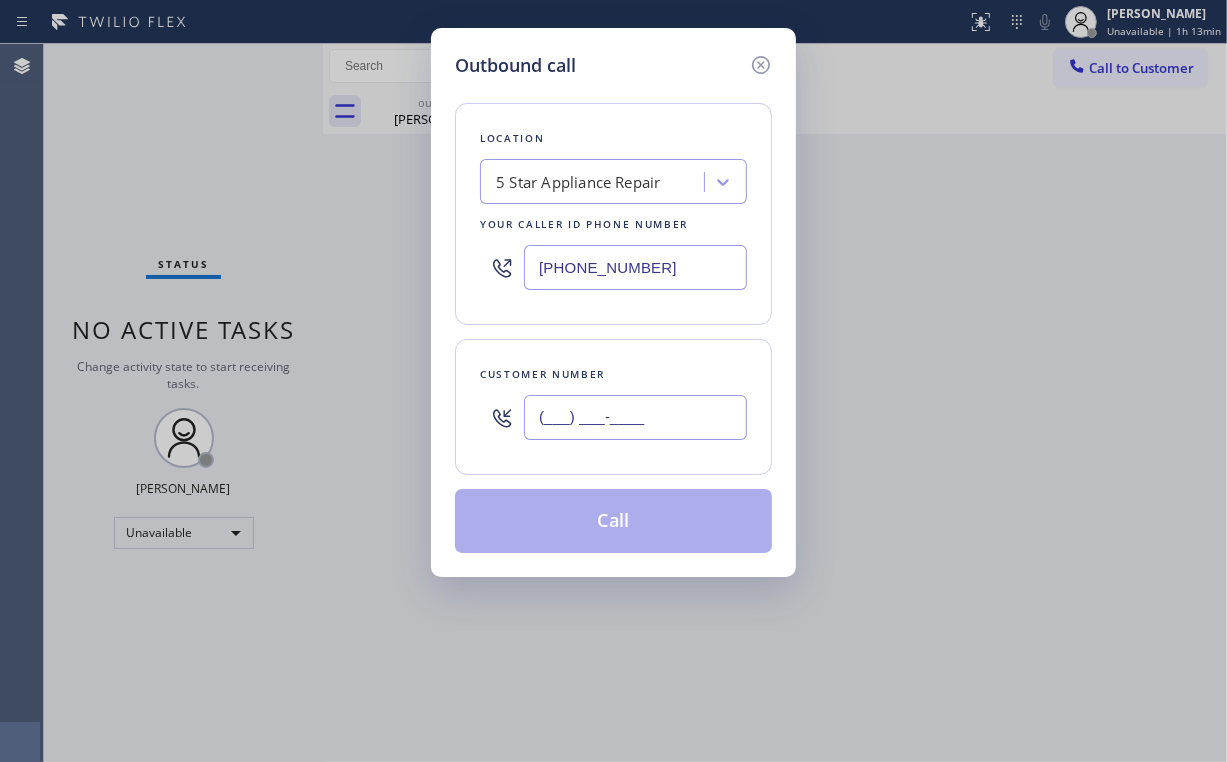 click on "(___) ___-____" at bounding box center (635, 417) 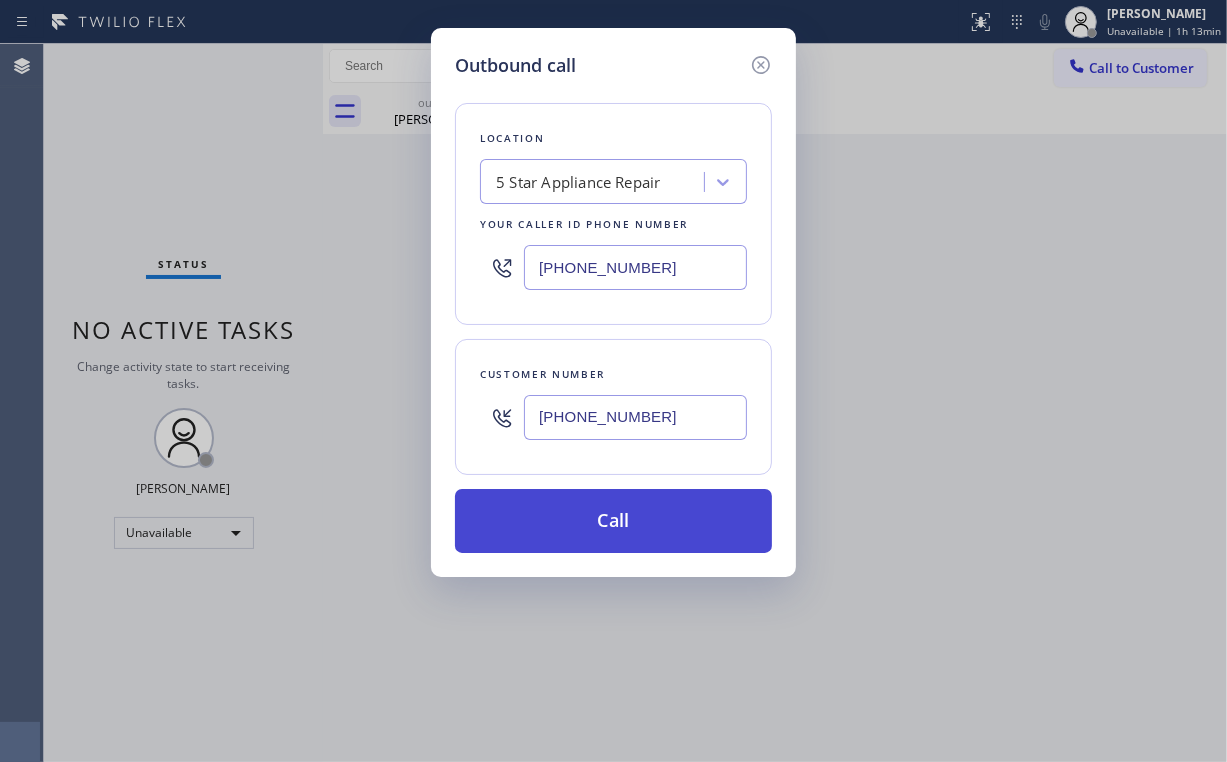 type on "[PHONE_NUMBER]" 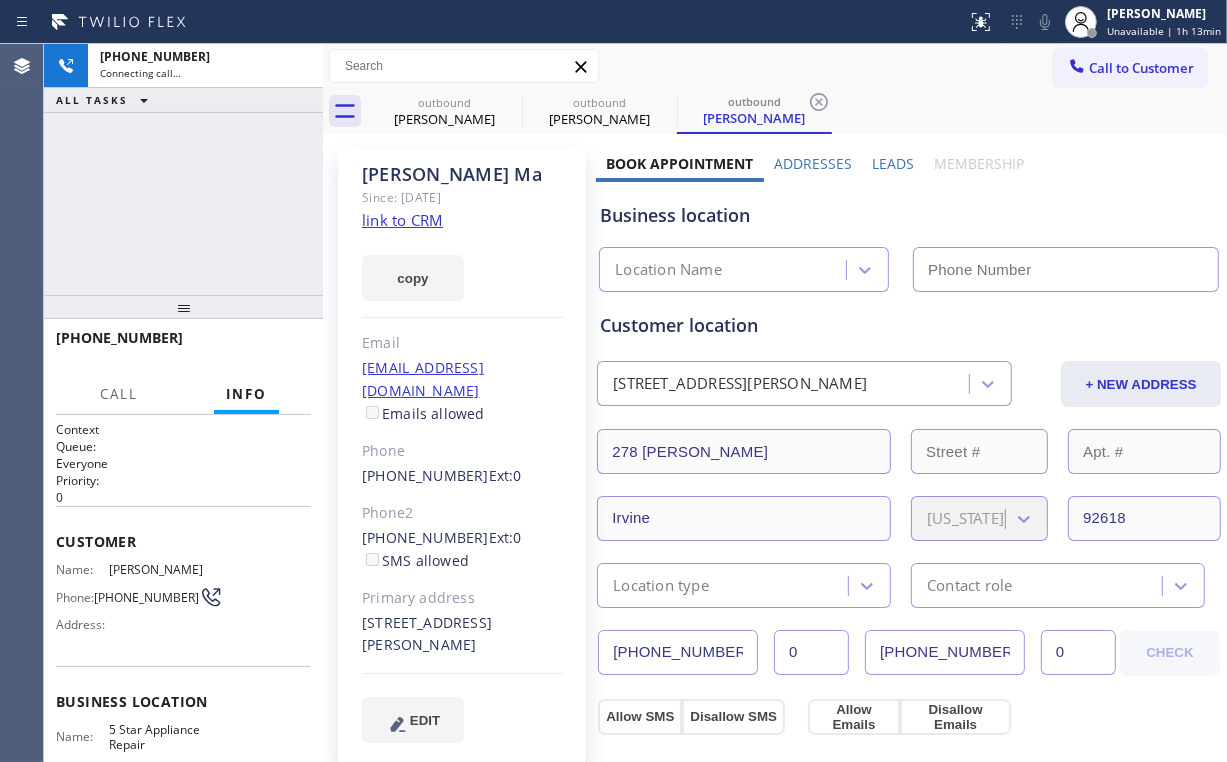 click on "[PHONE_NUMBER] Connecting call… ALL TASKS ALL TASKS ACTIVE TASKS TASKS IN WRAP UP" at bounding box center (183, 169) 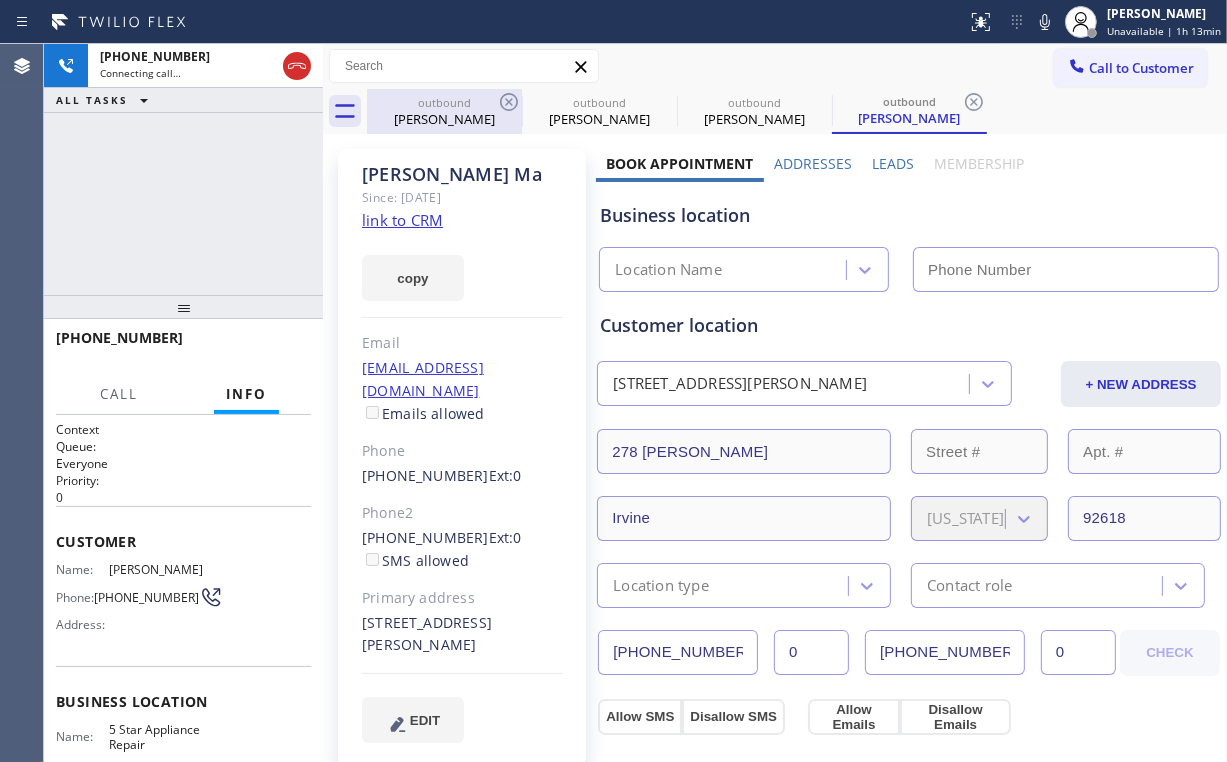 click on "outbound" at bounding box center [444, 102] 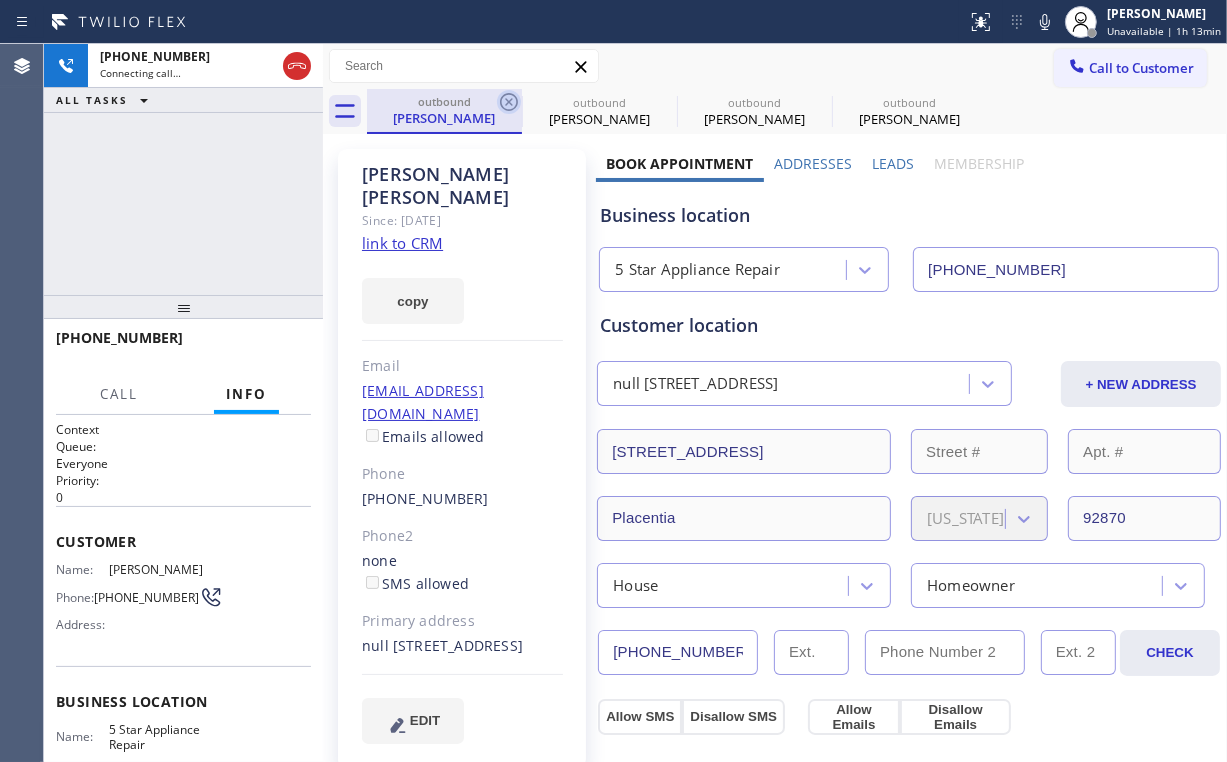 click 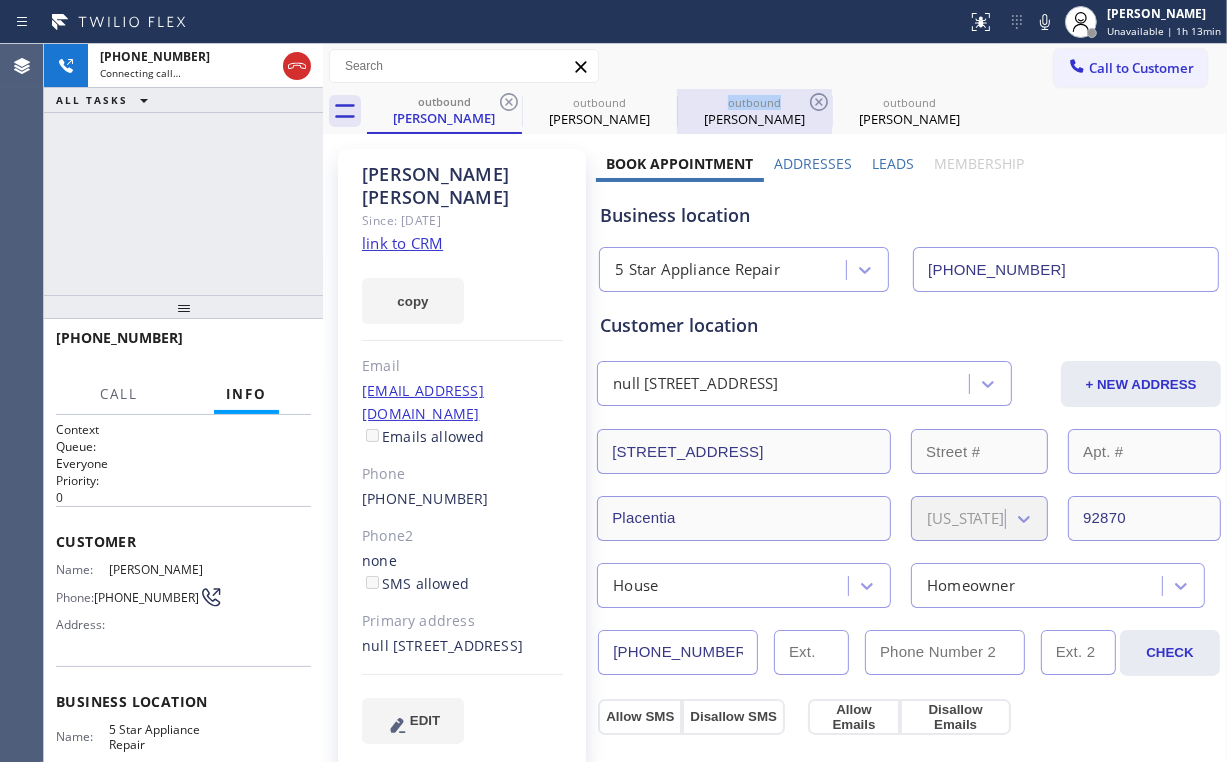 click 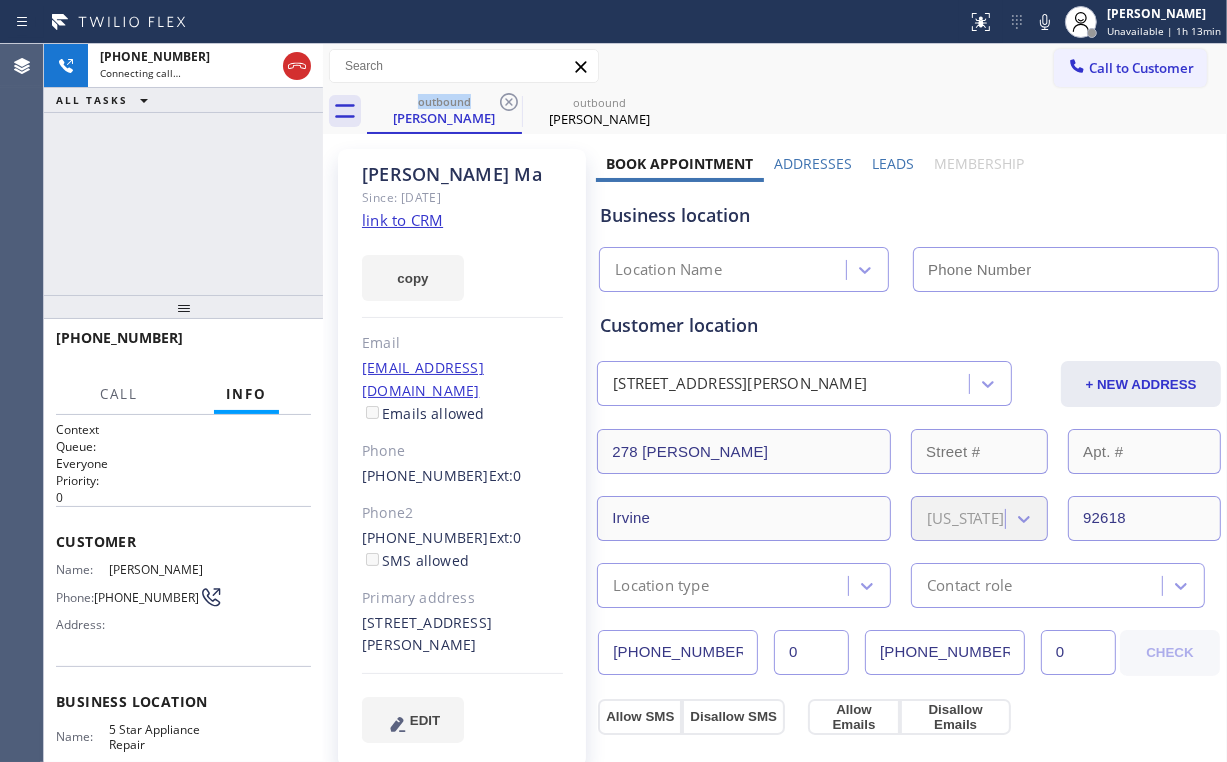 type on "[PHONE_NUMBER]" 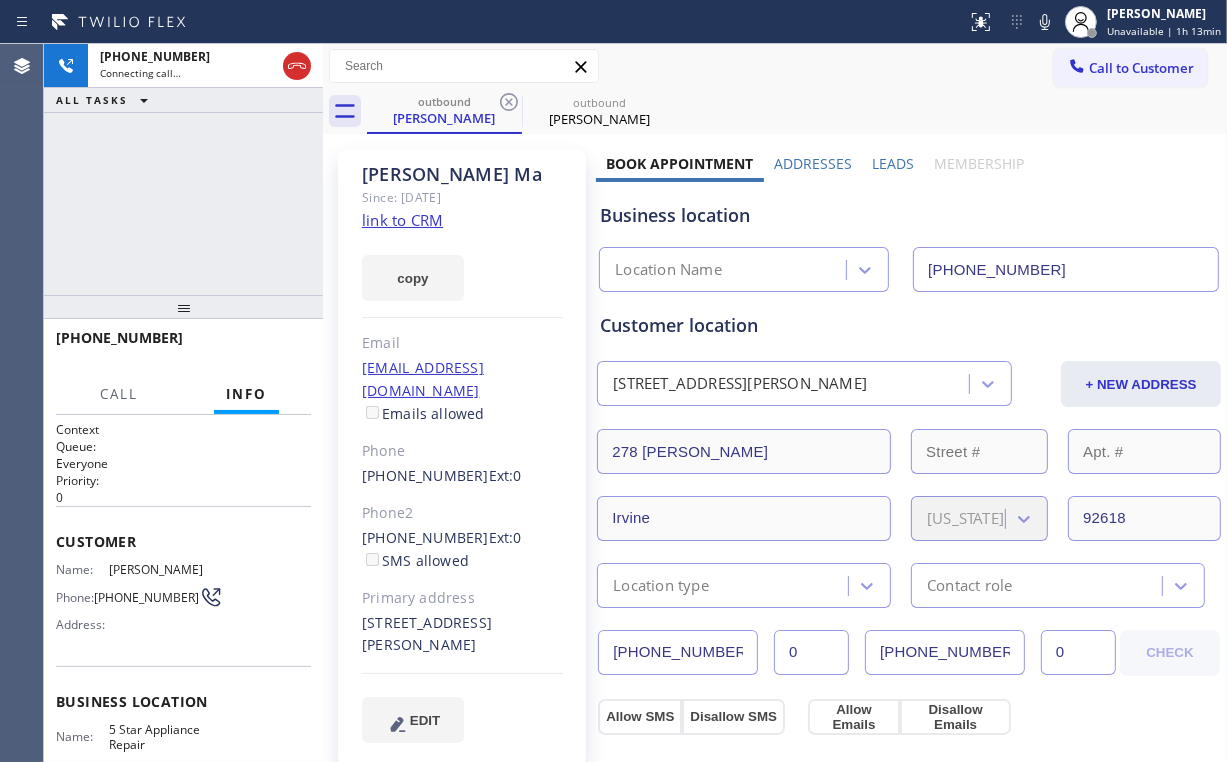 click on "[PHONE_NUMBER] Connecting call… ALL TASKS ALL TASKS ACTIVE TASKS TASKS IN WRAP UP" at bounding box center (183, 169) 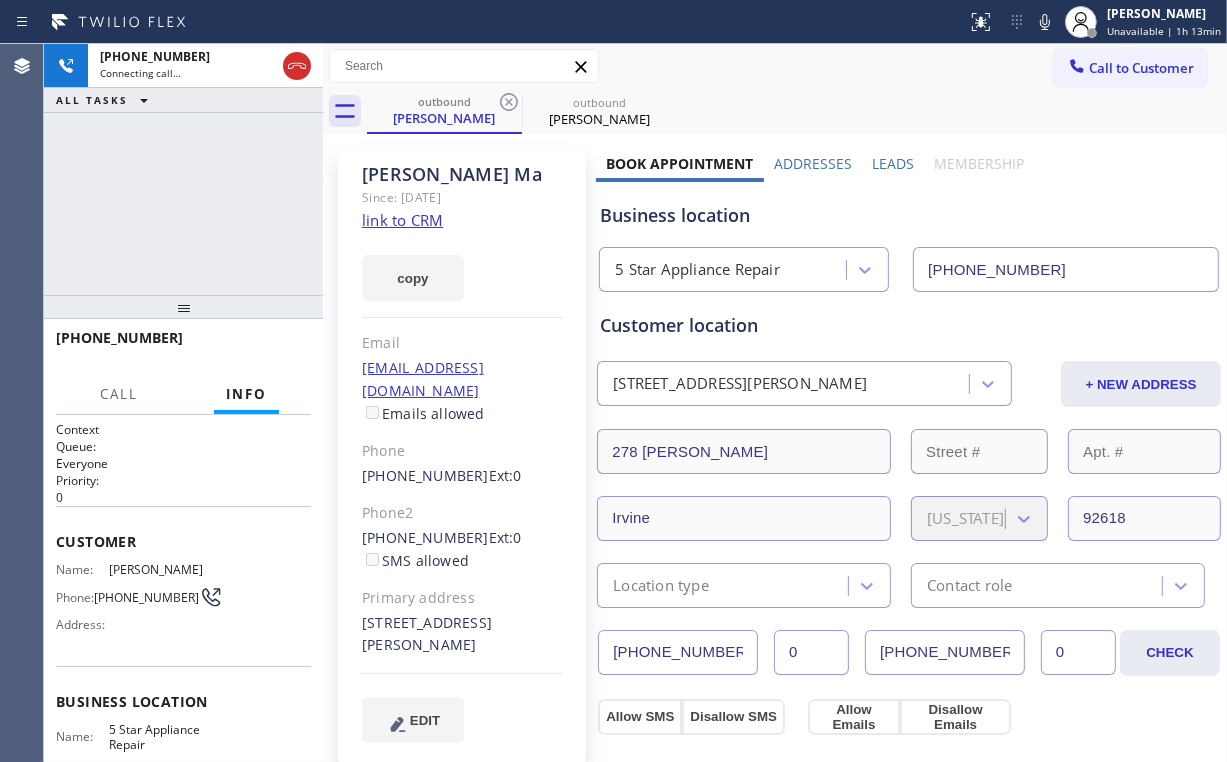 drag, startPoint x: 172, startPoint y: 217, endPoint x: 198, endPoint y: 228, distance: 28.231188 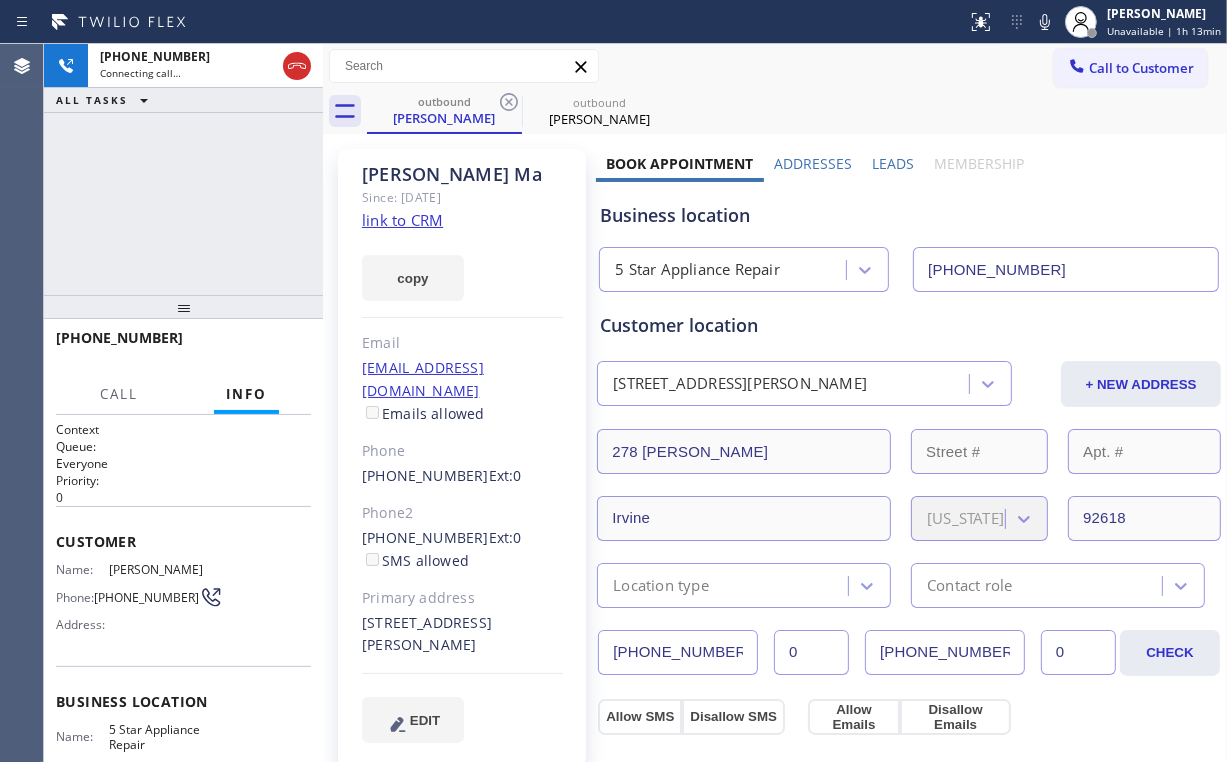 click on "[PHONE_NUMBER] Connecting call… ALL TASKS ALL TASKS ACTIVE TASKS TASKS IN WRAP UP" at bounding box center [183, 169] 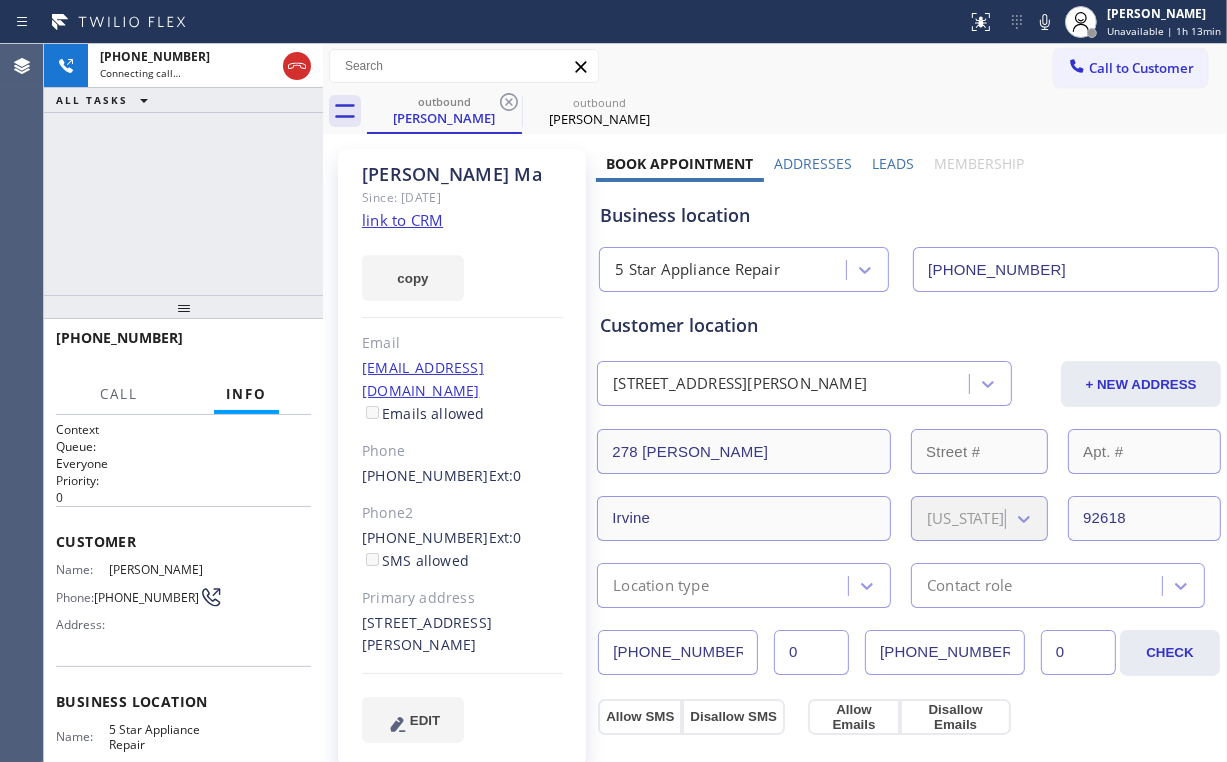 click on "[PHONE_NUMBER] Connecting call… ALL TASKS ALL TASKS ACTIVE TASKS TASKS IN WRAP UP" at bounding box center [183, 169] 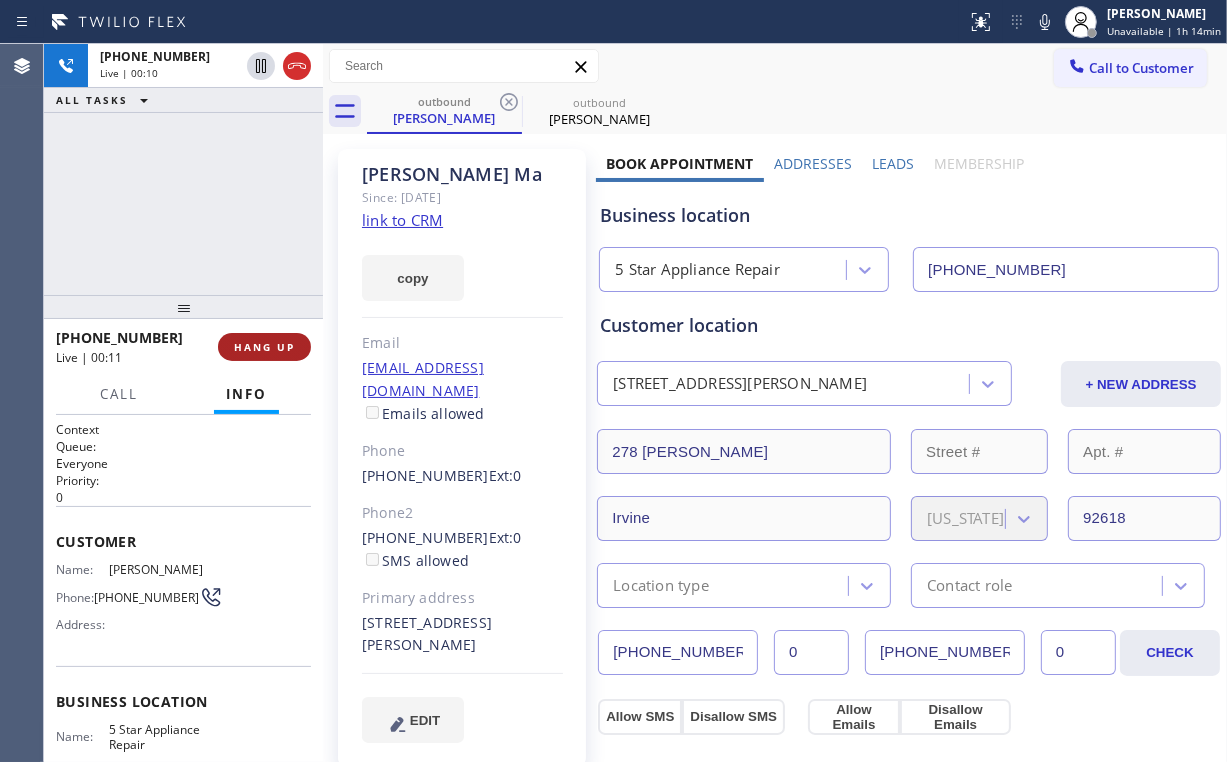 drag, startPoint x: 296, startPoint y: 349, endPoint x: 278, endPoint y: 348, distance: 18.027756 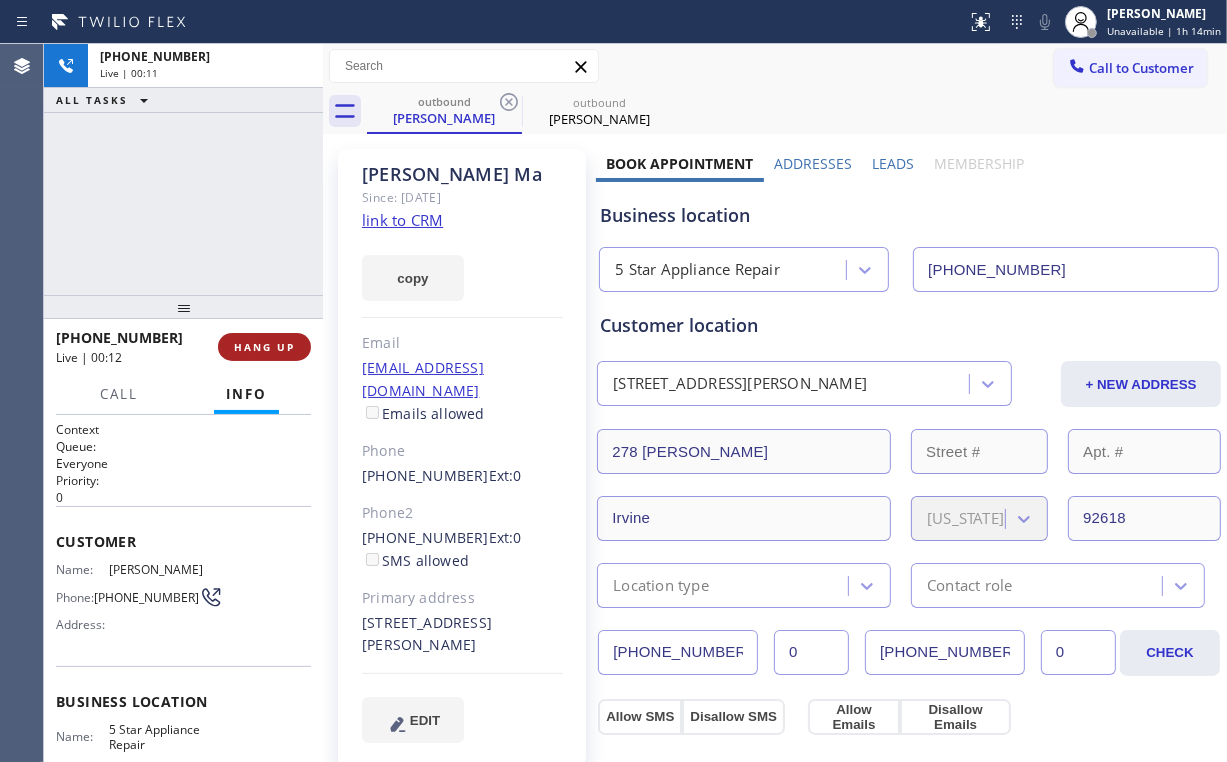 click on "HANG UP" at bounding box center (264, 347) 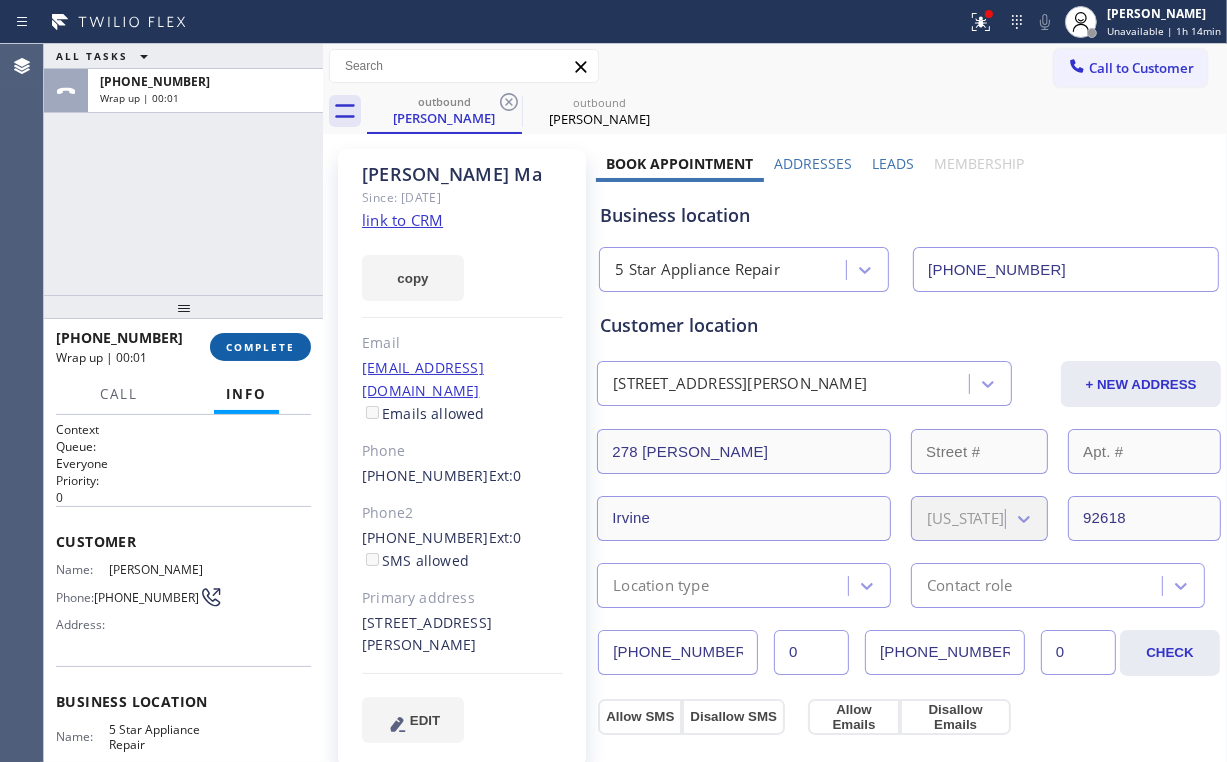 click on "COMPLETE" at bounding box center (260, 347) 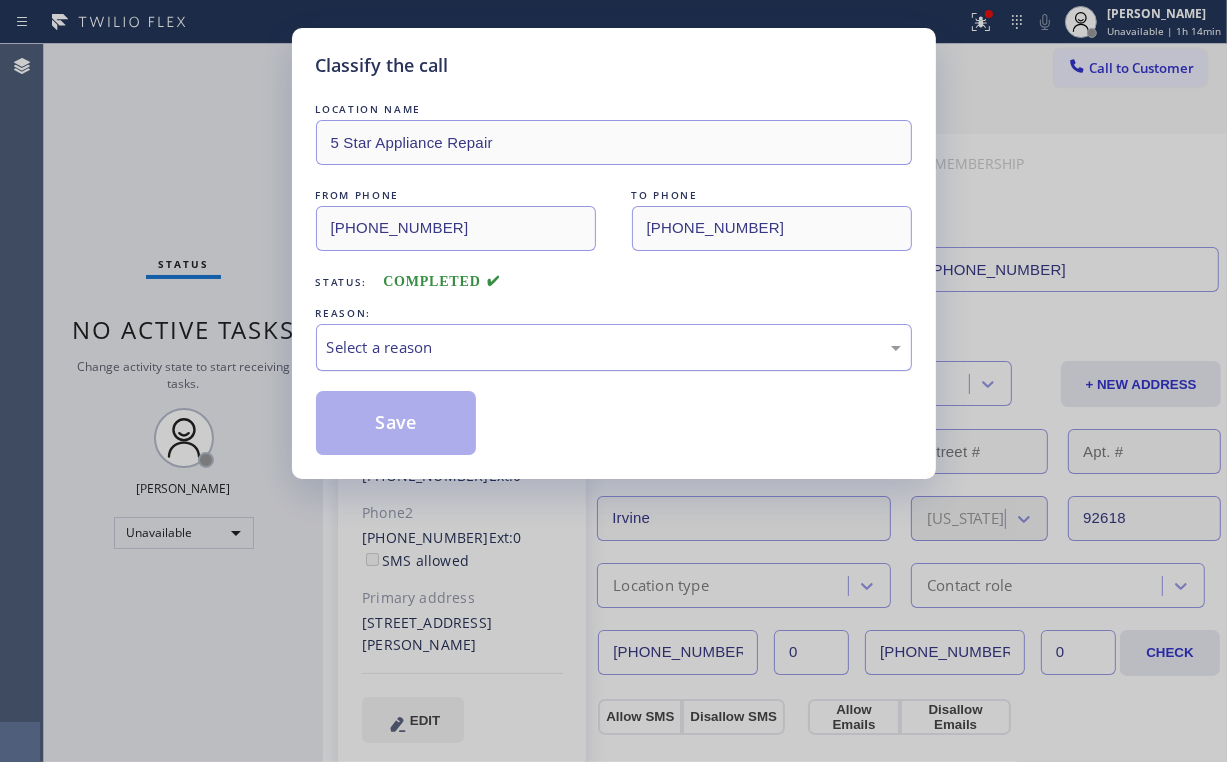 click on "Select a reason" at bounding box center (614, 347) 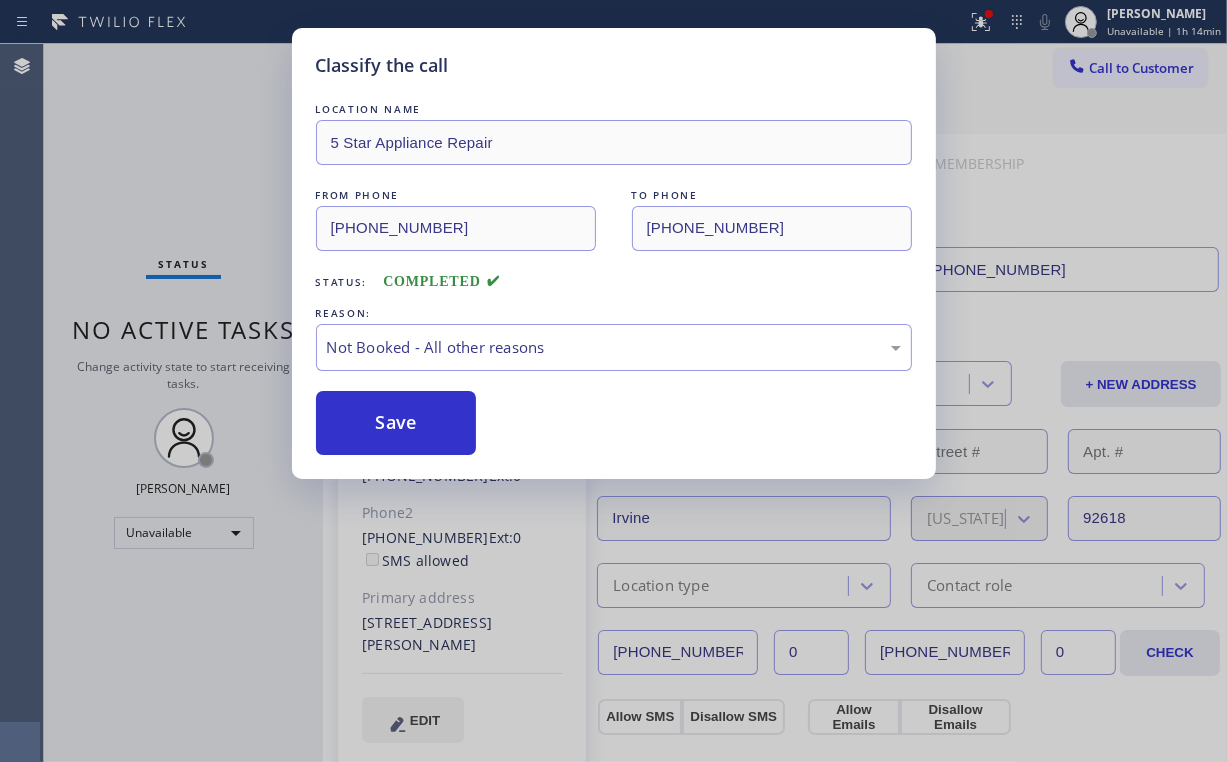 drag, startPoint x: 378, startPoint y: 429, endPoint x: 203, endPoint y: 203, distance: 285.83386 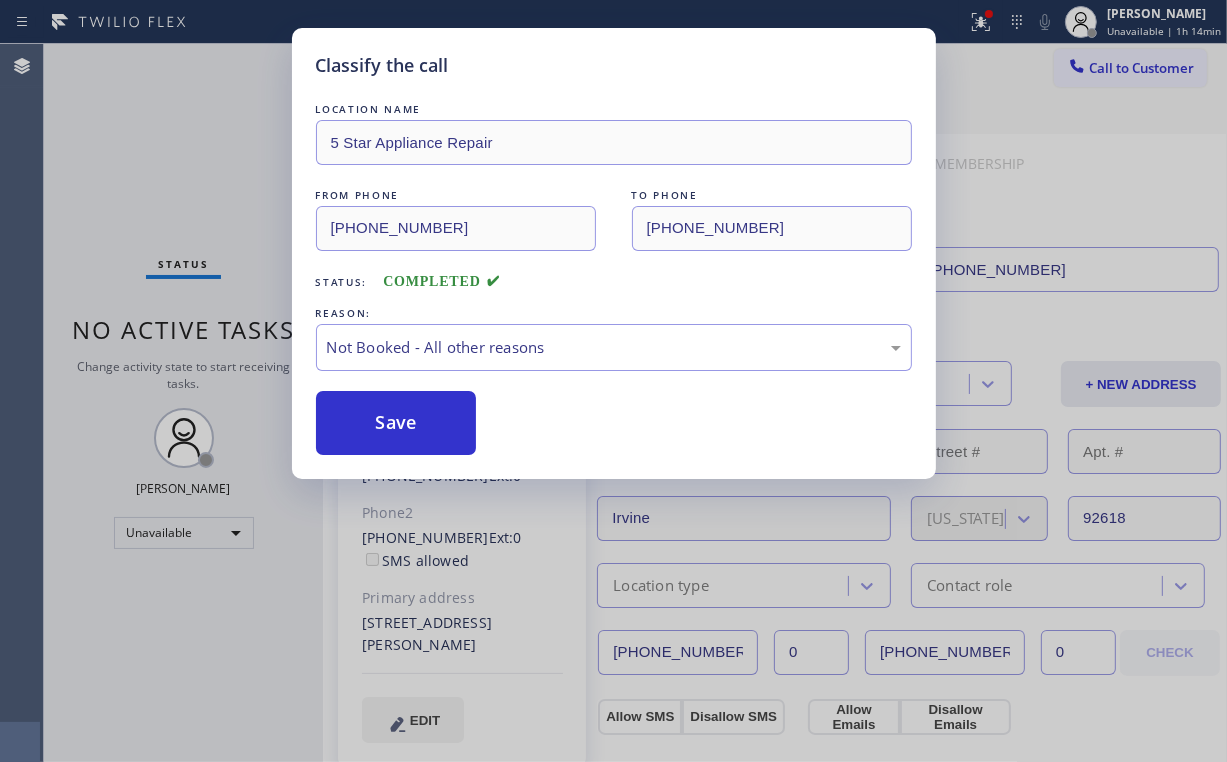 drag, startPoint x: 198, startPoint y: 194, endPoint x: 196, endPoint y: 119, distance: 75.026665 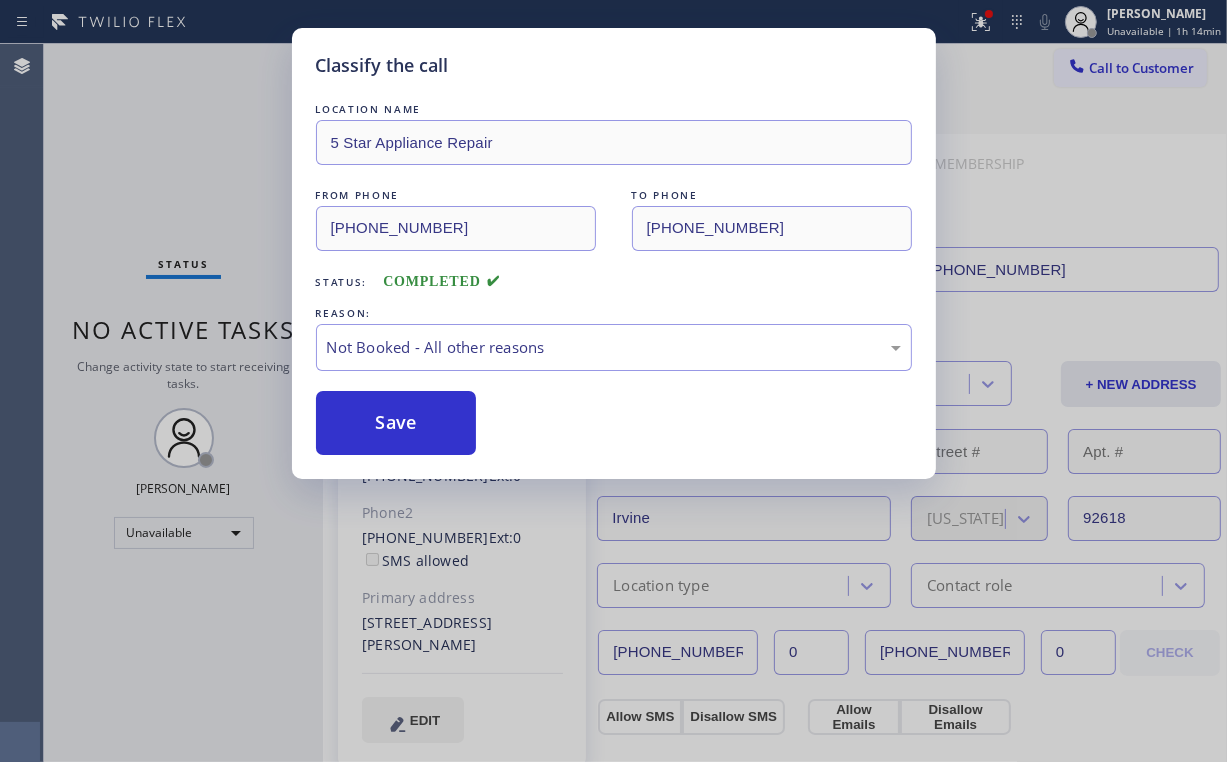 click on "Classify the call LOCATION NAME 5 Star Appliance Repair FROM PHONE [PHONE_NUMBER] TO PHONE [PHONE_NUMBER] Status: COMPLETED REASON: Not Booked - All other reasons Save" at bounding box center [613, 381] 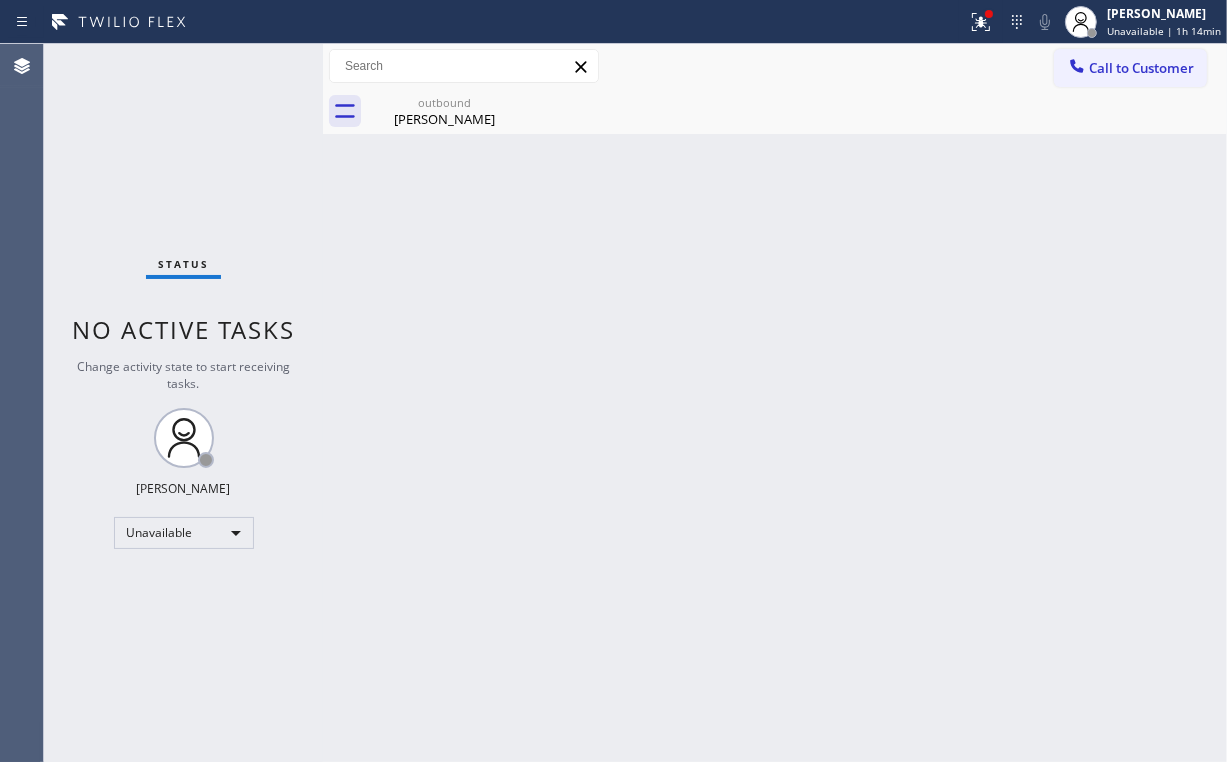 click 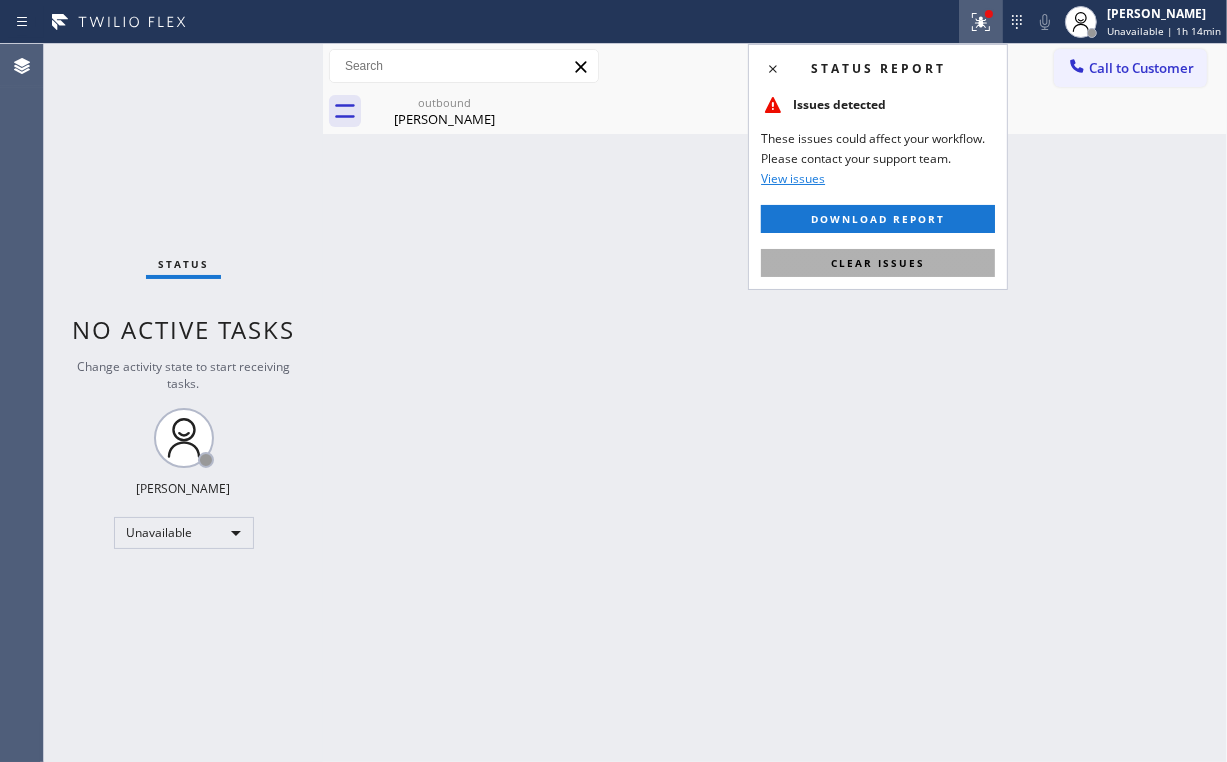 click on "Clear issues" at bounding box center [878, 263] 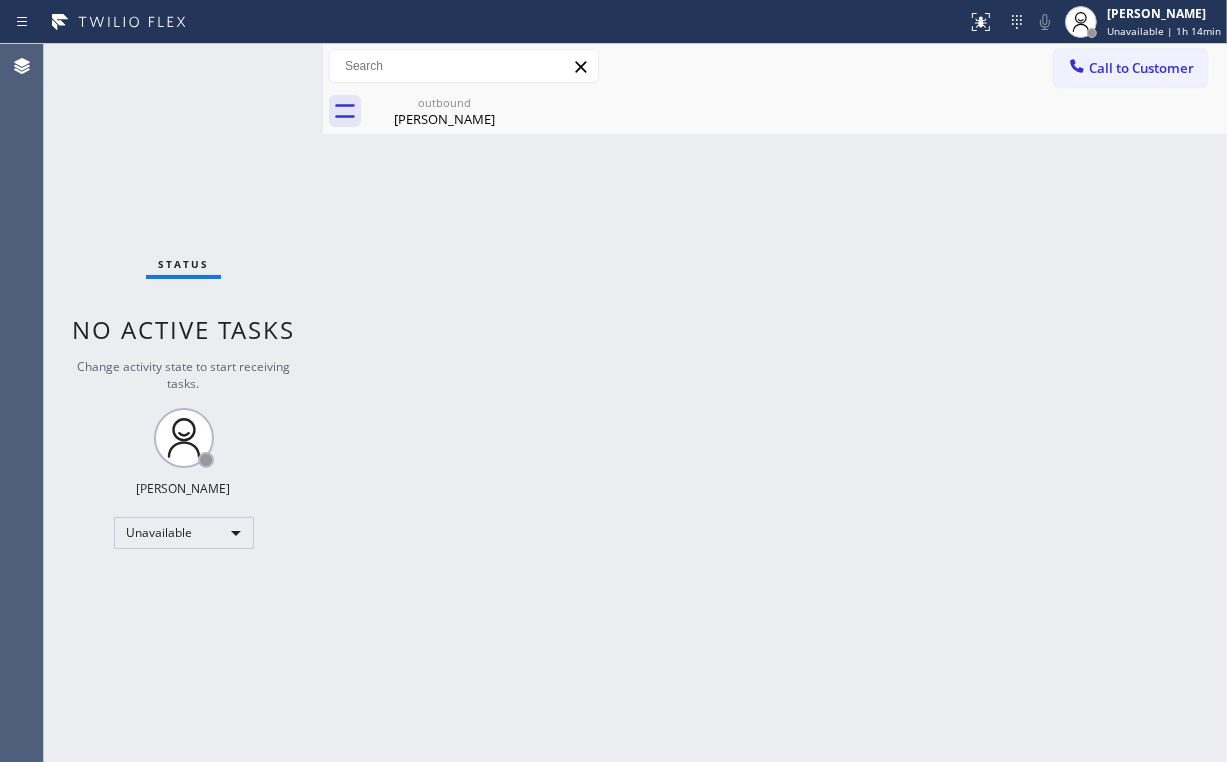 drag, startPoint x: 586, startPoint y: 184, endPoint x: 564, endPoint y: 112, distance: 75.28612 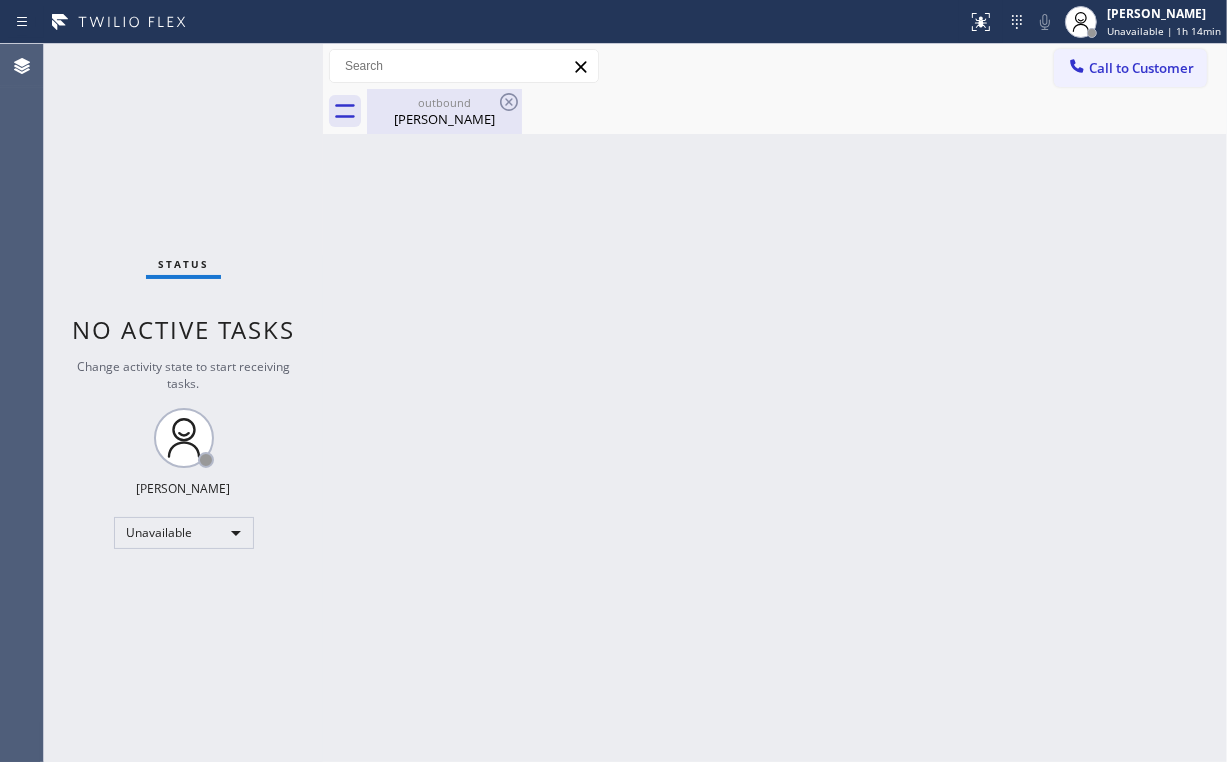 click on "[PERSON_NAME]" at bounding box center [444, 119] 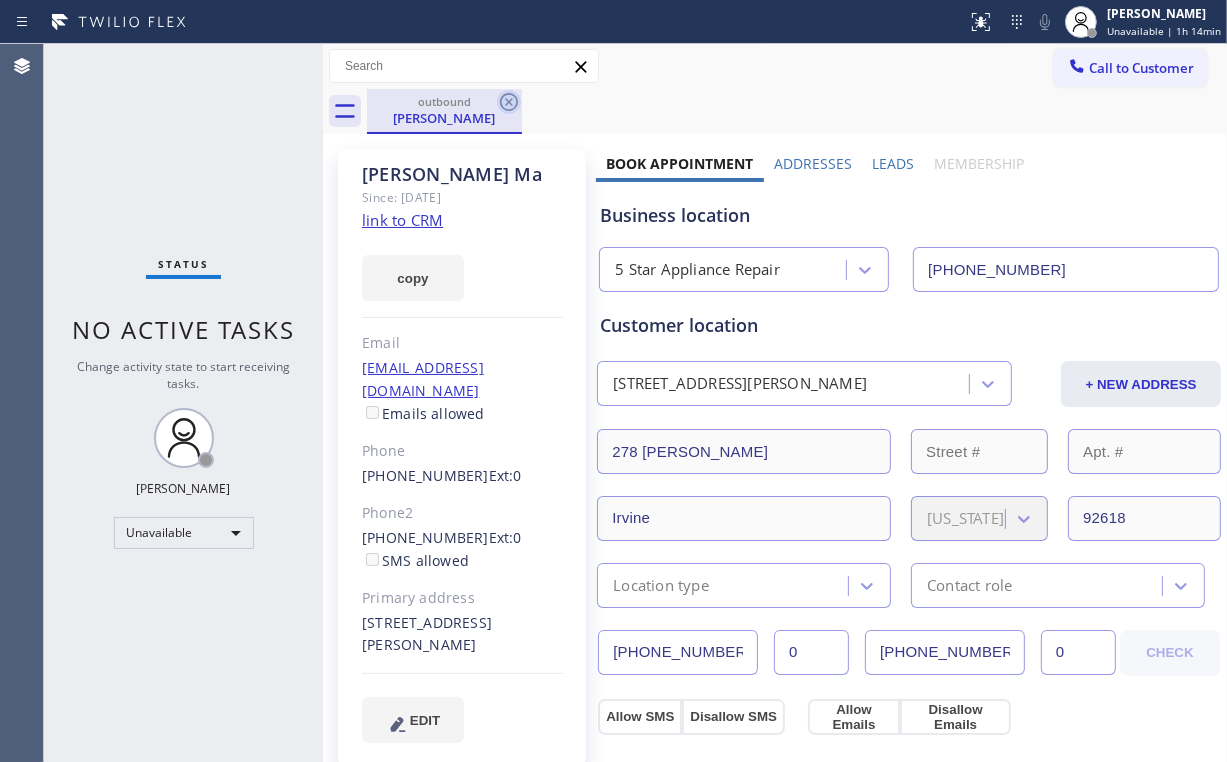 drag, startPoint x: 520, startPoint y: 100, endPoint x: 732, endPoint y: 210, distance: 238.83885 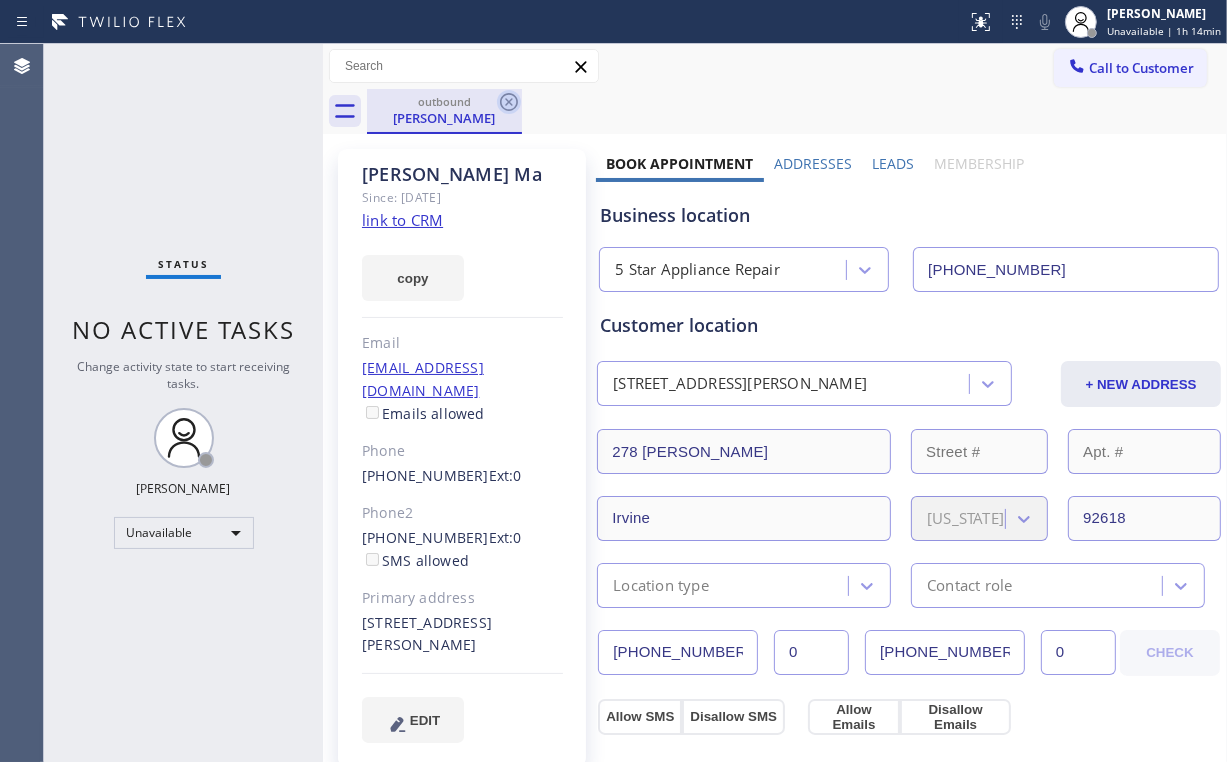 click 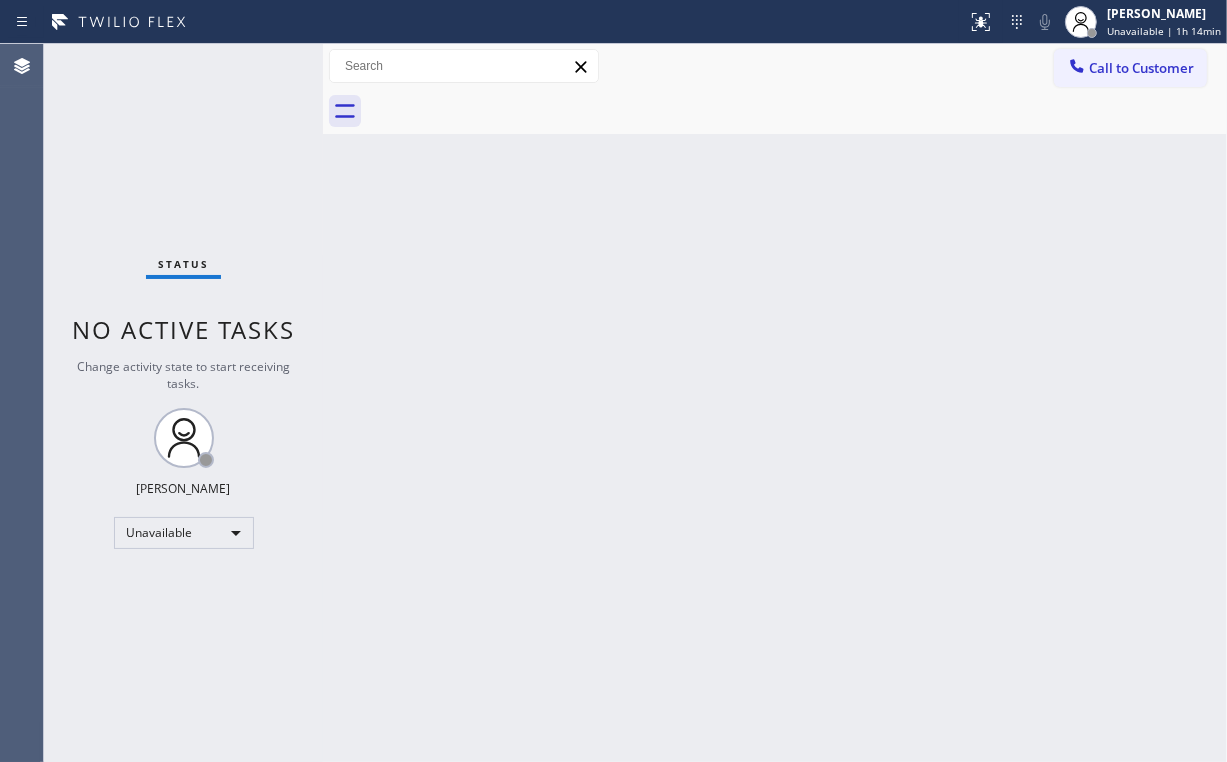 click on "Back to Dashboard Change Sender ID Customers Technicians Select a contact Outbound call Location Search location Your caller id phone number Customer number Call Customer info Name   Phone none Address none Change Sender ID HVAC [PHONE_NUMBER] 5 Star Appliance [PHONE_NUMBER] Appliance Repair [PHONE_NUMBER] Plumbing [PHONE_NUMBER] Air Duct Cleaning [PHONE_NUMBER]  Electricians [PHONE_NUMBER] Cancel Change Check personal SMS Reset Change No tabs Call to Customer Outbound call Location 5 Star Appliance Repair Your caller id phone number [PHONE_NUMBER] Customer number Call Outbound call Technician Search Technician Your caller id phone number Your caller id phone number Call" at bounding box center (775, 403) 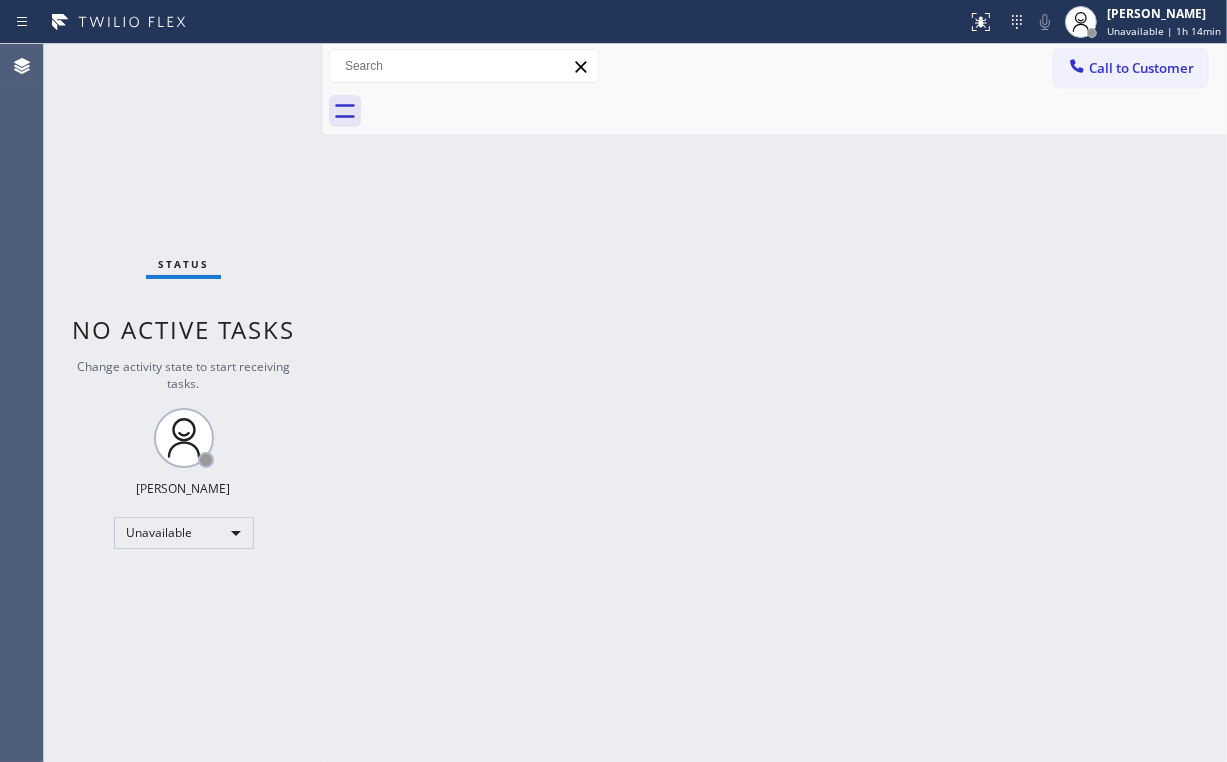 drag, startPoint x: 1097, startPoint y: 61, endPoint x: 1088, endPoint y: 80, distance: 21.023796 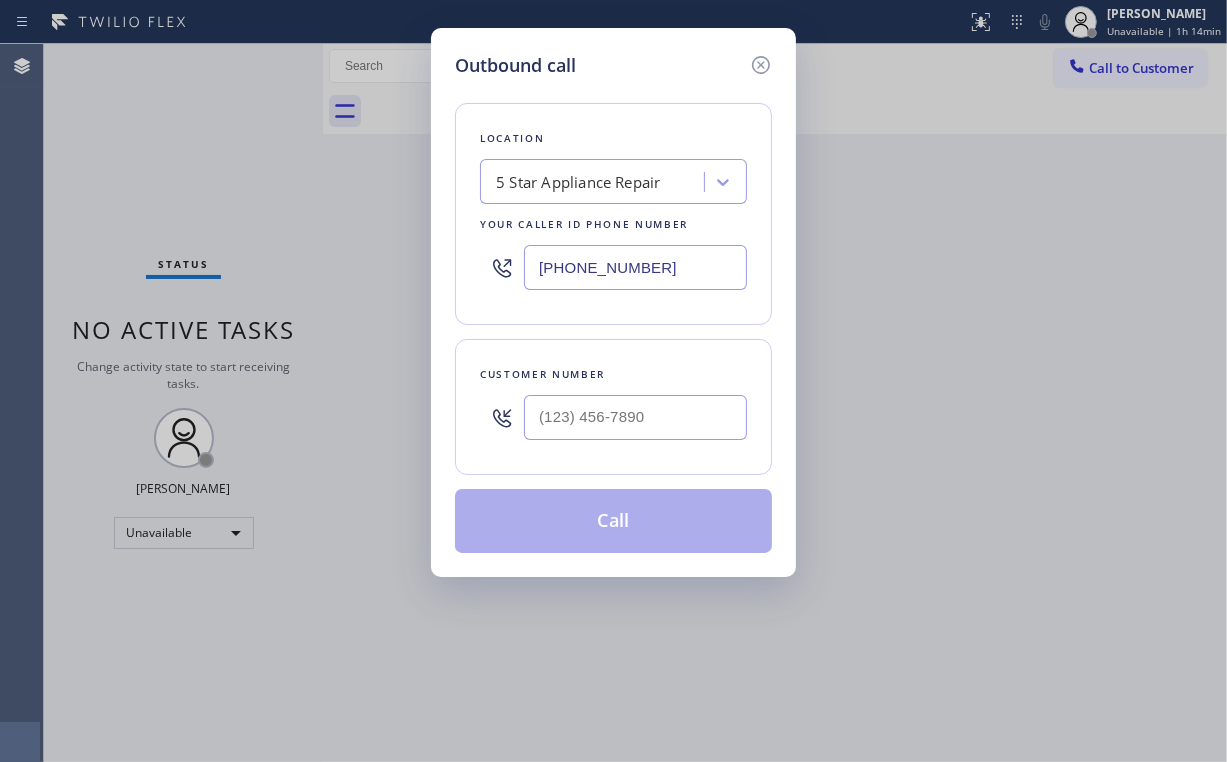 click at bounding box center (635, 417) 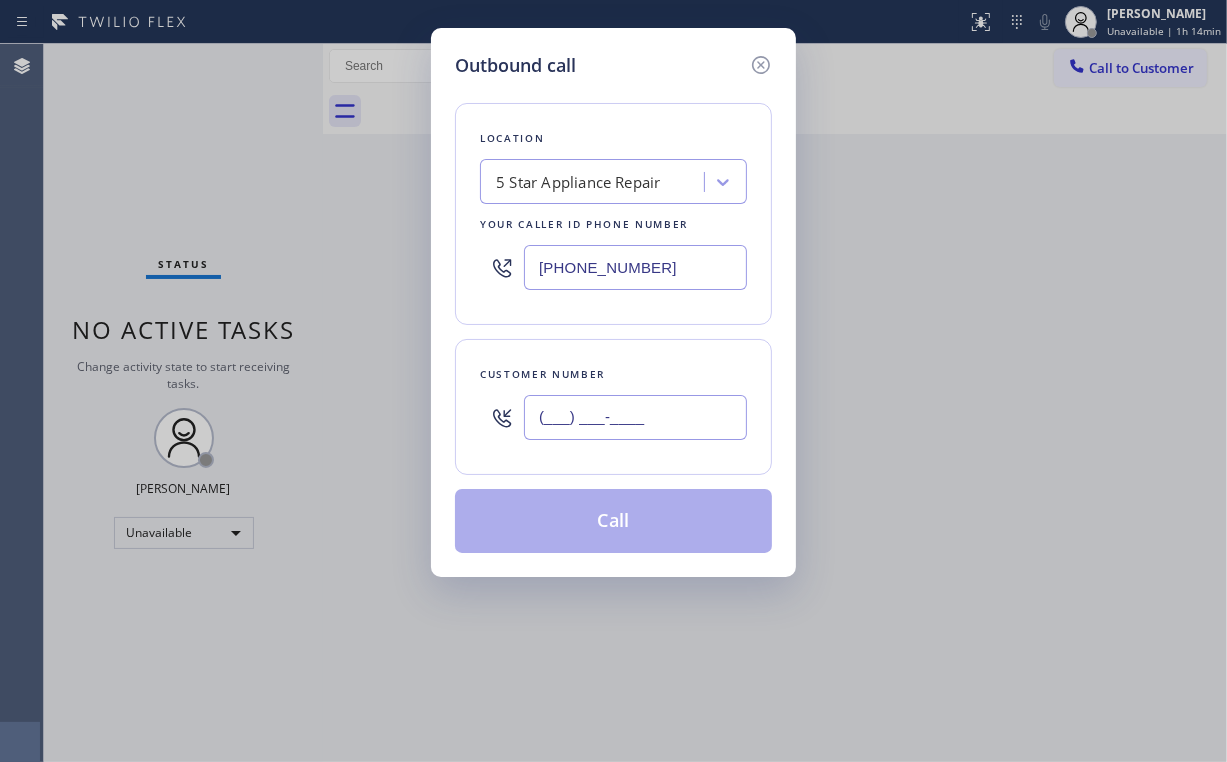 click on "(___) ___-____" at bounding box center [635, 417] 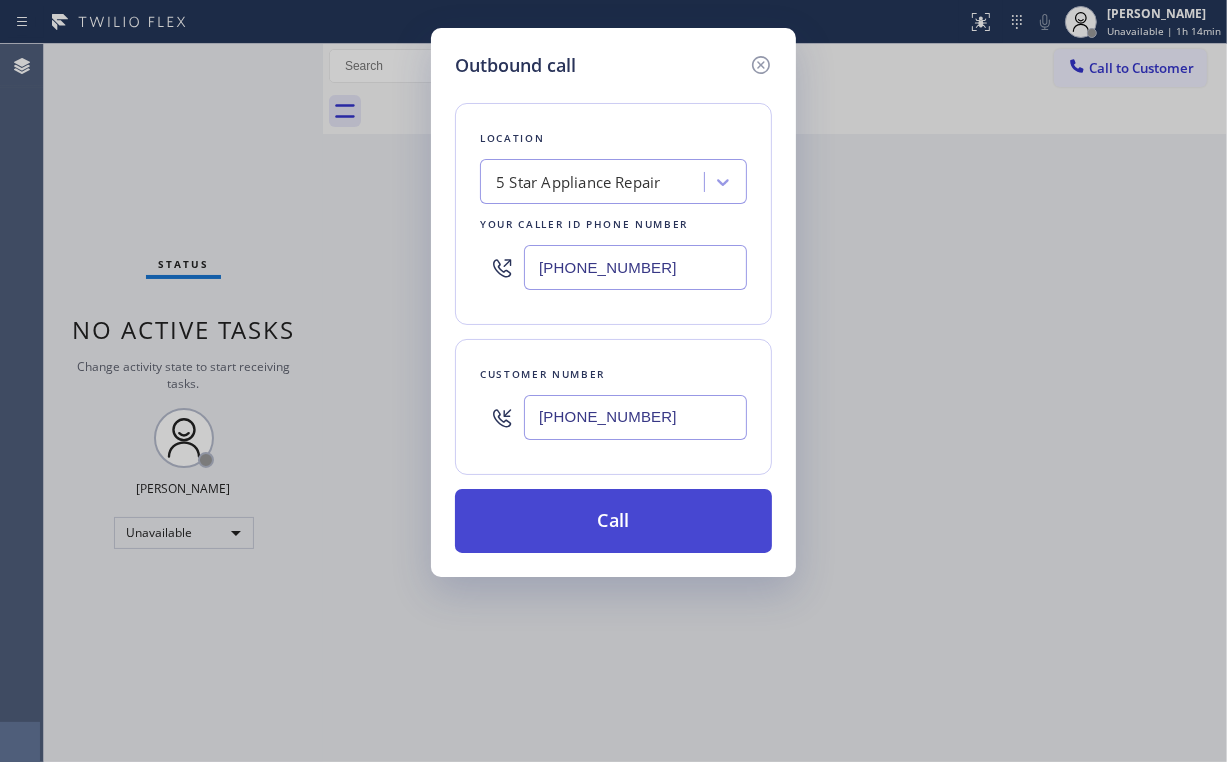 type on "[PHONE_NUMBER]" 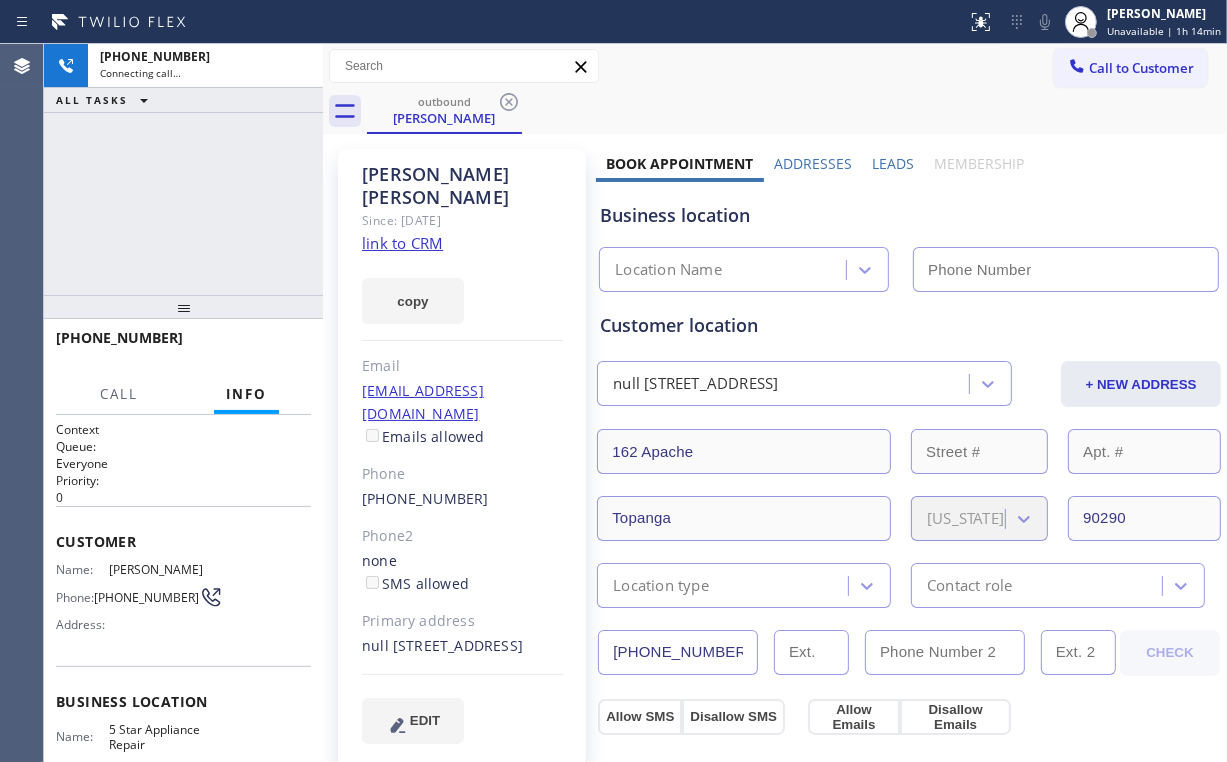 click on "[PHONE_NUMBER] Connecting call… ALL TASKS ALL TASKS ACTIVE TASKS TASKS IN WRAP UP" at bounding box center [183, 169] 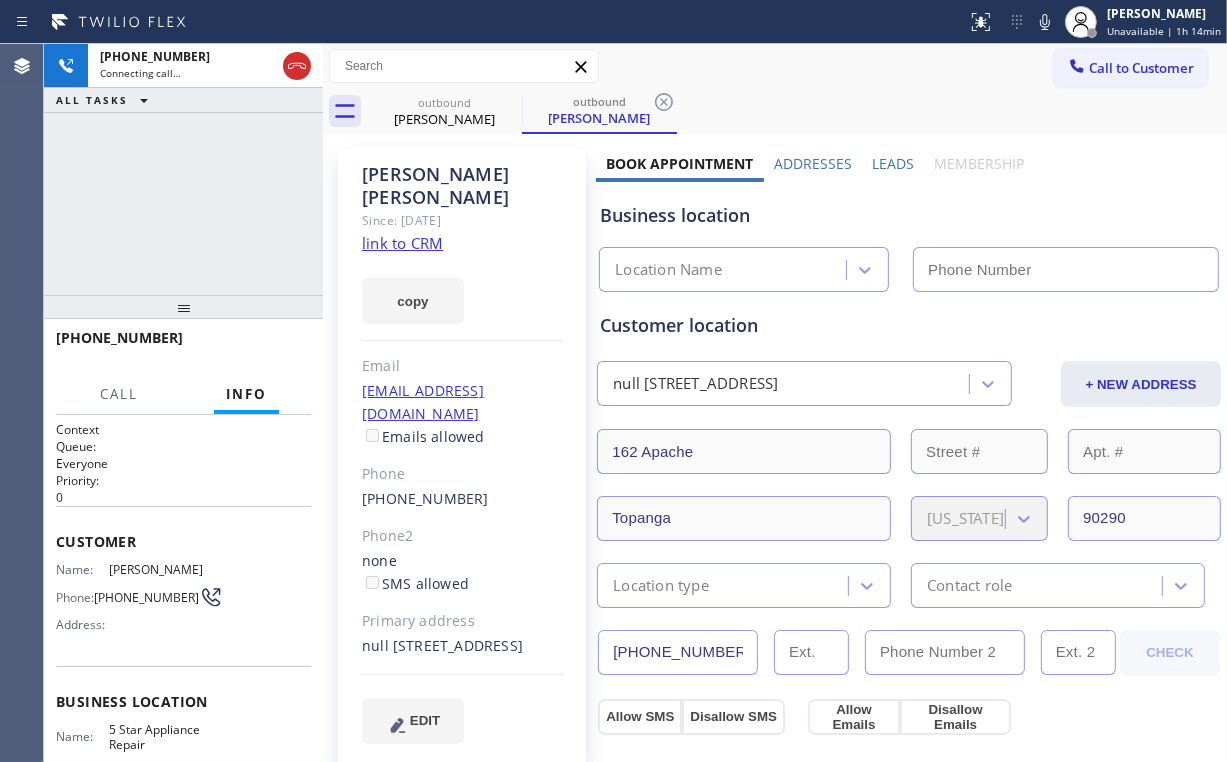 type on "[PHONE_NUMBER]" 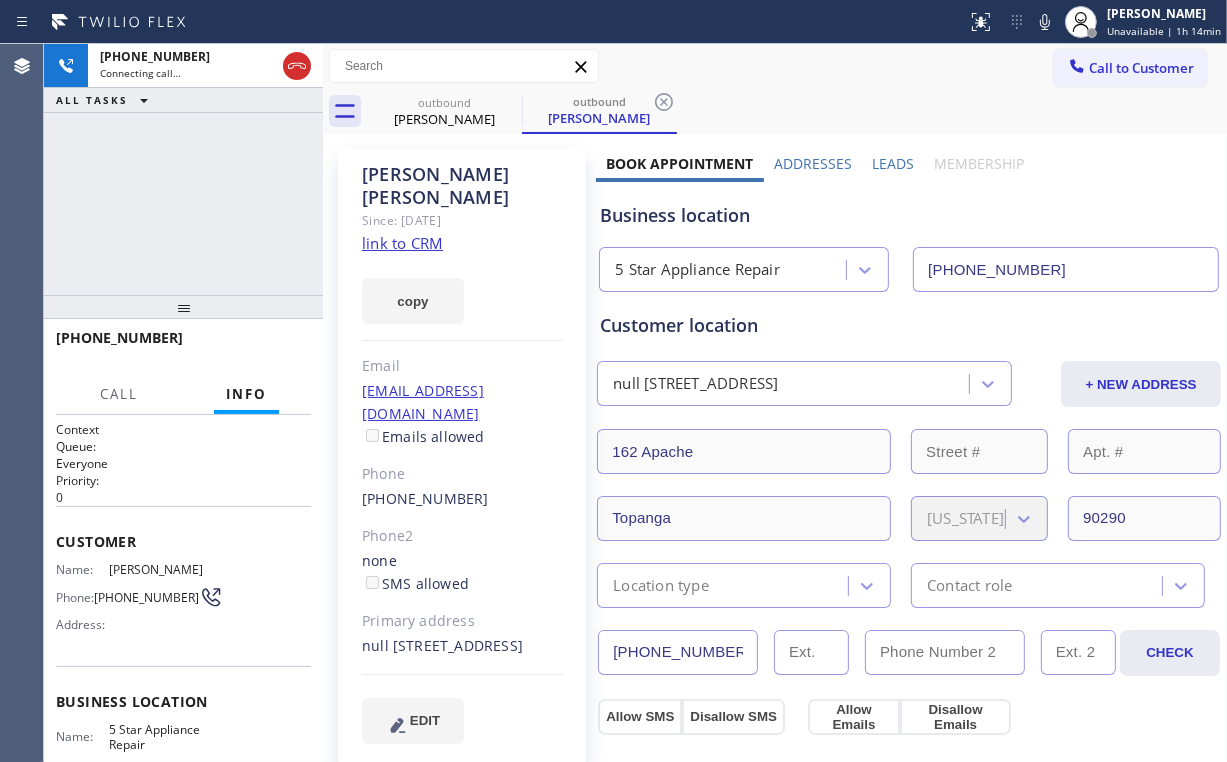 click on "[PHONE_NUMBER] Connecting call… ALL TASKS ALL TASKS ACTIVE TASKS TASKS IN WRAP UP" at bounding box center [183, 169] 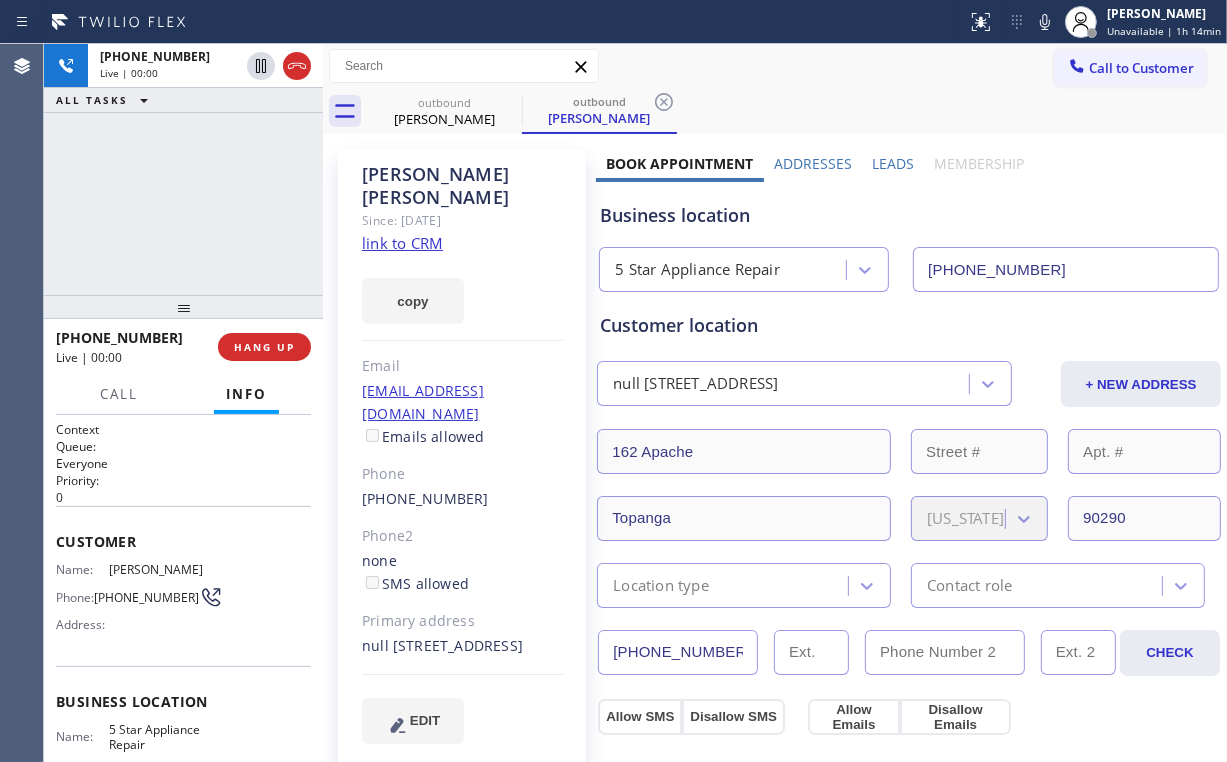 drag, startPoint x: 196, startPoint y: 200, endPoint x: 216, endPoint y: 174, distance: 32.80244 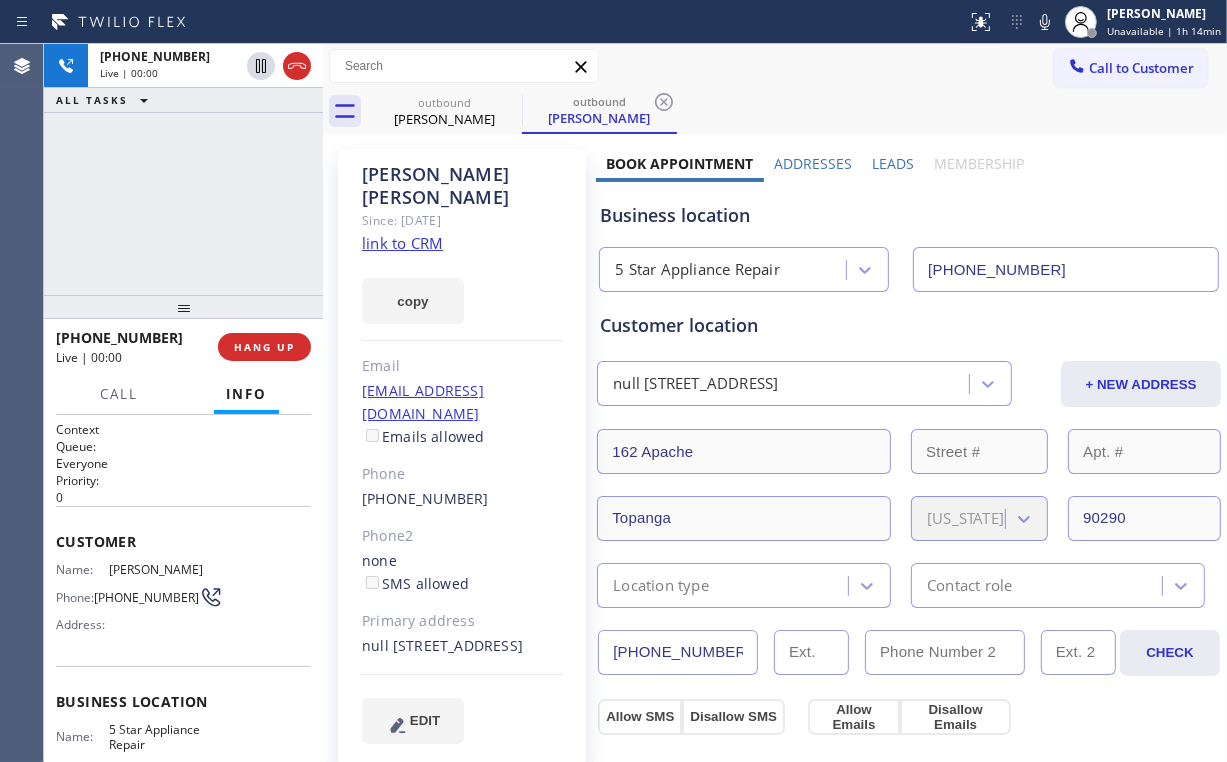 click on "[PHONE_NUMBER] Live | 00:00 ALL TASKS ALL TASKS ACTIVE TASKS TASKS IN WRAP UP" at bounding box center (183, 169) 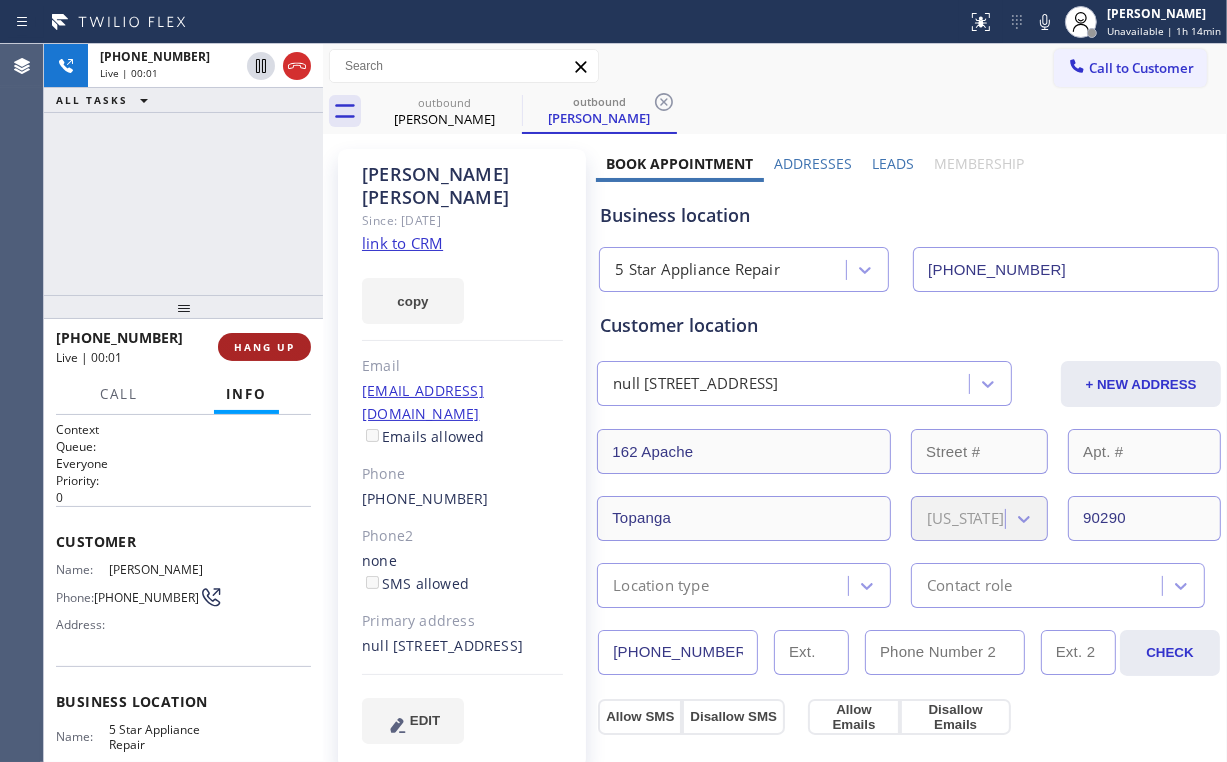 click on "HANG UP" at bounding box center (264, 347) 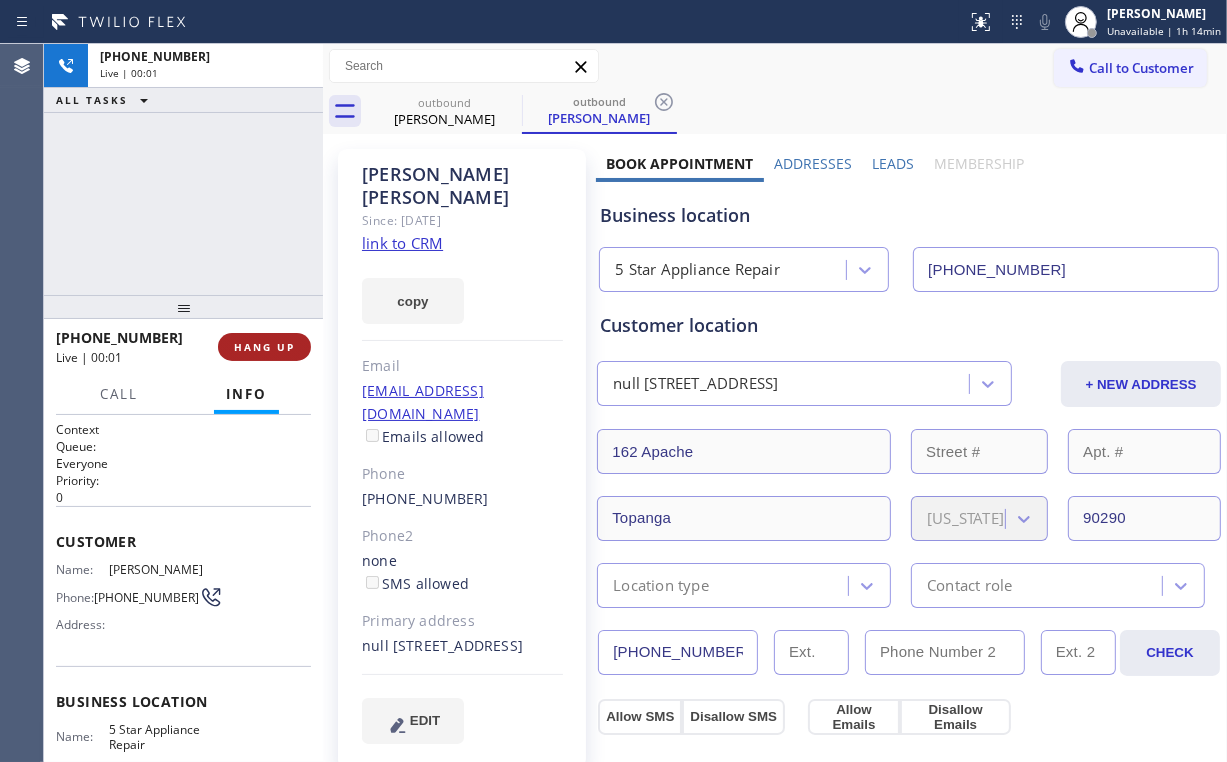 click on "HANG UP" at bounding box center [264, 347] 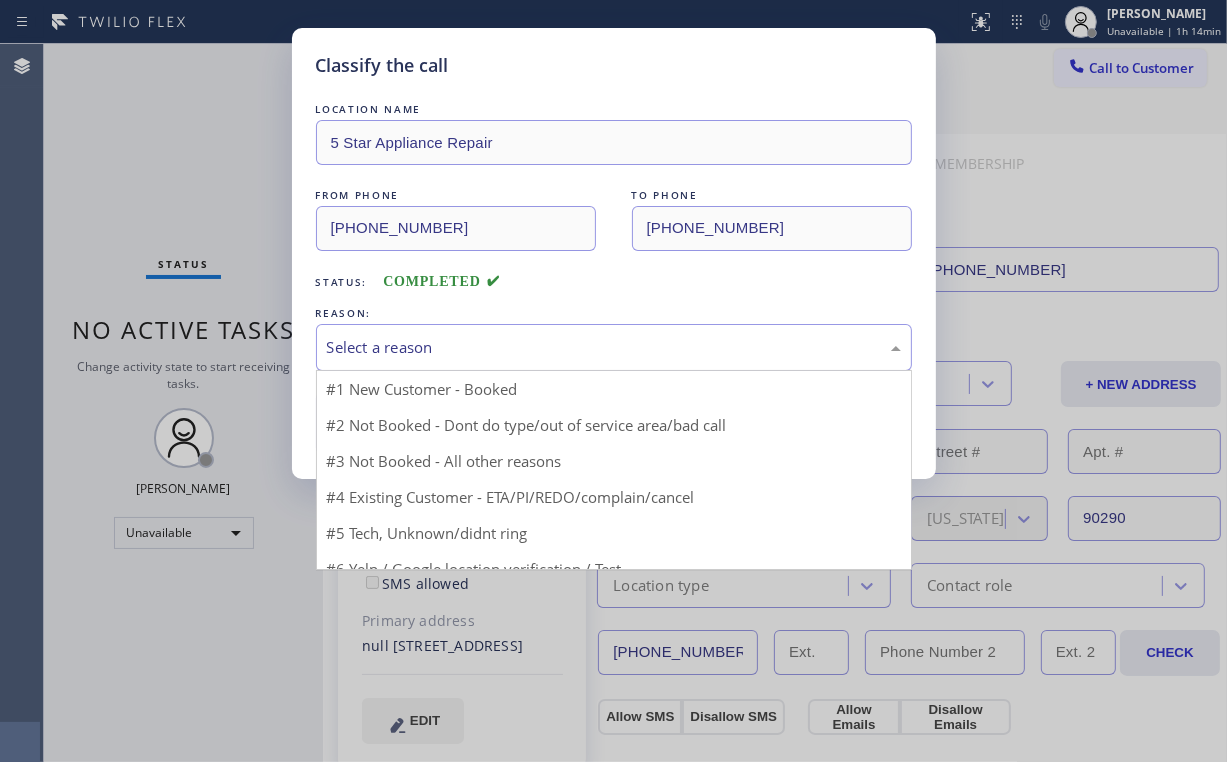 click on "Select a reason" at bounding box center [614, 347] 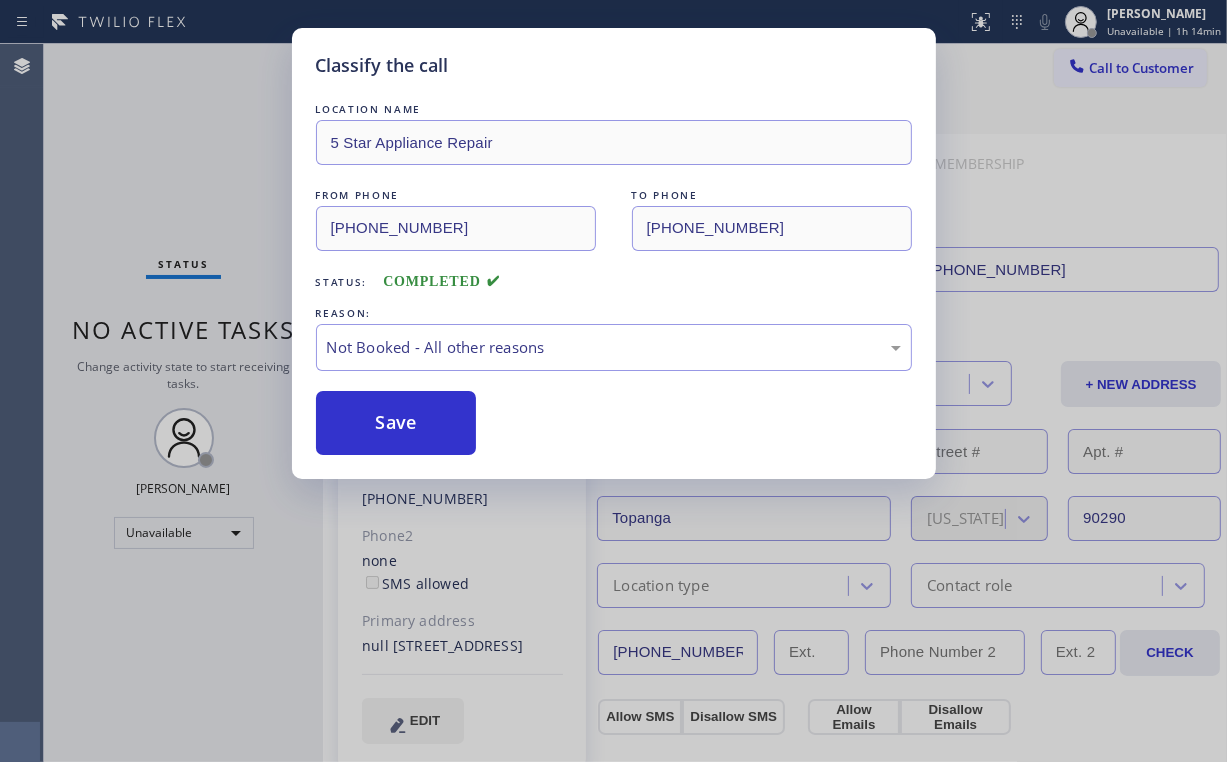 drag, startPoint x: 388, startPoint y: 425, endPoint x: 164, endPoint y: 175, distance: 335.67245 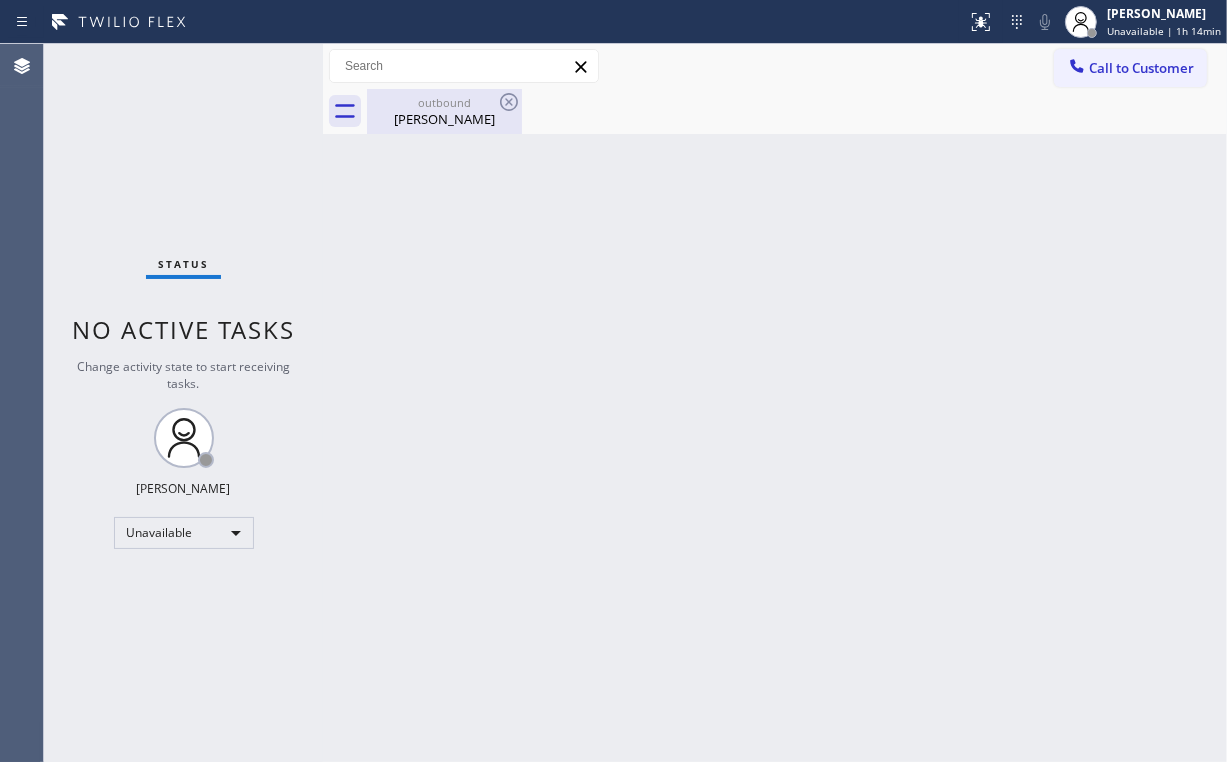drag, startPoint x: 404, startPoint y: 110, endPoint x: 478, endPoint y: 111, distance: 74.00676 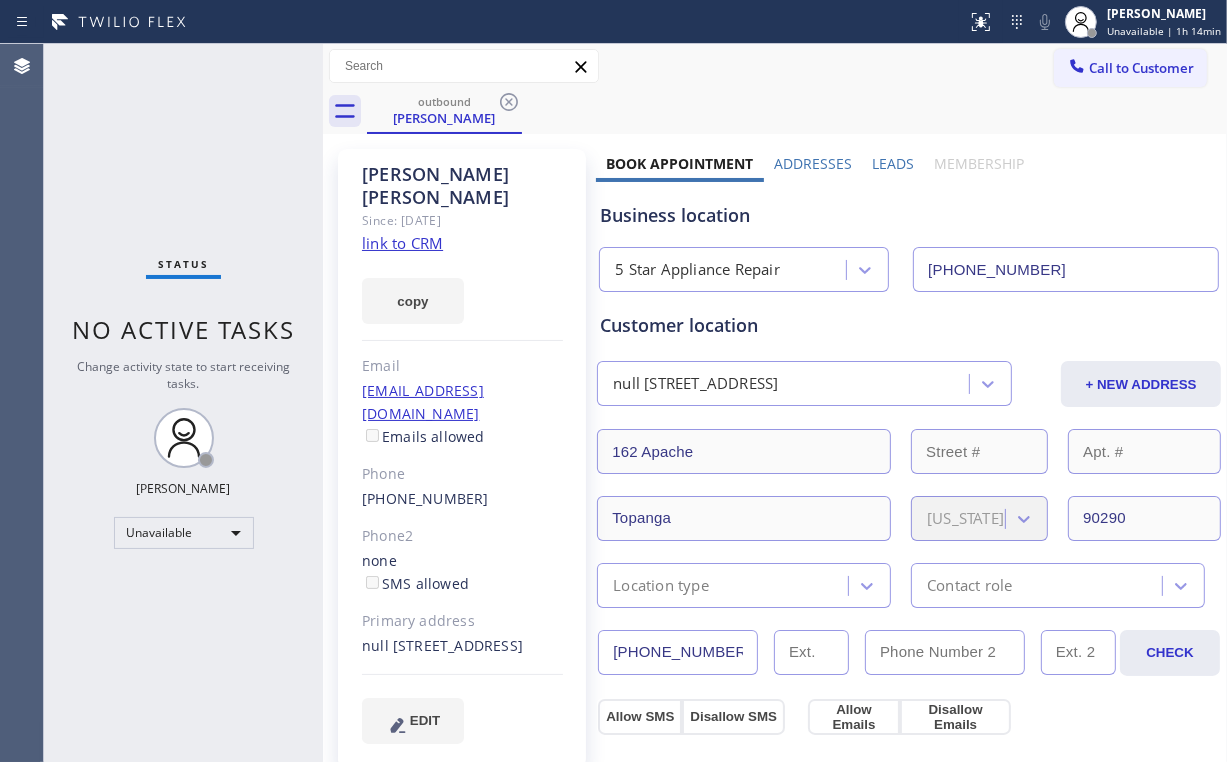click 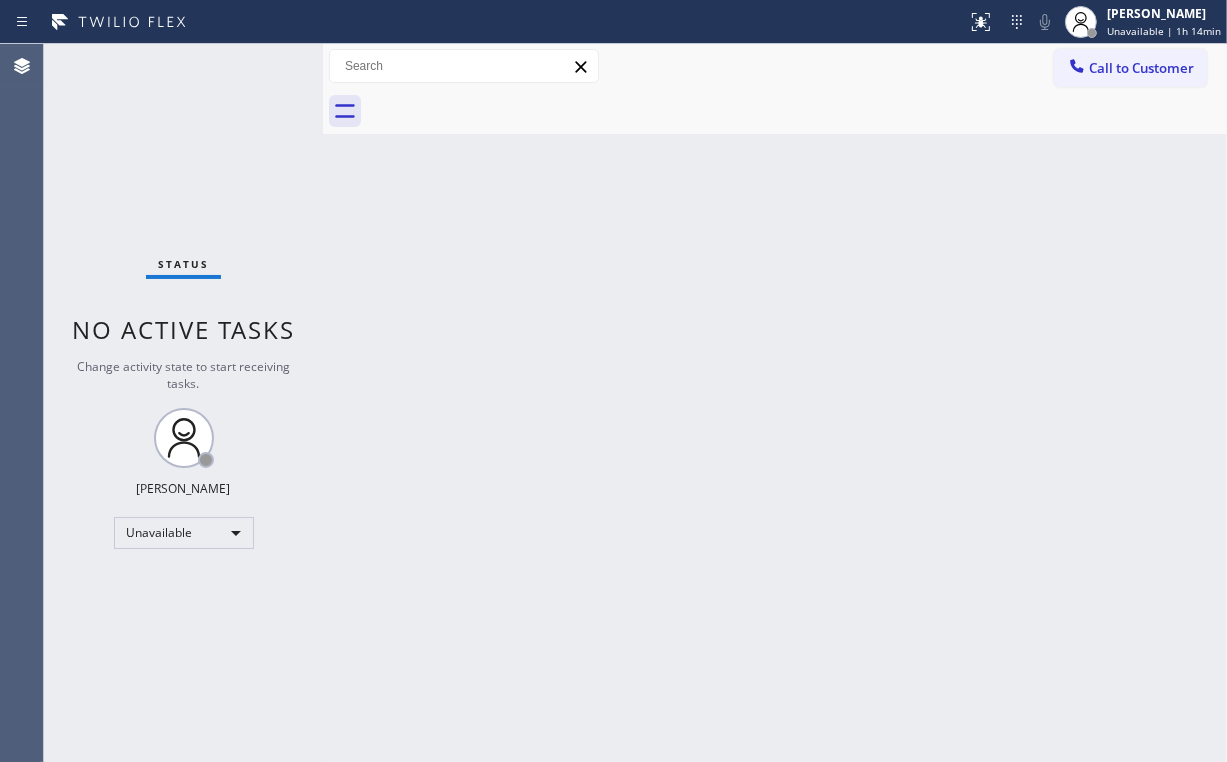 click on "Status   No active tasks     Change activity state to start receiving tasks.   [PERSON_NAME] Unavailable" at bounding box center [183, 403] 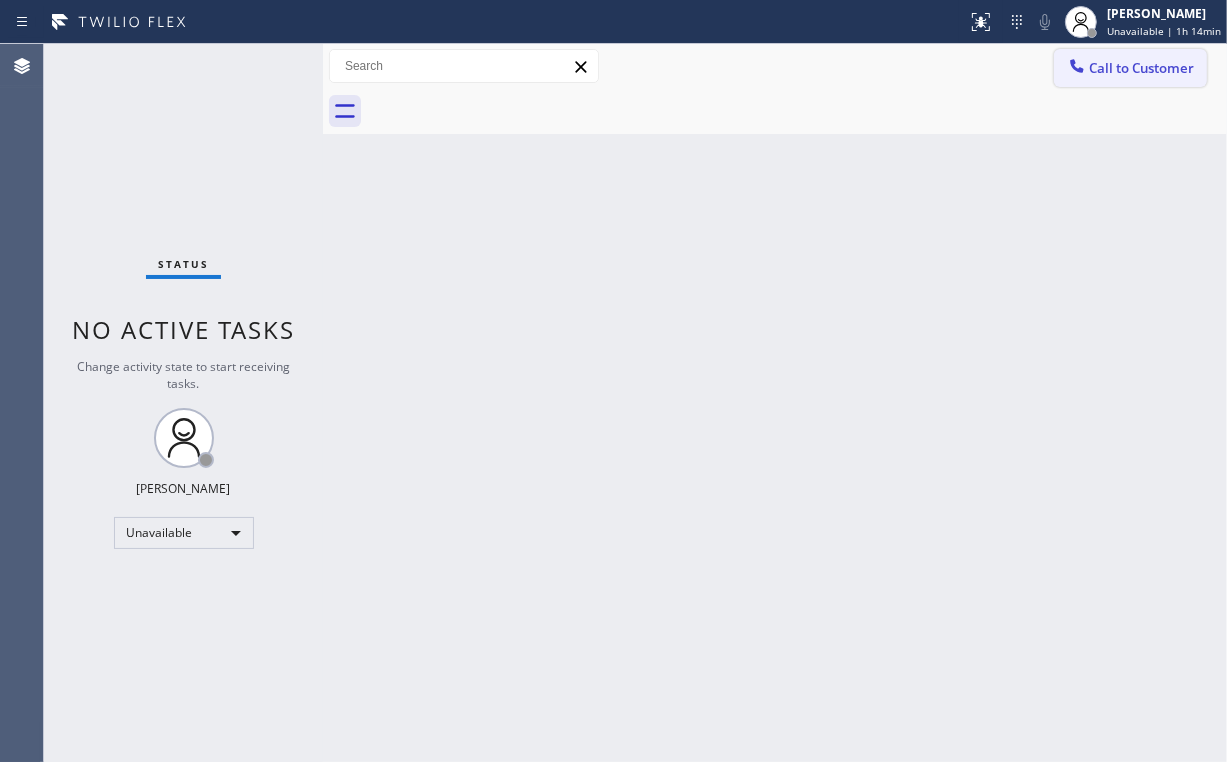 click on "Call to Customer" at bounding box center [1141, 68] 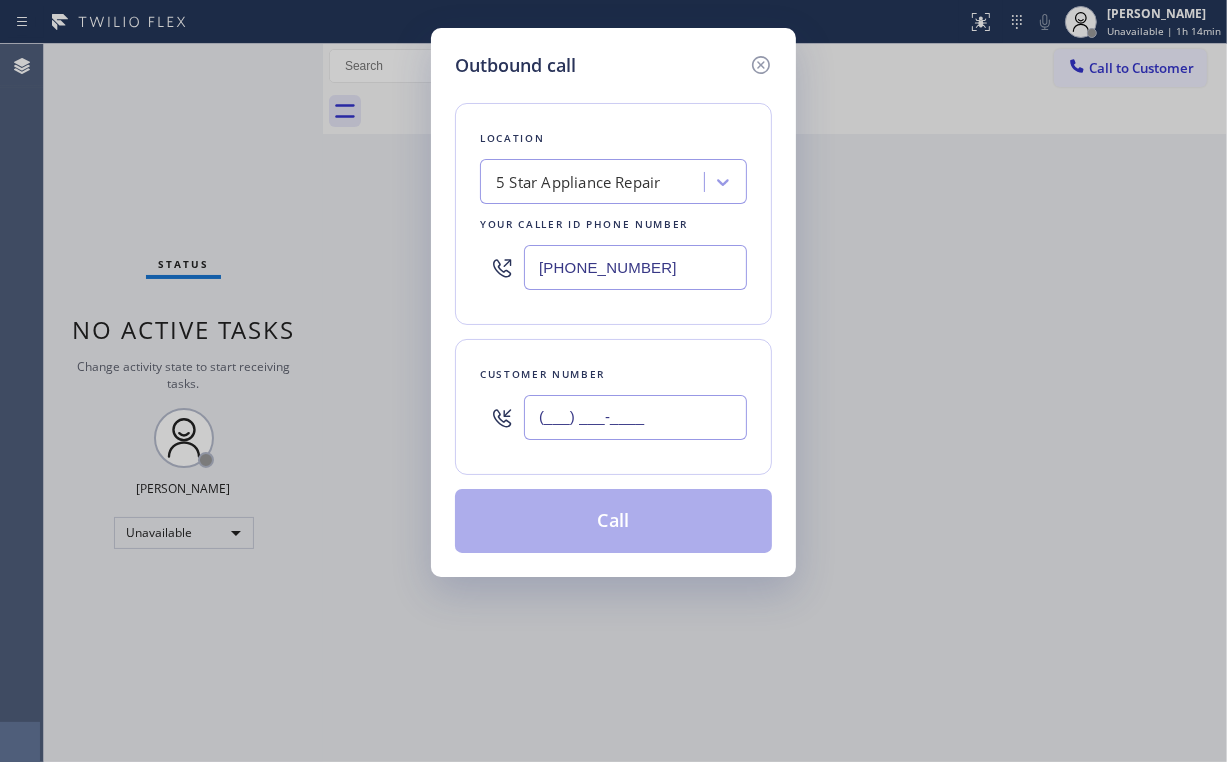 drag, startPoint x: 670, startPoint y: 401, endPoint x: 675, endPoint y: 392, distance: 10.29563 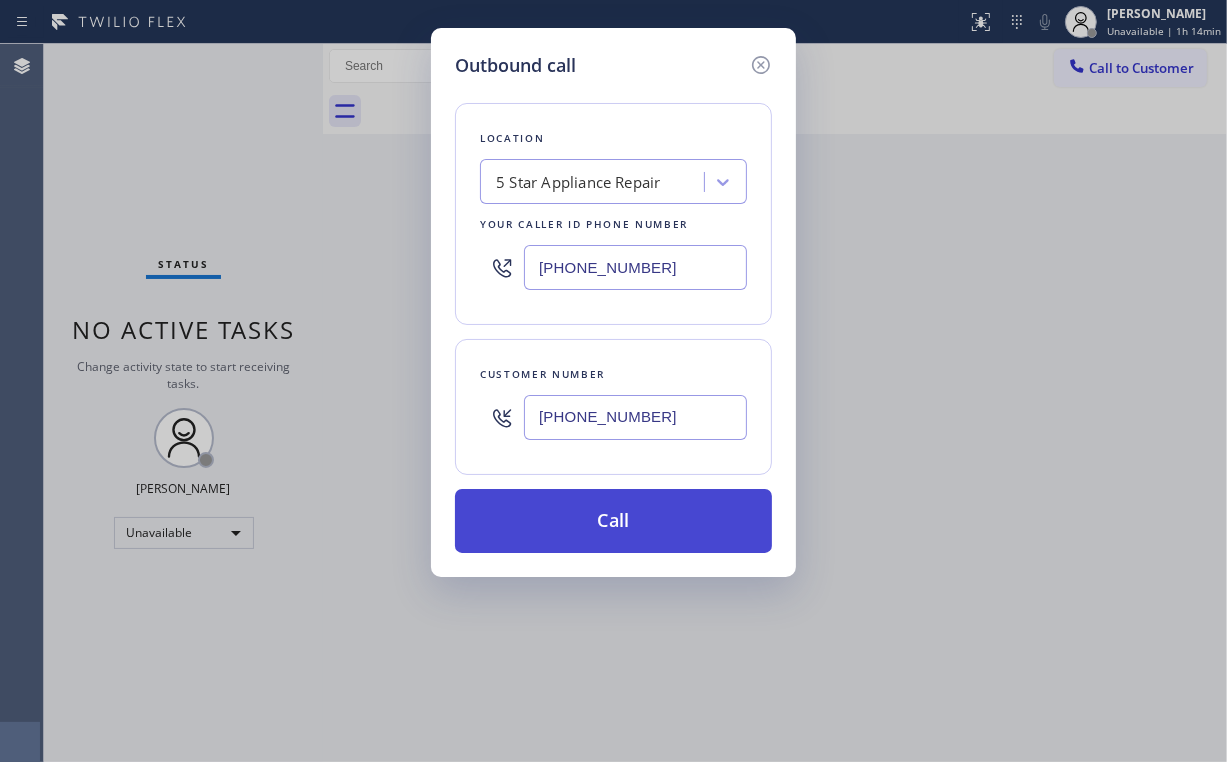 type on "[PHONE_NUMBER]" 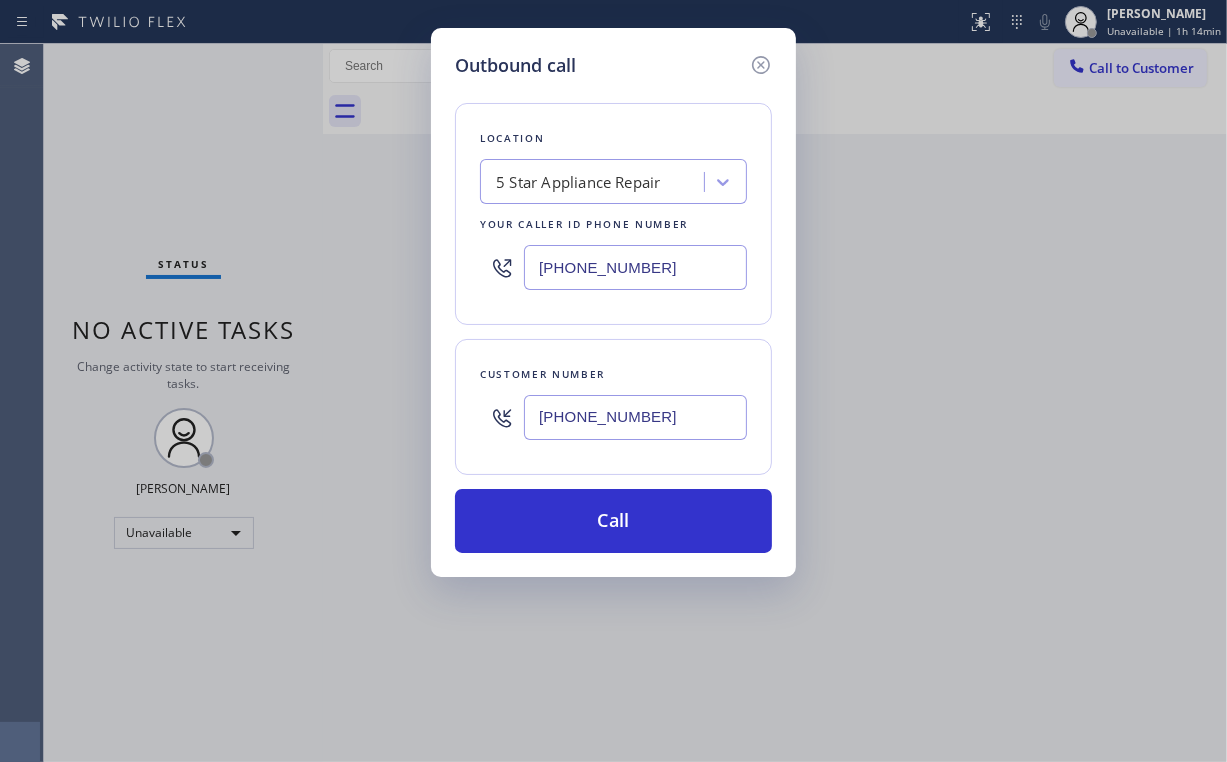 drag, startPoint x: 573, startPoint y: 523, endPoint x: 551, endPoint y: 599, distance: 79.12016 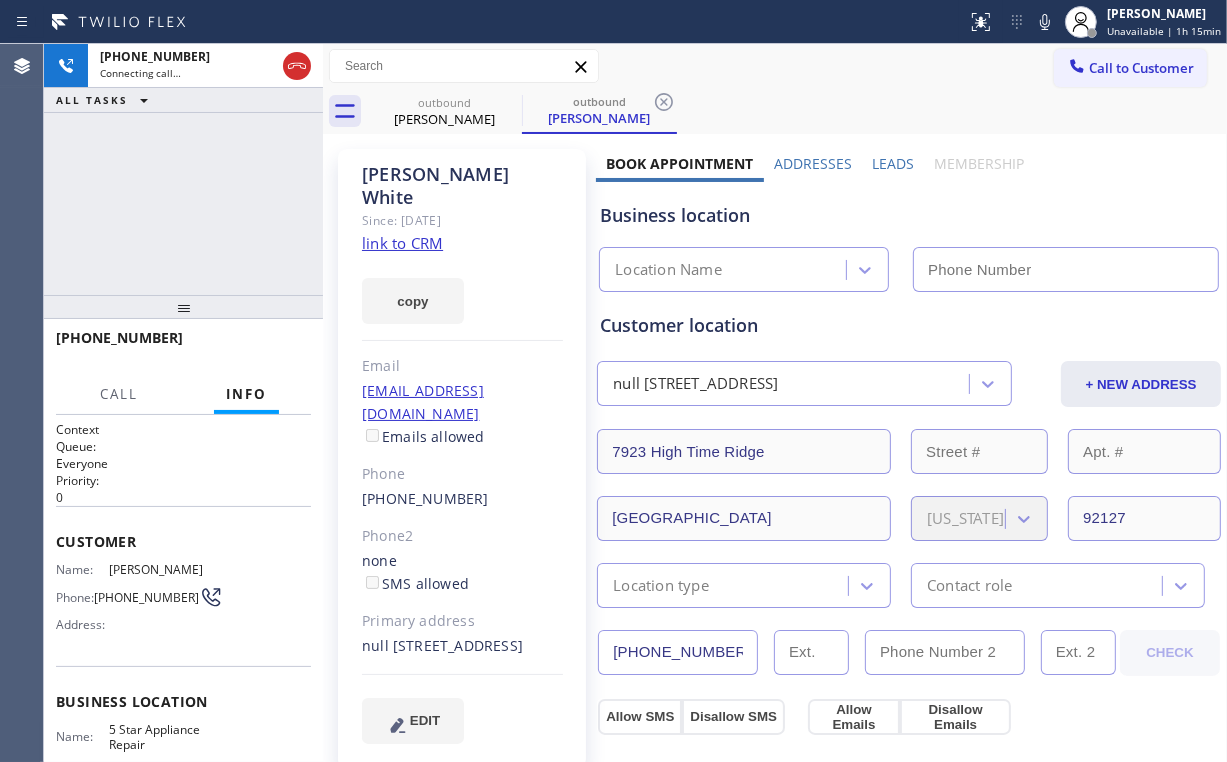 type on "[PHONE_NUMBER]" 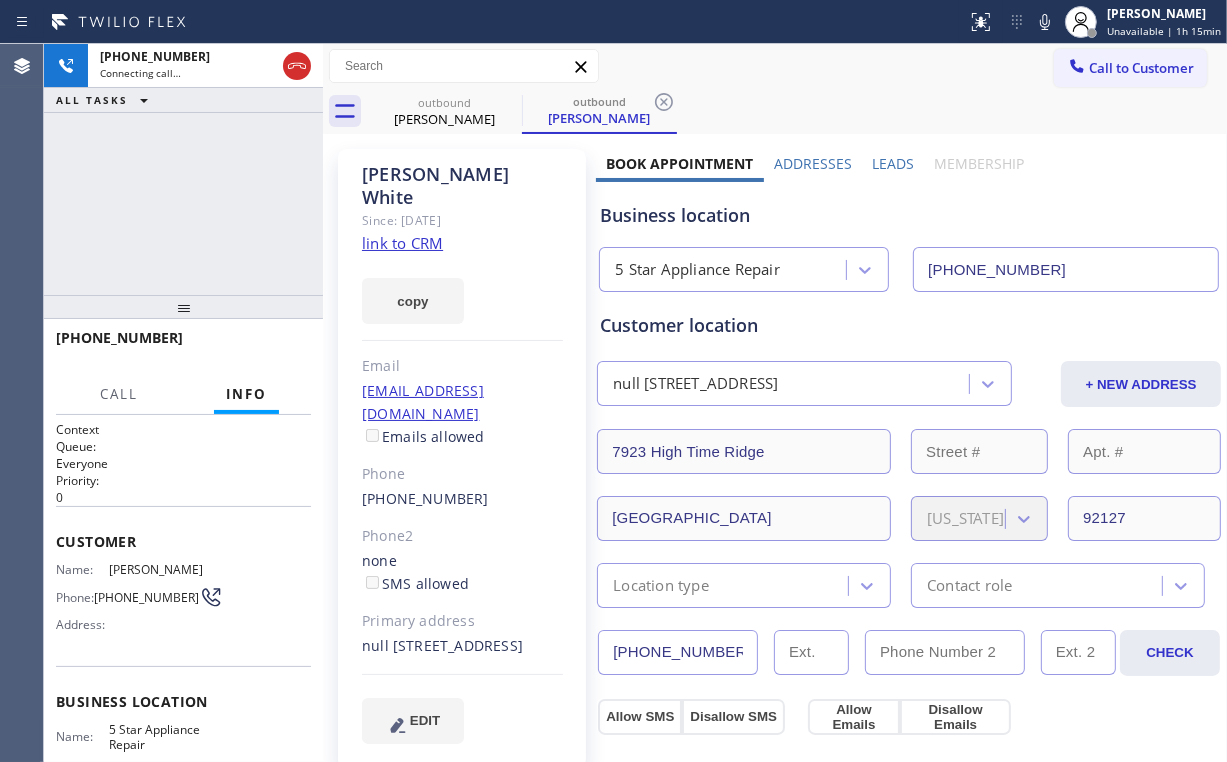 click on "[PHONE_NUMBER] Connecting call… ALL TASKS ALL TASKS ACTIVE TASKS TASKS IN WRAP UP" at bounding box center [183, 169] 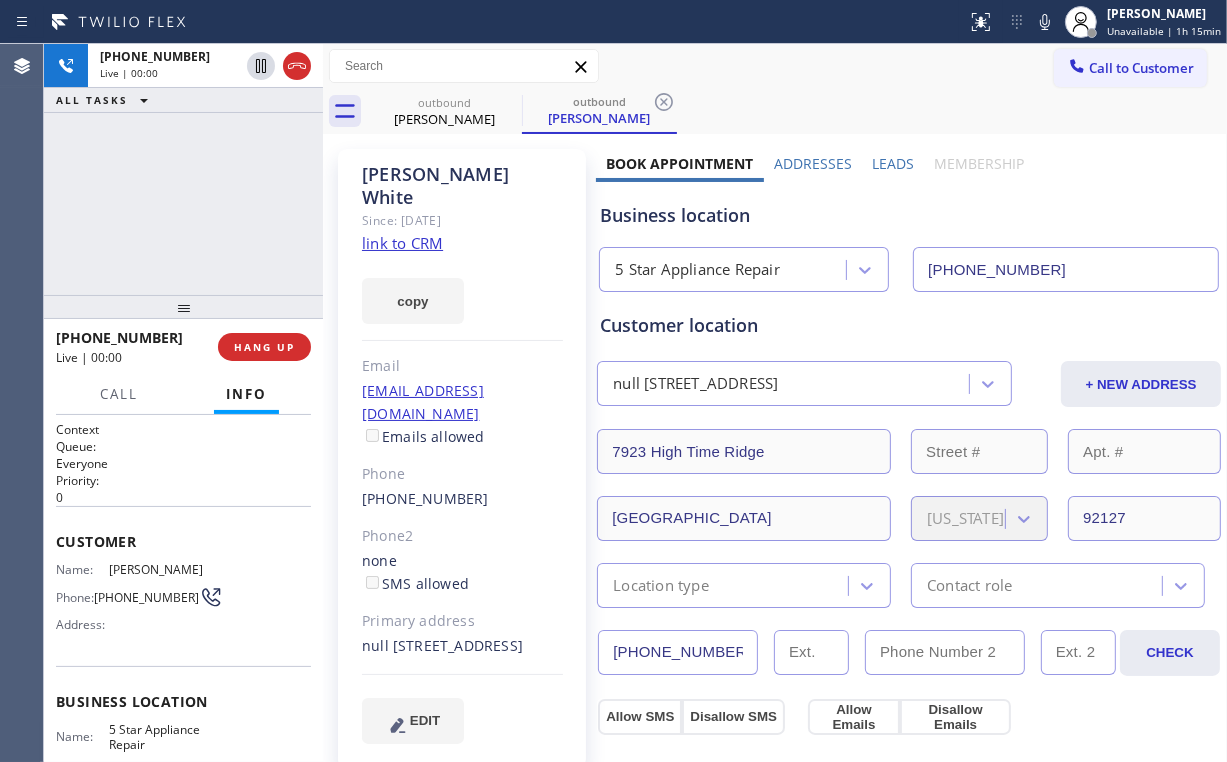 click on "[PHONE_NUMBER] Live | 00:00 HANG UP" at bounding box center [183, 347] 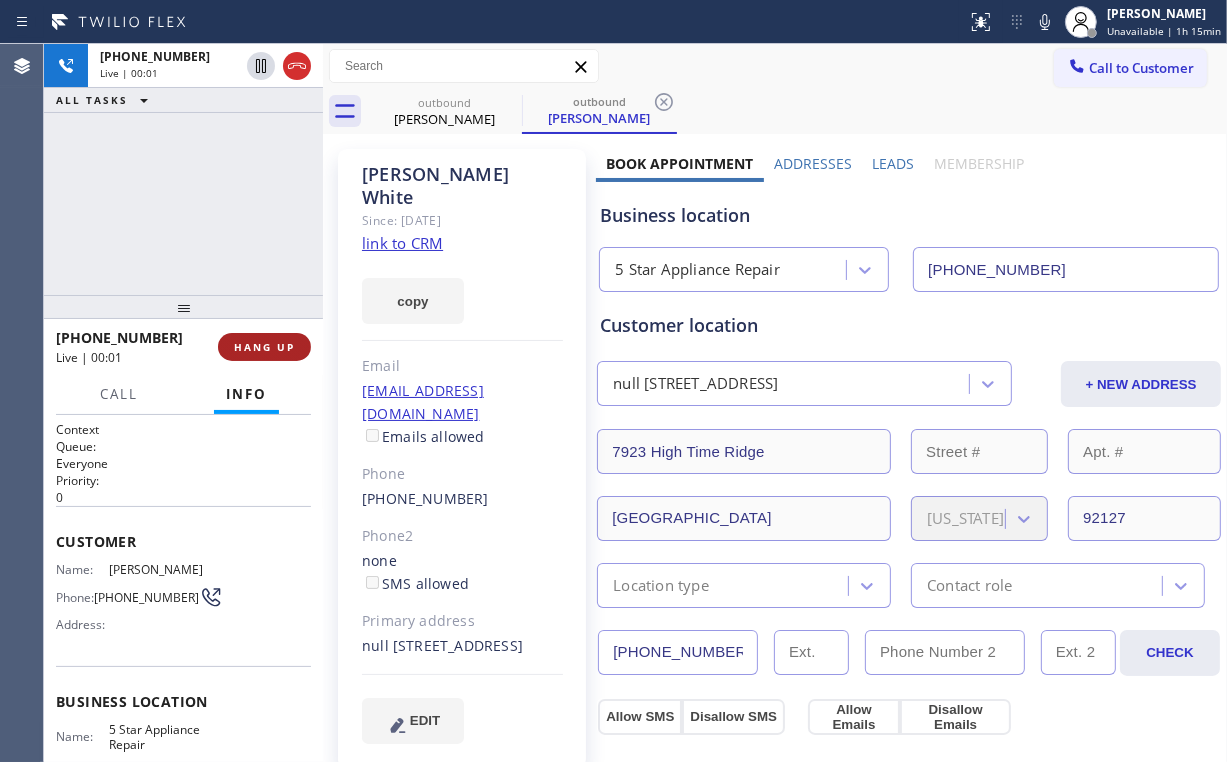 click on "HANG UP" at bounding box center [264, 347] 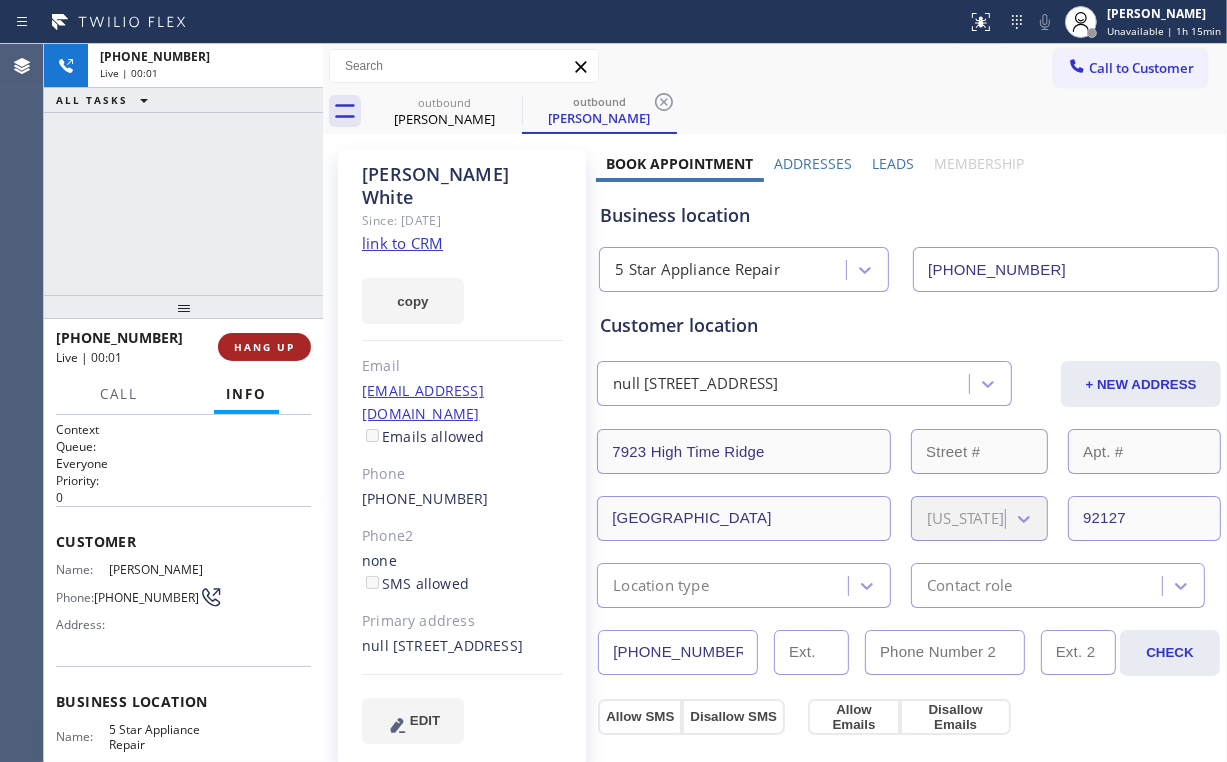 click on "HANG UP" at bounding box center (264, 347) 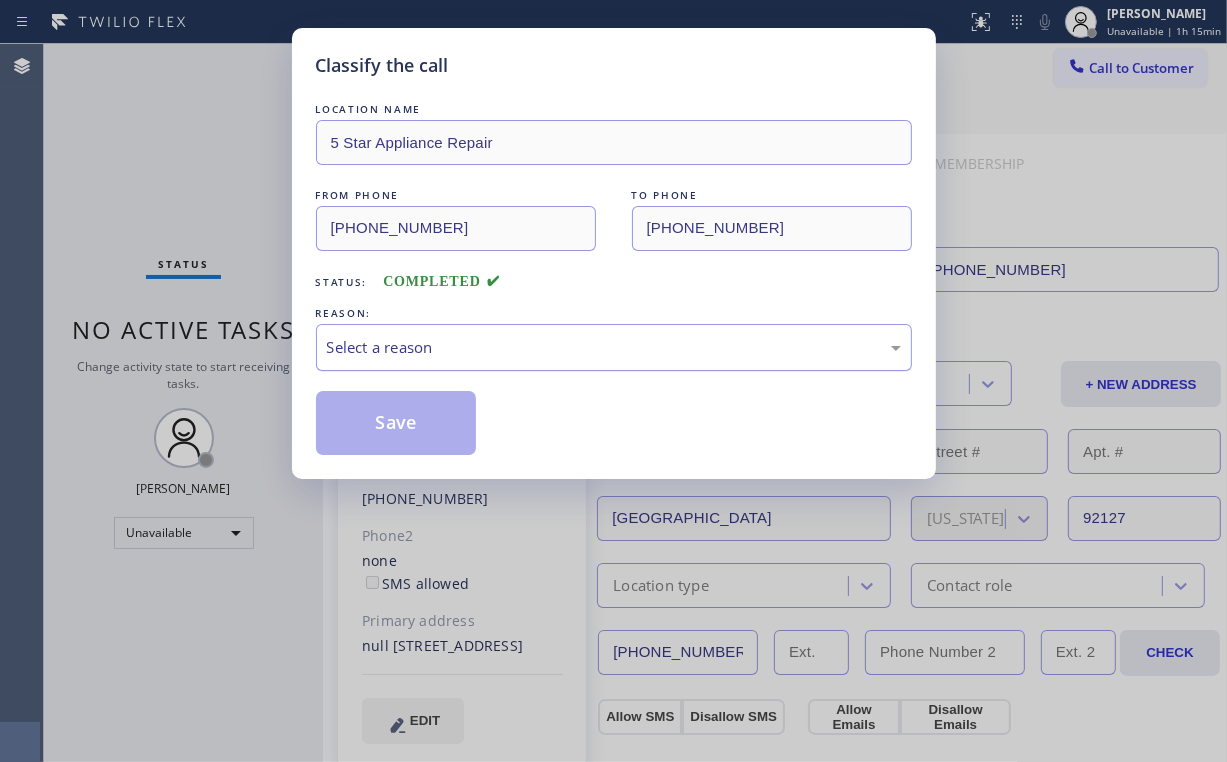 click on "Select a reason" at bounding box center [614, 347] 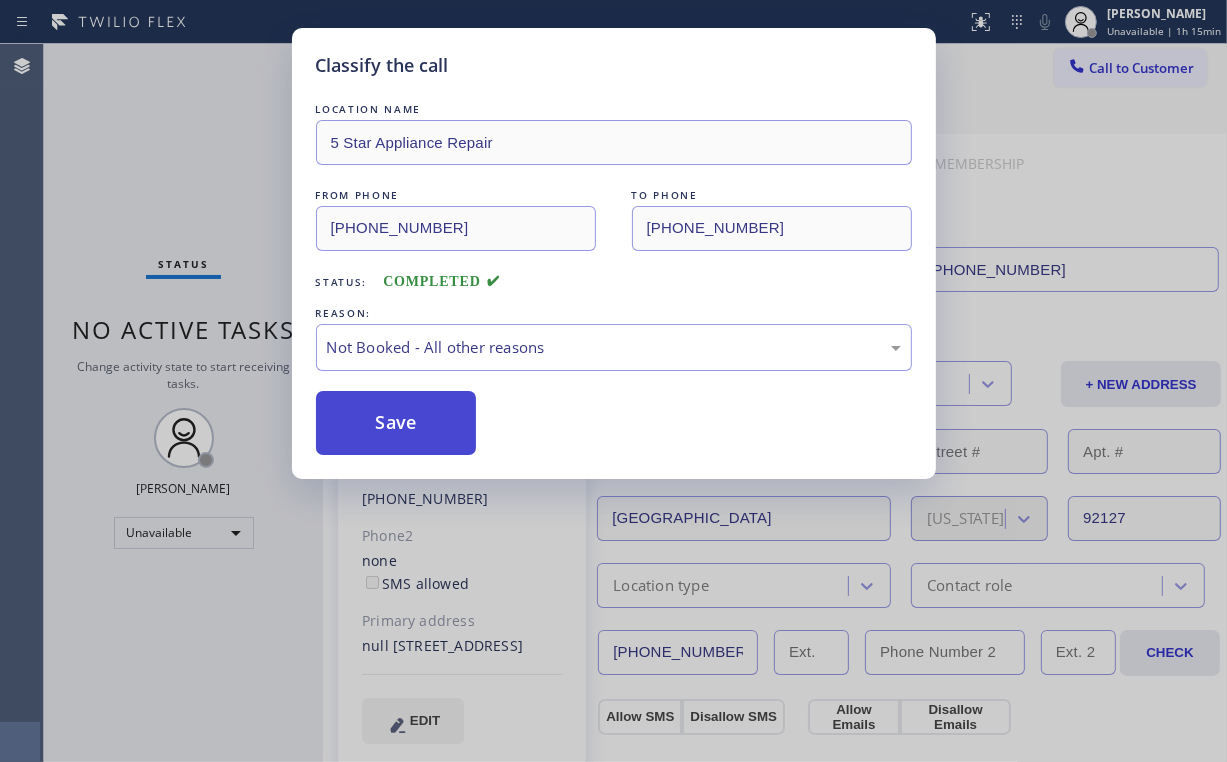 drag, startPoint x: 384, startPoint y: 416, endPoint x: 383, endPoint y: 396, distance: 20.024984 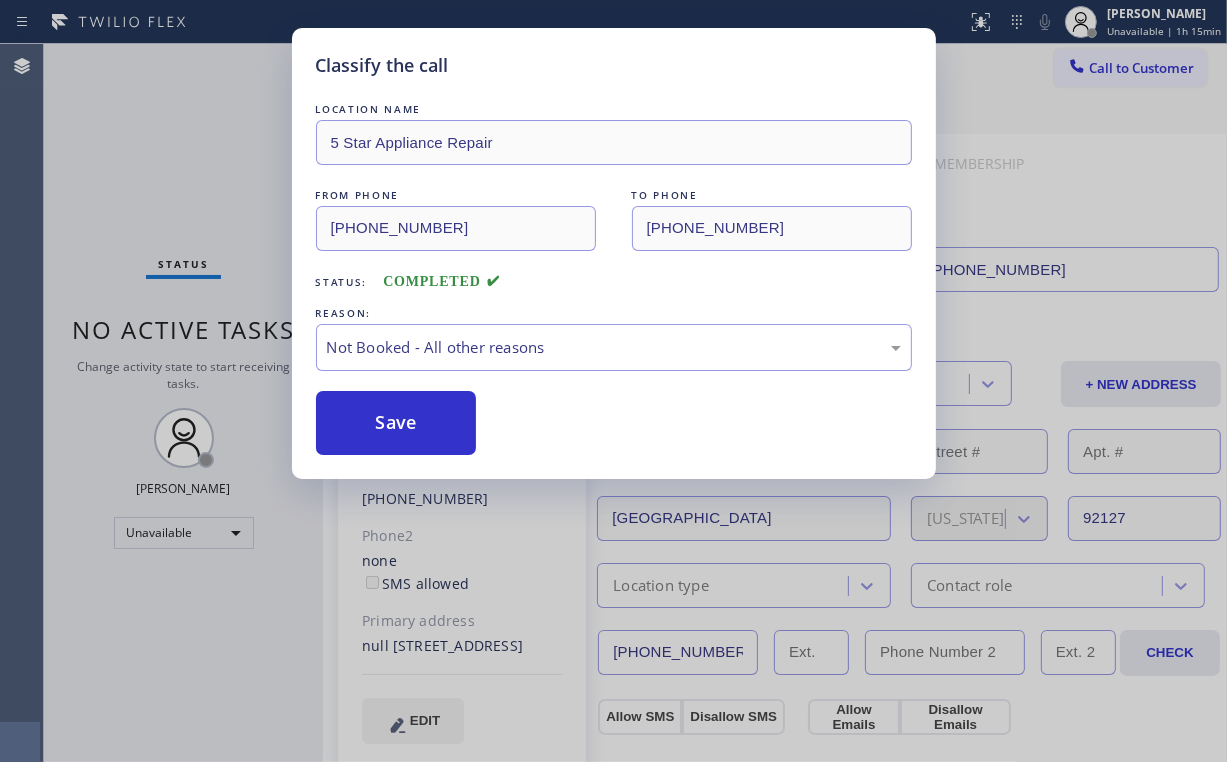 click on "Classify the call LOCATION NAME 5 Star Appliance Repair FROM PHONE [PHONE_NUMBER] TO PHONE [PHONE_NUMBER] Status: COMPLETED REASON: Not Booked - All other reasons Save" at bounding box center [613, 381] 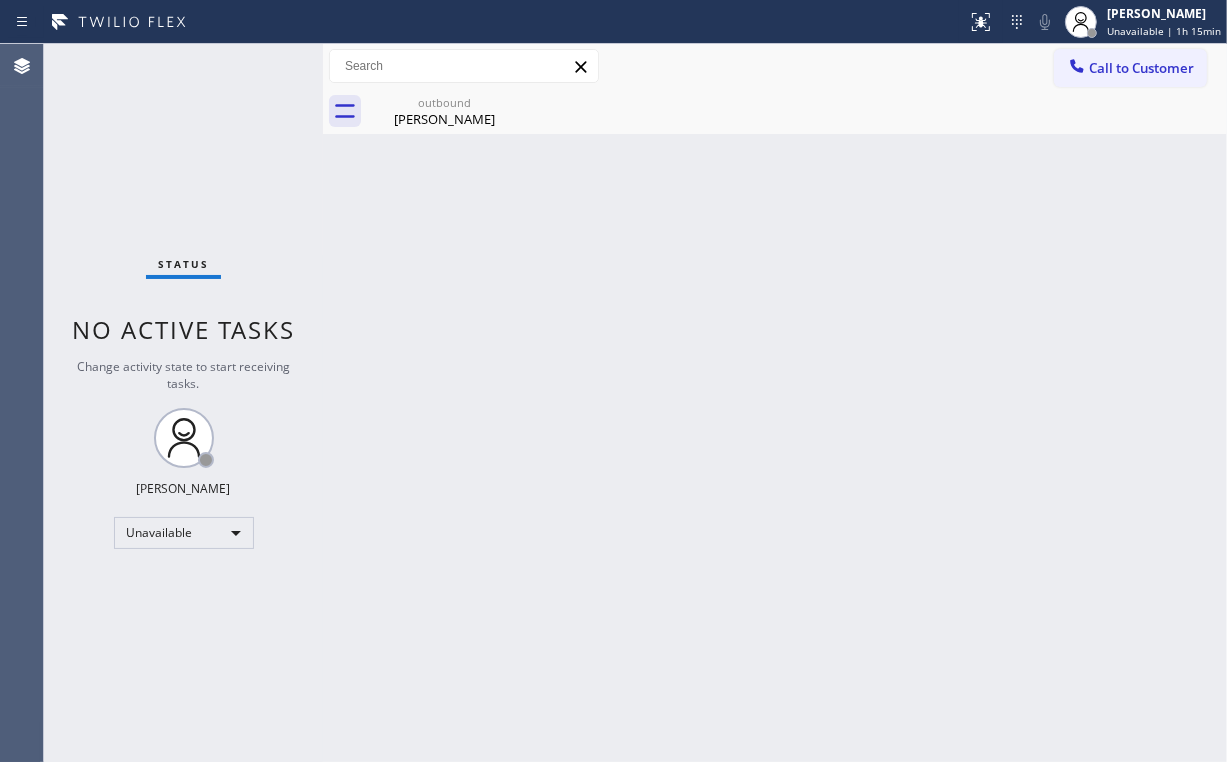 drag, startPoint x: 1108, startPoint y: 74, endPoint x: 612, endPoint y: 255, distance: 527.99335 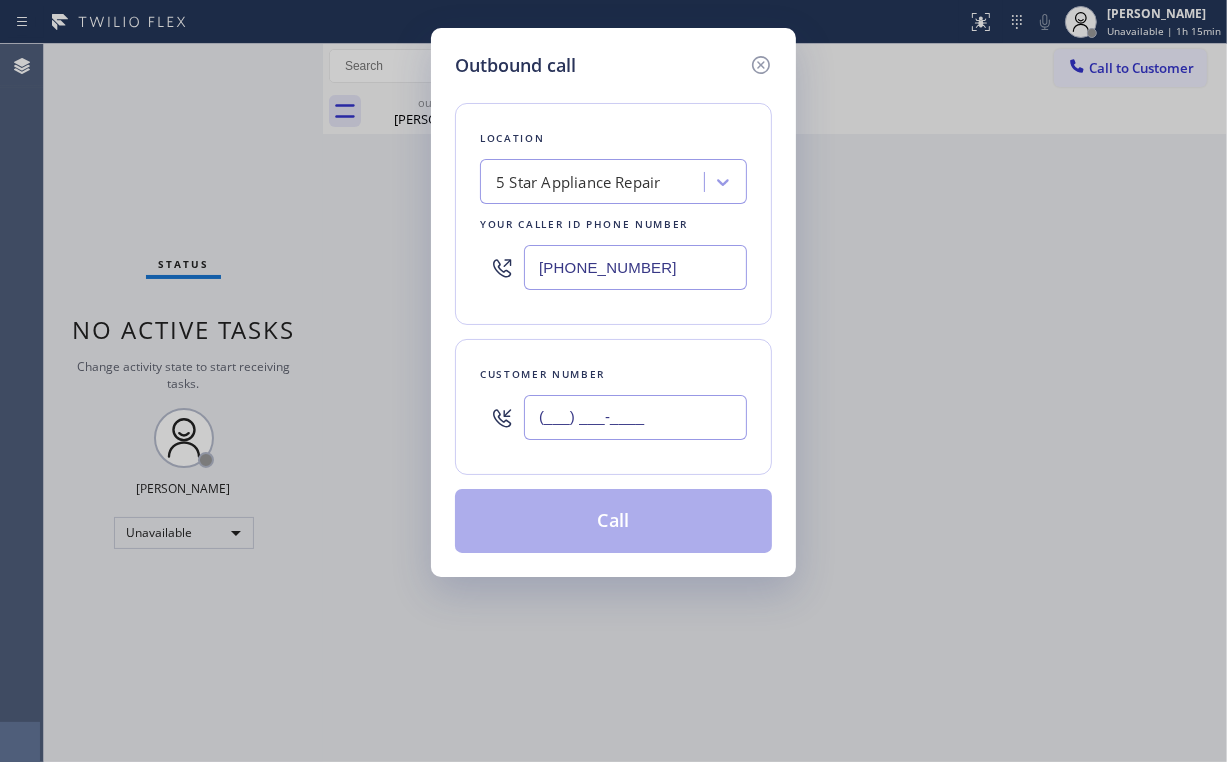 drag, startPoint x: 652, startPoint y: 413, endPoint x: 696, endPoint y: 394, distance: 47.92703 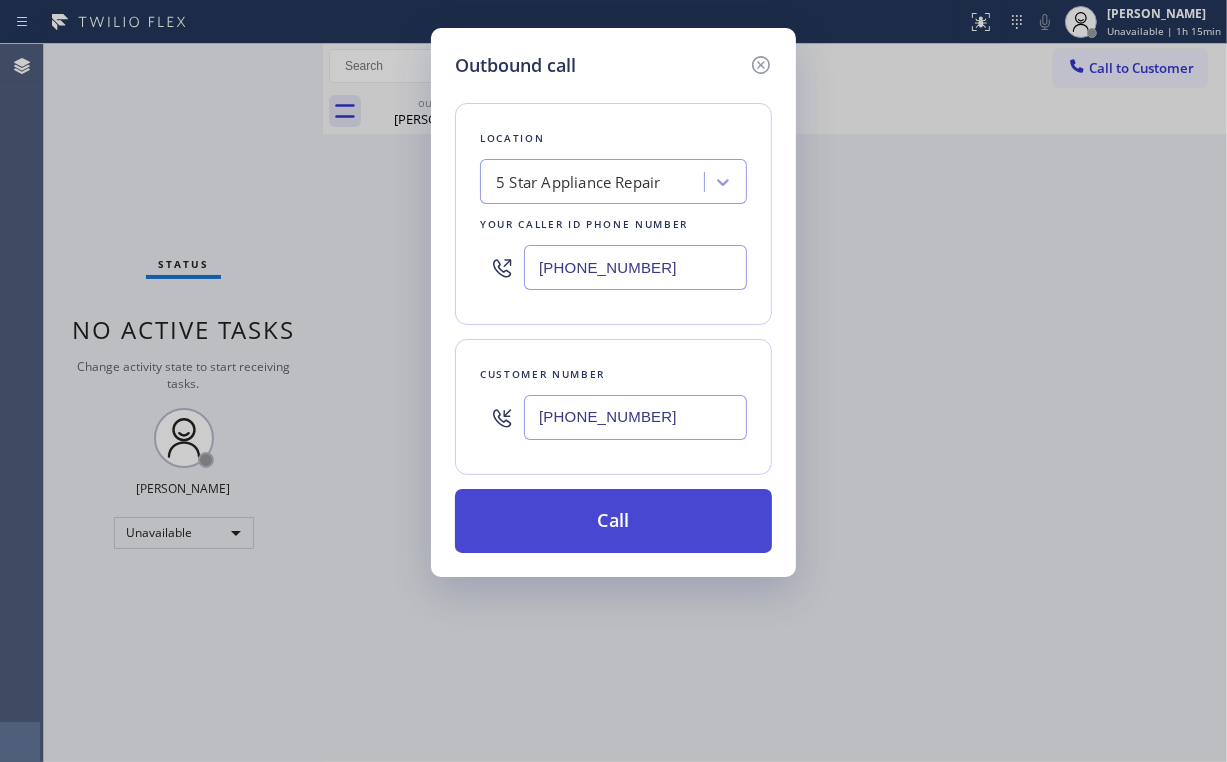 type on "[PHONE_NUMBER]" 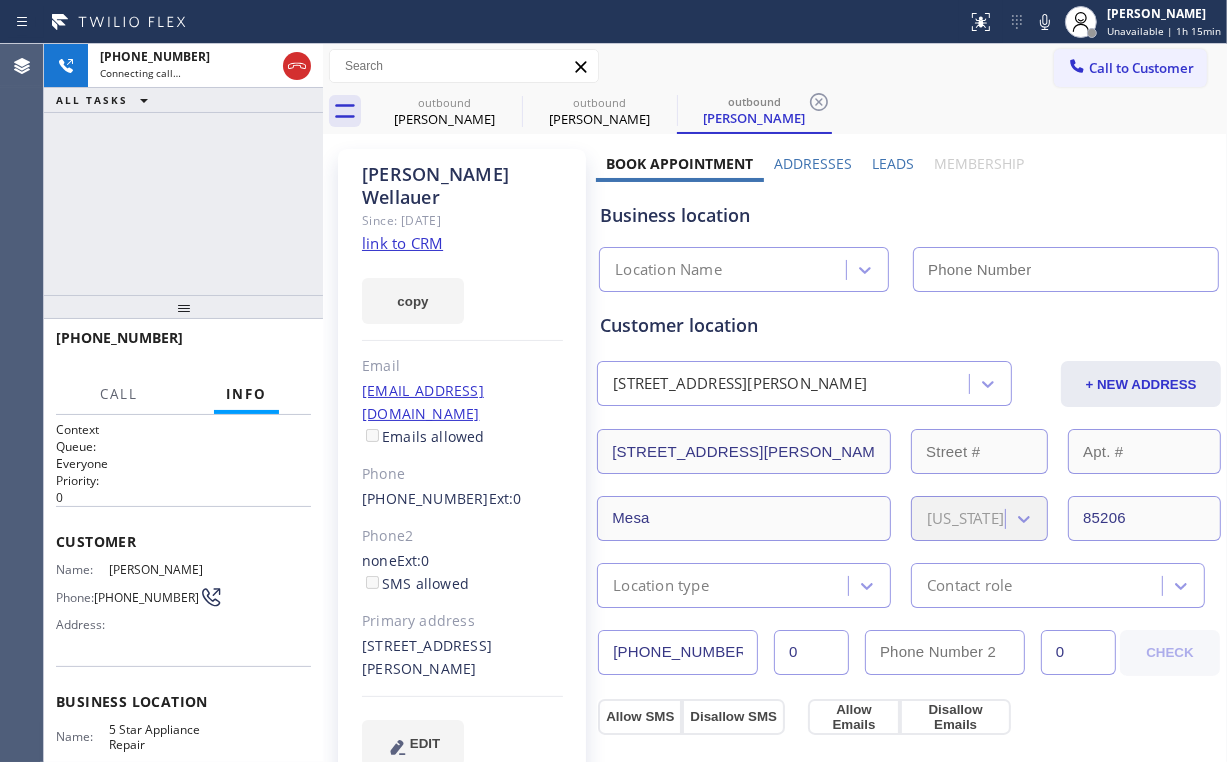 click on "[PHONE_NUMBER] Connecting call… ALL TASKS ALL TASKS ACTIVE TASKS TASKS IN WRAP UP" at bounding box center [183, 169] 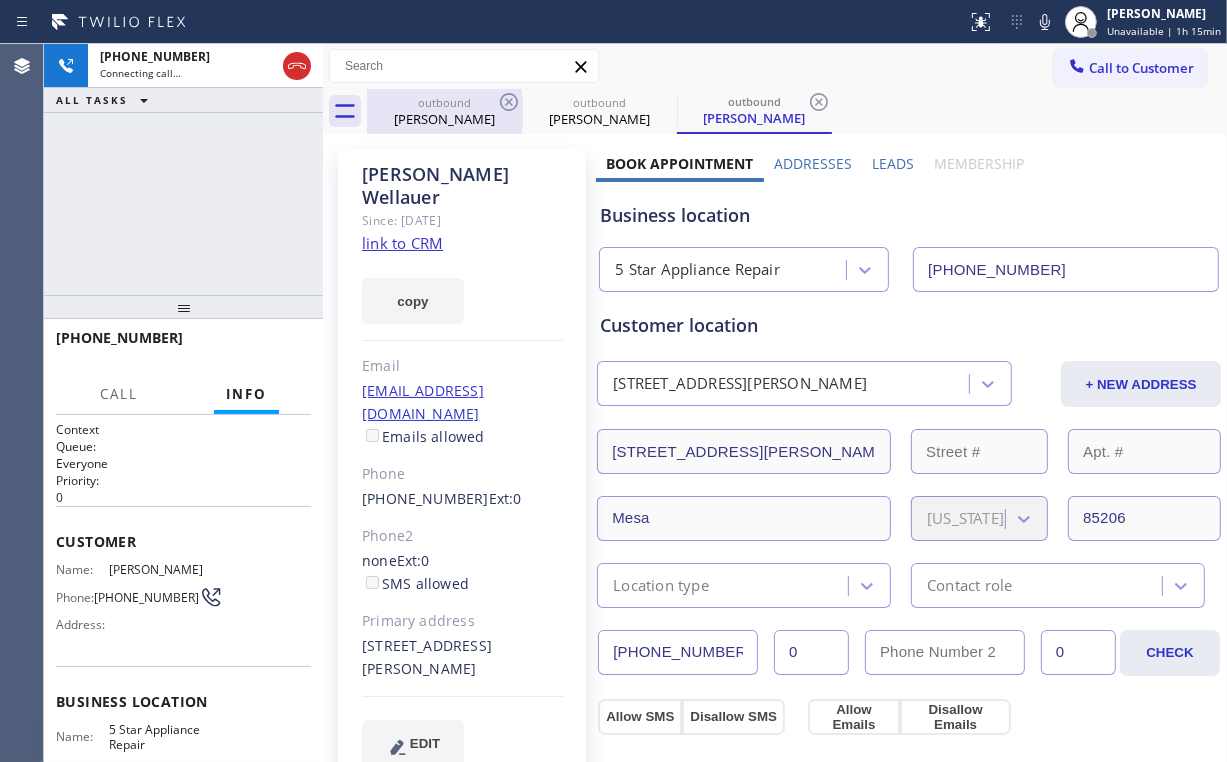 click on "[PERSON_NAME]" at bounding box center [444, 119] 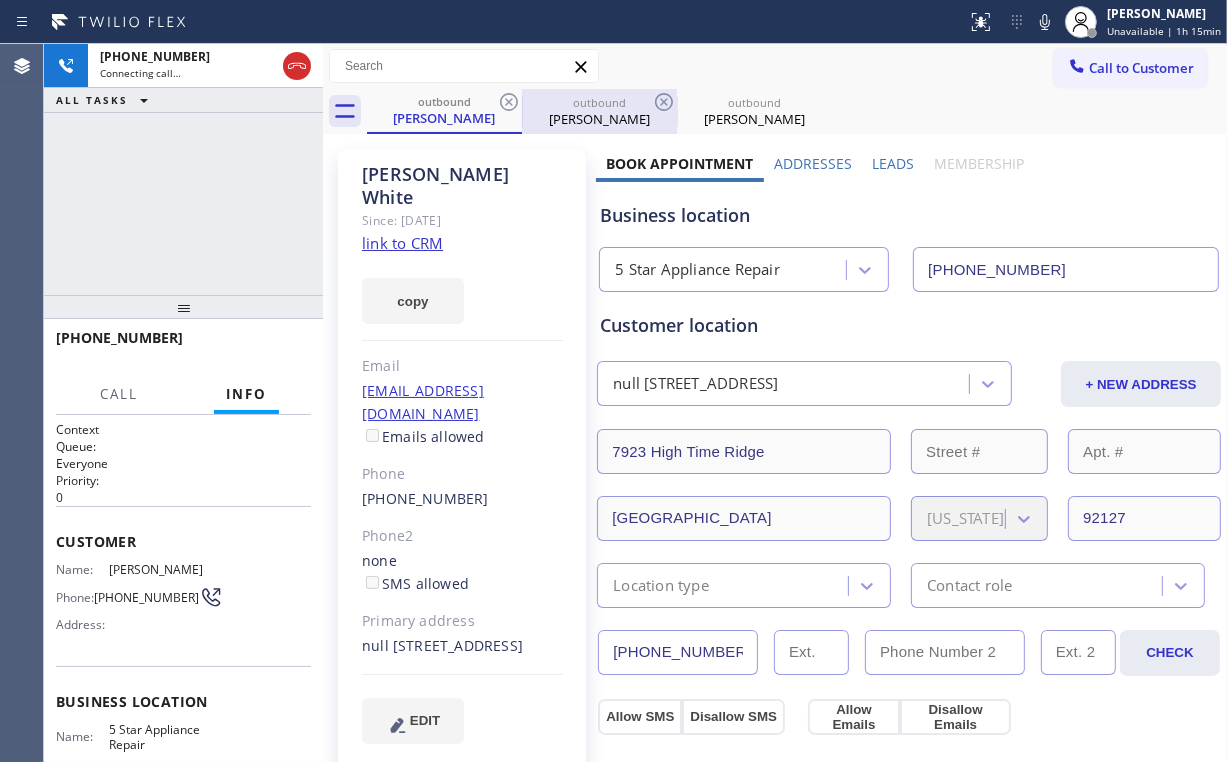 click 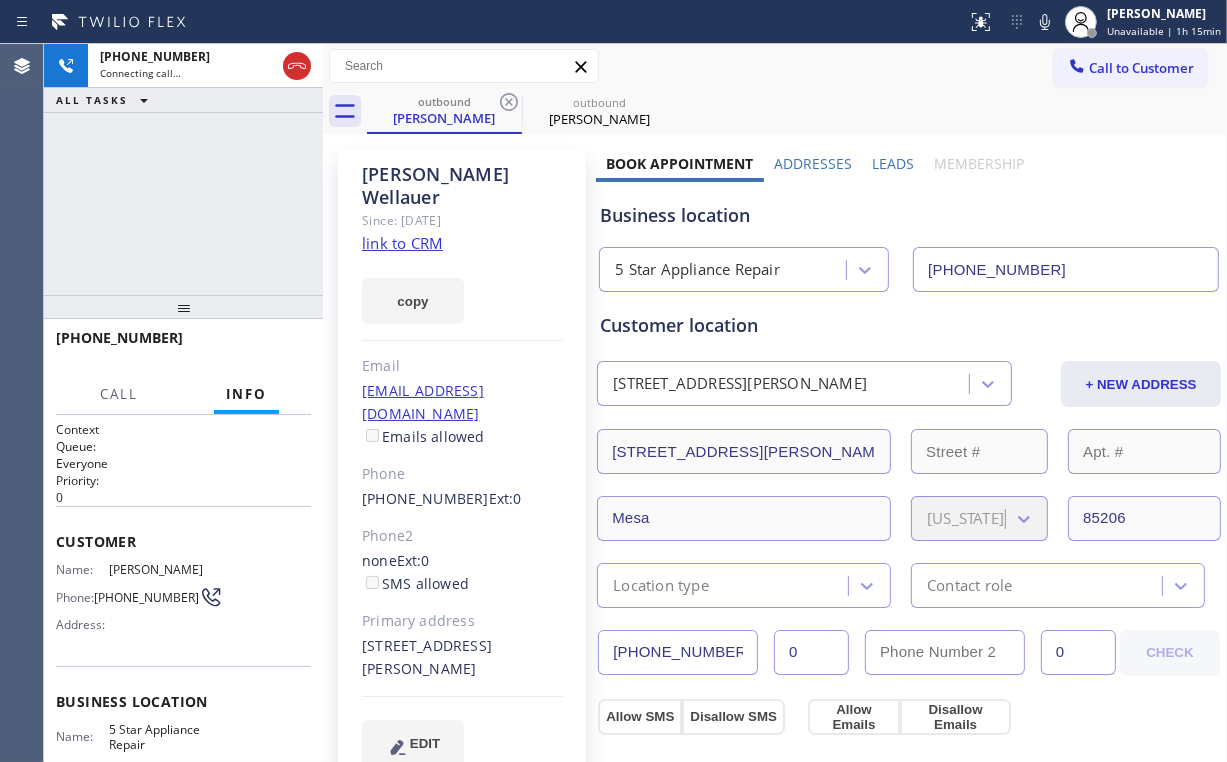 click on "[PHONE_NUMBER] Connecting call… ALL TASKS ALL TASKS ACTIVE TASKS TASKS IN WRAP UP" at bounding box center (183, 169) 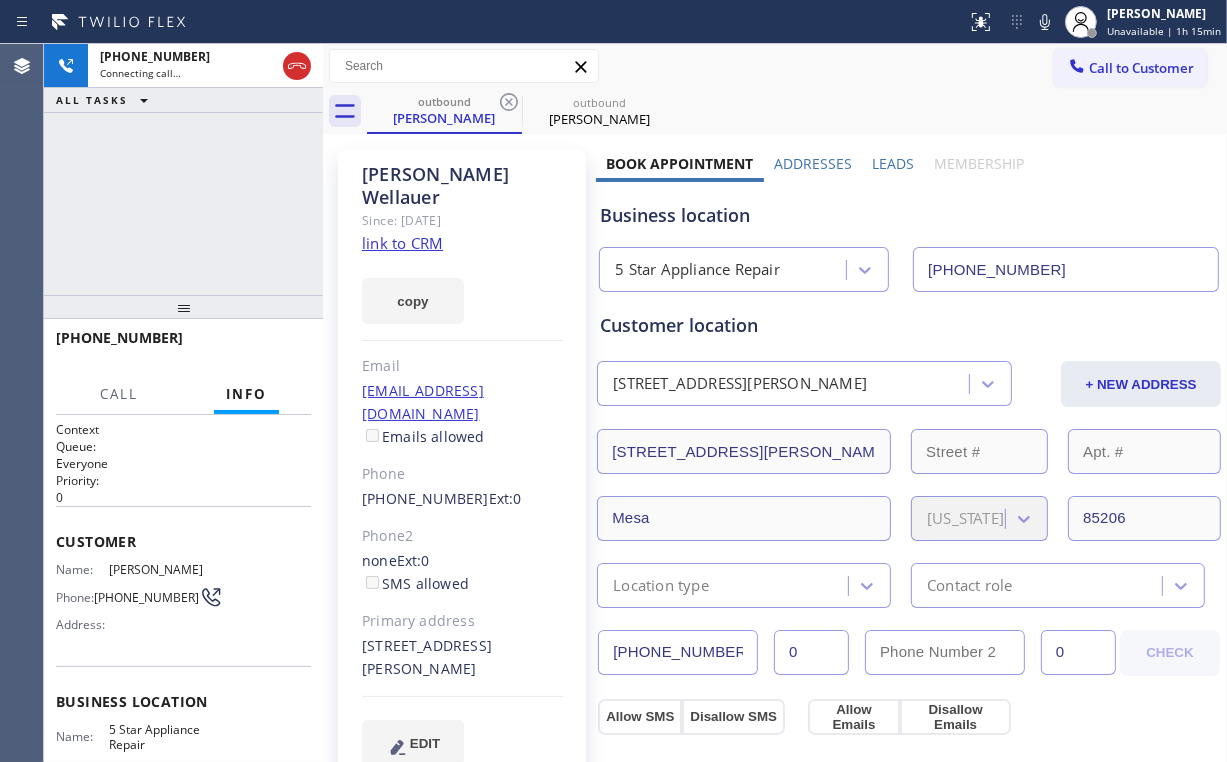drag, startPoint x: 188, startPoint y: 213, endPoint x: 198, endPoint y: 208, distance: 11.18034 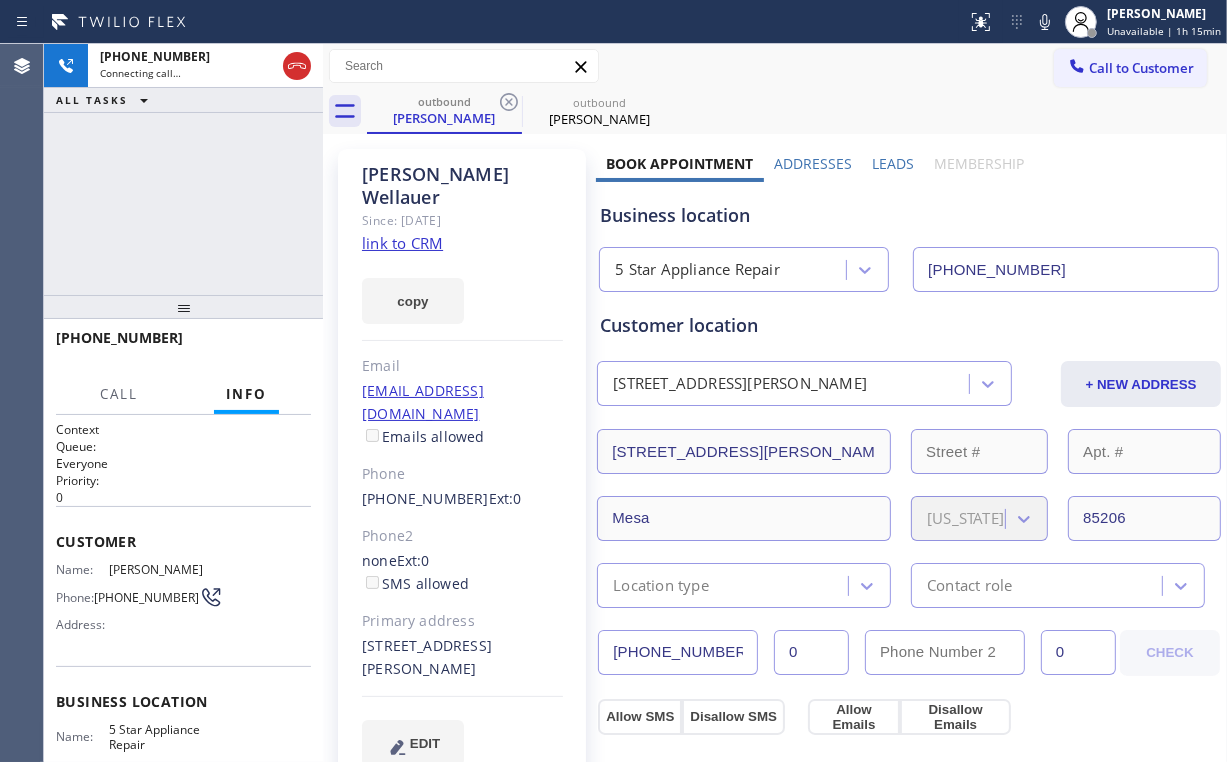 click on "[PHONE_NUMBER] Connecting call… ALL TASKS ALL TASKS ACTIVE TASKS TASKS IN WRAP UP" at bounding box center [183, 169] 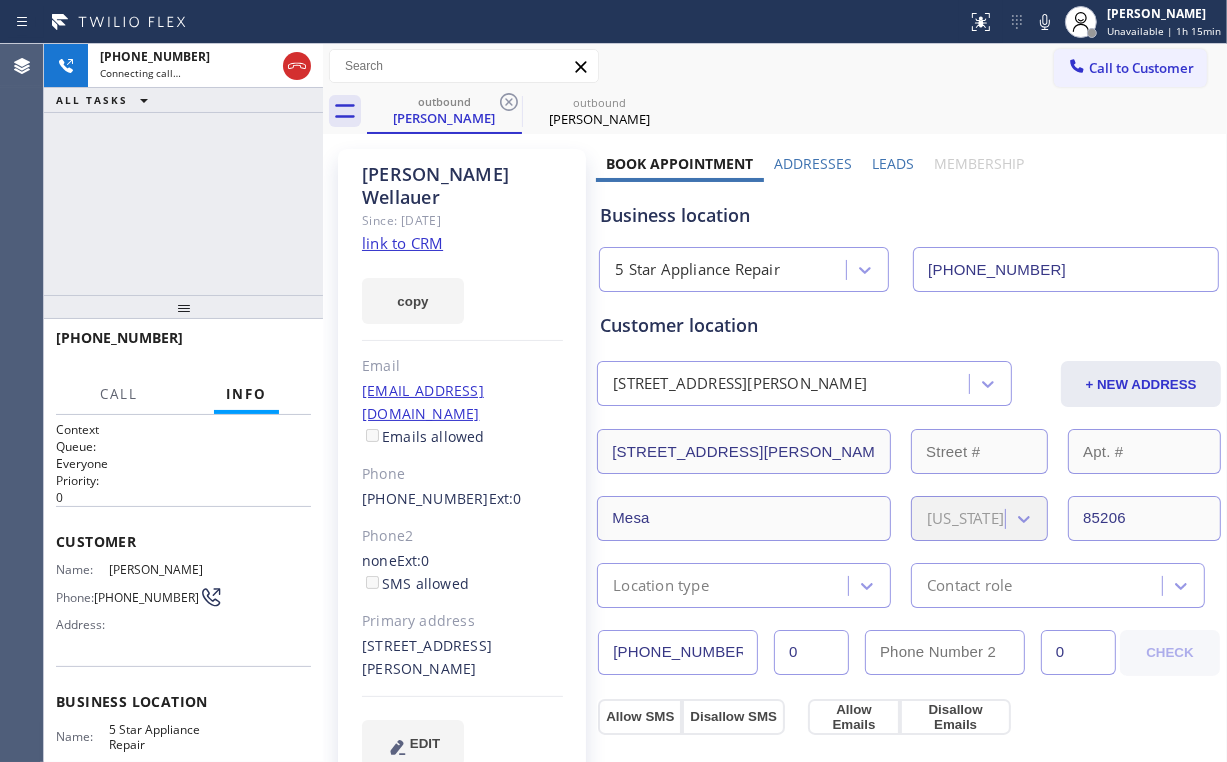 click on "[PHONE_NUMBER] Connecting call… ALL TASKS ALL TASKS ACTIVE TASKS TASKS IN WRAP UP" at bounding box center [183, 169] 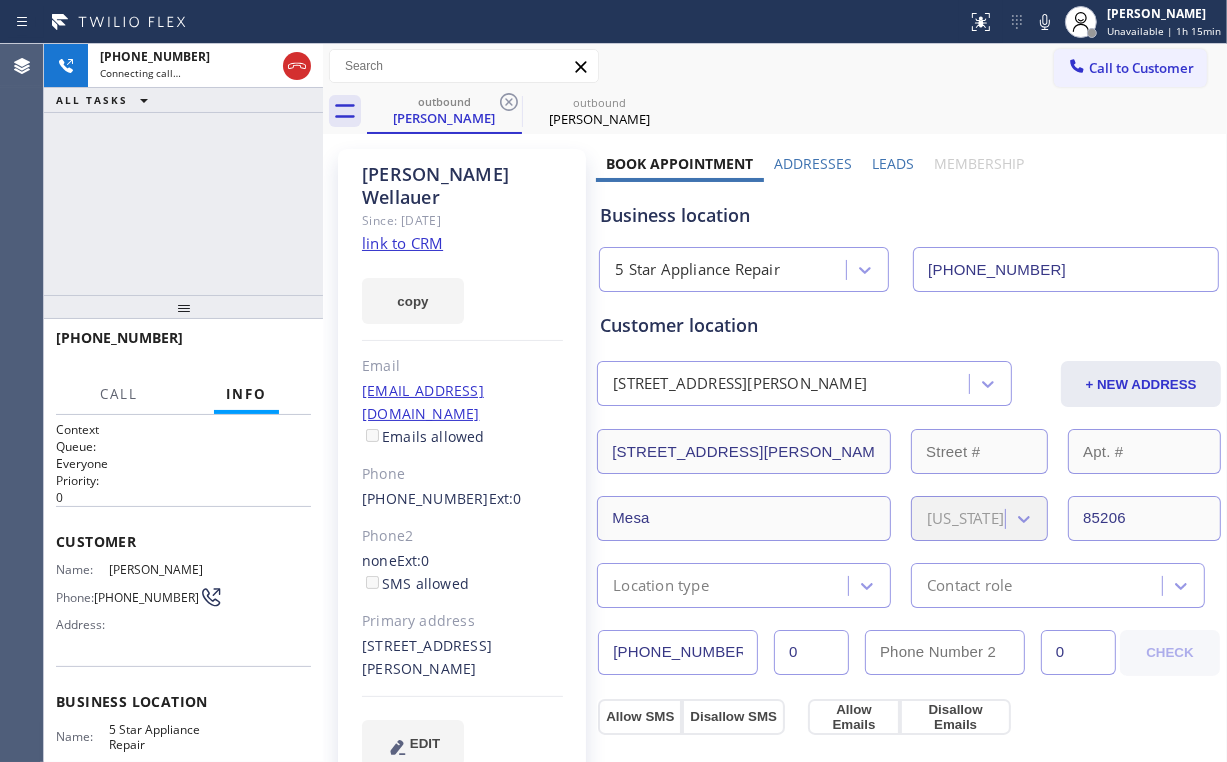 click on "[PHONE_NUMBER] Connecting call… ALL TASKS ALL TASKS ACTIVE TASKS TASKS IN WRAP UP" at bounding box center [183, 169] 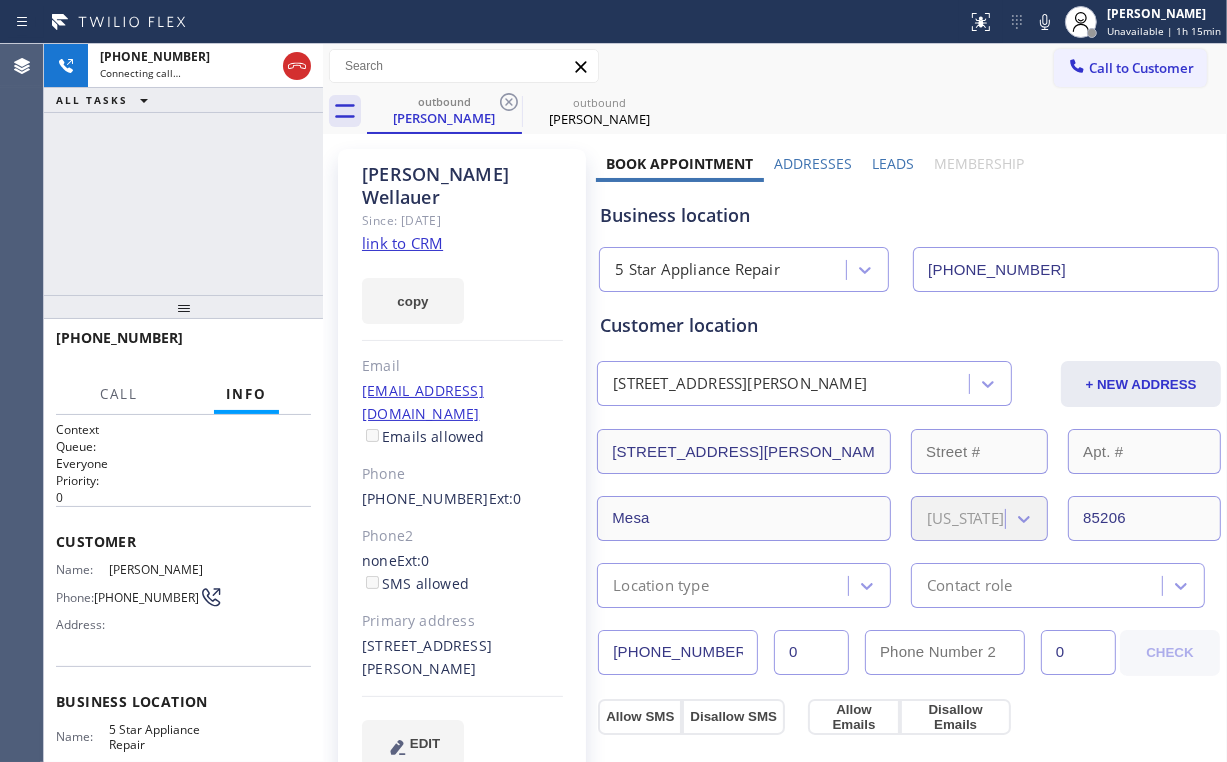 click on "[PHONE_NUMBER] Connecting call… ALL TASKS ALL TASKS ACTIVE TASKS TASKS IN WRAP UP" at bounding box center (183, 169) 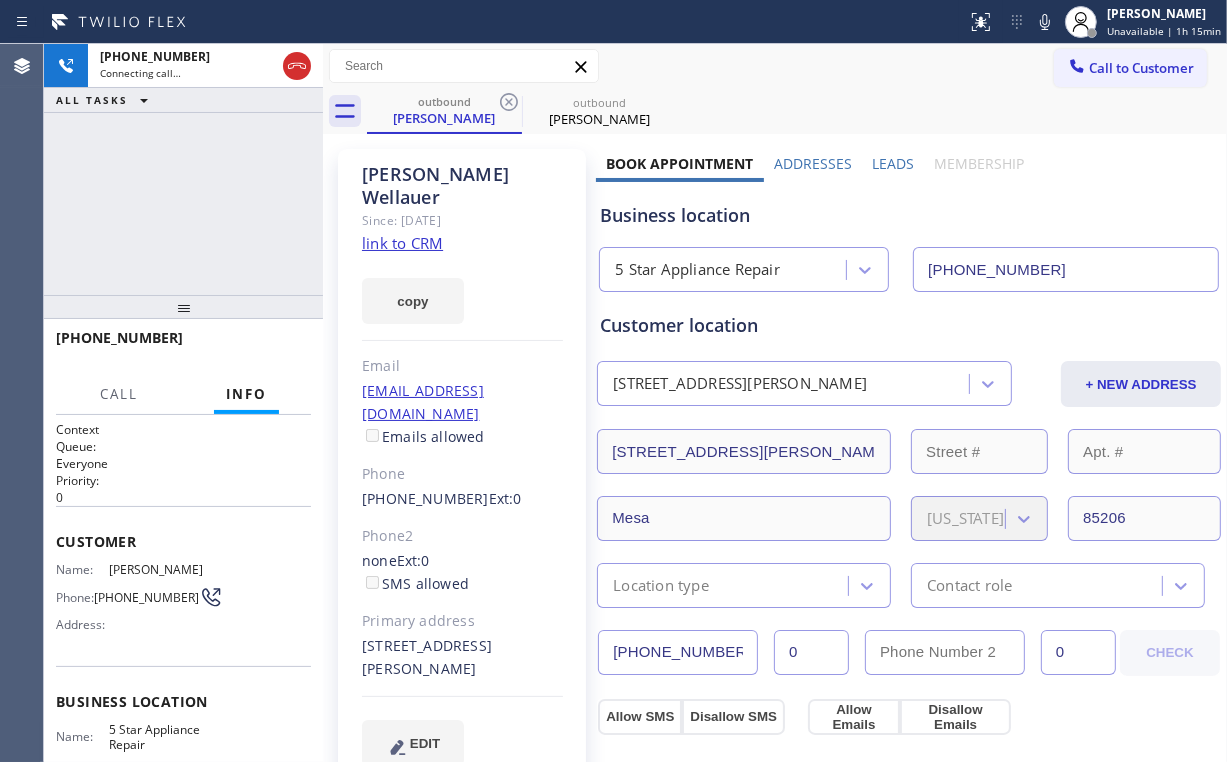 click on "[PHONE_NUMBER] Connecting call… ALL TASKS ALL TASKS ACTIVE TASKS TASKS IN WRAP UP" at bounding box center (183, 169) 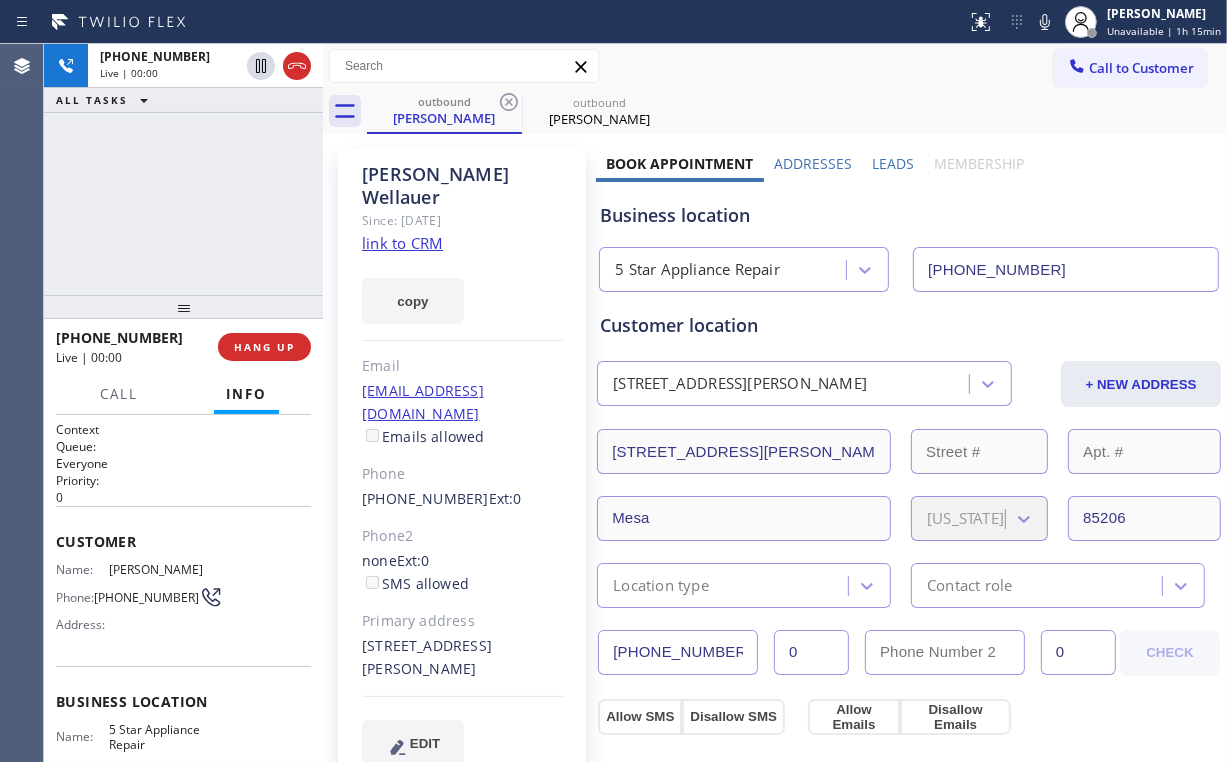 click on "[PHONE_NUMBER] Live | 00:00 ALL TASKS ALL TASKS ACTIVE TASKS TASKS IN WRAP UP" at bounding box center [183, 169] 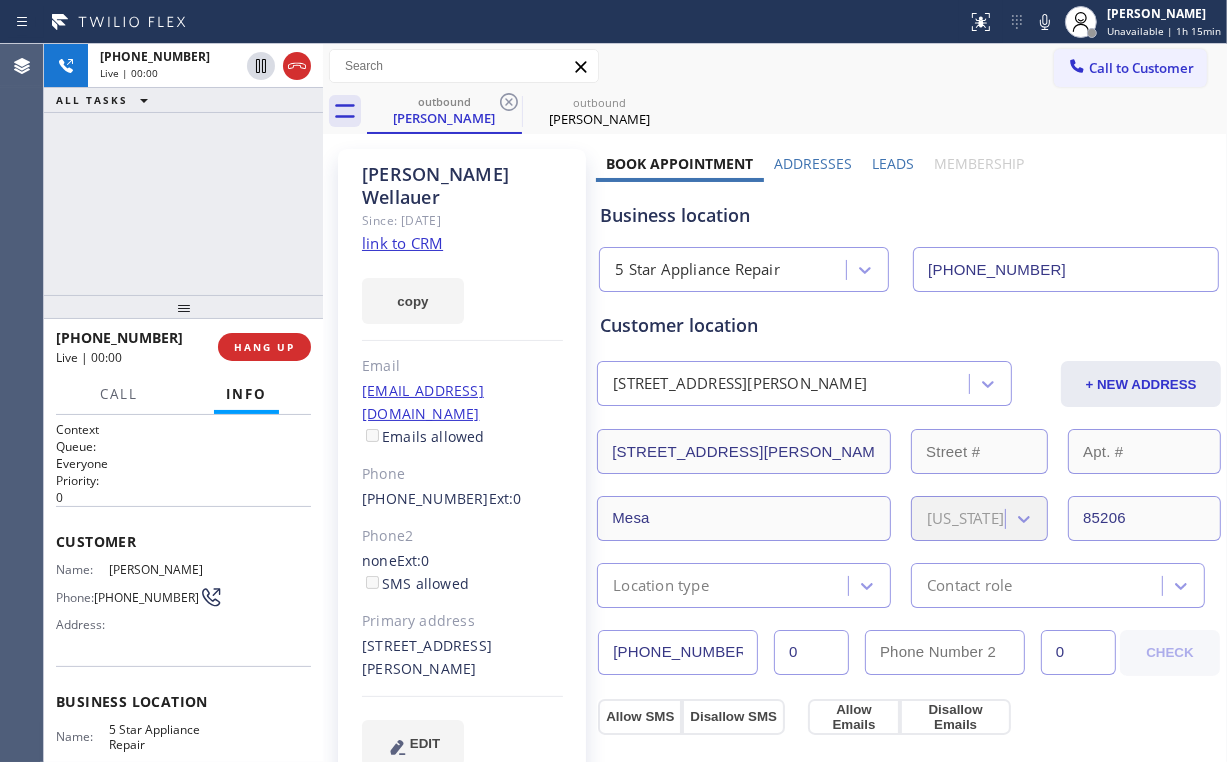 click on "[PHONE_NUMBER] Live | 00:00 ALL TASKS ALL TASKS ACTIVE TASKS TASKS IN WRAP UP" at bounding box center [183, 169] 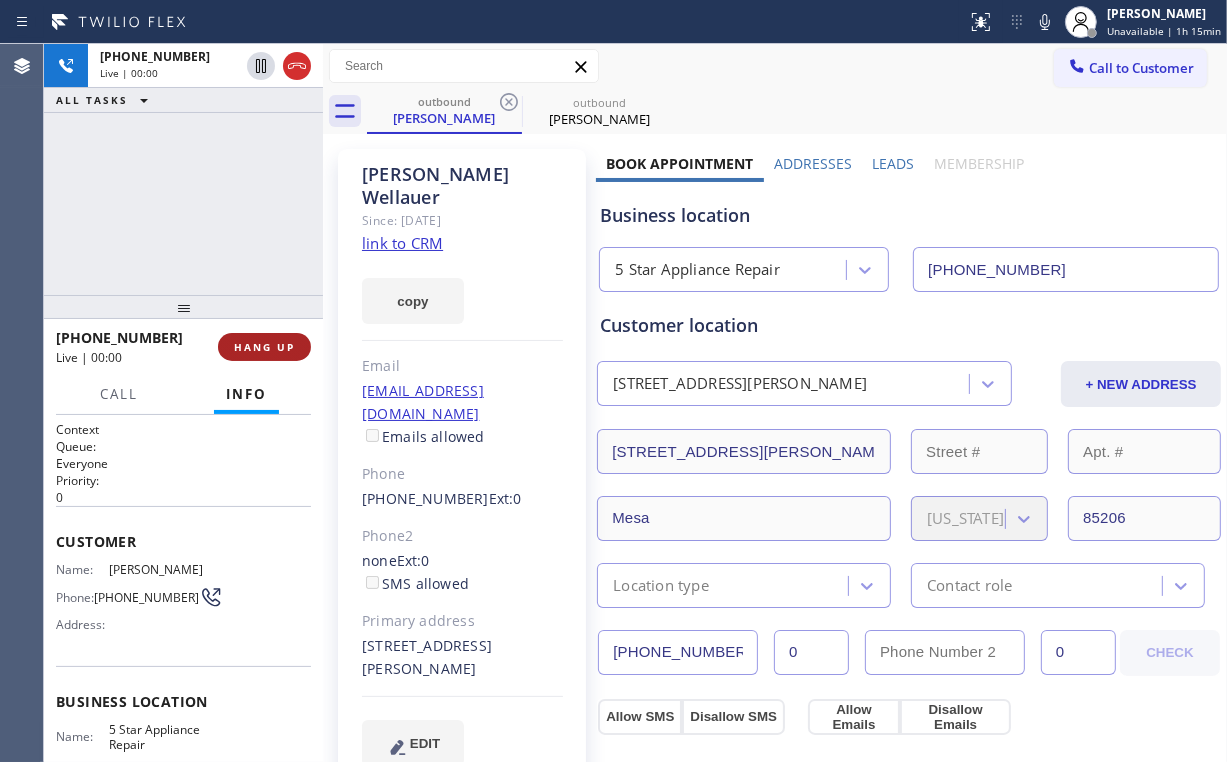 click on "HANG UP" at bounding box center (264, 347) 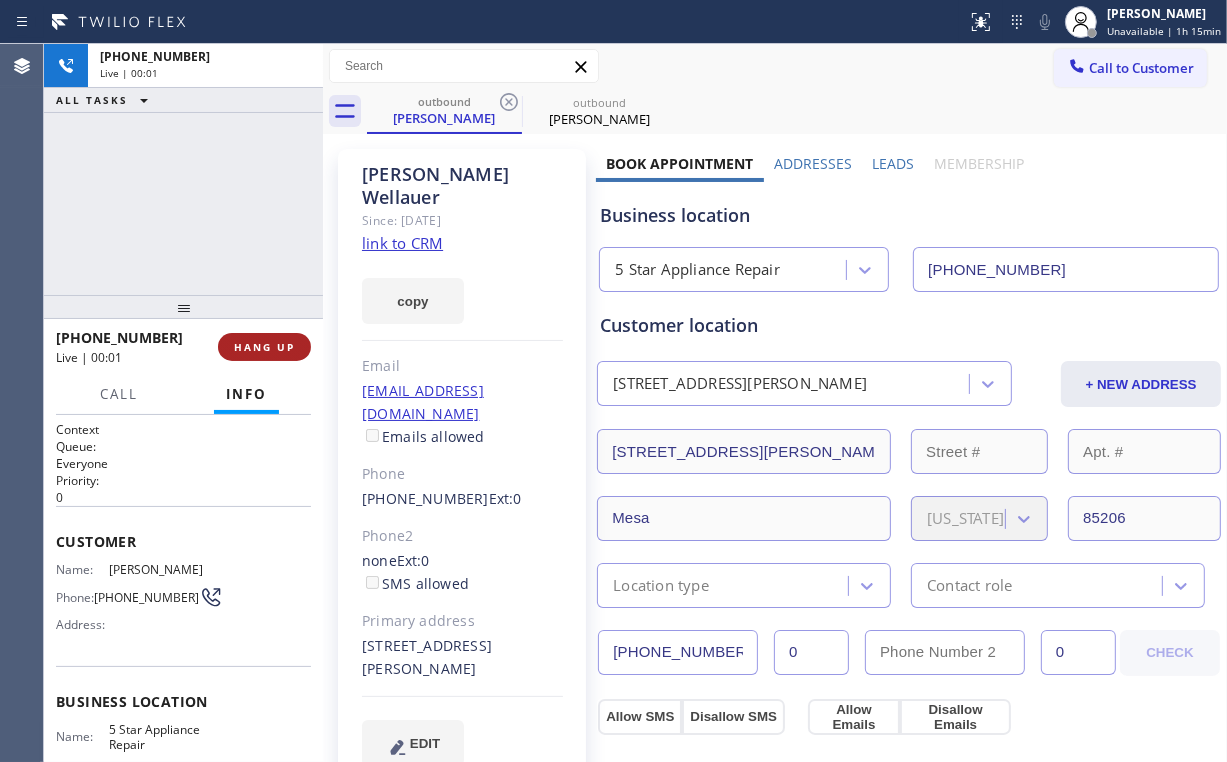 click on "HANG UP" at bounding box center [264, 347] 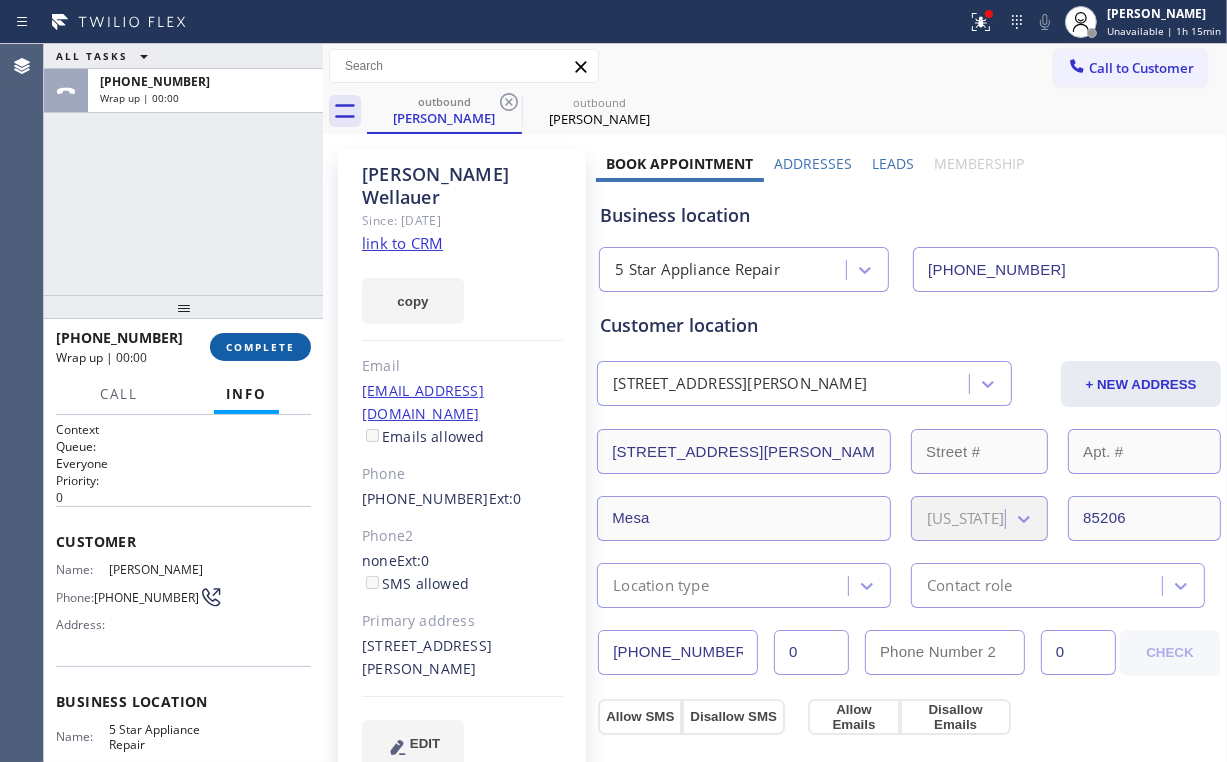 click on "COMPLETE" at bounding box center [260, 347] 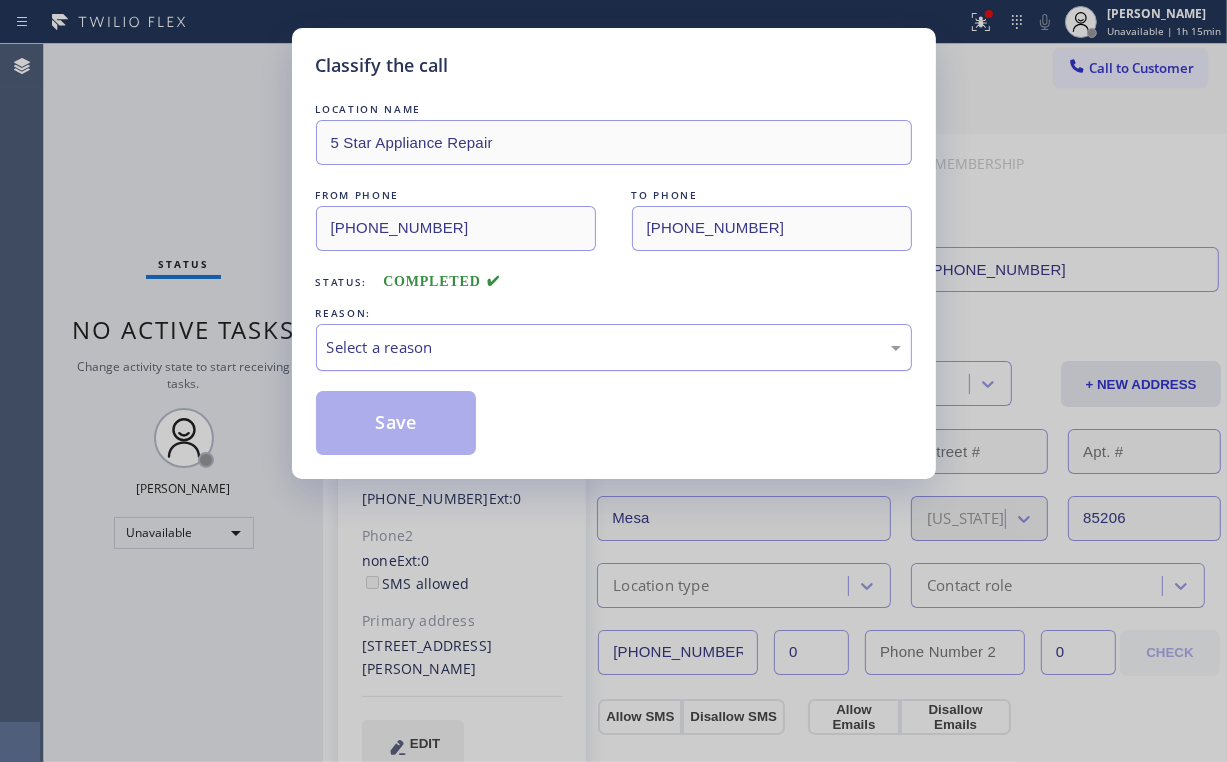 click on "Select a reason" at bounding box center (614, 347) 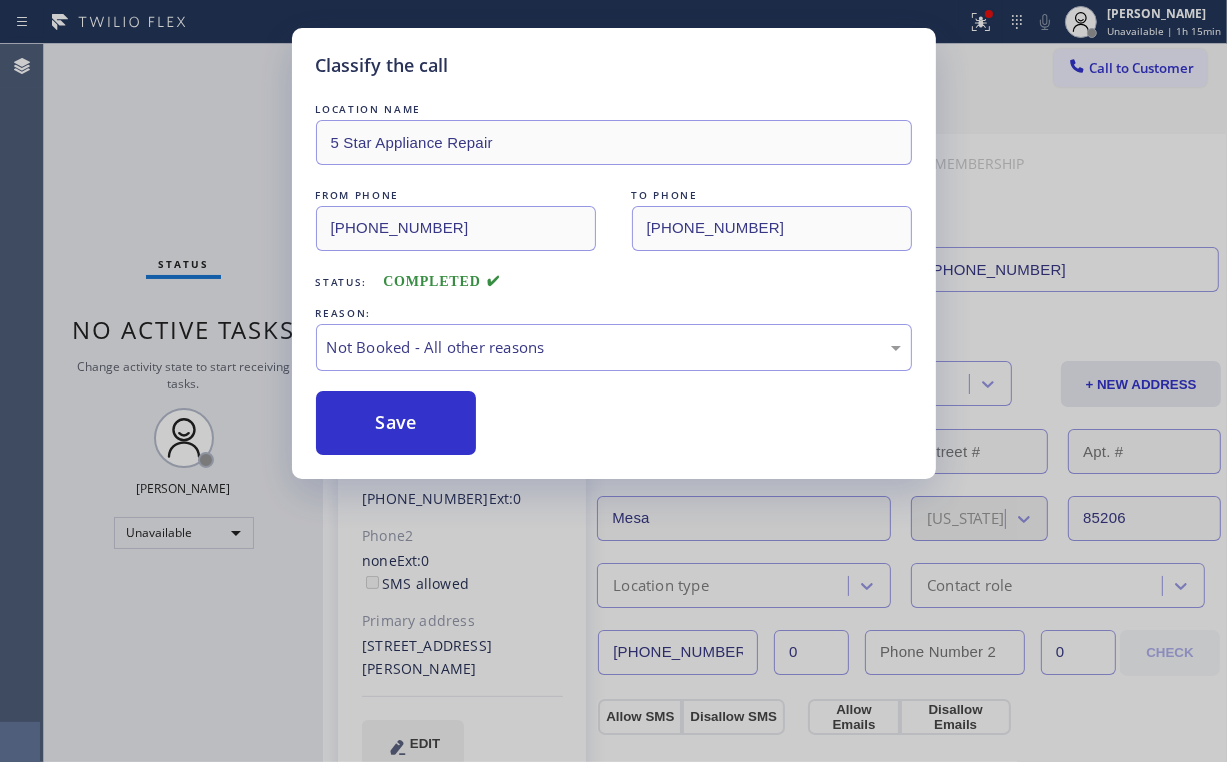drag, startPoint x: 411, startPoint y: 420, endPoint x: 228, endPoint y: 230, distance: 263.79727 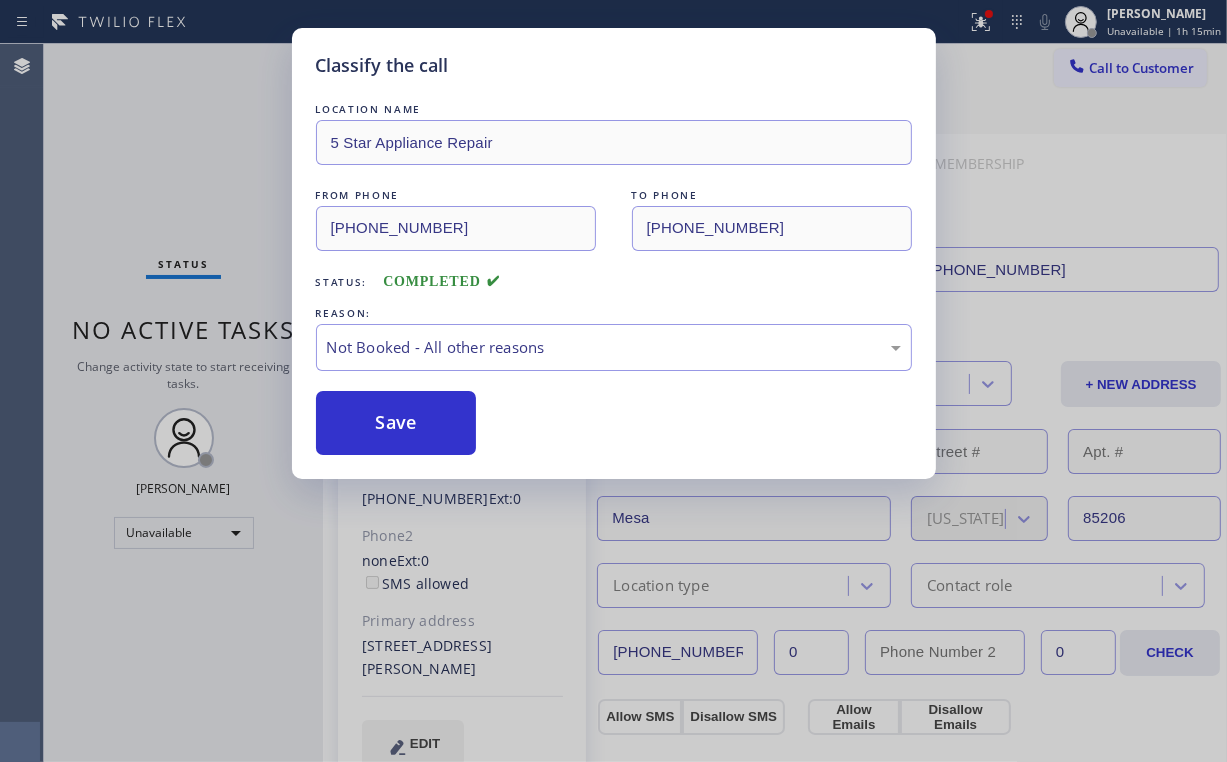 click on "Classify the call LOCATION NAME 5 Star Appliance Repair FROM PHONE [PHONE_NUMBER] TO PHONE [PHONE_NUMBER] Status: COMPLETED REASON: Not Booked - All other reasons Save" at bounding box center [613, 381] 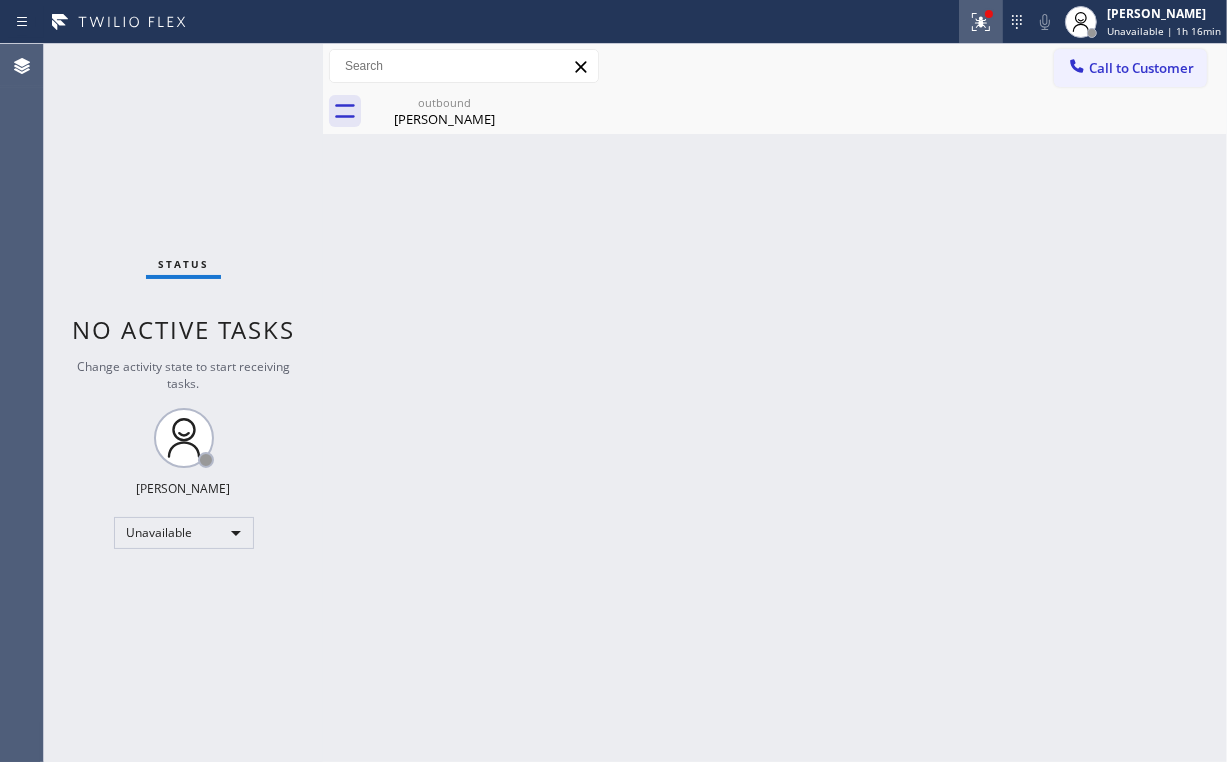 click 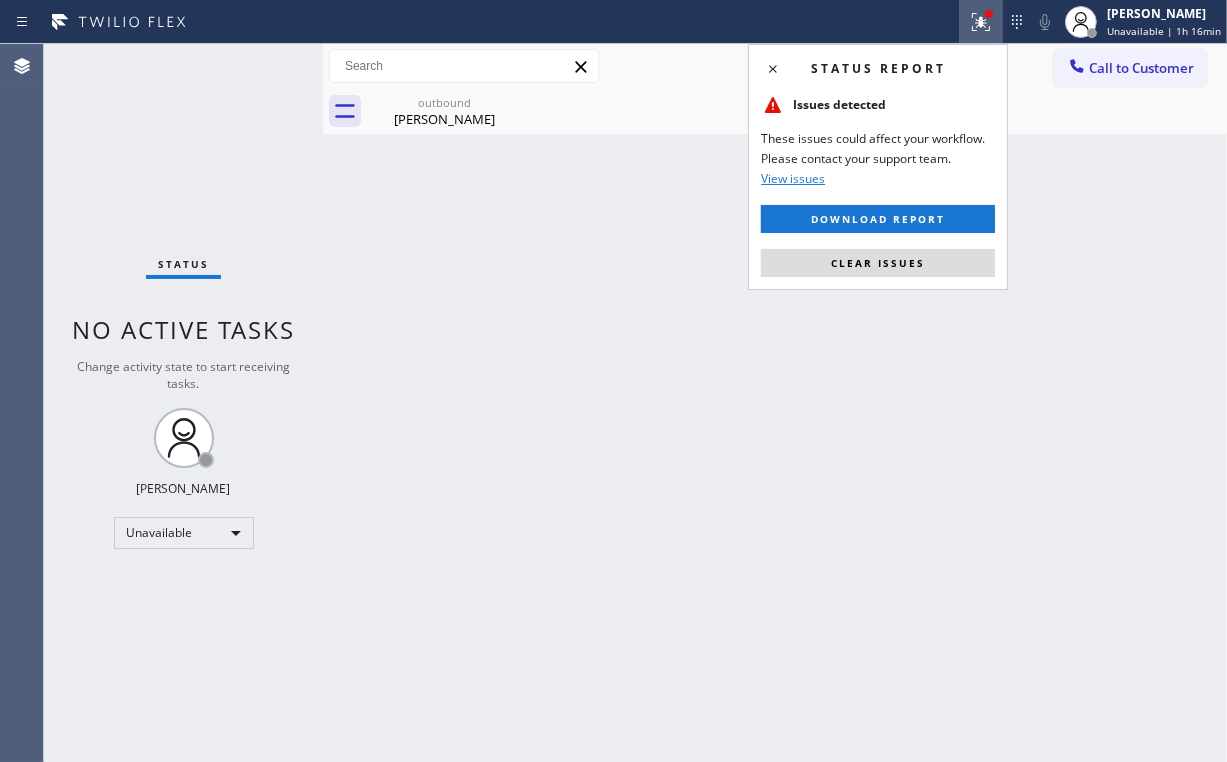 click on "Clear issues" at bounding box center (878, 263) 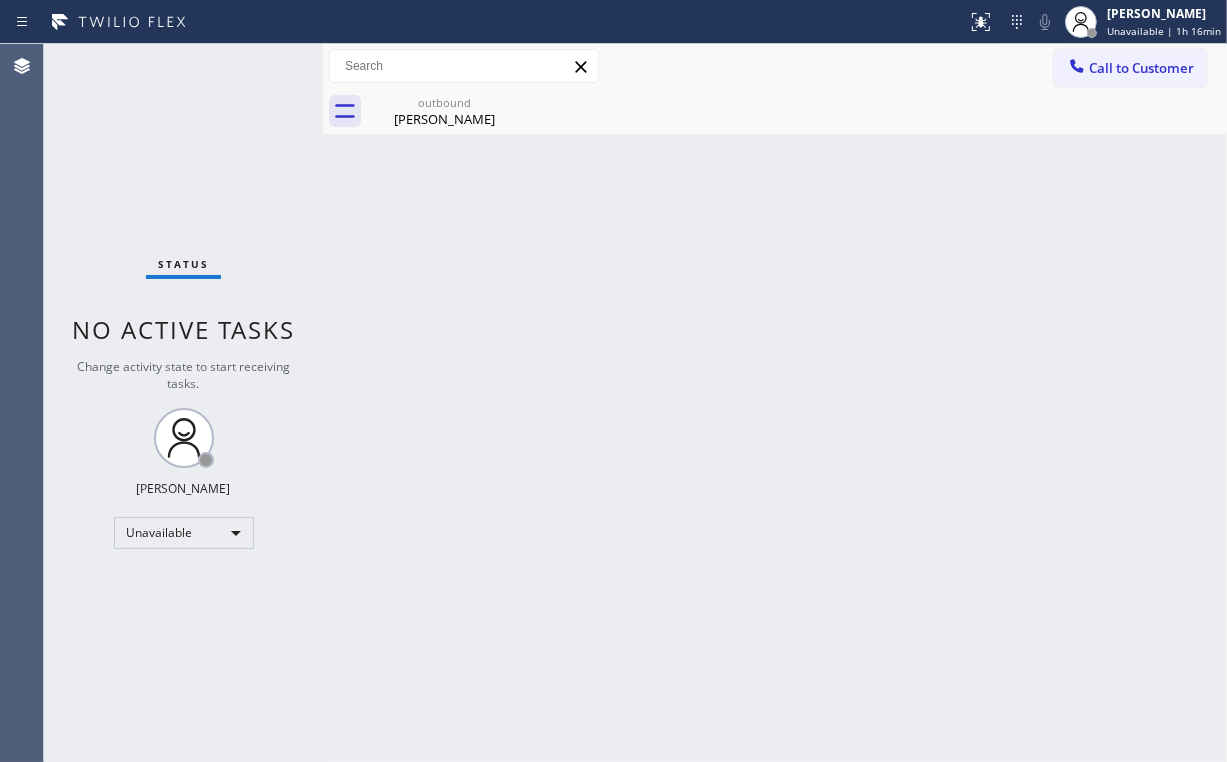 click on "Back to Dashboard Change Sender ID Customers Technicians Select a contact Outbound call Location Search location Your caller id phone number Customer number Call Customer info Name   Phone none Address none Change Sender ID HVAC [PHONE_NUMBER] 5 Star Appliance [PHONE_NUMBER] Appliance Repair [PHONE_NUMBER] Plumbing [PHONE_NUMBER] Air Duct Cleaning [PHONE_NUMBER]  Electricians [PHONE_NUMBER] Cancel Change Check personal SMS Reset Change outbound [PERSON_NAME] Call to Customer Outbound call Location 5 Star Appliance Repair Your caller id phone number [PHONE_NUMBER] Customer number Call Outbound call Technician Search Technician Your caller id phone number Your caller id phone number Call outbound [PERSON_NAME] [PERSON_NAME] Since: [DATE] link to CRM copy Email [EMAIL_ADDRESS][DOMAIN_NAME]  Emails allowed Phone [PHONE_NUMBER]  Ext:  0 Phone2 none  Ext:  0  SMS allowed Primary address  [STREET_ADDRESS][PERSON_NAME] EDIT Outbound call Location 5 Star Appliance Repair Your caller id phone number [PHONE_NUMBER]" at bounding box center [775, 403] 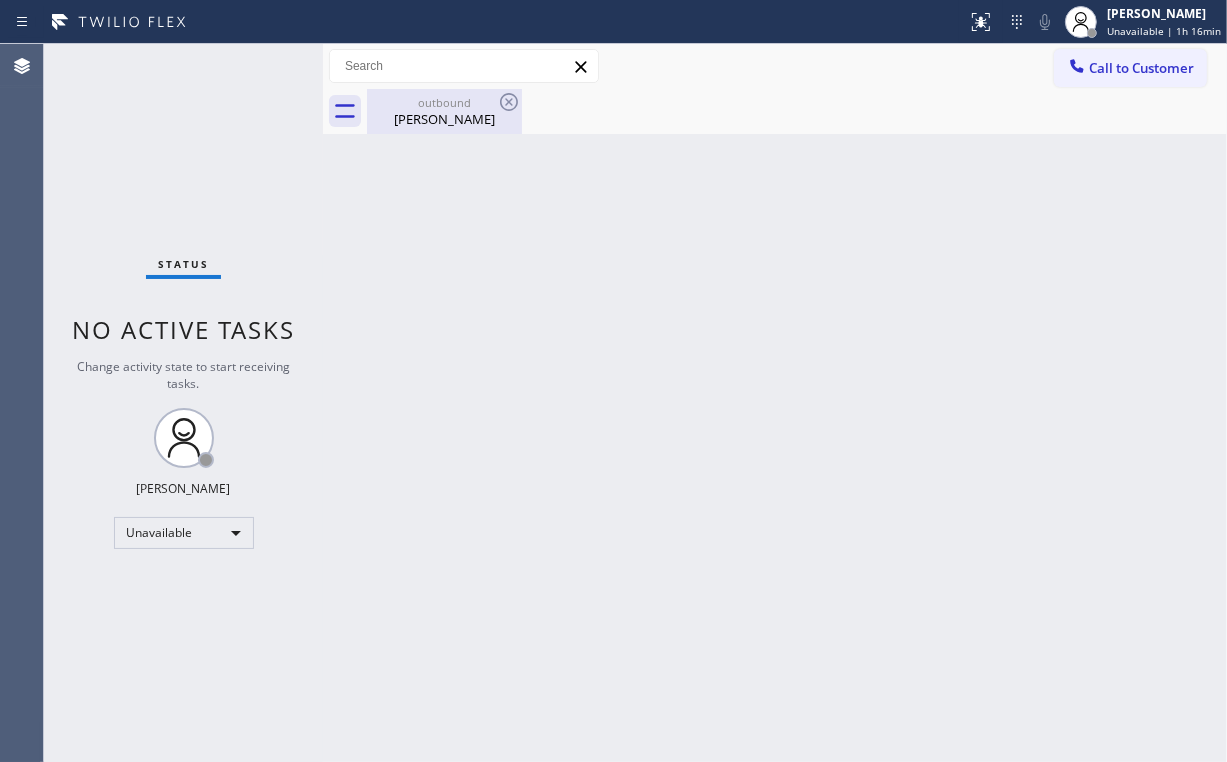 drag, startPoint x: 449, startPoint y: 122, endPoint x: 519, endPoint y: 115, distance: 70.34913 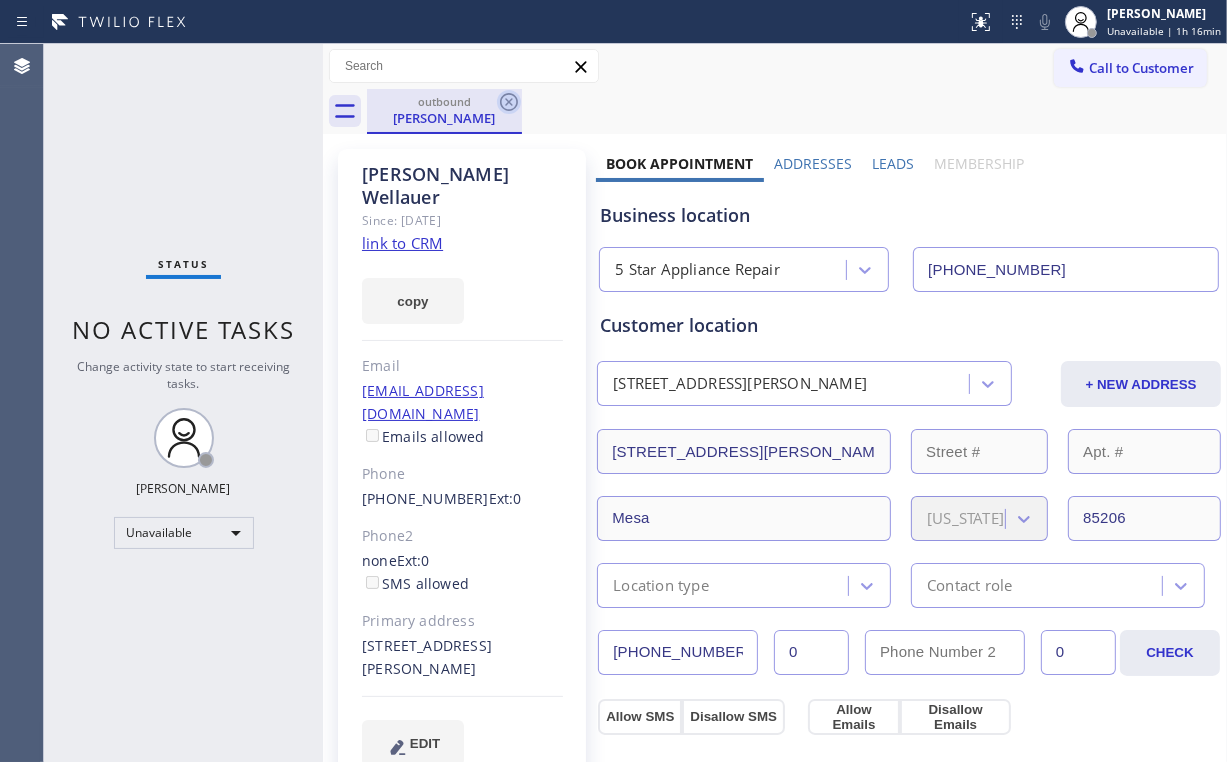 click 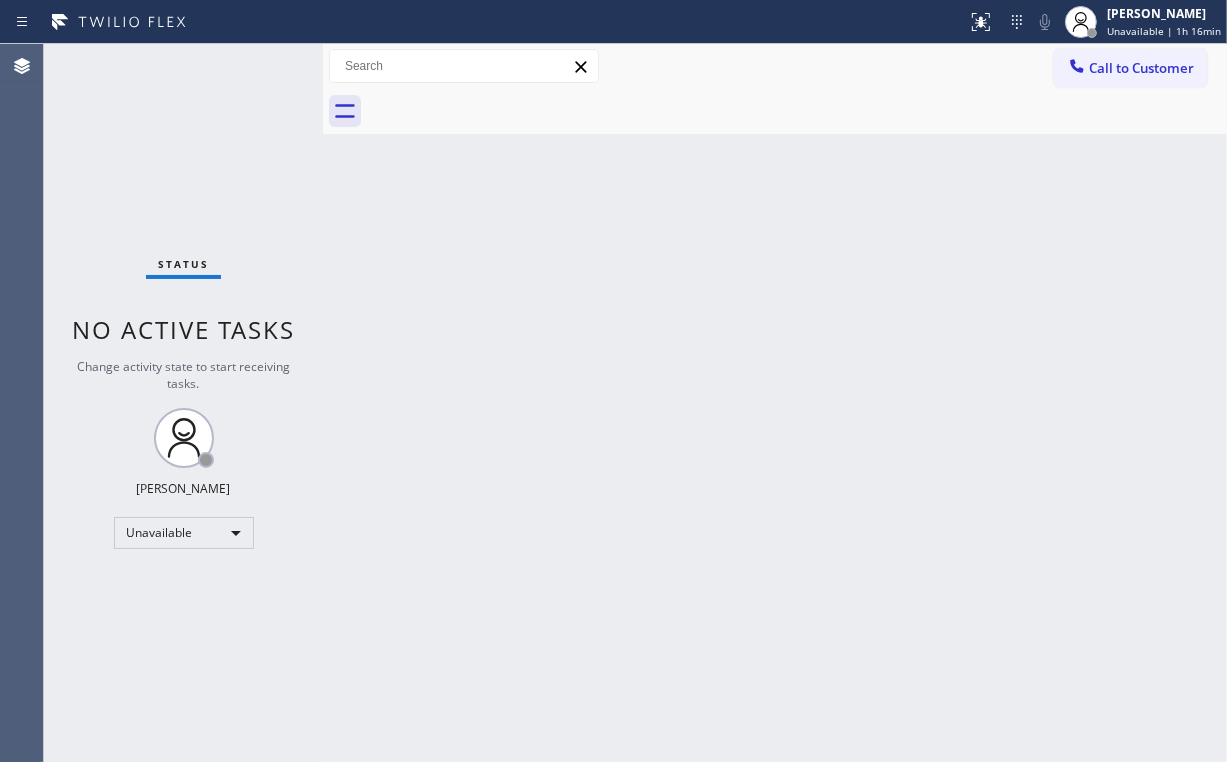 click on "Back to Dashboard Change Sender ID Customers Technicians Select a contact Outbound call Location Search location Your caller id phone number Customer number Call Customer info Name   Phone none Address none Change Sender ID HVAC [PHONE_NUMBER] 5 Star Appliance [PHONE_NUMBER] Appliance Repair [PHONE_NUMBER] Plumbing [PHONE_NUMBER] Air Duct Cleaning [PHONE_NUMBER]  Electricians [PHONE_NUMBER] Cancel Change Check personal SMS Reset Change No tabs Call to Customer Outbound call Location 5 Star Appliance Repair Your caller id phone number [PHONE_NUMBER] Customer number Call Outbound call Technician Search Technician Your caller id phone number Your caller id phone number Call" at bounding box center [775, 403] 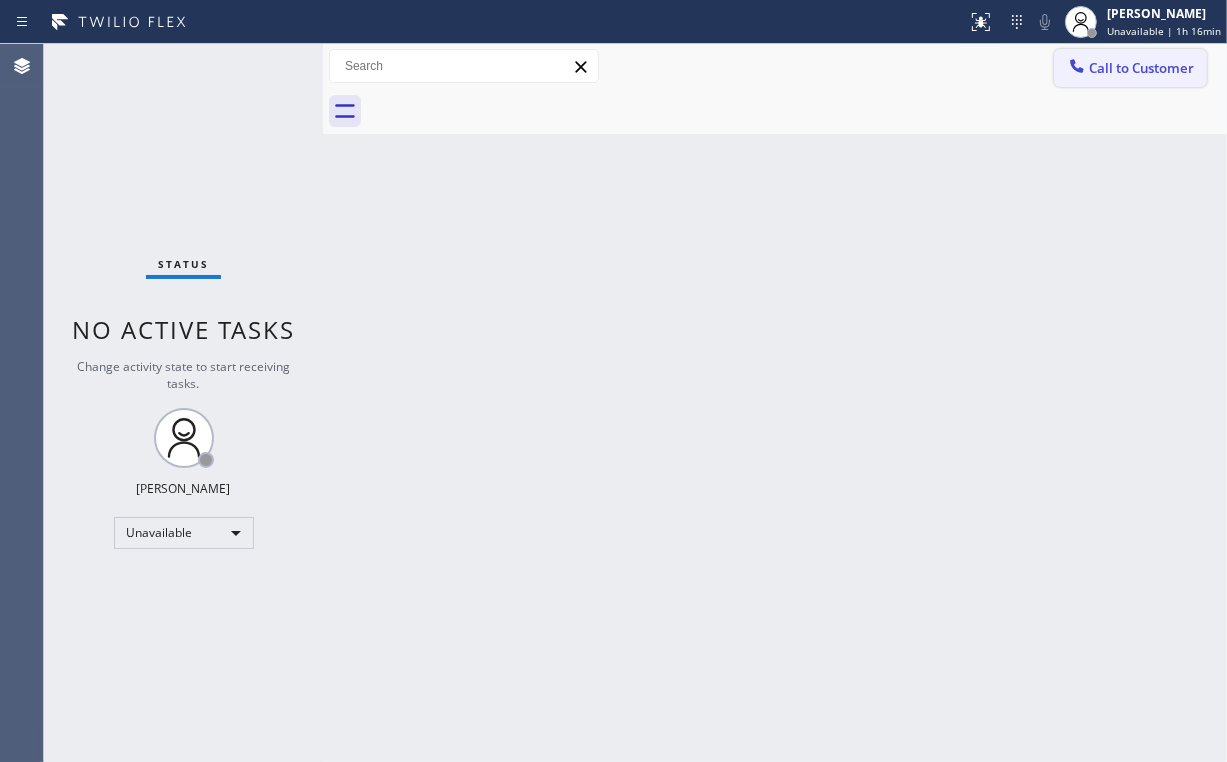 click on "Call to Customer" at bounding box center [1141, 68] 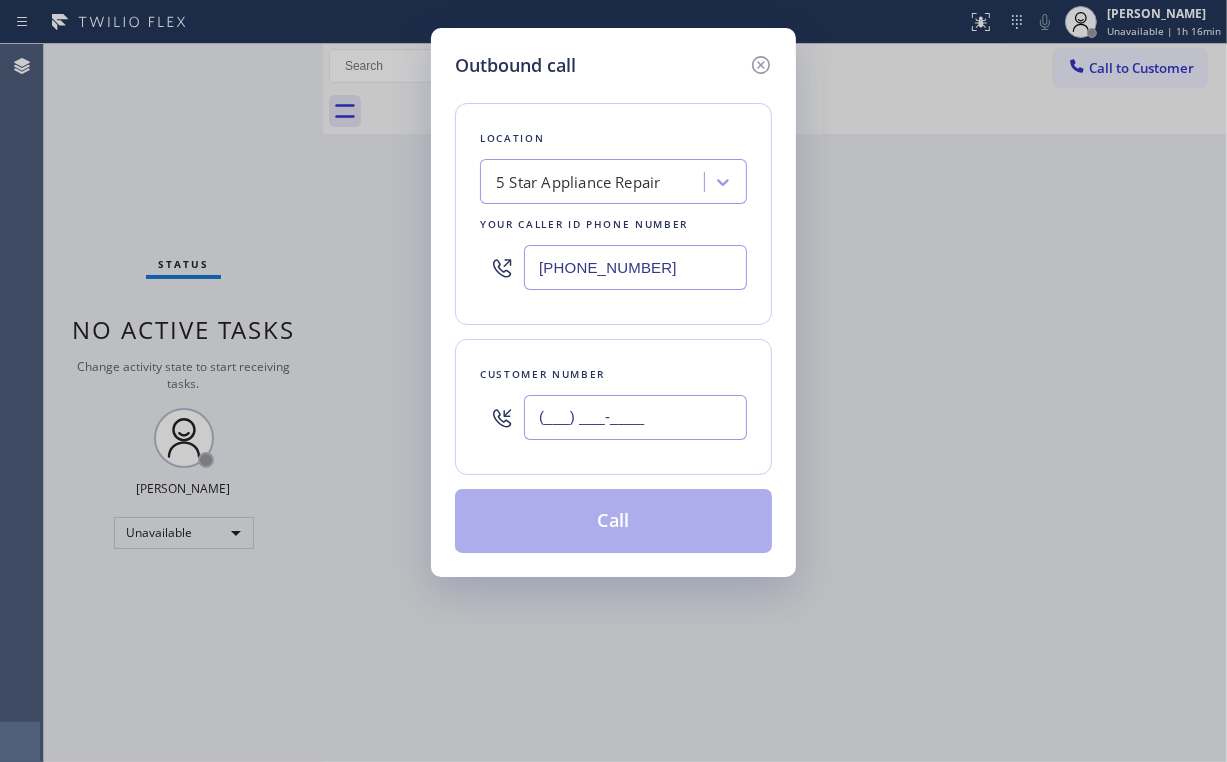 click on "(___) ___-____" at bounding box center (635, 417) 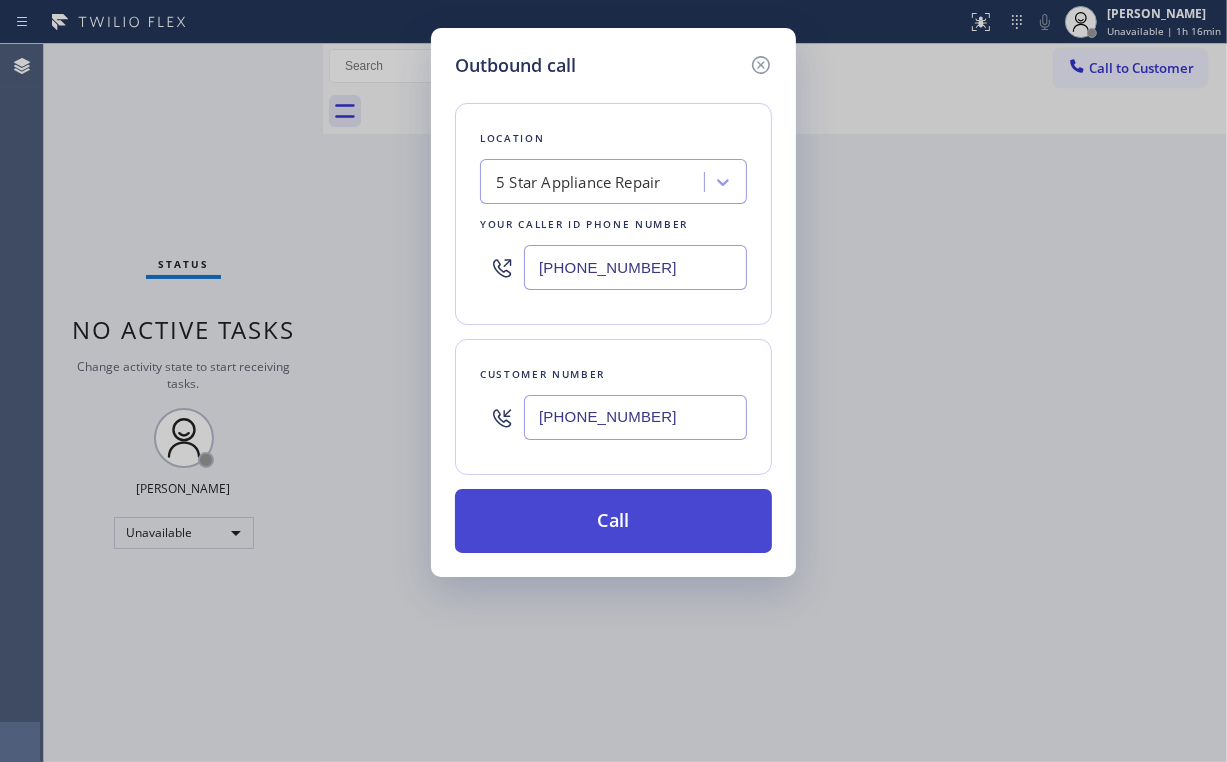 type on "[PHONE_NUMBER]" 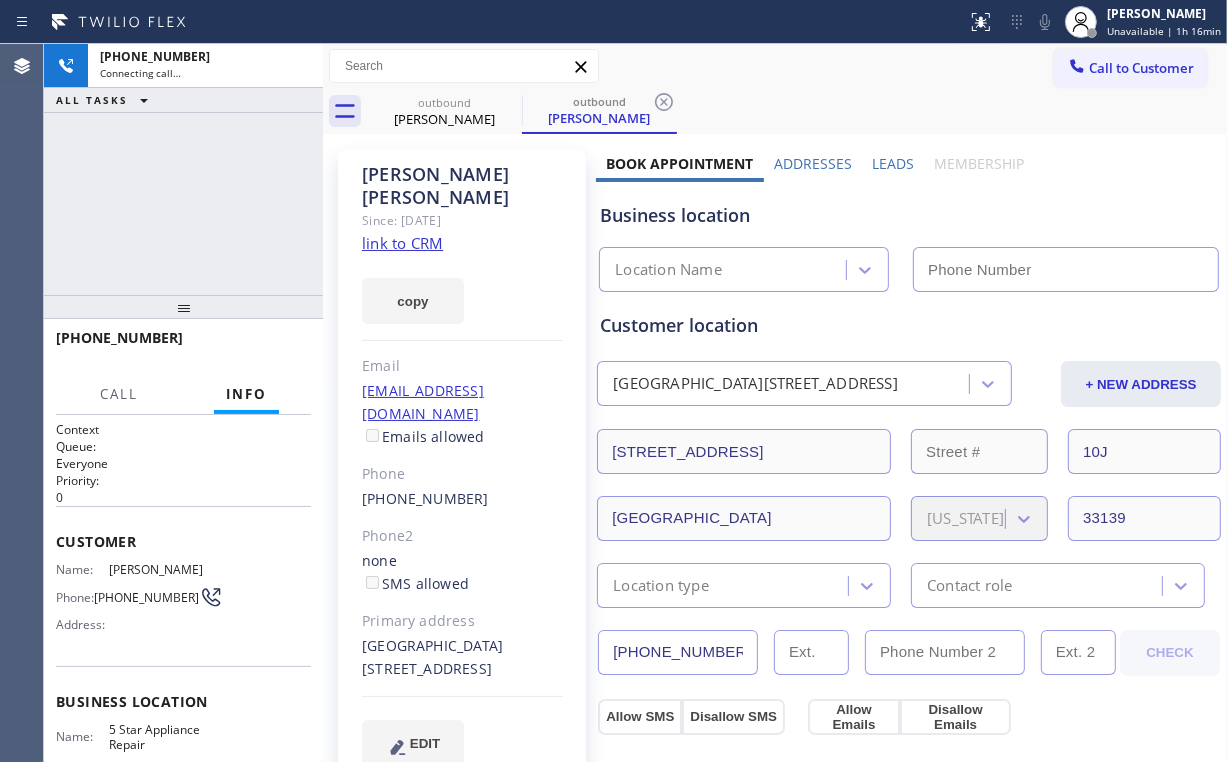 click on "[PHONE_NUMBER] Connecting call… ALL TASKS ALL TASKS ACTIVE TASKS TASKS IN WRAP UP" at bounding box center (183, 169) 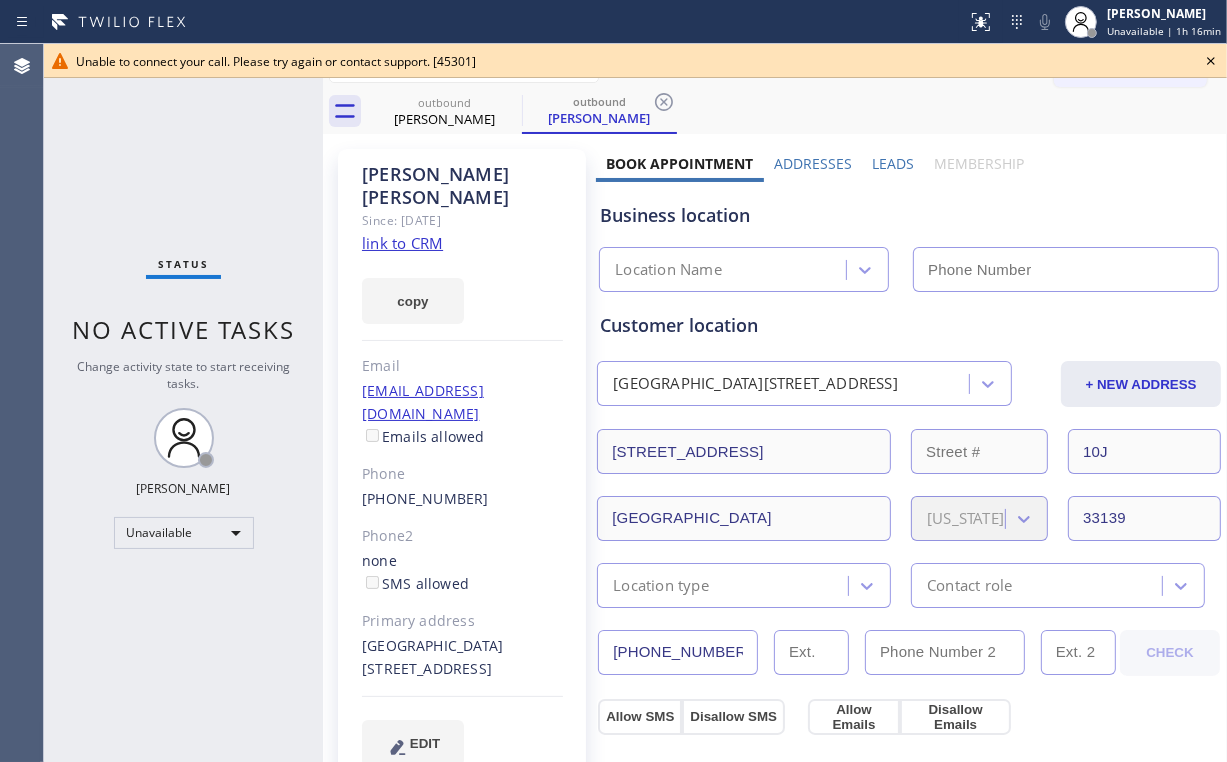 type on "[PHONE_NUMBER]" 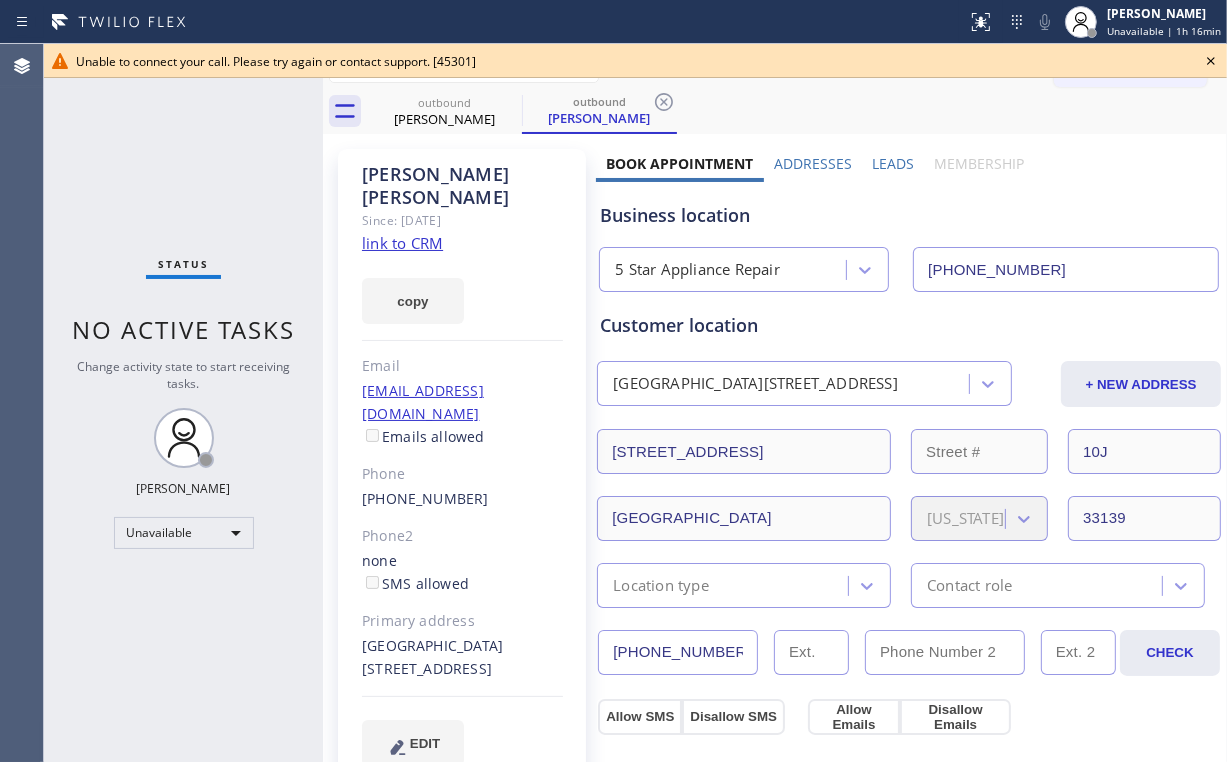 click 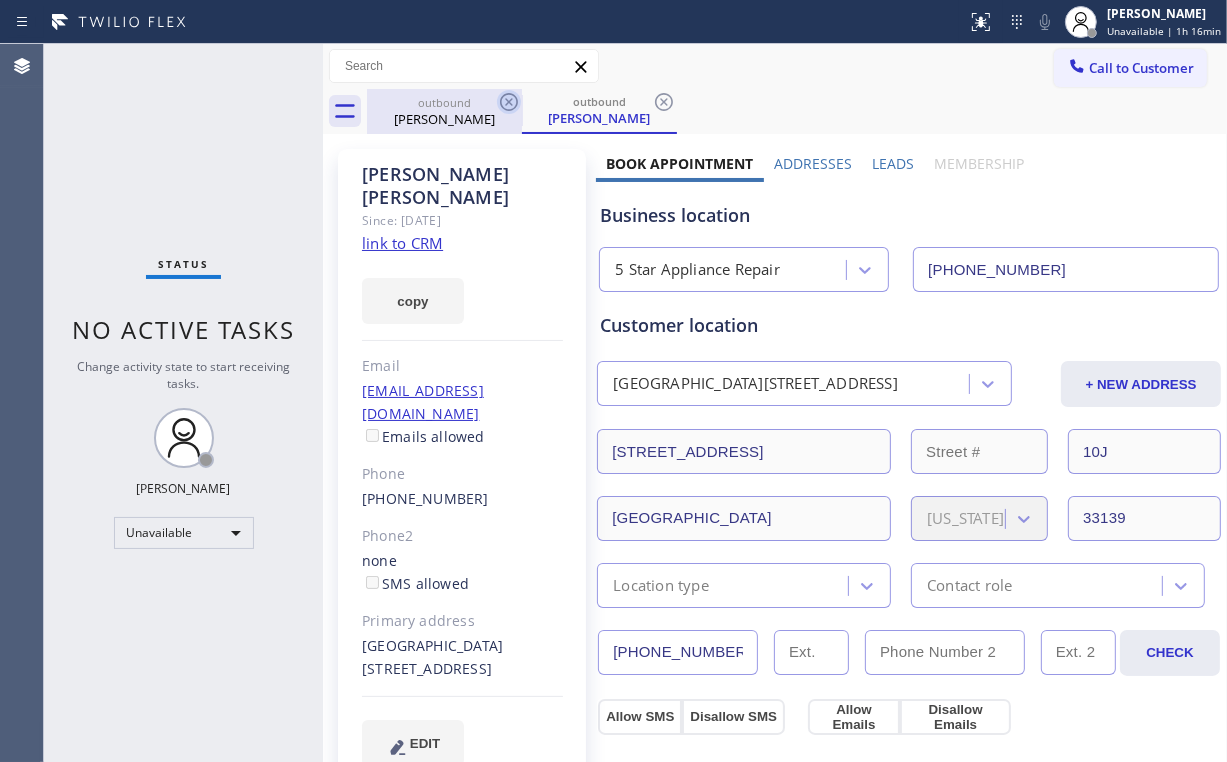 click 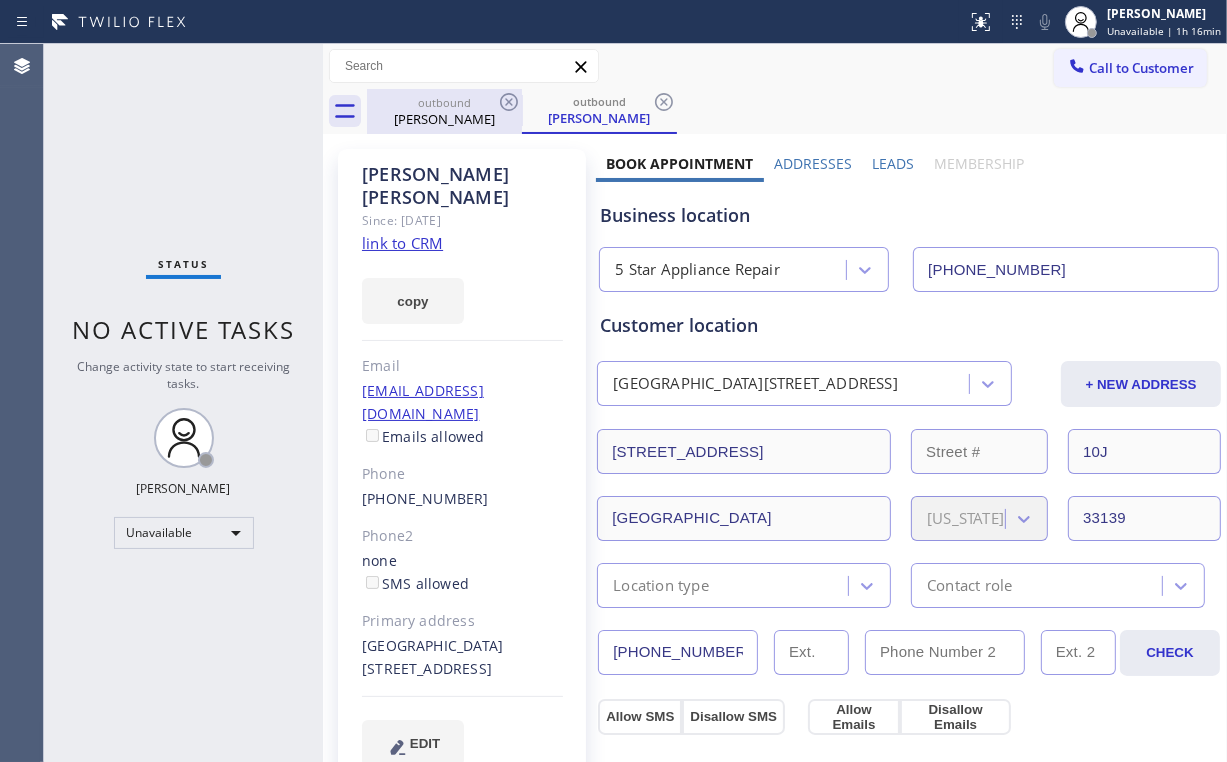 click on "[PERSON_NAME]" at bounding box center [444, 119] 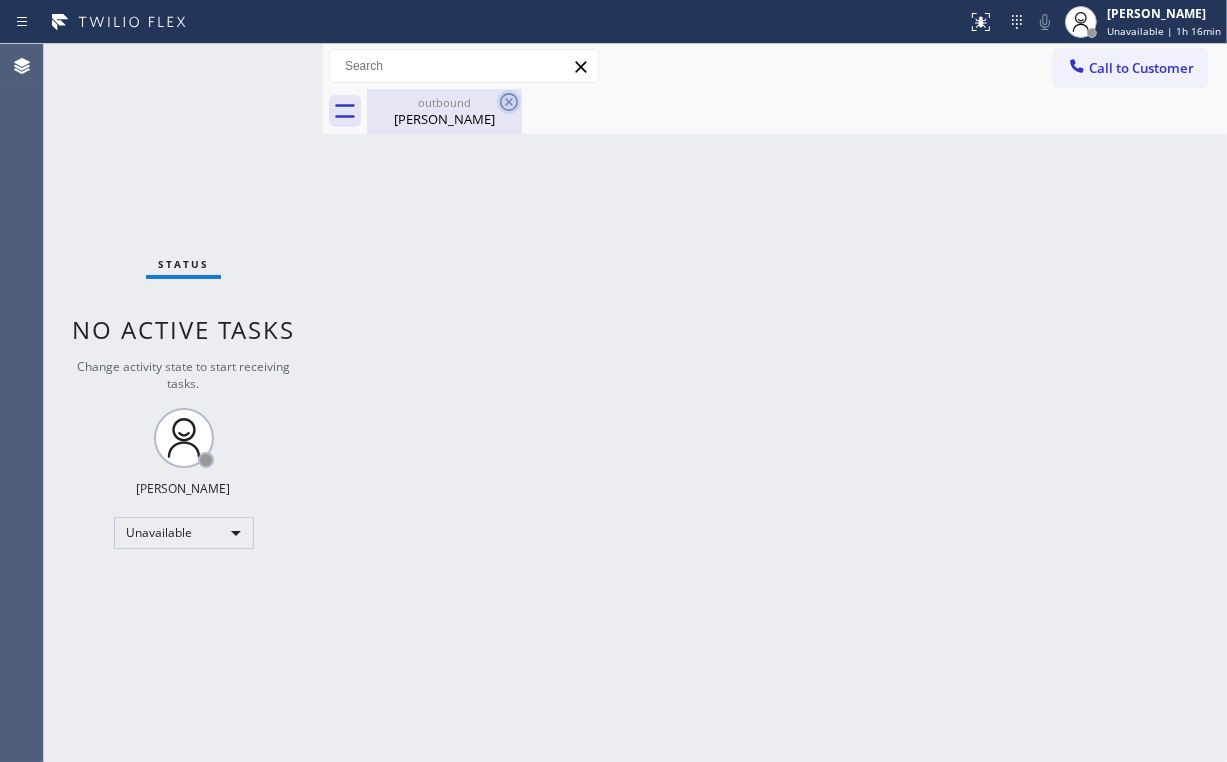 click 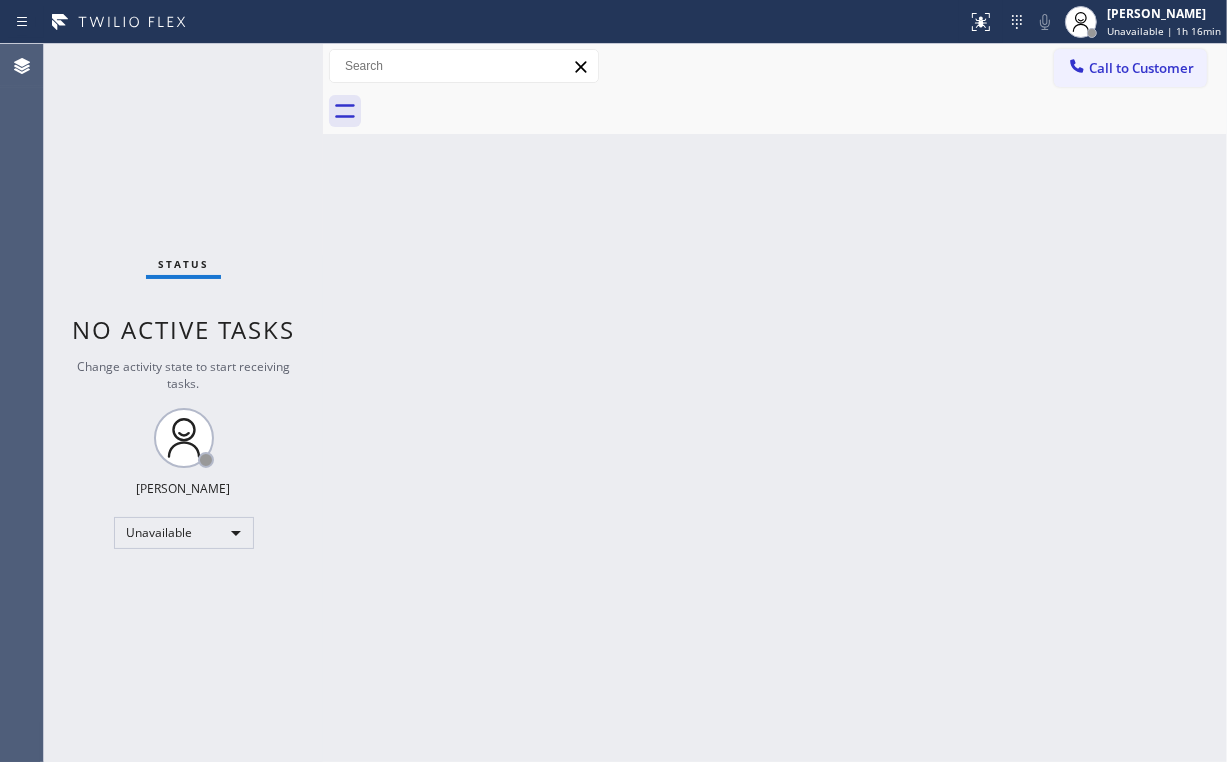 drag, startPoint x: 512, startPoint y: 99, endPoint x: 496, endPoint y: 116, distance: 23.345236 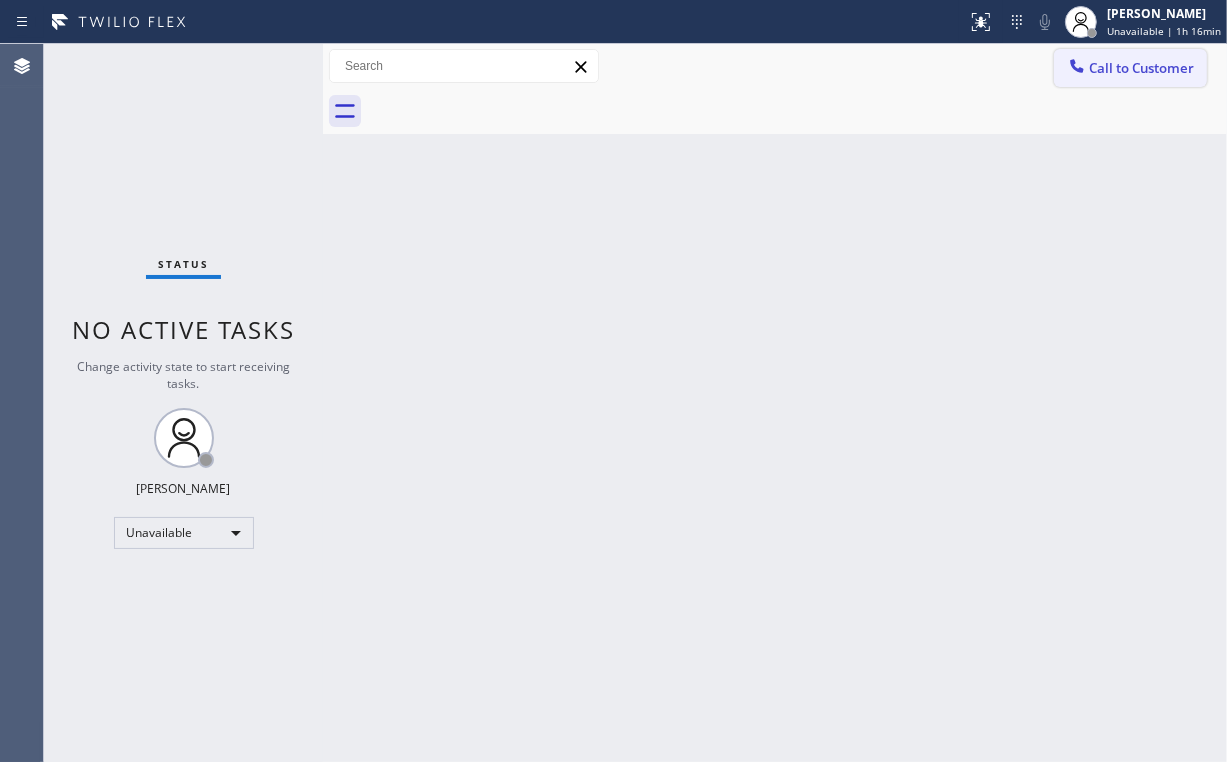 click on "Call to Customer" at bounding box center (1130, 68) 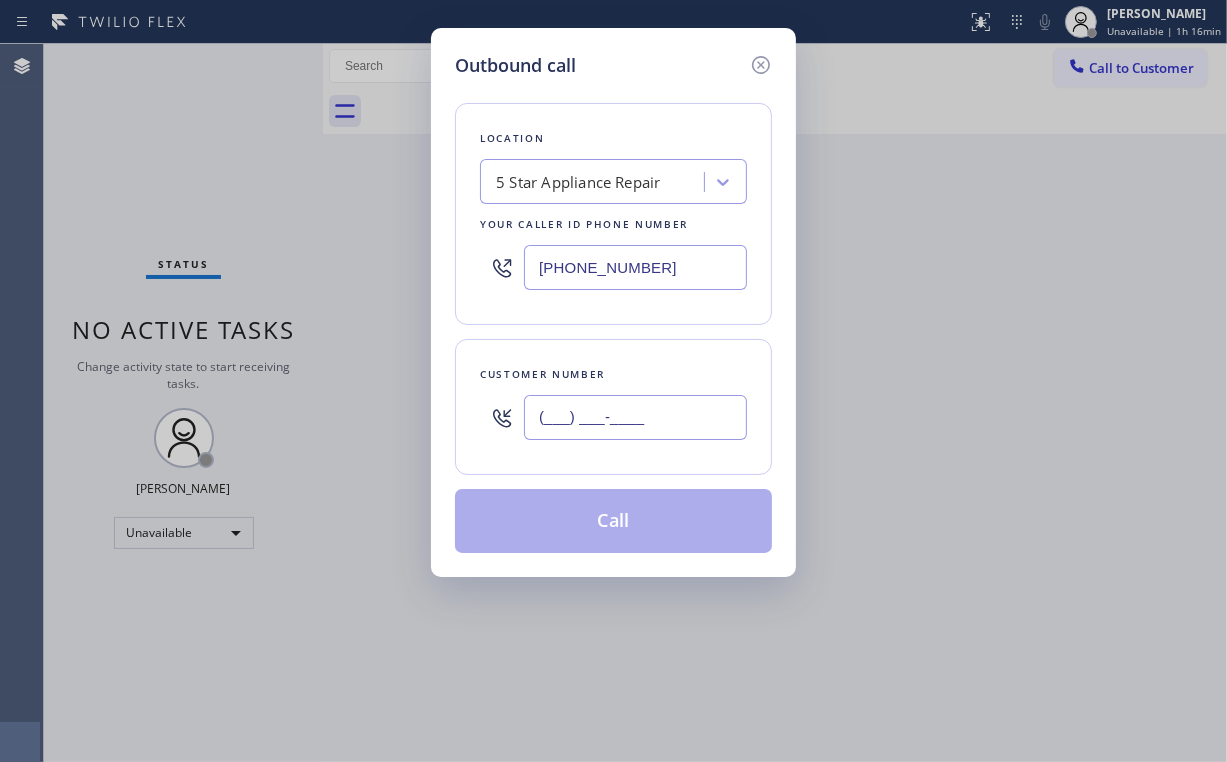 click on "(___) ___-____" at bounding box center (635, 417) 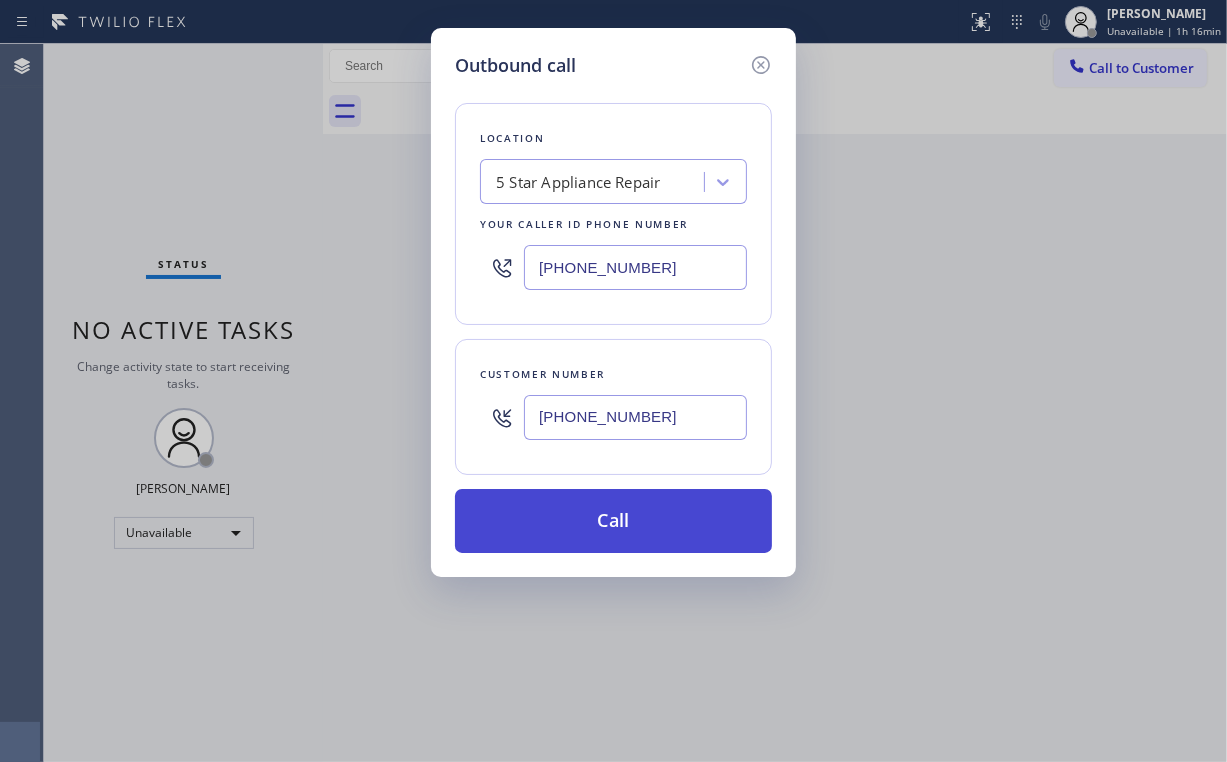 type on "[PHONE_NUMBER]" 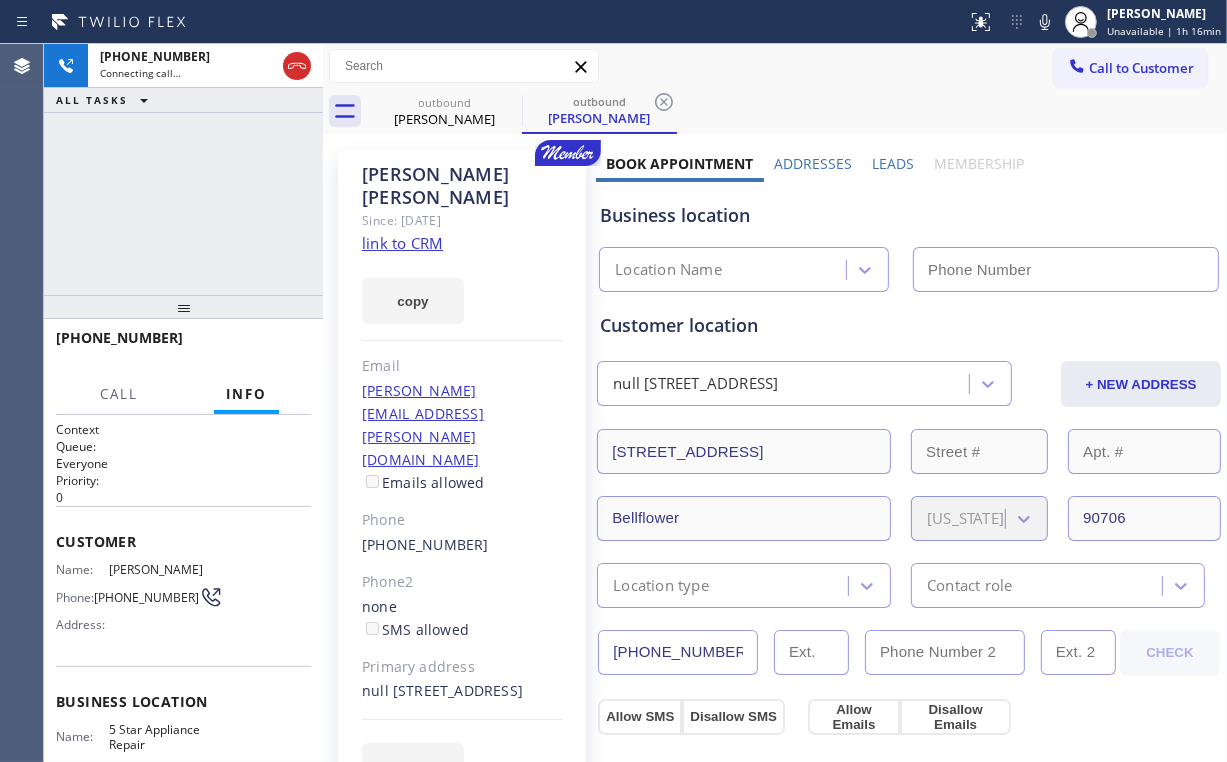 click on "none  SMS allowed" at bounding box center (462, 619) 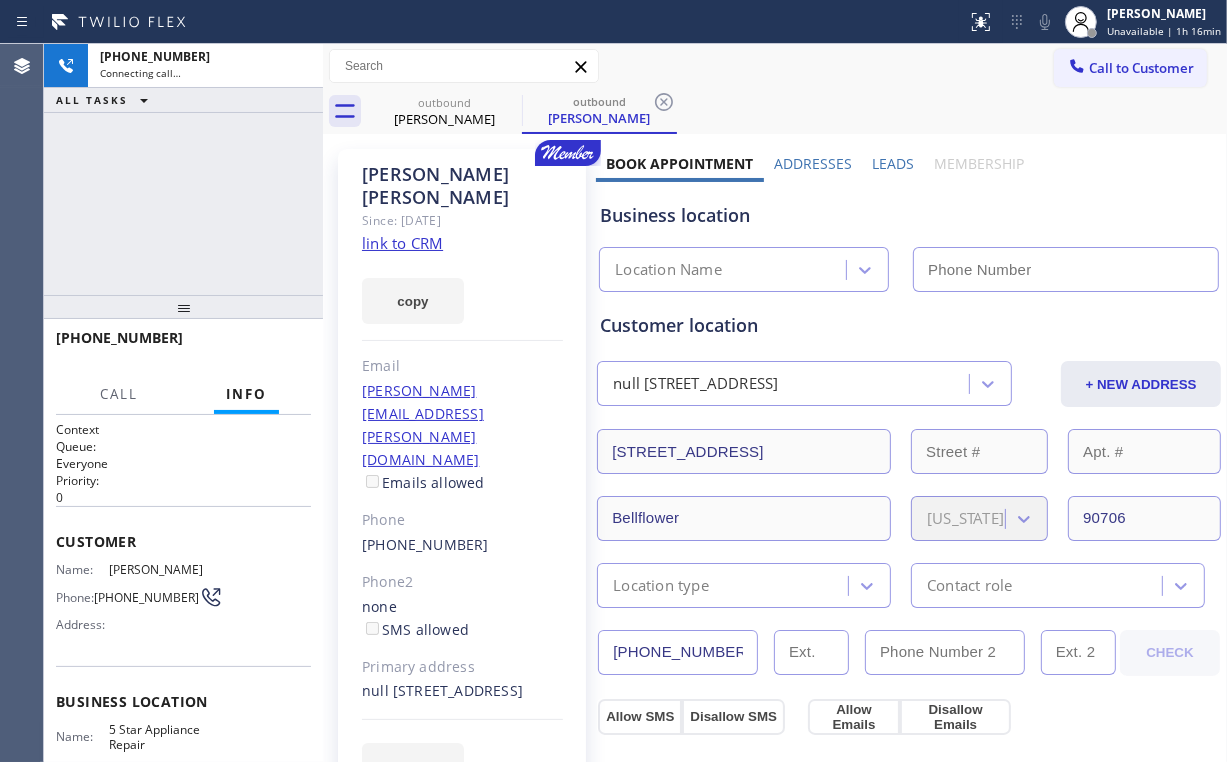 type on "[PHONE_NUMBER]" 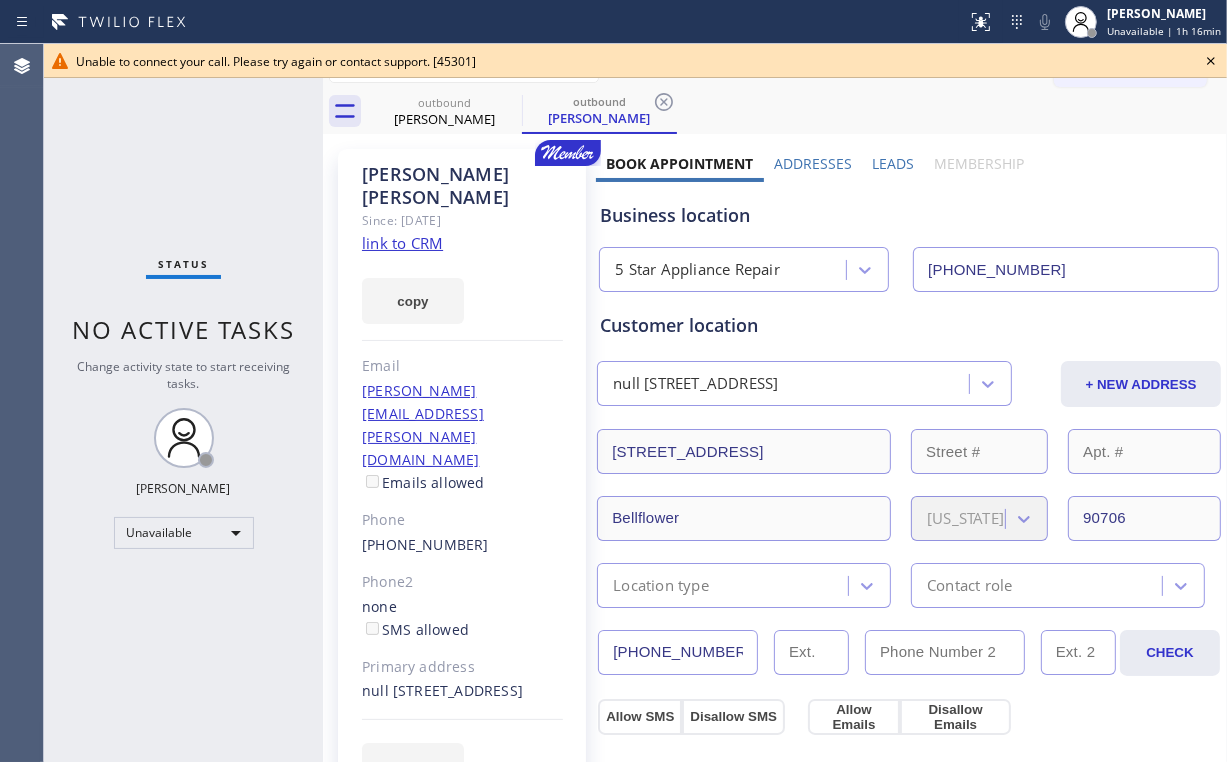 drag, startPoint x: 120, startPoint y: 181, endPoint x: 171, endPoint y: 164, distance: 53.75872 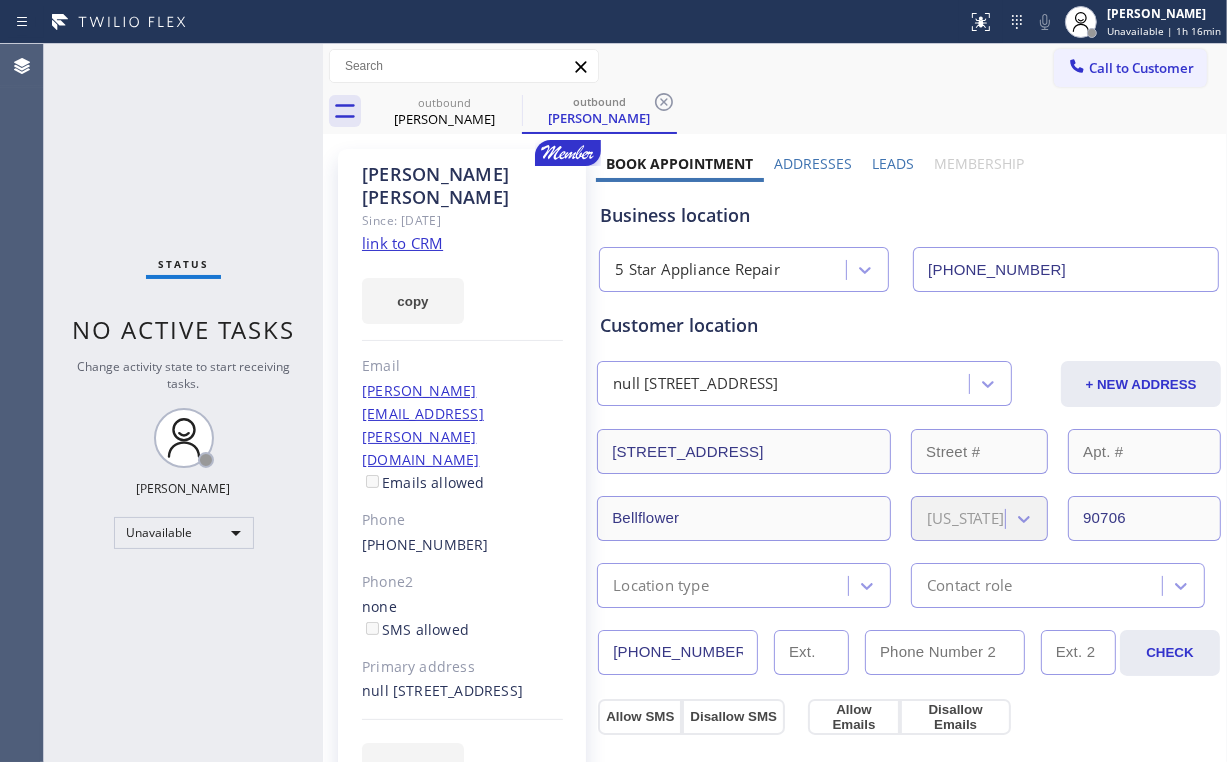 click on "Call to Customer Outbound call Location 5 Star Appliance Repair Your caller id phone number [PHONE_NUMBER] Customer number Call Outbound call Technician Search Technician Your caller id phone number Your caller id phone number Call" at bounding box center (1140, 66) 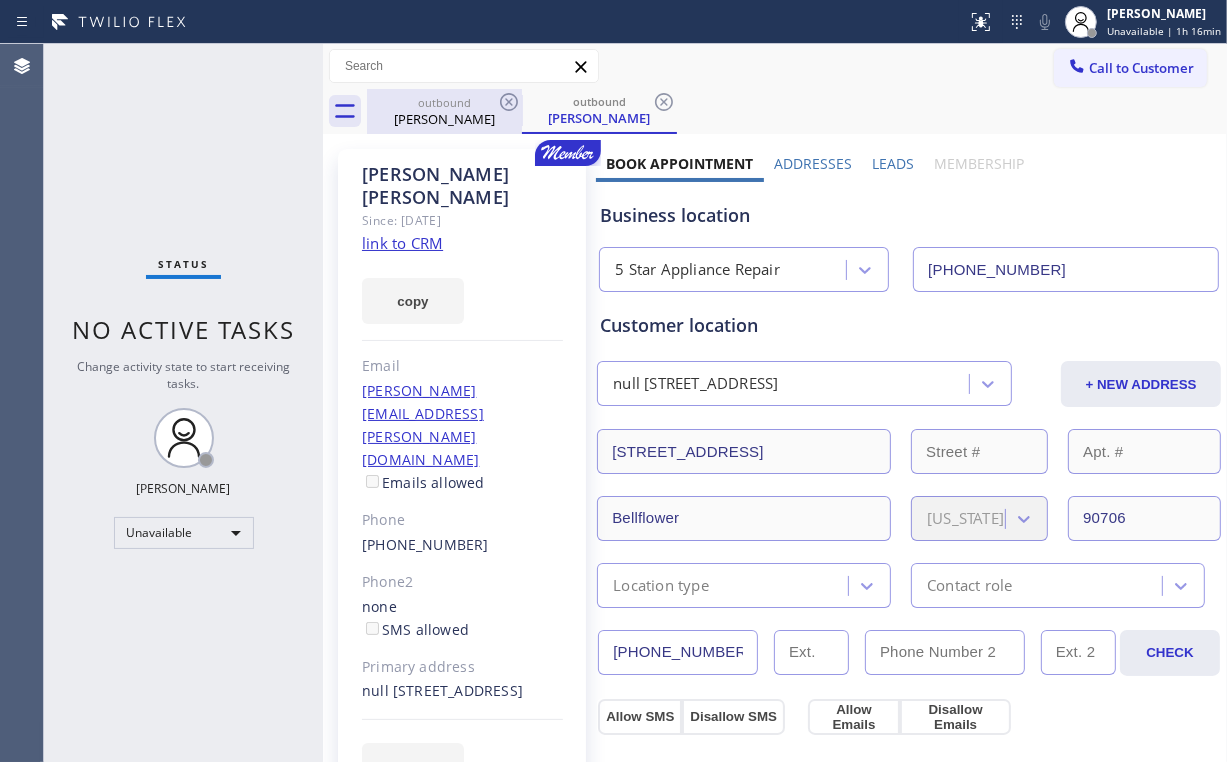 click on "outbound" at bounding box center (444, 102) 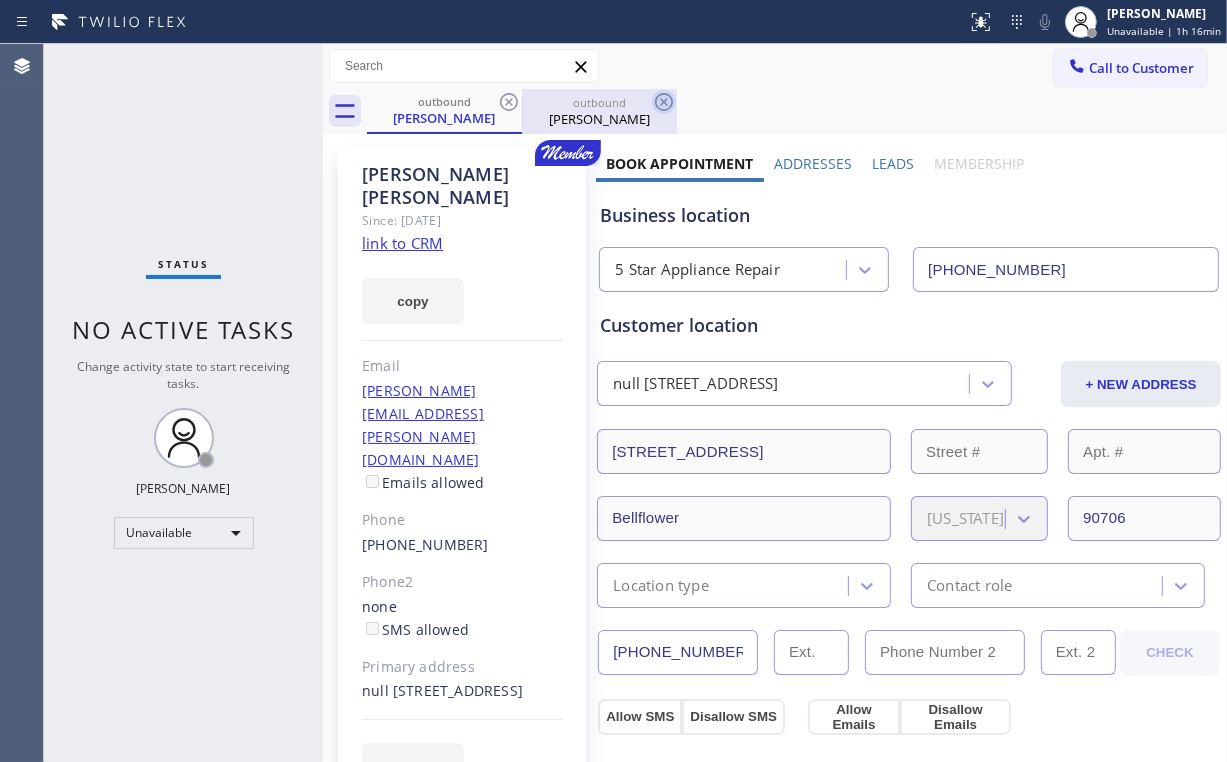 drag, startPoint x: 506, startPoint y: 91, endPoint x: 506, endPoint y: 102, distance: 11 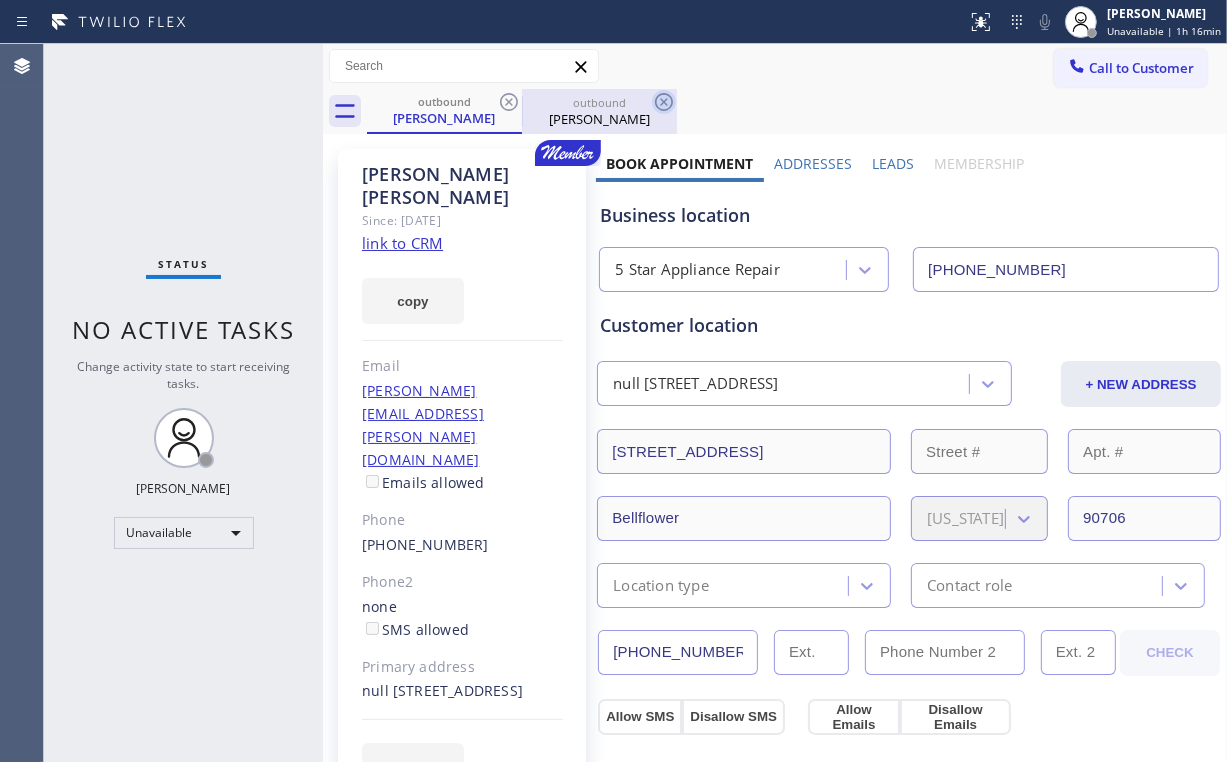 click 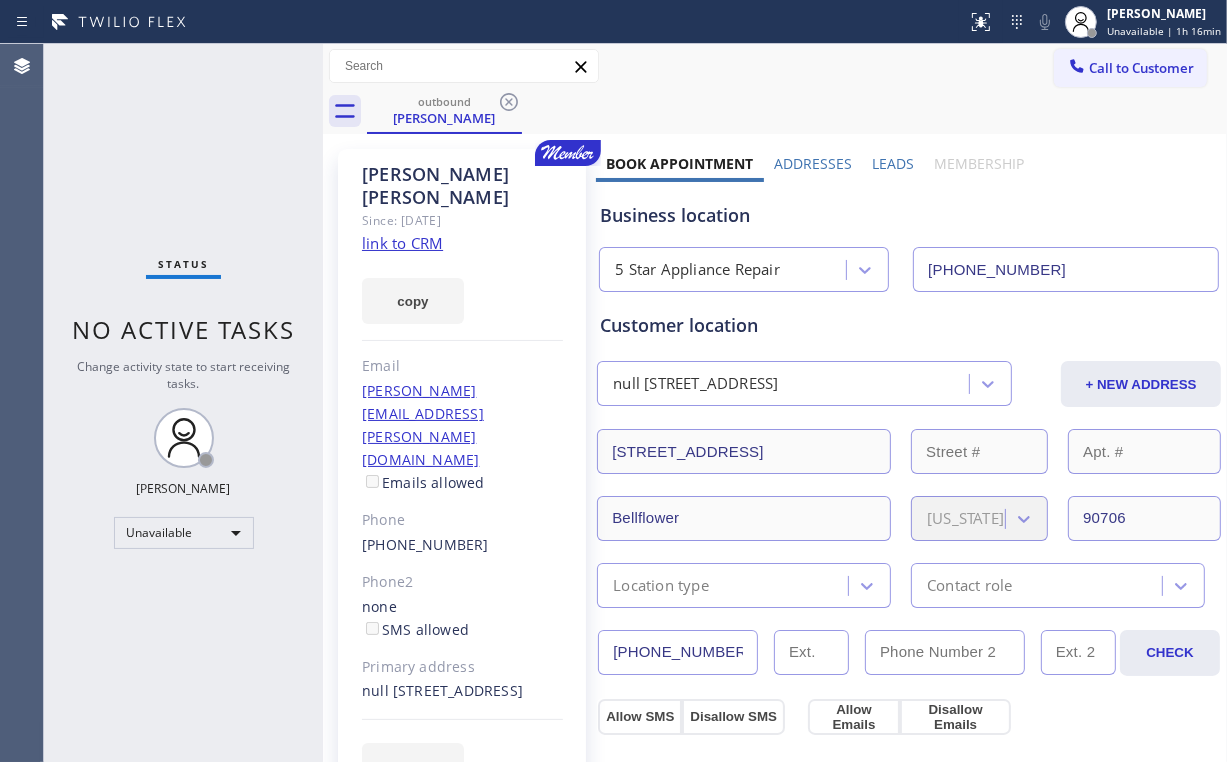 drag, startPoint x: 506, startPoint y: 102, endPoint x: 517, endPoint y: 109, distance: 13.038404 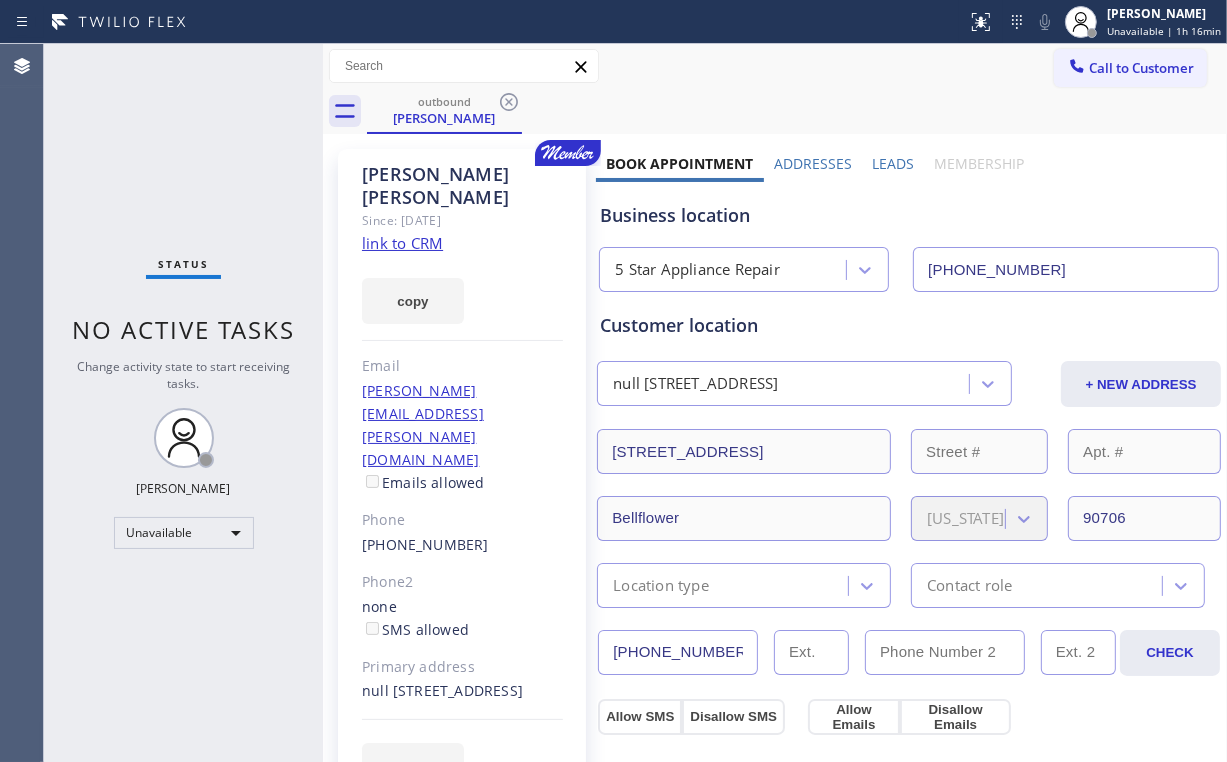 click 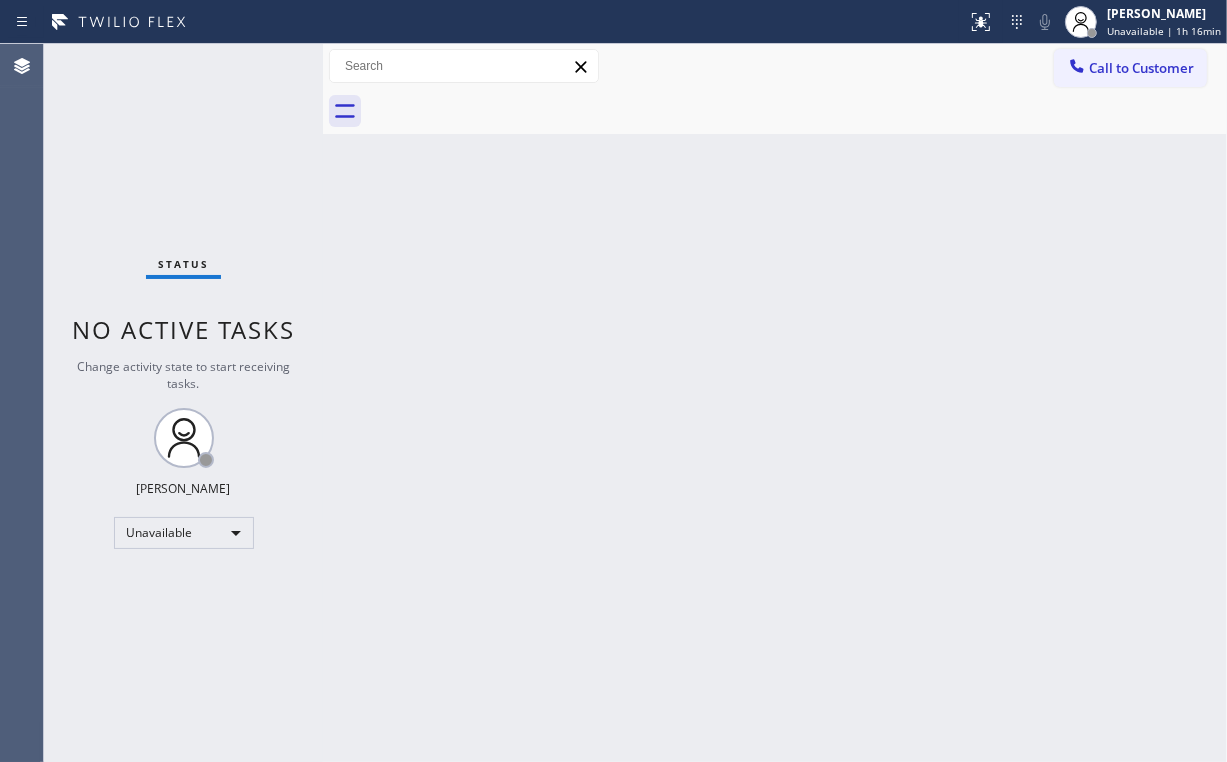 click on "Status   No active tasks     Change activity state to start receiving tasks.   [PERSON_NAME] Unavailable" at bounding box center [183, 403] 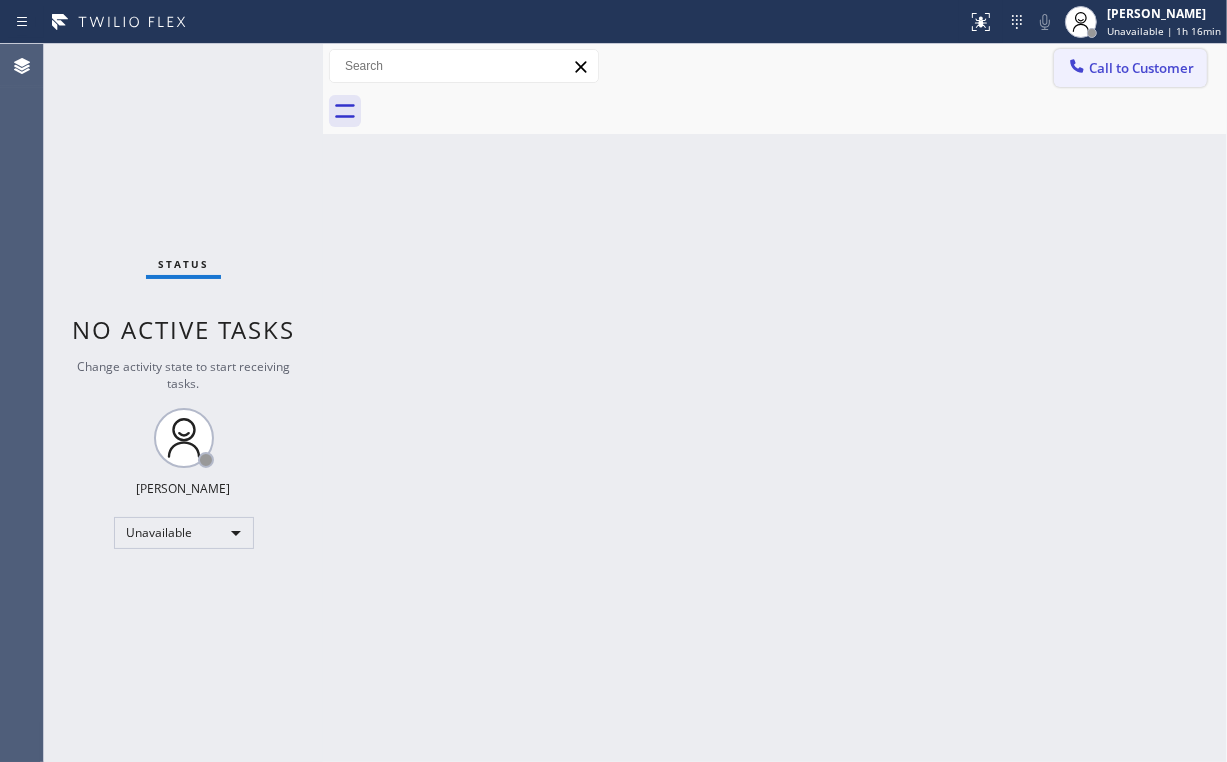 click on "Call to Customer" at bounding box center (1141, 68) 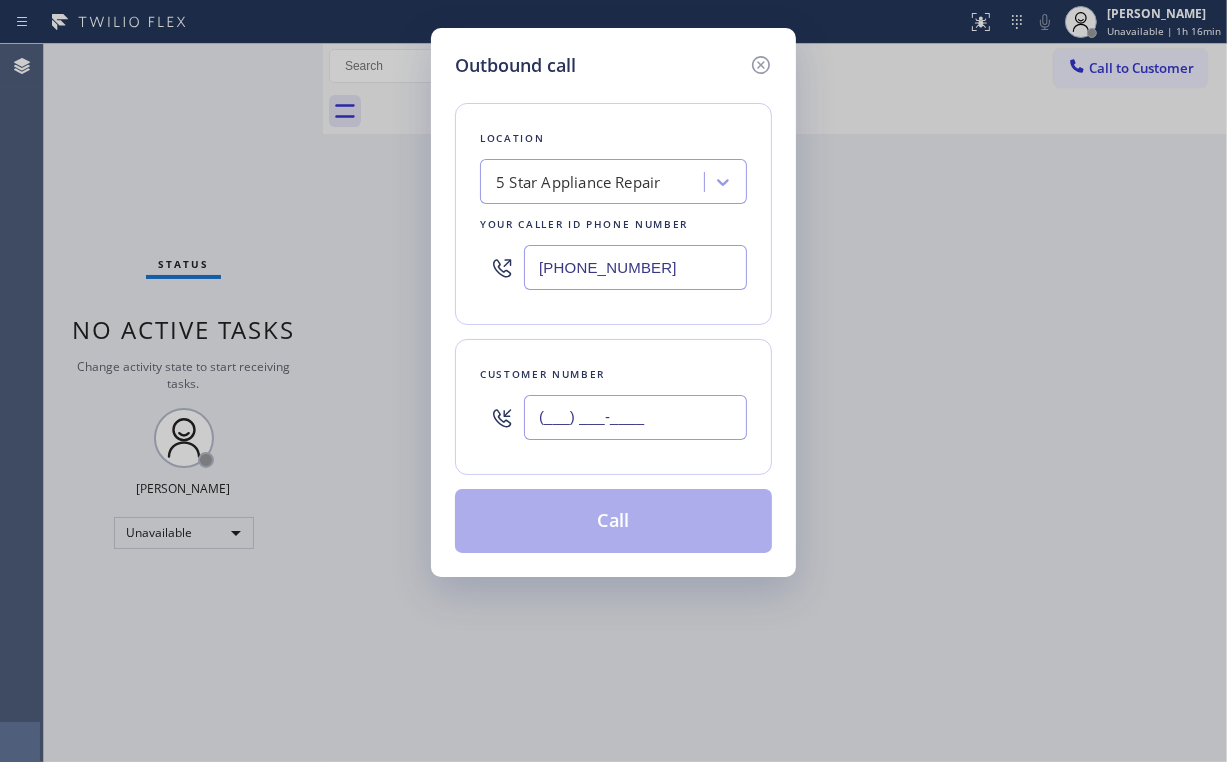 click on "(___) ___-____" at bounding box center (635, 417) 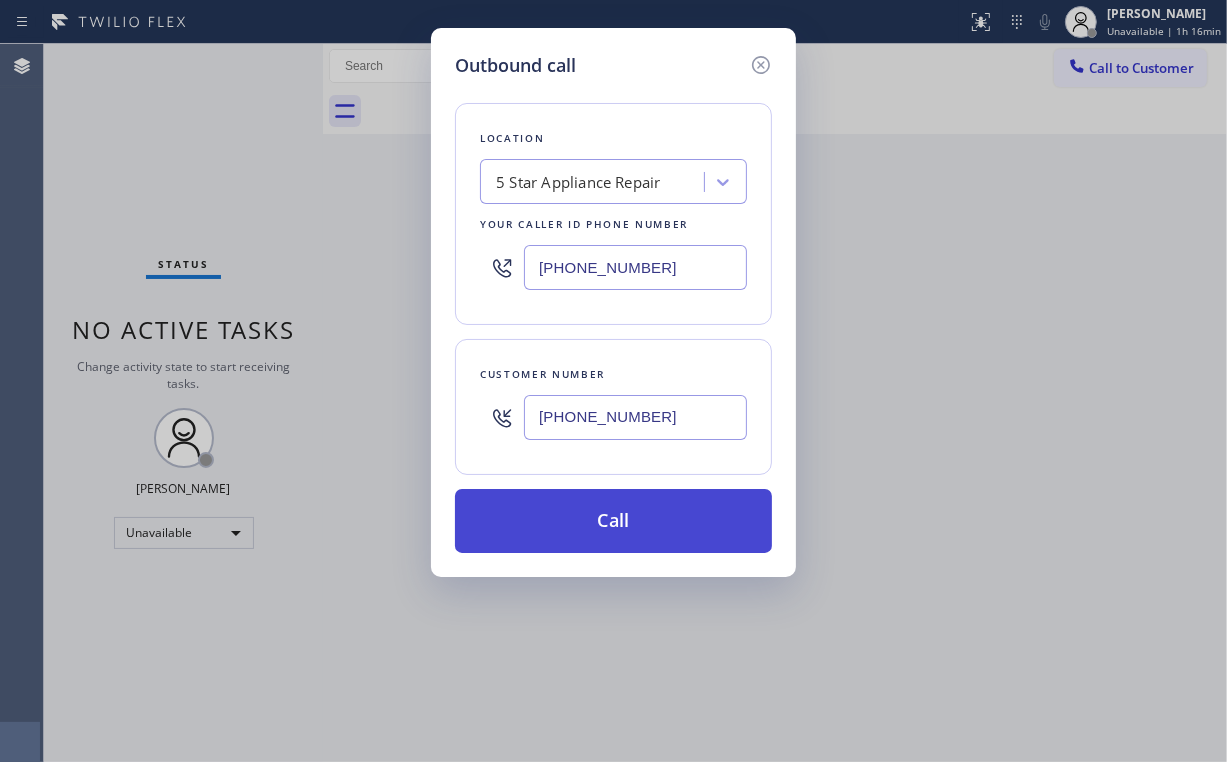 type on "[PHONE_NUMBER]" 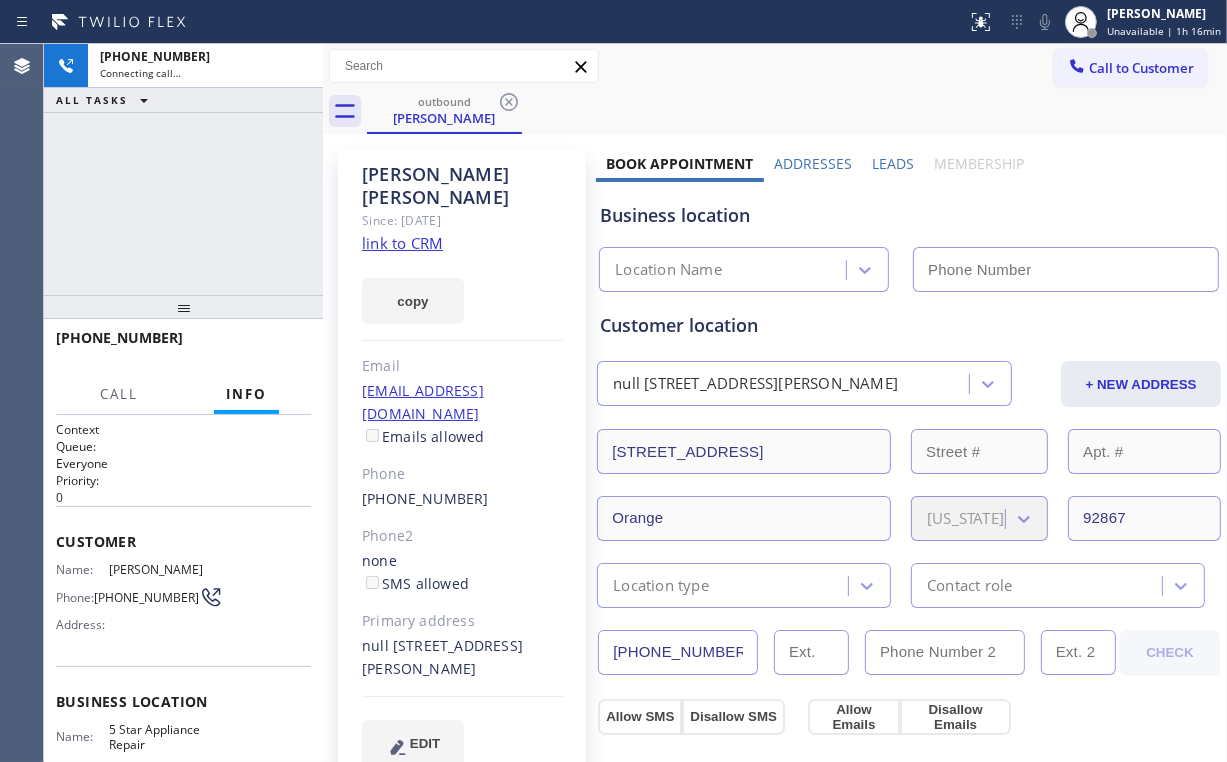 click on "[PHONE_NUMBER] Connecting call… ALL TASKS ALL TASKS ACTIVE TASKS TASKS IN WRAP UP" at bounding box center [183, 169] 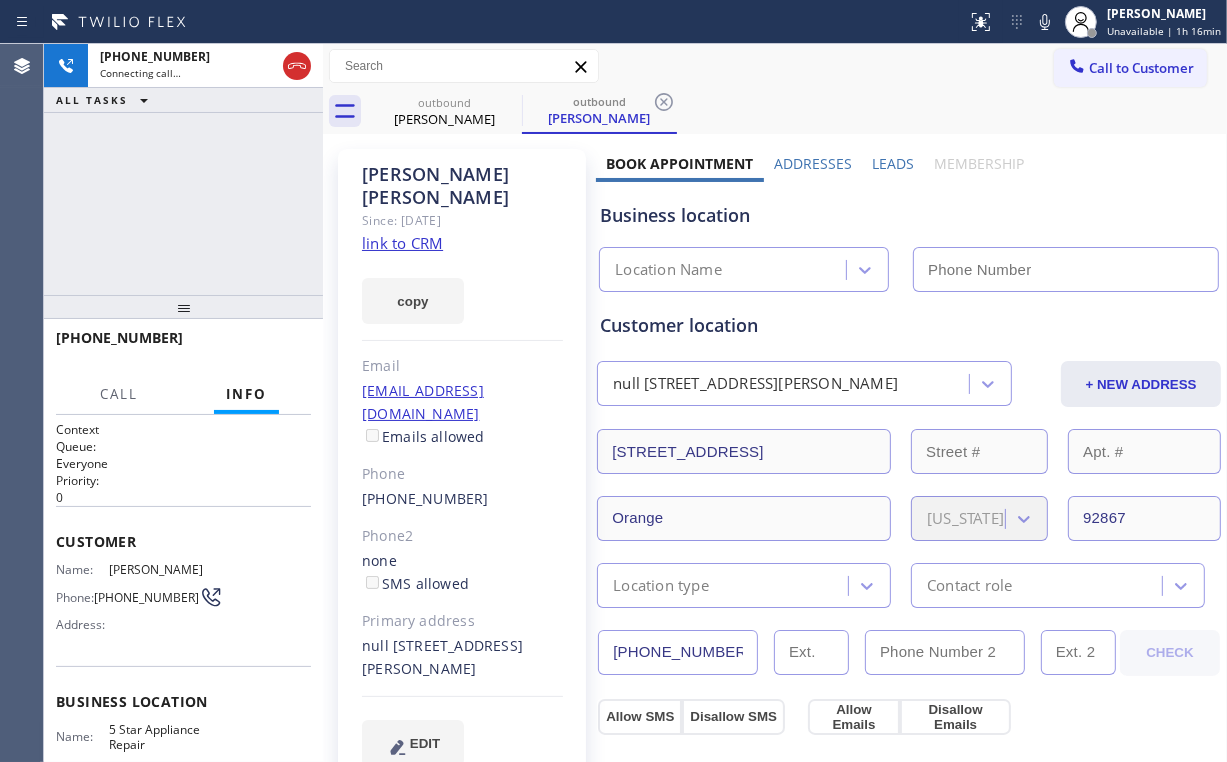 type on "[PHONE_NUMBER]" 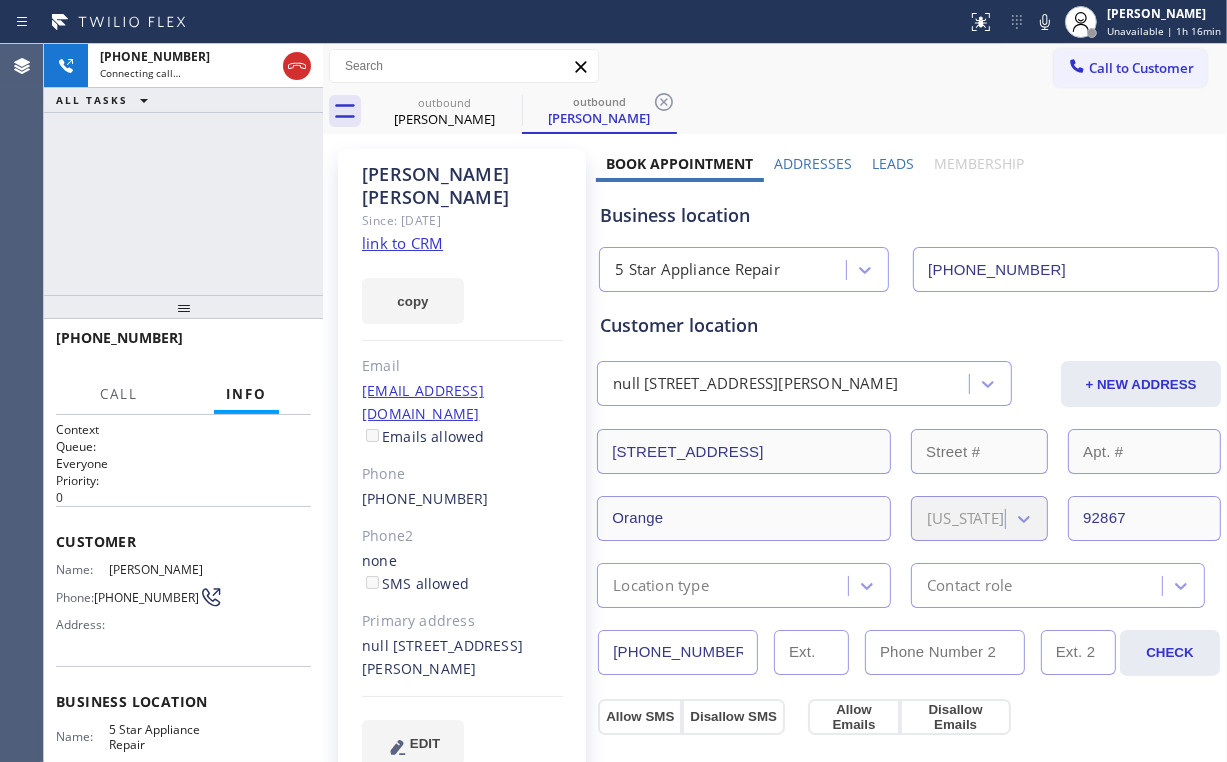drag, startPoint x: 192, startPoint y: 205, endPoint x: 222, endPoint y: 244, distance: 49.20366 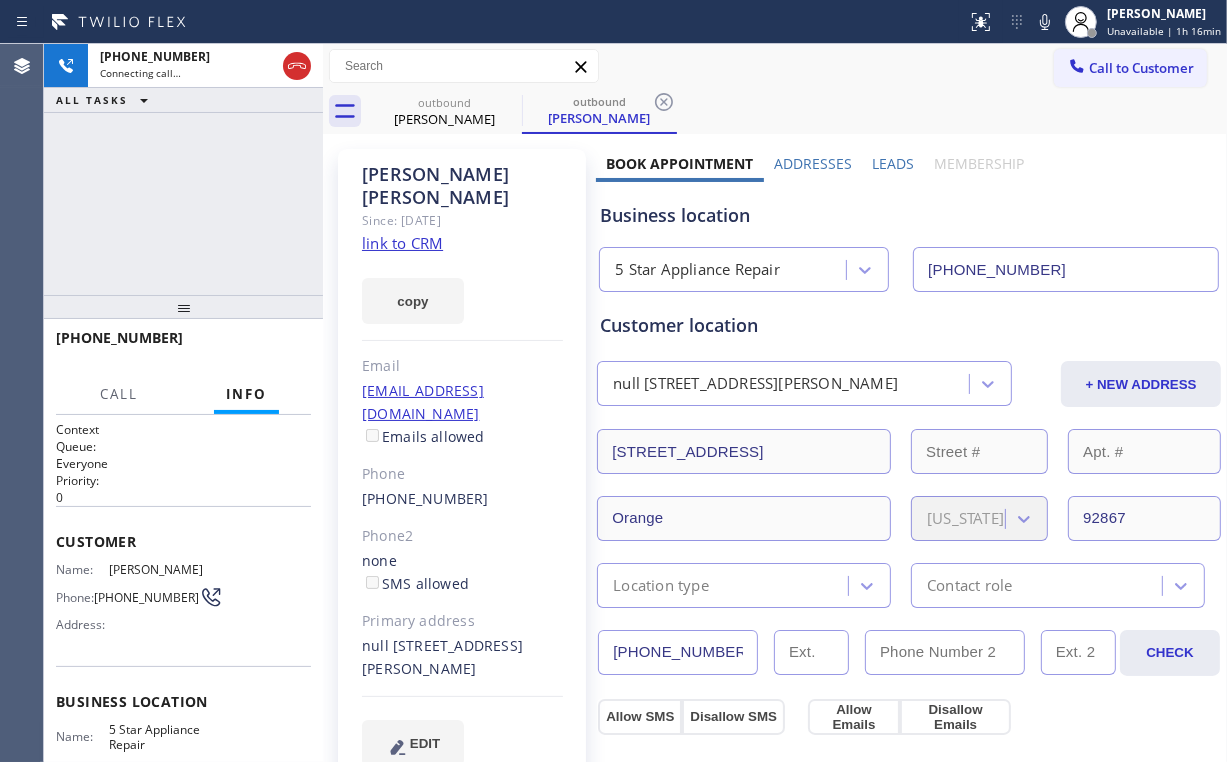 click on "[PHONE_NUMBER] Connecting call… ALL TASKS ALL TASKS ACTIVE TASKS TASKS IN WRAP UP" at bounding box center (183, 169) 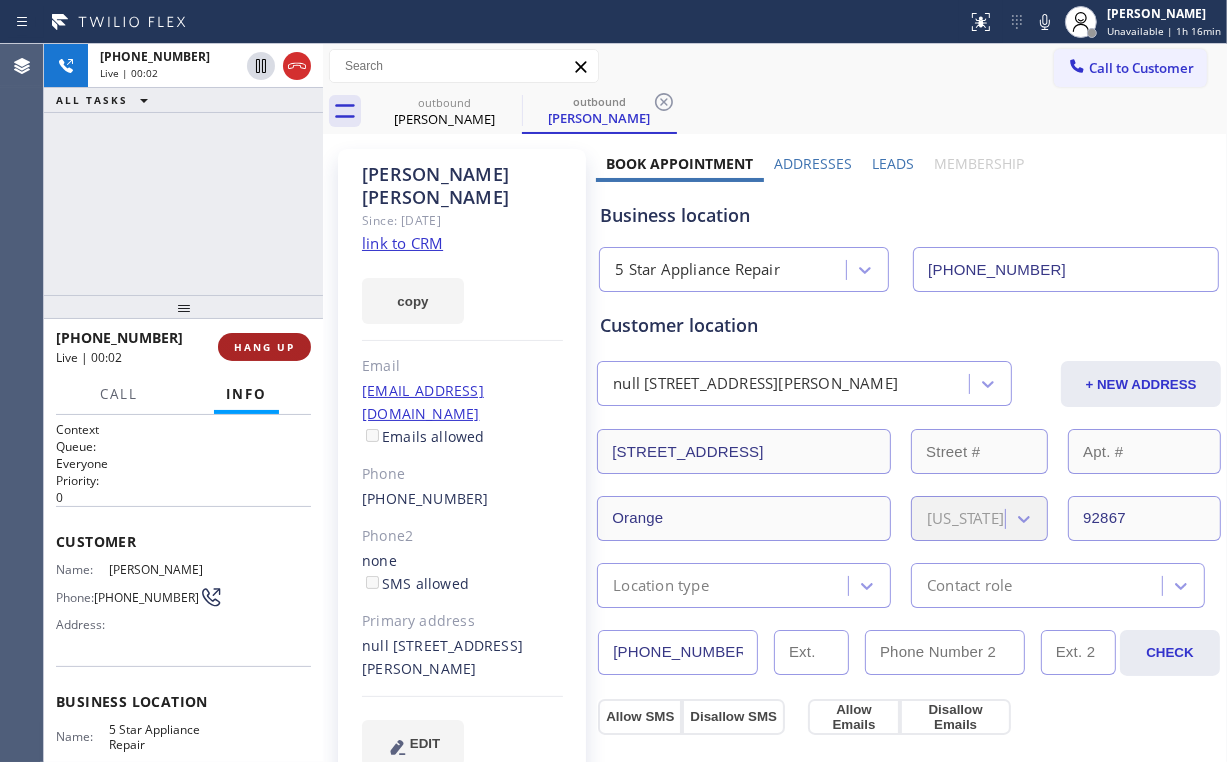 click on "HANG UP" at bounding box center [264, 347] 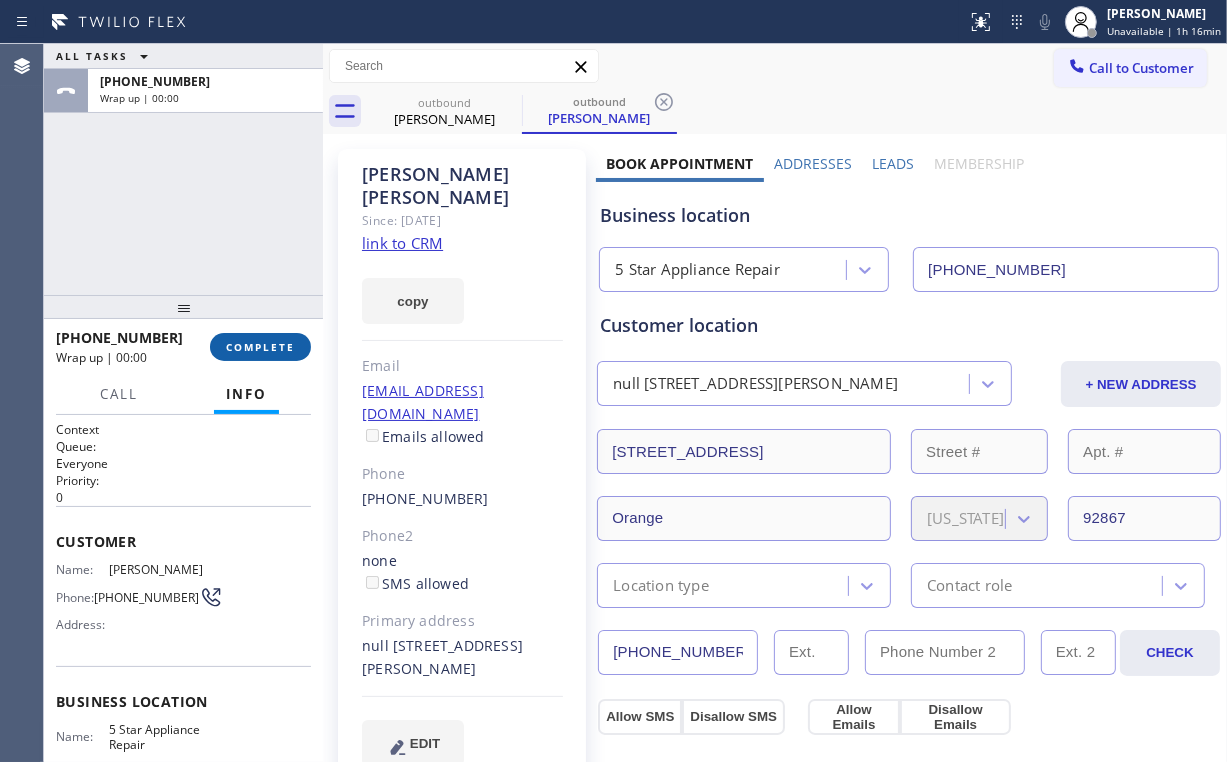 click on "COMPLETE" at bounding box center (260, 347) 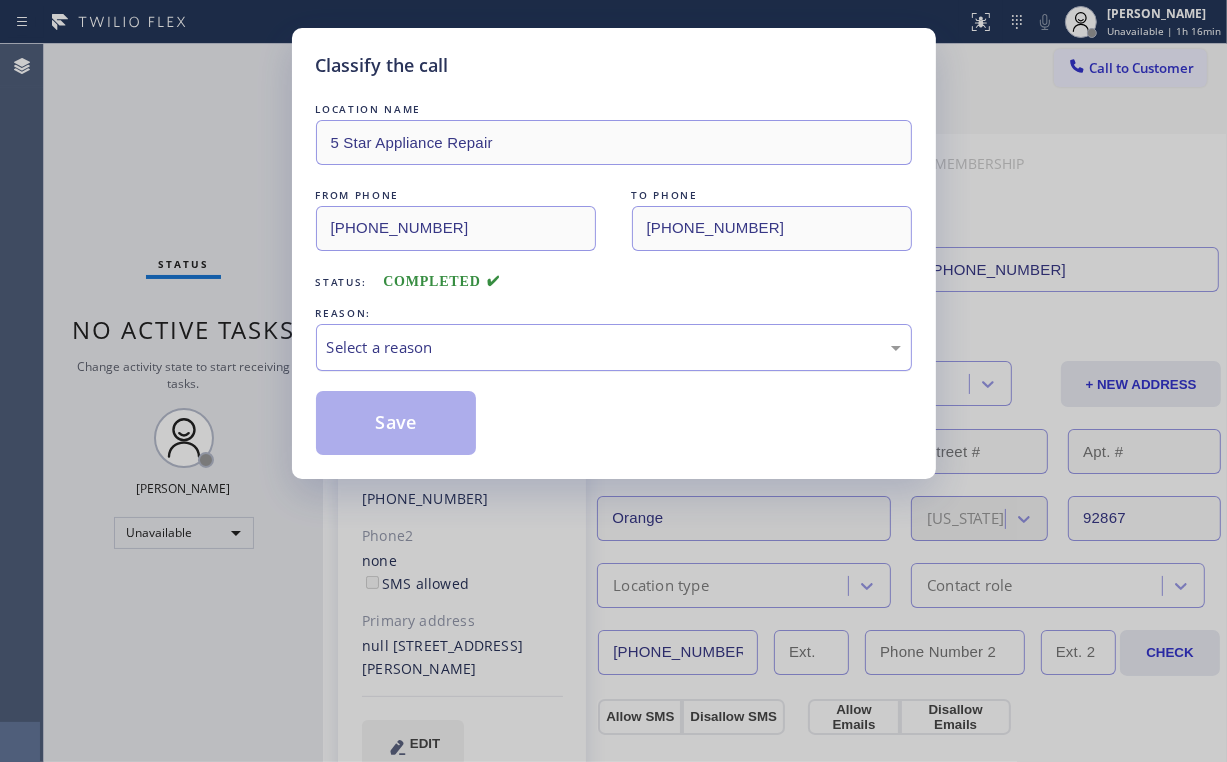 drag, startPoint x: 409, startPoint y: 355, endPoint x: 418, endPoint y: 363, distance: 12.0415945 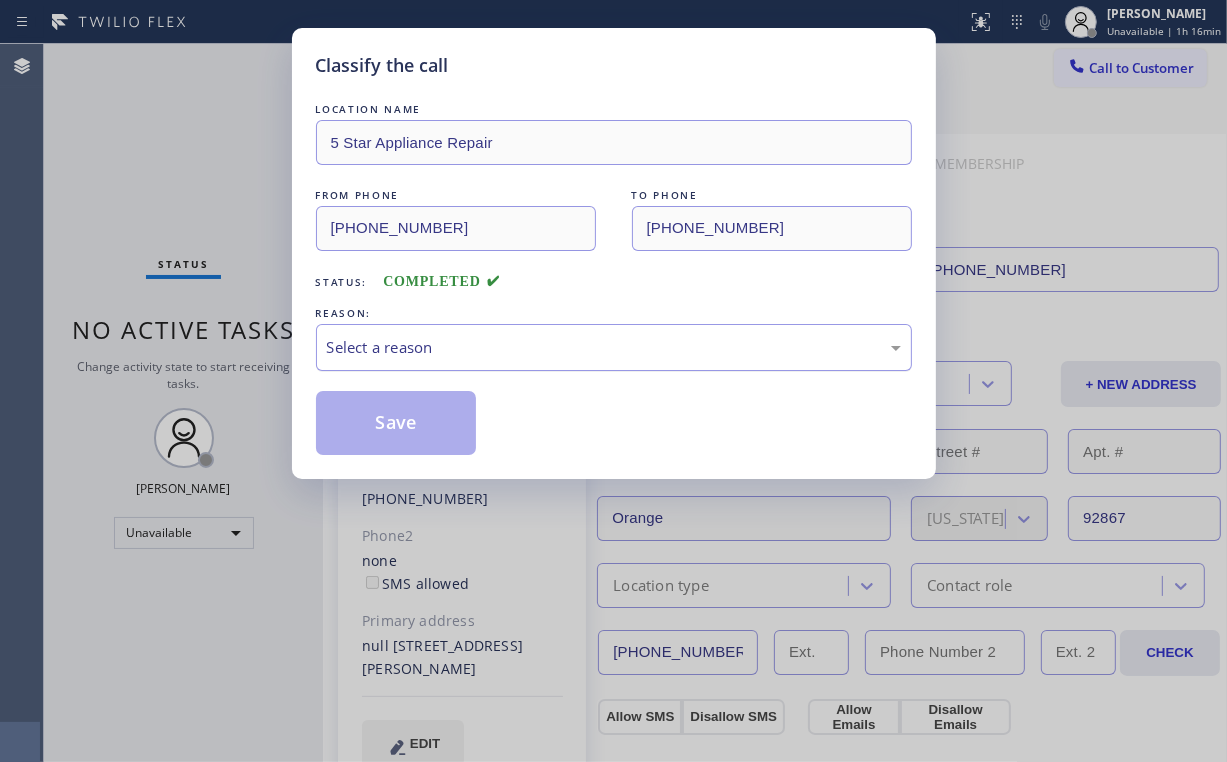 click on "Select a reason" at bounding box center [614, 347] 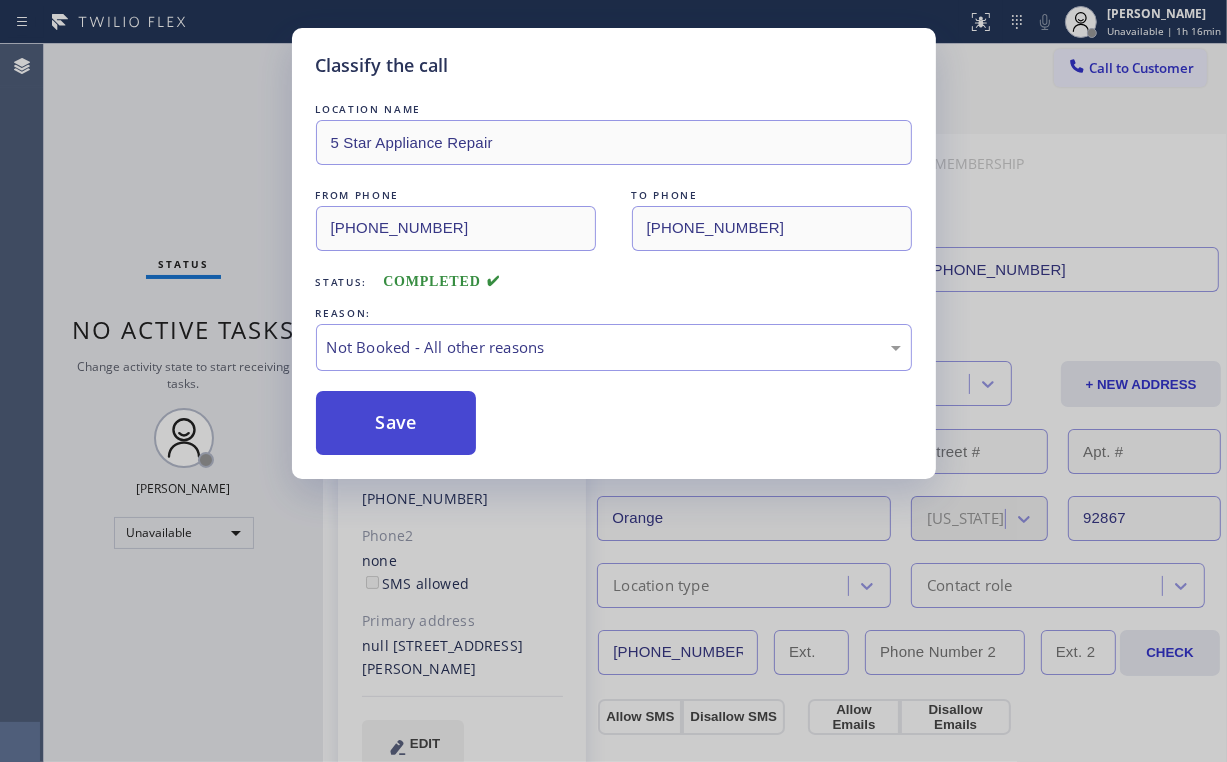 drag, startPoint x: 412, startPoint y: 418, endPoint x: 191, endPoint y: 129, distance: 363.8159 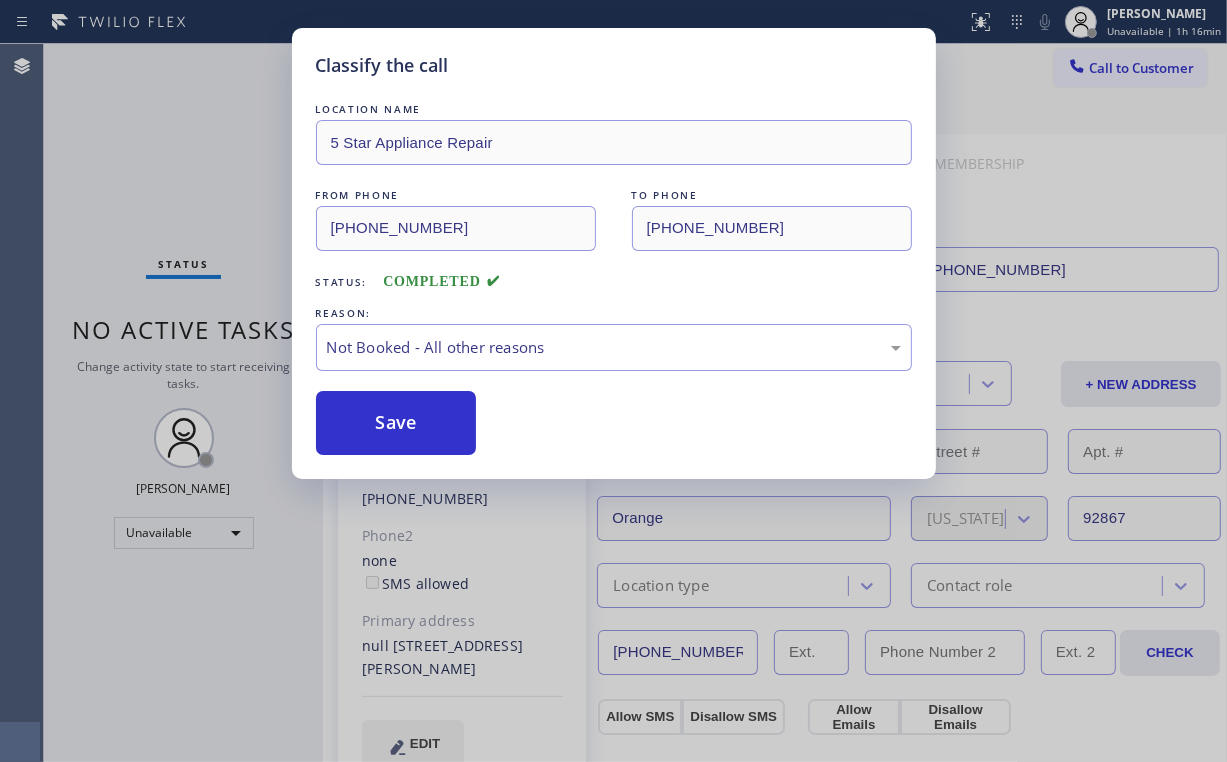 drag, startPoint x: 178, startPoint y: 111, endPoint x: 168, endPoint y: 15, distance: 96.519424 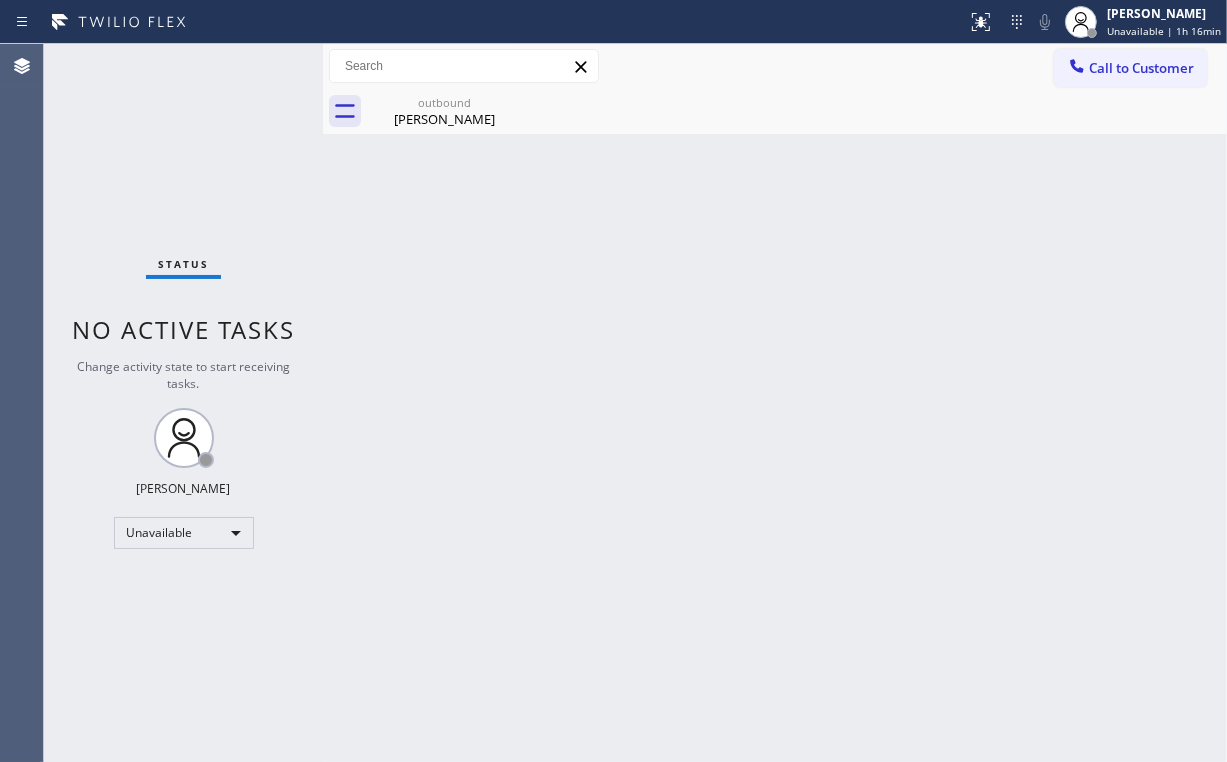 drag, startPoint x: 1085, startPoint y: 48, endPoint x: 836, endPoint y: 218, distance: 301.49792 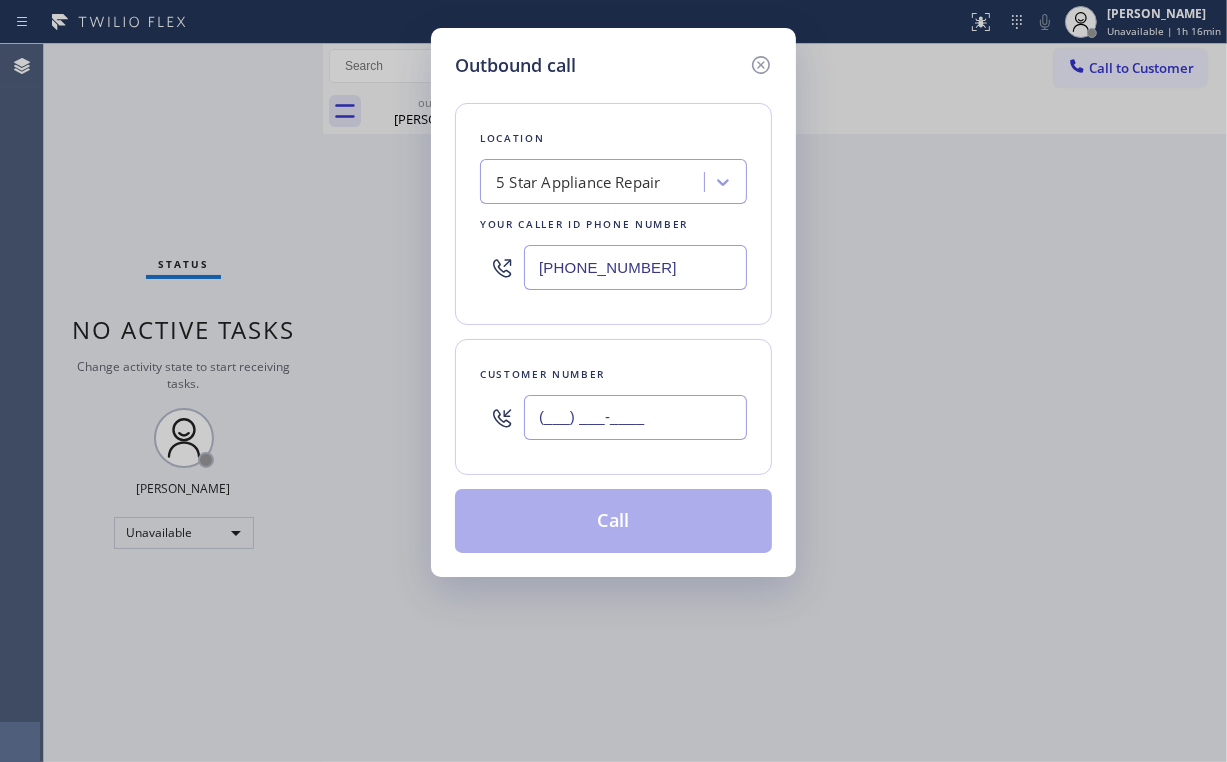 click on "(___) ___-____" at bounding box center [635, 417] 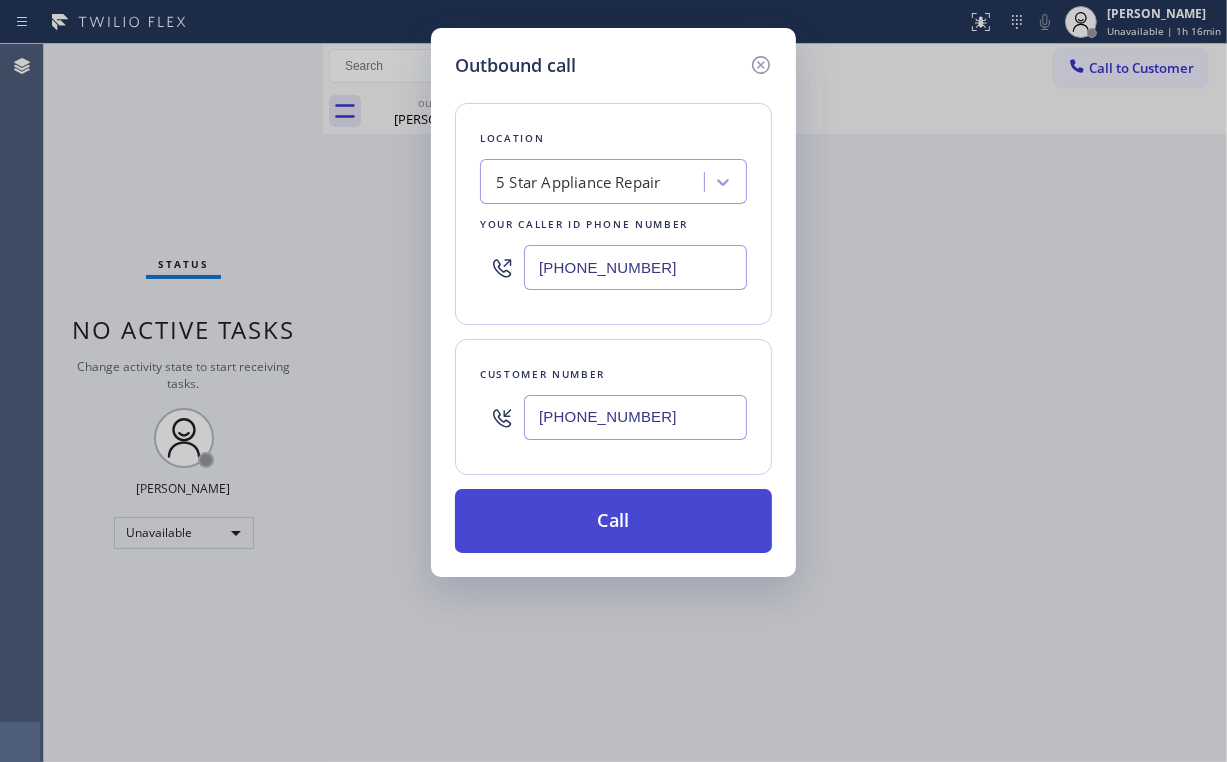 type on "[PHONE_NUMBER]" 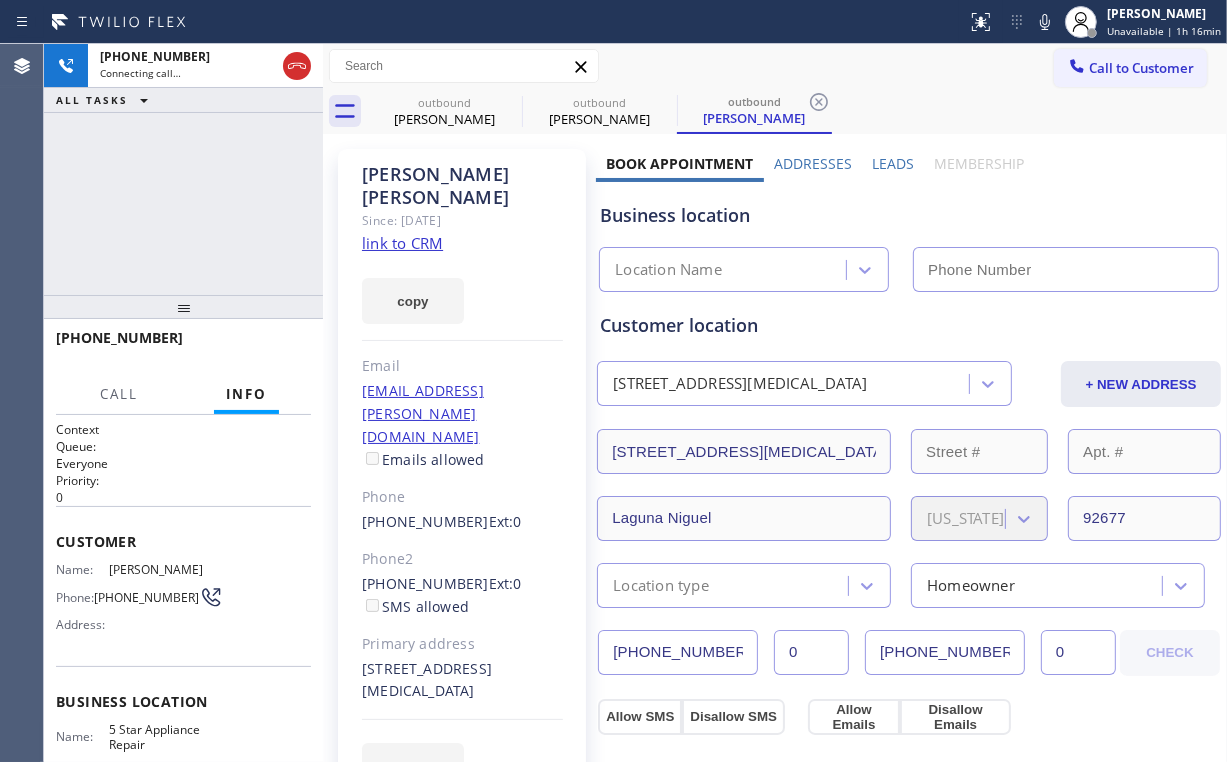 type on "[PHONE_NUMBER]" 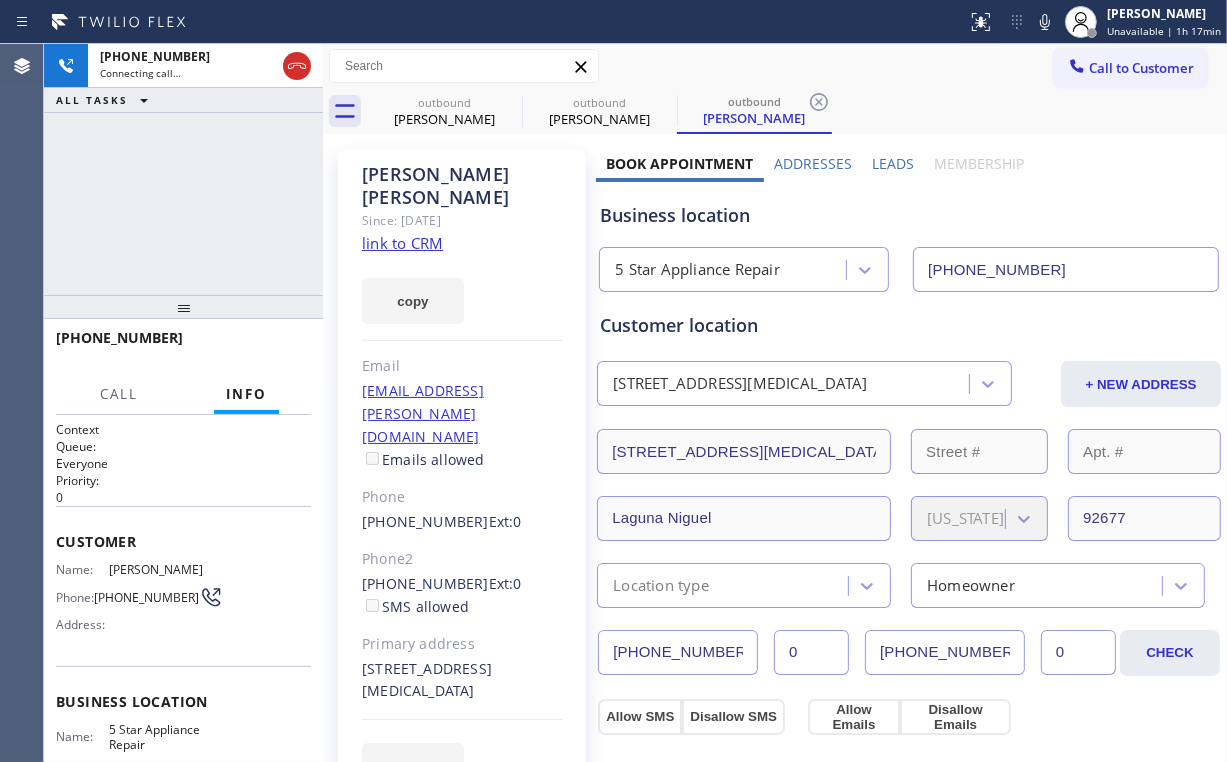 click on "[PHONE_NUMBER] Connecting call… ALL TASKS ALL TASKS ACTIVE TASKS TASKS IN WRAP UP" at bounding box center [183, 169] 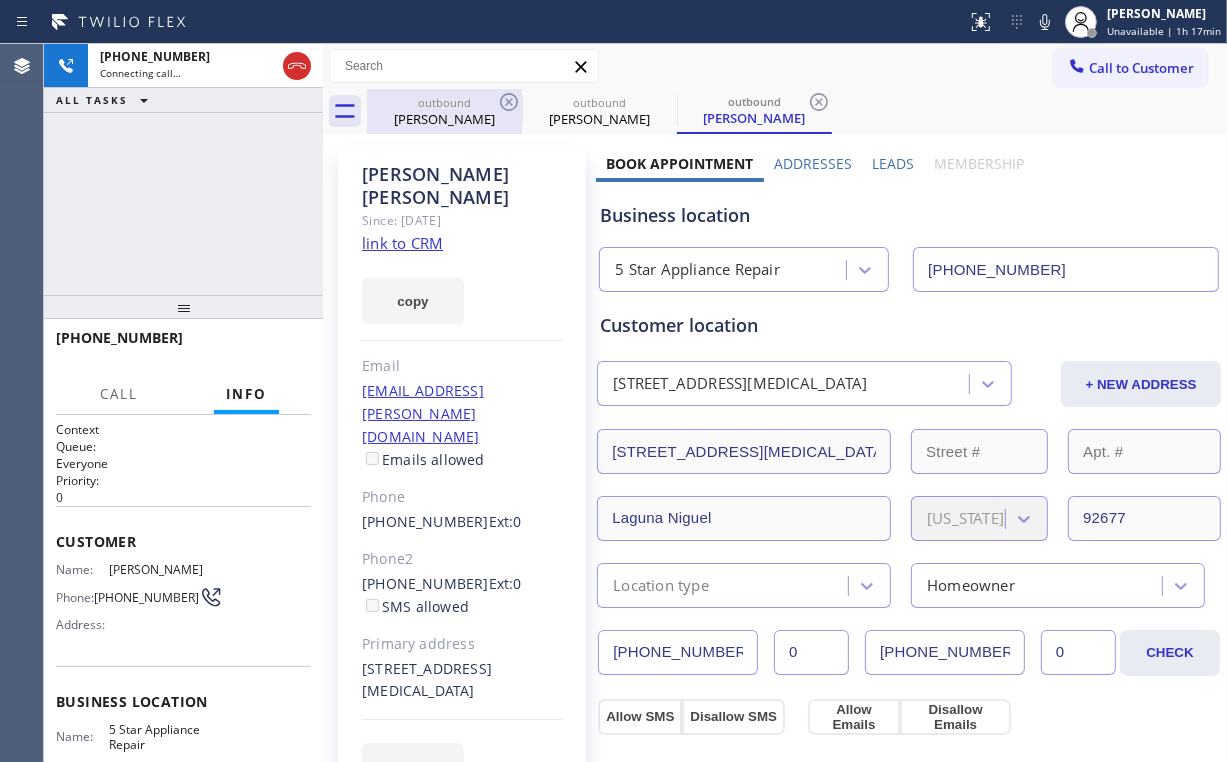 drag, startPoint x: 435, startPoint y: 112, endPoint x: 483, endPoint y: 111, distance: 48.010414 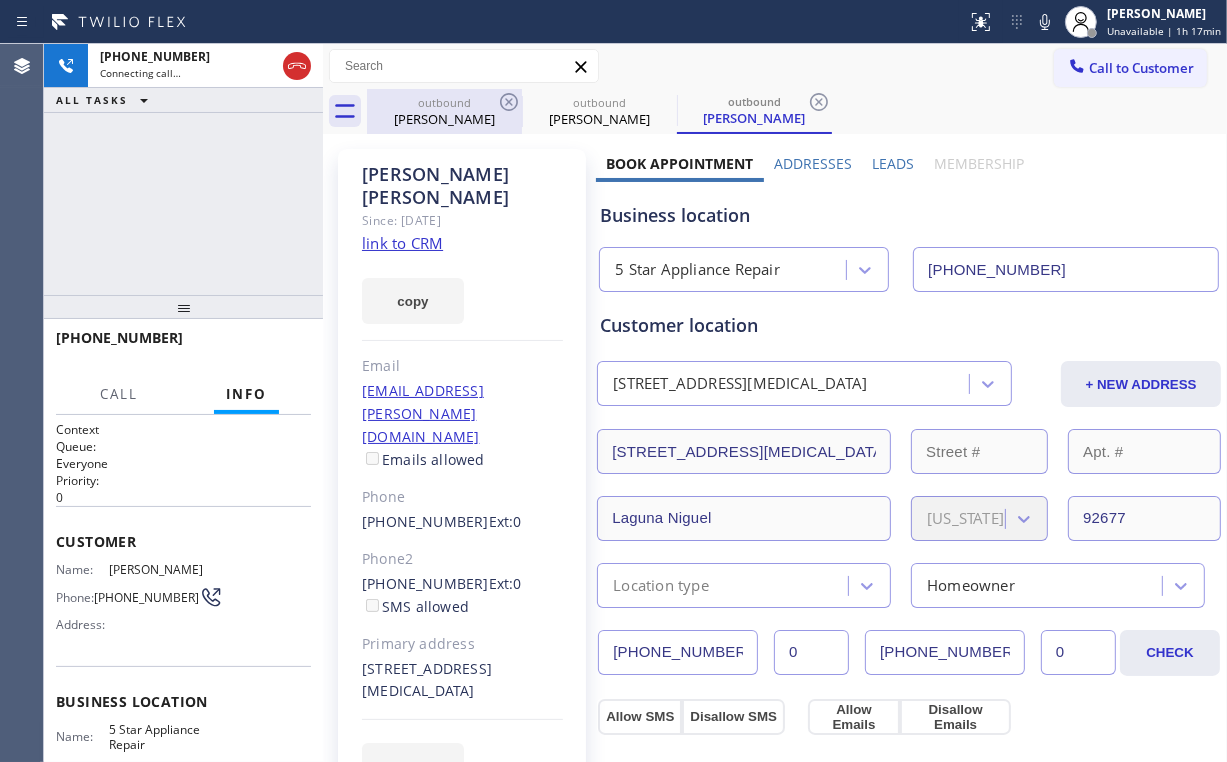 click on "[PERSON_NAME]" at bounding box center [444, 119] 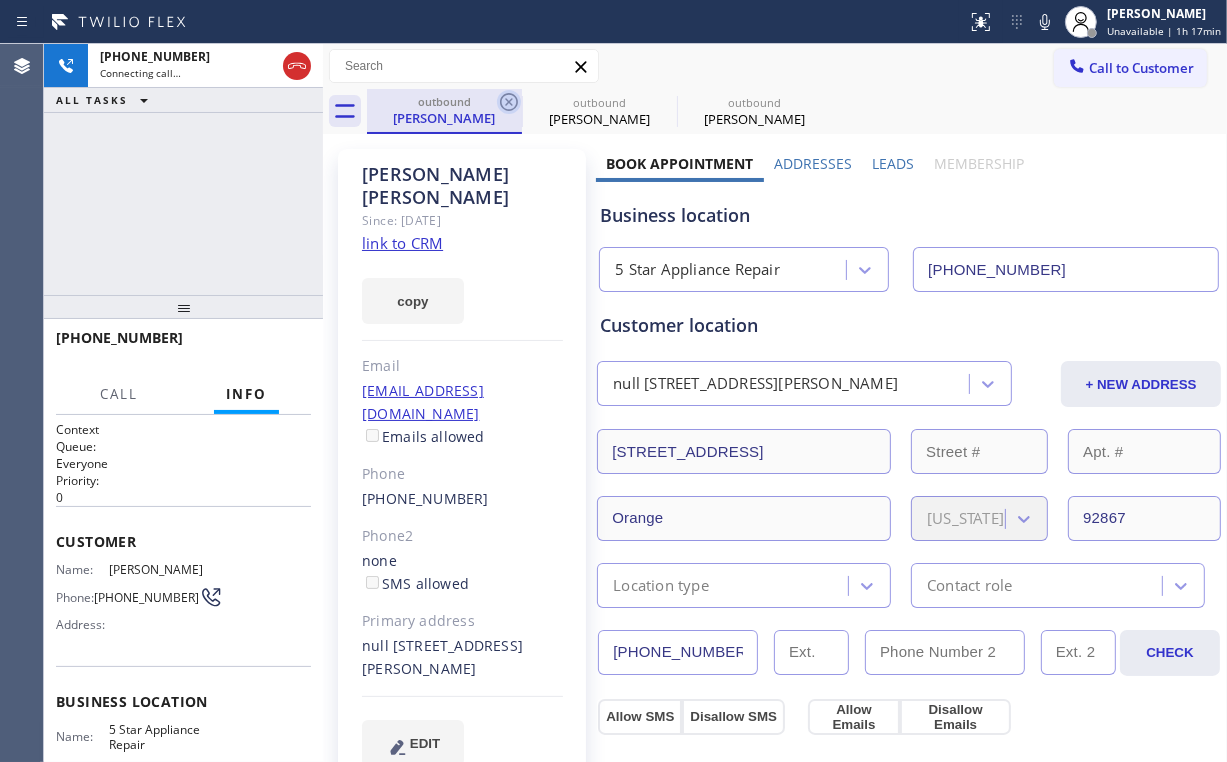 click 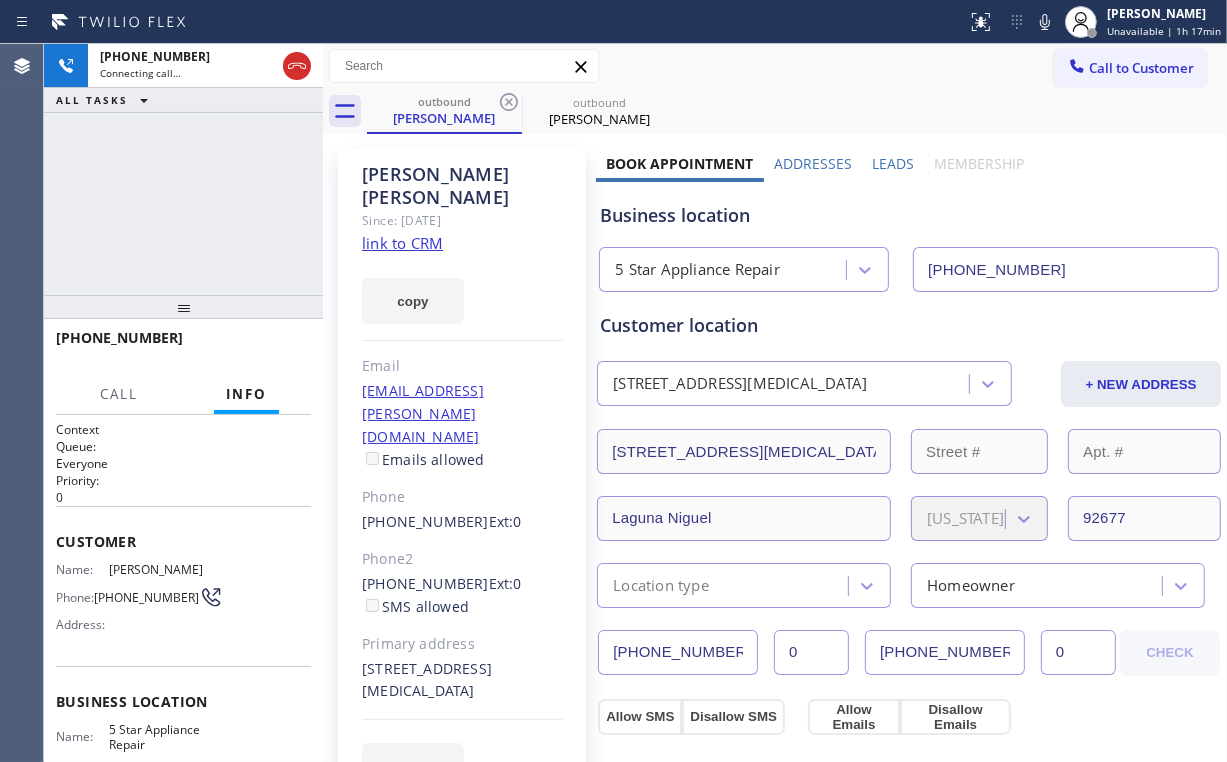 drag, startPoint x: 74, startPoint y: 185, endPoint x: 600, endPoint y: 515, distance: 620.9477 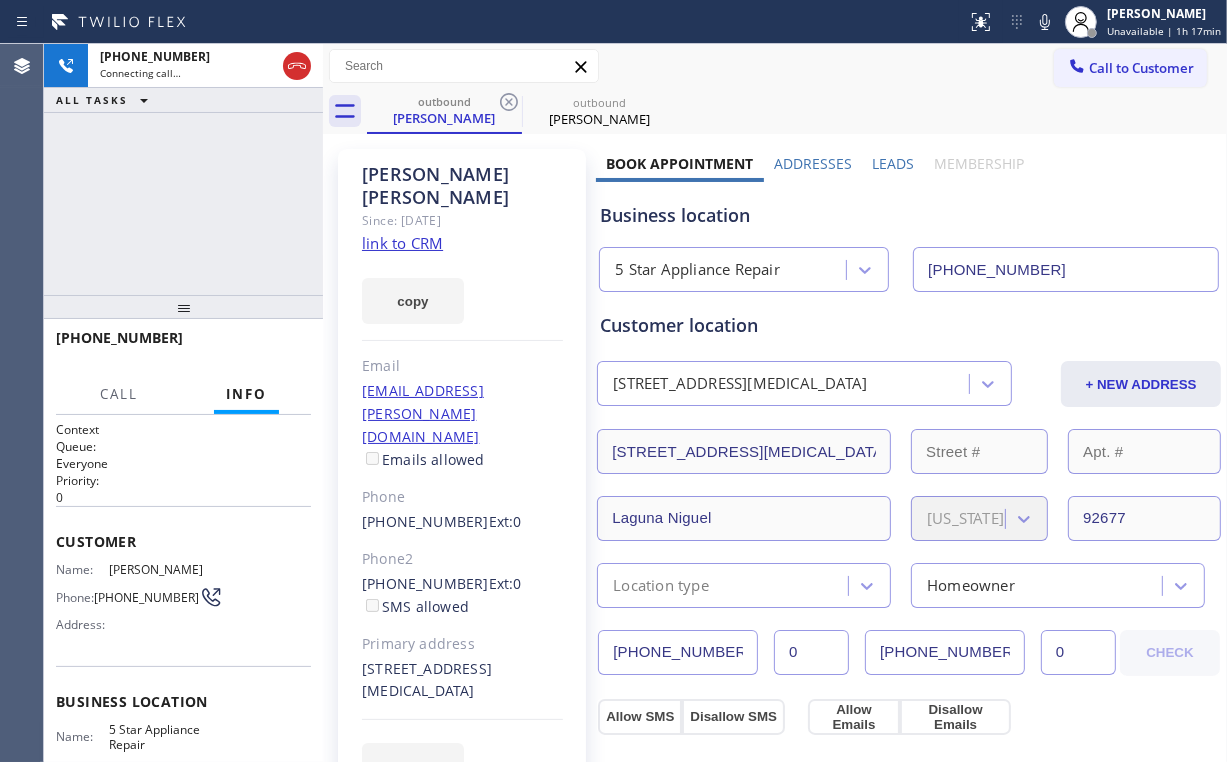click on "[PHONE_NUMBER] Connecting call… ALL TASKS ALL TASKS ACTIVE TASKS TASKS IN WRAP UP" at bounding box center [183, 169] 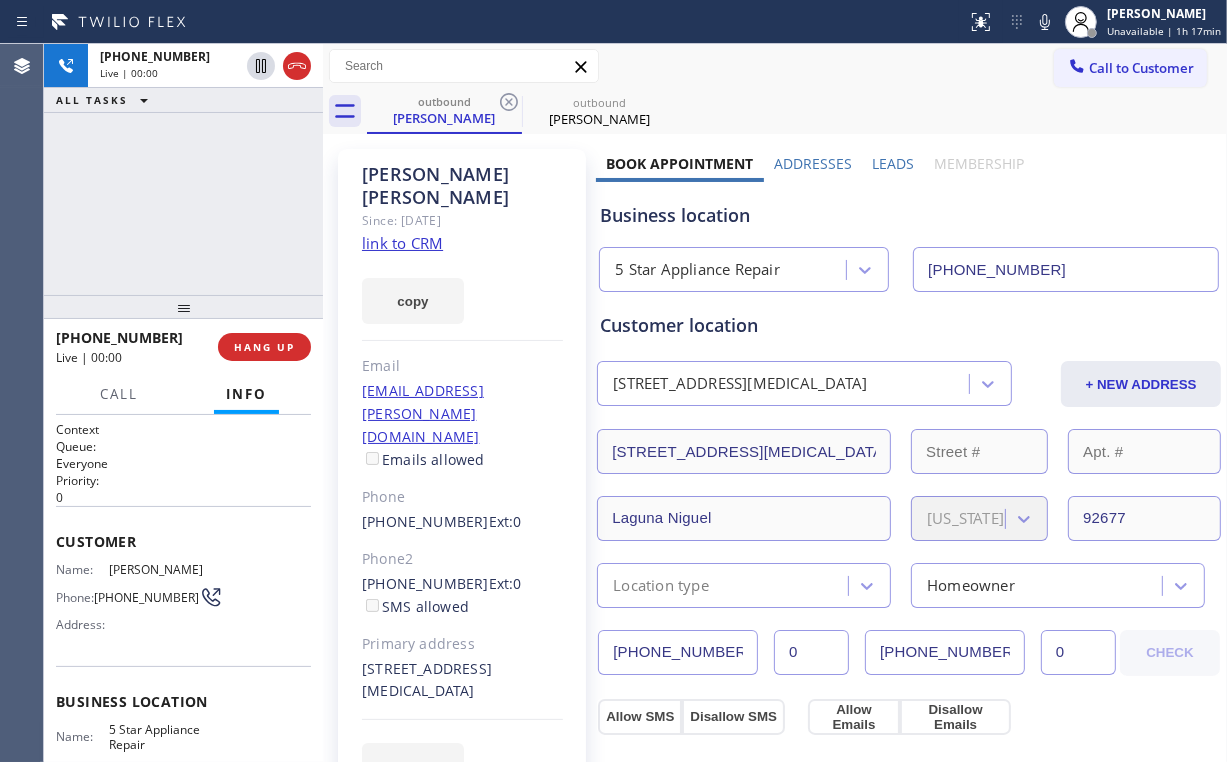 click on "[PHONE_NUMBER] Live | 00:00 ALL TASKS ALL TASKS ACTIVE TASKS TASKS IN WRAP UP" at bounding box center [183, 169] 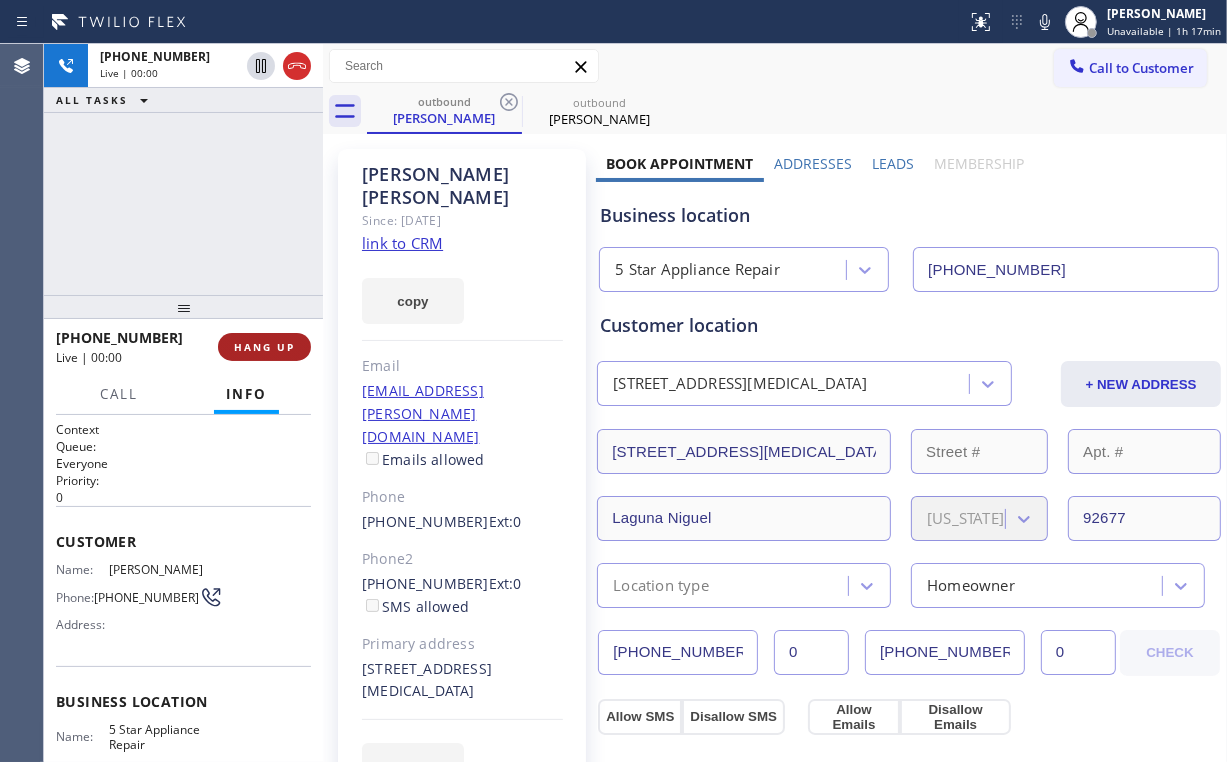 click on "HANG UP" at bounding box center (264, 347) 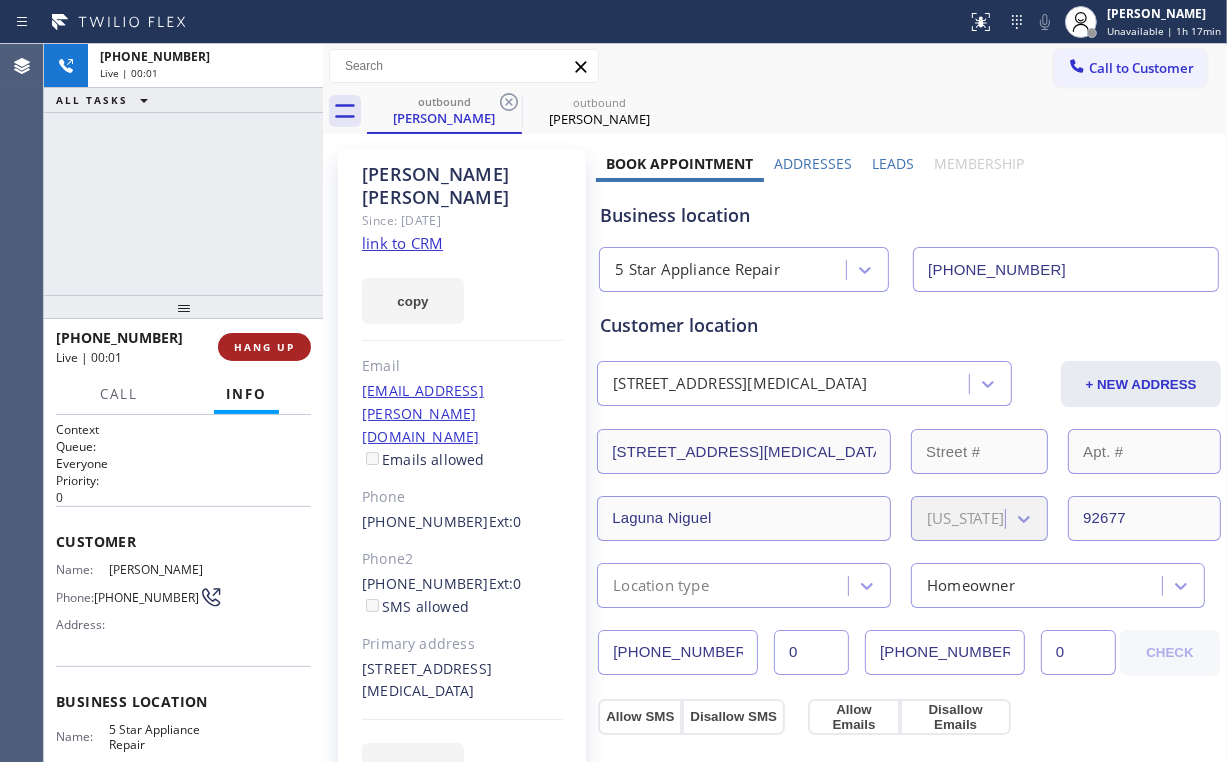 click on "HANG UP" at bounding box center (264, 347) 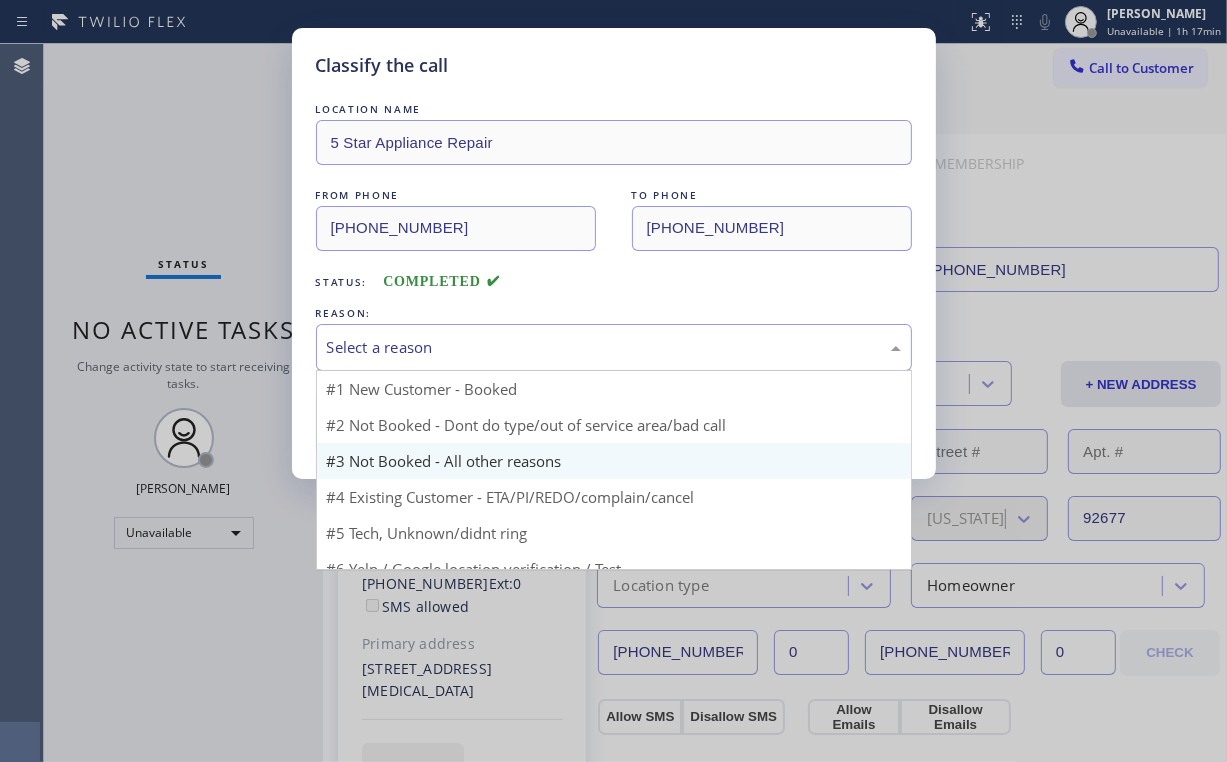 drag, startPoint x: 374, startPoint y: 352, endPoint x: 383, endPoint y: 416, distance: 64.629715 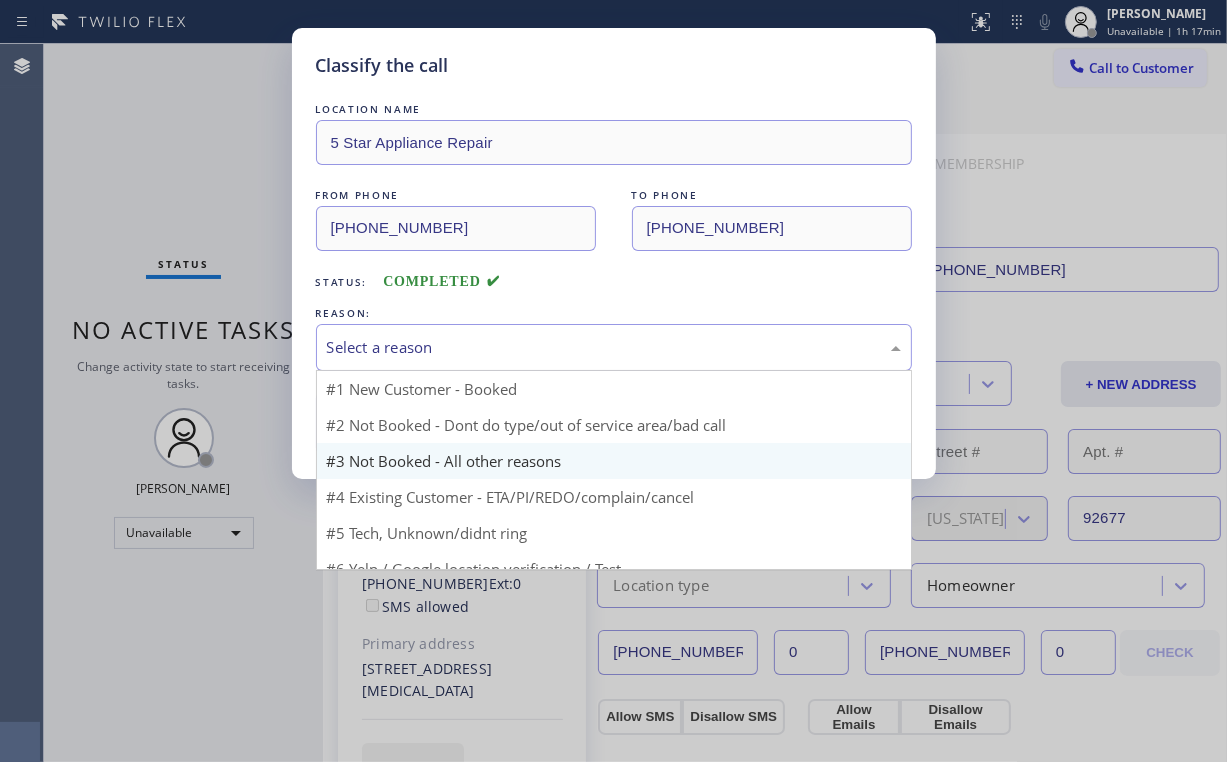 click on "Select a reason" at bounding box center (614, 347) 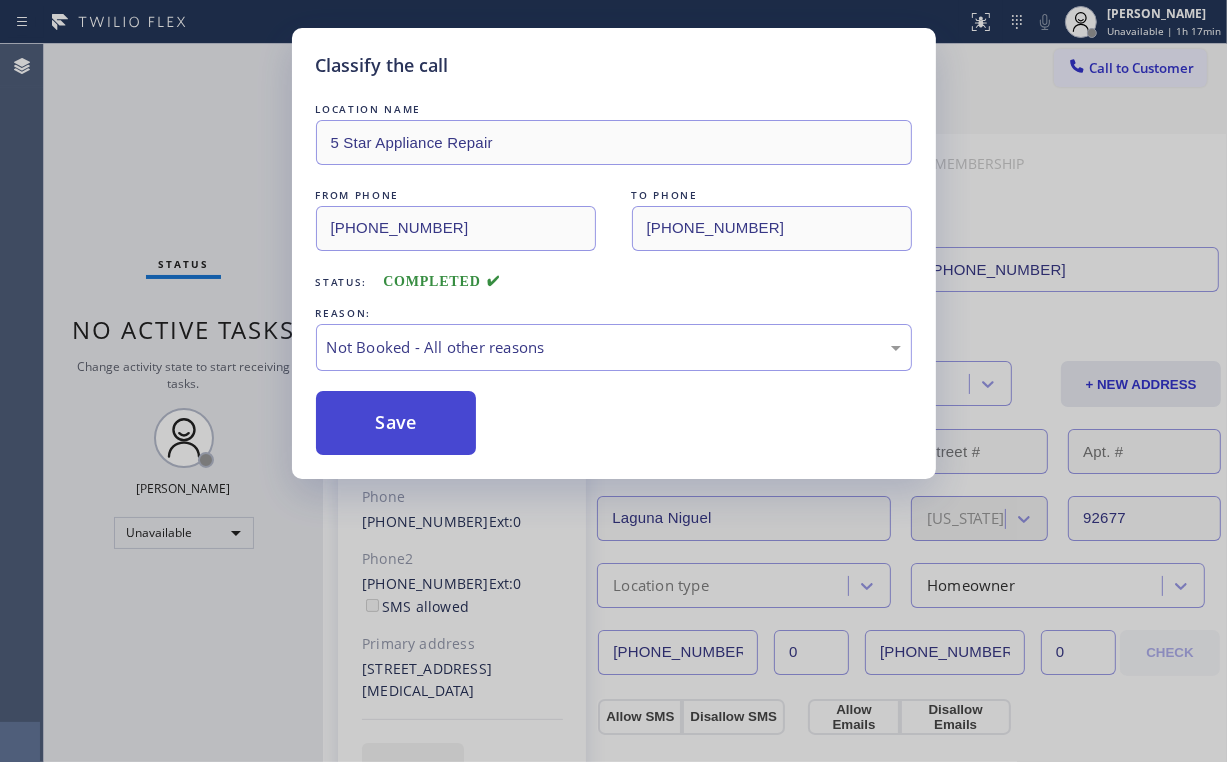 drag, startPoint x: 388, startPoint y: 432, endPoint x: 387, endPoint y: 408, distance: 24.020824 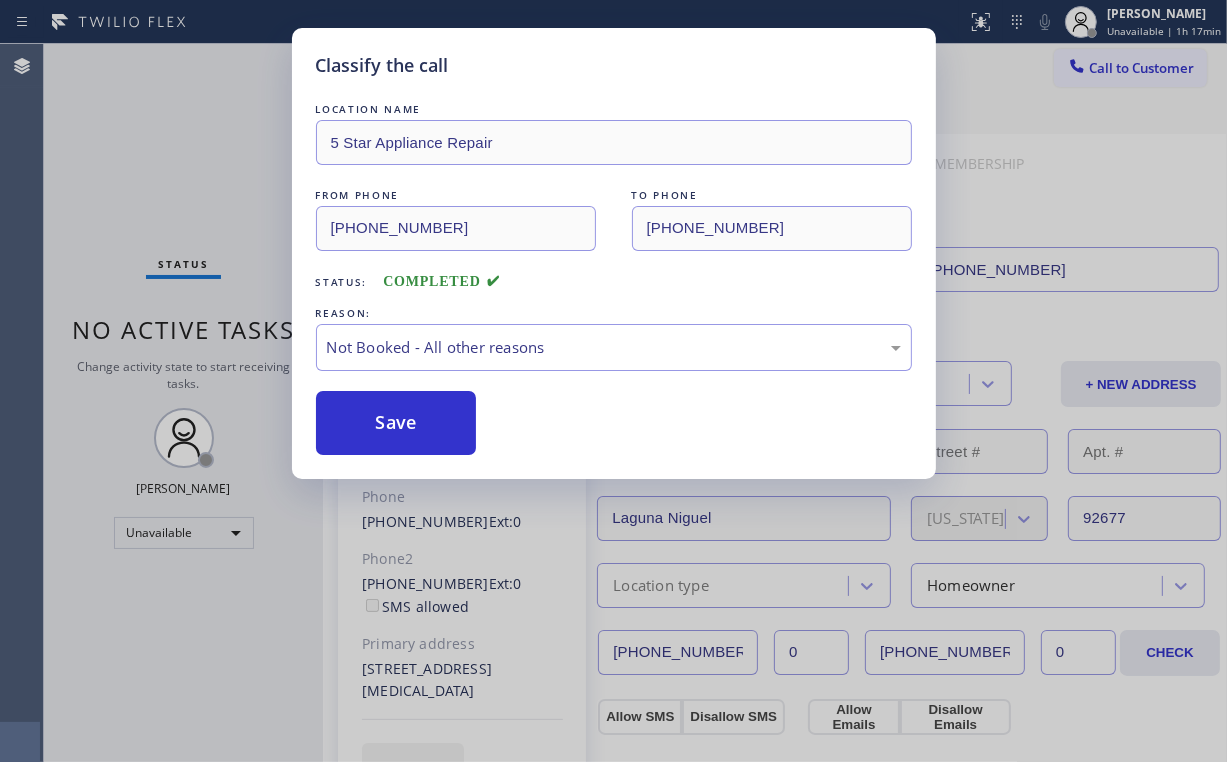 drag, startPoint x: 182, startPoint y: 148, endPoint x: 192, endPoint y: 118, distance: 31.622776 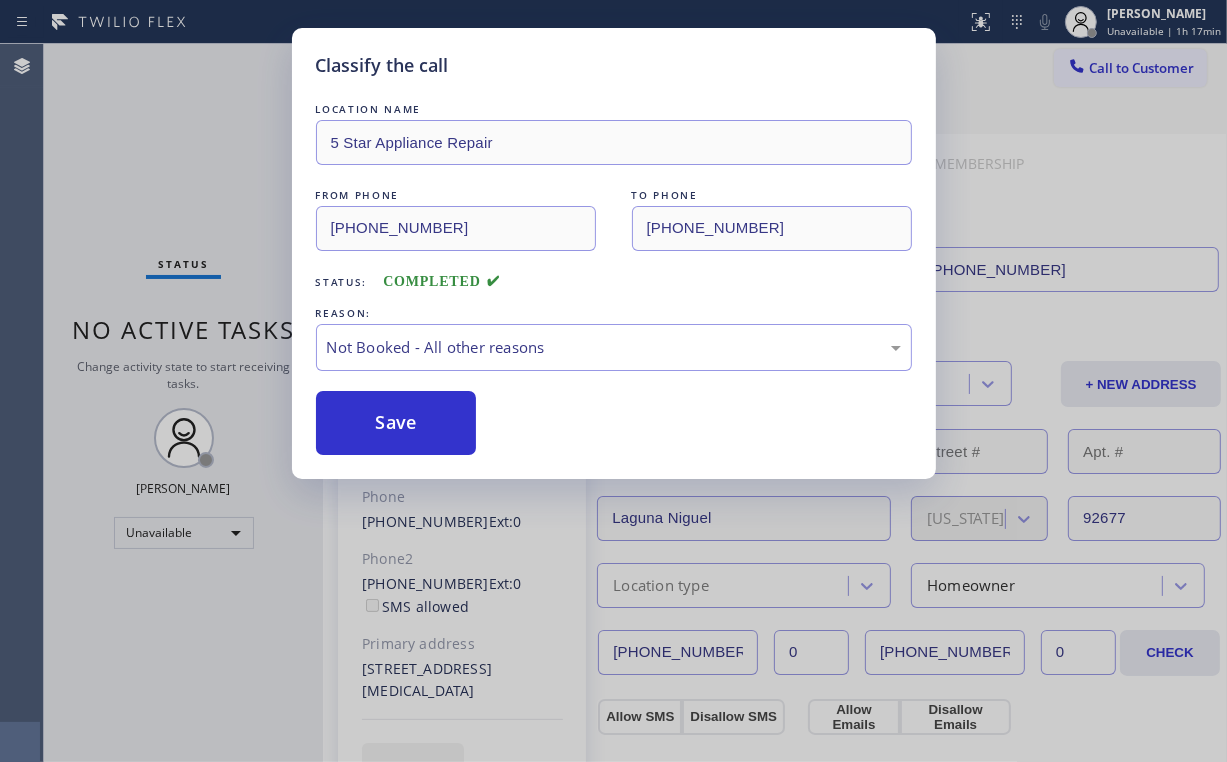 click on "Classify the call LOCATION NAME 5 Star Appliance Repair FROM PHONE [PHONE_NUMBER] TO PHONE [PHONE_NUMBER] Status: COMPLETED REASON: Not Booked - All other reasons Save" at bounding box center (613, 381) 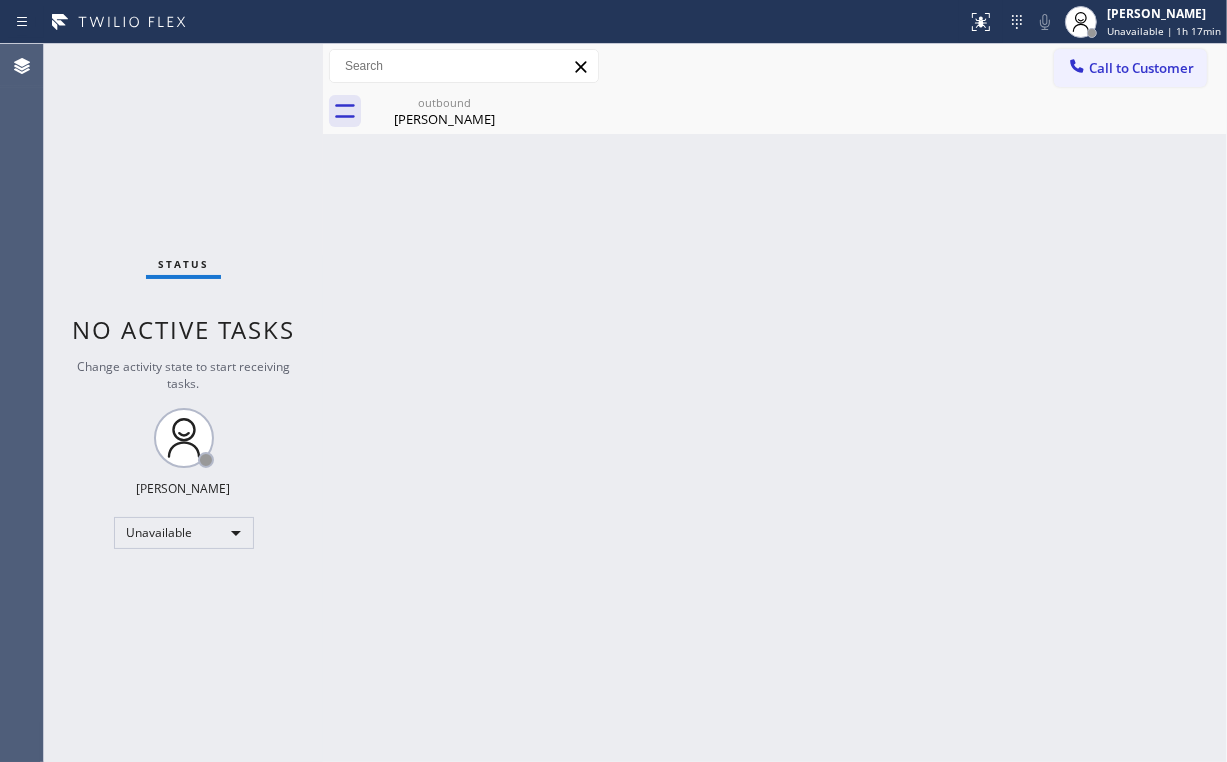 drag, startPoint x: 1104, startPoint y: 52, endPoint x: 749, endPoint y: 273, distance: 418.16983 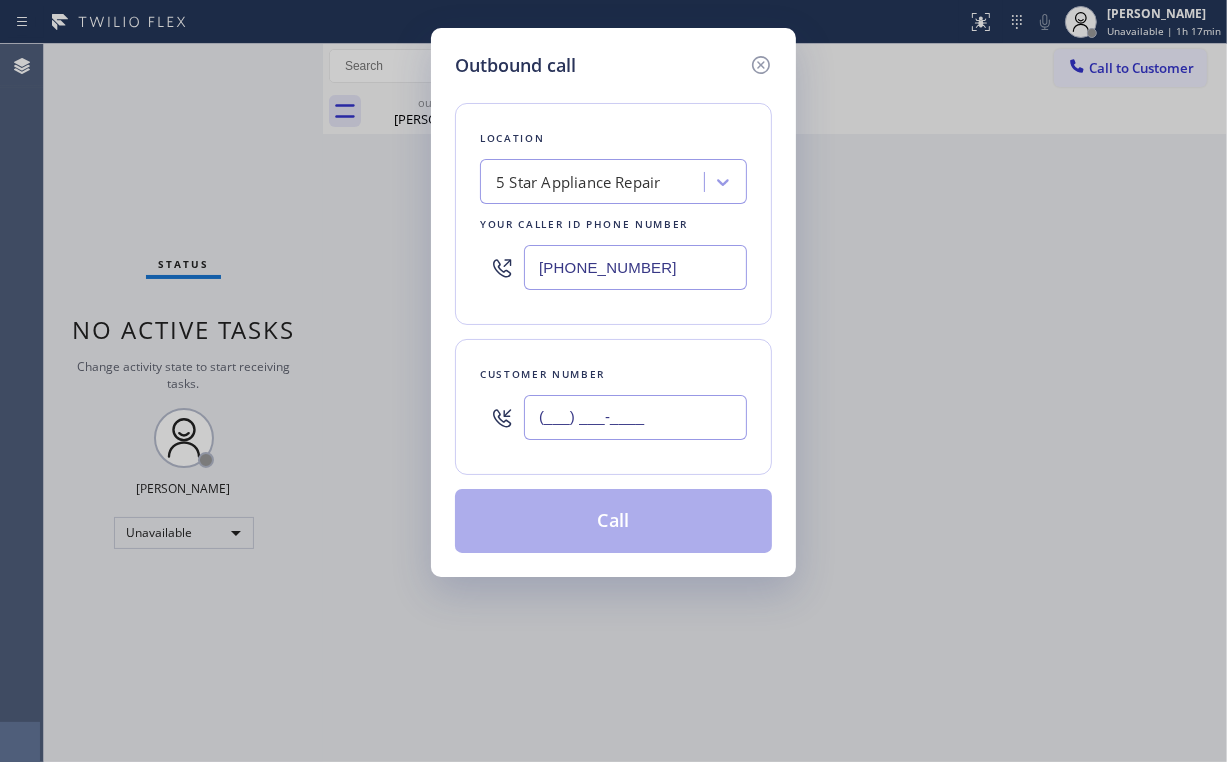 drag, startPoint x: 636, startPoint y: 402, endPoint x: 663, endPoint y: 382, distance: 33.600594 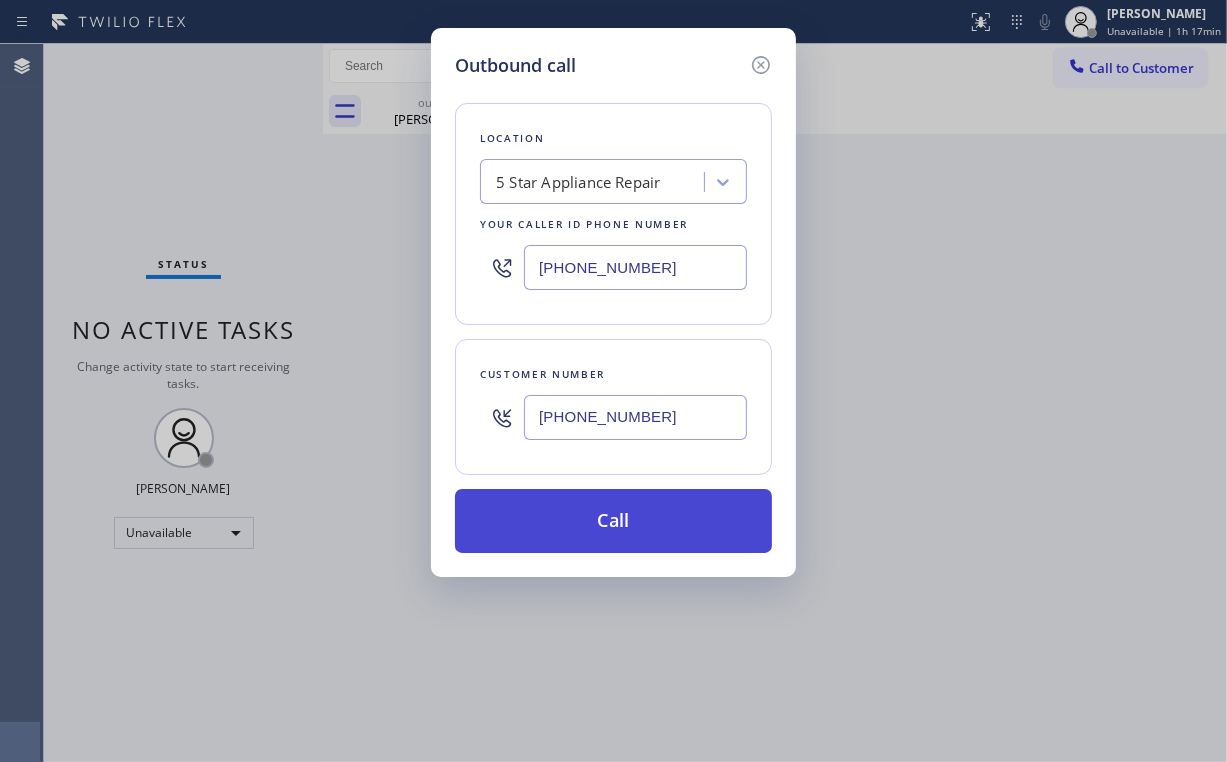 type on "[PHONE_NUMBER]" 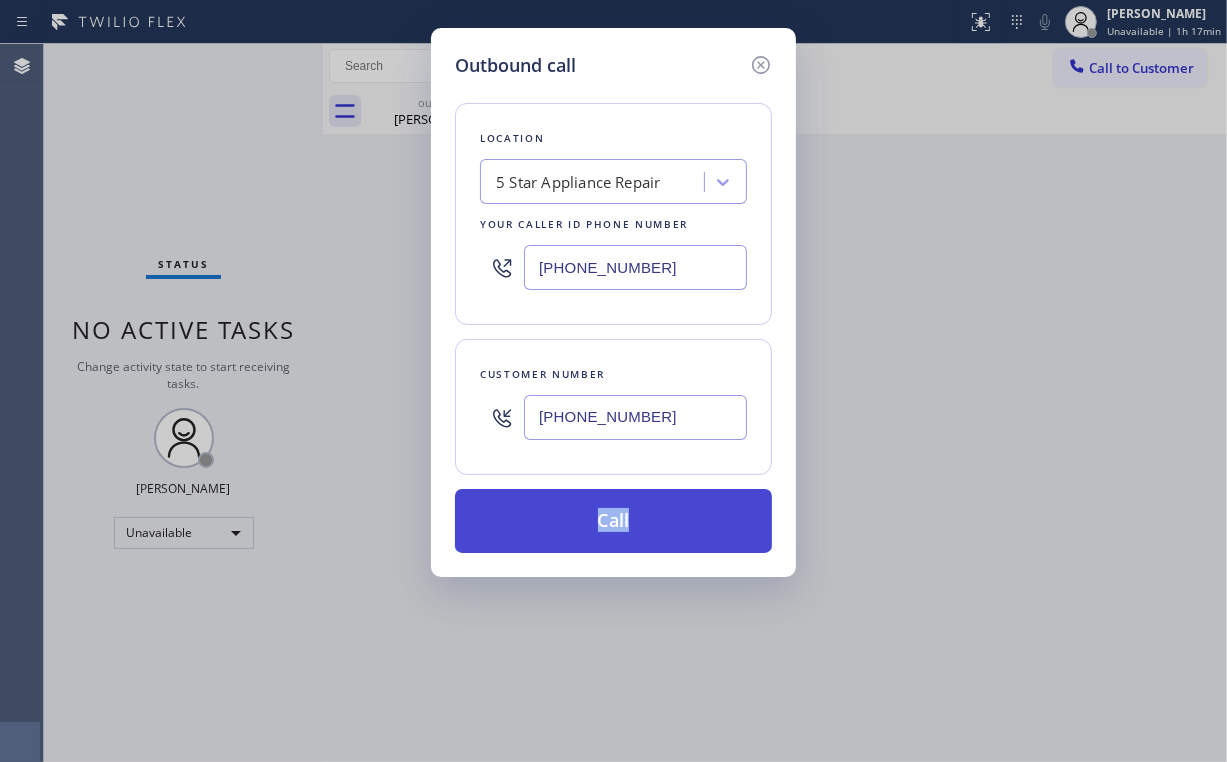 click on "Outbound call Location 5 Star Appliance Repair Your caller id phone number [PHONE_NUMBER] Customer number [PHONE_NUMBER] Call" at bounding box center [613, 302] 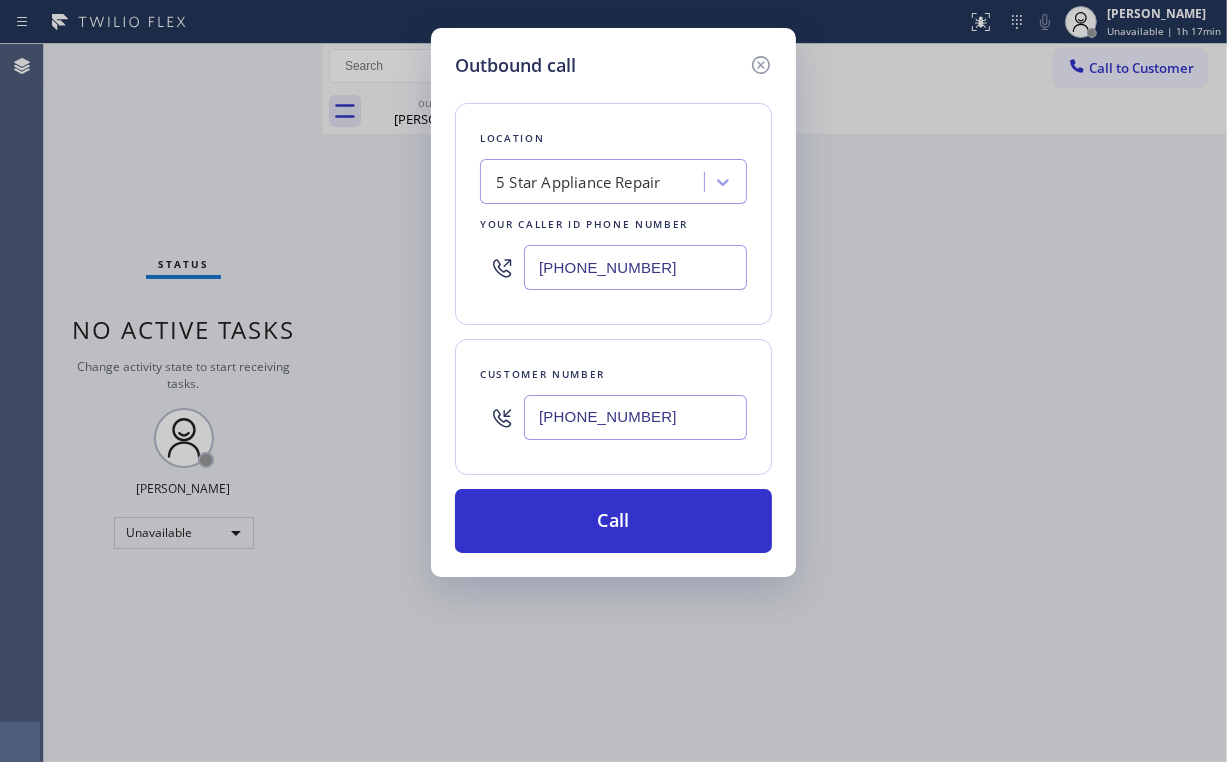 click on "Customer number [PHONE_NUMBER]" at bounding box center (613, 407) 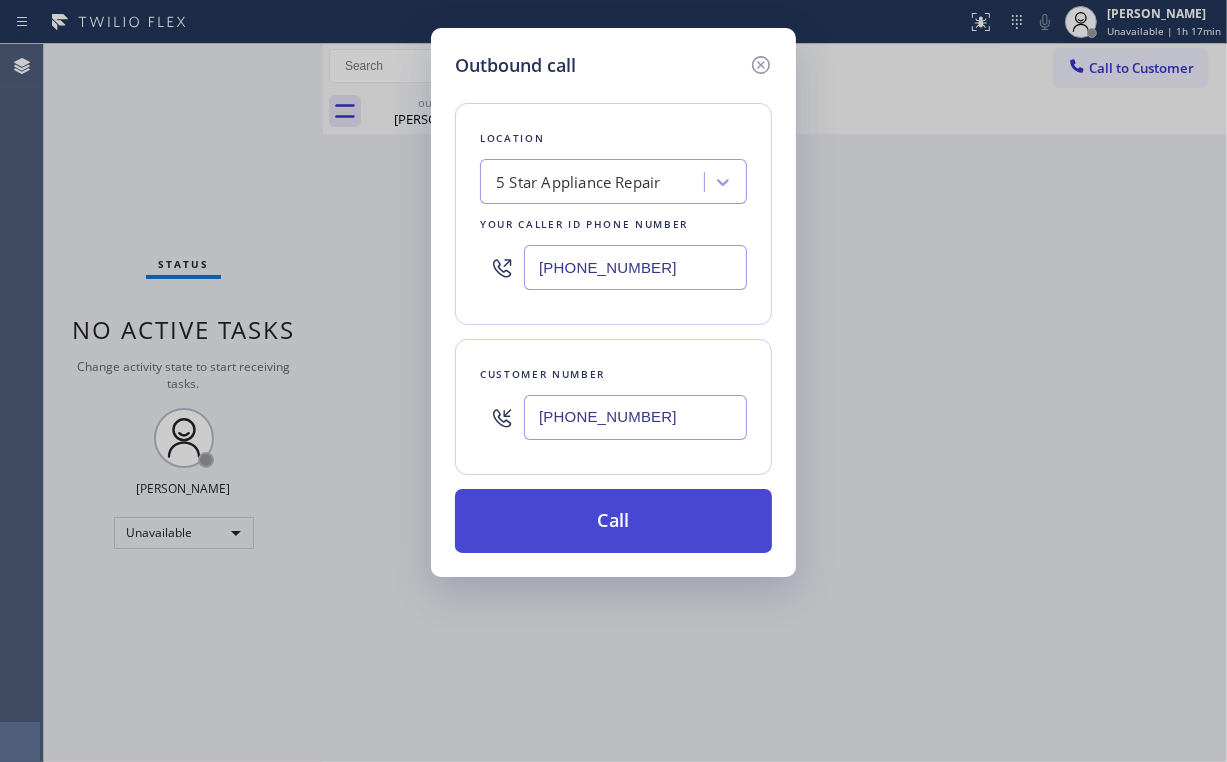 click on "Call" at bounding box center [613, 521] 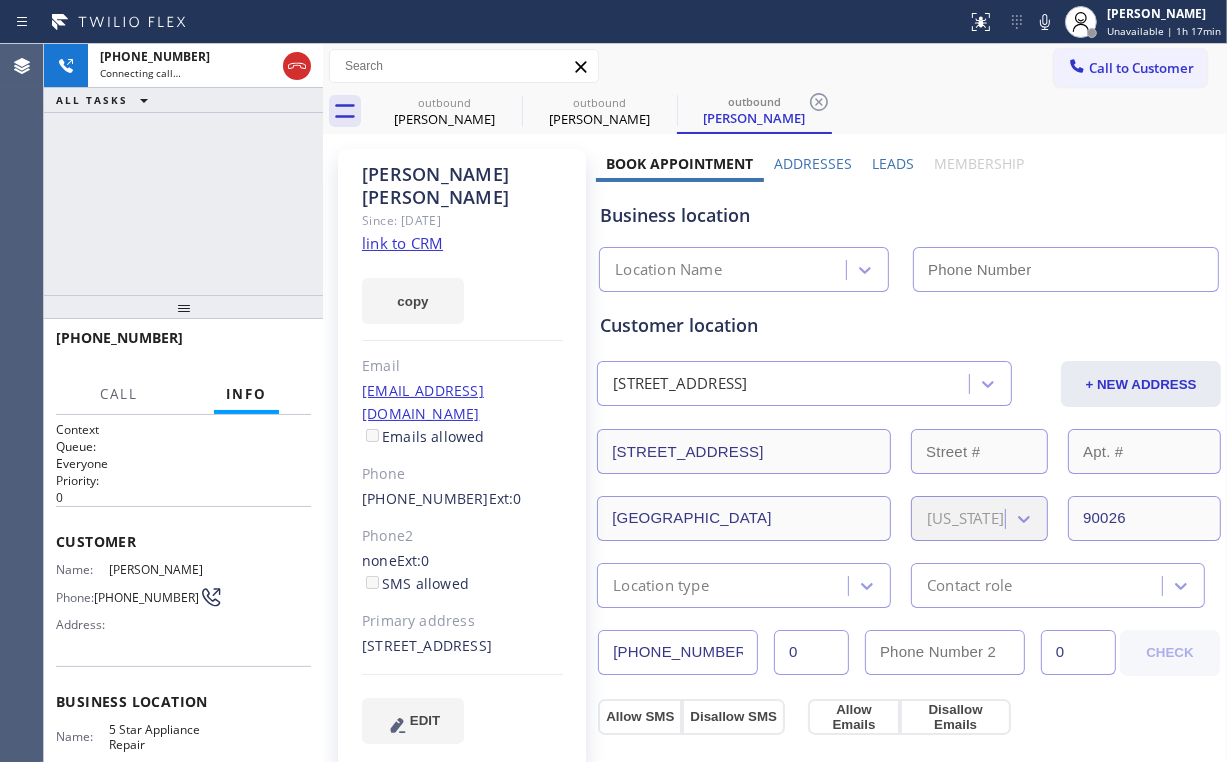 click on "[PHONE_NUMBER] Connecting call… ALL TASKS ALL TASKS ACTIVE TASKS TASKS IN WRAP UP" at bounding box center (183, 169) 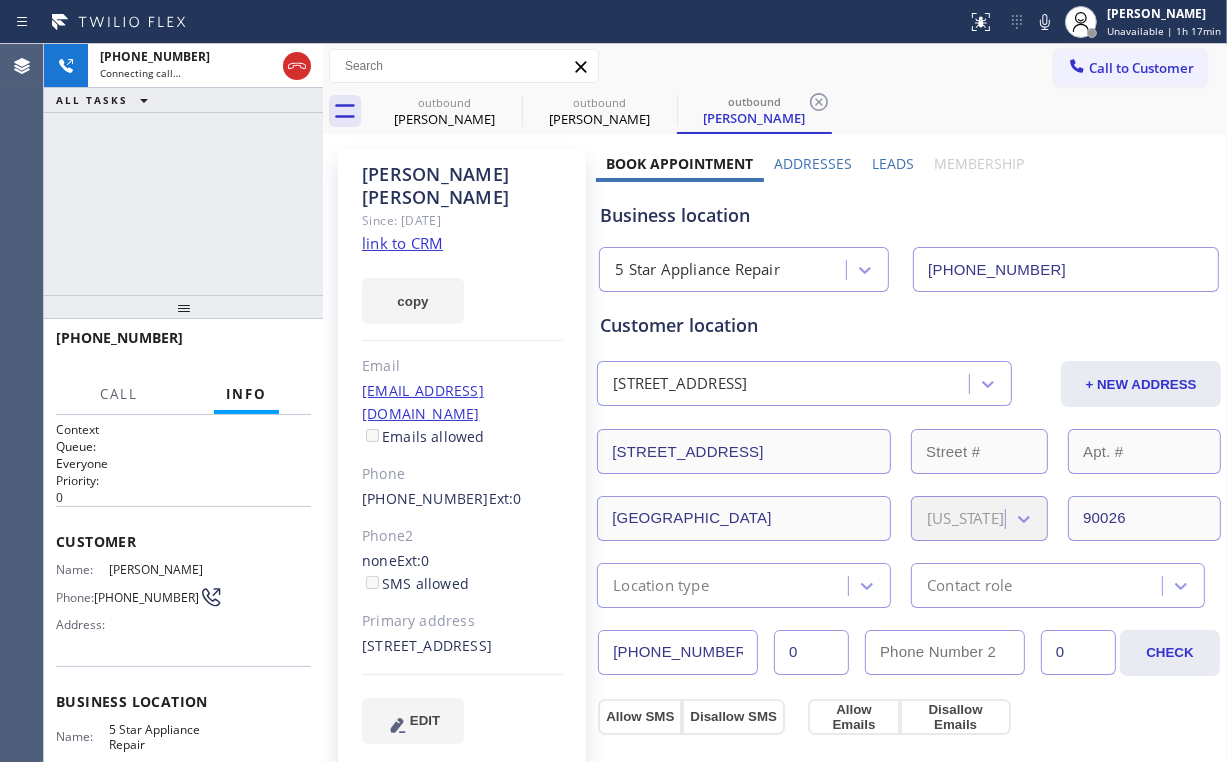 drag, startPoint x: 161, startPoint y: 128, endPoint x: 235, endPoint y: 268, distance: 158.35403 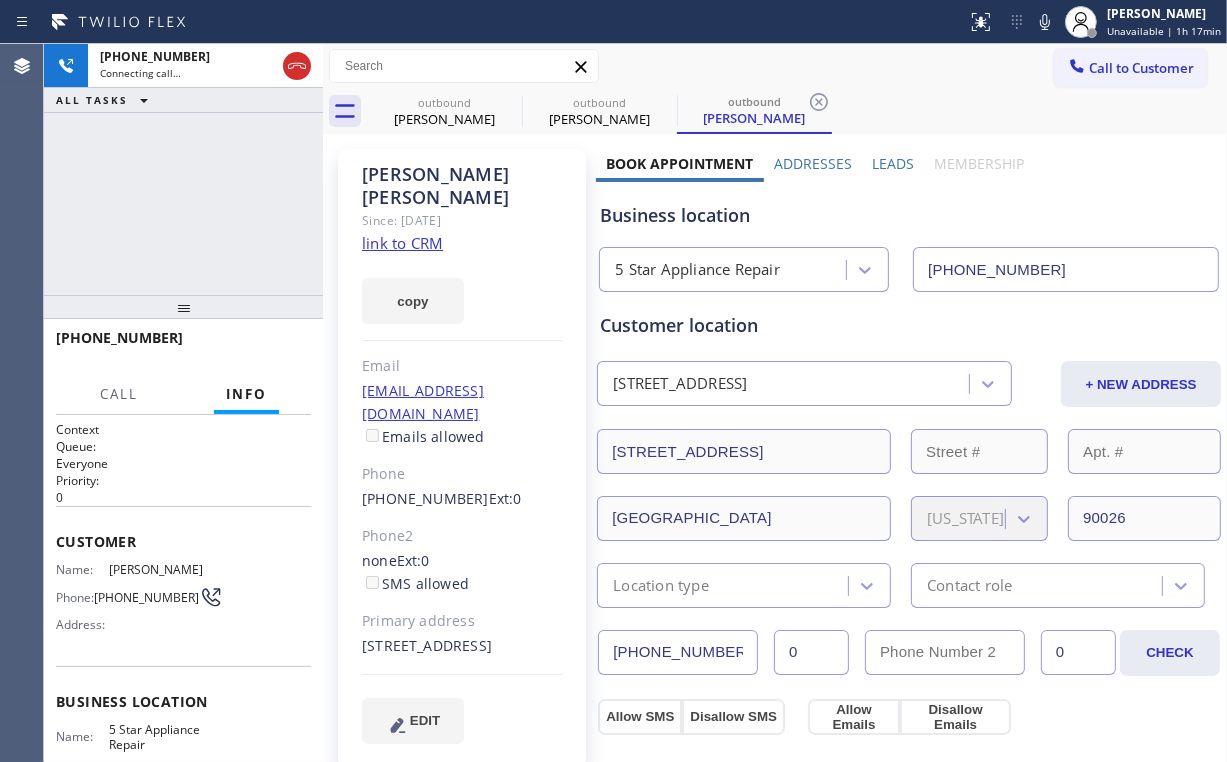 click on "[PHONE_NUMBER] Connecting call… ALL TASKS ALL TASKS ACTIVE TASKS TASKS IN WRAP UP" at bounding box center [183, 169] 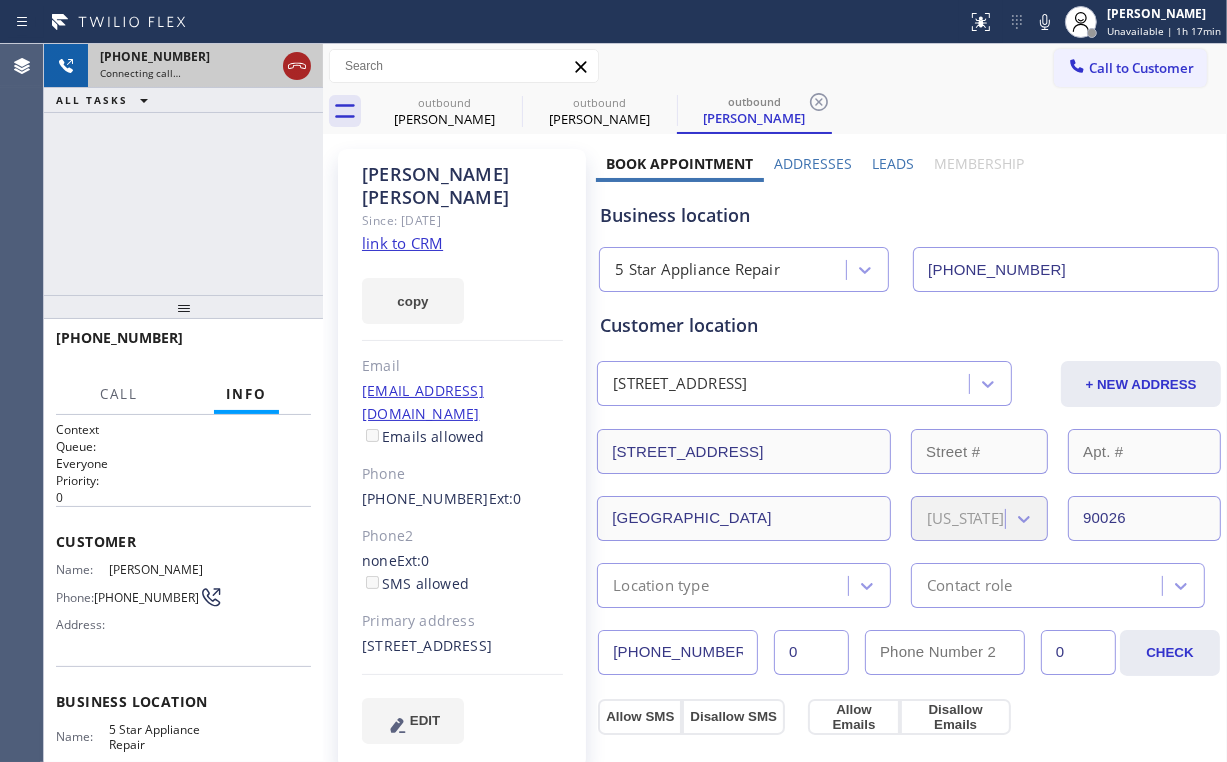 click 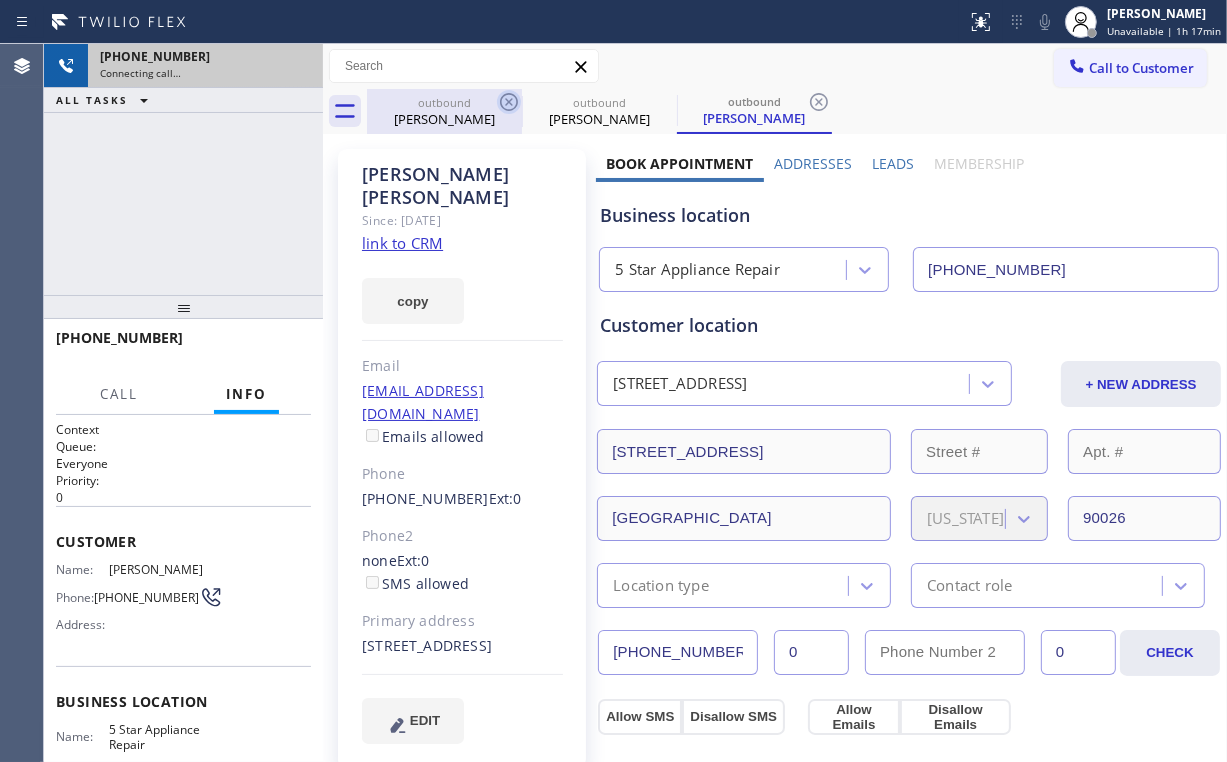 drag, startPoint x: 408, startPoint y: 104, endPoint x: 515, endPoint y: 96, distance: 107.298645 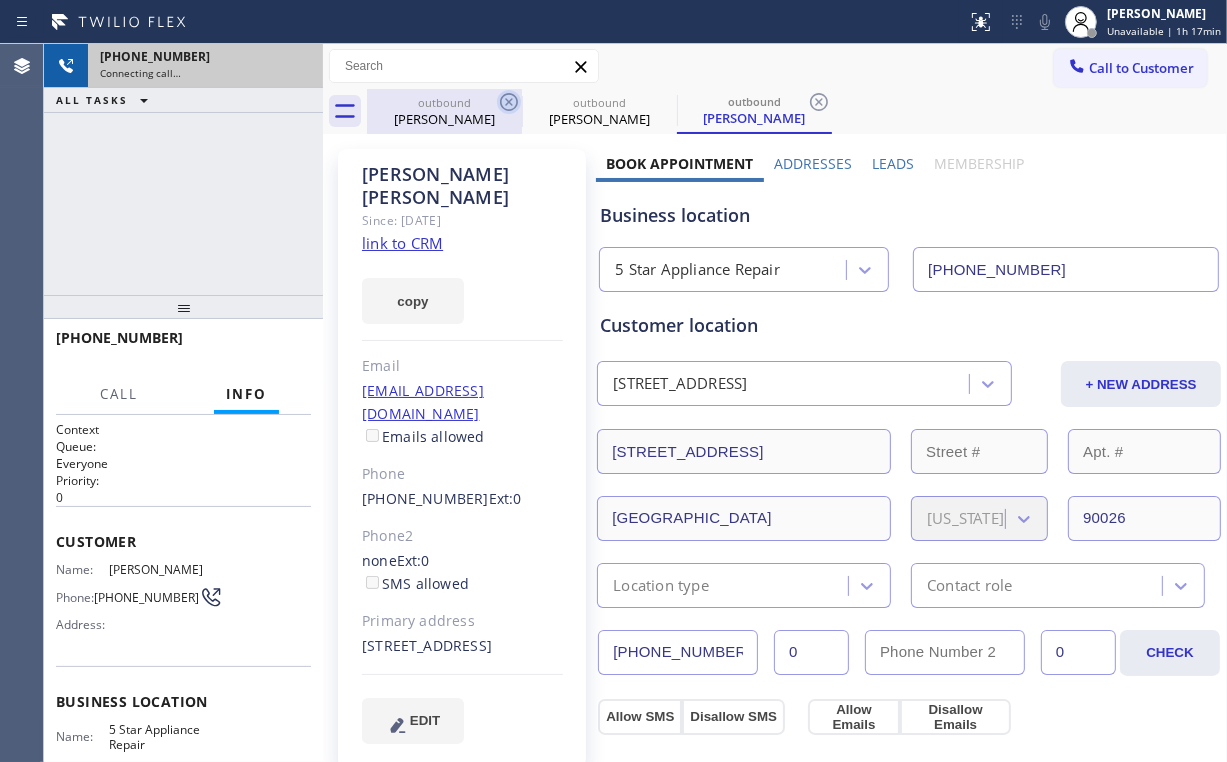 click on "outbound" at bounding box center (444, 102) 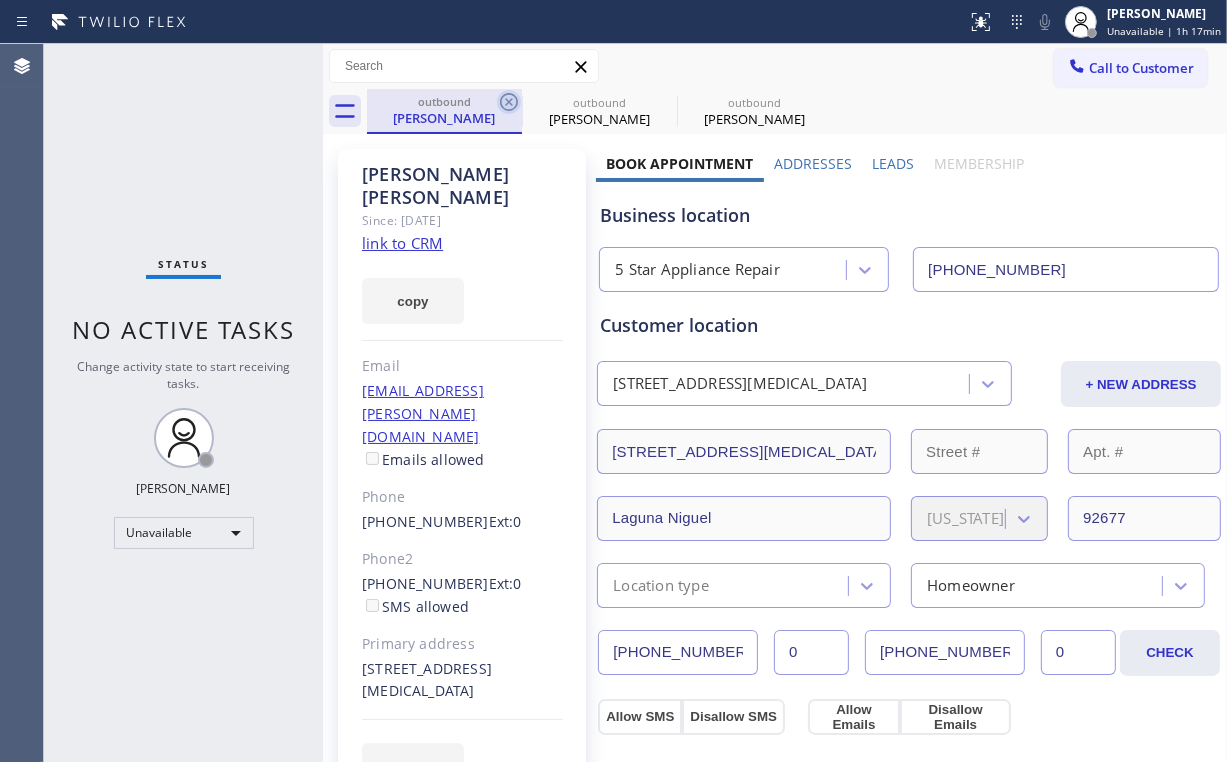 click 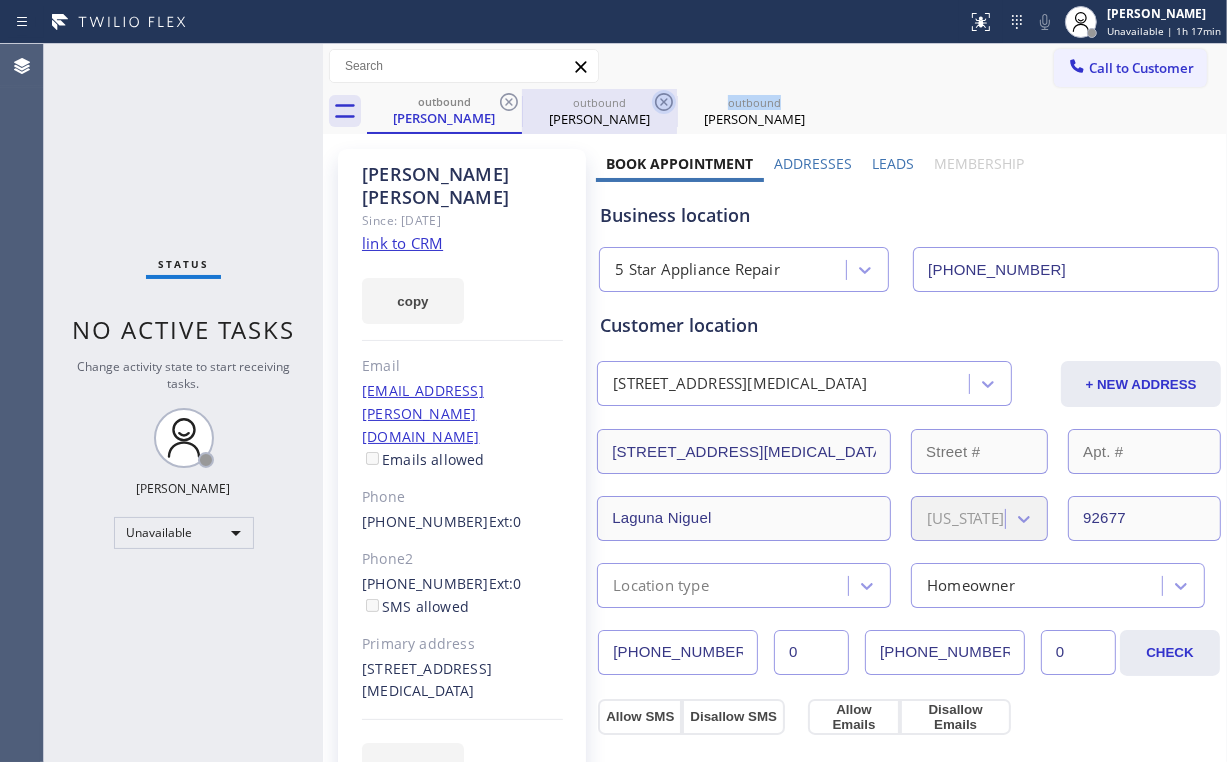 click 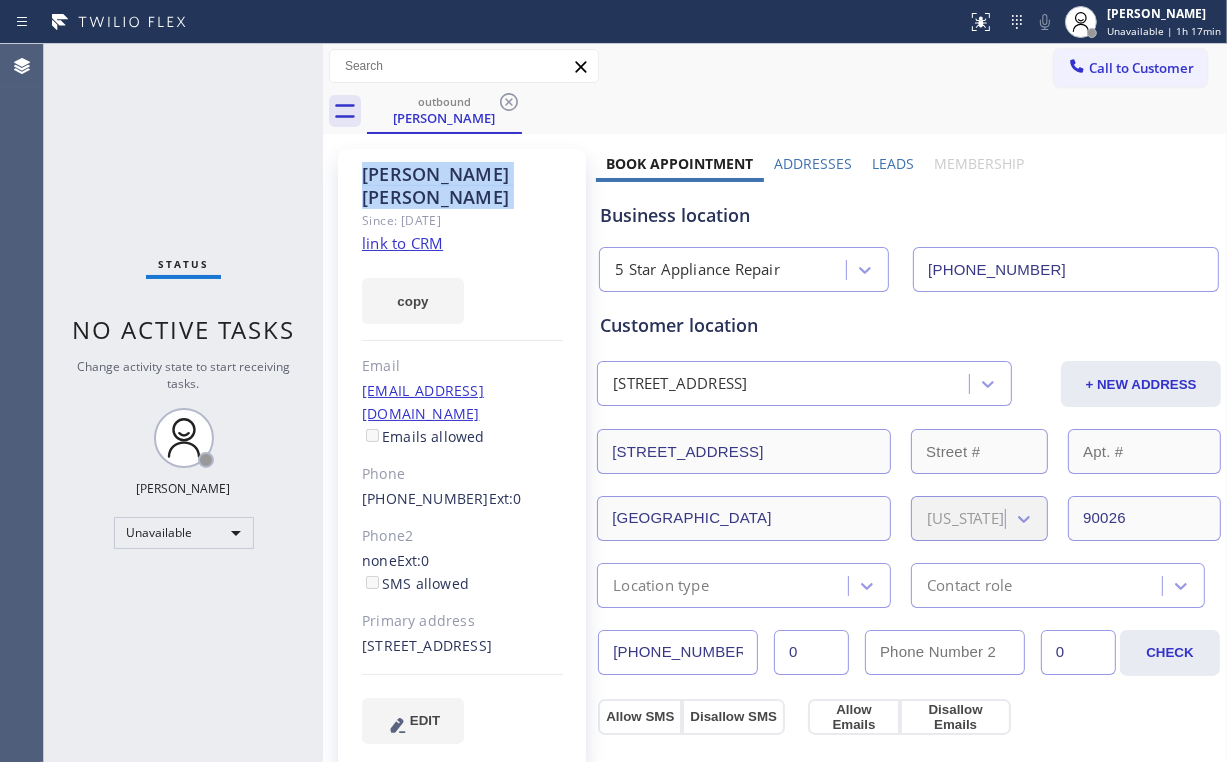 click 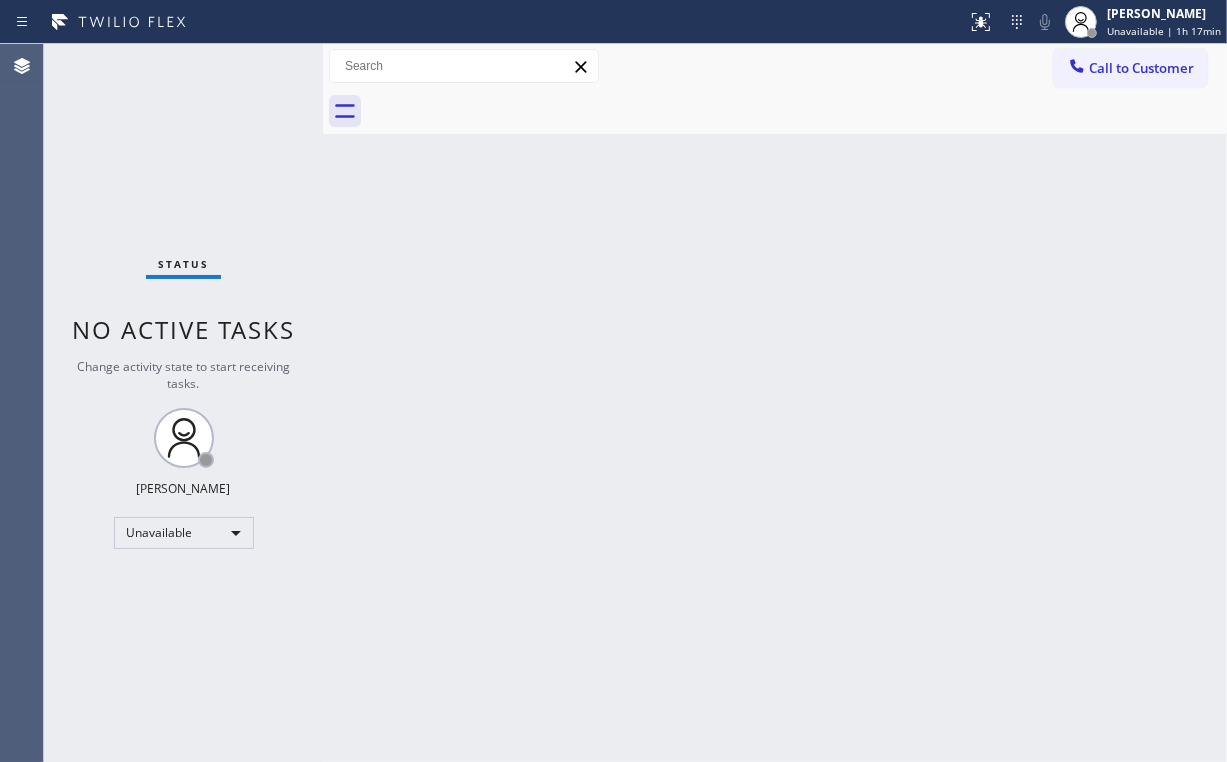 click on "Status   No active tasks     Change activity state to start receiving tasks.   [PERSON_NAME] Unavailable" at bounding box center (183, 403) 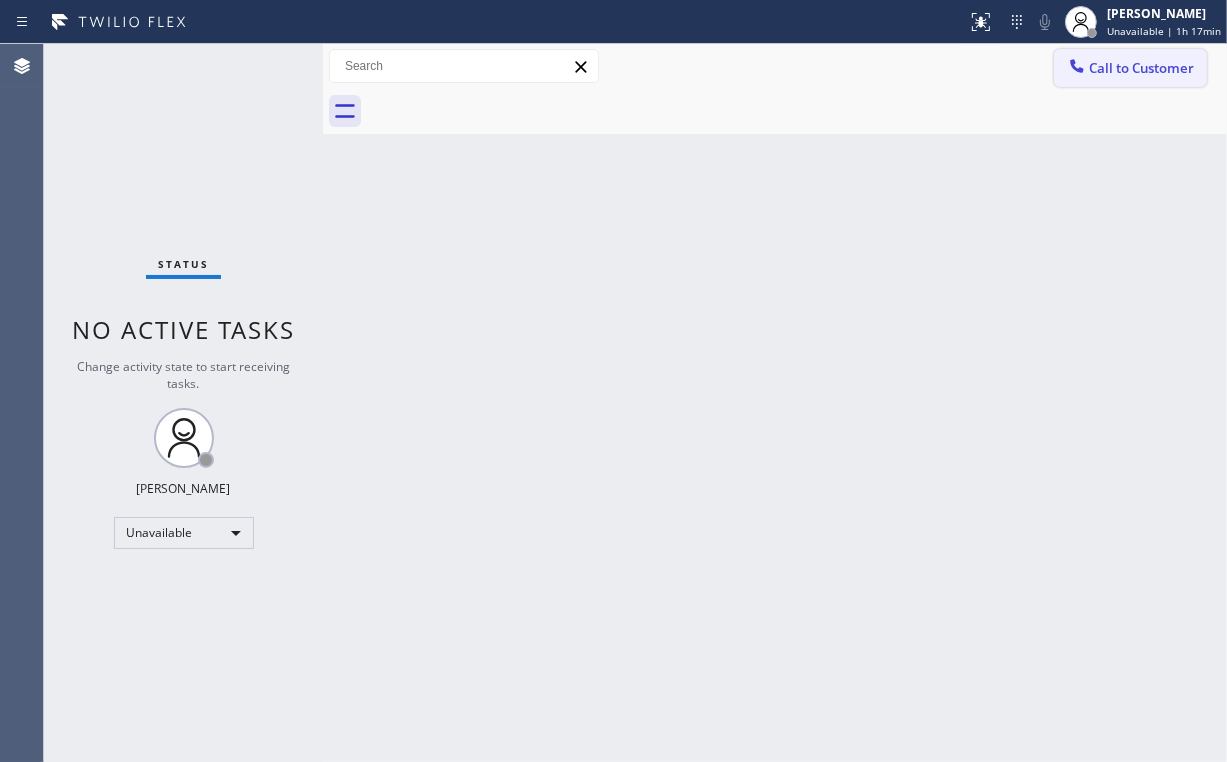 click 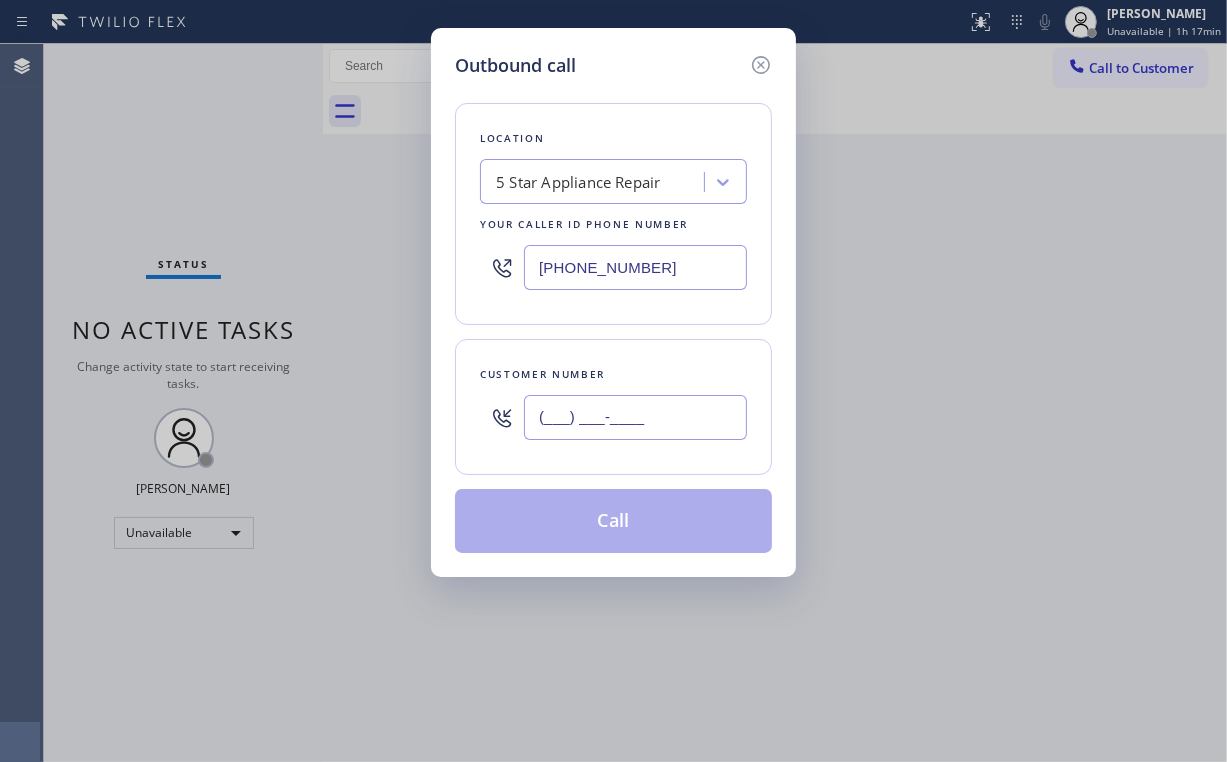 click on "(___) ___-____" at bounding box center (635, 417) 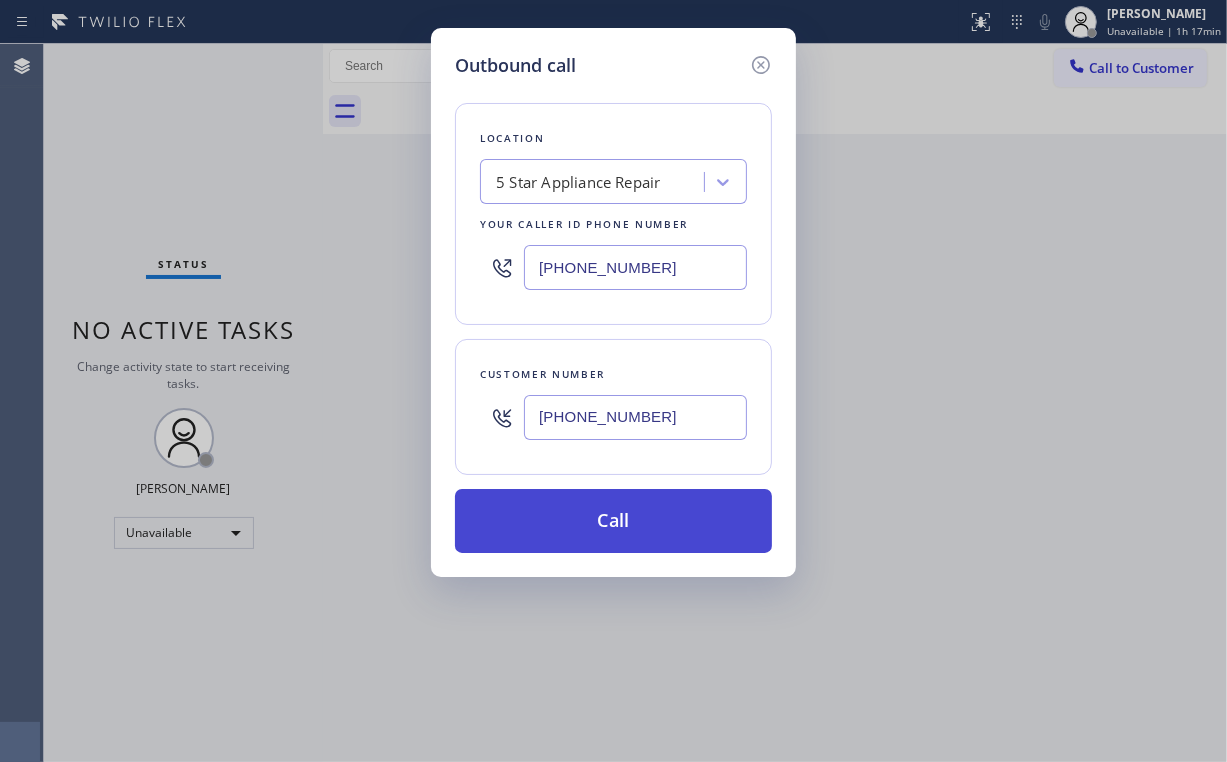type on "[PHONE_NUMBER]" 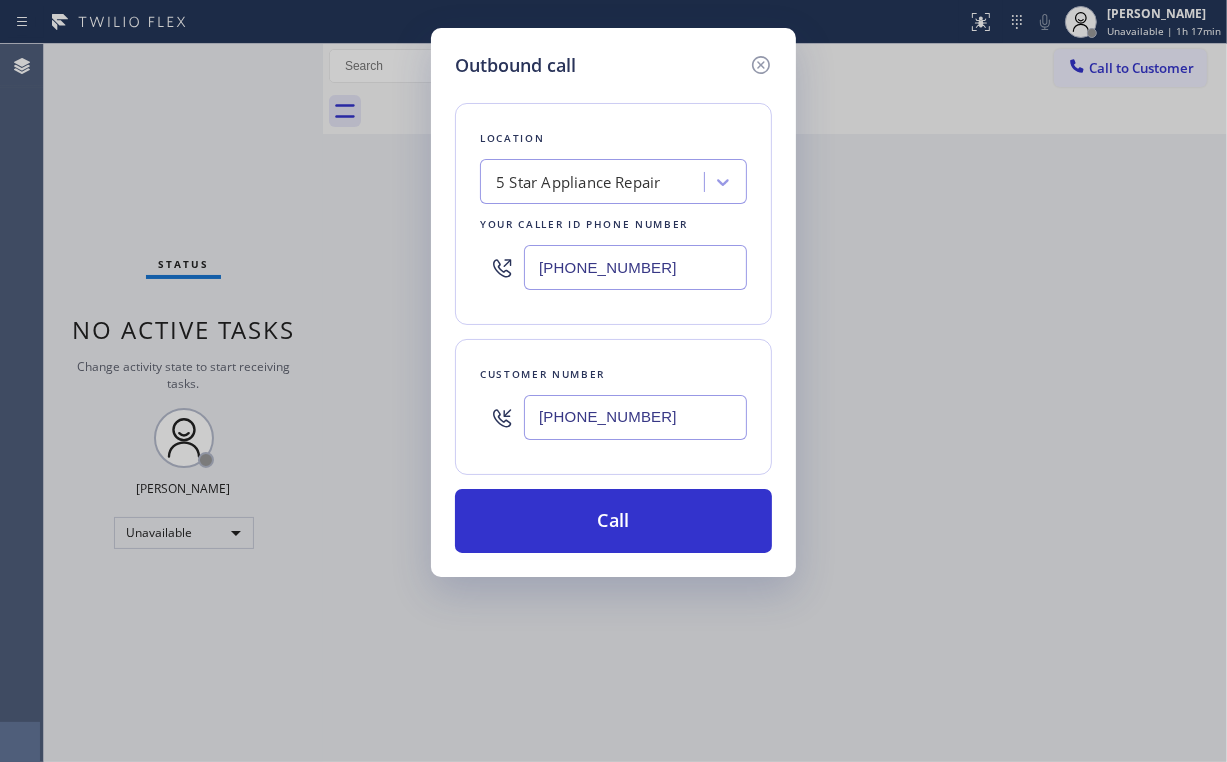 drag, startPoint x: 563, startPoint y: 511, endPoint x: 506, endPoint y: 752, distance: 247.64894 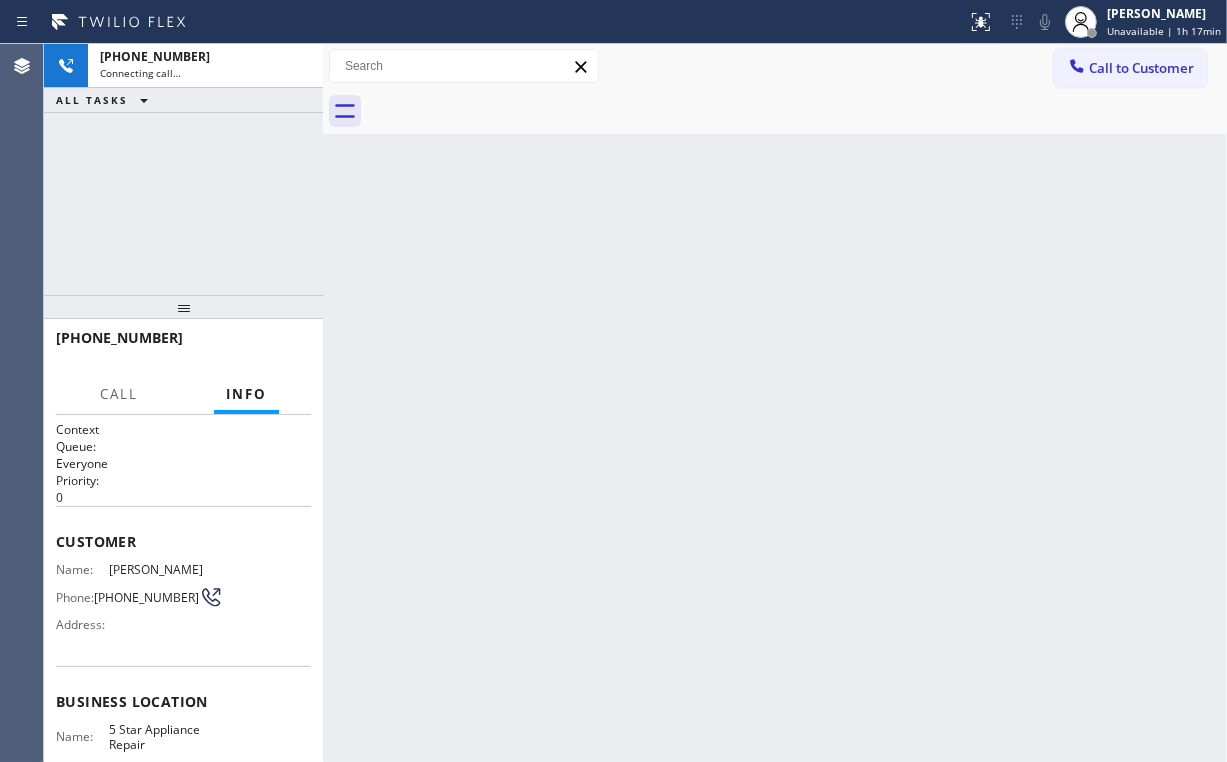 click on "[PHONE_NUMBER] Connecting call… ALL TASKS ALL TASKS ACTIVE TASKS TASKS IN WRAP UP" at bounding box center [183, 169] 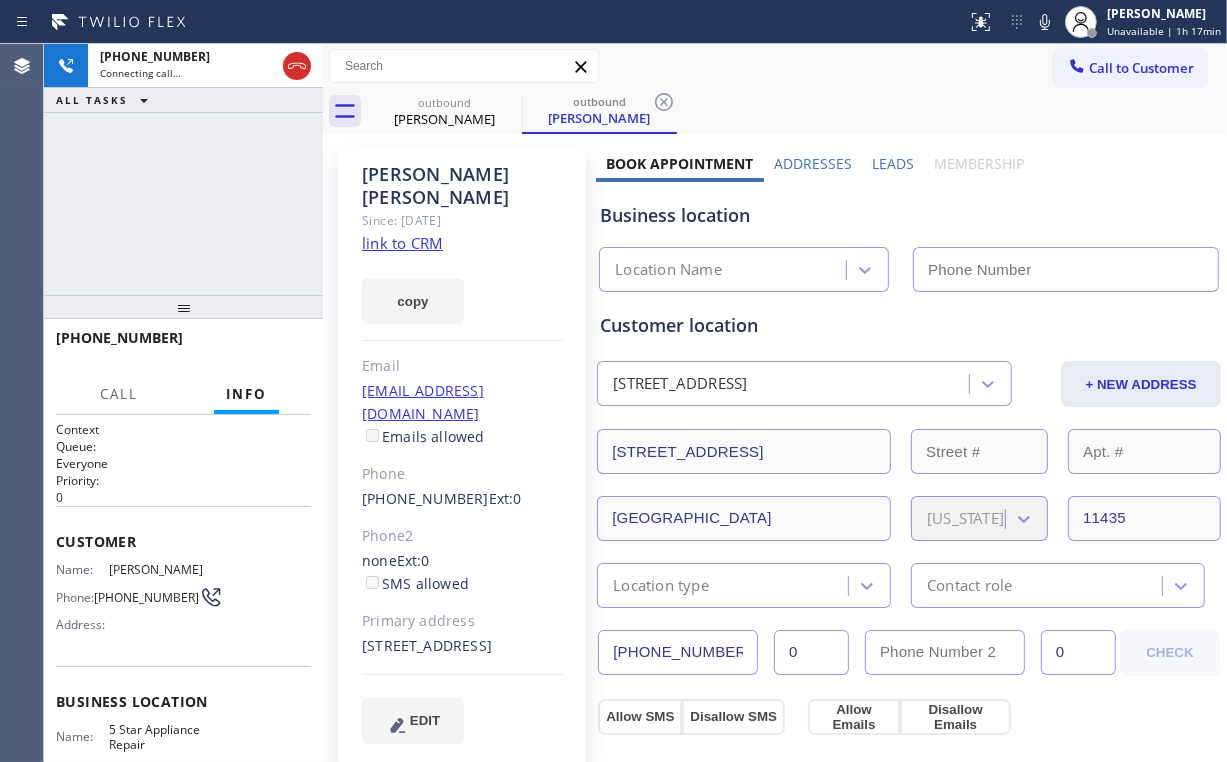click on "[PHONE_NUMBER] Connecting call… ALL TASKS ALL TASKS ACTIVE TASKS TASKS IN WRAP UP" at bounding box center (183, 169) 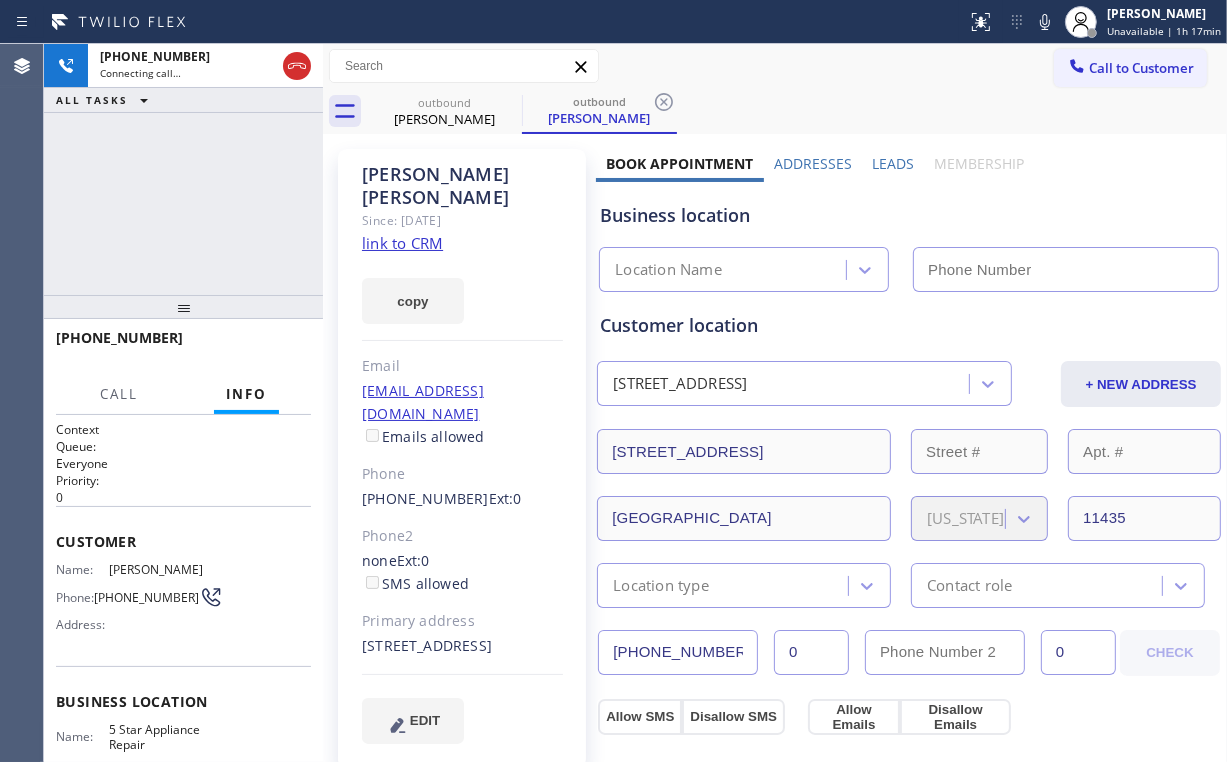 type on "[PHONE_NUMBER]" 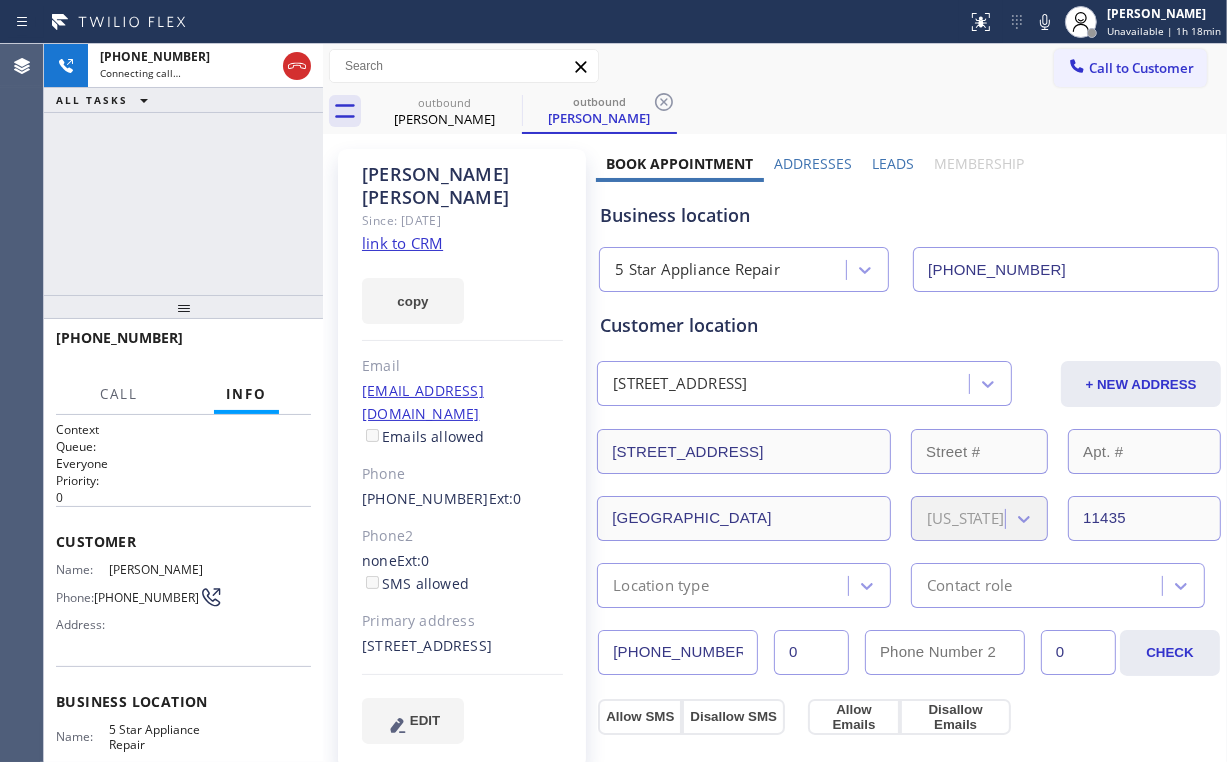 click on "[PHONE_NUMBER] Connecting call… ALL TASKS ALL TASKS ACTIVE TASKS TASKS IN WRAP UP" at bounding box center (183, 169) 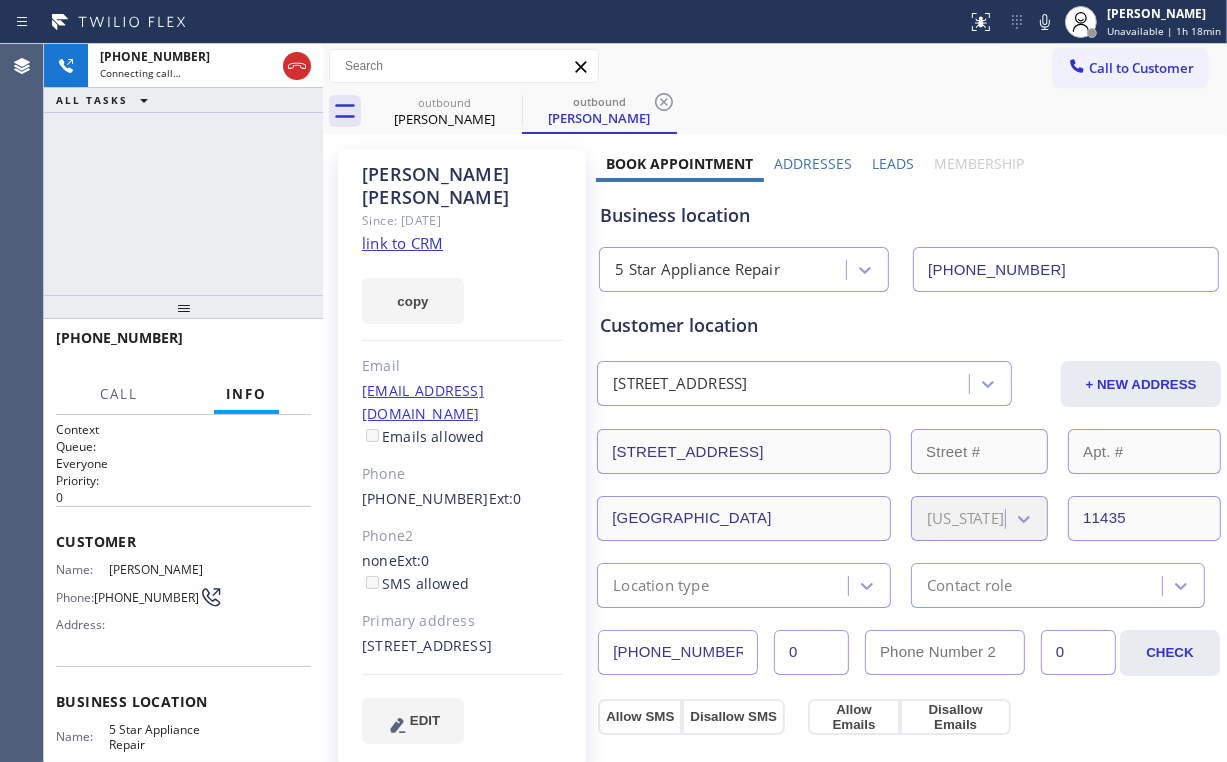 click on "[PHONE_NUMBER] Connecting call… ALL TASKS ALL TASKS ACTIVE TASKS TASKS IN WRAP UP" at bounding box center (183, 169) 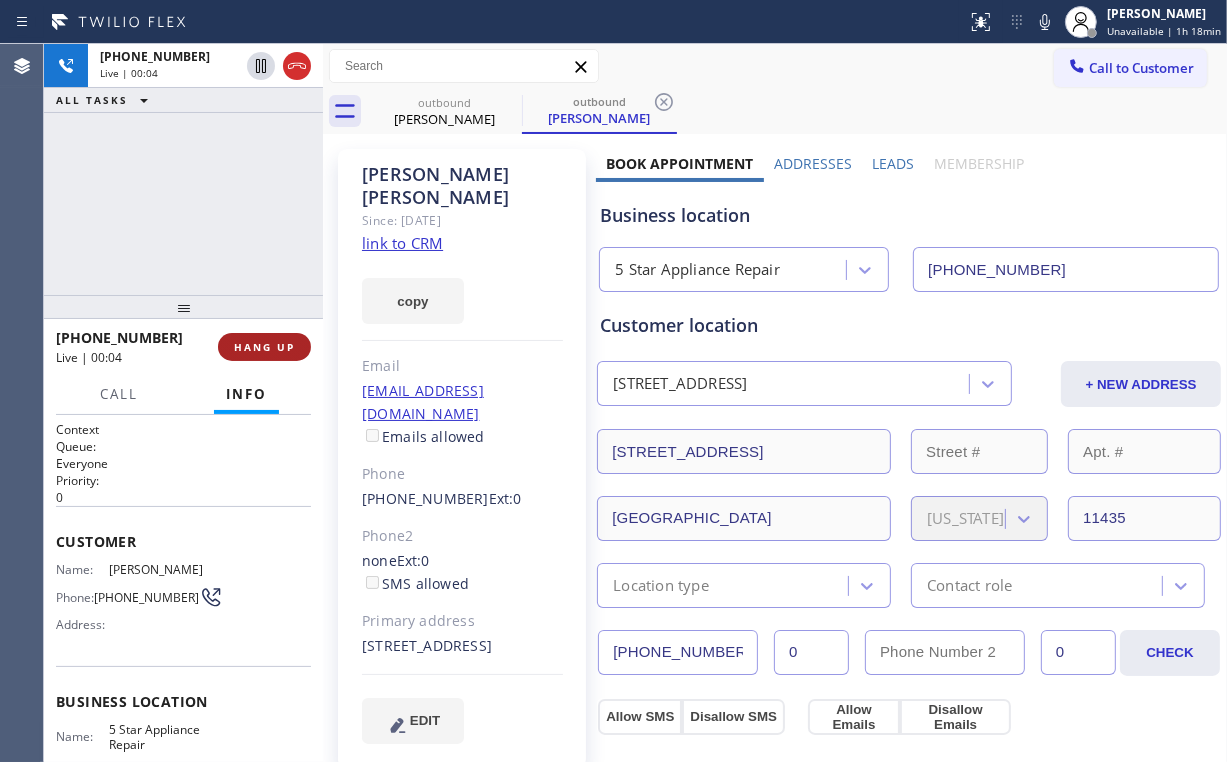click on "HANG UP" at bounding box center (264, 347) 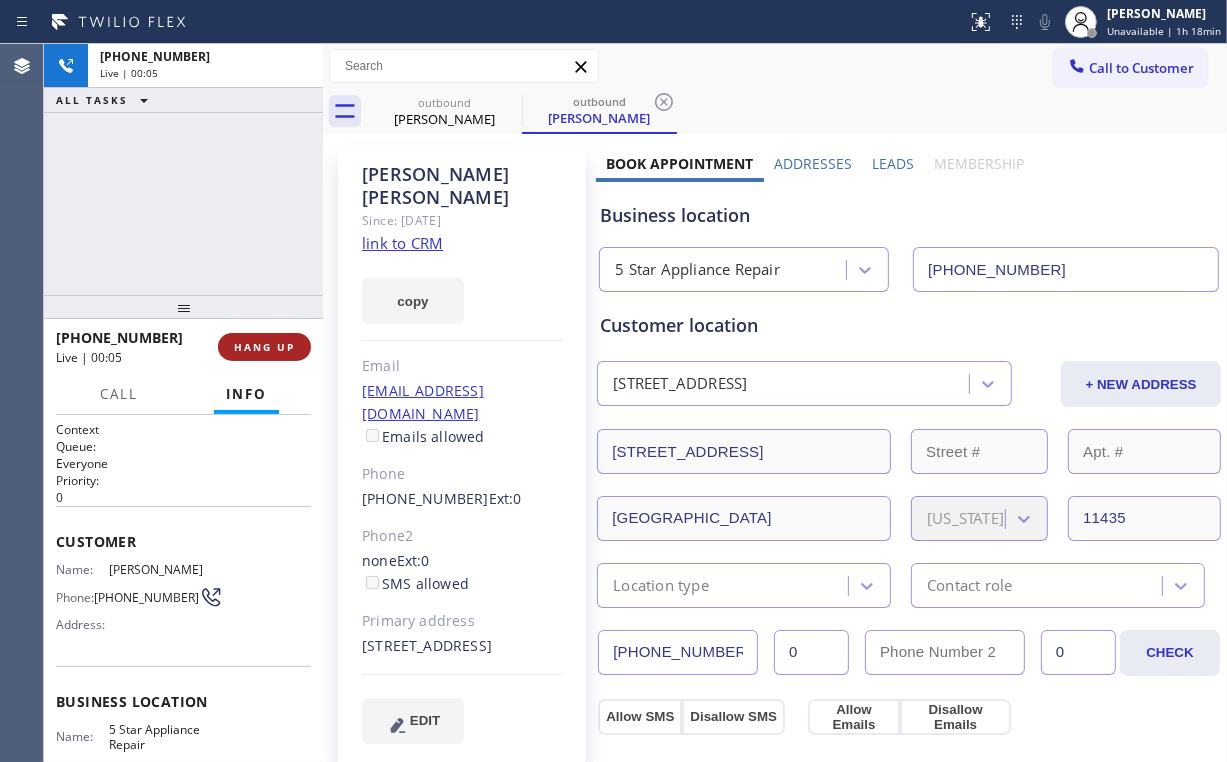 click on "HANG UP" at bounding box center (264, 347) 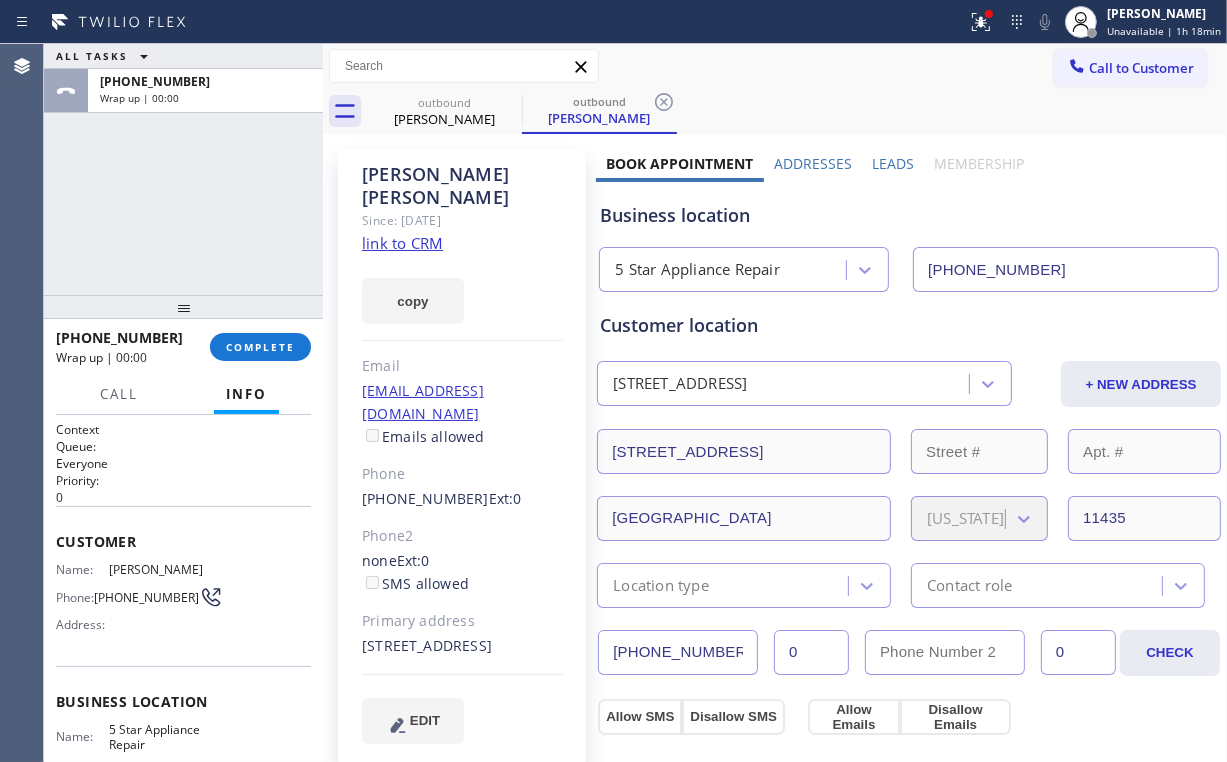 click on "Email" 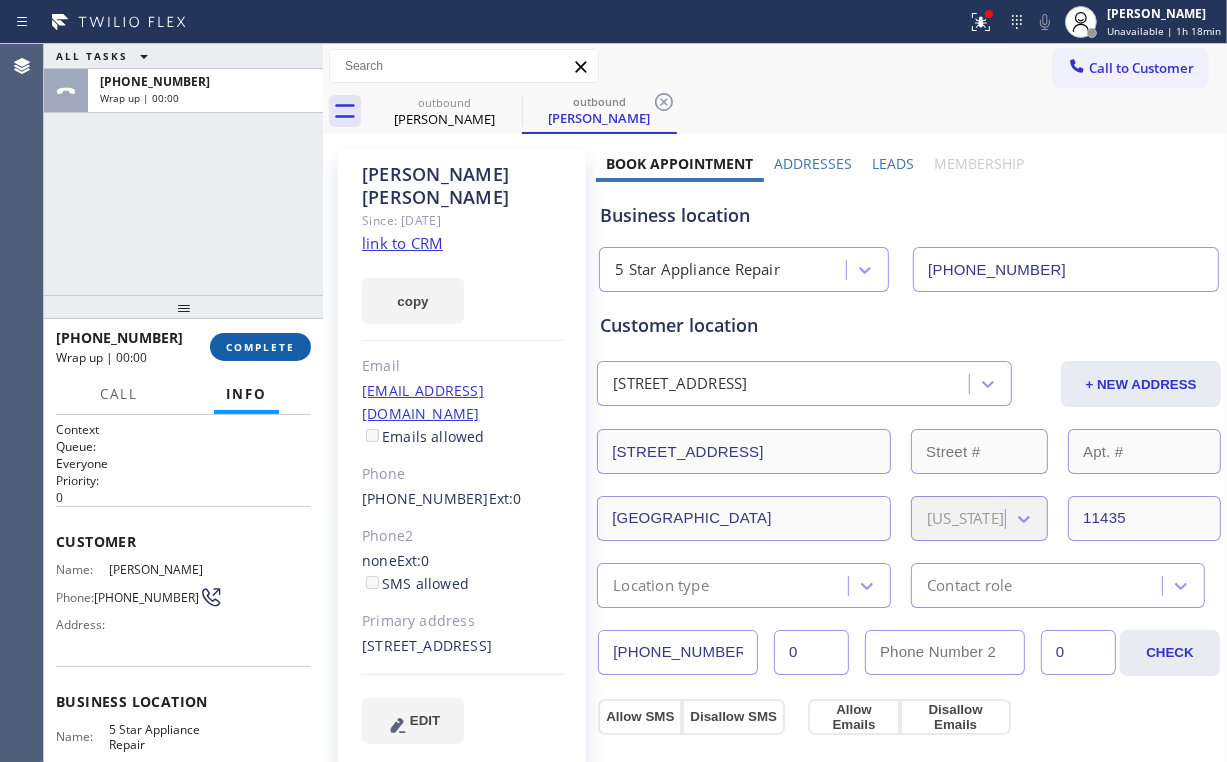 click on "COMPLETE" at bounding box center (260, 347) 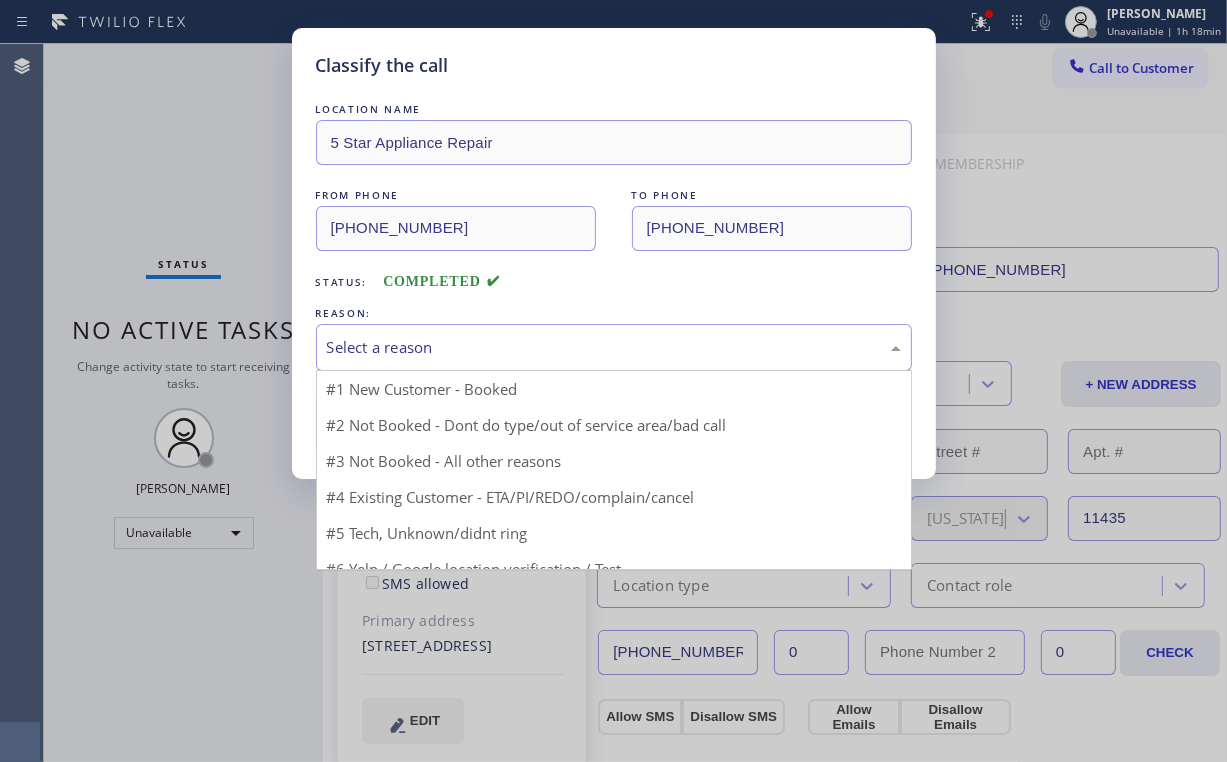 click on "Select a reason" at bounding box center [614, 347] 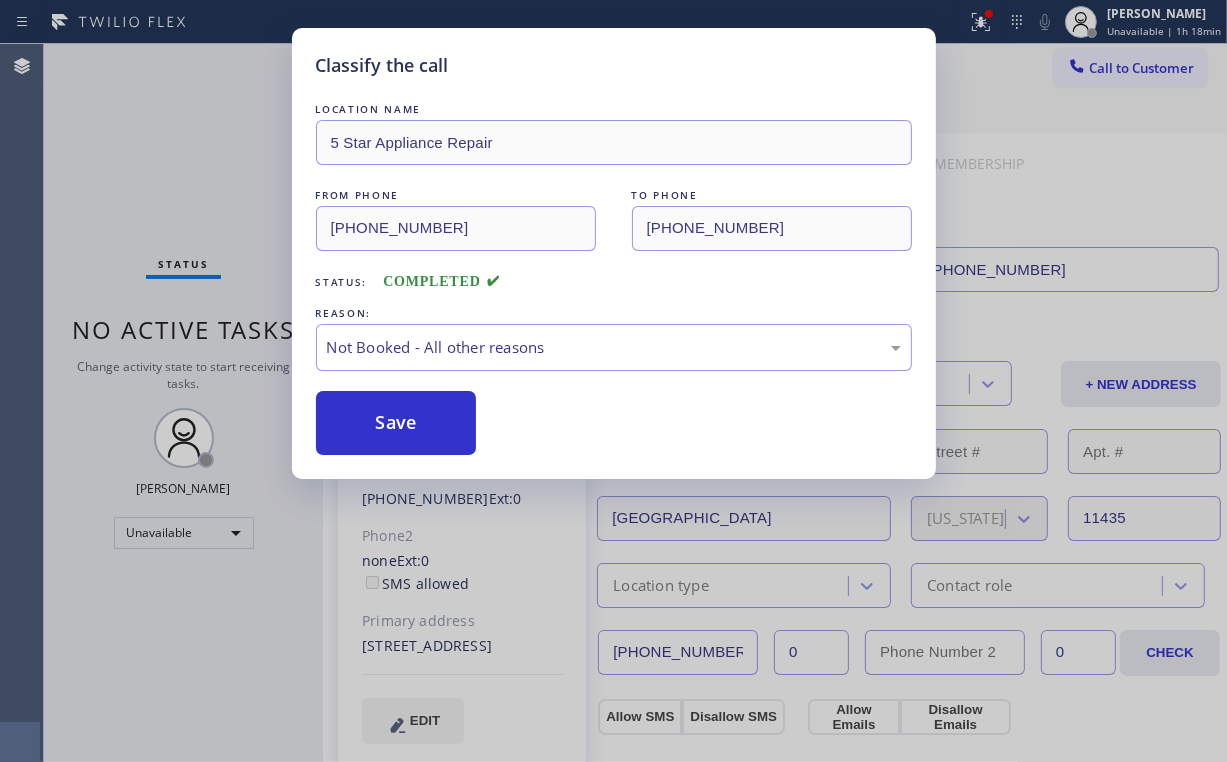 drag, startPoint x: 416, startPoint y: 419, endPoint x: 270, endPoint y: 202, distance: 261.5435 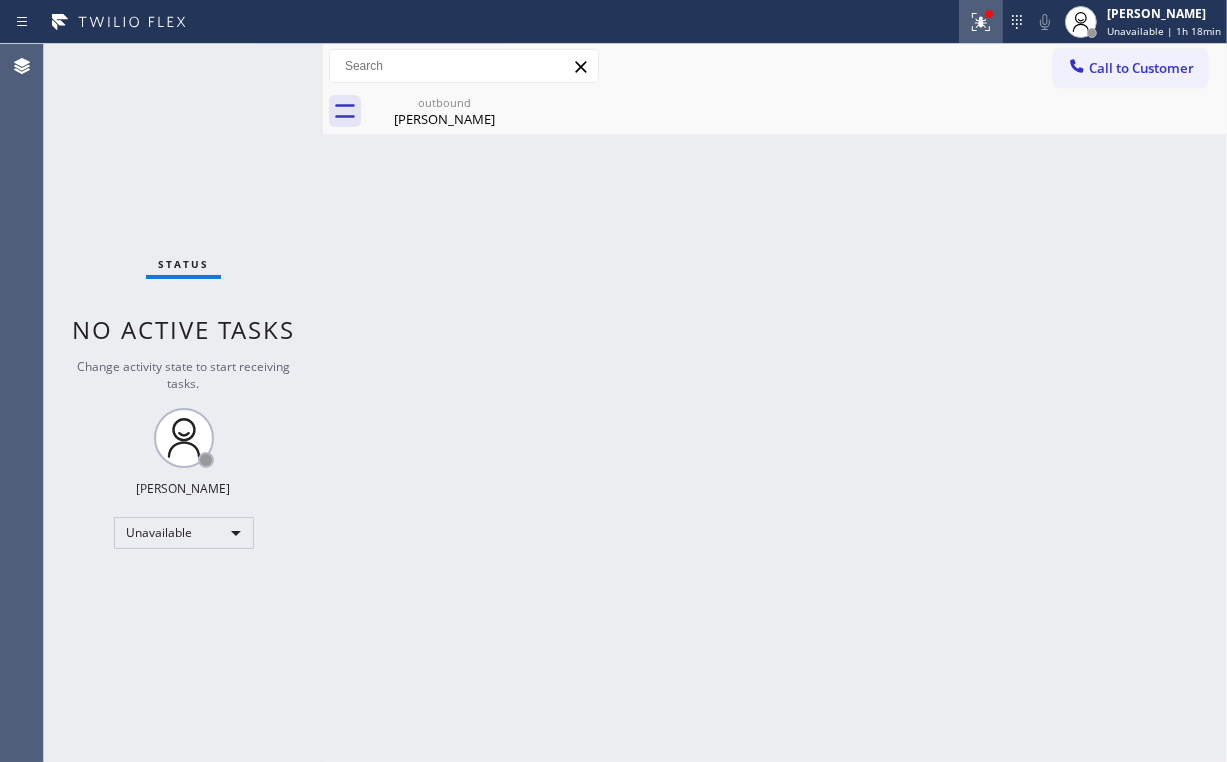 click 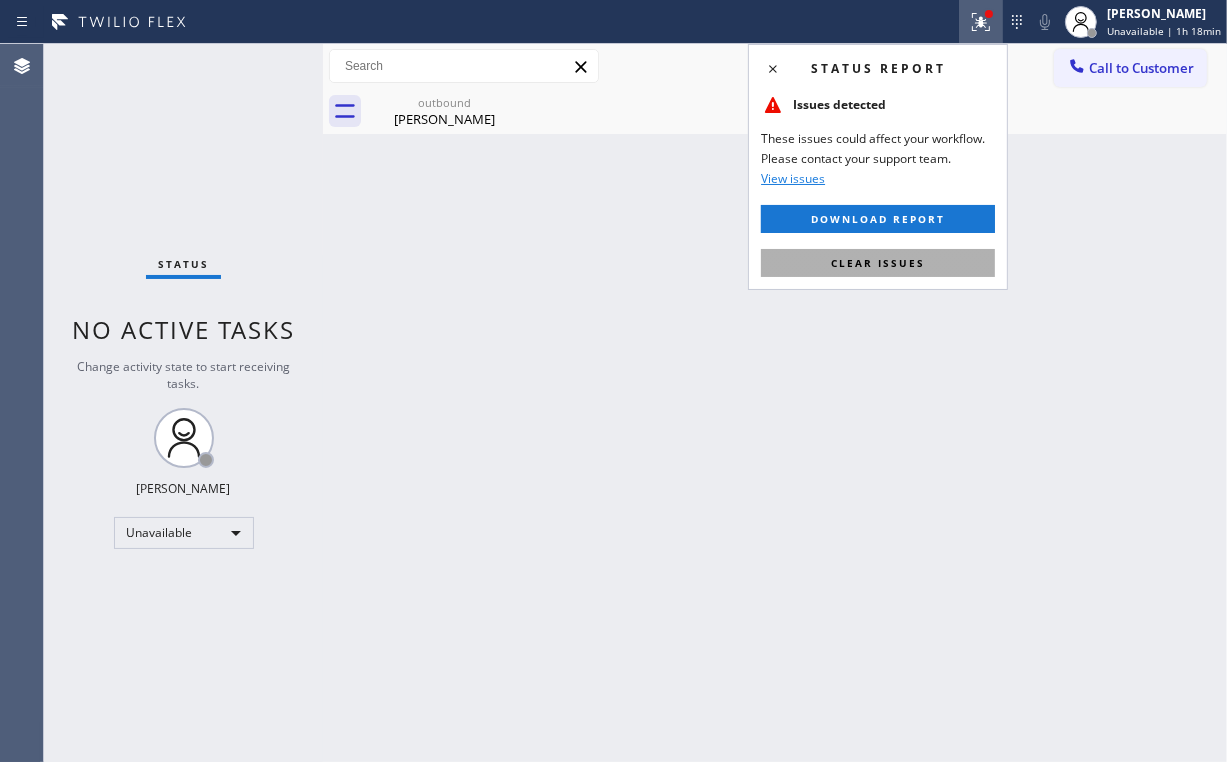 click on "Clear issues" at bounding box center [878, 263] 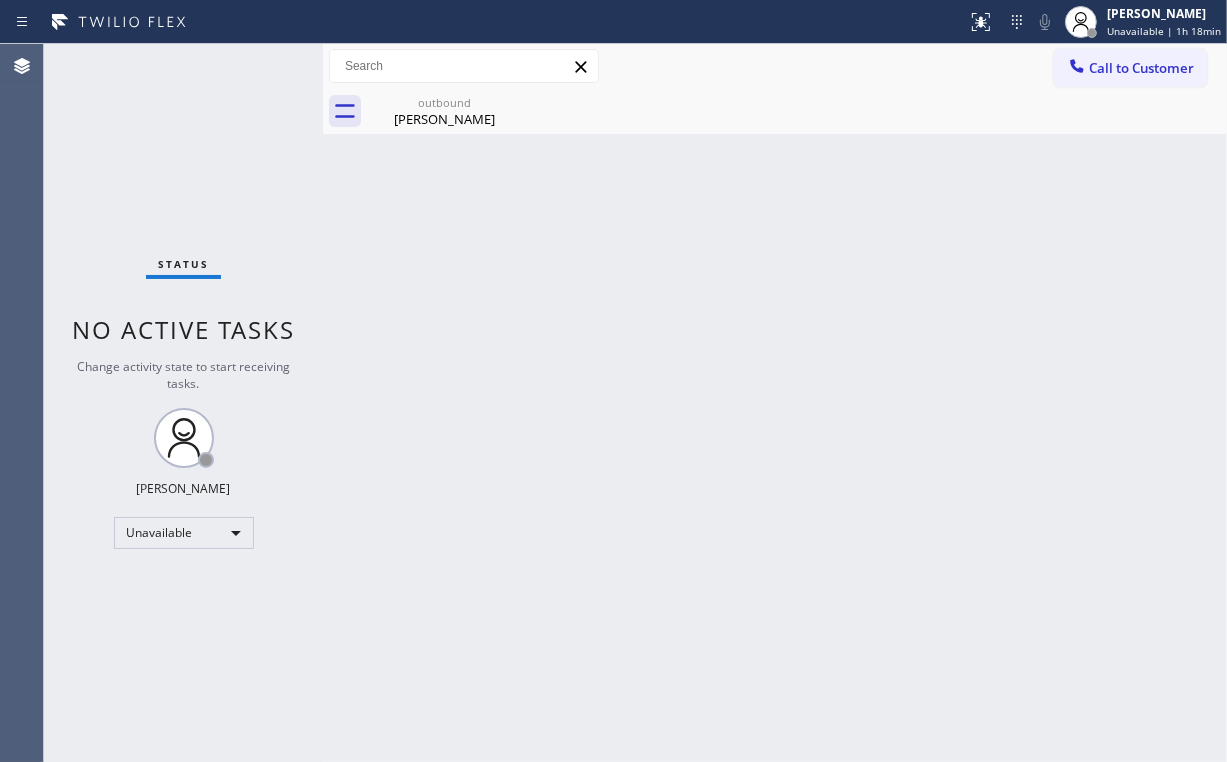 drag, startPoint x: 603, startPoint y: 246, endPoint x: 460, endPoint y: 152, distance: 171.1286 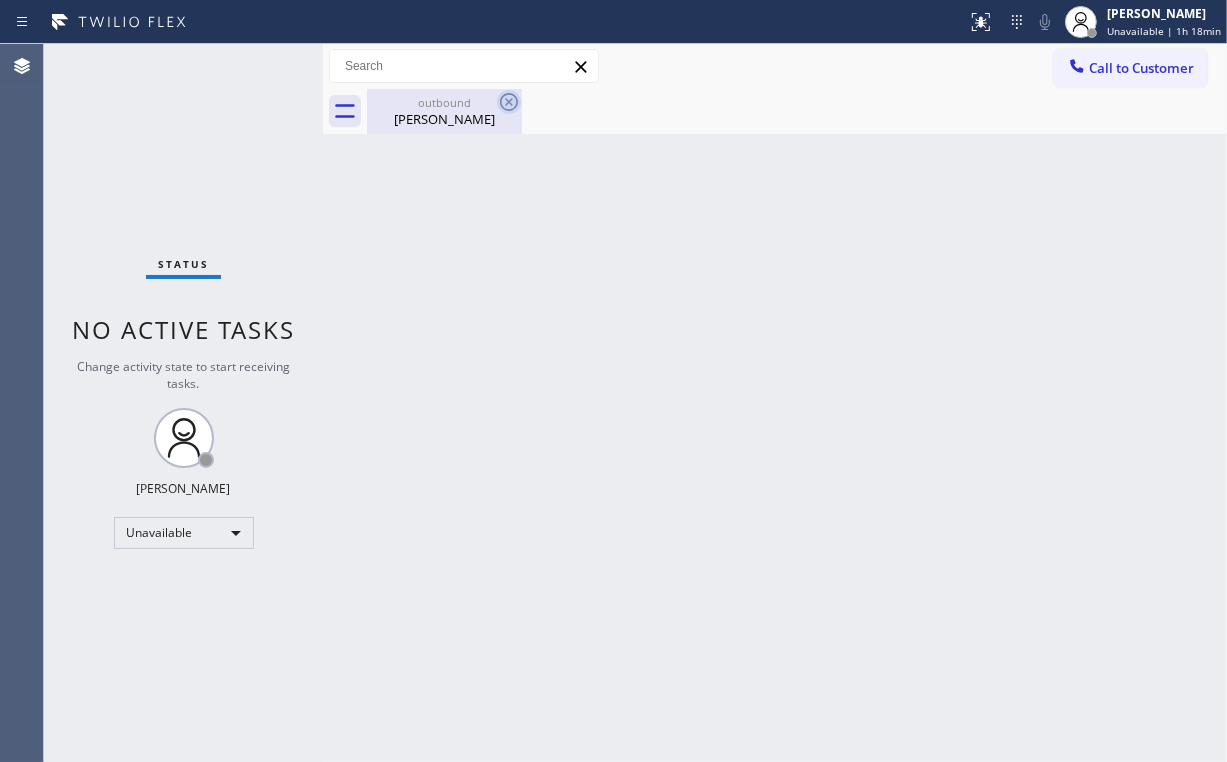 drag, startPoint x: 444, startPoint y: 100, endPoint x: 502, endPoint y: 101, distance: 58.00862 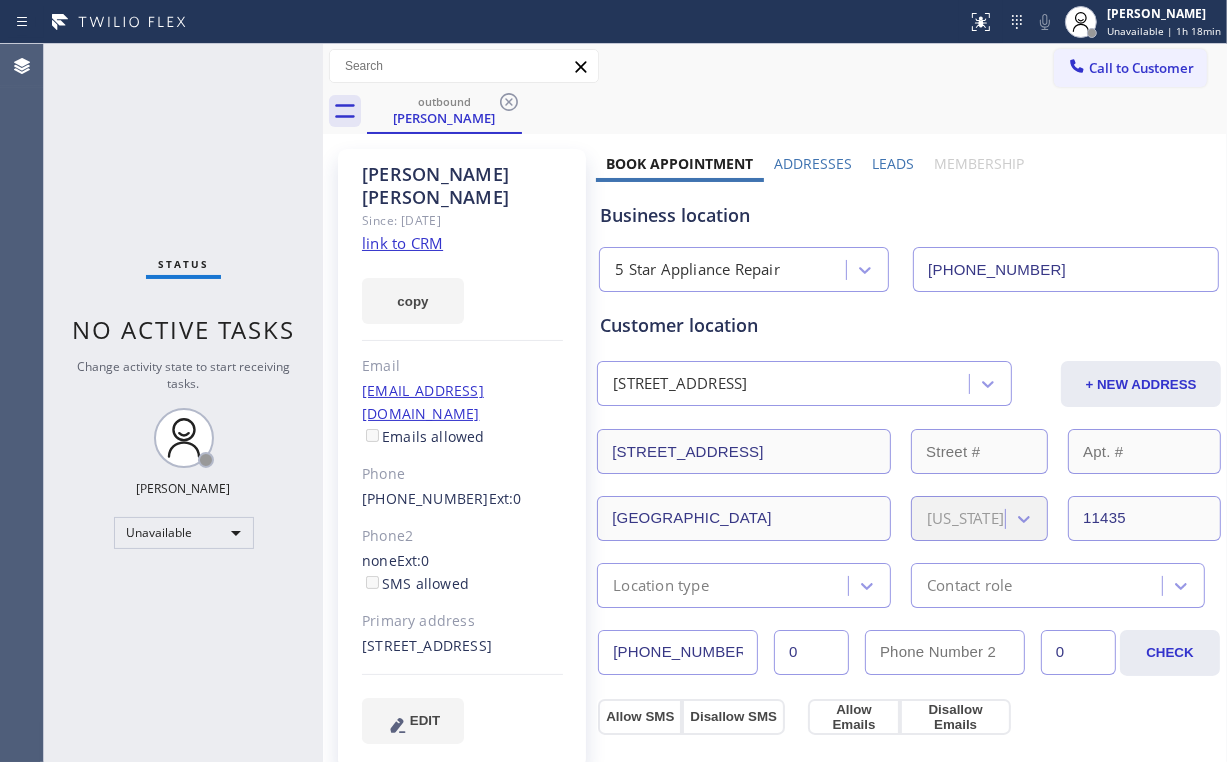 drag, startPoint x: 502, startPoint y: 100, endPoint x: 548, endPoint y: 109, distance: 46.872166 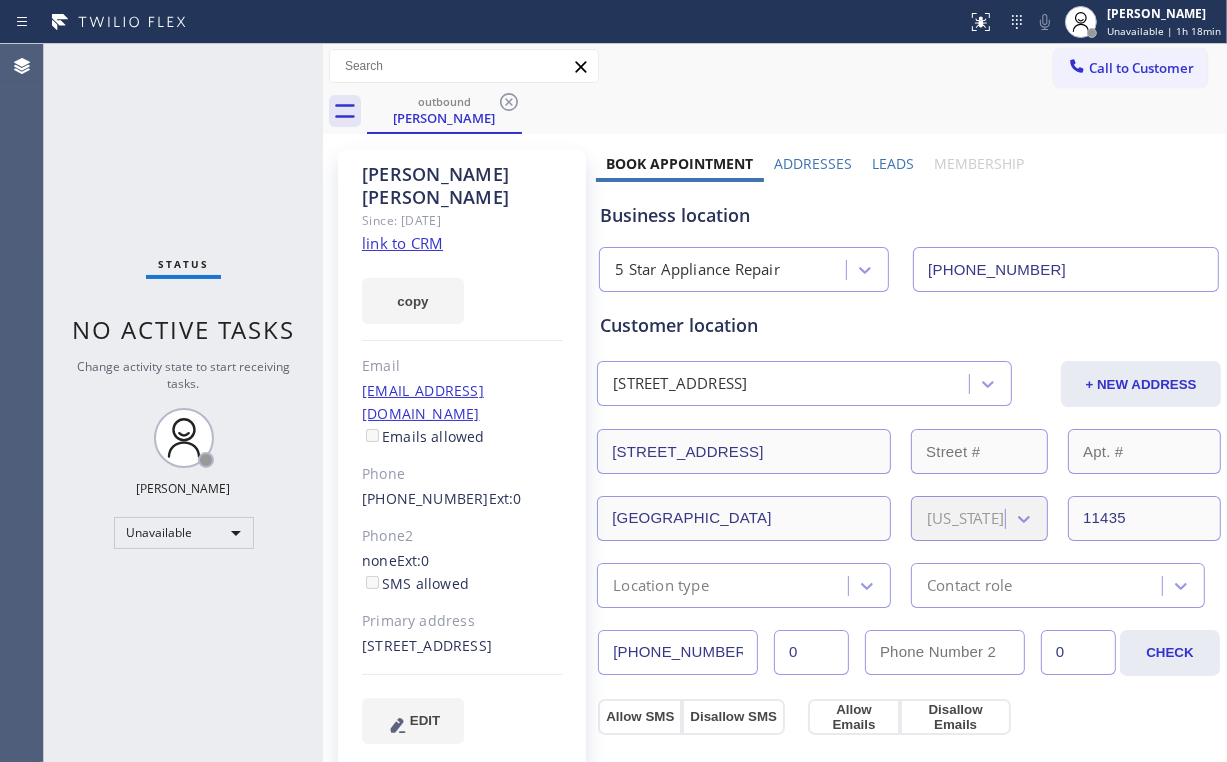 click 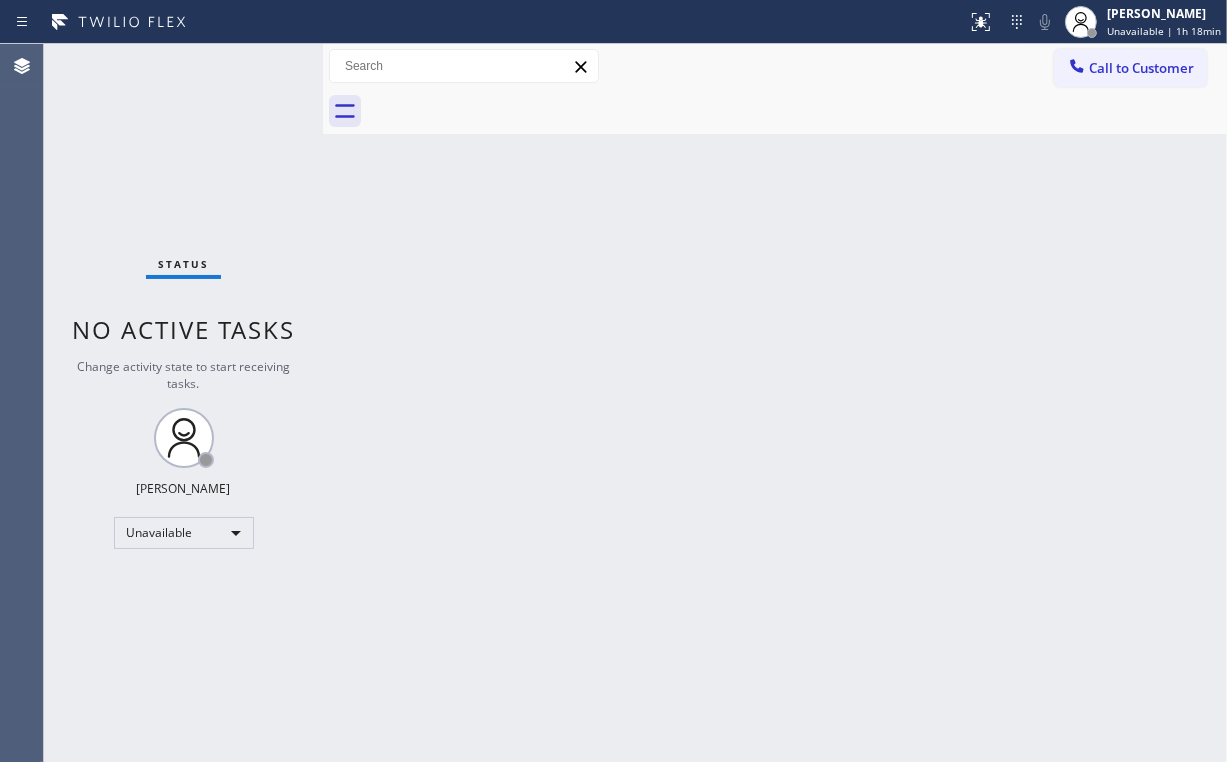 click on "Back to Dashboard Change Sender ID Customers Technicians Select a contact Outbound call Location Search location Your caller id phone number Customer number Call Customer info Name   Phone none Address none Change Sender ID HVAC [PHONE_NUMBER] 5 Star Appliance [PHONE_NUMBER] Appliance Repair [PHONE_NUMBER] Plumbing [PHONE_NUMBER] Air Duct Cleaning [PHONE_NUMBER]  Electricians [PHONE_NUMBER] Cancel Change Check personal SMS Reset Change No tabs Call to Customer Outbound call Location 5 Star Appliance Repair Your caller id phone number [PHONE_NUMBER] Customer number Call Outbound call Technician Search Technician Your caller id phone number Your caller id phone number Call" at bounding box center (775, 403) 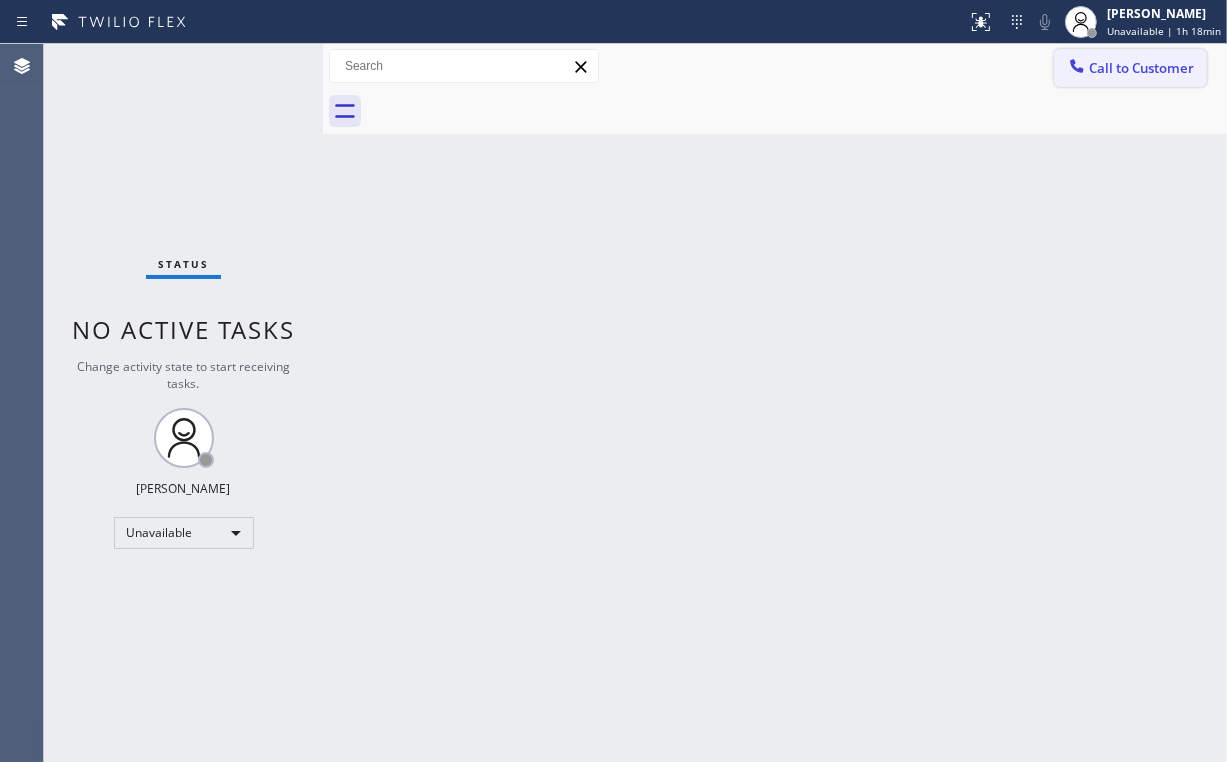 click on "Call to Customer" at bounding box center [1141, 68] 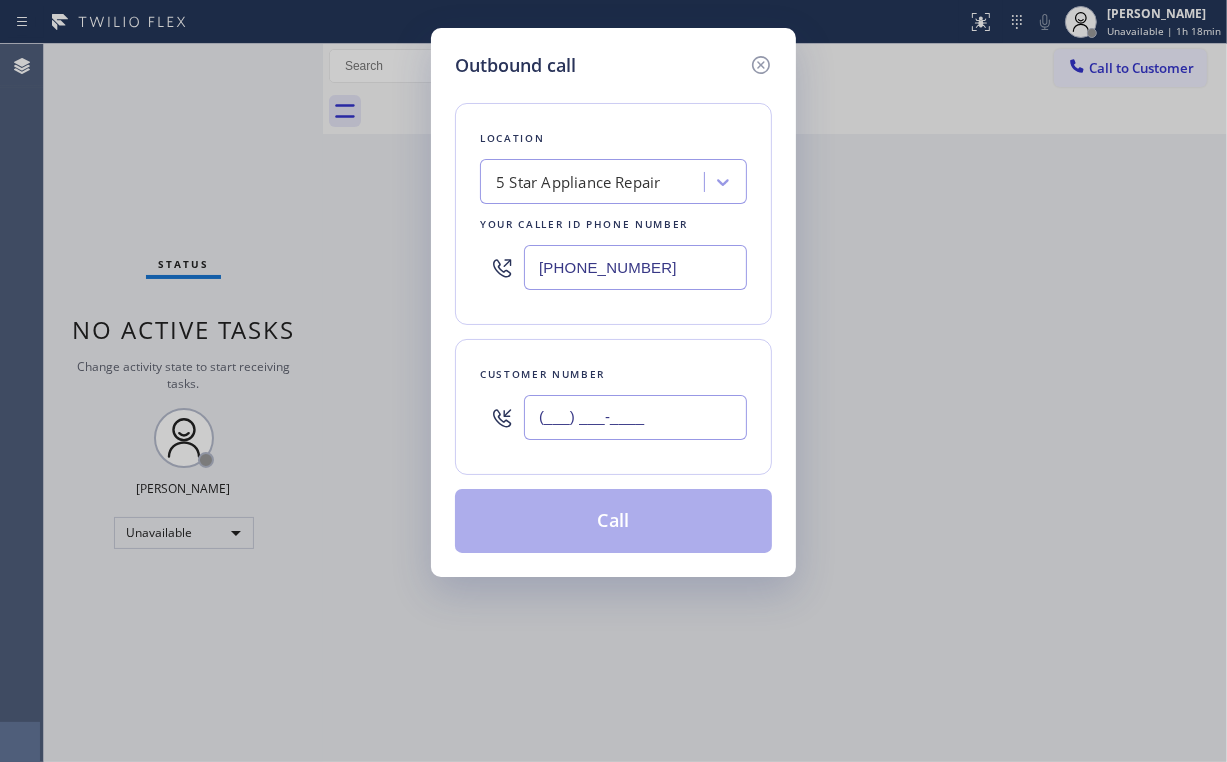 click on "(___) ___-____" at bounding box center (635, 417) 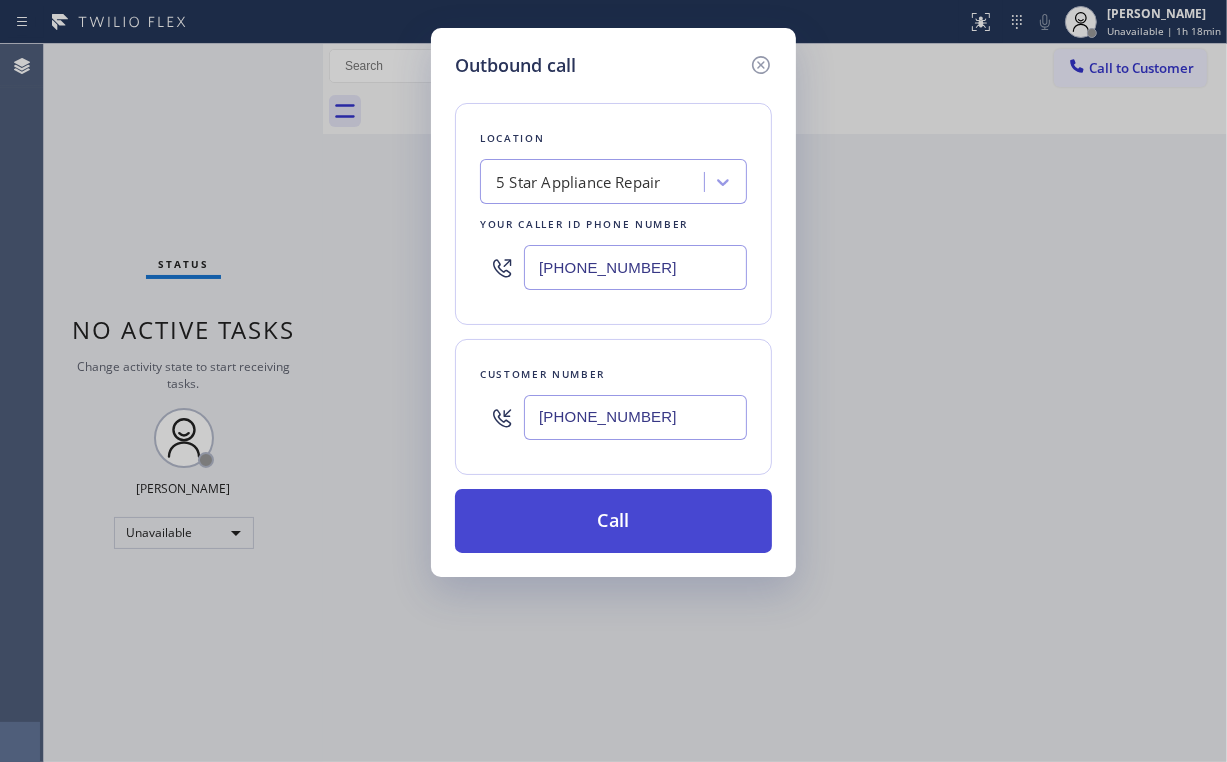 type on "[PHONE_NUMBER]" 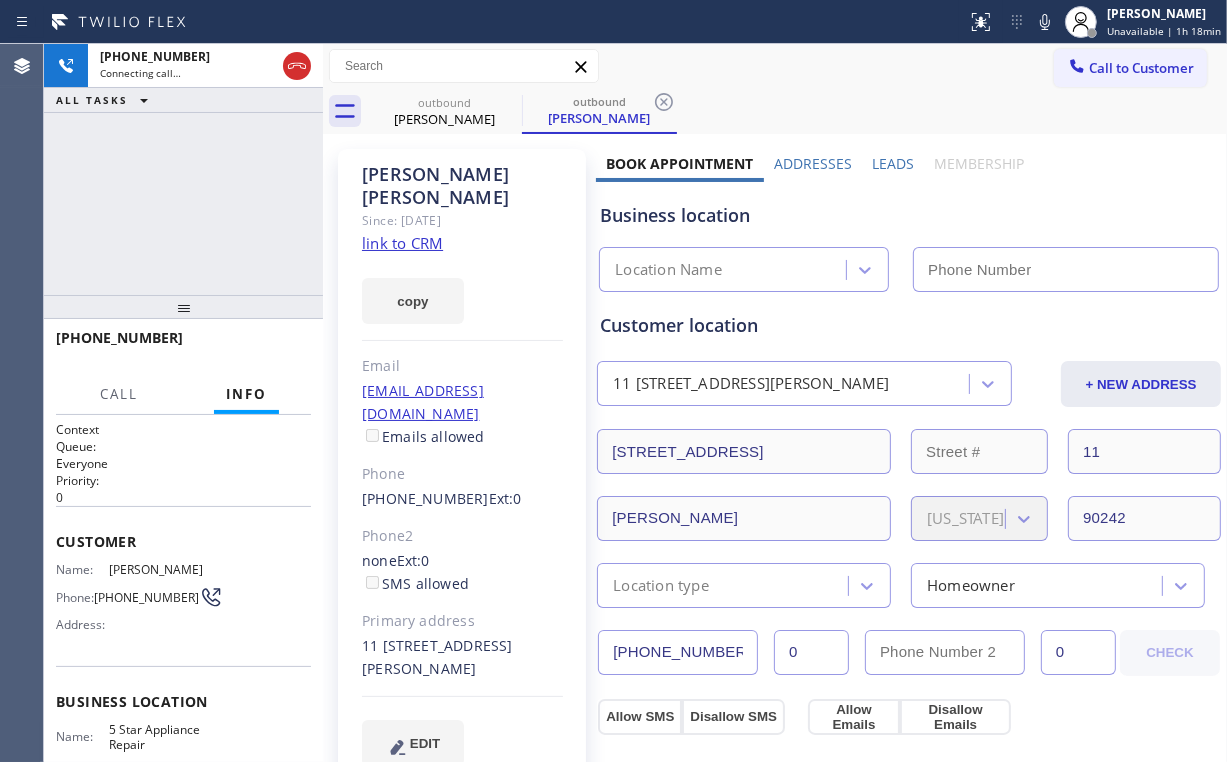 type on "[PHONE_NUMBER]" 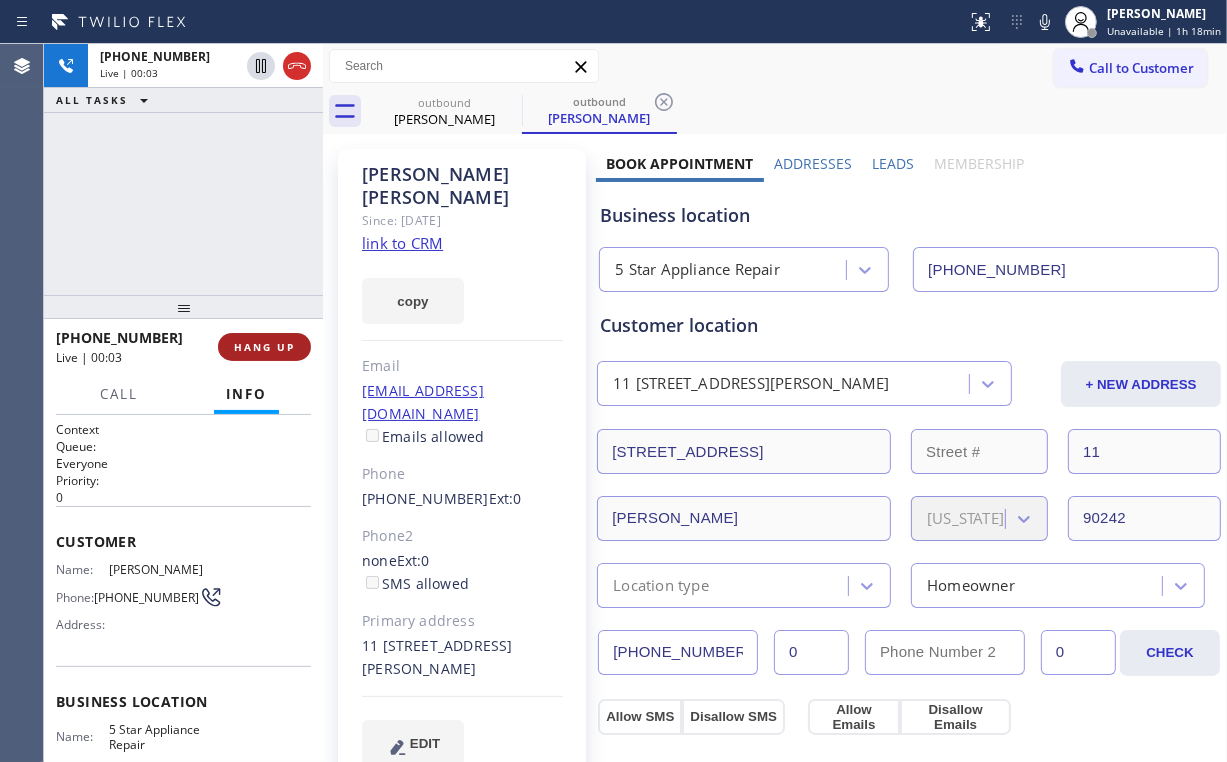 click on "HANG UP" at bounding box center (264, 347) 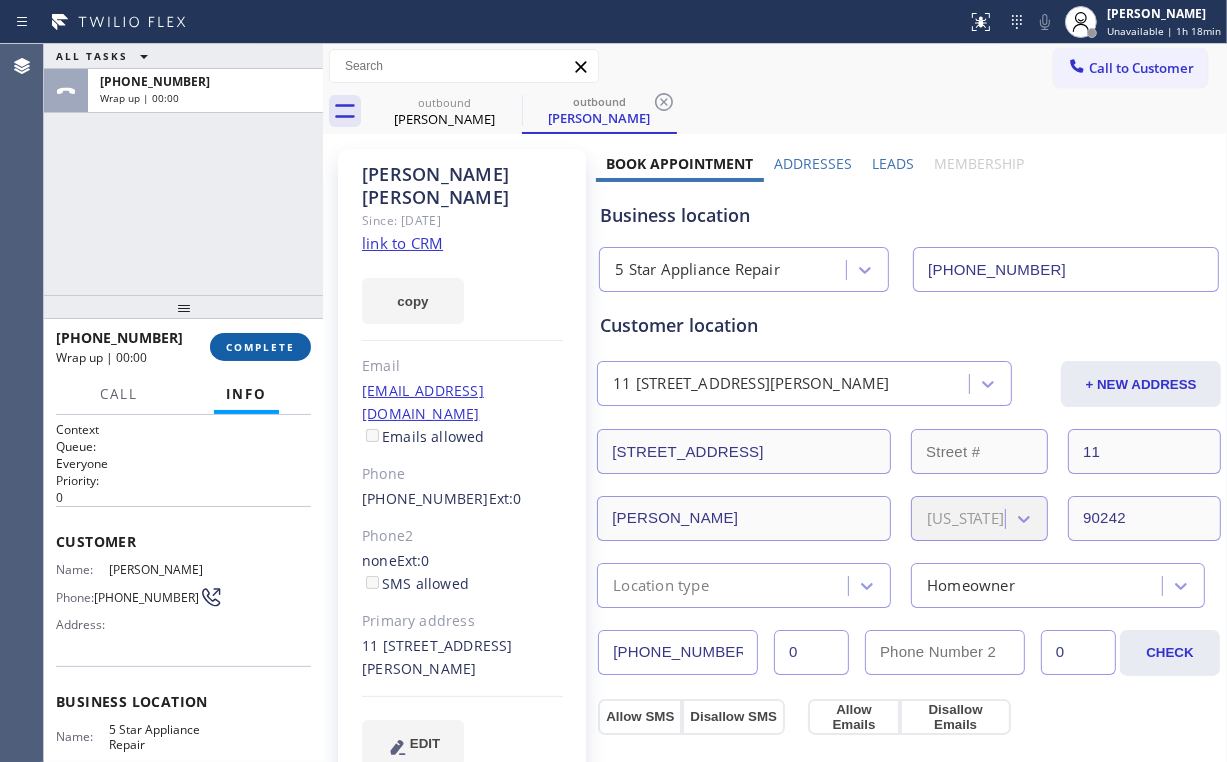 click on "COMPLETE" at bounding box center [260, 347] 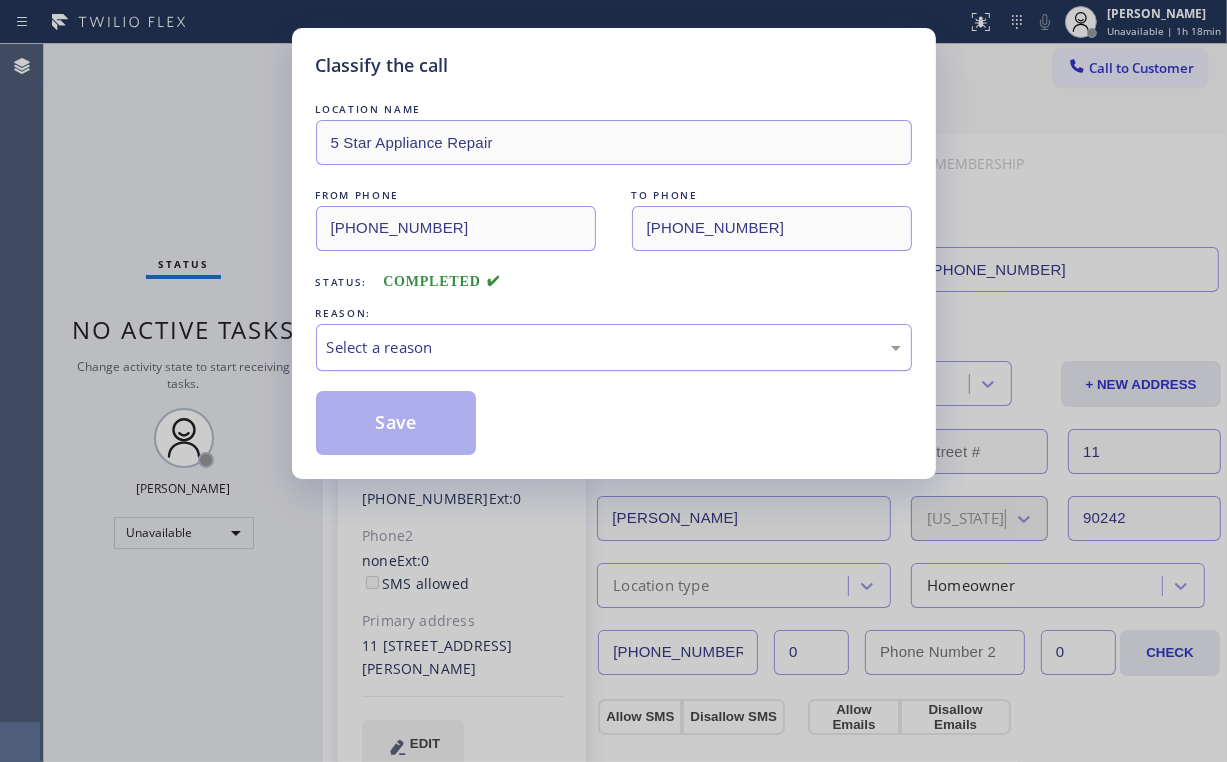drag, startPoint x: 373, startPoint y: 333, endPoint x: 381, endPoint y: 368, distance: 35.902645 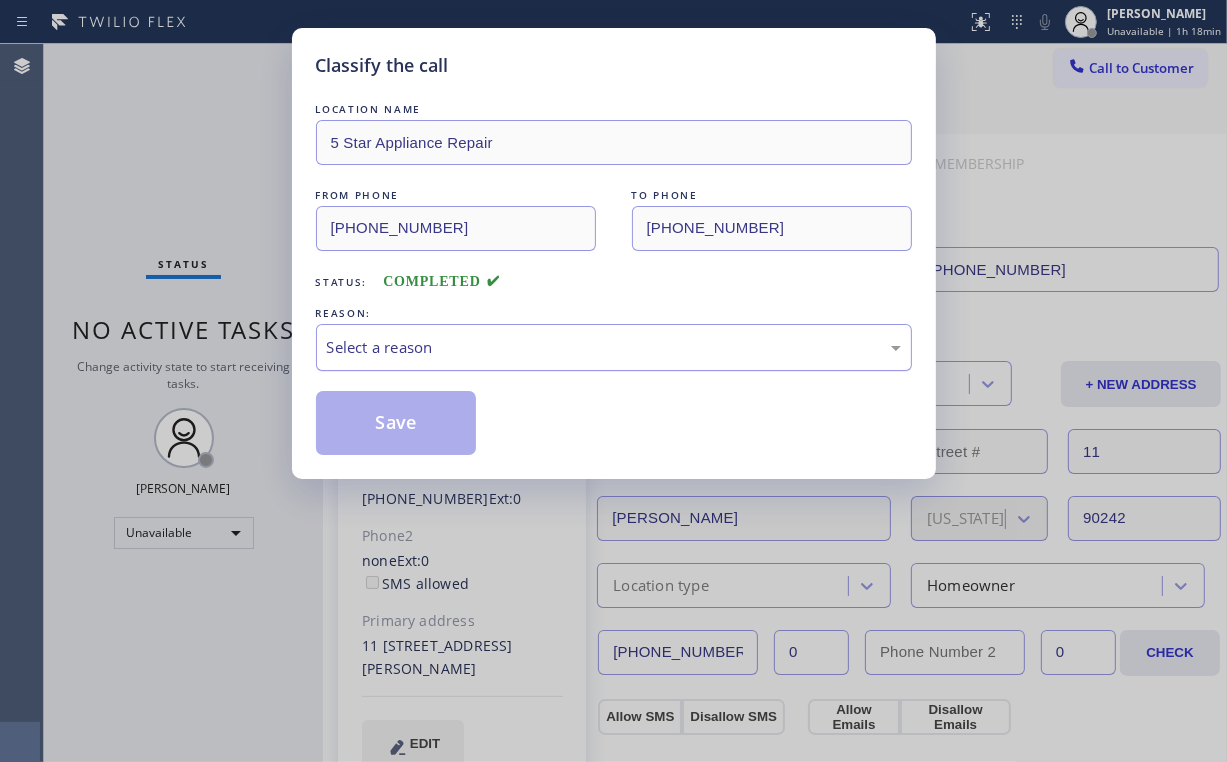 click on "Select a reason" at bounding box center [614, 347] 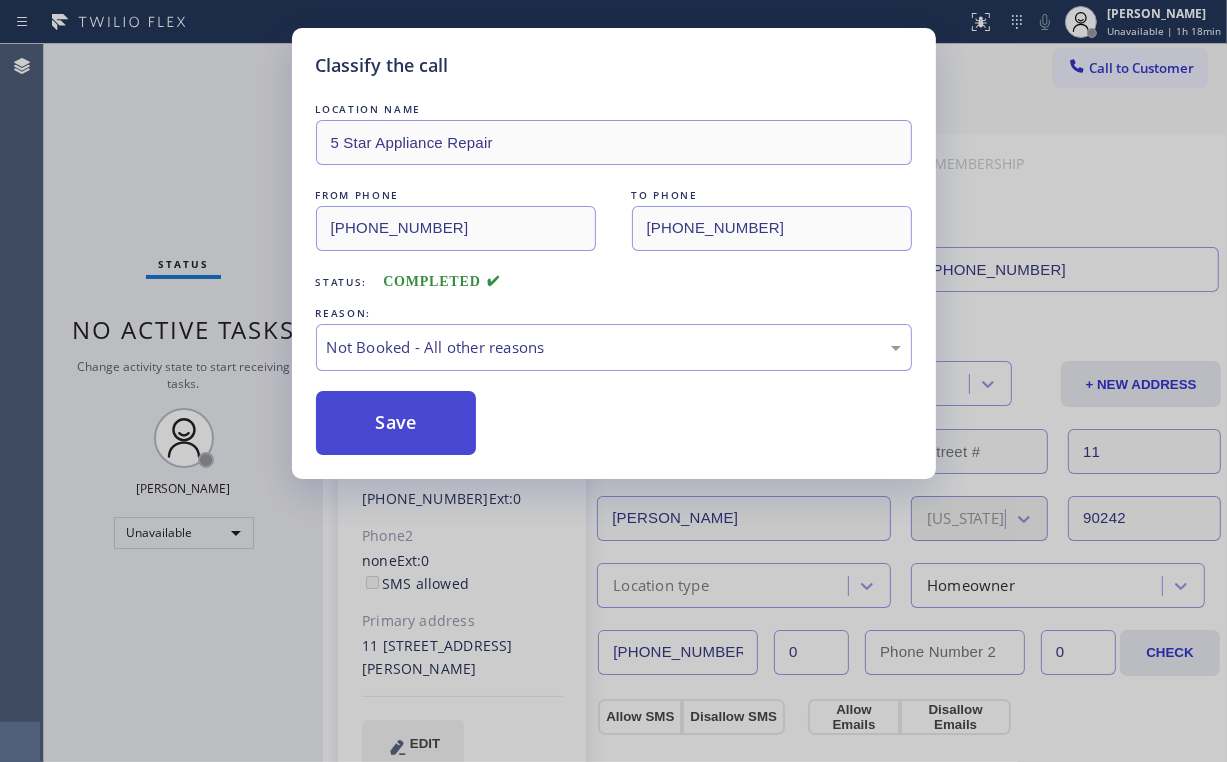 click on "Save" at bounding box center [396, 423] 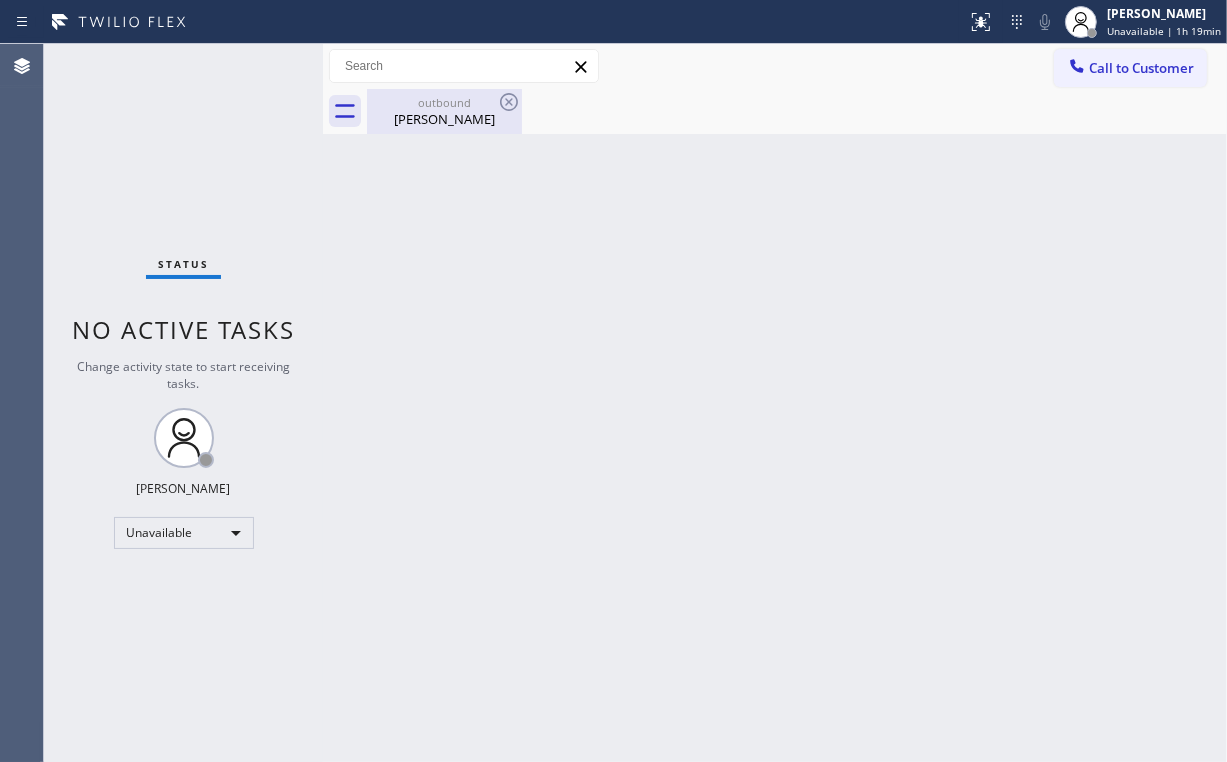 drag, startPoint x: 437, startPoint y: 102, endPoint x: 489, endPoint y: 94, distance: 52.611786 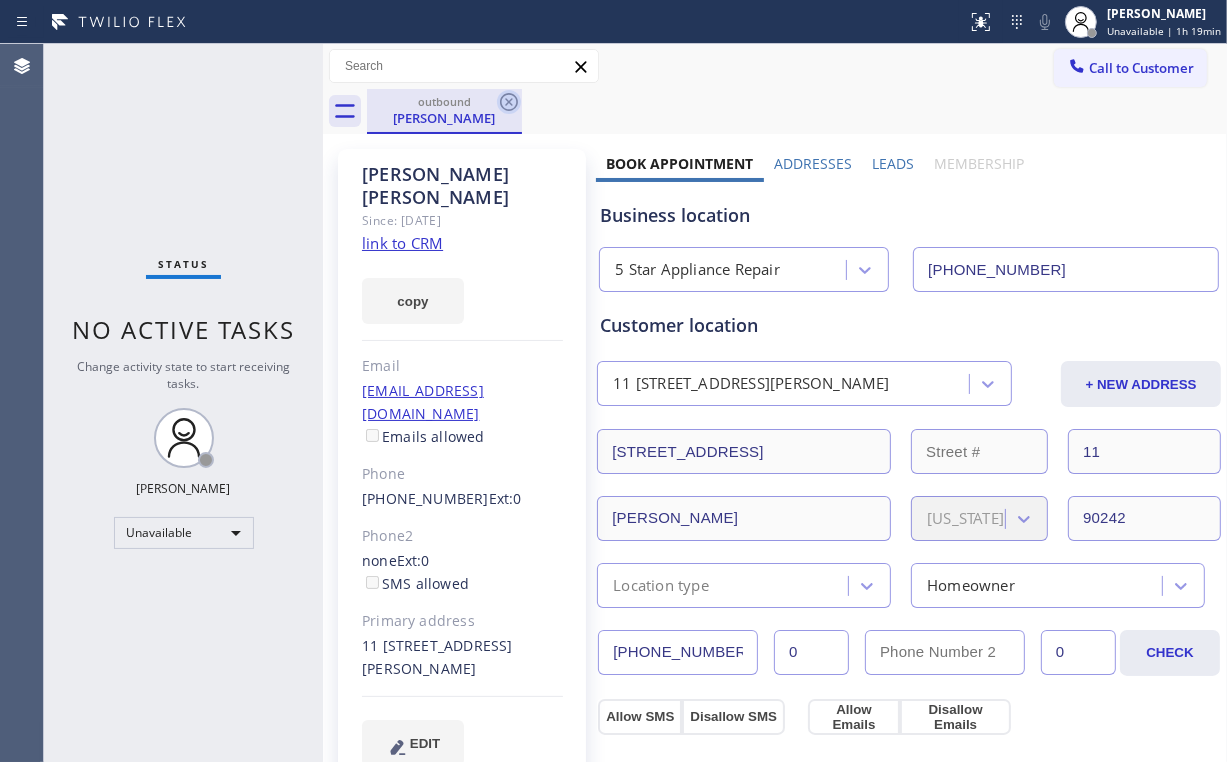 drag, startPoint x: 540, startPoint y: 102, endPoint x: 509, endPoint y: 94, distance: 32.01562 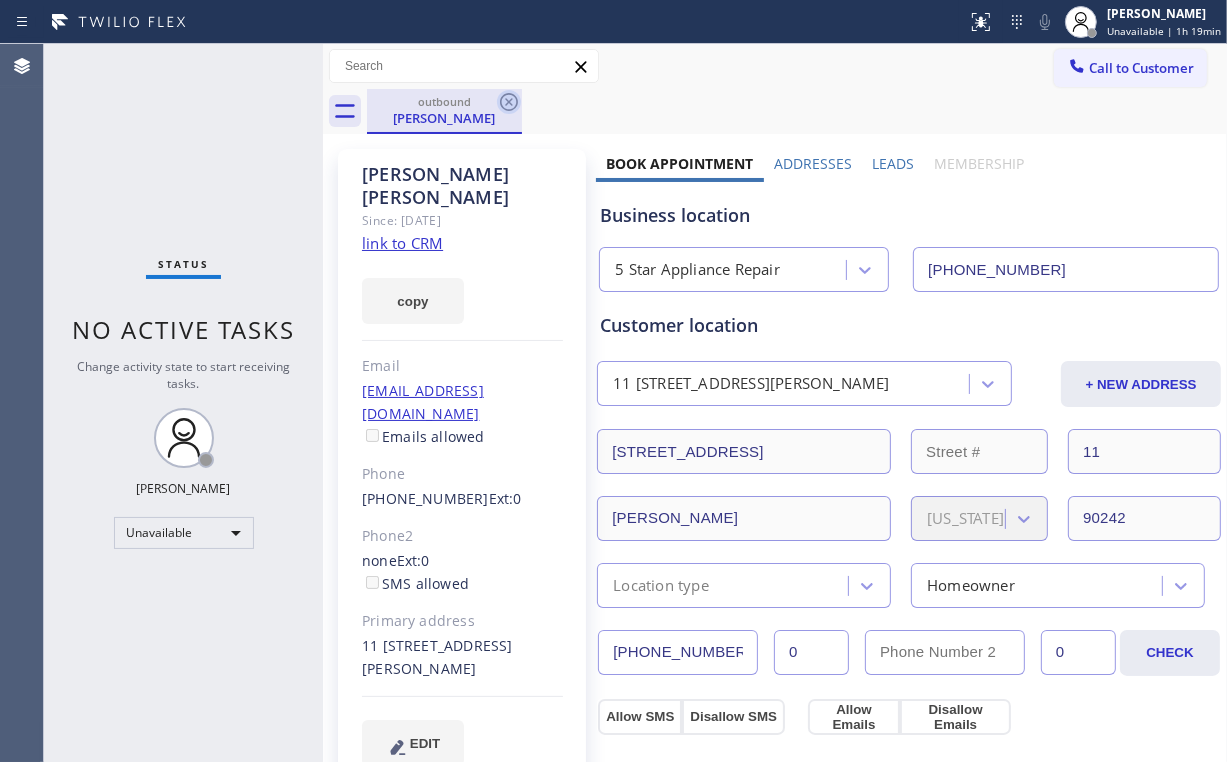 click on "outbound [PERSON_NAME]" at bounding box center [797, 111] 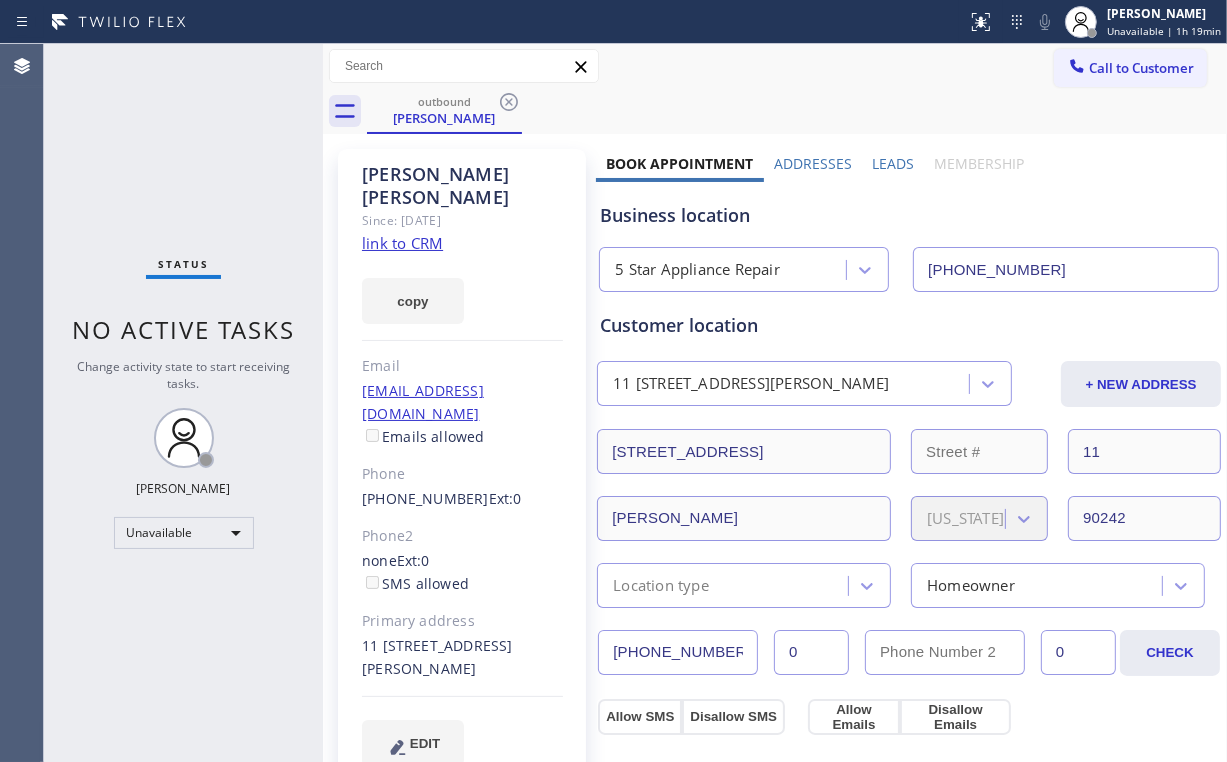 click 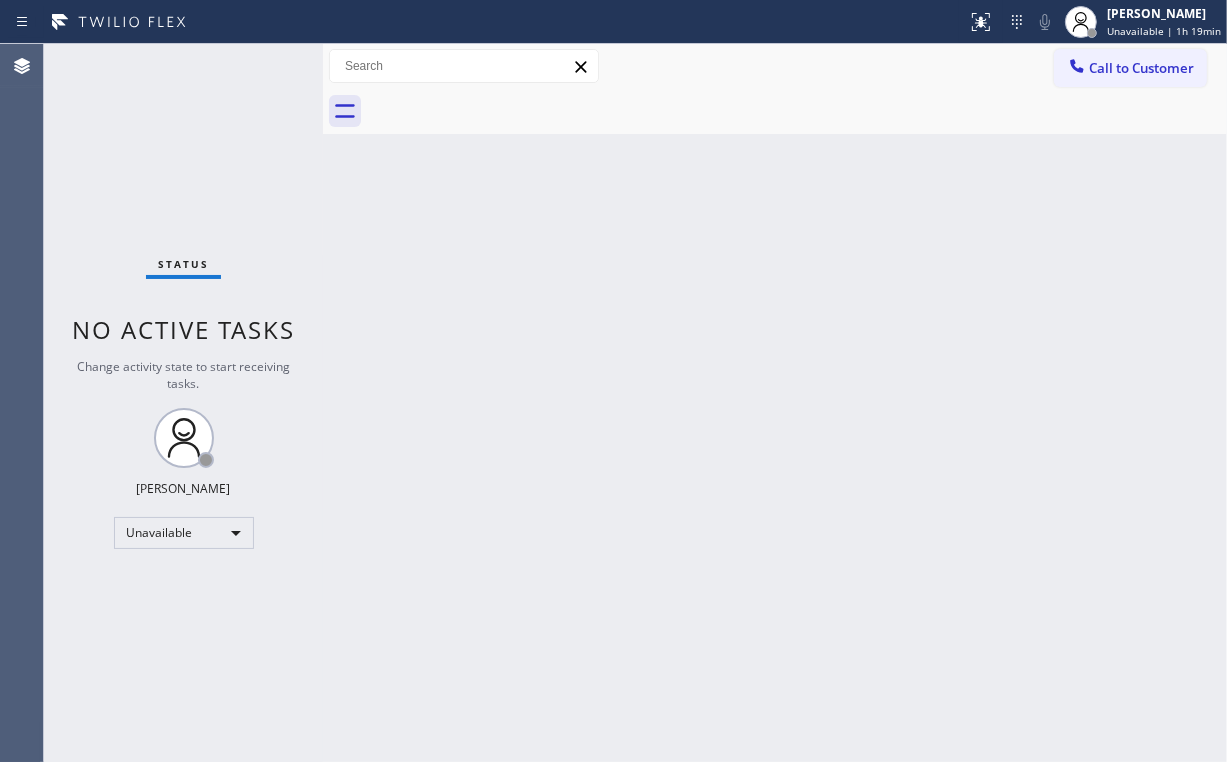 drag, startPoint x: 204, startPoint y: 108, endPoint x: 186, endPoint y: 4, distance: 105.546196 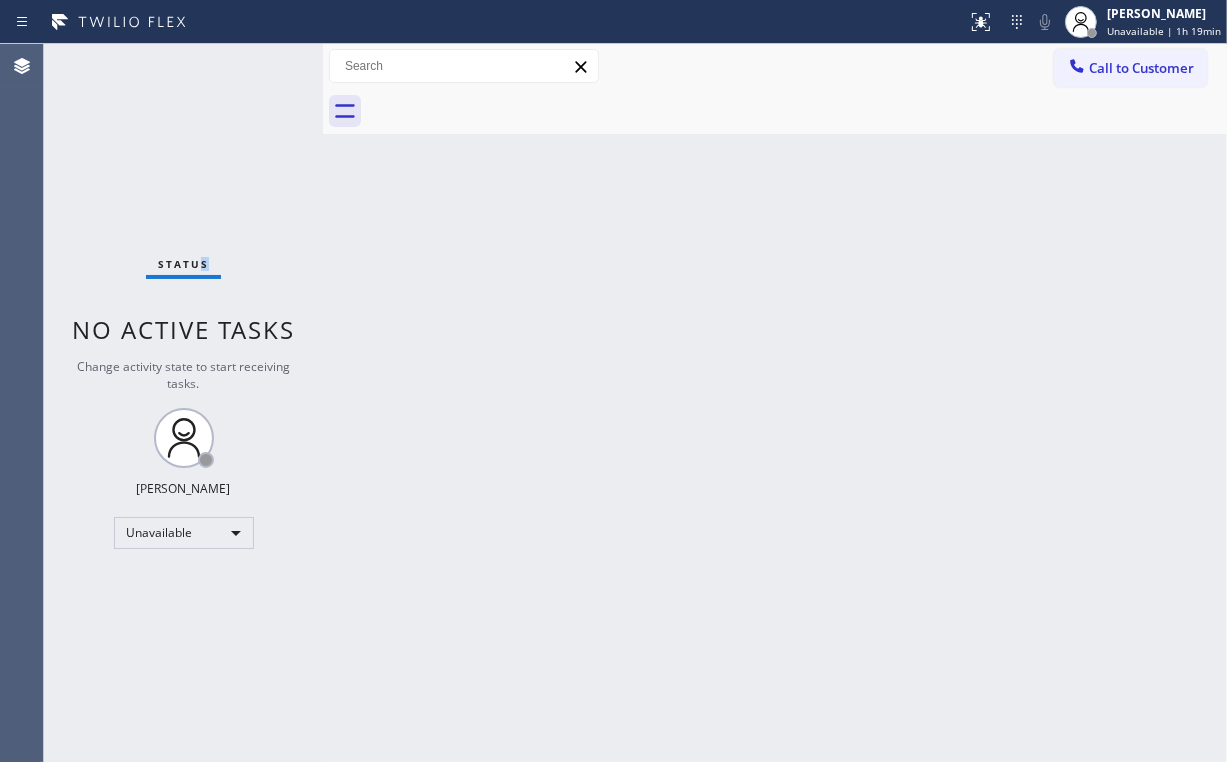 click on "Call to Customer" at bounding box center [1141, 68] 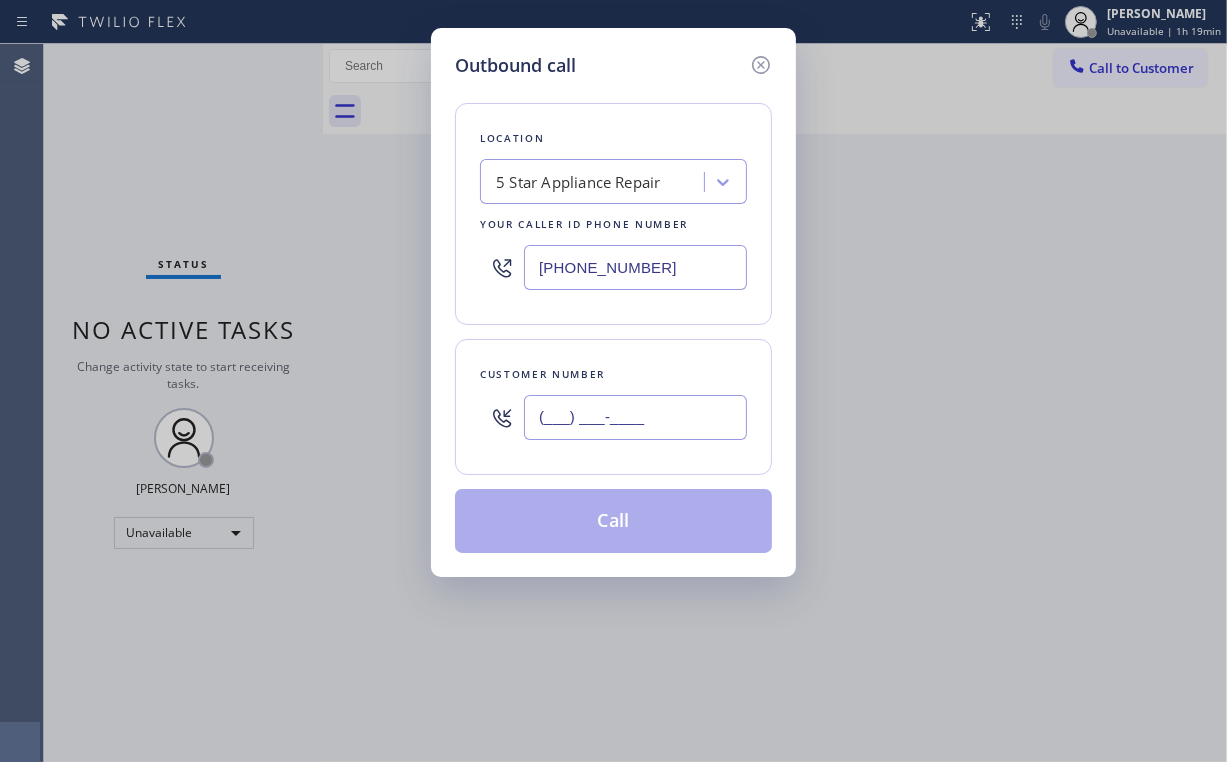 click on "(___) ___-____" at bounding box center (635, 417) 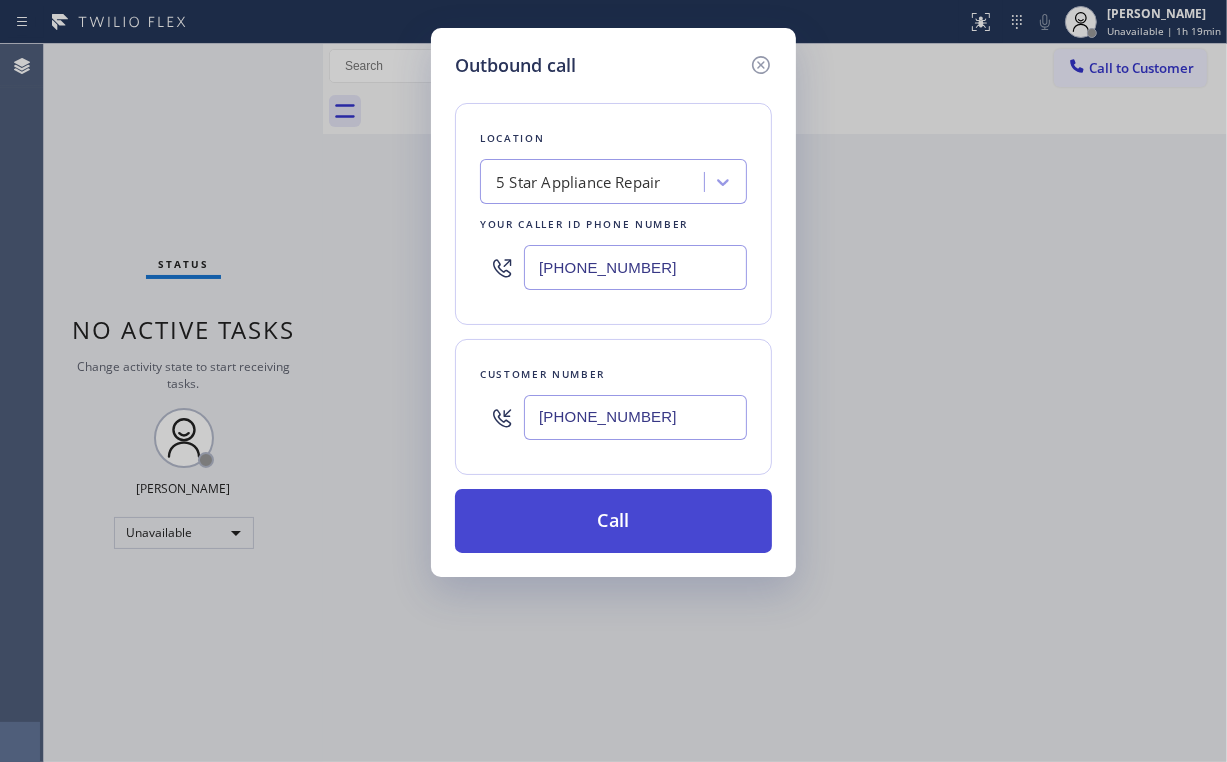 type on "[PHONE_NUMBER]" 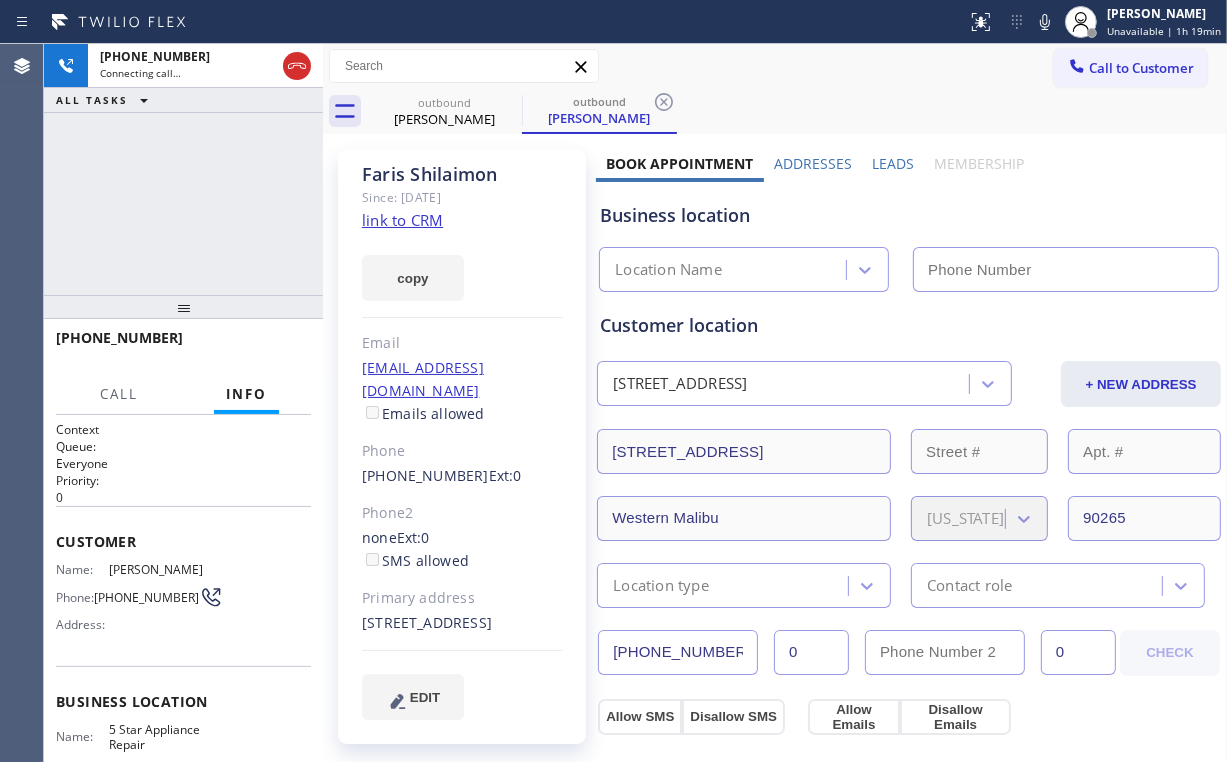 type on "[PHONE_NUMBER]" 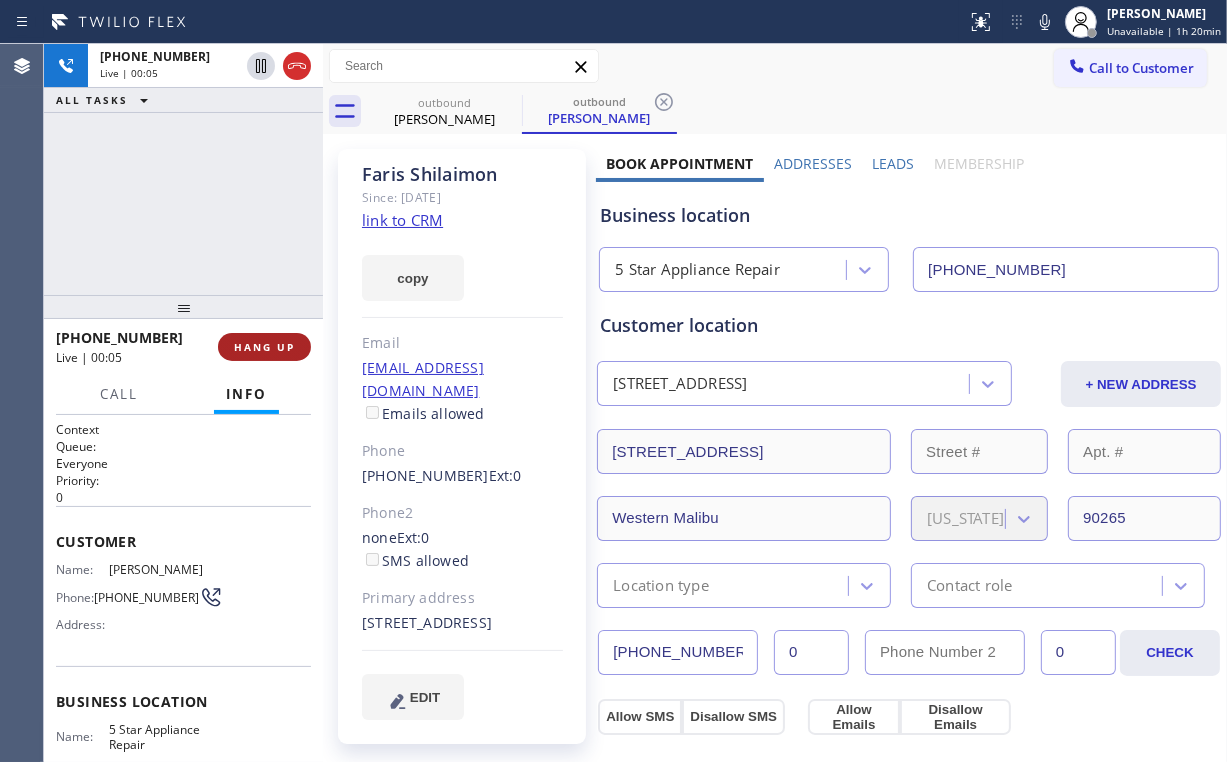 click on "HANG UP" at bounding box center [264, 347] 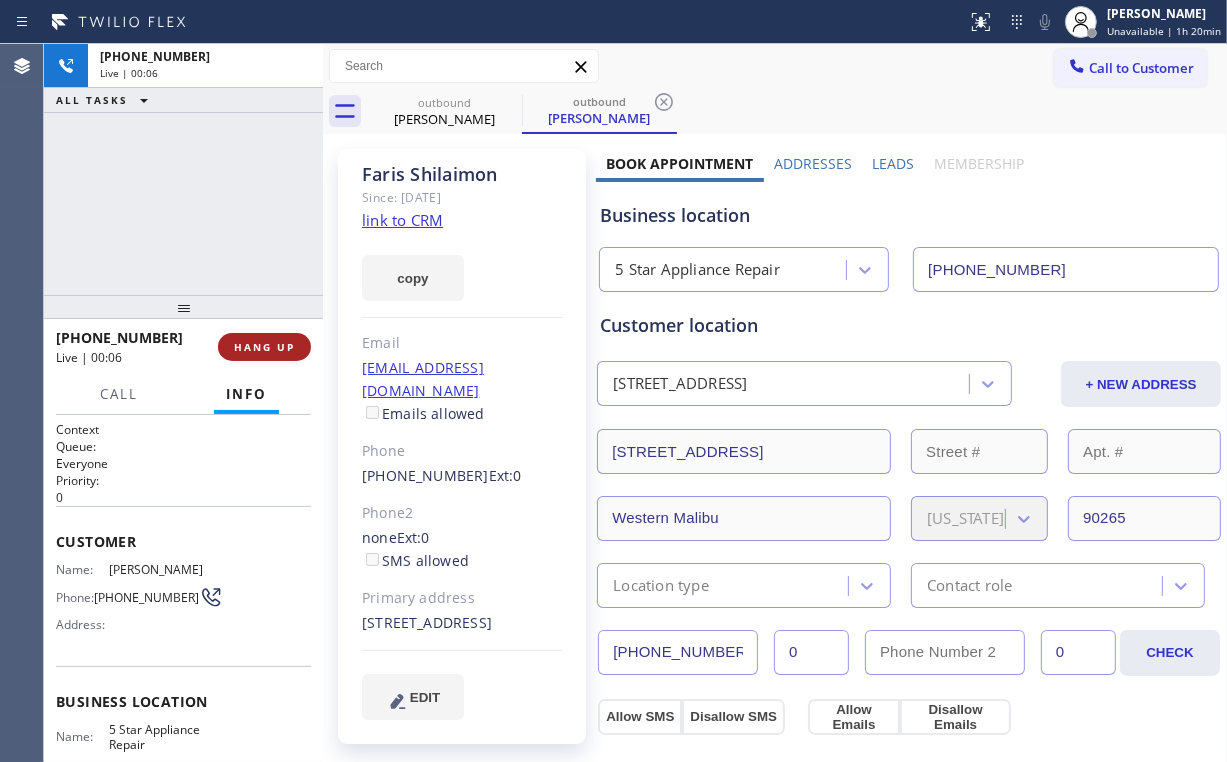 click on "HANG UP" at bounding box center [264, 347] 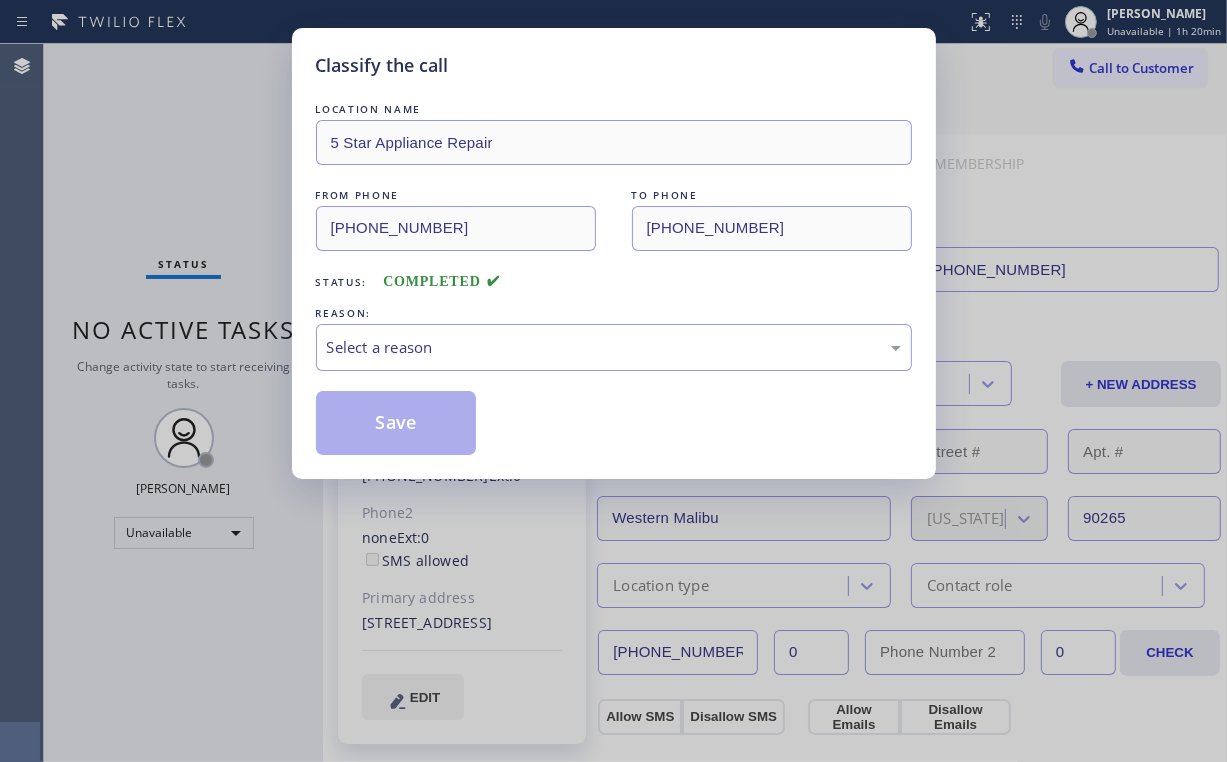 click on "Classify the call LOCATION NAME 5 Star Appliance Repair FROM PHONE [PHONE_NUMBER] TO PHONE [PHONE_NUMBER] Status: COMPLETED REASON: Select a reason Save" at bounding box center (613, 381) 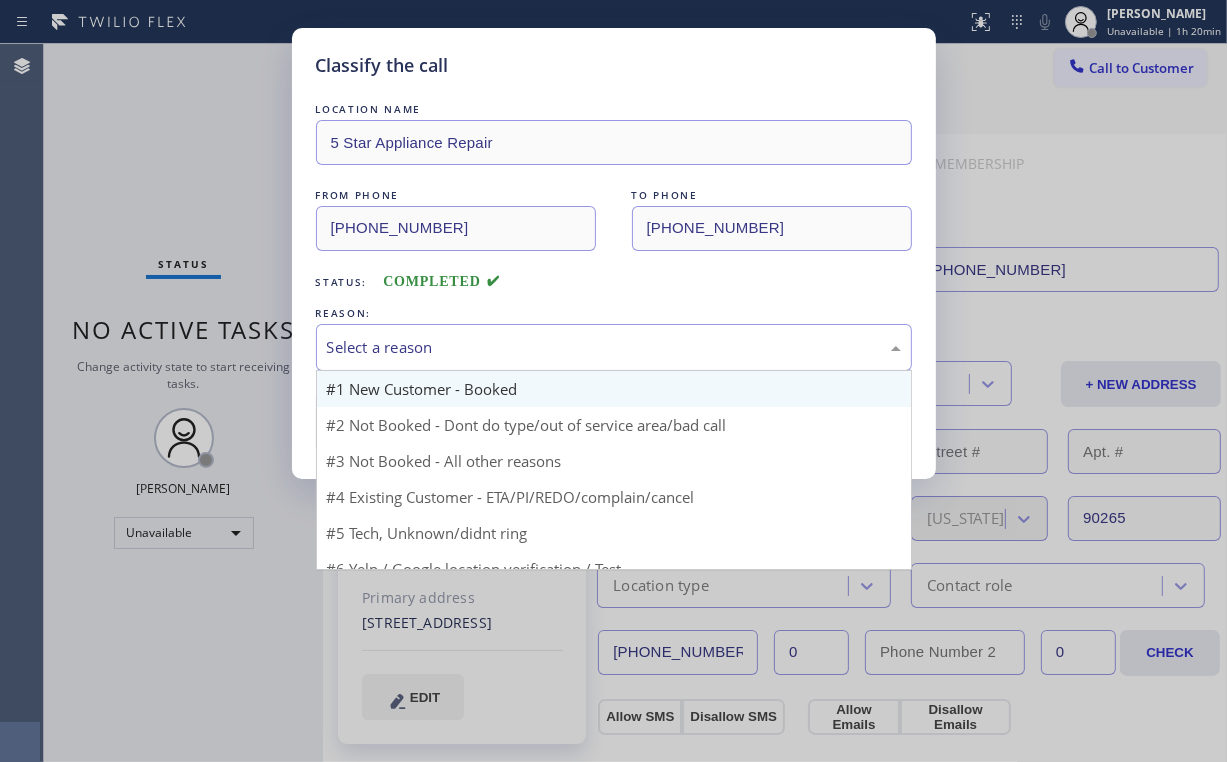 drag, startPoint x: 394, startPoint y: 345, endPoint x: 406, endPoint y: 395, distance: 51.41984 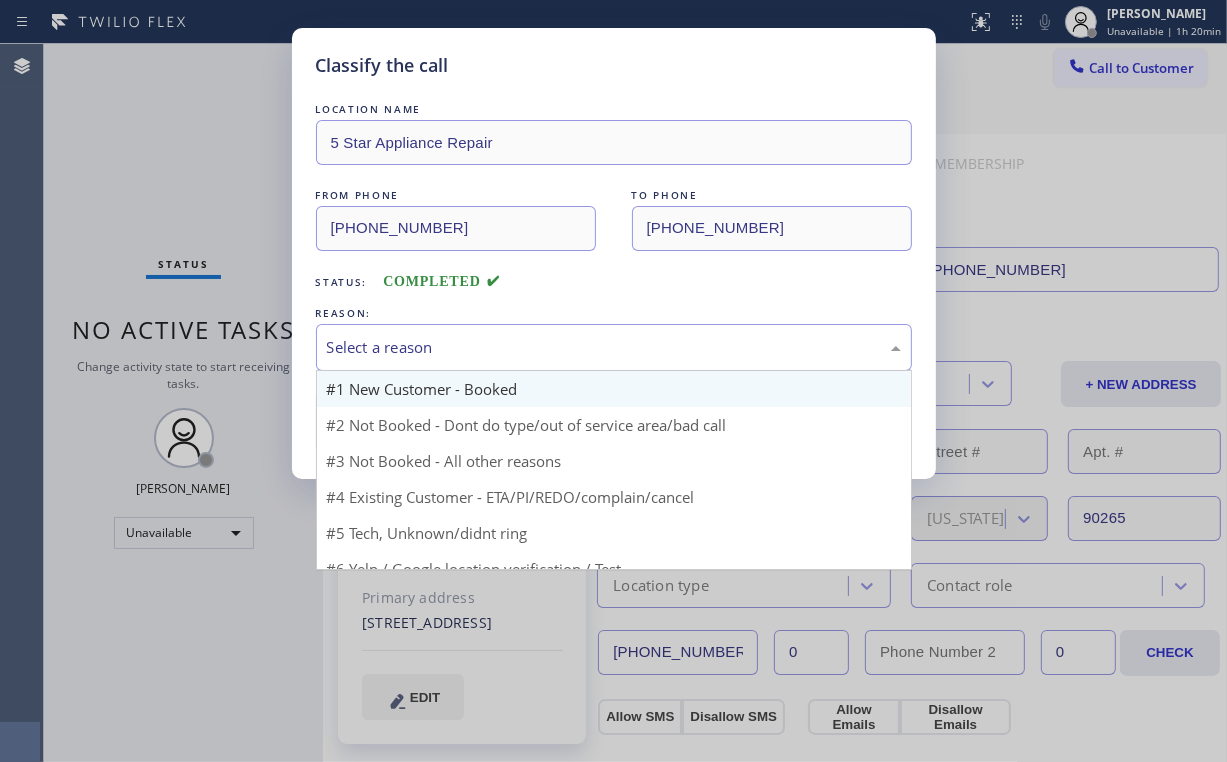 click on "Select a reason" at bounding box center [614, 347] 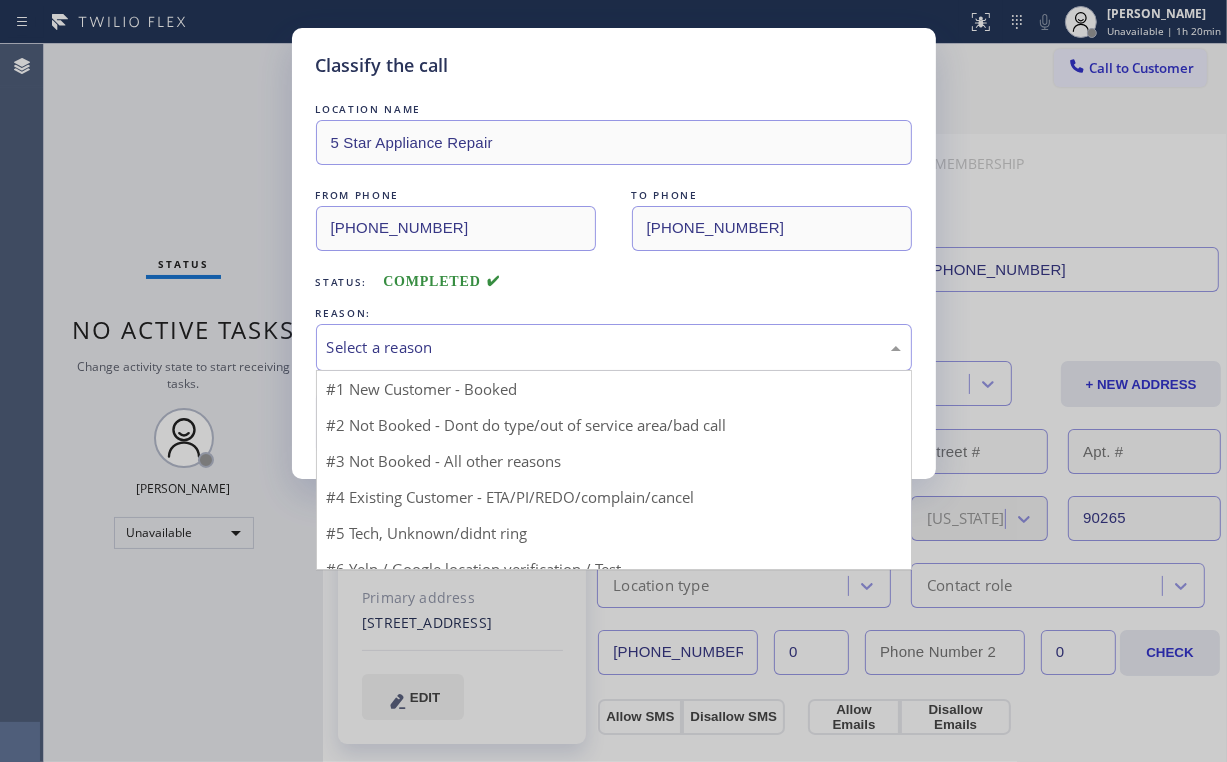 drag, startPoint x: 377, startPoint y: 422, endPoint x: 397, endPoint y: 424, distance: 20.09975 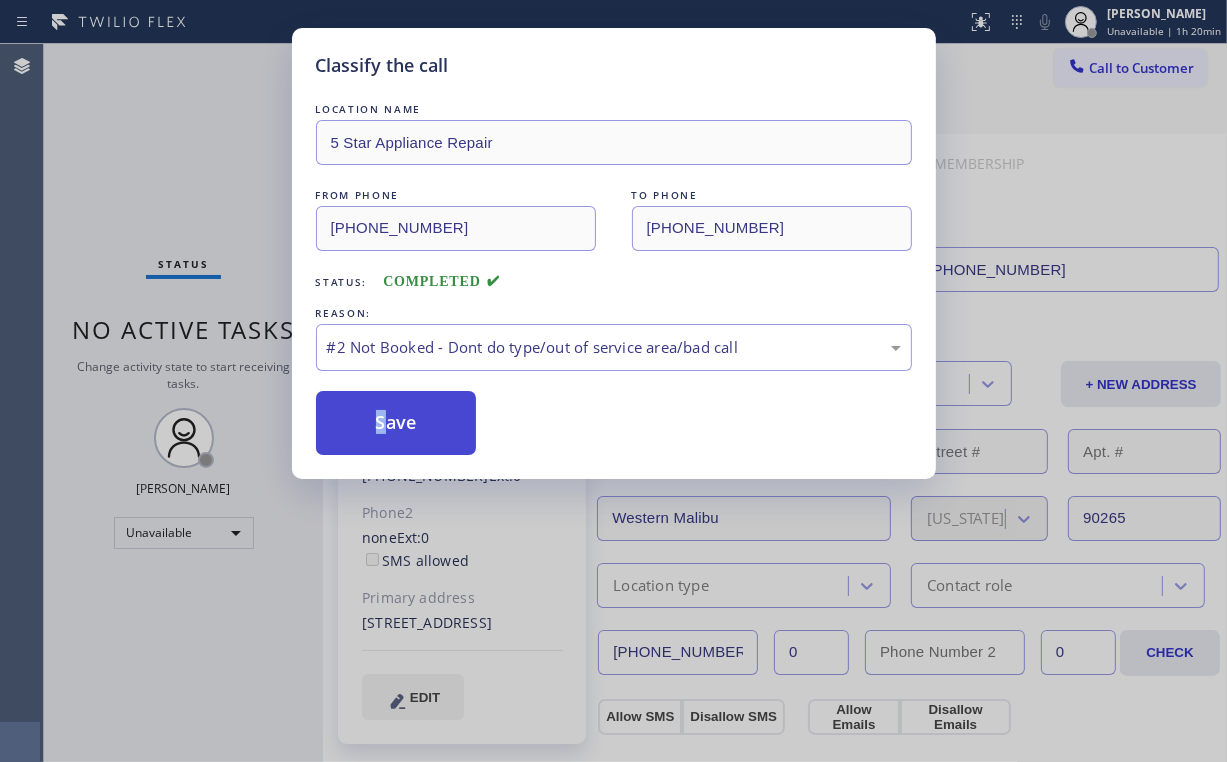 click on "Save" at bounding box center [396, 423] 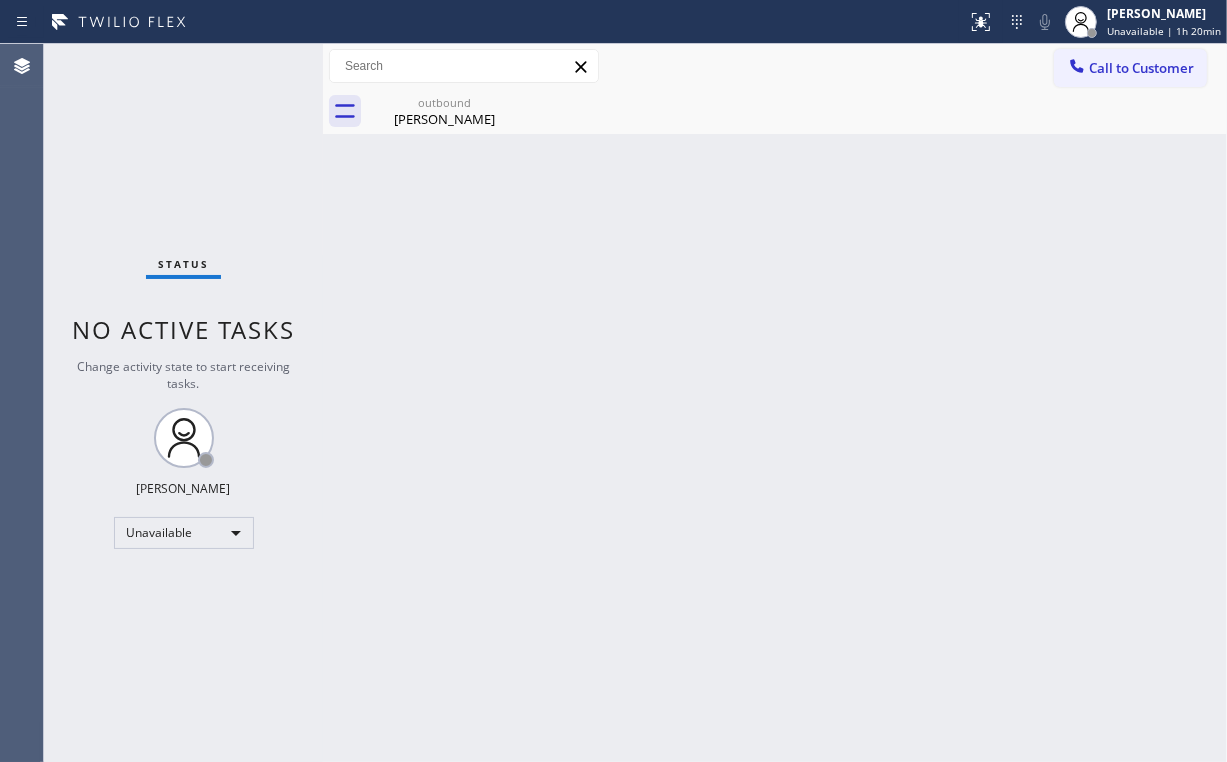 click on "Call to Customer" at bounding box center [1130, 68] 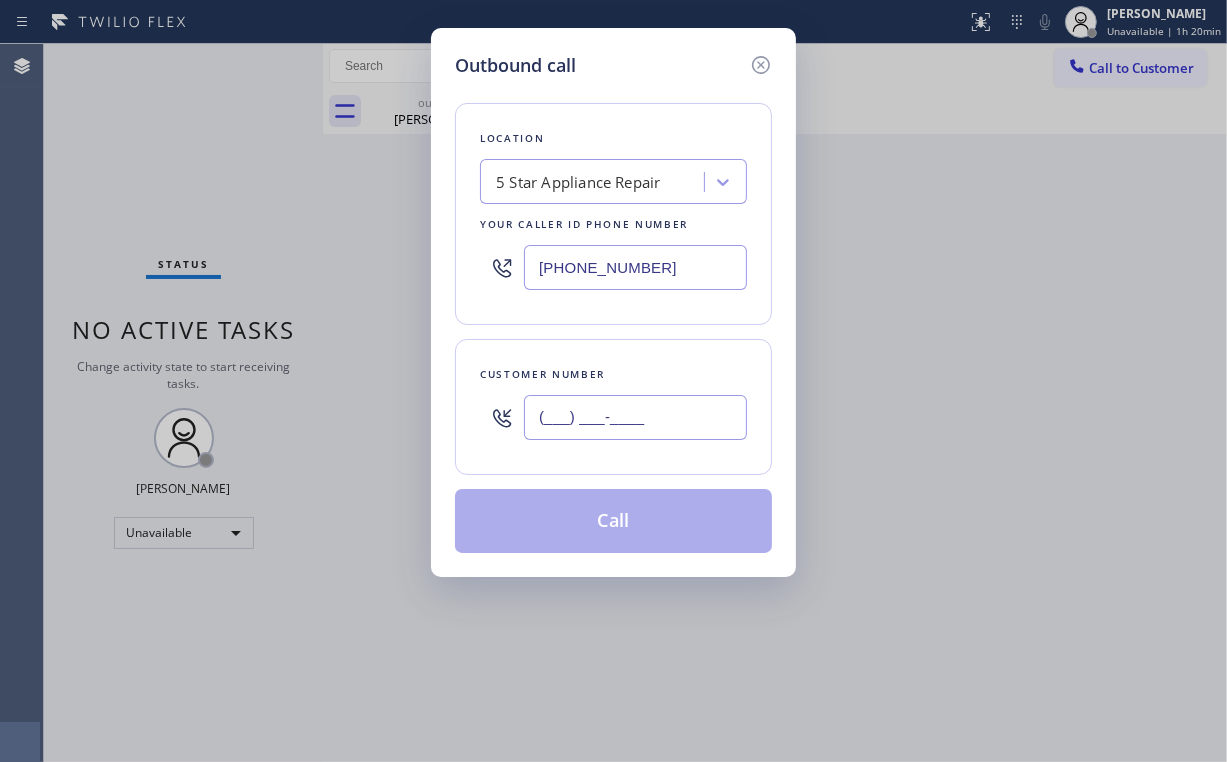 click on "(___) ___-____" at bounding box center [635, 417] 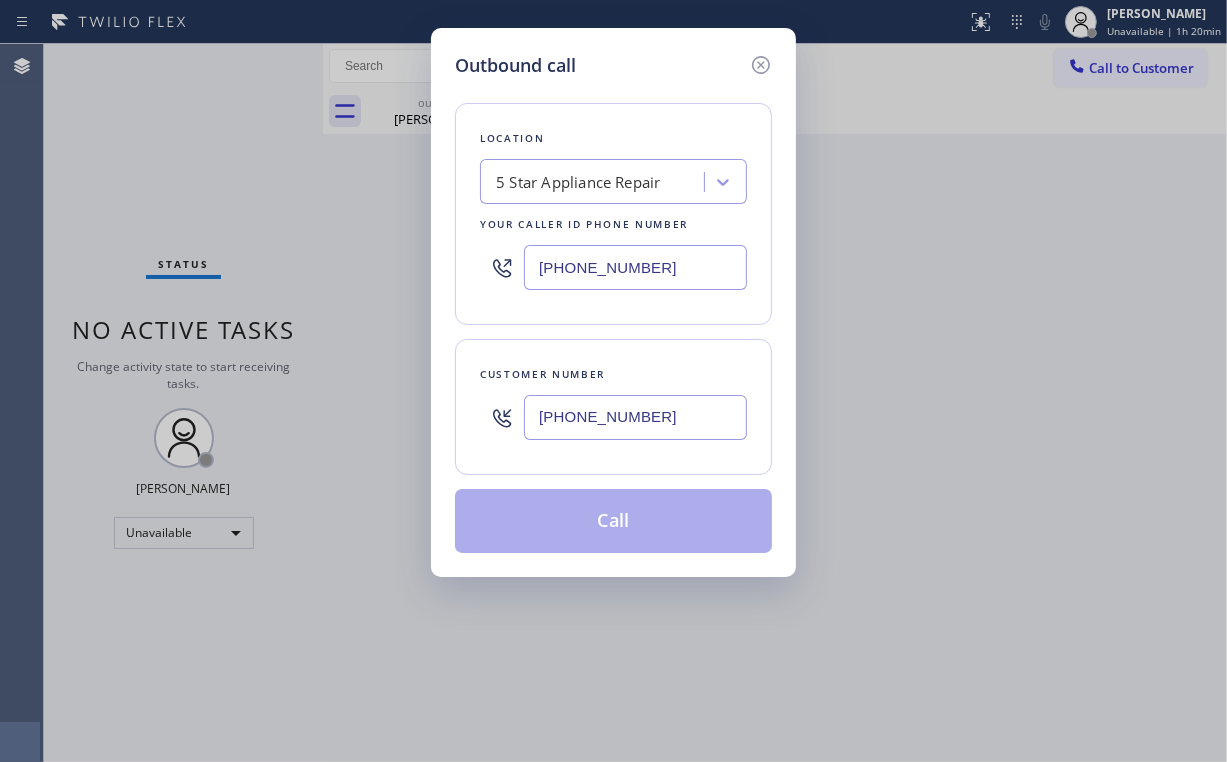 type on "[PHONE_NUMBER]" 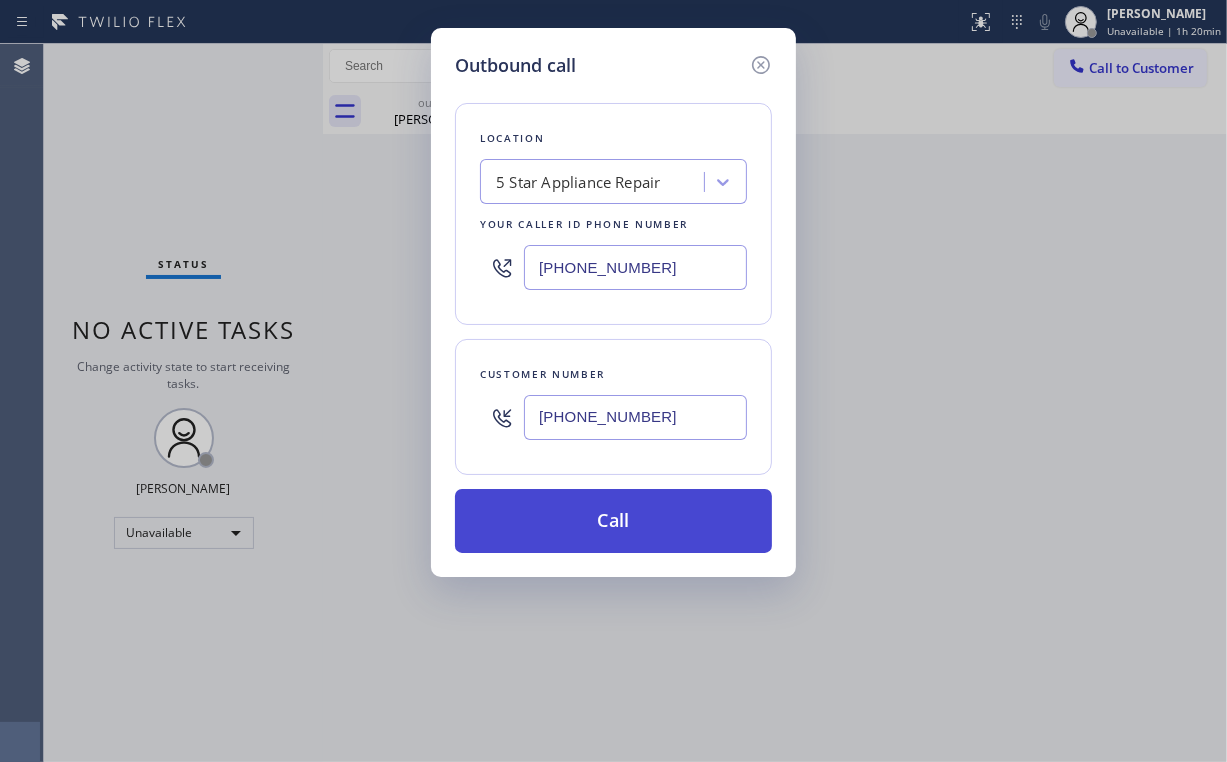 click on "Call" at bounding box center [613, 521] 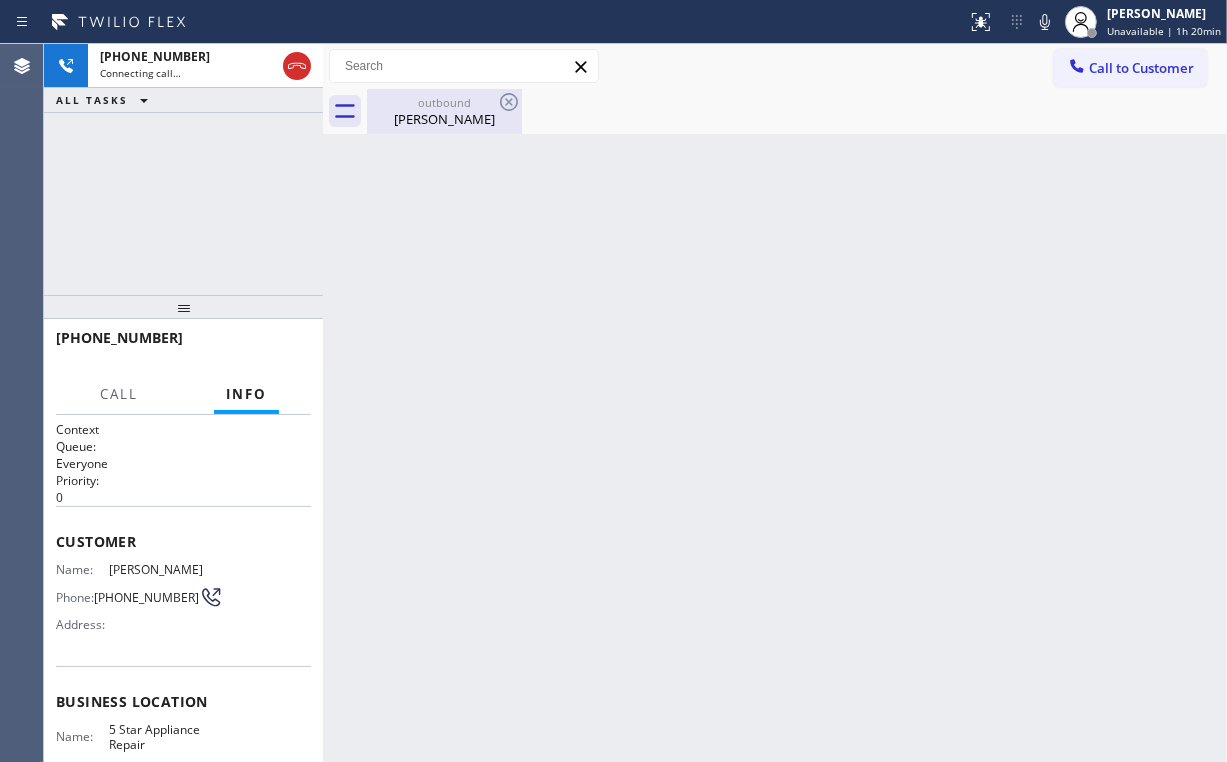 click on "[PERSON_NAME]" at bounding box center (444, 119) 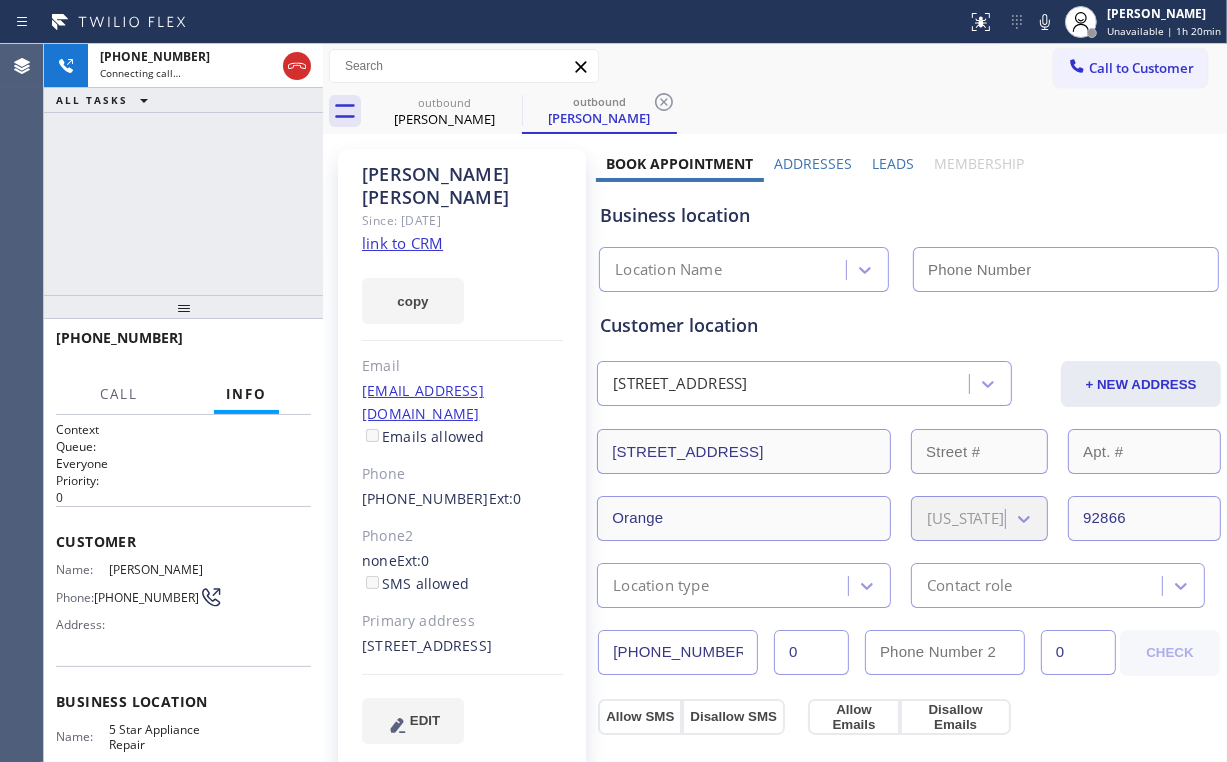 click on "[PHONE_NUMBER] Connecting call… ALL TASKS ALL TASKS ACTIVE TASKS TASKS IN WRAP UP" at bounding box center (183, 169) 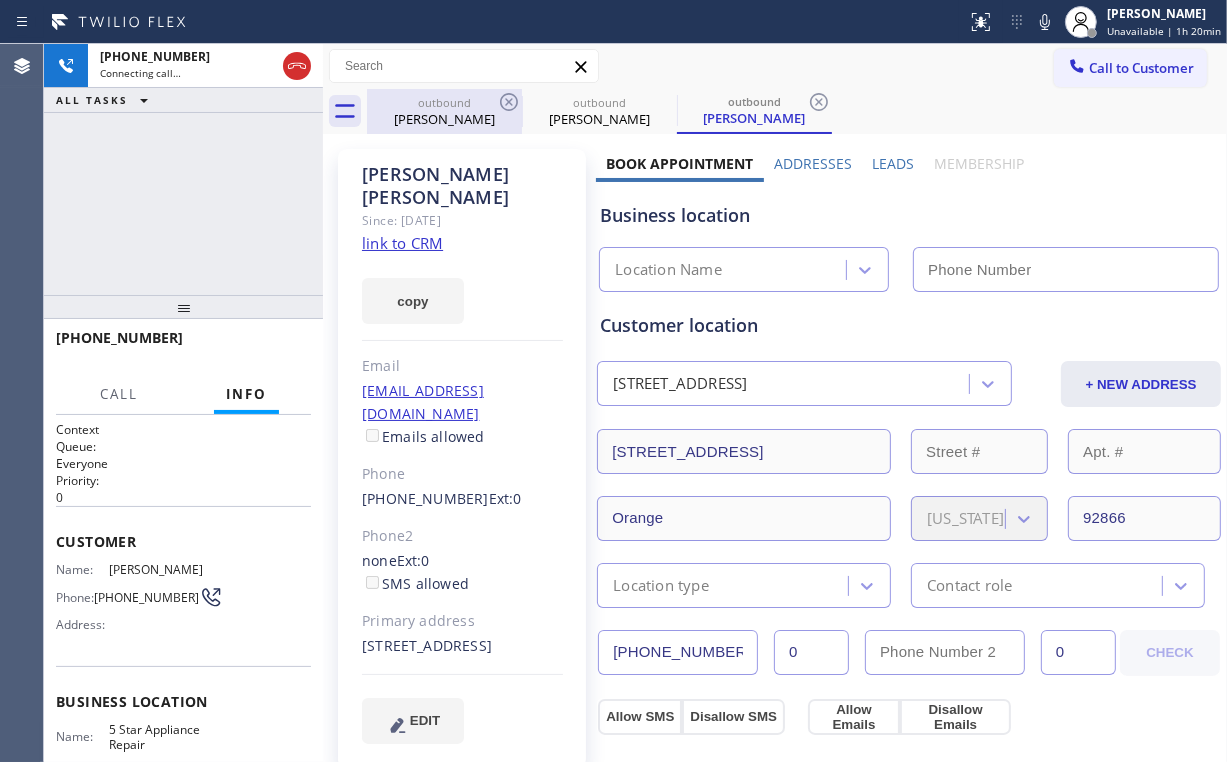 click on "[PERSON_NAME]" at bounding box center [444, 119] 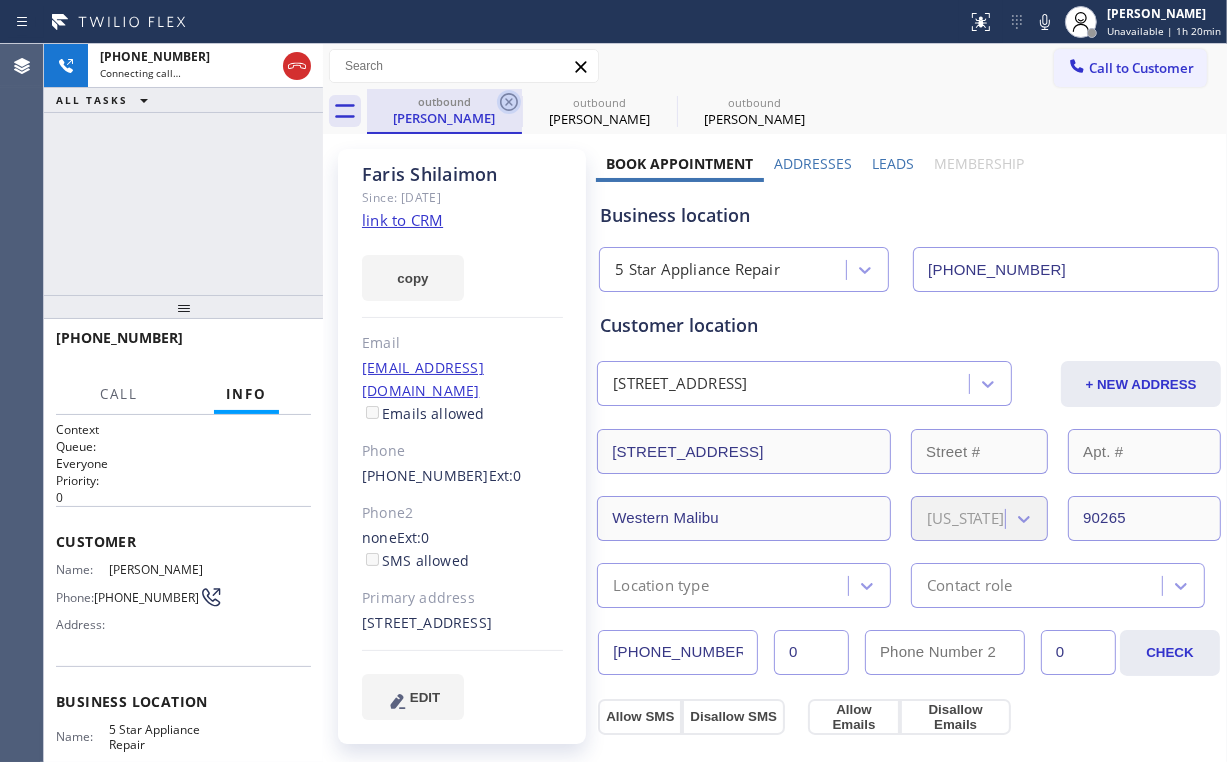 click 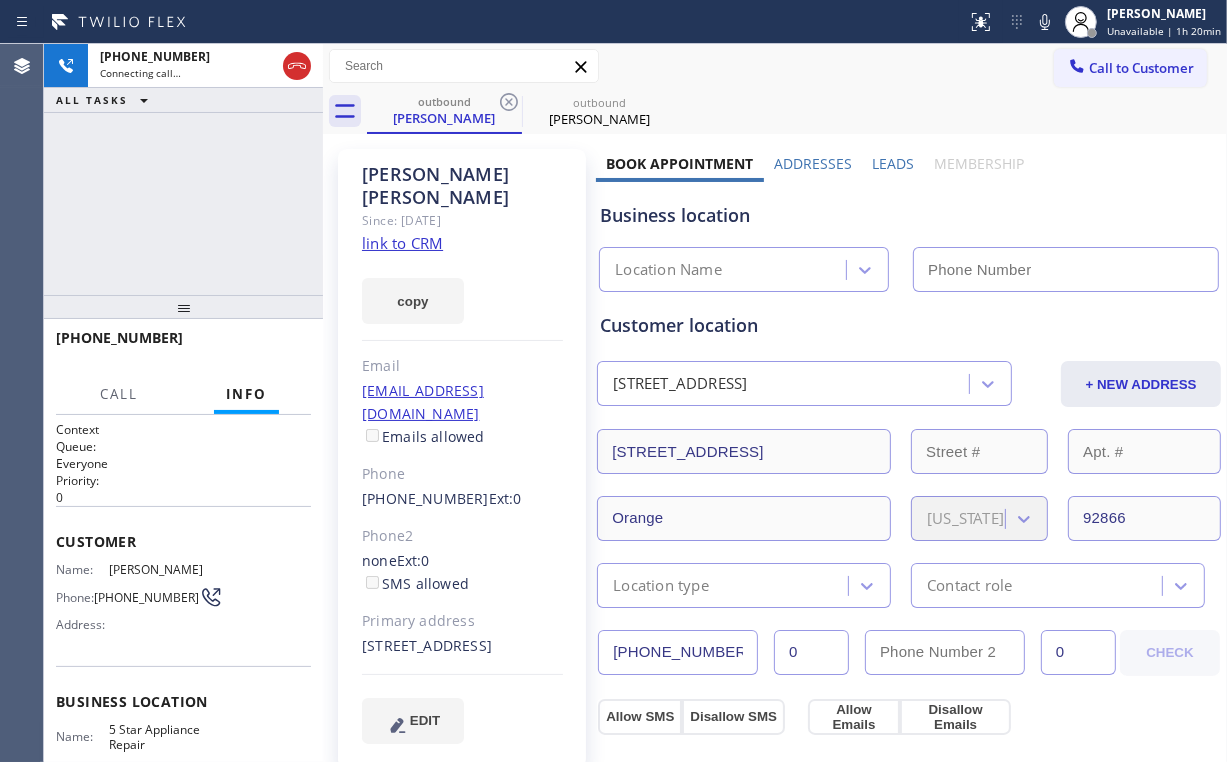 drag, startPoint x: 106, startPoint y: 178, endPoint x: 237, endPoint y: 6, distance: 216.20592 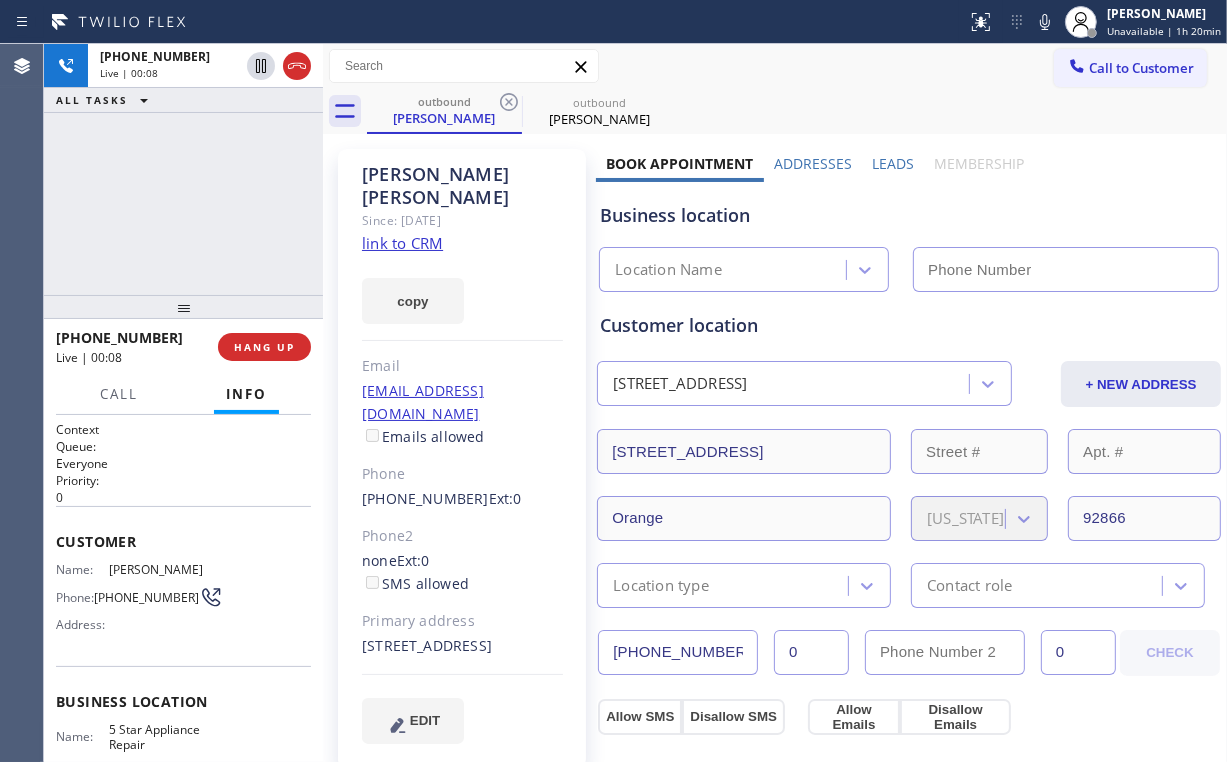 click on "[PHONE_NUMBER] Live | 00:08 ALL TASKS ALL TASKS ACTIVE TASKS TASKS IN WRAP UP" at bounding box center (183, 169) 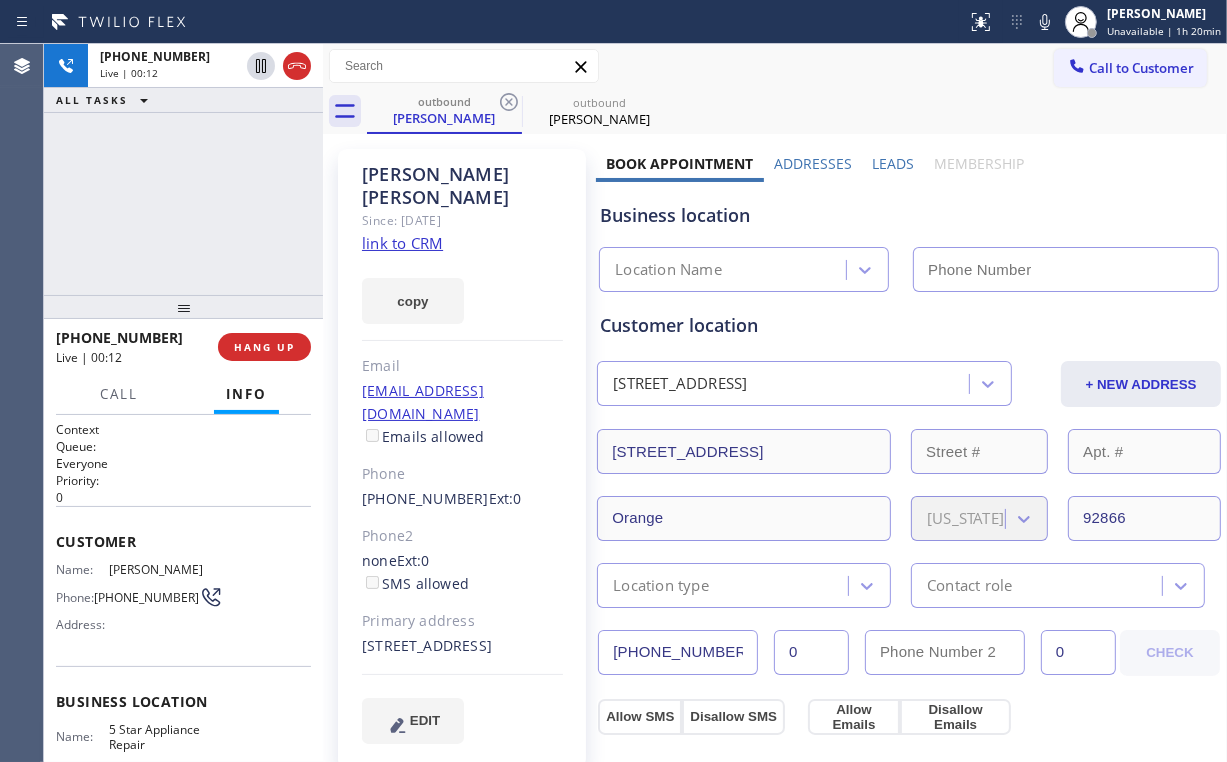 click on "[PHONE_NUMBER] Live | 00:12 ALL TASKS ALL TASKS ACTIVE TASKS TASKS IN WRAP UP" at bounding box center [183, 169] 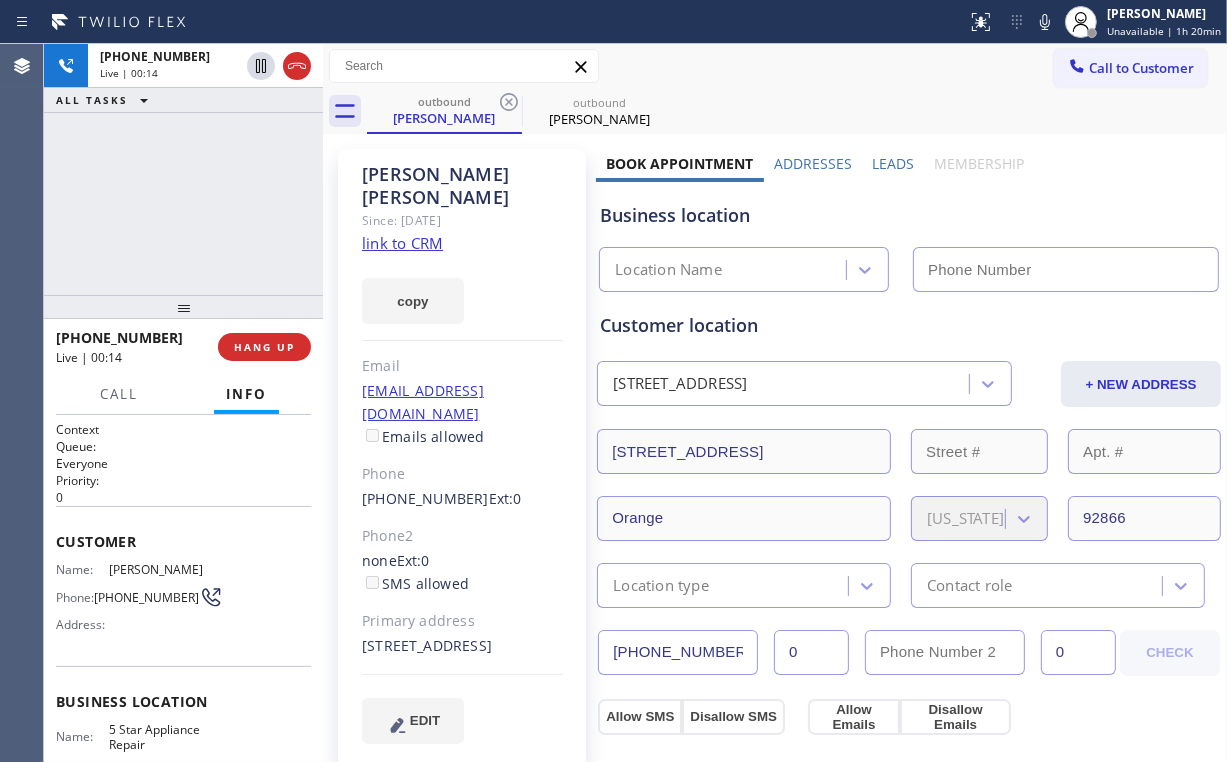 click on "[PHONE_NUMBER] Live | 00:14 ALL TASKS ALL TASKS ACTIVE TASKS TASKS IN WRAP UP" at bounding box center (183, 169) 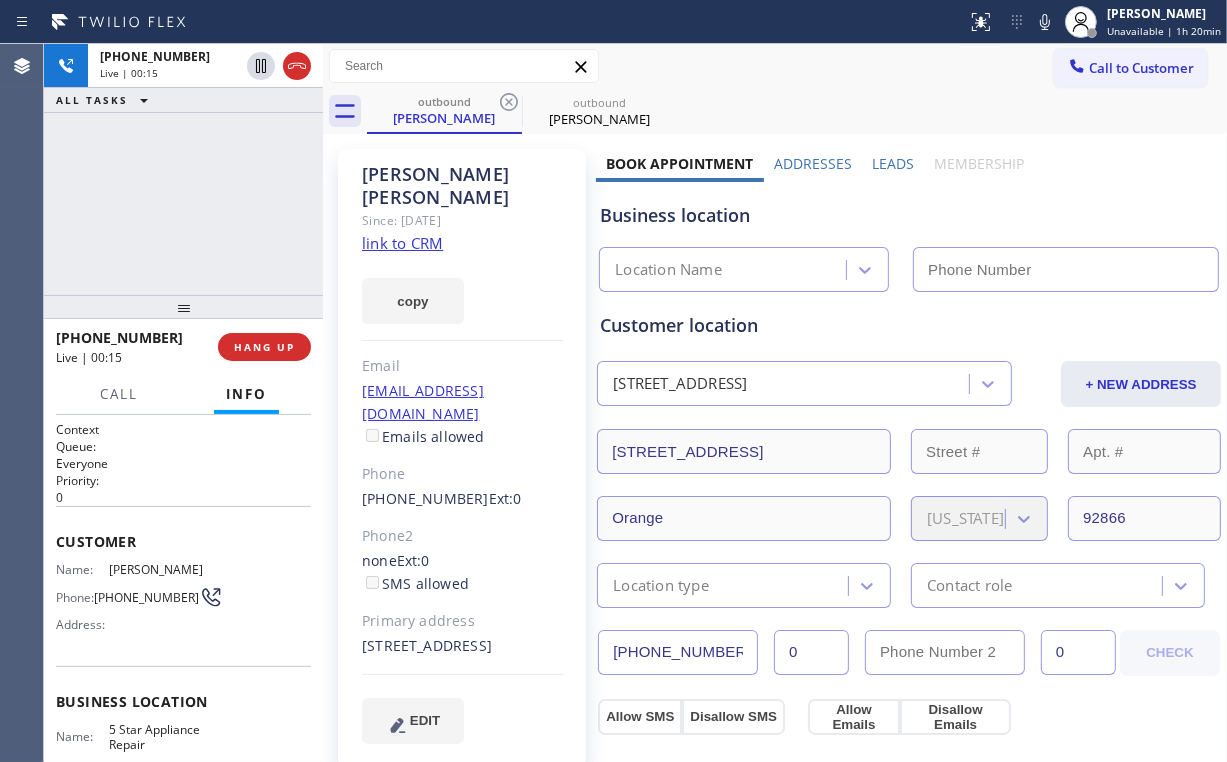 click on "[PHONE_NUMBER] Live | 00:15 ALL TASKS ALL TASKS ACTIVE TASKS TASKS IN WRAP UP" at bounding box center [183, 169] 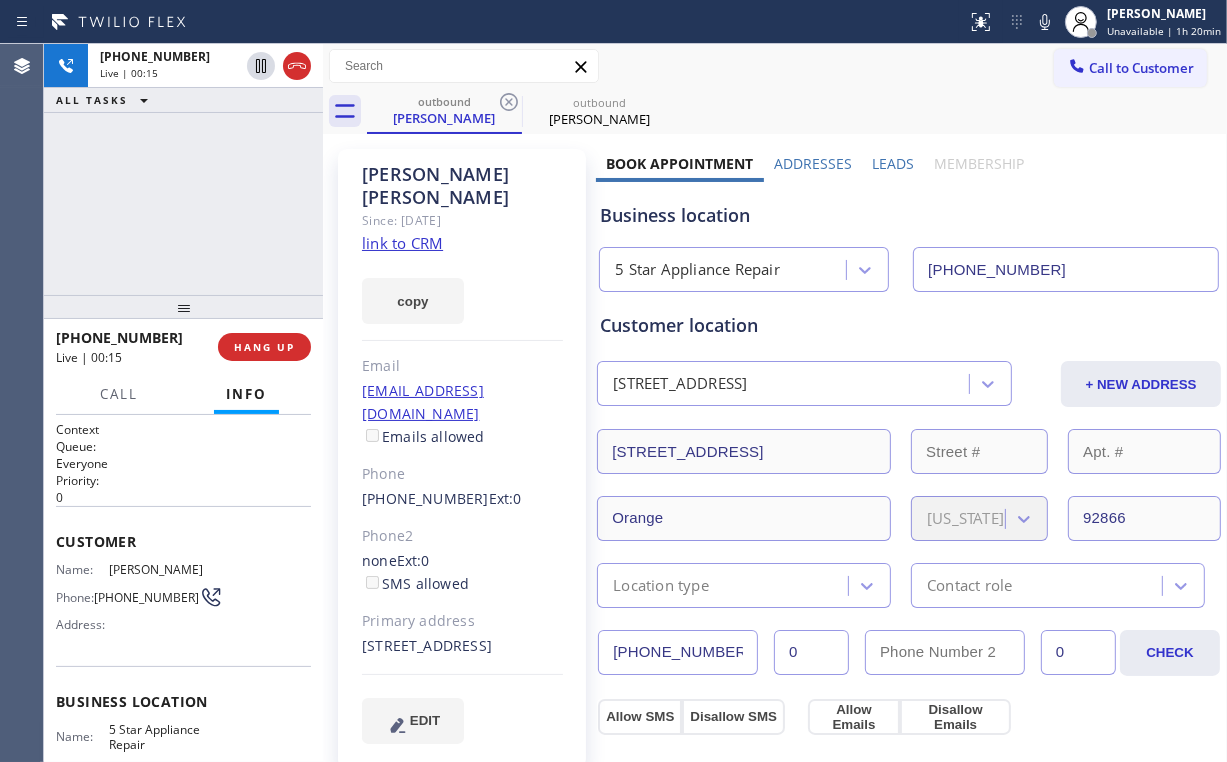 click on "[PHONE_NUMBER] Live | 00:15 ALL TASKS ALL TASKS ACTIVE TASKS TASKS IN WRAP UP" at bounding box center [183, 169] 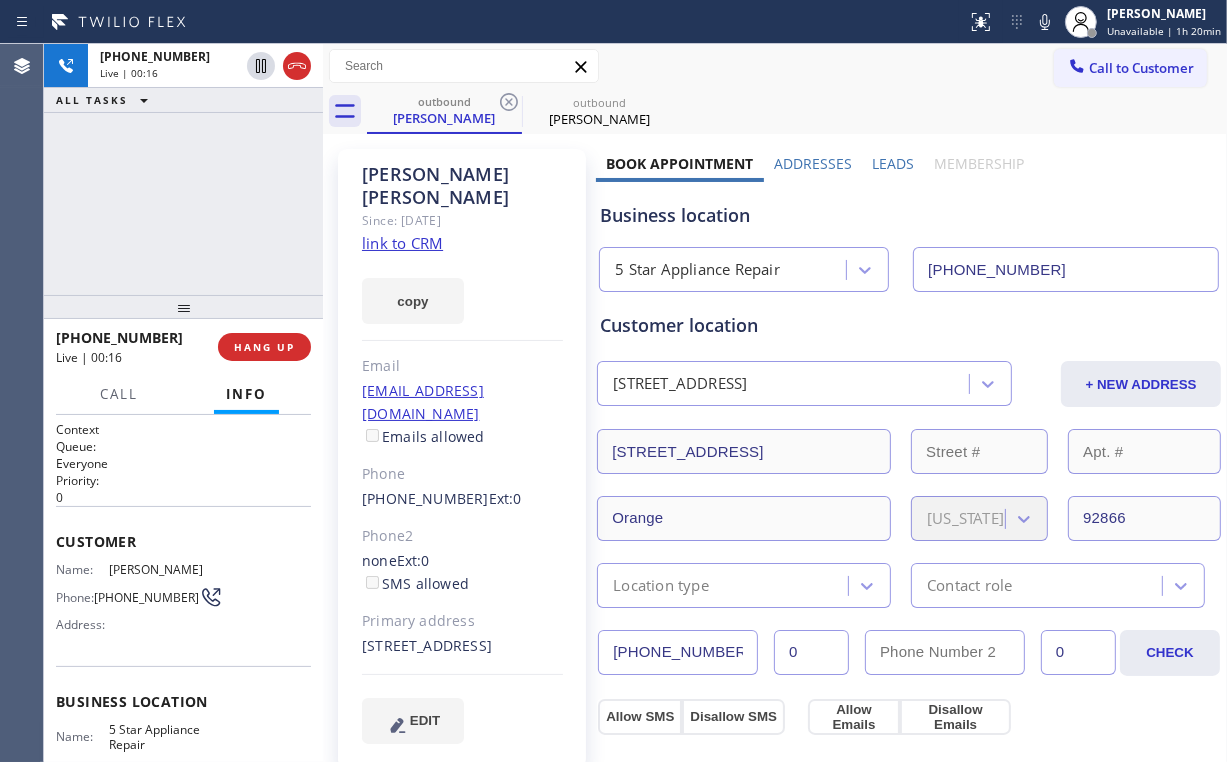 click on "[PHONE_NUMBER] Live | 00:16 ALL TASKS ALL TASKS ACTIVE TASKS TASKS IN WRAP UP" at bounding box center [183, 169] 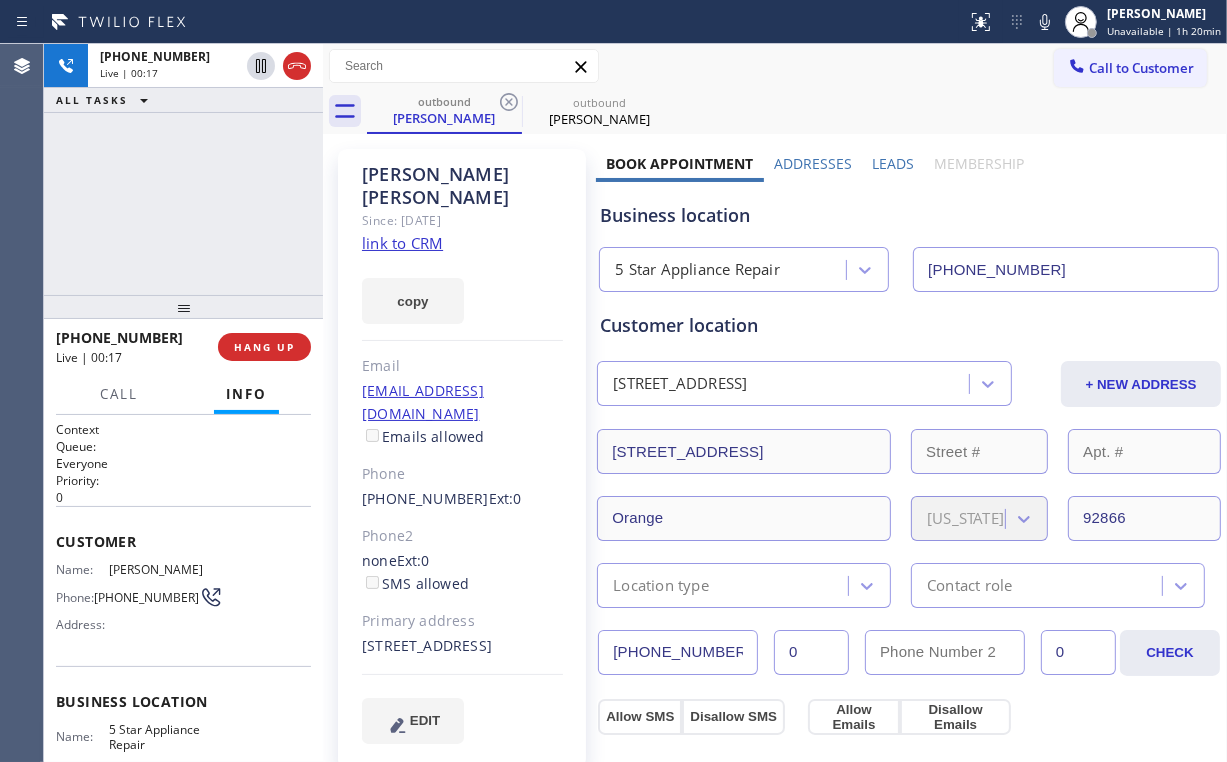 click on "[PHONE_NUMBER] Live | 00:17 ALL TASKS ALL TASKS ACTIVE TASKS TASKS IN WRAP UP" at bounding box center [183, 169] 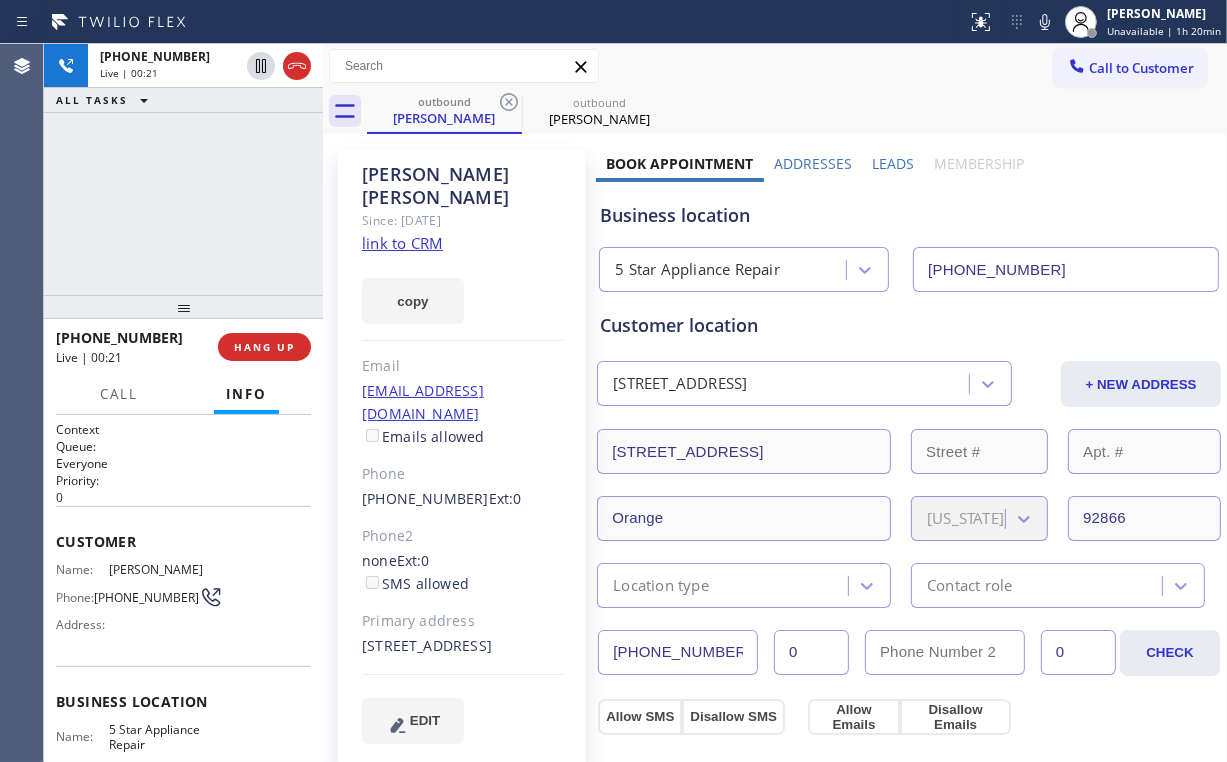 click on "[PHONE_NUMBER] Live | 00:21 ALL TASKS ALL TASKS ACTIVE TASKS TASKS IN WRAP UP" at bounding box center [183, 169] 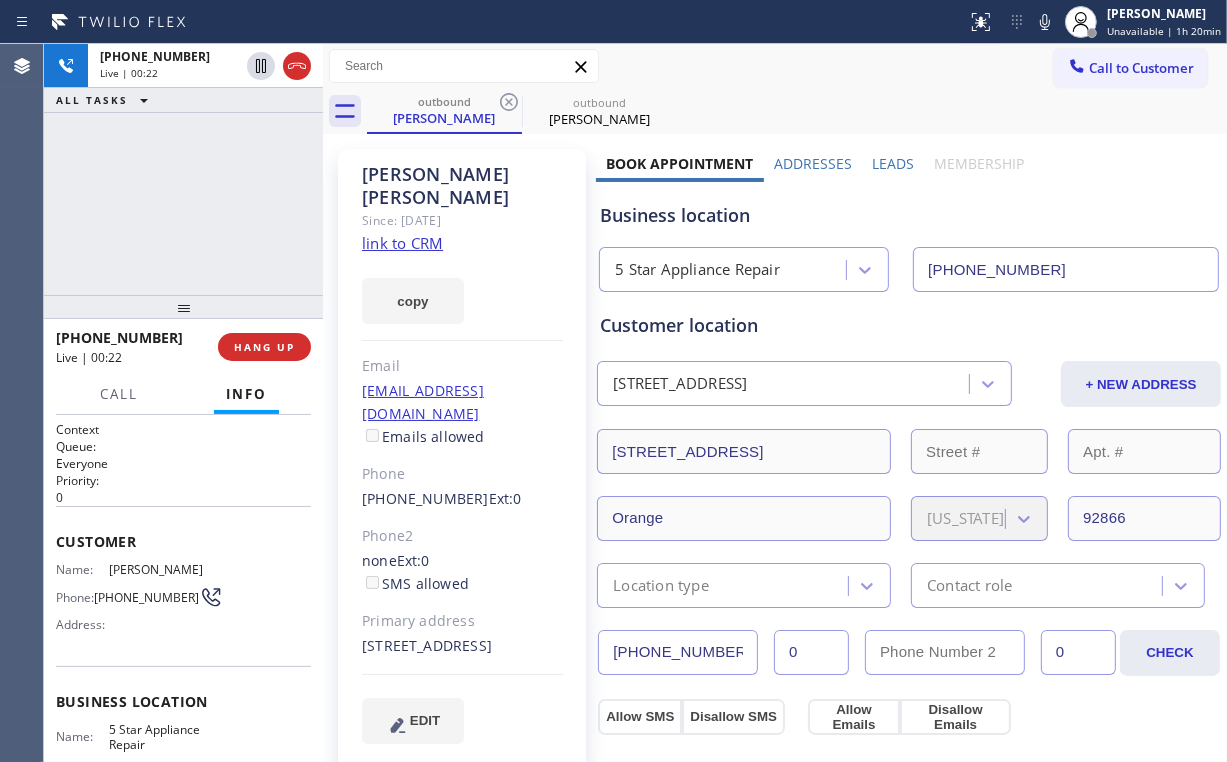 click on "[PHONE_NUMBER] Live | 00:22 ALL TASKS ALL TASKS ACTIVE TASKS TASKS IN WRAP UP" at bounding box center (183, 169) 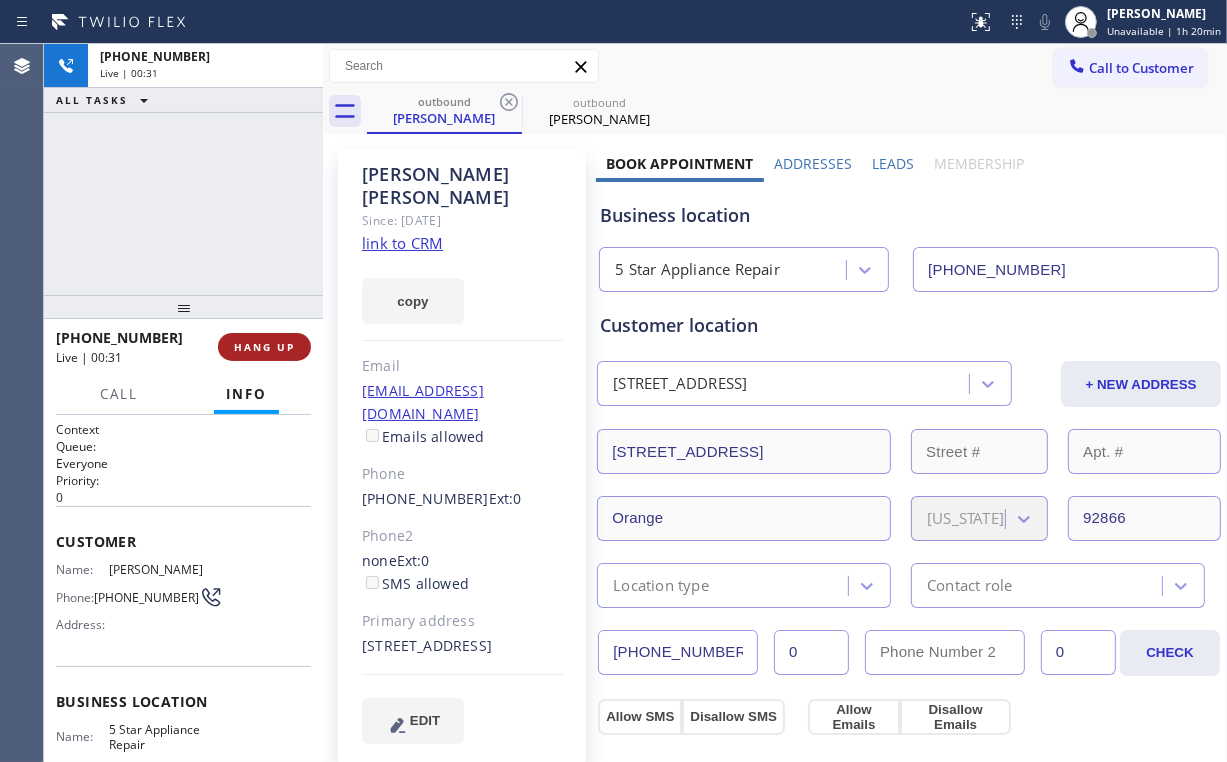 click on "HANG UP" at bounding box center [264, 347] 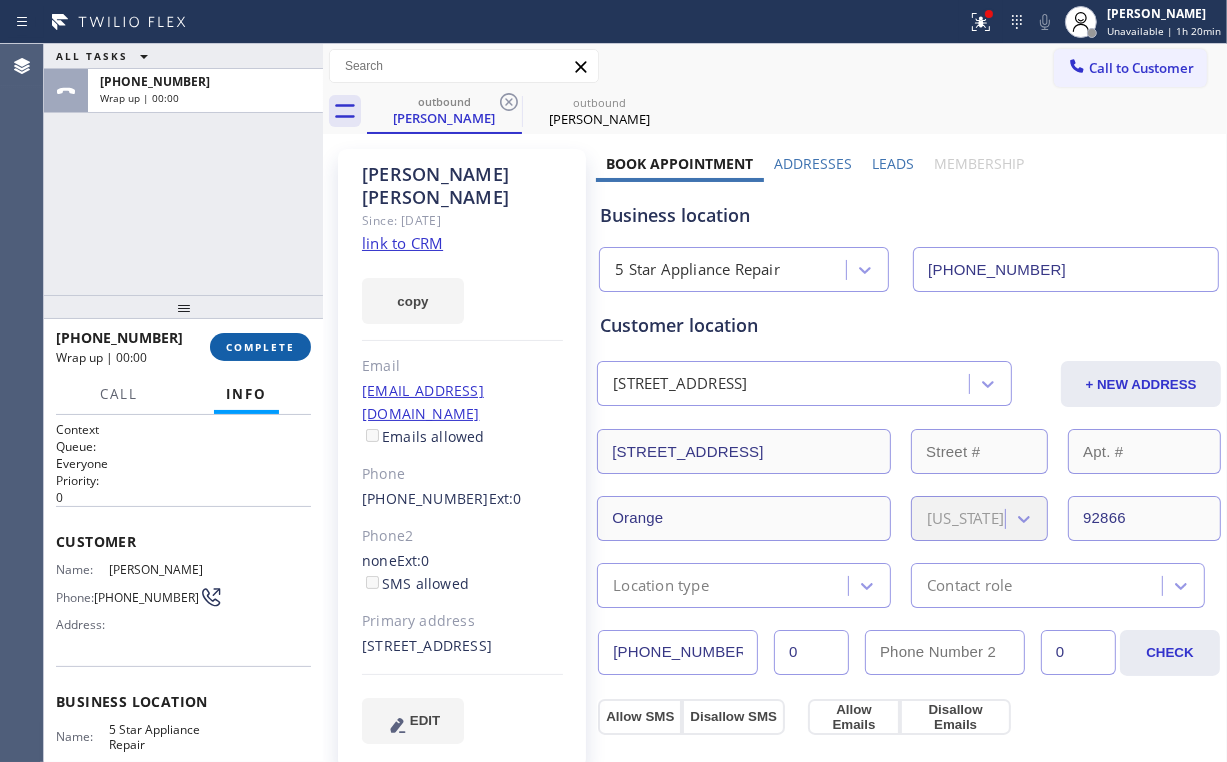 click on "COMPLETE" at bounding box center [260, 347] 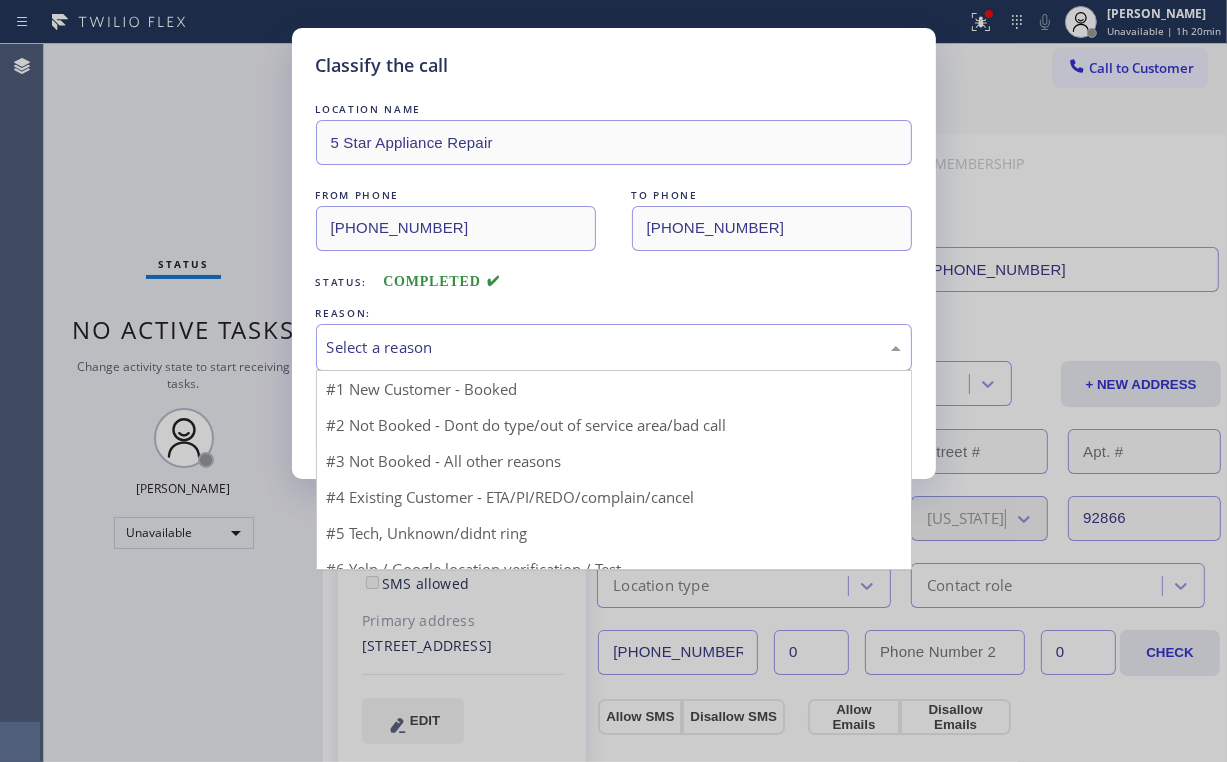 click on "Select a reason" at bounding box center (614, 347) 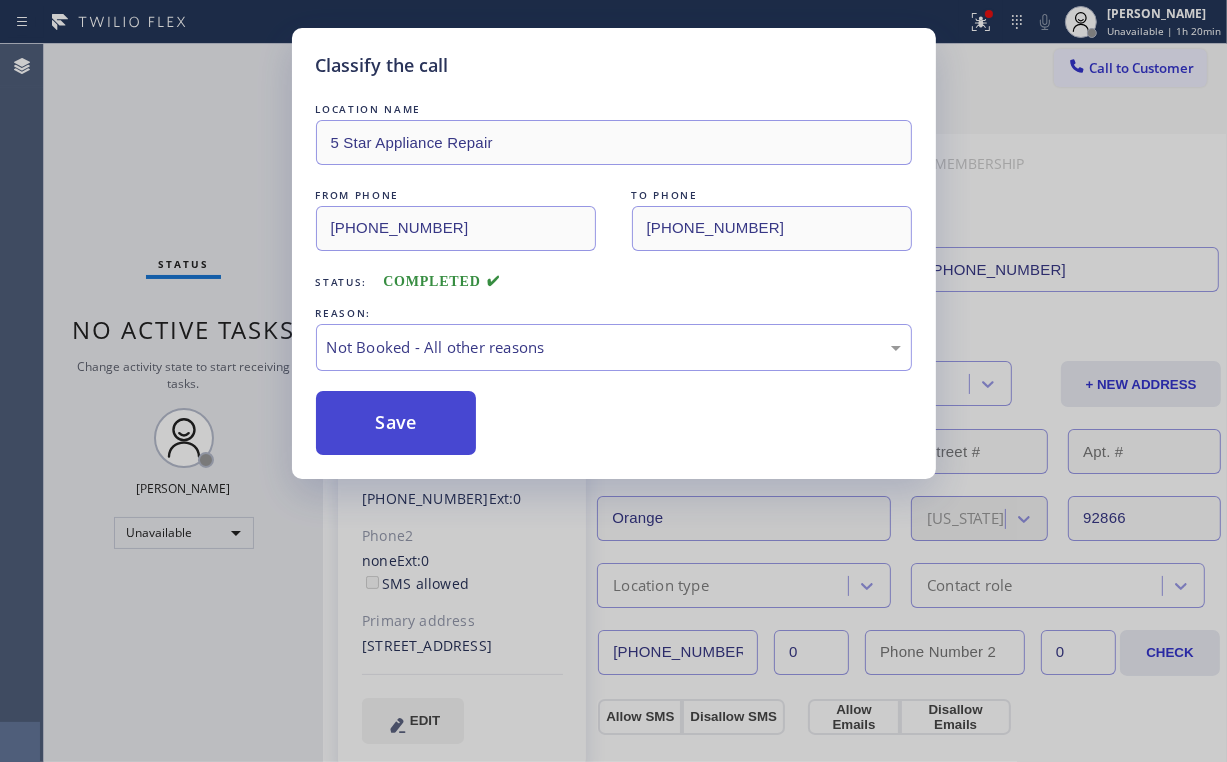 click on "Save" at bounding box center [396, 423] 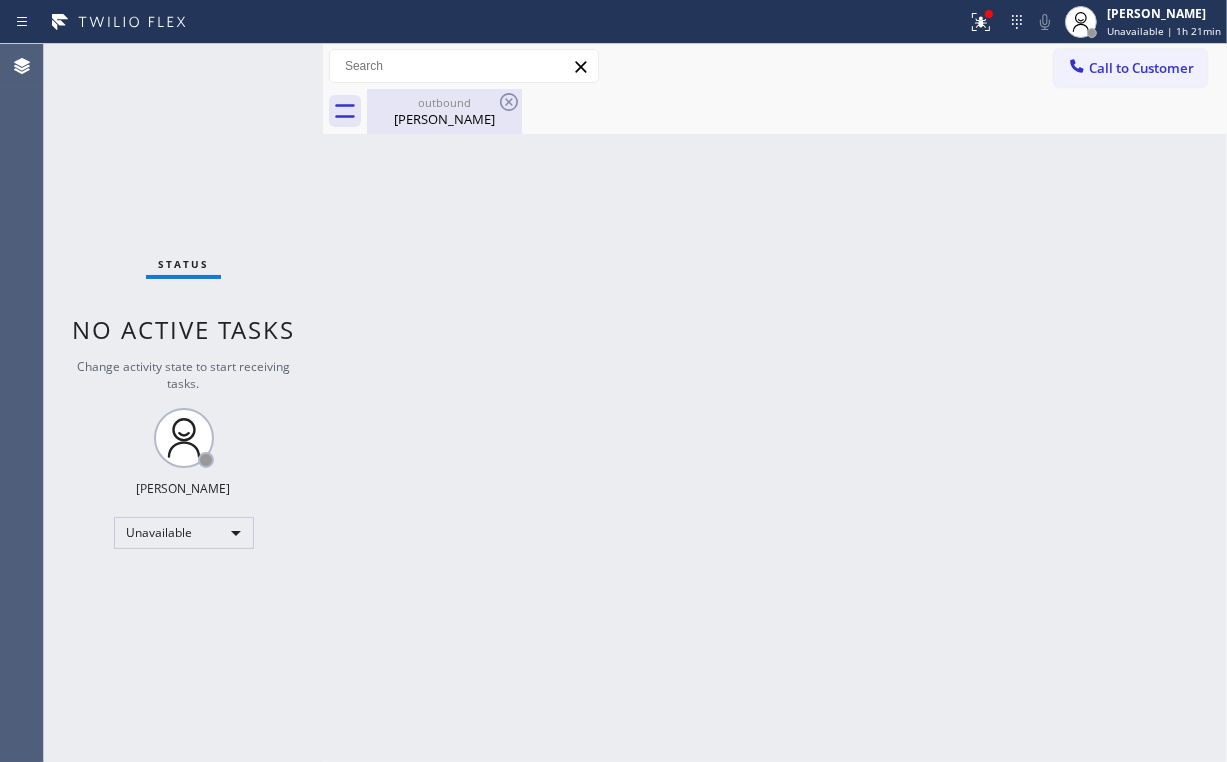 click on "[PERSON_NAME]" at bounding box center [444, 119] 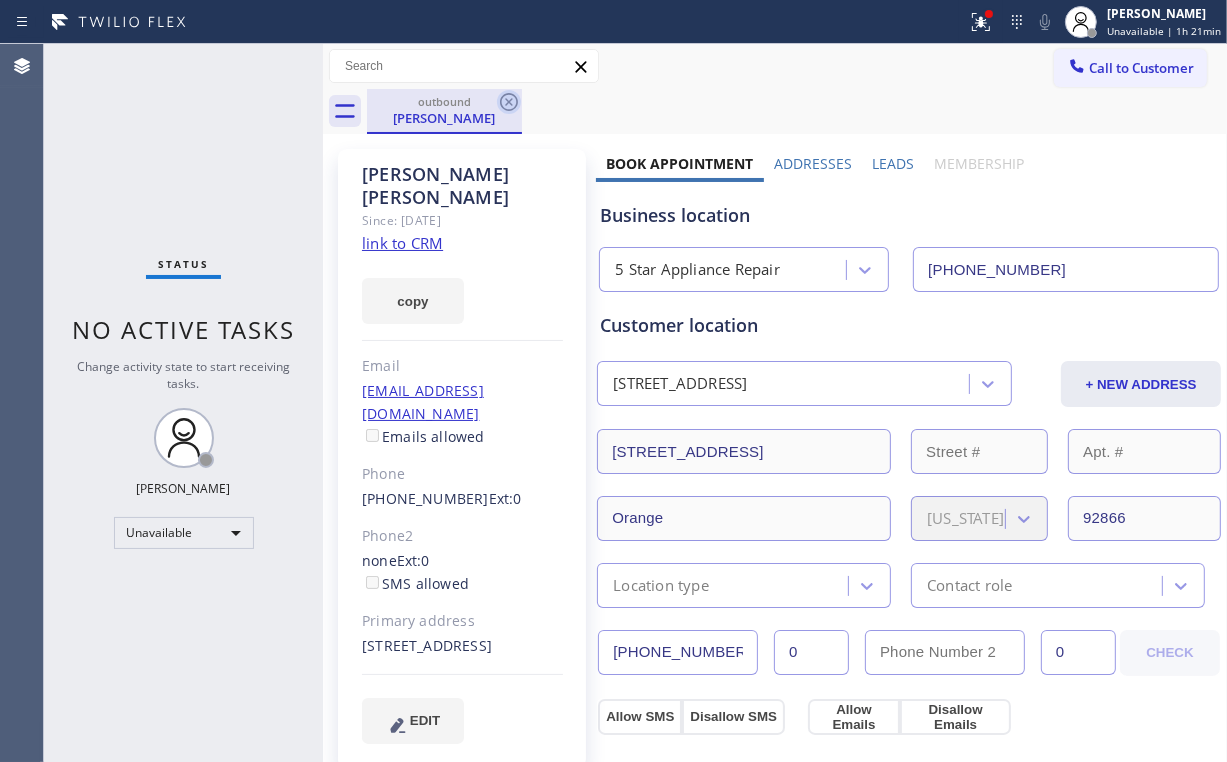 click 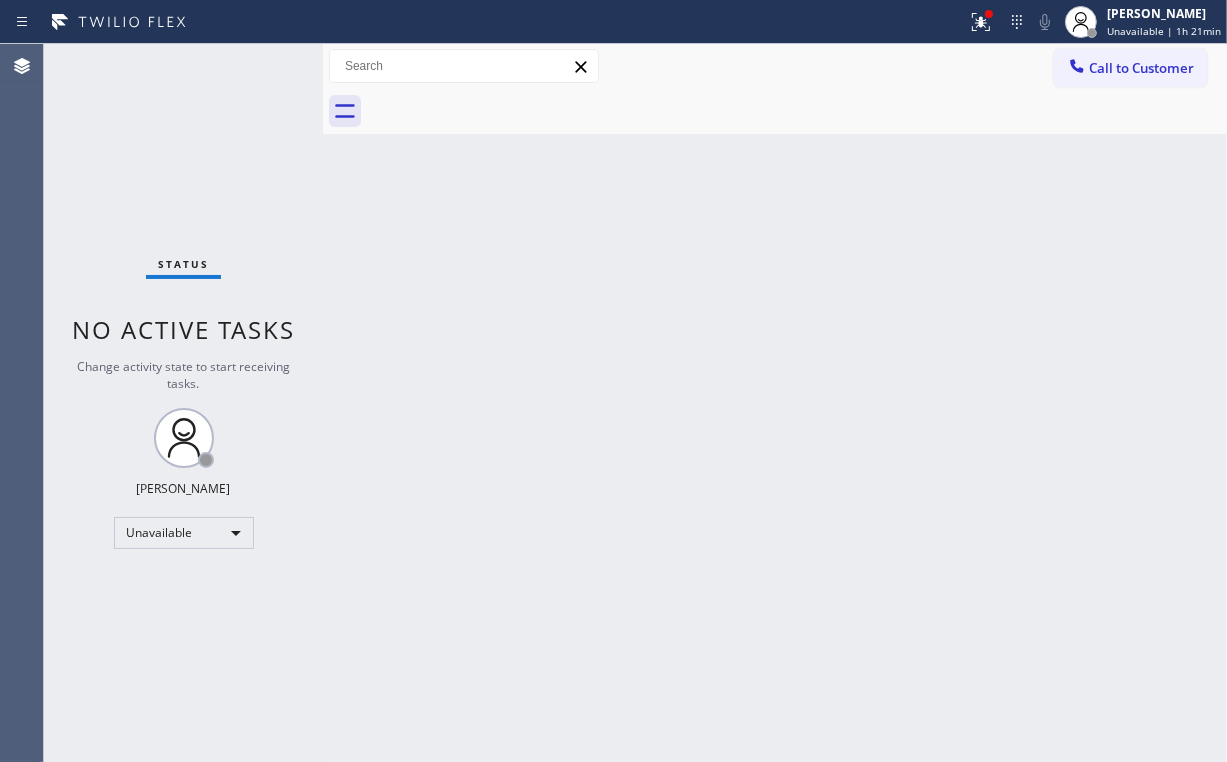 click on "Back to Dashboard Change Sender ID Customers Technicians Select a contact Outbound call Location Search location Your caller id phone number Customer number Call Customer info Name   Phone none Address none Change Sender ID HVAC [PHONE_NUMBER] 5 Star Appliance [PHONE_NUMBER] Appliance Repair [PHONE_NUMBER] Plumbing [PHONE_NUMBER] Air Duct Cleaning [PHONE_NUMBER]  Electricians [PHONE_NUMBER] Cancel Change Check personal SMS Reset Change No tabs Call to Customer Outbound call Location 5 Star Appliance Repair Your caller id phone number [PHONE_NUMBER] Customer number Call Outbound call Technician Search Technician Your caller id phone number Your caller id phone number Call" at bounding box center (775, 403) 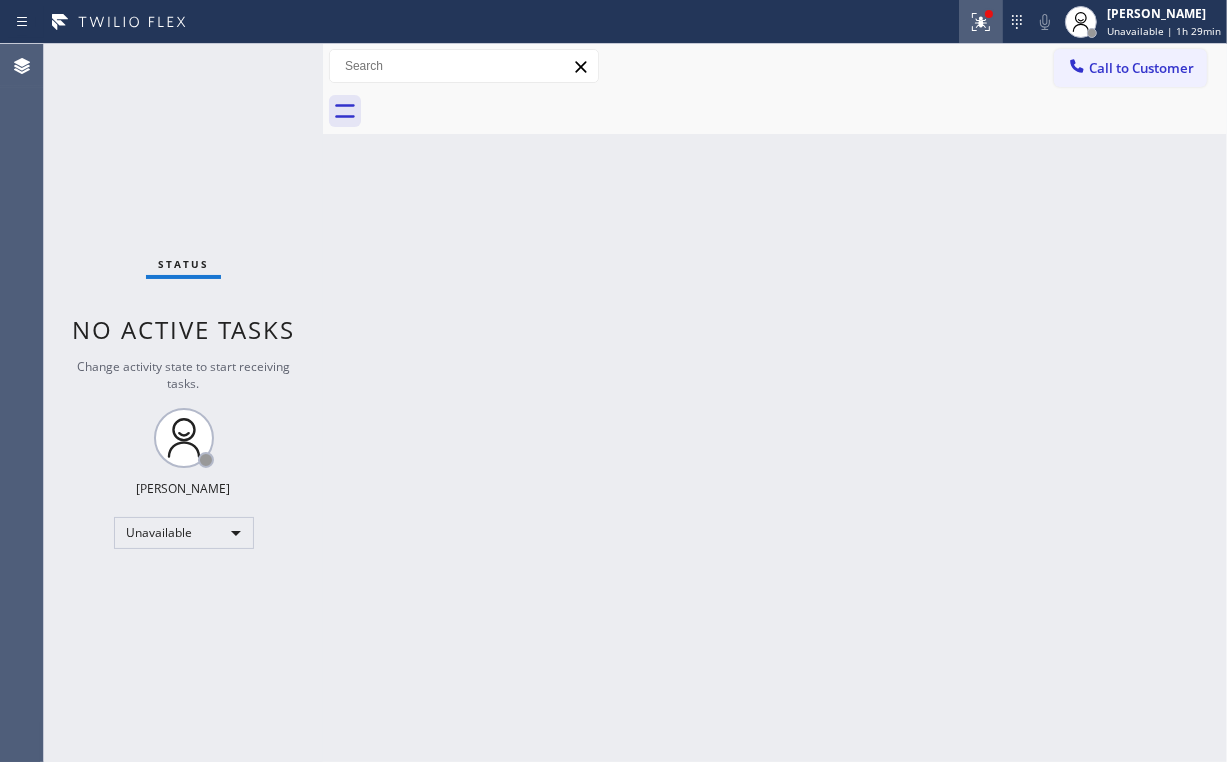 click 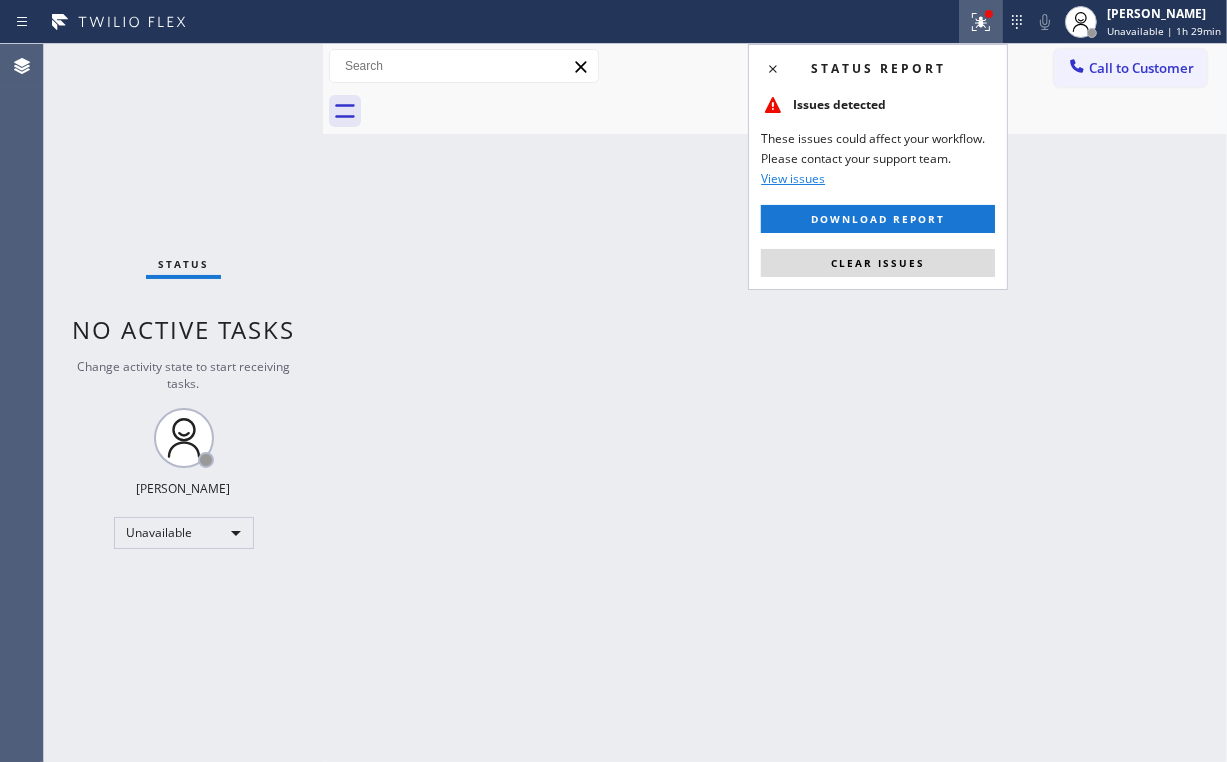 drag, startPoint x: 897, startPoint y: 262, endPoint x: 965, endPoint y: 252, distance: 68.73136 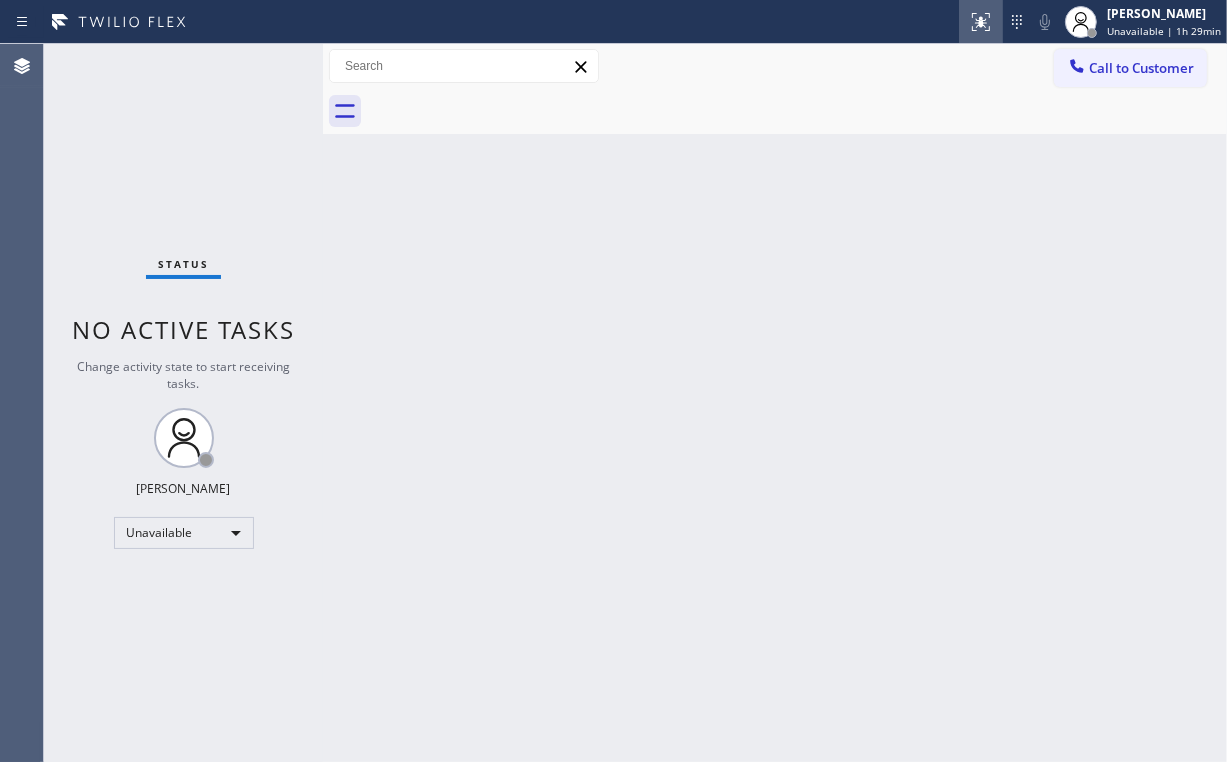 drag, startPoint x: 968, startPoint y: 250, endPoint x: 985, endPoint y: 8, distance: 242.59637 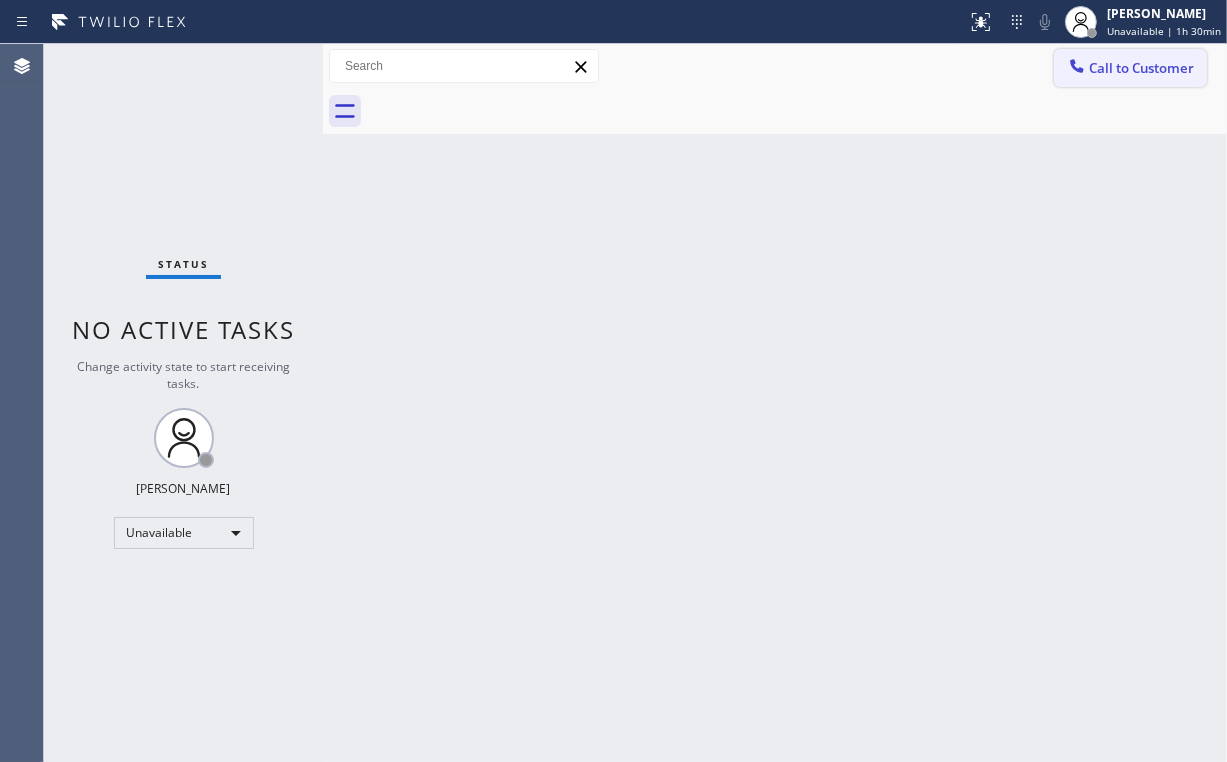 click on "Call to Customer" at bounding box center (1141, 68) 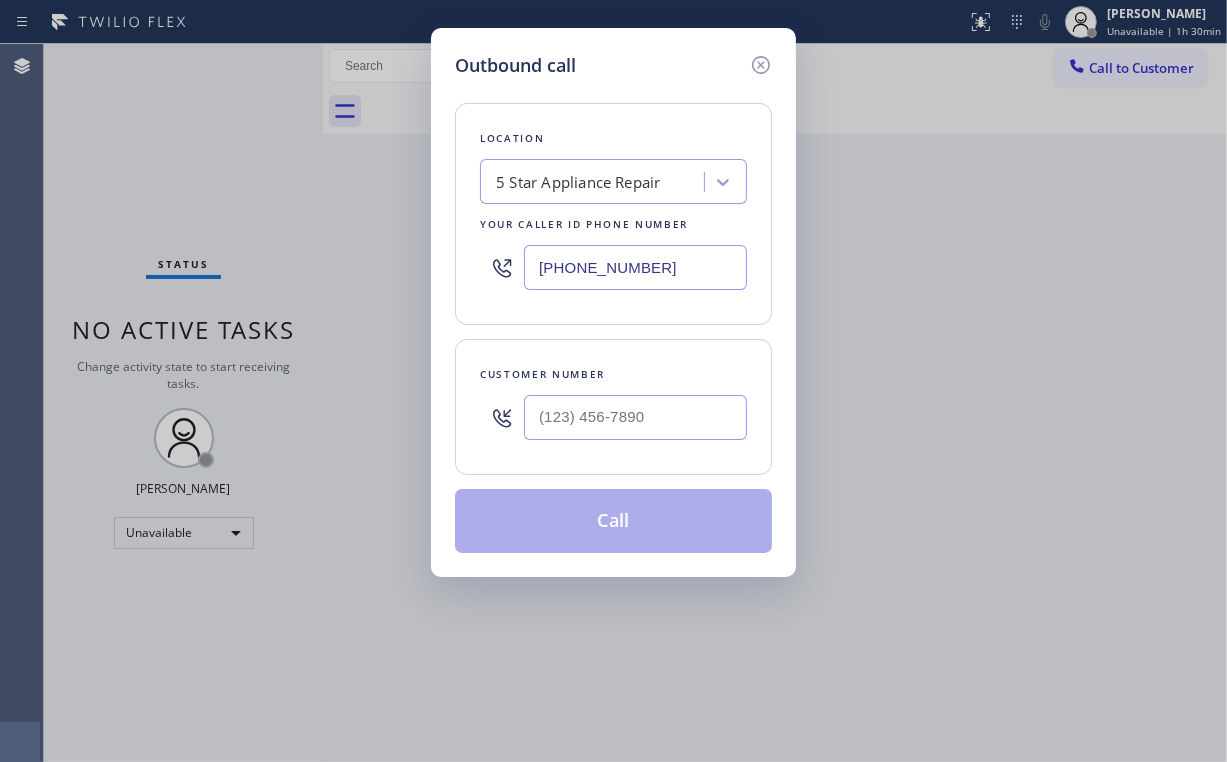 drag, startPoint x: 566, startPoint y: 252, endPoint x: 224, endPoint y: 244, distance: 342.09357 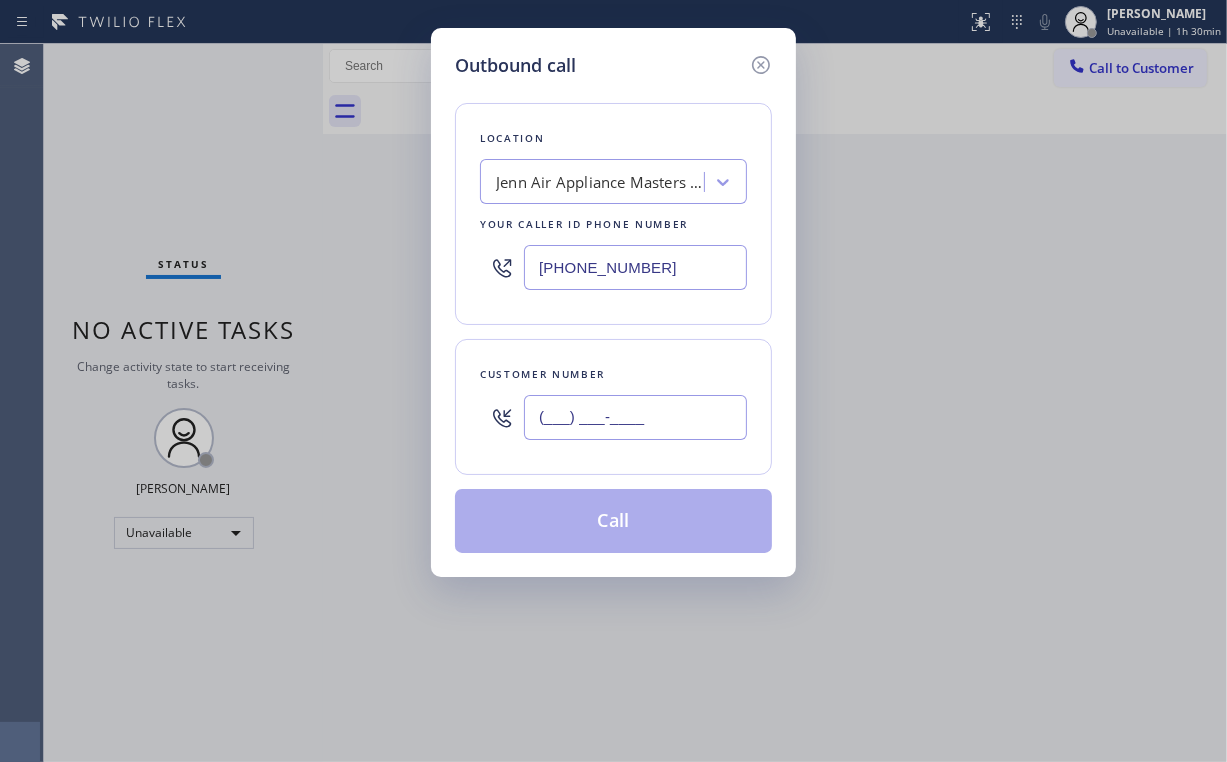 click on "(___) ___-____" at bounding box center (635, 417) 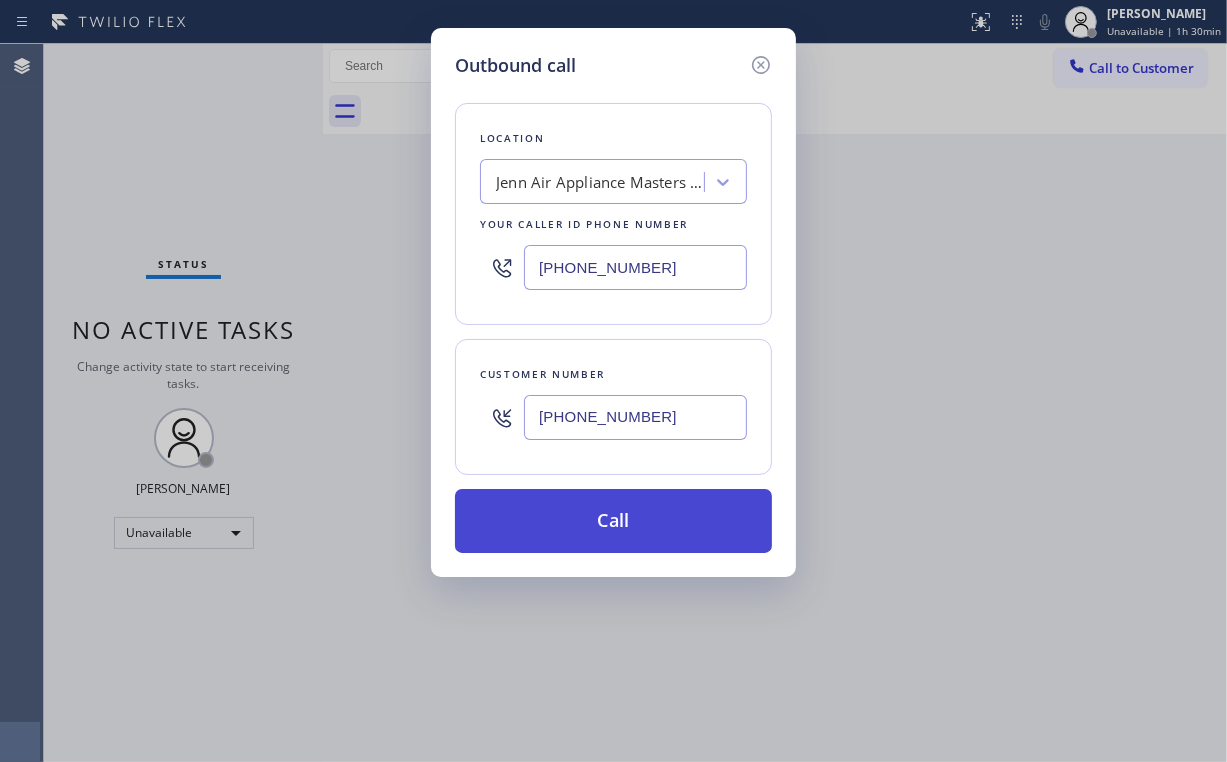 type on "[PHONE_NUMBER]" 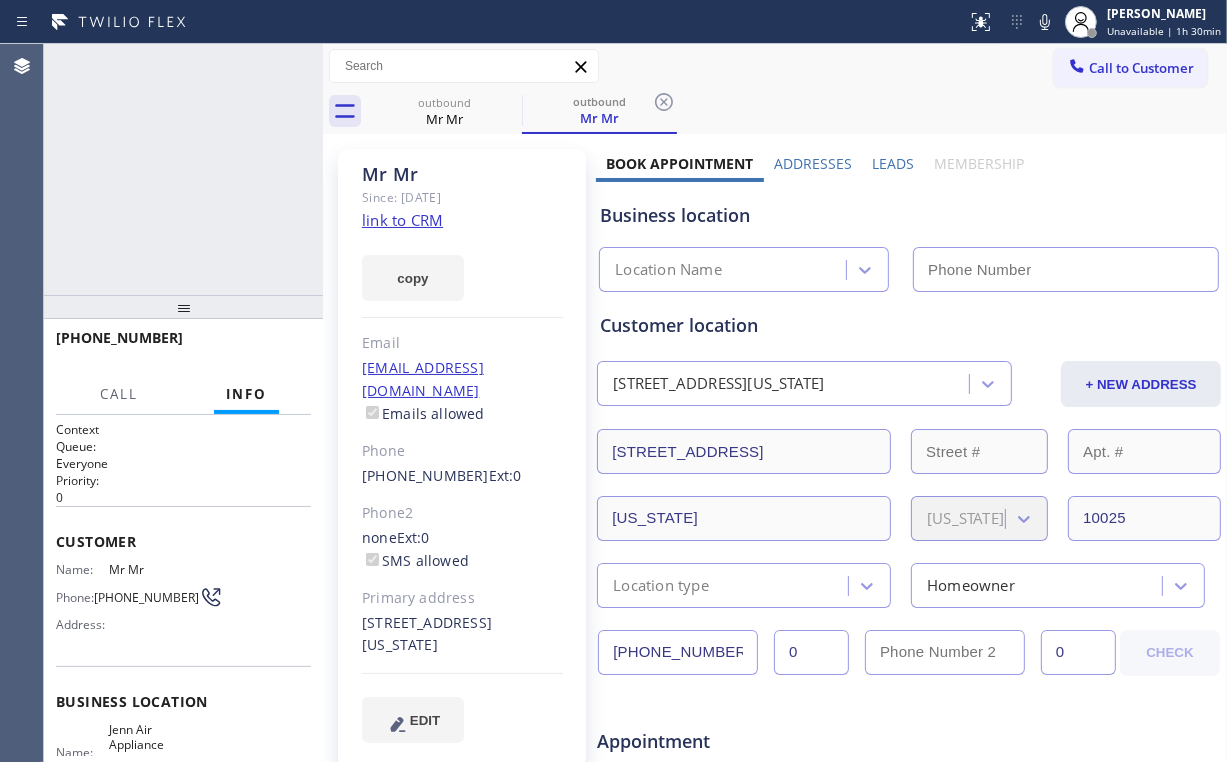 type on "[PHONE_NUMBER]" 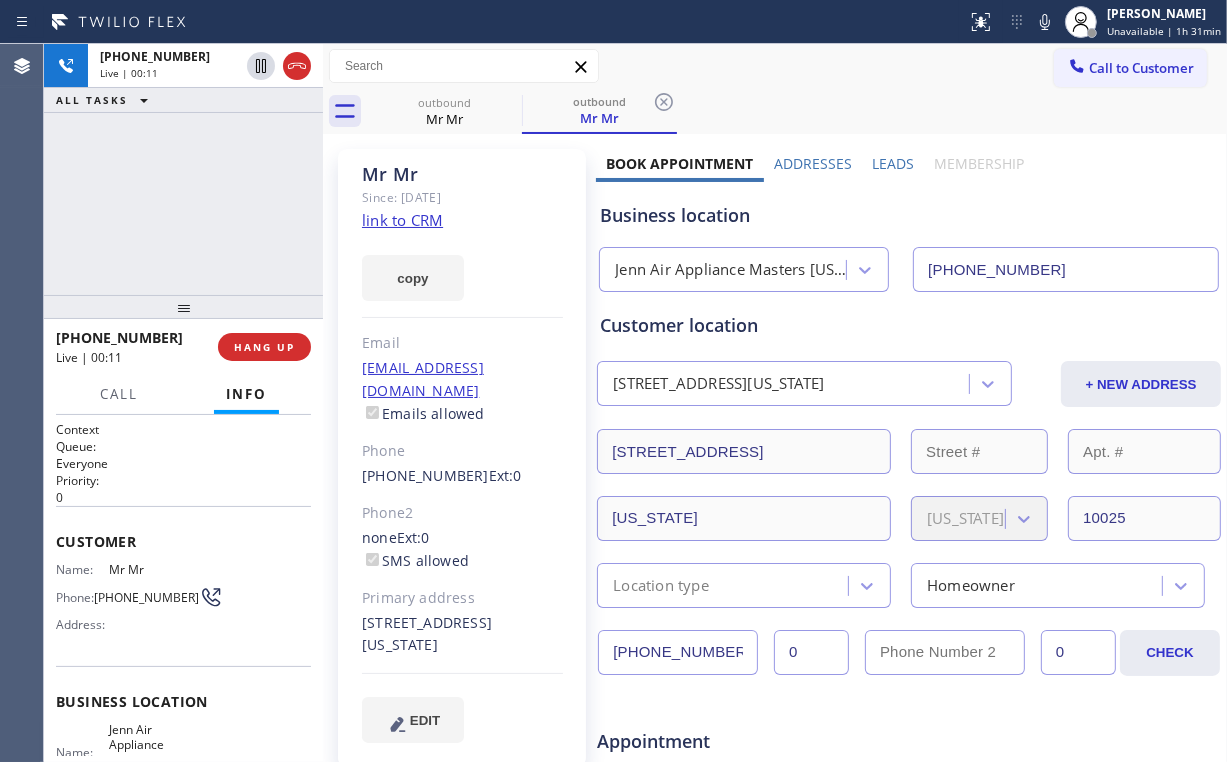 click on "Jenn Air Appliance Masters [US_STATE]" at bounding box center (731, 270) 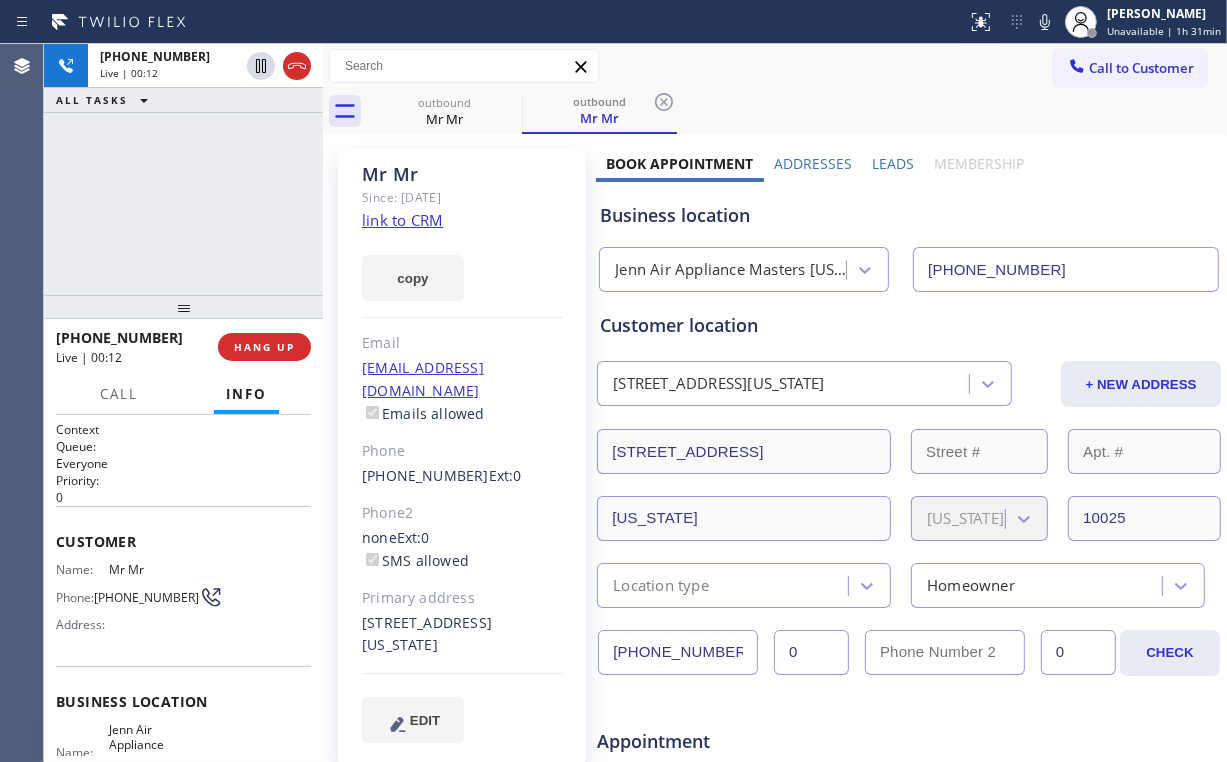 click on "Business location" at bounding box center (909, 215) 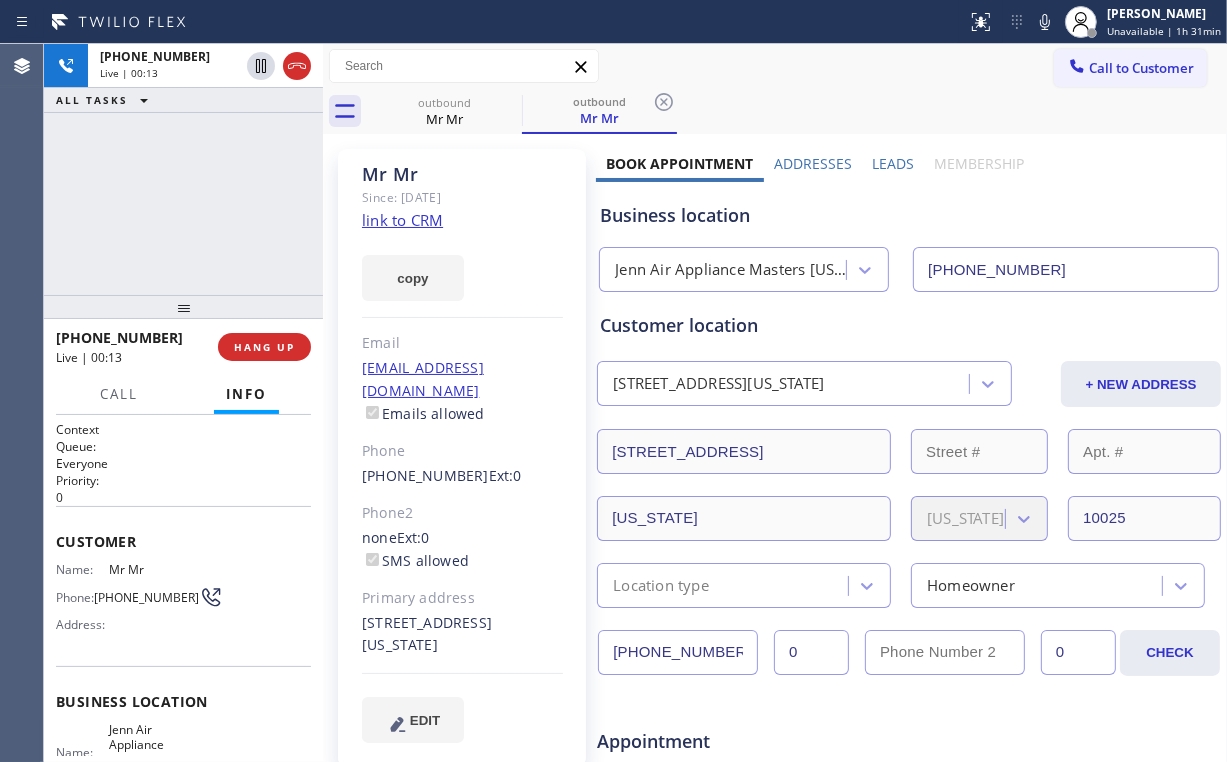 click on "[PHONE_NUMBER] Live | 00:13 ALL TASKS ALL TASKS ACTIVE TASKS TASKS IN WRAP UP" at bounding box center [183, 169] 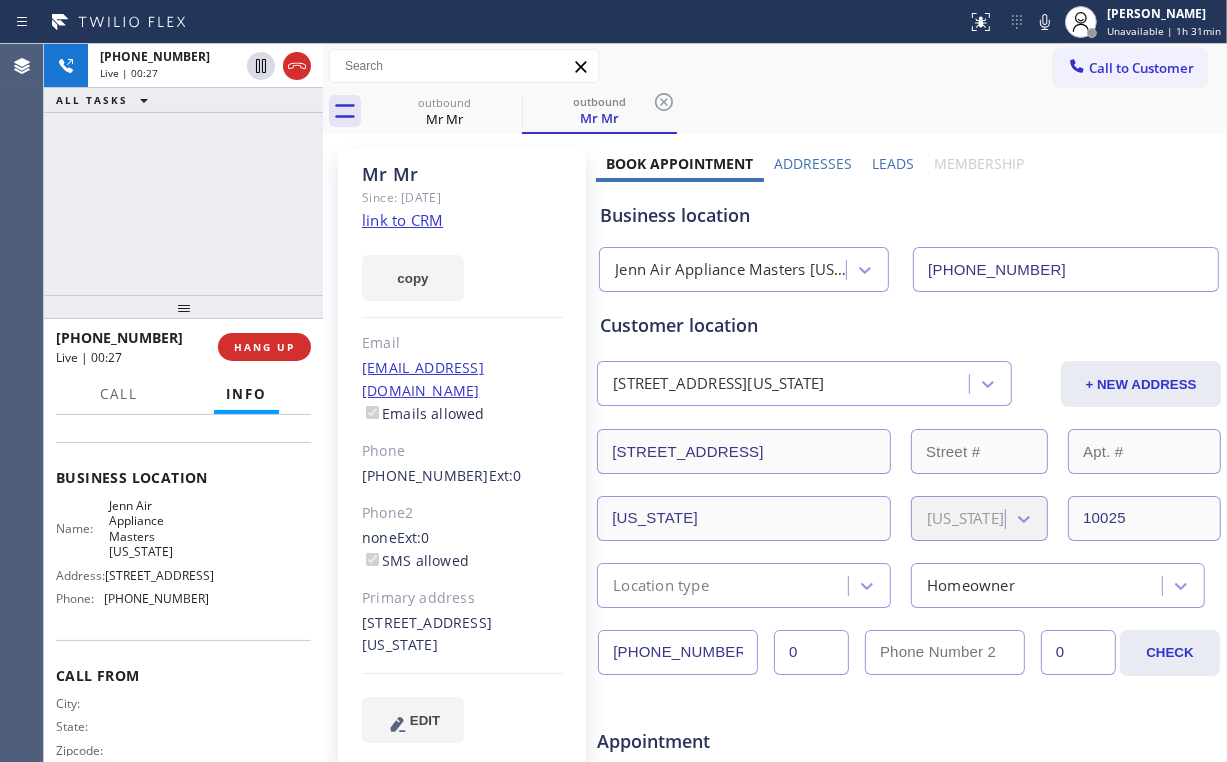 scroll, scrollTop: 180, scrollLeft: 0, axis: vertical 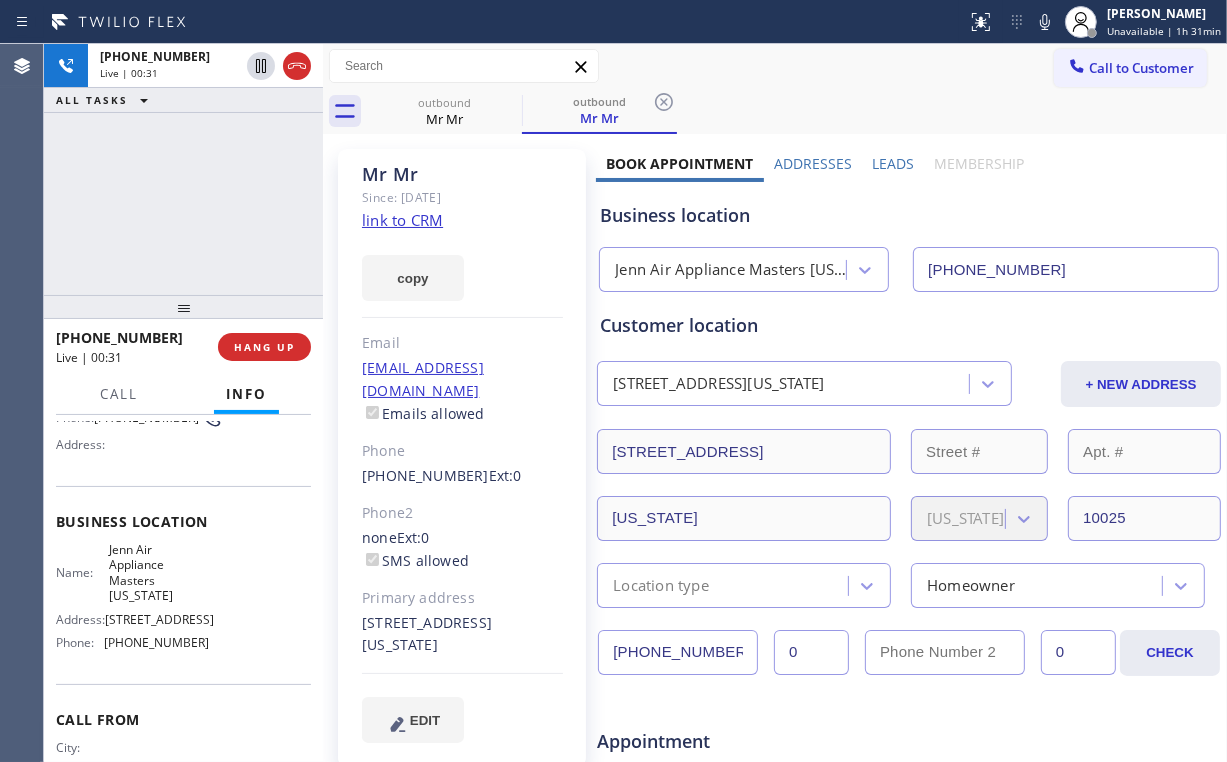 click on "[PHONE_NUMBER] Live | 00:31 ALL TASKS ALL TASKS ACTIVE TASKS TASKS IN WRAP UP" at bounding box center [183, 169] 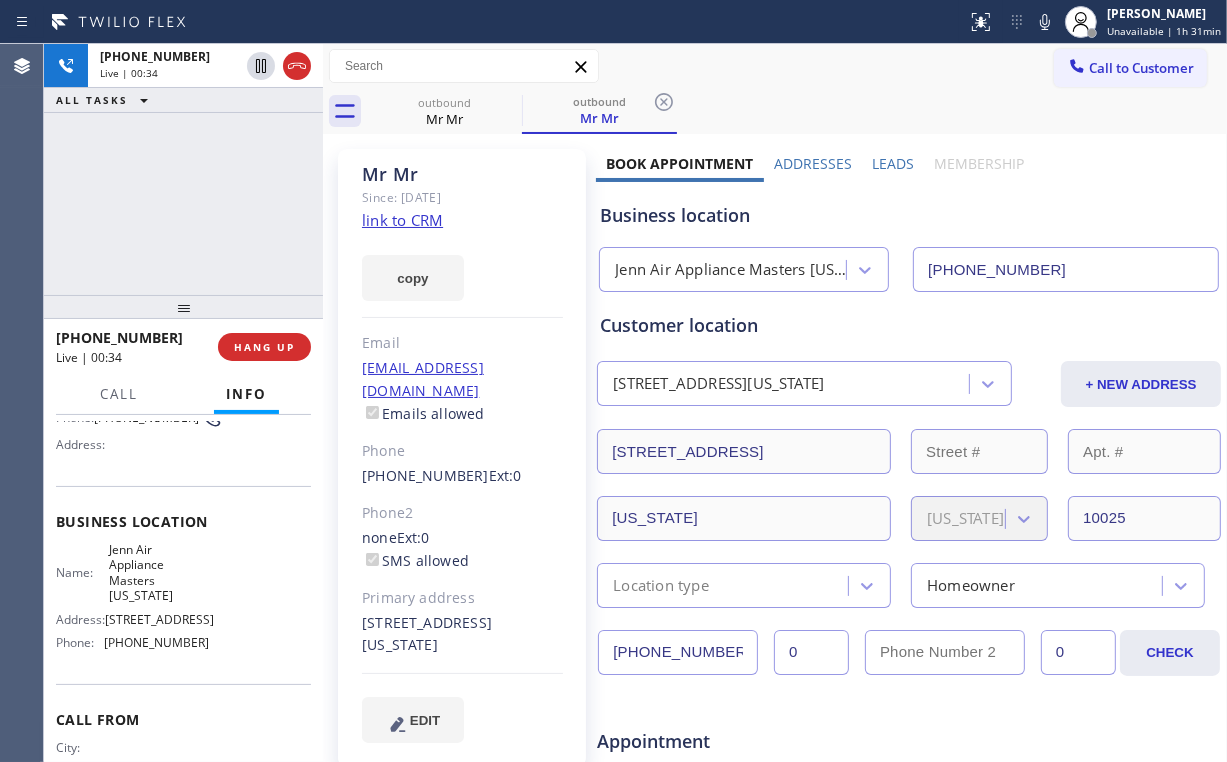 click on "[PHONE_NUMBER] Live | 00:34 ALL TASKS ALL TASKS ACTIVE TASKS TASKS IN WRAP UP" at bounding box center (183, 169) 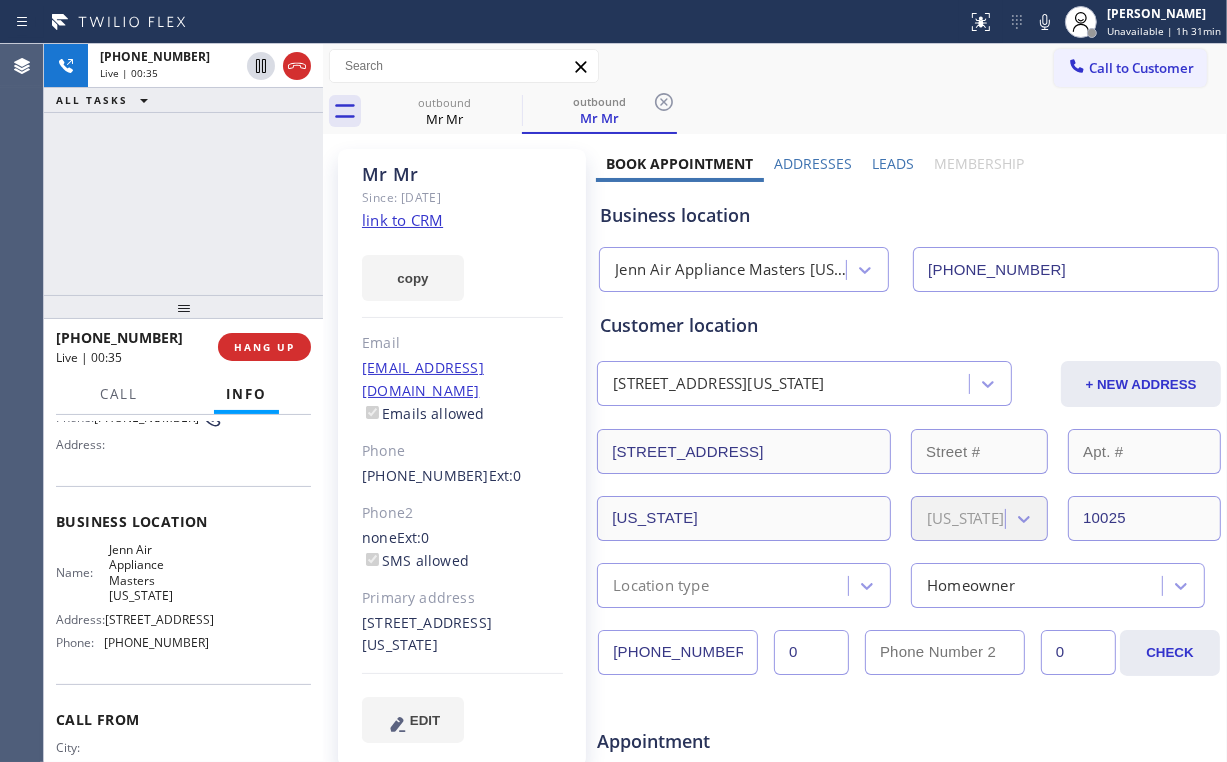 click on "[PHONE_NUMBER] Live | 00:35 ALL TASKS ALL TASKS ACTIVE TASKS TASKS IN WRAP UP" at bounding box center (183, 169) 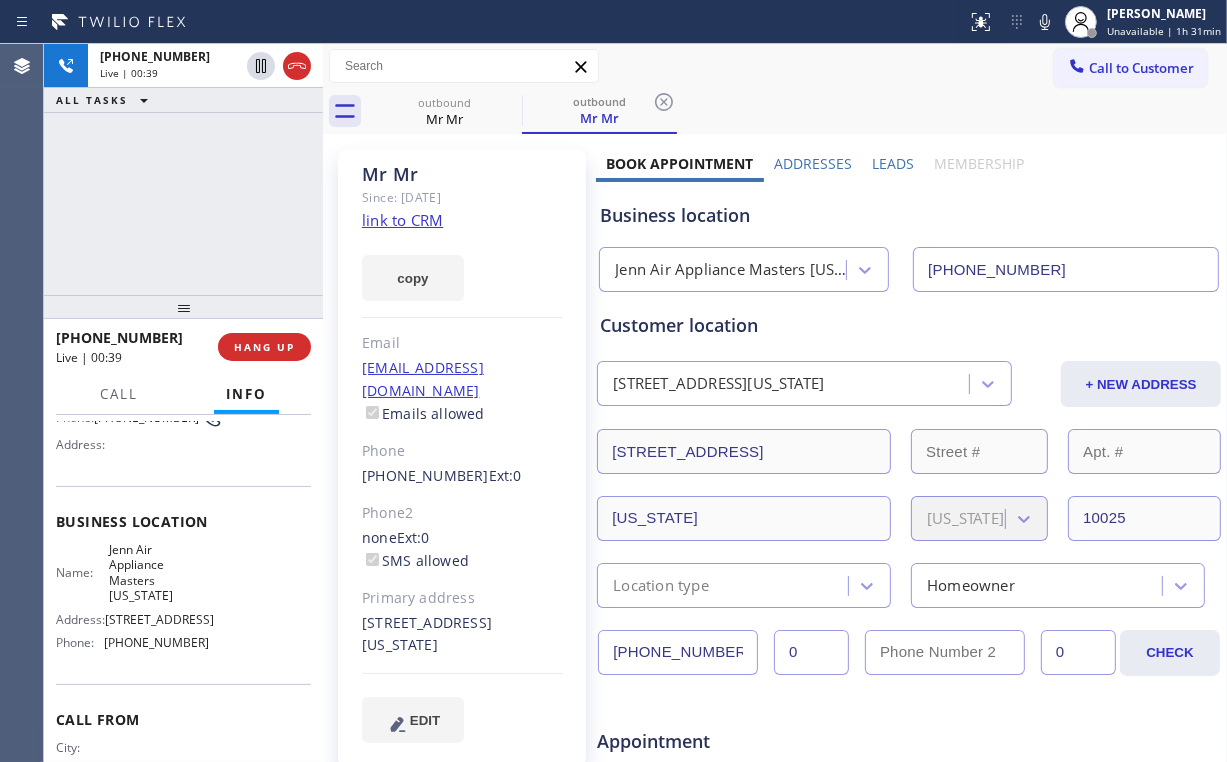 click on "[PHONE_NUMBER] Live | 00:39 ALL TASKS ALL TASKS ACTIVE TASKS TASKS IN WRAP UP" at bounding box center [183, 169] 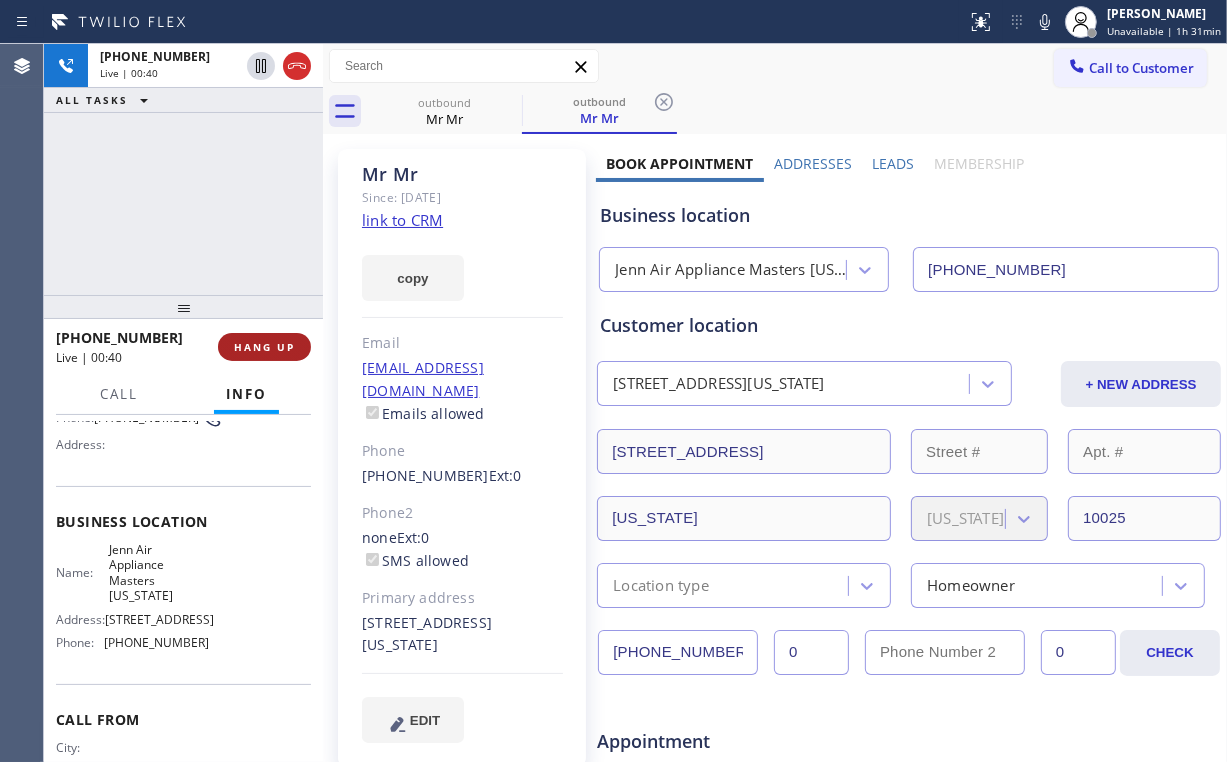 click on "HANG UP" at bounding box center (264, 347) 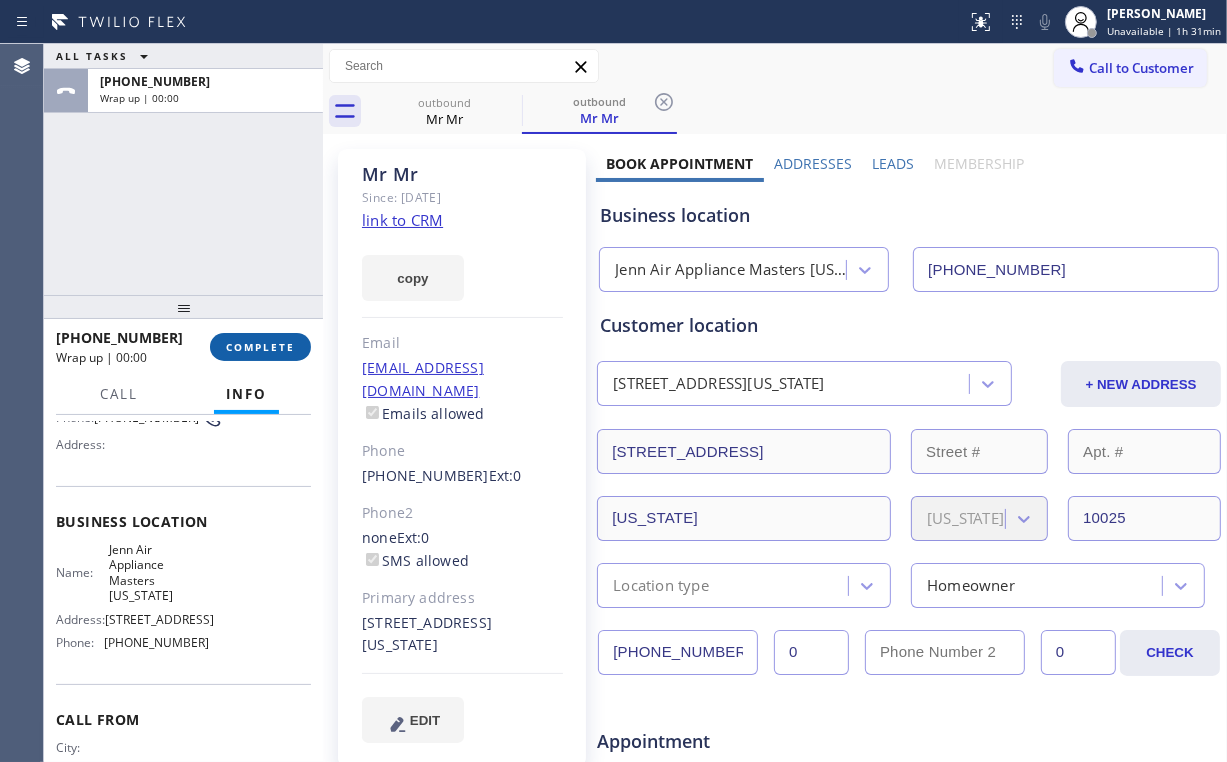 click on "COMPLETE" at bounding box center [260, 347] 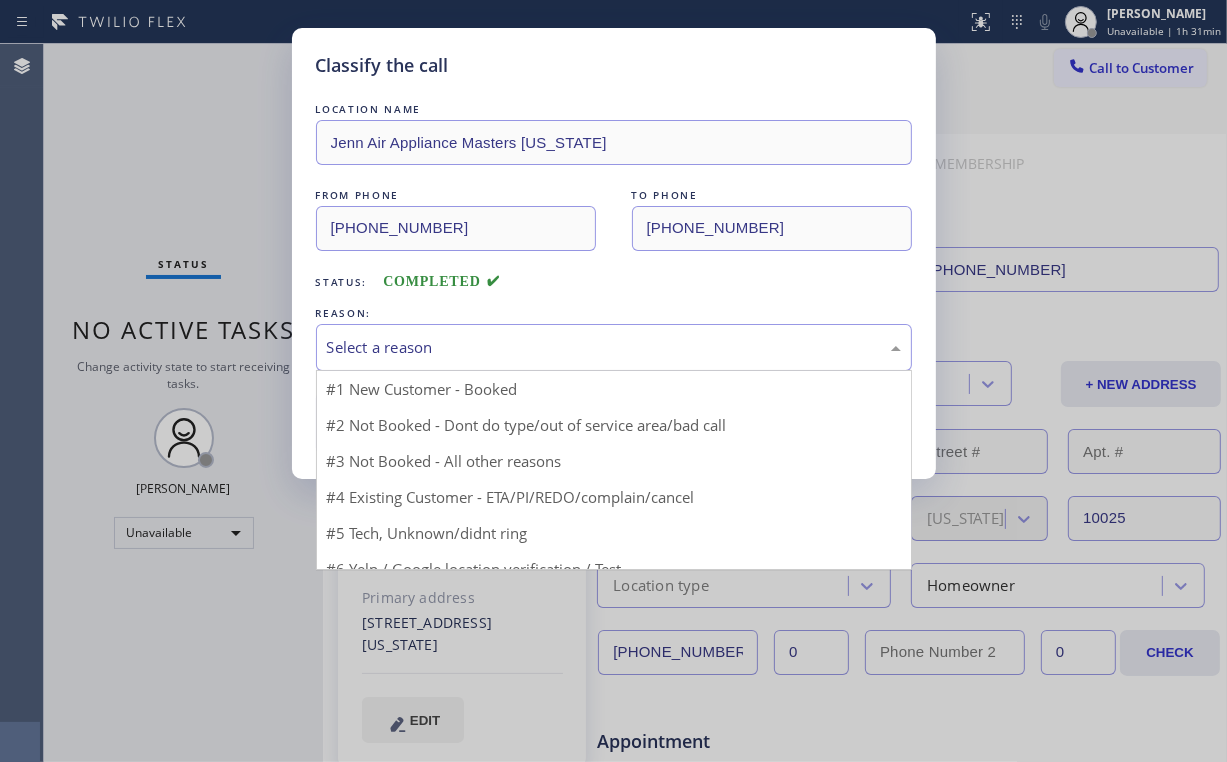 click on "Select a reason" at bounding box center (614, 347) 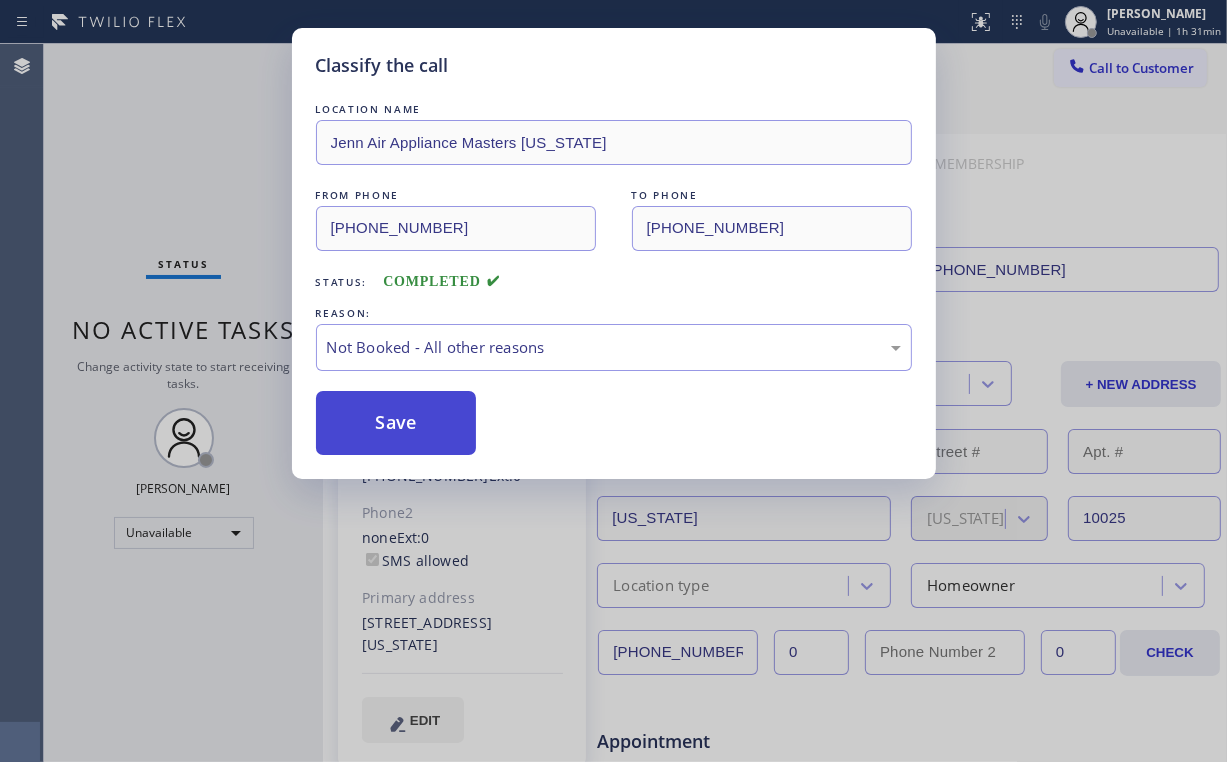 drag, startPoint x: 400, startPoint y: 421, endPoint x: 389, endPoint y: 412, distance: 14.21267 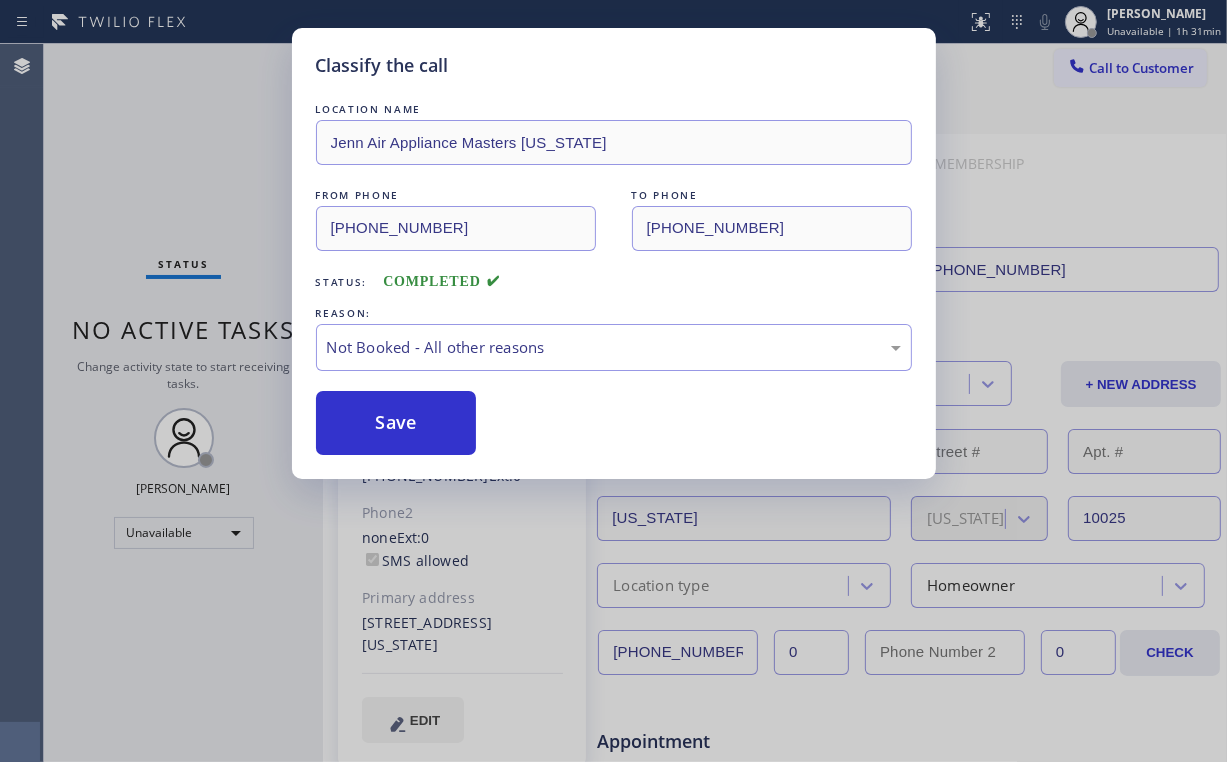 click on "Classify the call LOCATION NAME Jenn Air Appliance Masters [US_STATE] FROM PHONE [PHONE_NUMBER] TO PHONE [PHONE_NUMBER] Status: COMPLETED REASON: Not Booked - All other reasons Save" at bounding box center [613, 381] 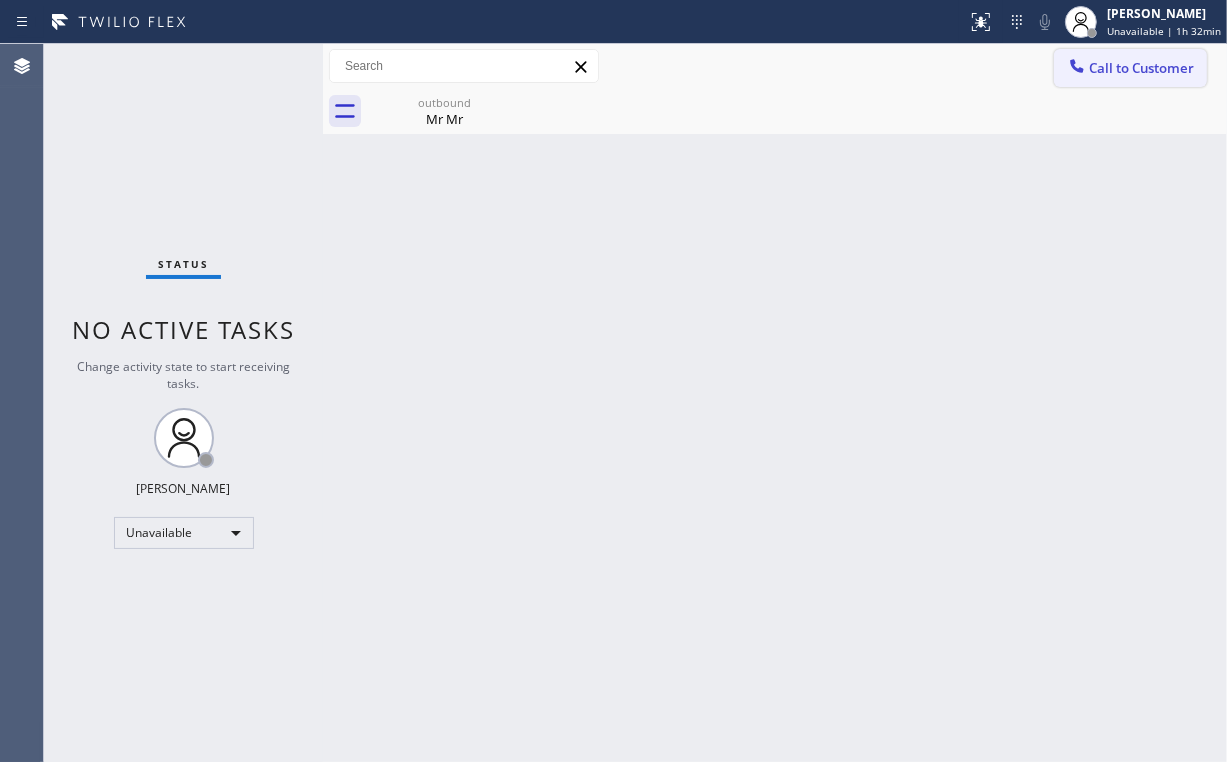click on "Call to Customer Outbound call Location Jenn Air Appliance Masters [US_STATE] Your caller id phone number [PHONE_NUMBER] Customer number Call Outbound call Technician Search Technician Your caller id phone number Your caller id phone number Call" at bounding box center (775, 66) 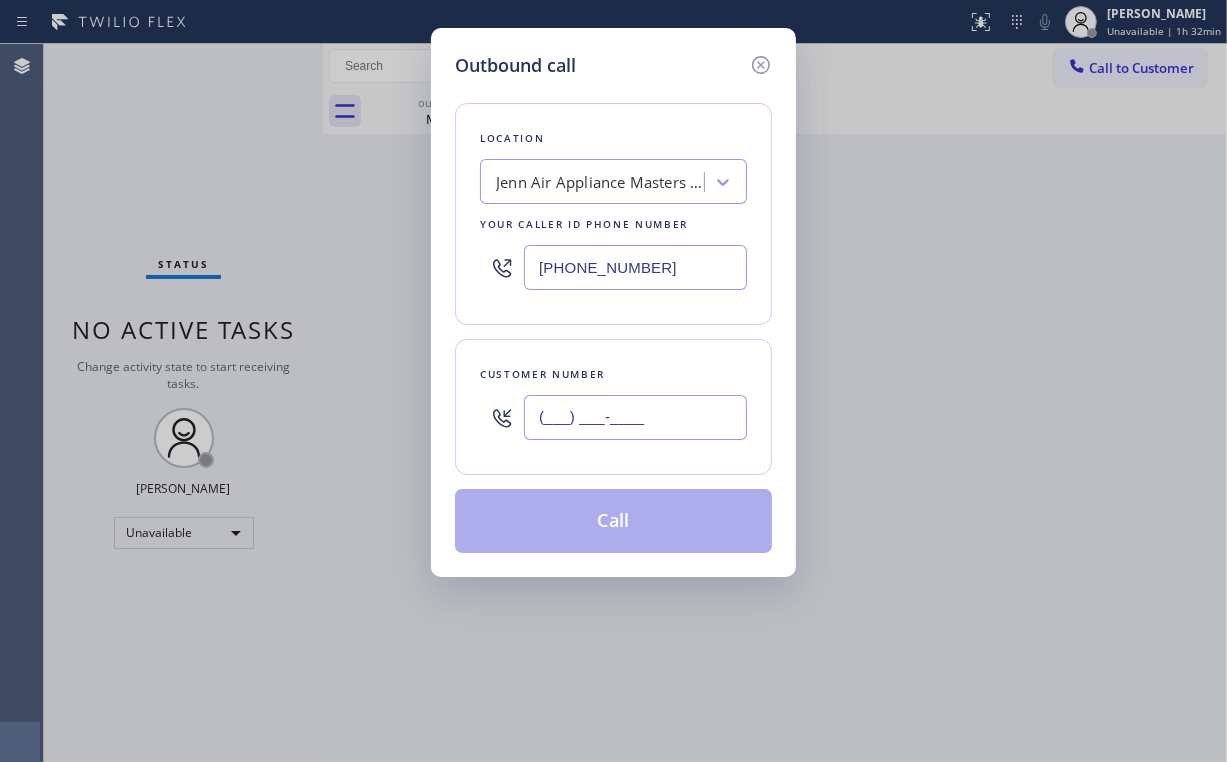 click on "(___) ___-____" at bounding box center [635, 417] 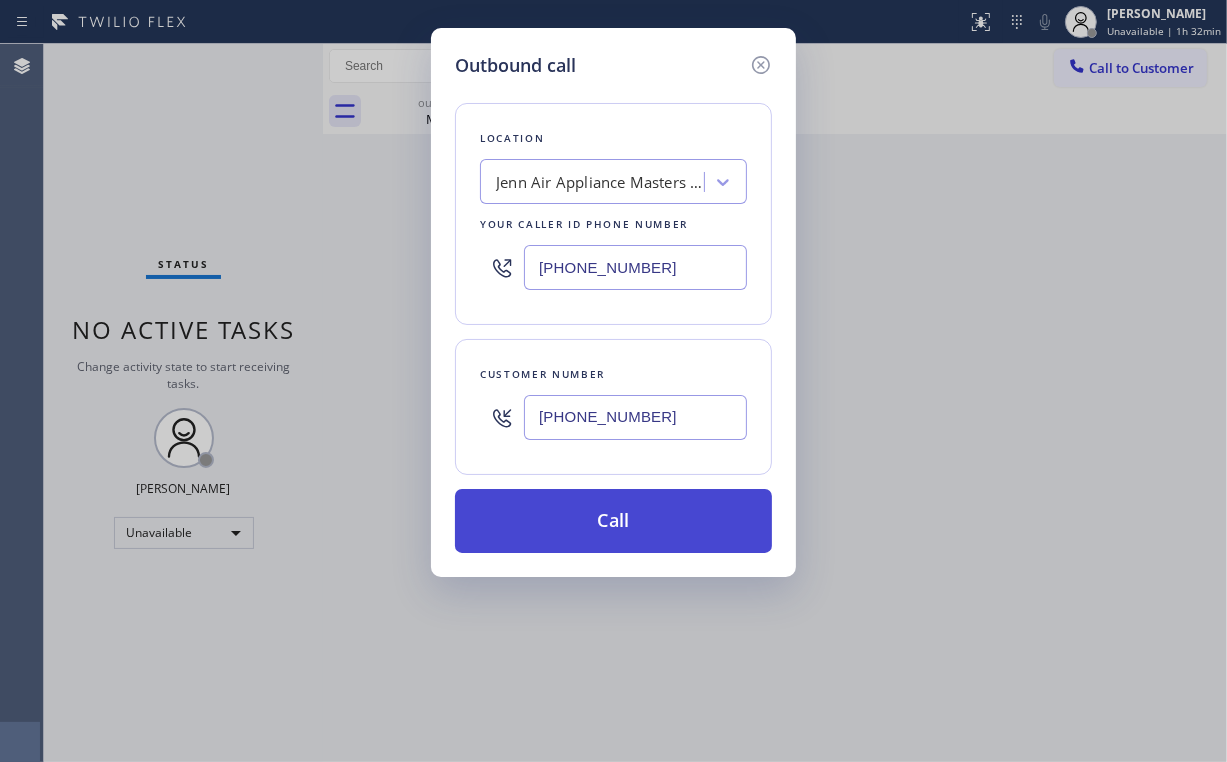 type on "[PHONE_NUMBER]" 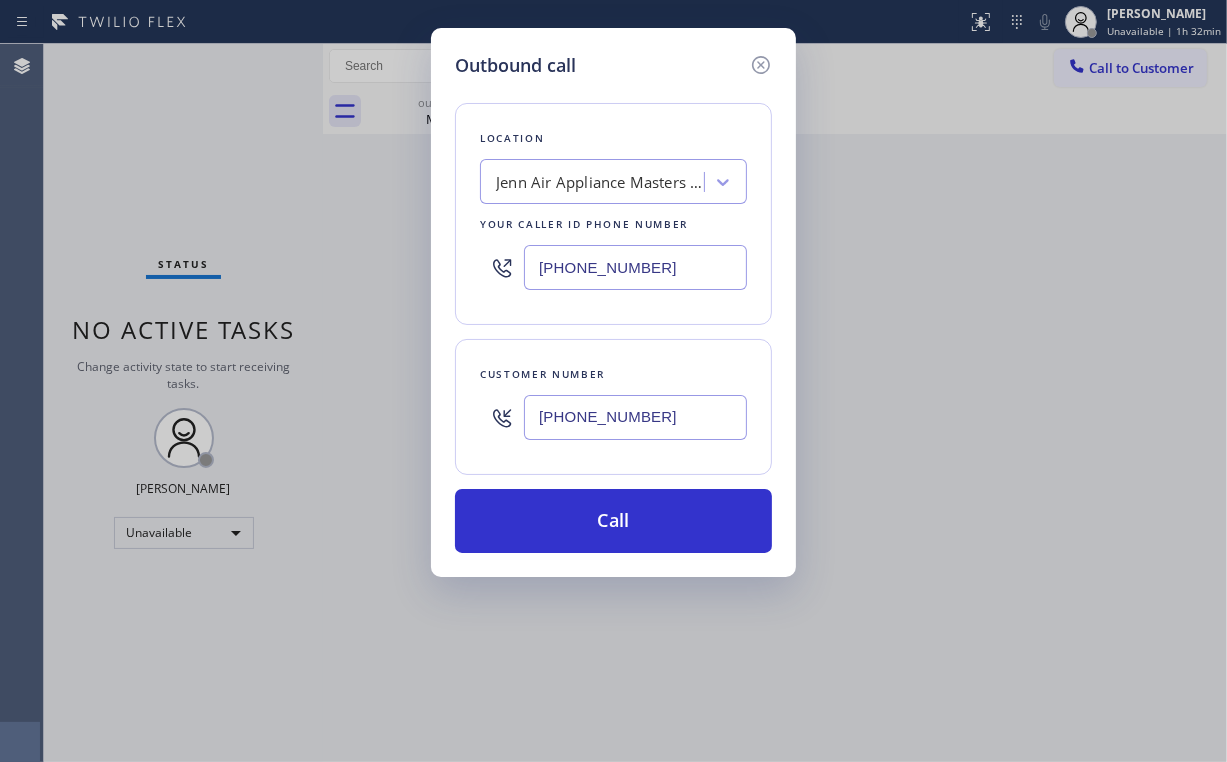 click on "Call" at bounding box center (613, 521) 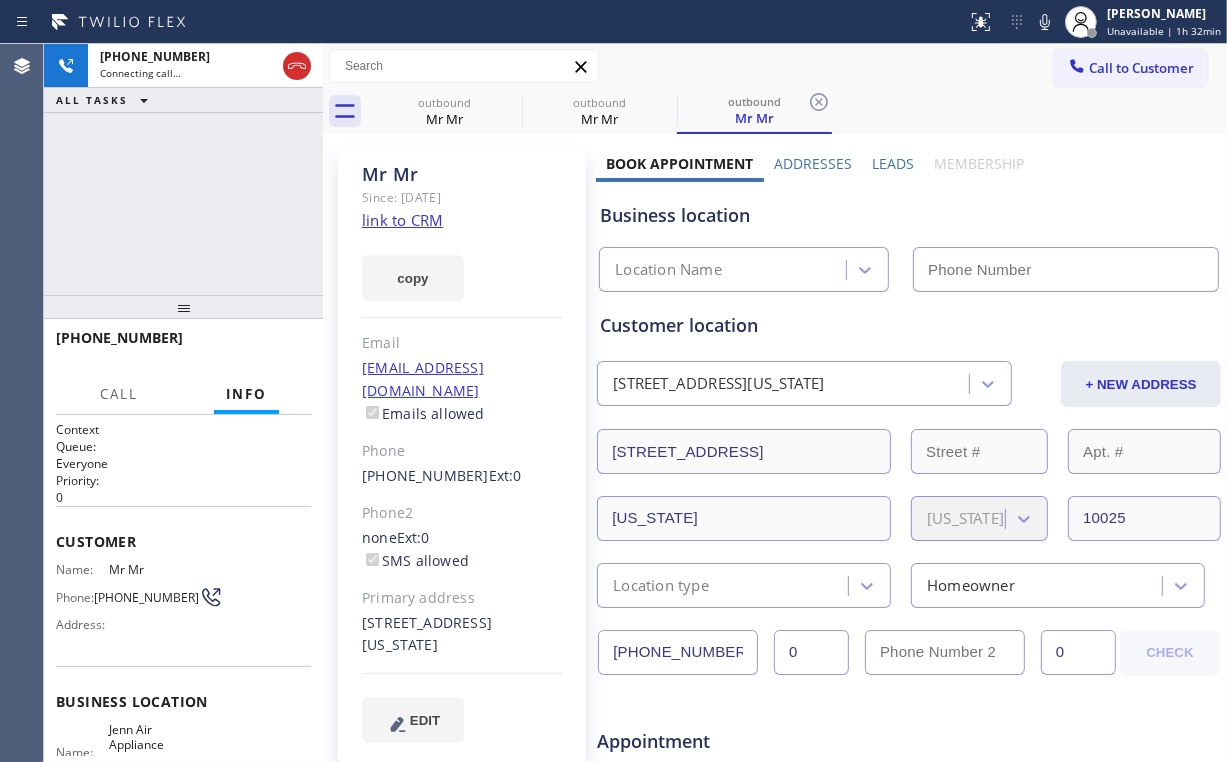 click on "[PHONE_NUMBER] Connecting call… ALL TASKS ALL TASKS ACTIVE TASKS TASKS IN WRAP UP" at bounding box center (183, 169) 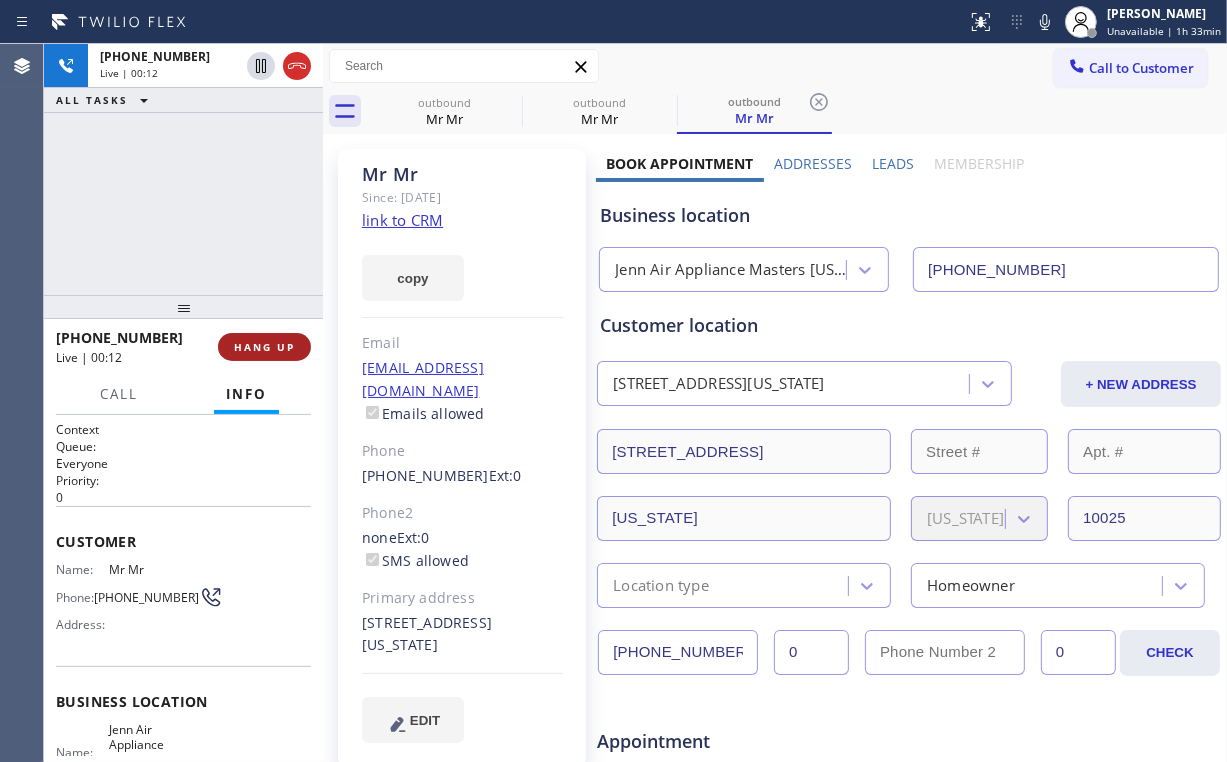 click on "HANG UP" at bounding box center [264, 347] 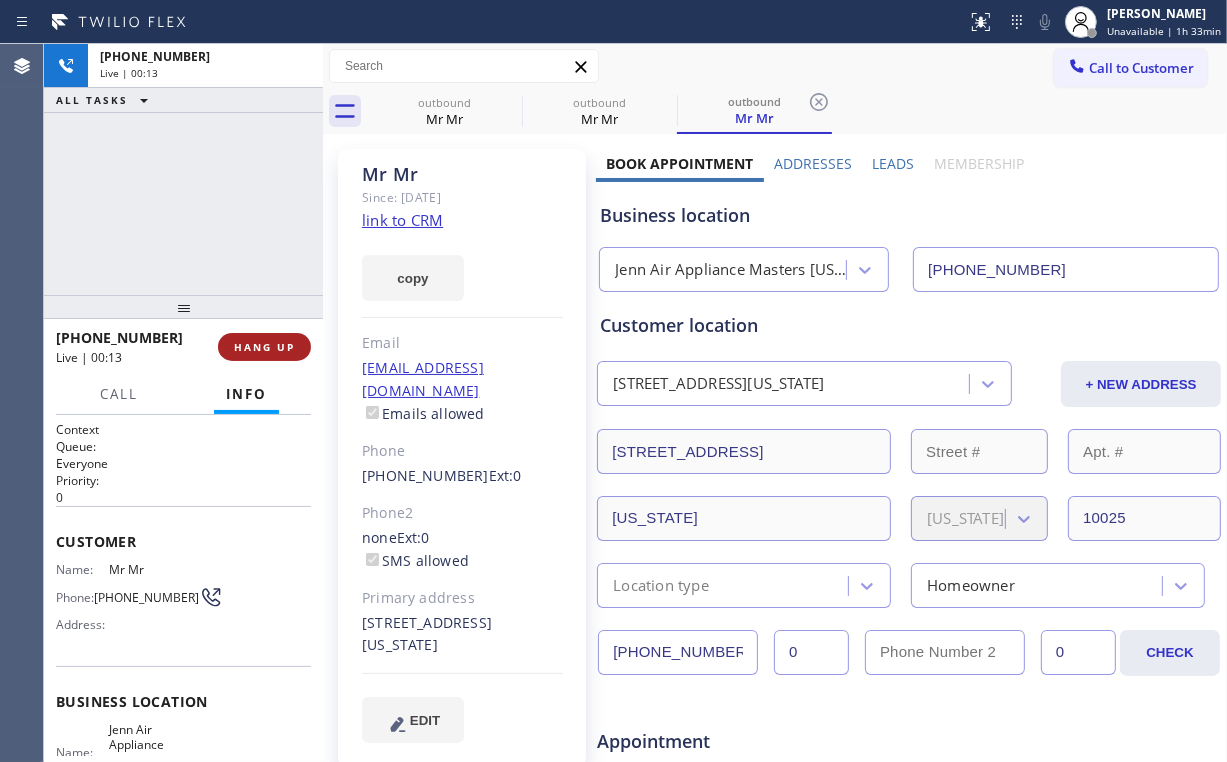 click on "HANG UP" at bounding box center [264, 347] 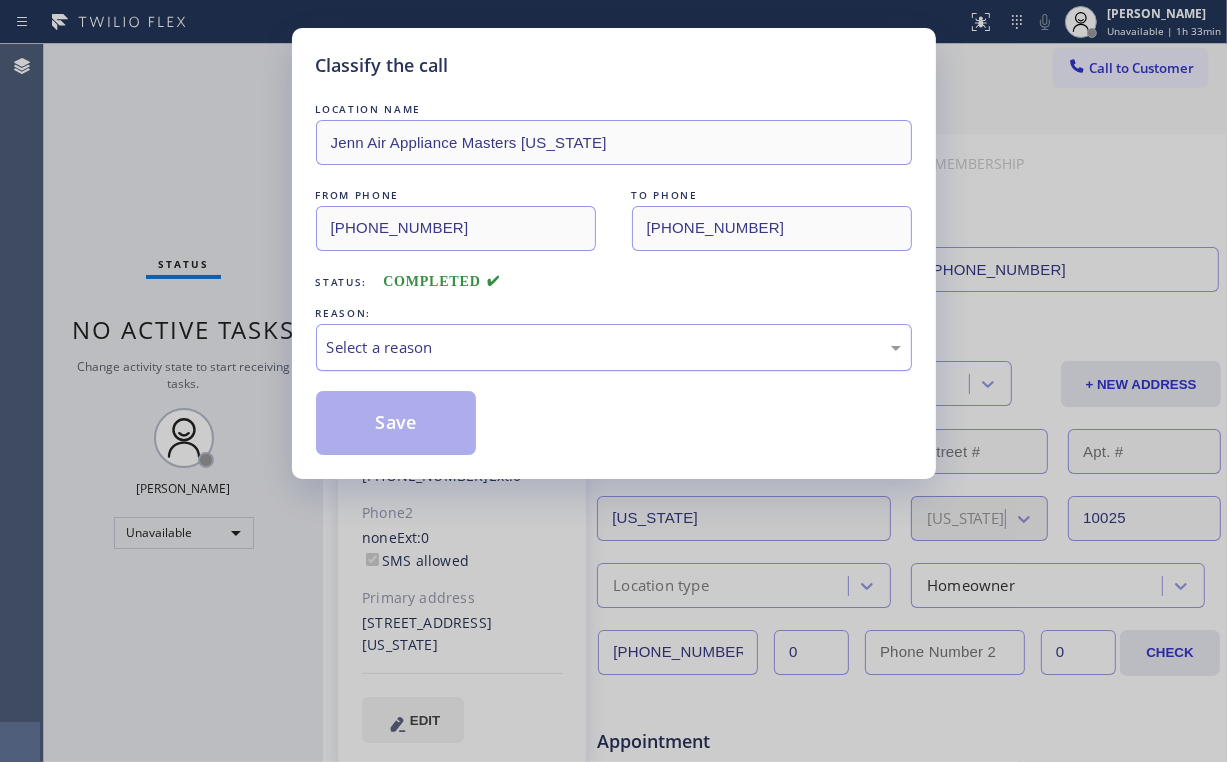 click on "Select a reason" at bounding box center (614, 347) 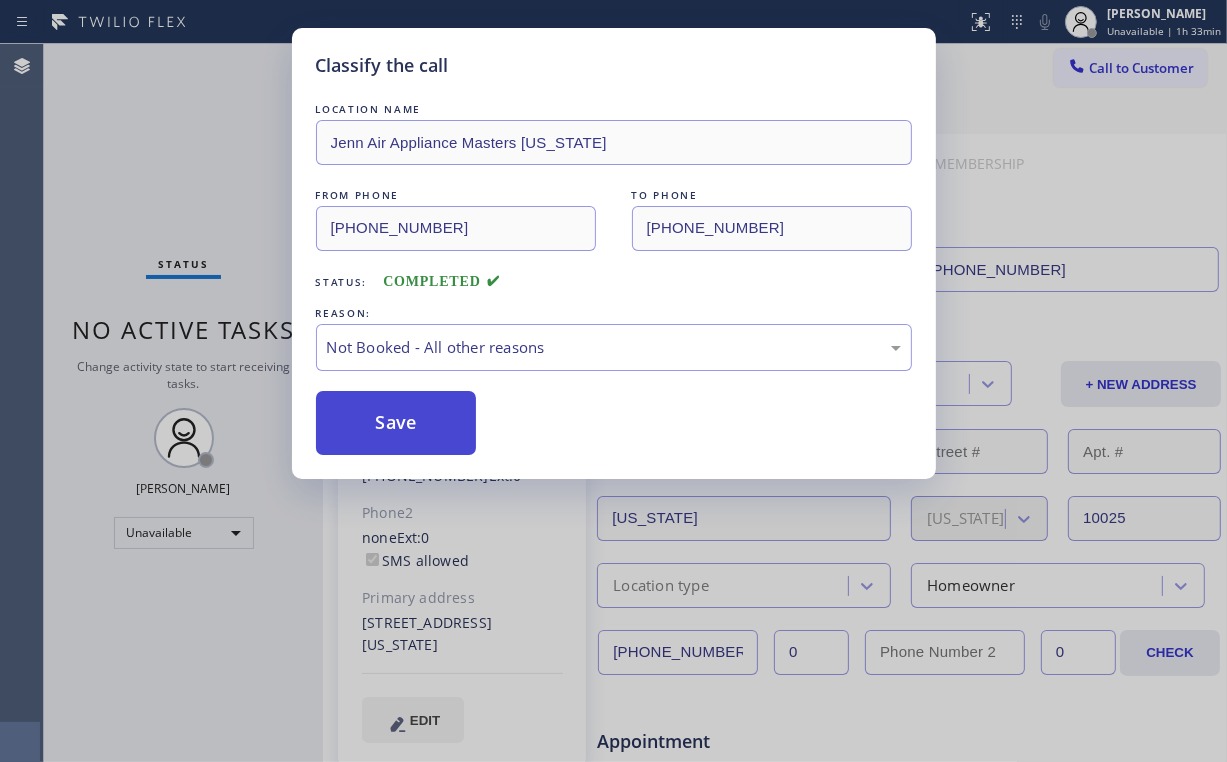 drag, startPoint x: 384, startPoint y: 414, endPoint x: 401, endPoint y: 425, distance: 20.248457 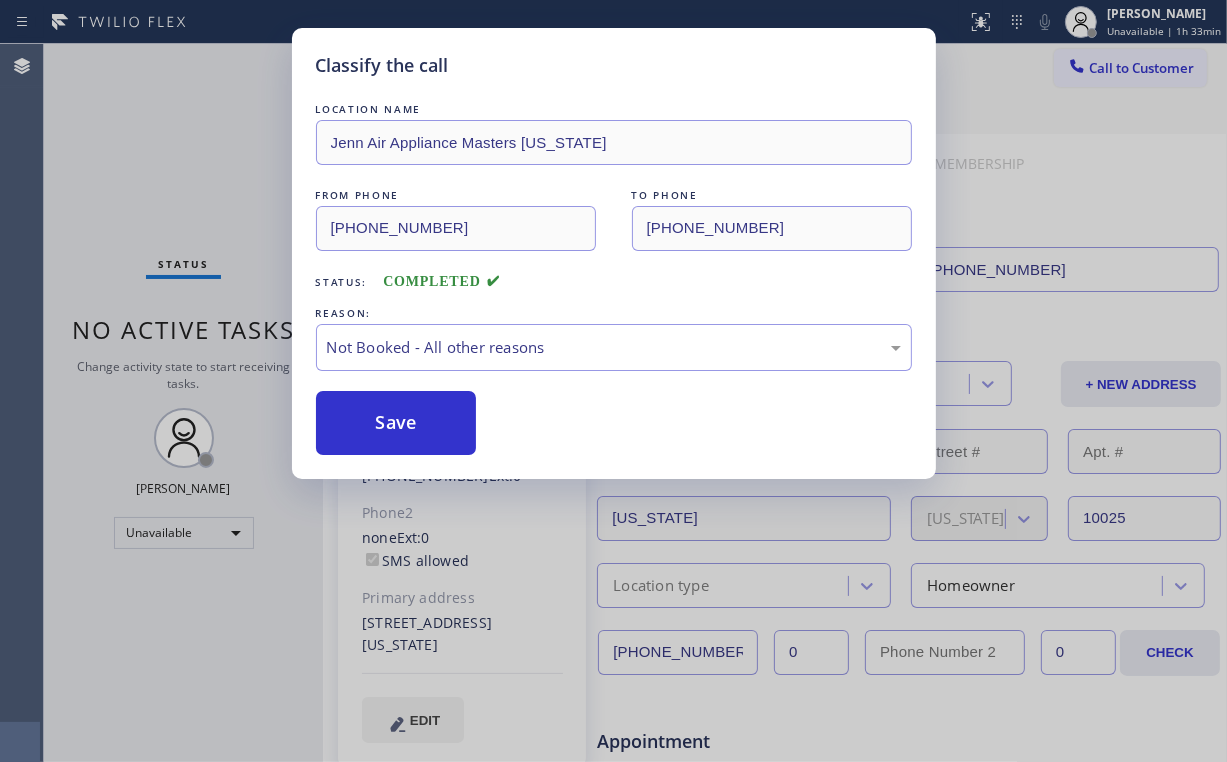 drag, startPoint x: 401, startPoint y: 425, endPoint x: 155, endPoint y: 124, distance: 388.7377 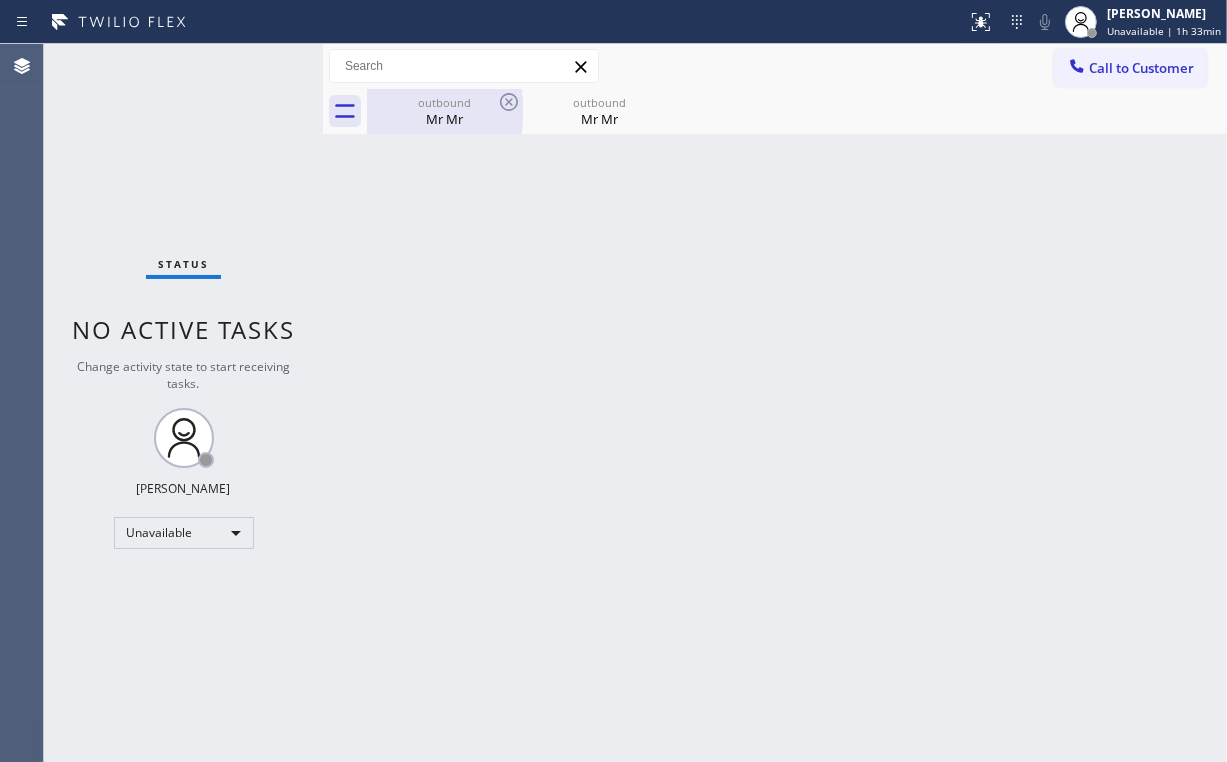 click on "Mr Mr" at bounding box center [444, 119] 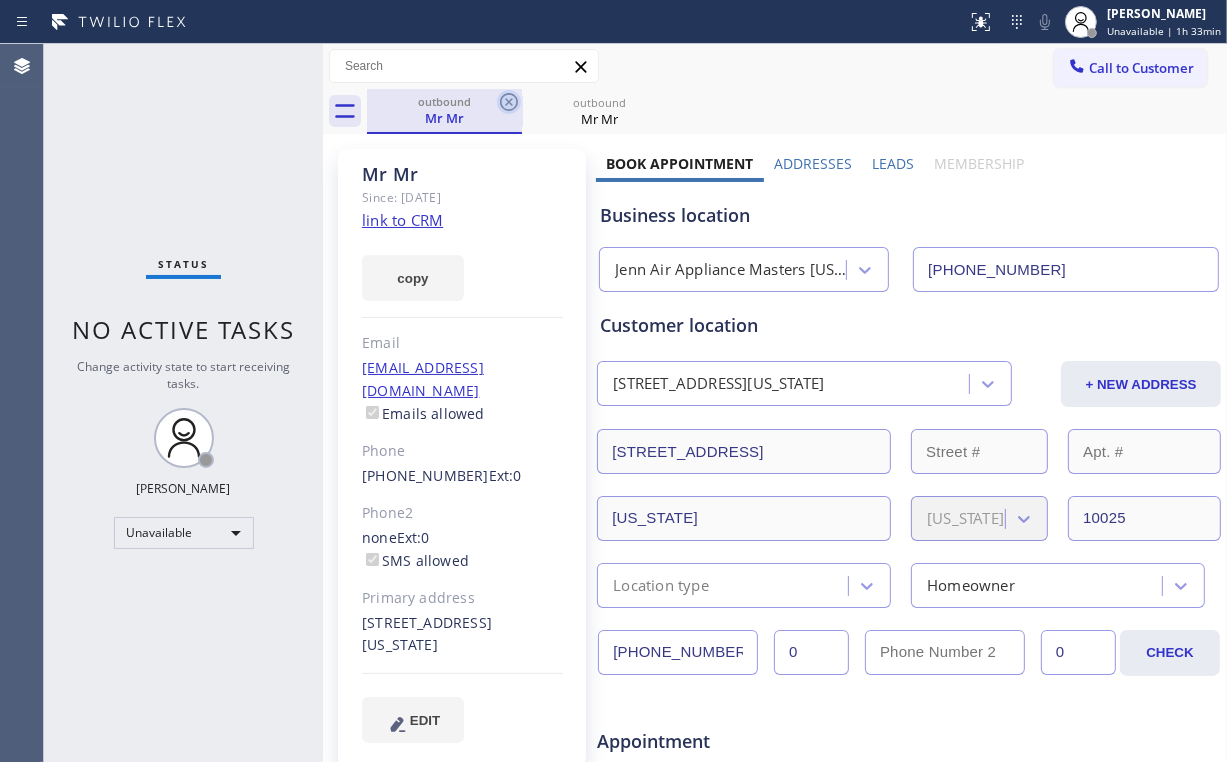 click 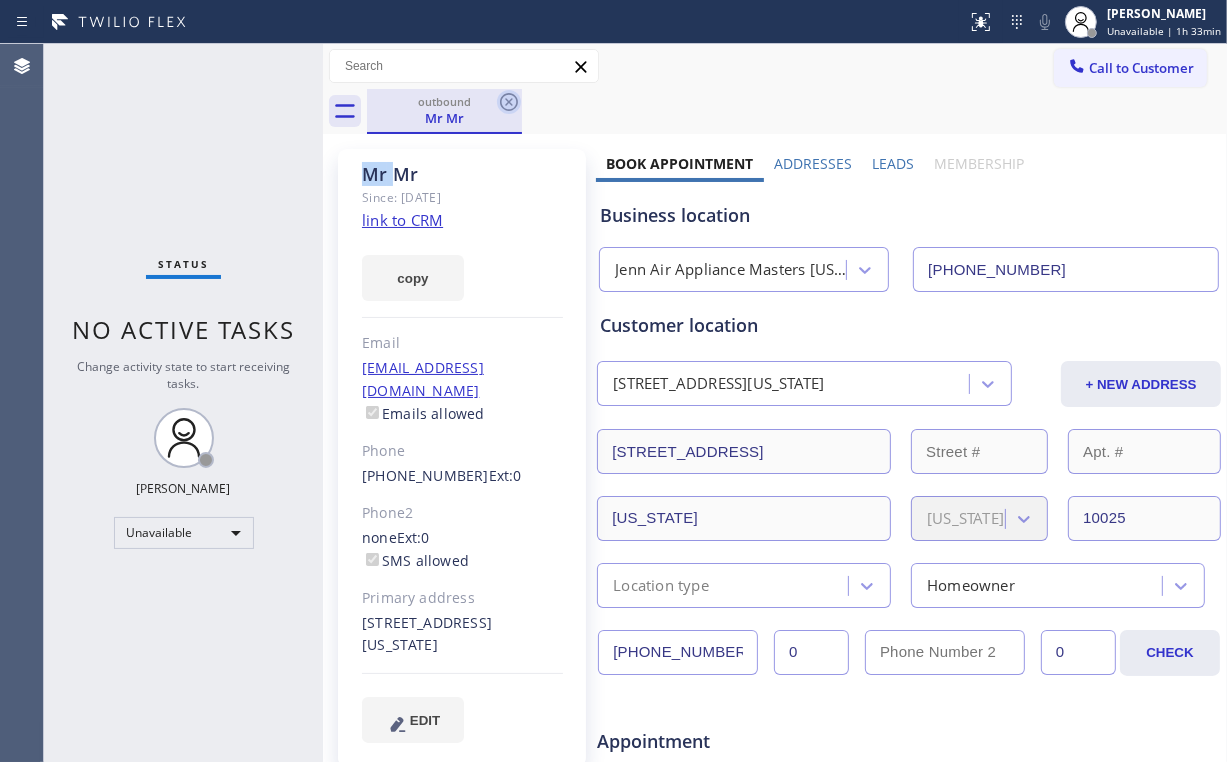 click 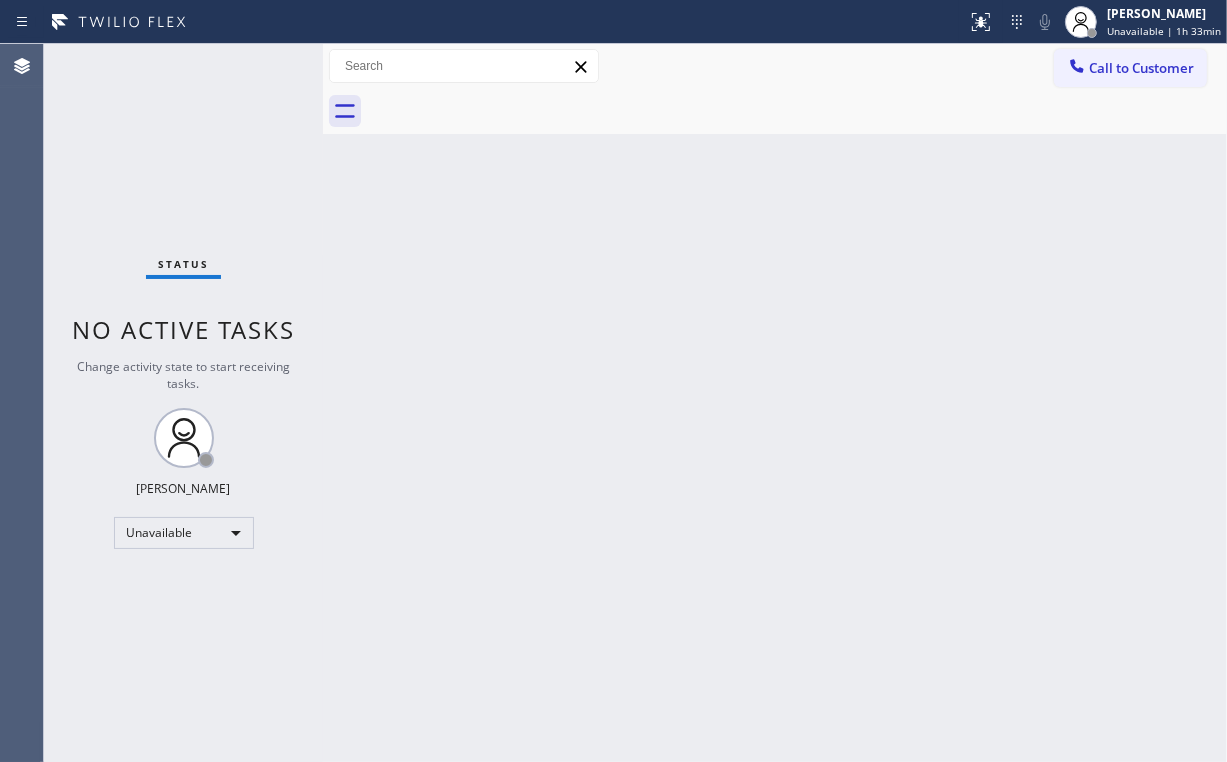 click on "Status   No active tasks     Change activity state to start receiving tasks.   [PERSON_NAME] Unavailable" at bounding box center [183, 403] 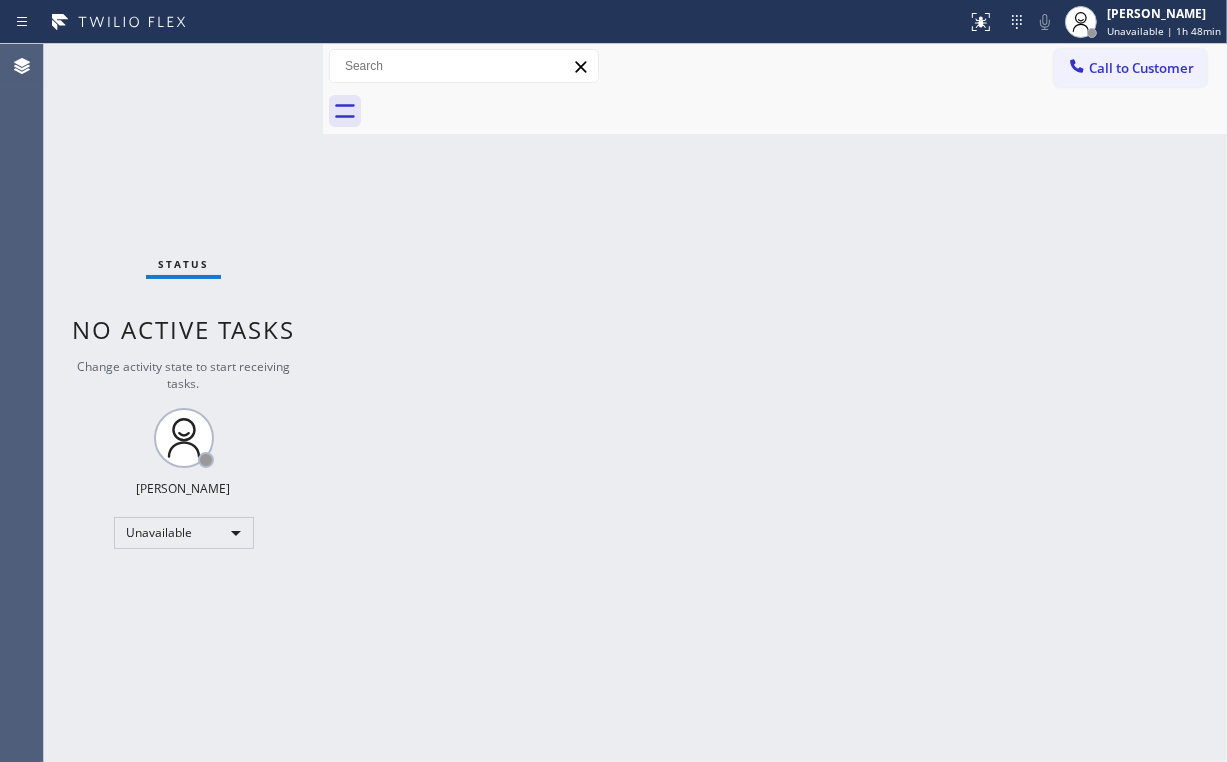 click on "Status   No active tasks     Change activity state to start receiving tasks.   [PERSON_NAME] Unavailable" at bounding box center [183, 403] 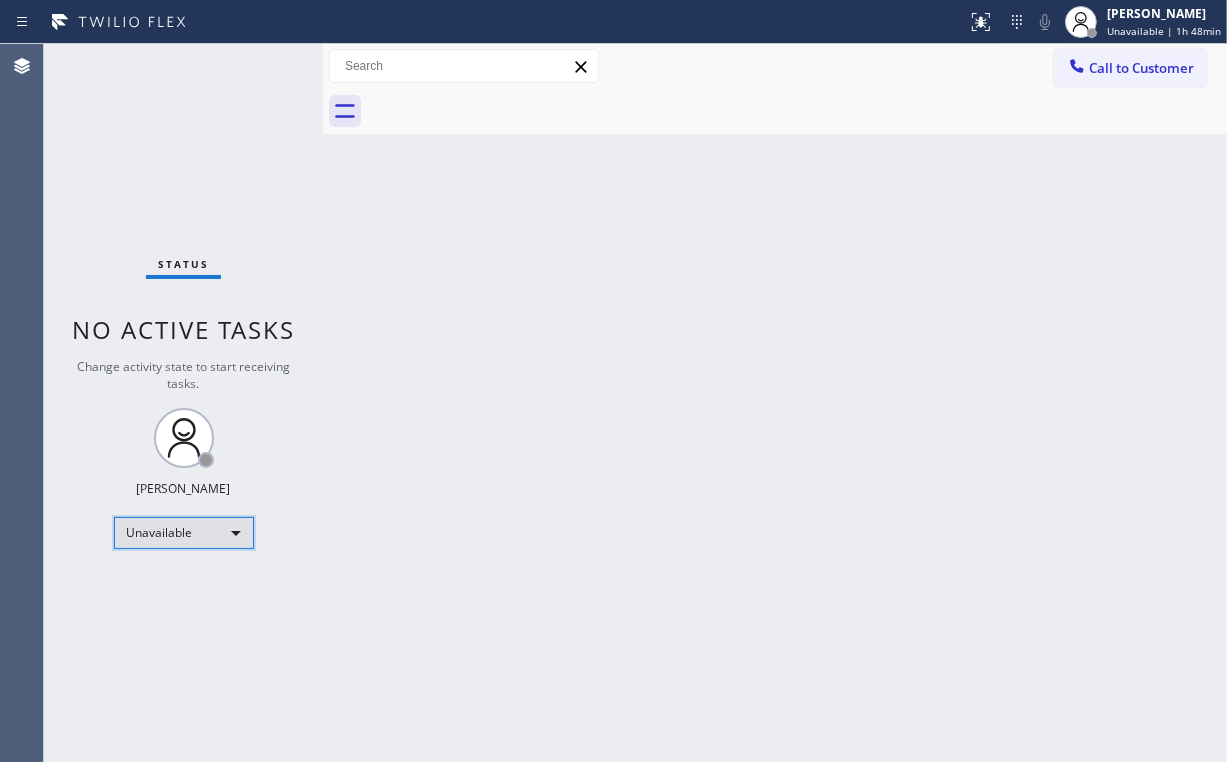 click on "Unavailable" at bounding box center (184, 533) 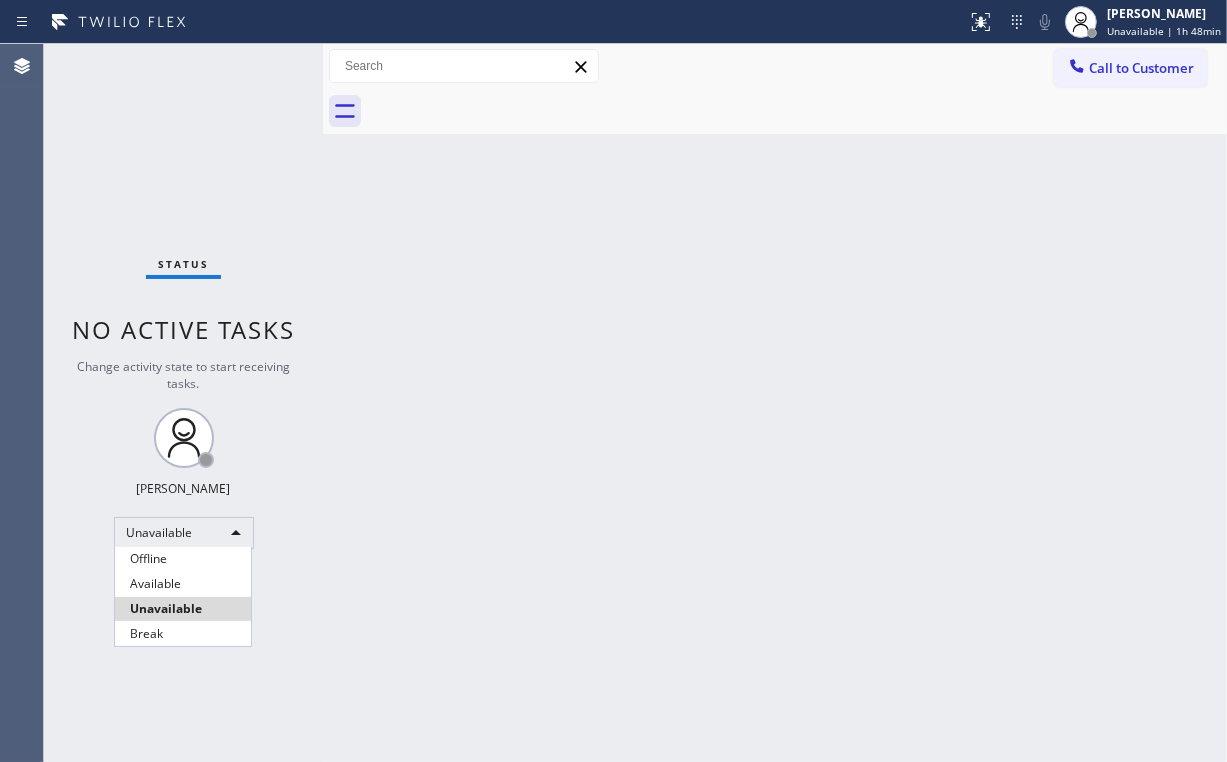 click at bounding box center [613, 381] 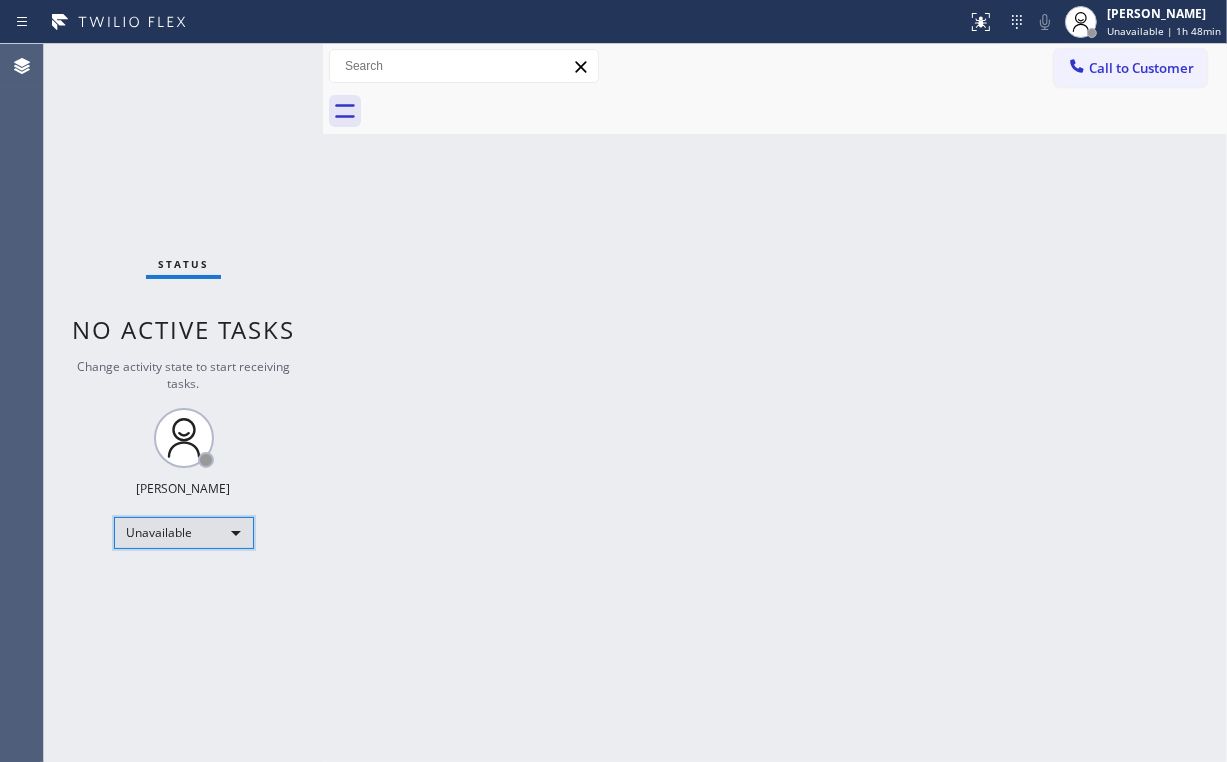 click on "Unavailable" at bounding box center [184, 533] 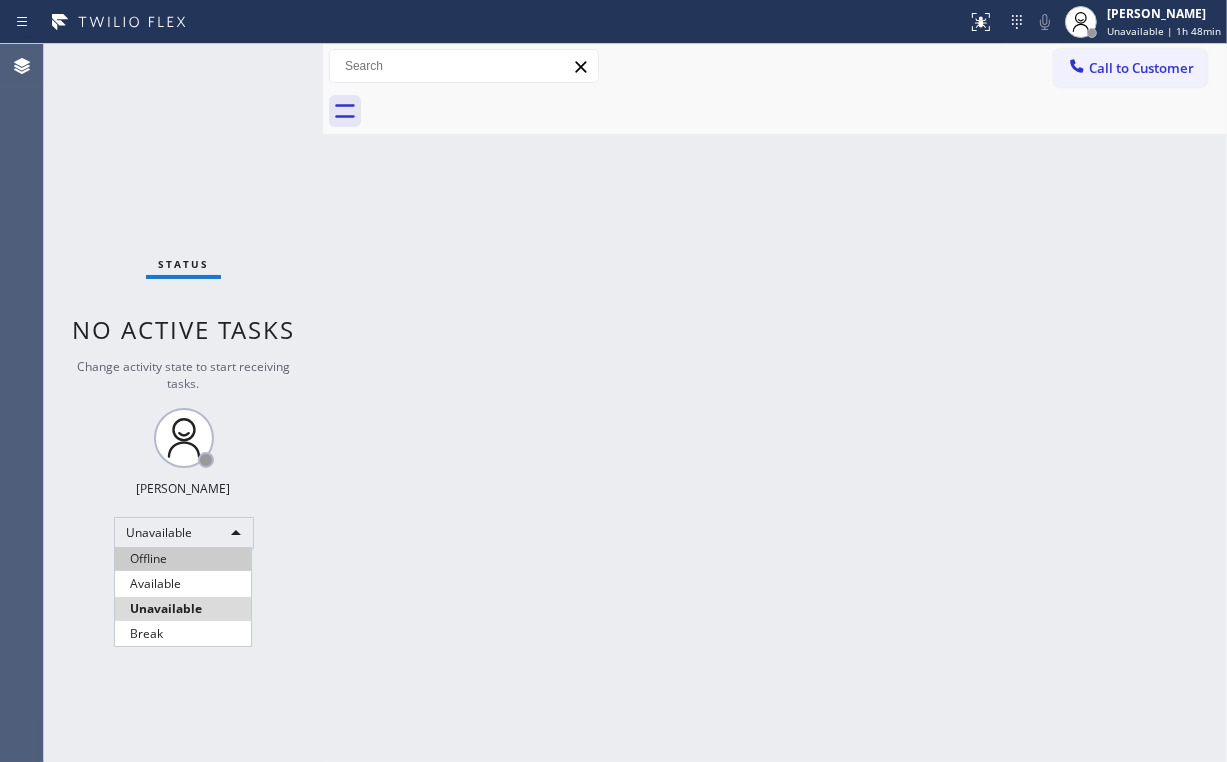 click on "Offline" at bounding box center (183, 559) 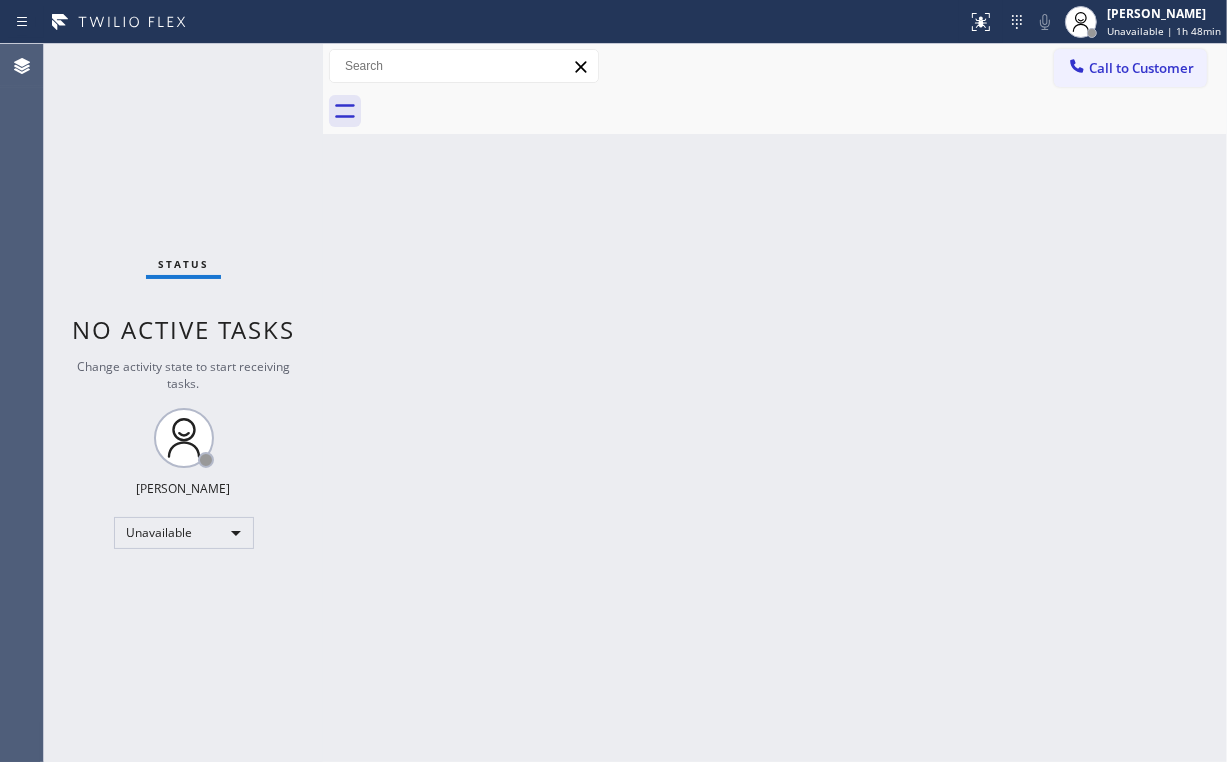 click on "Back to Dashboard Change Sender ID Customers Technicians Select a contact Outbound call Location Search location Your caller id phone number Customer number Call Customer info Name   Phone none Address none Change Sender ID HVAC [PHONE_NUMBER] 5 Star Appliance [PHONE_NUMBER] Appliance Repair [PHONE_NUMBER] Plumbing [PHONE_NUMBER] Air Duct Cleaning [PHONE_NUMBER]  Electricians [PHONE_NUMBER] Cancel Change Check personal SMS Reset Change No tabs Call to Customer Outbound call Location Jenn Air Appliance Masters [US_STATE] Your caller id phone number [PHONE_NUMBER] Customer number Call Outbound call Technician Search Technician Your caller id phone number Your caller id phone number Call" at bounding box center (775, 403) 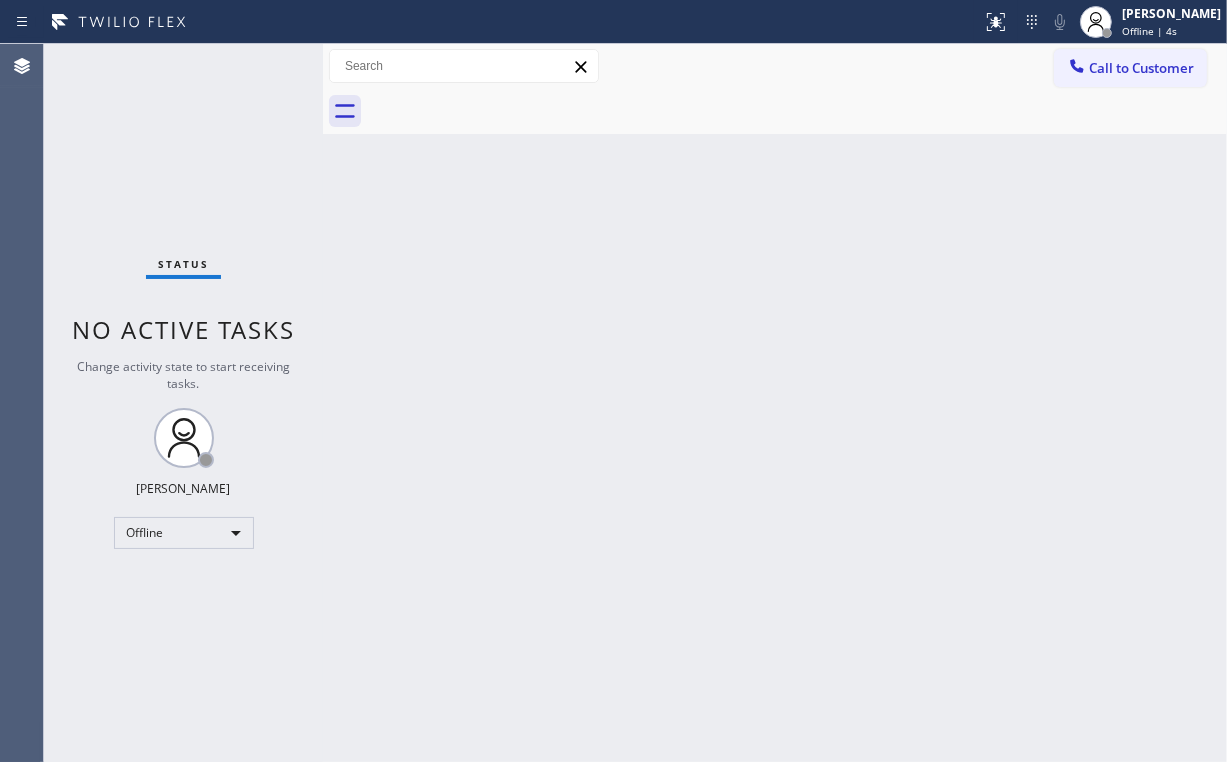 drag, startPoint x: 68, startPoint y: 137, endPoint x: 96, endPoint y: 141, distance: 28.284271 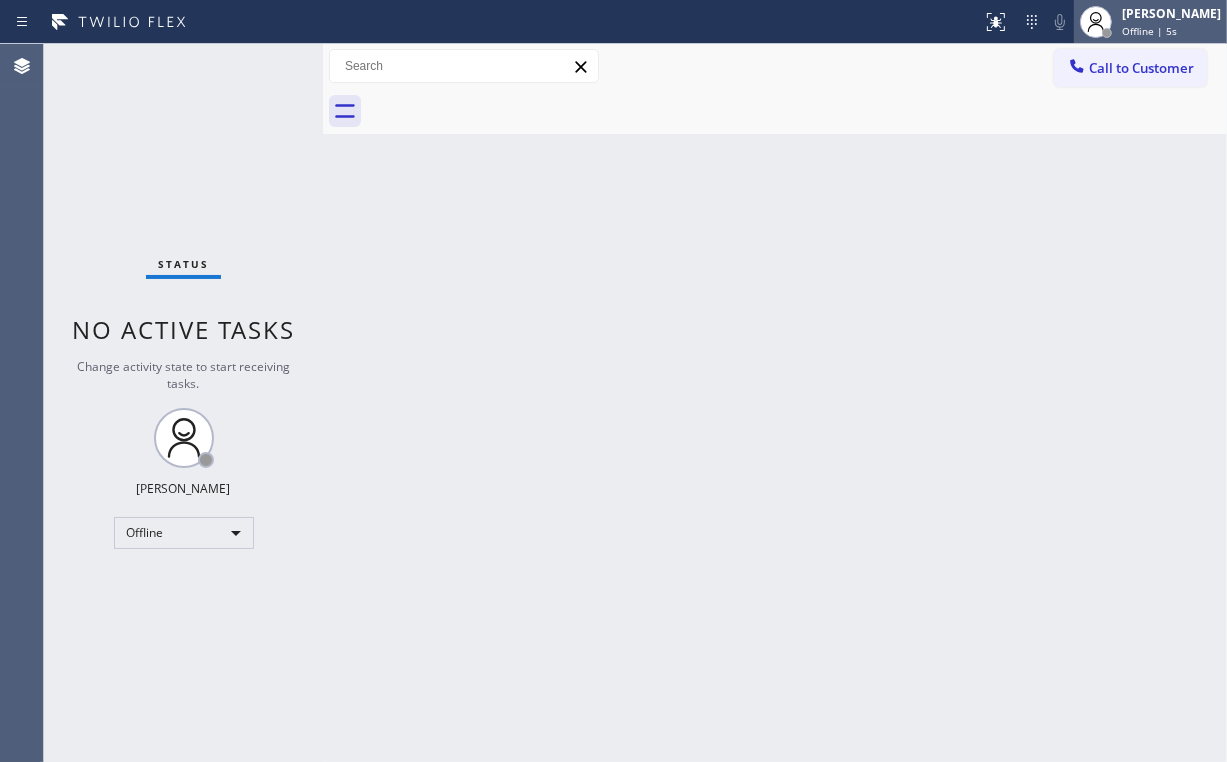 click on "Offline | 5s" at bounding box center (1149, 31) 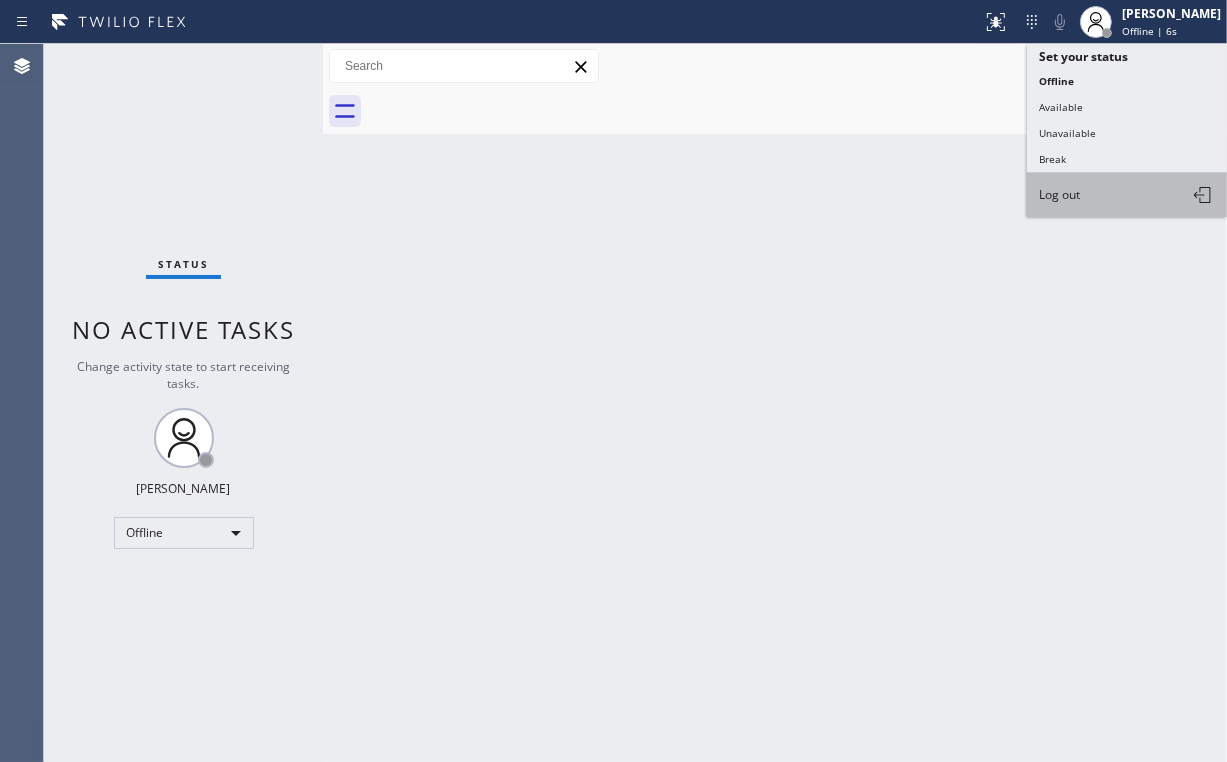 click on "Log out" at bounding box center (1059, 194) 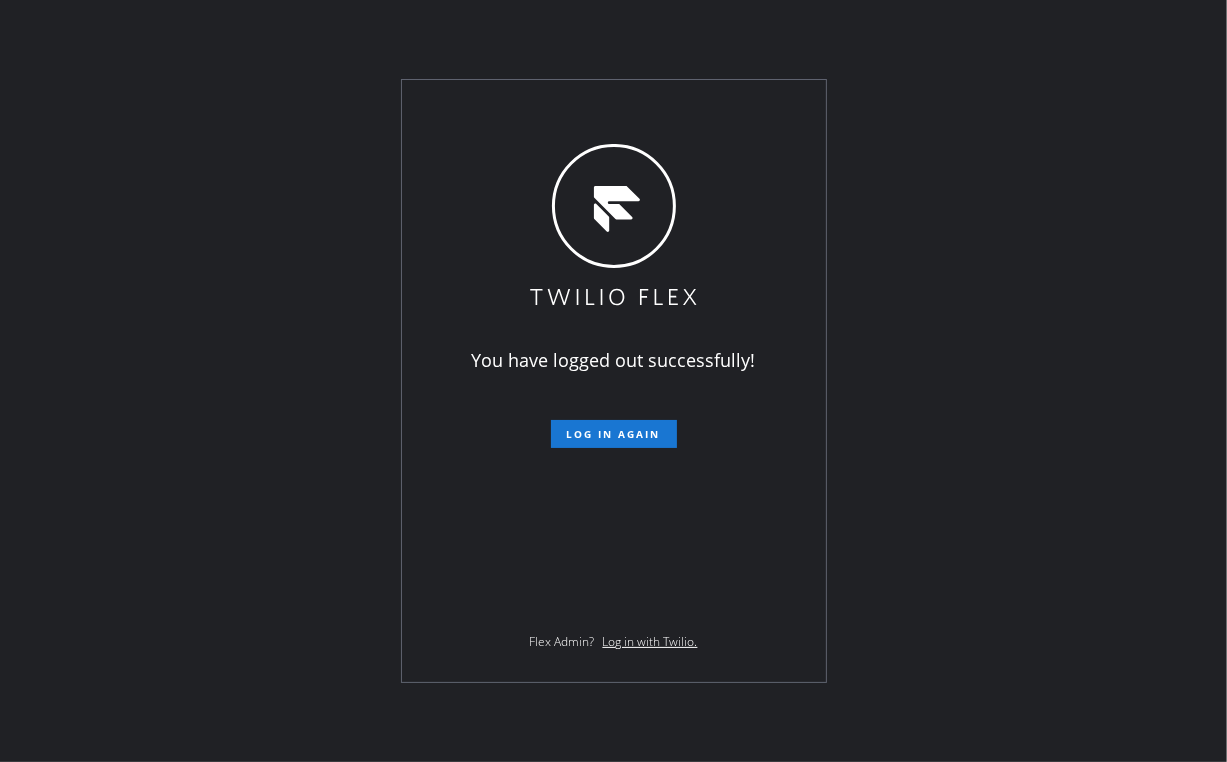click on "You have logged out successfully! Log in again Flex Admin? Log in with Twilio." at bounding box center (613, 381) 